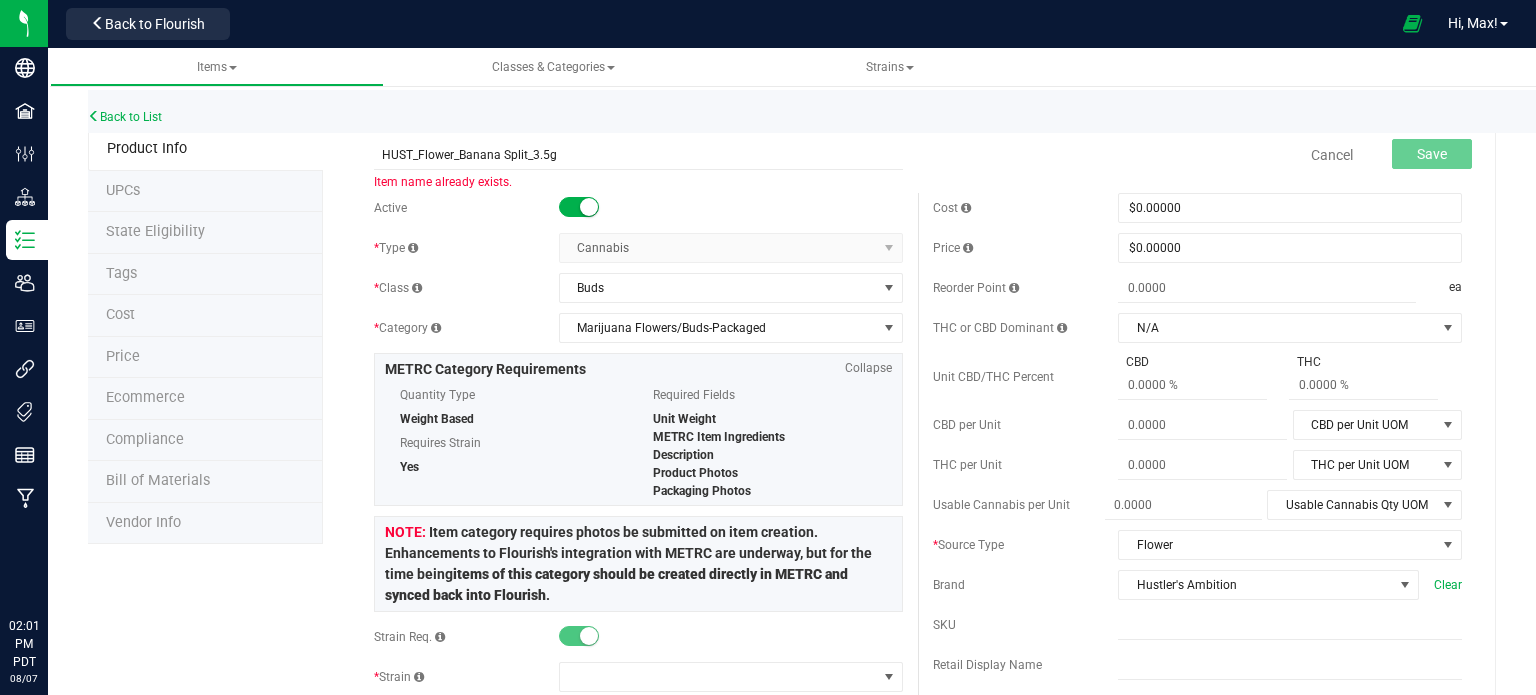 scroll, scrollTop: 0, scrollLeft: 0, axis: both 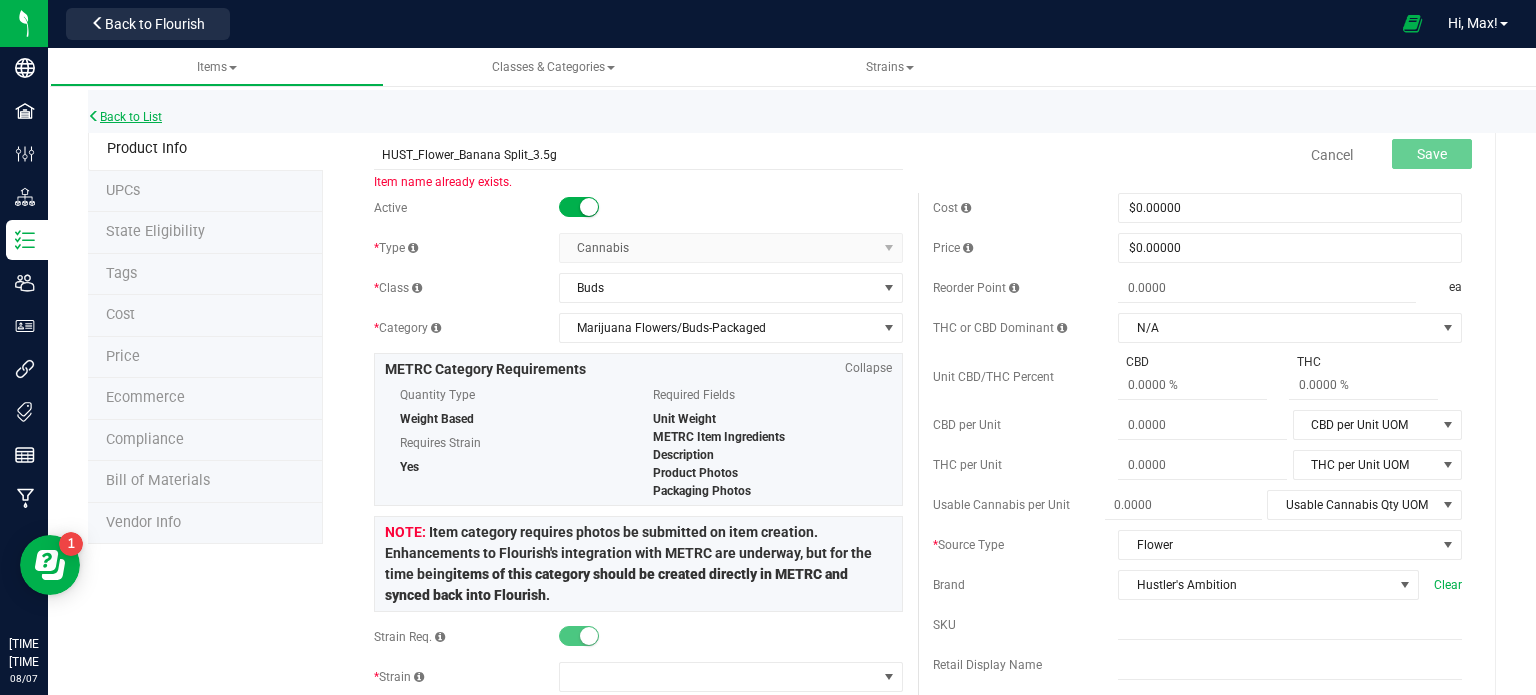 click on "Back to List" at bounding box center [125, 117] 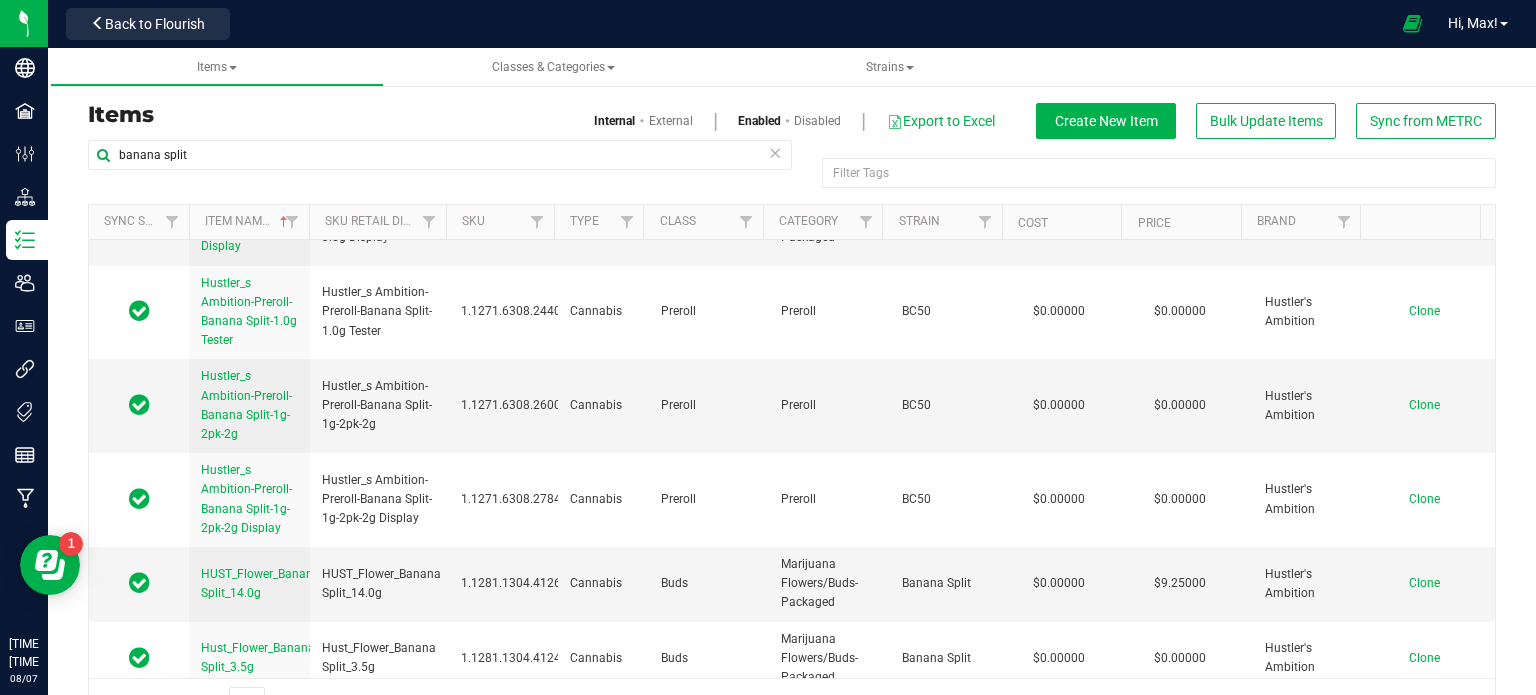 scroll, scrollTop: 2844, scrollLeft: 0, axis: vertical 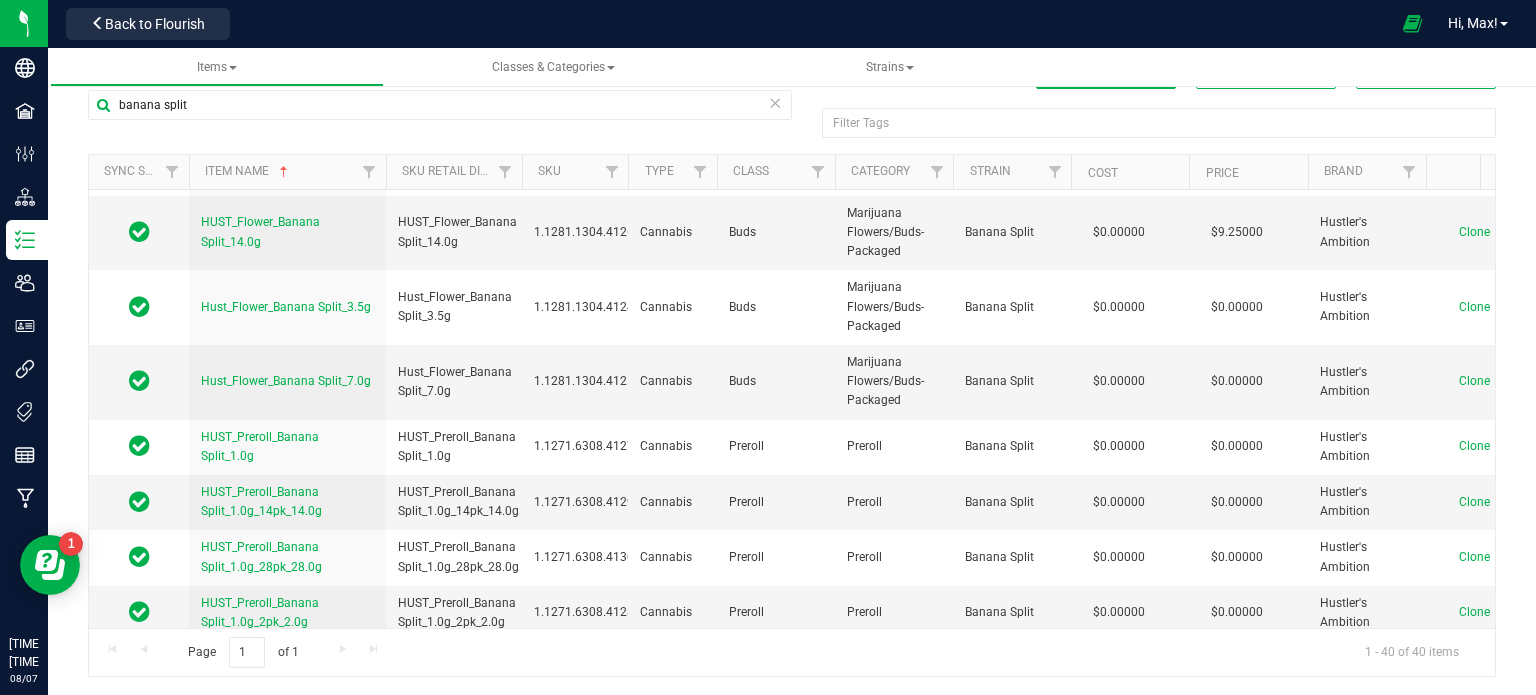 drag, startPoint x: 306, startPoint y: 175, endPoint x: 396, endPoint y: 183, distance: 90.35486 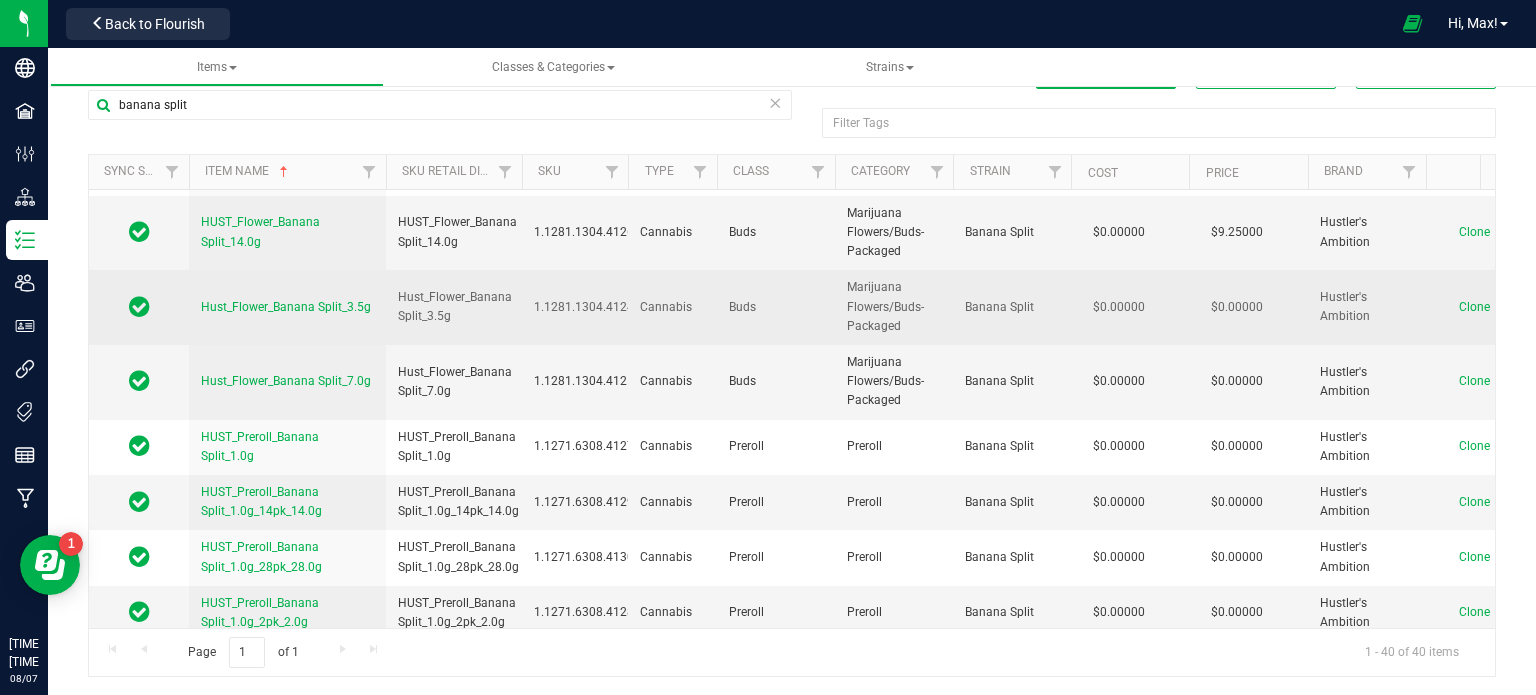 scroll, scrollTop: 2379, scrollLeft: 79, axis: both 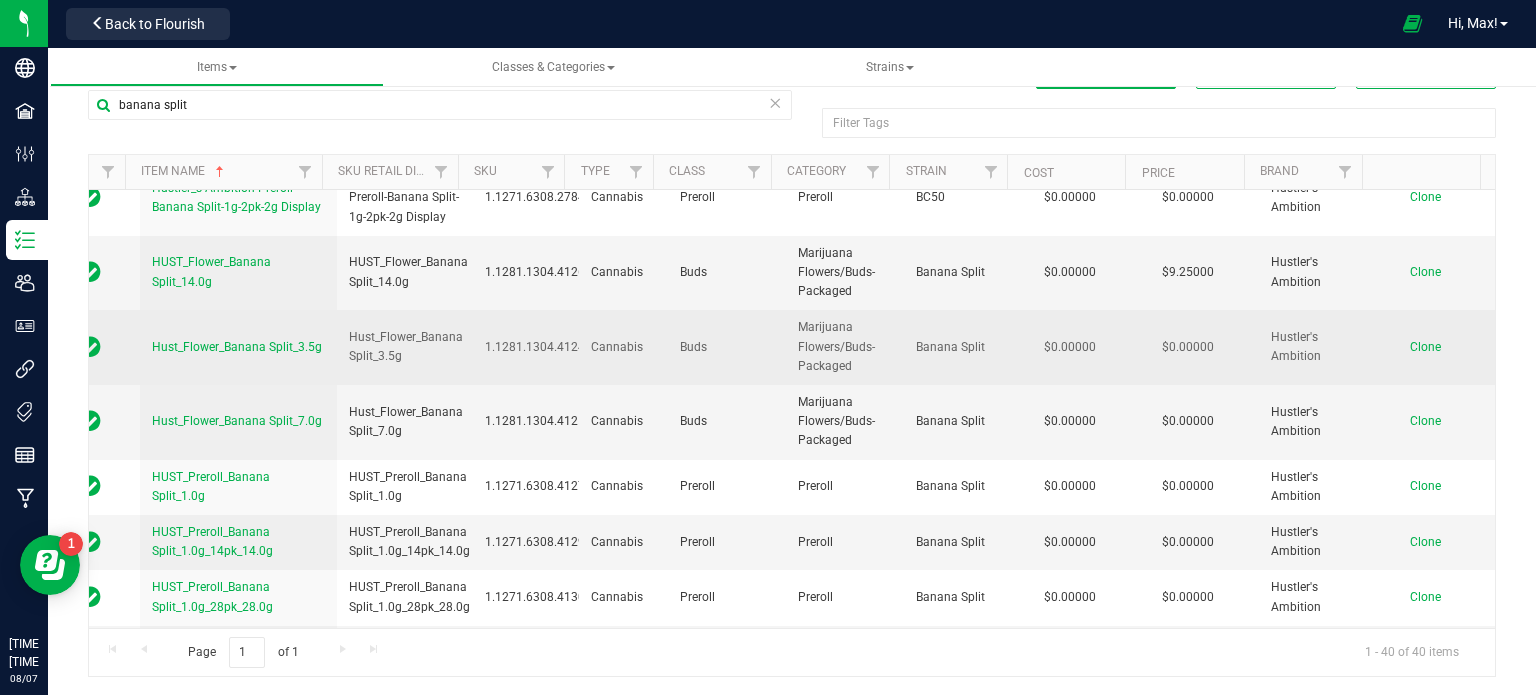 click on "Clone" at bounding box center (1425, 347) 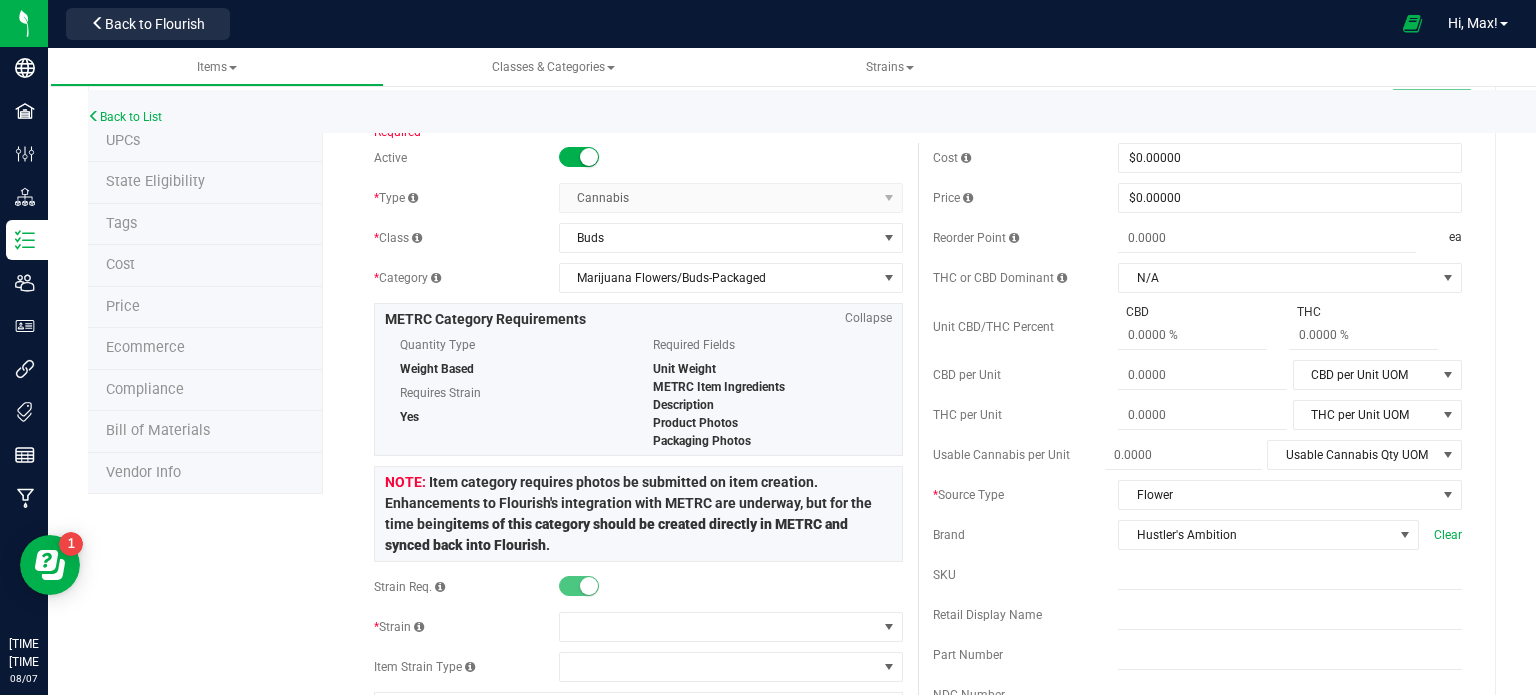 scroll, scrollTop: 0, scrollLeft: 0, axis: both 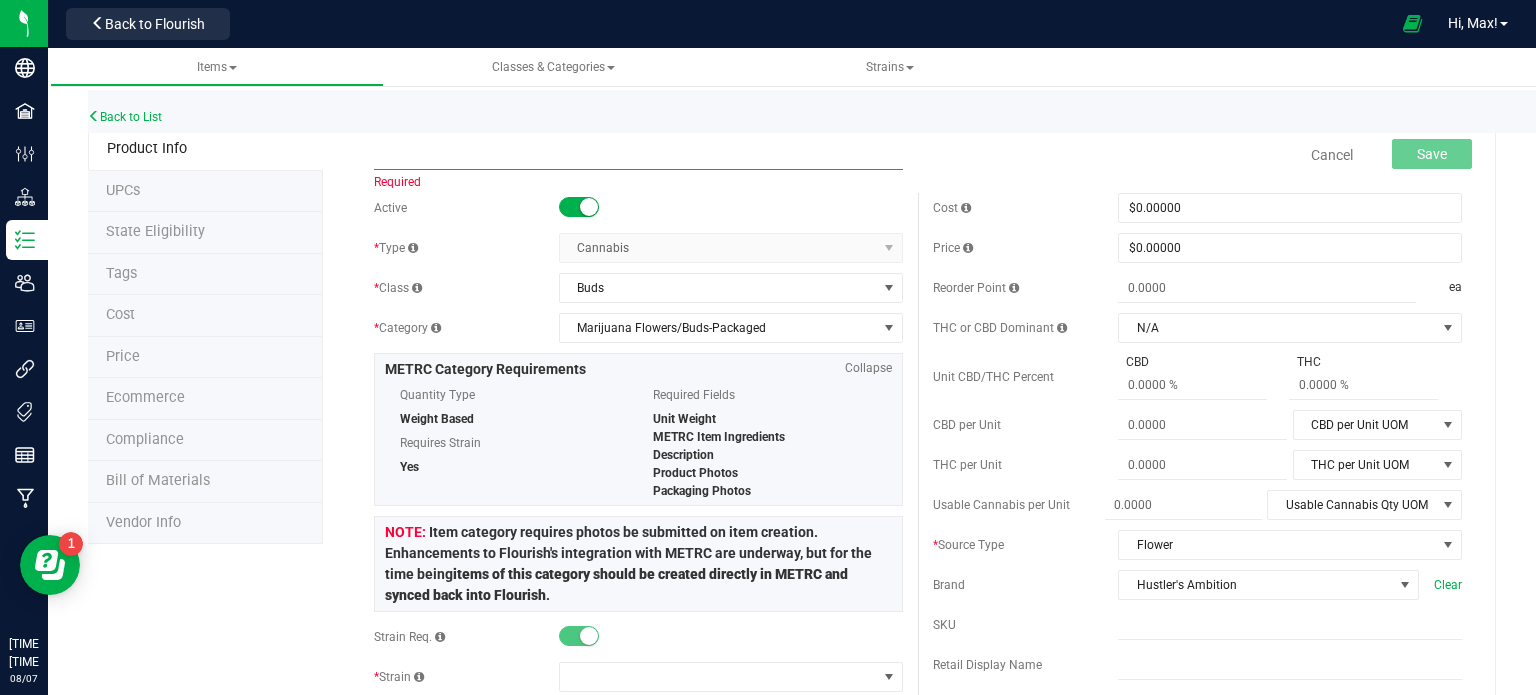 click at bounding box center [638, 155] 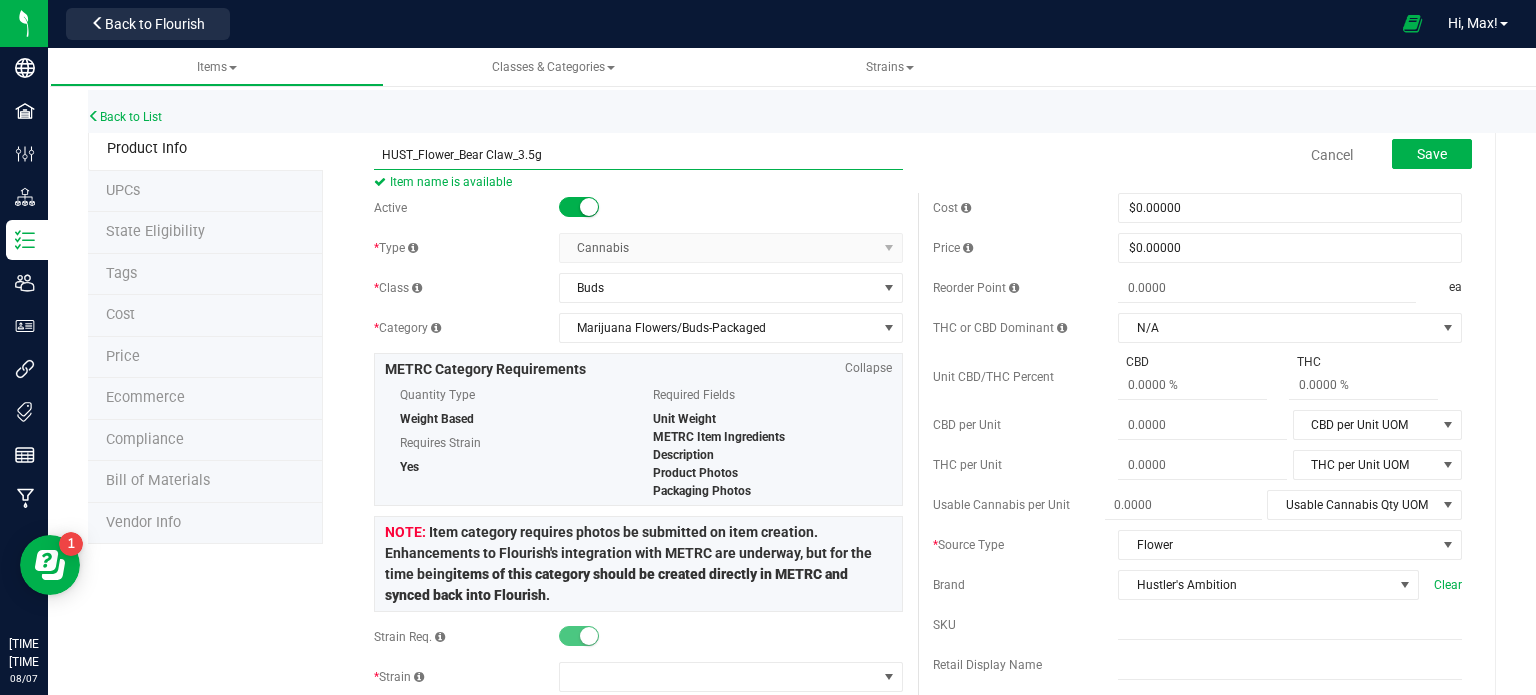type on "HUST_Flower_Bear Claw_3.5g" 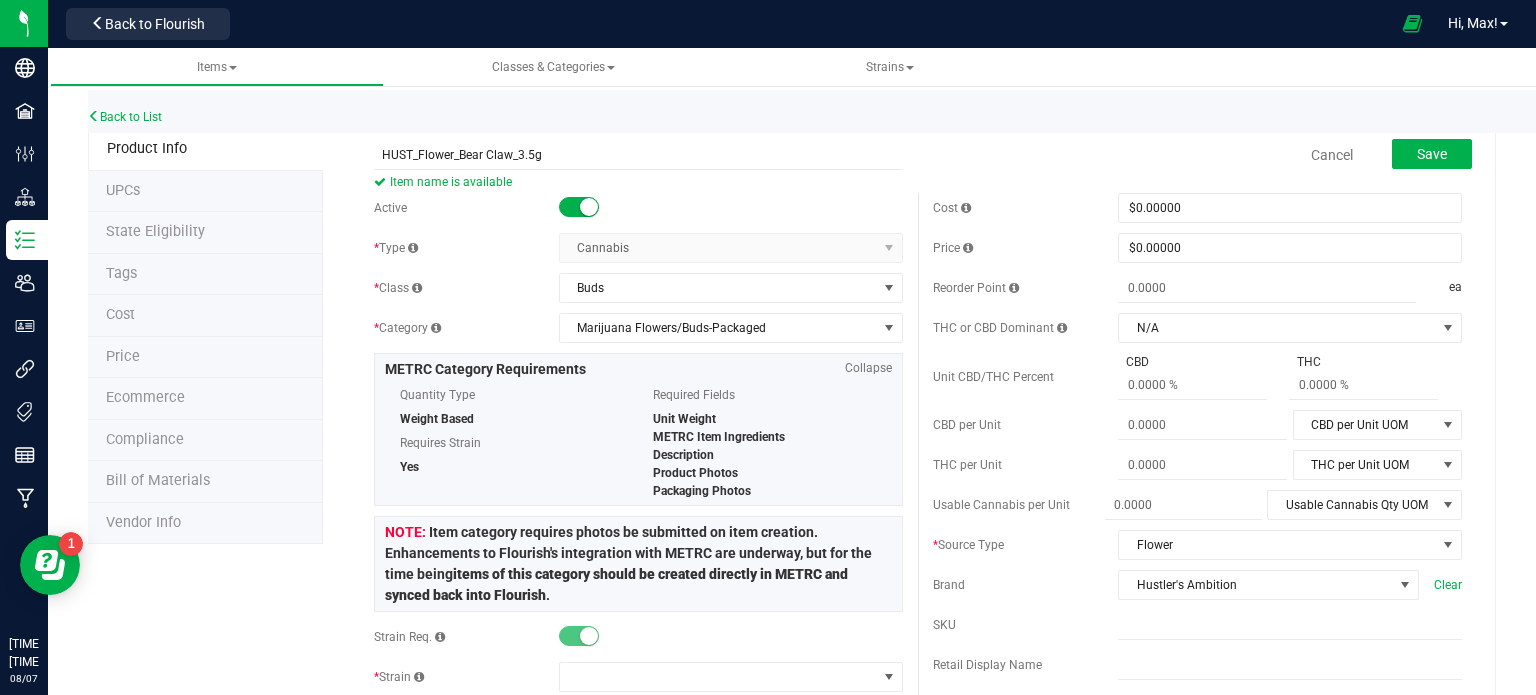click on "HUST_Flower_Bear Claw_3.5g
Item name is available
Cancel
Save
Active
*
Type
Cannabis Select type Cannabis Non-Inventory Raw Materials" at bounding box center (909, 1111) 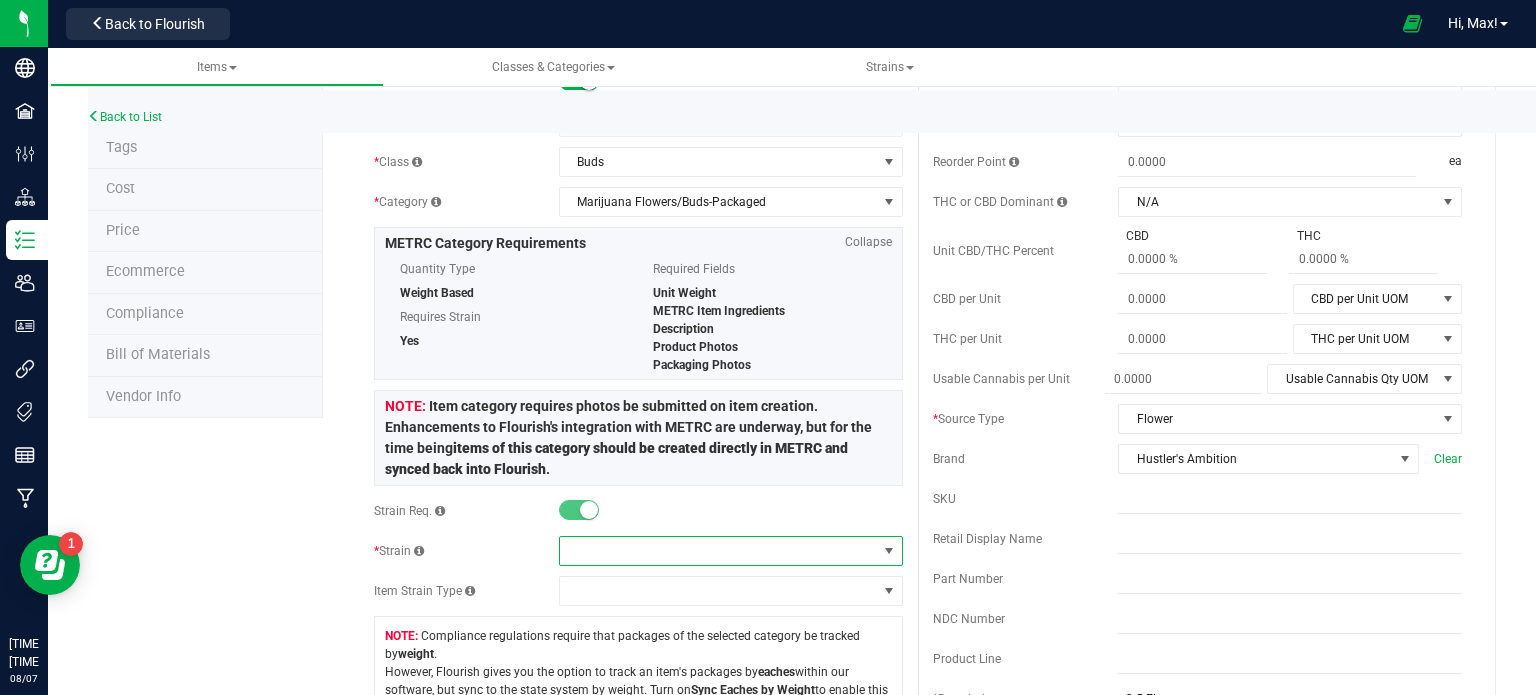 click at bounding box center [718, 551] 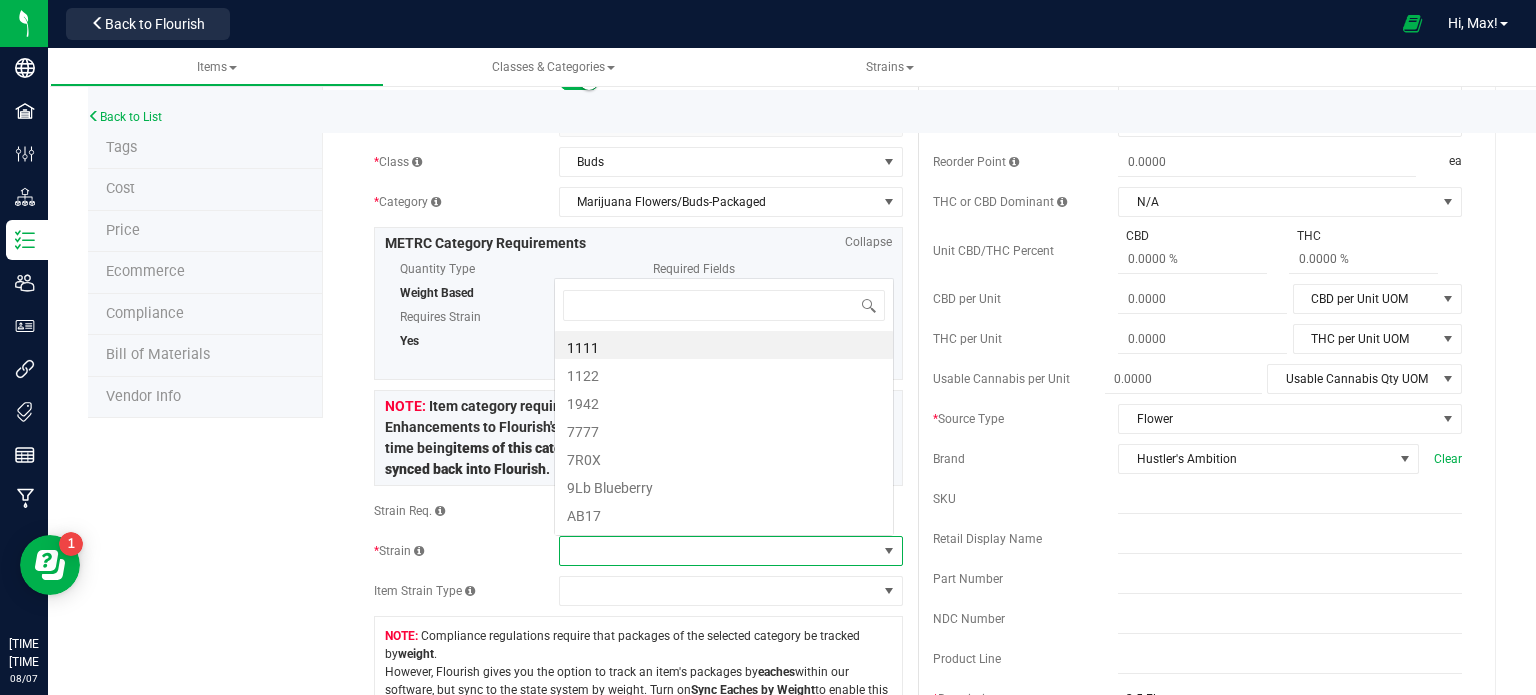 scroll, scrollTop: 0, scrollLeft: 0, axis: both 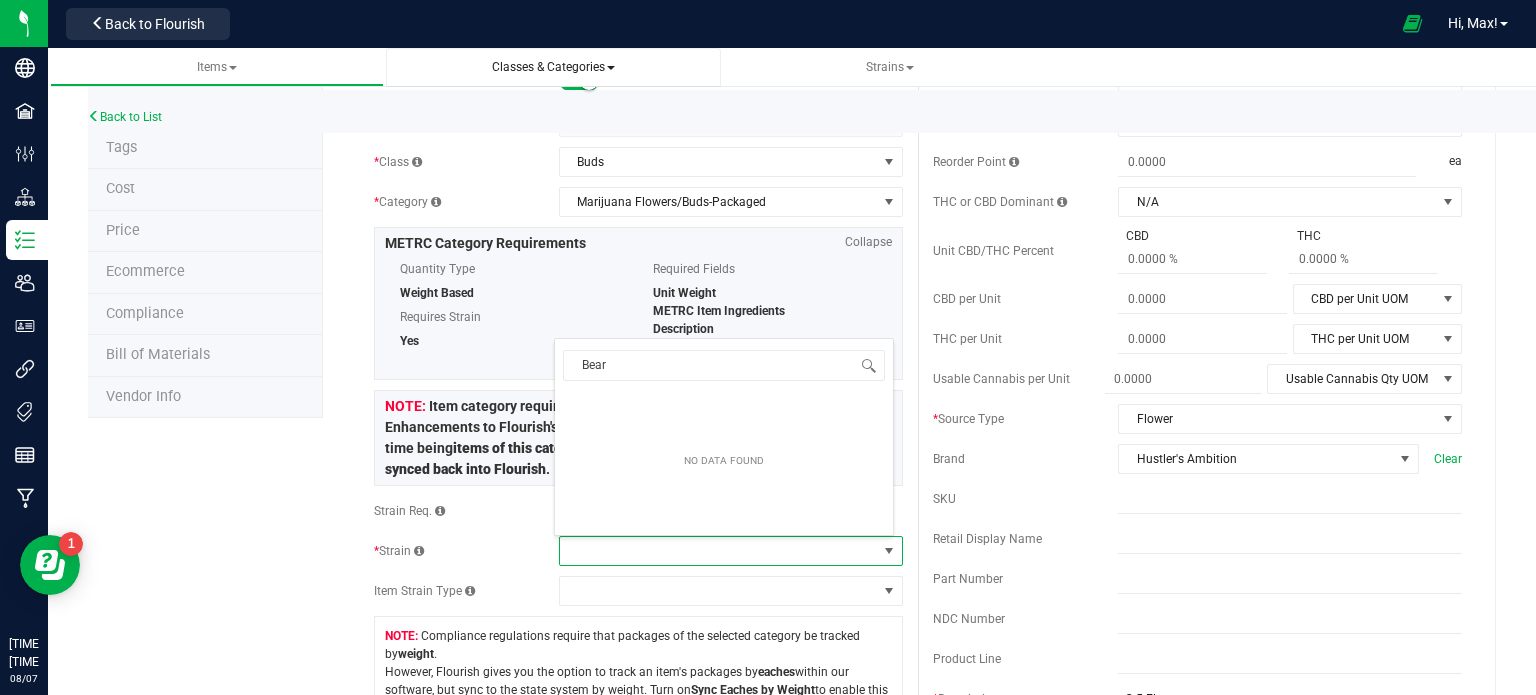 type on "Bear" 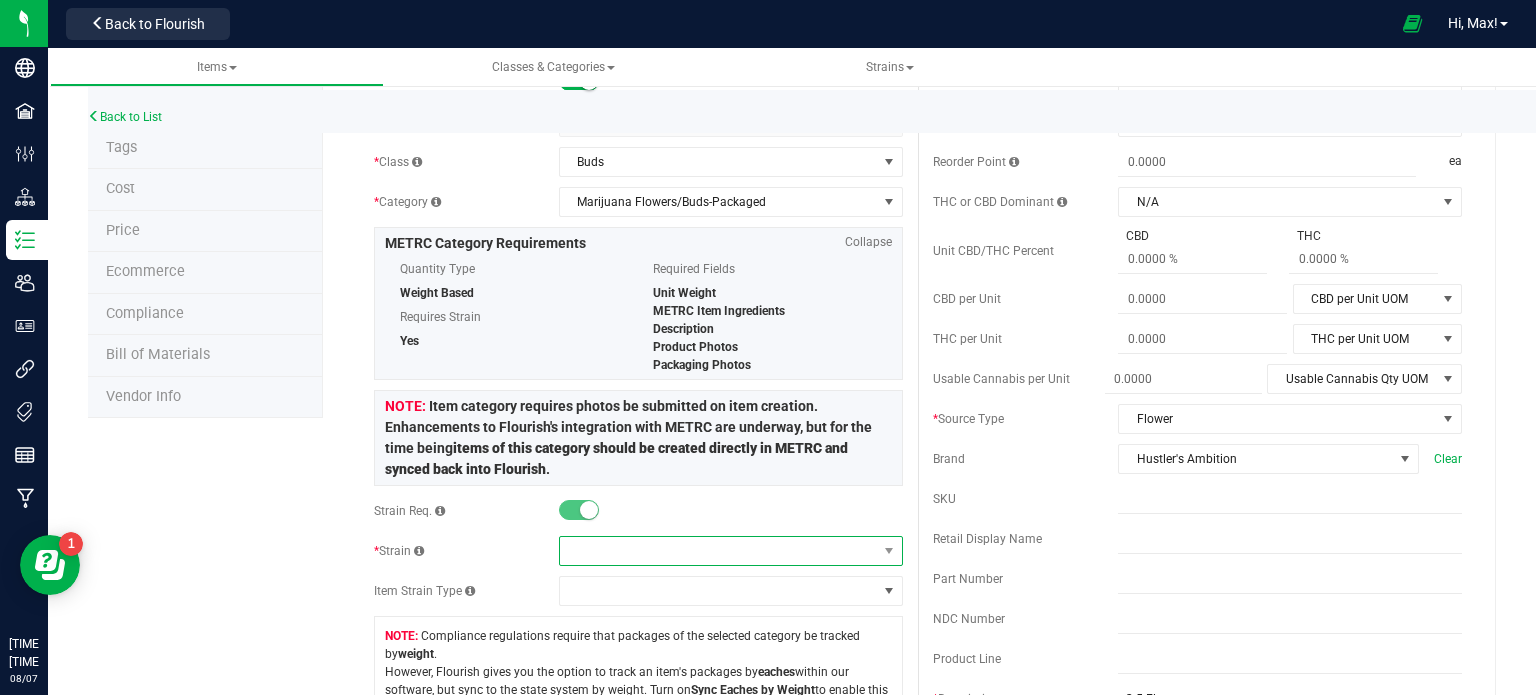 click at bounding box center (718, 551) 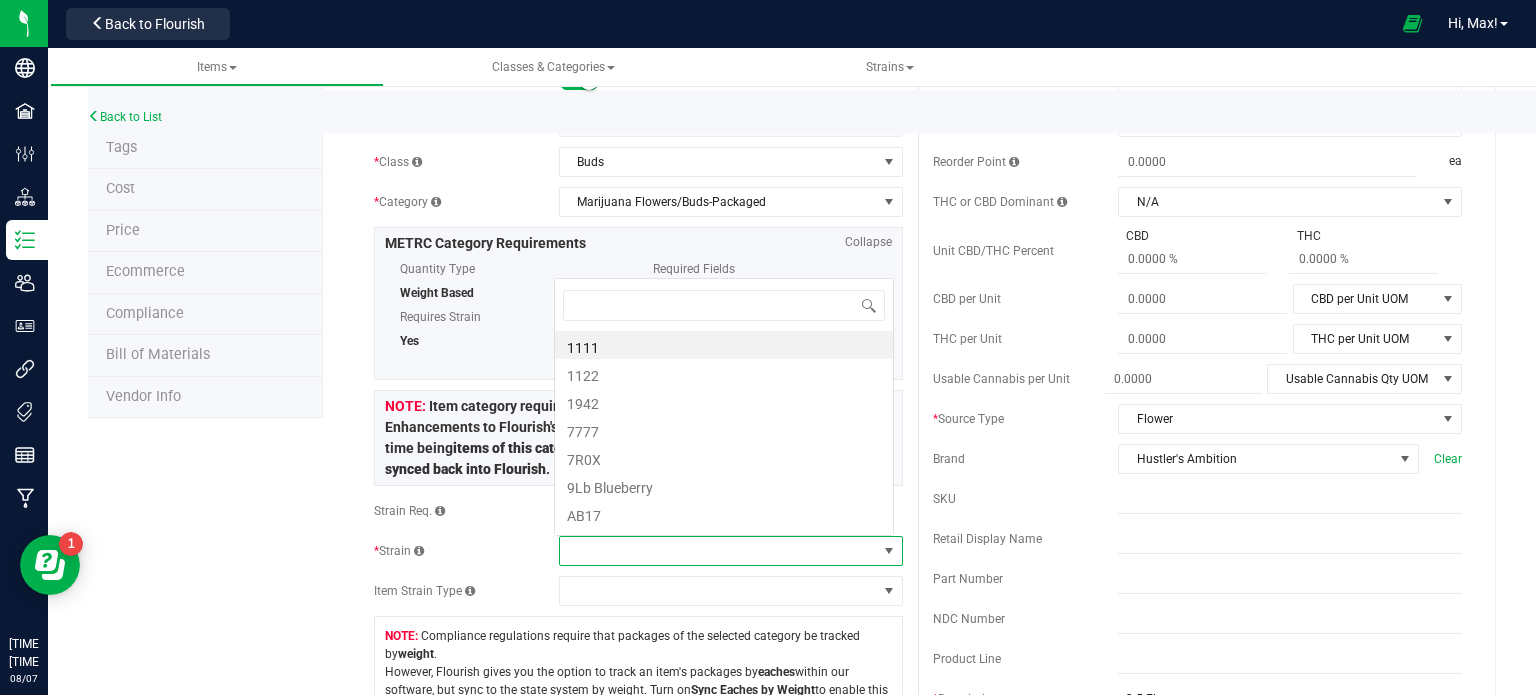 scroll, scrollTop: 0, scrollLeft: 0, axis: both 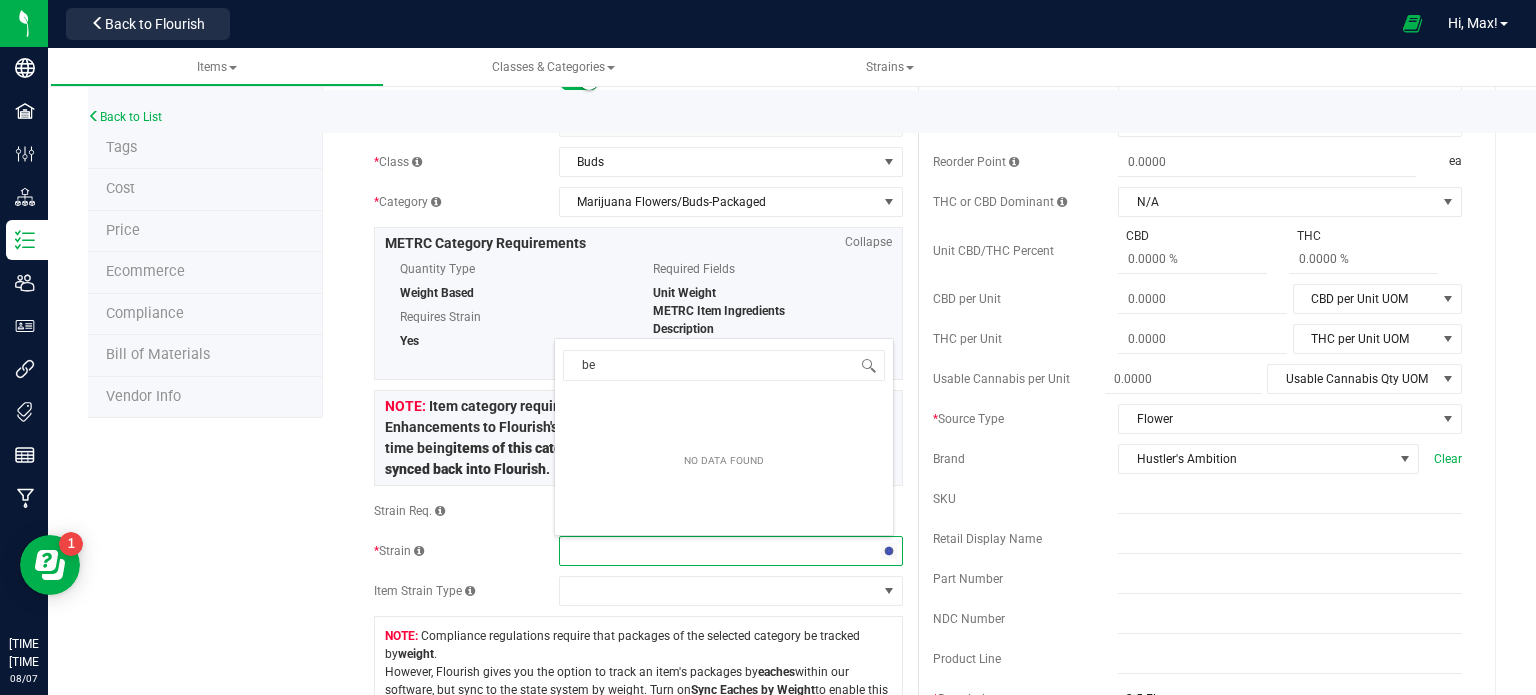 type on "b" 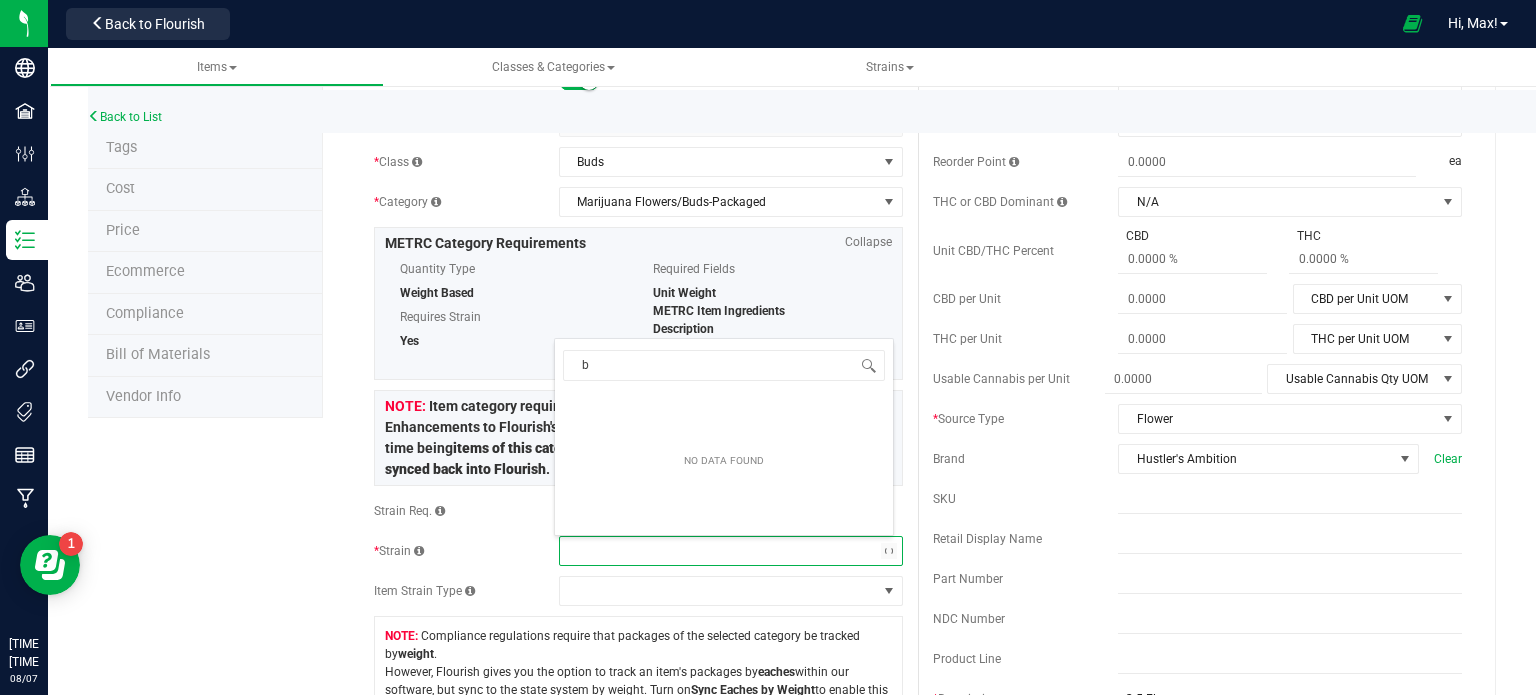 type 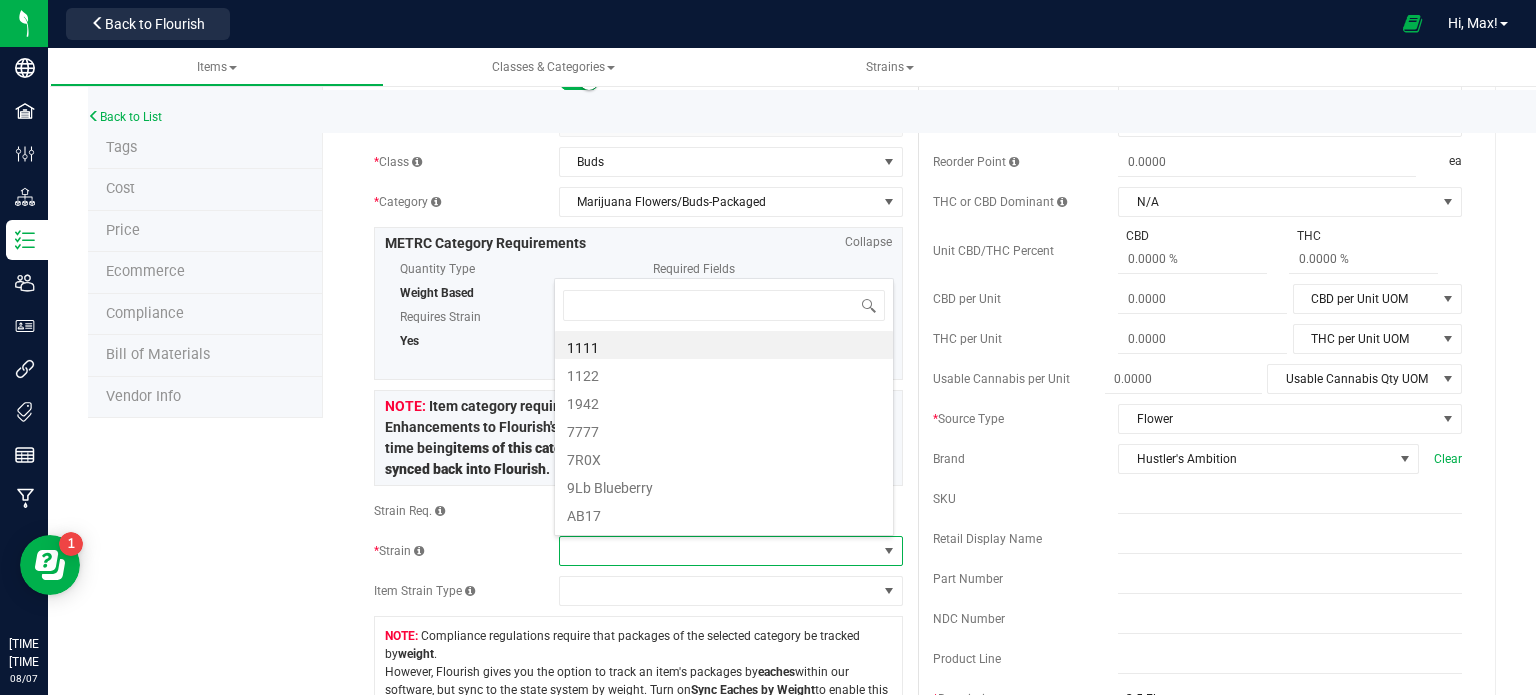 click on "Product Info
UPCs
State Eligibility
Tags
Cost
Price
Ecommerce
Compliance
Bill of Materials
Vendor Info
HUST_Flower_Bear Claw_3.5g
Item name is available
Cancel
Save" at bounding box center (792, 985) 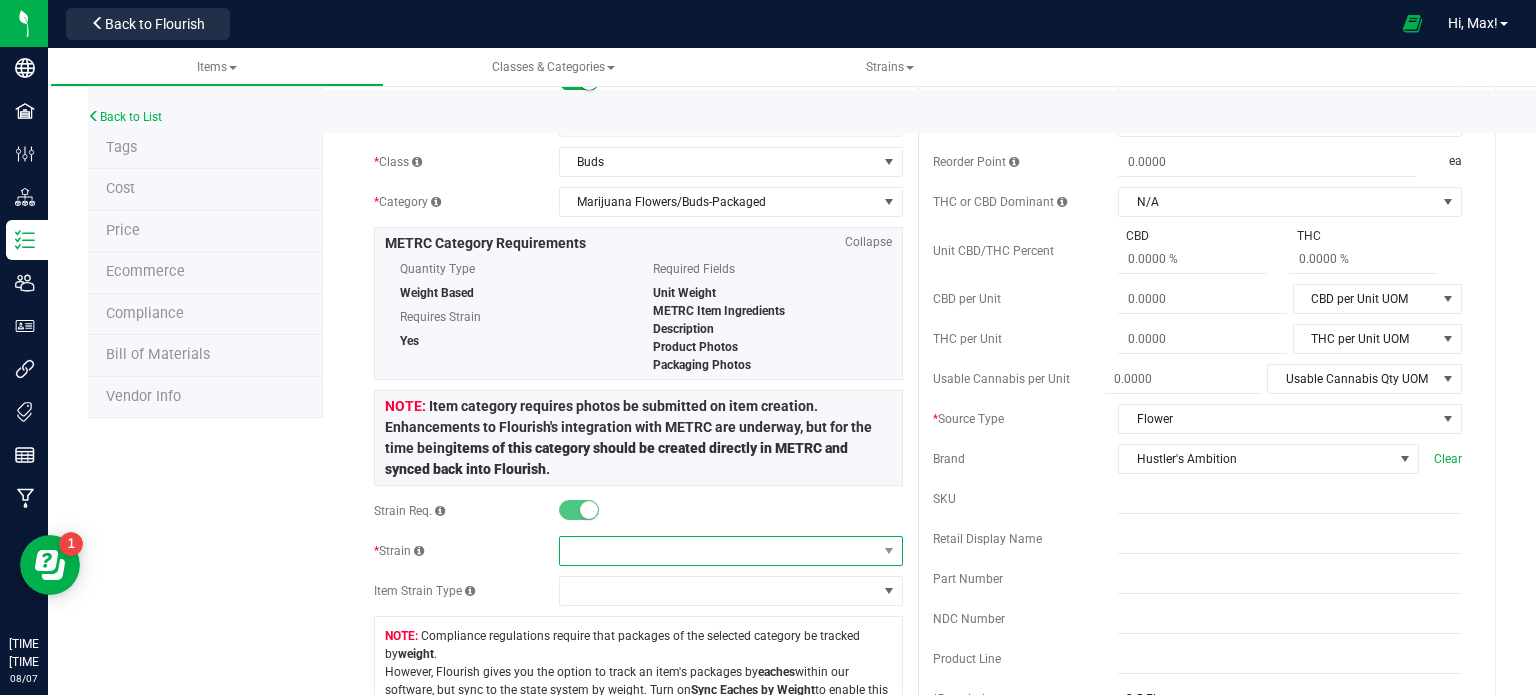 click at bounding box center (718, 551) 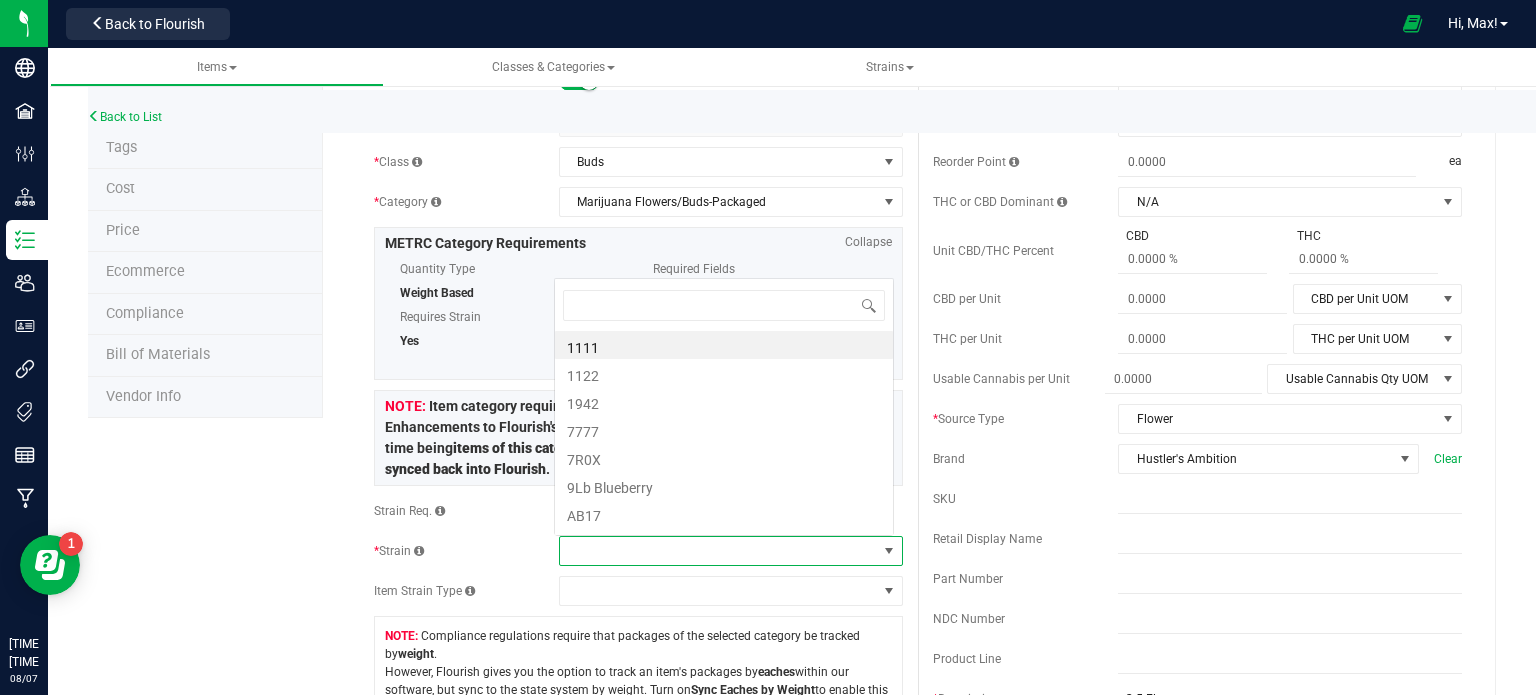 scroll, scrollTop: 0, scrollLeft: 0, axis: both 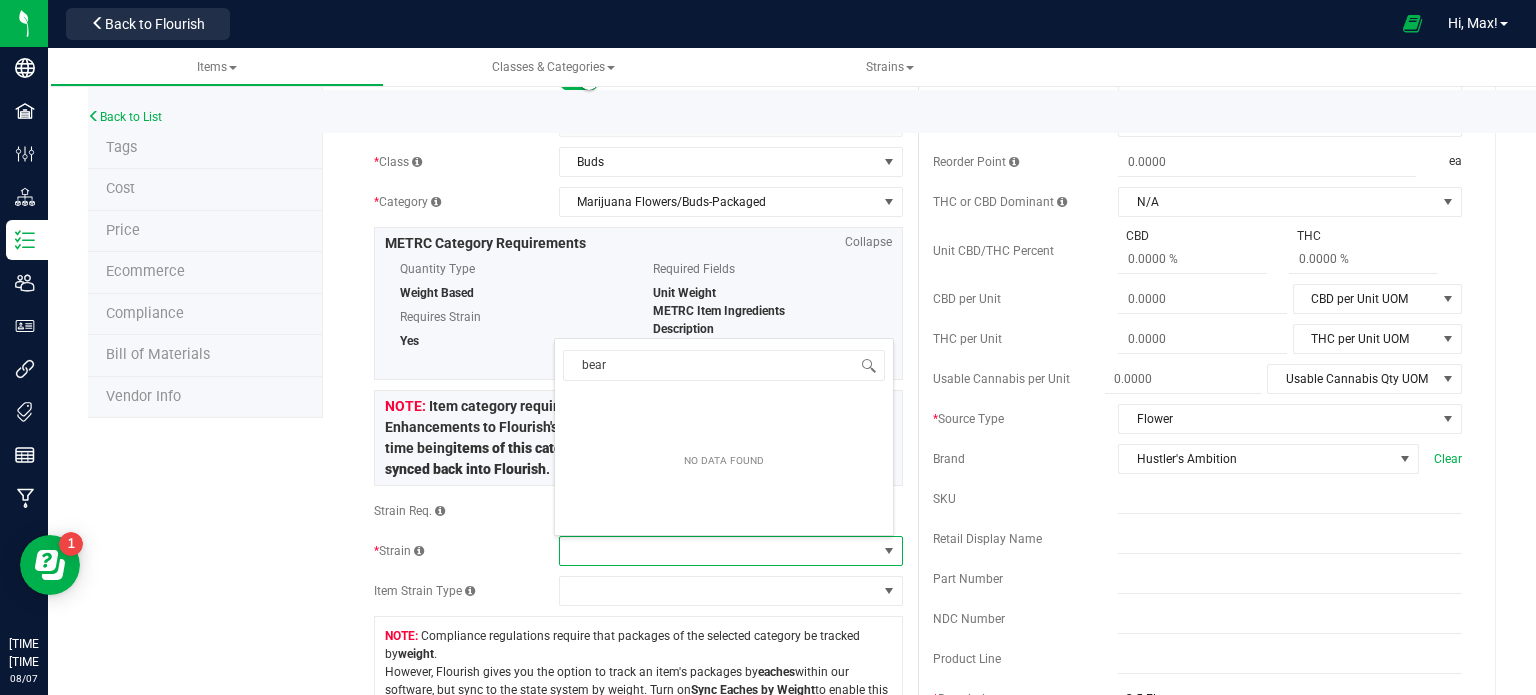 type on "bear" 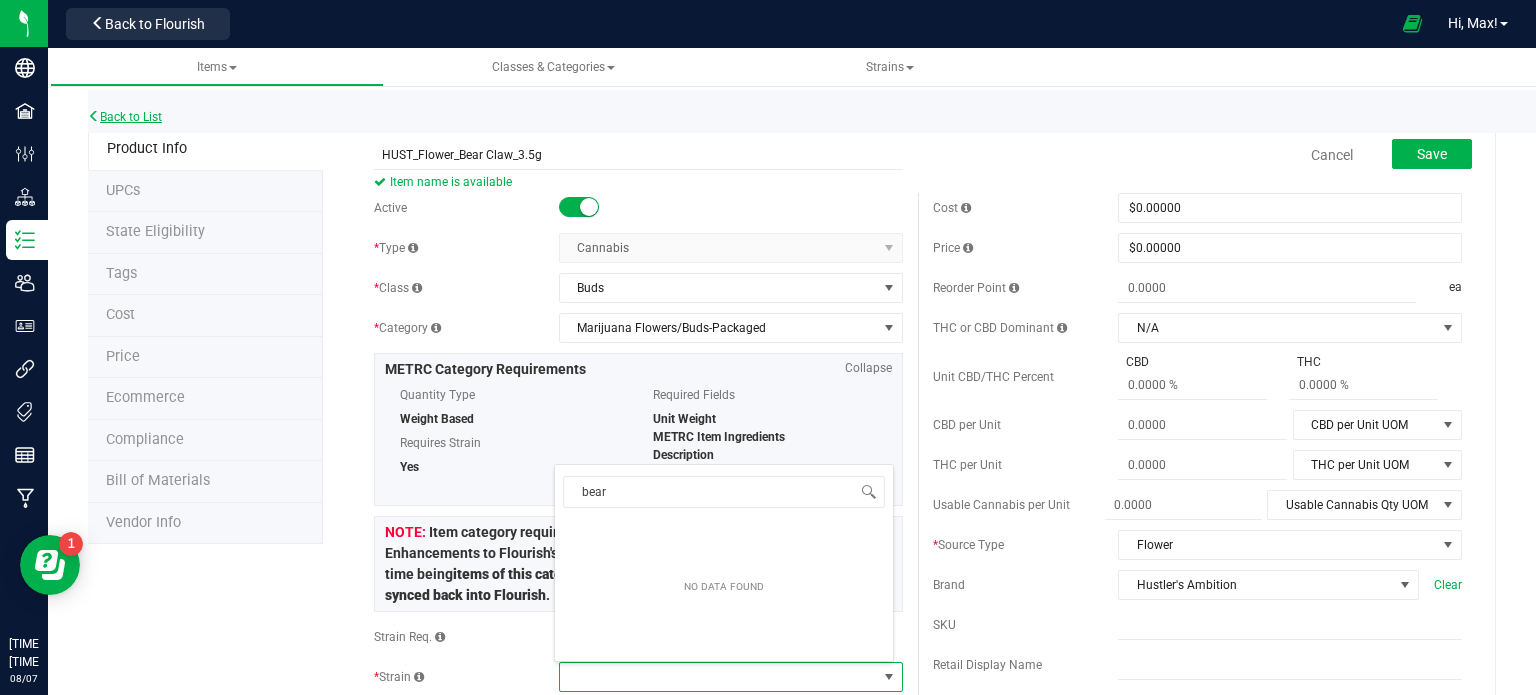 click on "Back to List" at bounding box center (125, 117) 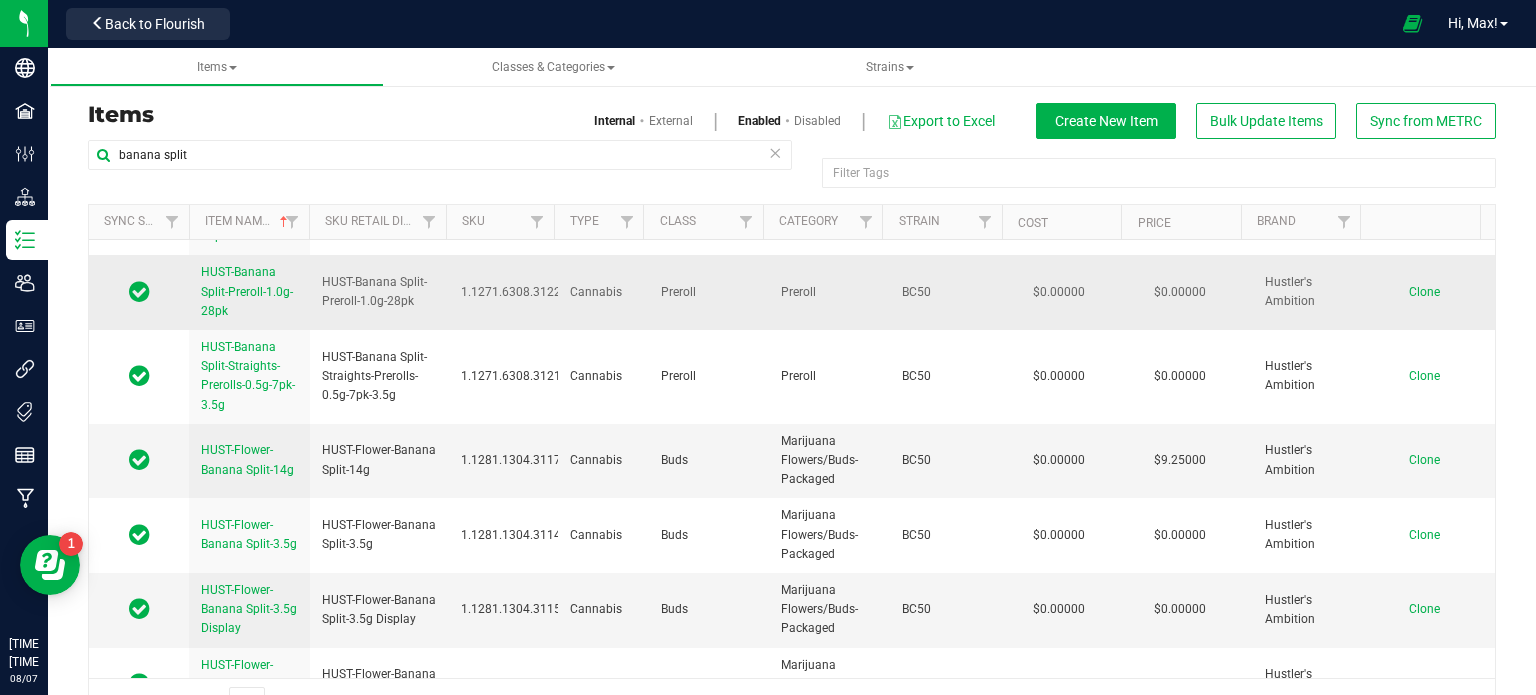 scroll, scrollTop: 178, scrollLeft: 0, axis: vertical 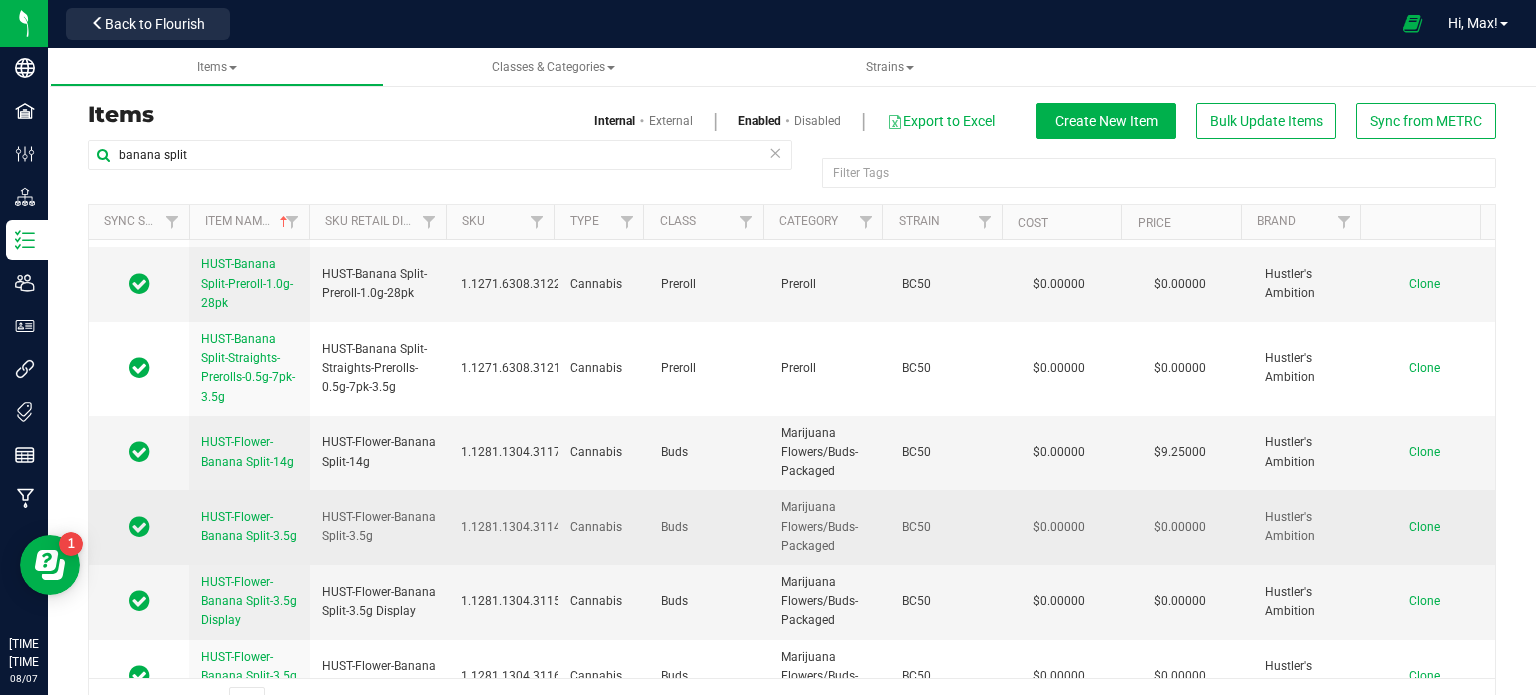 click on "Clone" at bounding box center [1424, 527] 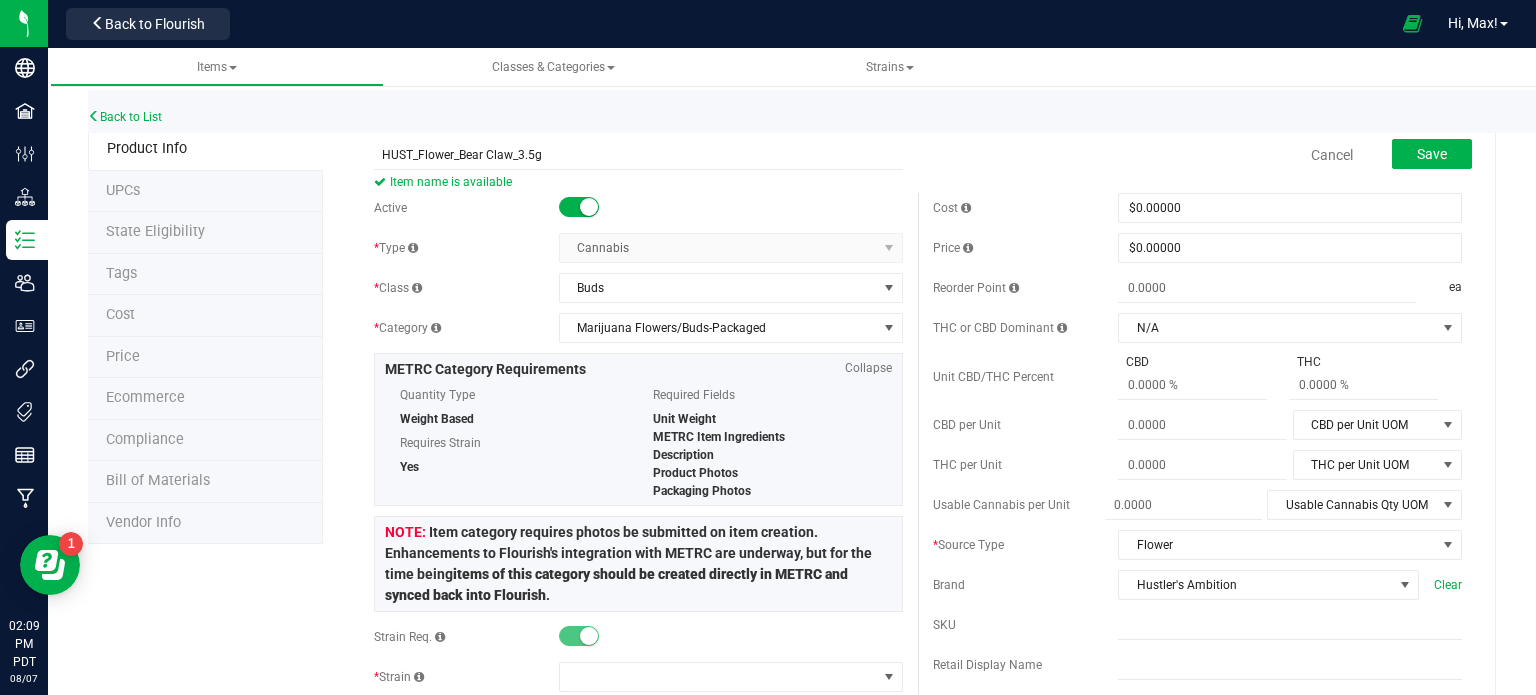 type on "HUST_Flower_Bear Claw_3.5g" 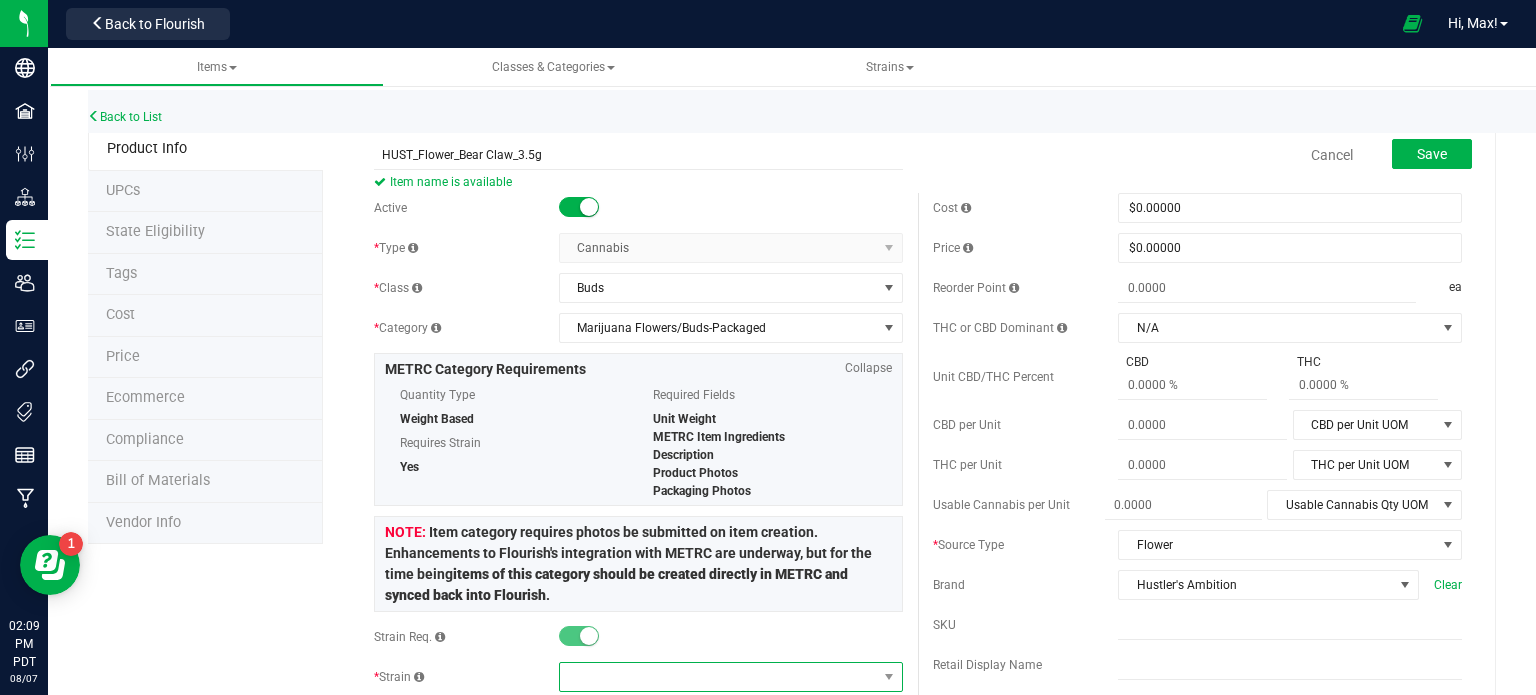click at bounding box center (718, 677) 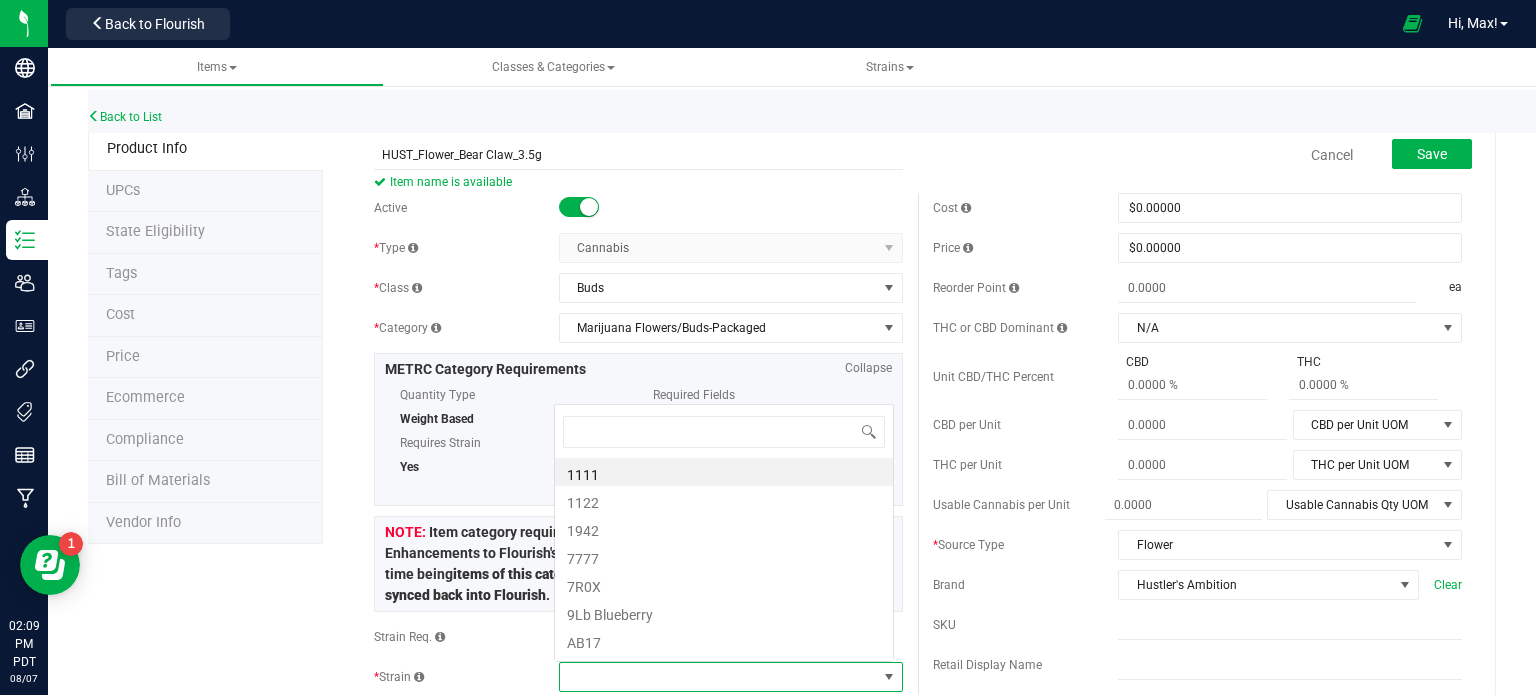 scroll, scrollTop: 0, scrollLeft: 0, axis: both 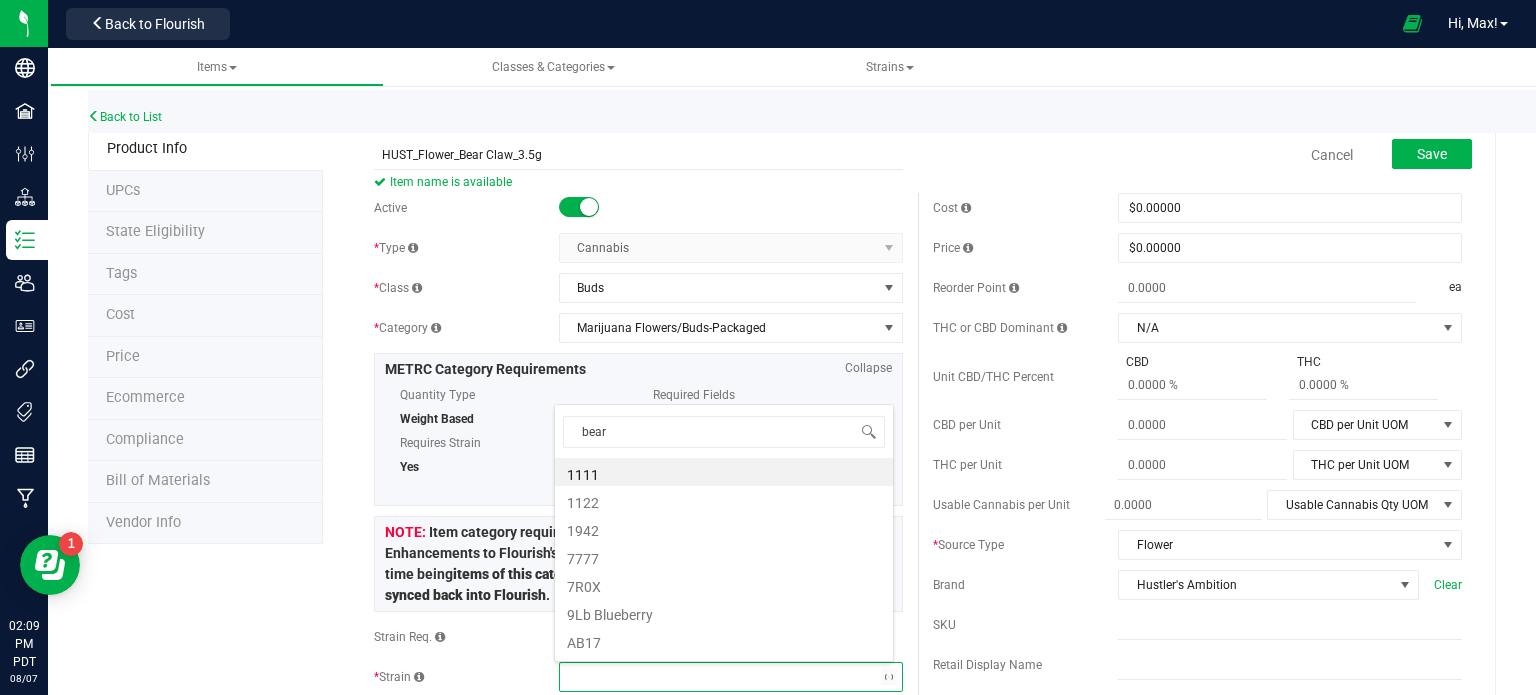 type on "bear" 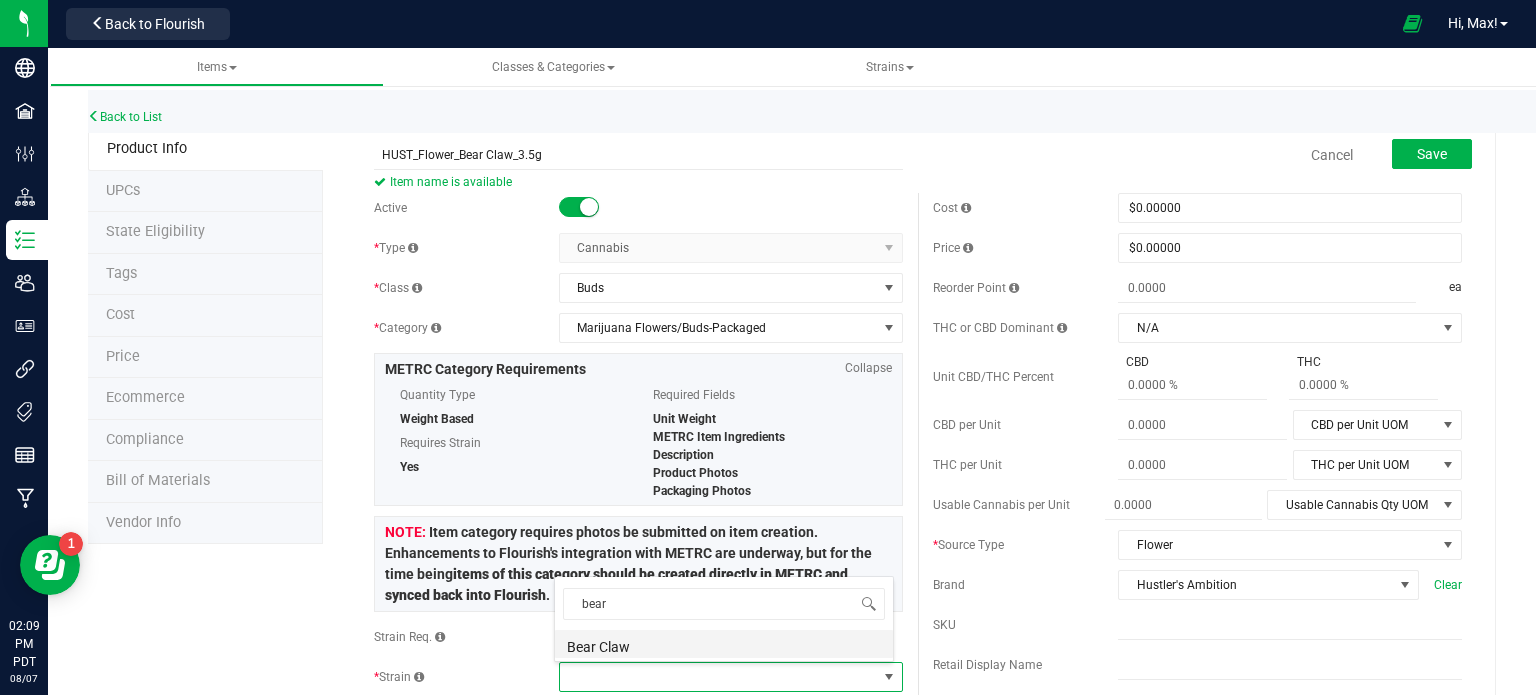 click on "Bear Claw" at bounding box center [724, 644] 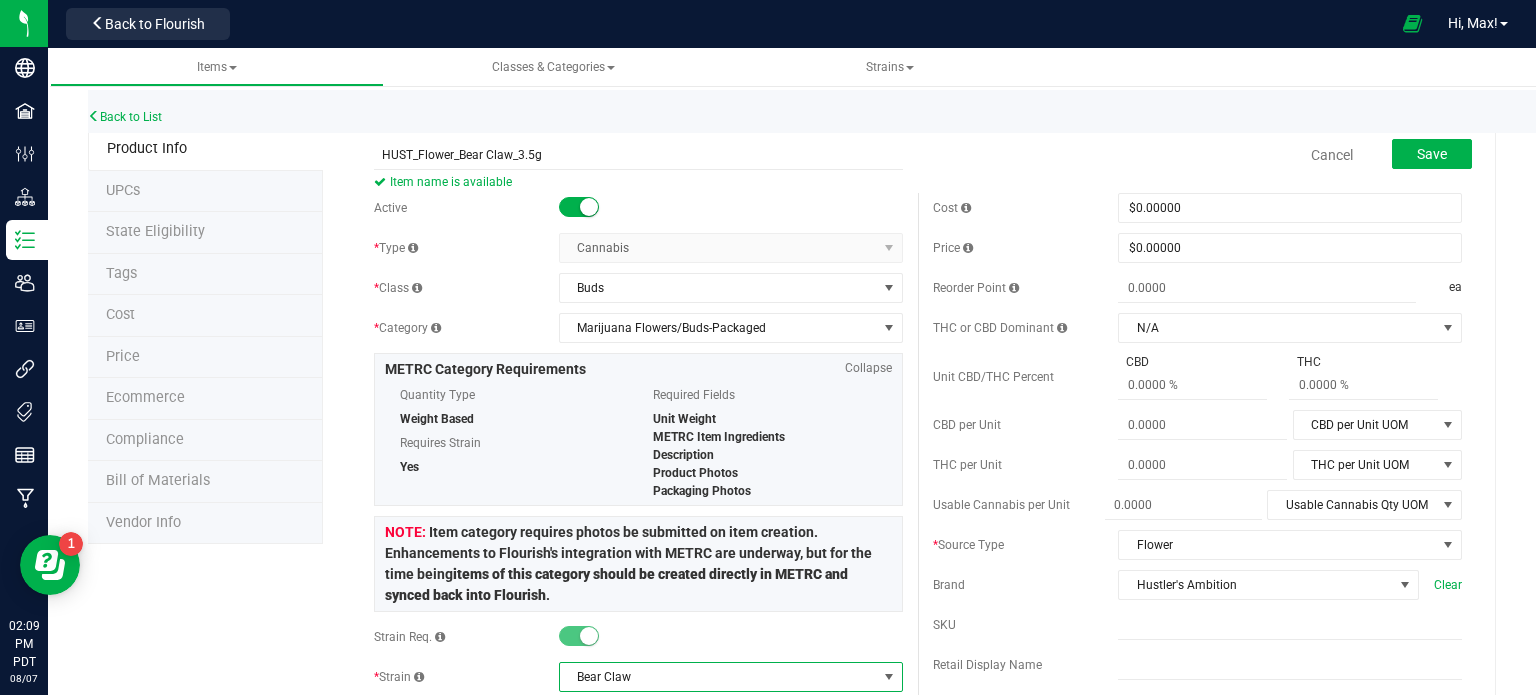 scroll, scrollTop: 0, scrollLeft: 0, axis: both 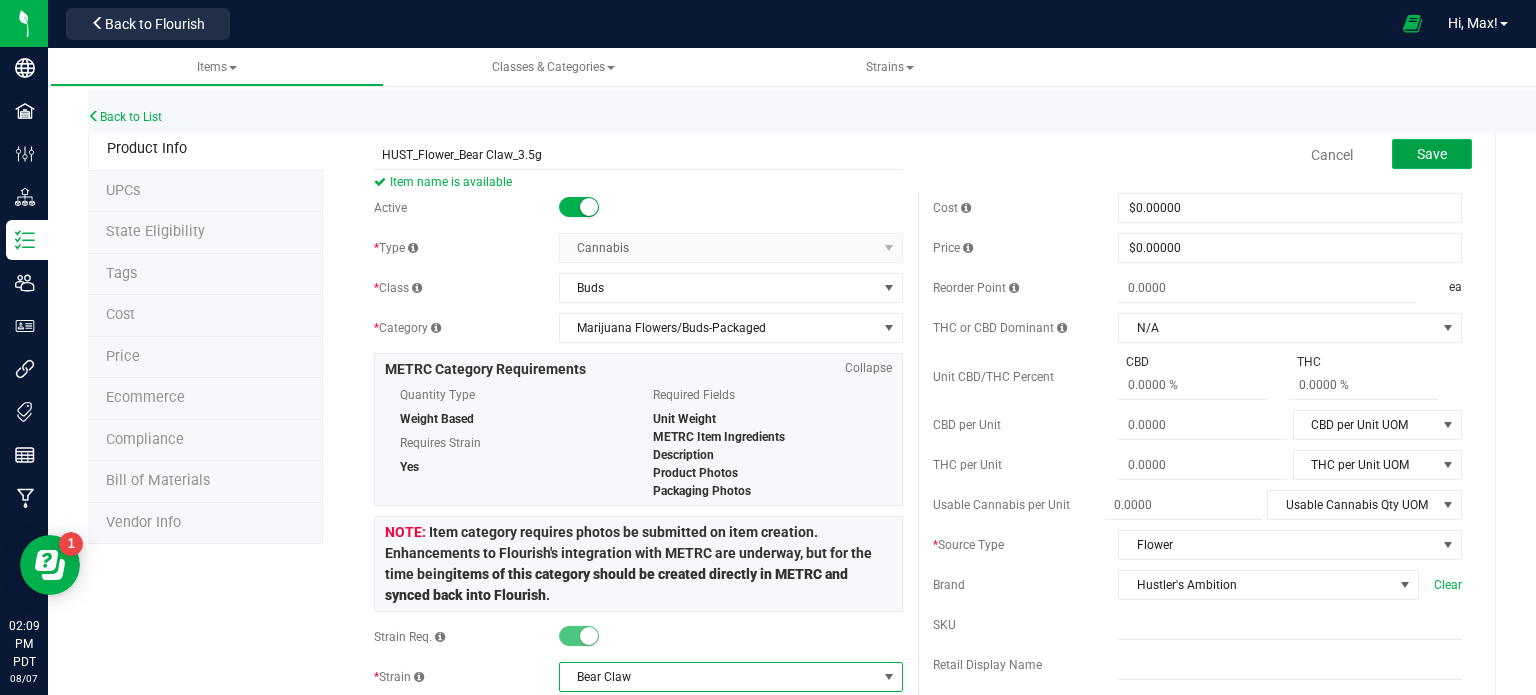 click on "Save" at bounding box center (1432, 154) 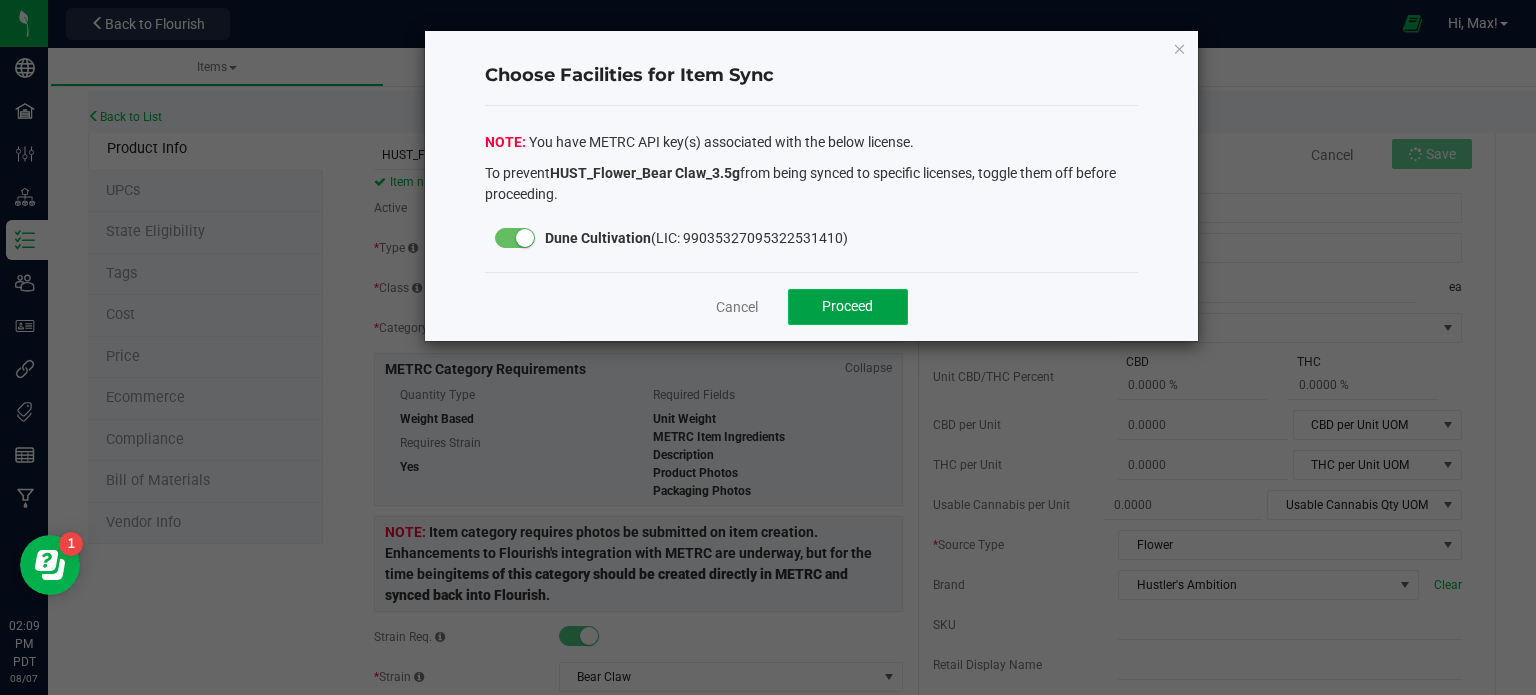 click on "Proceed" 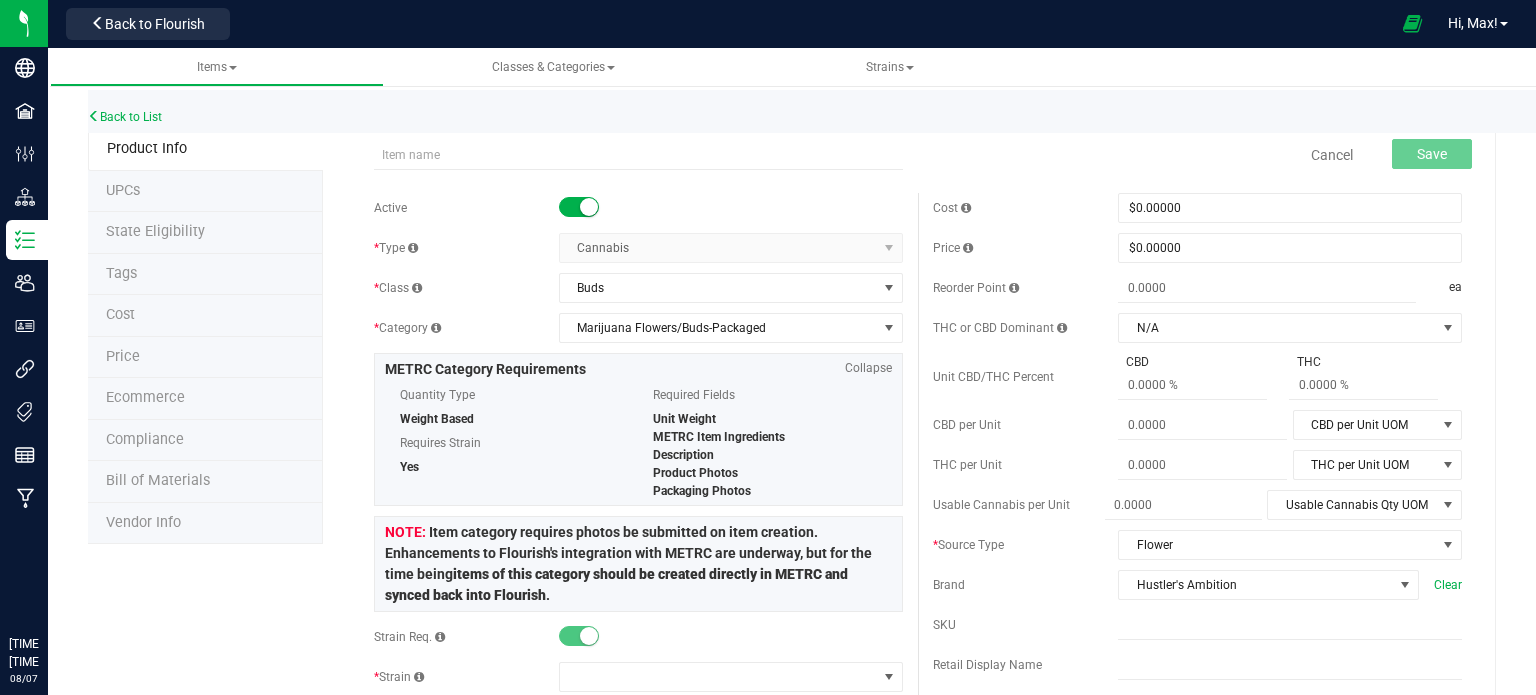 scroll, scrollTop: 0, scrollLeft: 0, axis: both 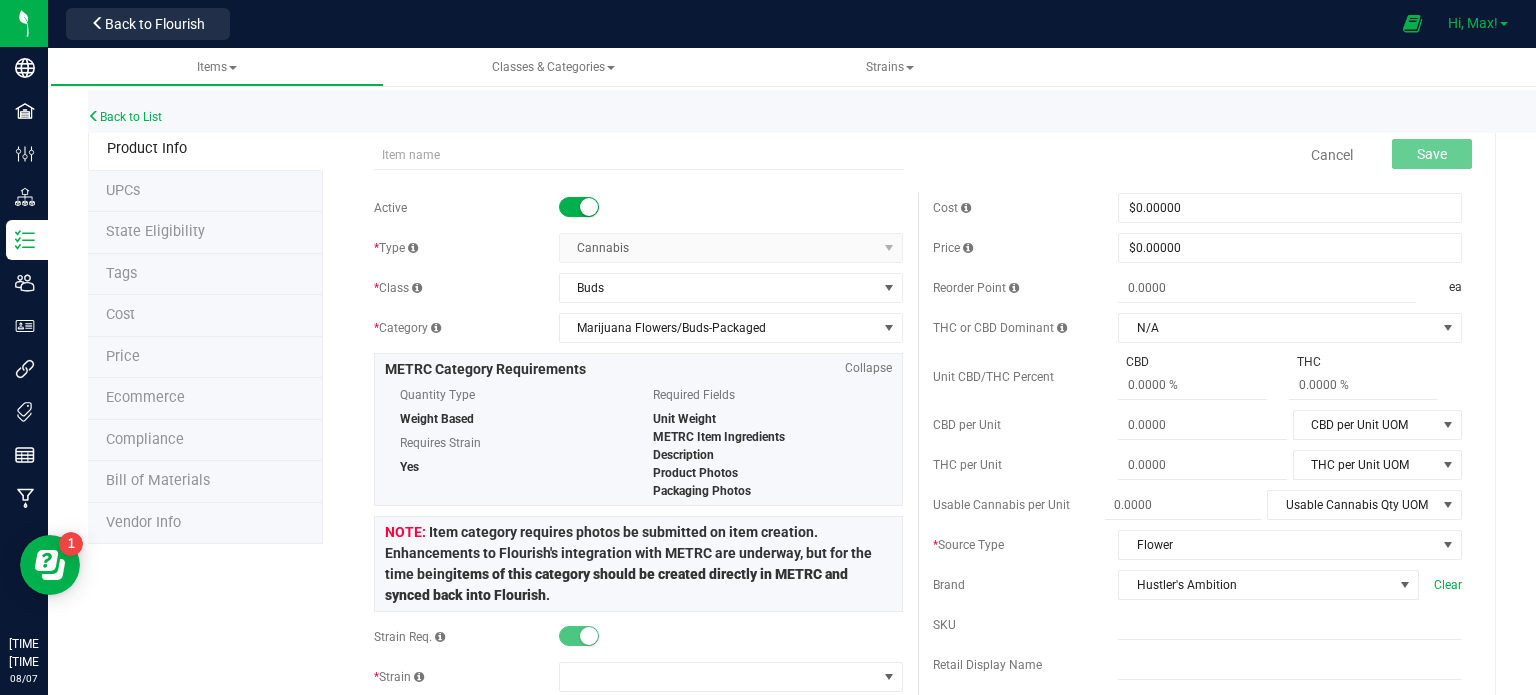 click on "Hi, Max!" at bounding box center [1478, 23] 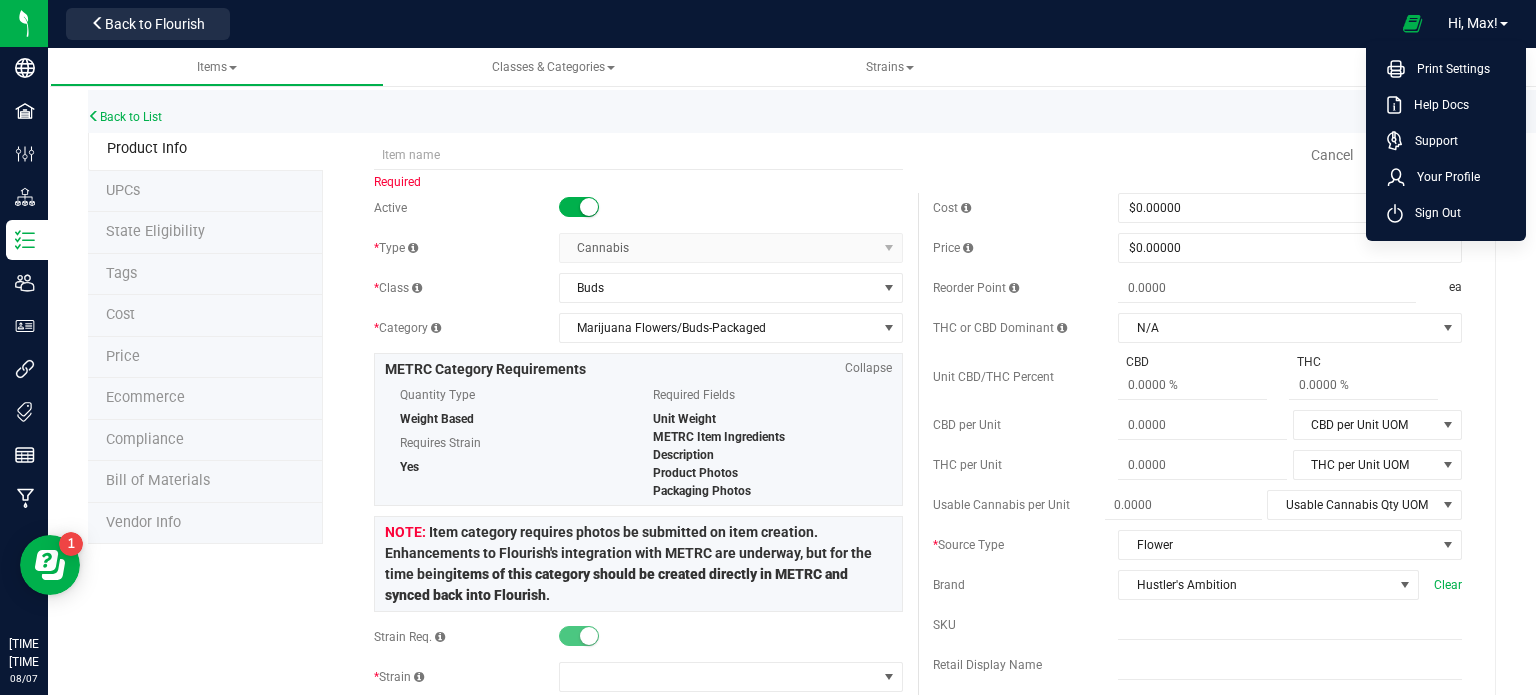 click on "Back to List" at bounding box center (856, 111) 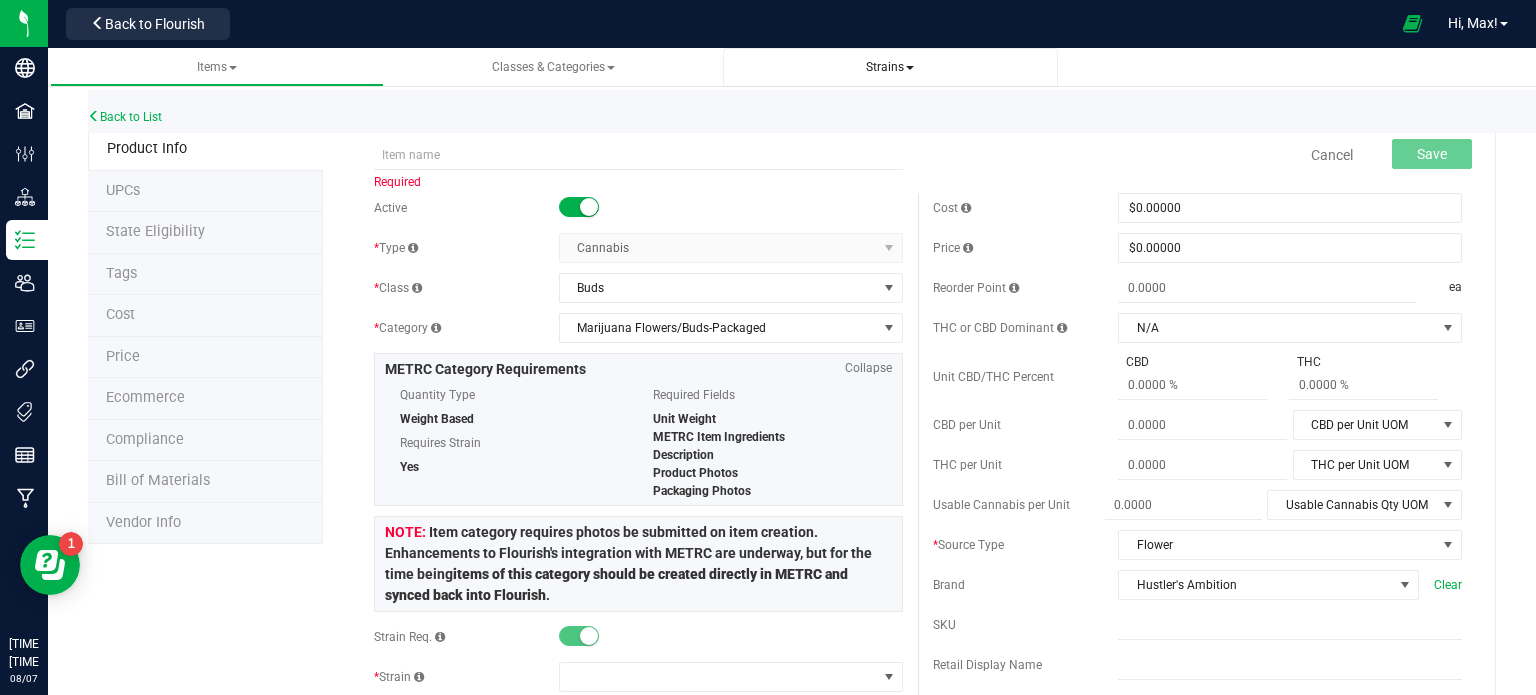 click on "Strains" at bounding box center [890, 67] 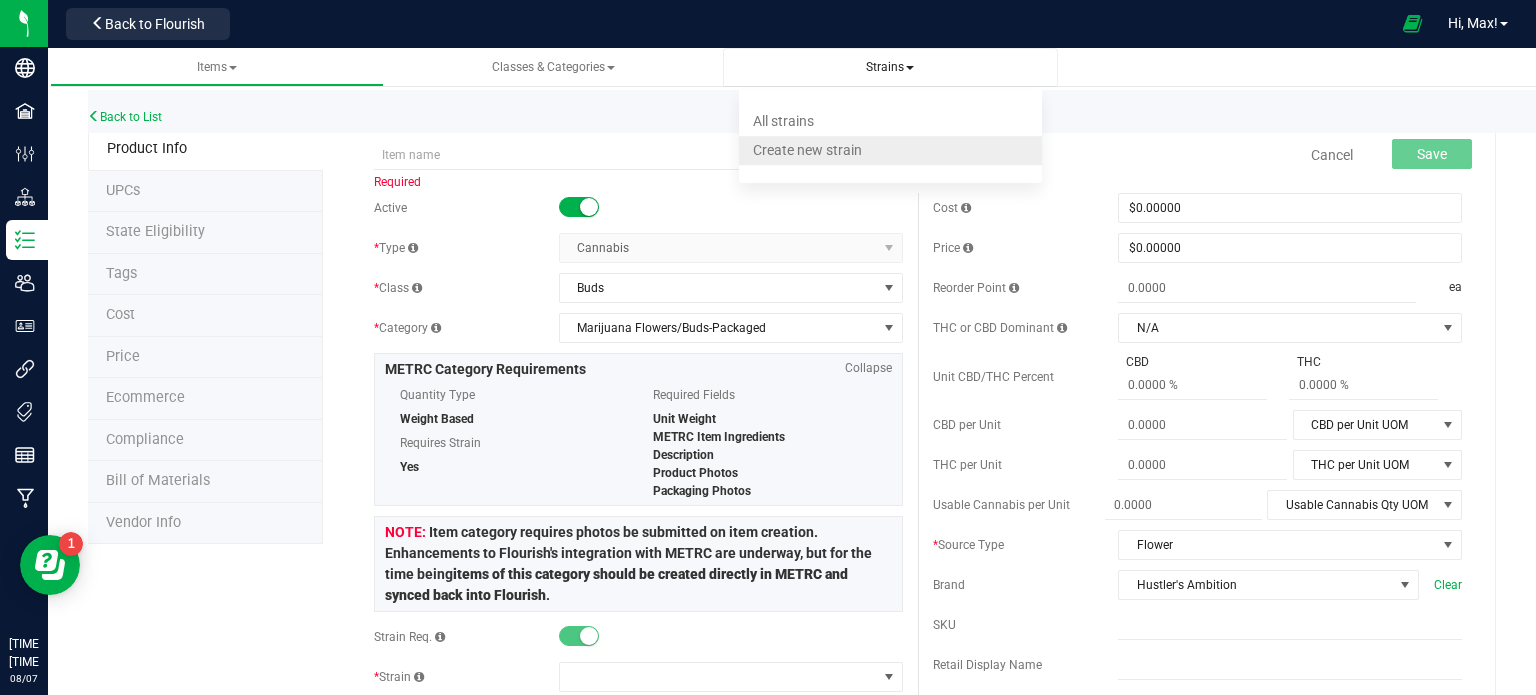 click on "Create new strain" at bounding box center (807, 150) 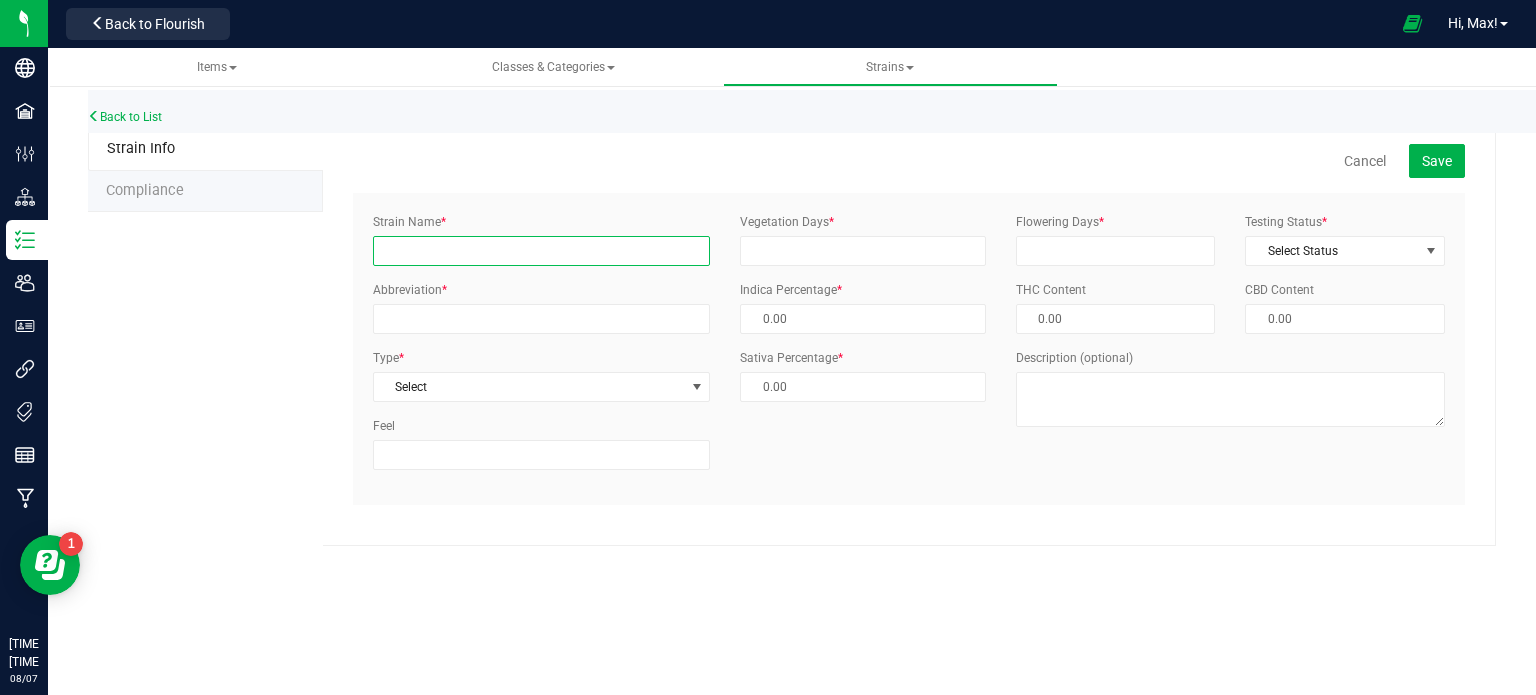 click on "Strain Name
*" at bounding box center (541, 251) 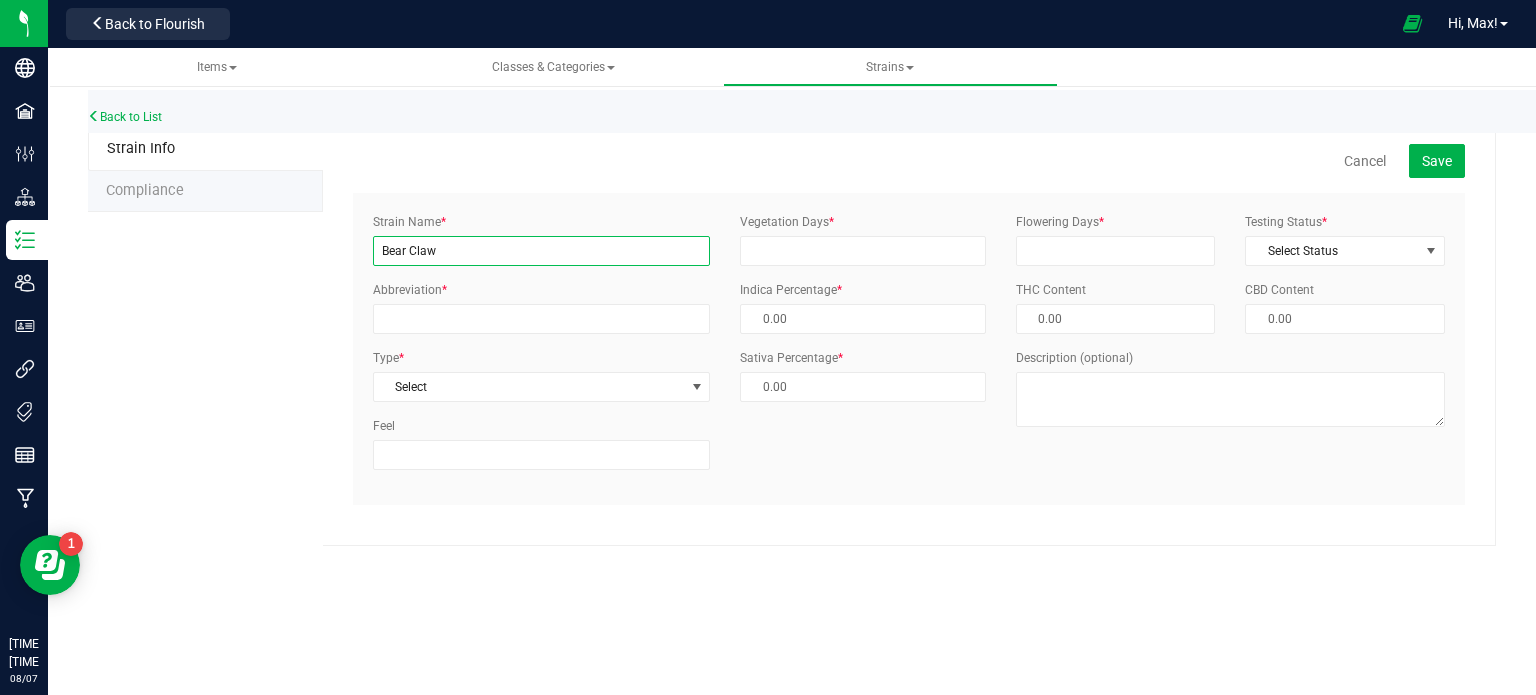 type on "Bear Claw" 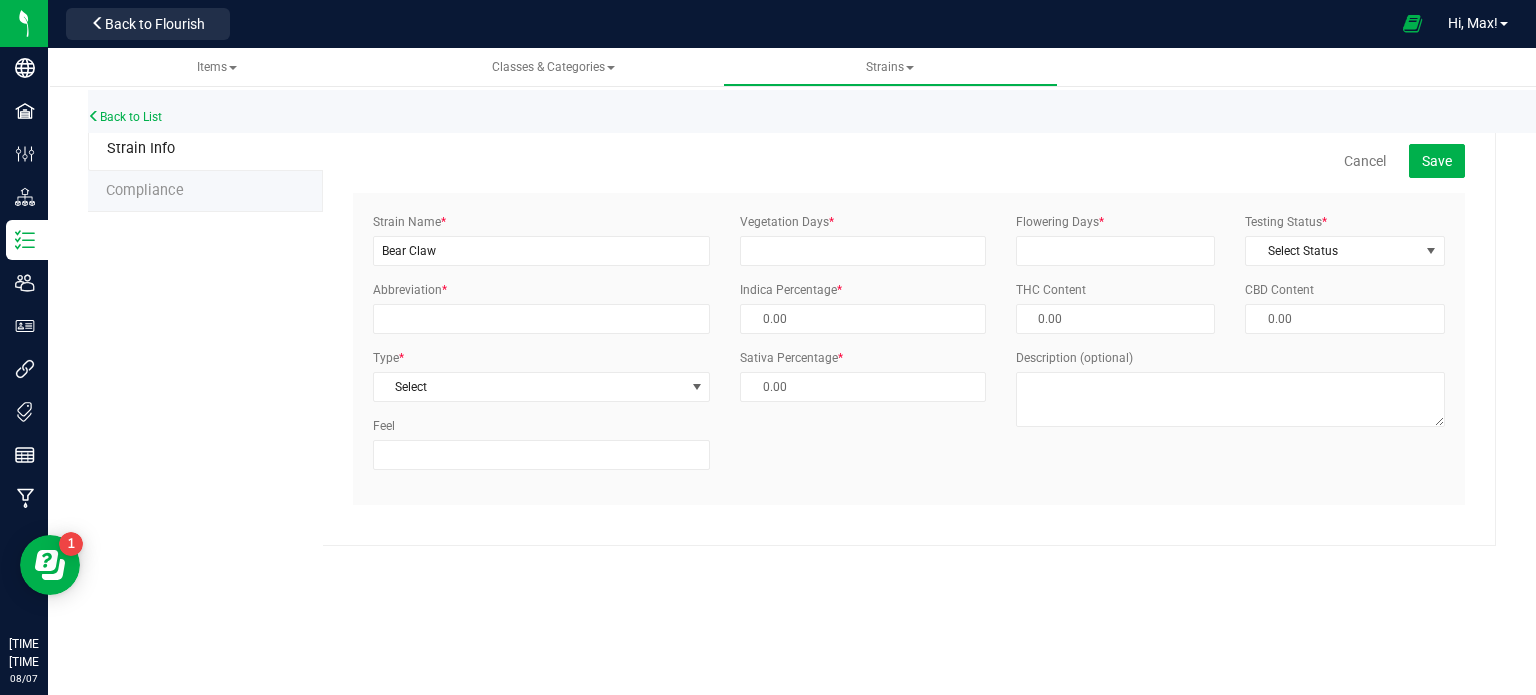 click on "Strain Name
*
Bear Claw
Abbreviation
*
Type
*
Select Select Indica Sativa Hybrid CBD THC Hybrid - Indica Hybrid - Sativa
Feel" at bounding box center [541, 349] 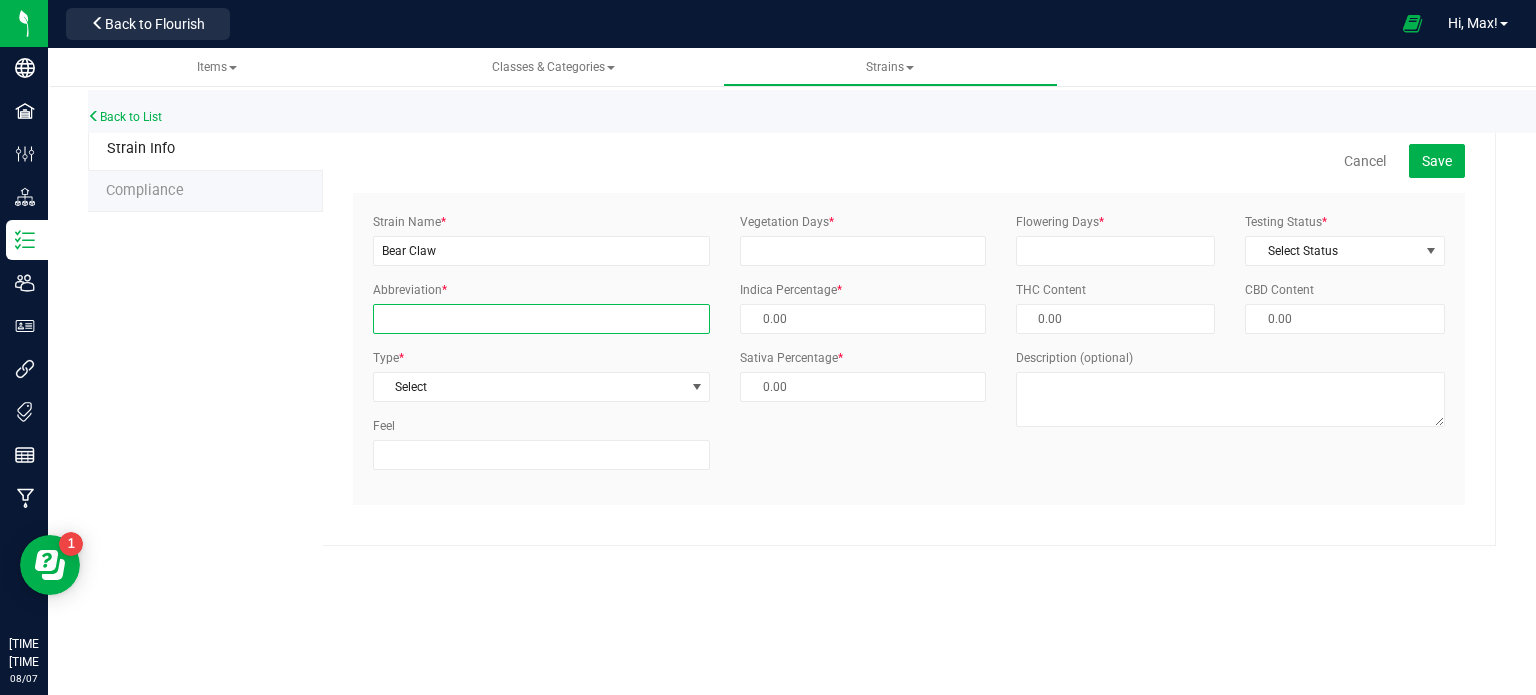 click on "Abbreviation
*" at bounding box center (541, 319) 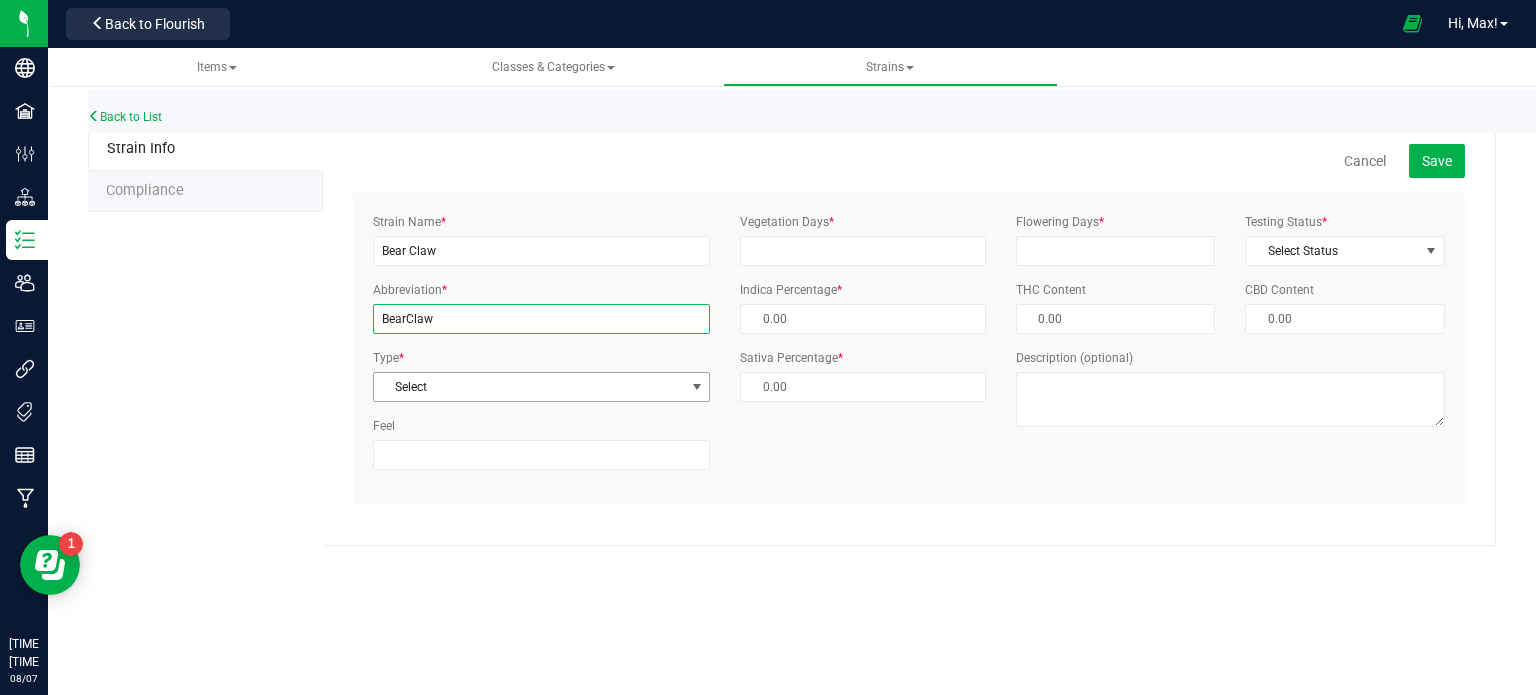type on "BearClaw" 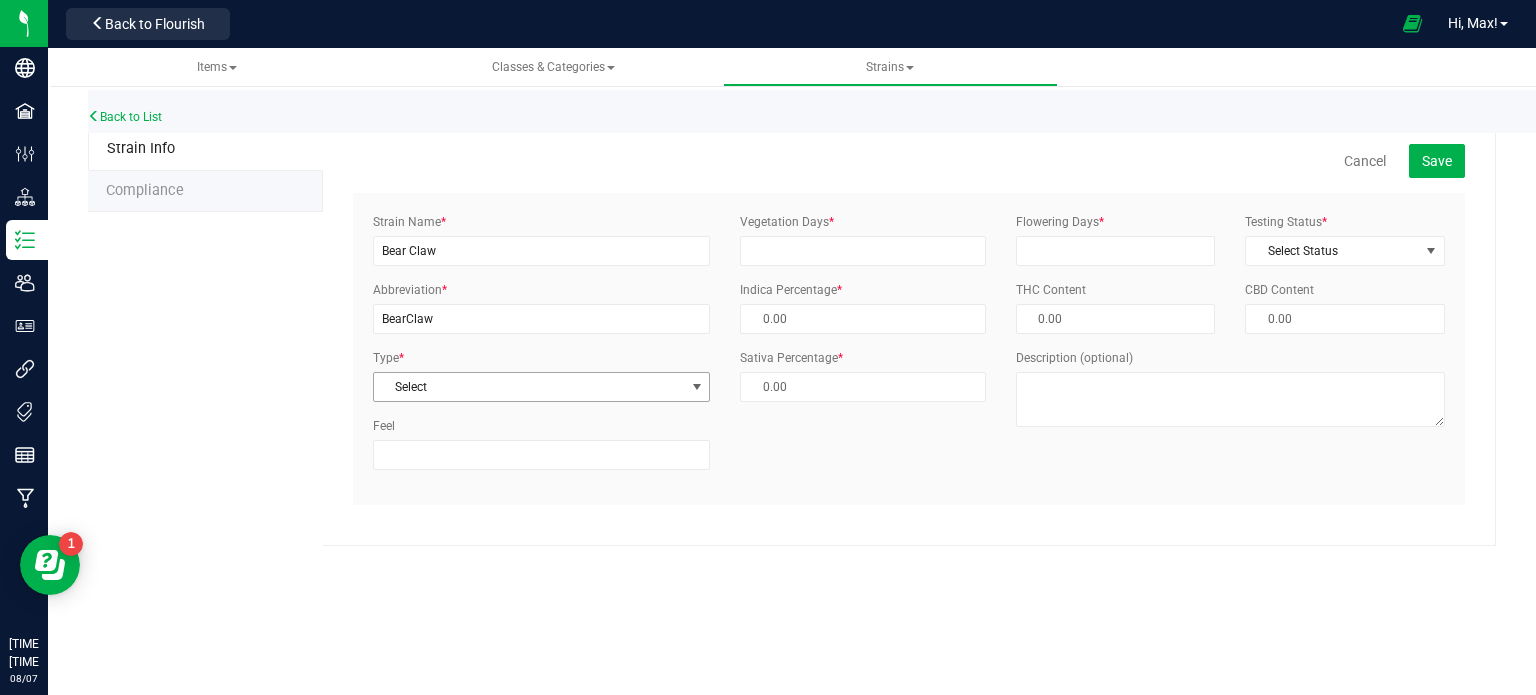 click on "Strain Name
*
Bear Claw
Abbreviation
*
BearClaw
Type
*
Select Select Indica Sativa Hybrid CBD THC Hybrid - Indica Hybrid - Sativa
Feel" at bounding box center [541, 349] 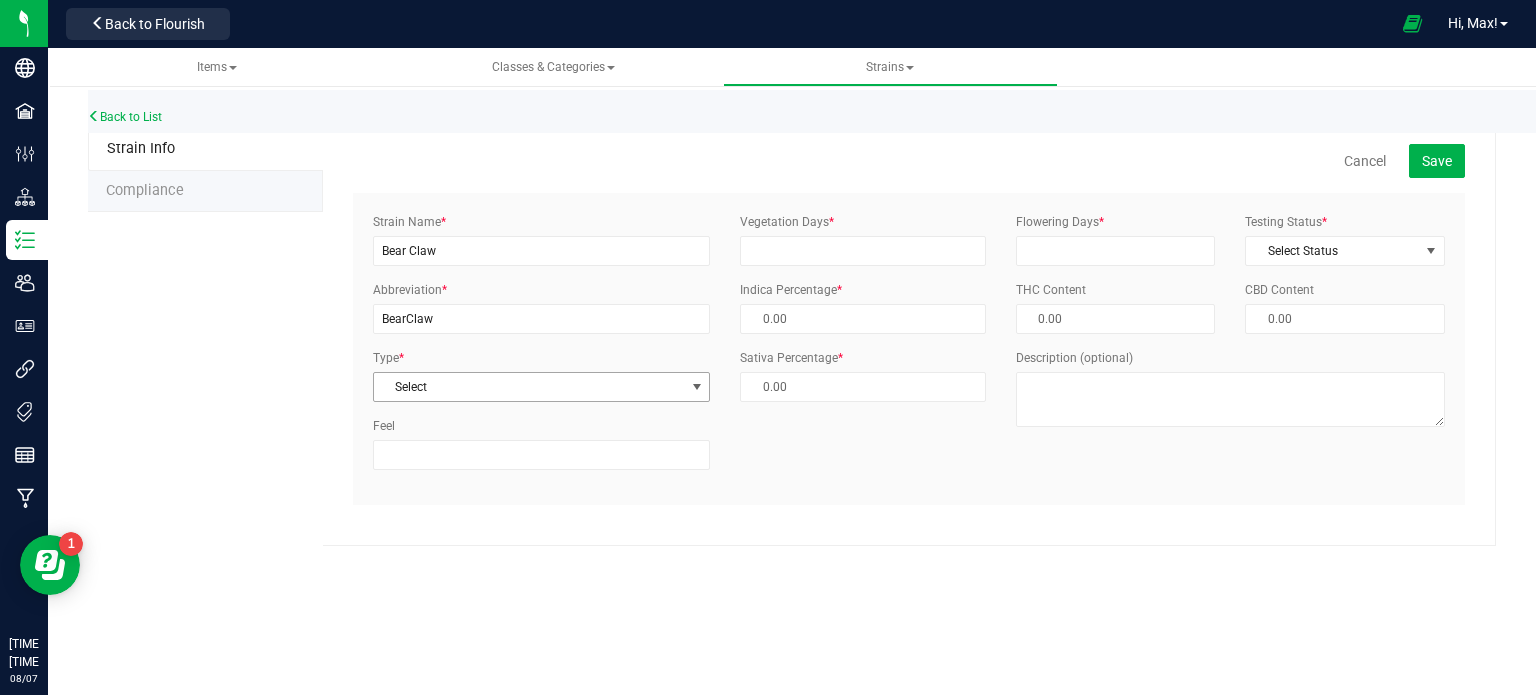 click on "Select" at bounding box center [529, 387] 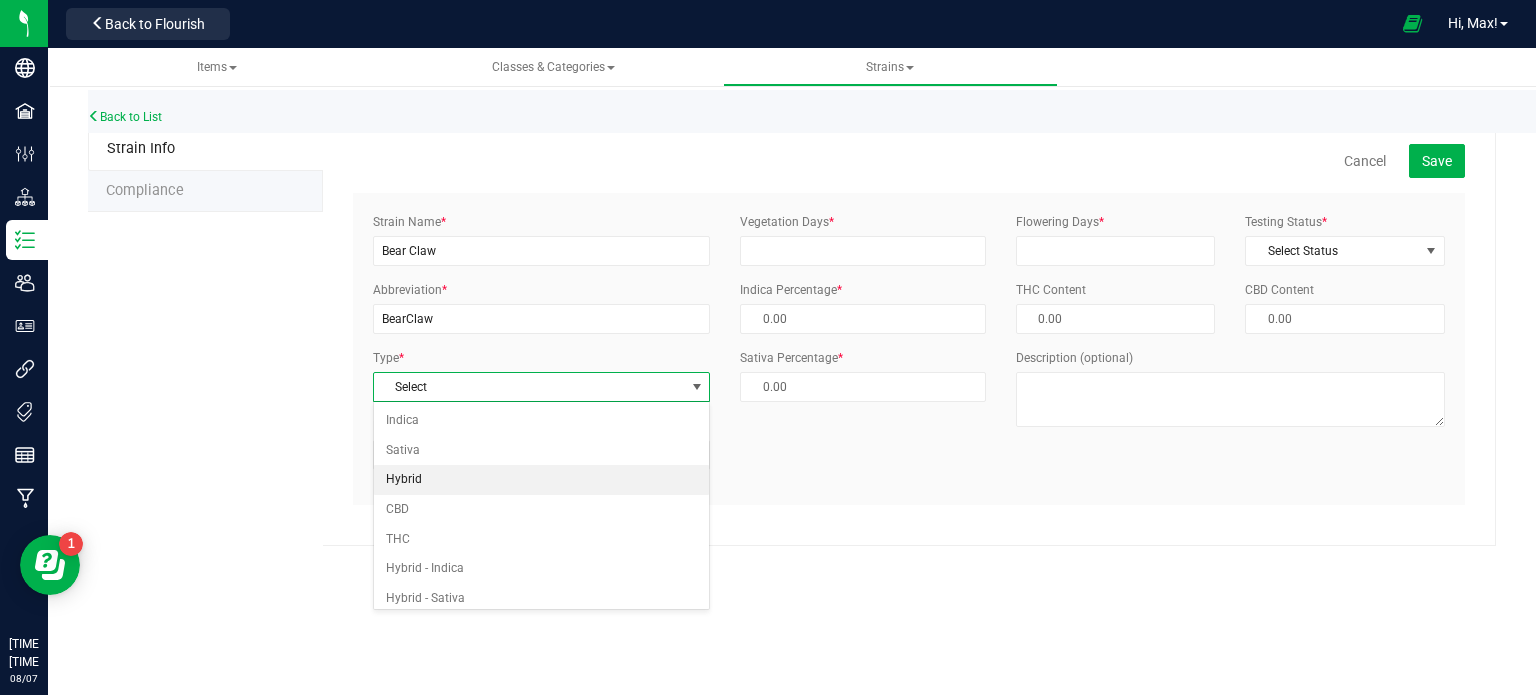 click on "Hybrid" at bounding box center [542, 480] 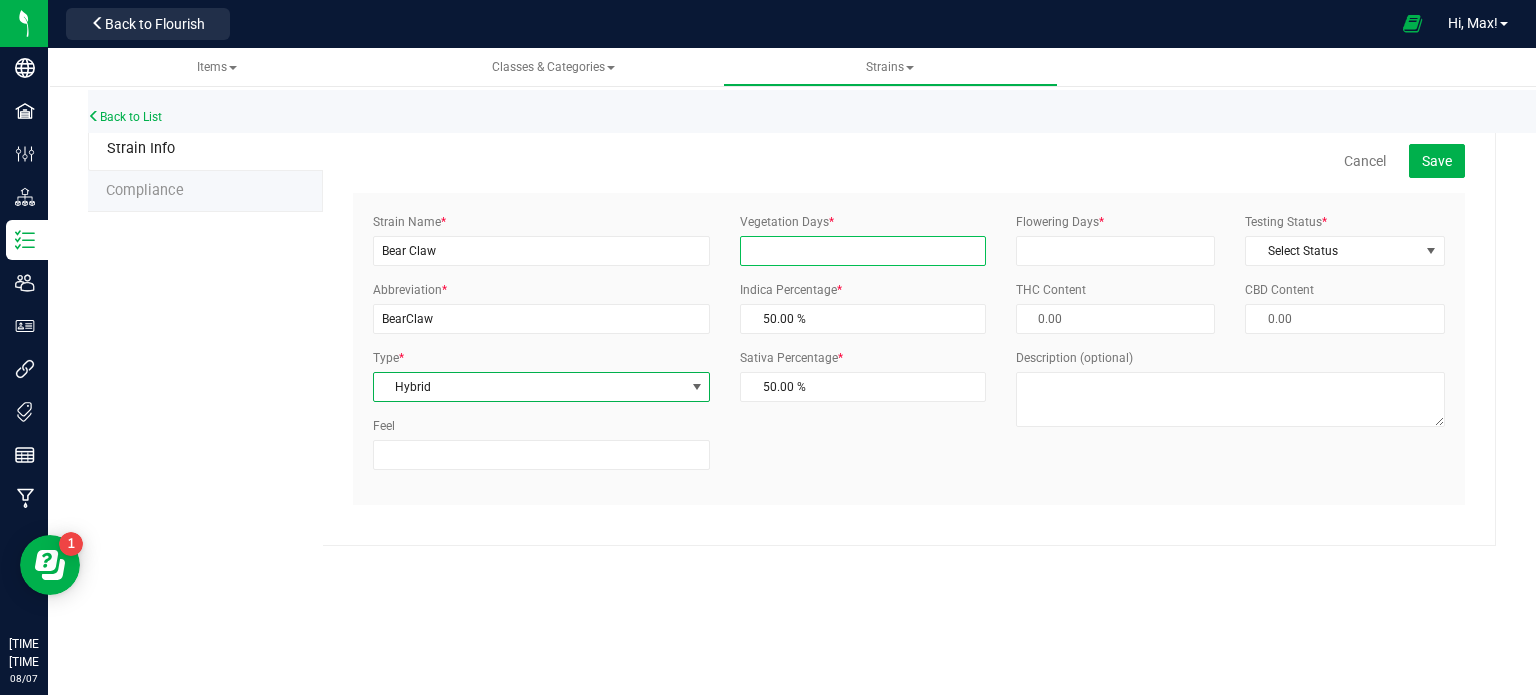 click on "Vegetation Days
*" at bounding box center (863, 251) 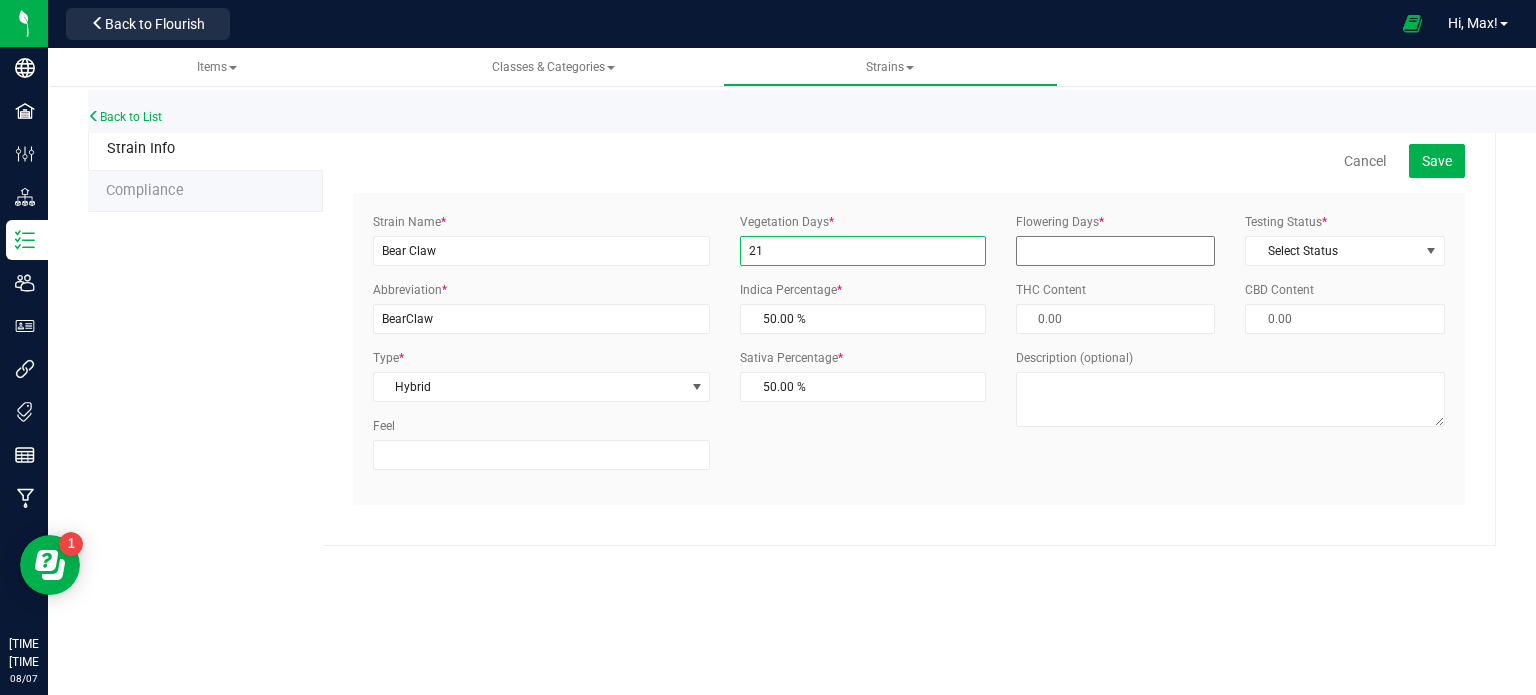 type on "21" 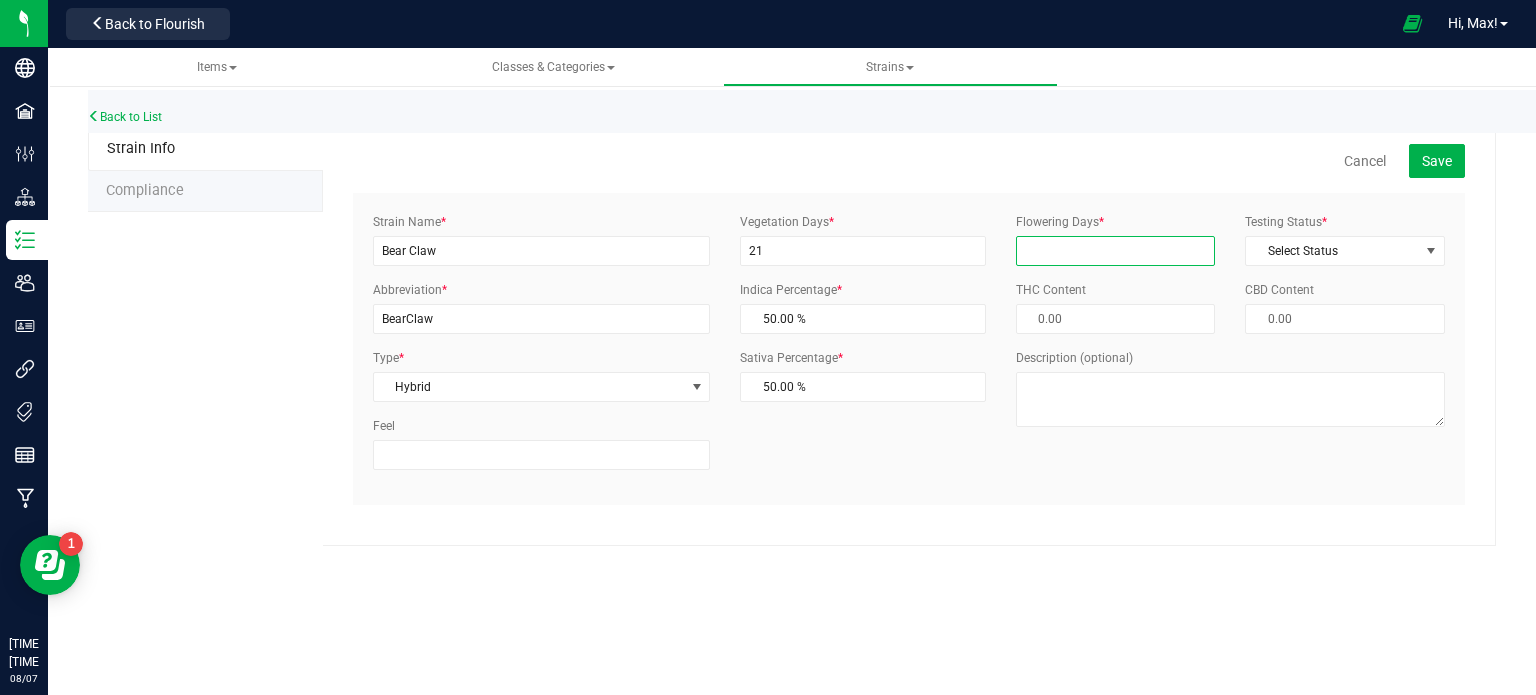 click on "Flowering Days
*" at bounding box center [1116, 251] 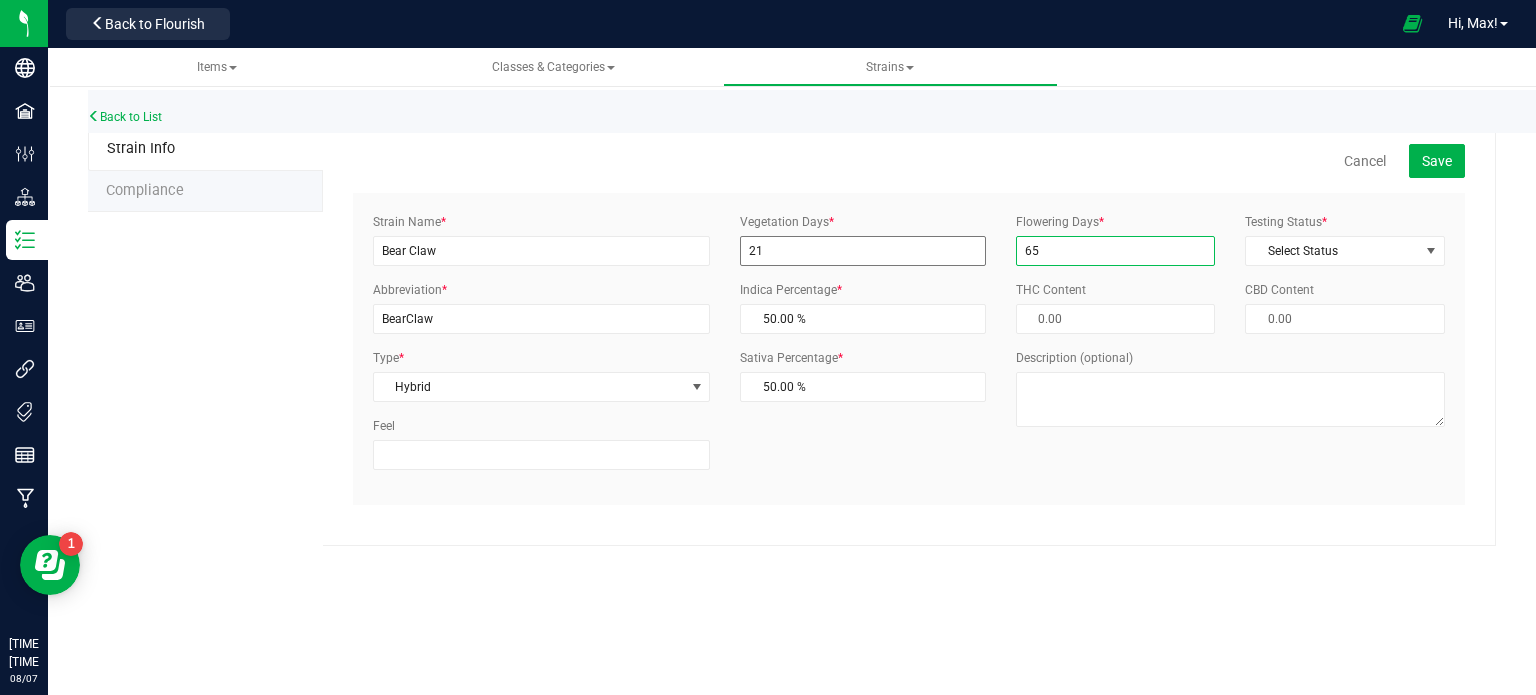 type on "65" 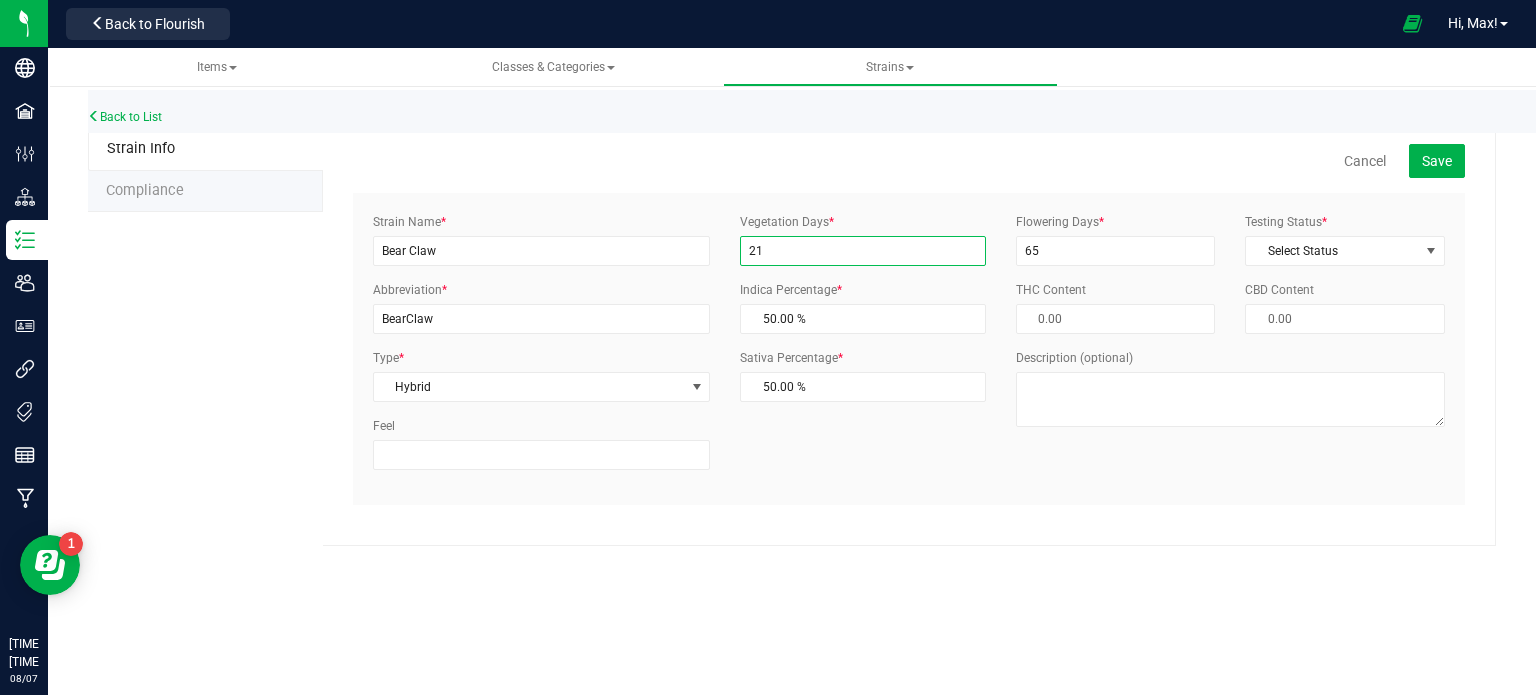 click on "21" at bounding box center [863, 251] 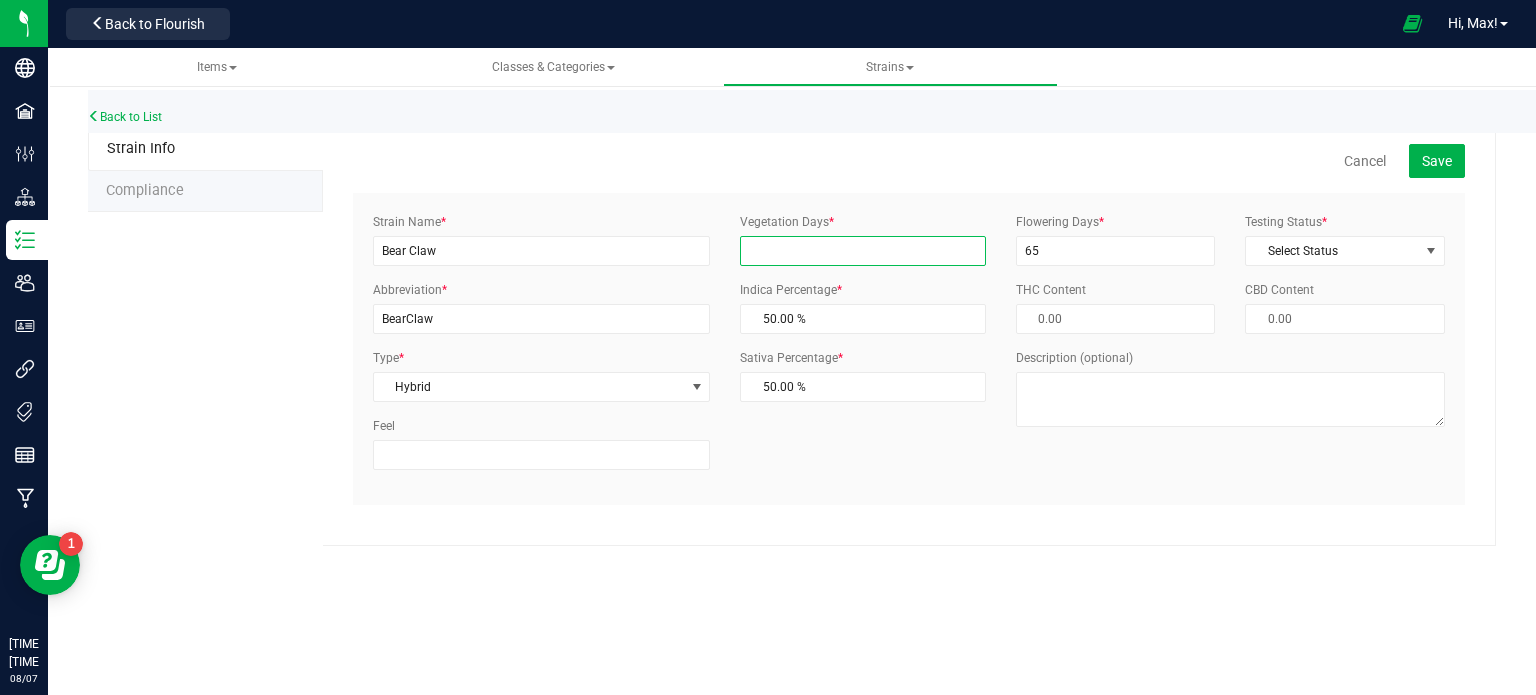 type on "2" 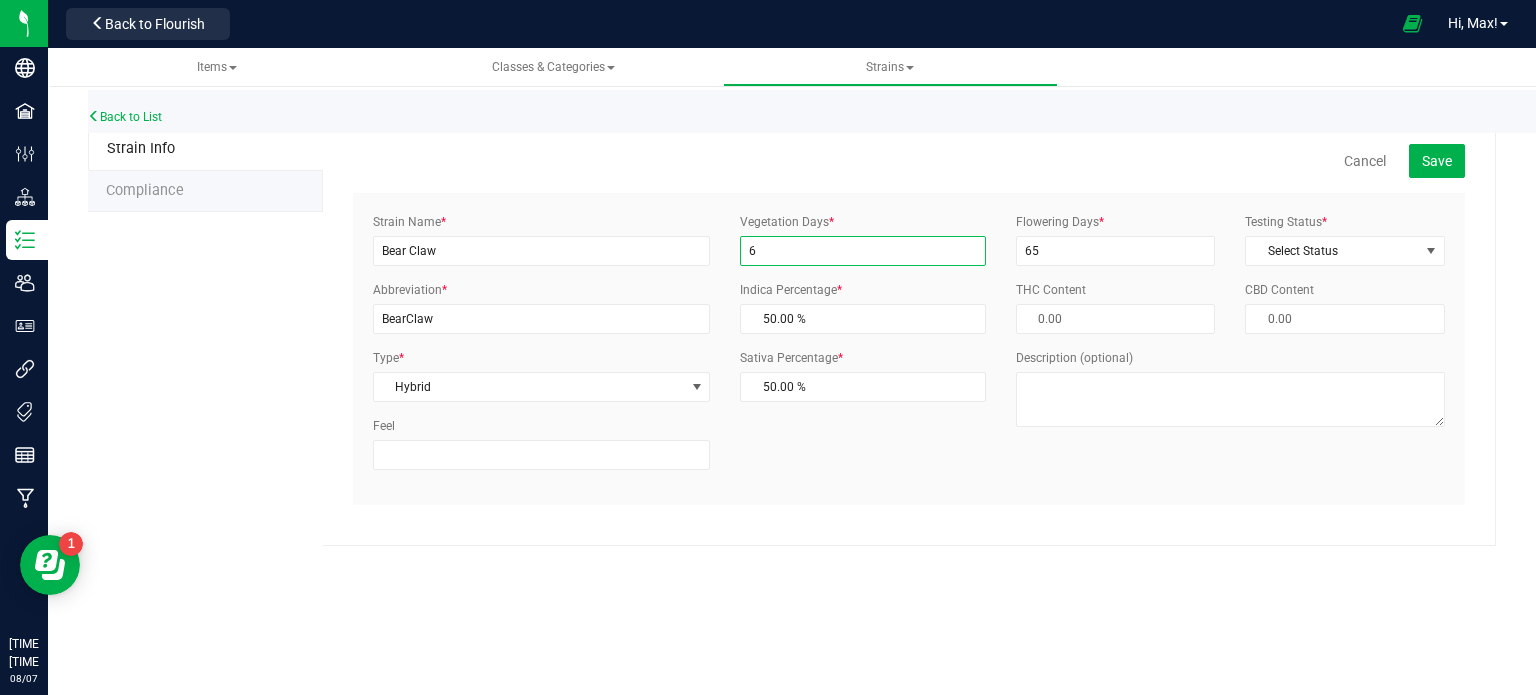 type on "6" 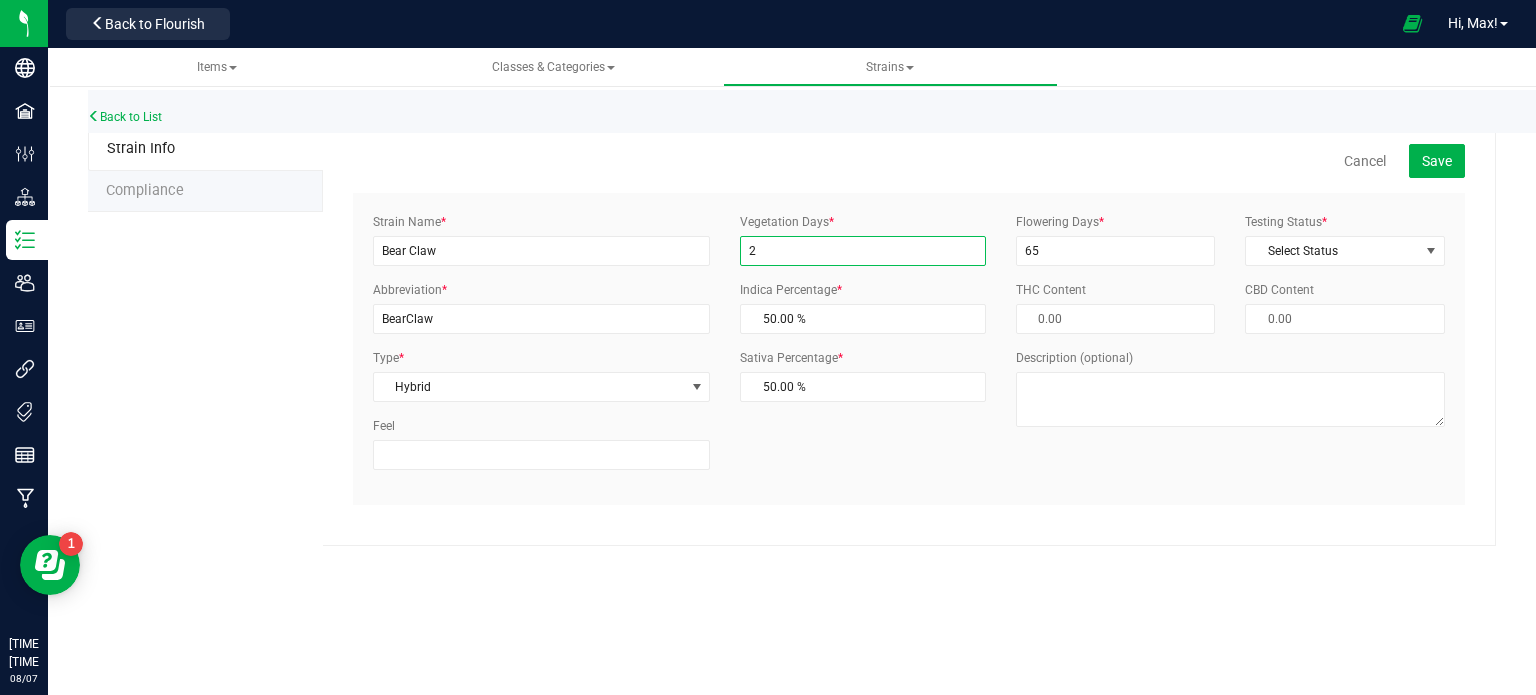 type on "21" 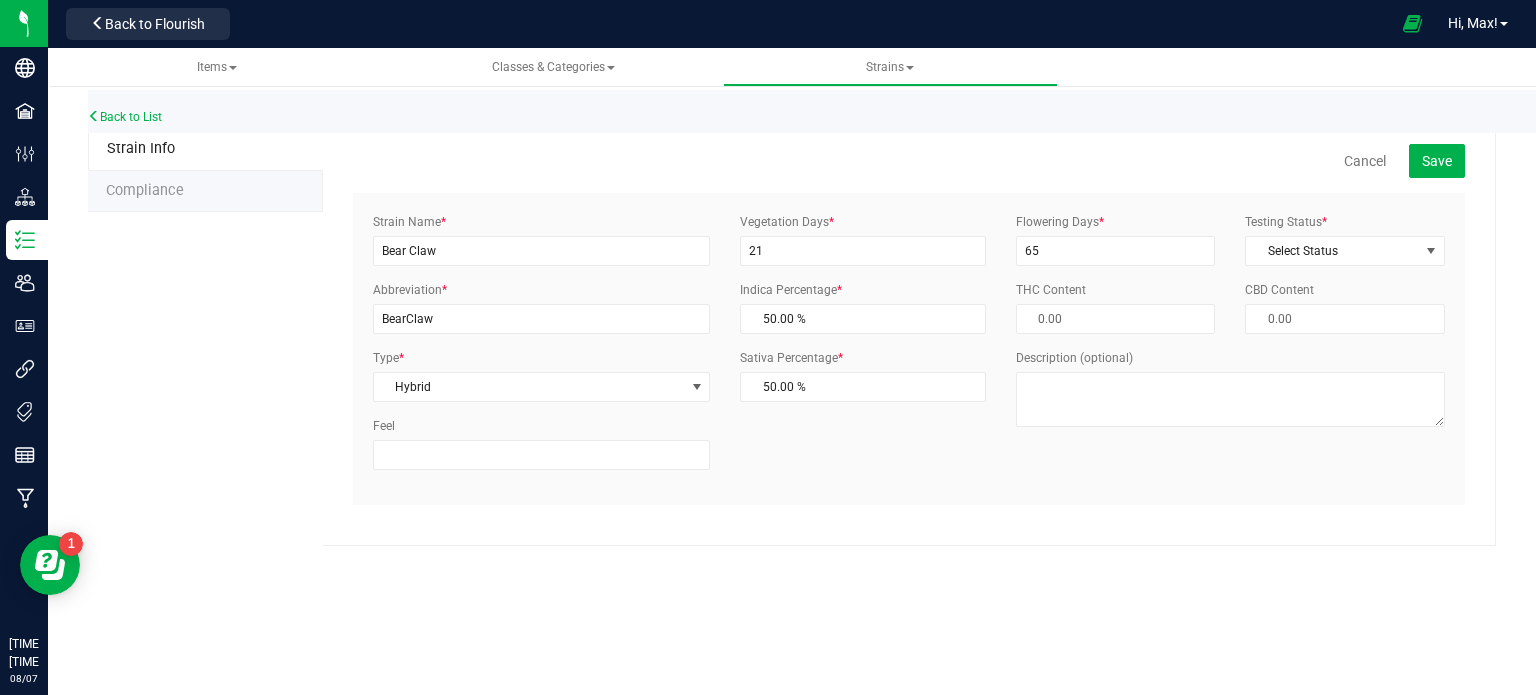 click on "Items   Classes & Categories   Strains   All strains   Create new strain
Back to List
Strain Info
Compliance
Cancel
Save
Strain Name
*
Bear Claw
Abbreviation
*
BearClaw
* Hybrid CBD" at bounding box center [792, 371] 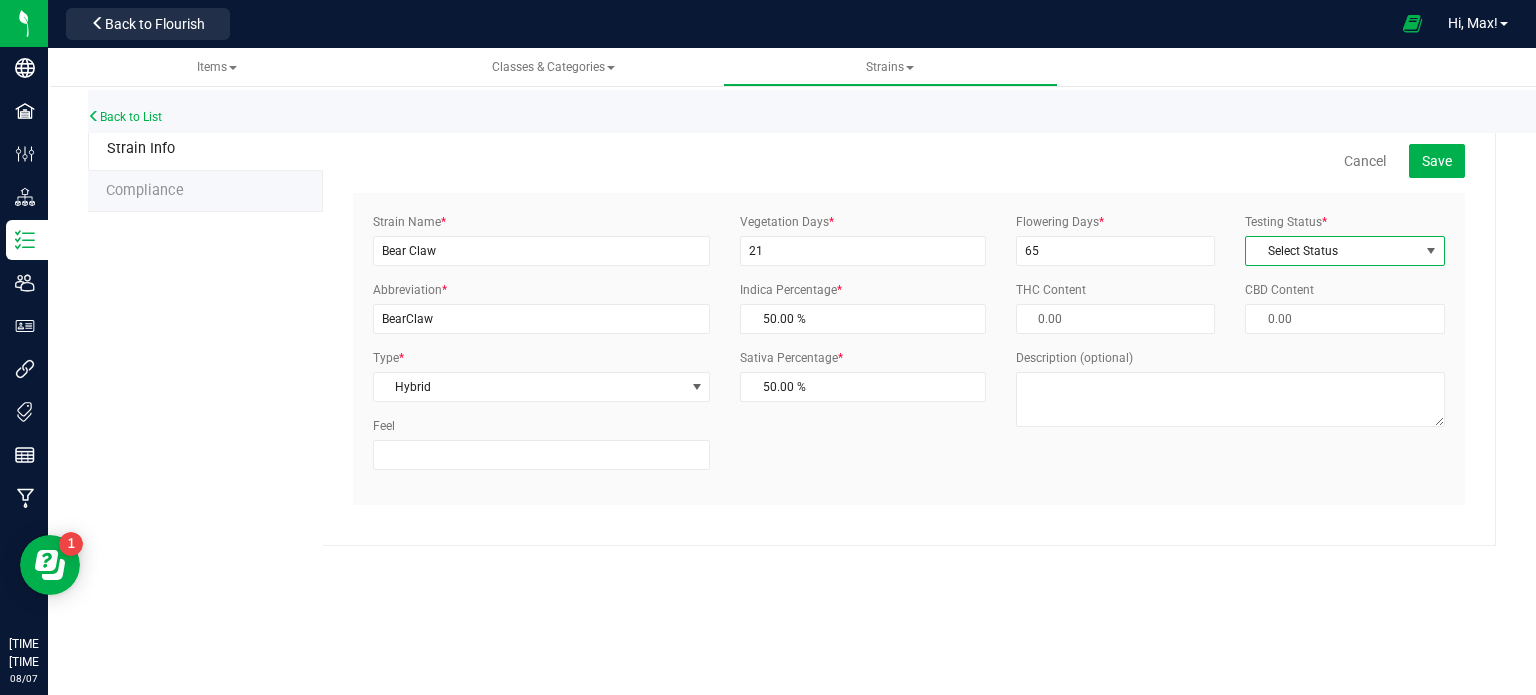 click on "Select Status" at bounding box center [1332, 251] 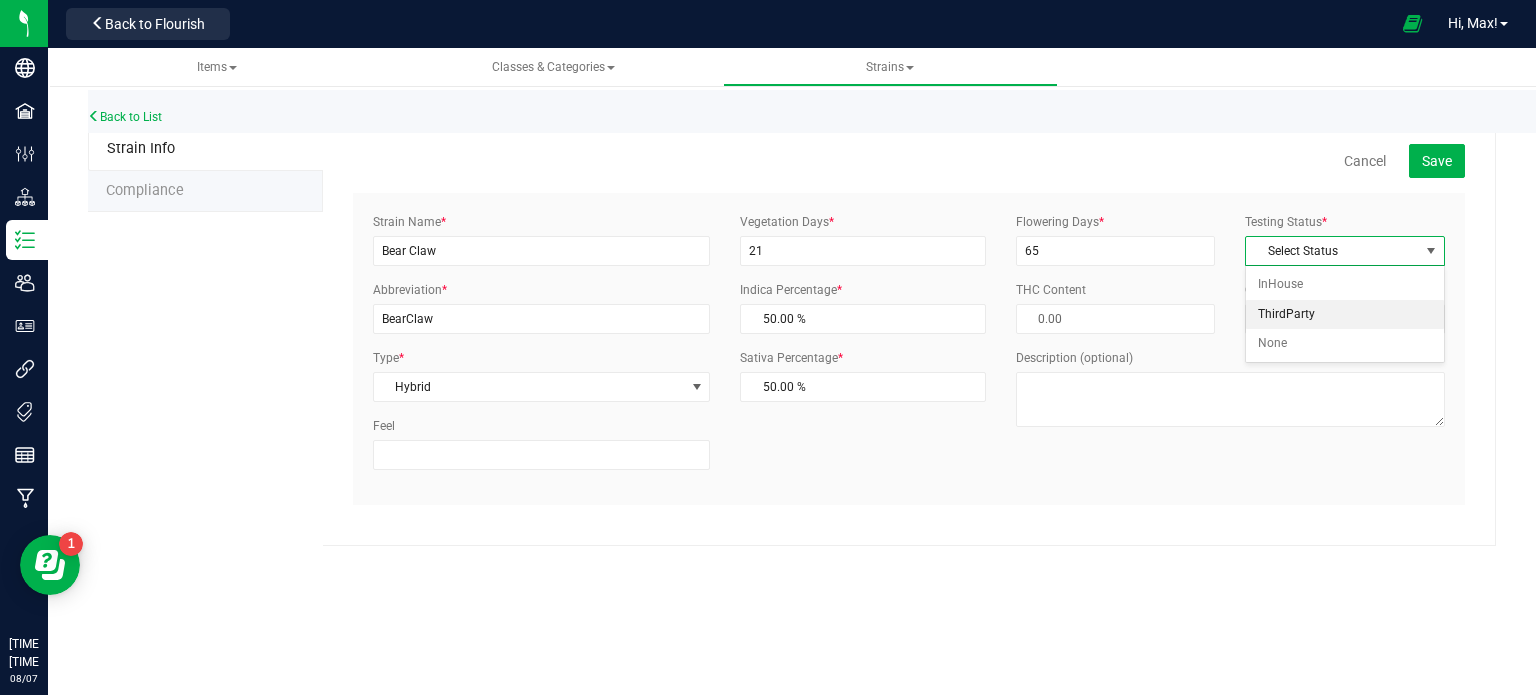 click on "ThirdParty" at bounding box center [1345, 315] 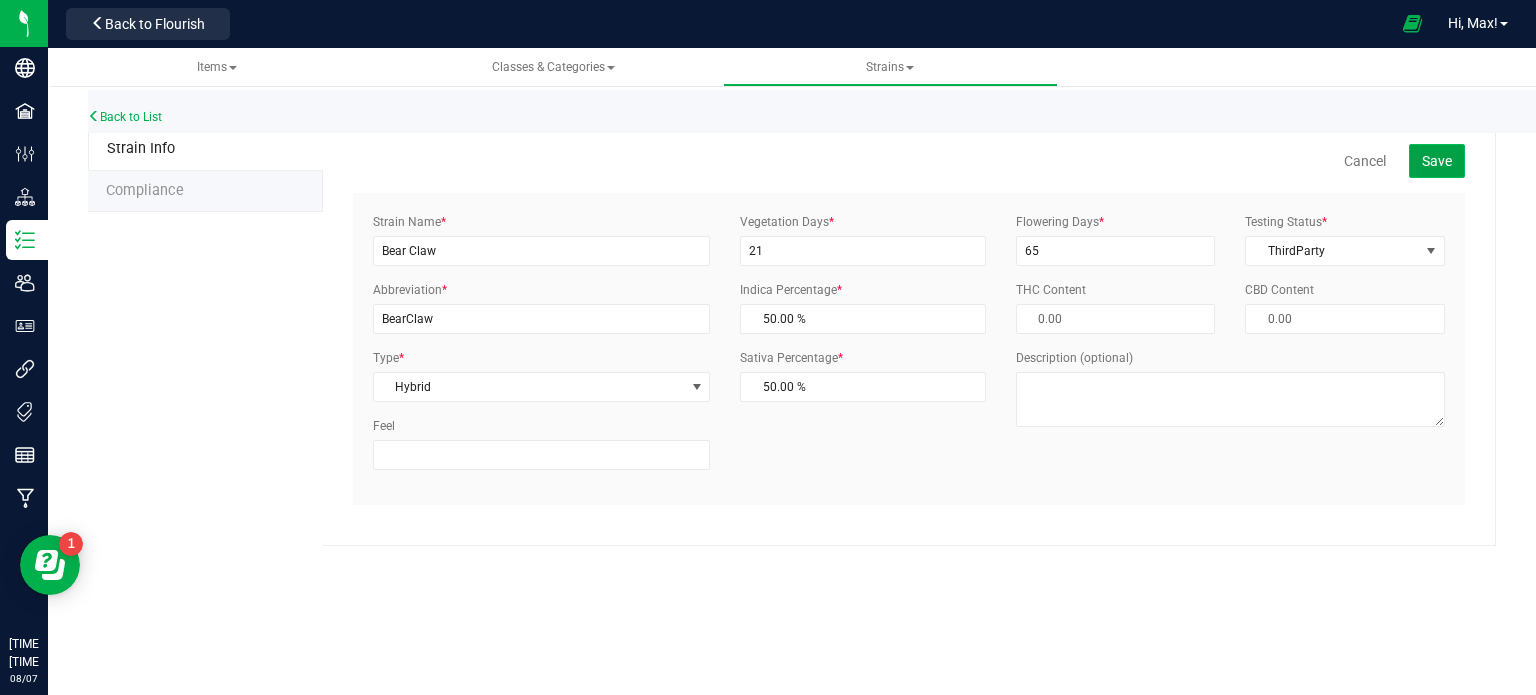 click on "Save" at bounding box center (1437, 161) 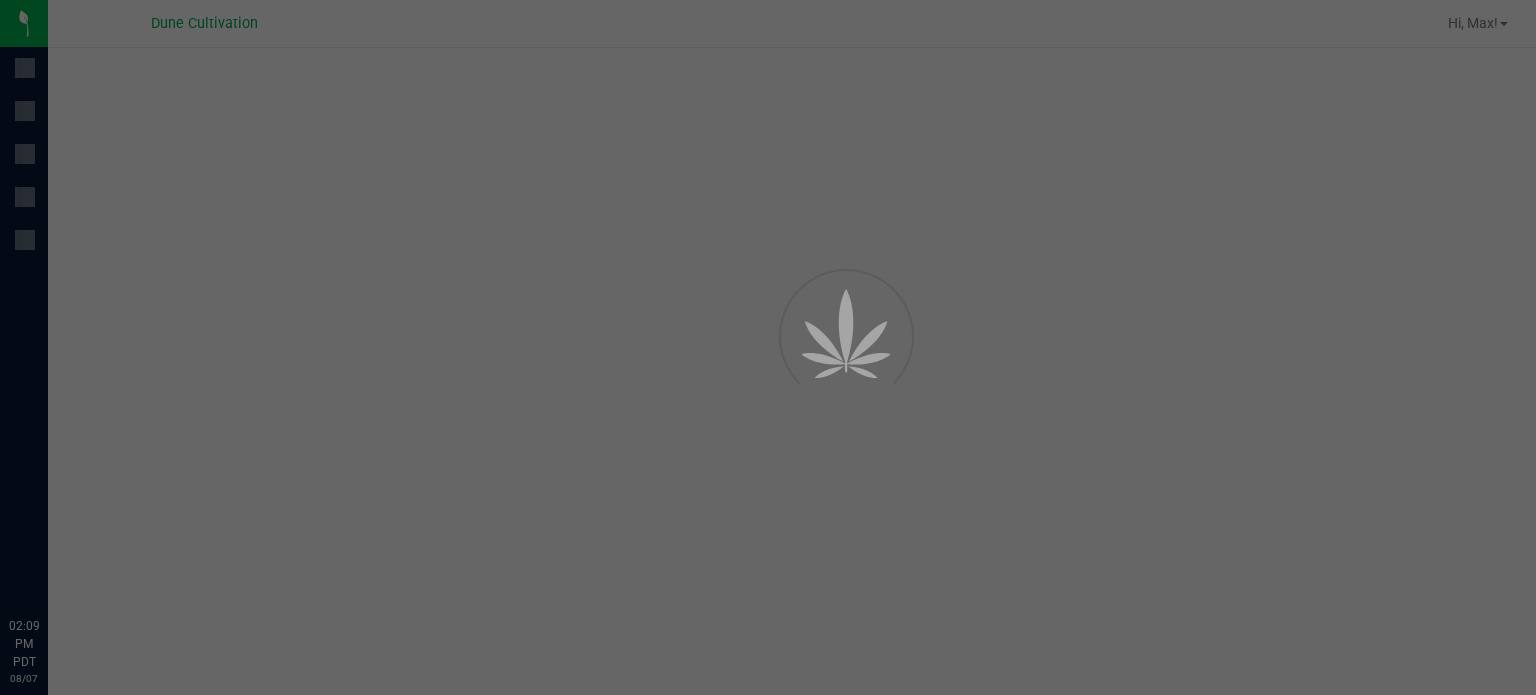 scroll, scrollTop: 0, scrollLeft: 0, axis: both 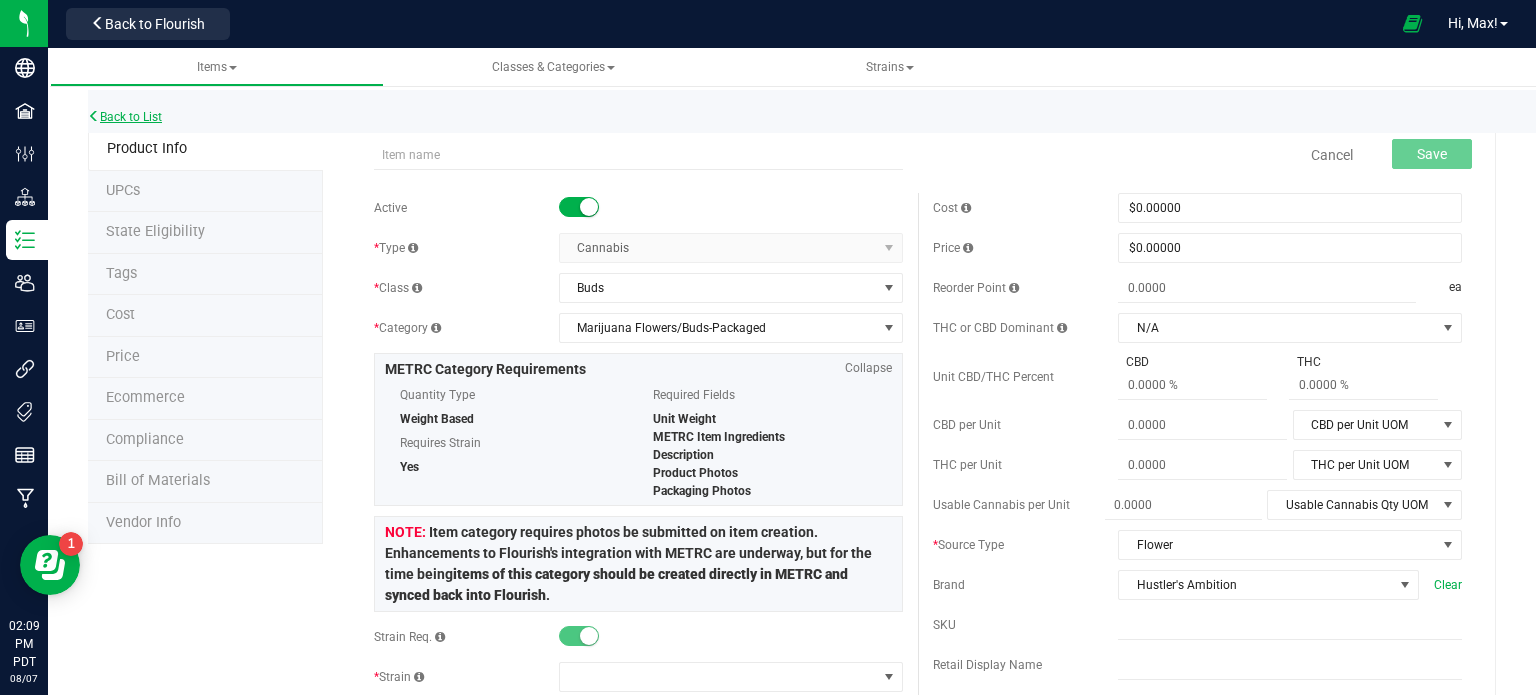 click on "Back to List" at bounding box center [125, 117] 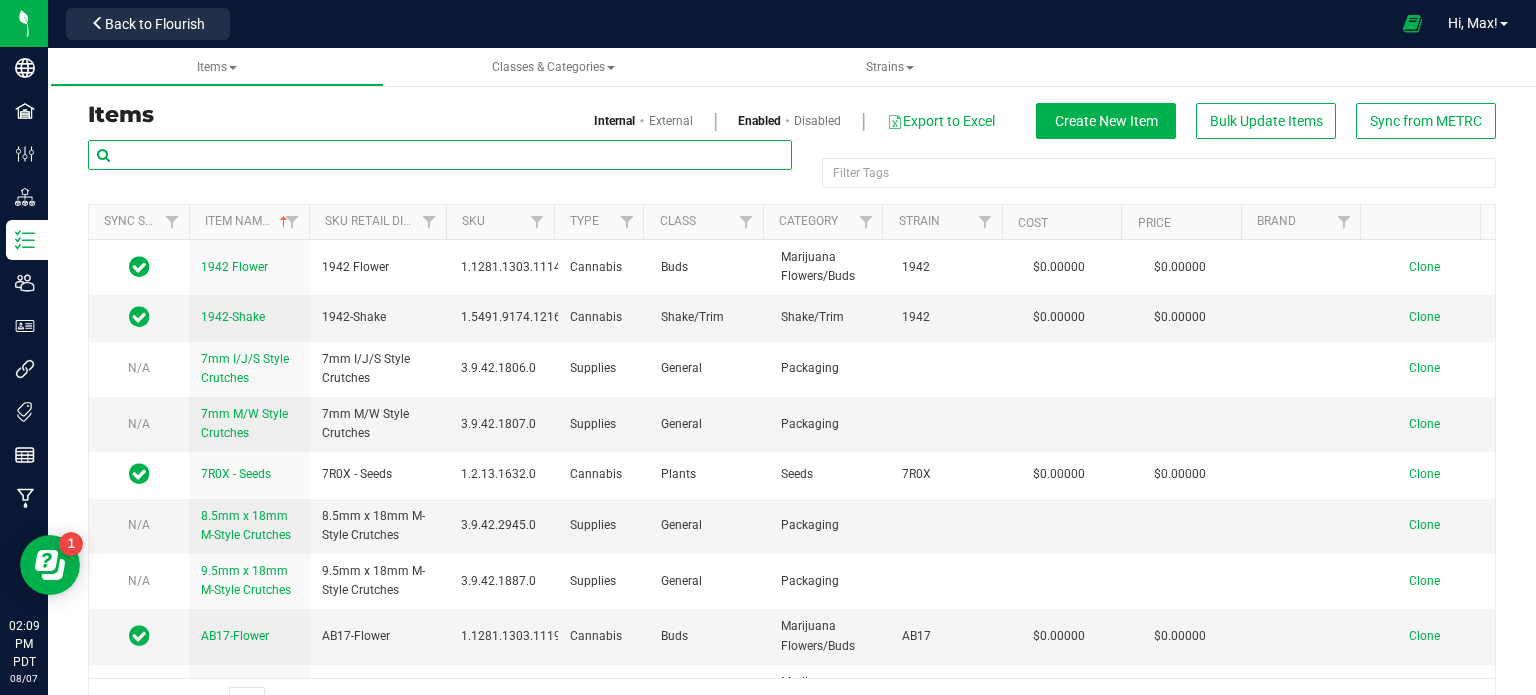 click at bounding box center [440, 155] 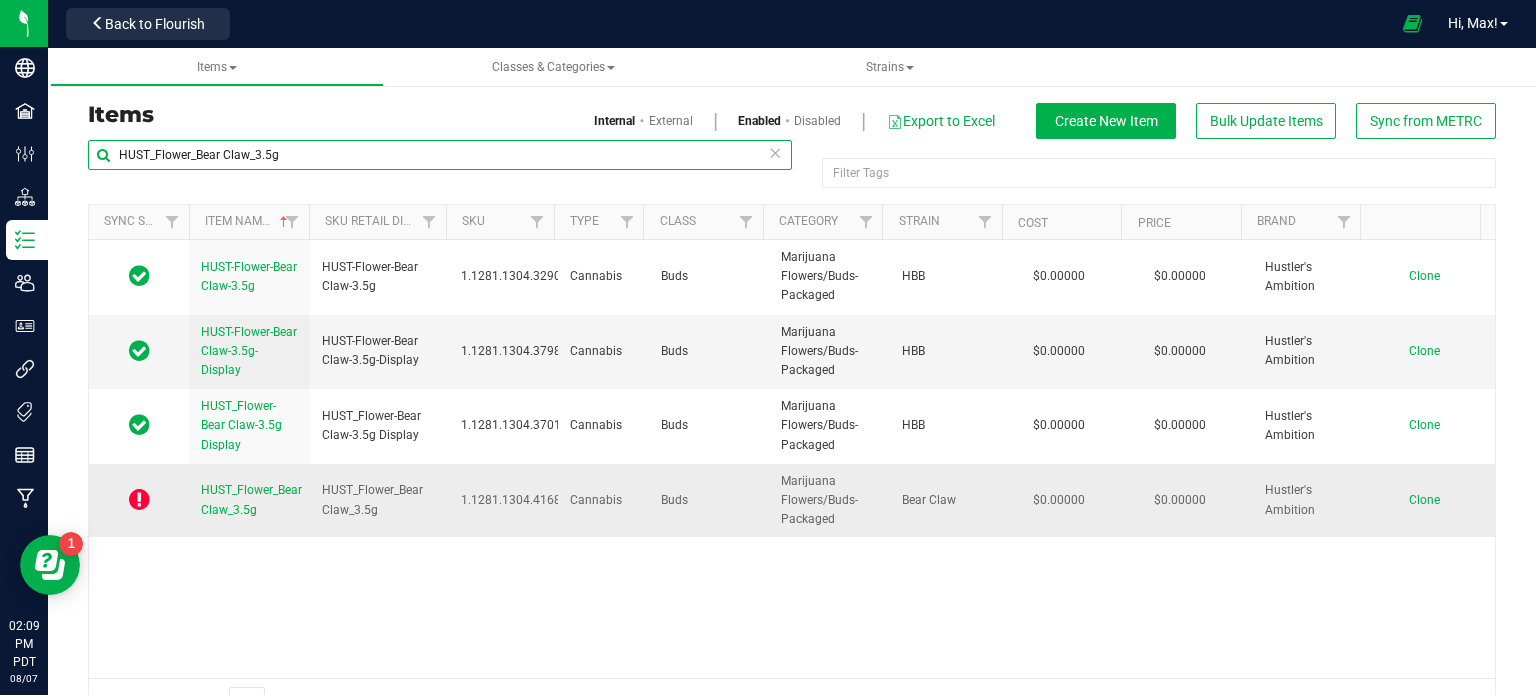 type on "HUST_Flower_Bear Claw_3.5g" 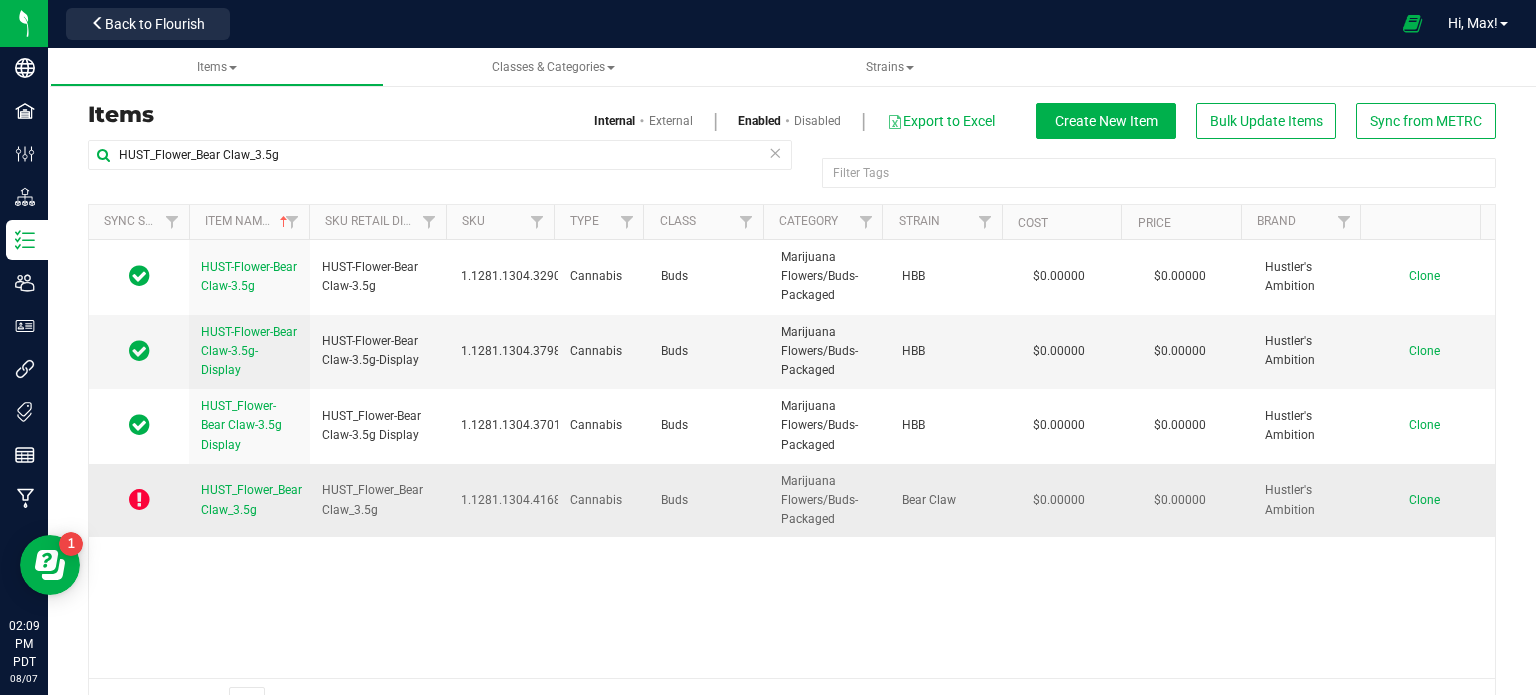 click on "HUST_Flower_Bear Claw_3.5g" at bounding box center [251, 499] 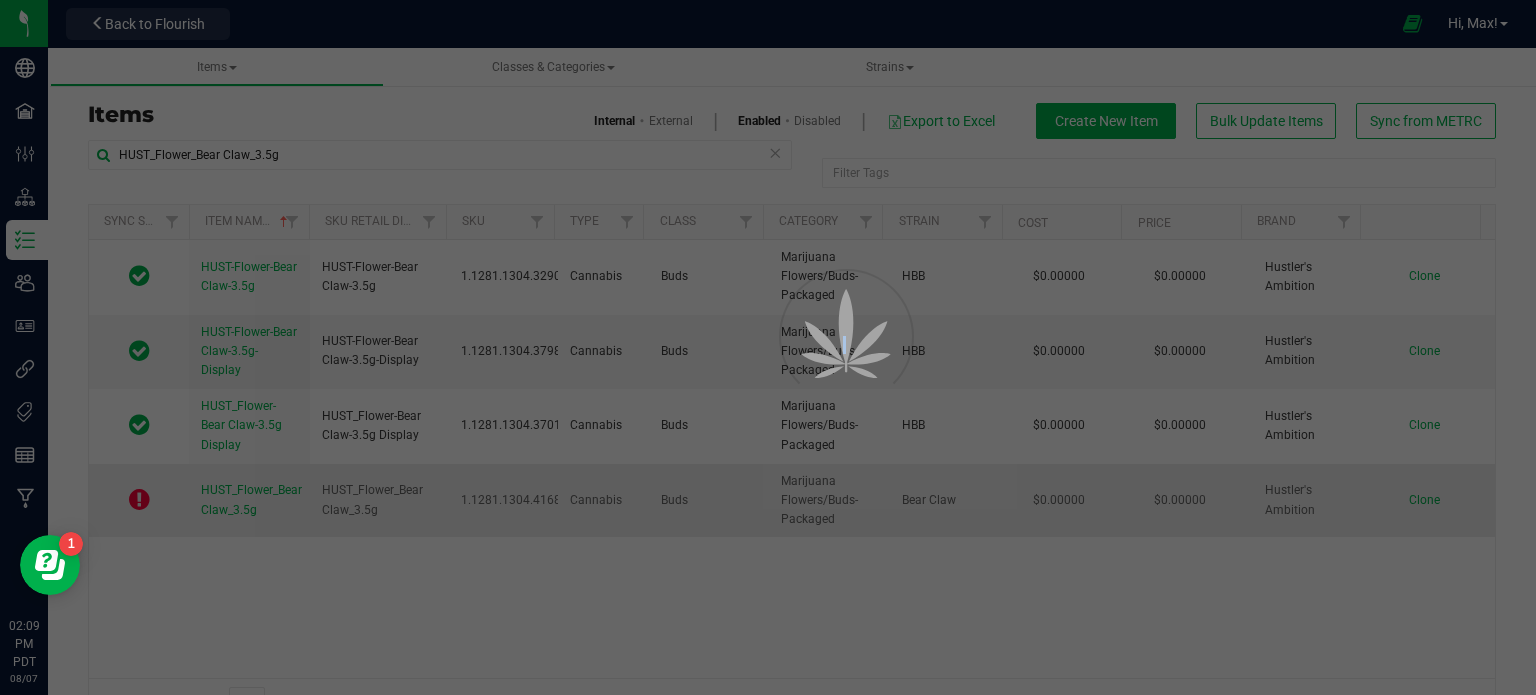 click at bounding box center (768, 347) 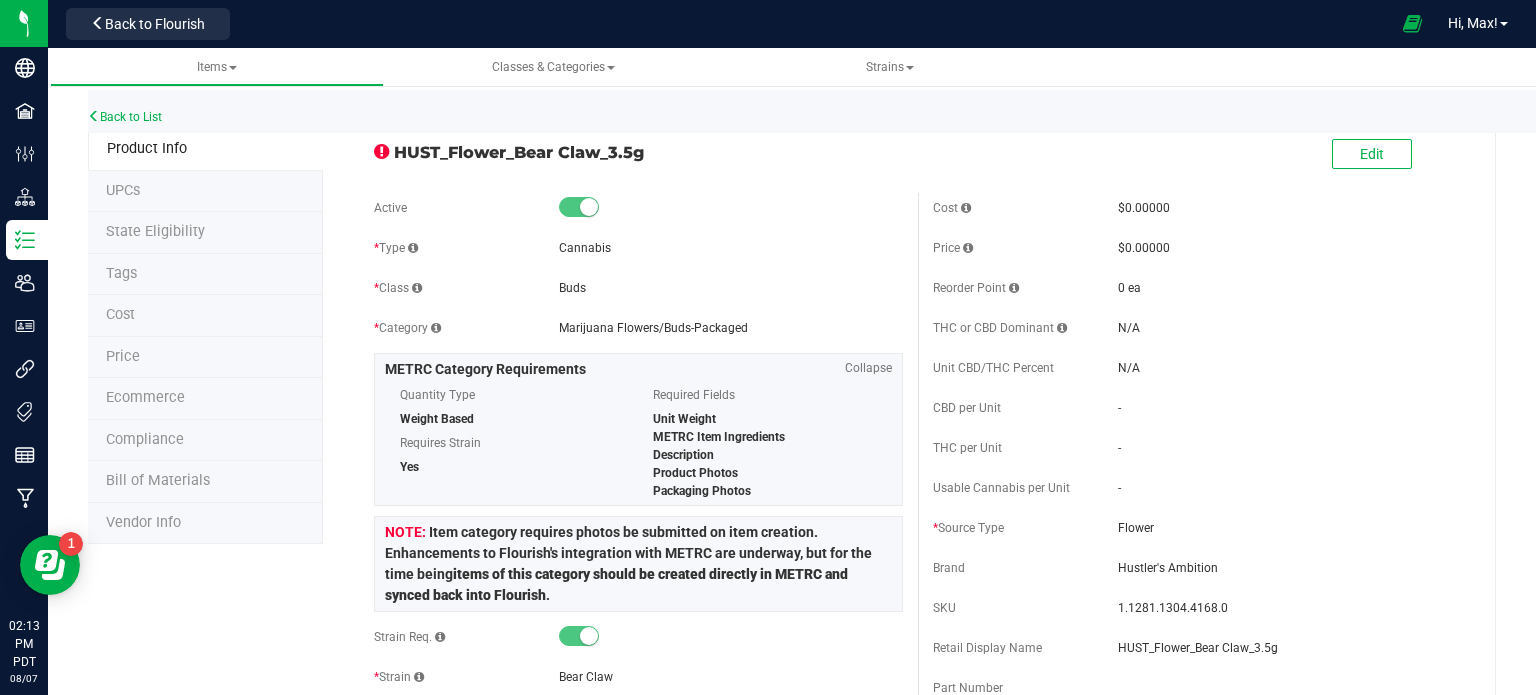 click on "HUST_Flower_Bear Claw_3.5g" at bounding box center (648, 152) 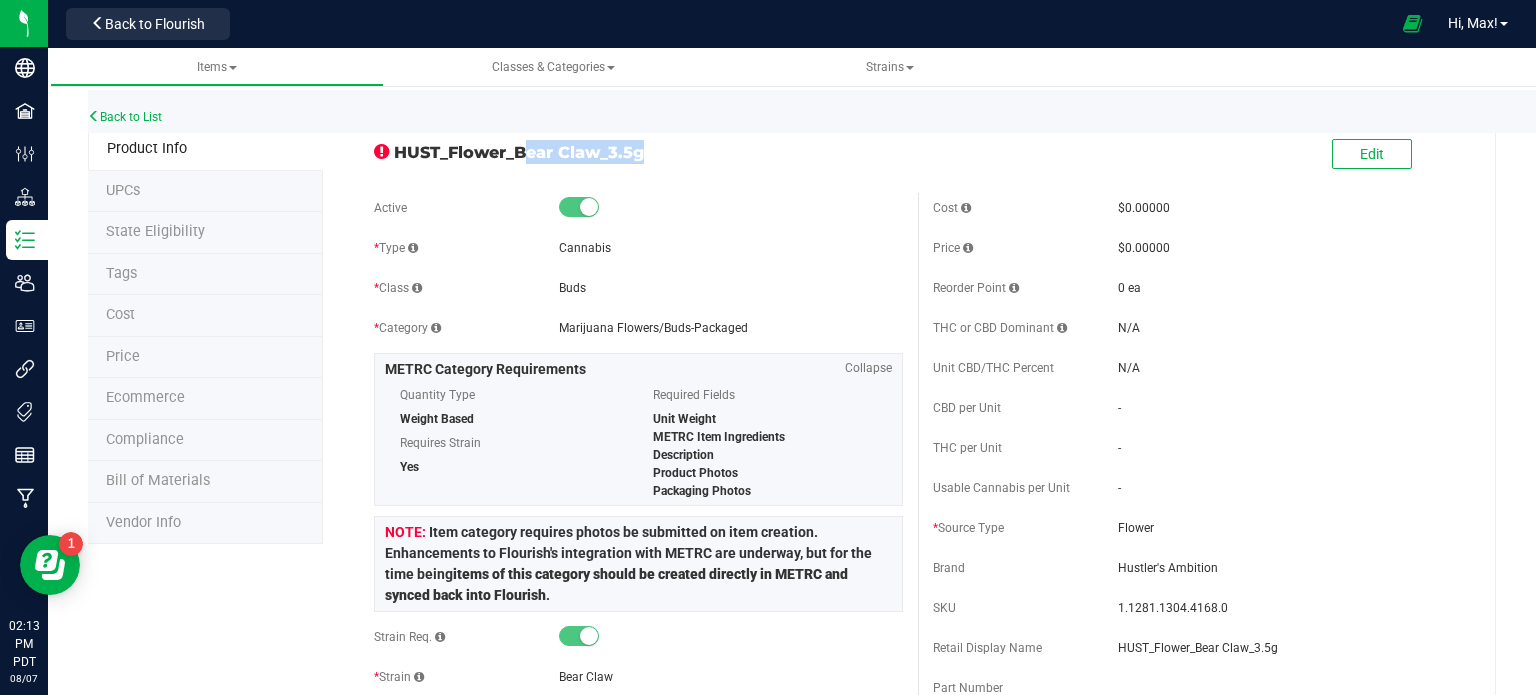 click on "HUST_Flower_Bear Claw_3.5g" at bounding box center (648, 152) 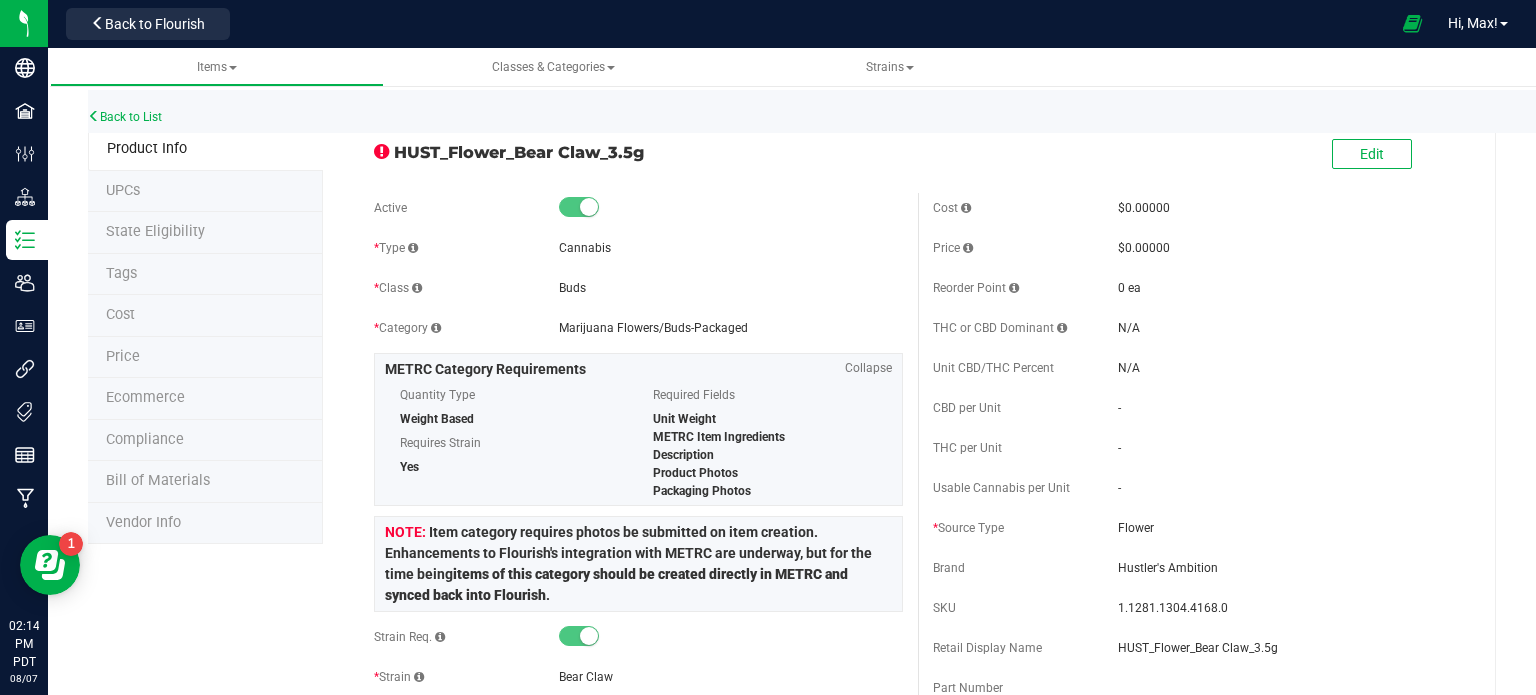 click on "State Eligibility" at bounding box center (205, 233) 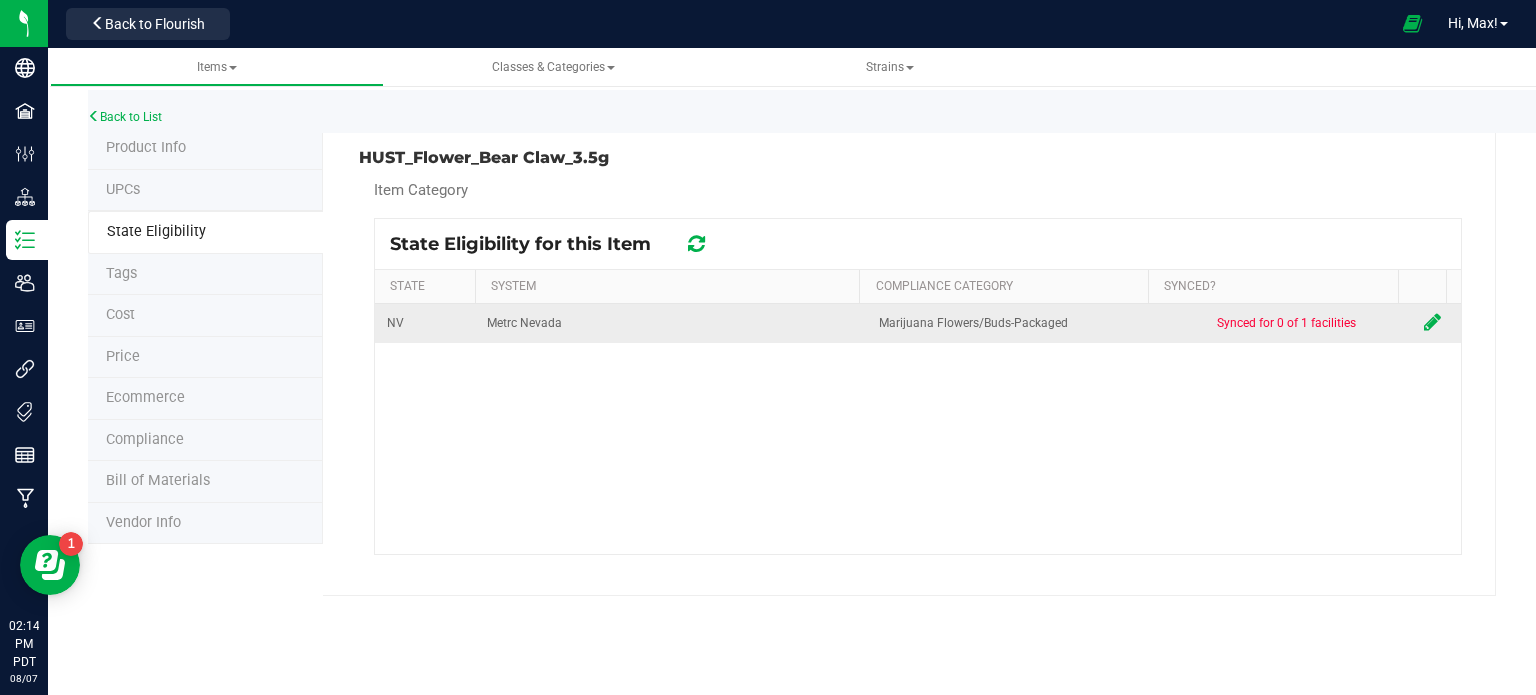 click at bounding box center [1432, 322] 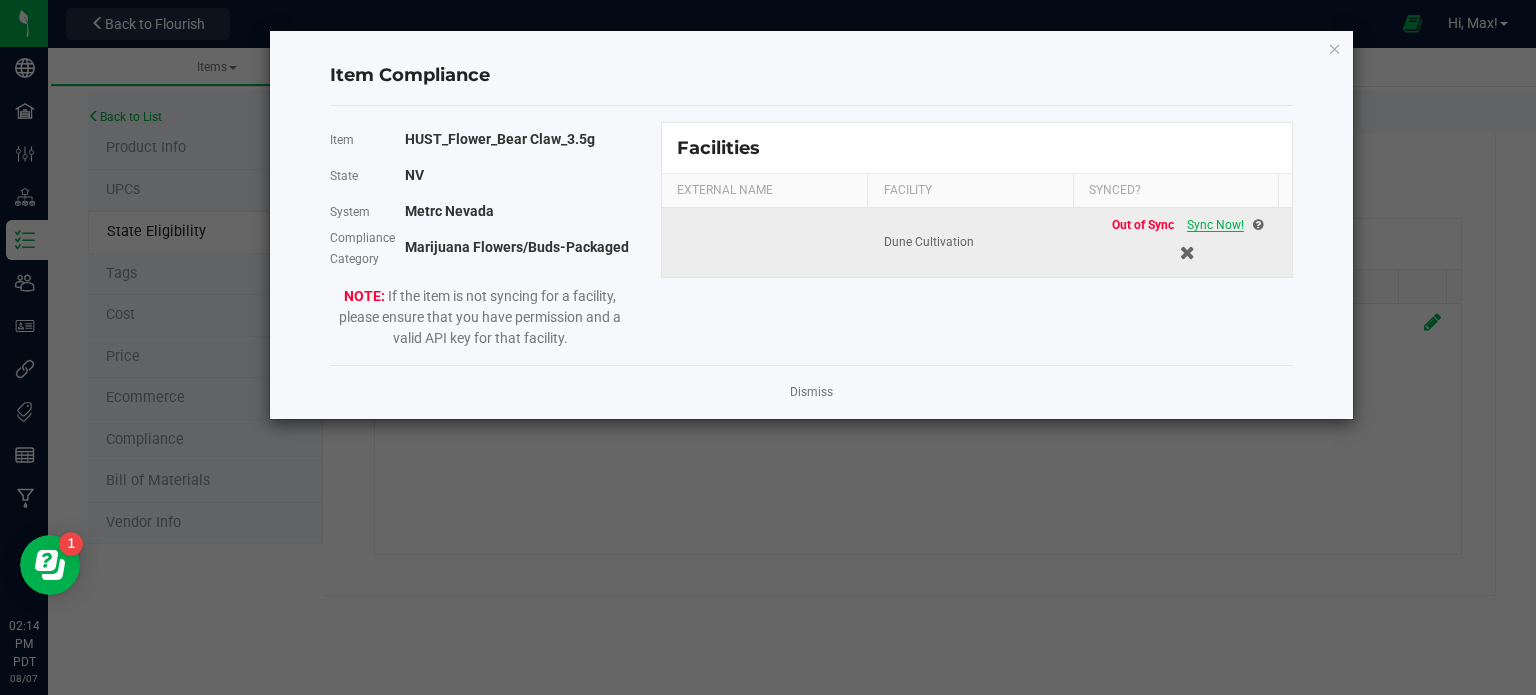 click on "Sync Now!" at bounding box center (1215, 225) 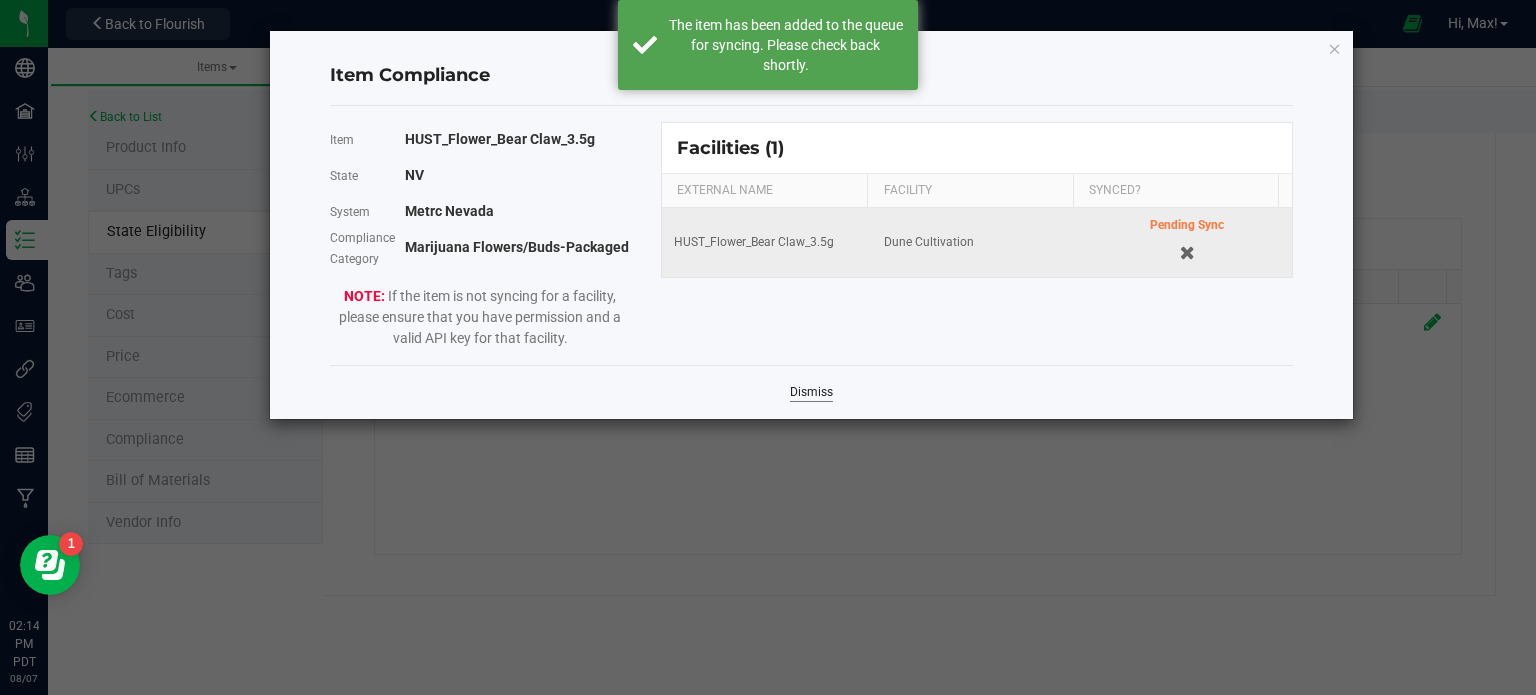 click on "Dismiss" 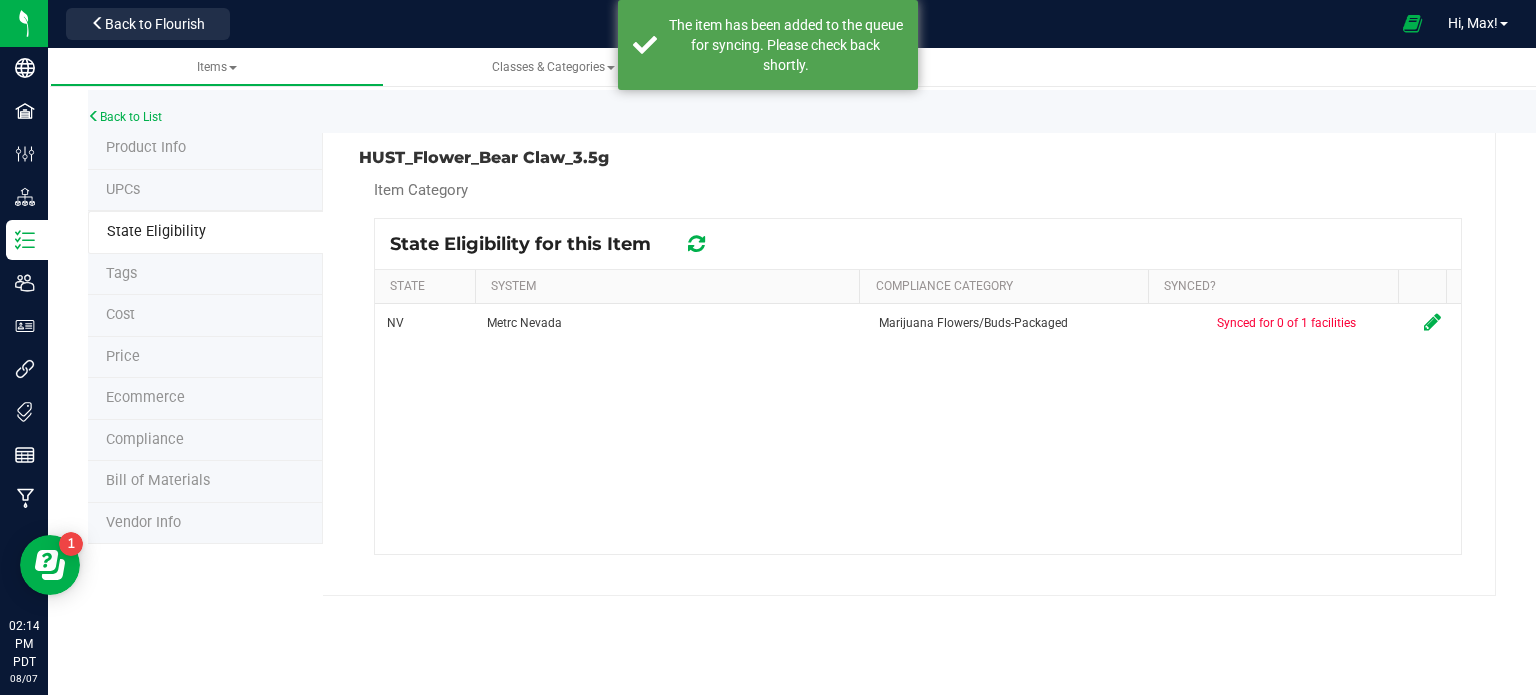 click at bounding box center (696, 244) 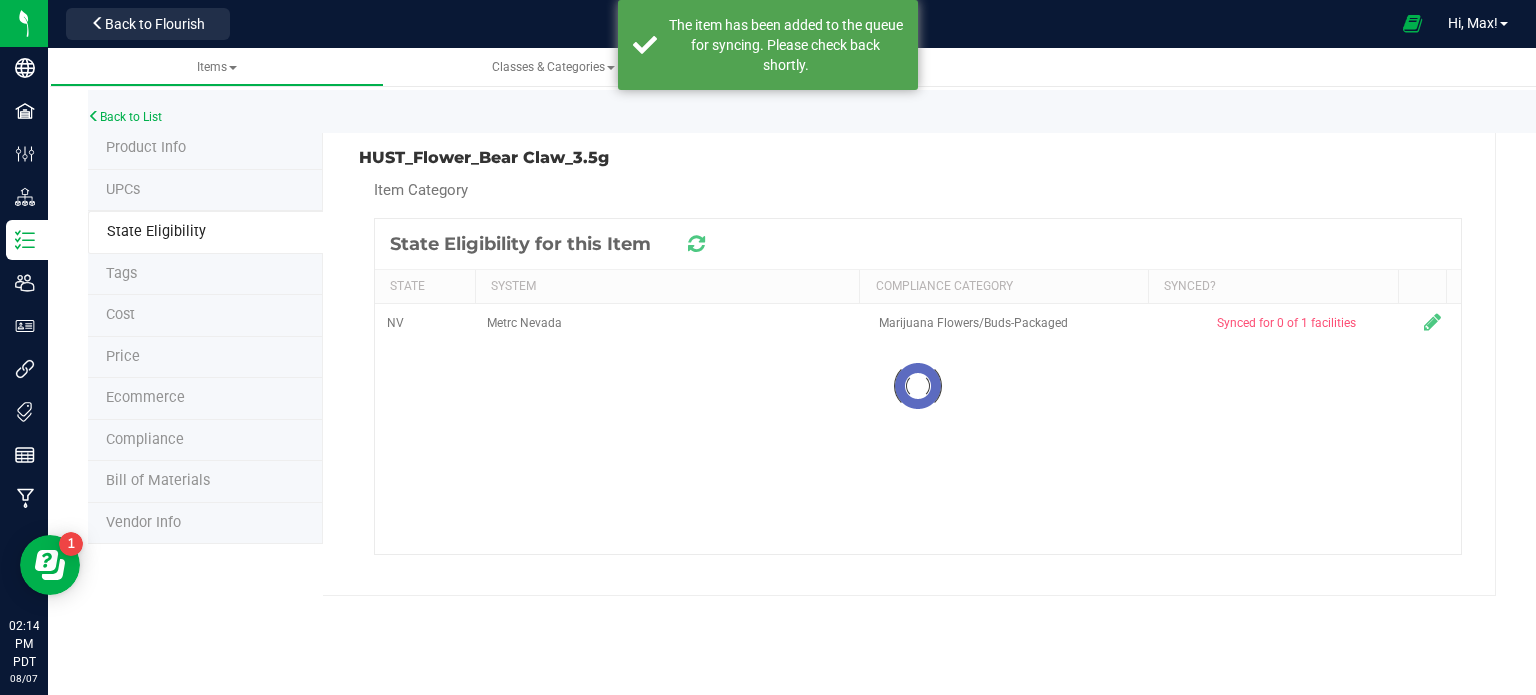 click at bounding box center (696, 244) 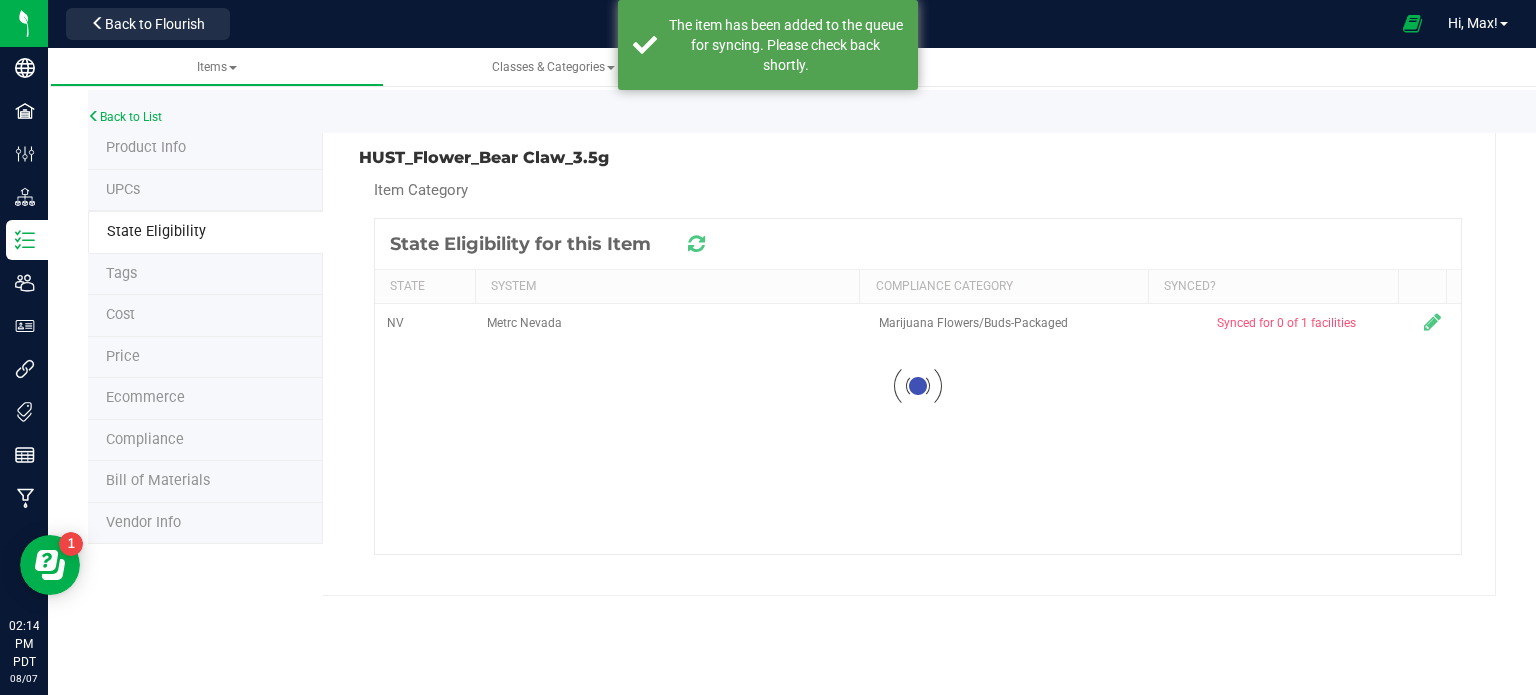 click at bounding box center [696, 244] 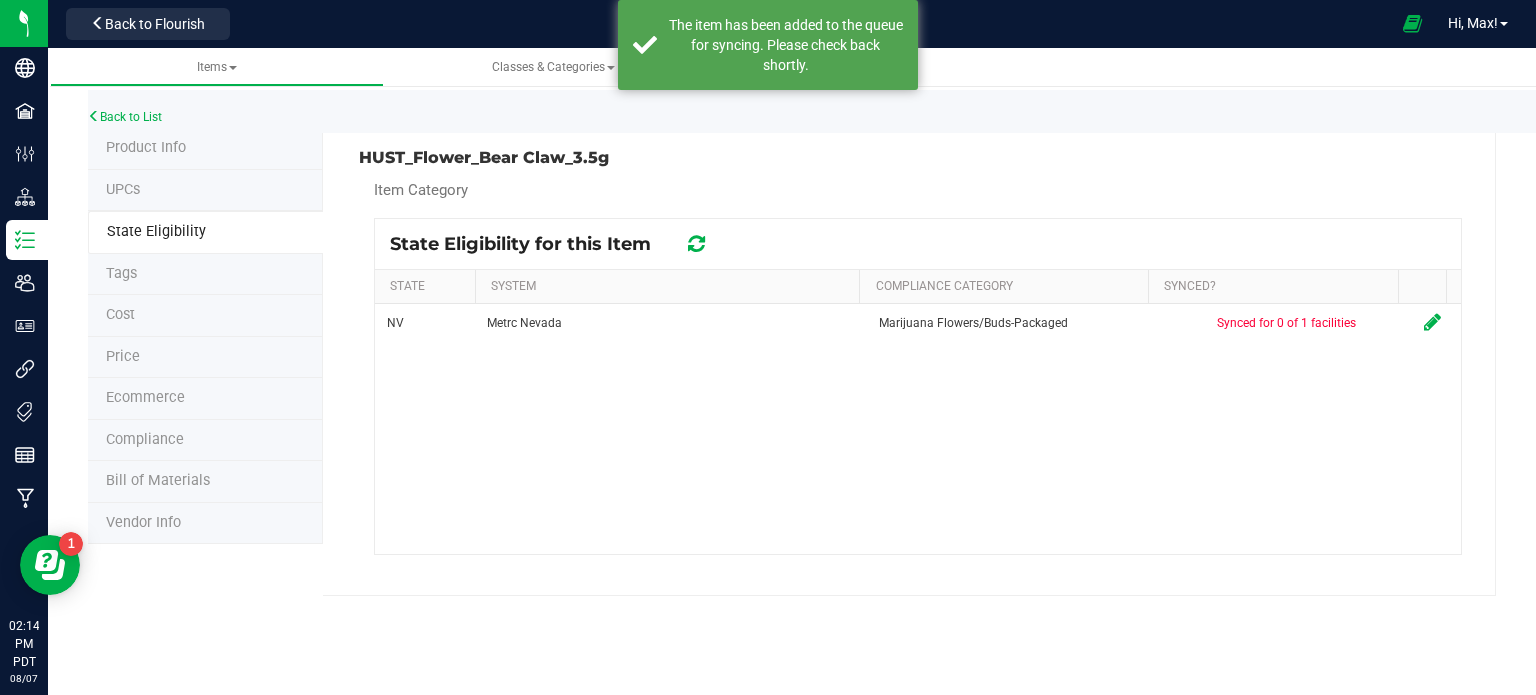 click at bounding box center (696, 244) 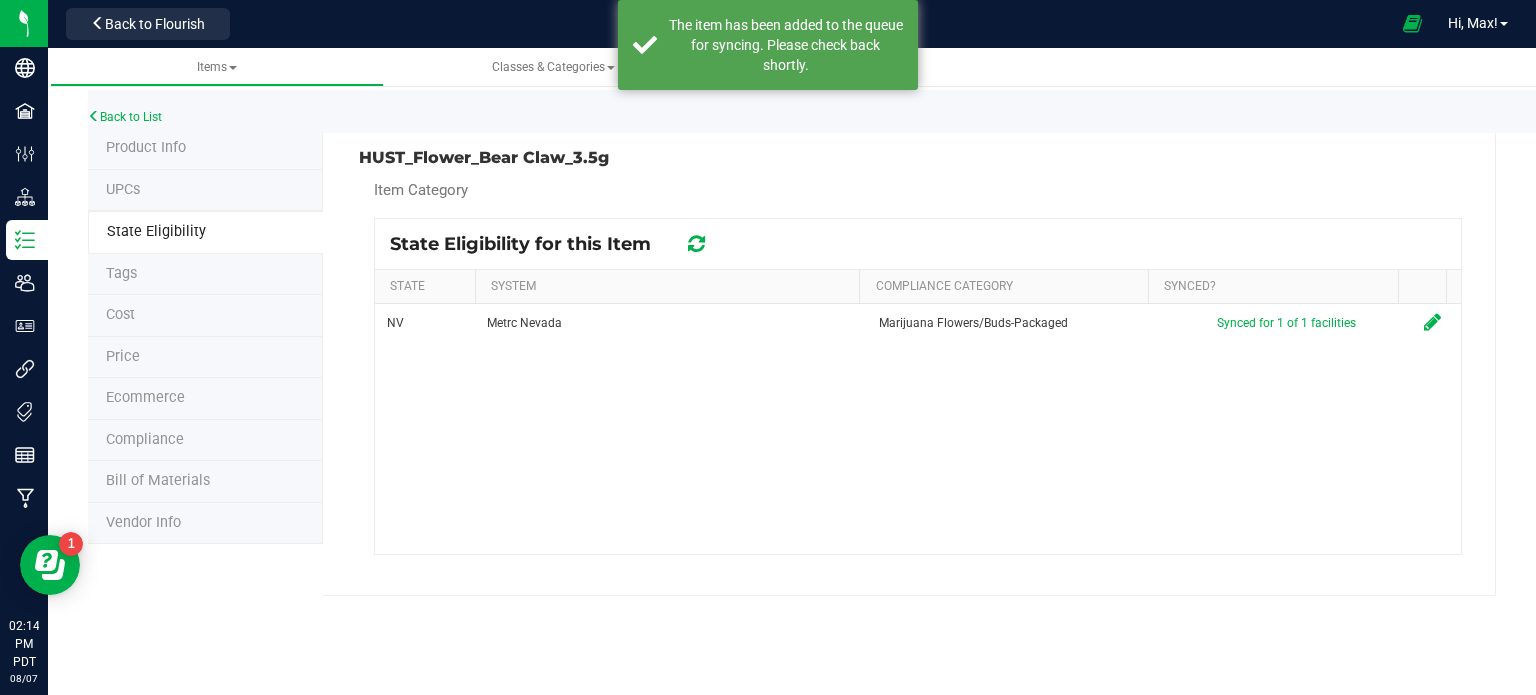 click at bounding box center (696, 244) 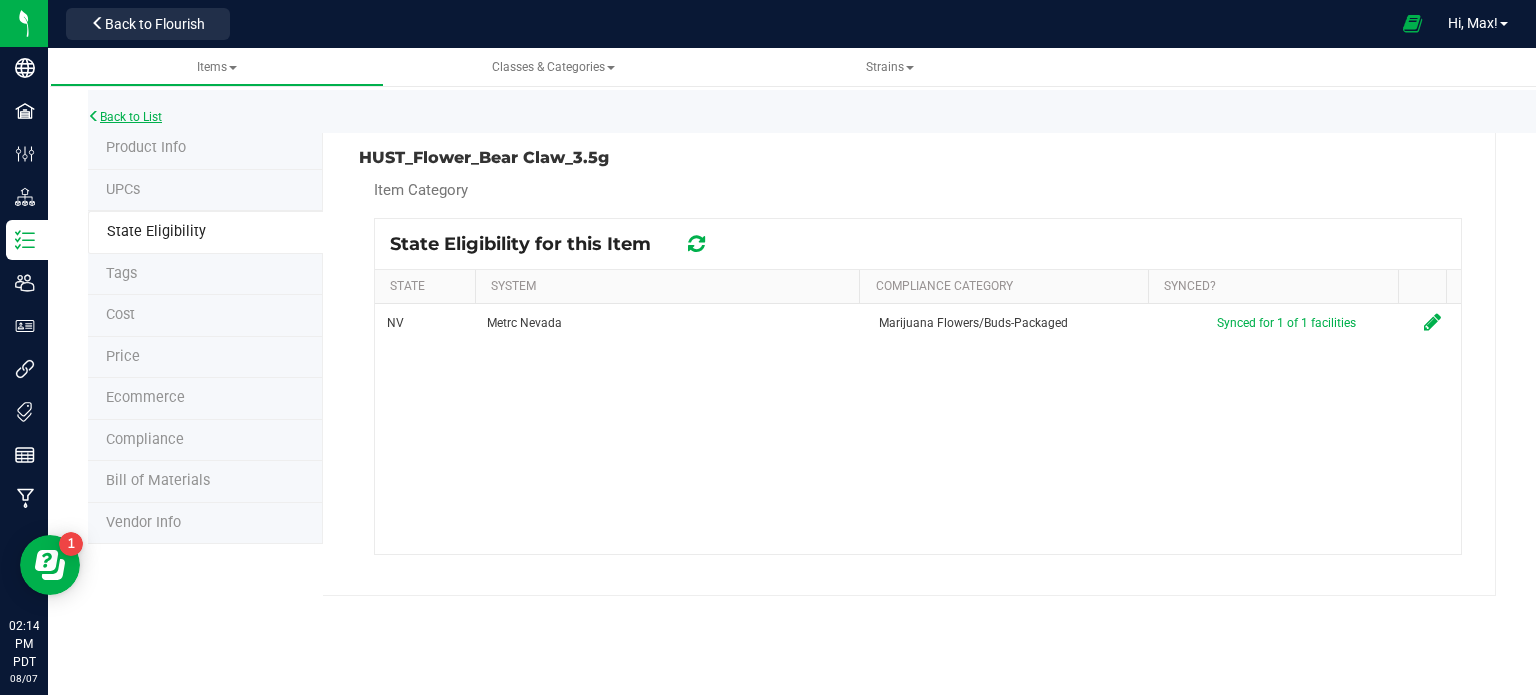 click on "Back to List" at bounding box center [125, 117] 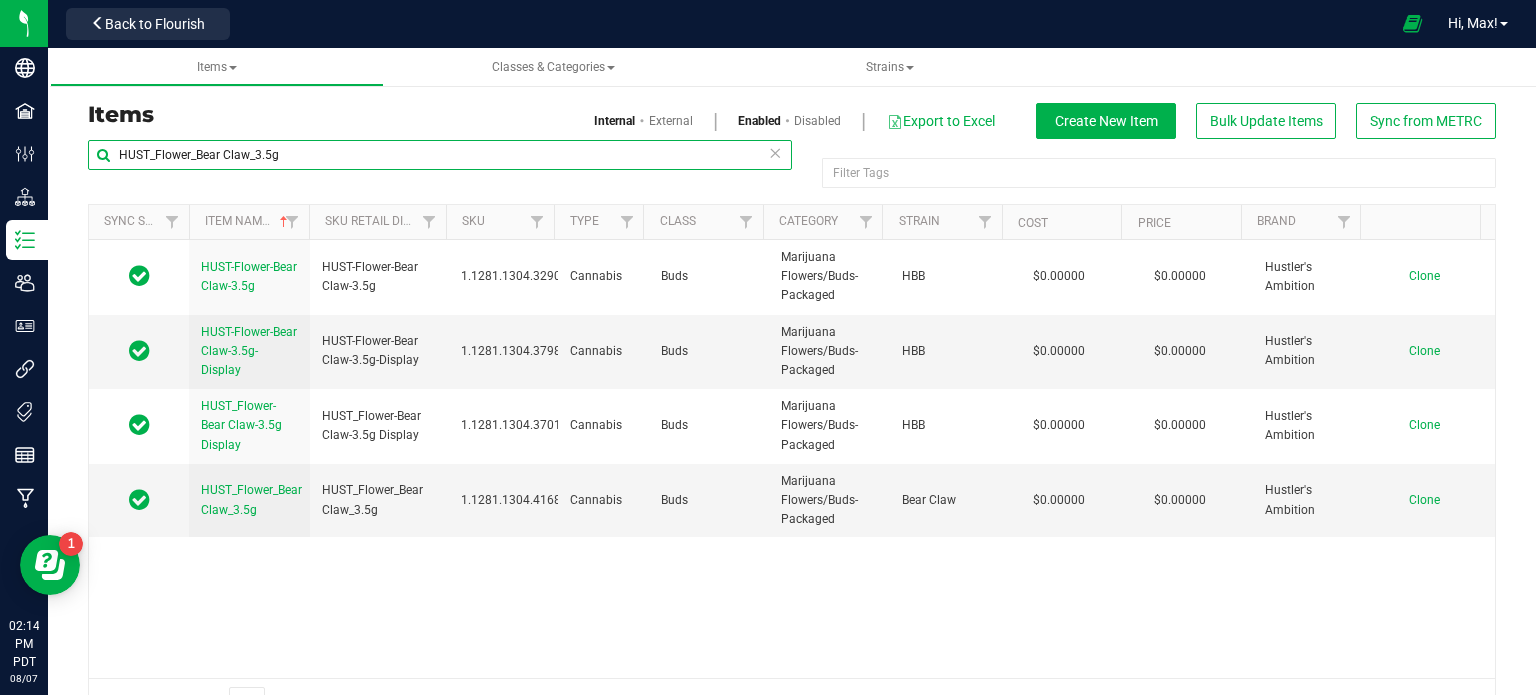 drag, startPoint x: 312, startPoint y: 149, endPoint x: 82, endPoint y: 129, distance: 230.86794 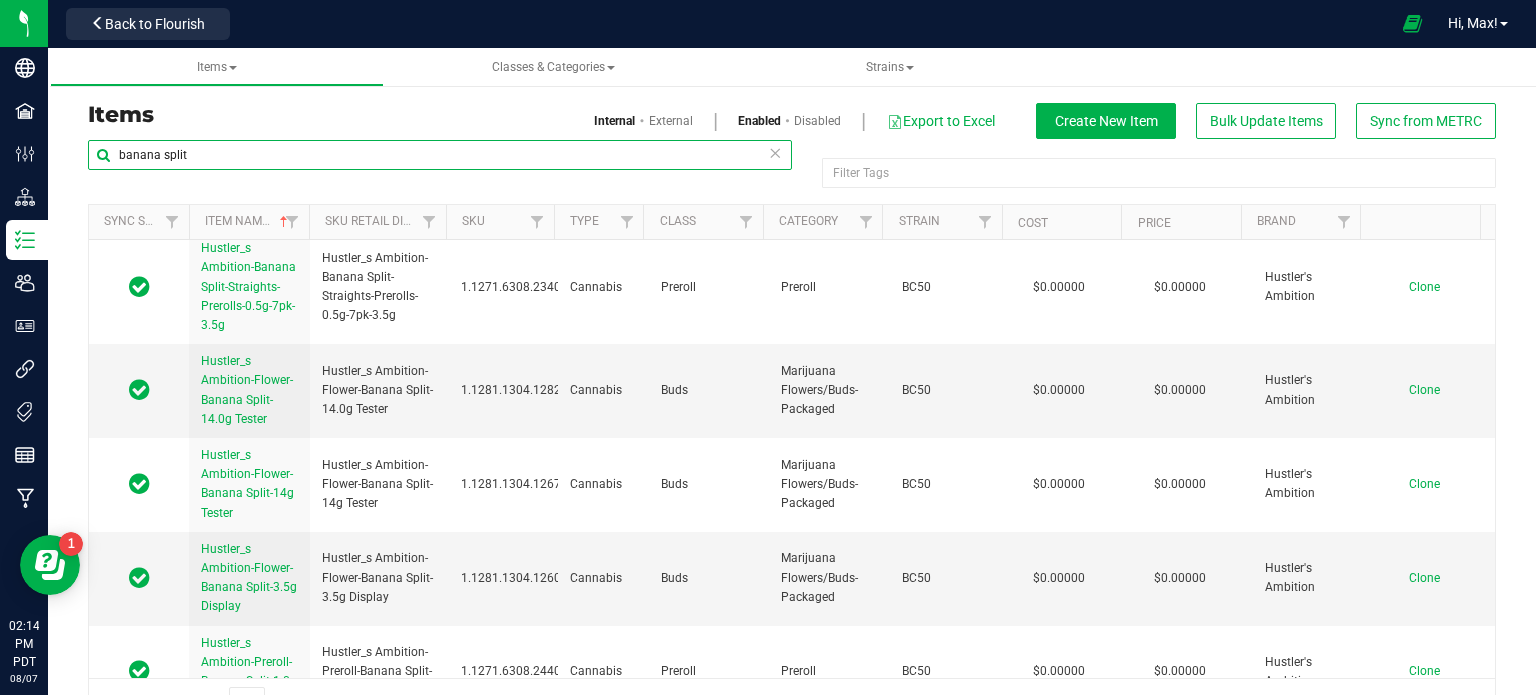 scroll, scrollTop: 2844, scrollLeft: 0, axis: vertical 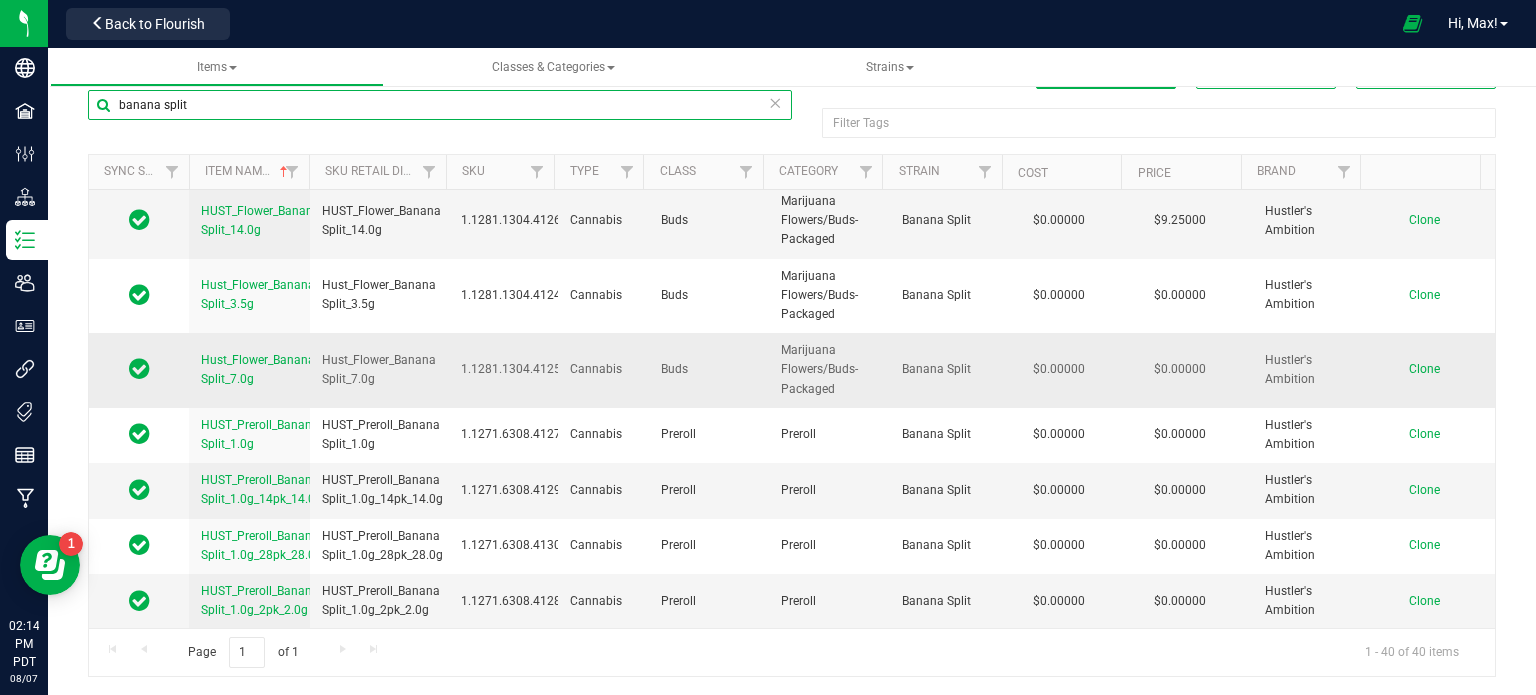 type on "banana split" 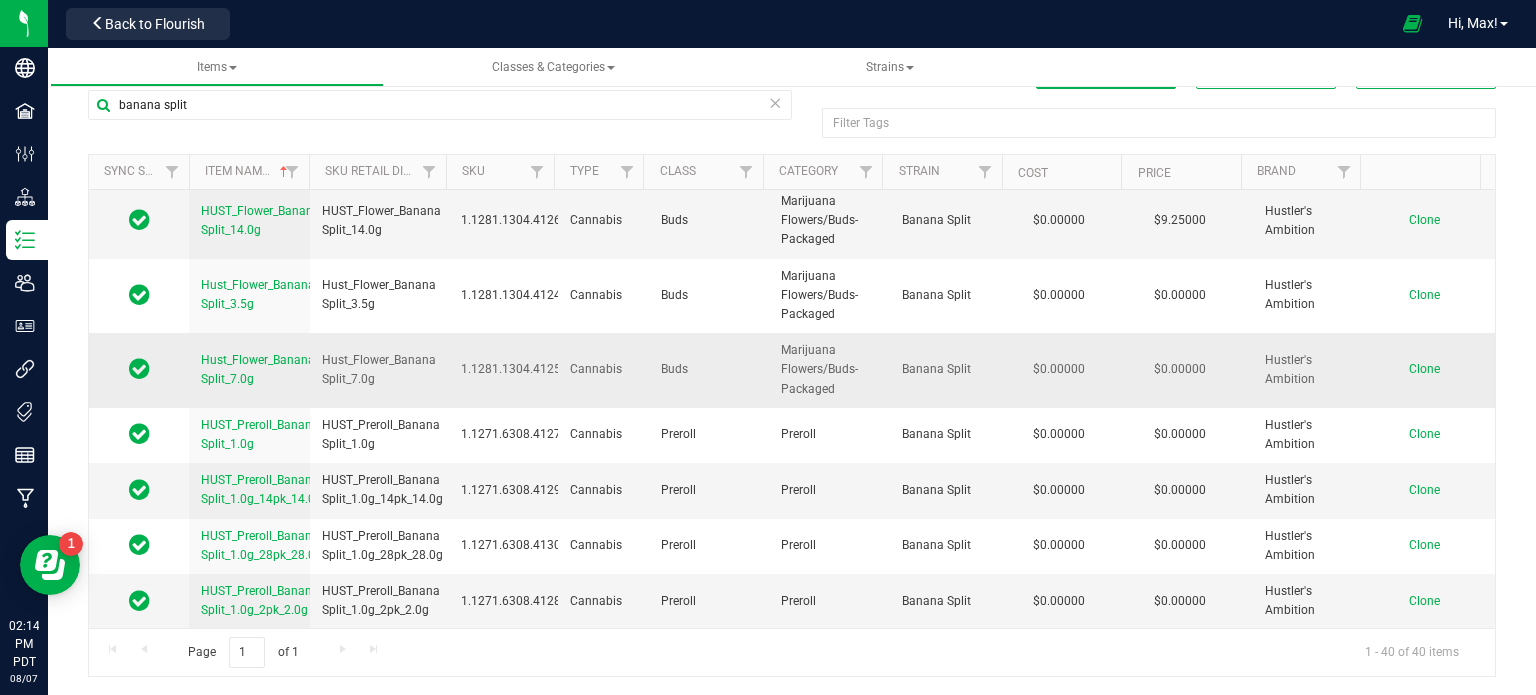 click on "Clone" at bounding box center [1424, 369] 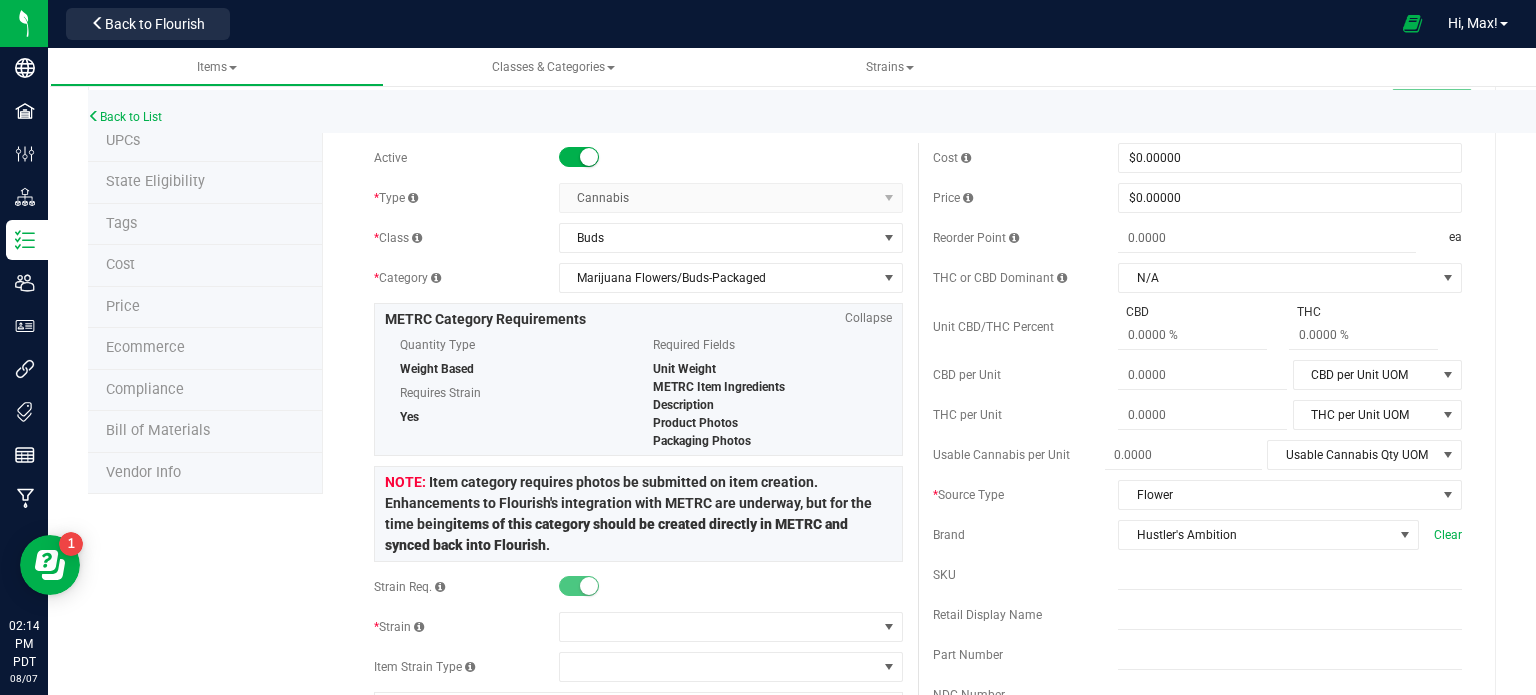 scroll, scrollTop: 0, scrollLeft: 0, axis: both 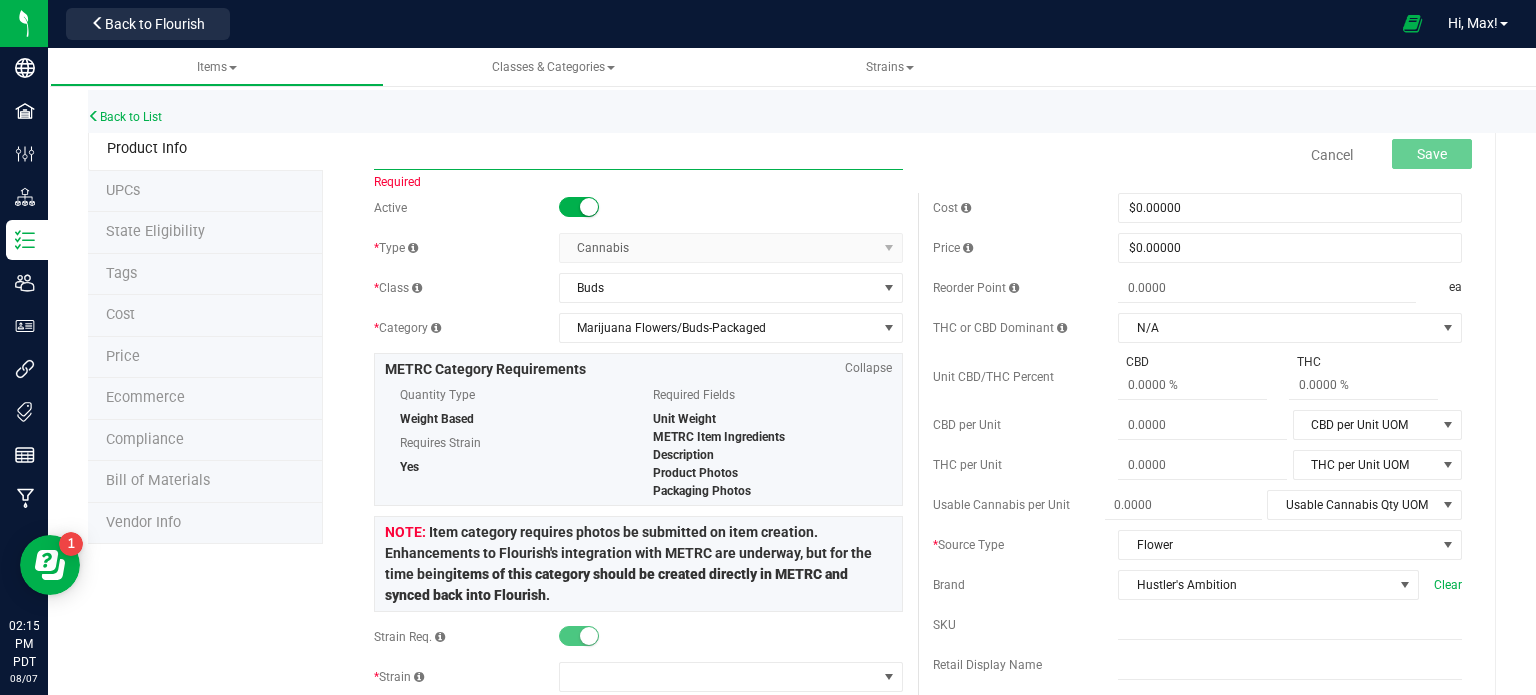 paste on "HUST_Flower_Bear Claw_7.0g" 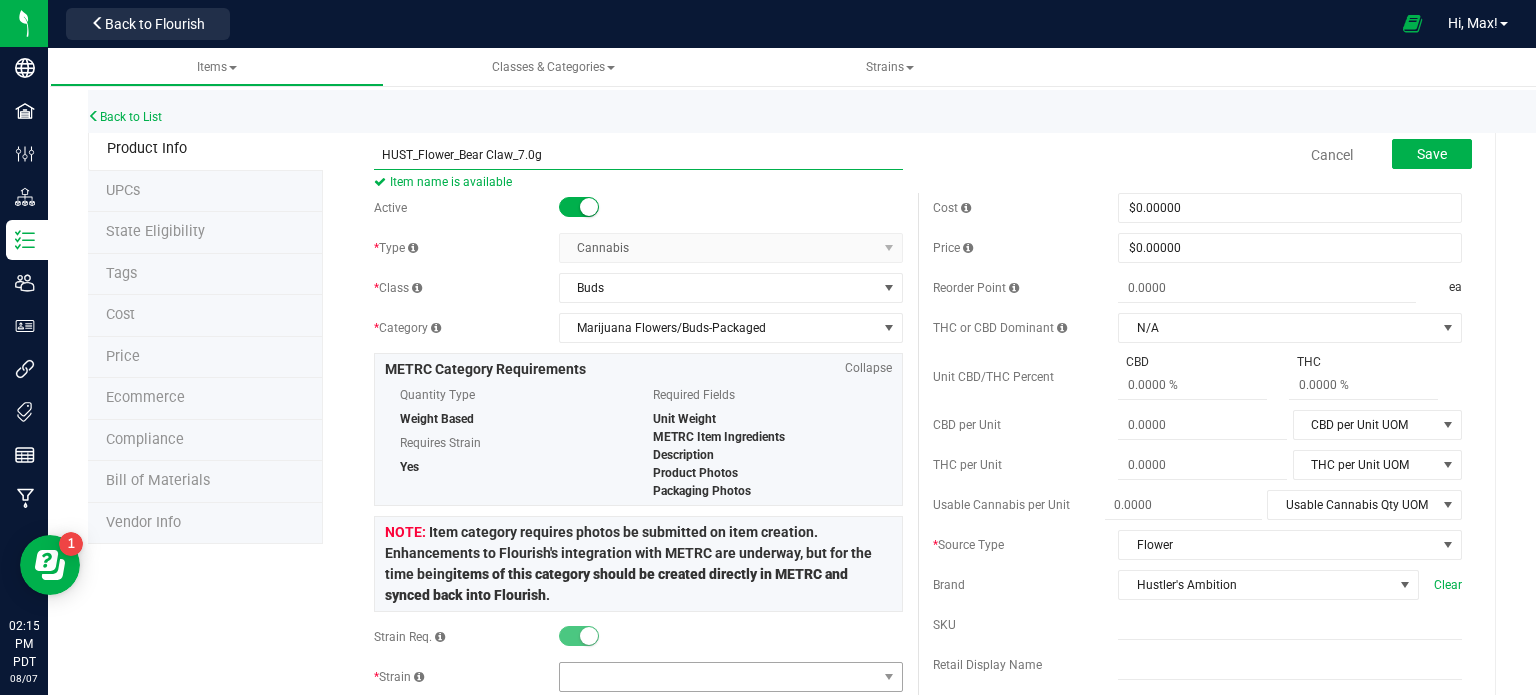 type on "HUST_Flower_Bear Claw_7.0g" 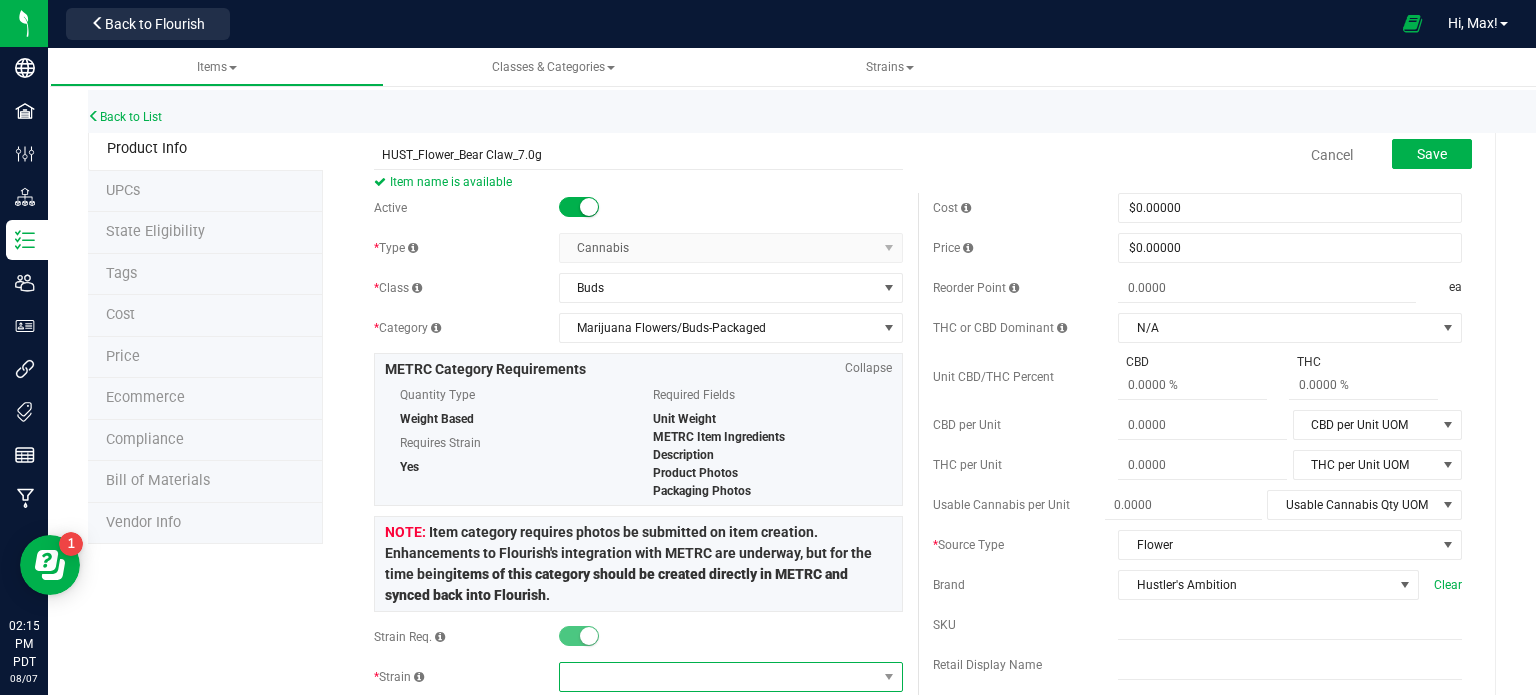 click at bounding box center [718, 677] 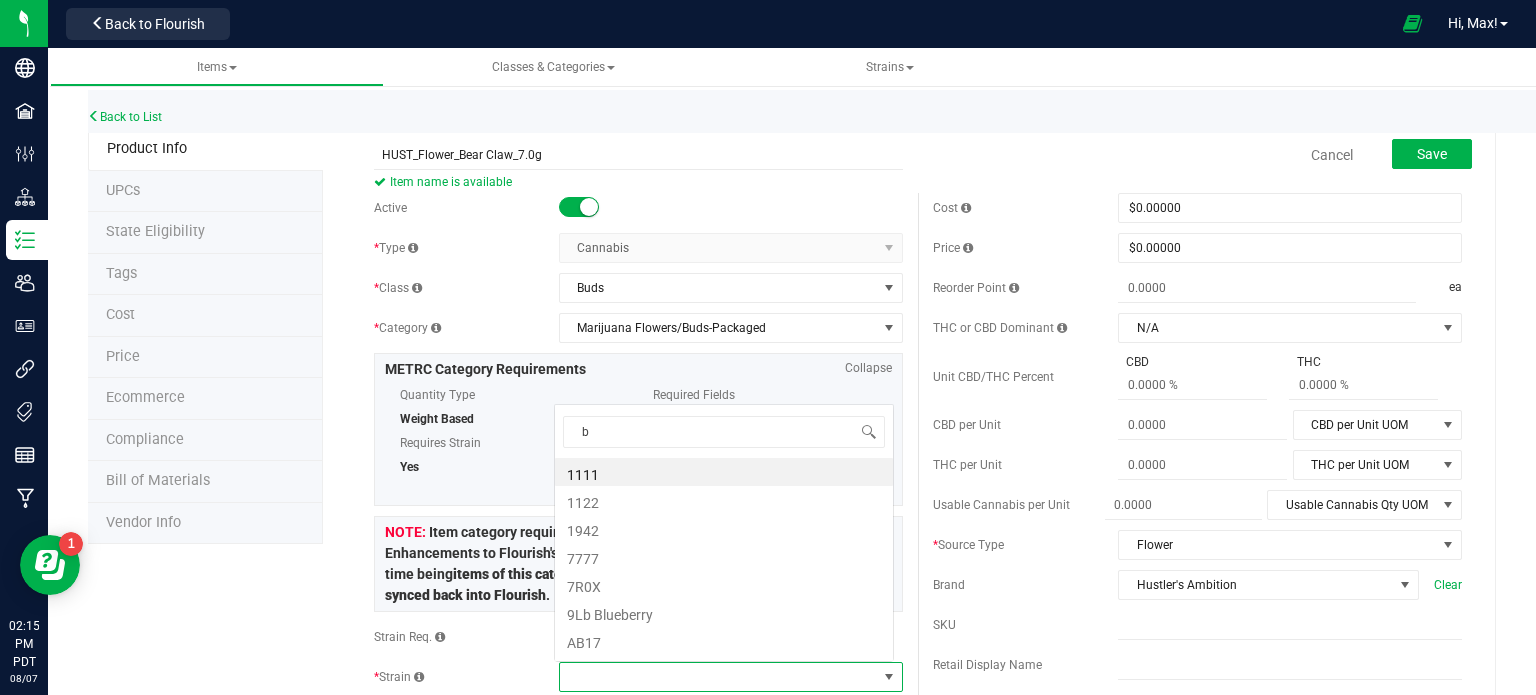 scroll, scrollTop: 0, scrollLeft: 0, axis: both 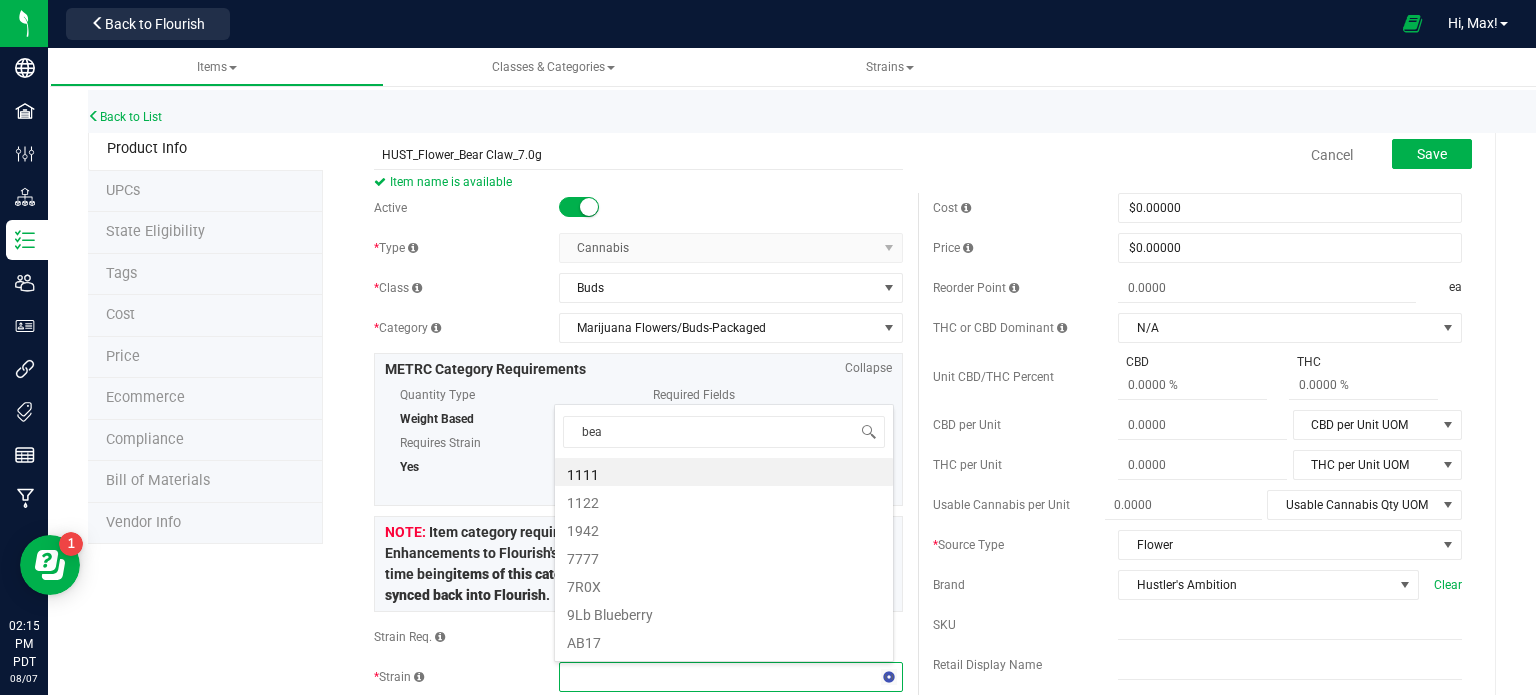 type on "bear" 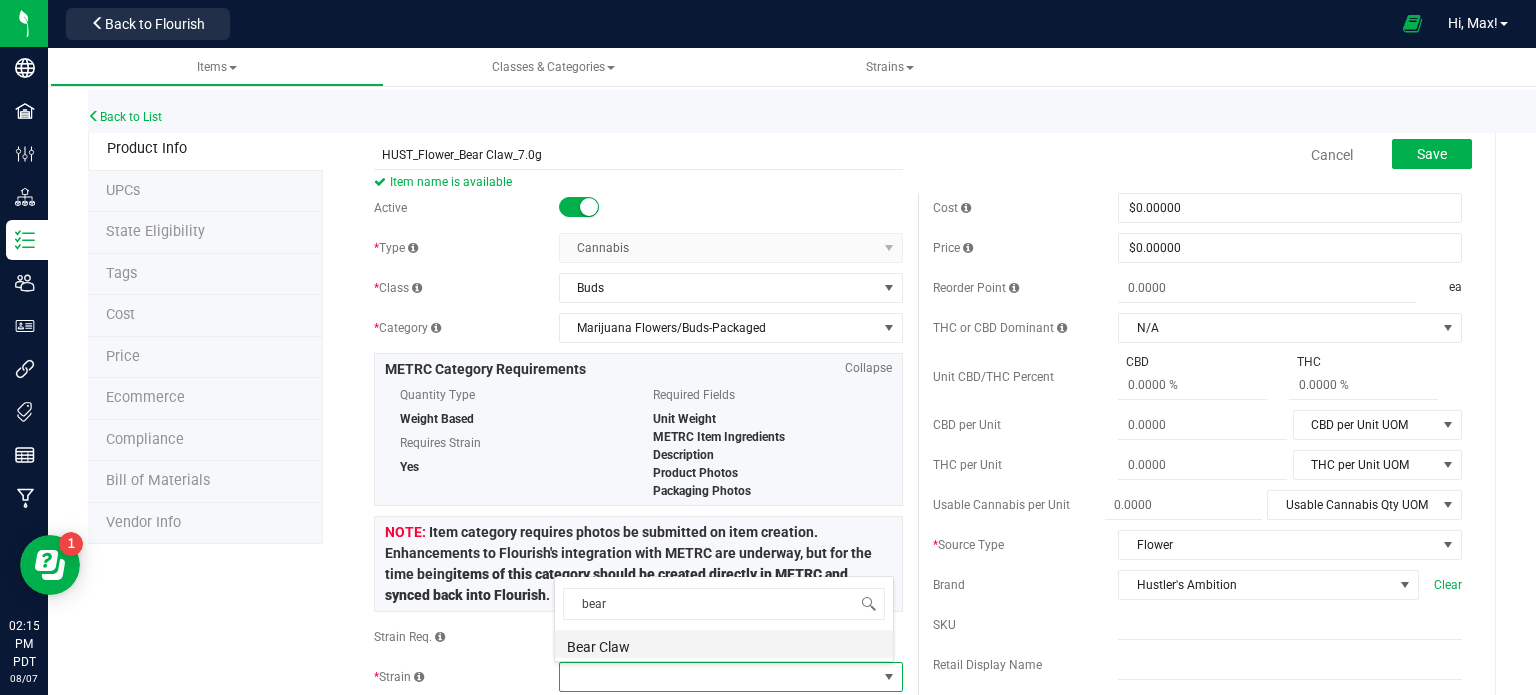 click on "Bear Claw" at bounding box center [724, 644] 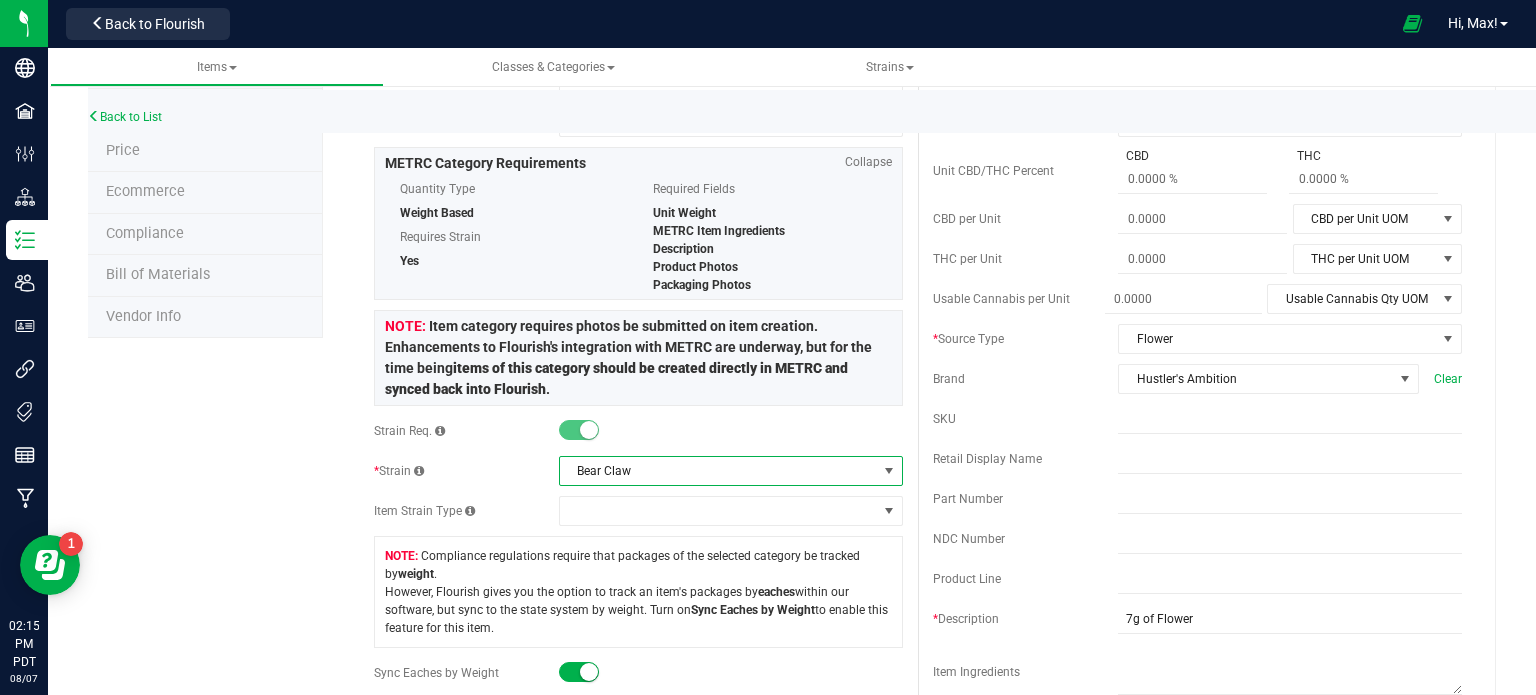 scroll, scrollTop: 0, scrollLeft: 0, axis: both 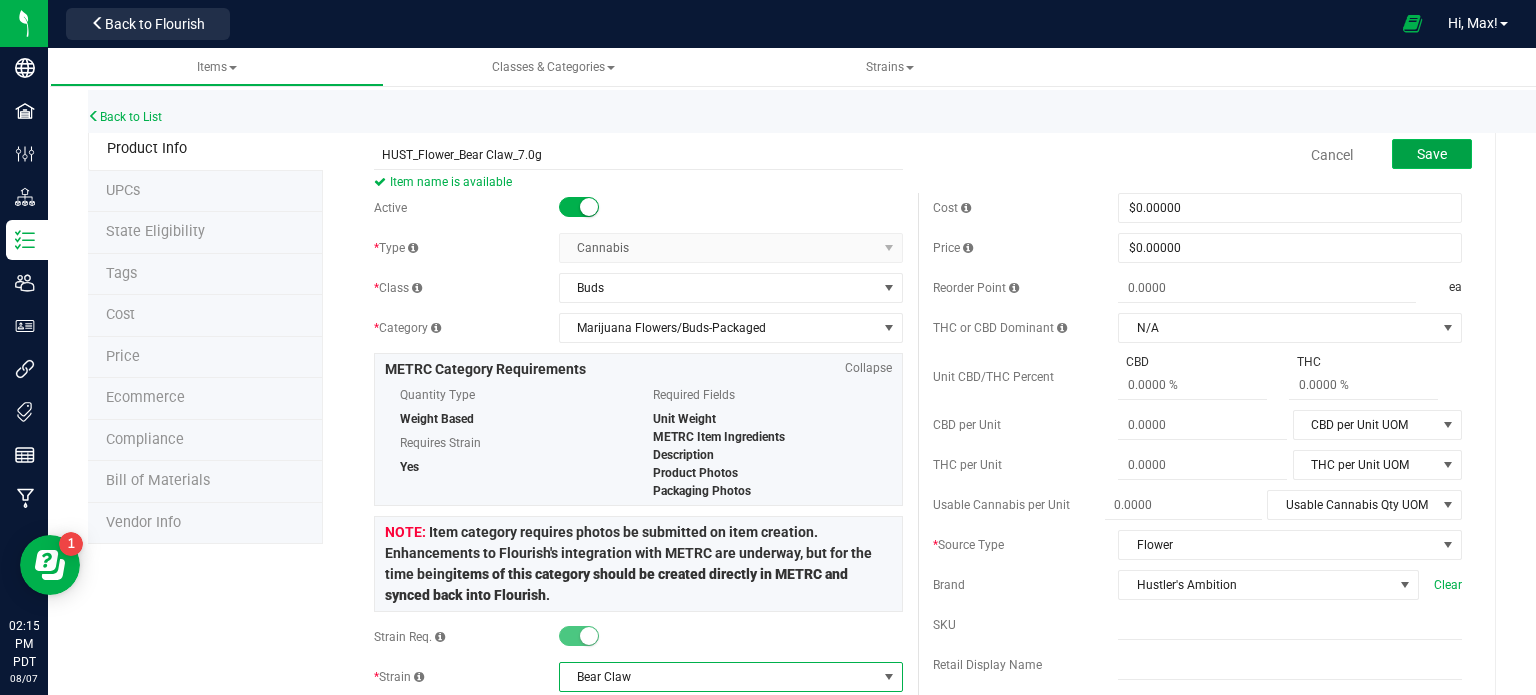 click on "Save" at bounding box center [1432, 154] 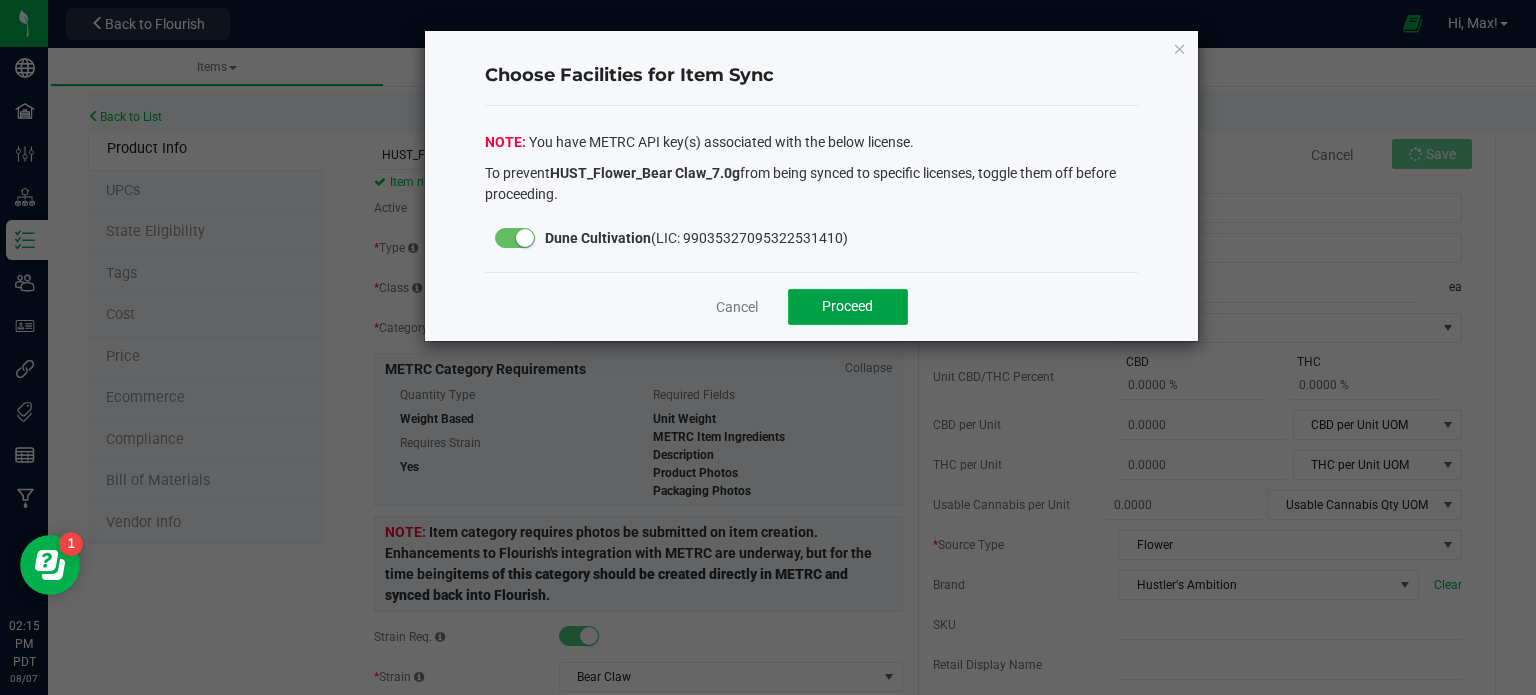 click on "Proceed" 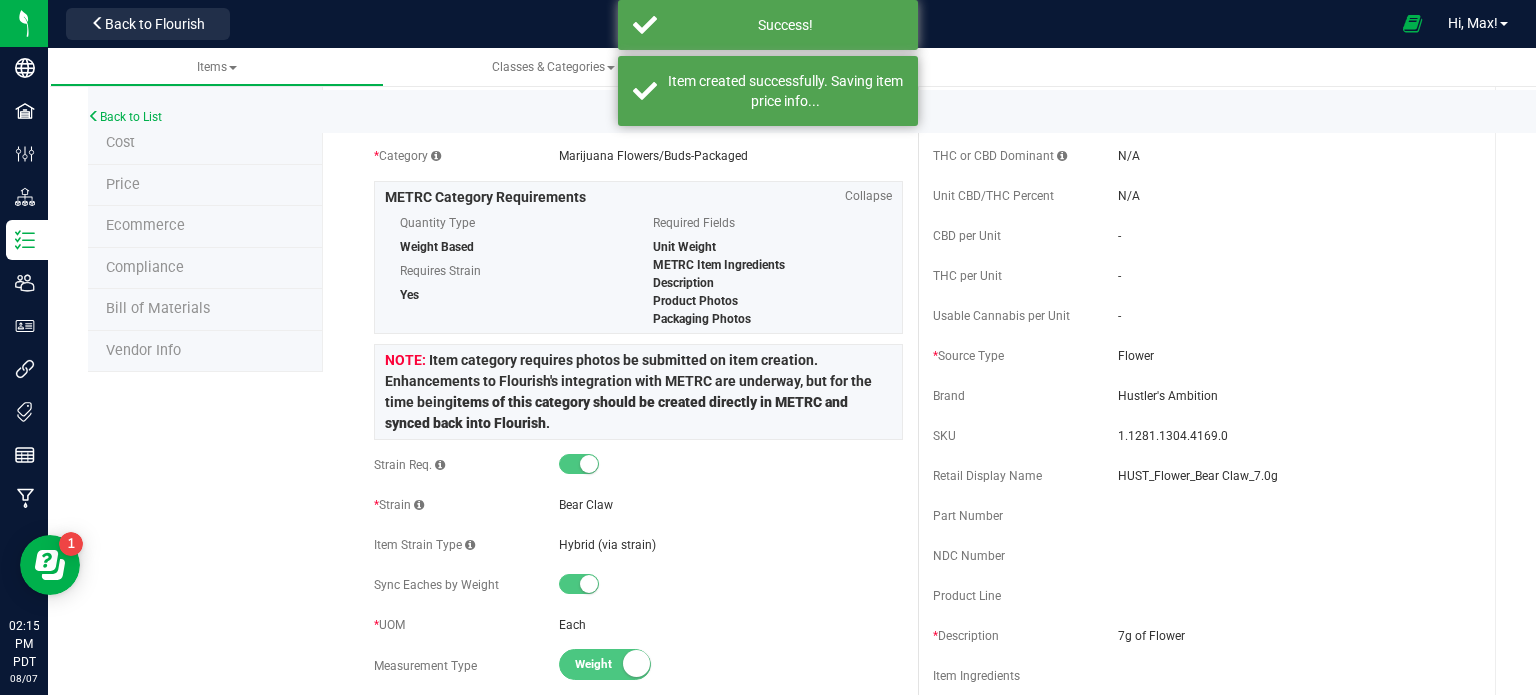 scroll, scrollTop: 0, scrollLeft: 0, axis: both 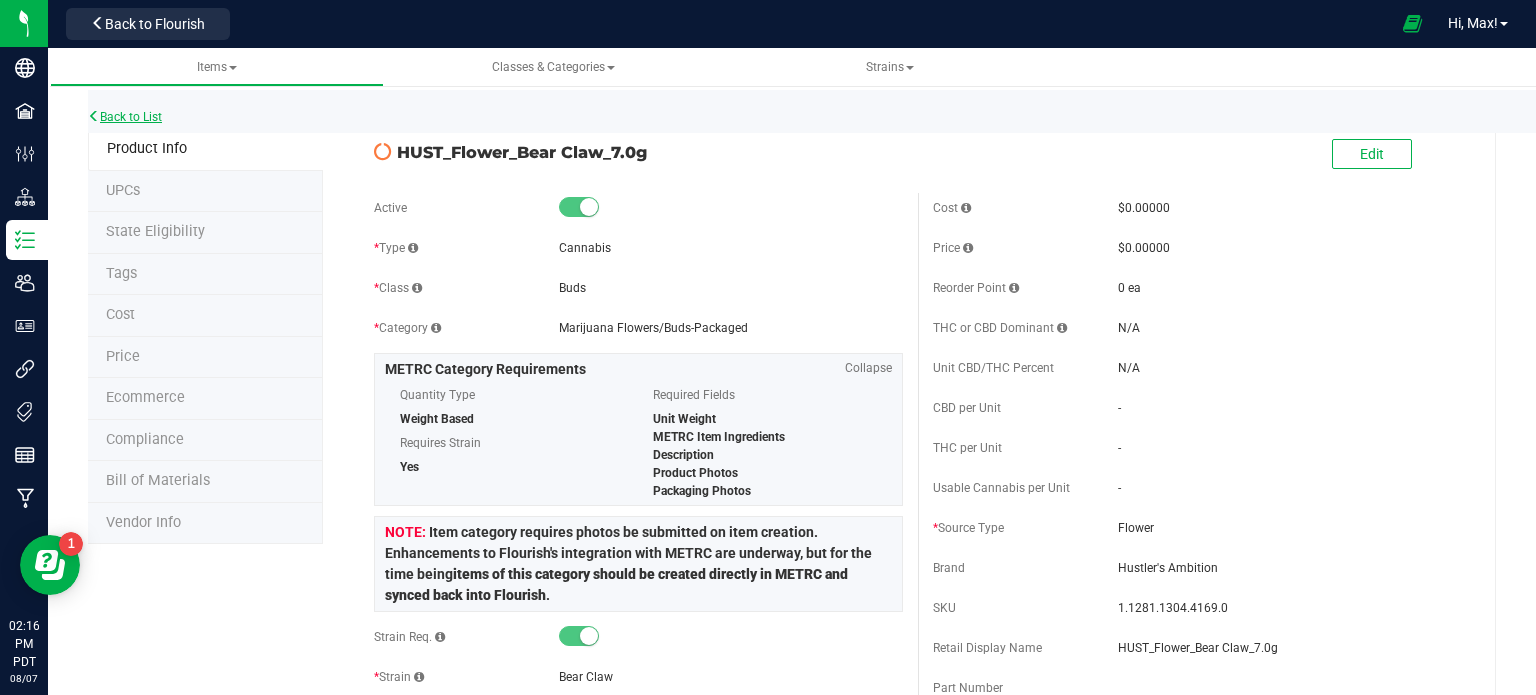 click on "Back to List" at bounding box center [125, 117] 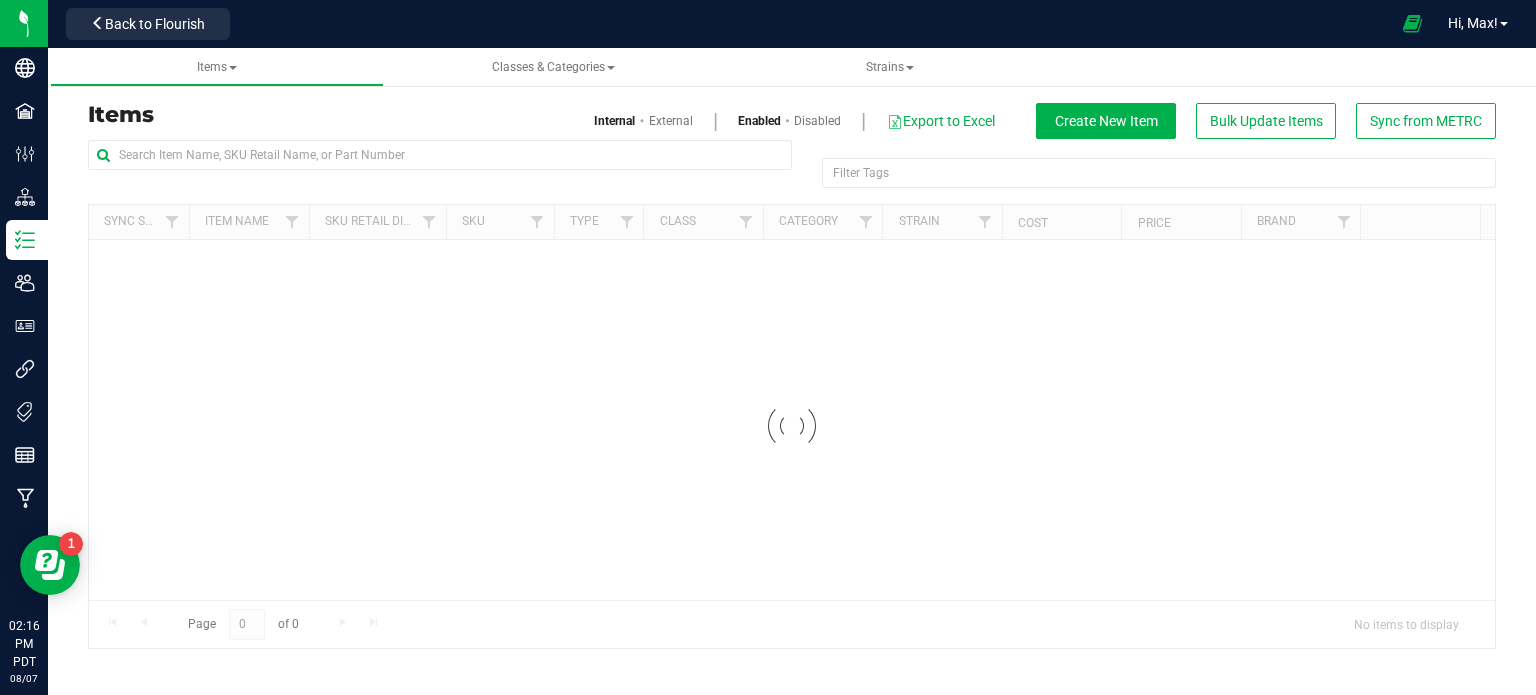 click at bounding box center [440, 163] 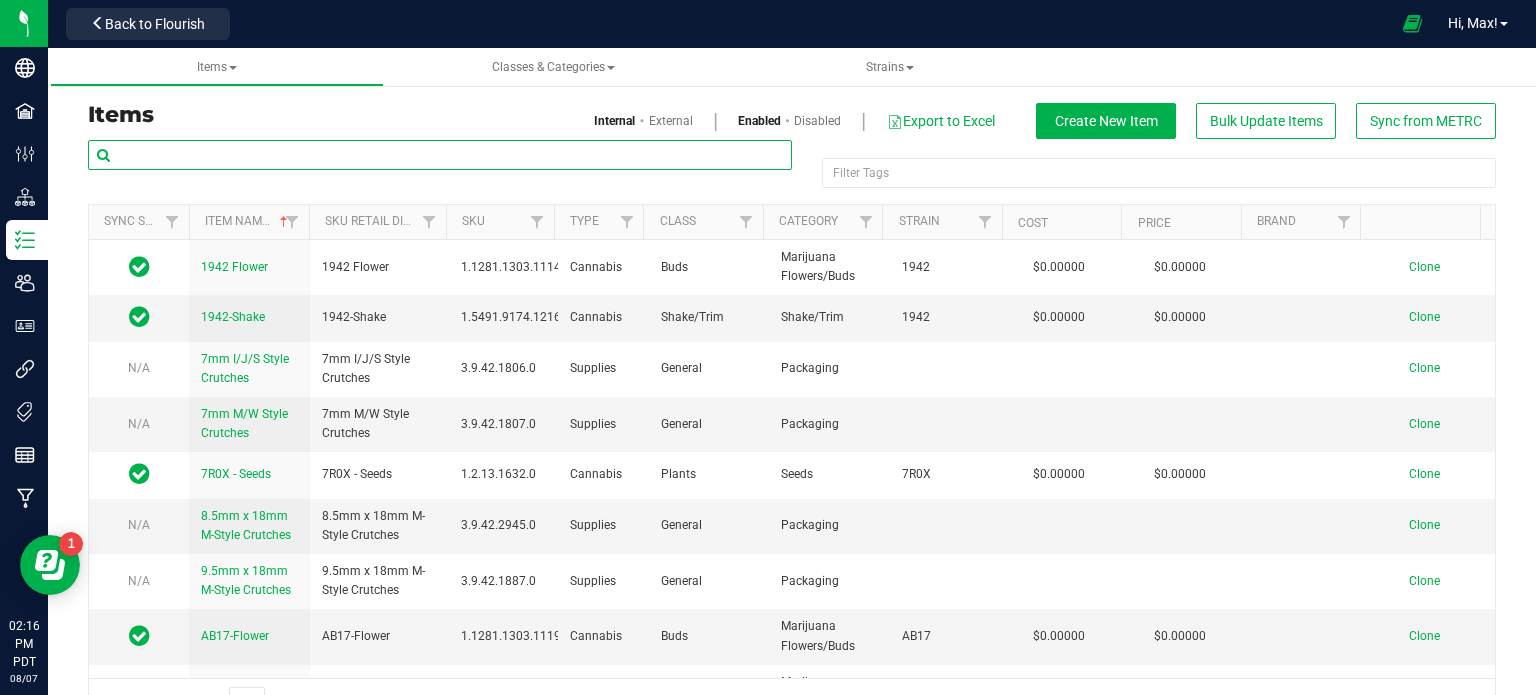 click at bounding box center (440, 155) 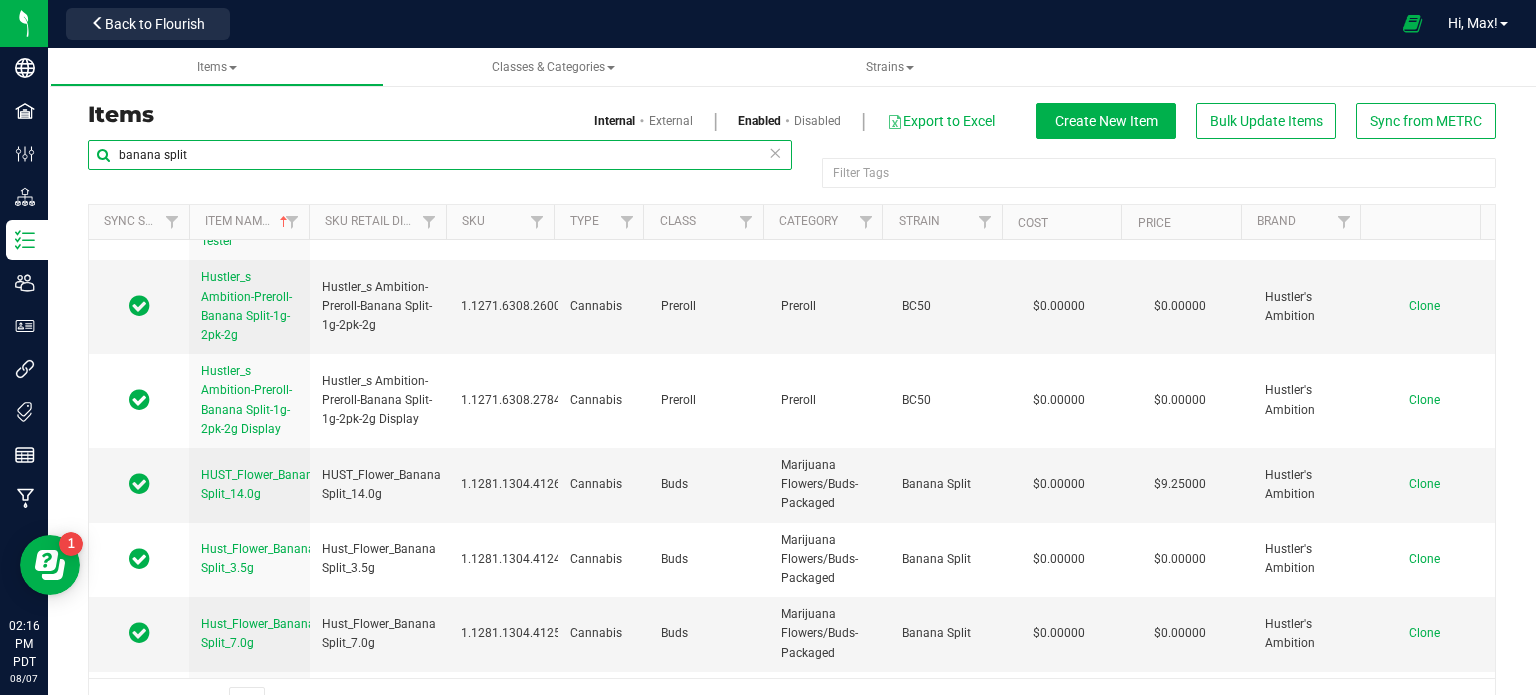 scroll, scrollTop: 2844, scrollLeft: 0, axis: vertical 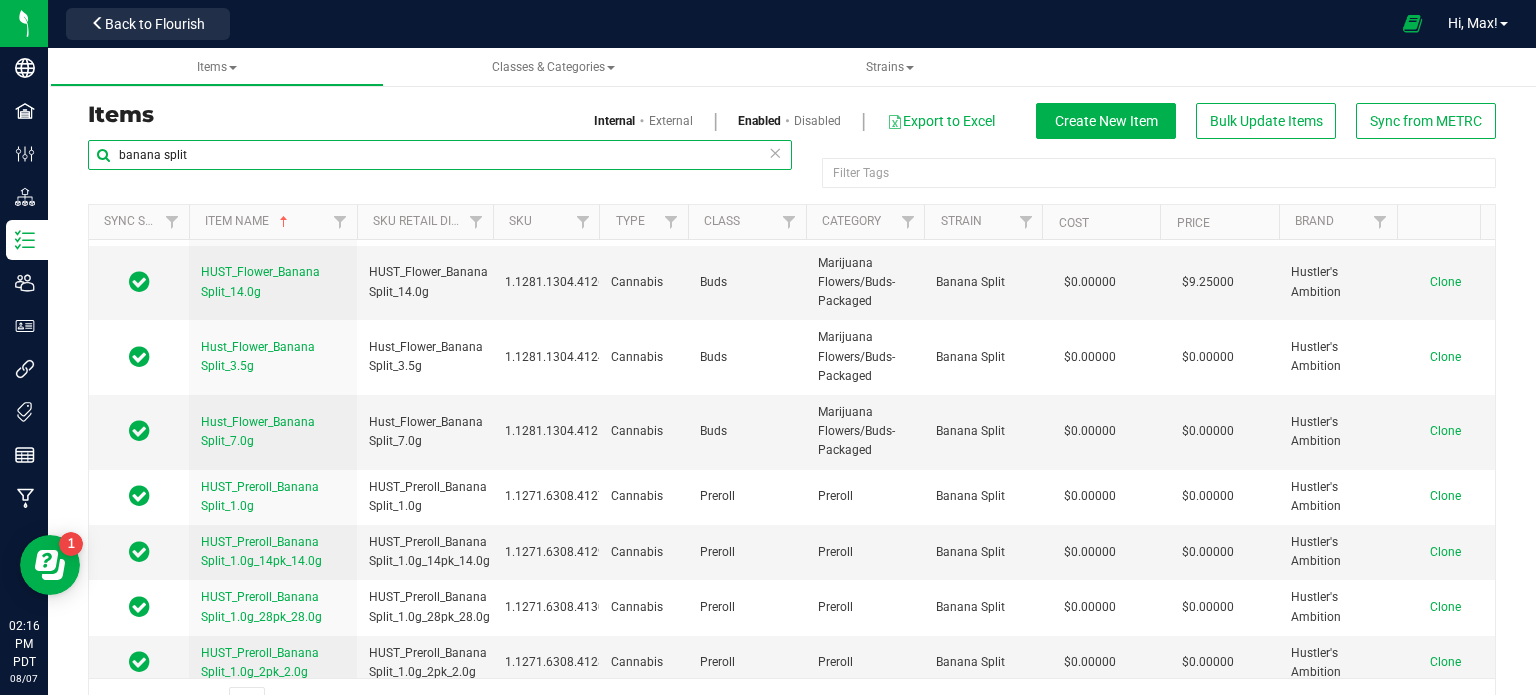 drag, startPoint x: 308, startPoint y: 217, endPoint x: 362, endPoint y: 227, distance: 54.91812 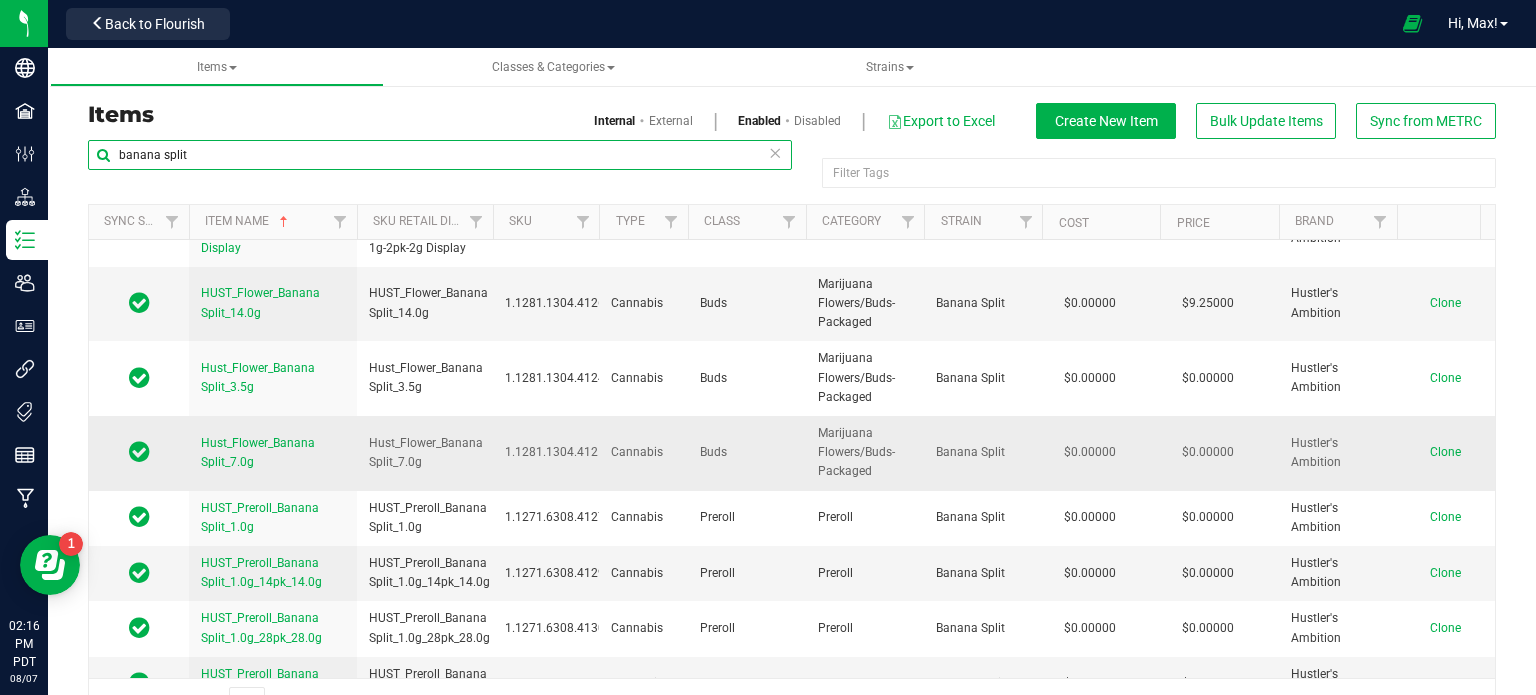 scroll, scrollTop: 2378, scrollLeft: 0, axis: vertical 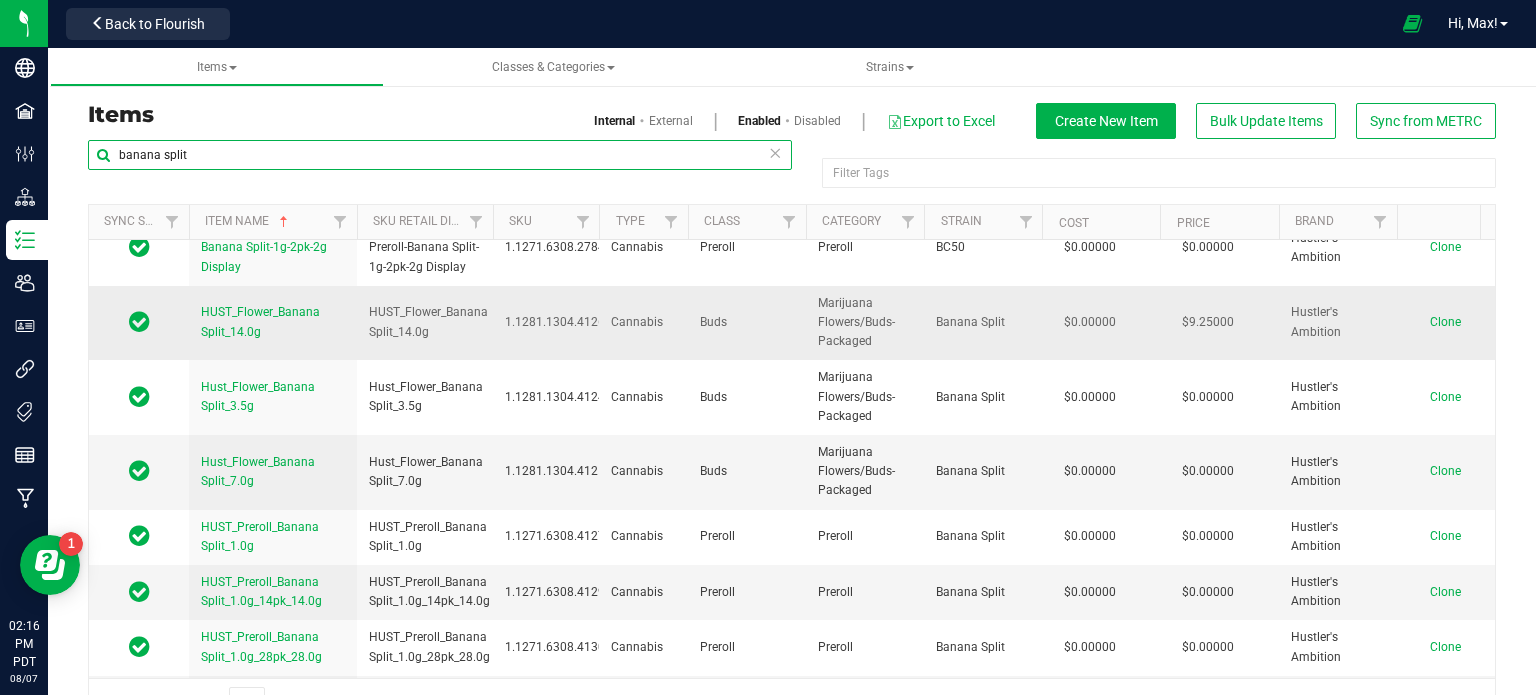 type on "banana split" 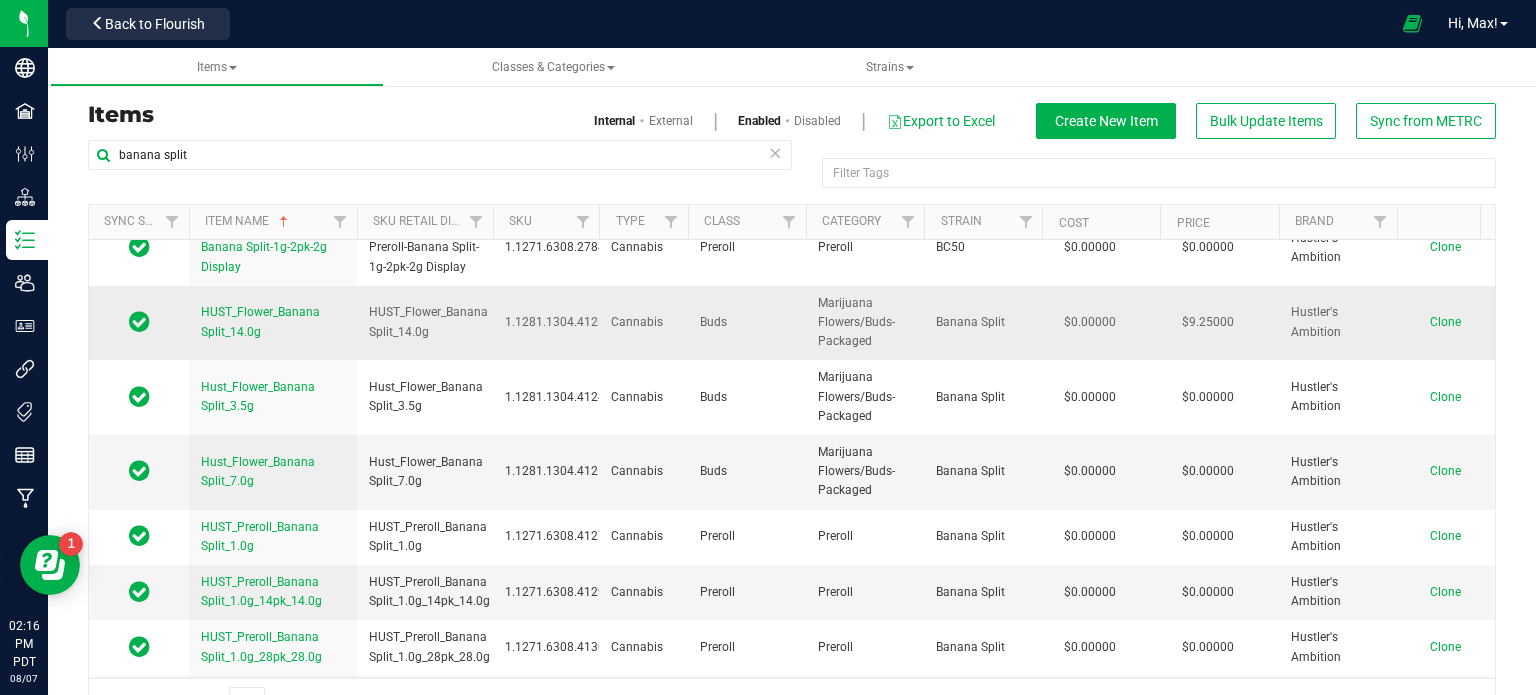 click on "Clone" at bounding box center [1445, 322] 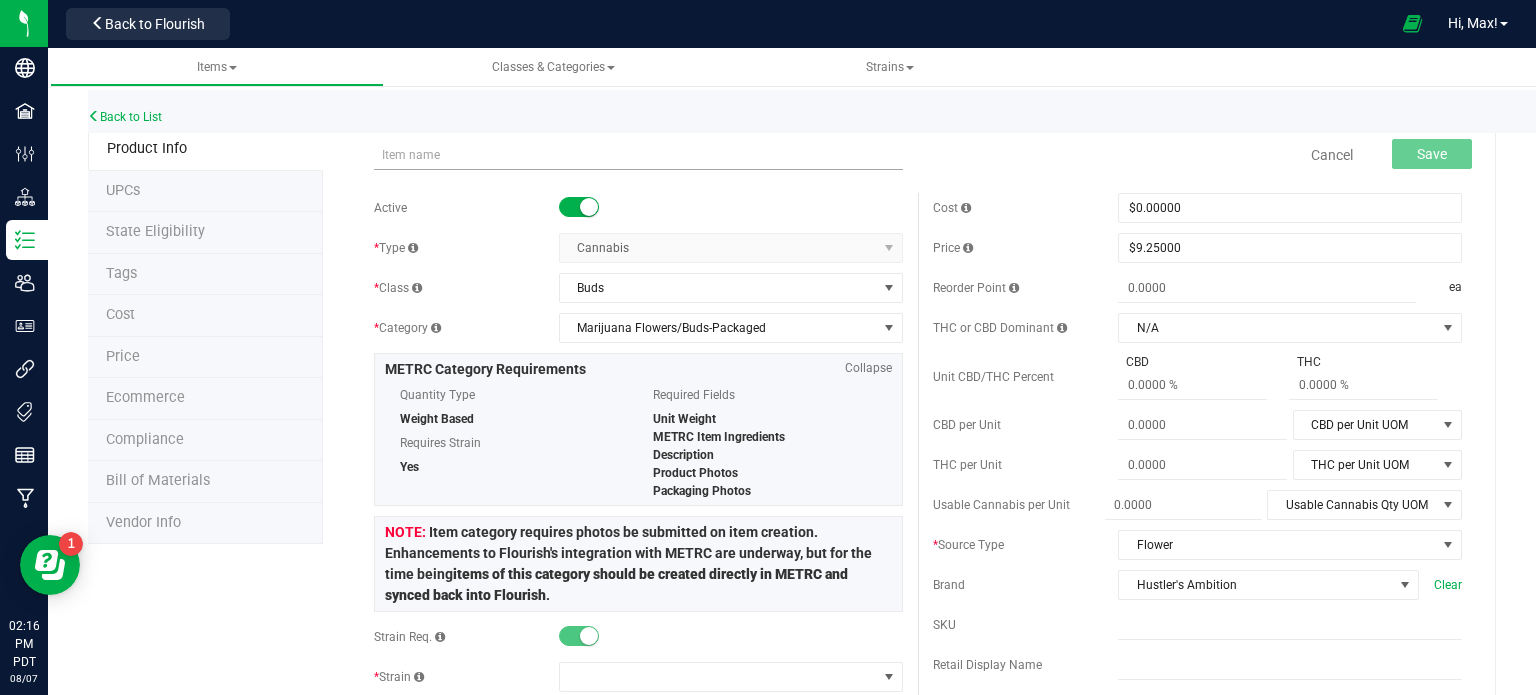 type on "HUST_Flower_Bear Claw_3.5g" 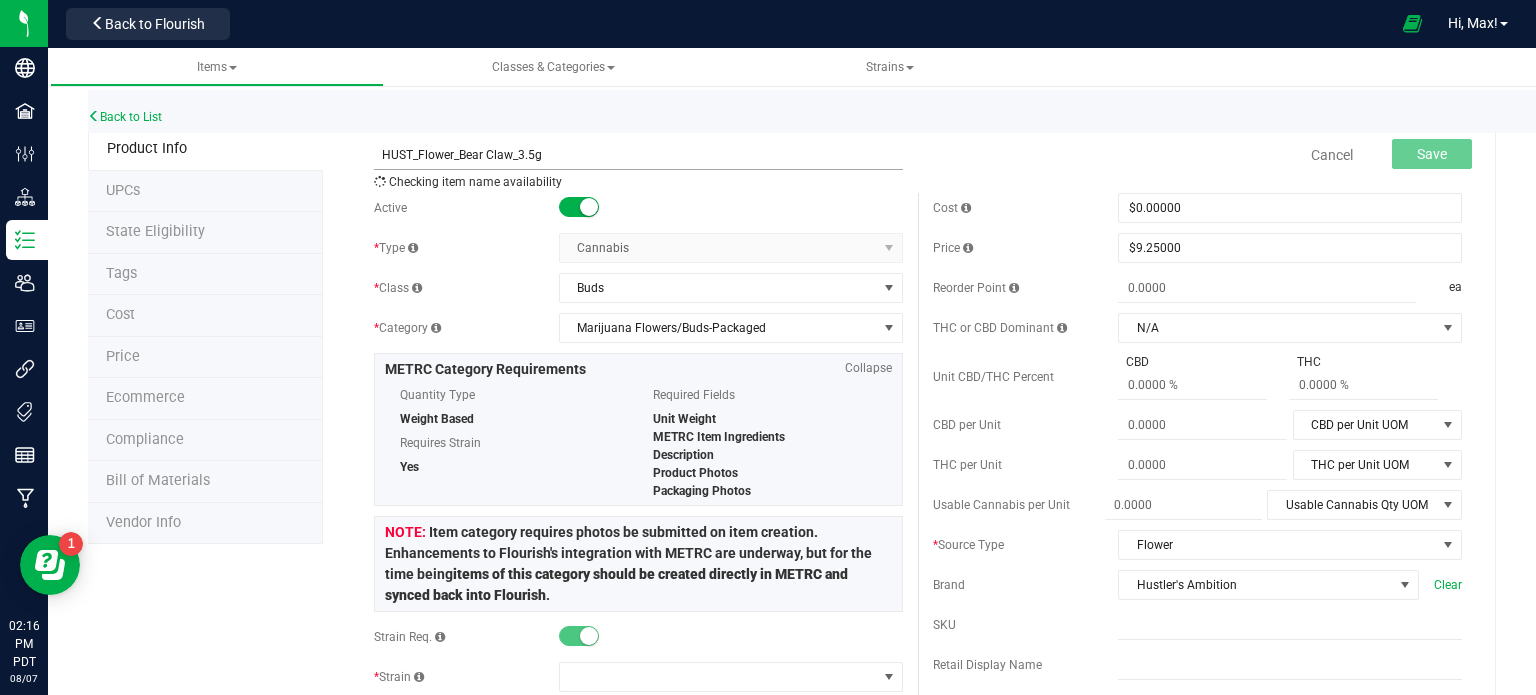 click on "HUST_Flower_Bear Claw_3.5g" at bounding box center (638, 155) 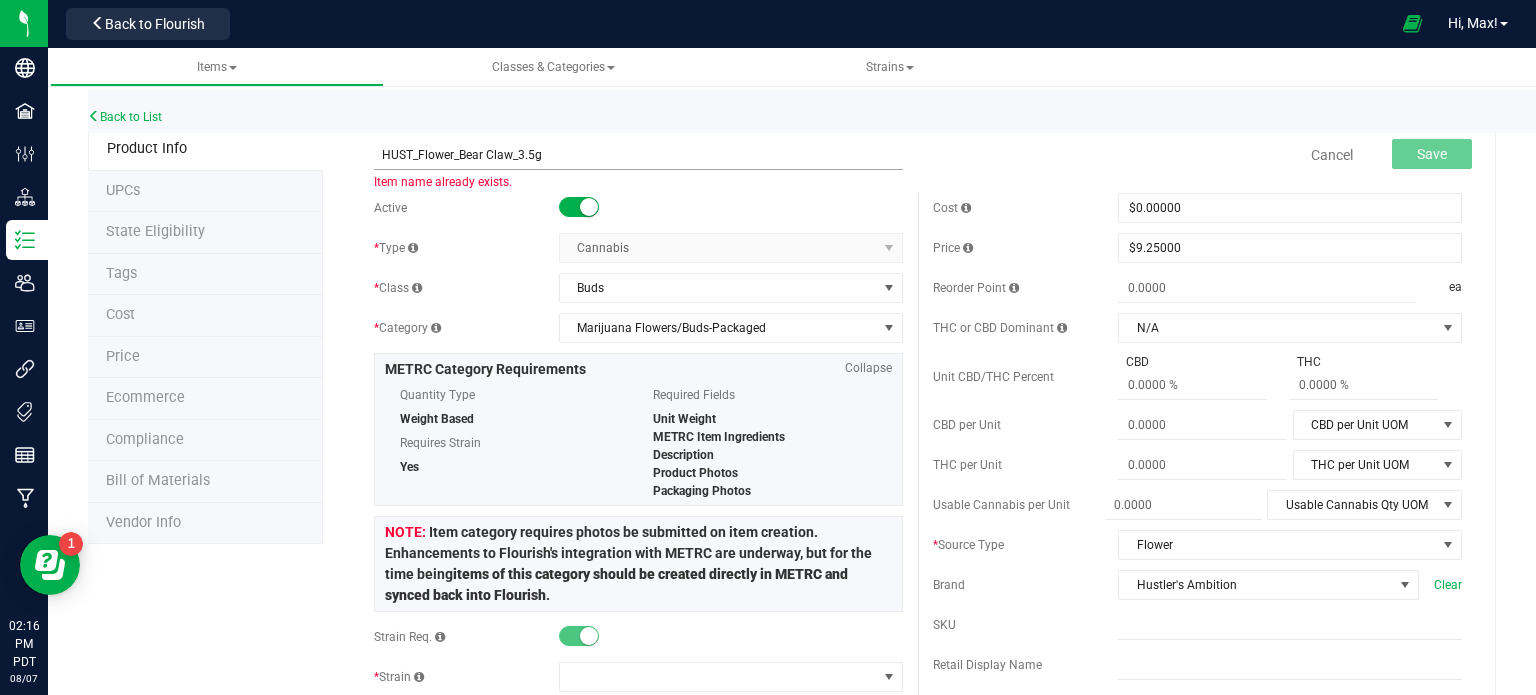 click on "HUST_Flower_Bear Claw_3.5g" at bounding box center [638, 155] 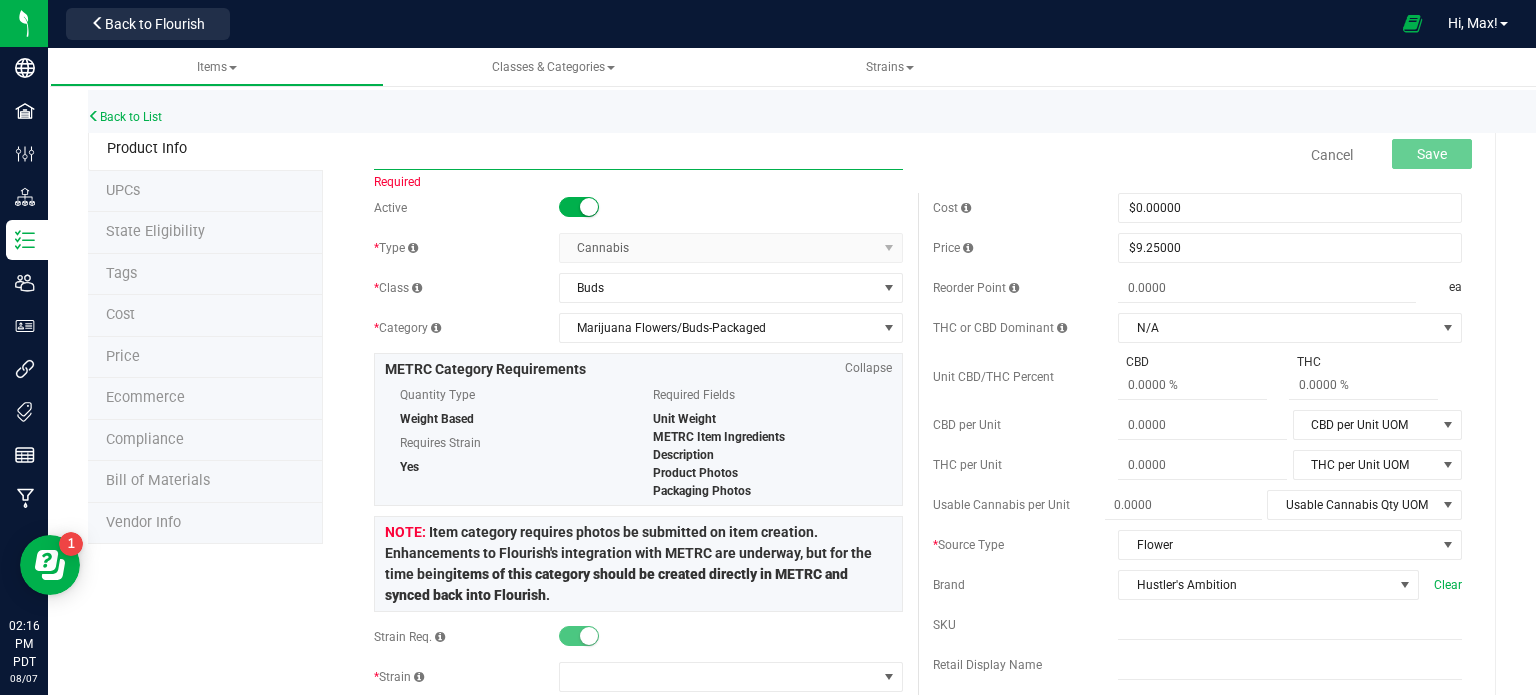 paste on "HUST_Flower_Bear Claw_14.0g" 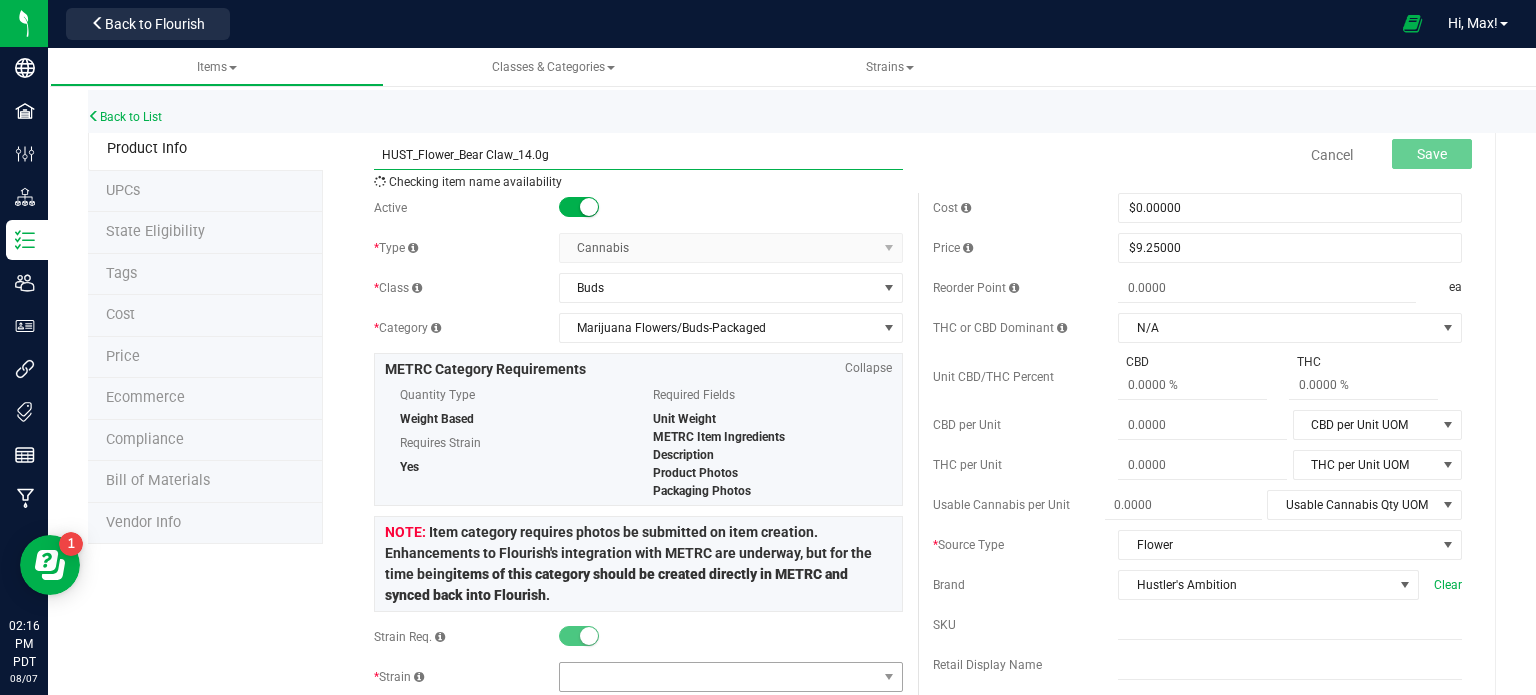 type on "HUST_Flower_Bear Claw_14.0g" 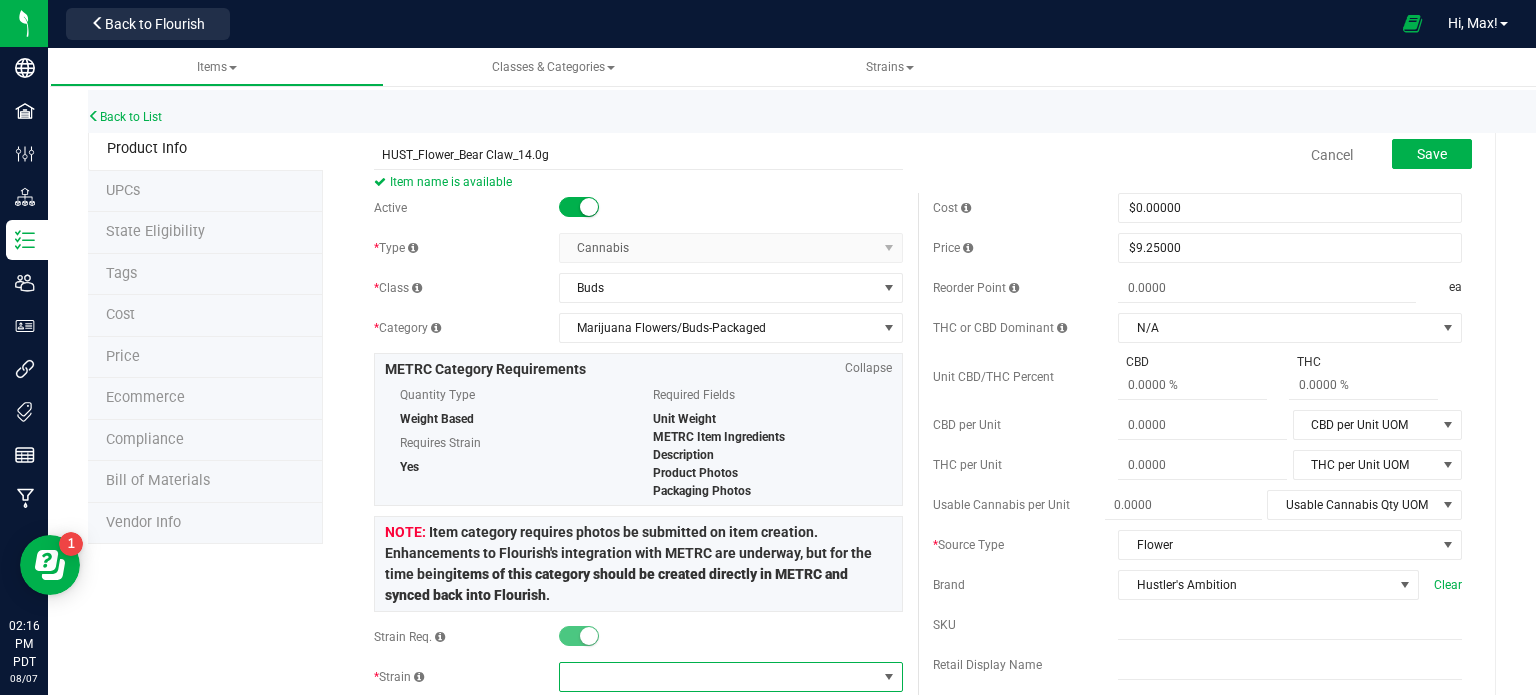 click at bounding box center [718, 677] 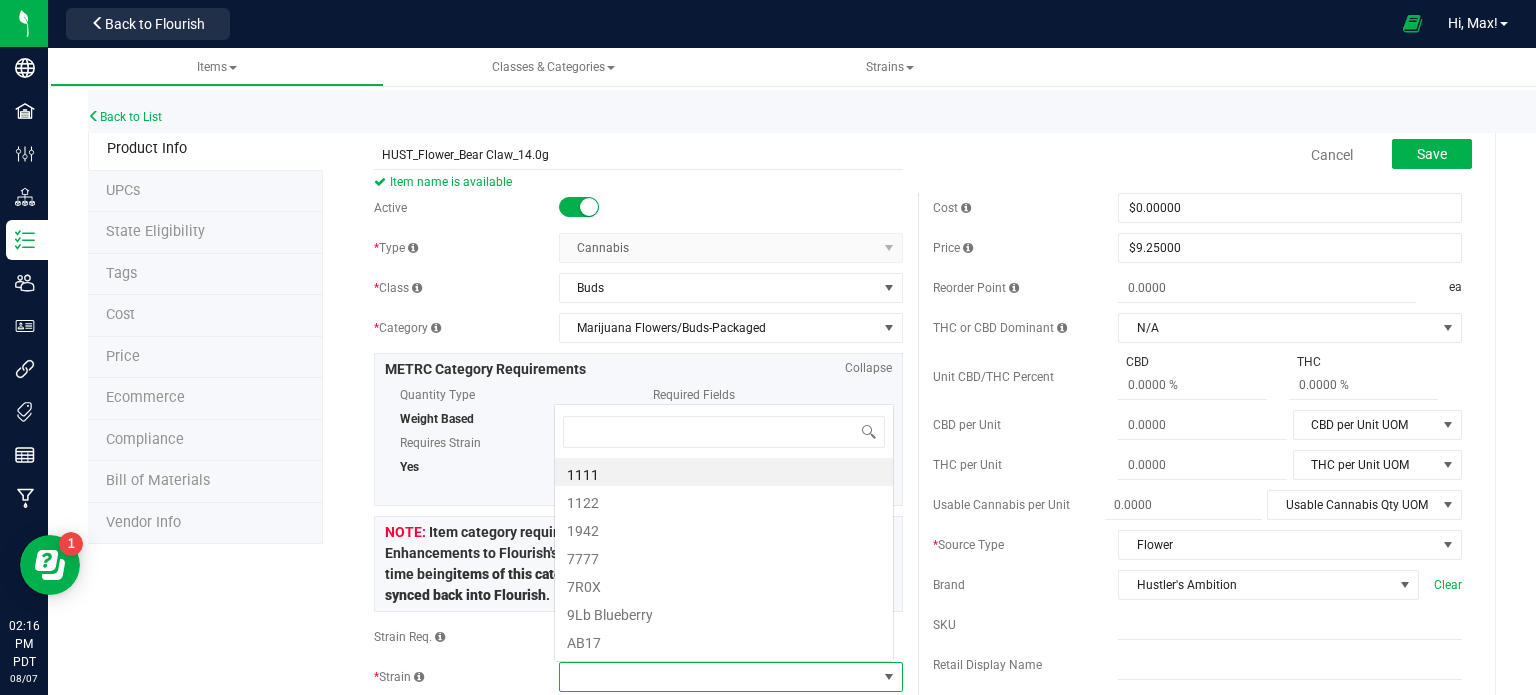 scroll, scrollTop: 0, scrollLeft: 0, axis: both 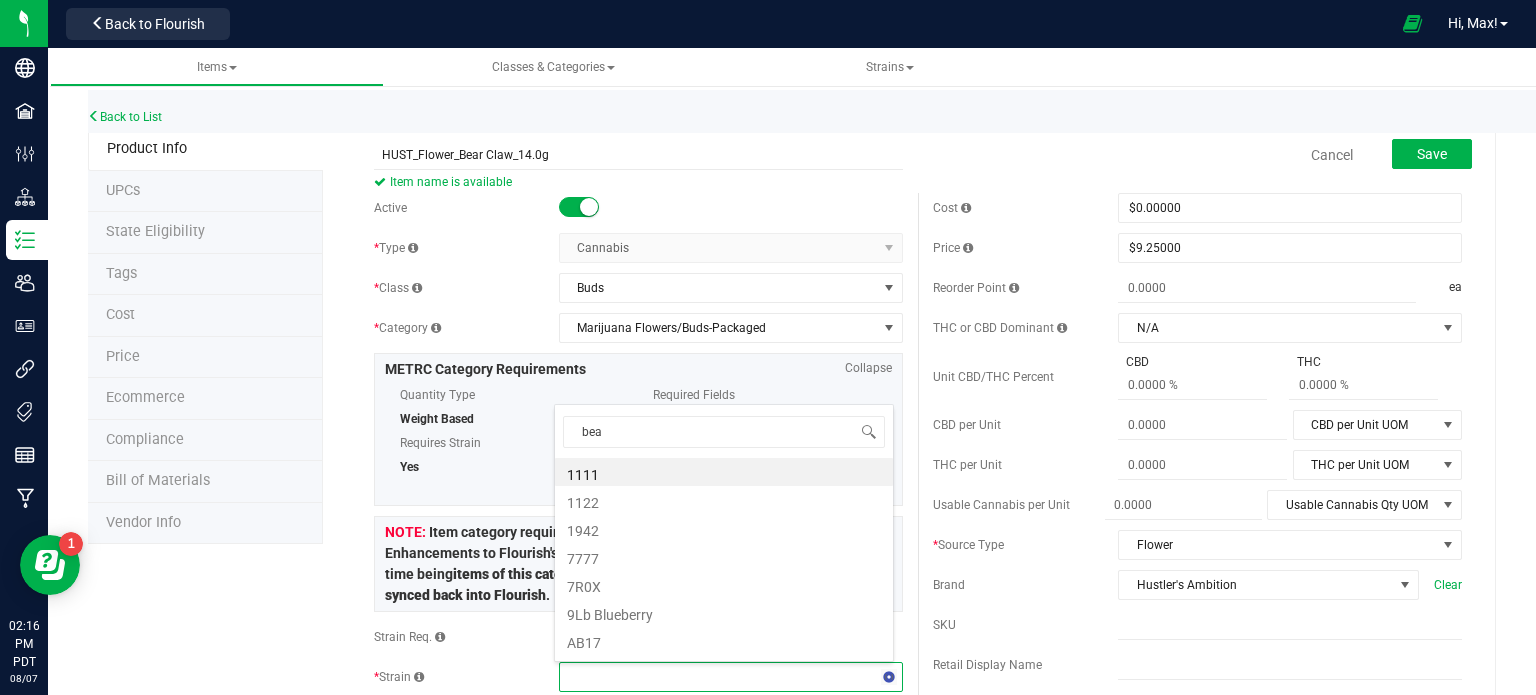 type on "bear" 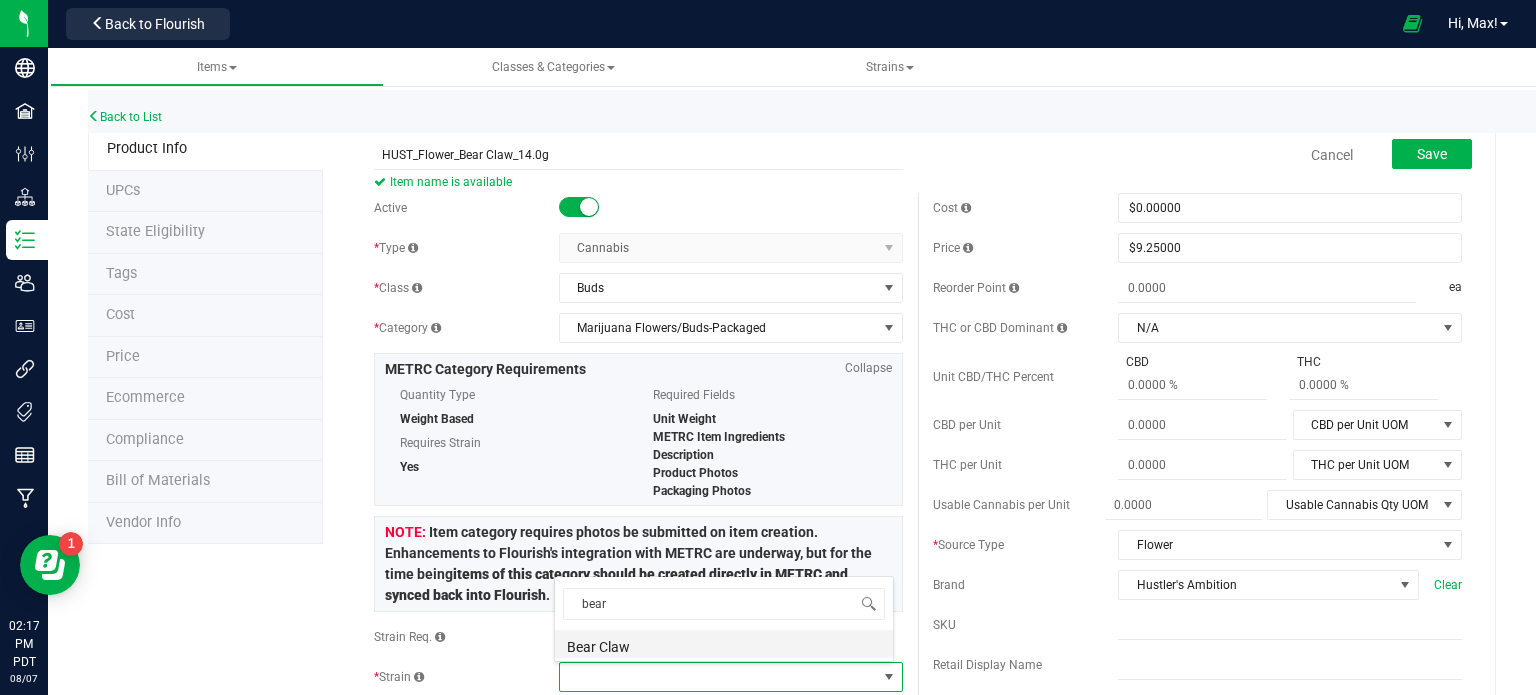 click on "Bear Claw" at bounding box center (724, 644) 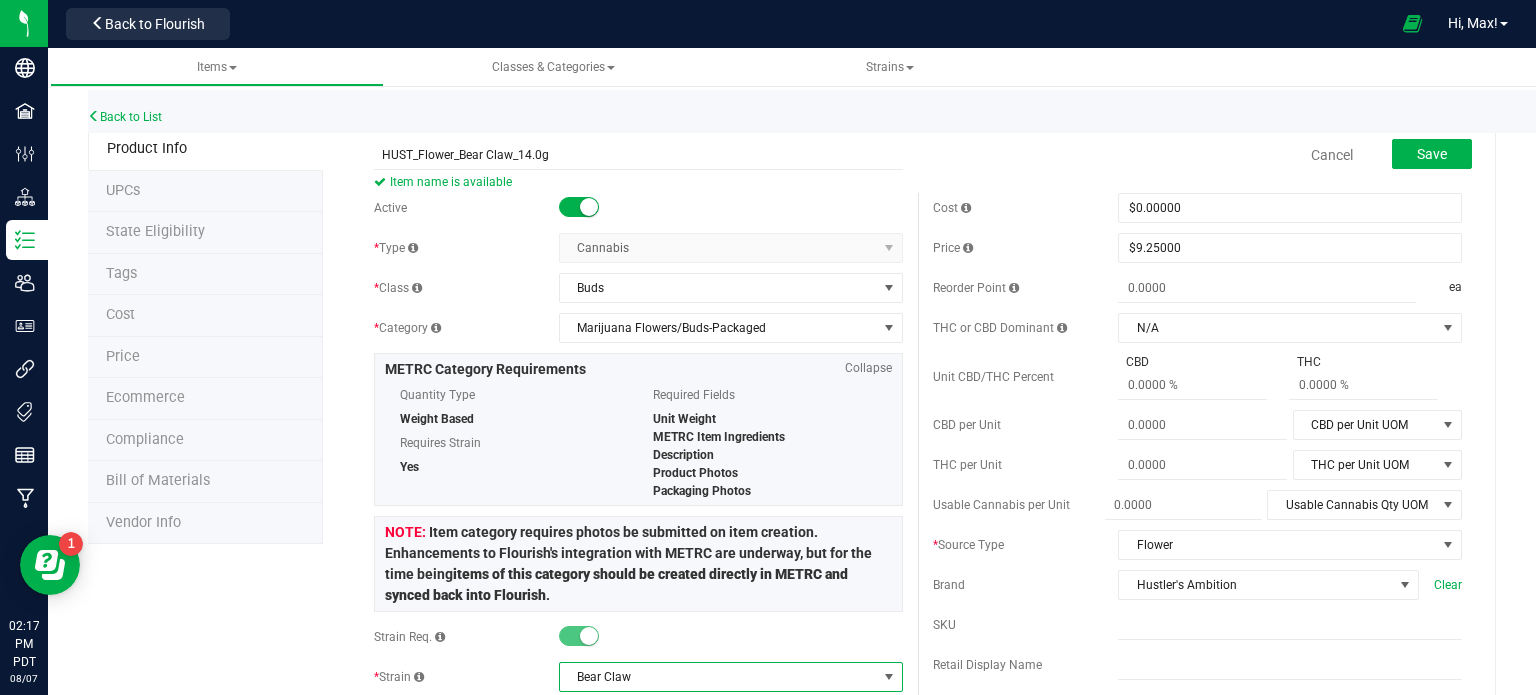 scroll, scrollTop: 36, scrollLeft: 0, axis: vertical 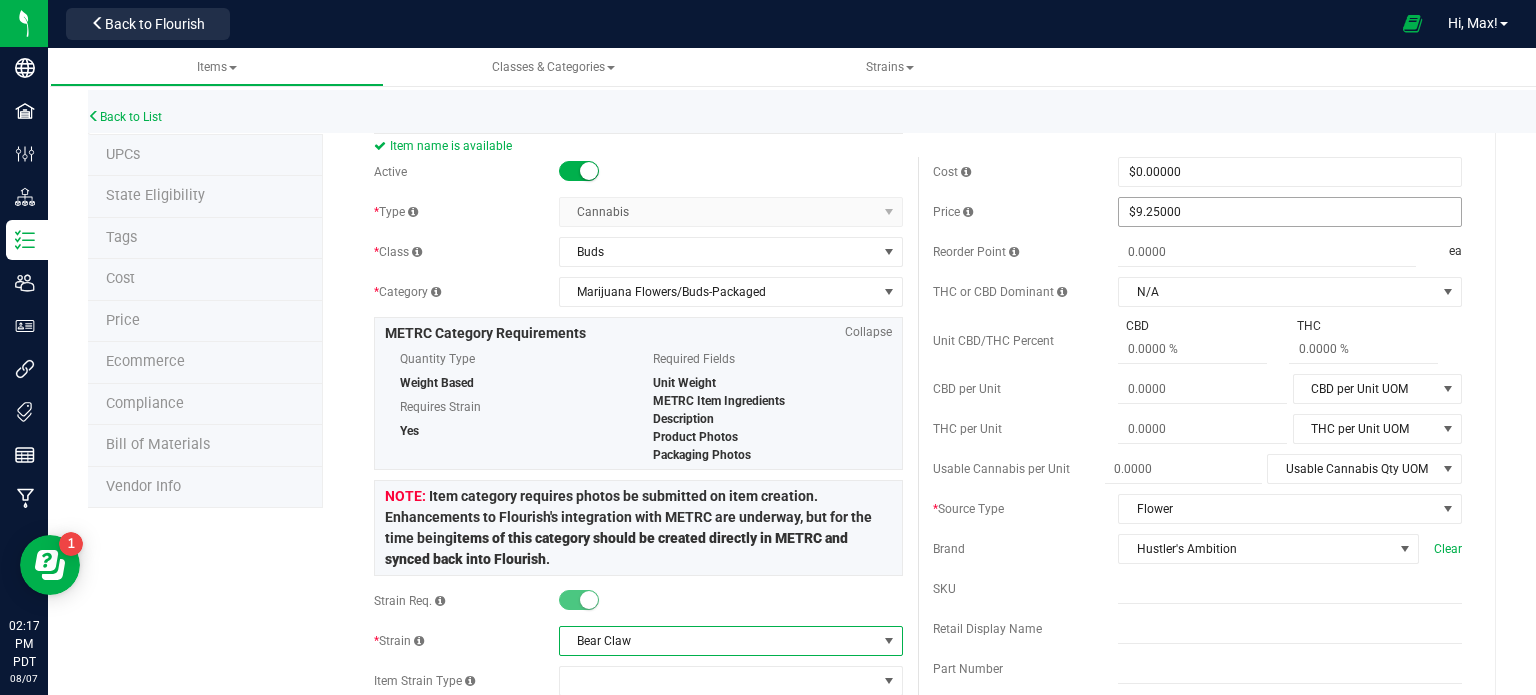 click on "$9.25000 9.25" at bounding box center (1290, 212) 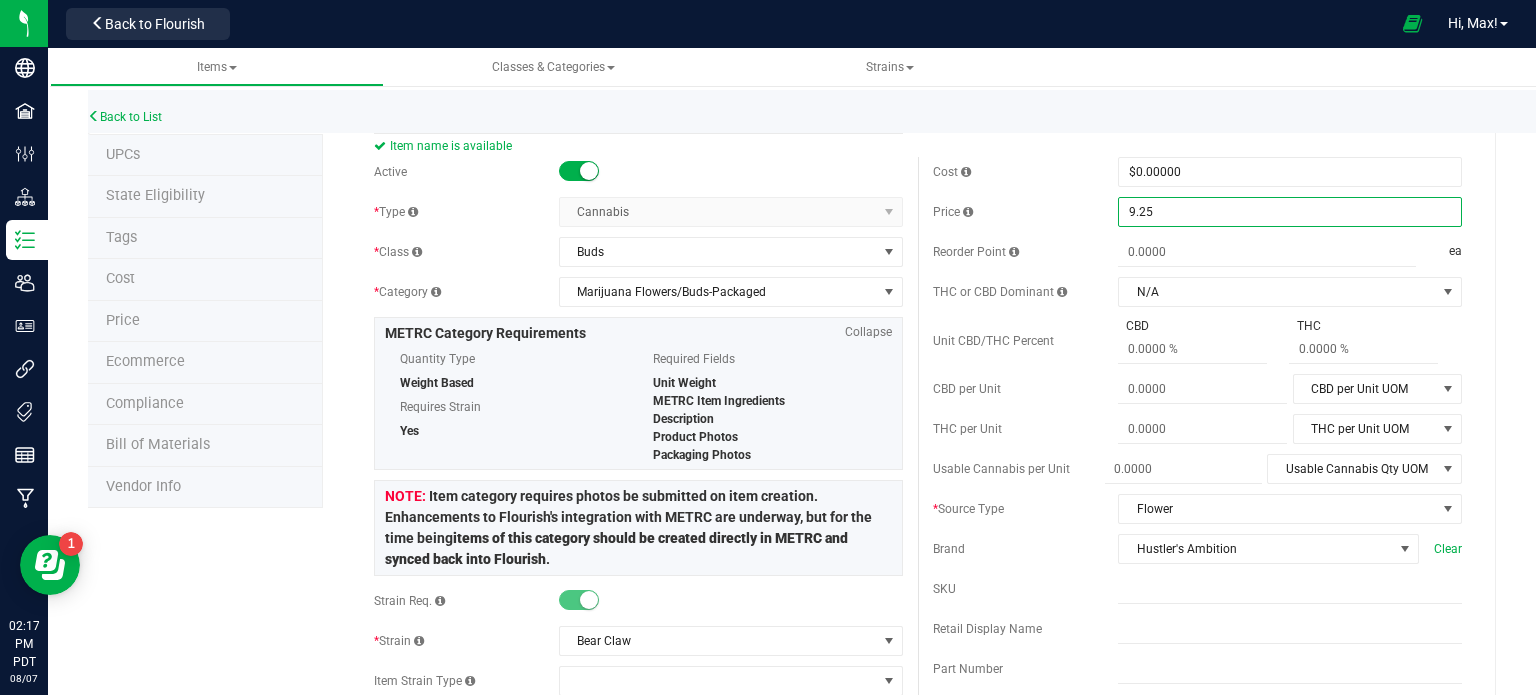 click on "9.25" at bounding box center [1290, 212] 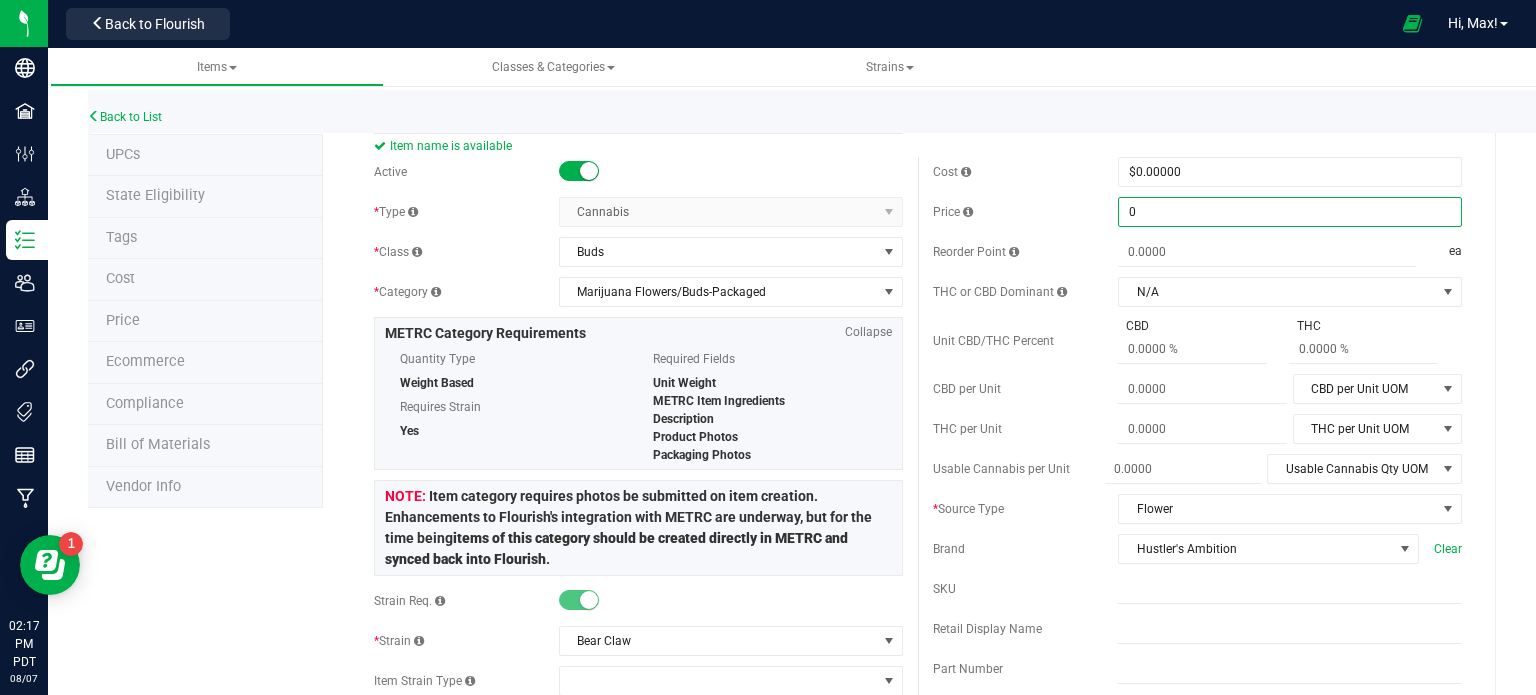 type on "$0.00000" 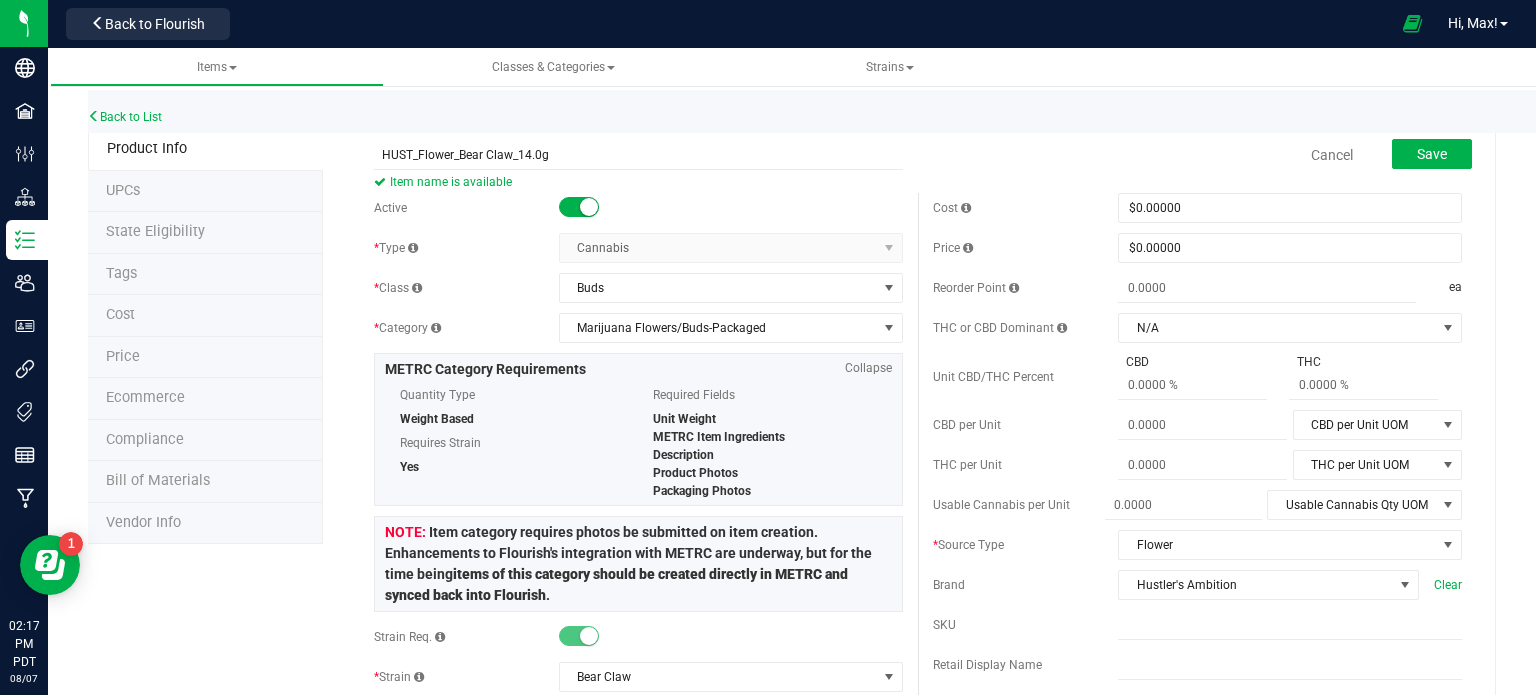 scroll, scrollTop: 0, scrollLeft: 0, axis: both 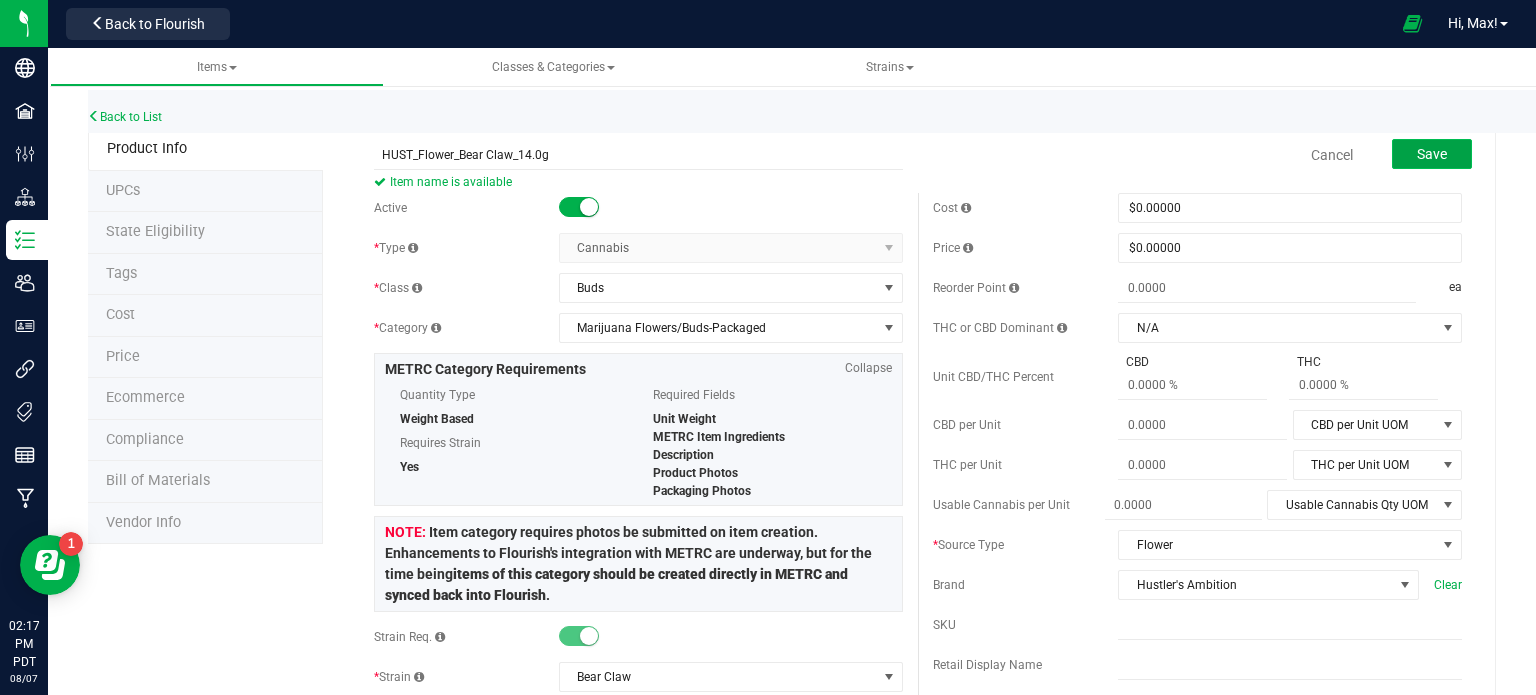 click on "Save" at bounding box center [1432, 154] 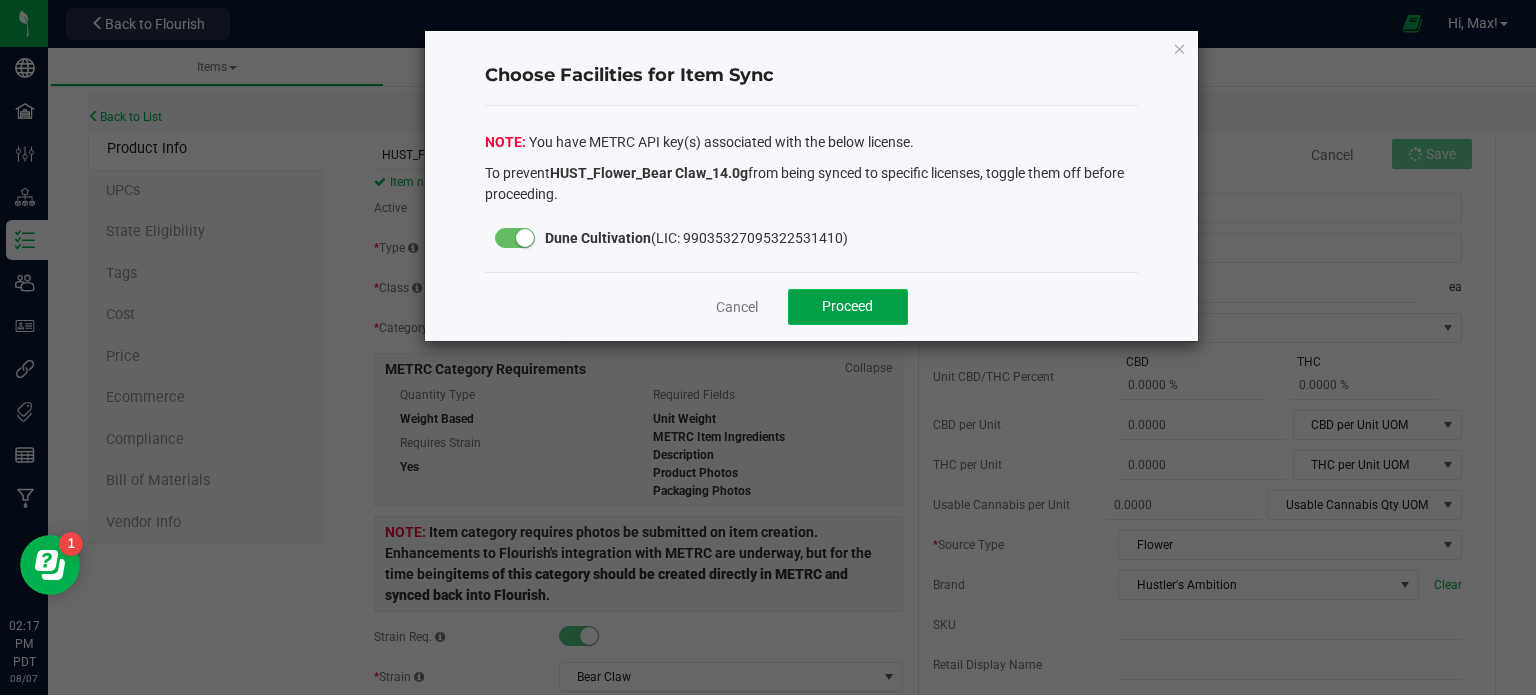 click on "Proceed" 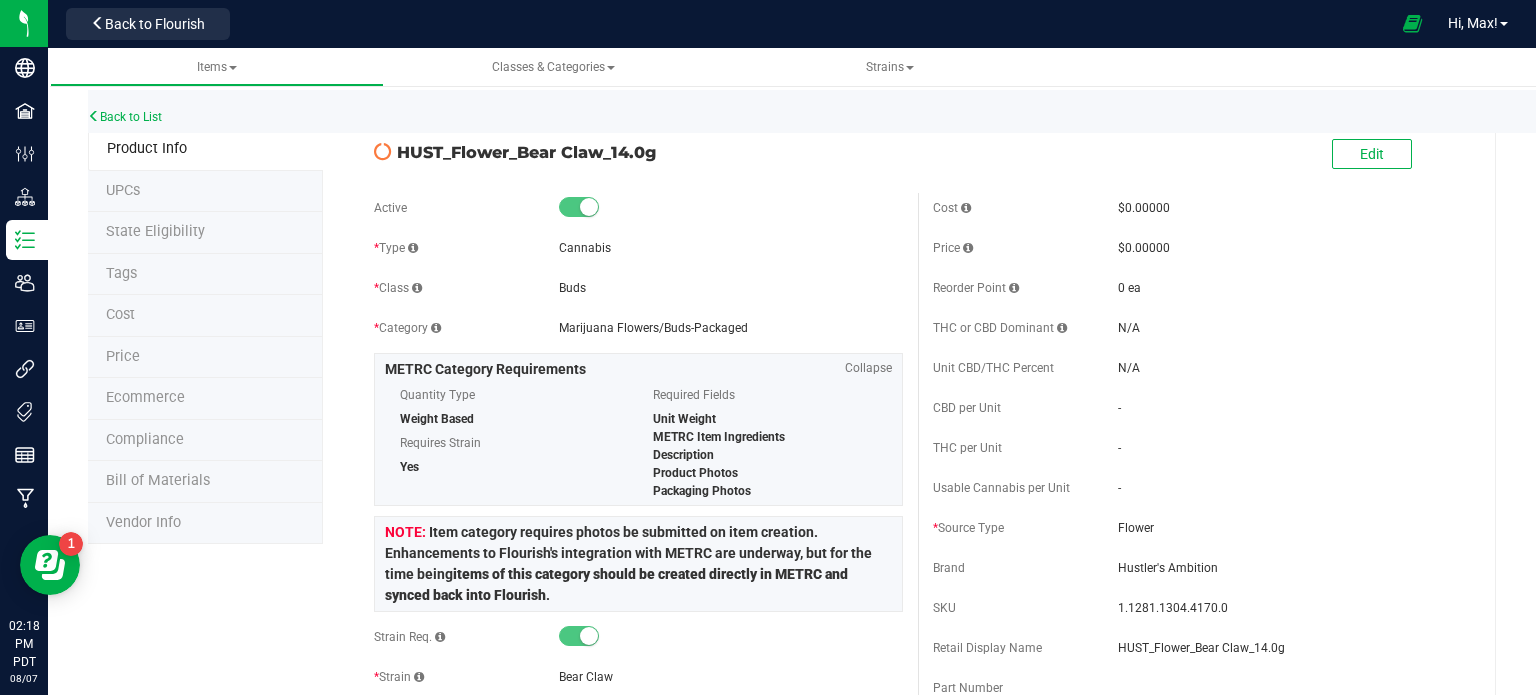 click on "State Eligibility" at bounding box center (155, 231) 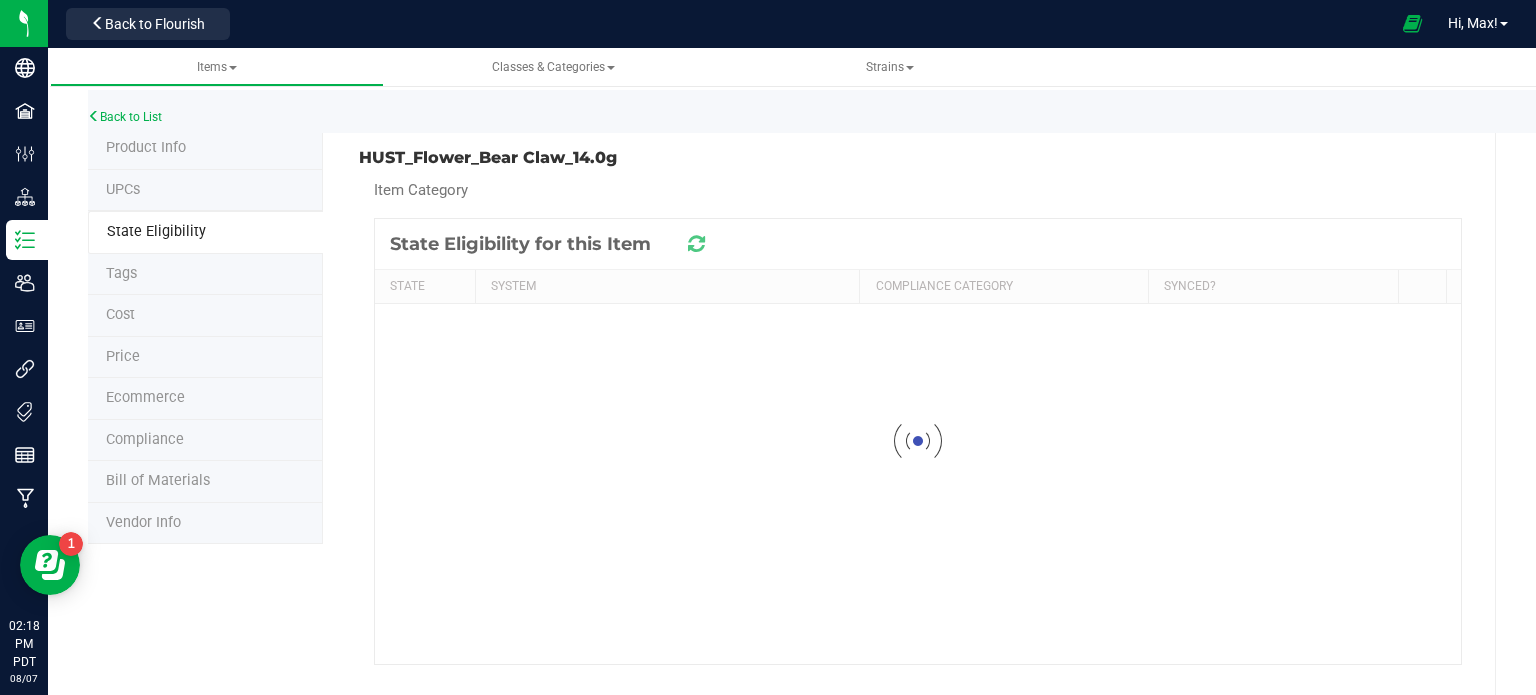 scroll, scrollTop: 0, scrollLeft: 0, axis: both 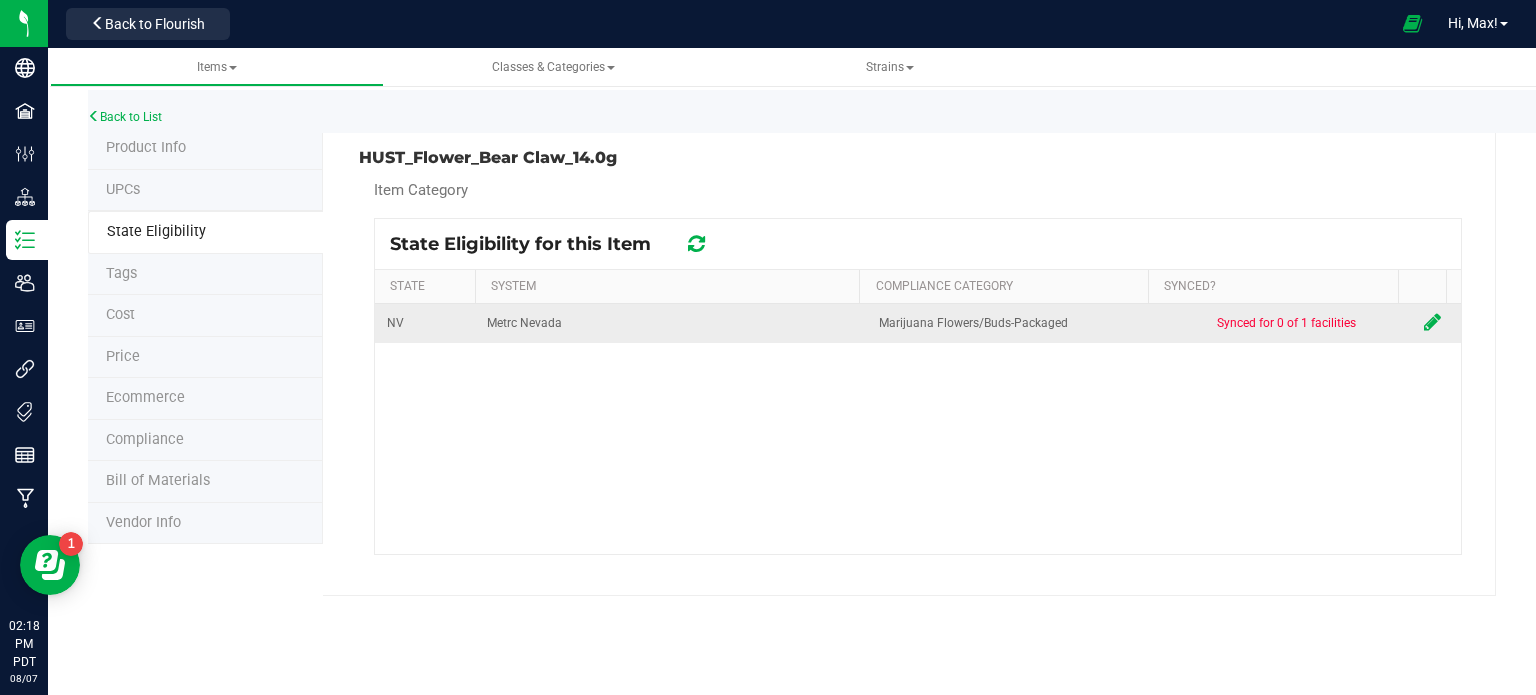 click at bounding box center [1436, 323] 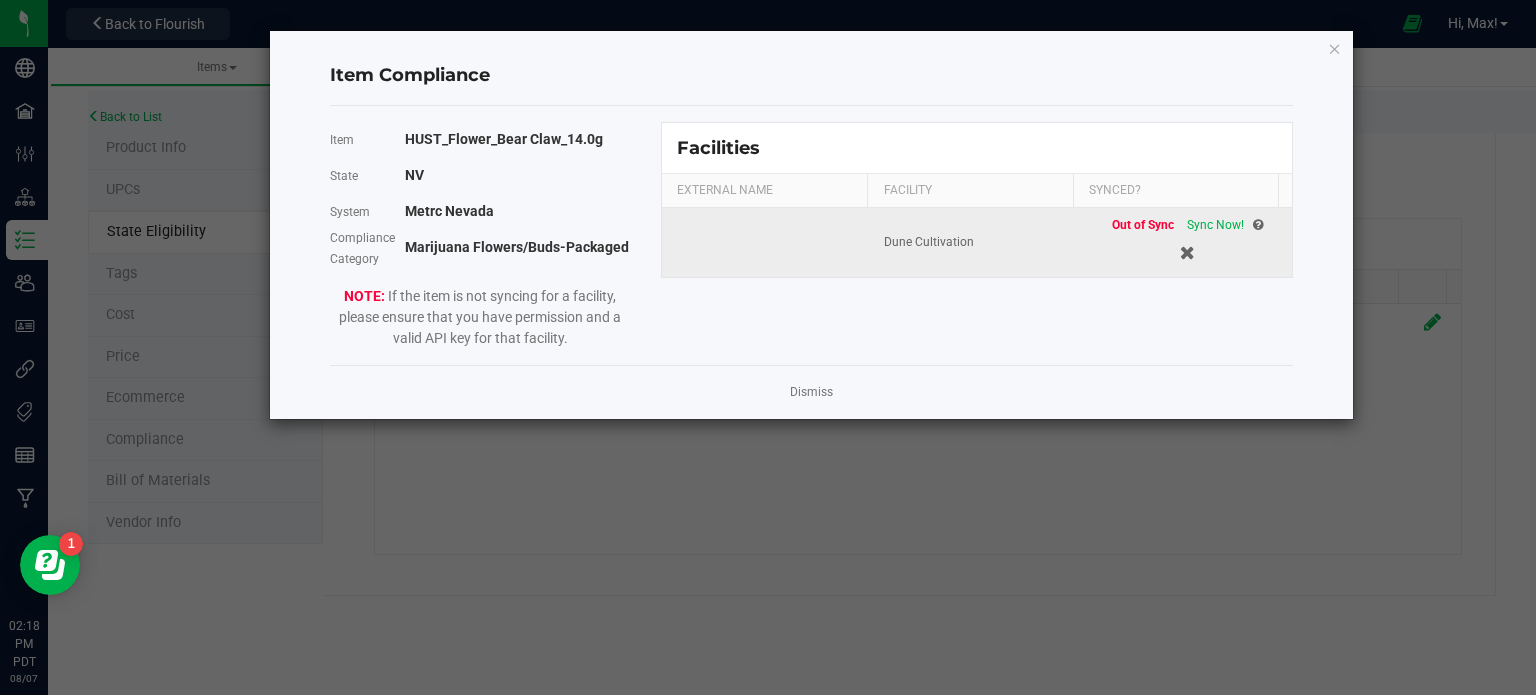click on "Out of Sync
Sync Now!" at bounding box center (1187, 242) 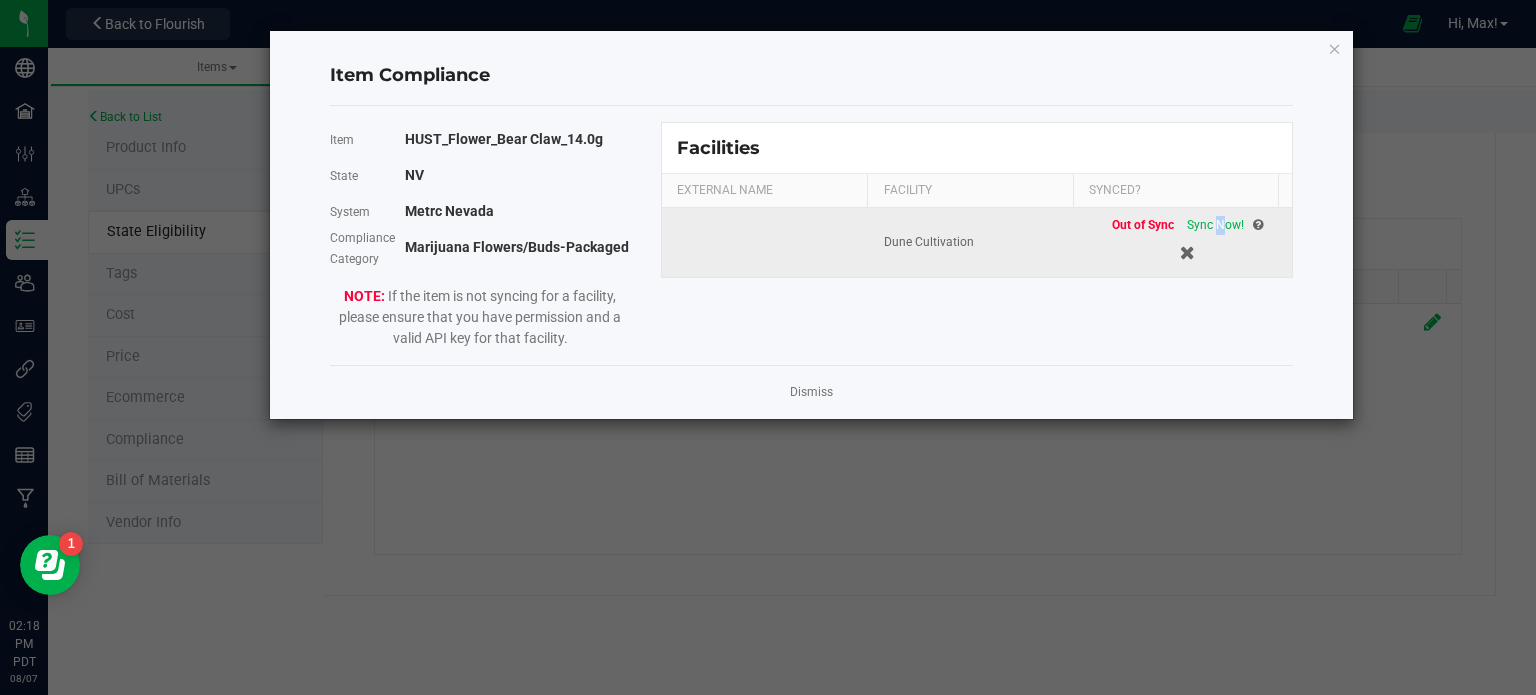 click on "Out of Sync
Sync Now!" at bounding box center (1187, 242) 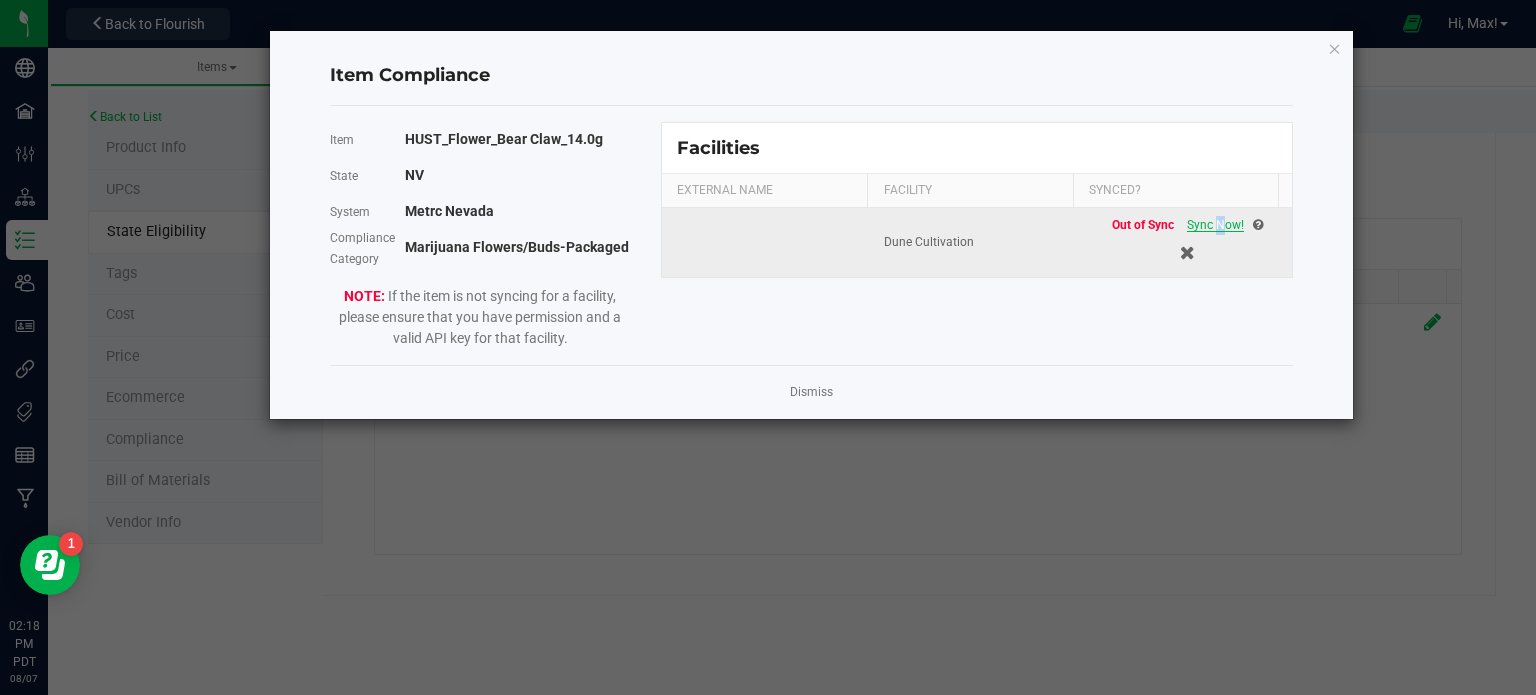 click on "Sync Now!" at bounding box center [1215, 225] 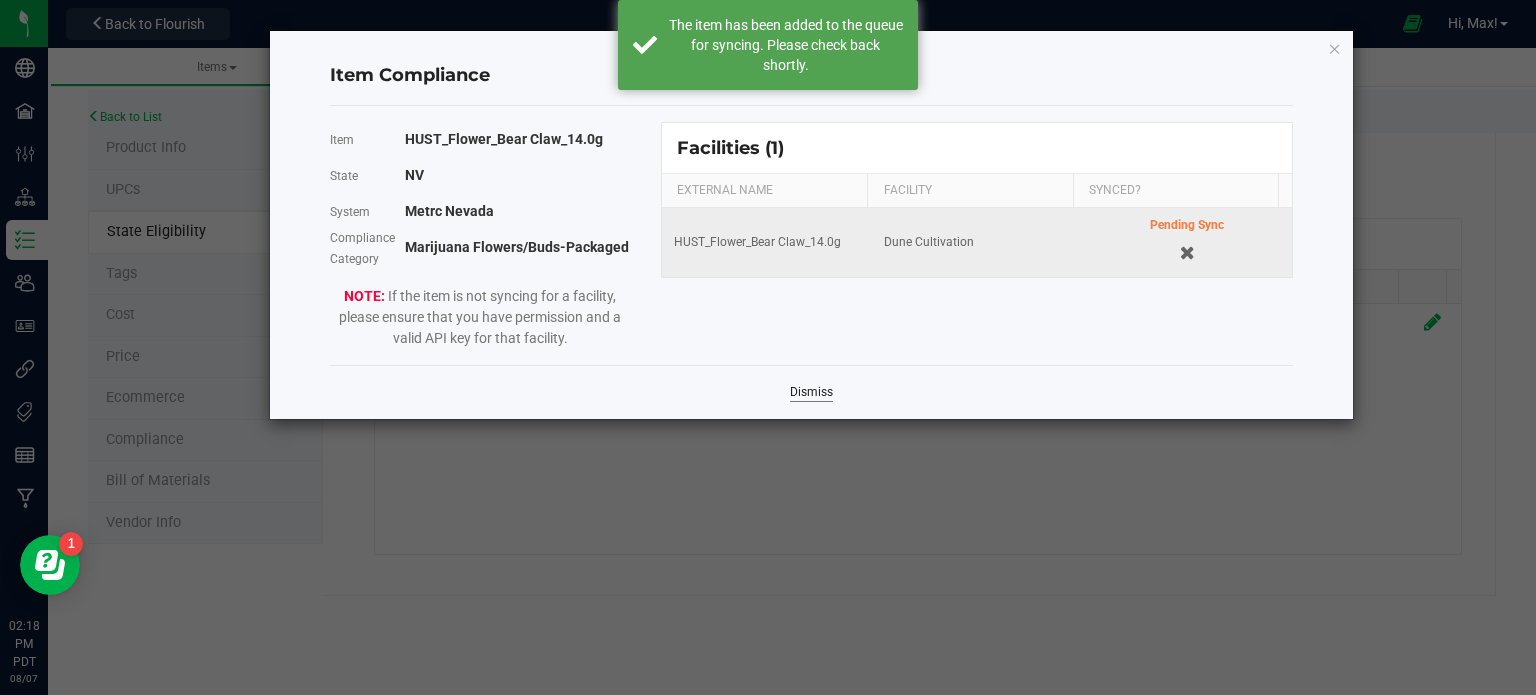 click on "Dismiss" 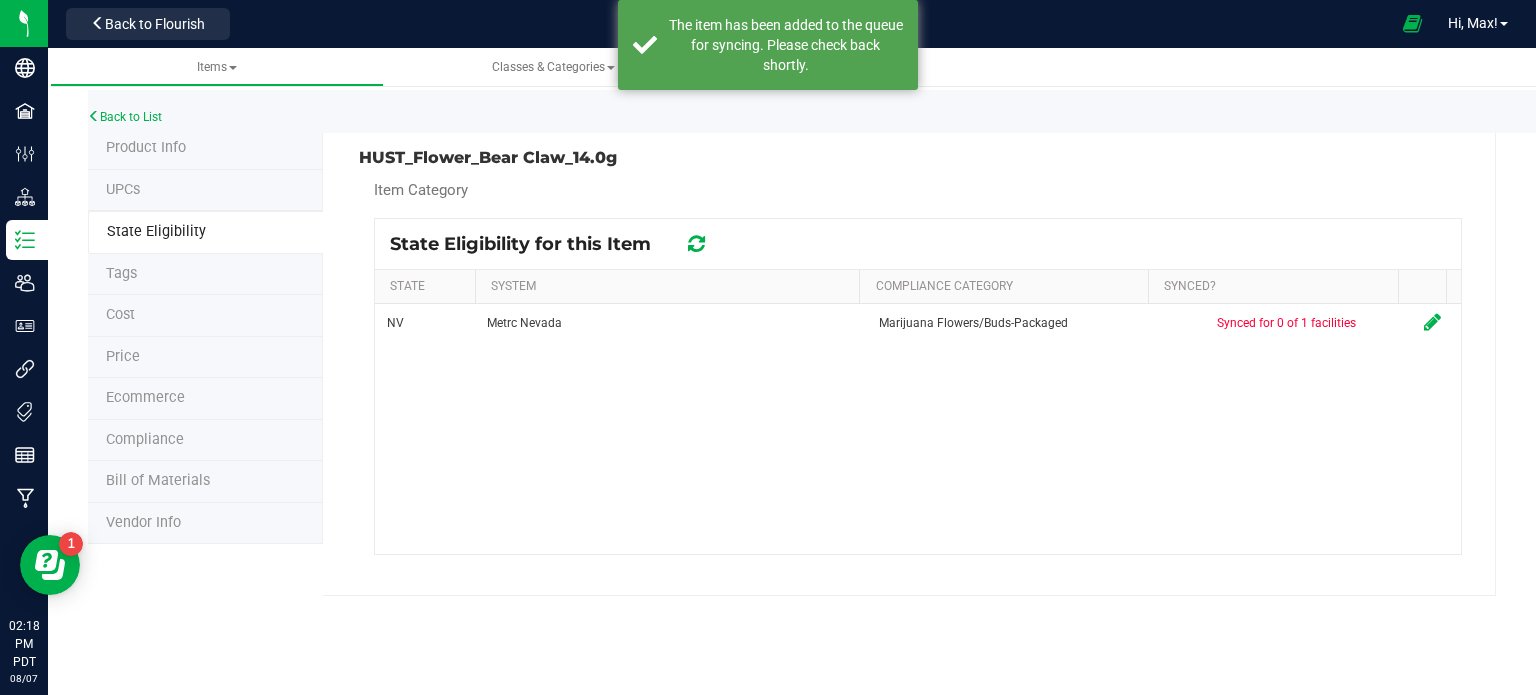 click at bounding box center (696, 244) 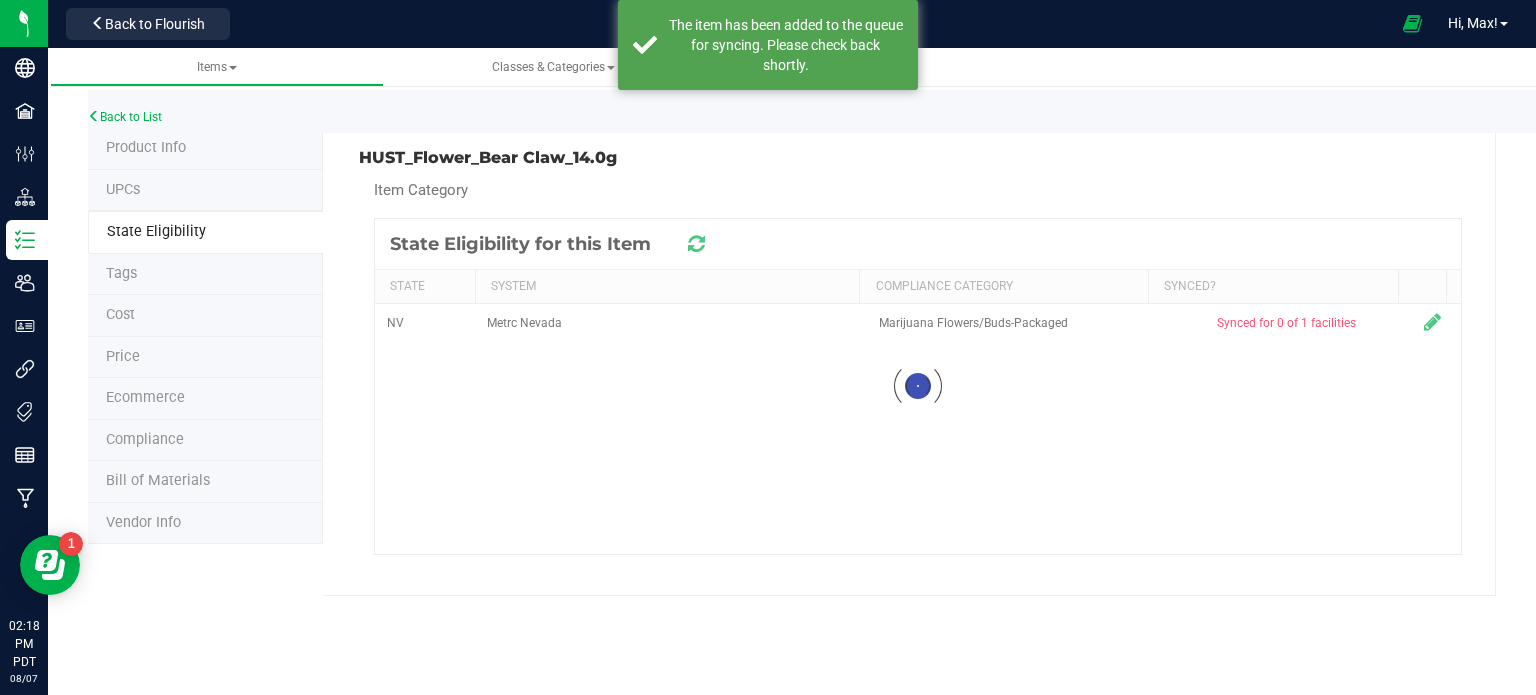 click at bounding box center [696, 244] 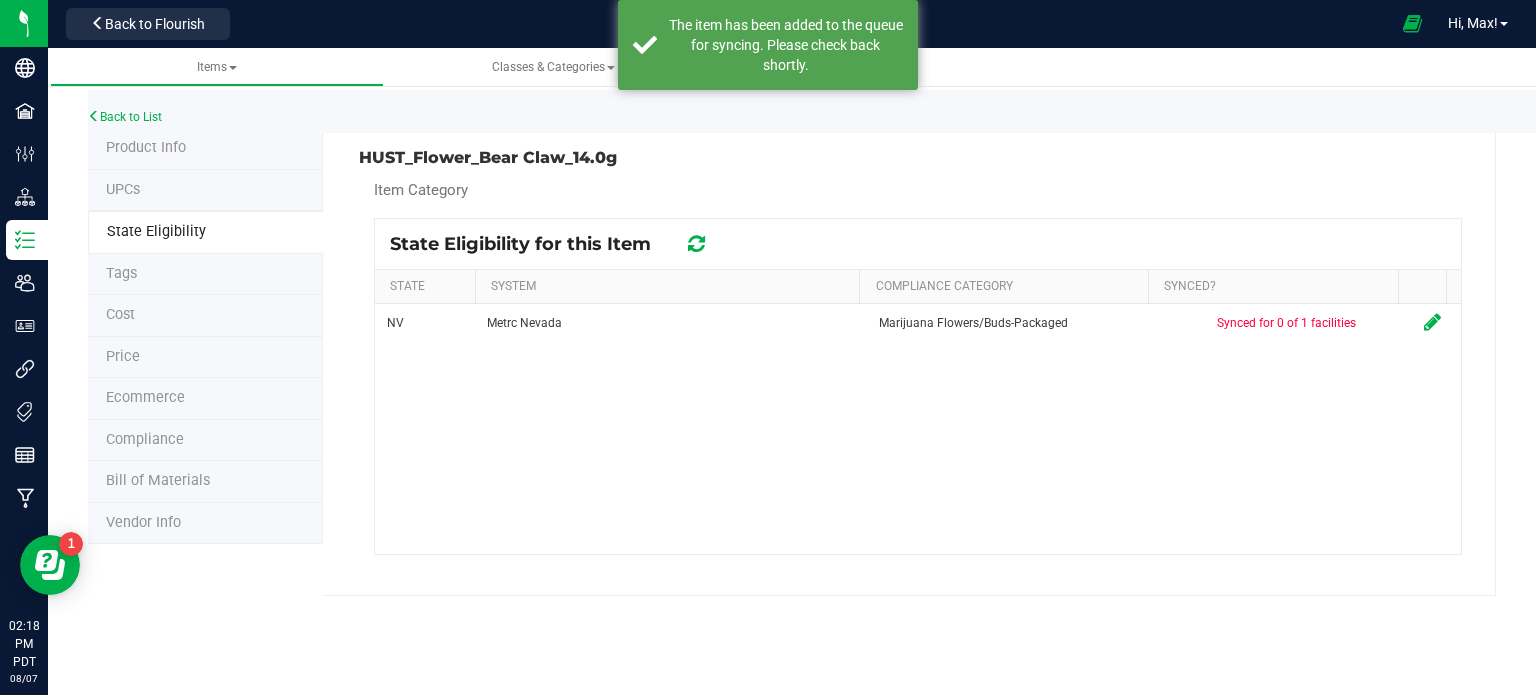 click at bounding box center (696, 244) 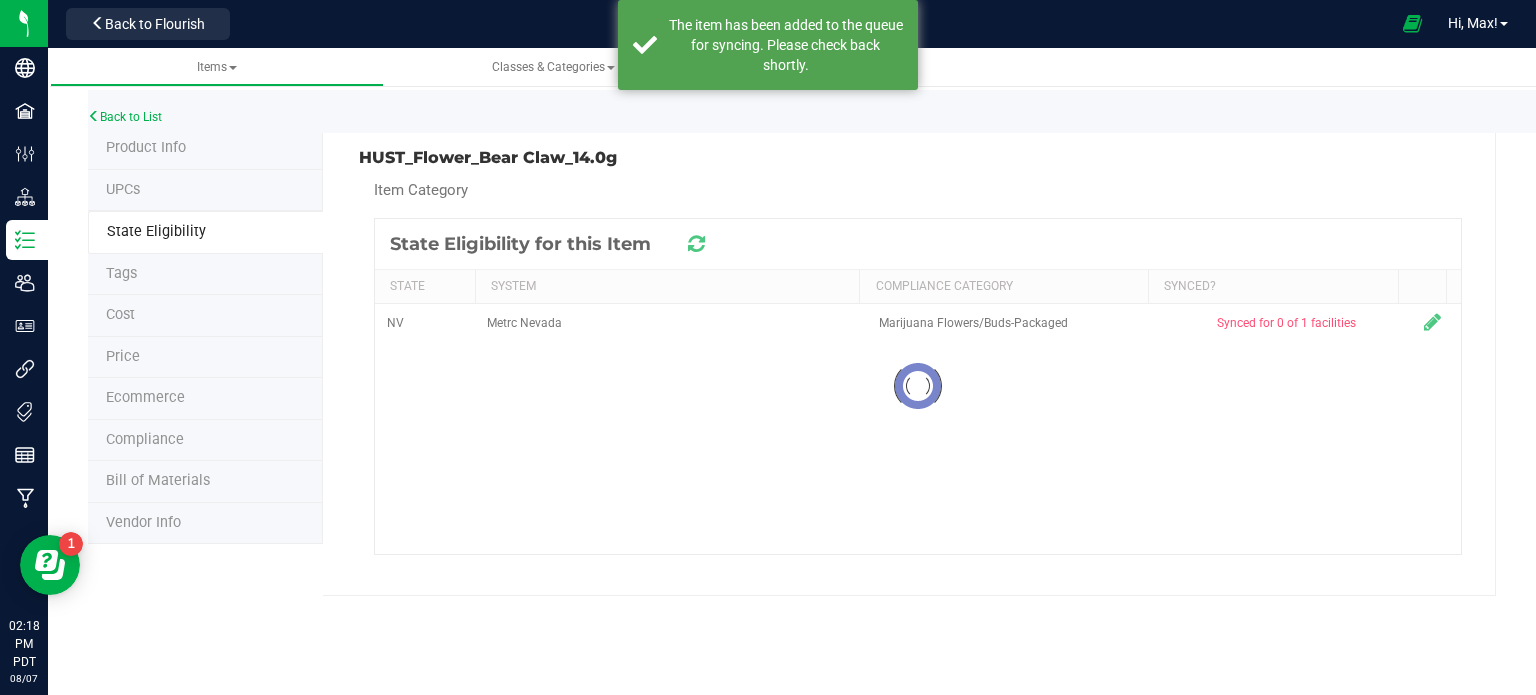 click at bounding box center (918, 386) 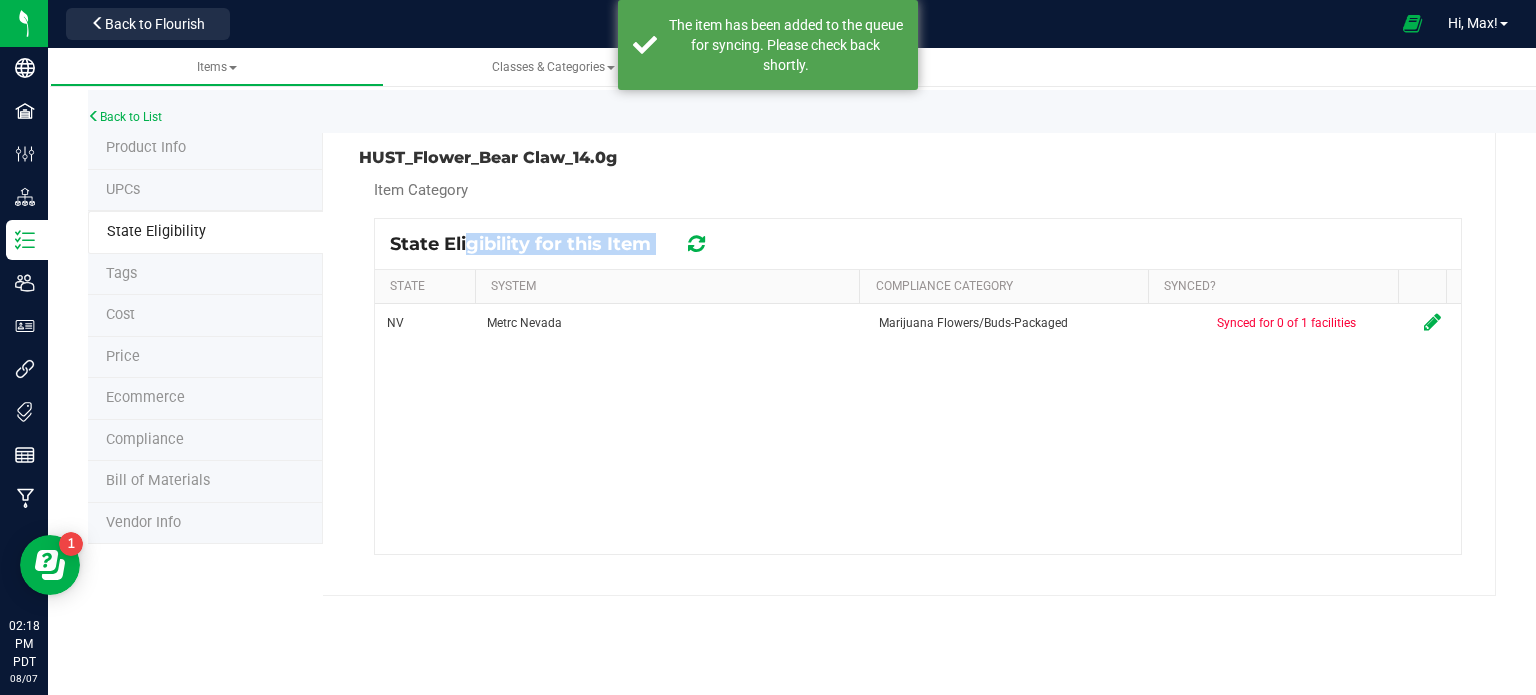 click at bounding box center (696, 244) 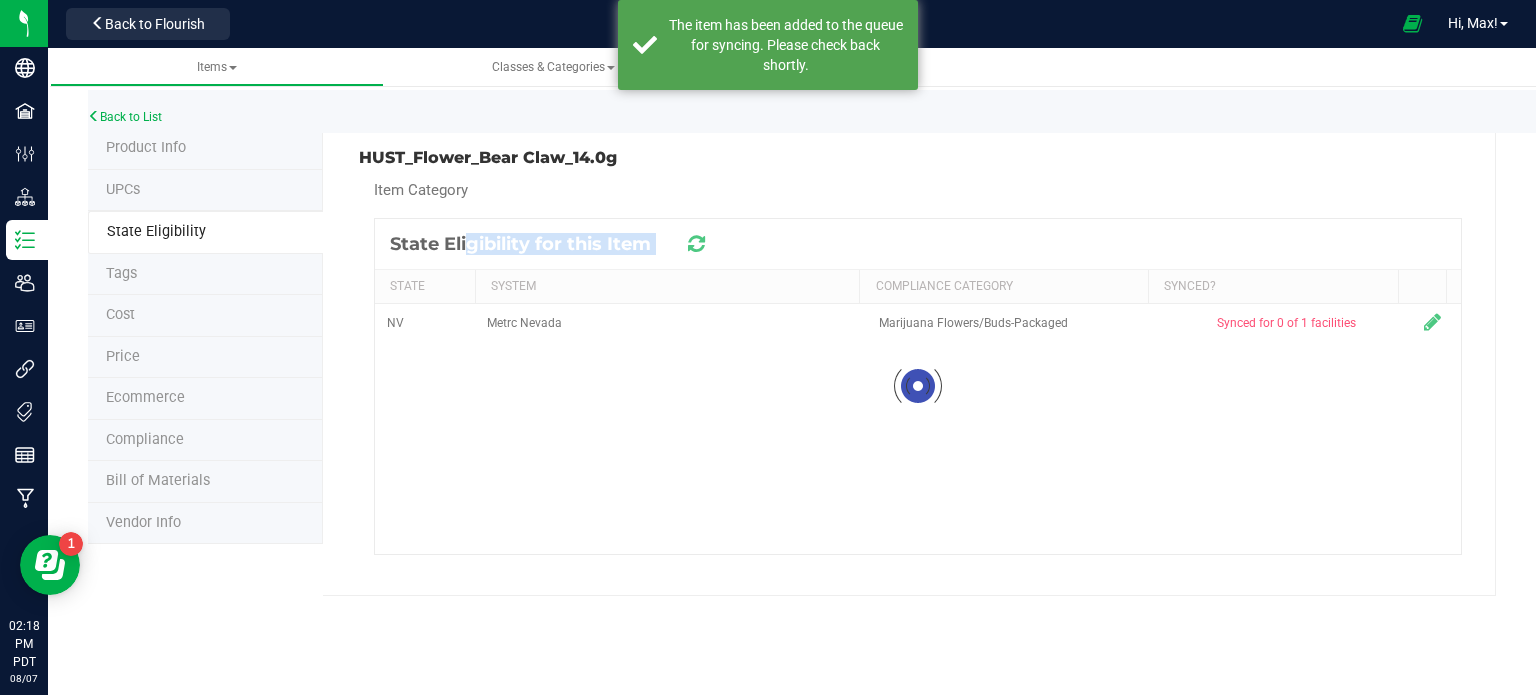 click at bounding box center (696, 243) 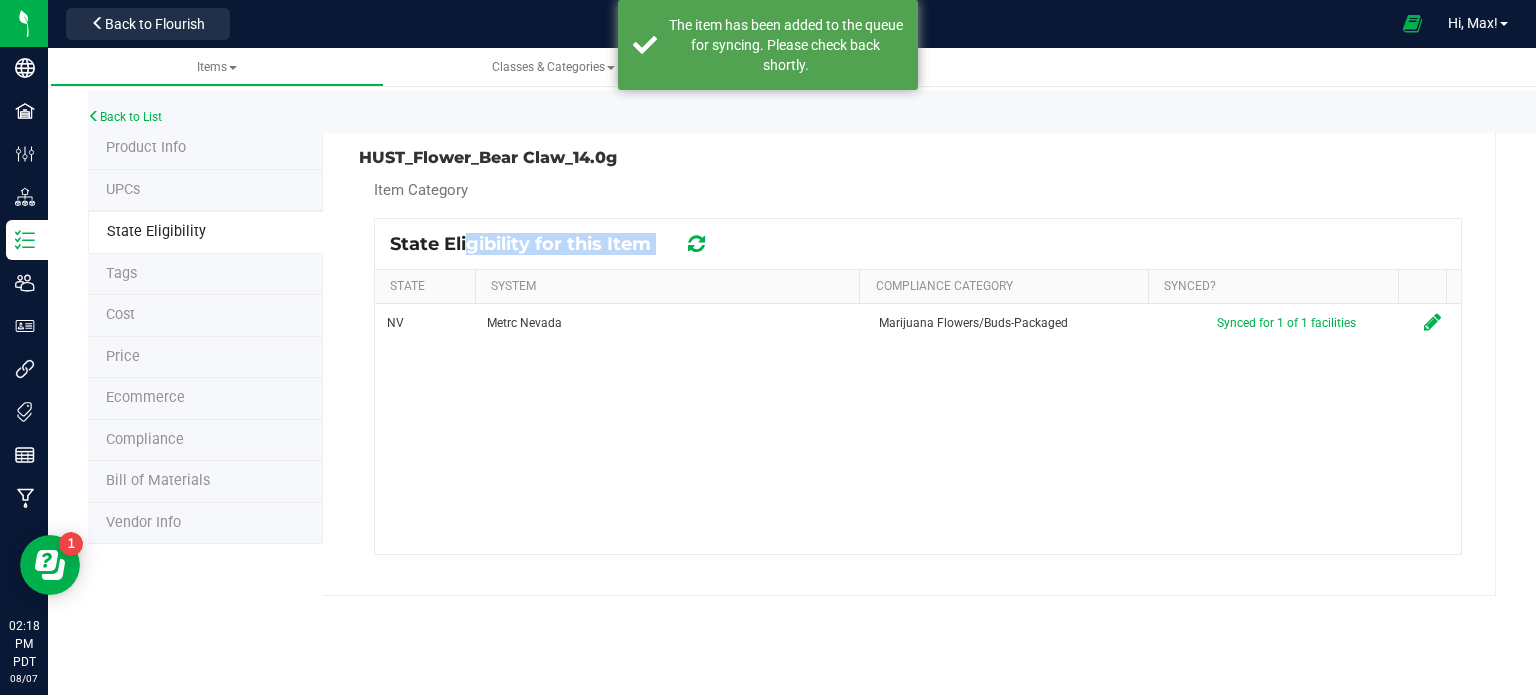 click at bounding box center (696, 244) 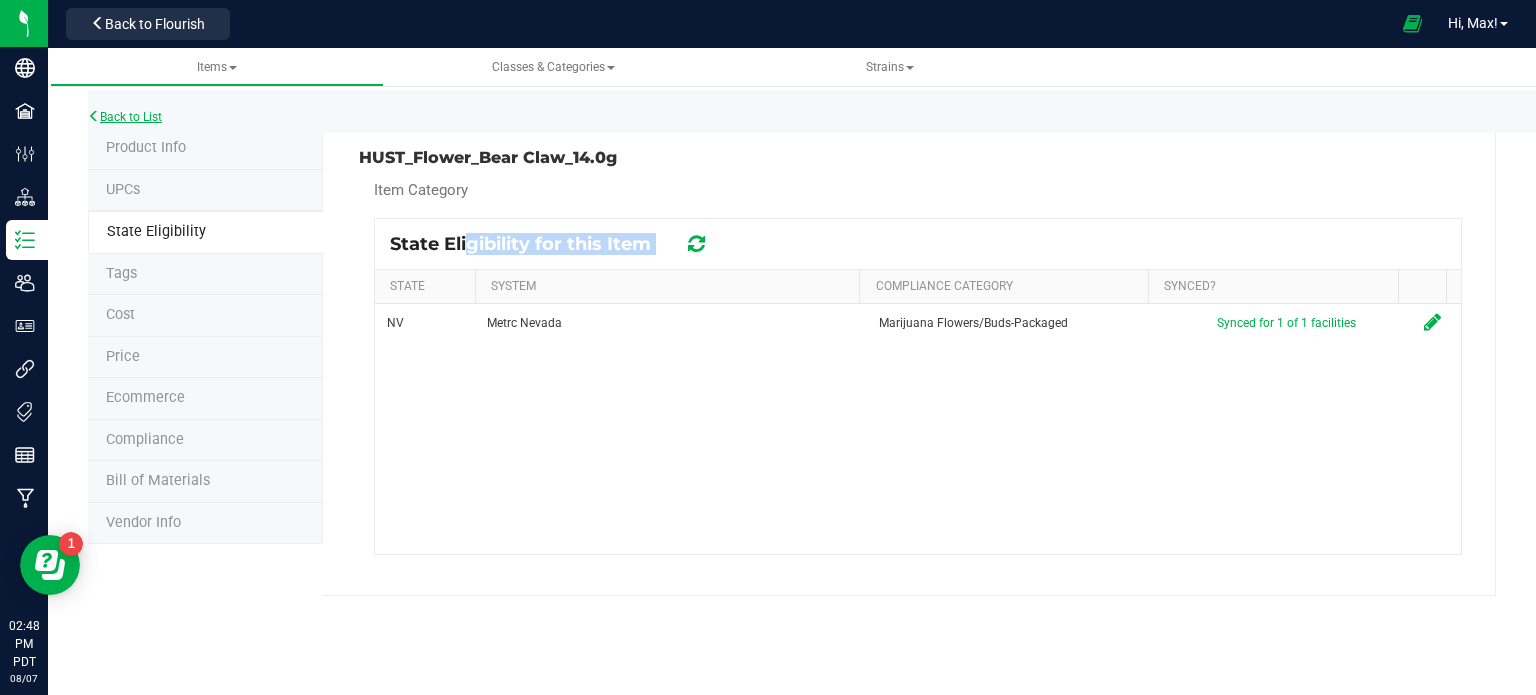 click on "Back to List" at bounding box center [125, 117] 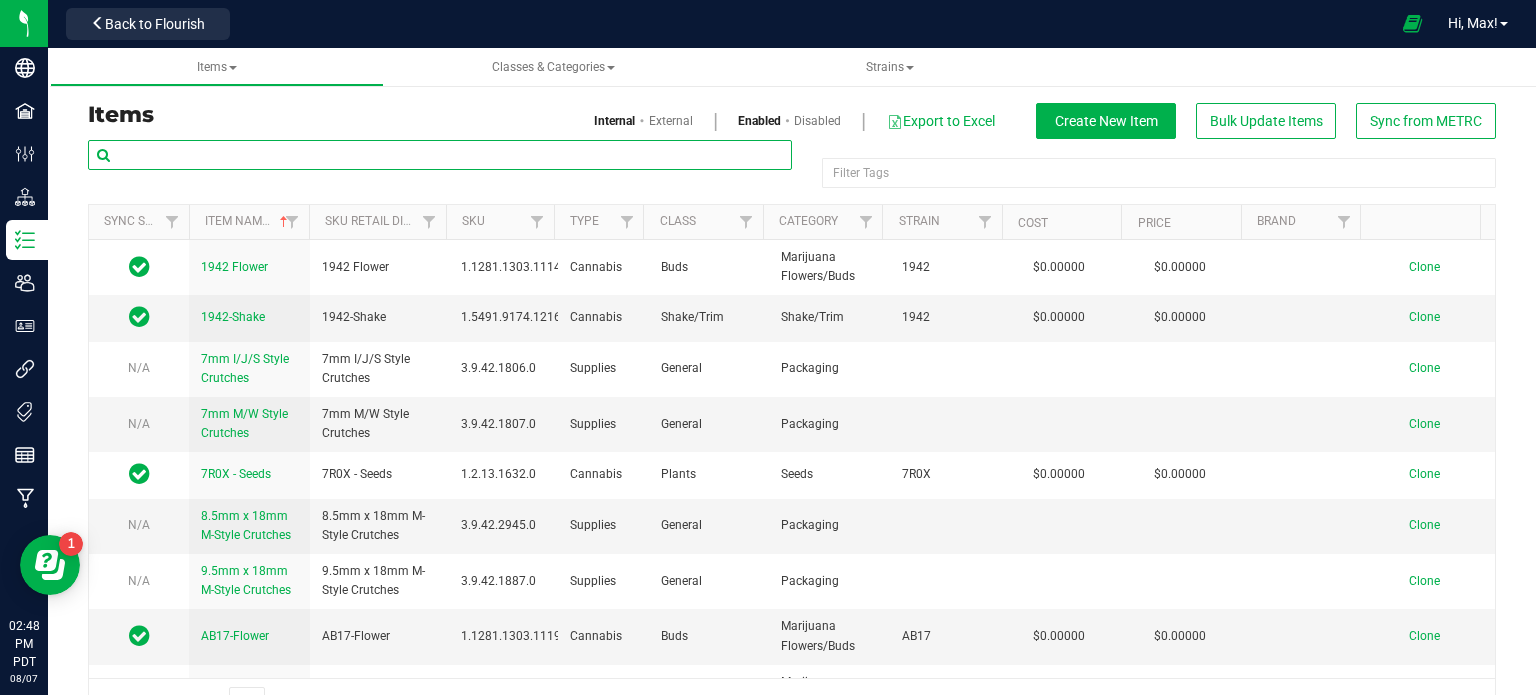 click at bounding box center [440, 155] 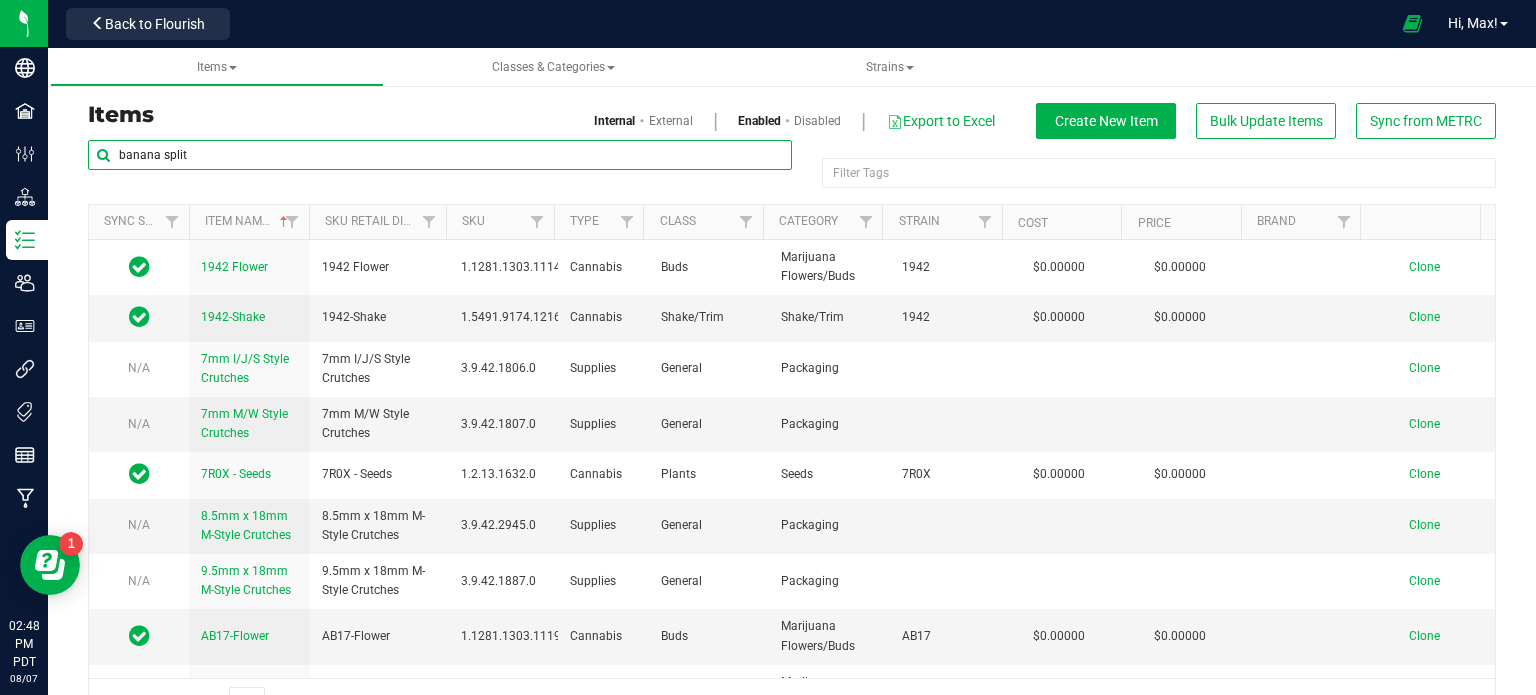 type on "banana split" 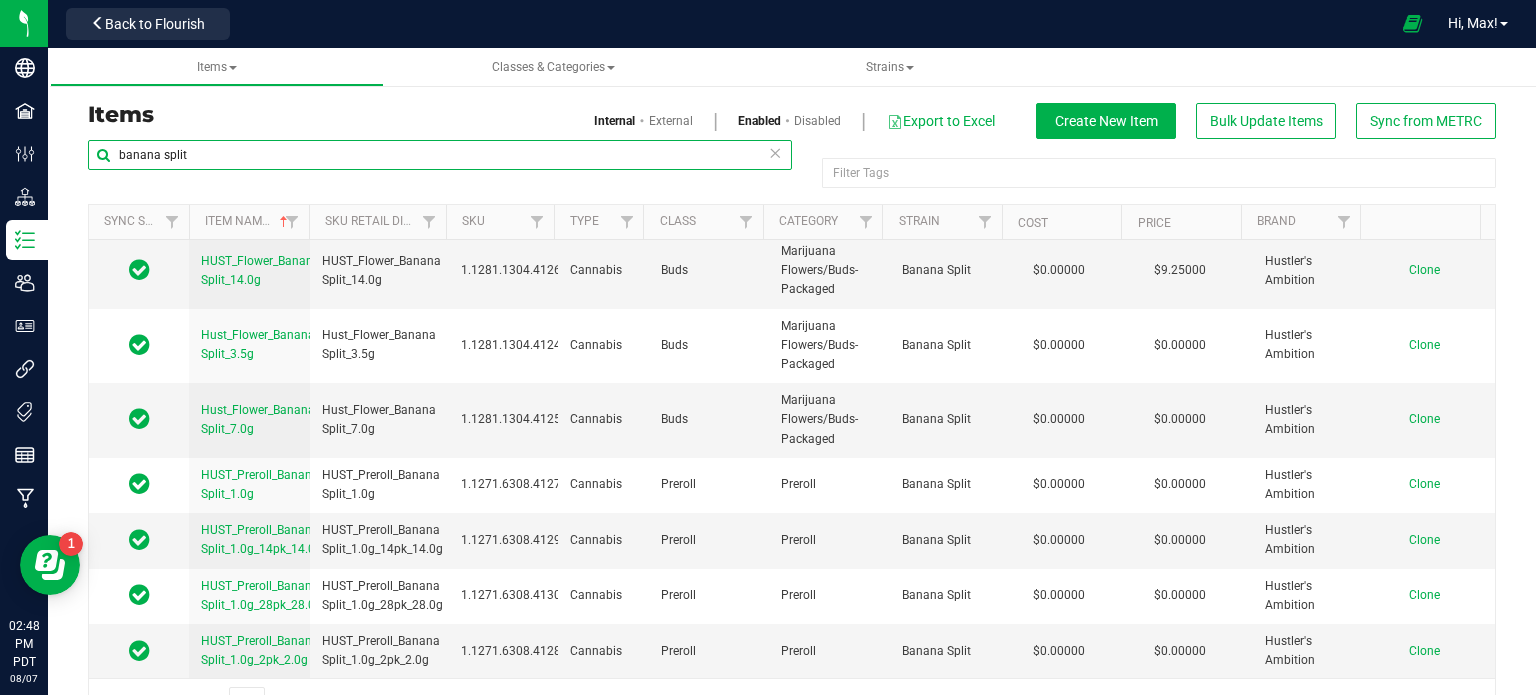 scroll, scrollTop: 2844, scrollLeft: 0, axis: vertical 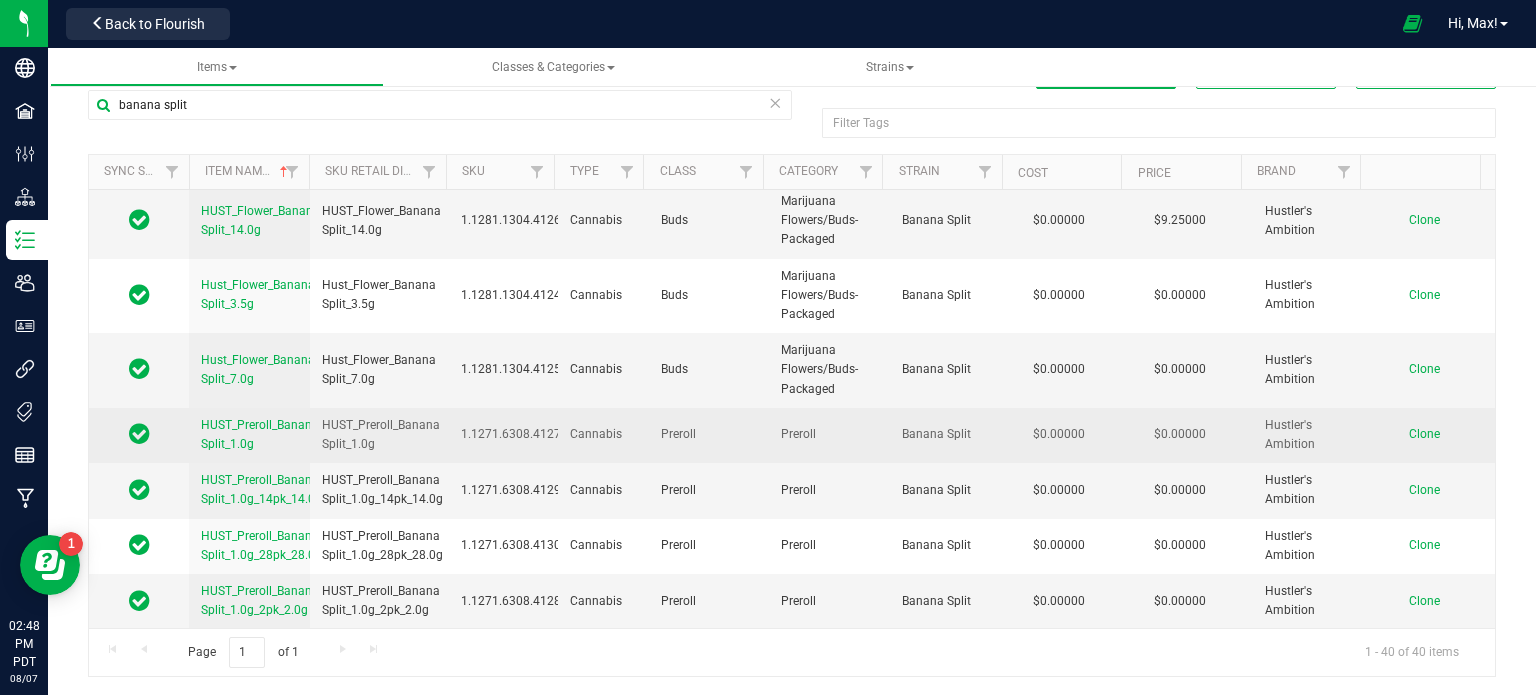 click on "Clone" at bounding box center [1424, 434] 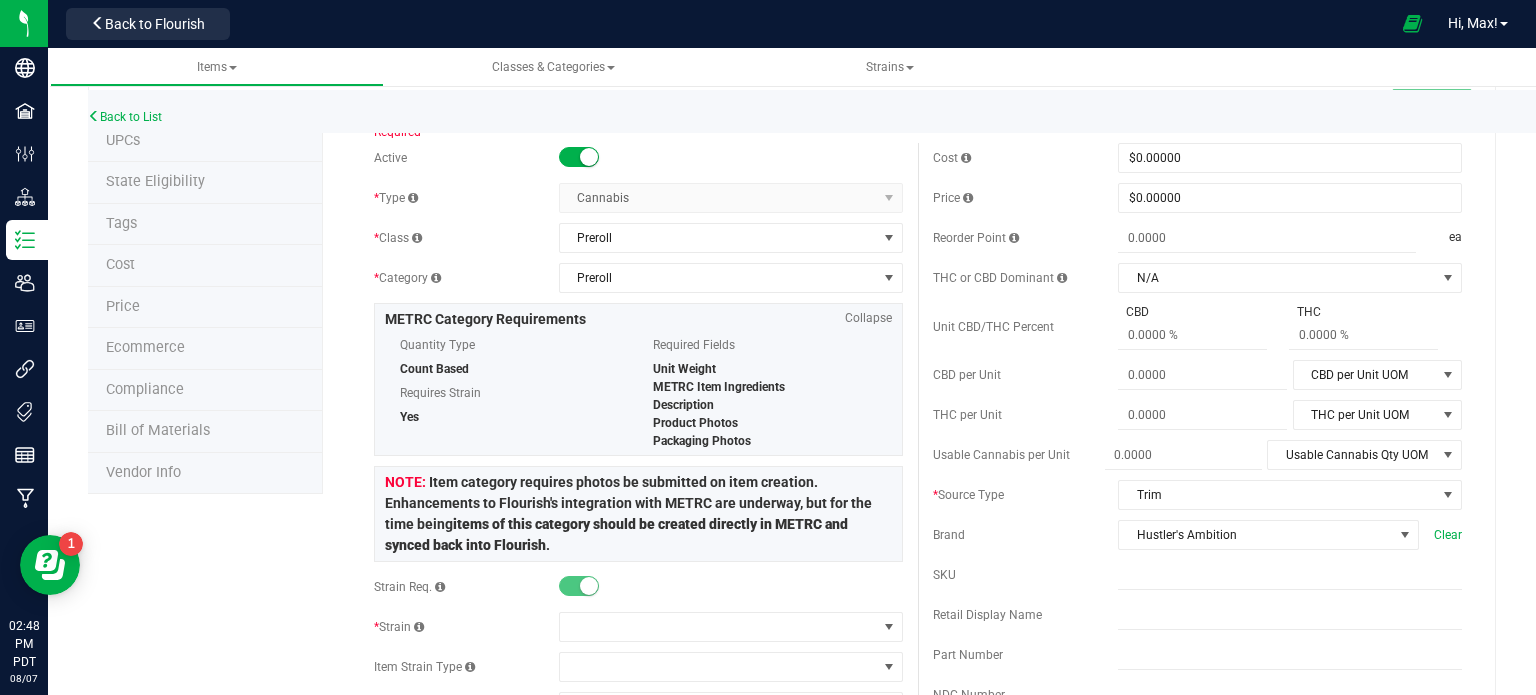 click on "*
Class
Preroll Select item class A Buds Buds Cartridge Concentrate Distillate Distillate Cartridge Edibles Flower Fresh Frozen Harvest Source Hash Rosin InfusedEdible InfusedNonEdible Micro Buds Micros Plants Preroll Propagation Source RSO Samples Shake/Trim Testing Trimmed Flower Untrimmed Flower" at bounding box center (638, 238) 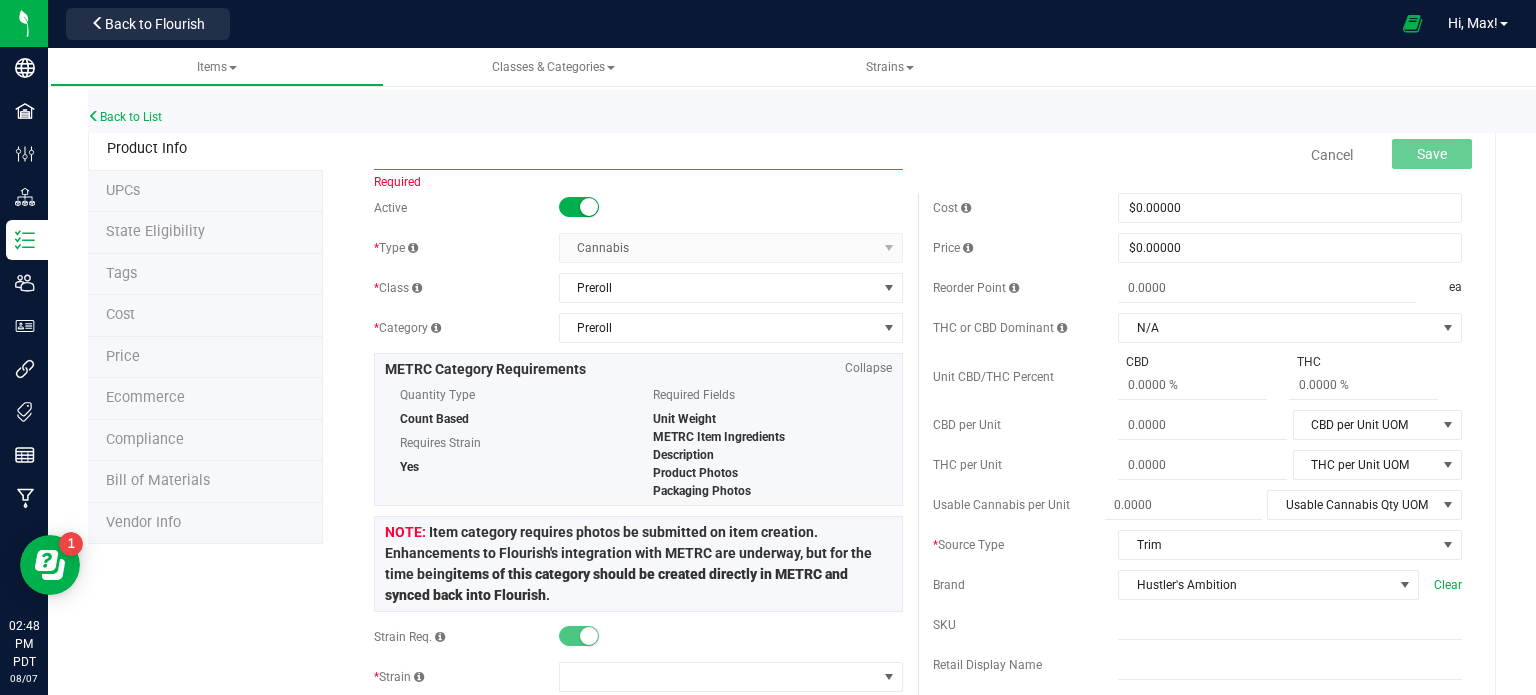 click at bounding box center (638, 155) 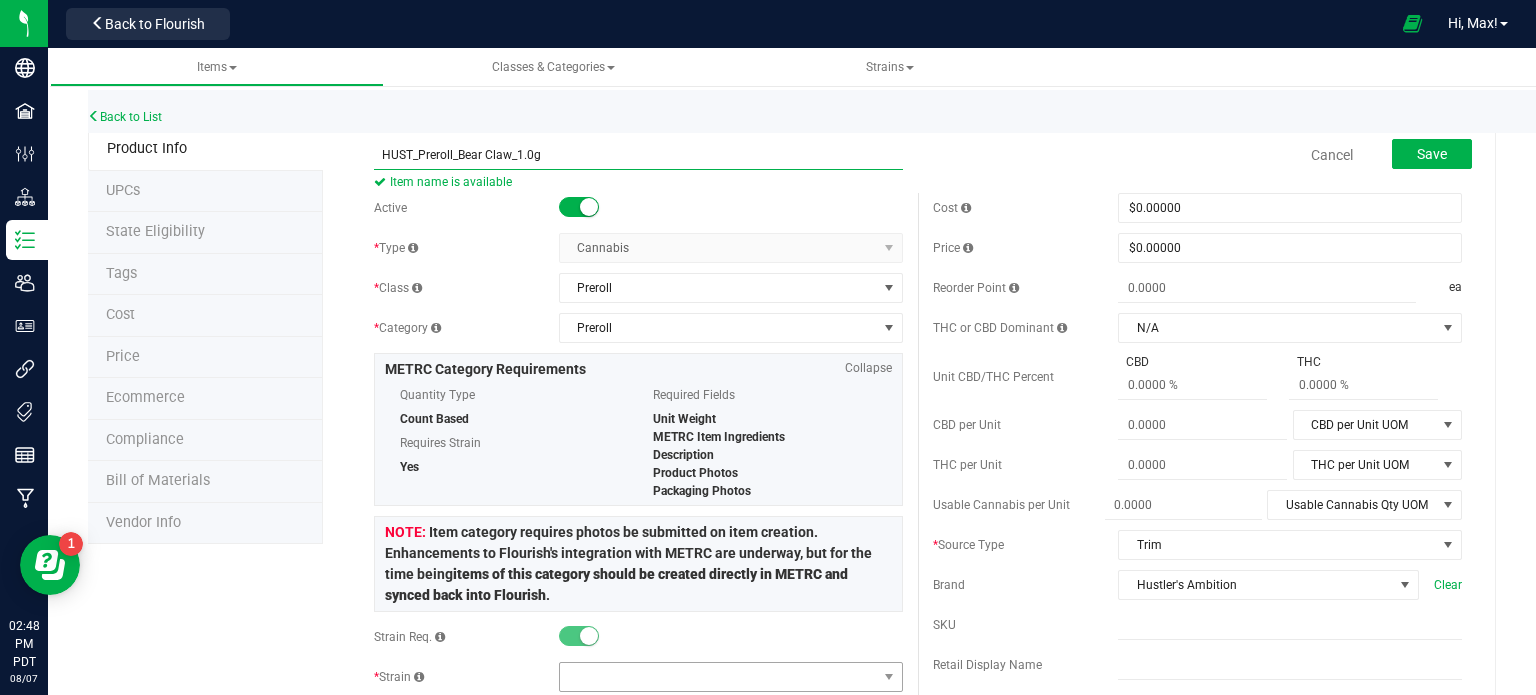 type on "HUST_Preroll_Bear Claw_1.0g" 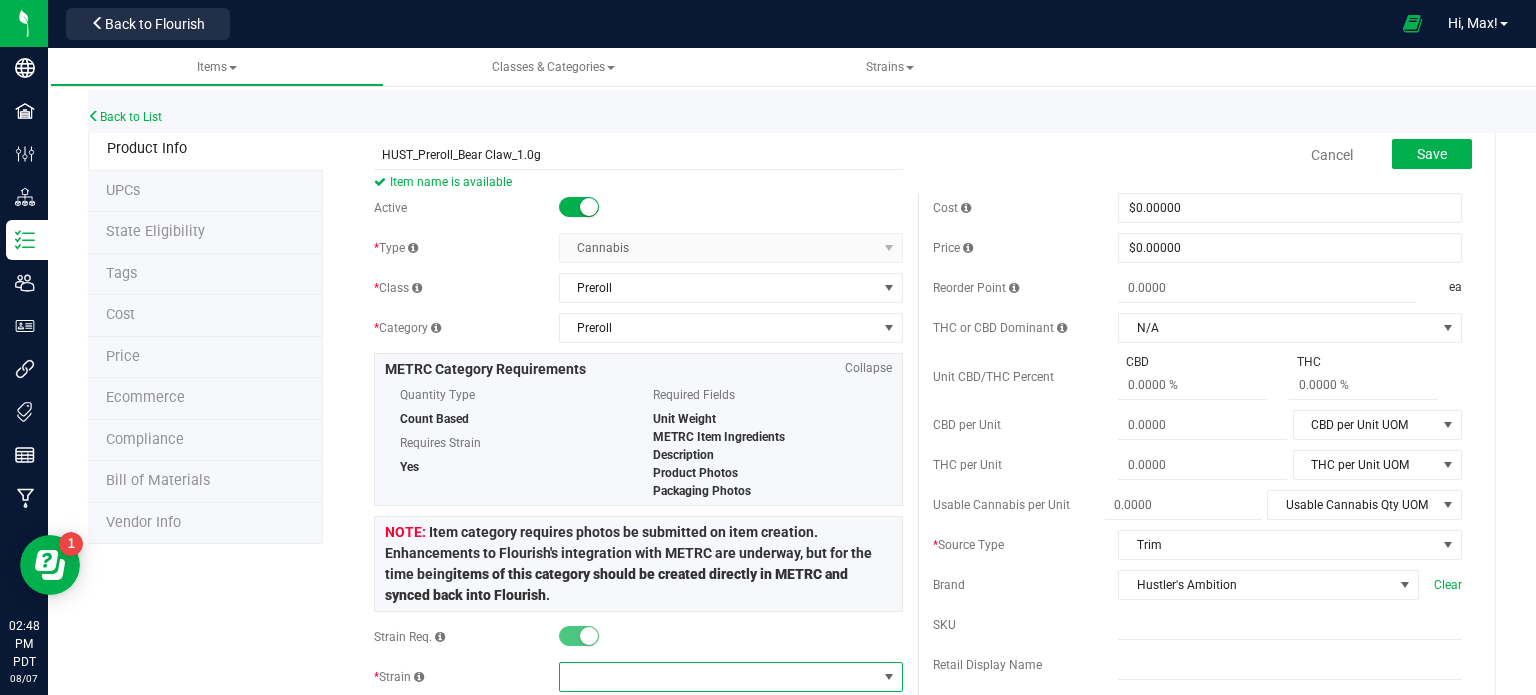 click at bounding box center [718, 677] 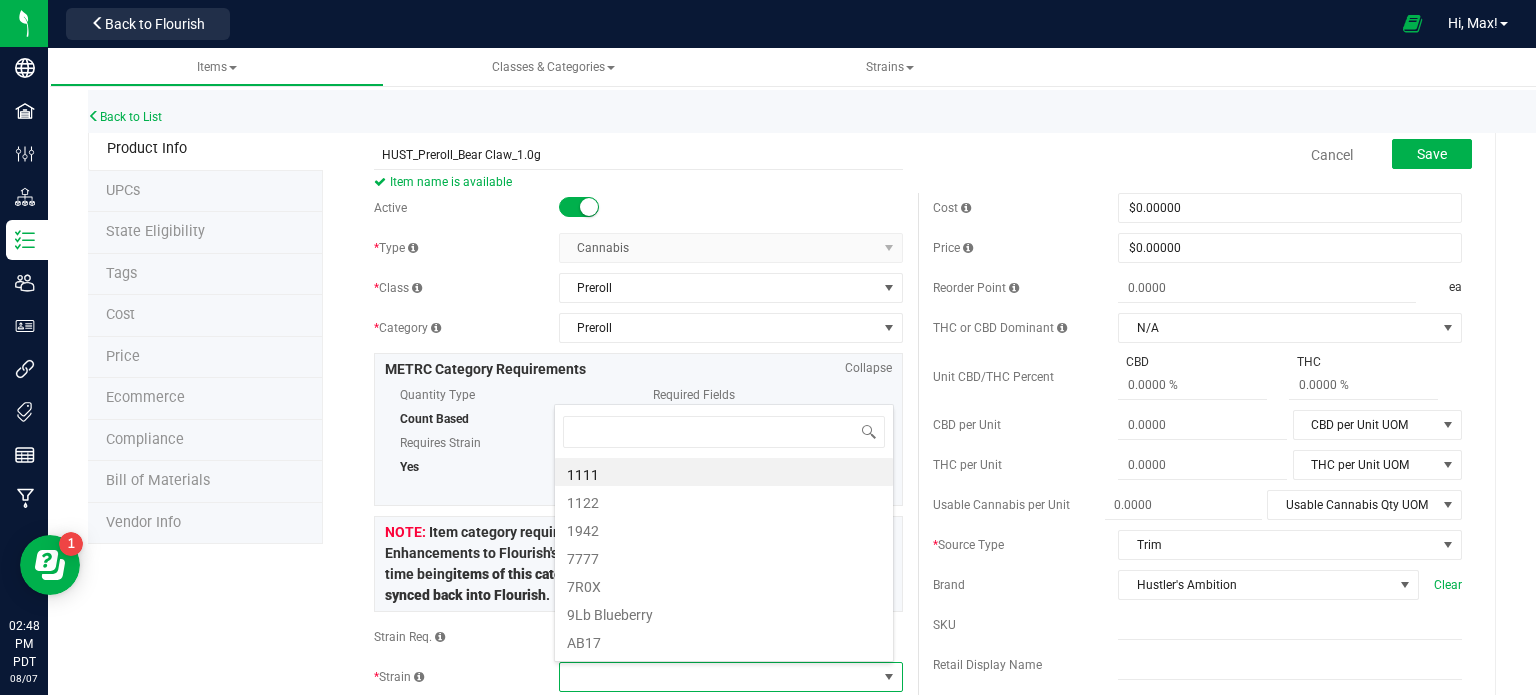 scroll, scrollTop: 99970, scrollLeft: 99660, axis: both 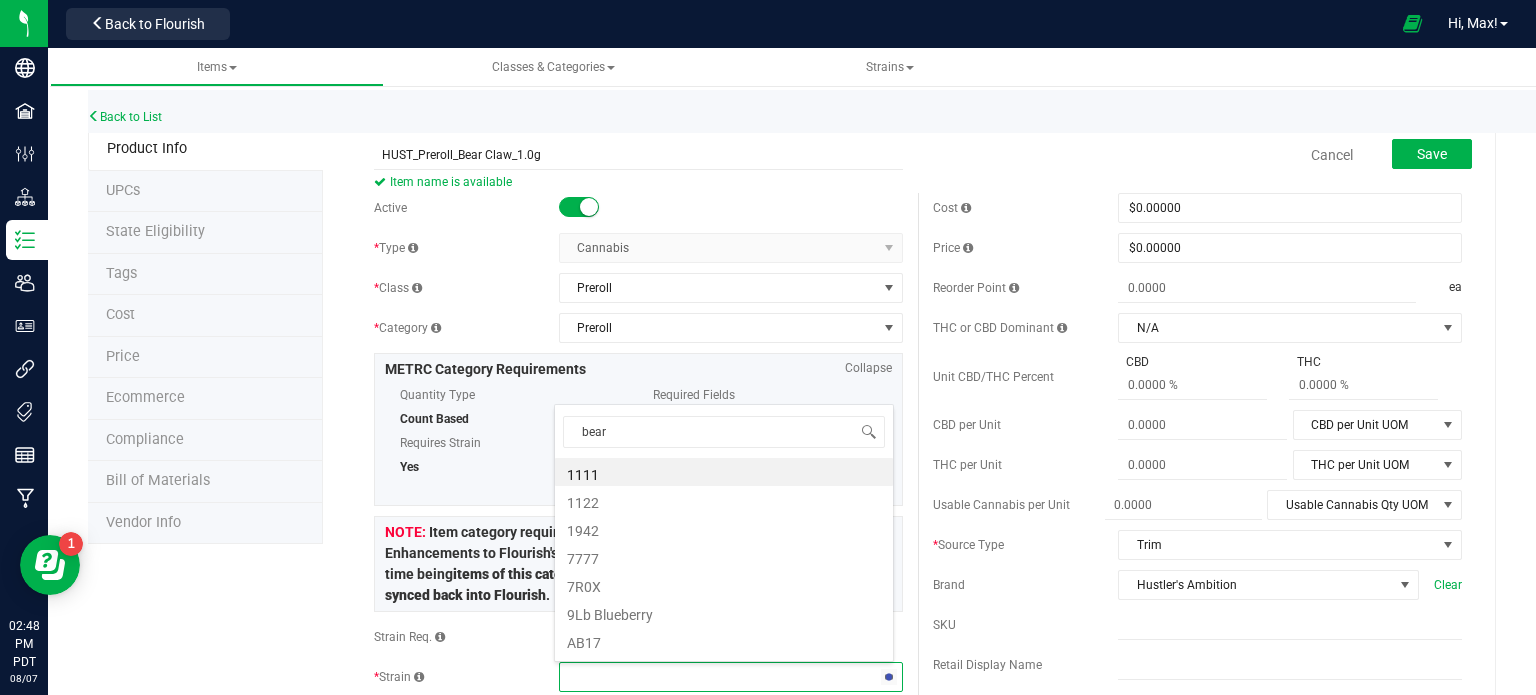 type on "bear" 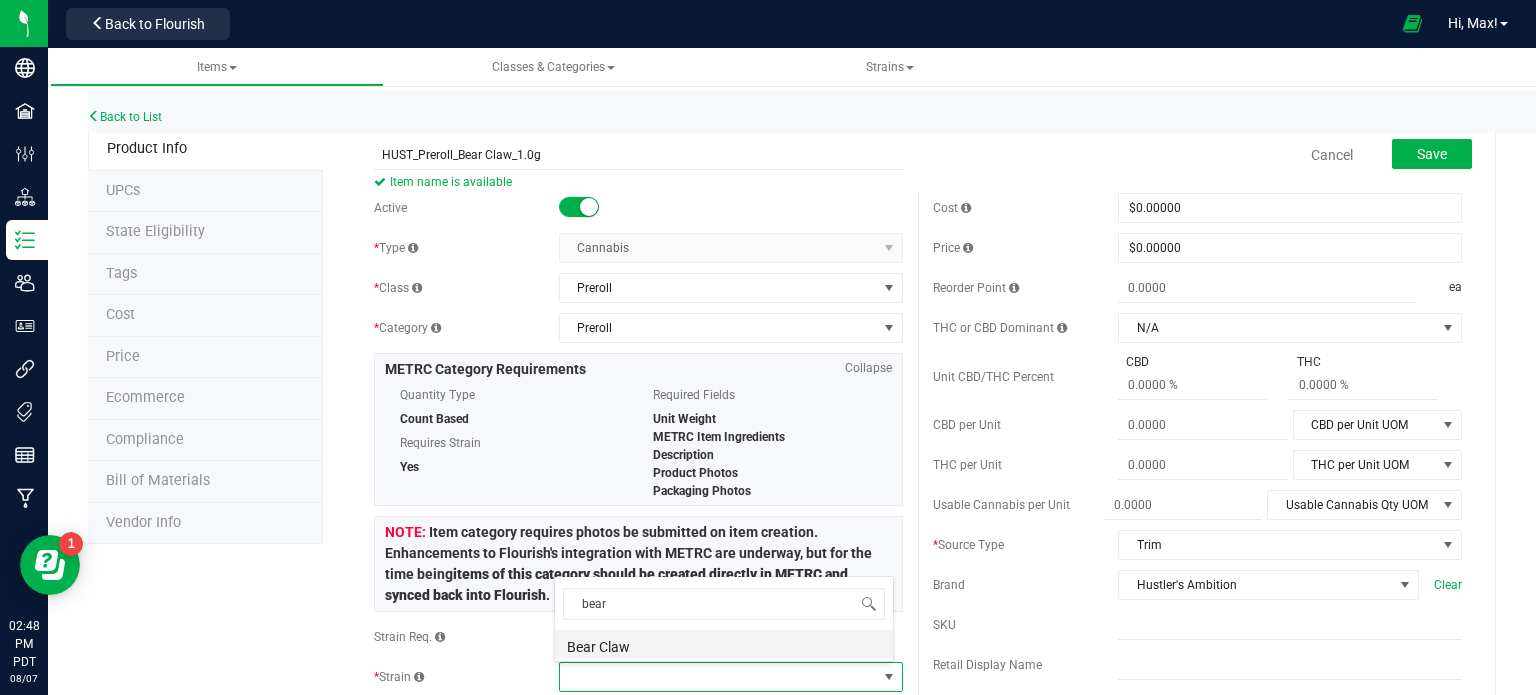 click on "Bear Claw" at bounding box center (724, 644) 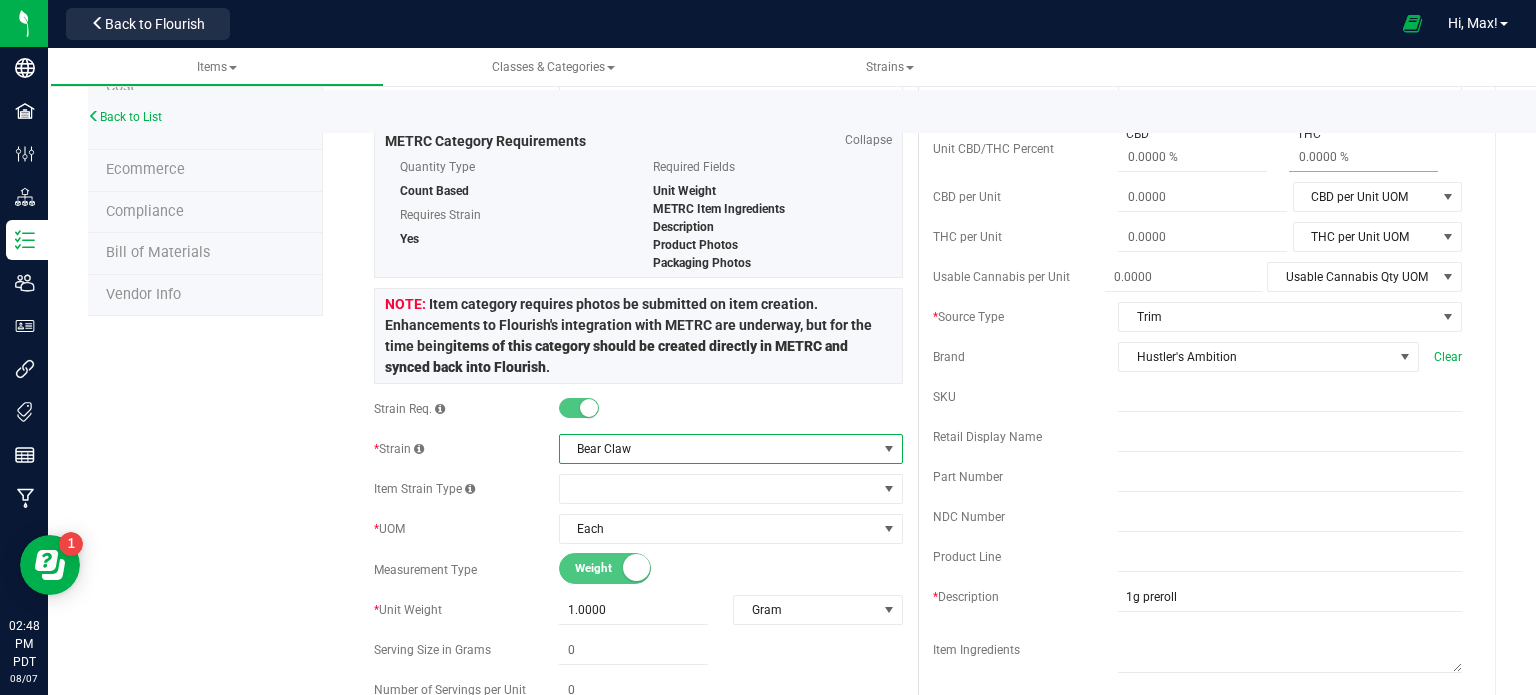 scroll, scrollTop: 0, scrollLeft: 0, axis: both 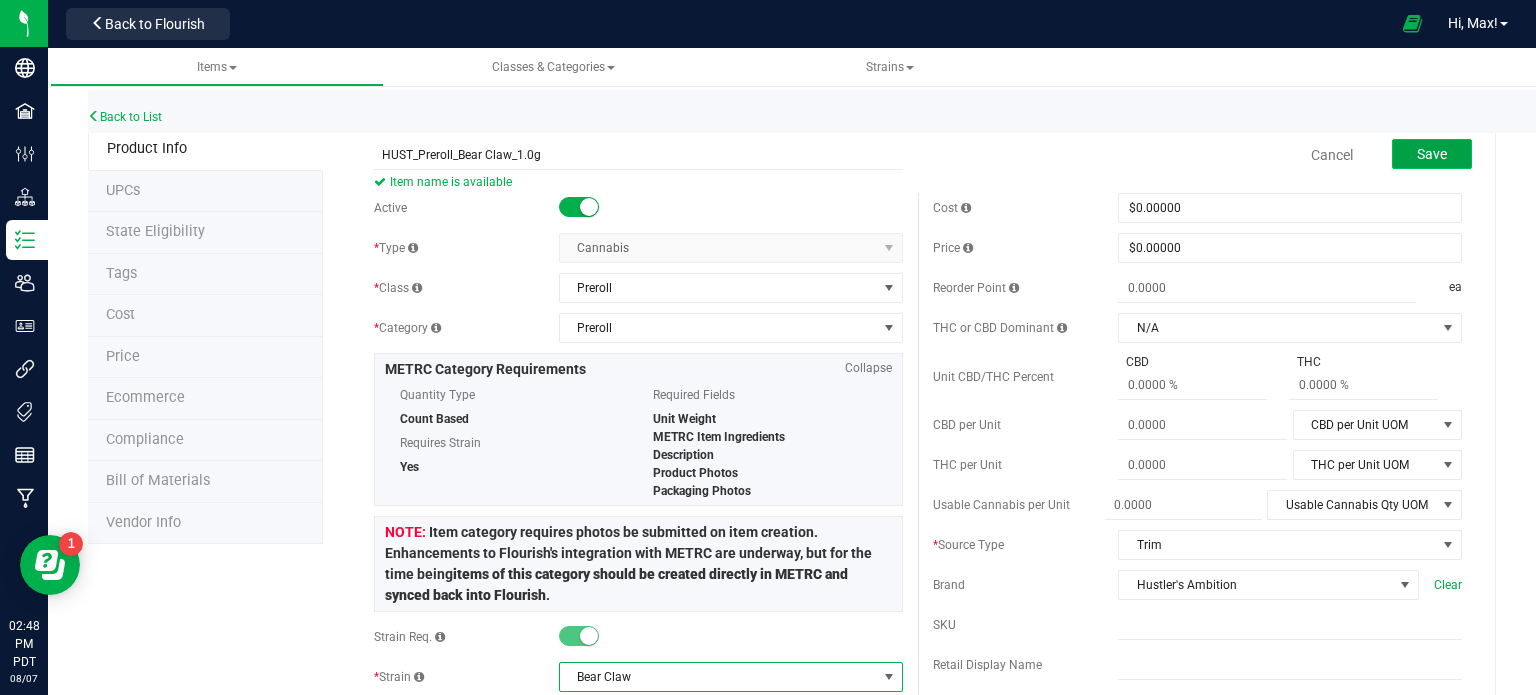 click on "Save" at bounding box center (1432, 154) 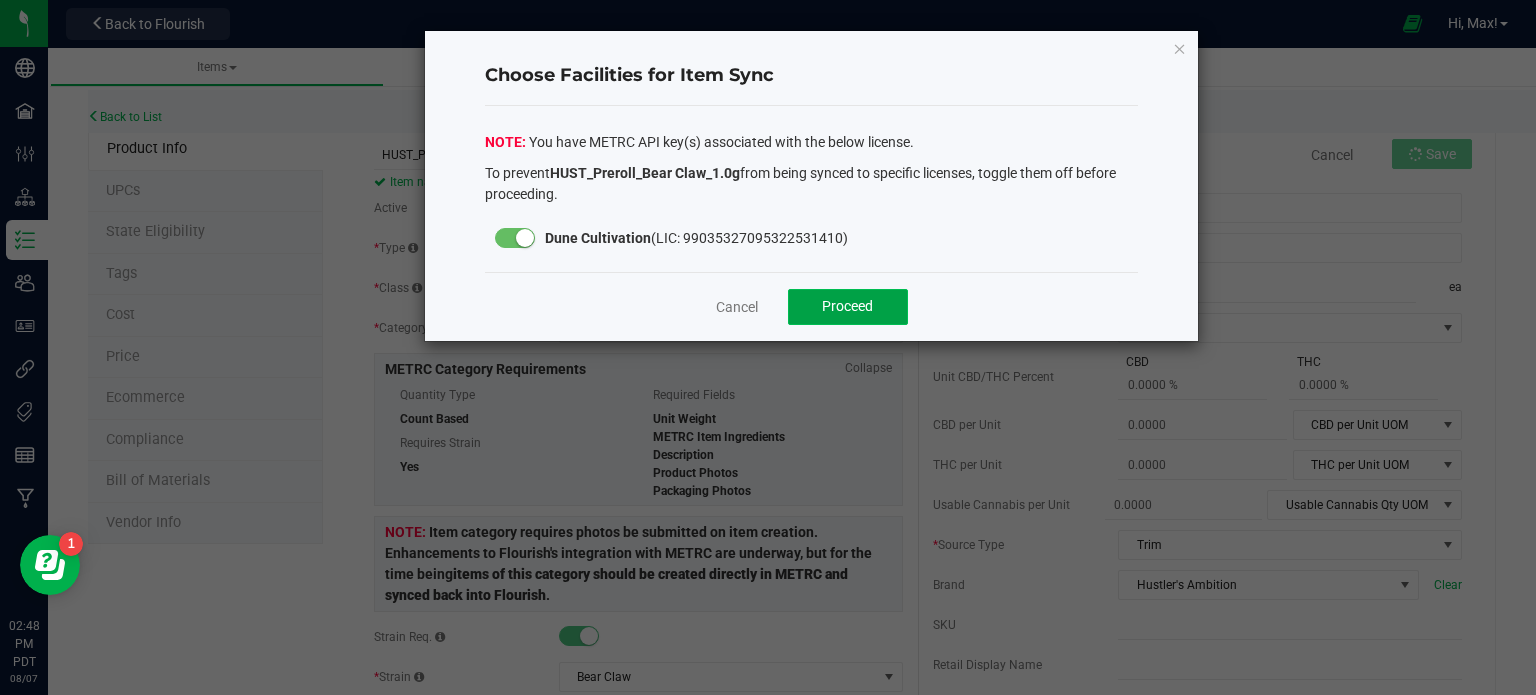 click on "Proceed" 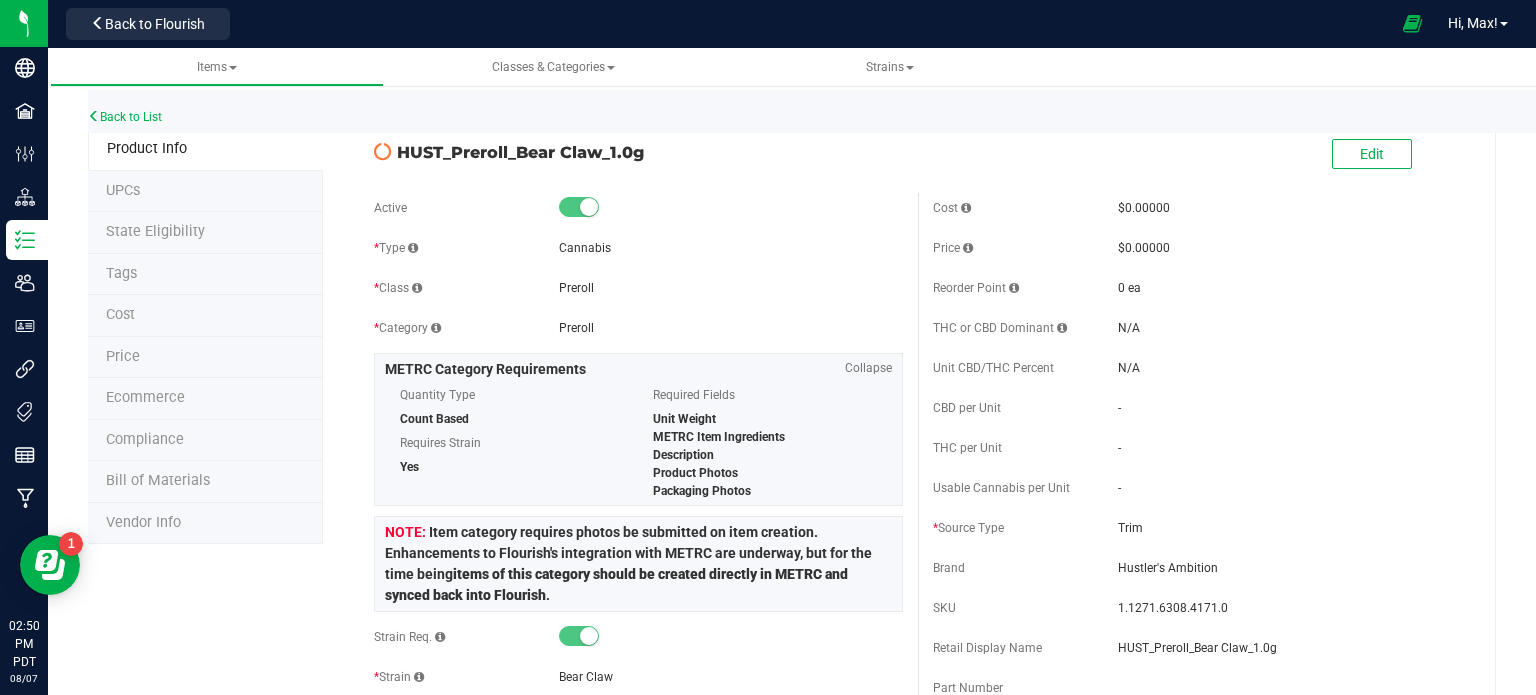 click on "State Eligibility" at bounding box center [205, 233] 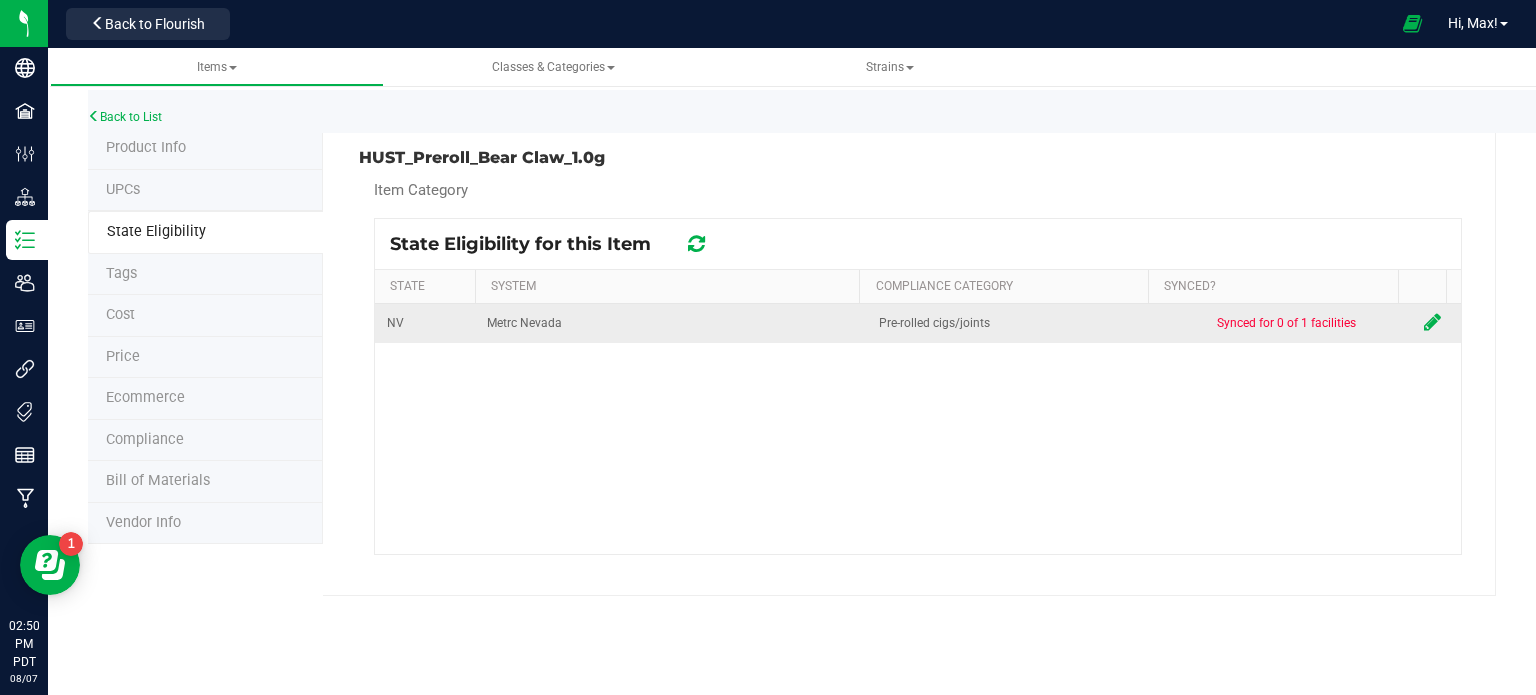 click at bounding box center (1432, 322) 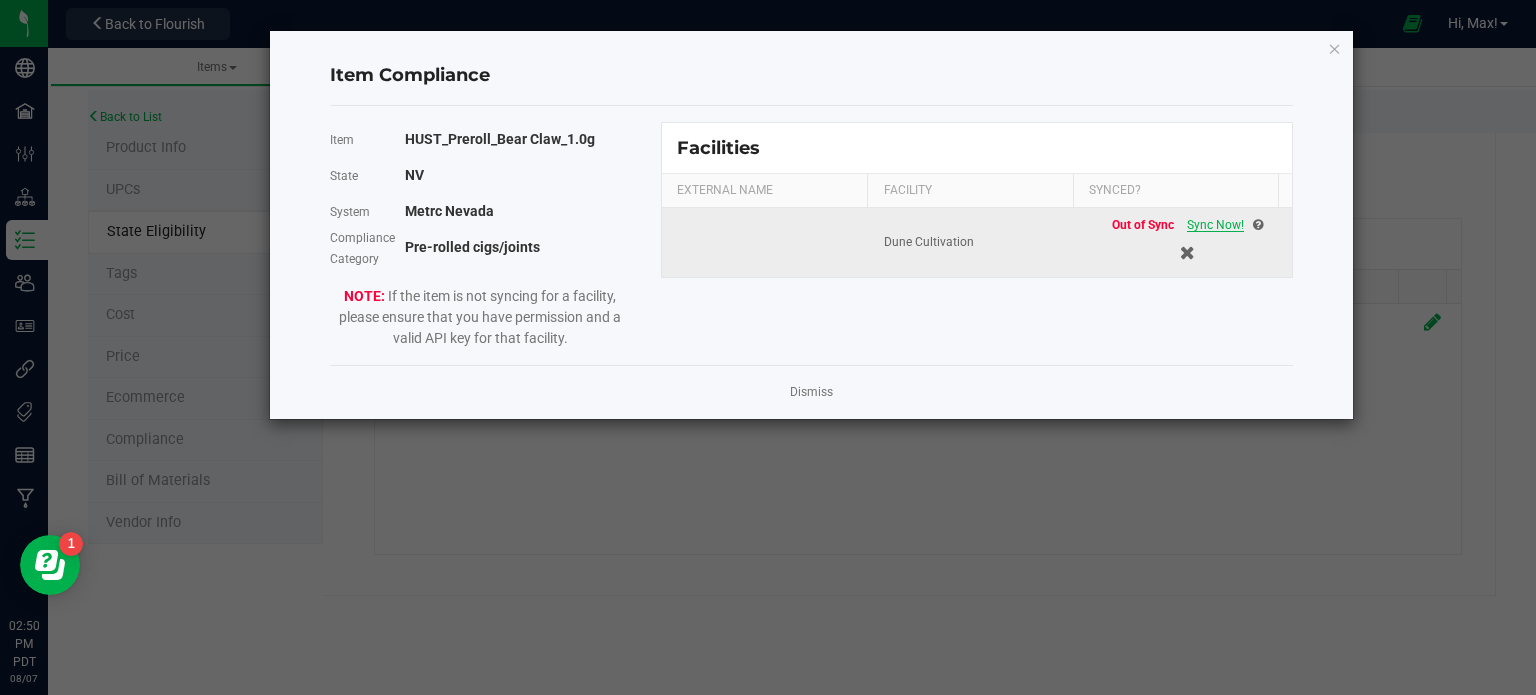 click on "Sync Now!" at bounding box center [1215, 225] 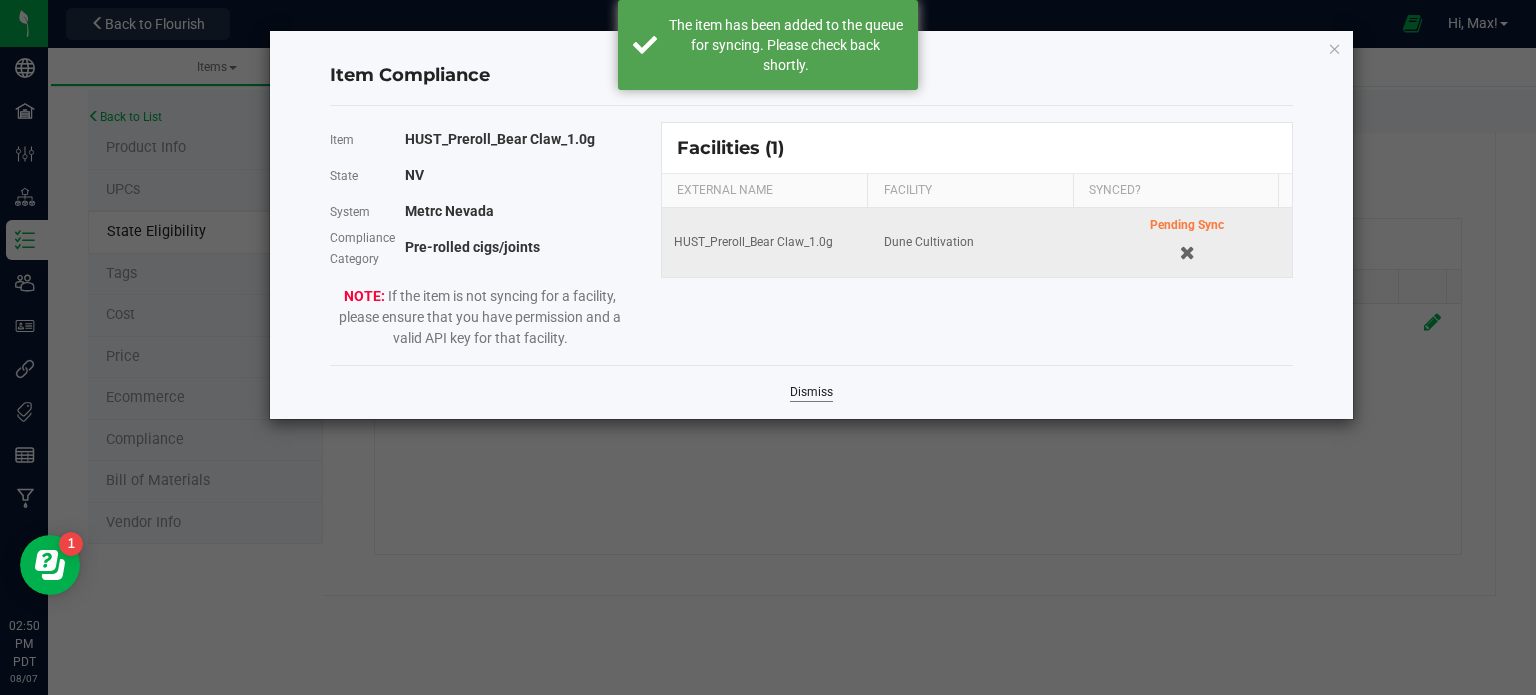 click on "Dismiss" 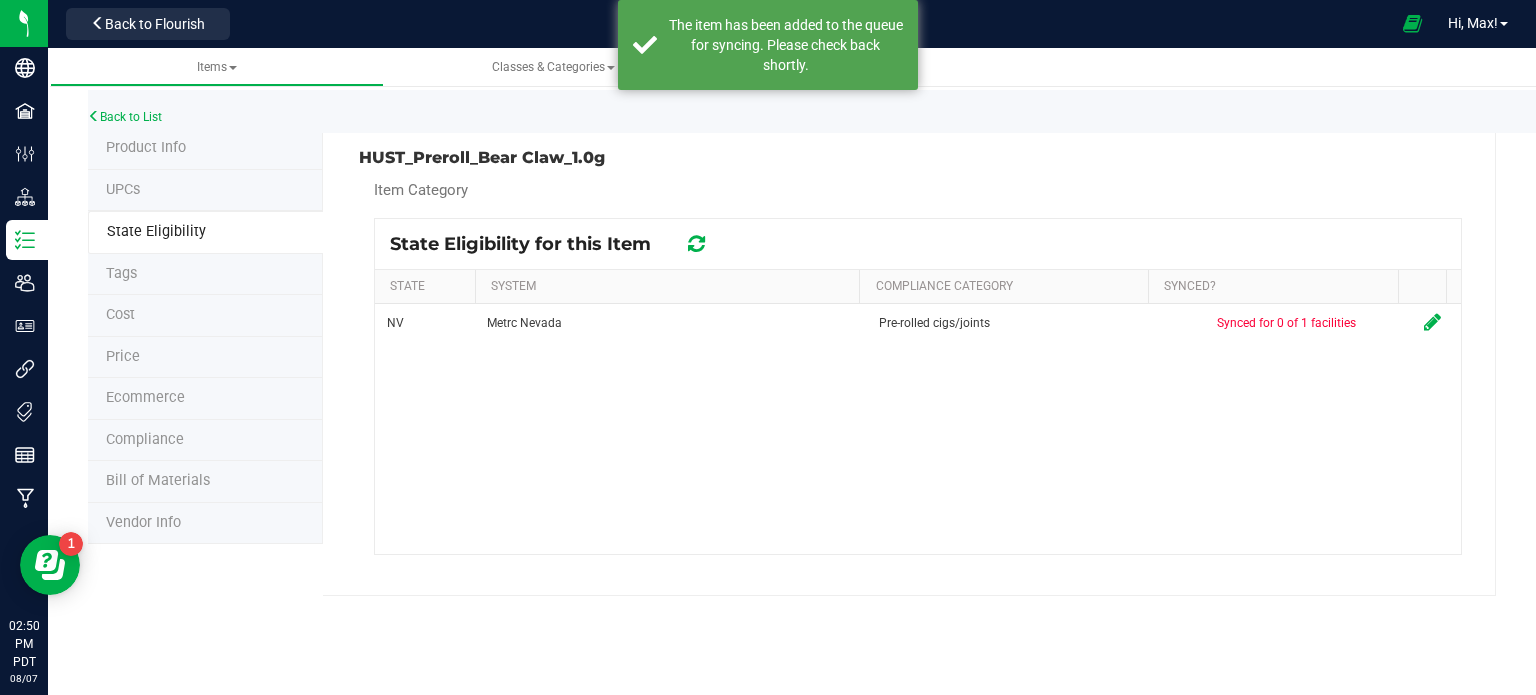click at bounding box center [696, 244] 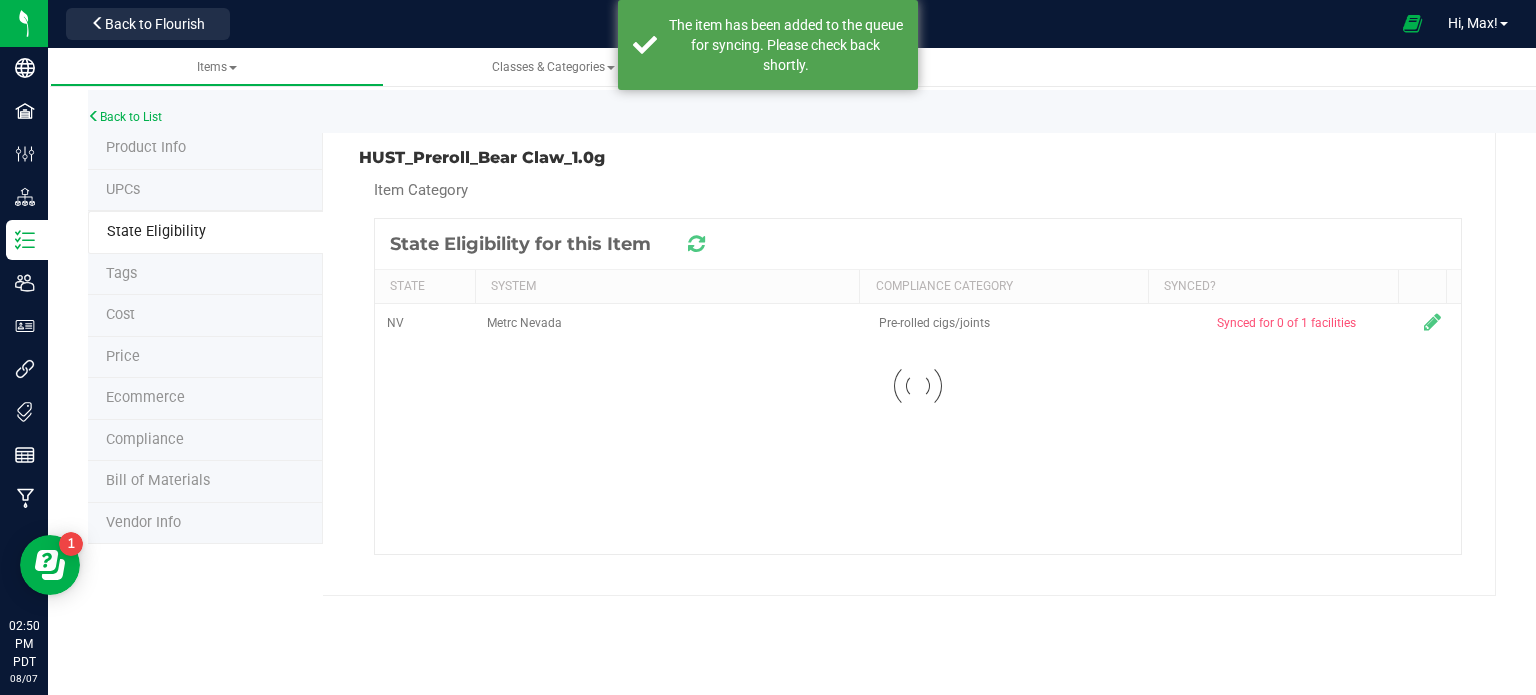 click at bounding box center [695, 243] 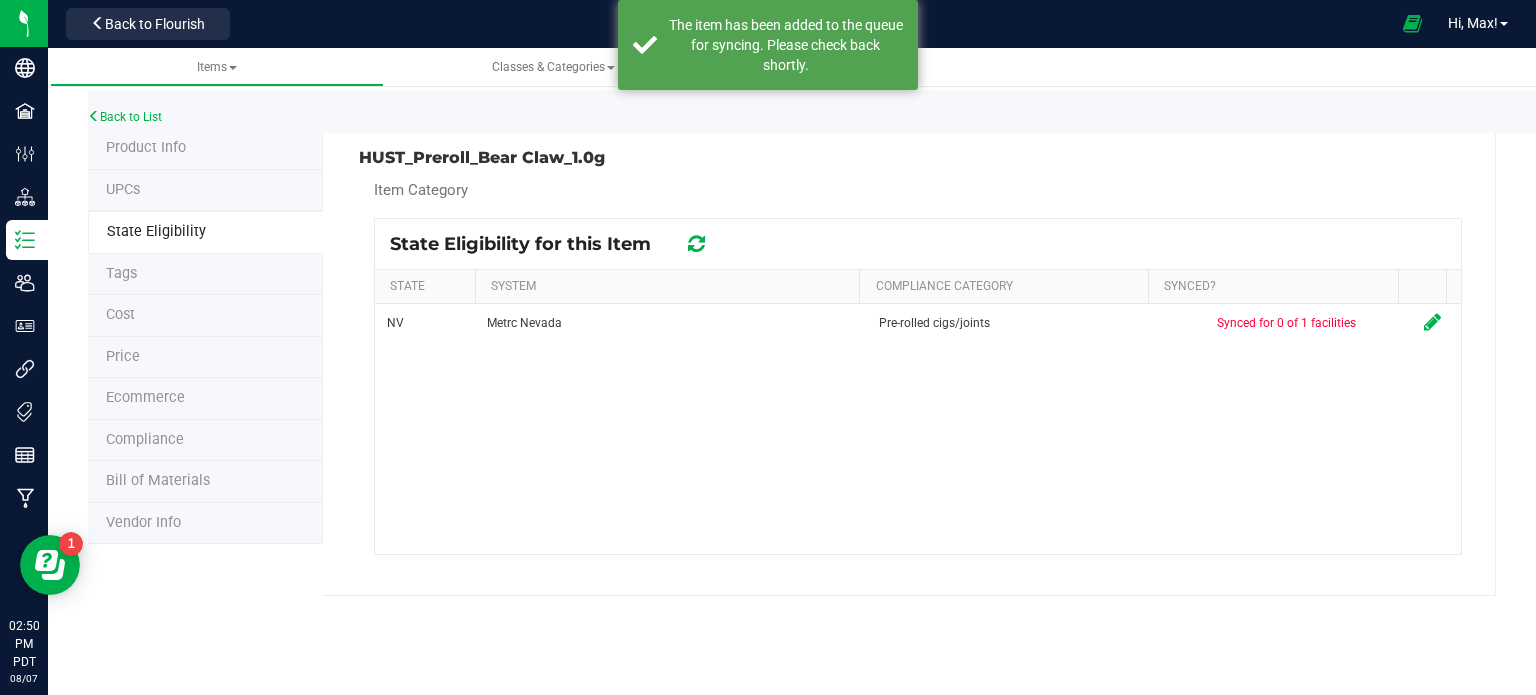 click at bounding box center [696, 244] 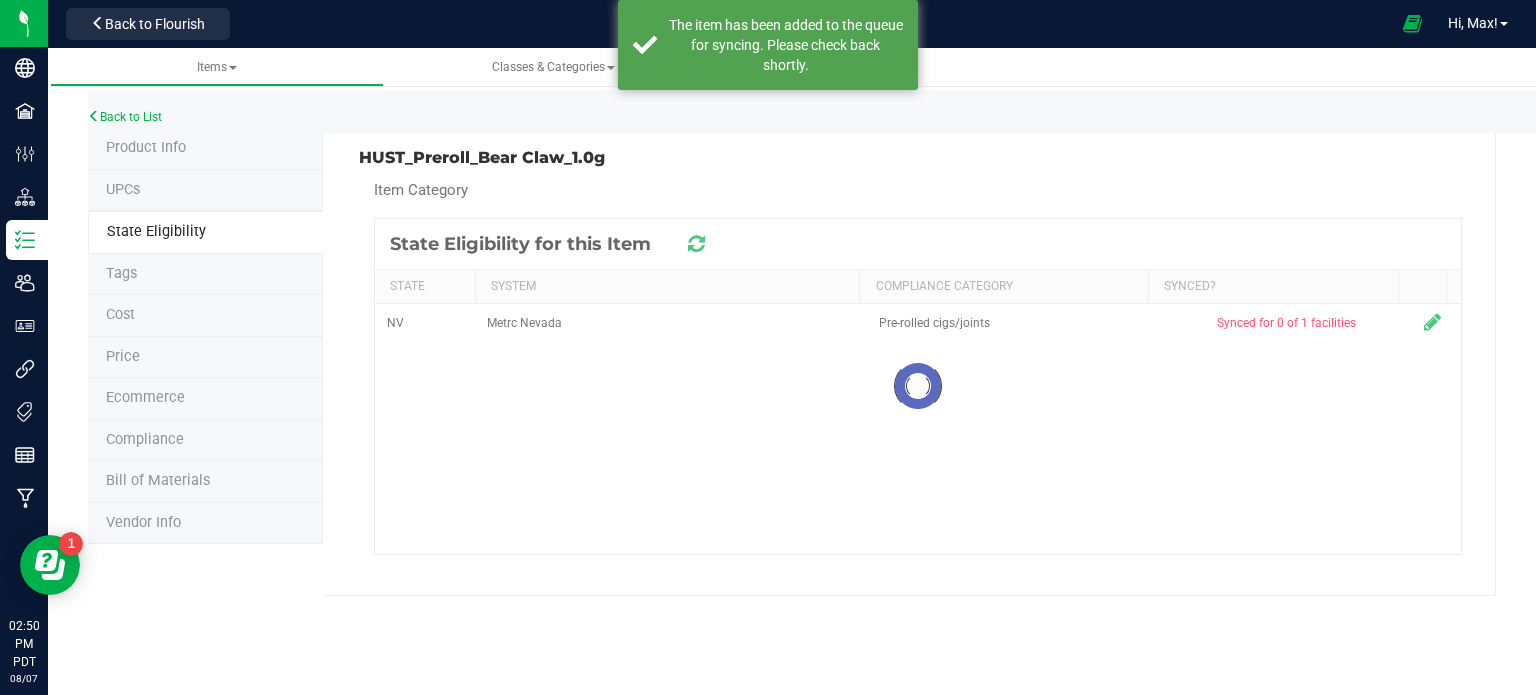 click at bounding box center [696, 244] 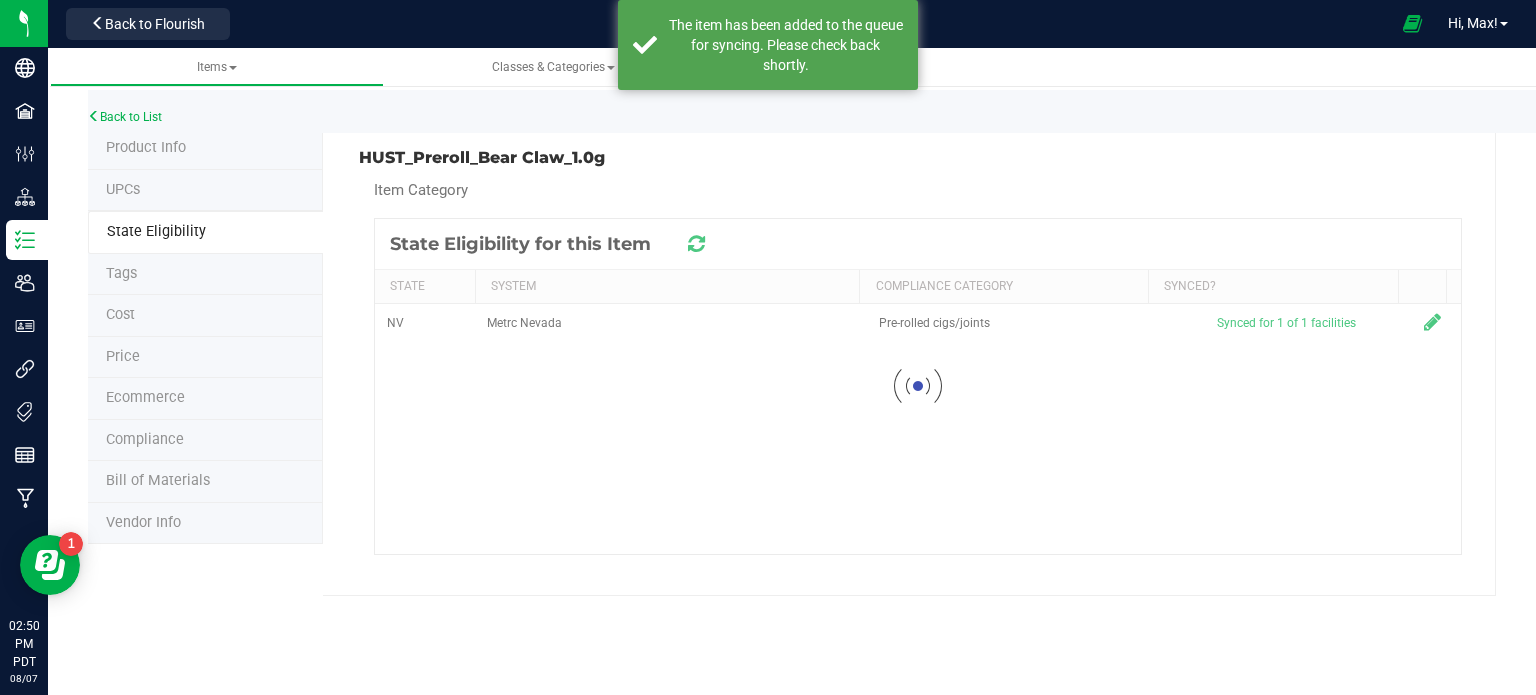 click at bounding box center (696, 244) 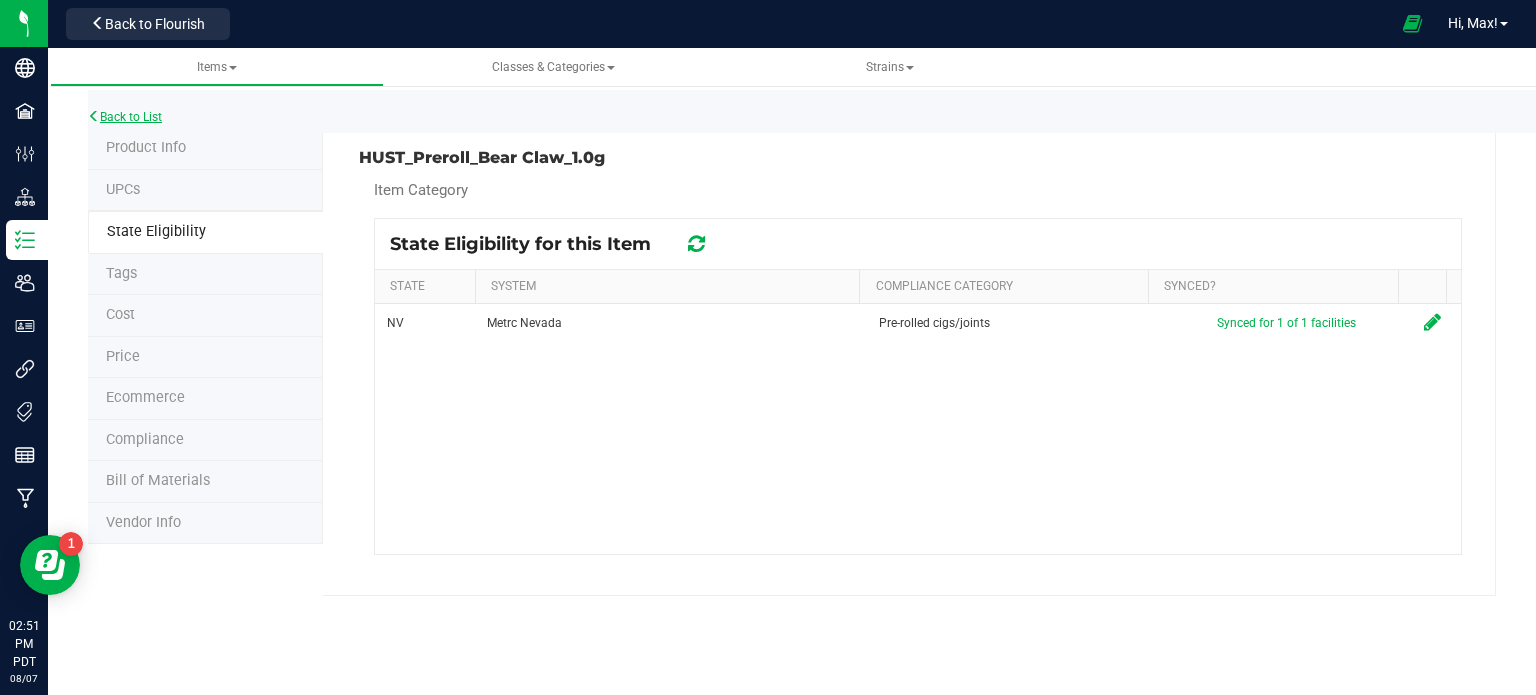 click on "Back to List" at bounding box center [125, 117] 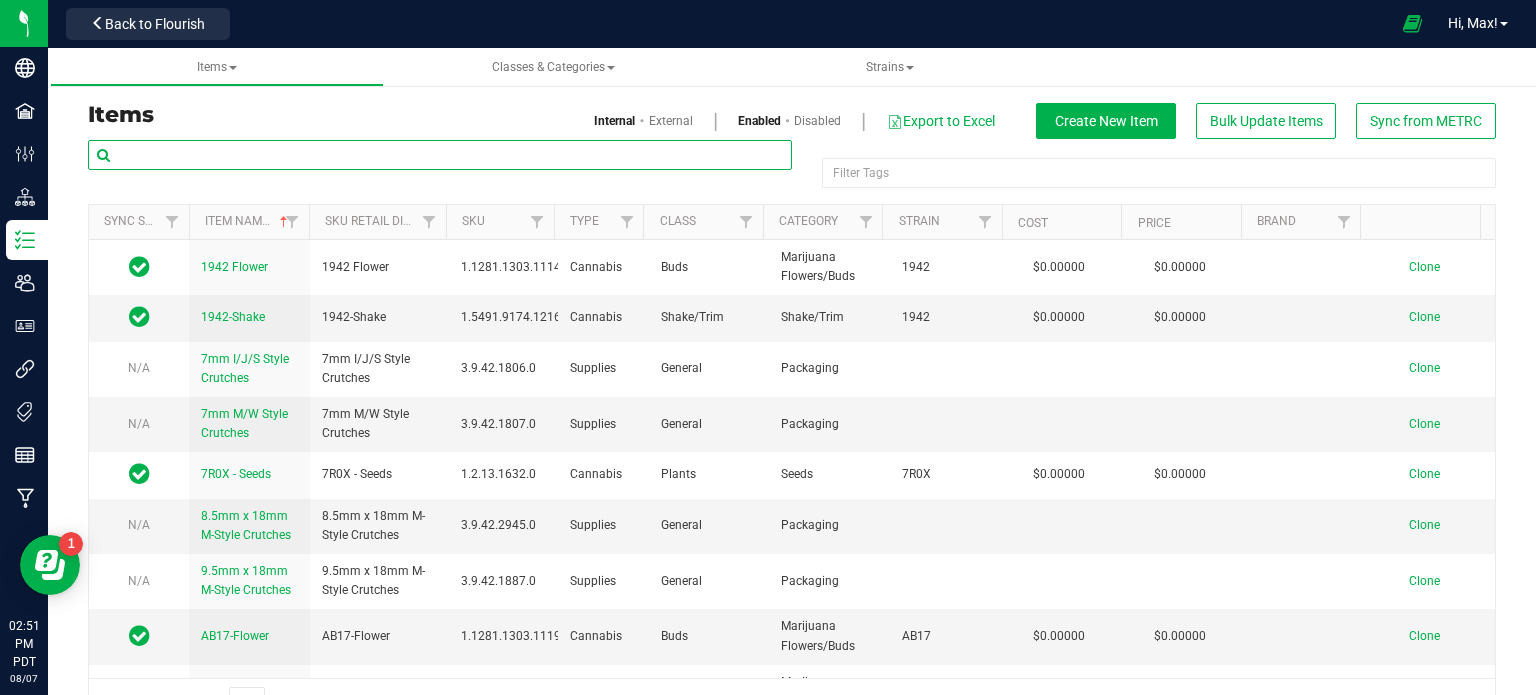 click at bounding box center [440, 155] 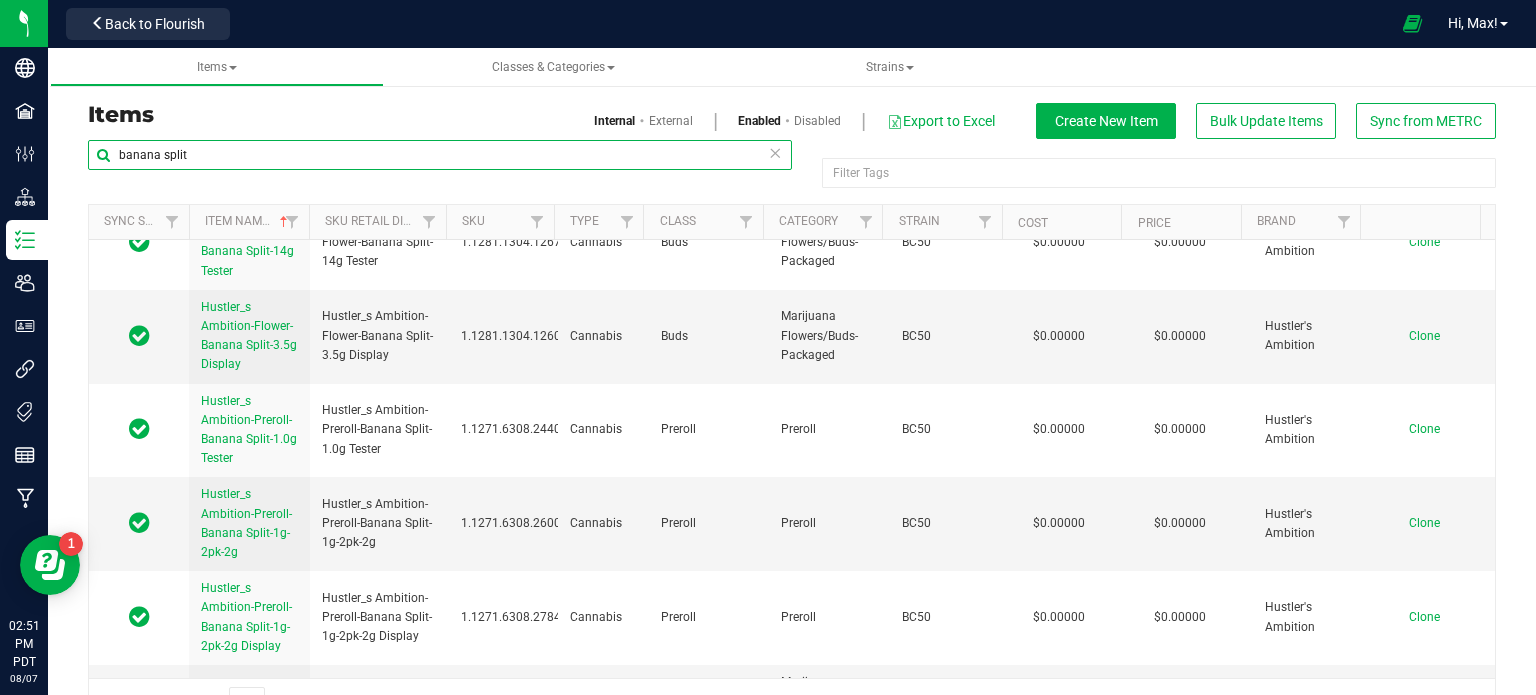 scroll, scrollTop: 2844, scrollLeft: 0, axis: vertical 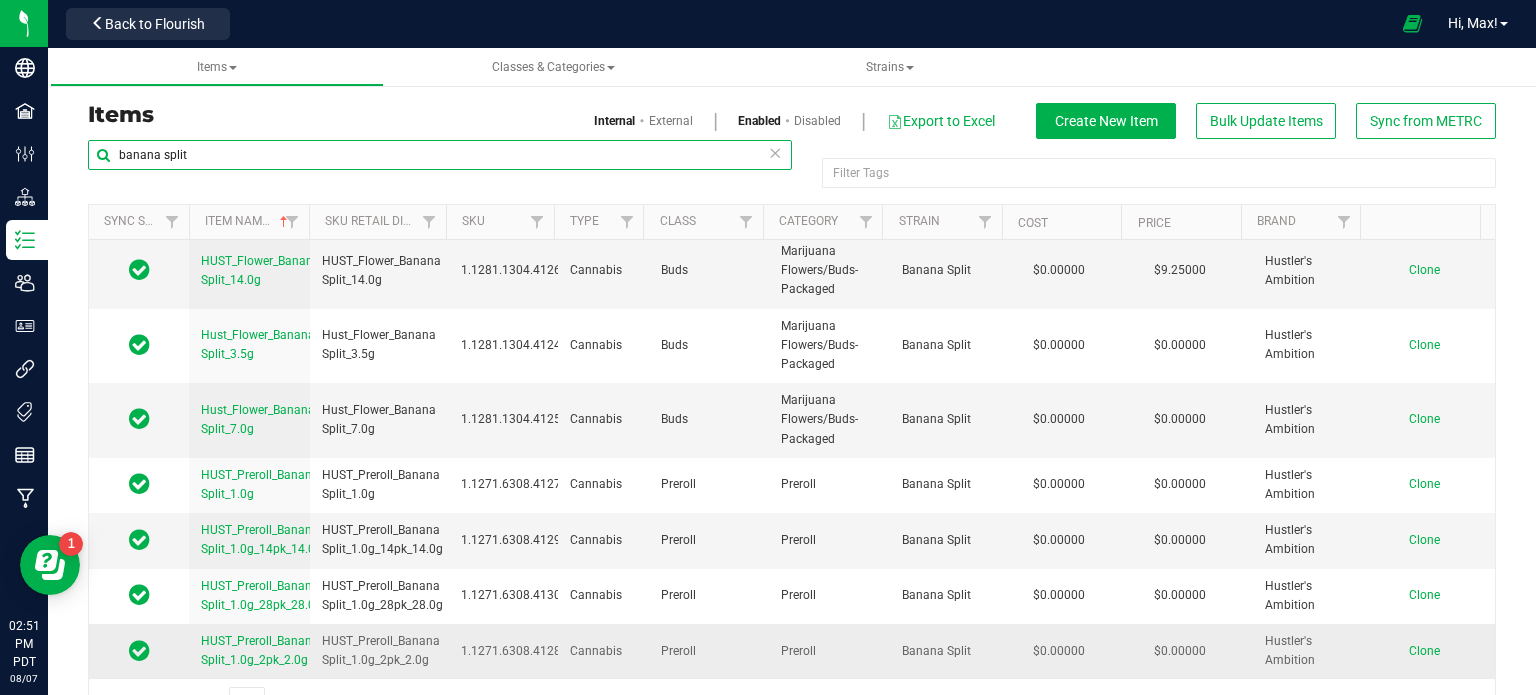 type on "banana split" 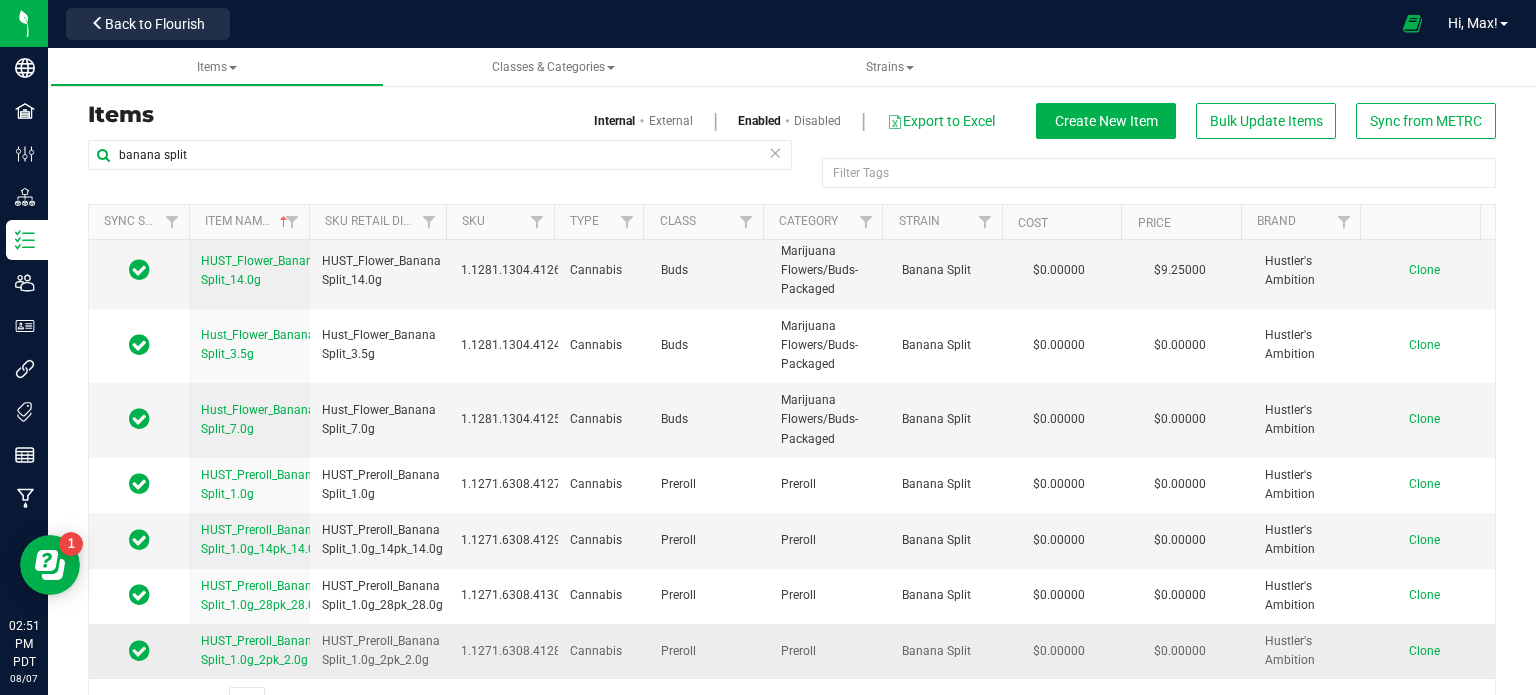 click on "Clone" at bounding box center (1424, 651) 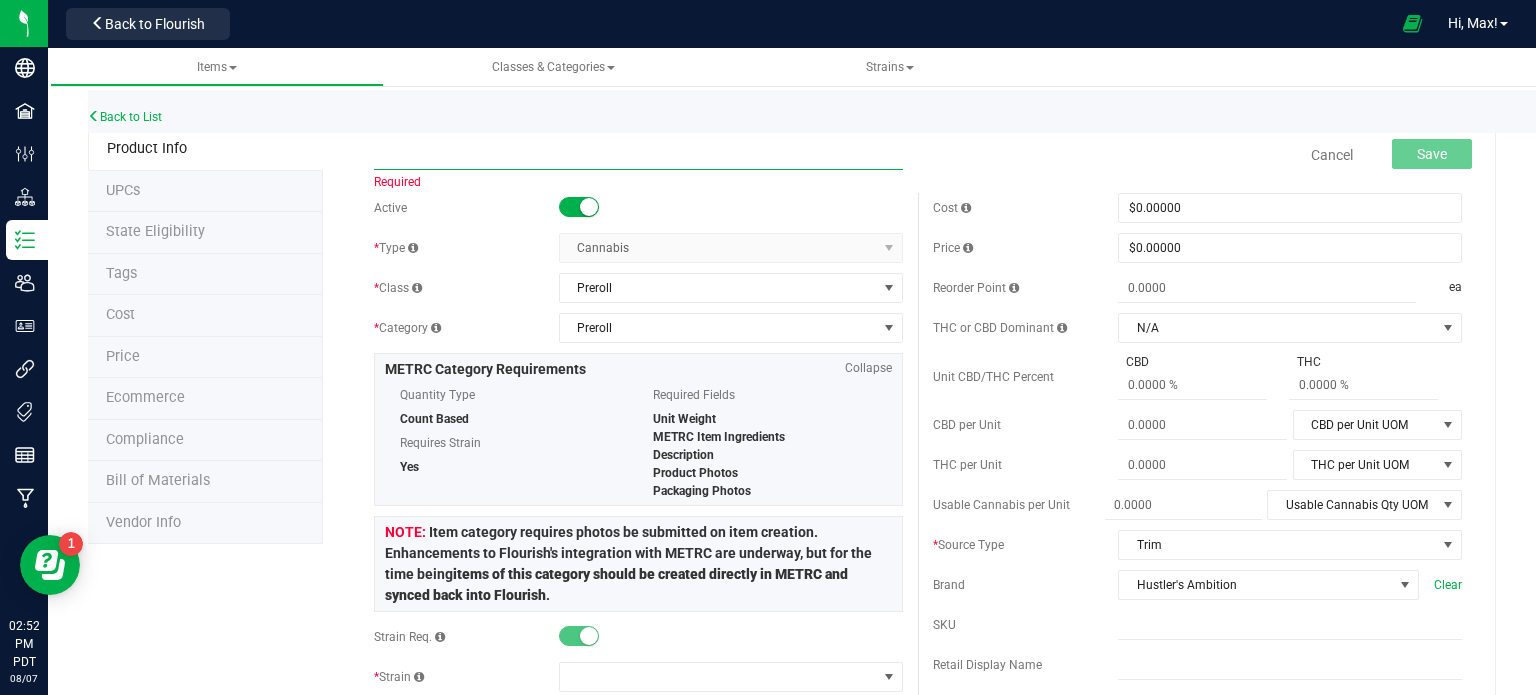 paste on "HUST_Preroll_Bear Claw_1.0g_2pk_2.0g" 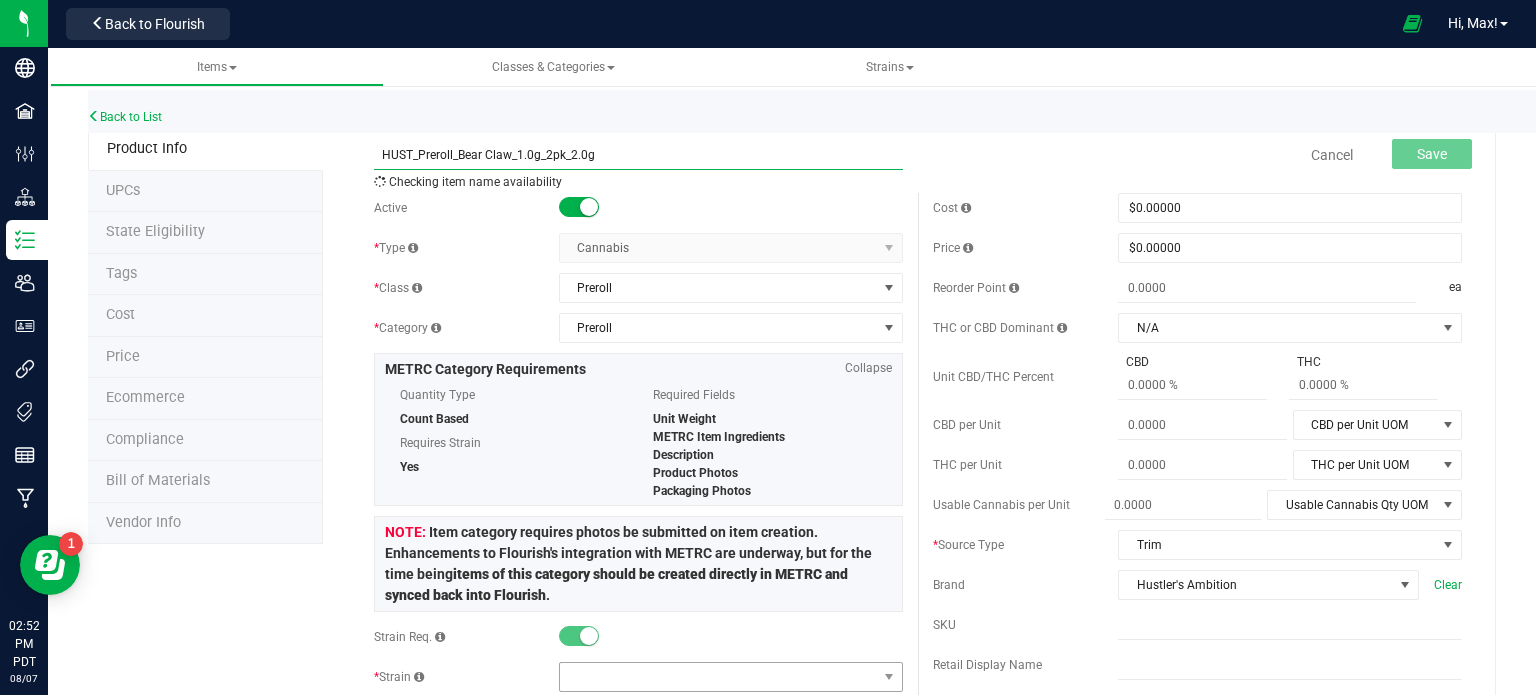 type on "HUST_Preroll_Bear Claw_1.0g_2pk_2.0g" 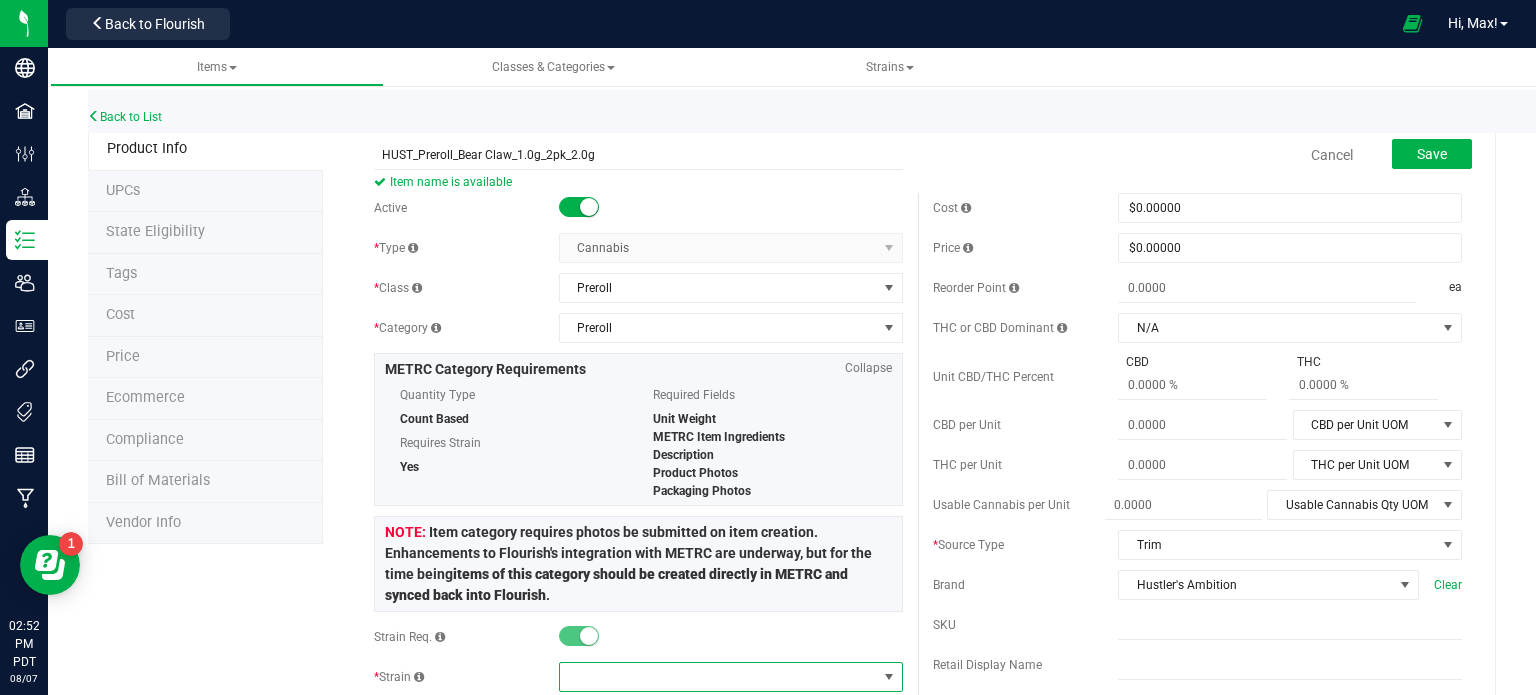 click at bounding box center (718, 677) 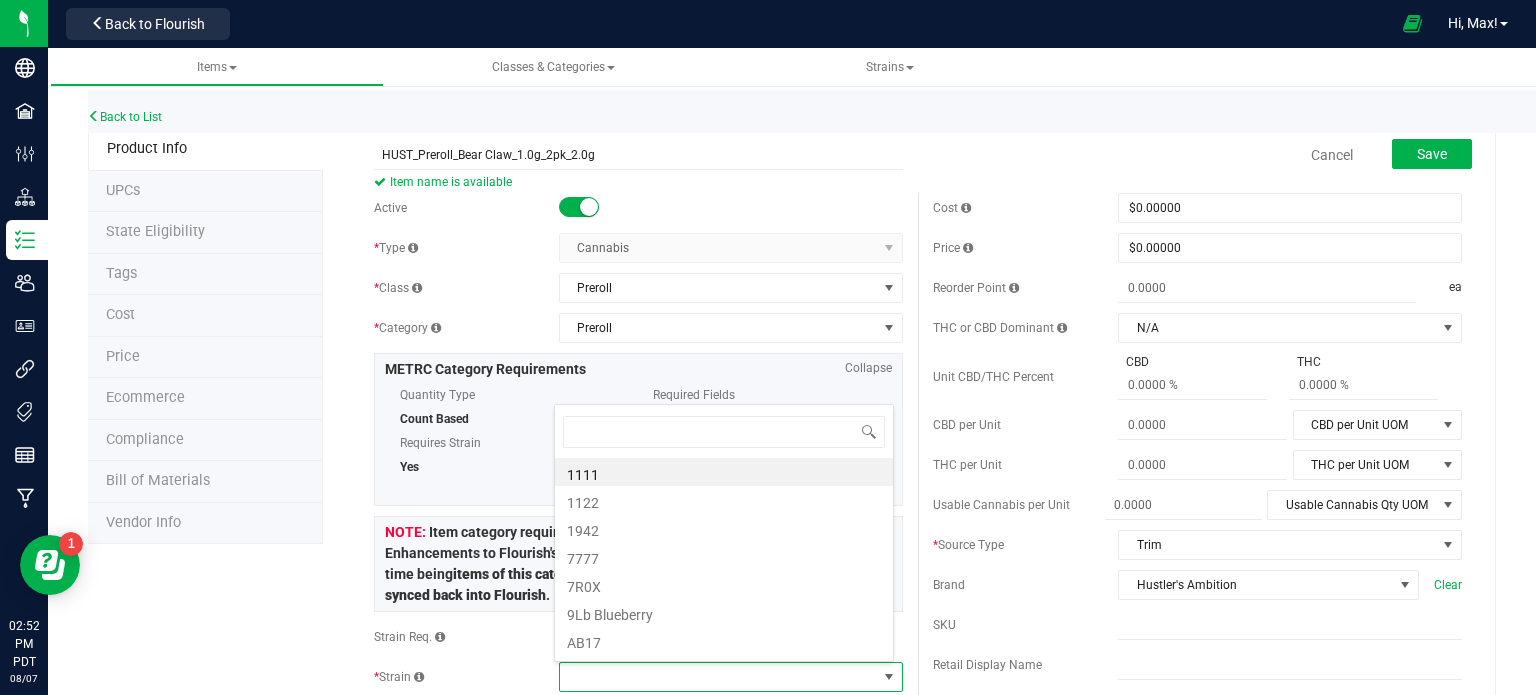 scroll, scrollTop: 99970, scrollLeft: 99660, axis: both 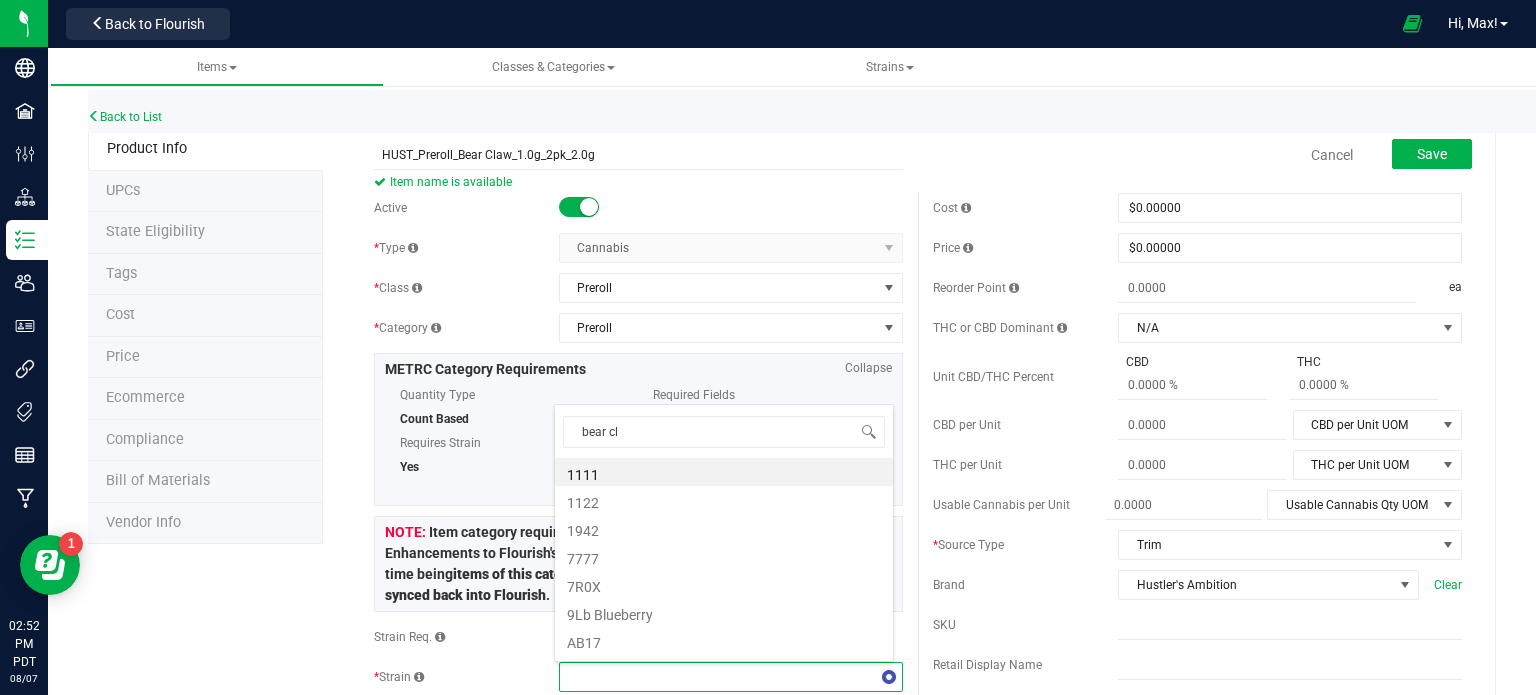 type on "bear cla" 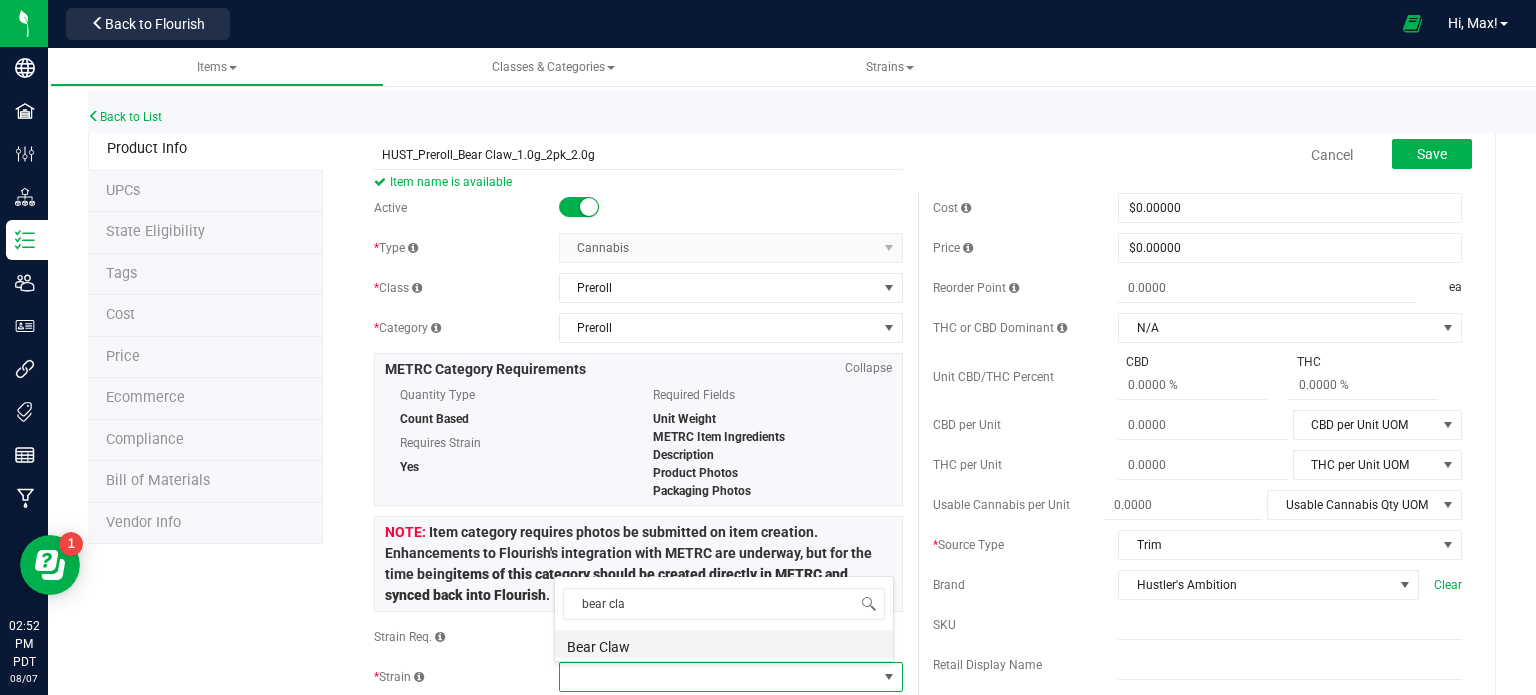 click on "Bear Claw" at bounding box center [724, 644] 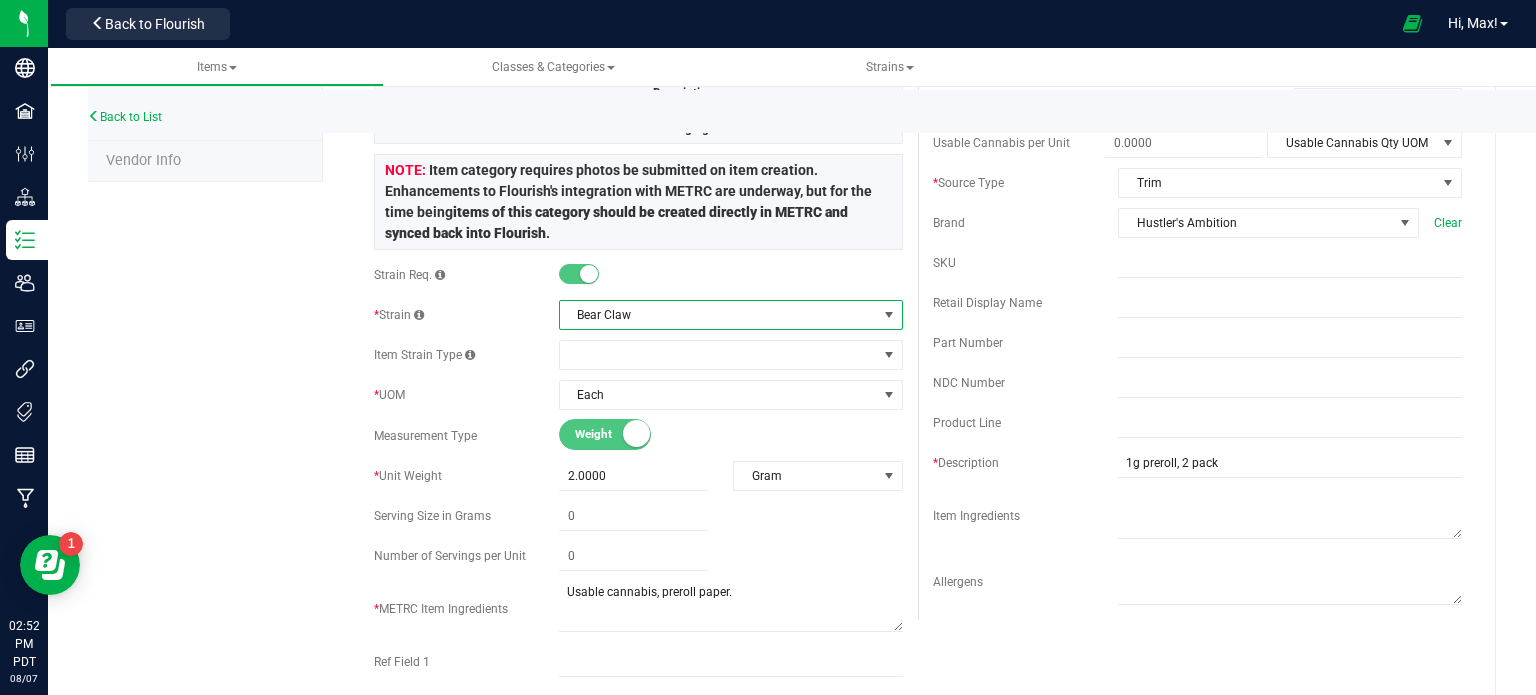 scroll, scrollTop: 0, scrollLeft: 0, axis: both 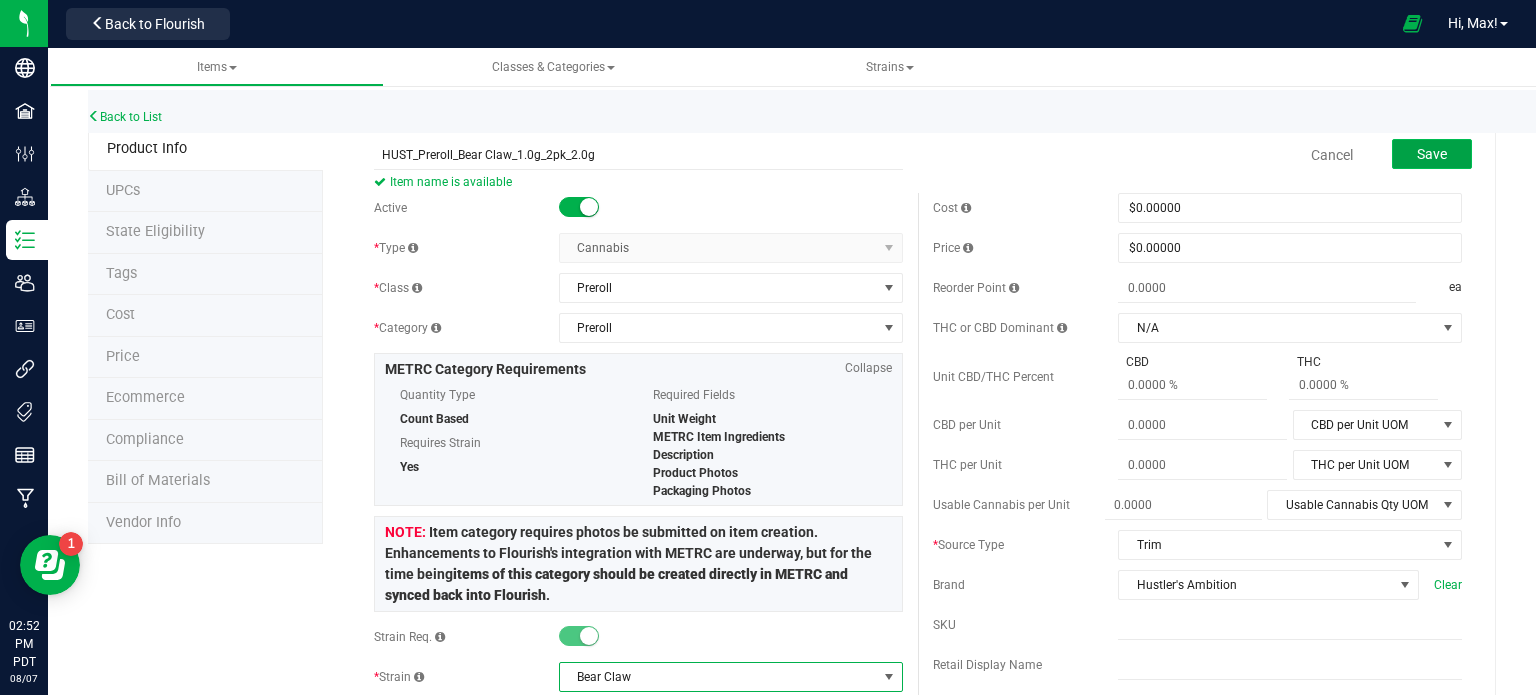 click on "Save" at bounding box center [1432, 154] 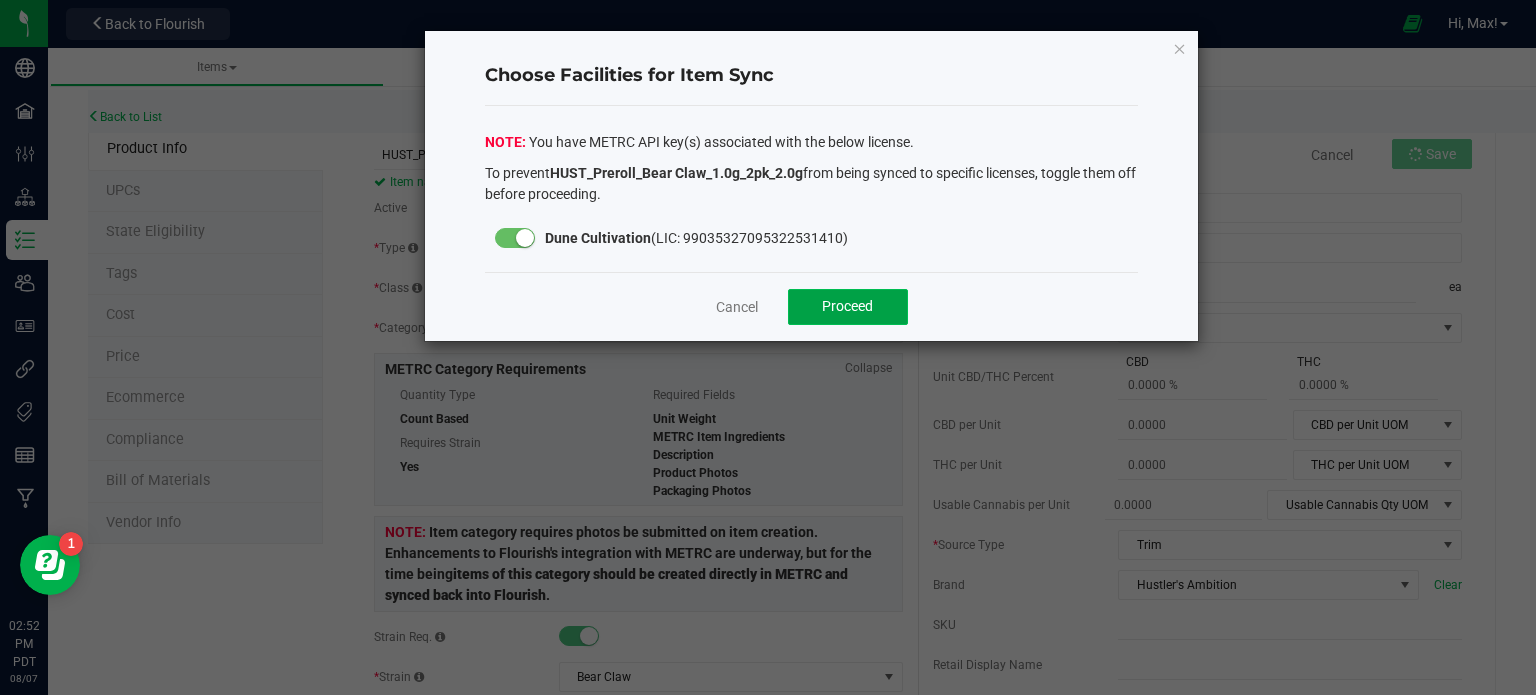 click on "Proceed" 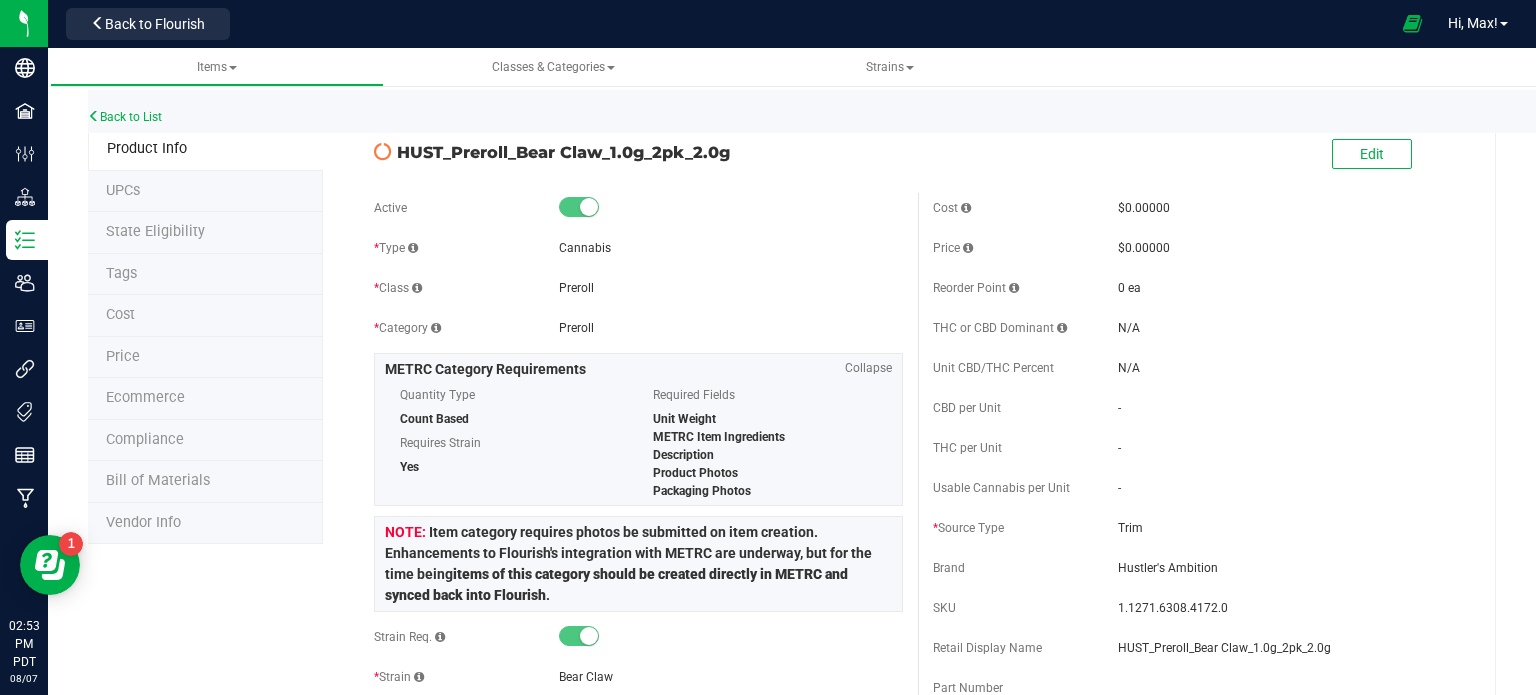 click on "State Eligibility" at bounding box center (155, 231) 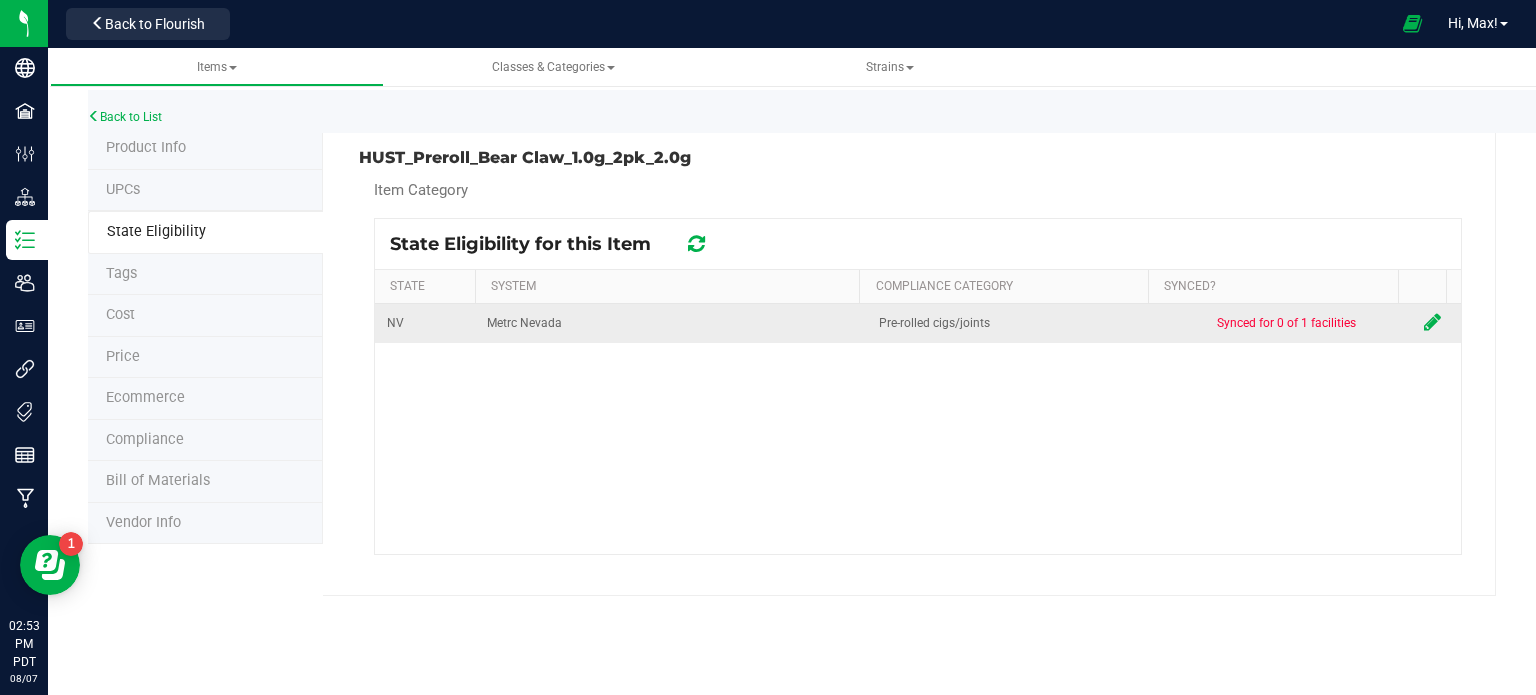 click at bounding box center (1432, 322) 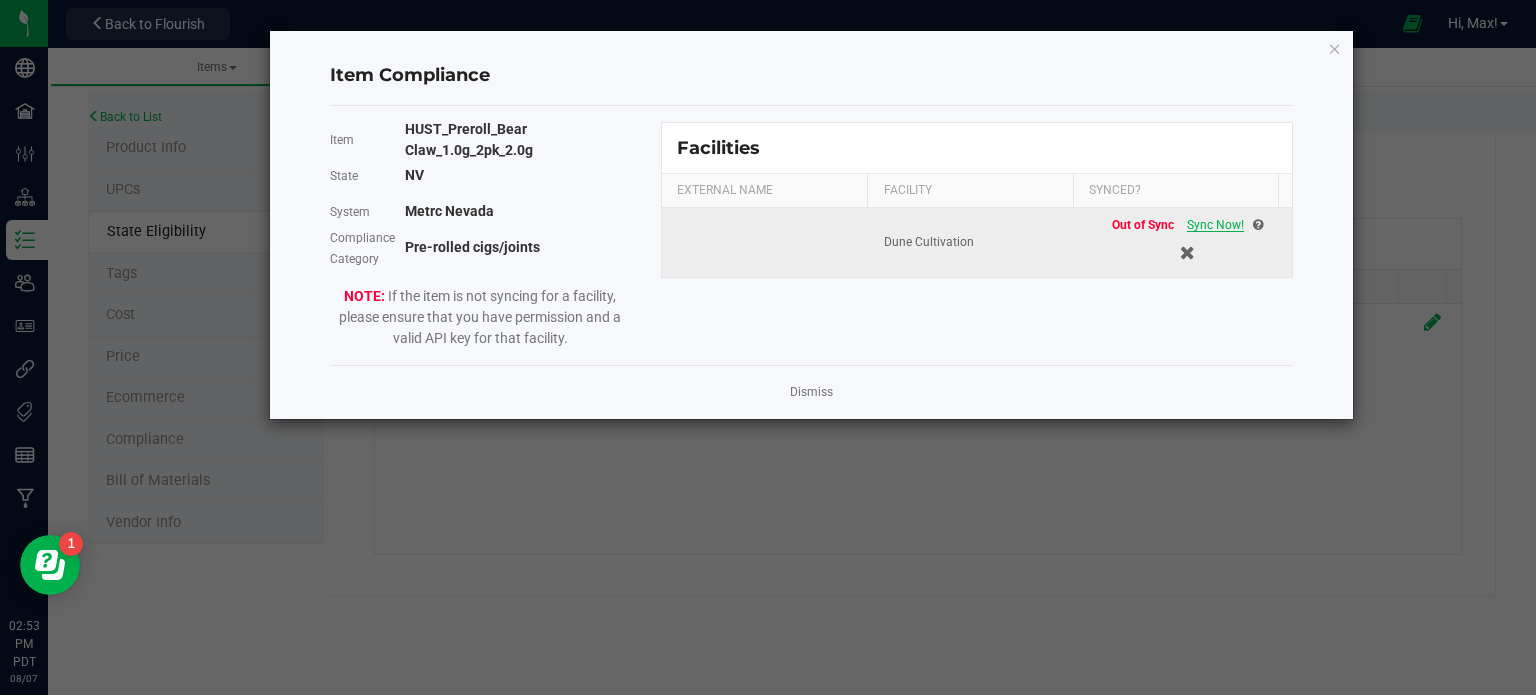 click on "Sync Now!" at bounding box center [1215, 225] 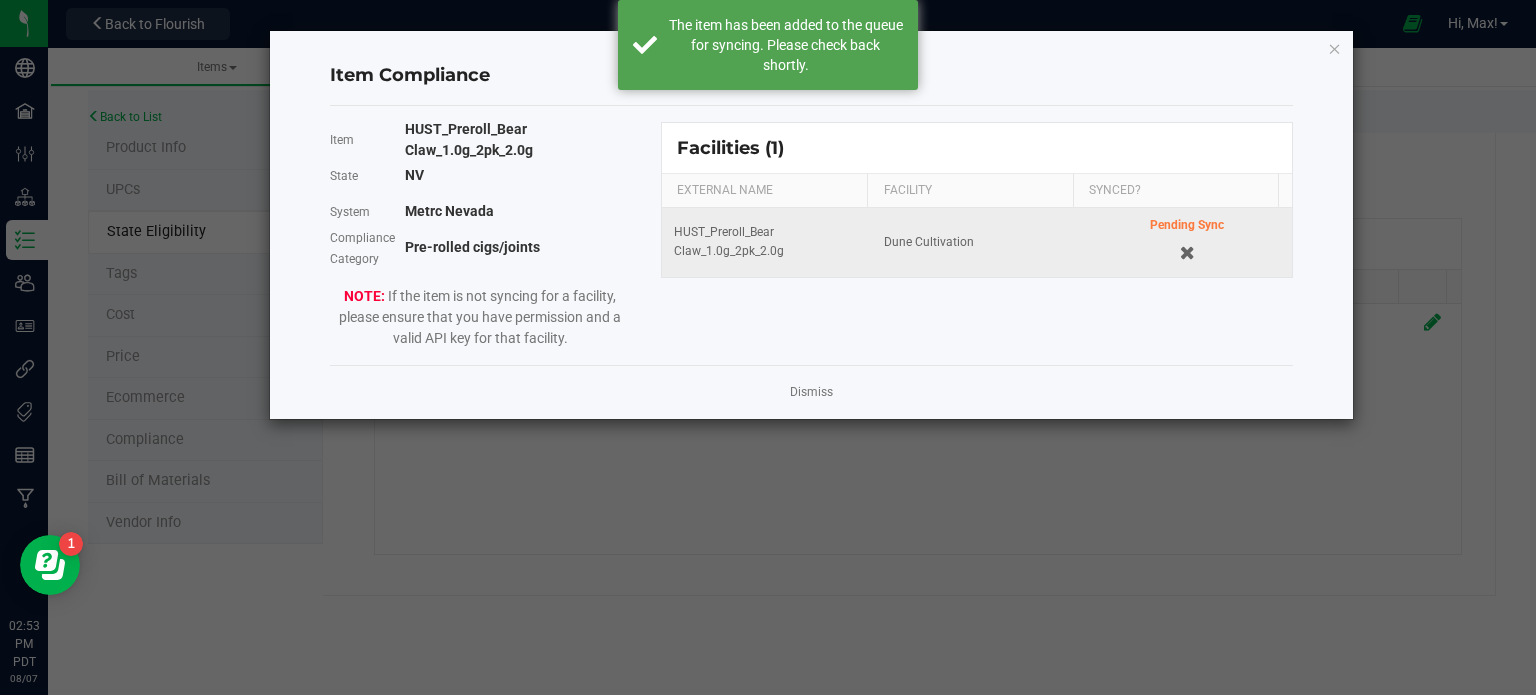 click on "Dismiss" 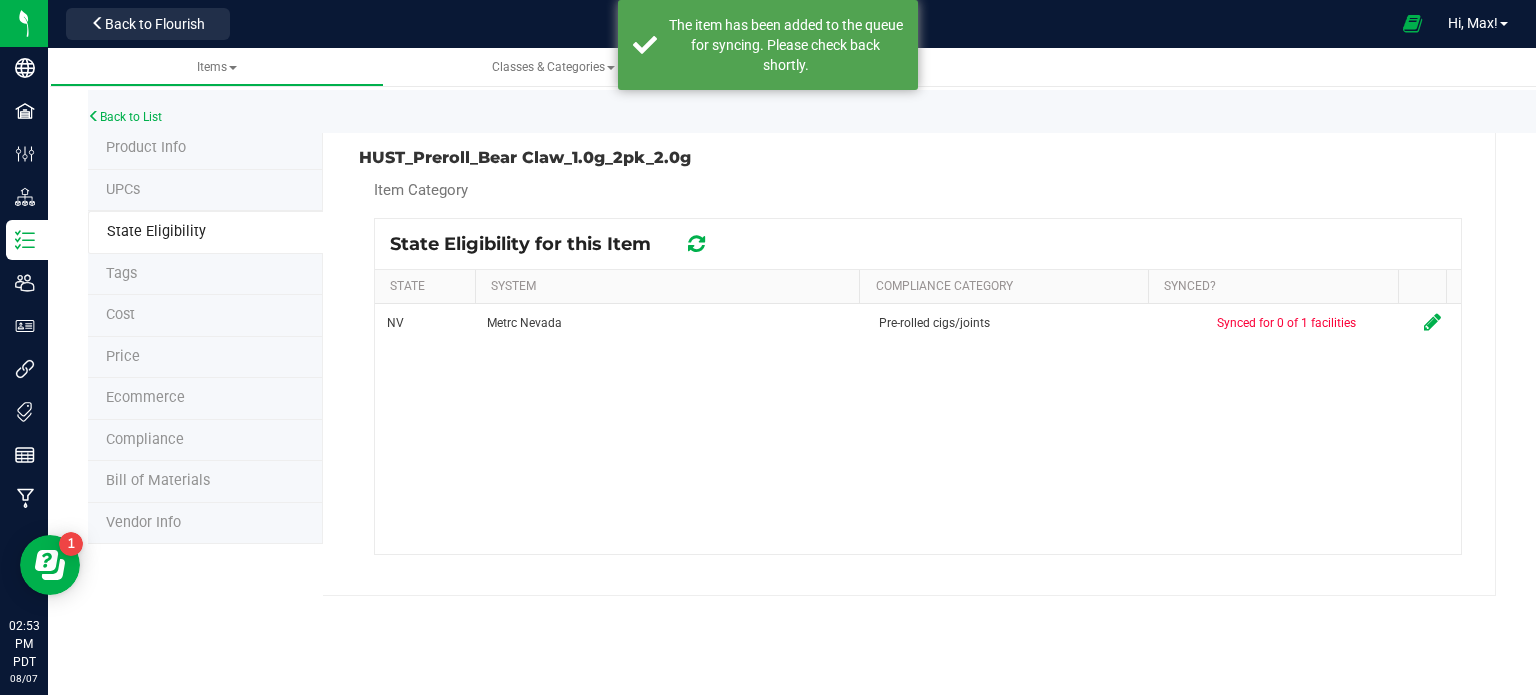 click at bounding box center (696, 244) 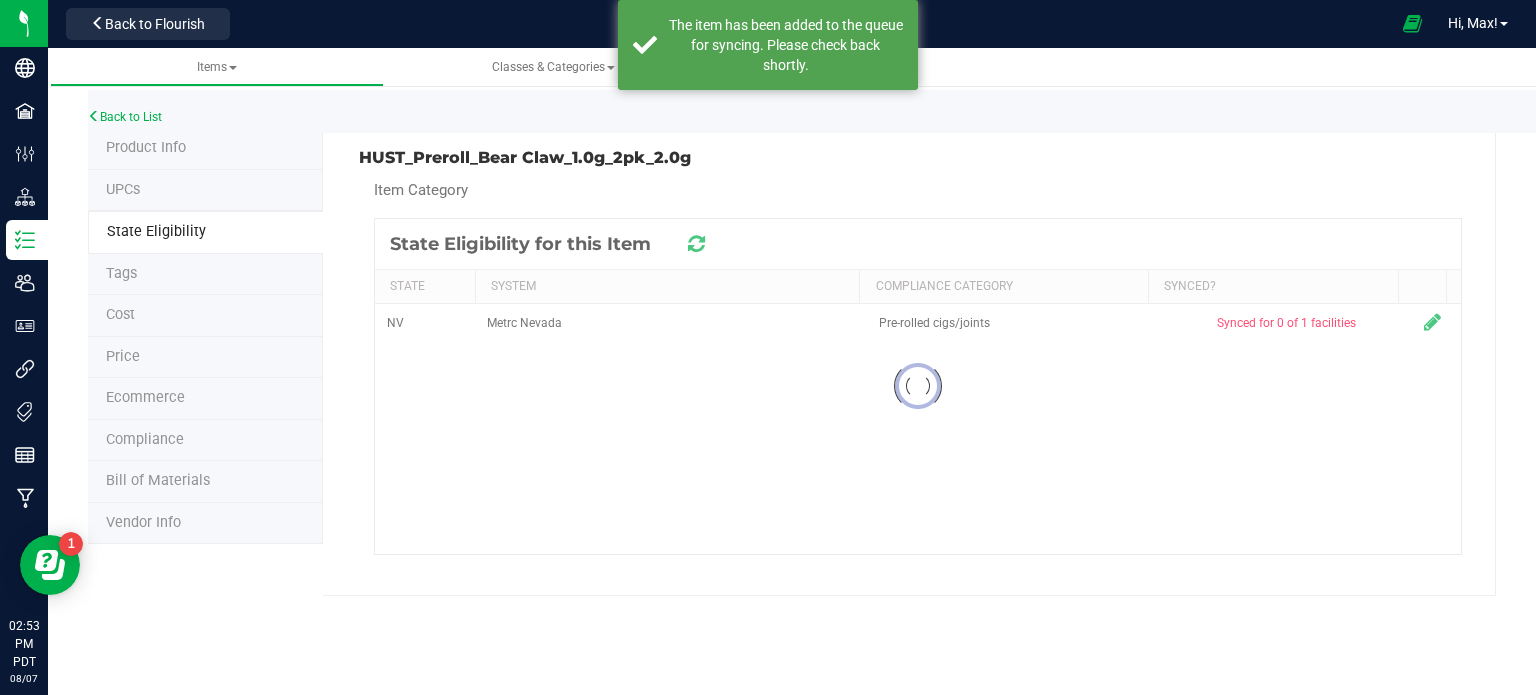 click at bounding box center [696, 244] 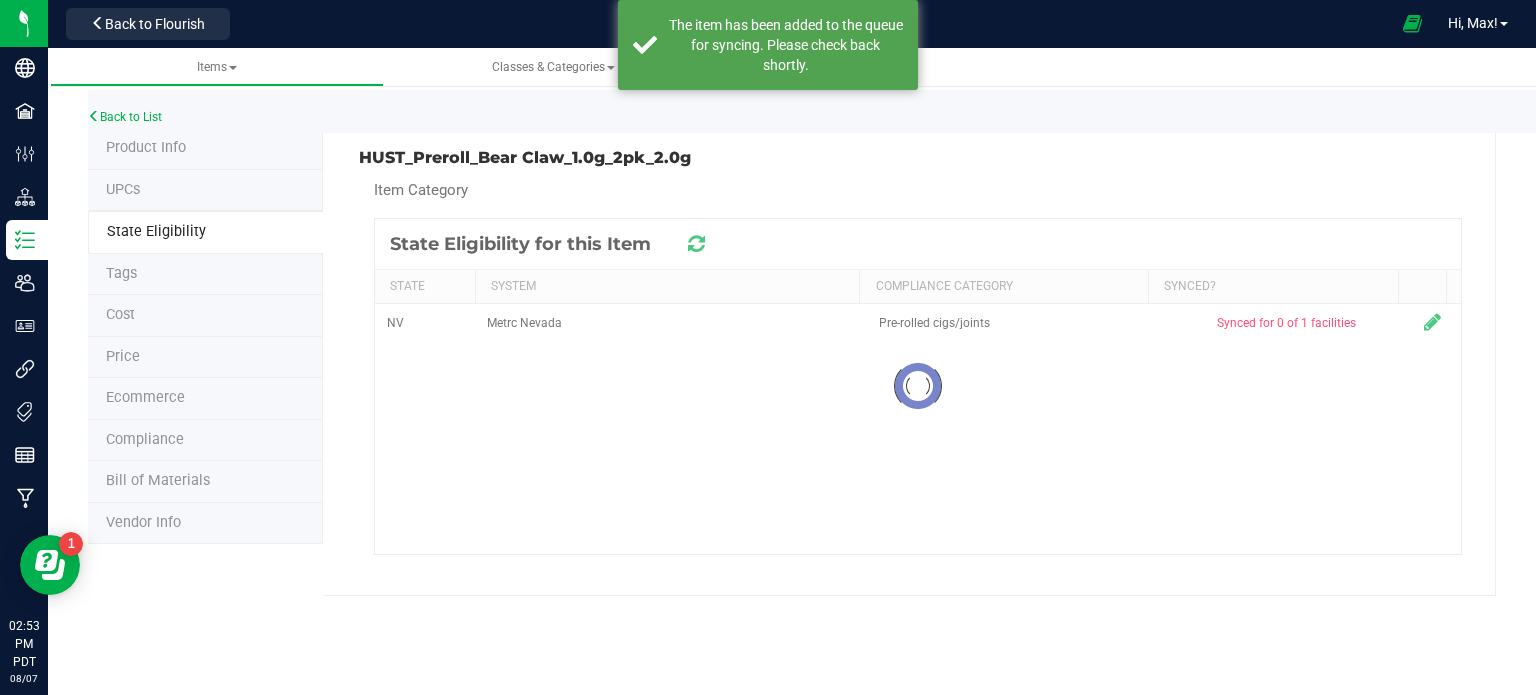 click at bounding box center (696, 244) 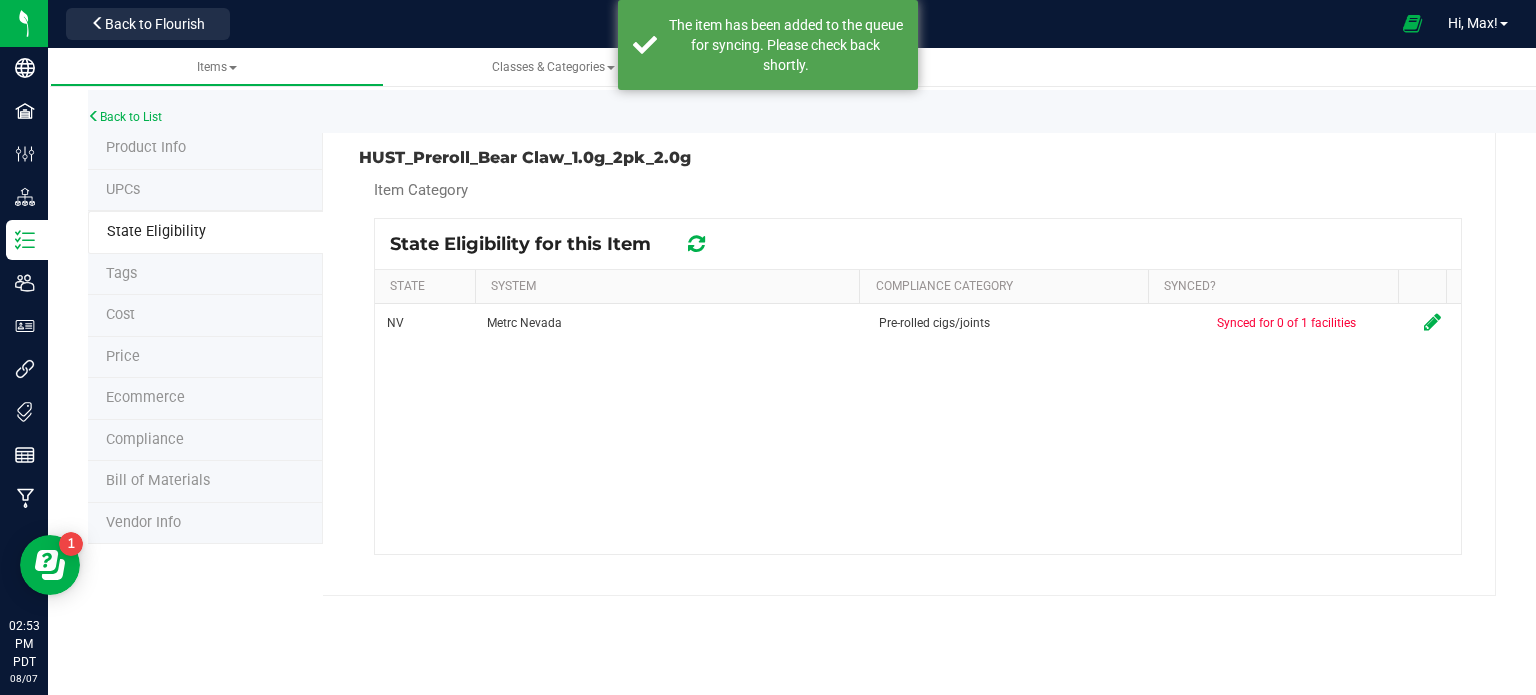 click at bounding box center [696, 244] 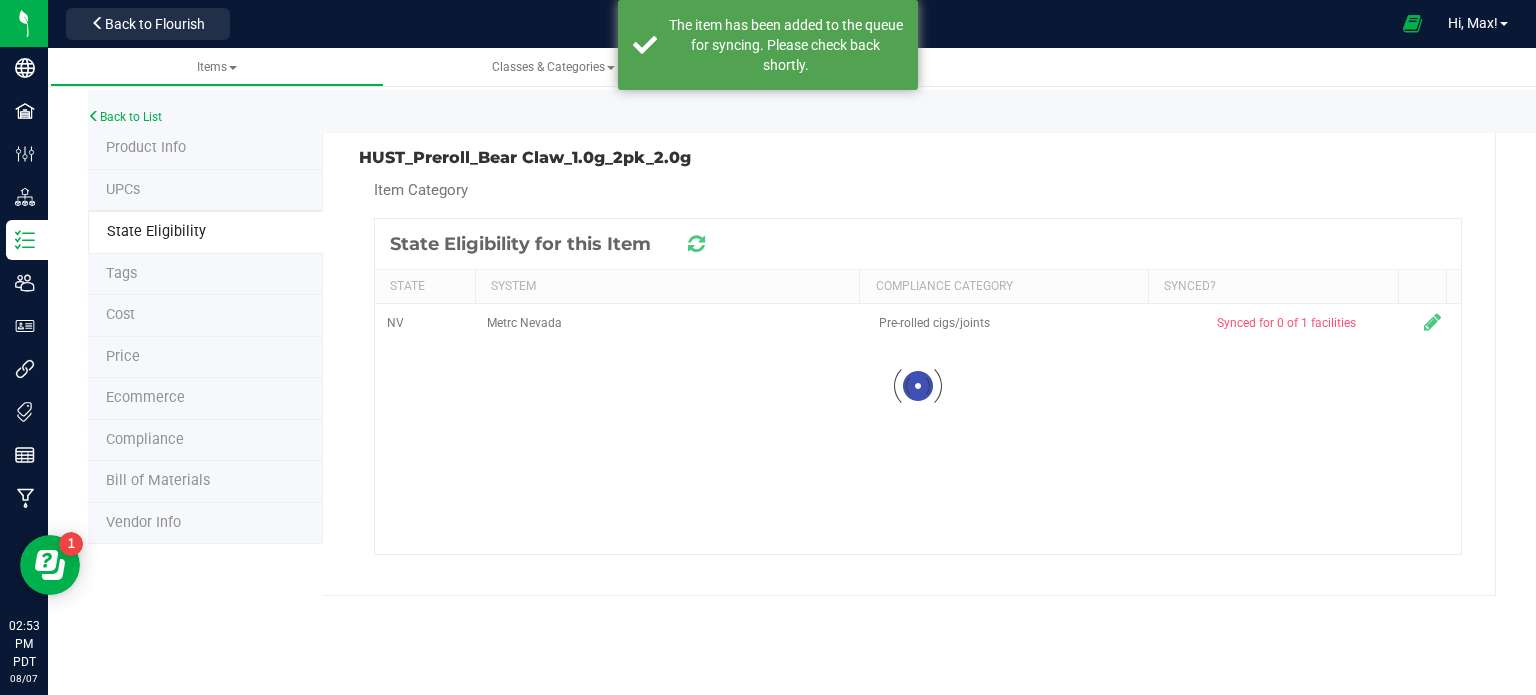 click at bounding box center [695, 243] 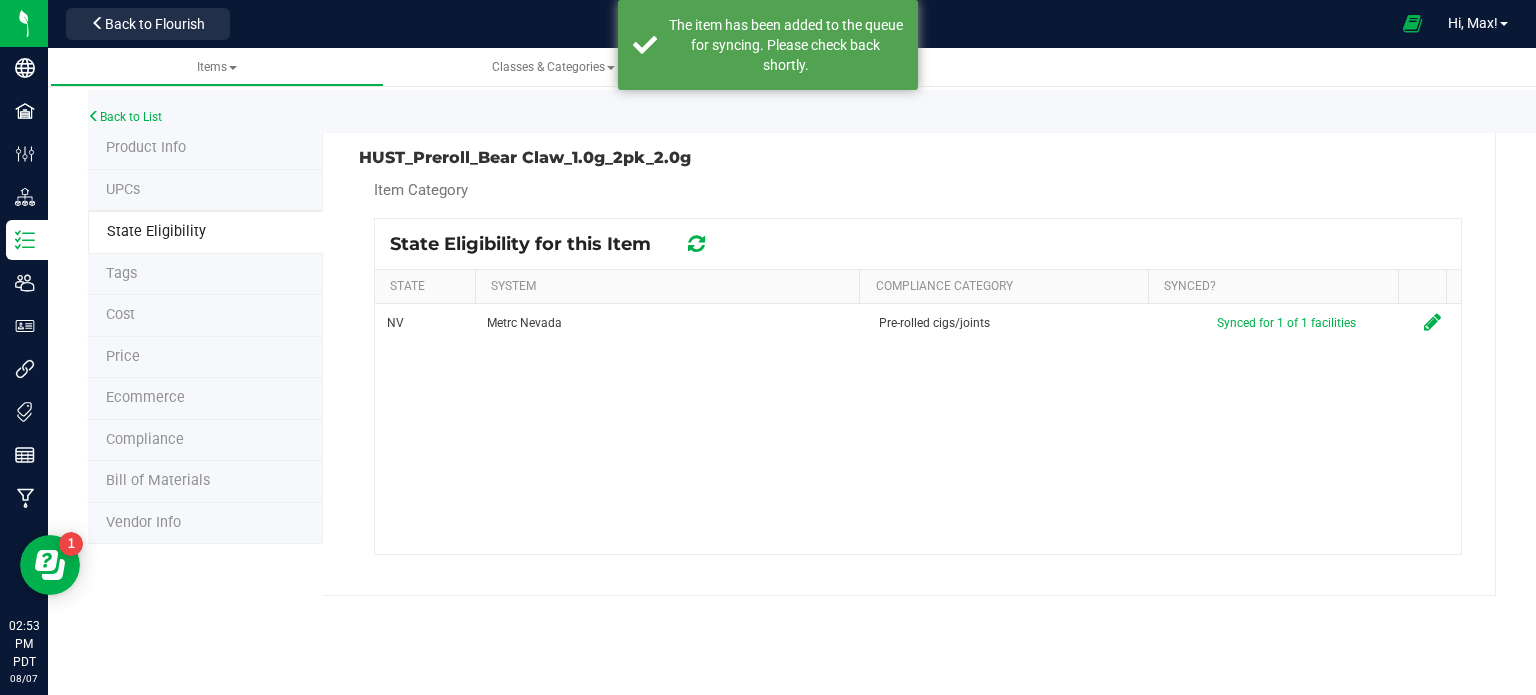 click at bounding box center (696, 244) 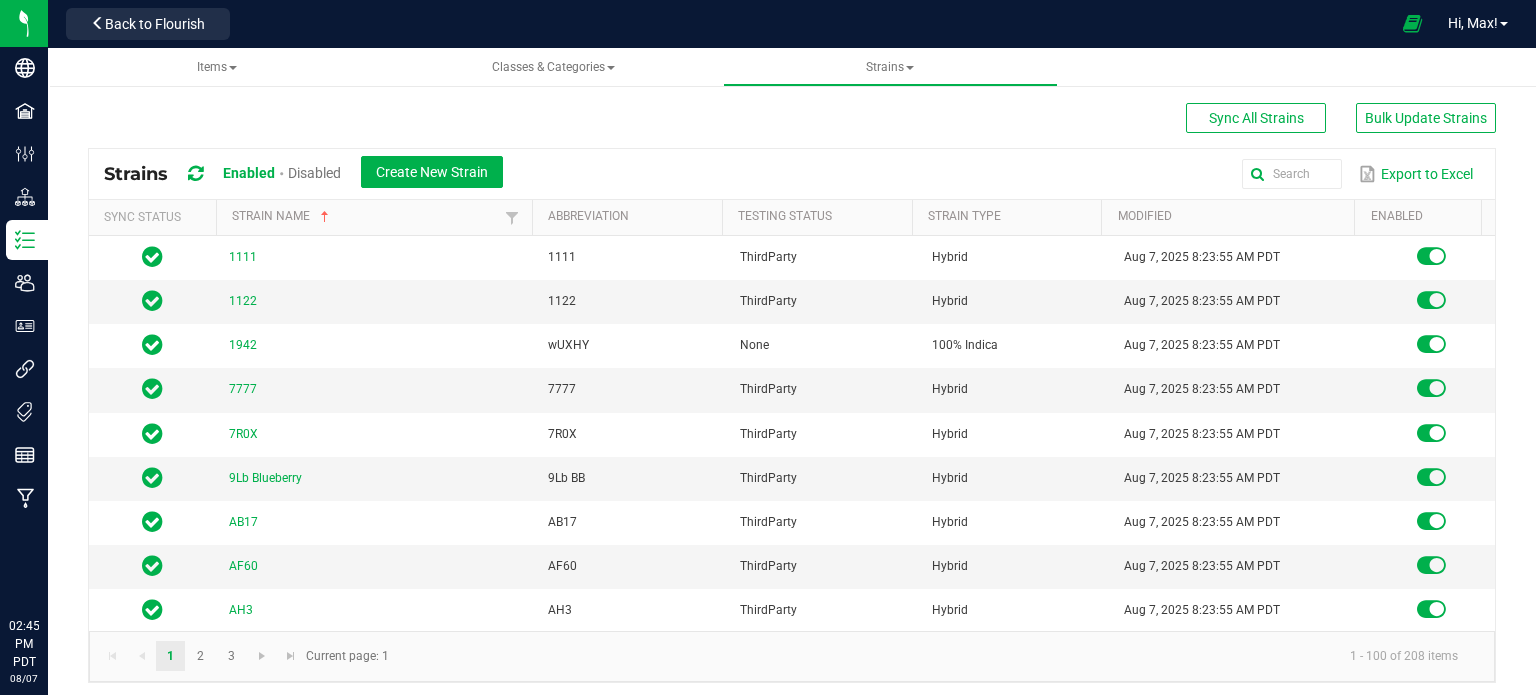 scroll, scrollTop: 0, scrollLeft: 0, axis: both 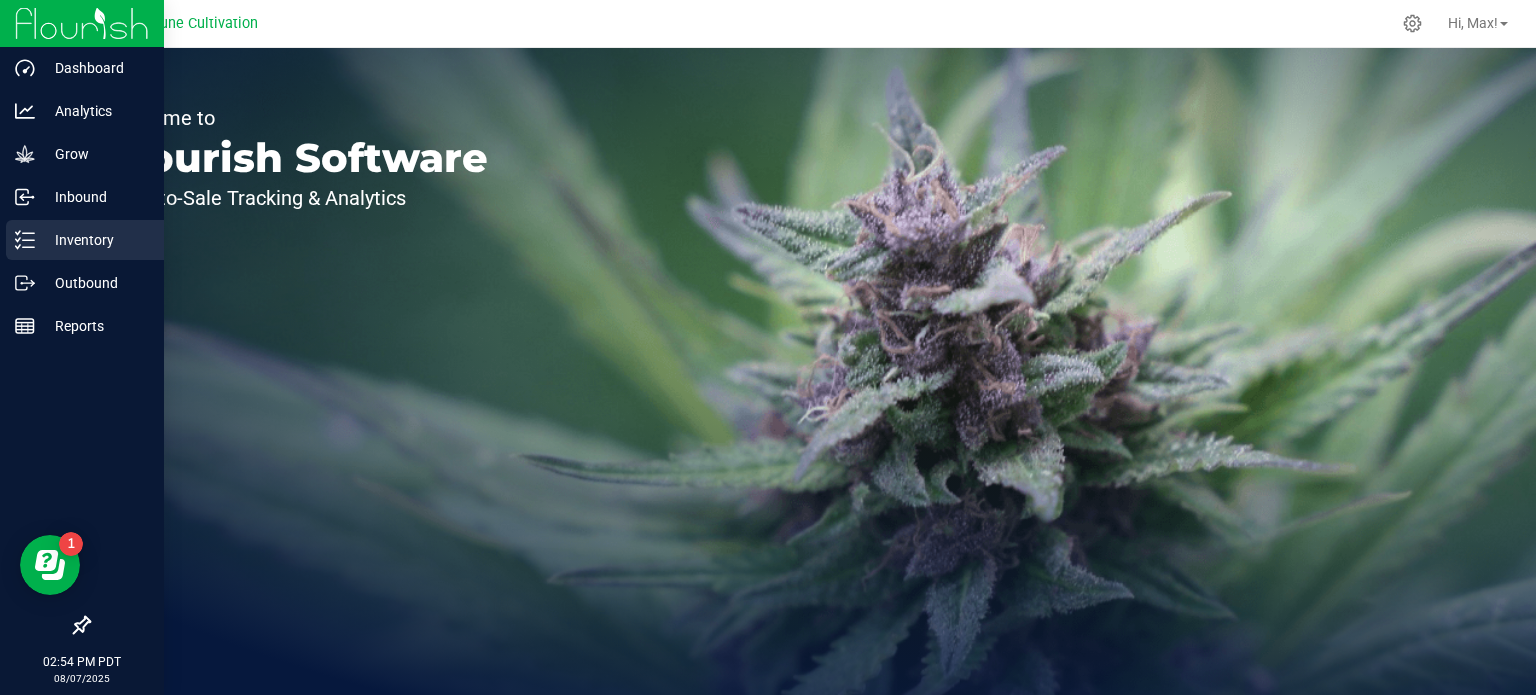 click on "Inventory" at bounding box center (95, 240) 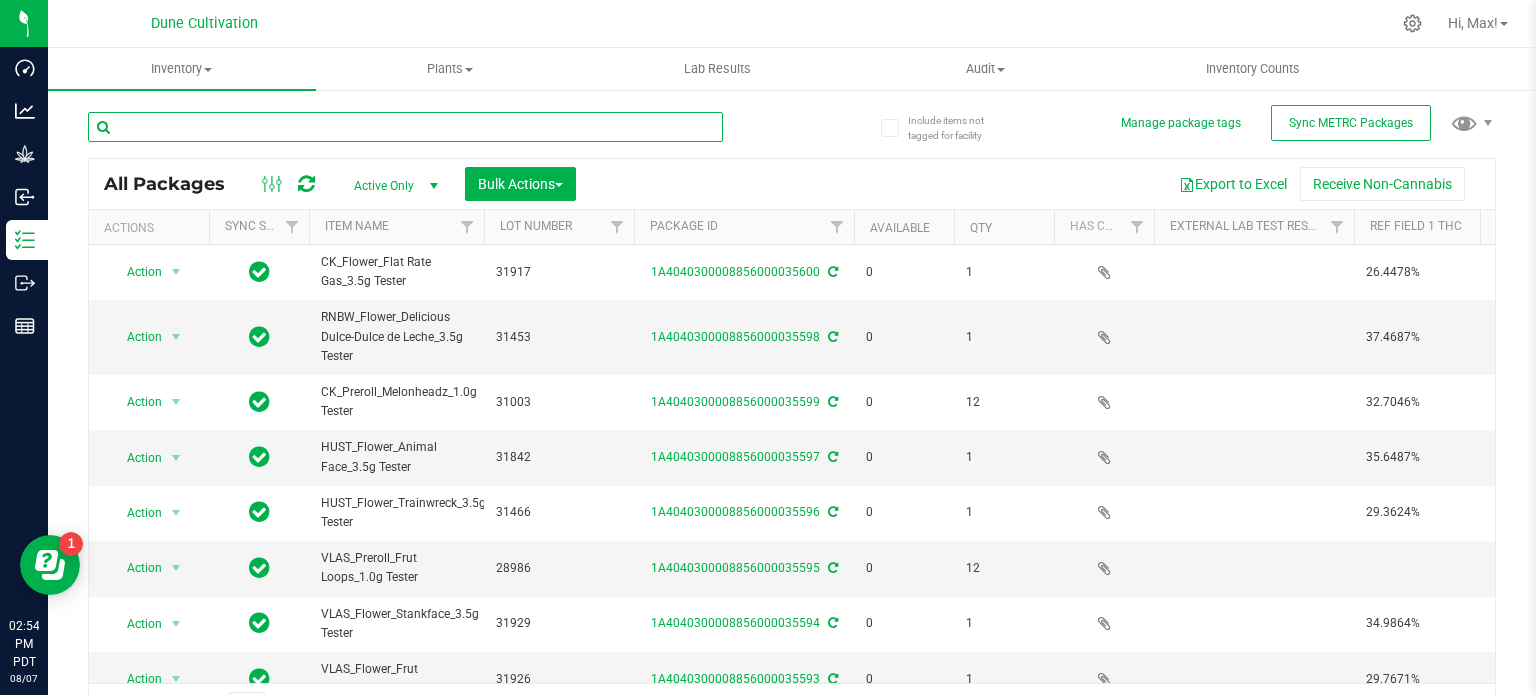 click at bounding box center (405, 127) 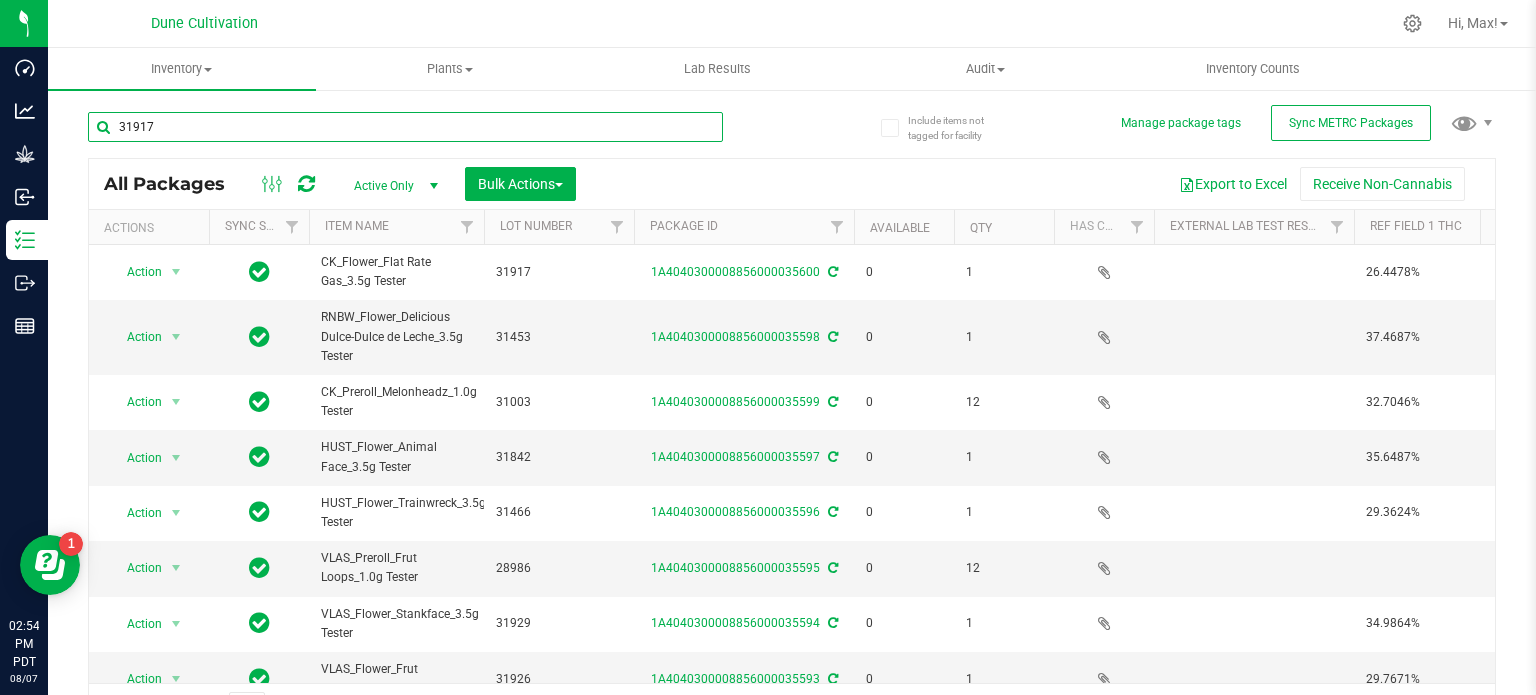 type on "31917" 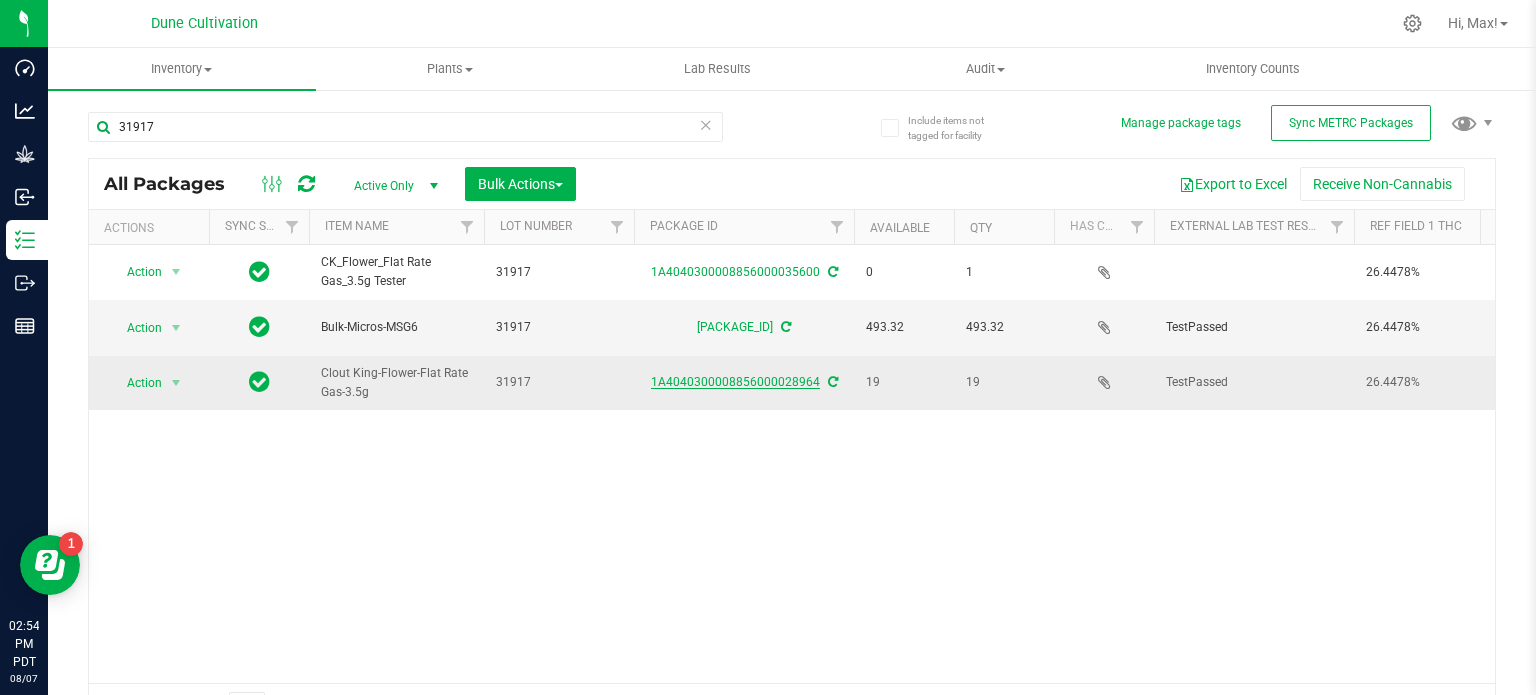 click on "1A4040300008856000028964" at bounding box center [735, 382] 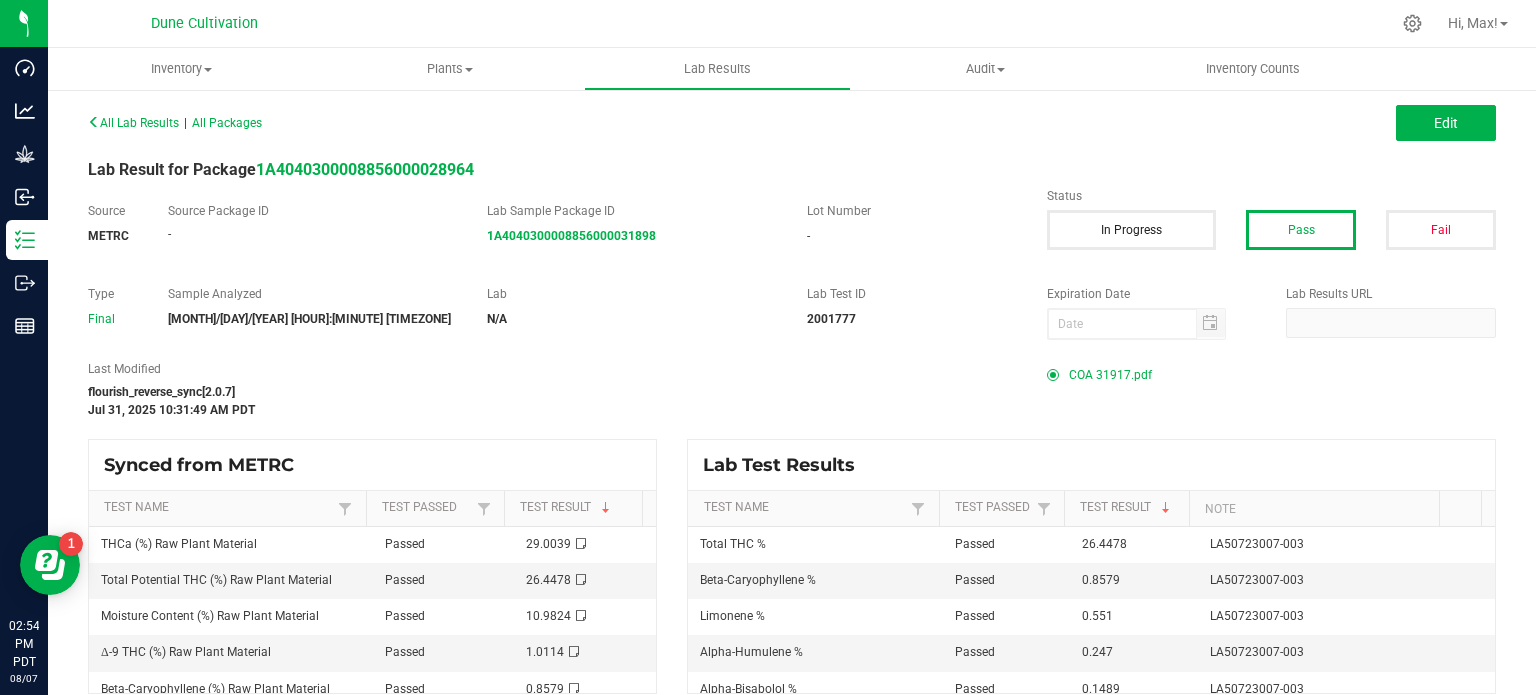click on "COA 31917.pdf" at bounding box center [1110, 375] 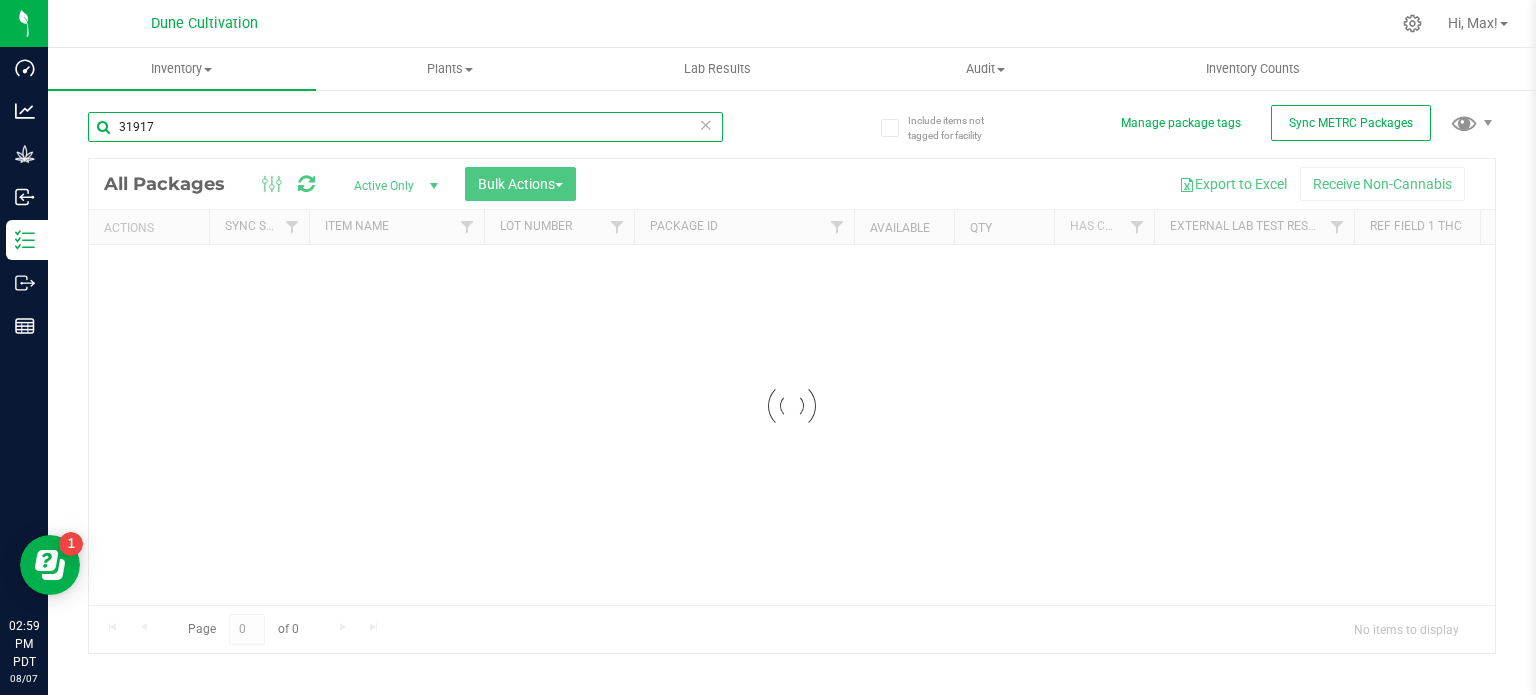 click on "31917" at bounding box center [405, 127] 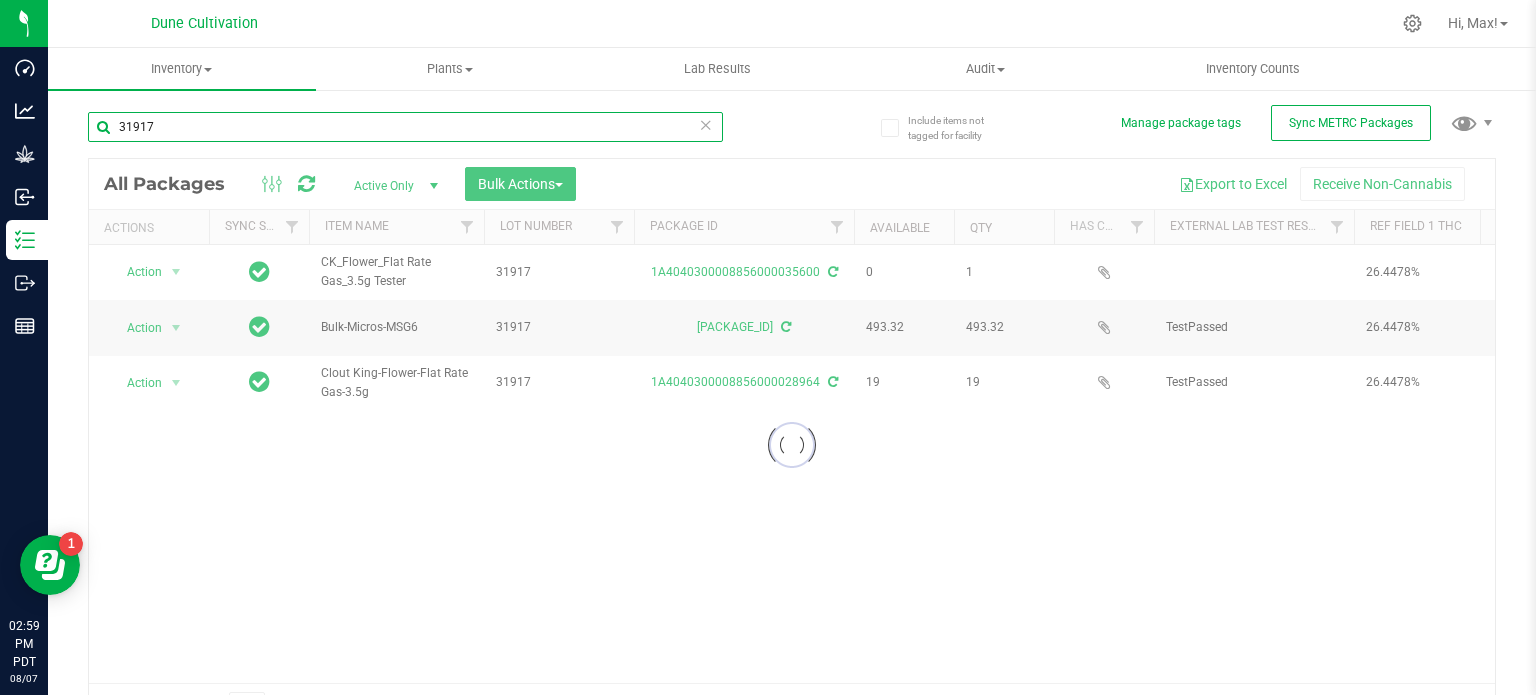 click on "31917" at bounding box center [405, 127] 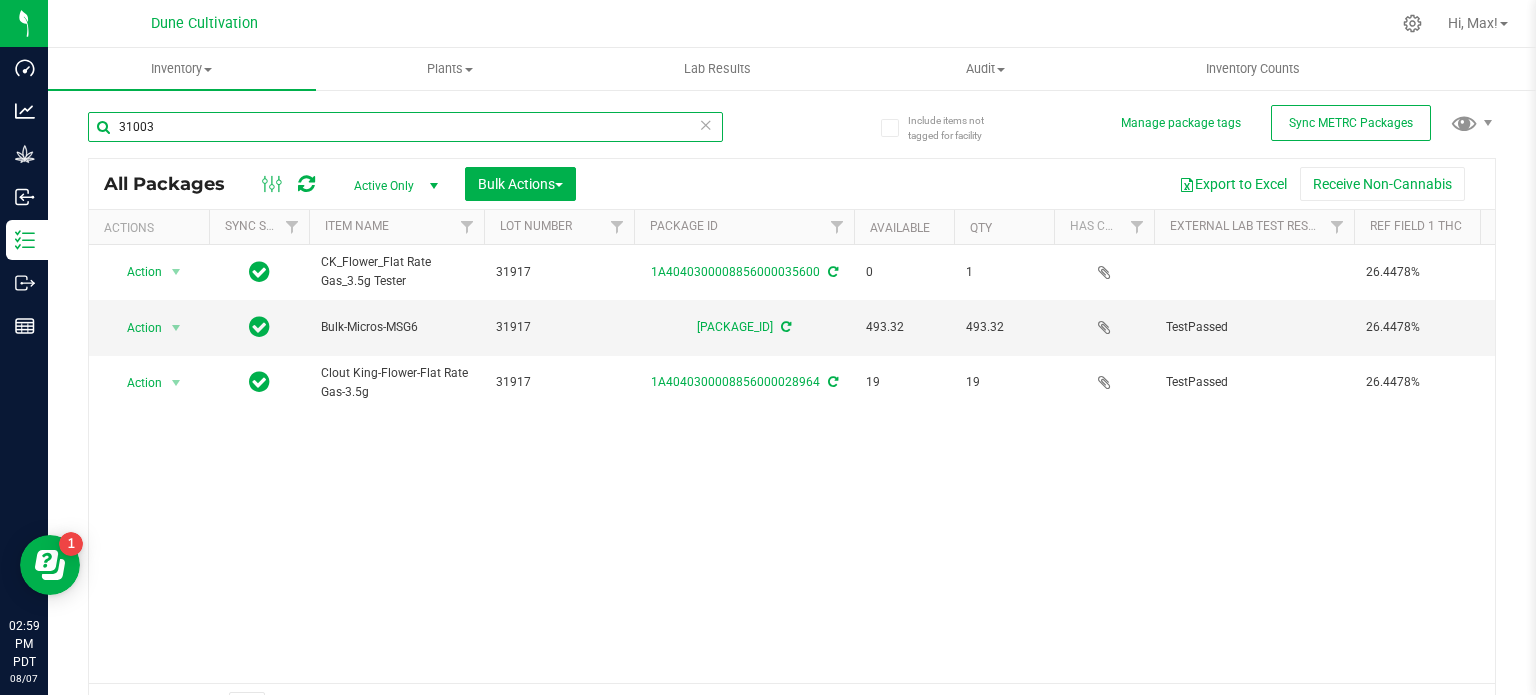 type on "31003" 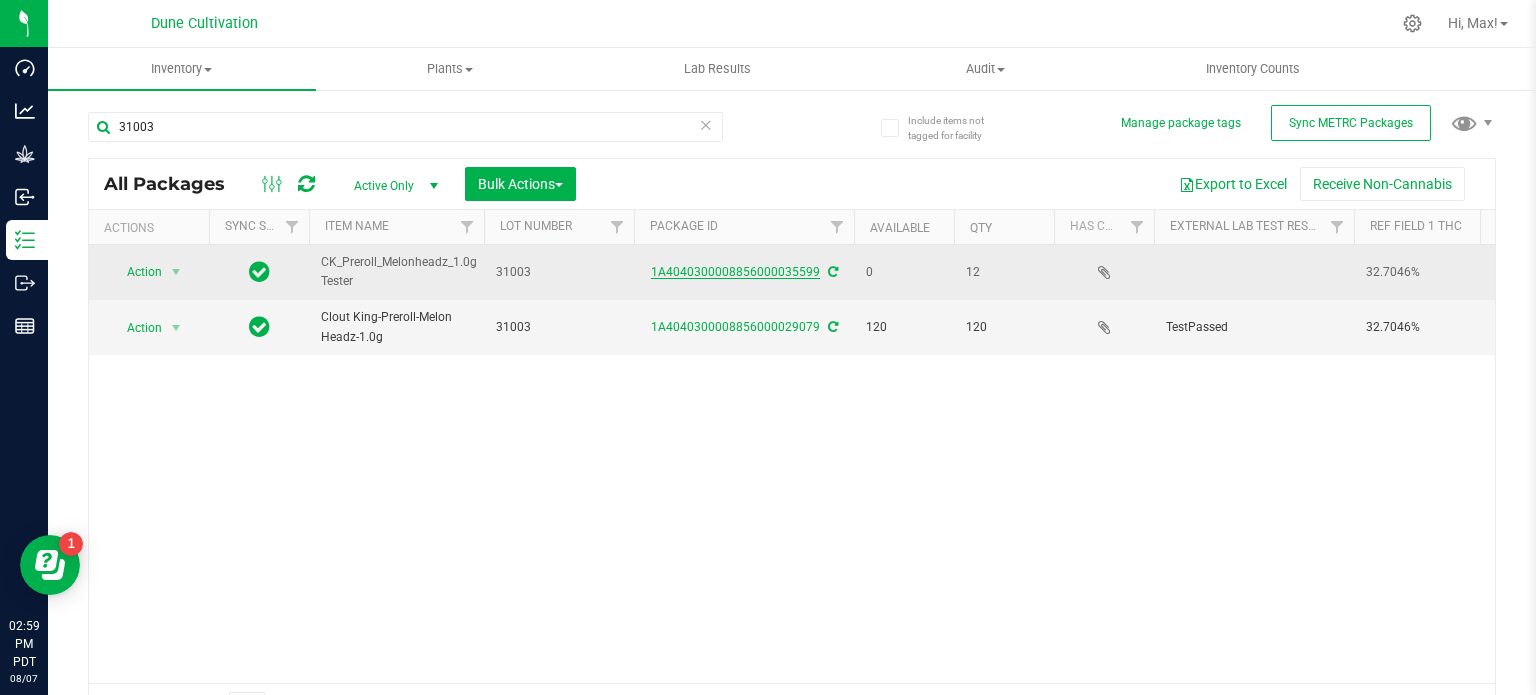 click on "1A4040300008856000035599" at bounding box center (735, 272) 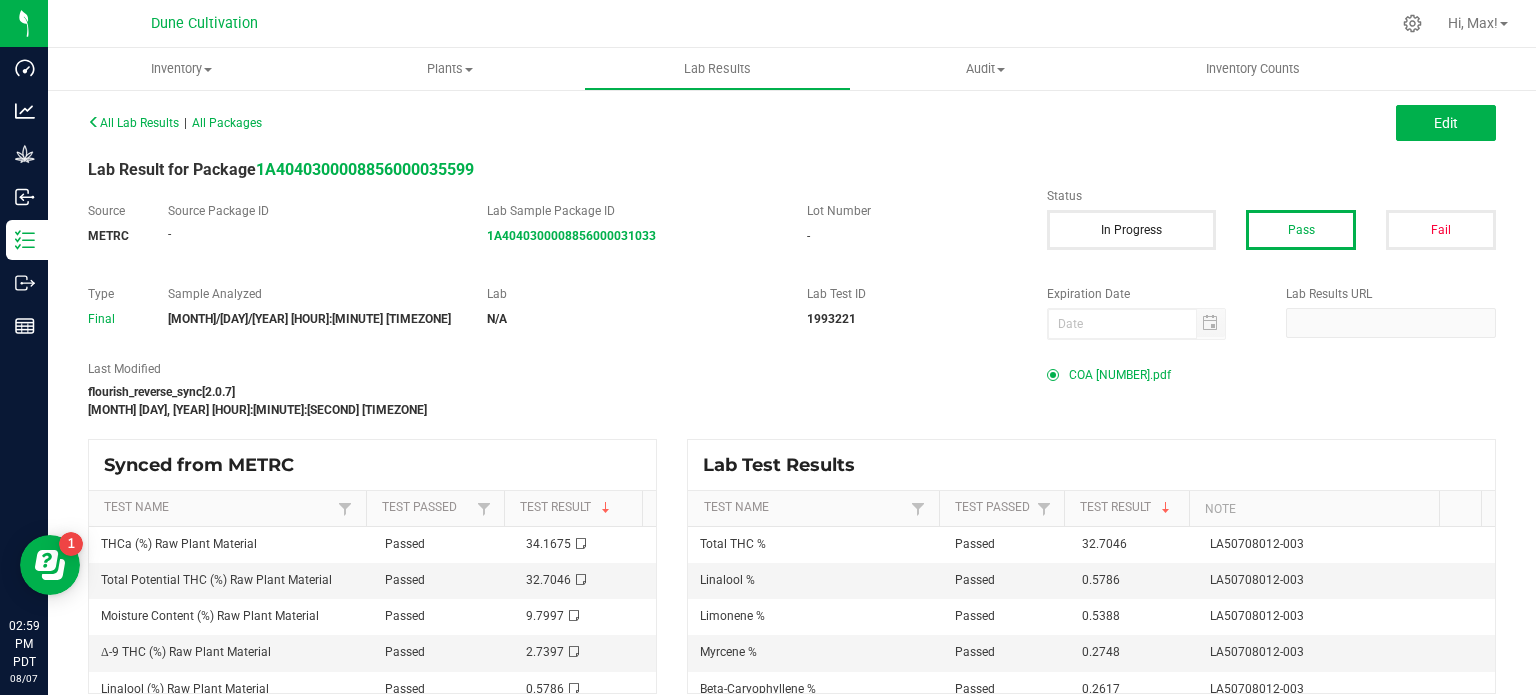 click on "COA 31003.pdf" at bounding box center (1120, 375) 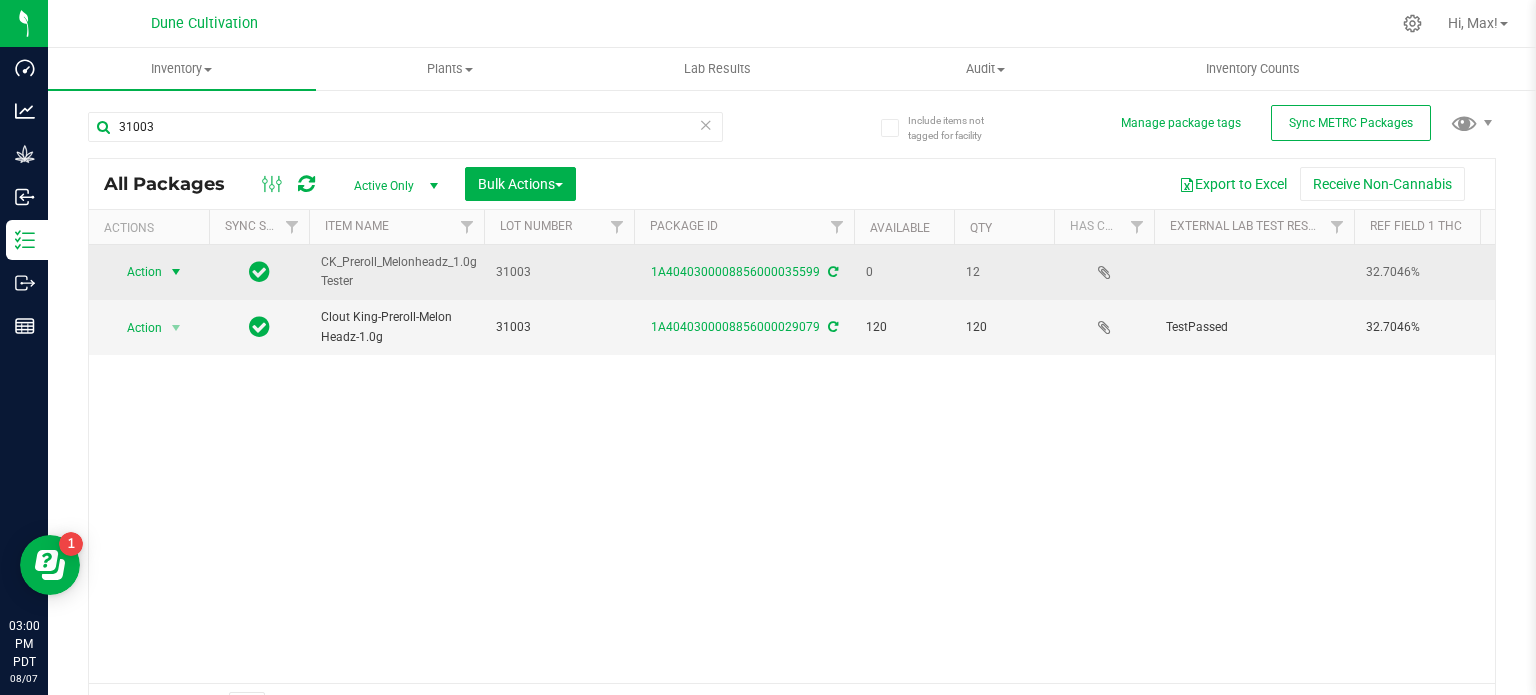 click at bounding box center (176, 272) 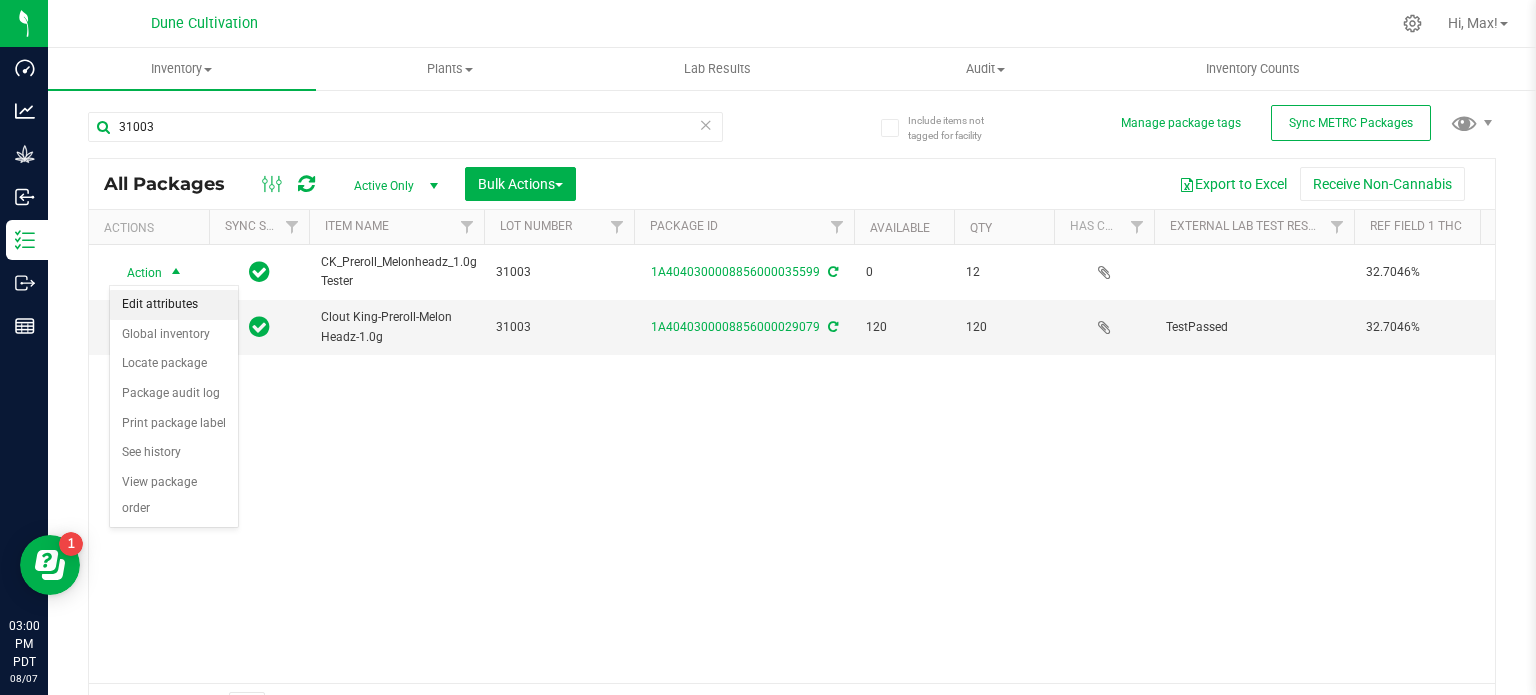 click on "Edit attributes" at bounding box center (174, 305) 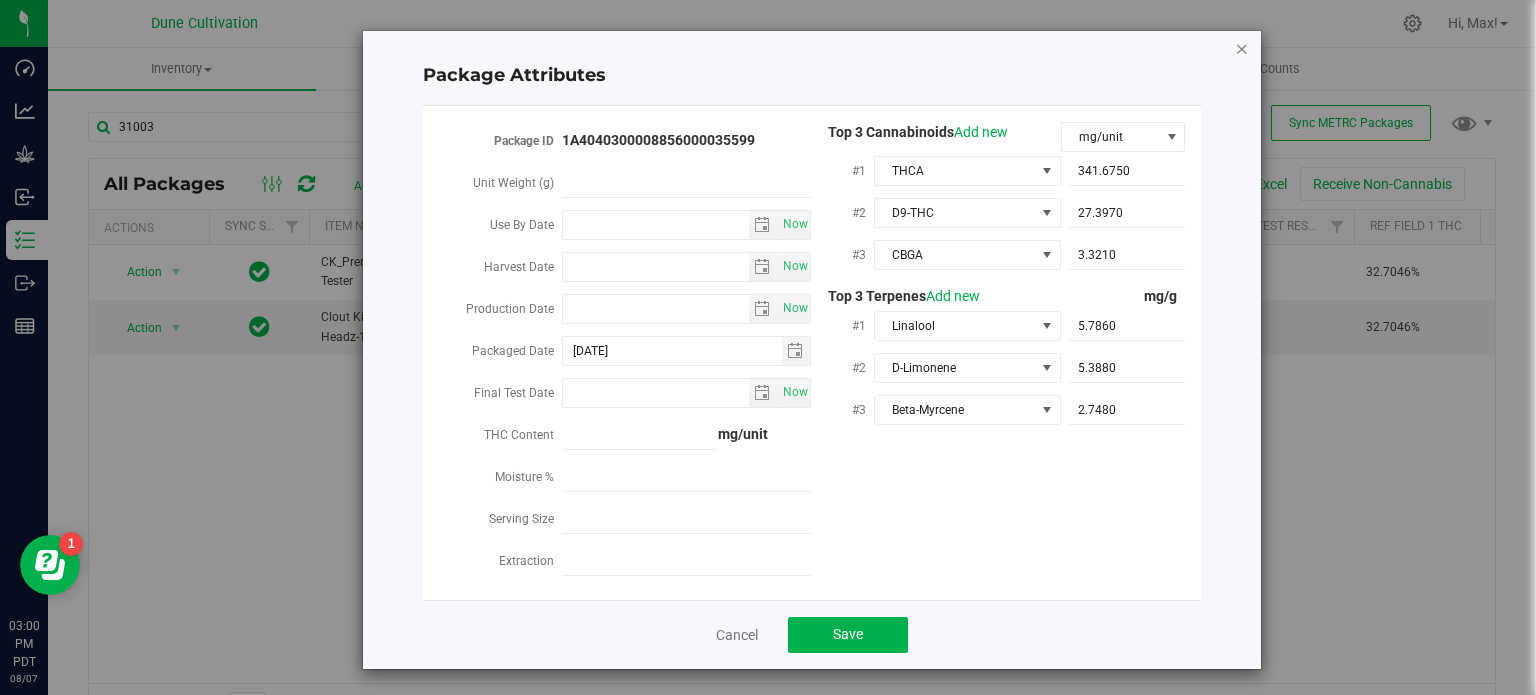 click at bounding box center (1242, 48) 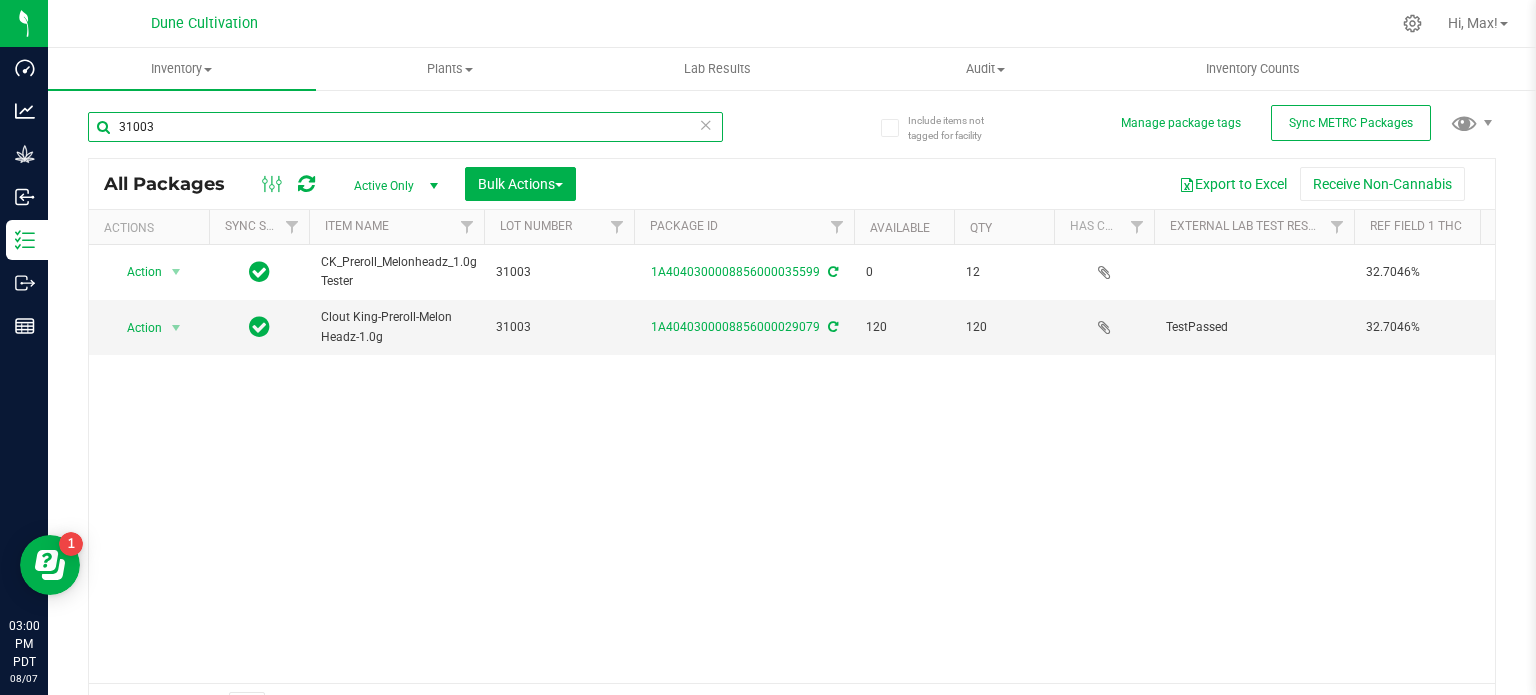 click on "31003" at bounding box center [405, 127] 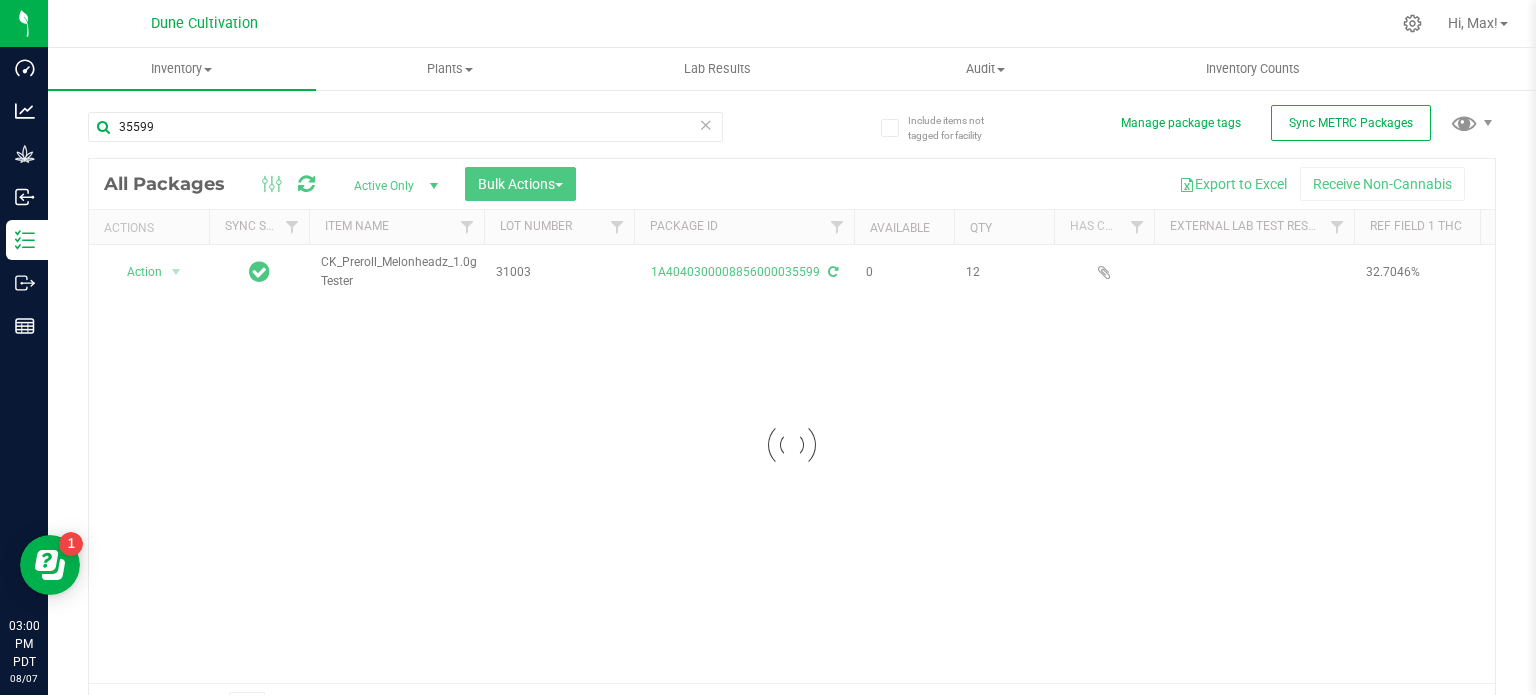 click on "Active Only" at bounding box center (392, 186) 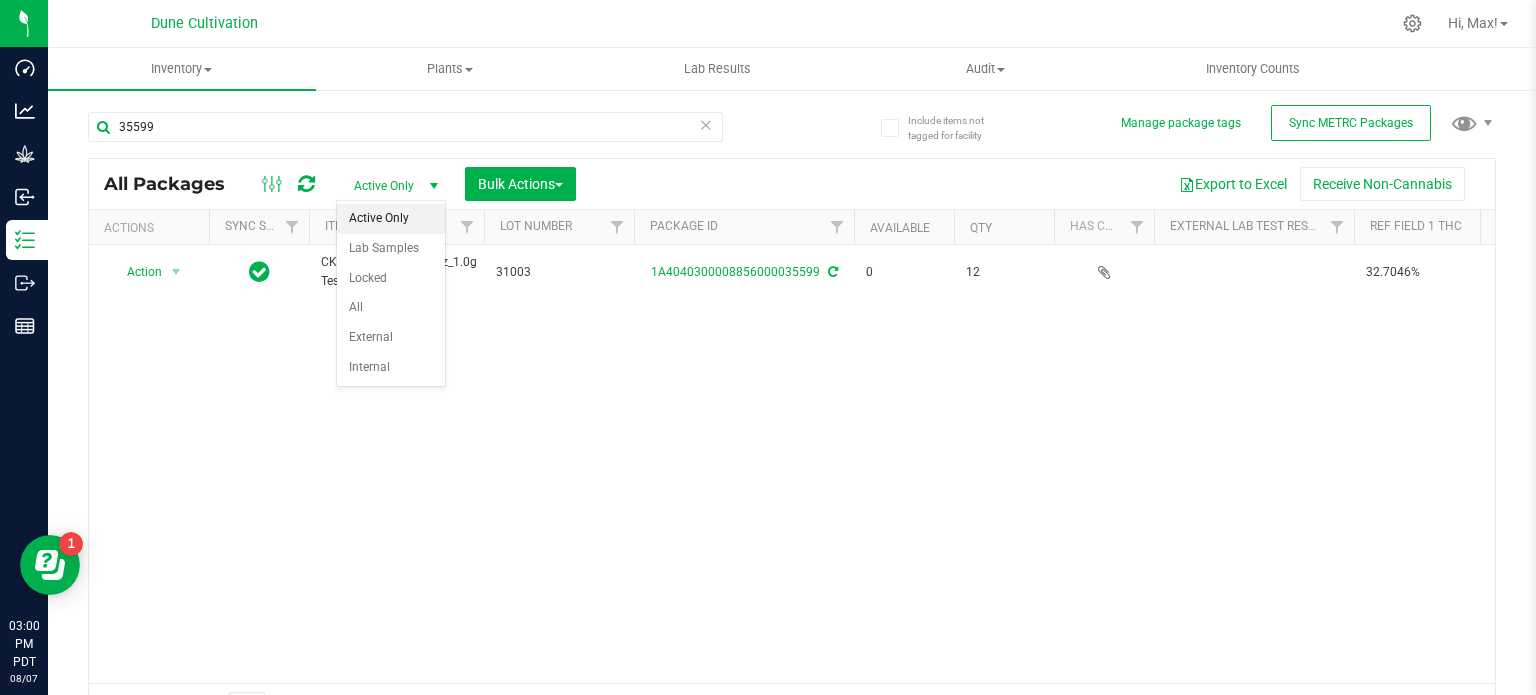 click on "Action Action Edit attributes Global inventory Locate package Package audit log Print package label See history View package order
CK_Preroll_Melonheadz_1.0g Tester
31003
1A4040300008856000035599
0
12
32.7046%
Melonheadz
Assigned to order
00001668
Melonheadz
Each
(1 g ea.)
32.7046 0.0000
Finished Product Vault
Pass" at bounding box center (792, 464) 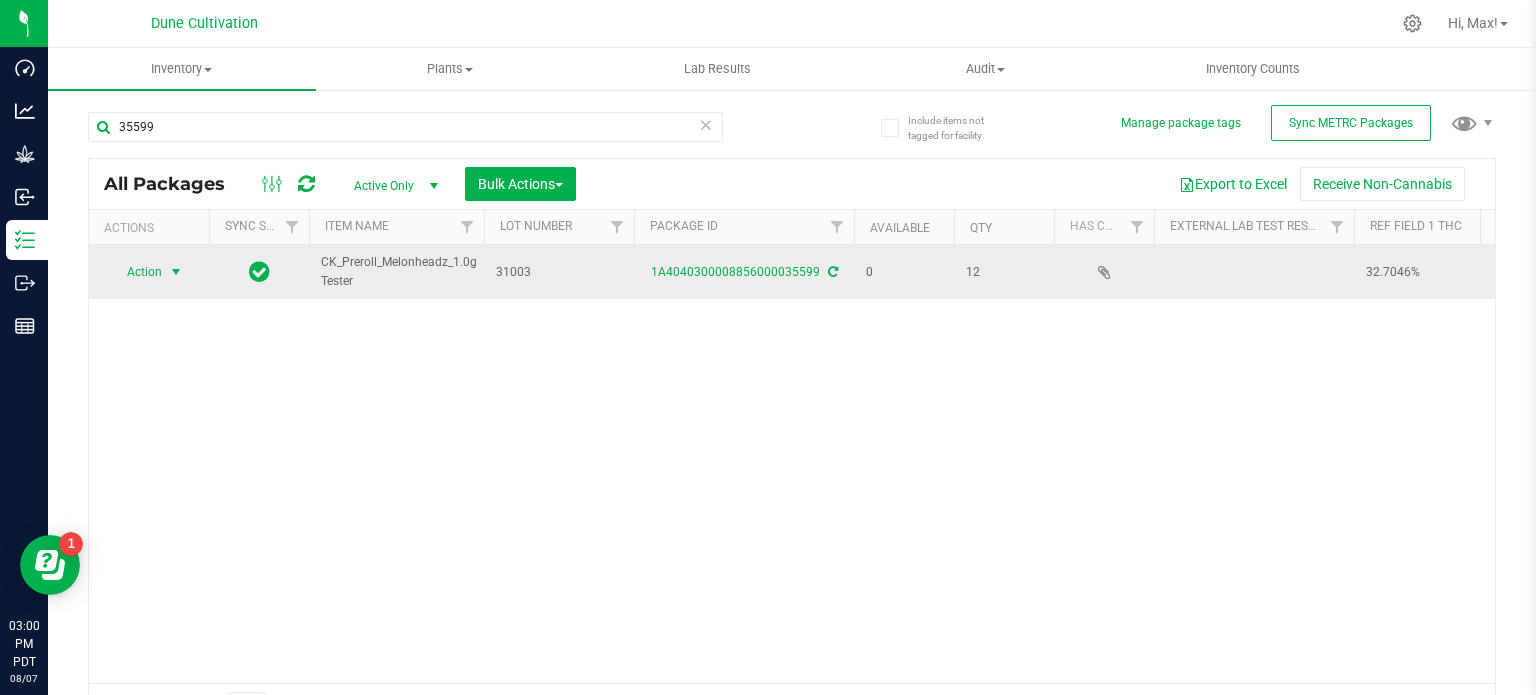 click at bounding box center (176, 272) 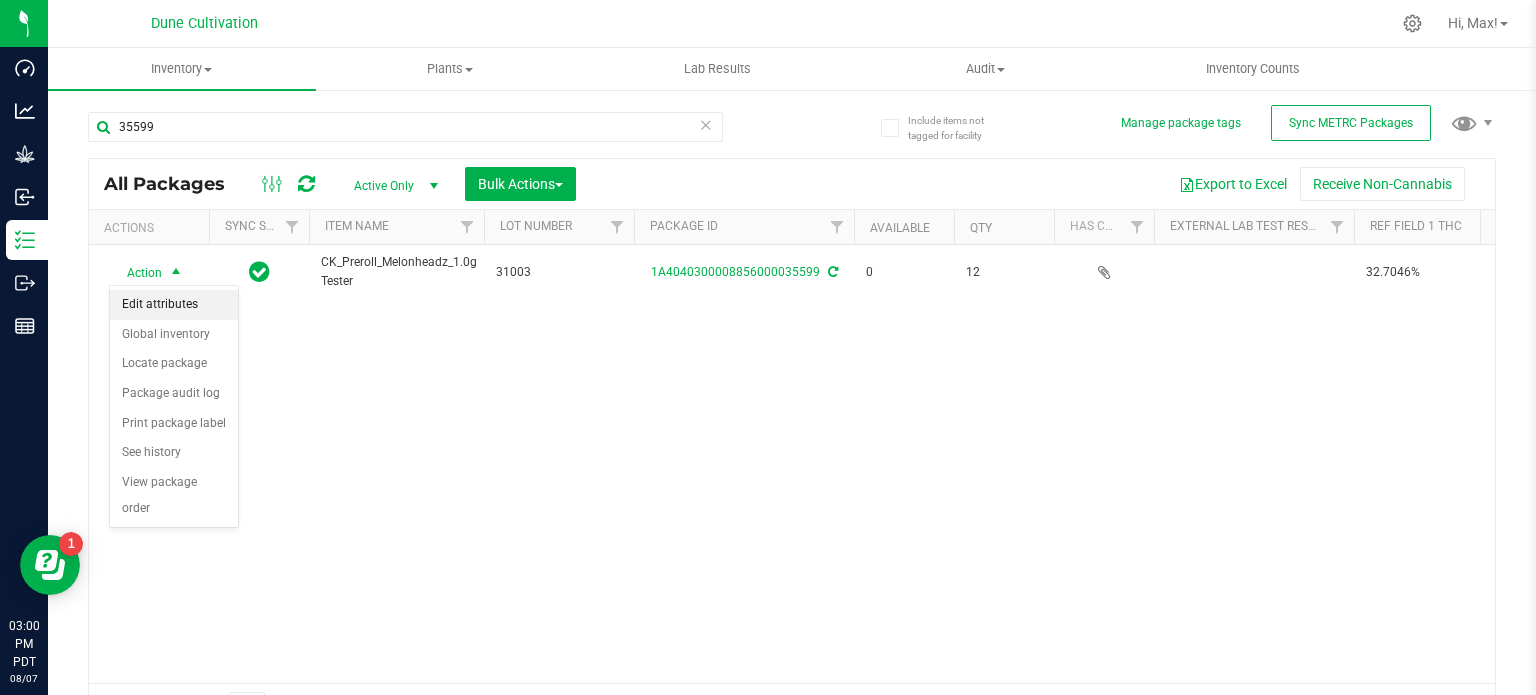 click on "Edit attributes" at bounding box center (174, 305) 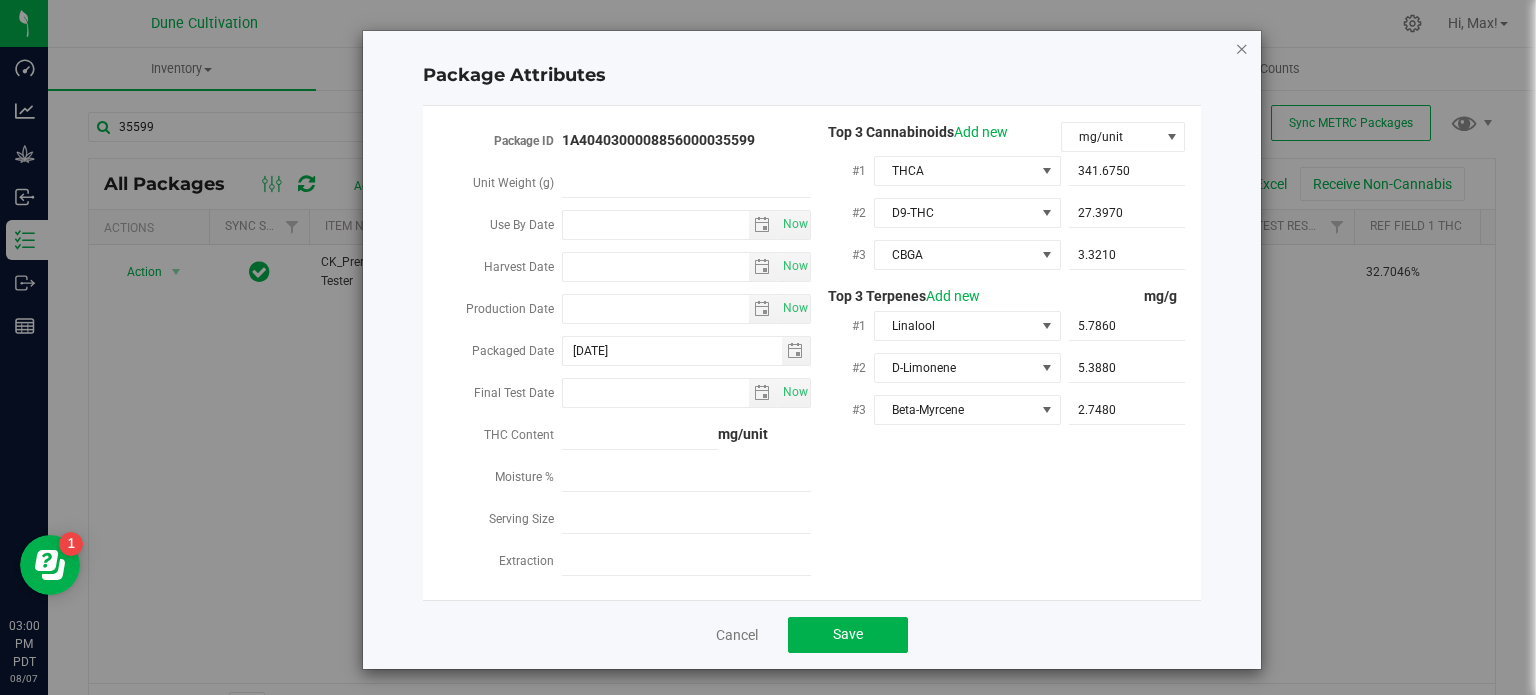 click at bounding box center [1242, 48] 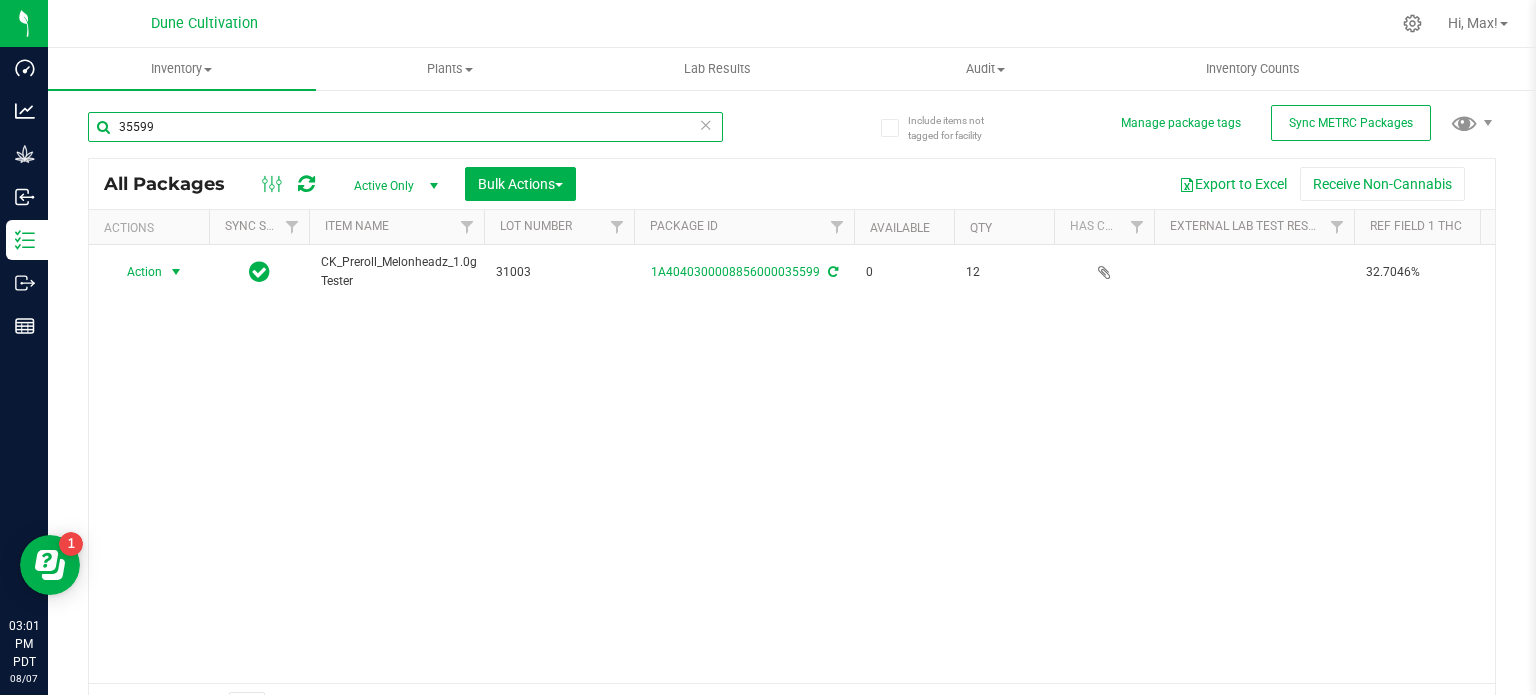click on "35599" at bounding box center (405, 127) 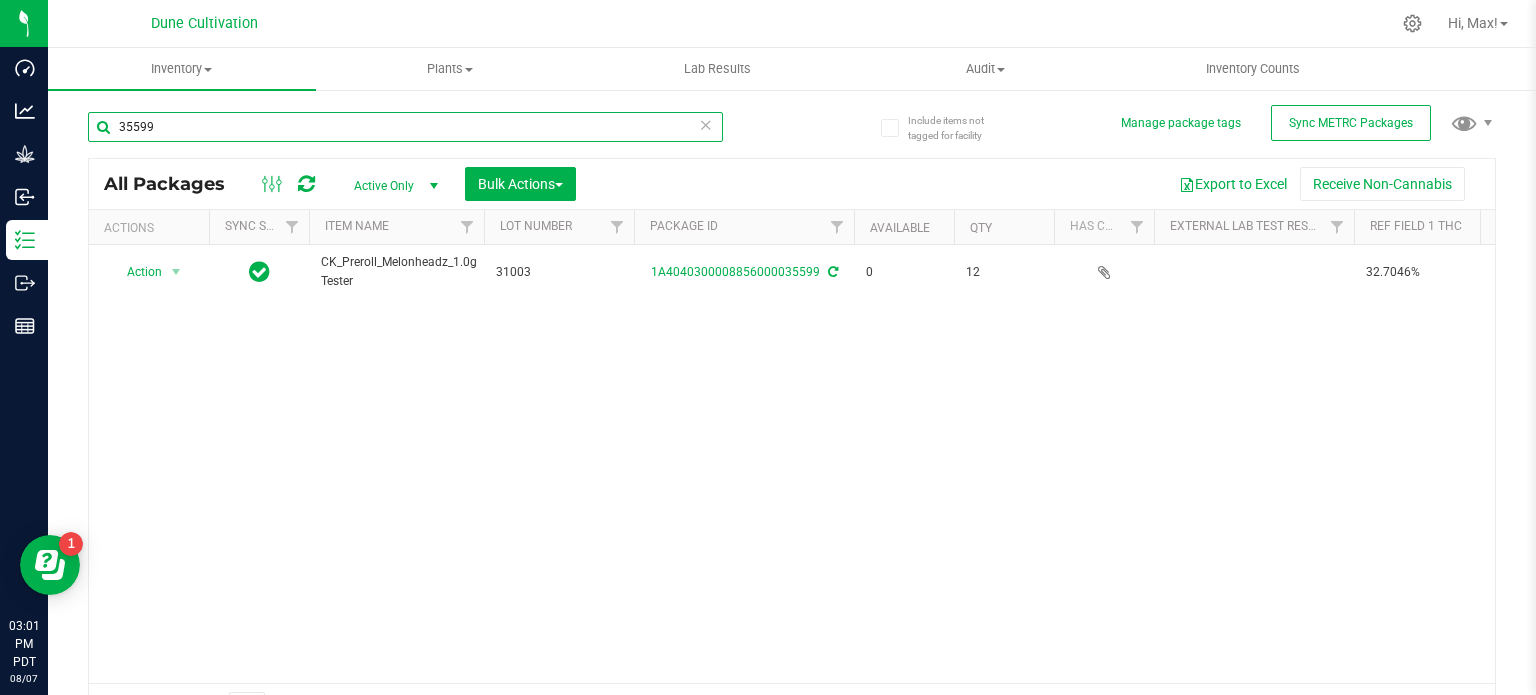 click on "35599" at bounding box center [405, 127] 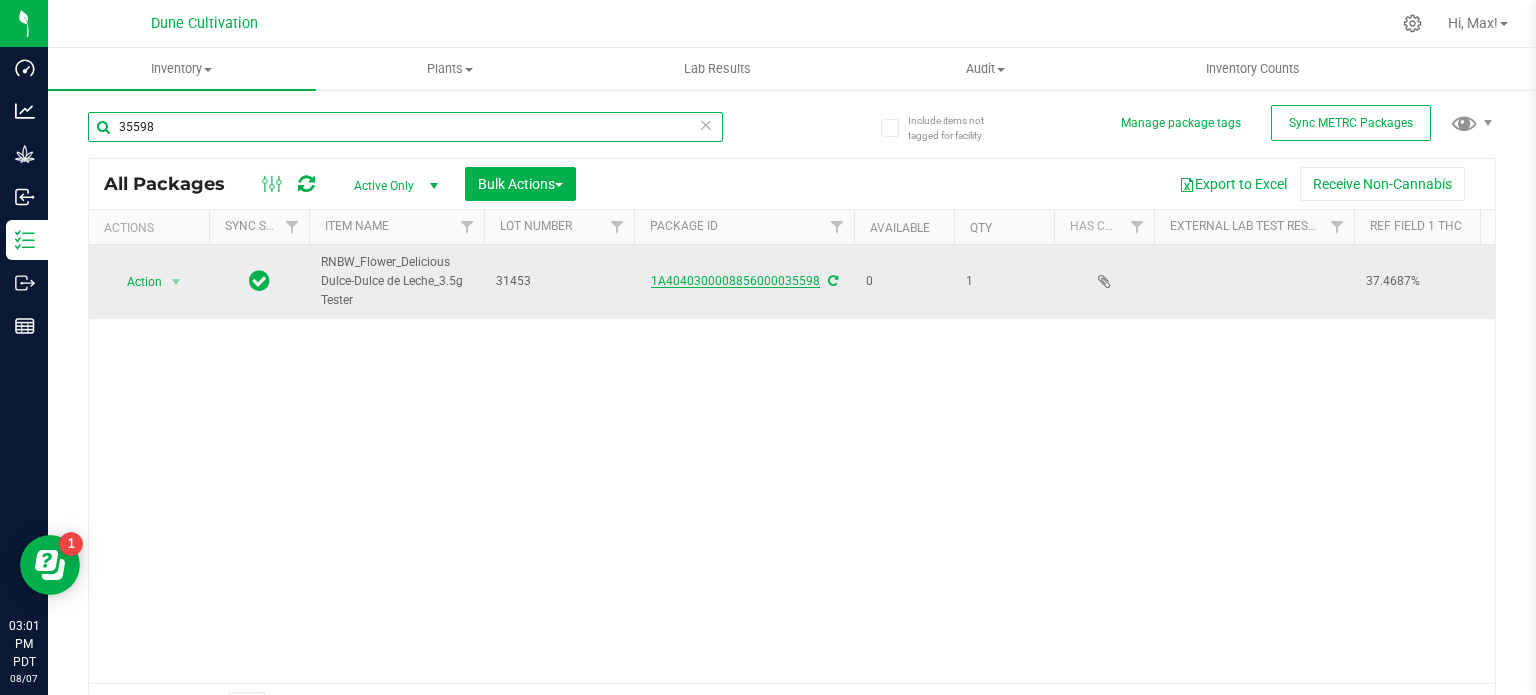 type on "35598" 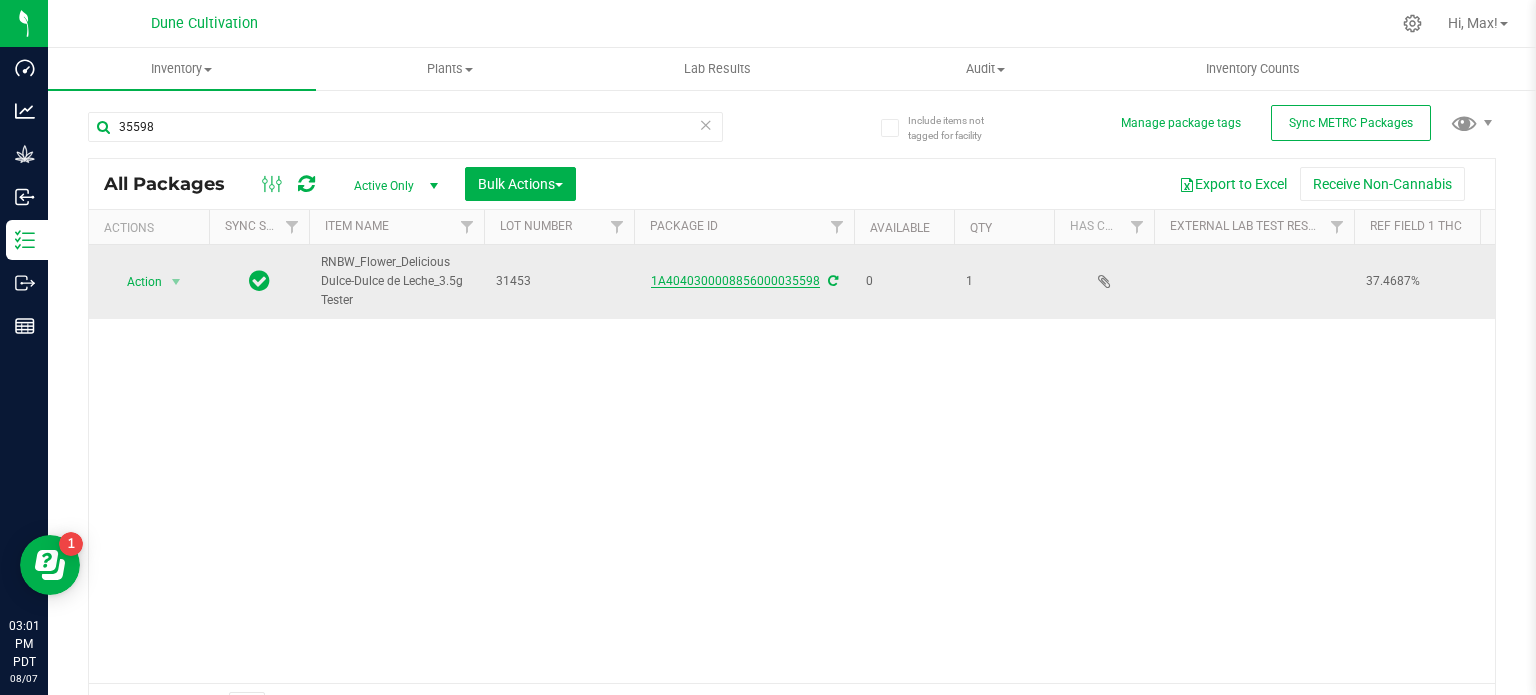 click on "1A4040300008856000035598" at bounding box center (735, 281) 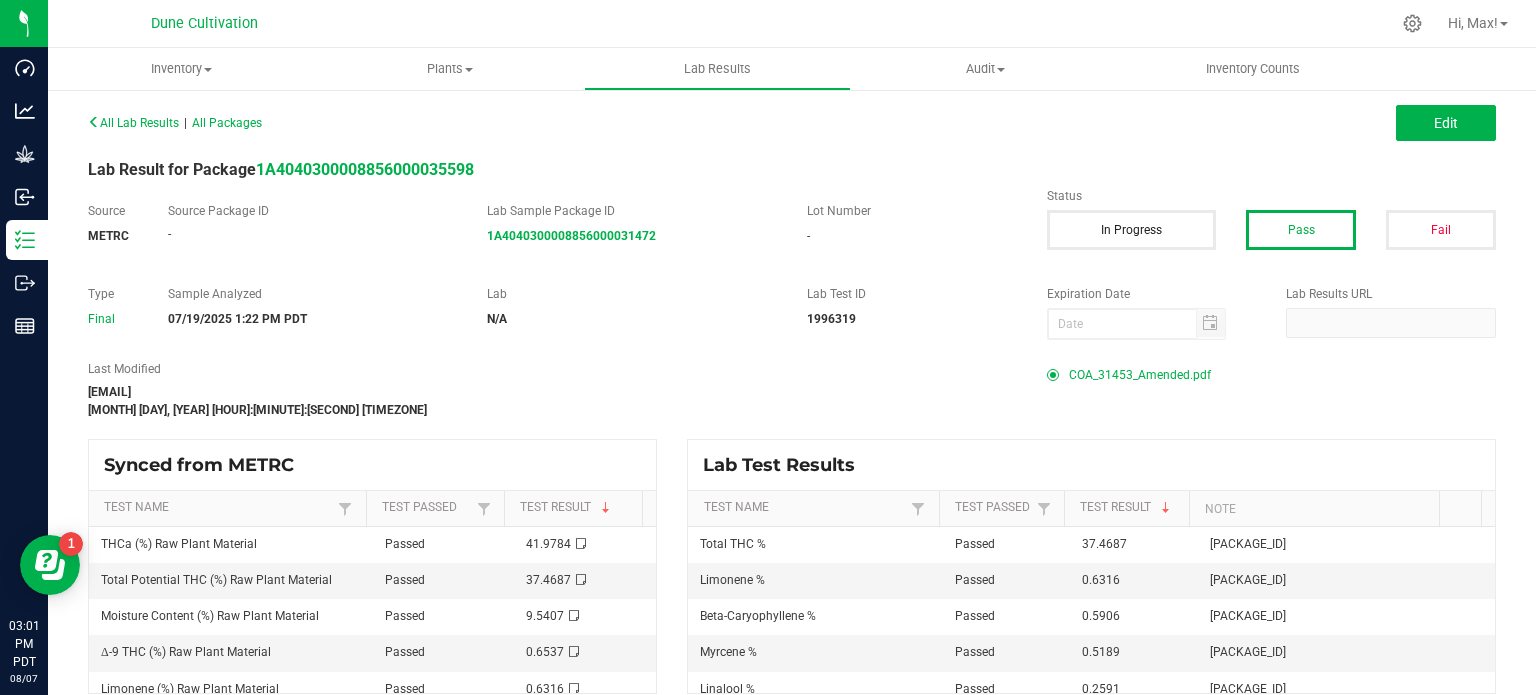 click on "COA_31453_Amended.pdf" at bounding box center [1140, 375] 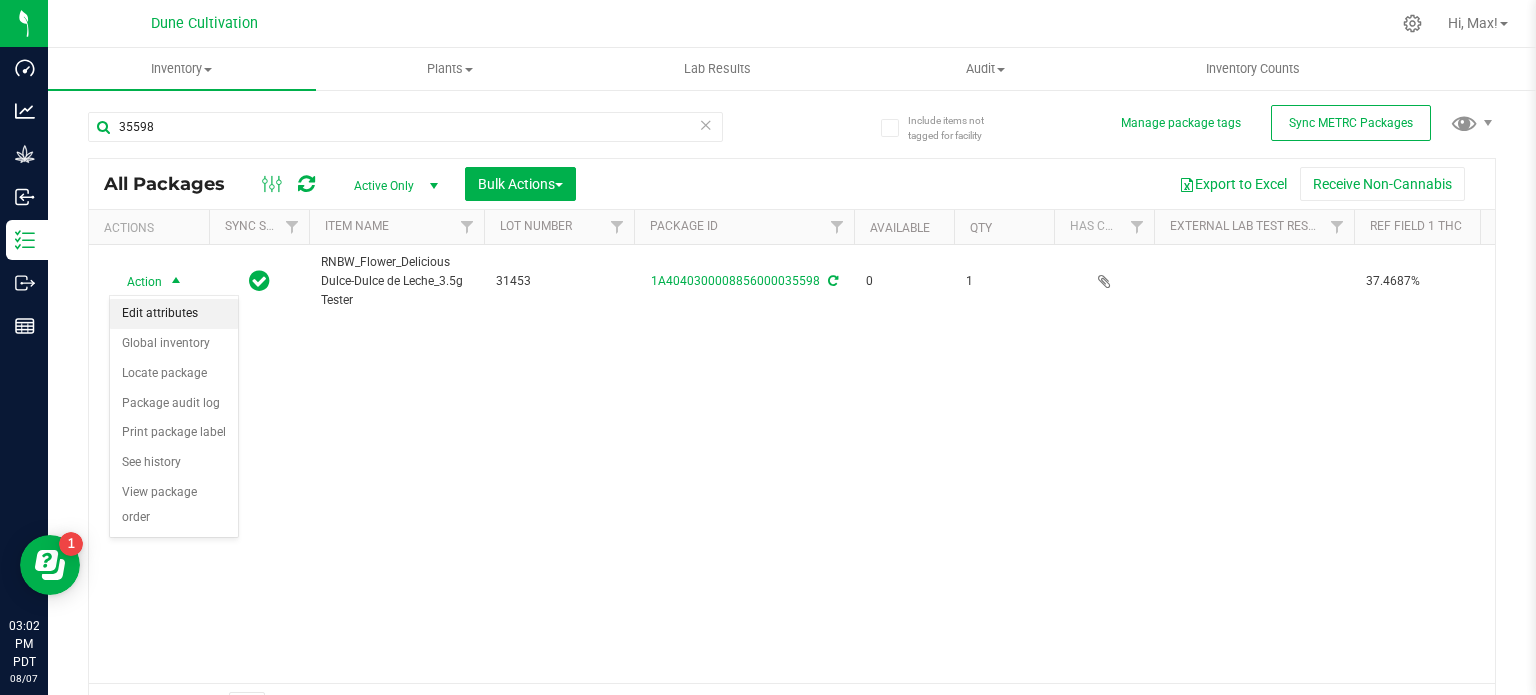 click on "Edit attributes" at bounding box center (174, 314) 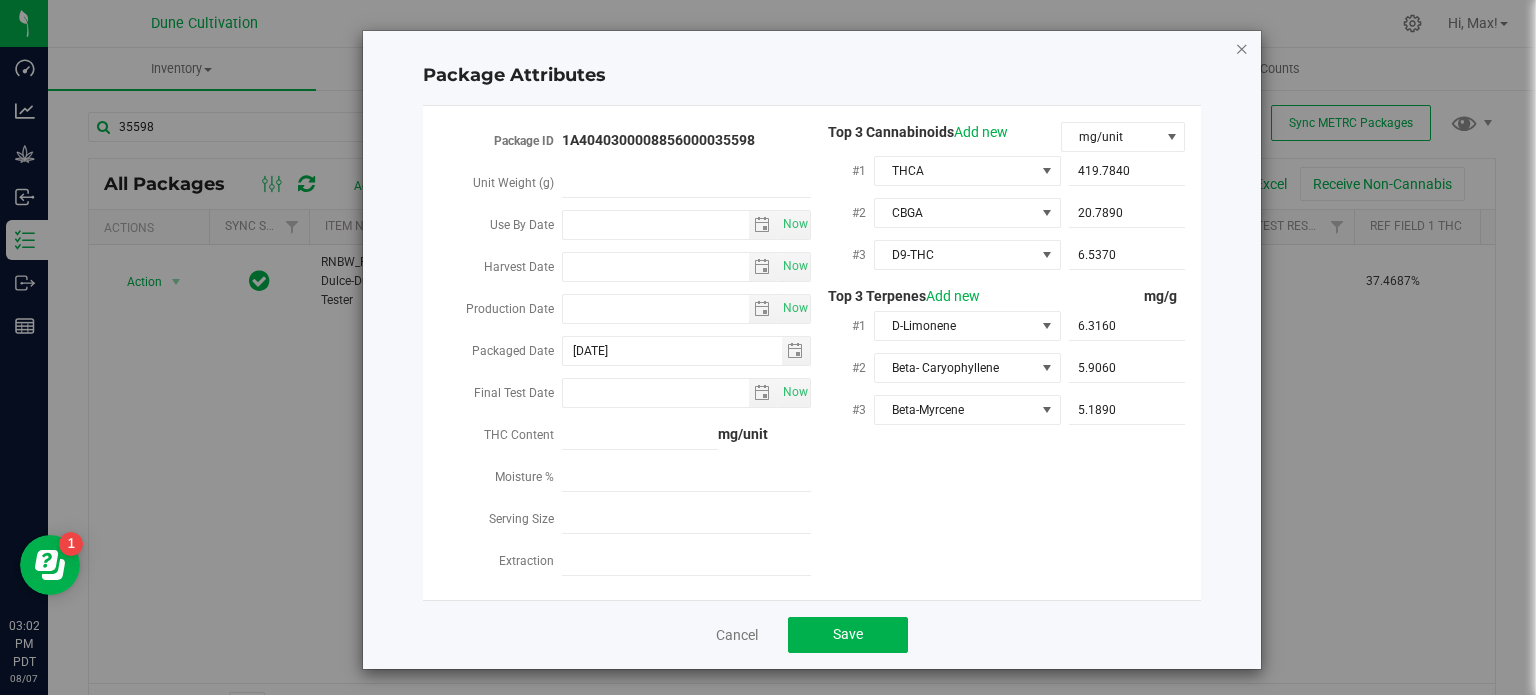 click at bounding box center [1242, 48] 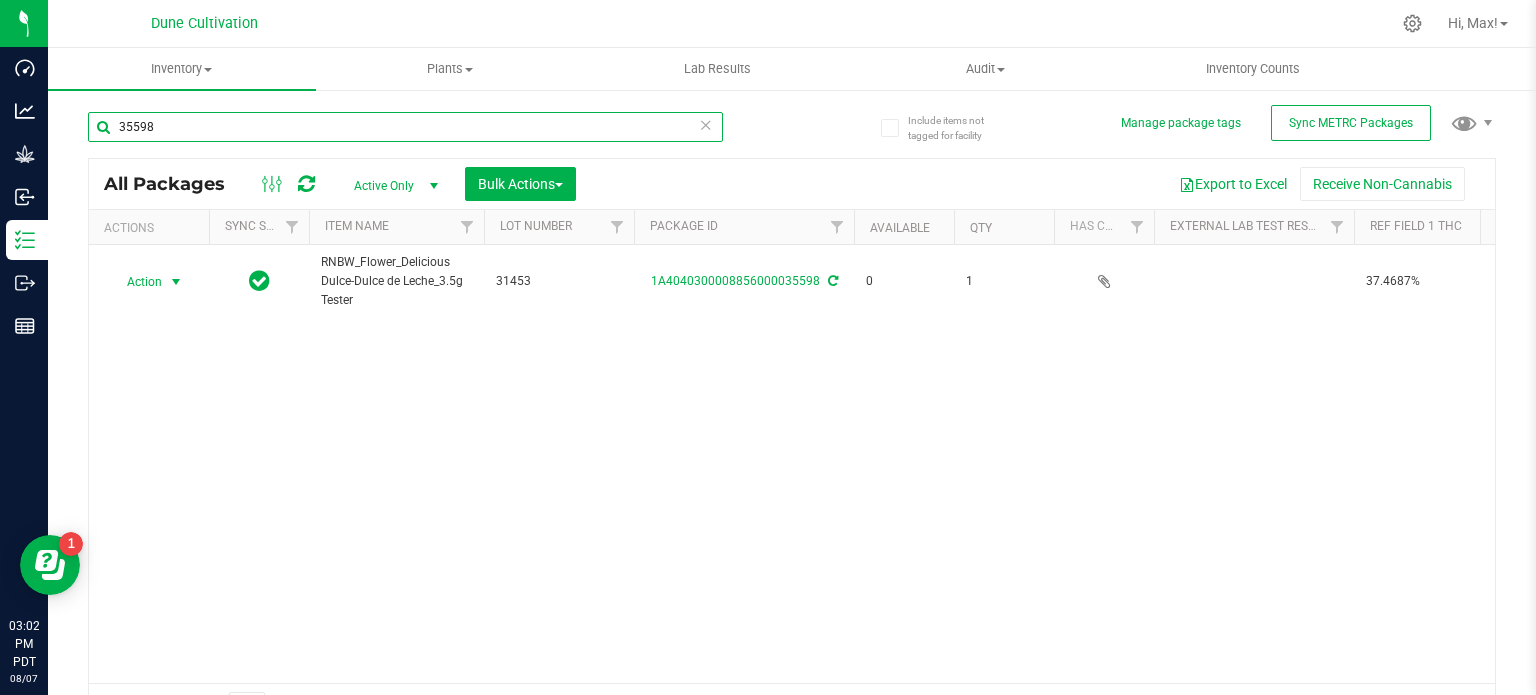 click on "35598" at bounding box center [405, 127] 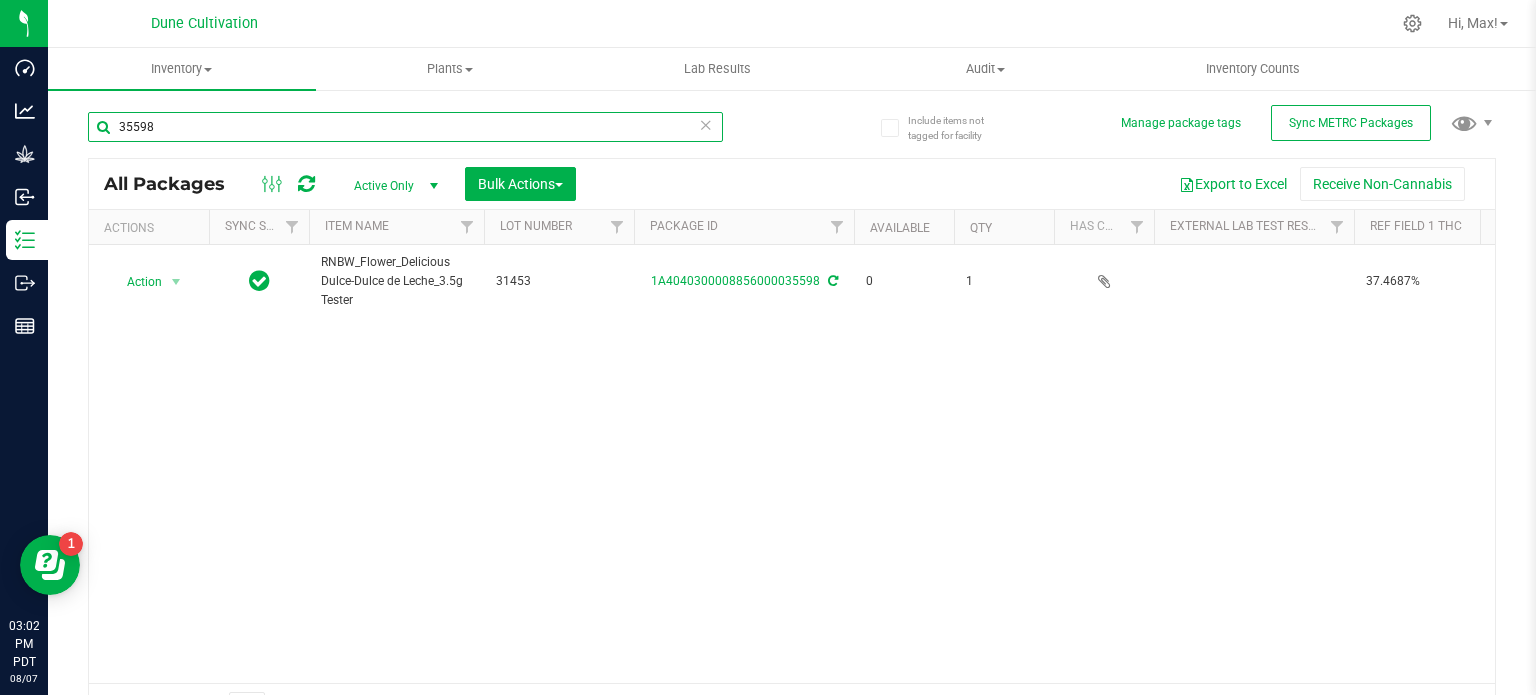 click on "35598" at bounding box center (405, 127) 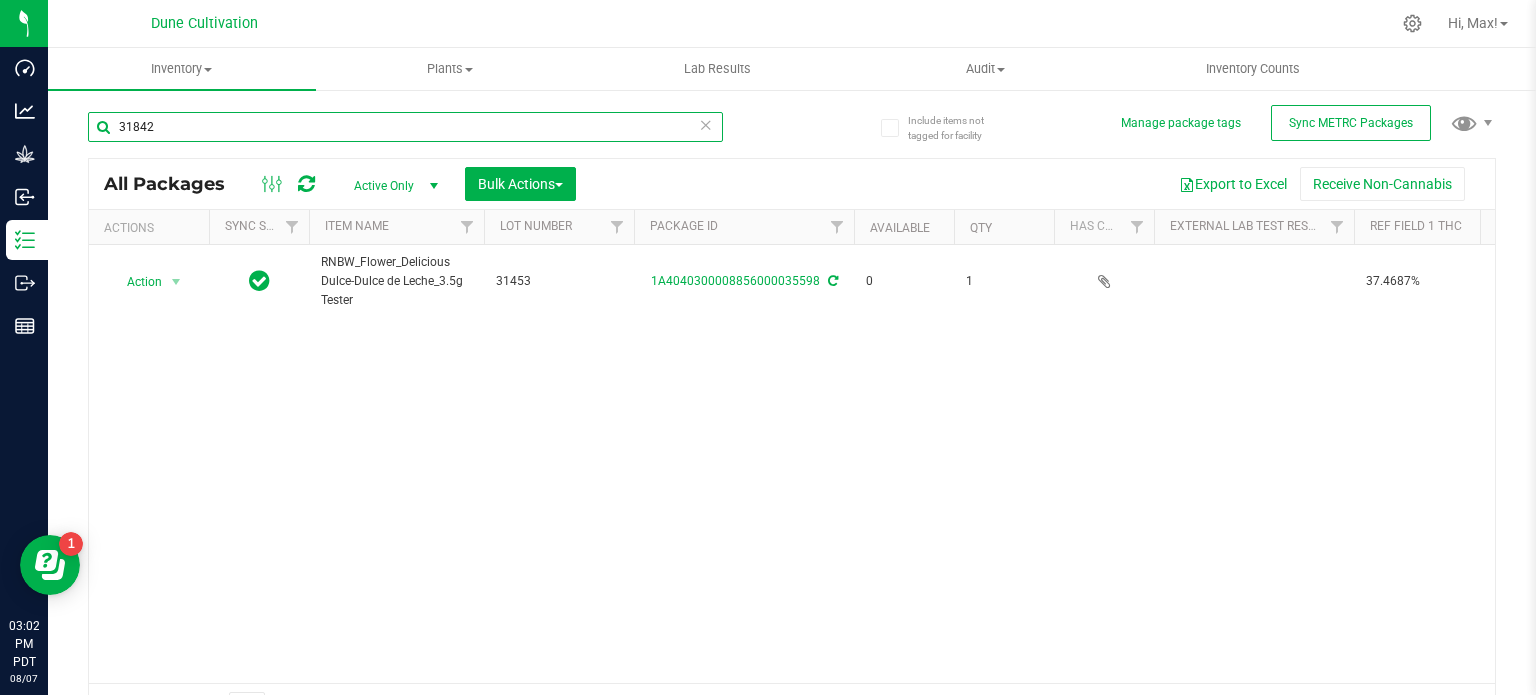 click on "31842" at bounding box center [405, 127] 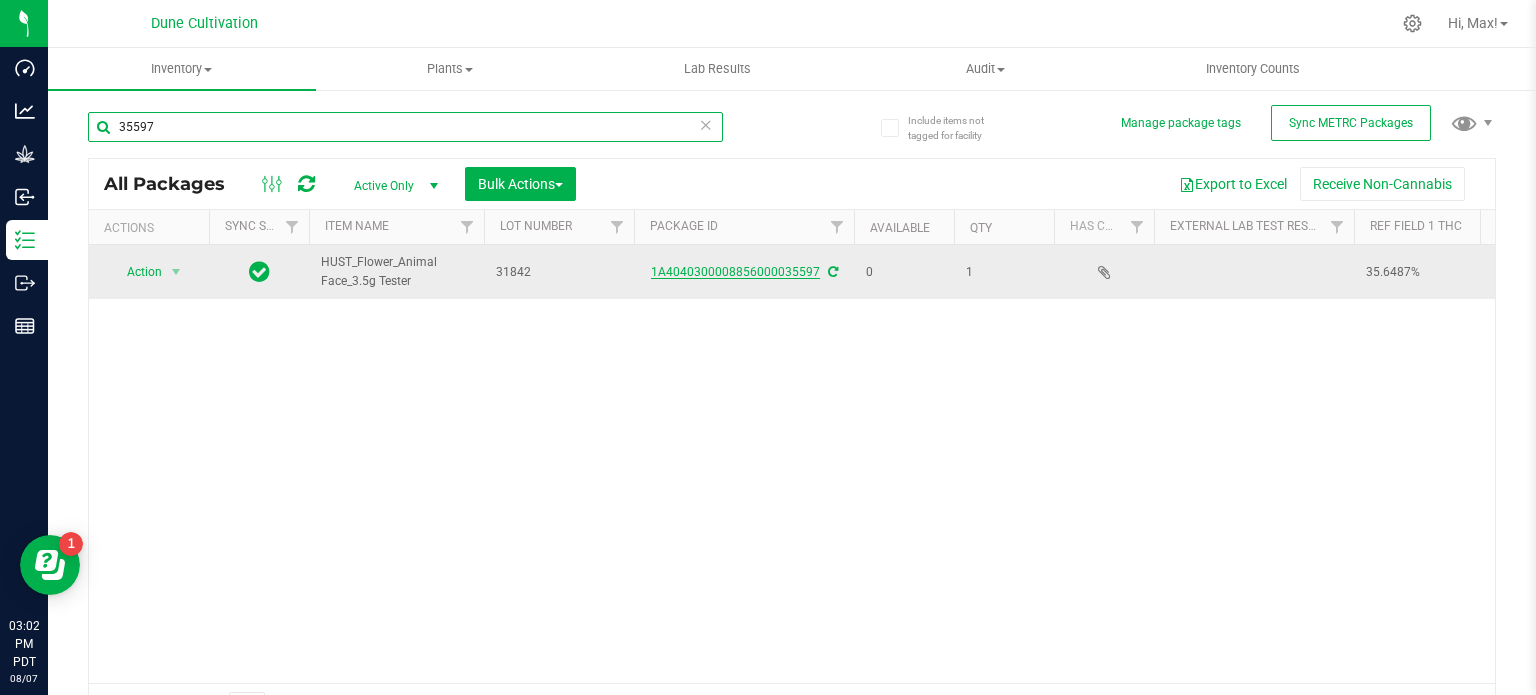 type on "35597" 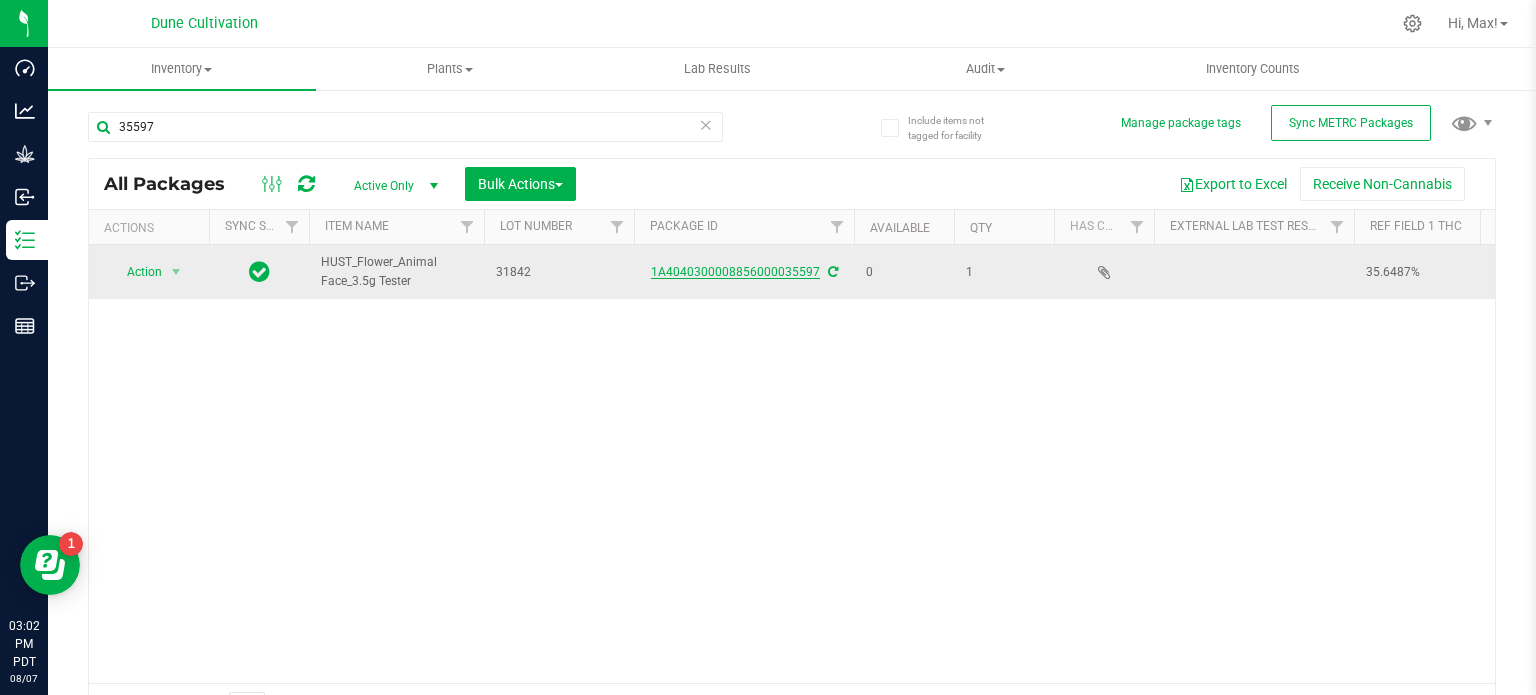 click on "1A4040300008856000035597" at bounding box center (735, 272) 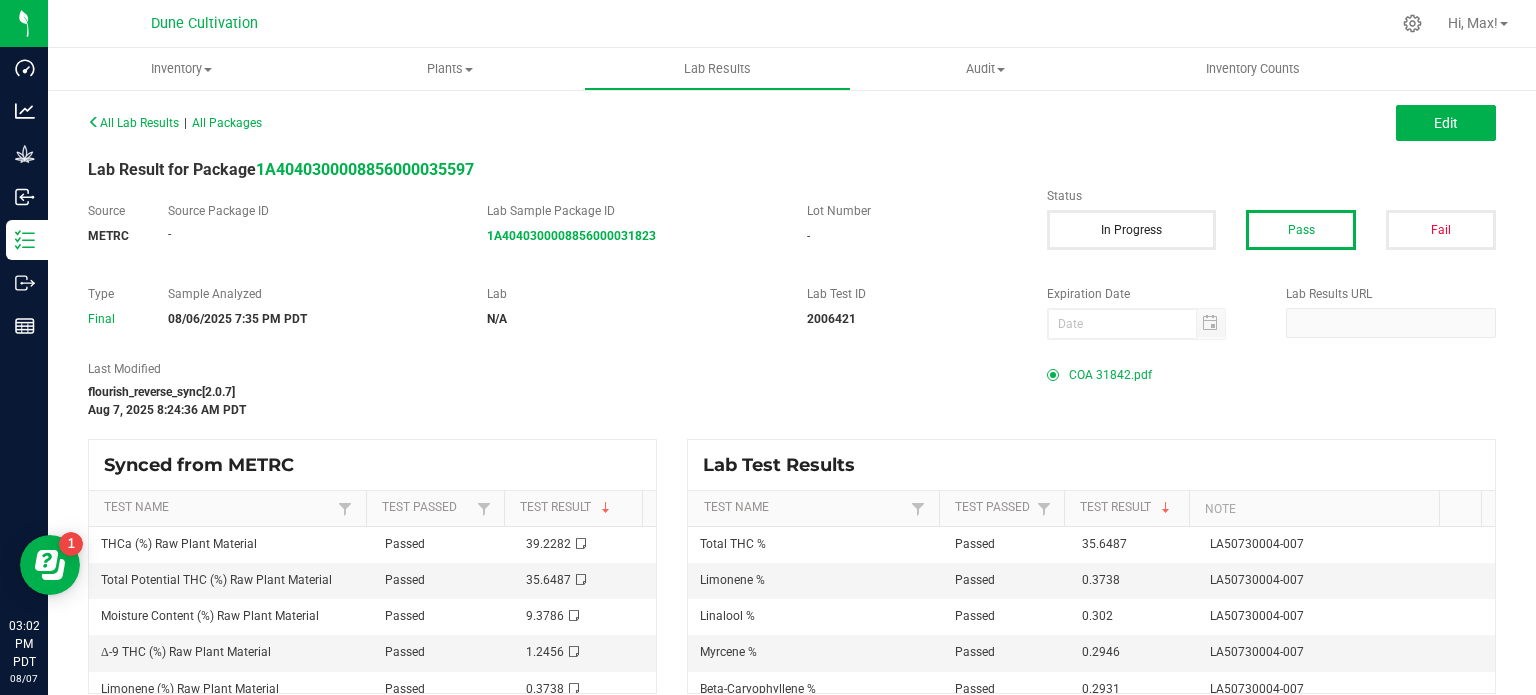 click on "COA 31842.pdf" at bounding box center (1110, 375) 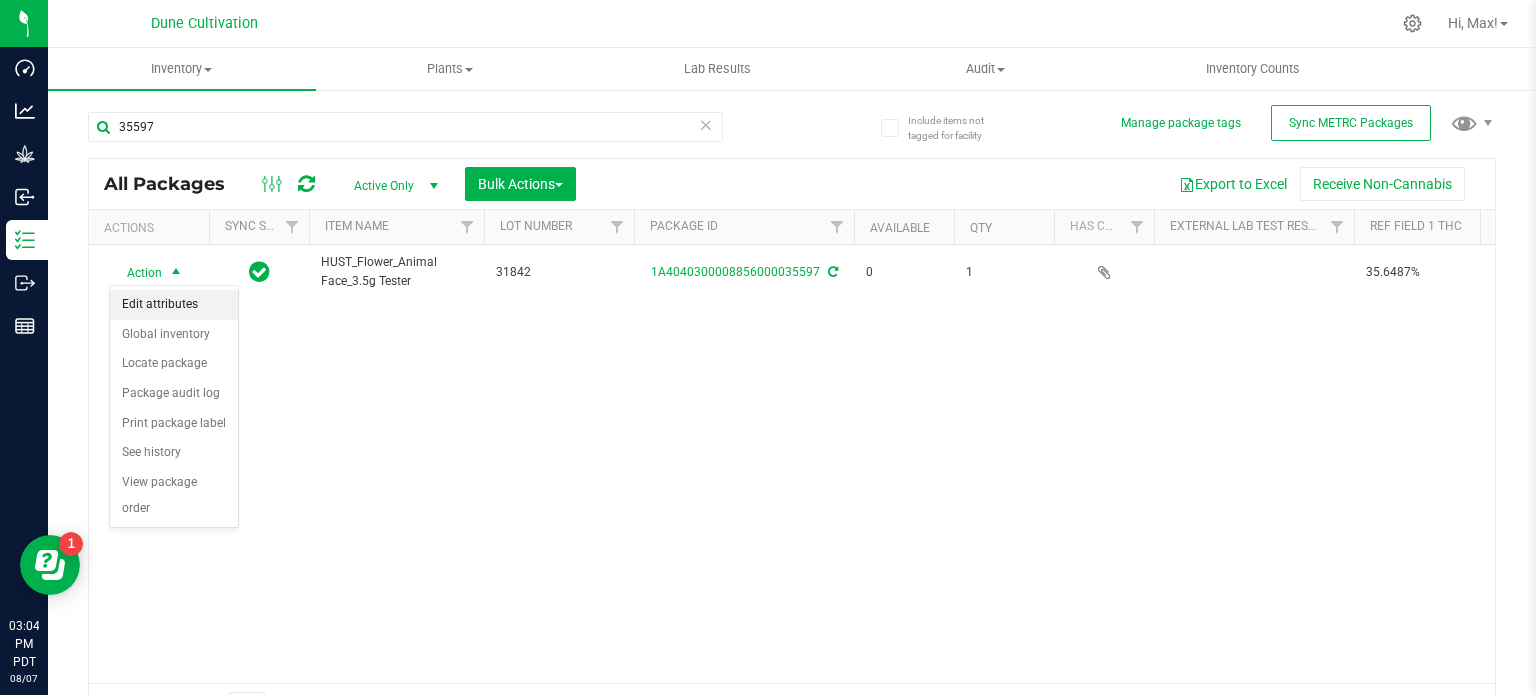 click on "Edit attributes" at bounding box center (174, 305) 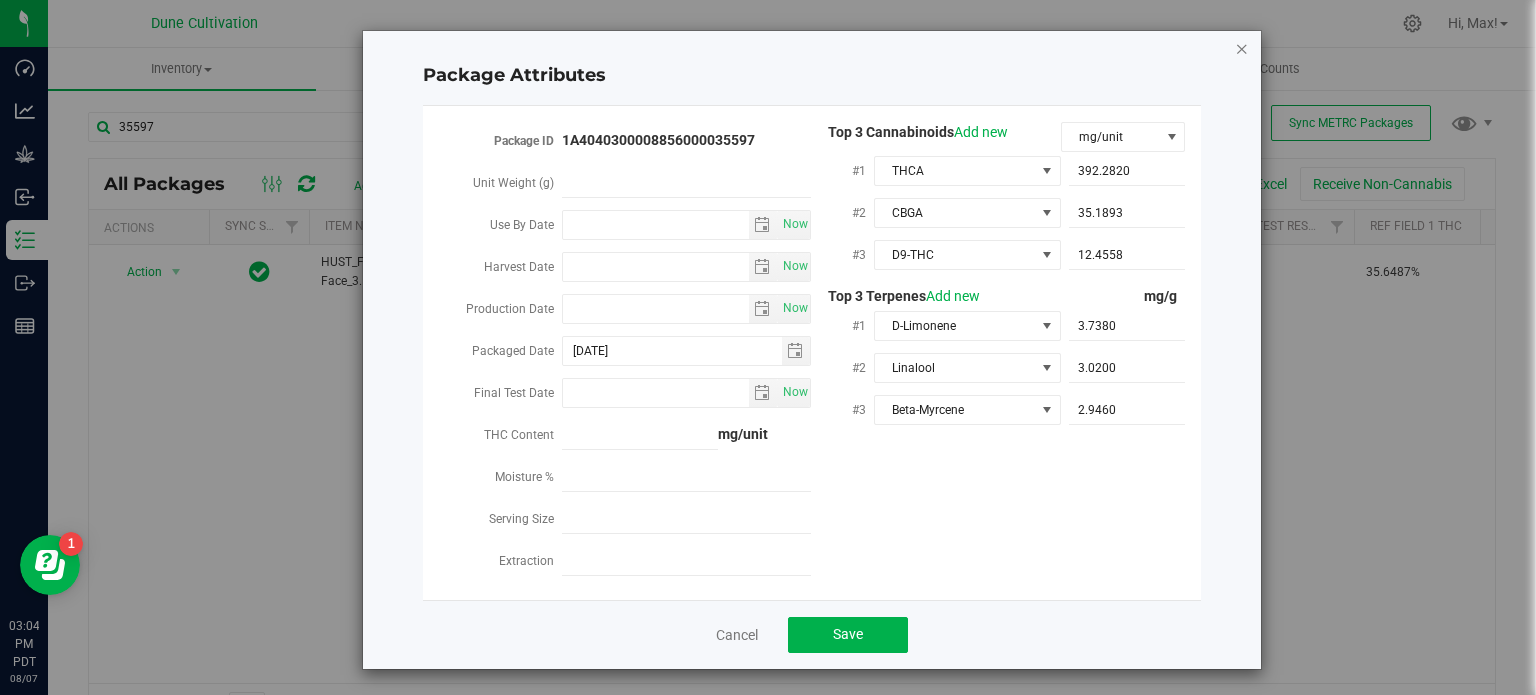 click at bounding box center (1242, 48) 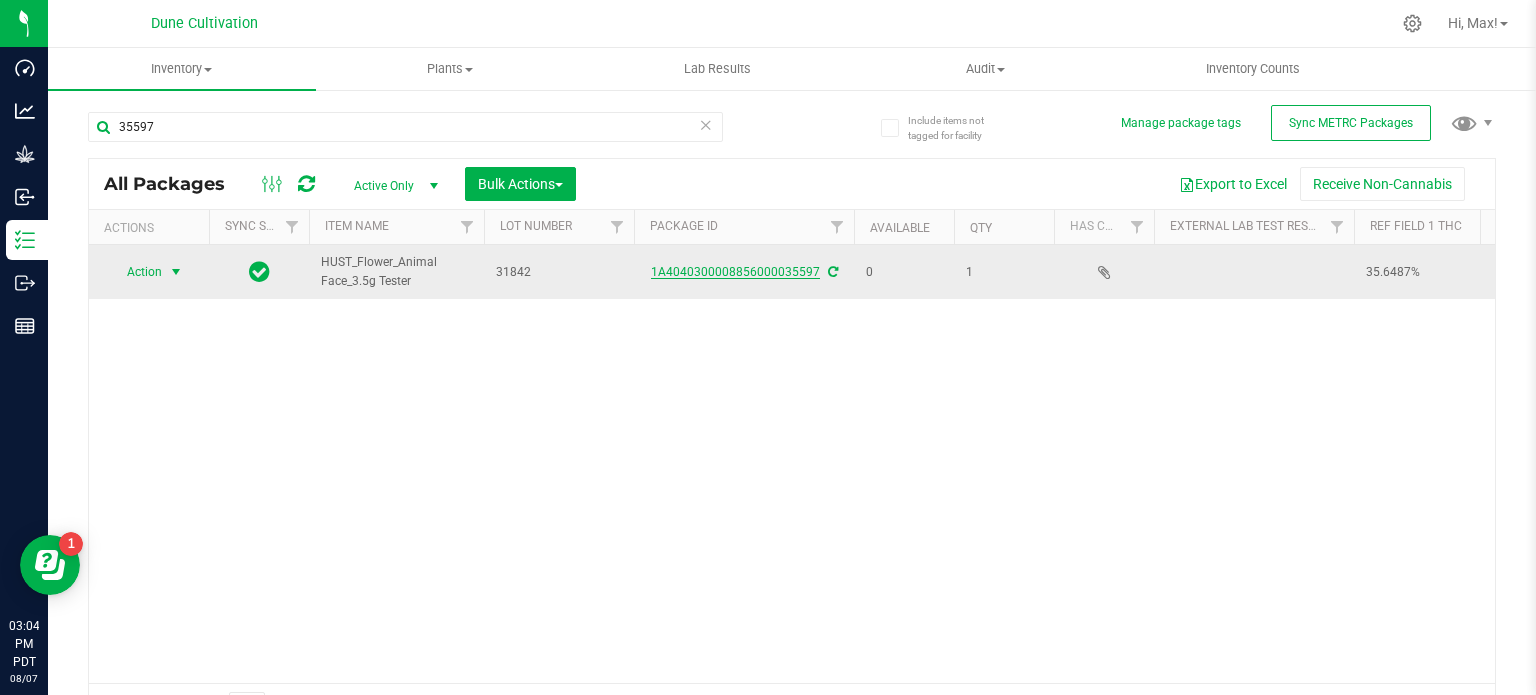 click on "1A4040300008856000035597" at bounding box center (735, 272) 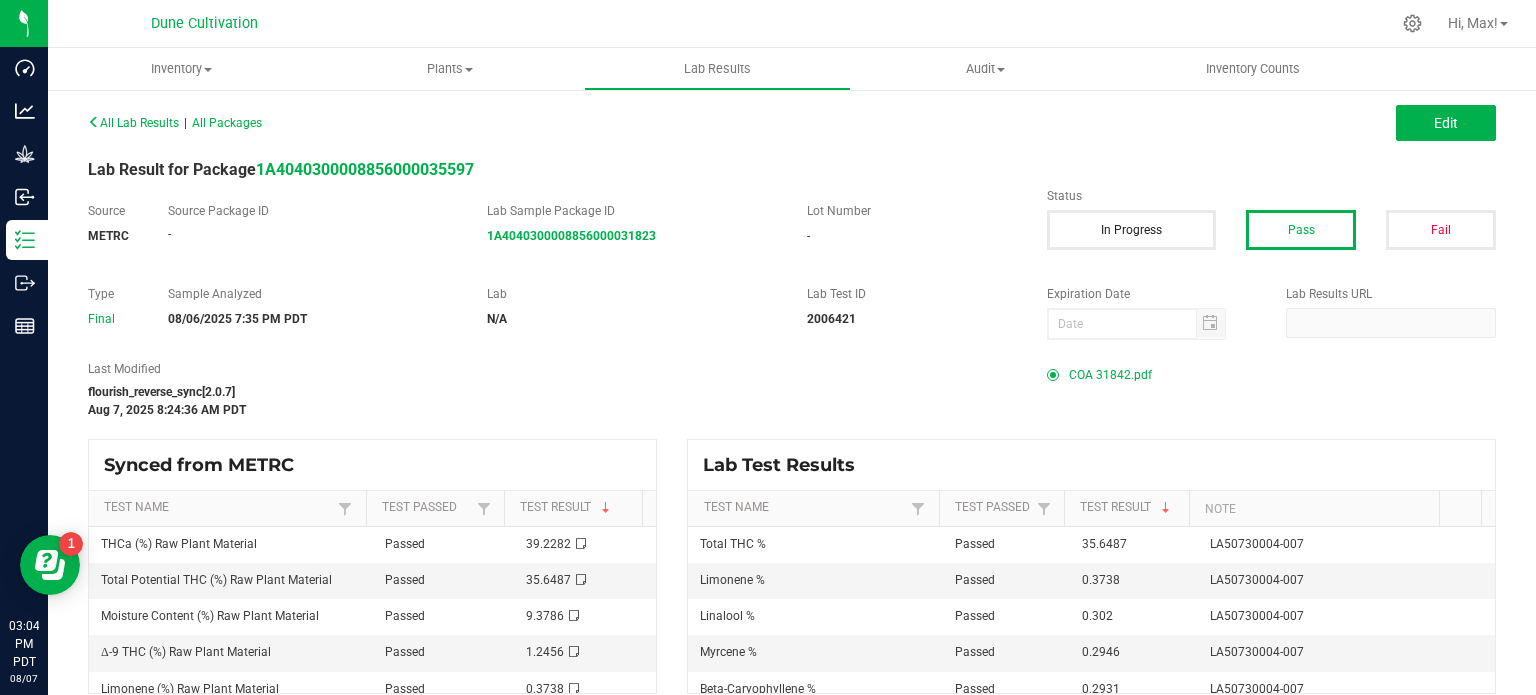 click on "COA 31842.pdf" at bounding box center (1110, 375) 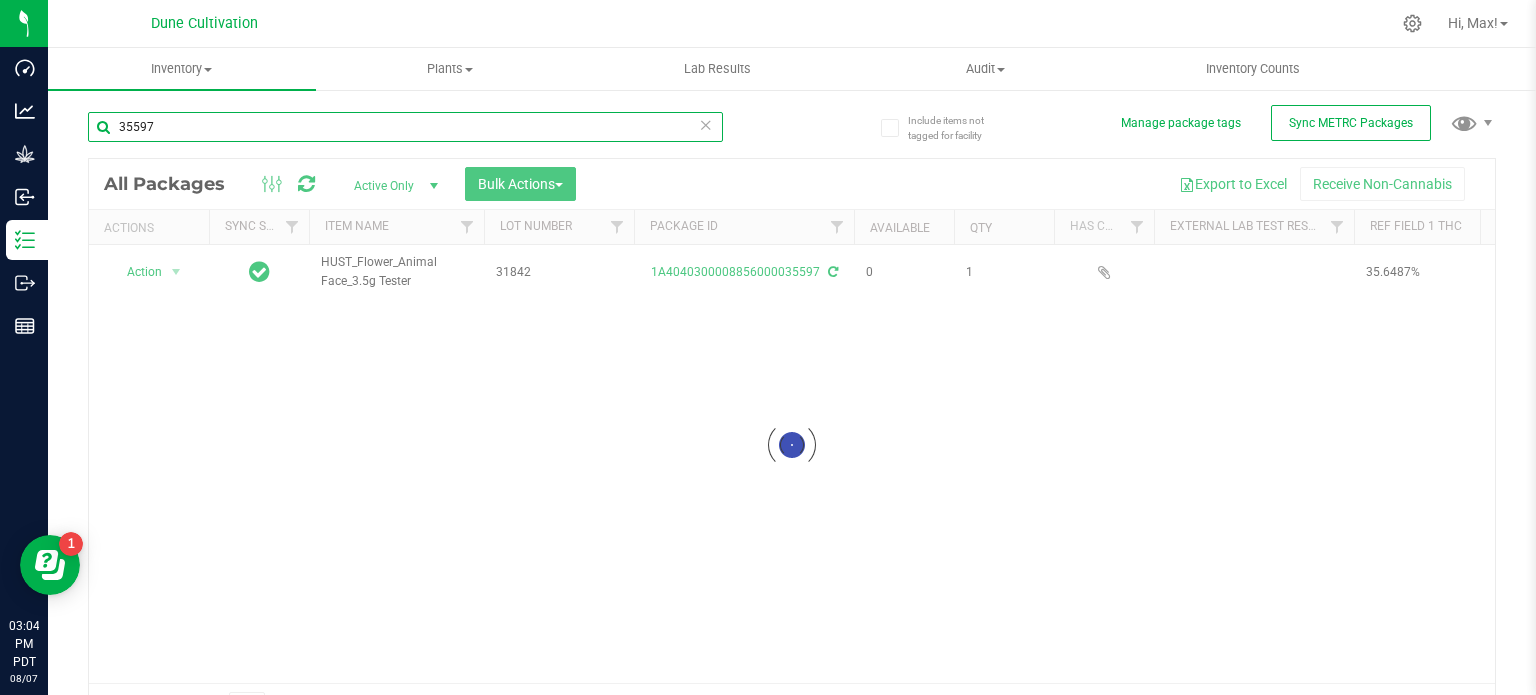 click on "35597" at bounding box center (405, 127) 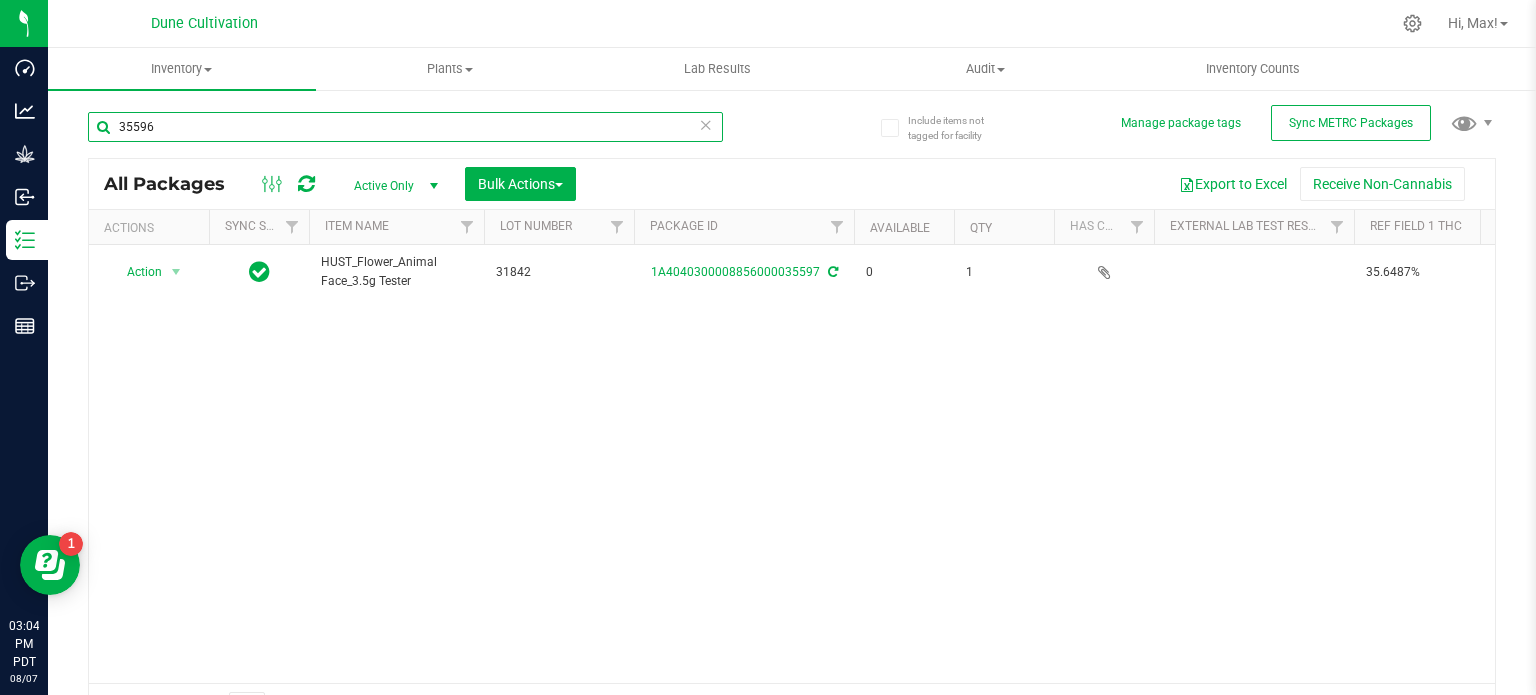 type on "35596" 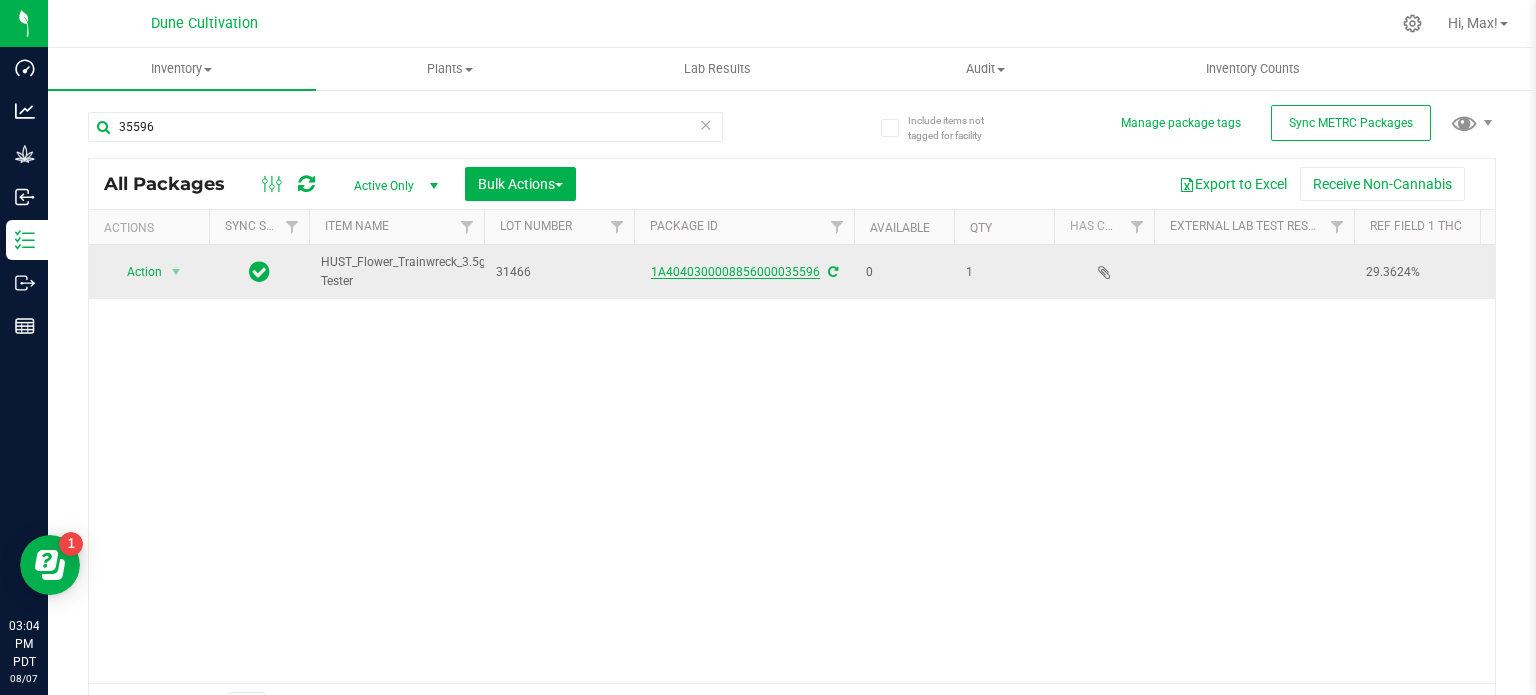 click on "1A4040300008856000035596" at bounding box center [735, 272] 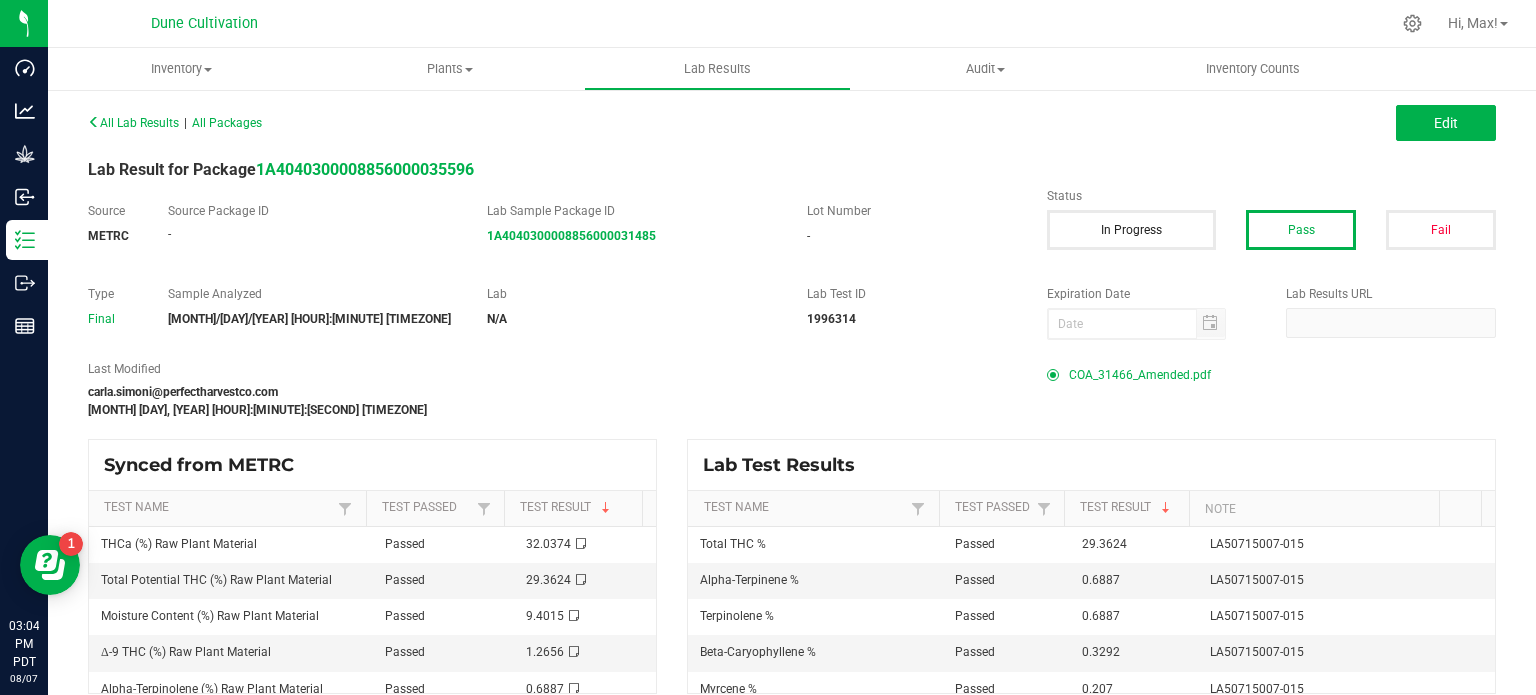 click on "COA_31466_Amended.pdf" at bounding box center (1140, 375) 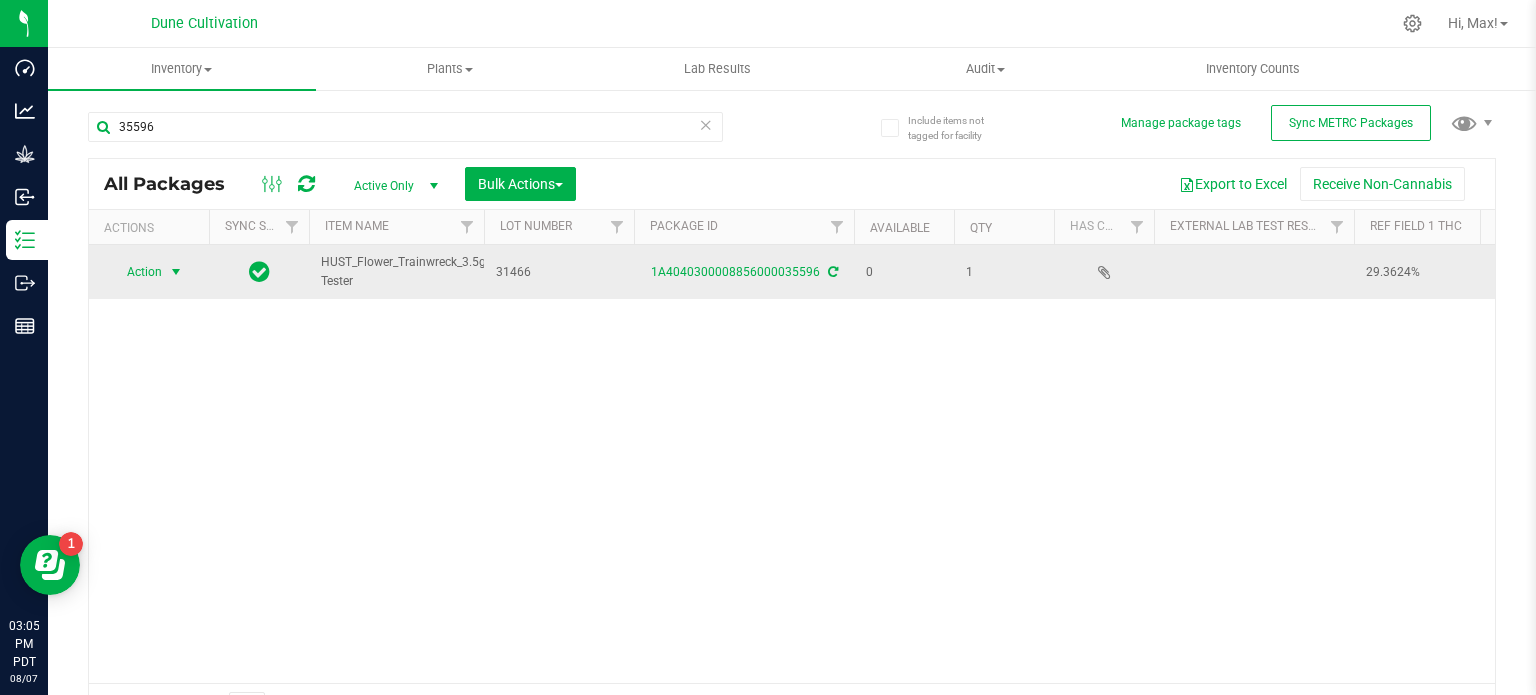 click at bounding box center [176, 272] 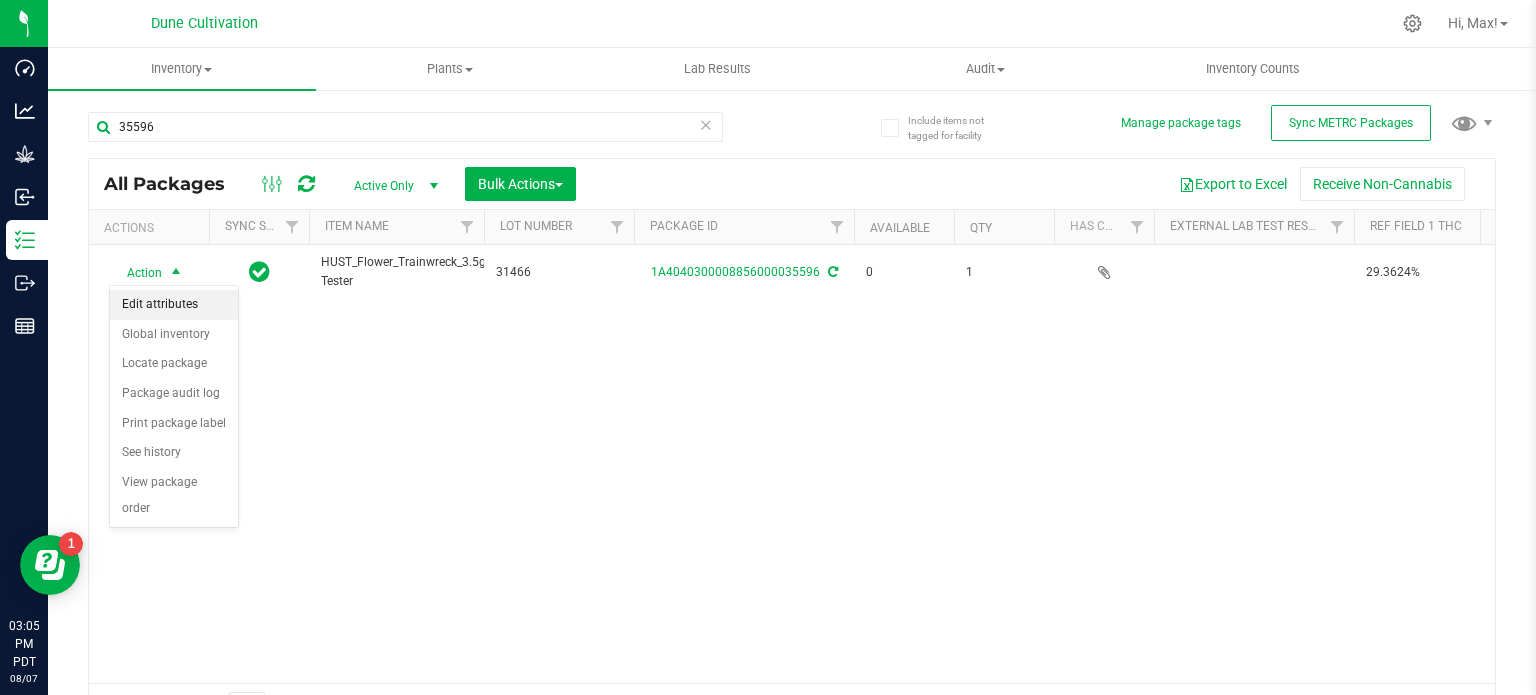 click on "Edit attributes" at bounding box center (174, 305) 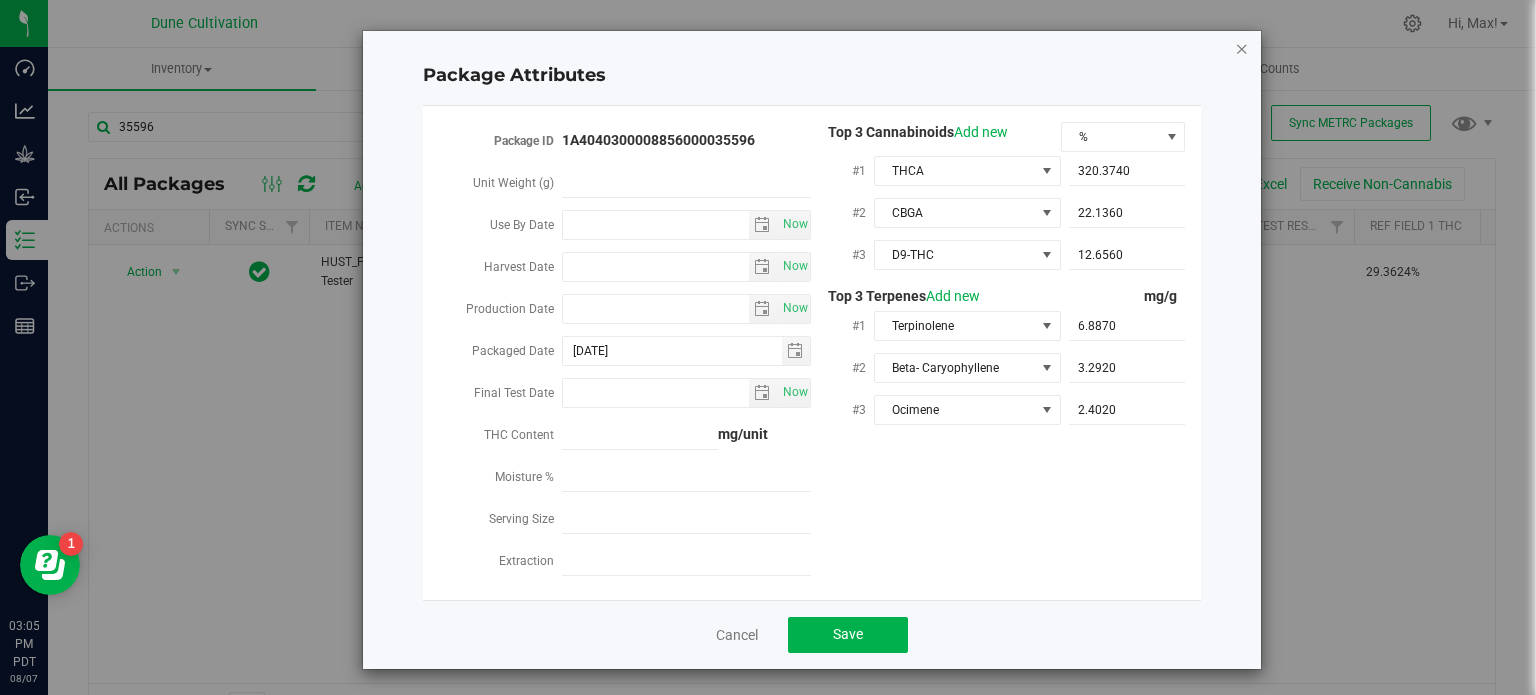 click at bounding box center (1242, 48) 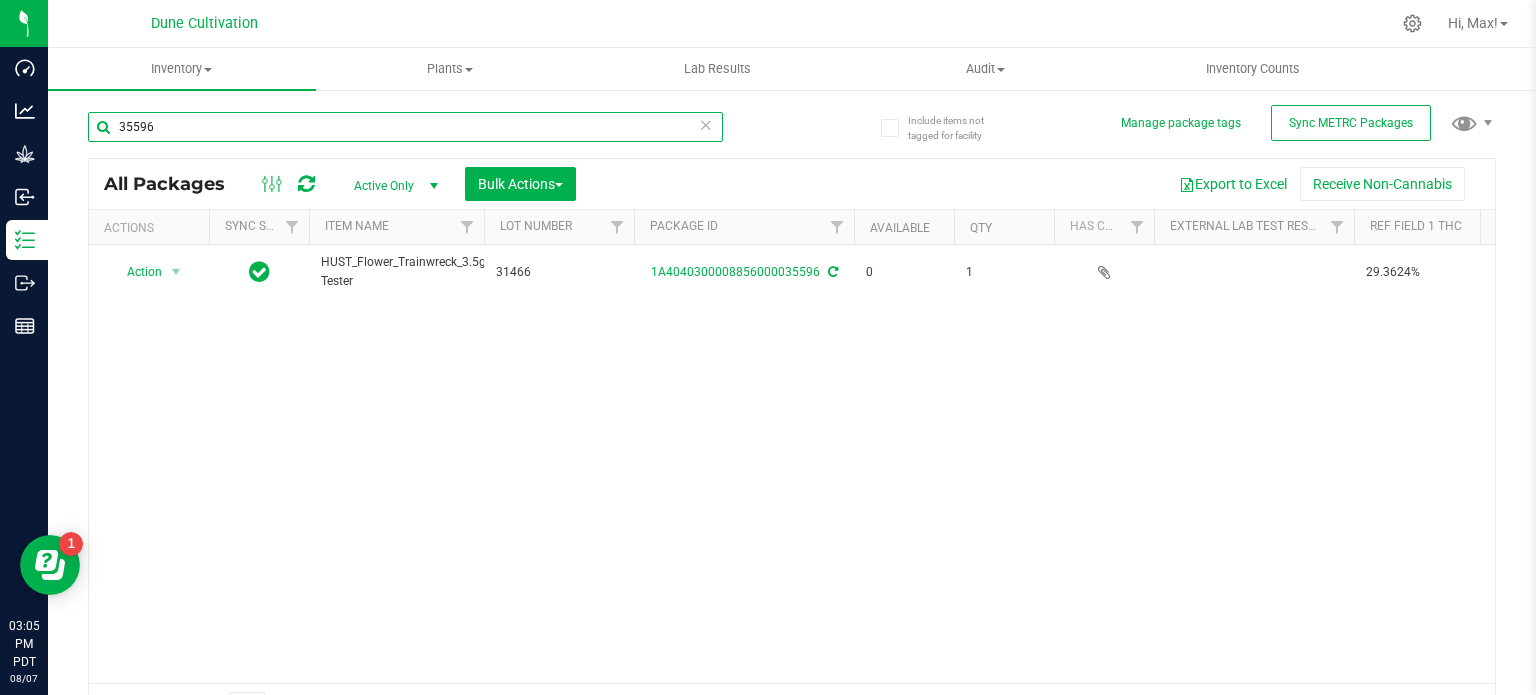 click on "35596" at bounding box center (405, 127) 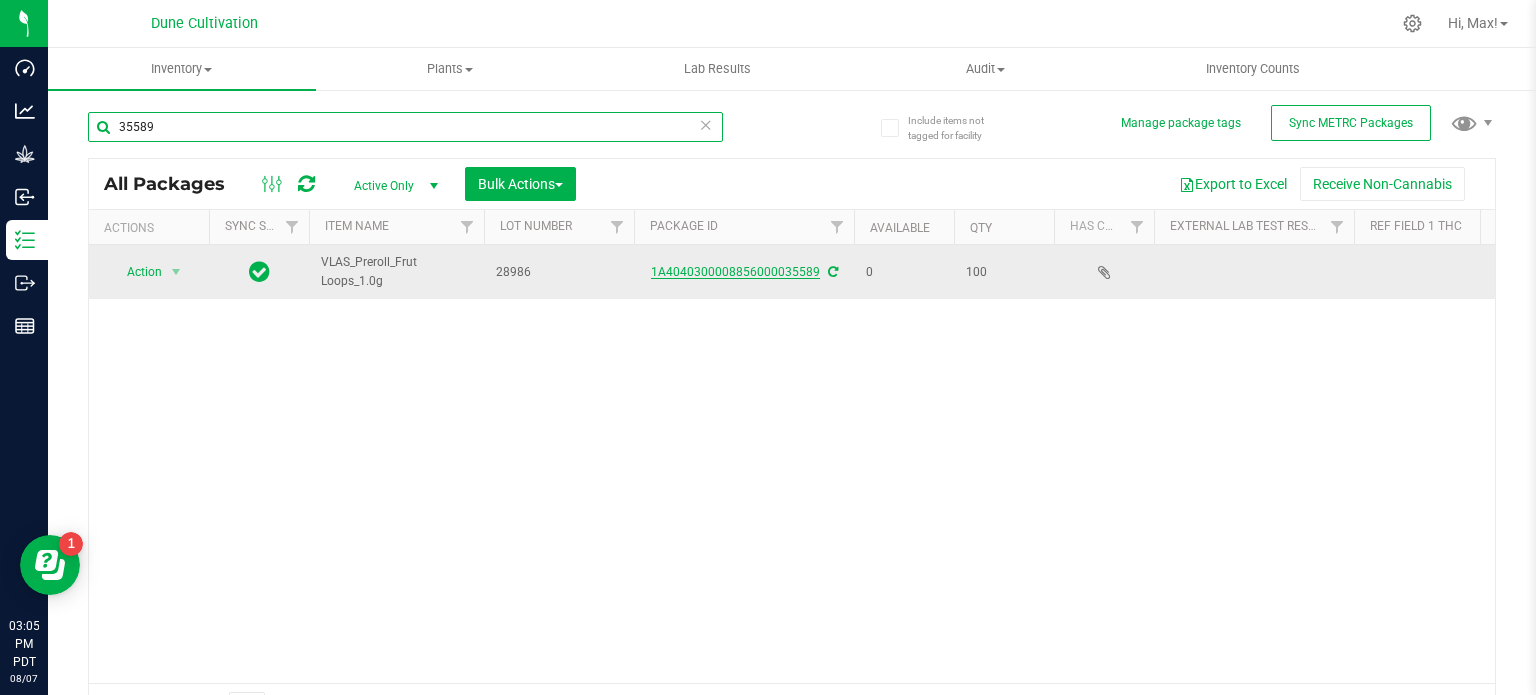 type on "35589" 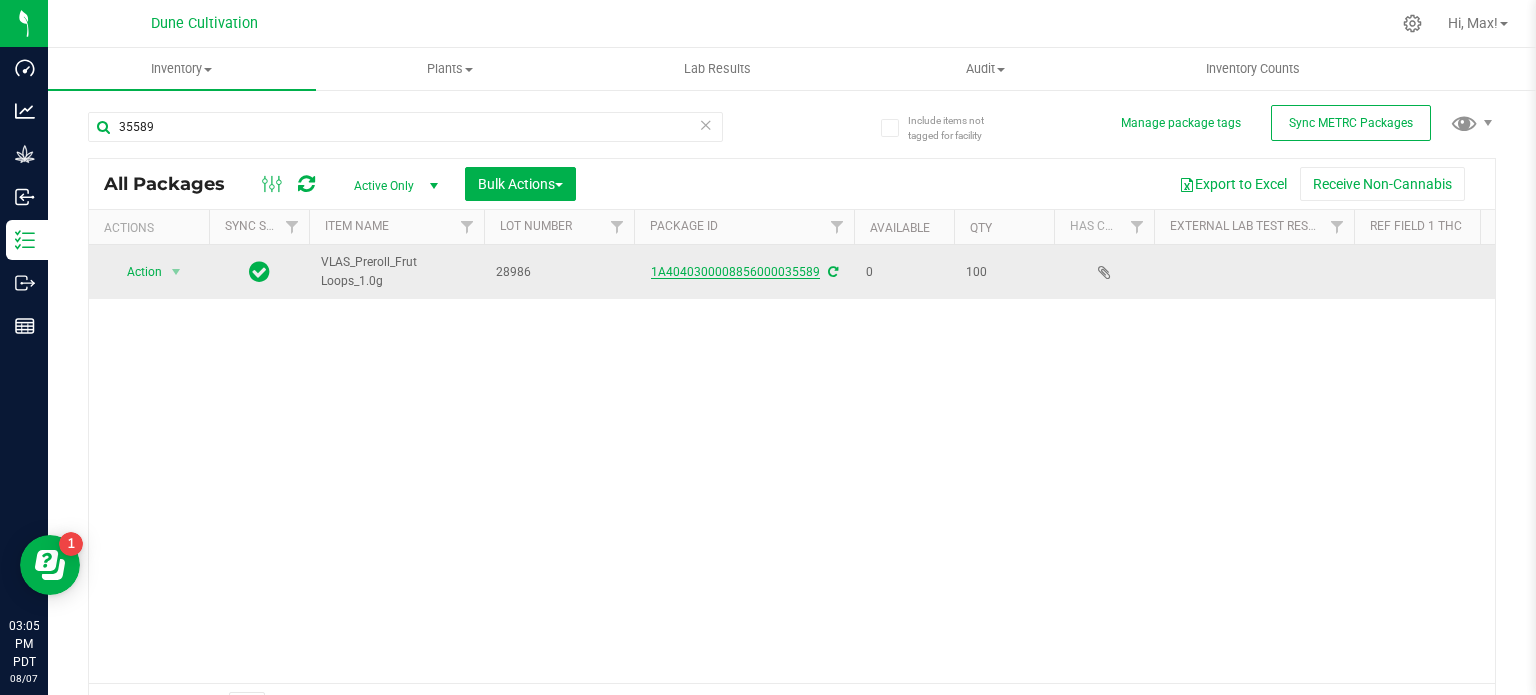 click on "1A4040300008856000035589" at bounding box center (735, 272) 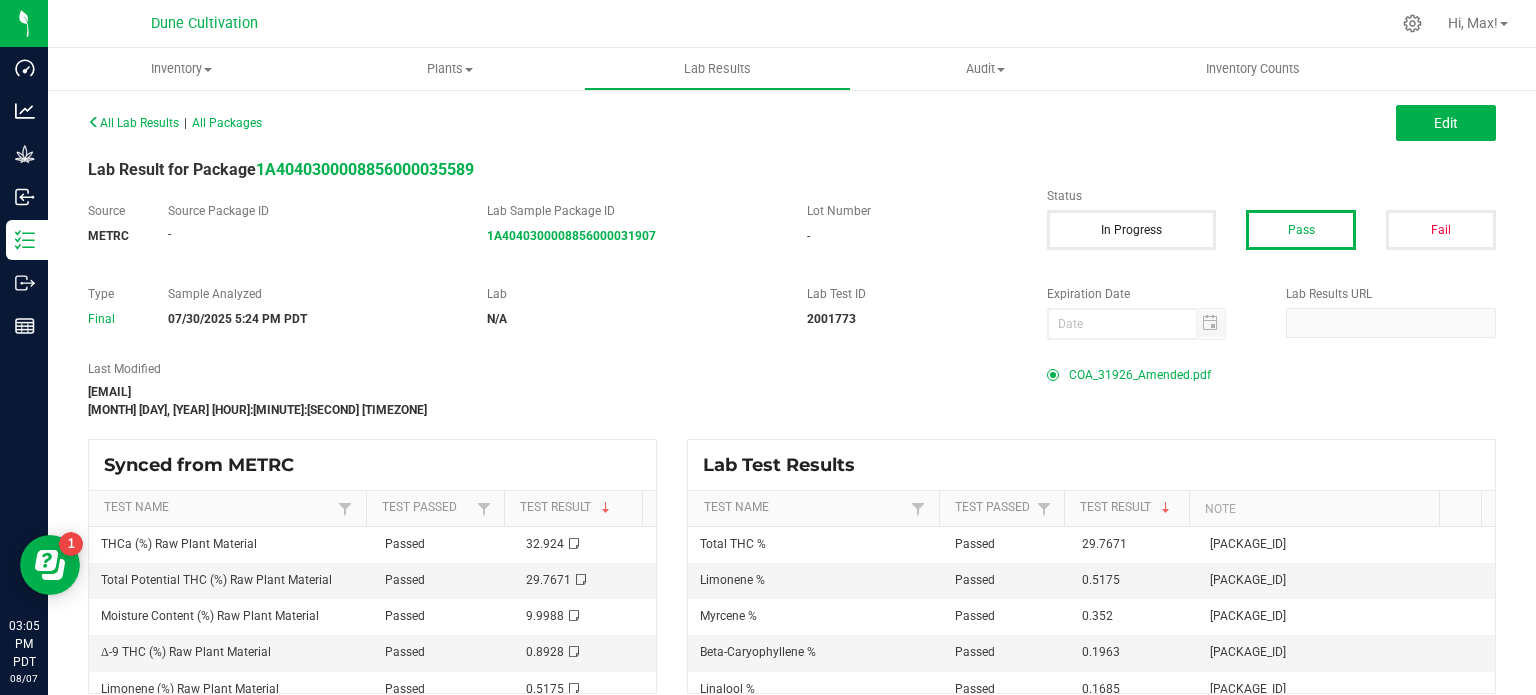 click on "COA_31926_Amended.pdf" at bounding box center [1140, 375] 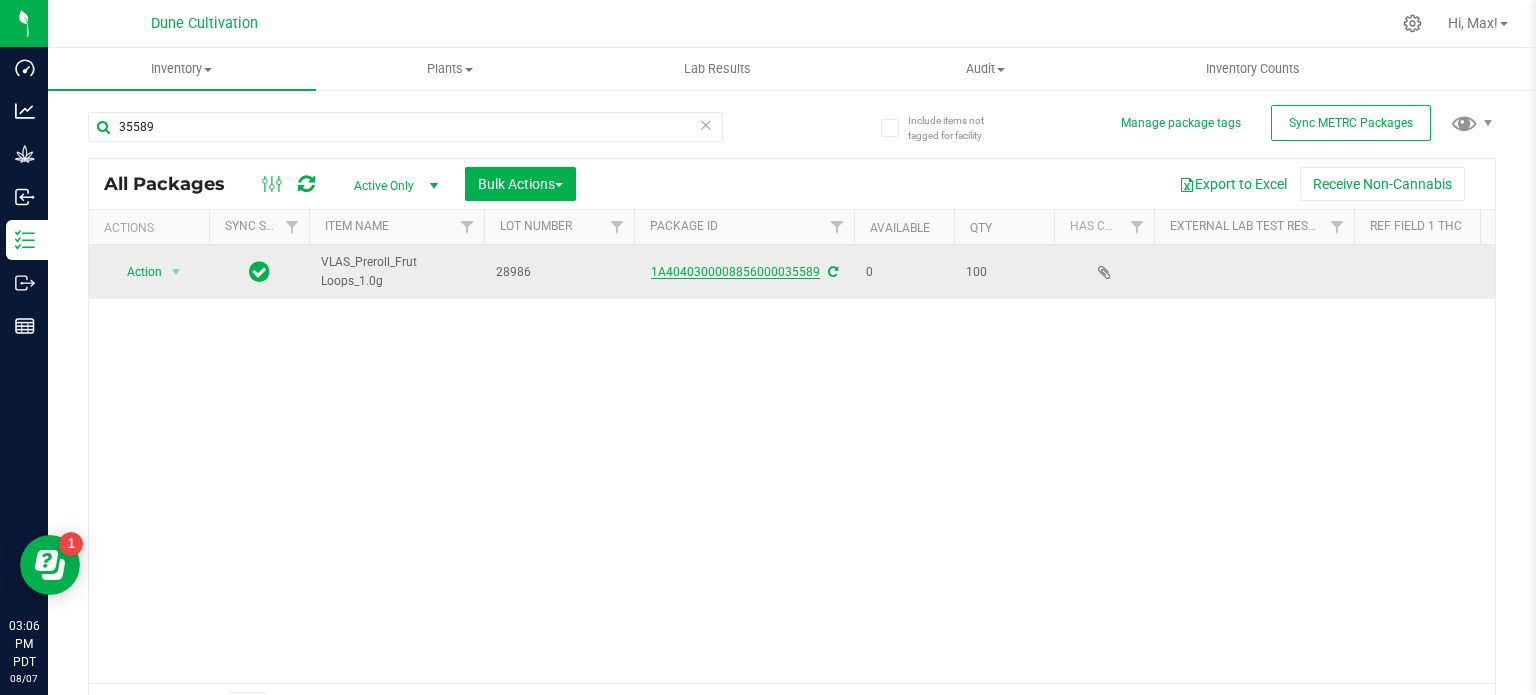 click on "1A4040300008856000035589" at bounding box center (735, 272) 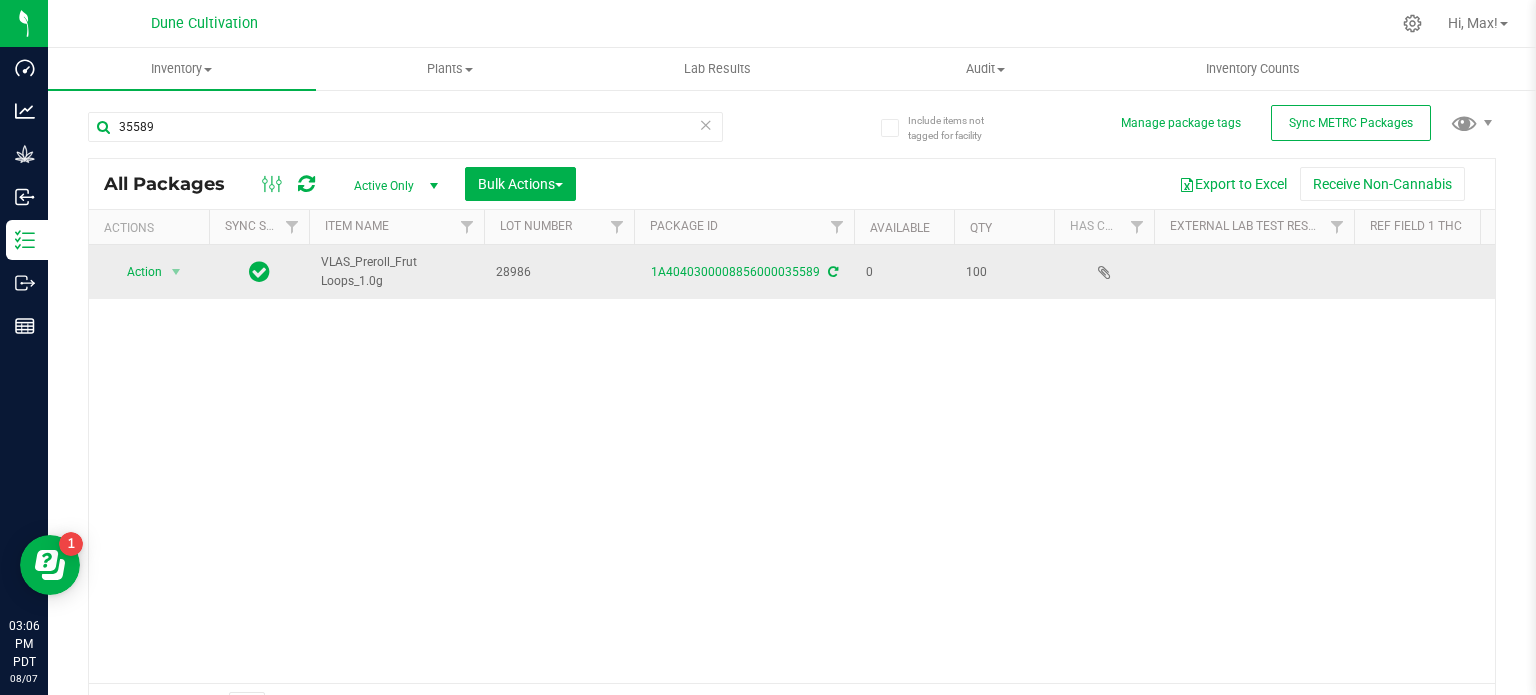 click on "28986" at bounding box center (559, 272) 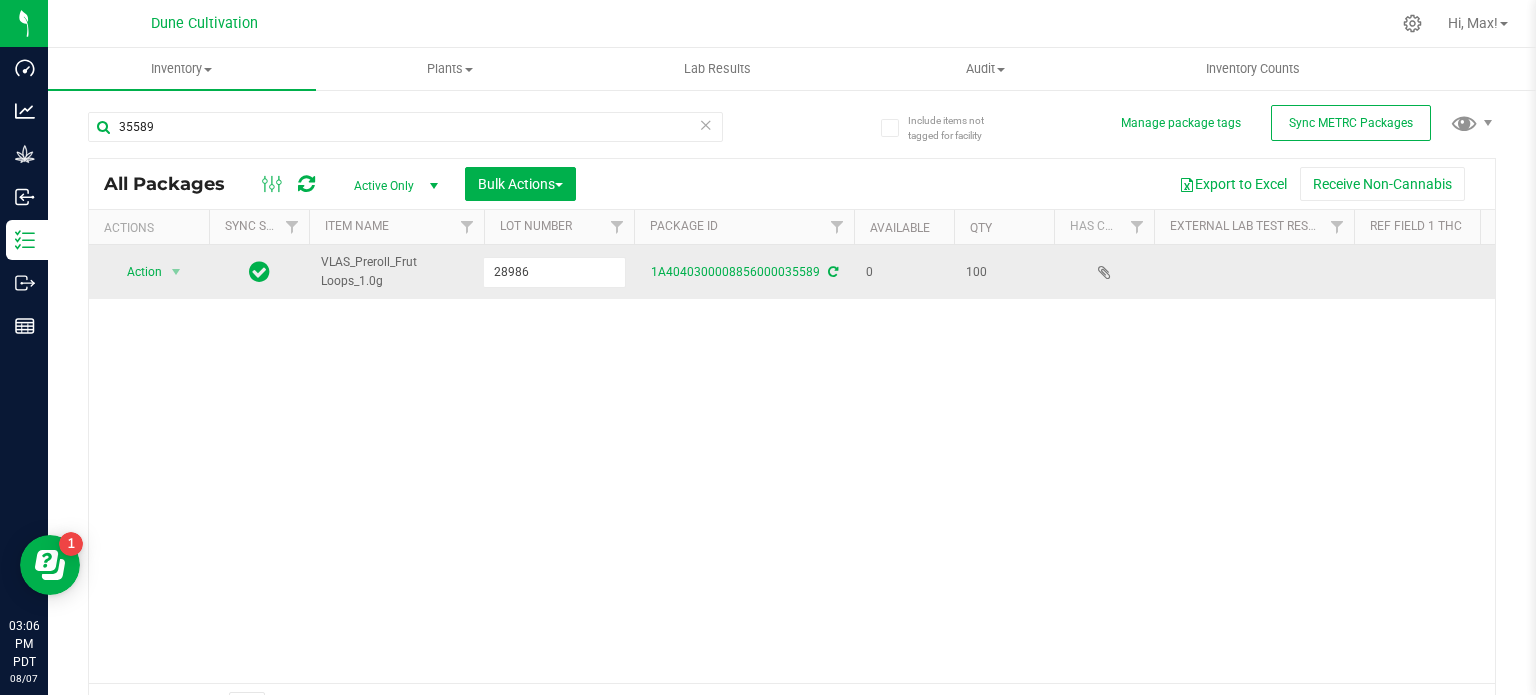 click on "28986" at bounding box center [554, 272] 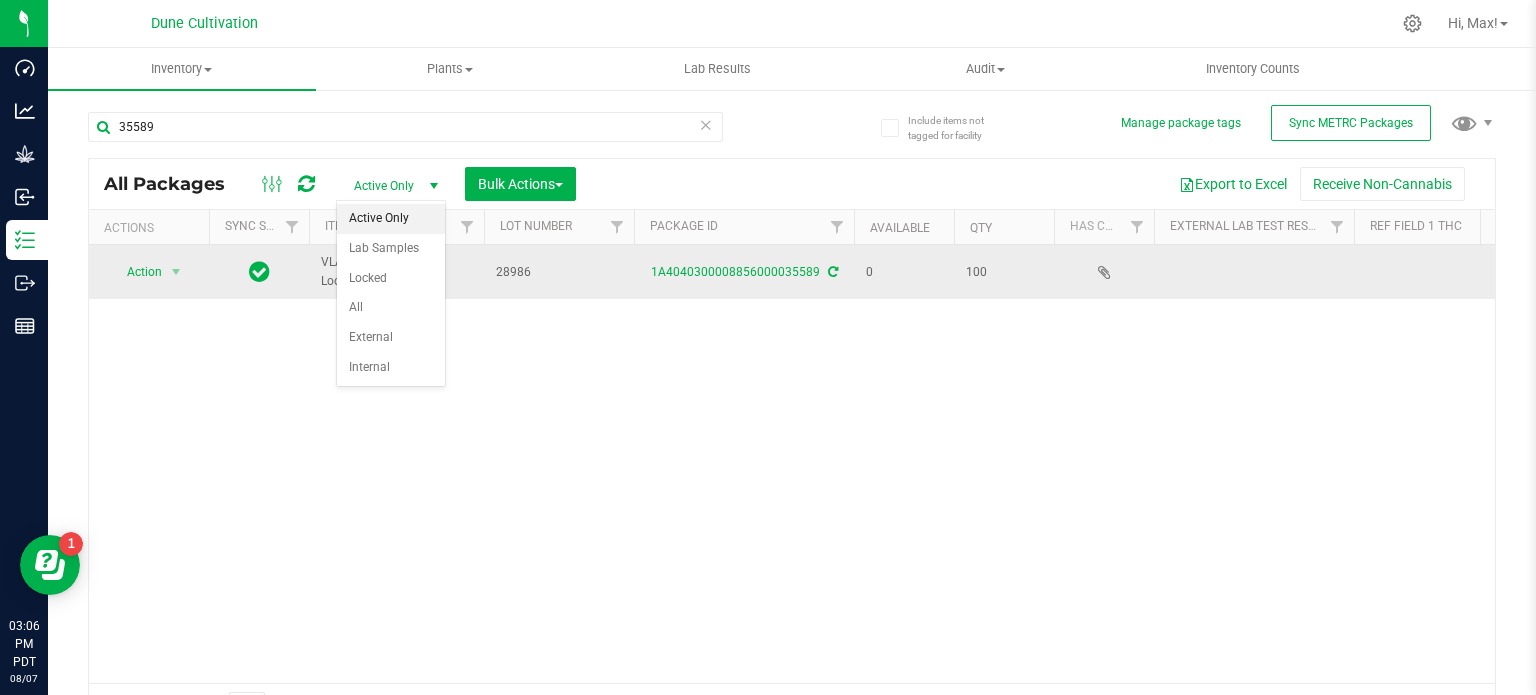 click on "28986" at bounding box center (559, 272) 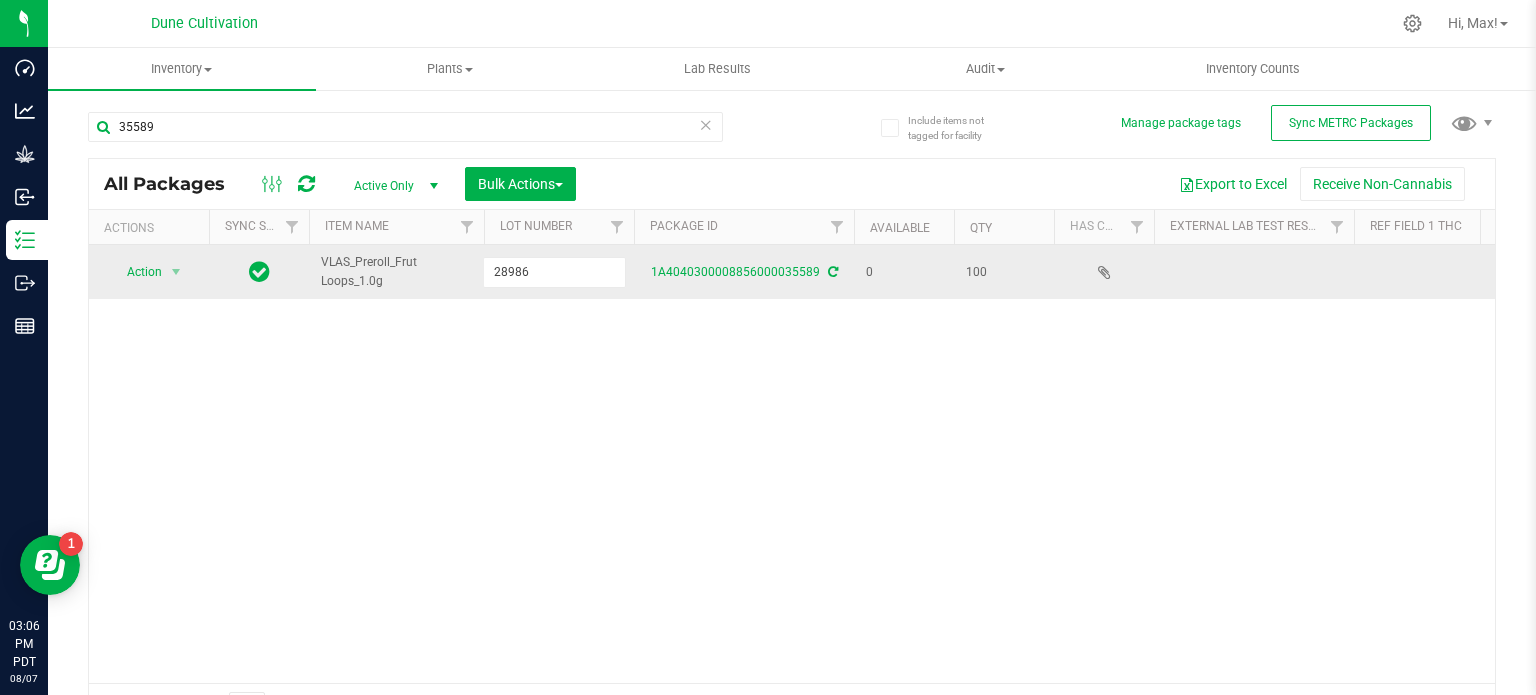 click on "28986" at bounding box center (554, 272) 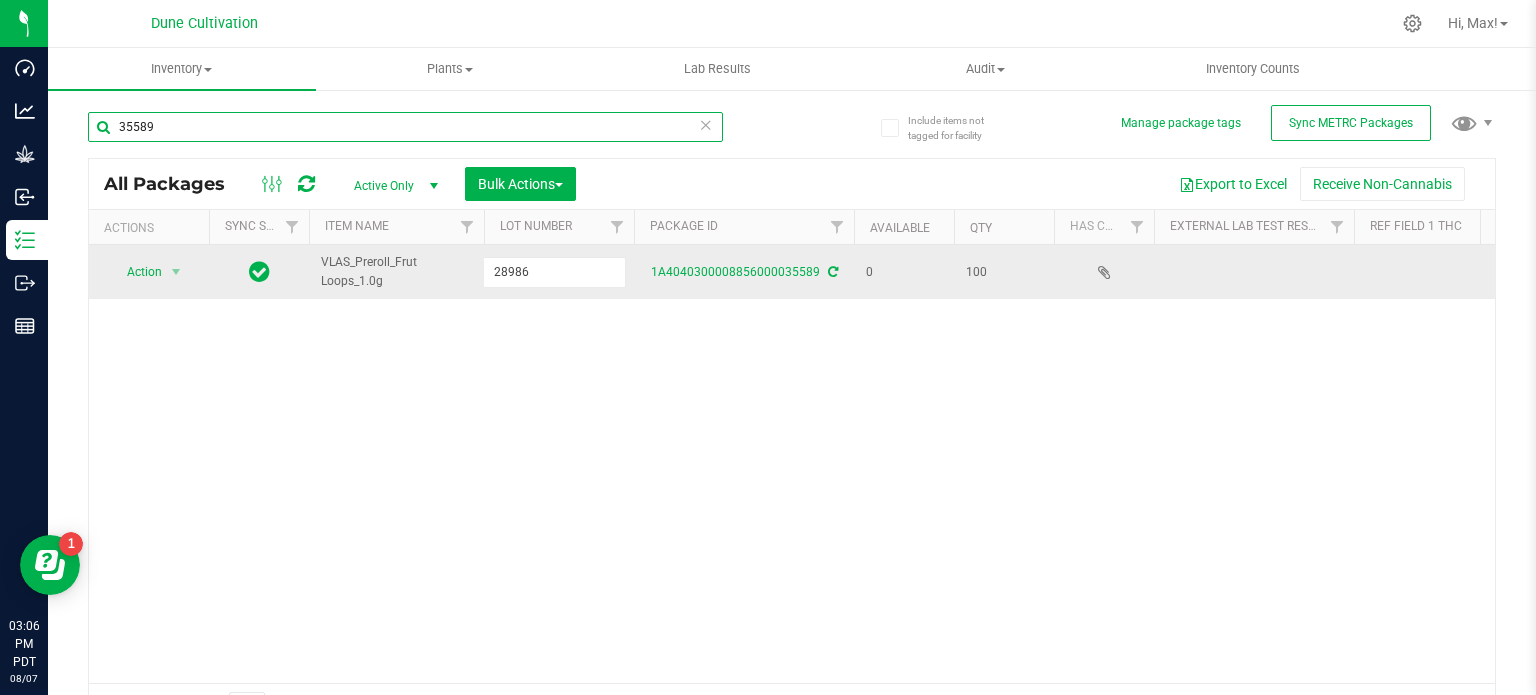click on "35589" at bounding box center (405, 127) 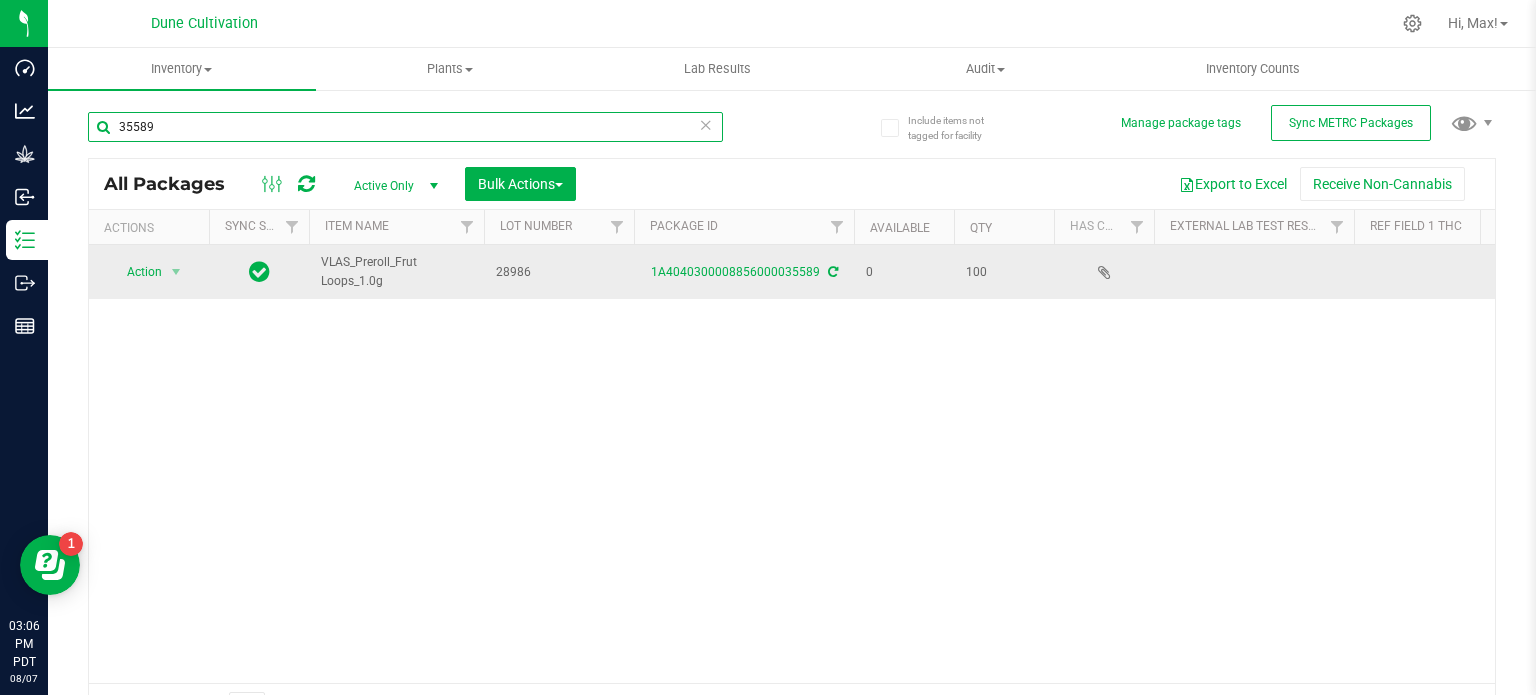 click on "35589" at bounding box center [405, 127] 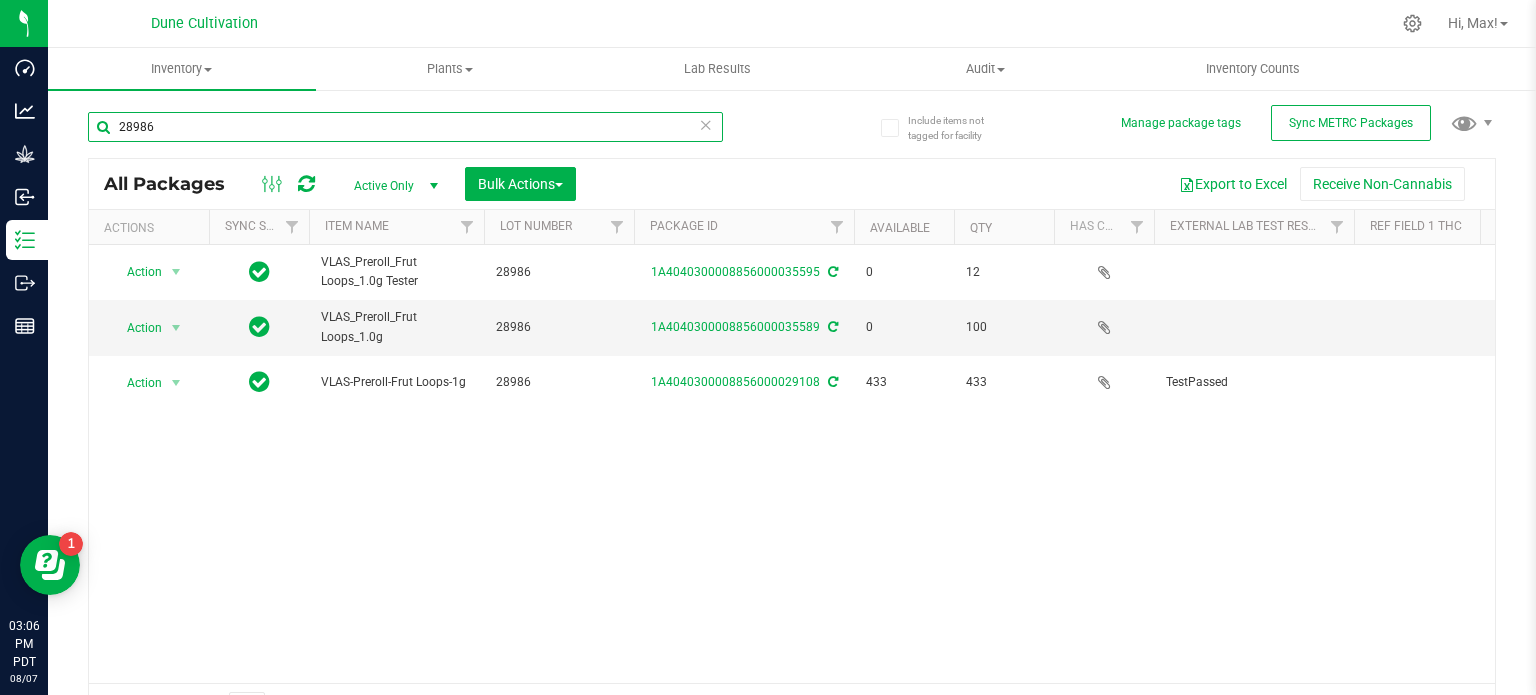 click on "28986" at bounding box center [405, 127] 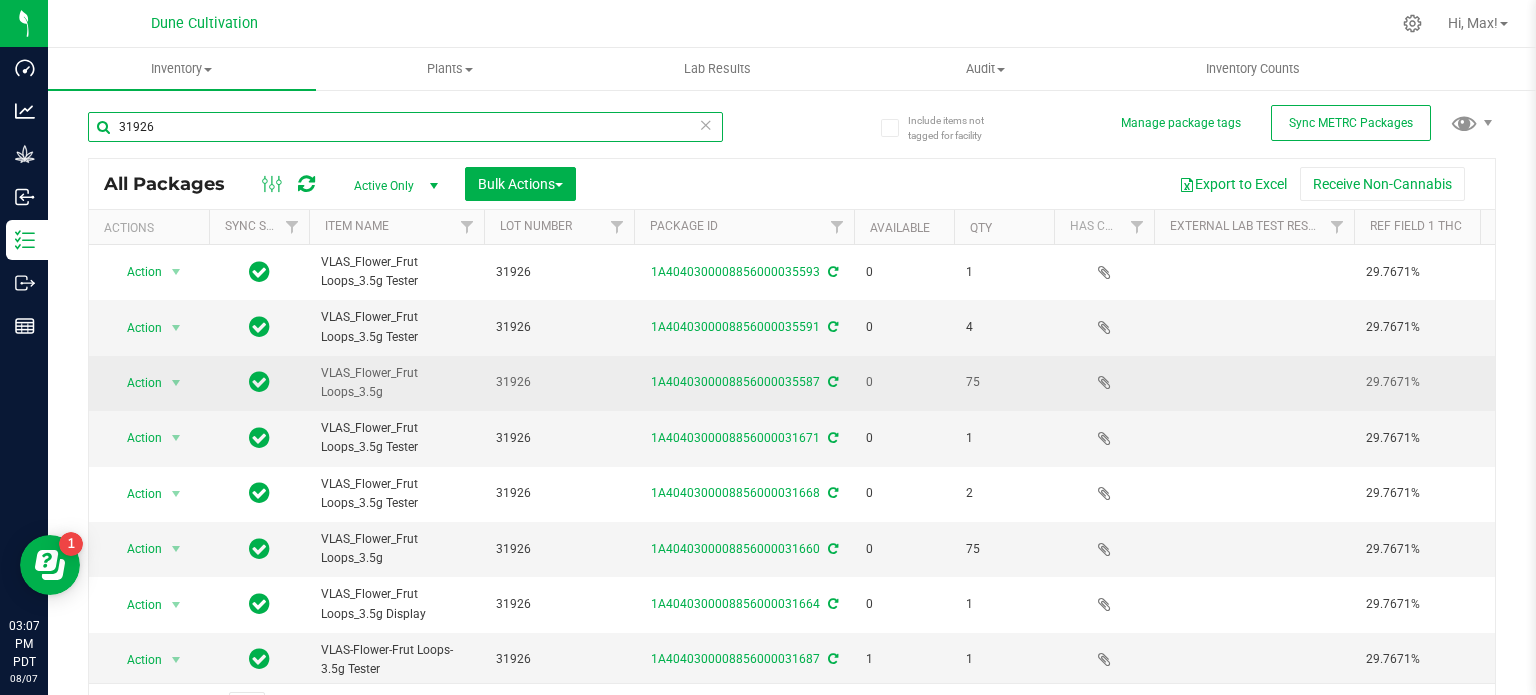 scroll, scrollTop: 423, scrollLeft: 0, axis: vertical 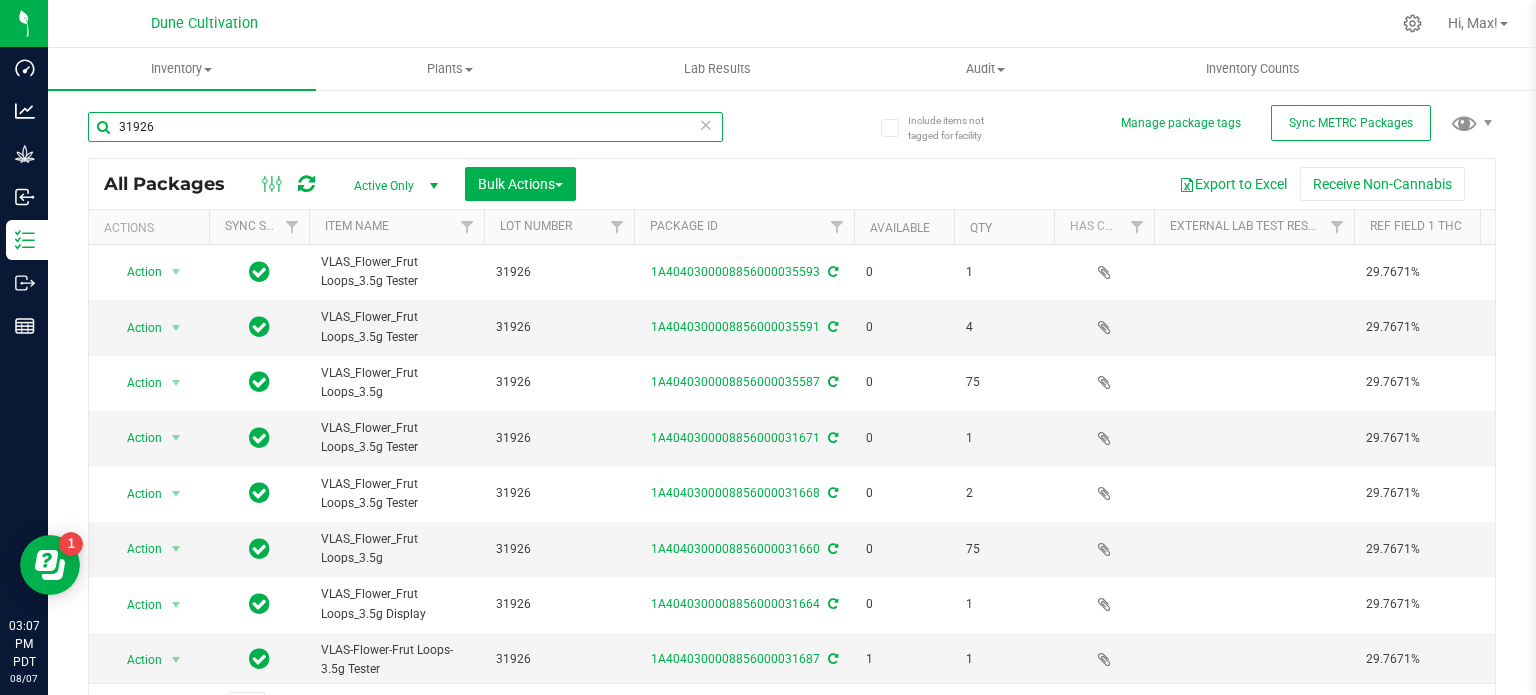 click on "31926" at bounding box center (405, 127) 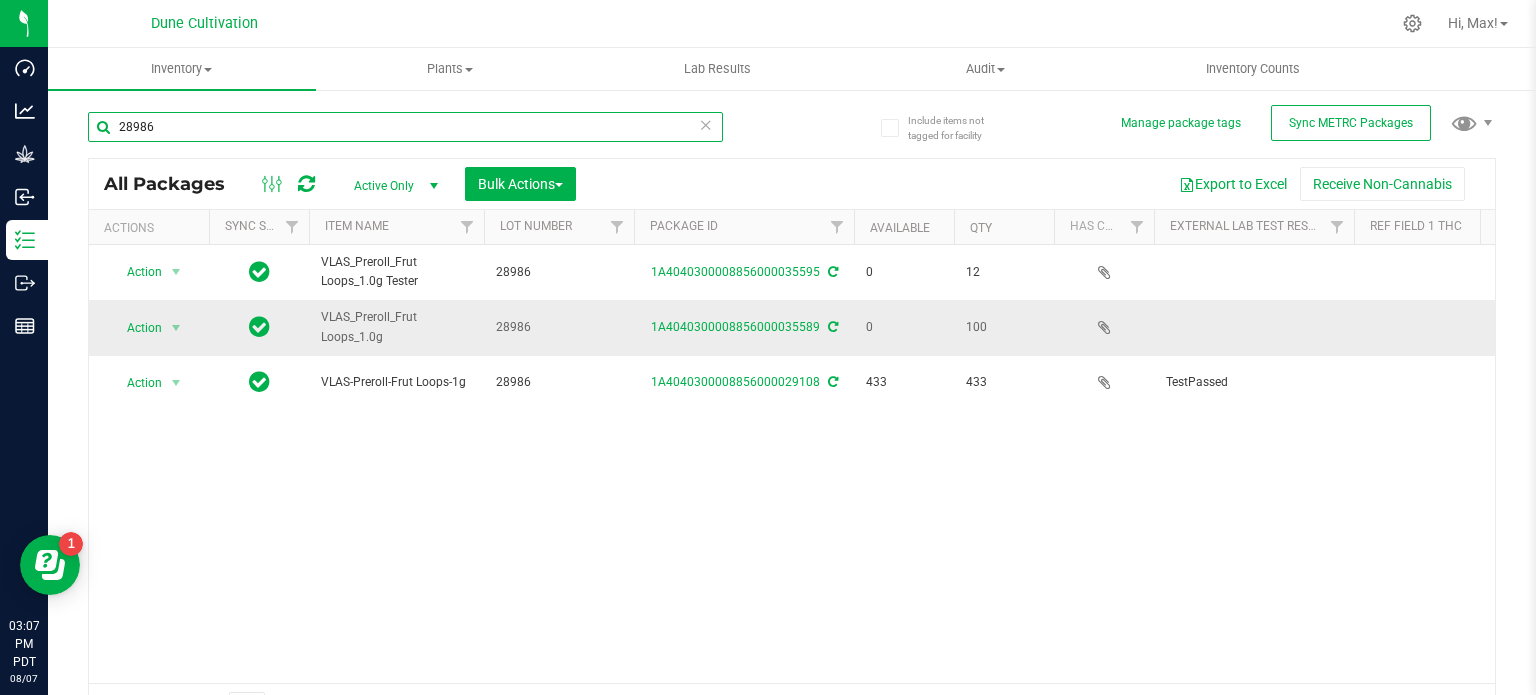 scroll, scrollTop: 0, scrollLeft: 535, axis: horizontal 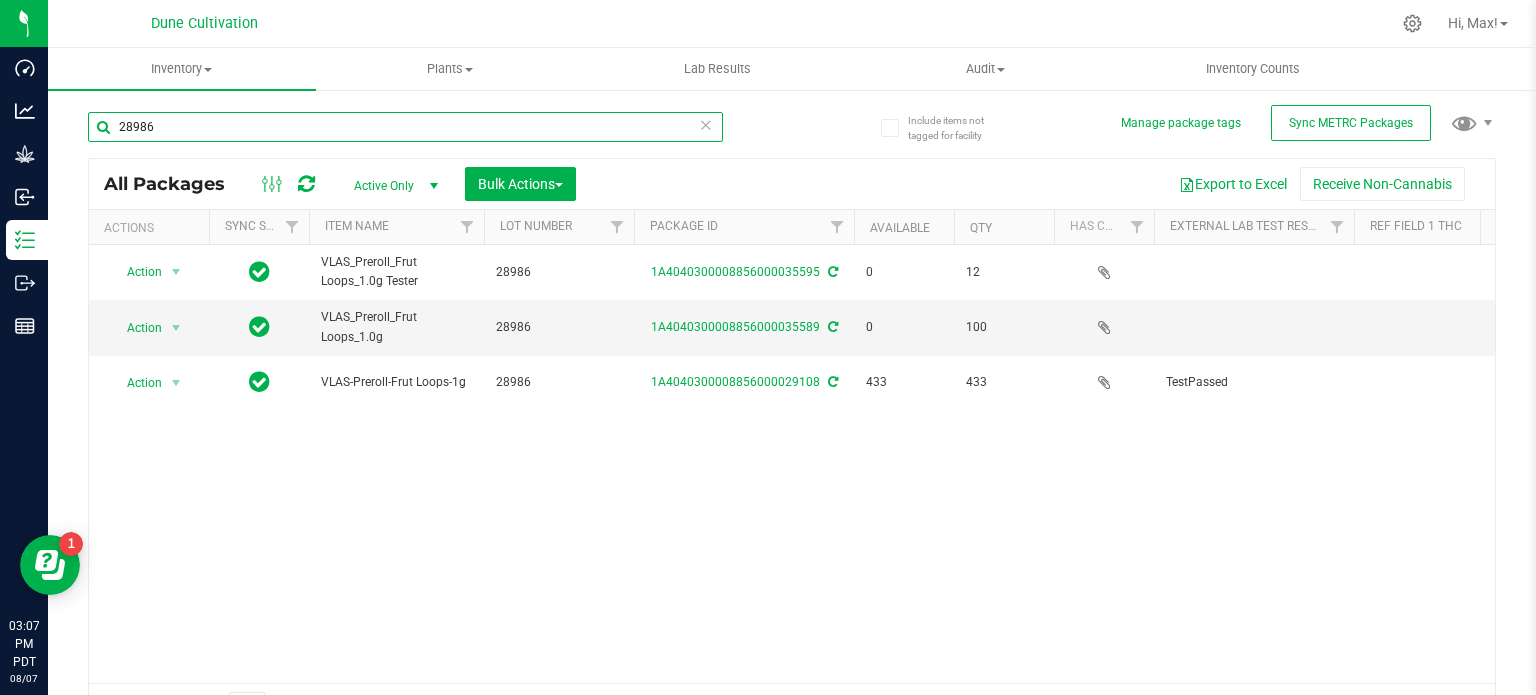 type on "28986" 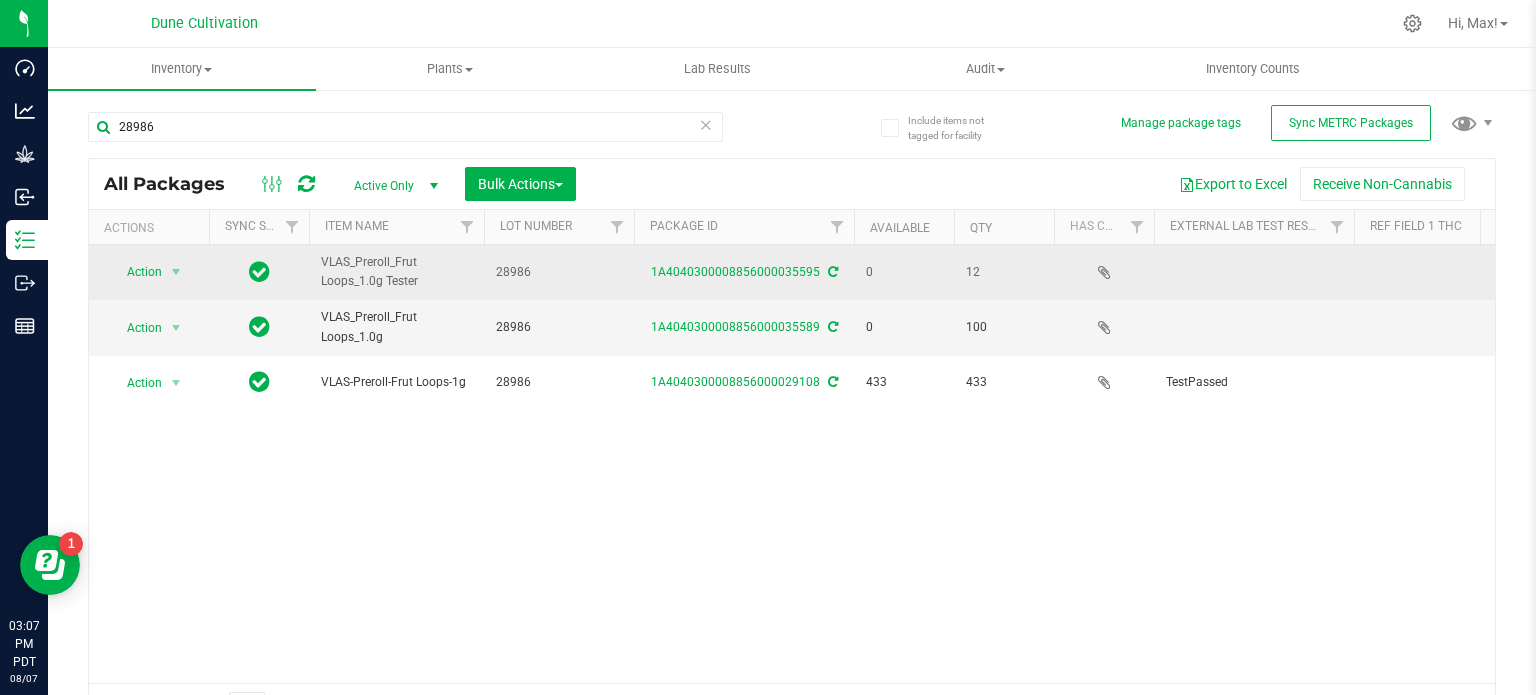 click on "28986" at bounding box center (559, 272) 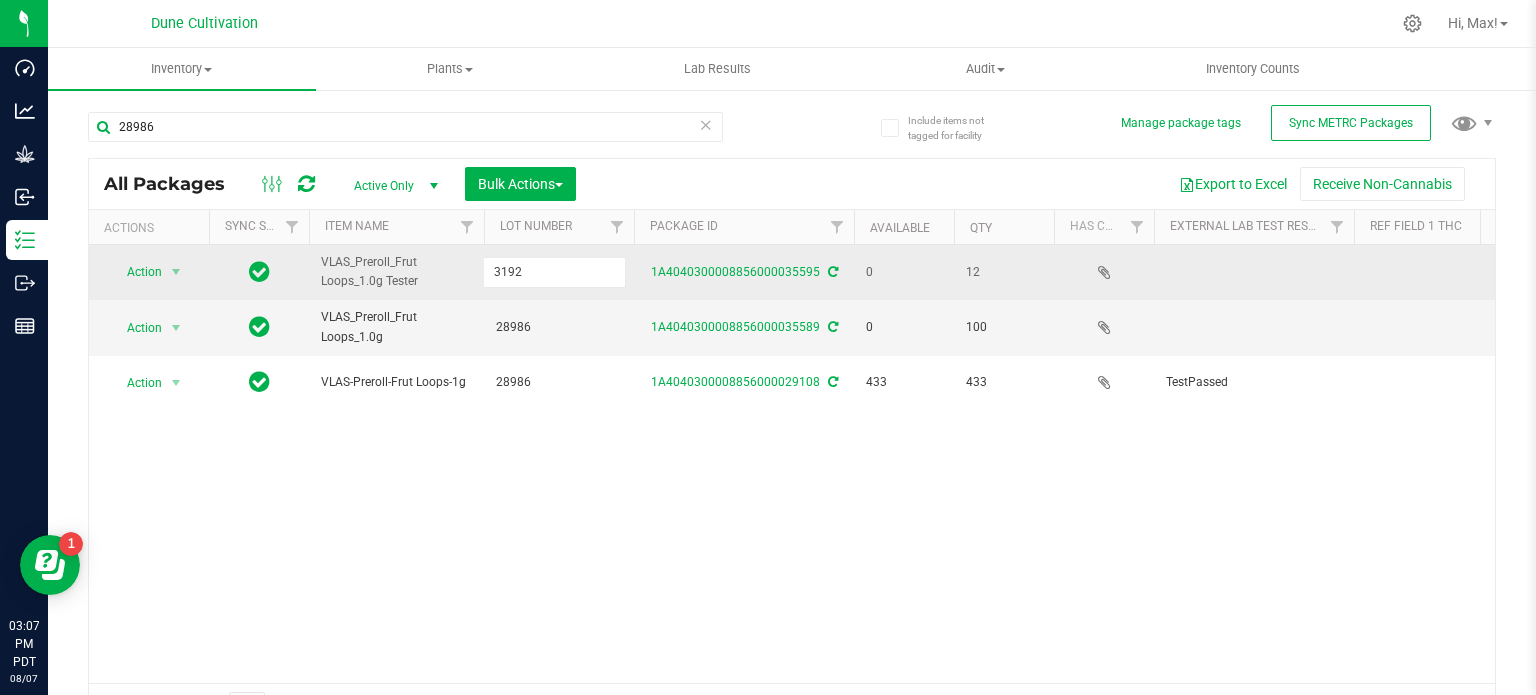 type on "31926" 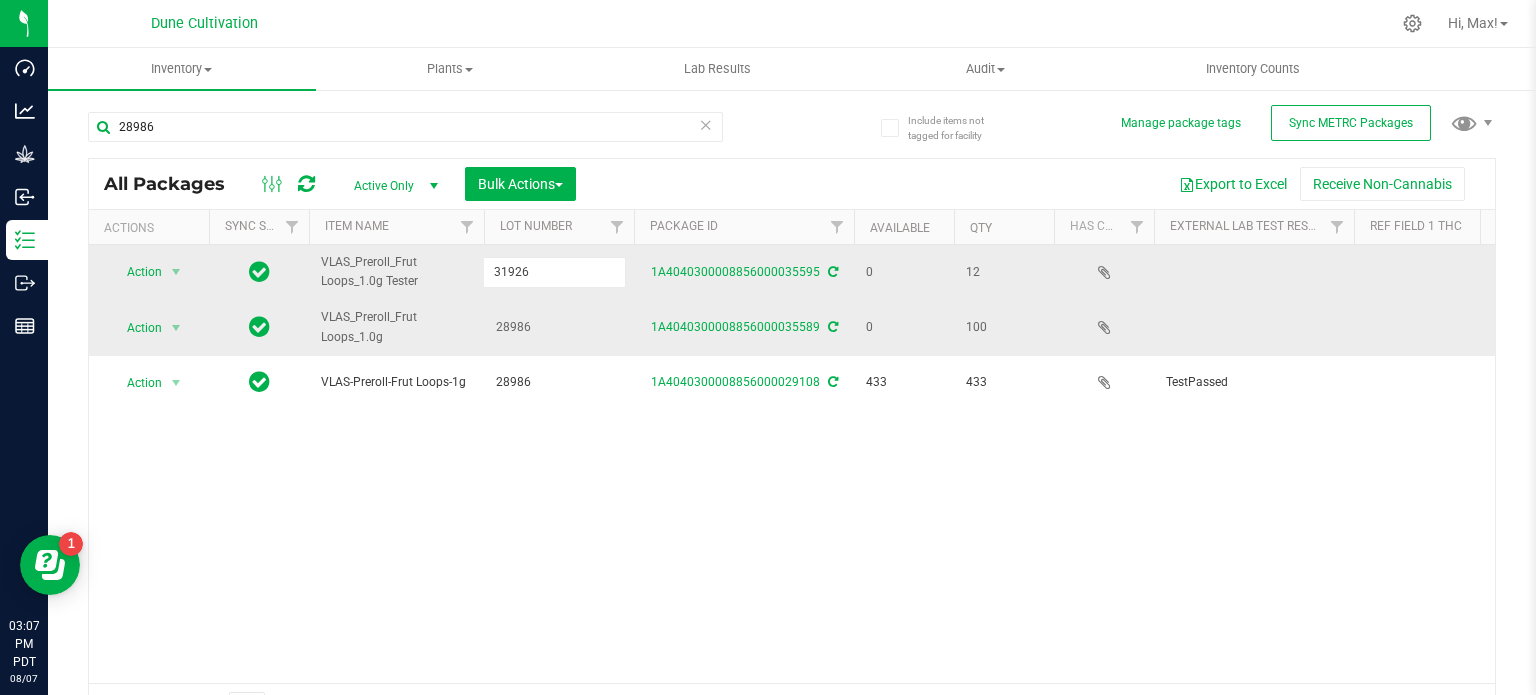 click on "All Packages
Active Only Active Only Lab Samples Locked All External Internal
Bulk Actions
Add to manufacturing run
Add to outbound order
Combine packages
Combine packages (lot)" at bounding box center [792, 445] 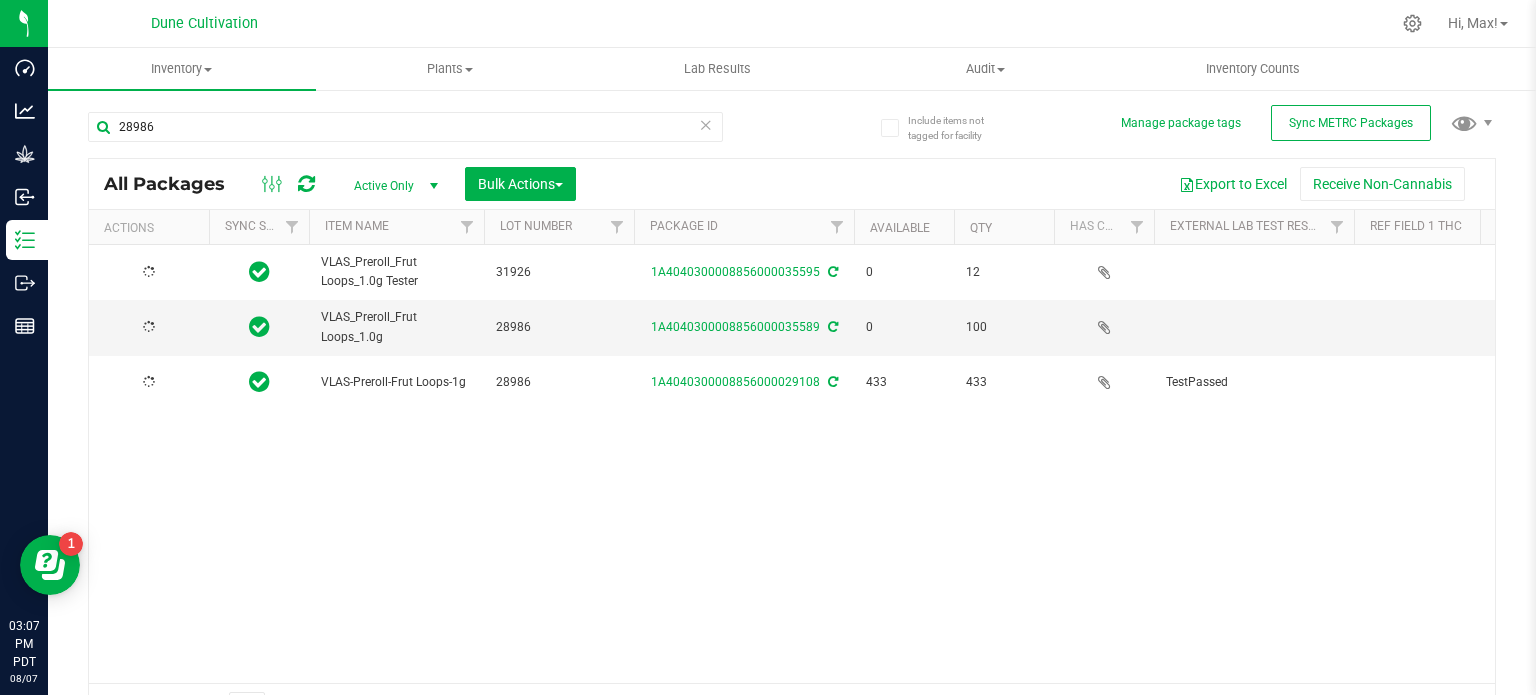 click on "28986" at bounding box center (559, 327) 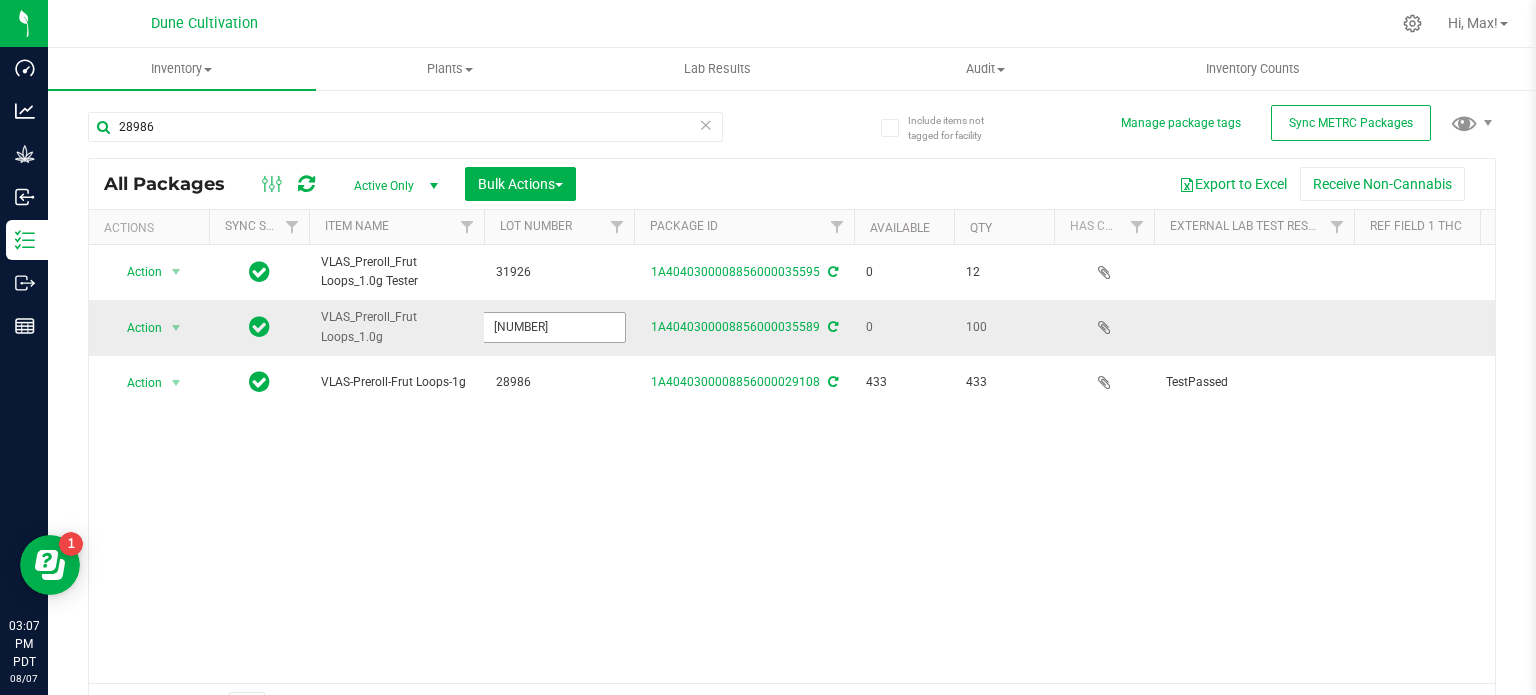 click on "2898631926" at bounding box center (554, 327) 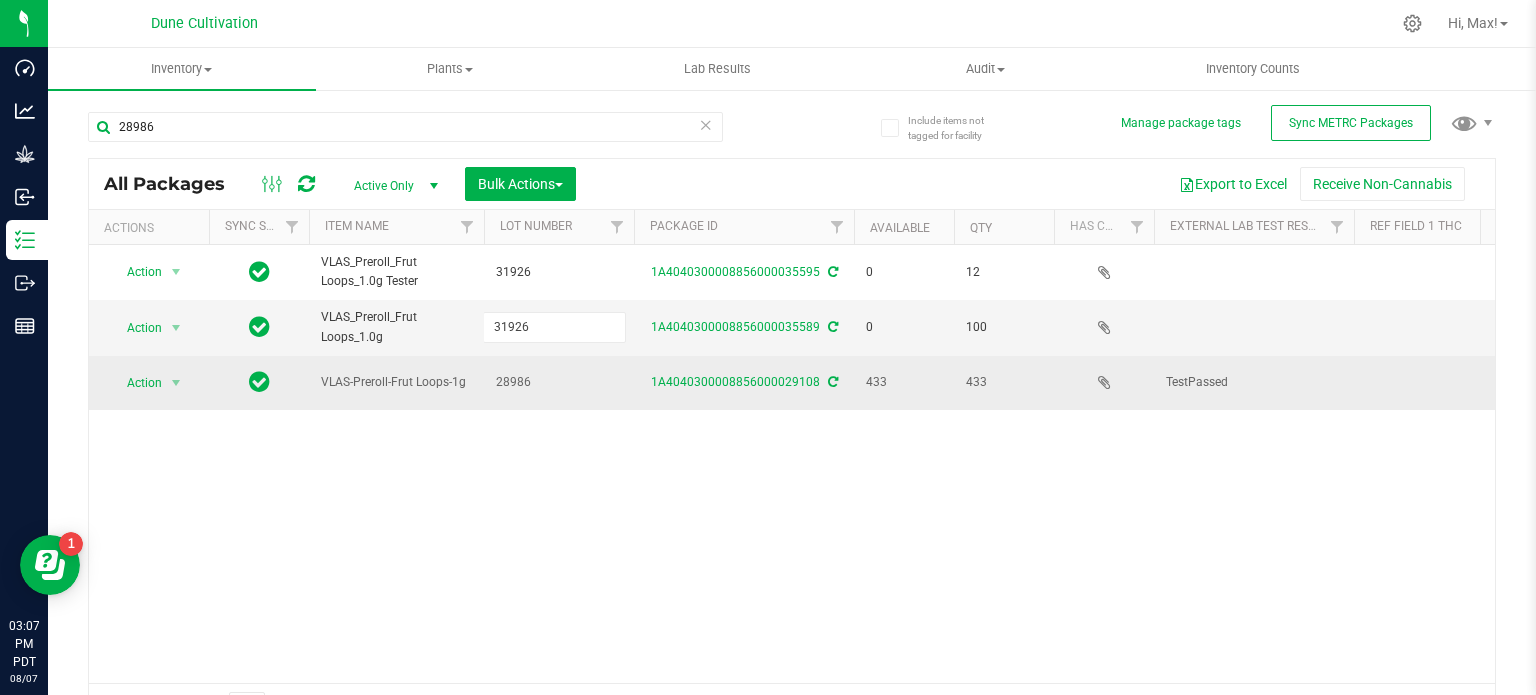 click on "All Packages
Active Only Active Only Lab Samples Locked All External Internal
Bulk Actions
Add to manufacturing run
Add to outbound order
Combine packages
Combine packages (lot)" at bounding box center (792, 445) 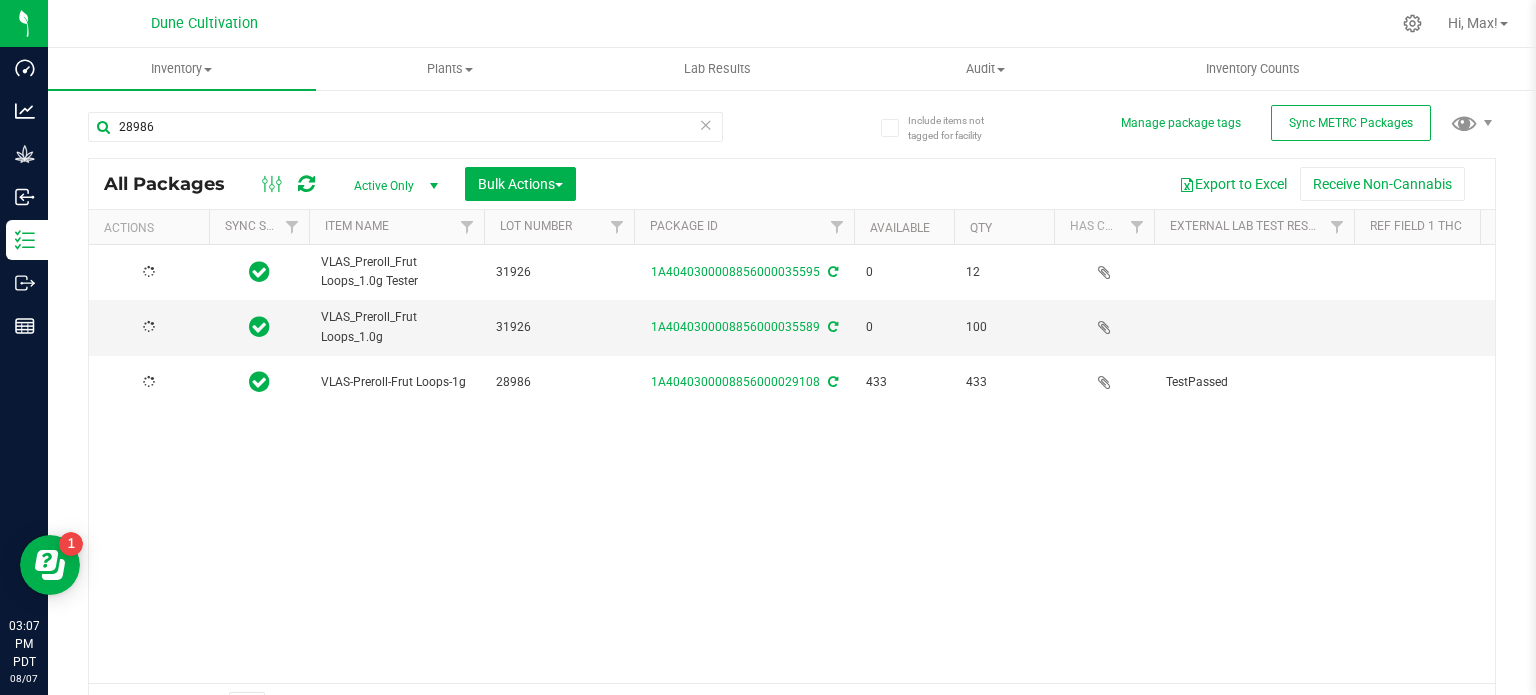 click on "28986" at bounding box center (559, 382) 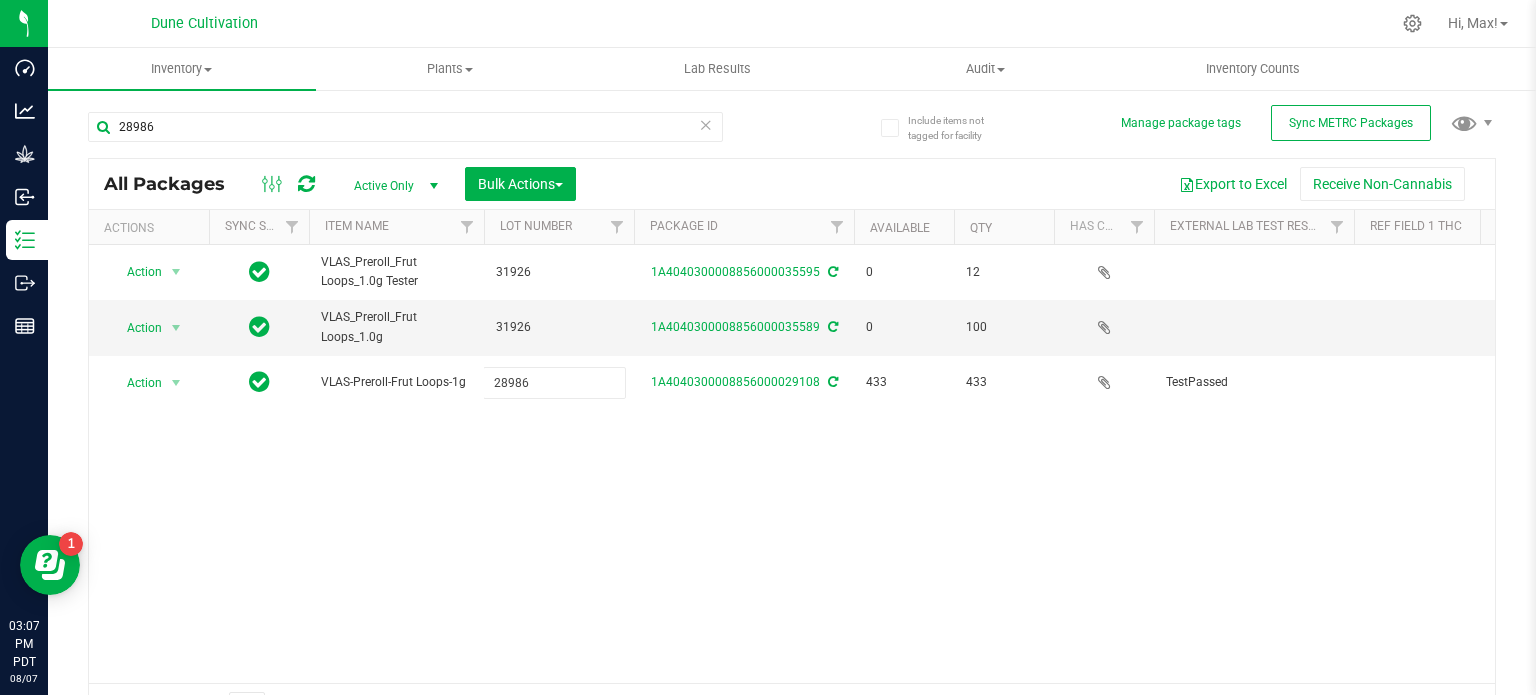 click on "28986" at bounding box center [554, 382] 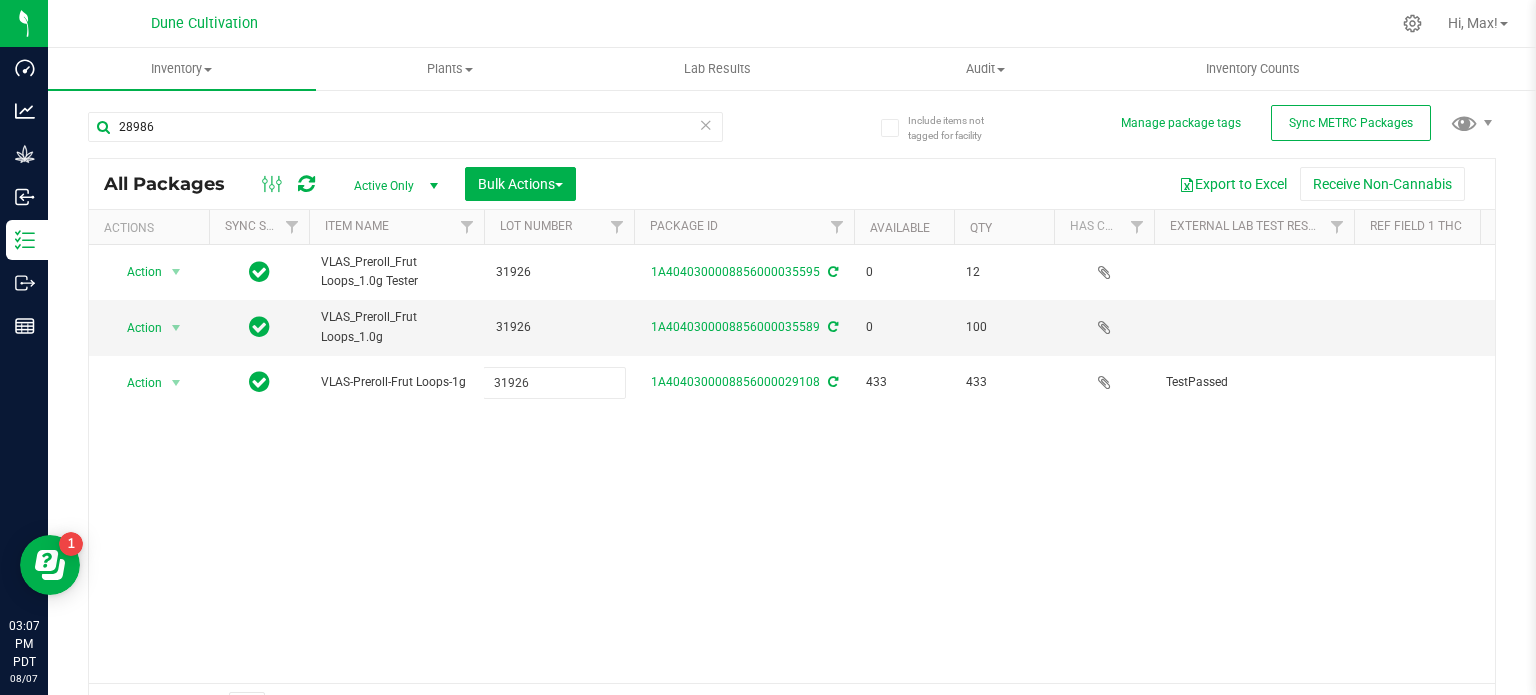 click on "All Packages
Active Only Active Only Lab Samples Locked All External Internal
Bulk Actions
Add to manufacturing run
Add to outbound order
Combine packages
Combine packages (lot)" at bounding box center [792, 445] 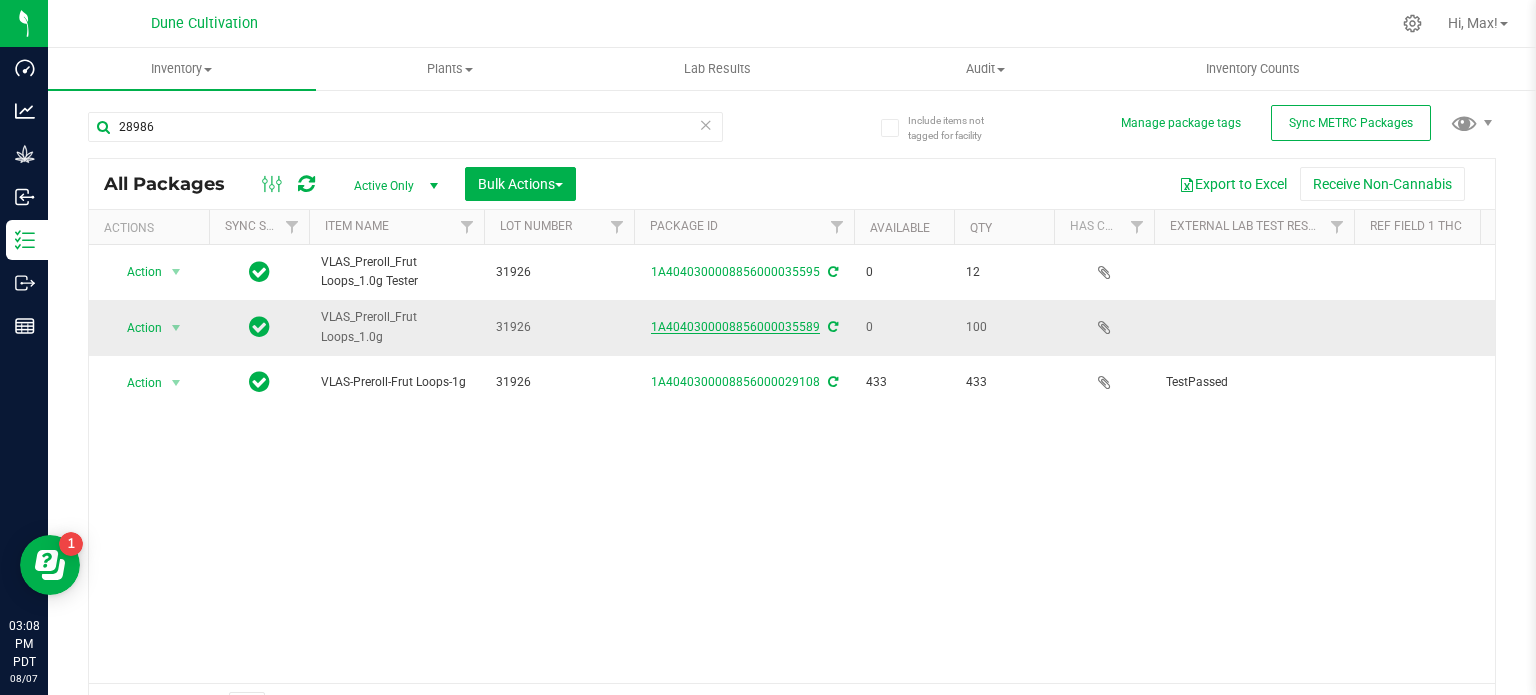 click on "1A4040300008856000035589" at bounding box center (735, 327) 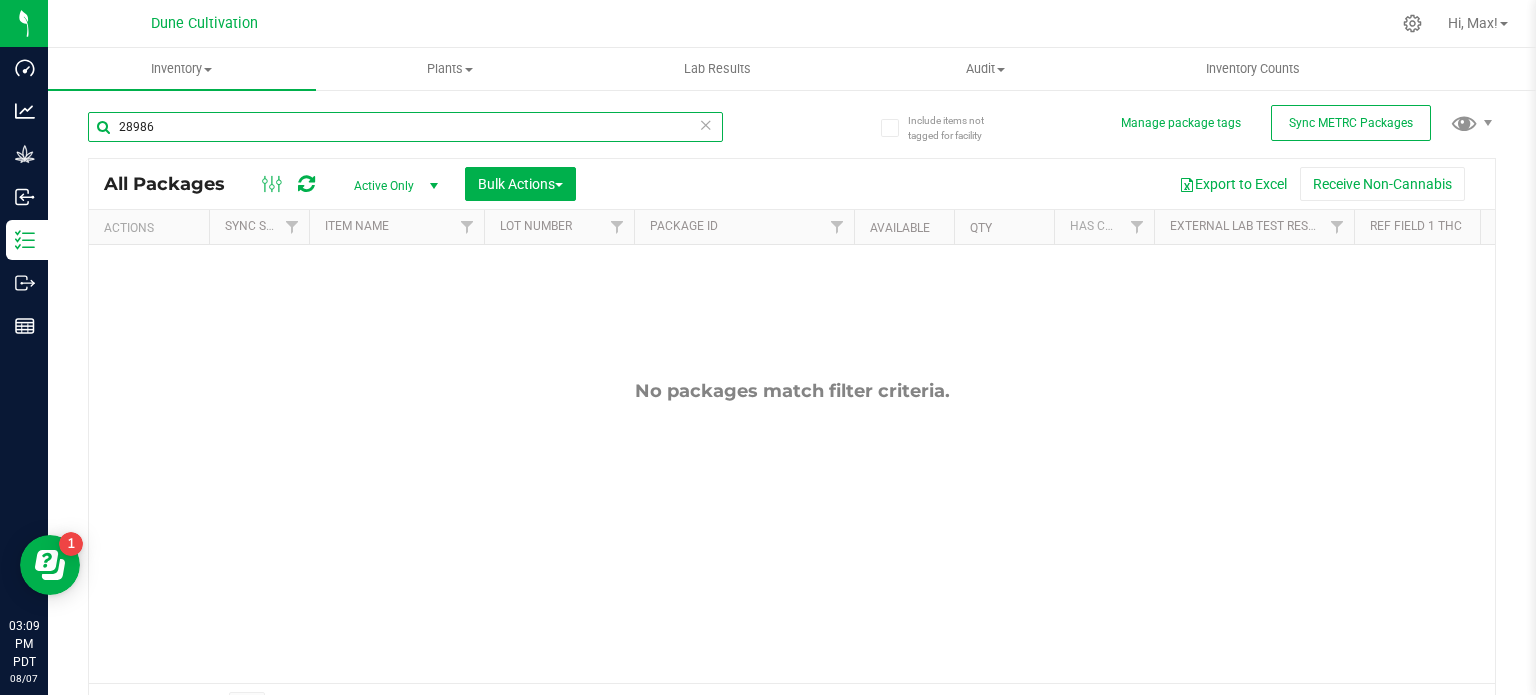 click on "28986" at bounding box center [405, 127] 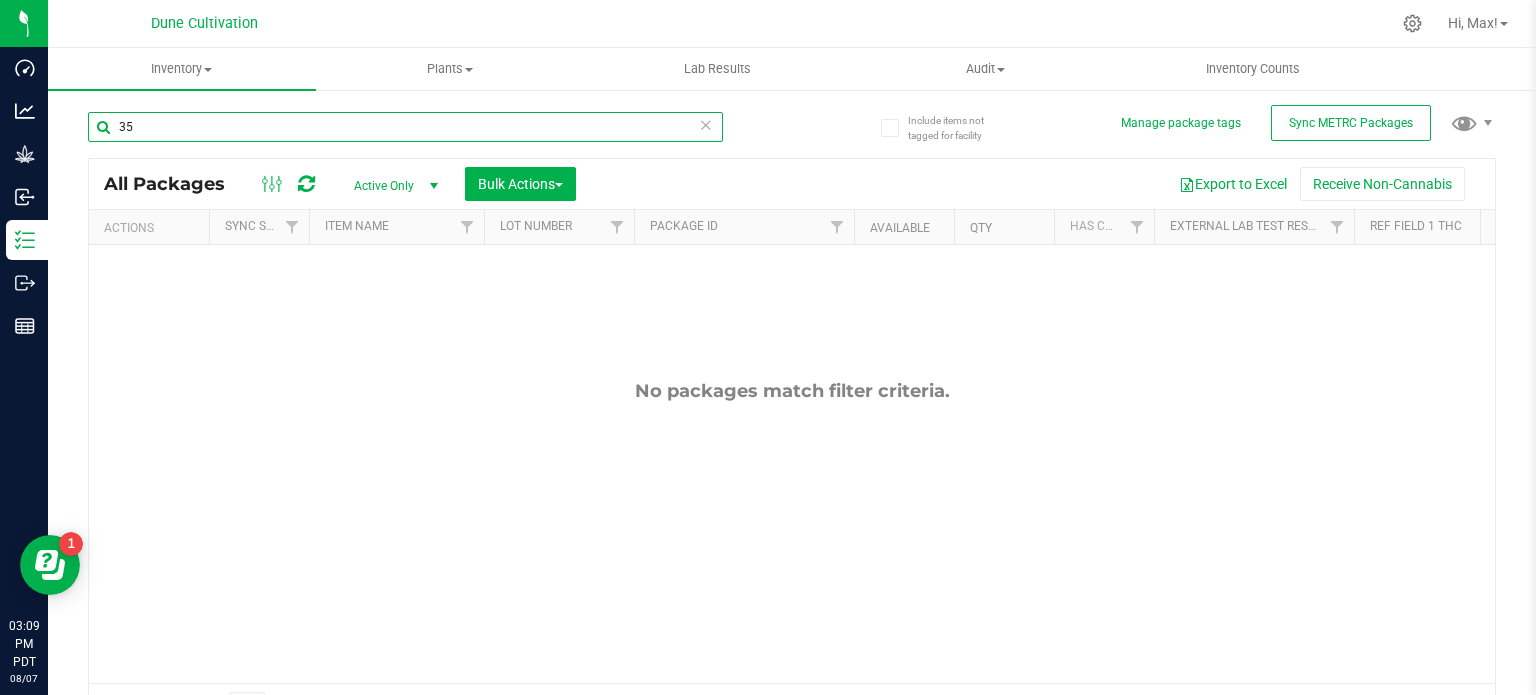 type on "3" 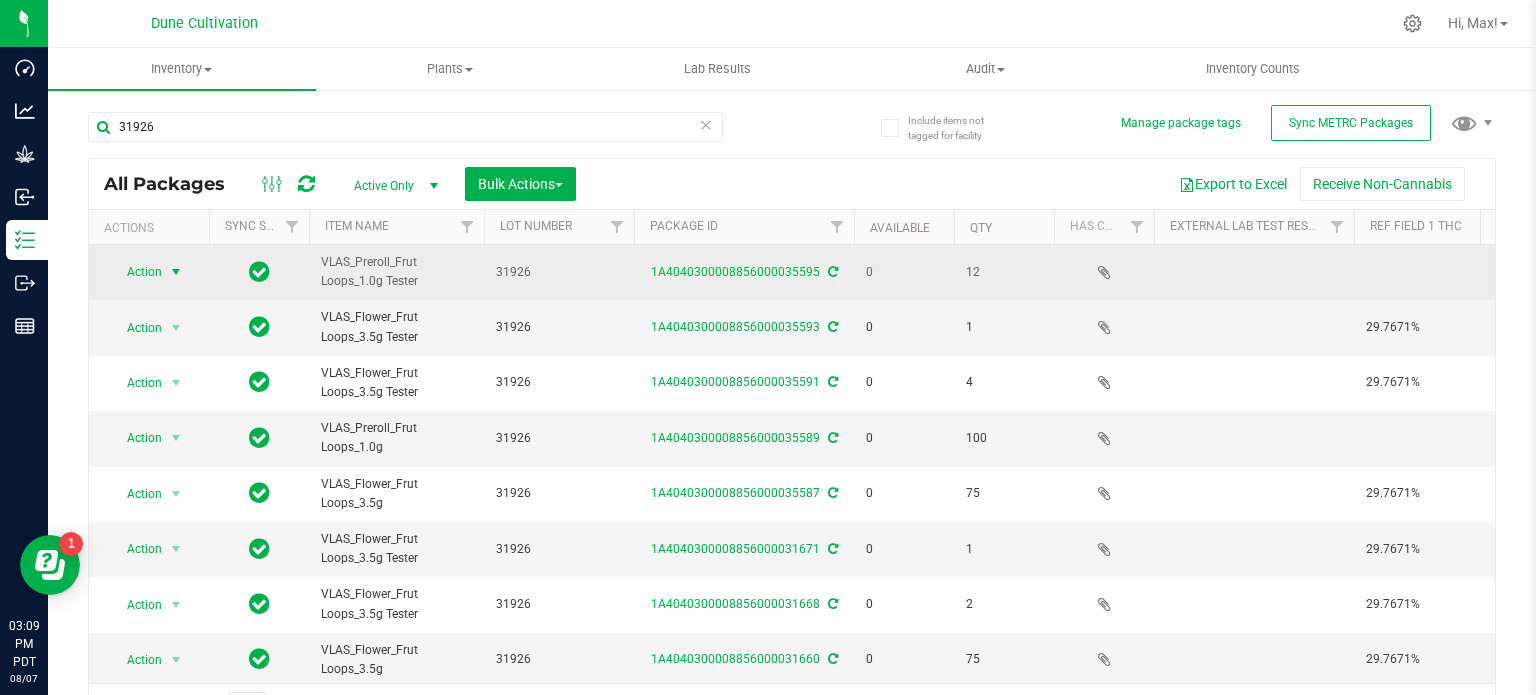 click on "Action" at bounding box center [136, 272] 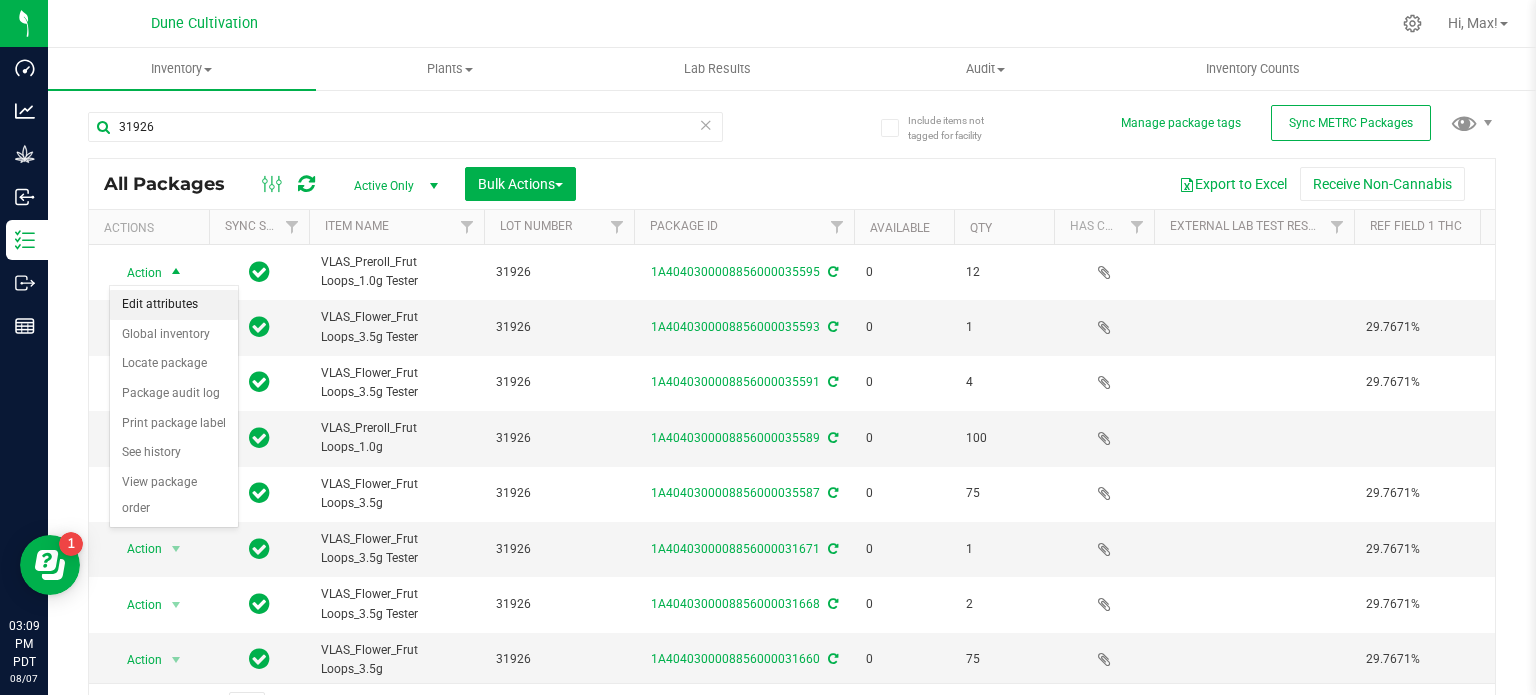 click on "Edit attributes" at bounding box center (174, 305) 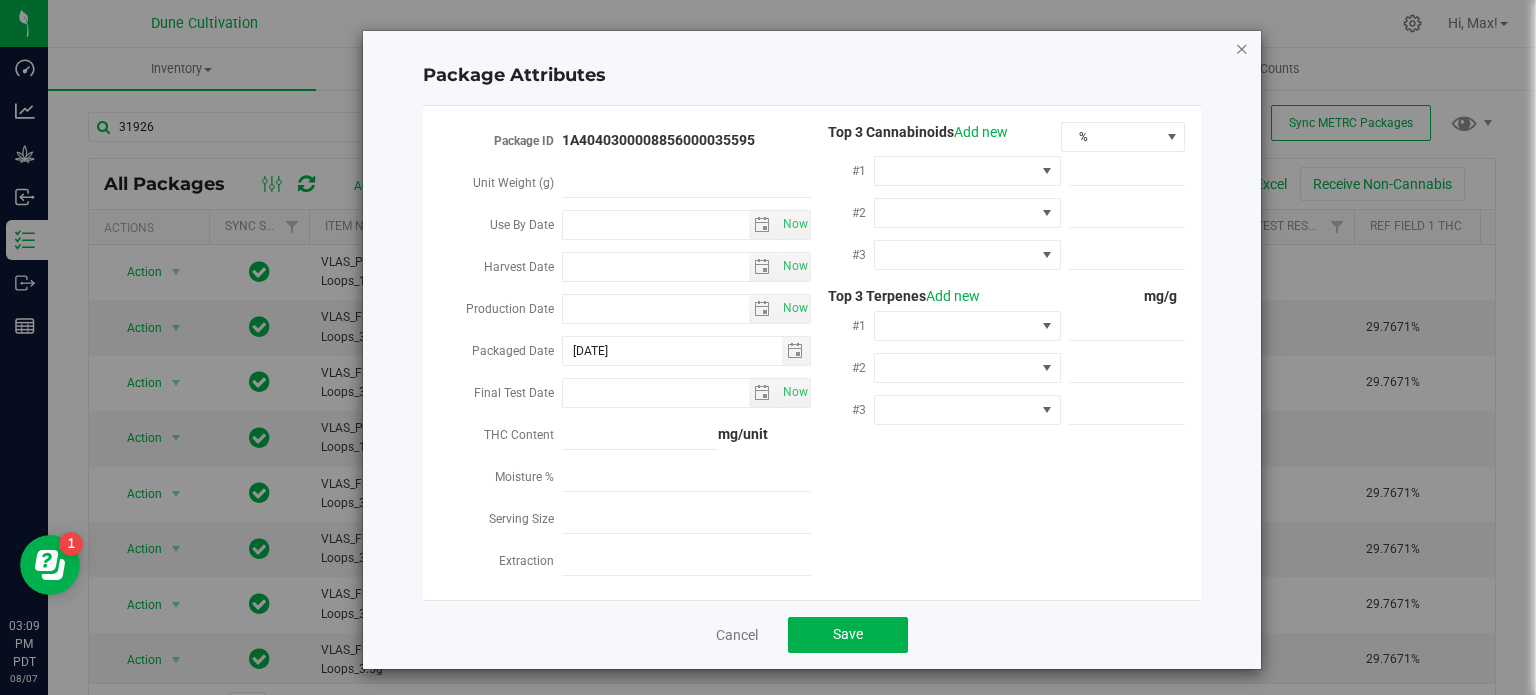 click at bounding box center [1242, 48] 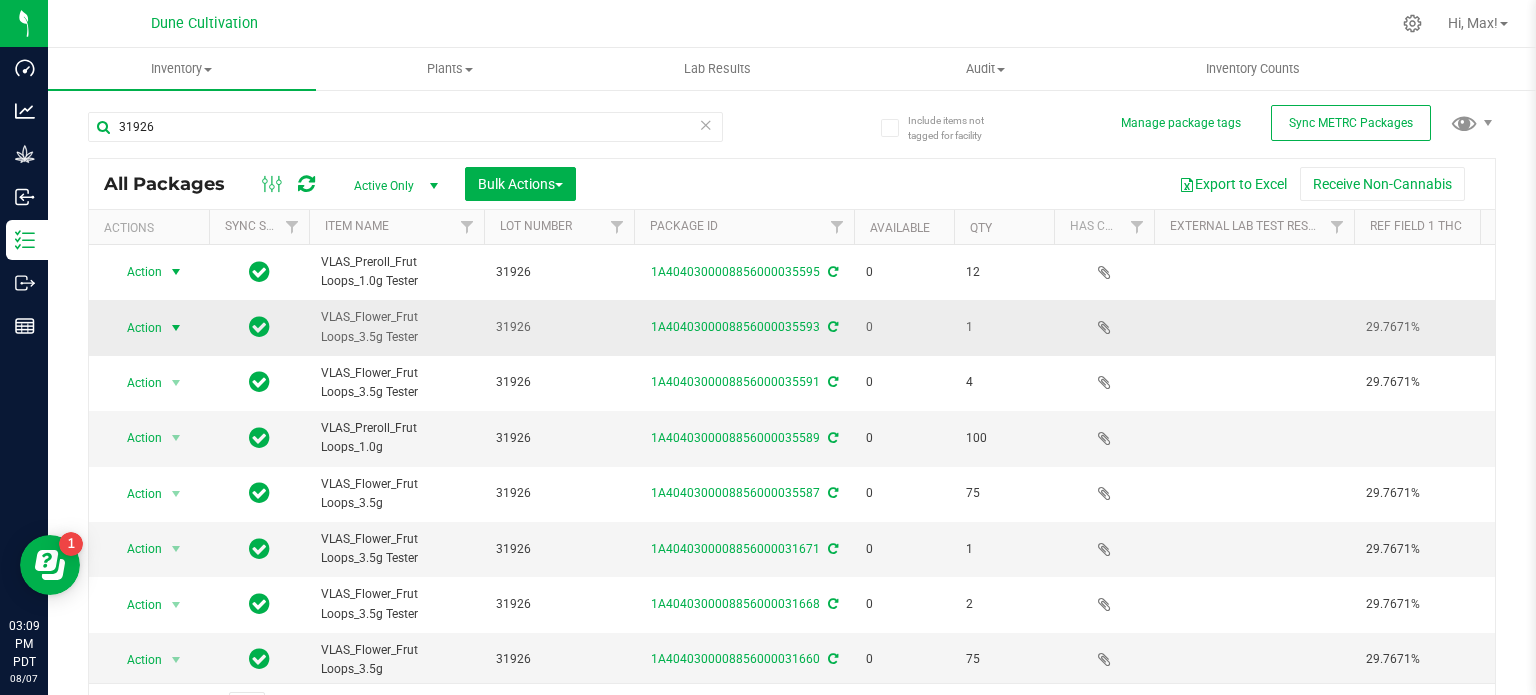 click on "Action" at bounding box center (136, 328) 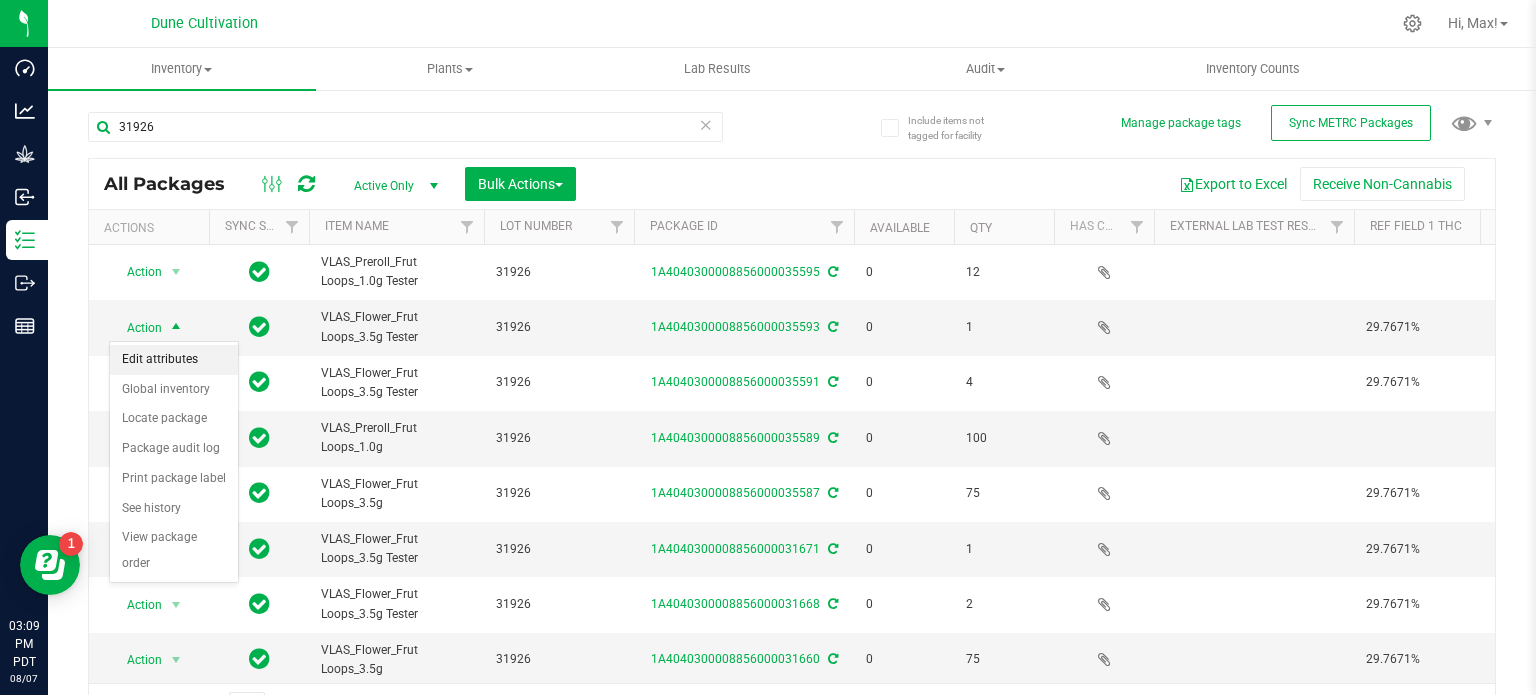 click on "Edit attributes" at bounding box center (174, 360) 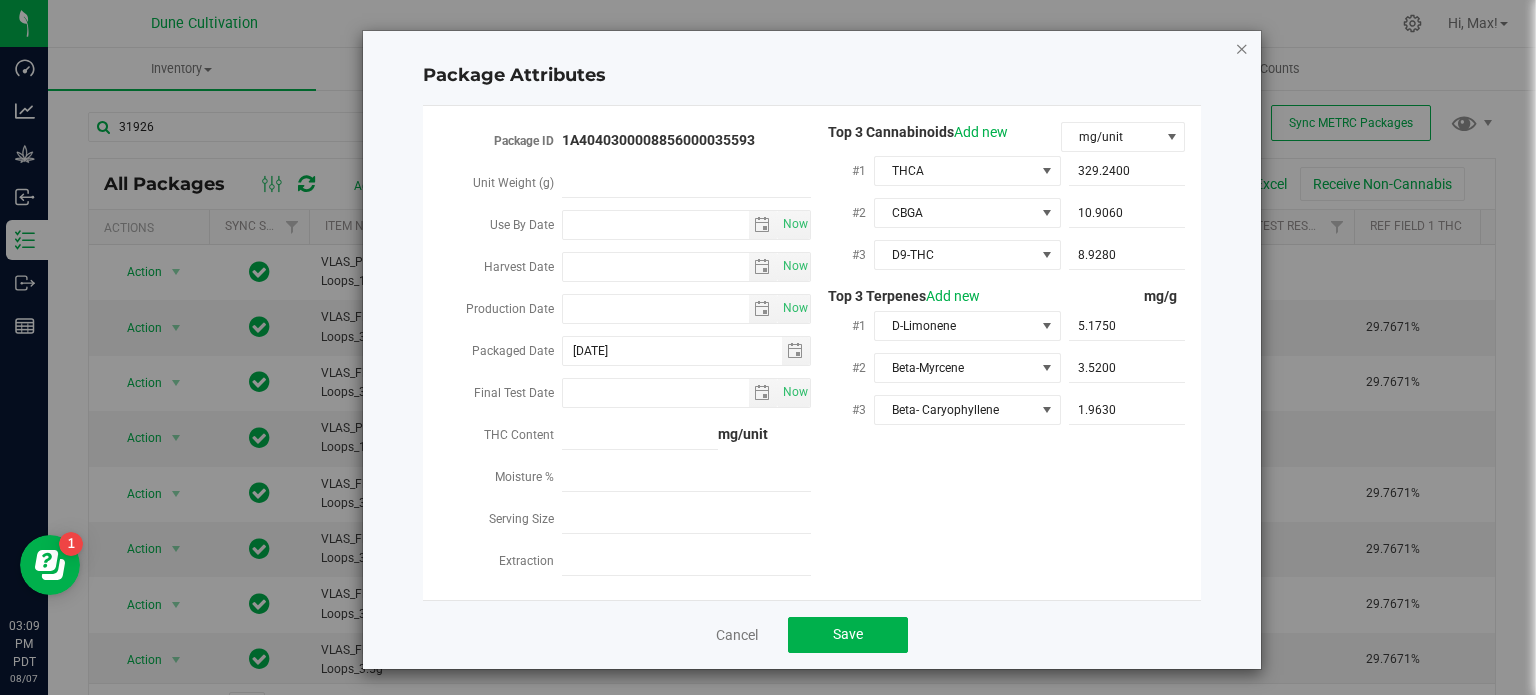 click at bounding box center [1242, 48] 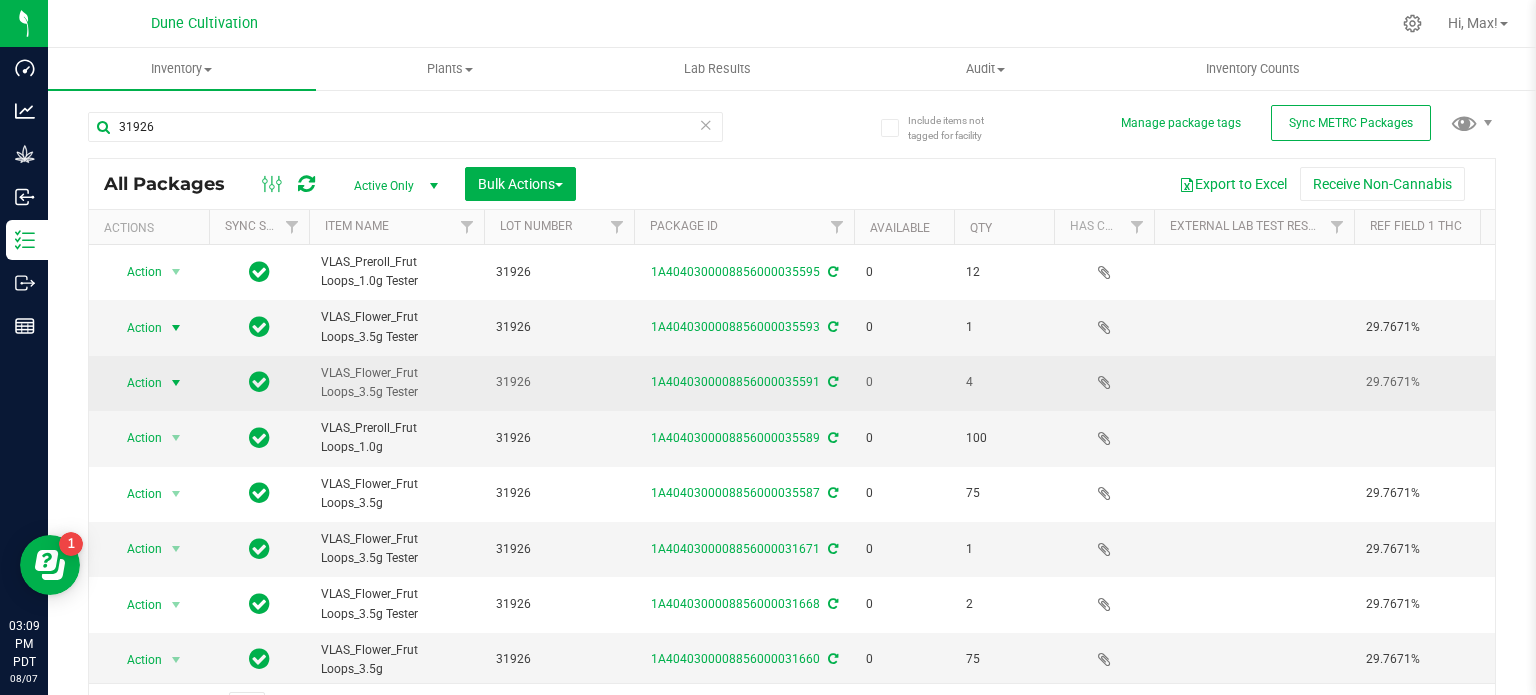 scroll, scrollTop: 0, scrollLeft: 378, axis: horizontal 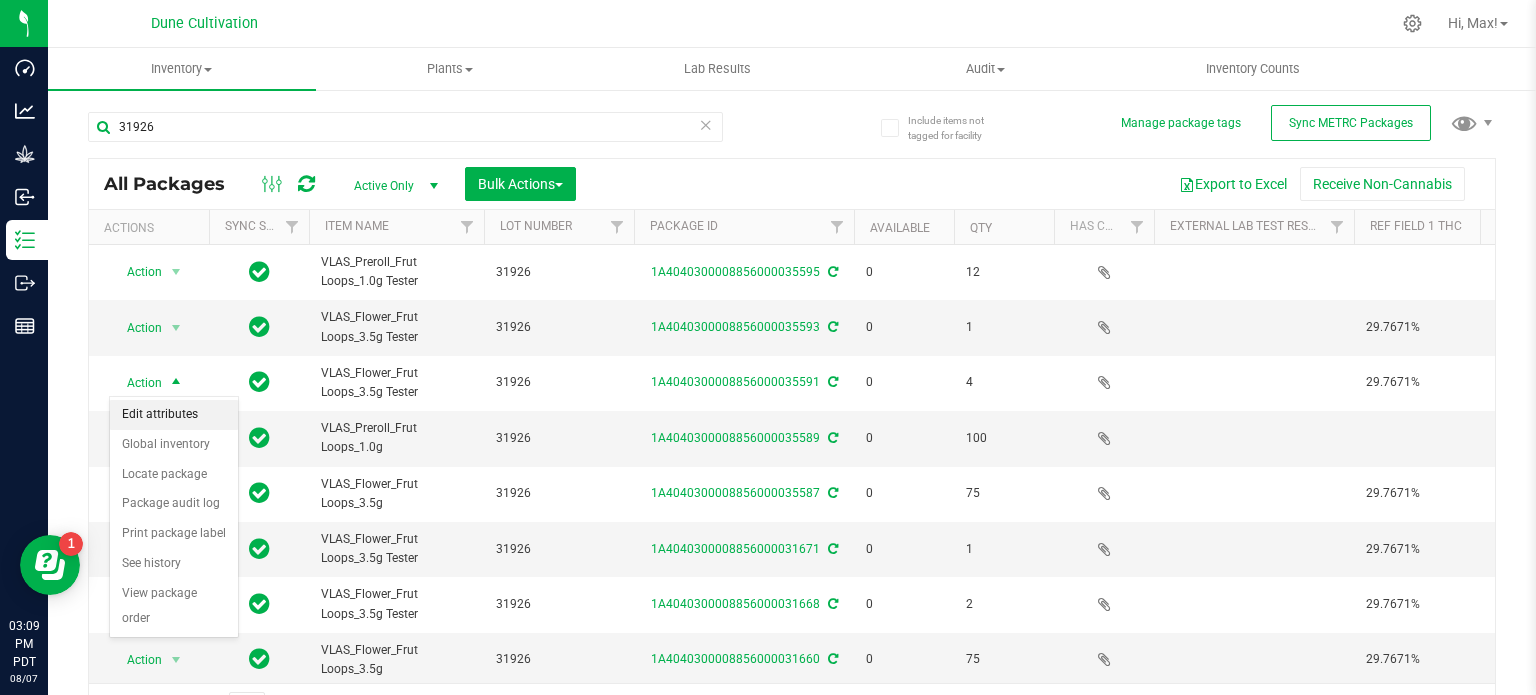click on "Edit attributes" at bounding box center [174, 415] 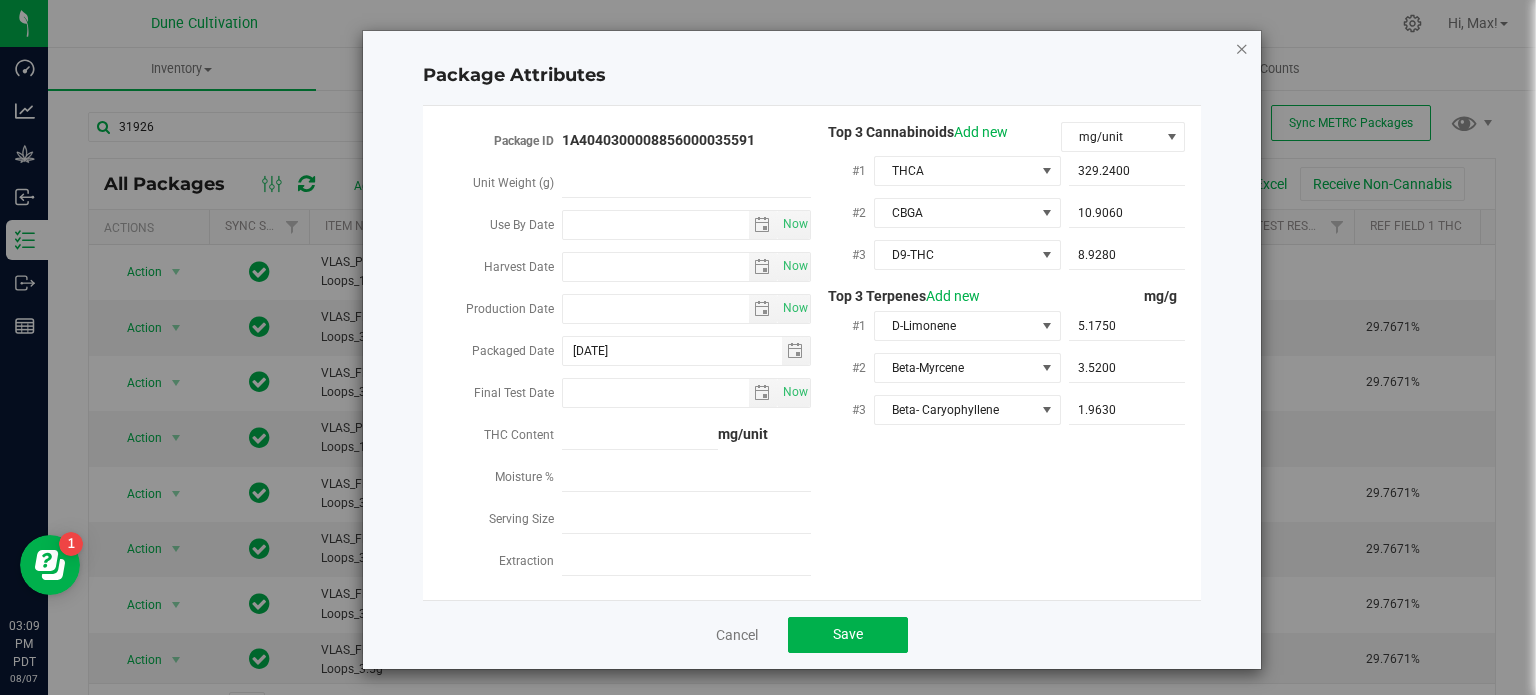click at bounding box center [1242, 48] 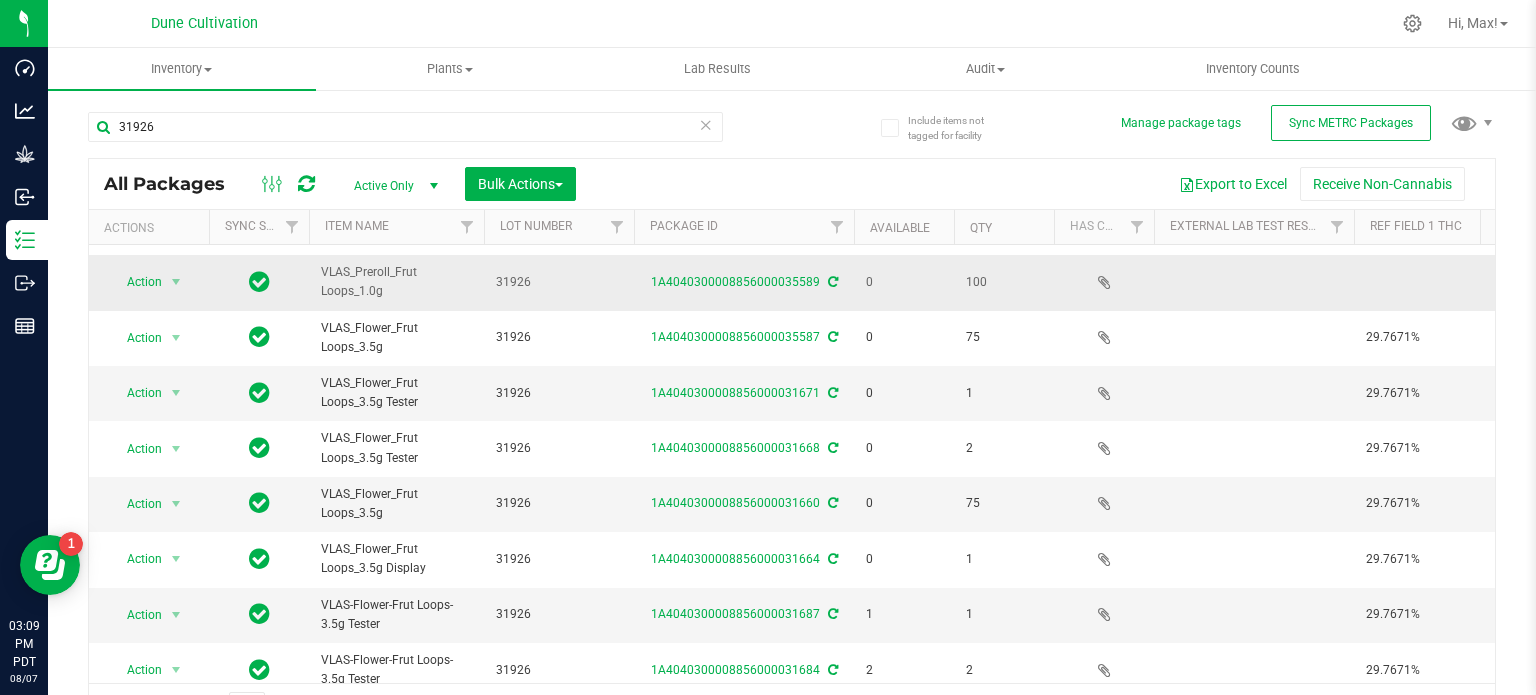 scroll, scrollTop: 159, scrollLeft: 0, axis: vertical 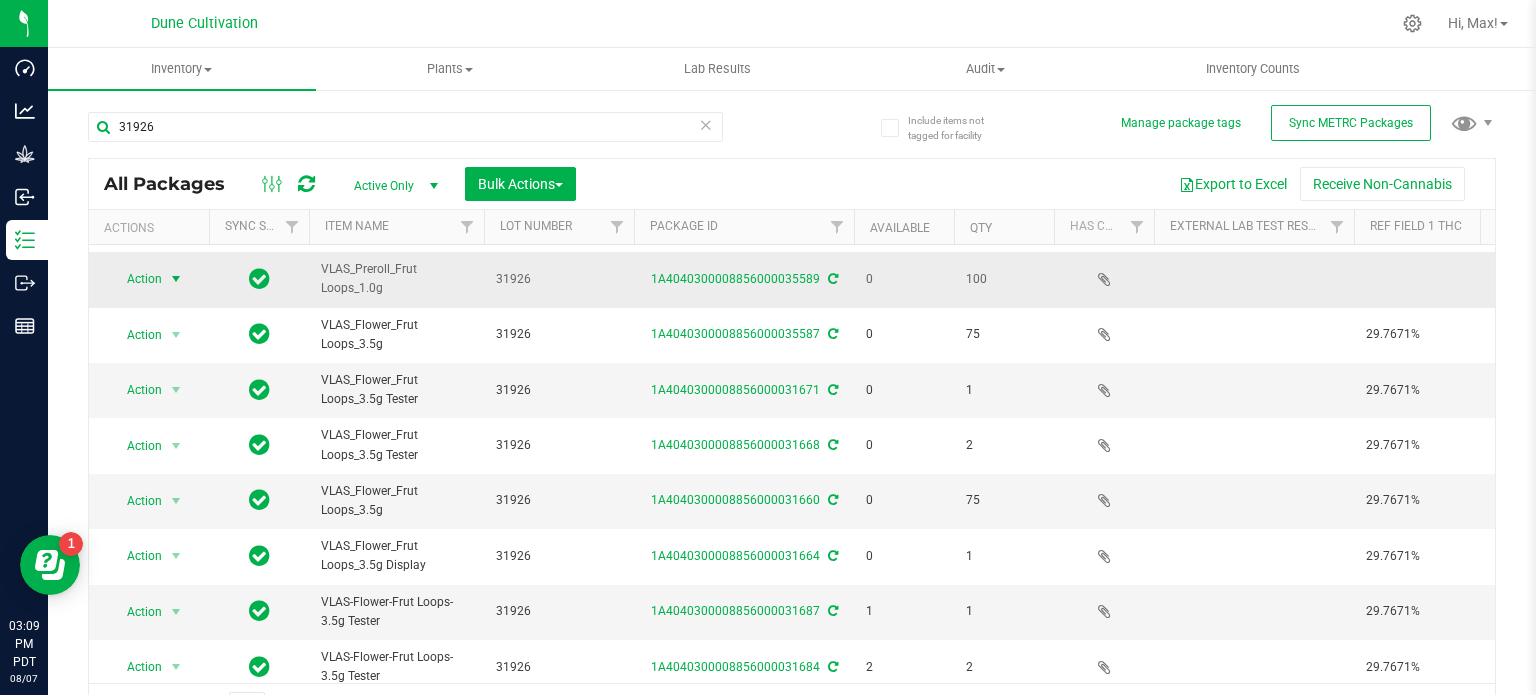 click on "Action" at bounding box center [136, 279] 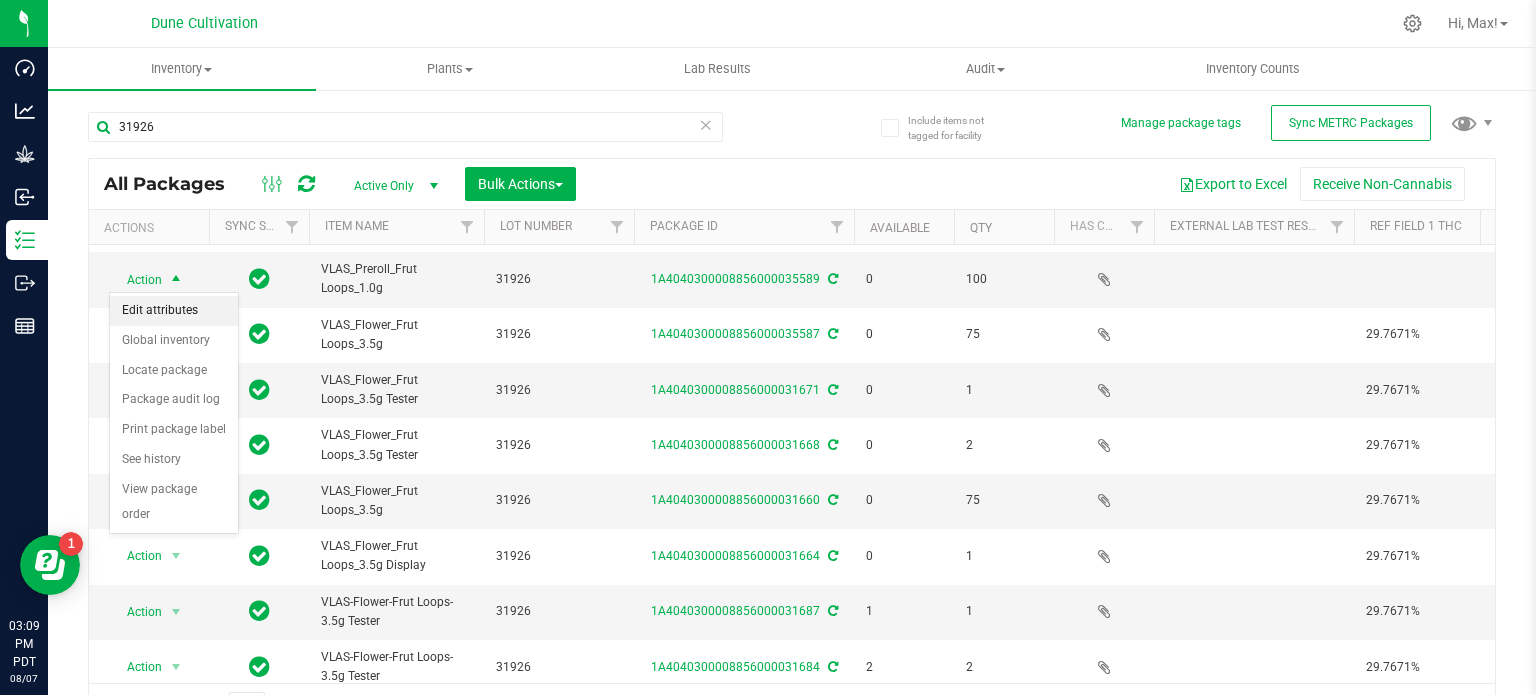click on "Edit attributes" at bounding box center (174, 311) 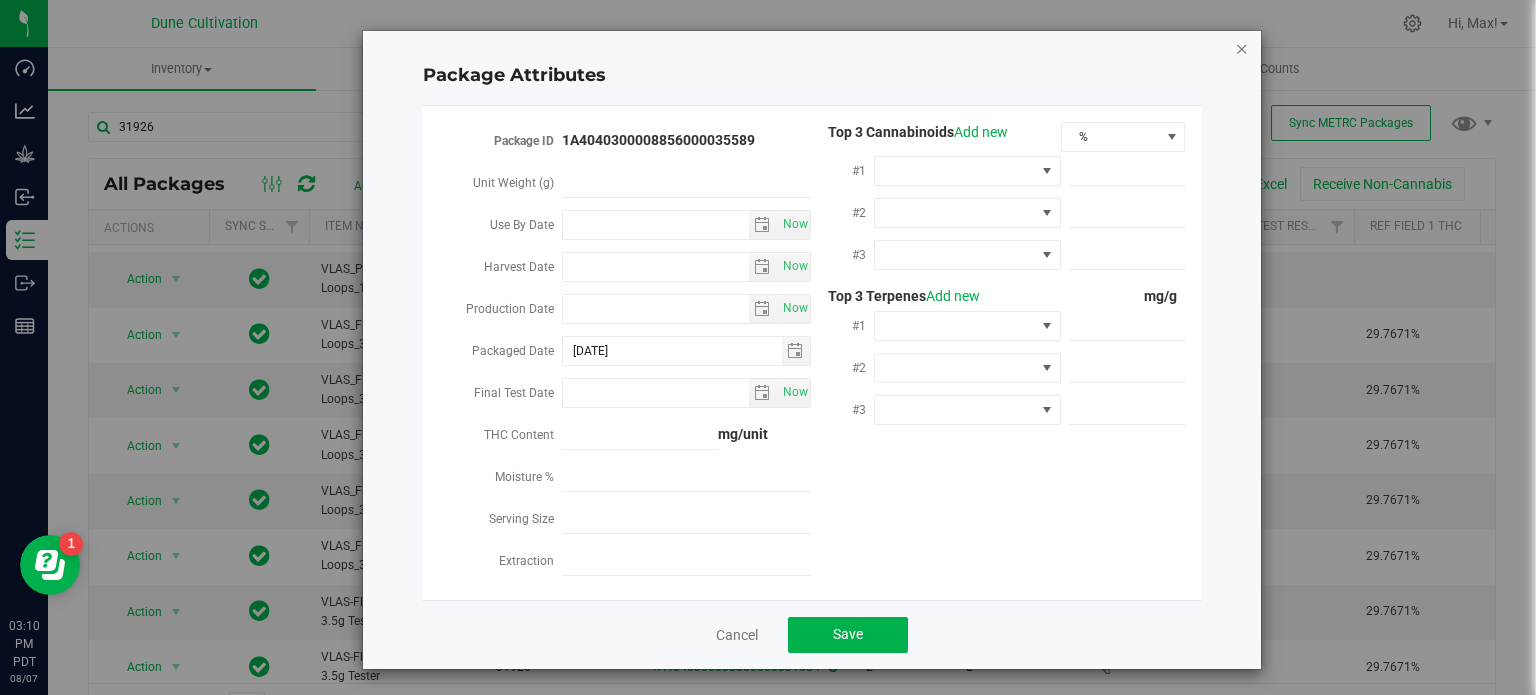 click at bounding box center [1242, 48] 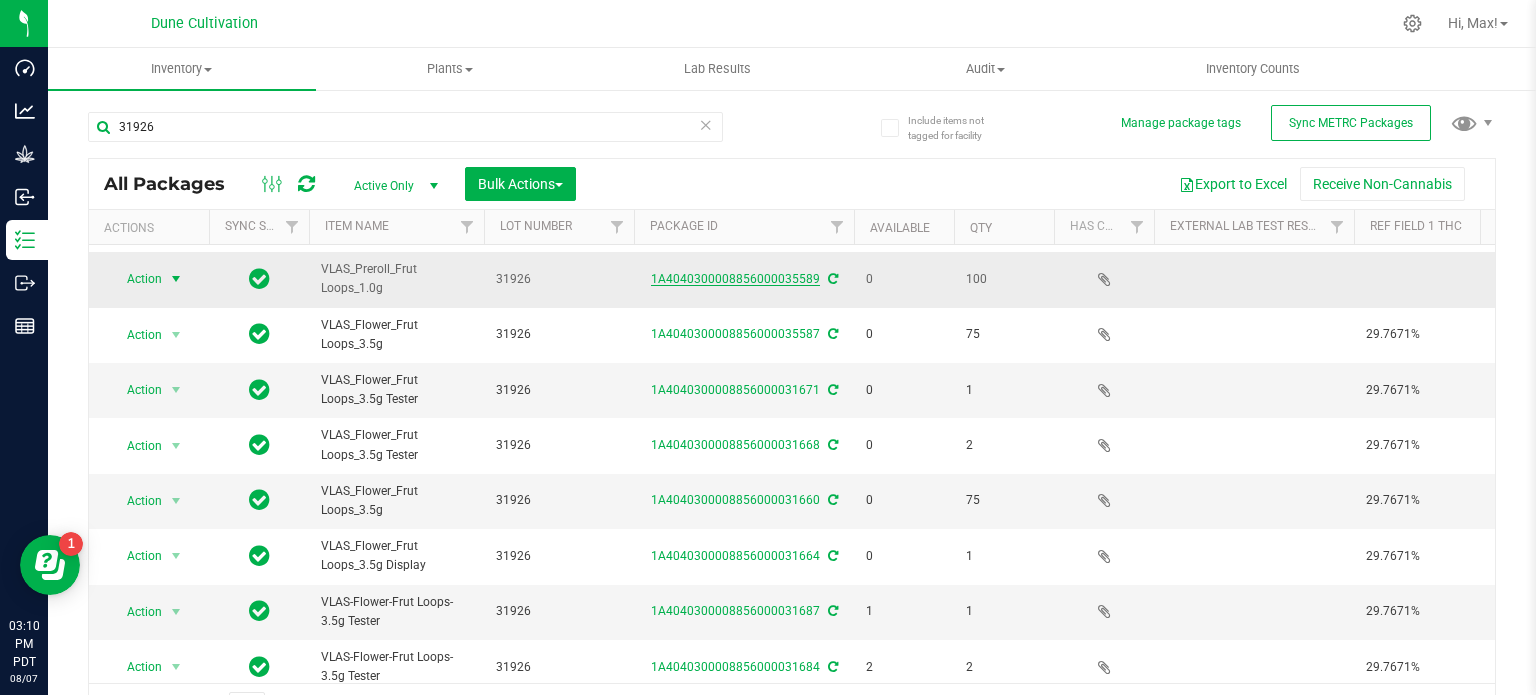 scroll, scrollTop: 0, scrollLeft: 0, axis: both 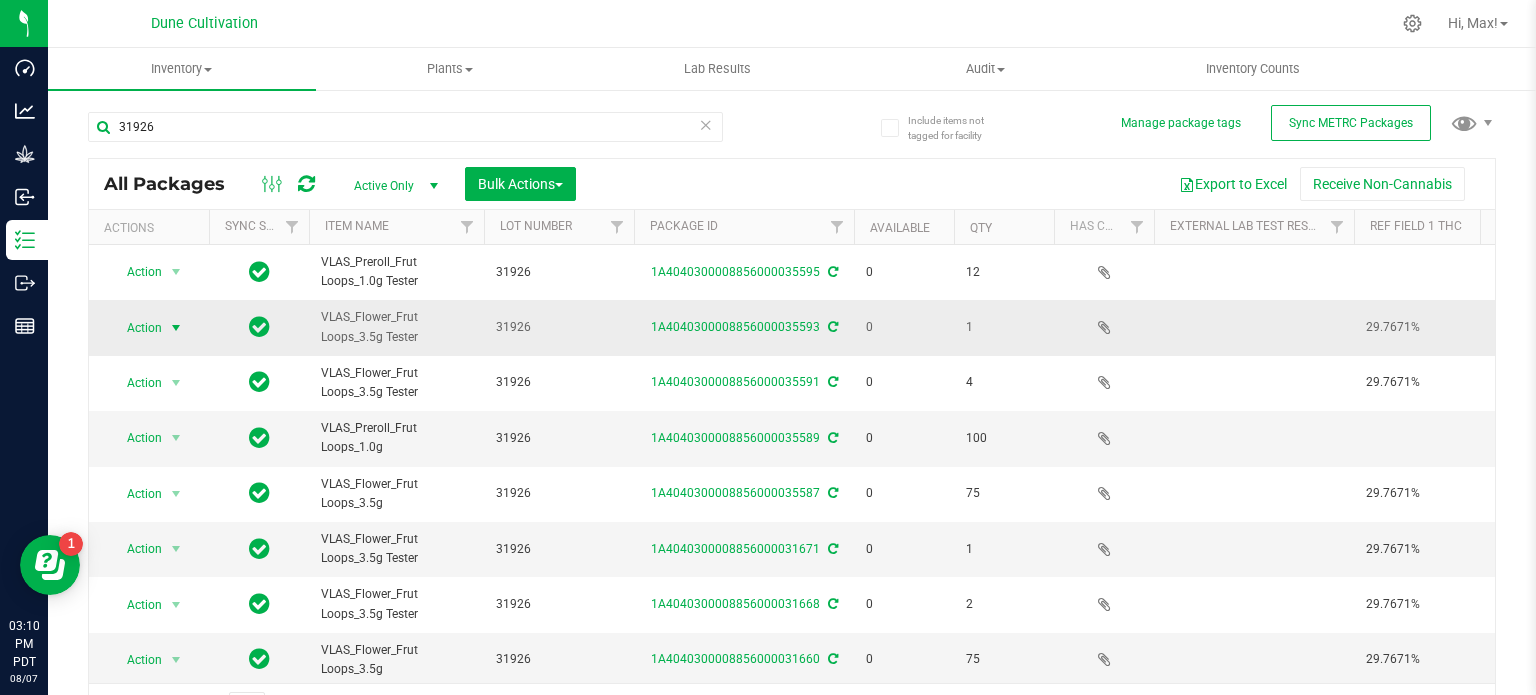click on "Action" at bounding box center [136, 328] 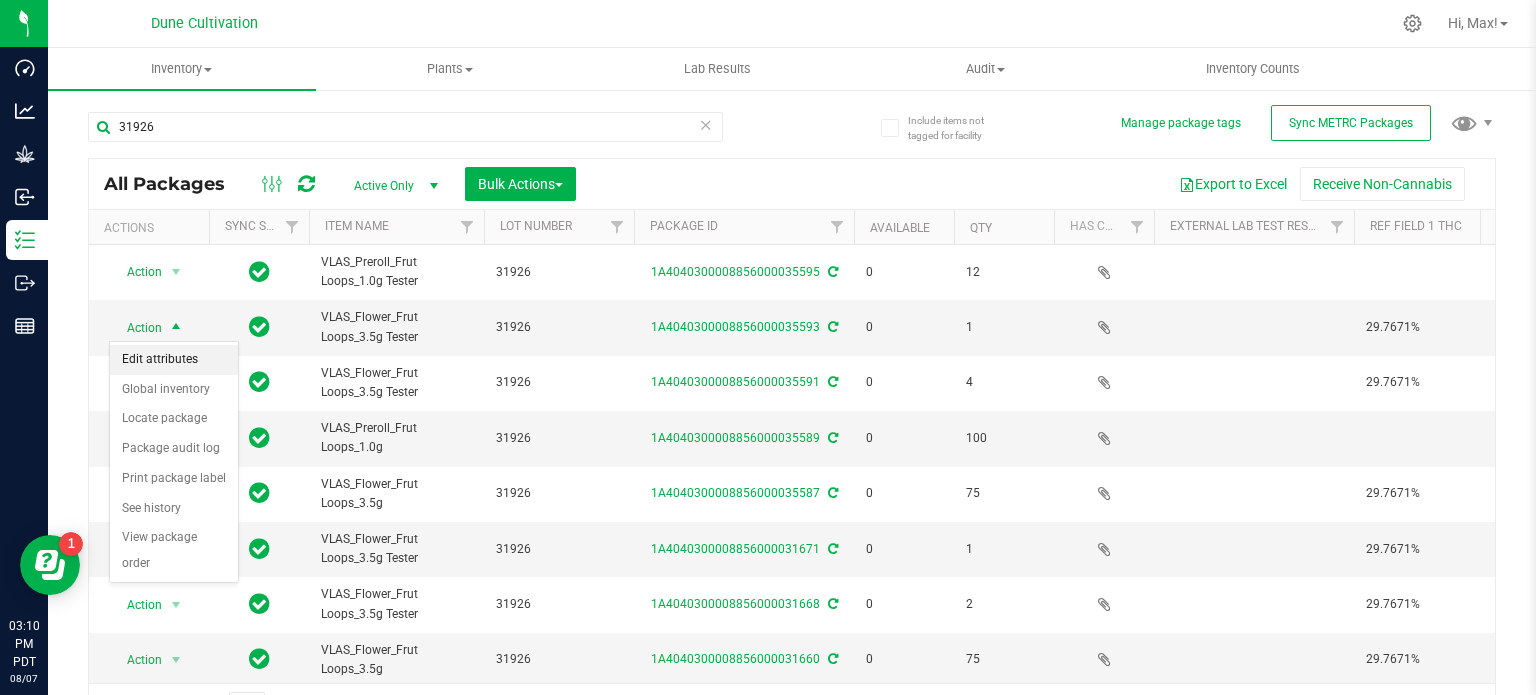 click on "Edit attributes" at bounding box center [174, 360] 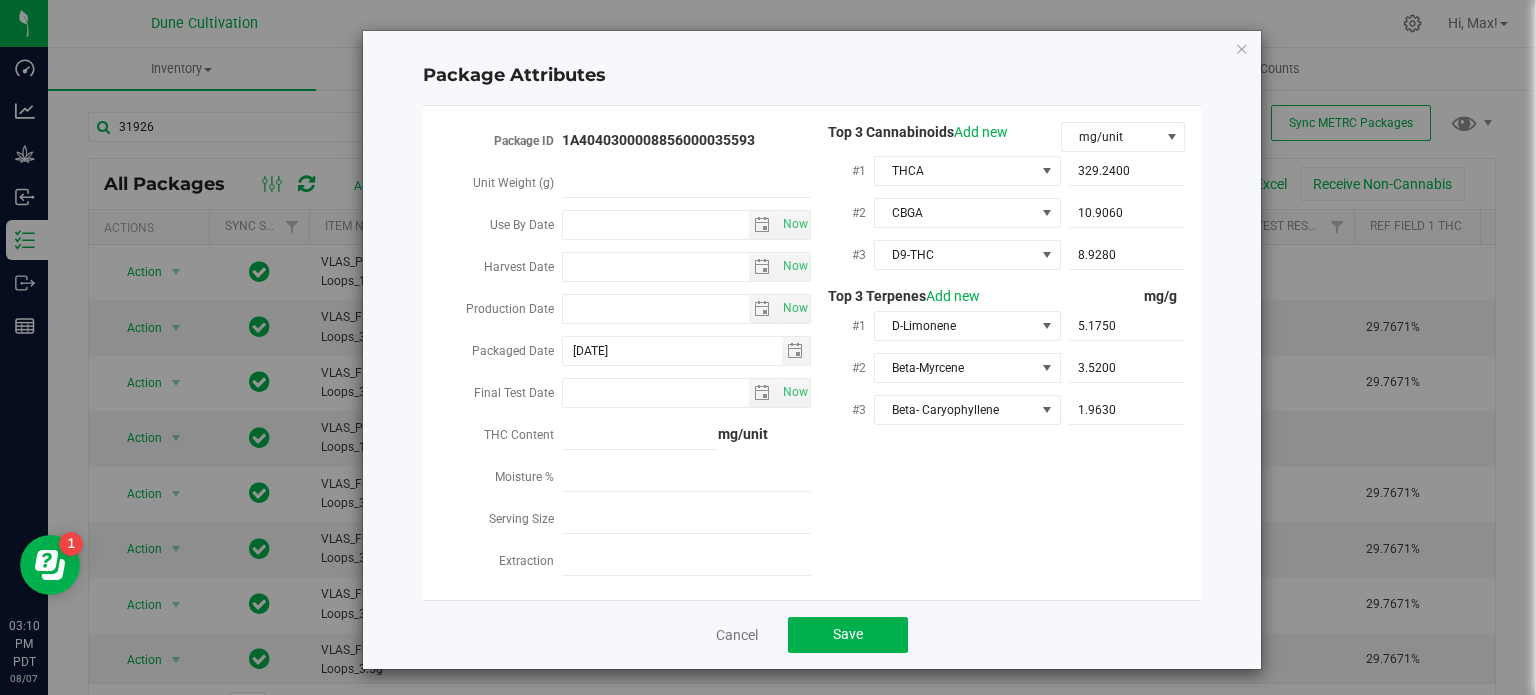 click on "Package Attributes
Package ID
1A4040300008856000035593
Unit Weight (g)
Use By Date
Now
Harvest Date
Now" at bounding box center (812, 350) 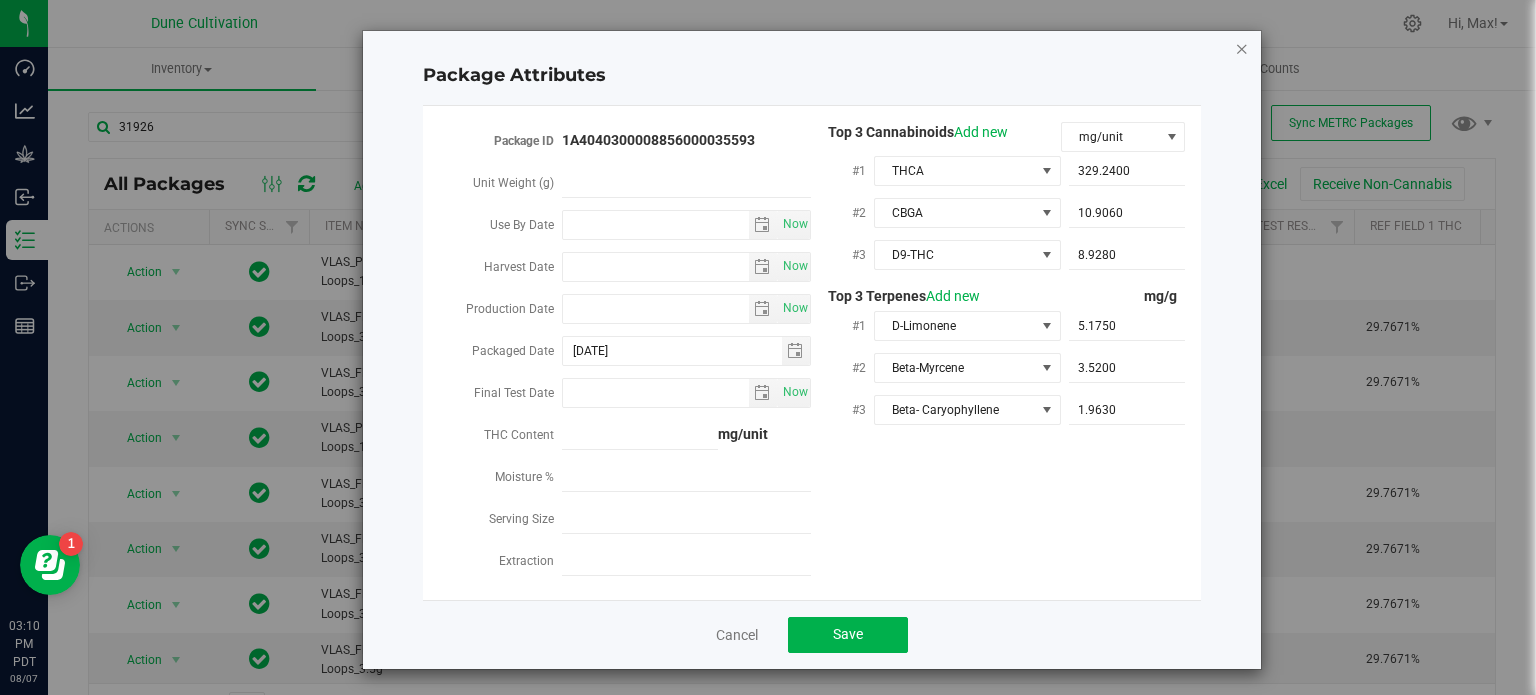 click at bounding box center (1242, 48) 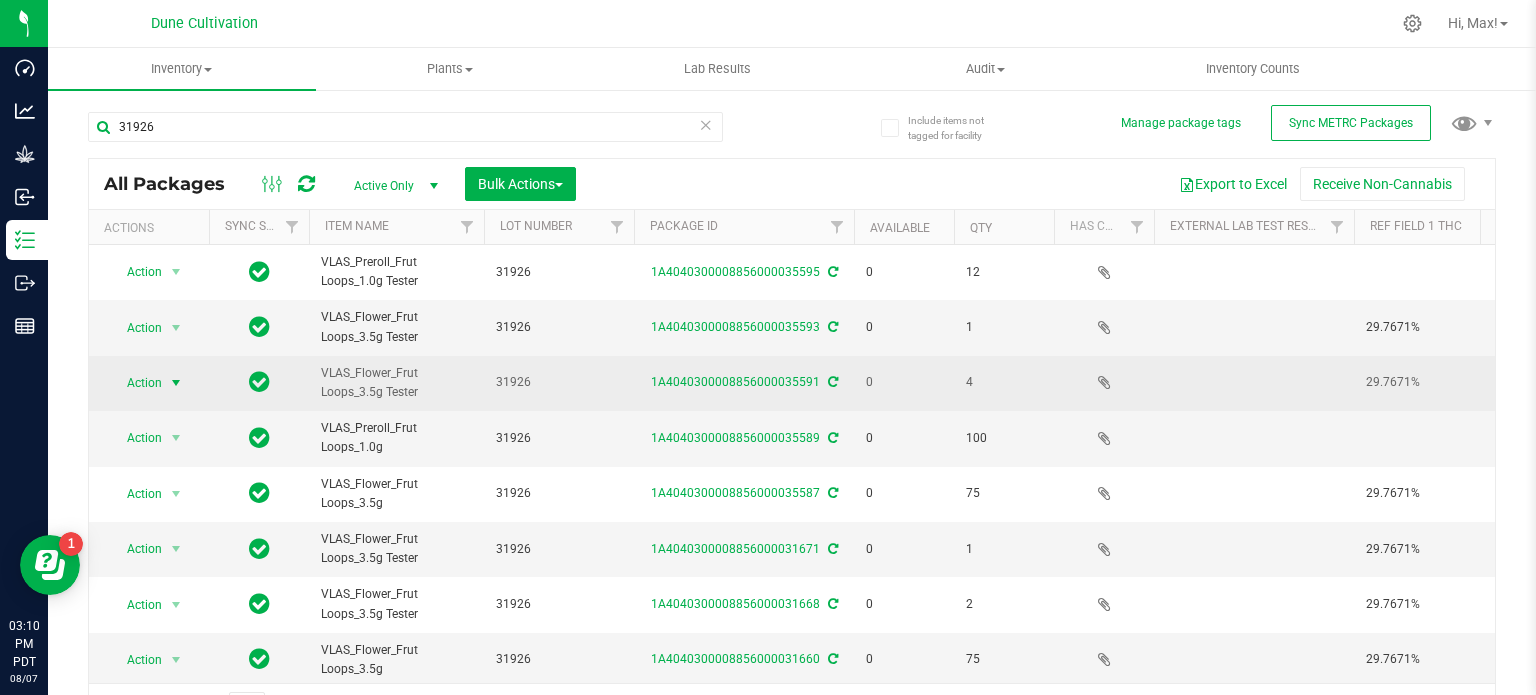 click on "Action" at bounding box center [136, 383] 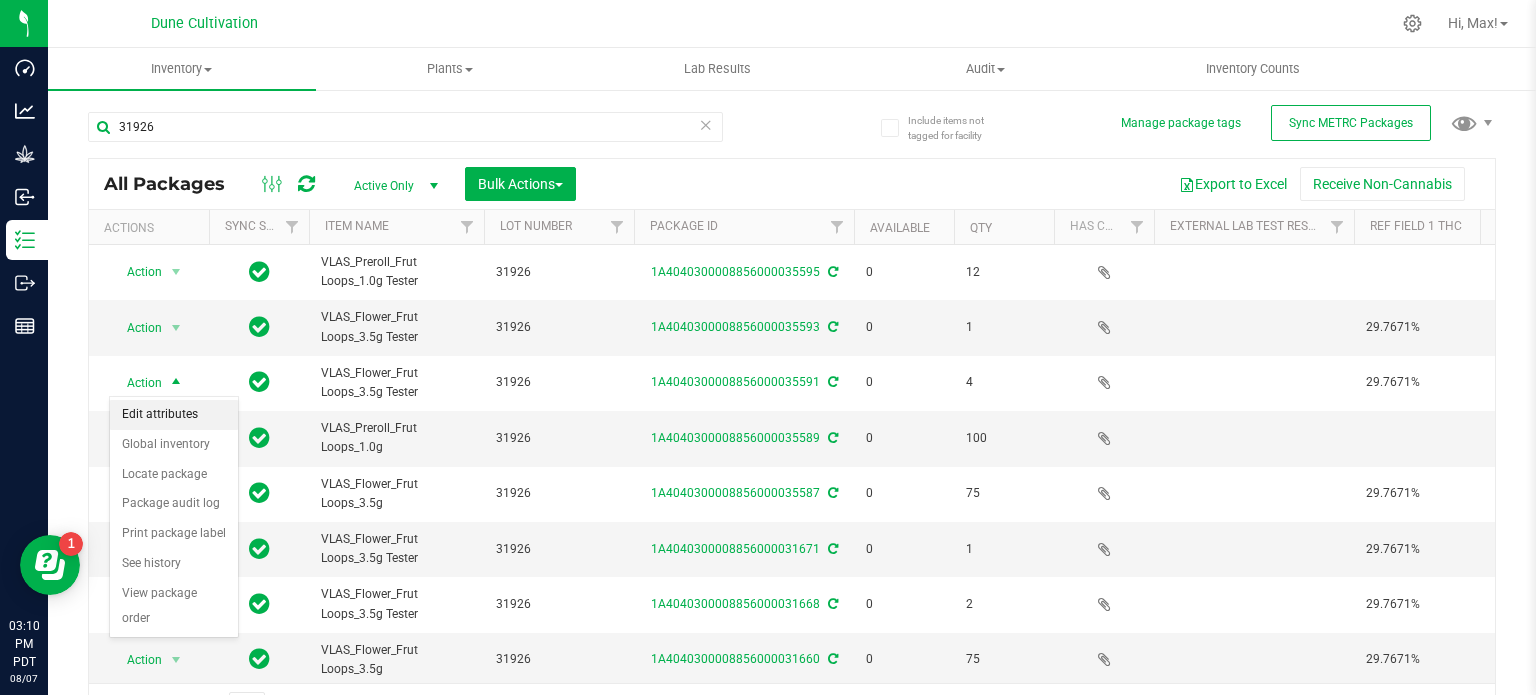 click on "Edit attributes" at bounding box center [174, 415] 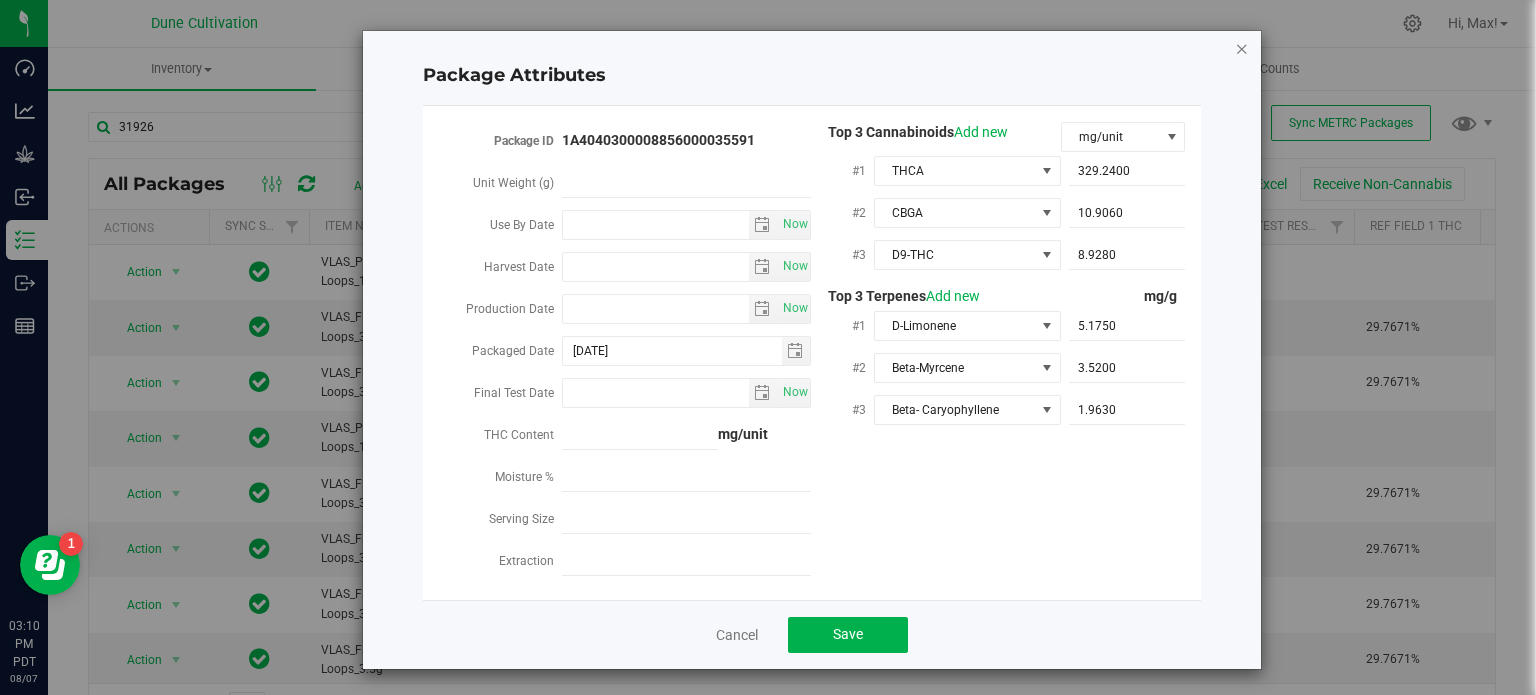 click at bounding box center [1242, 48] 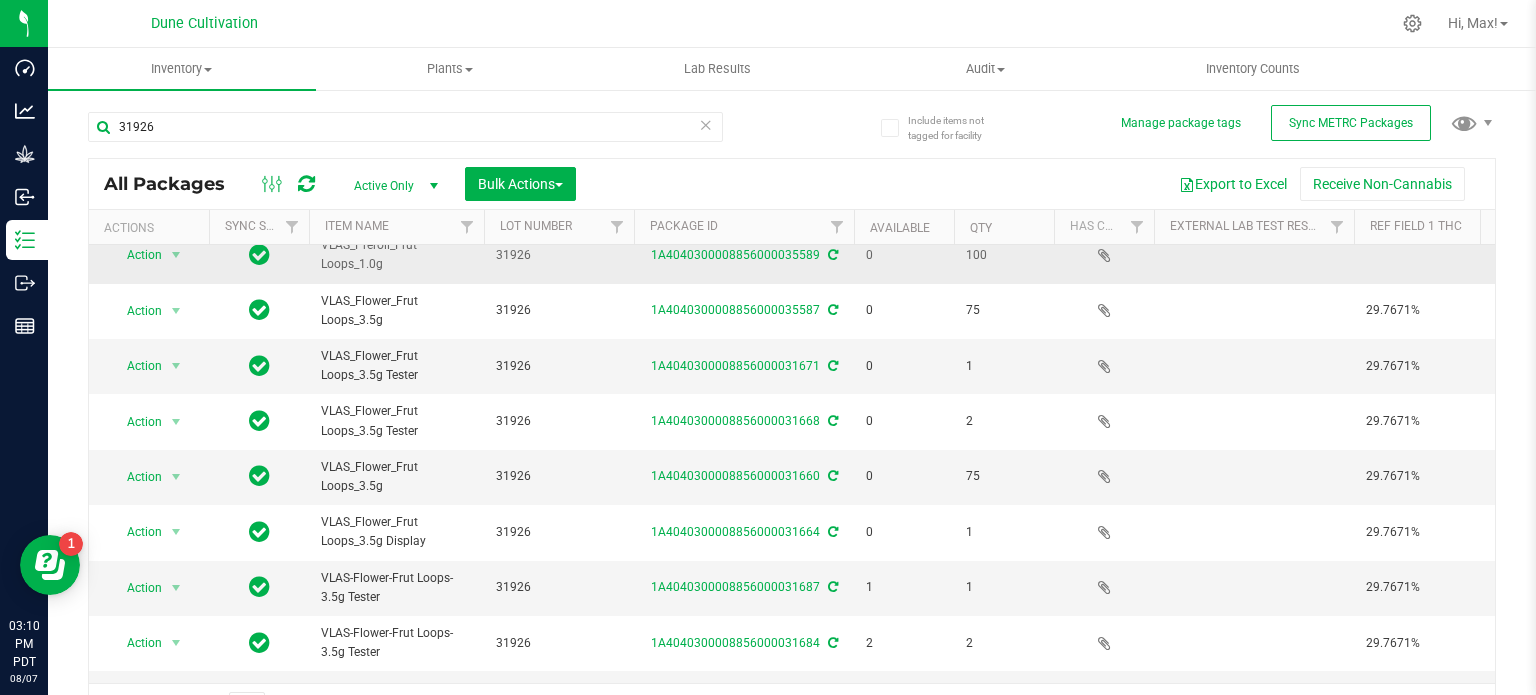 scroll, scrollTop: 184, scrollLeft: 0, axis: vertical 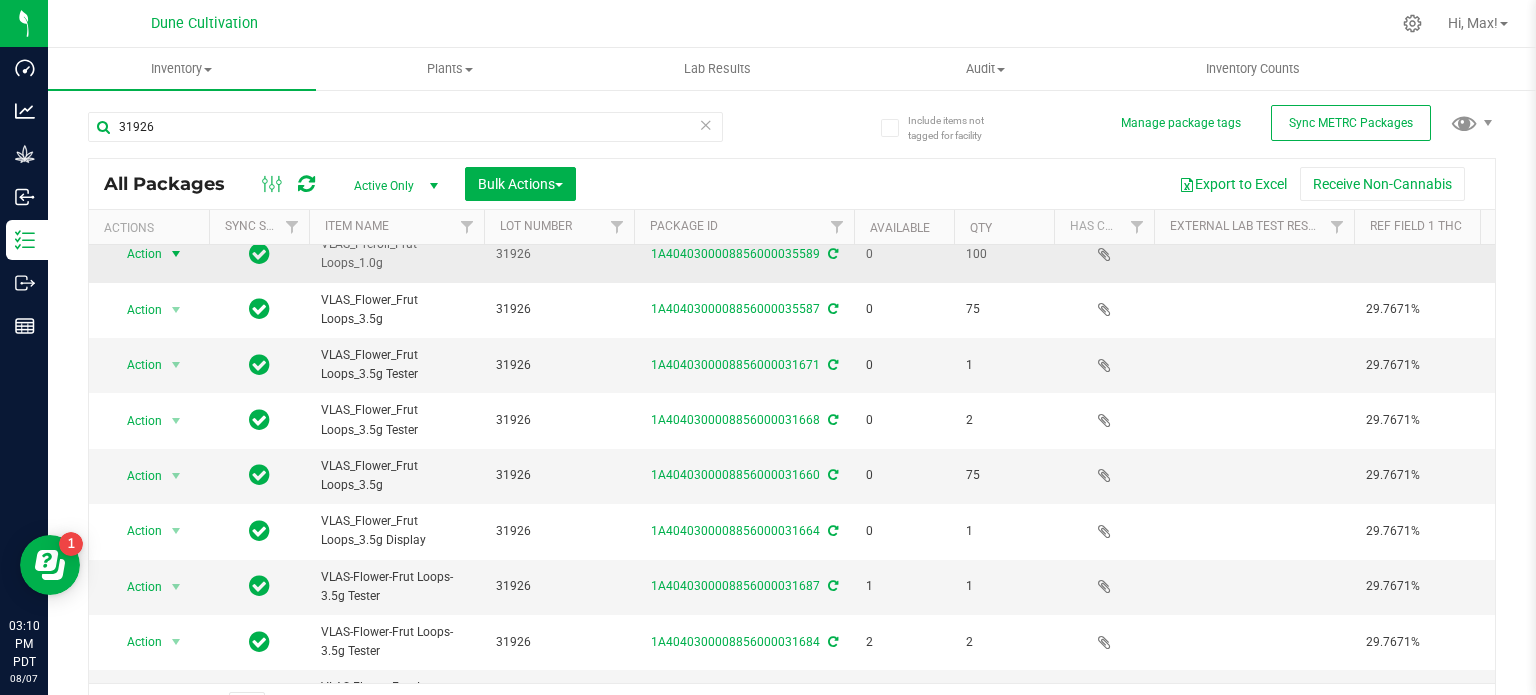 click at bounding box center [176, 254] 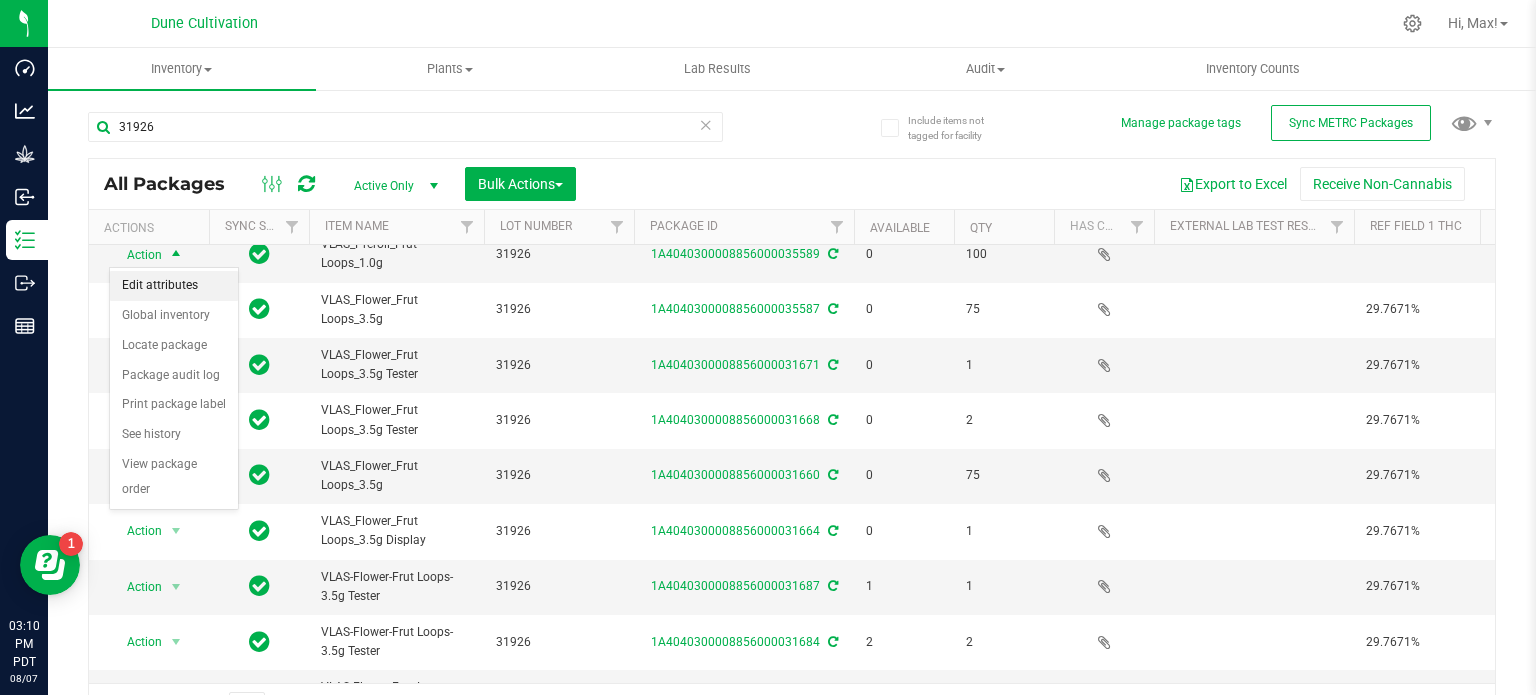 click on "Edit attributes" at bounding box center [174, 286] 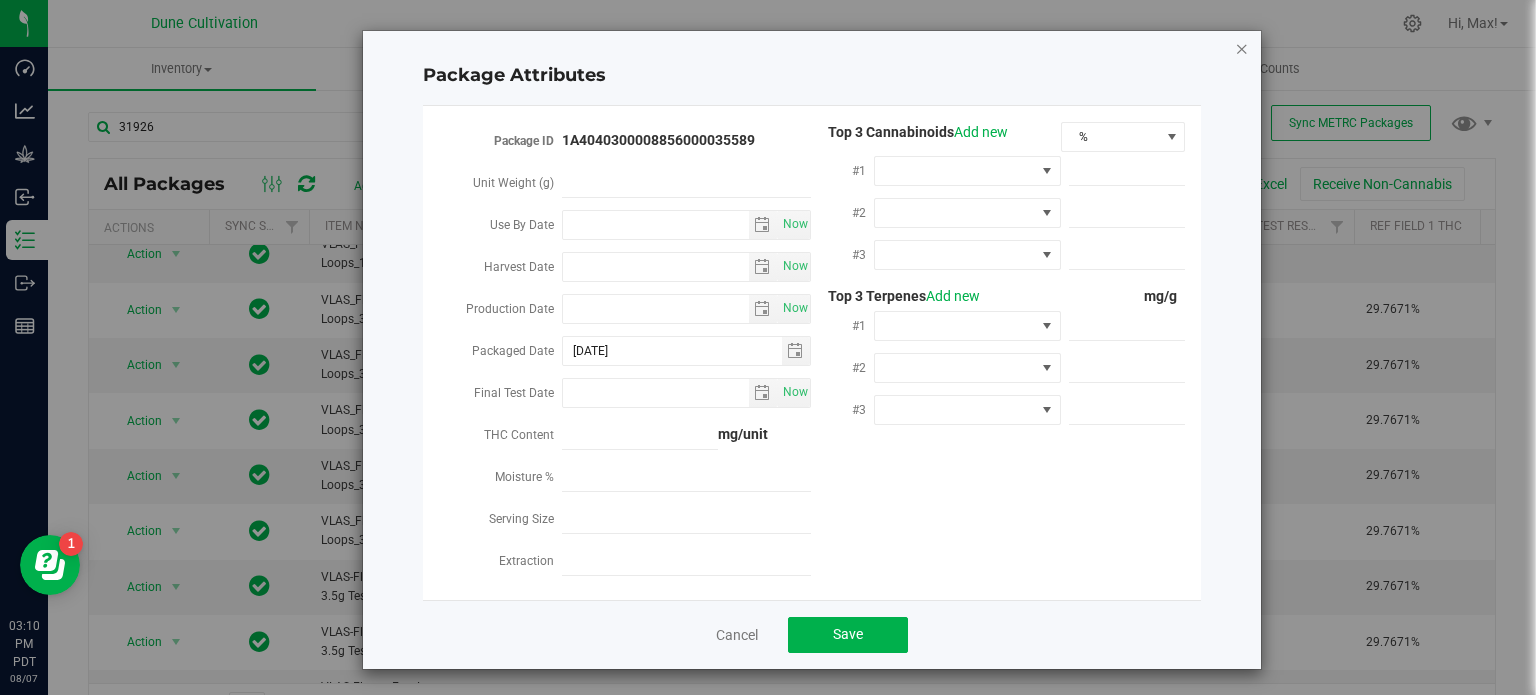 click at bounding box center (1242, 48) 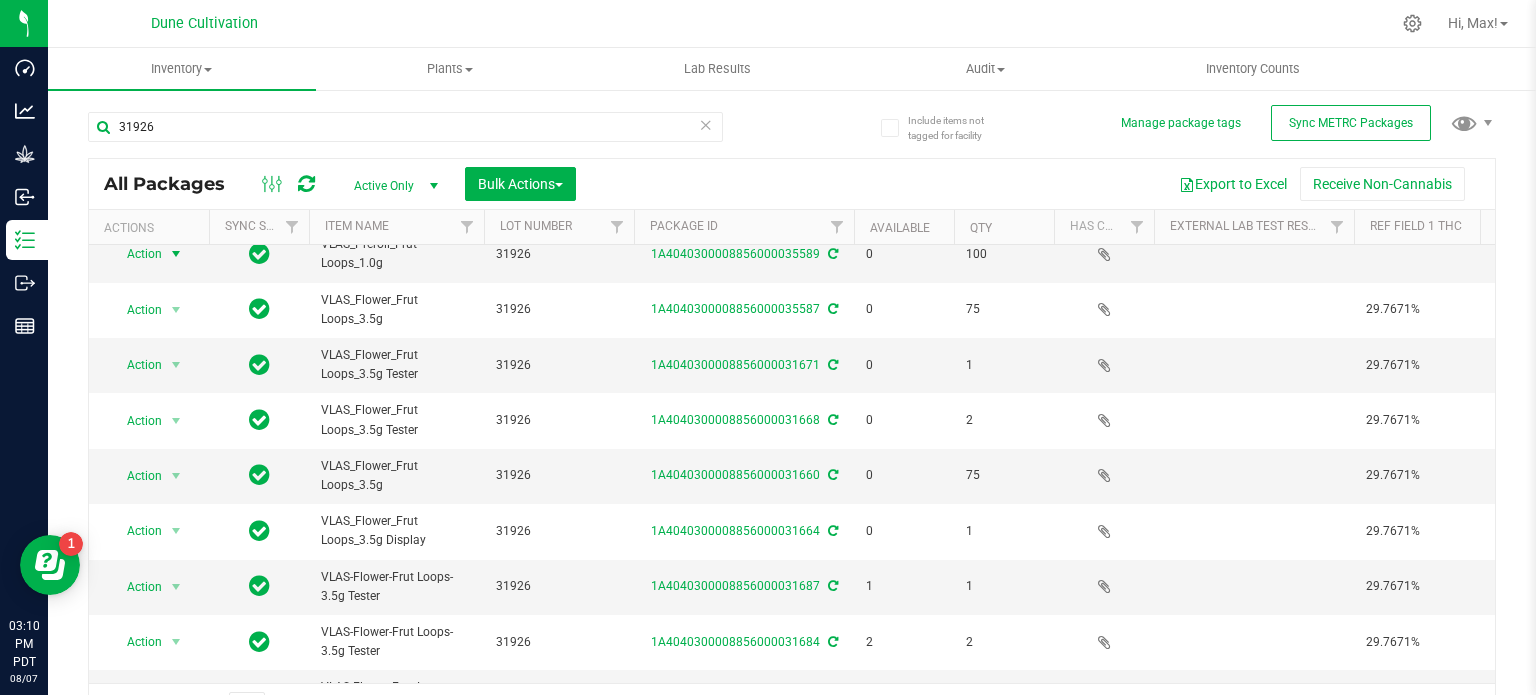 scroll, scrollTop: 179, scrollLeft: 0, axis: vertical 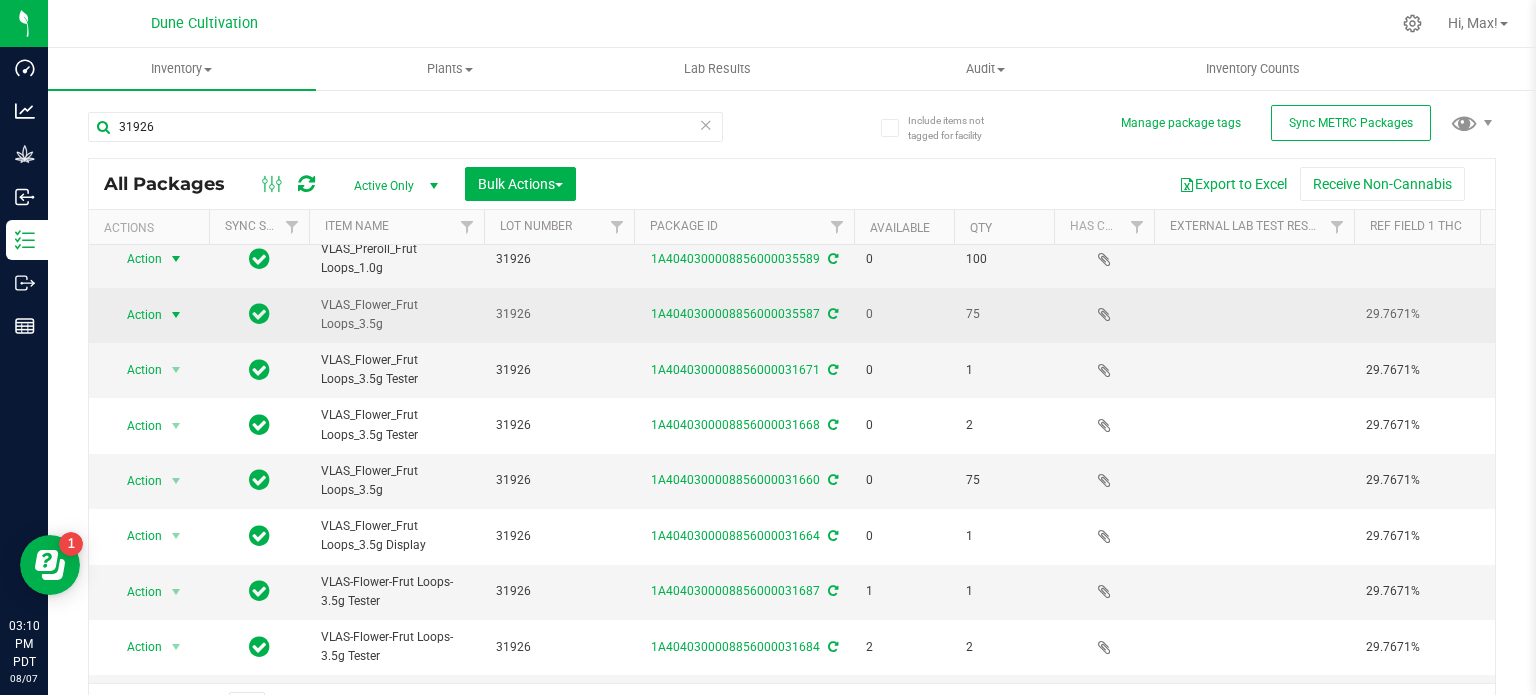 click at bounding box center [176, 315] 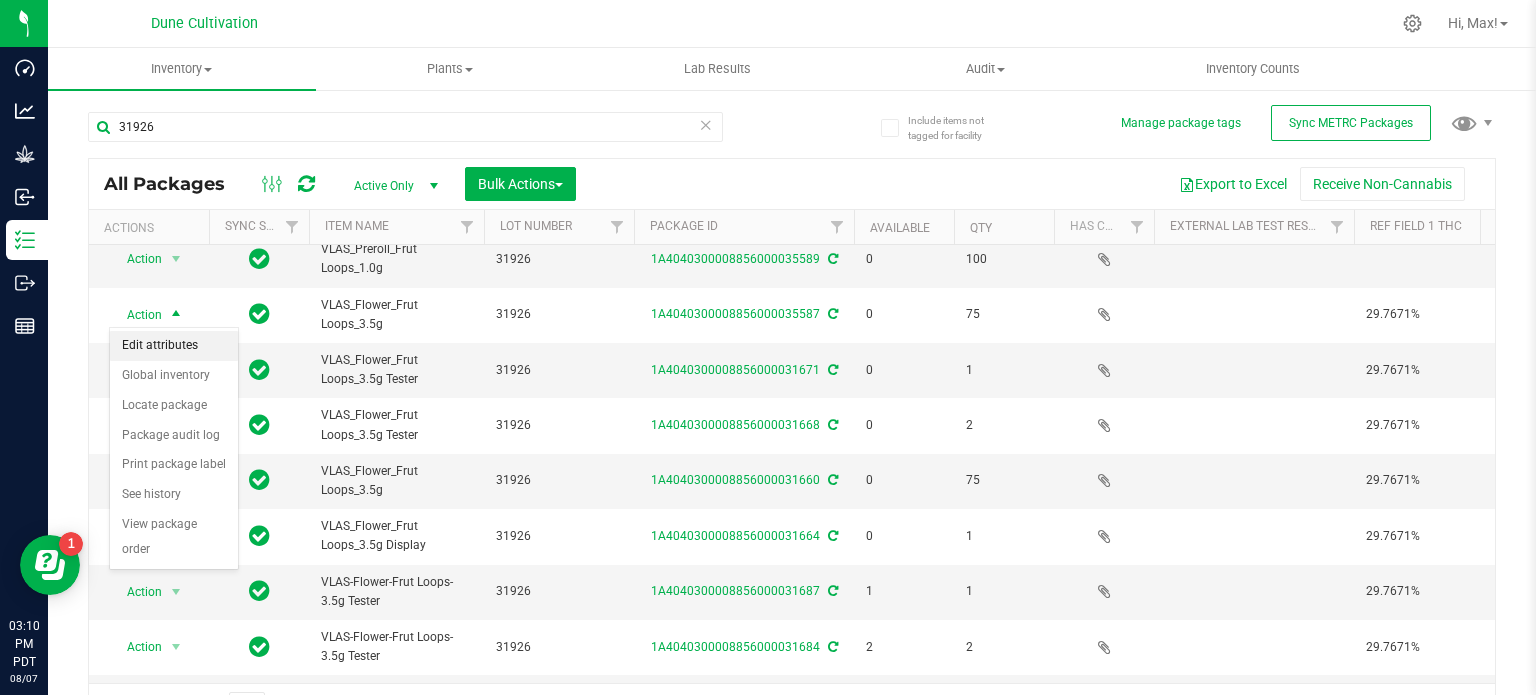 click on "Edit attributes" at bounding box center (174, 346) 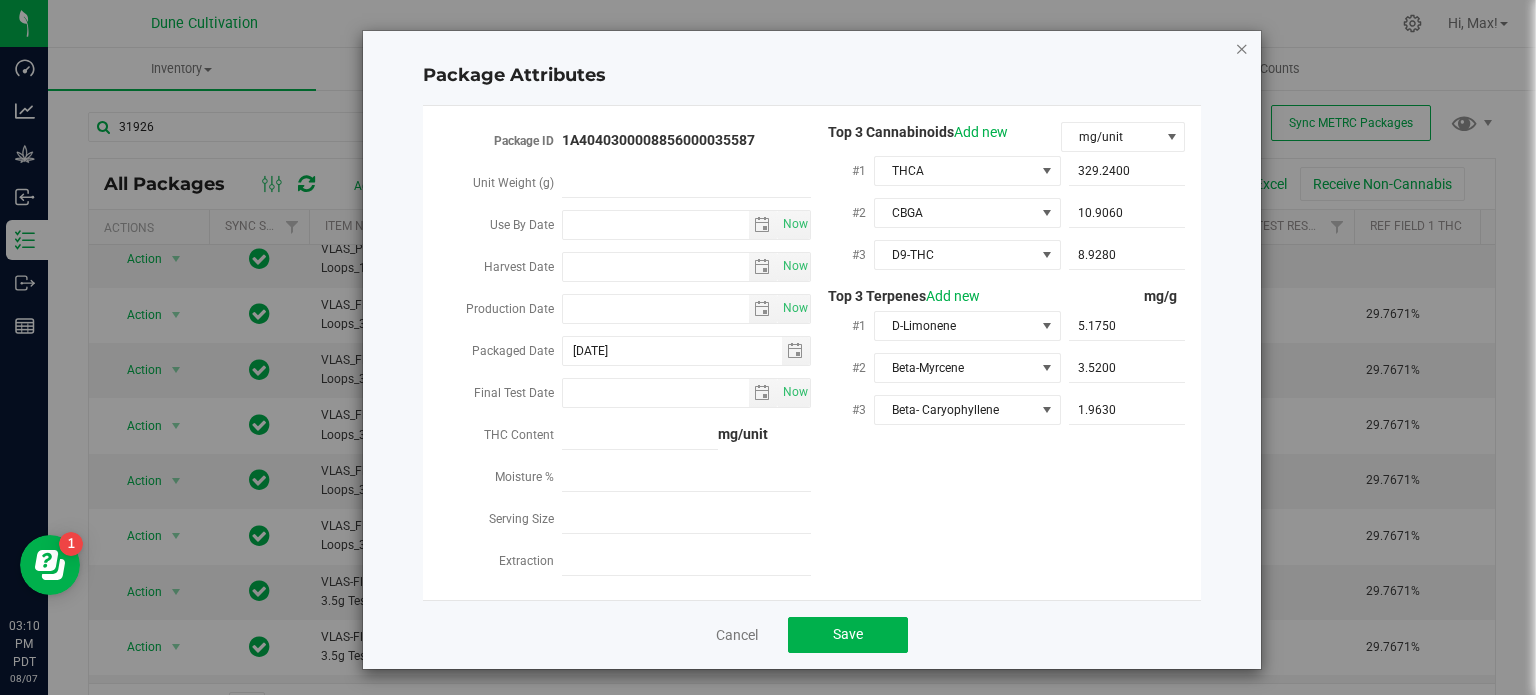 click at bounding box center (1242, 48) 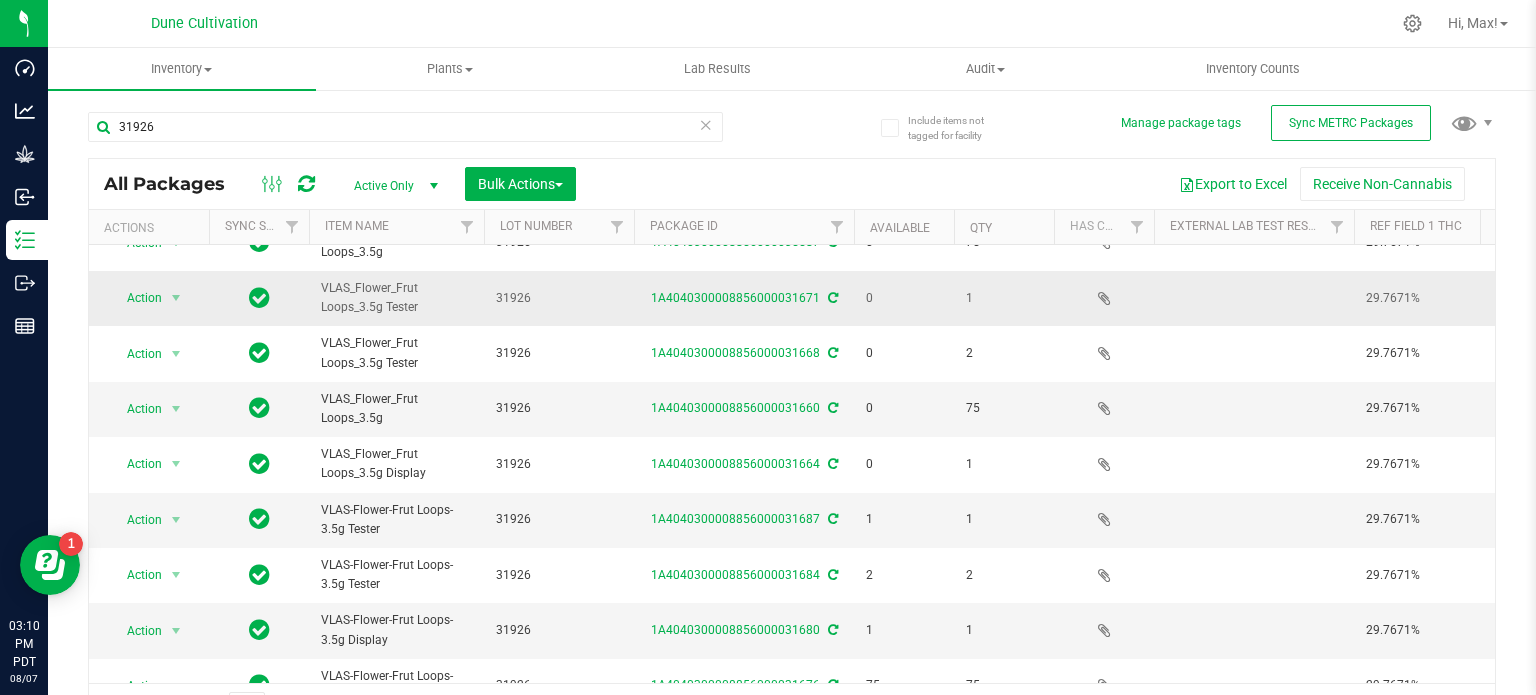 scroll, scrollTop: 267, scrollLeft: 0, axis: vertical 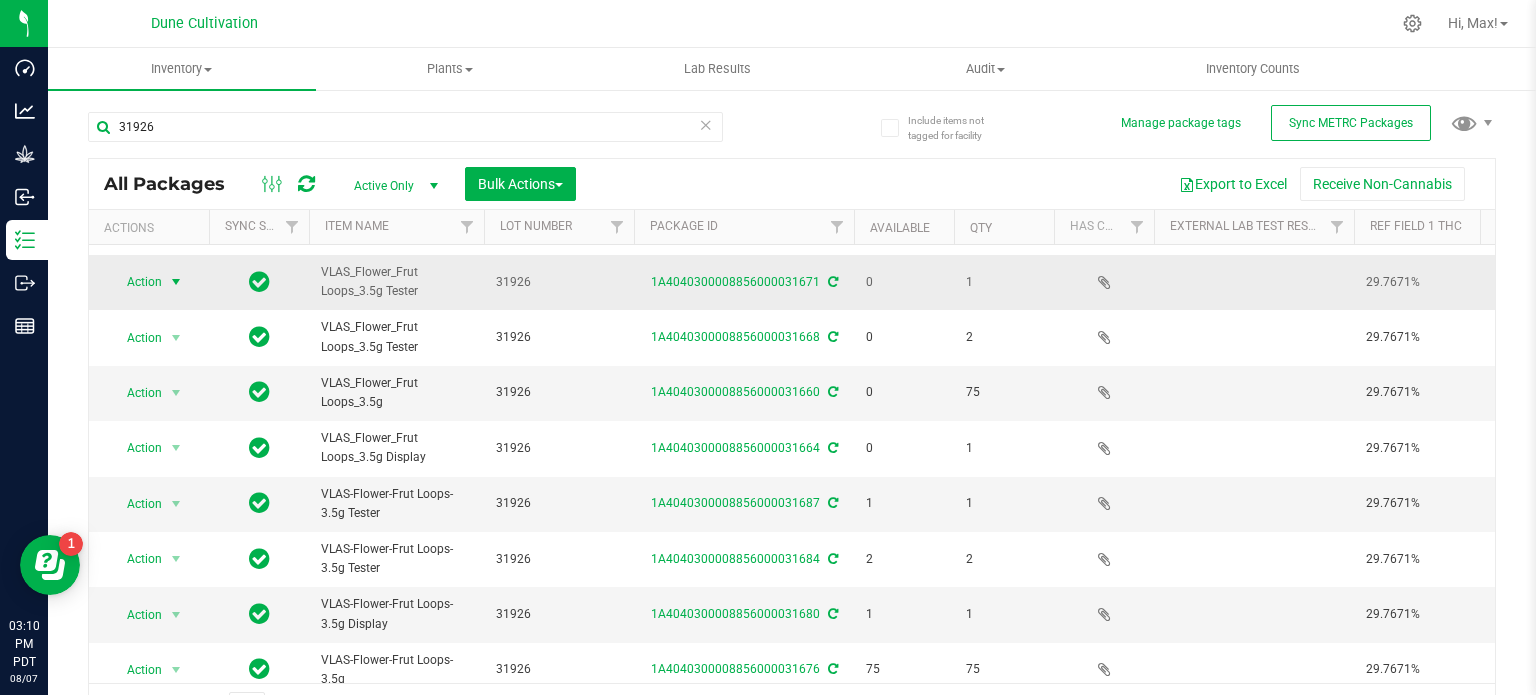 click on "Action" at bounding box center (136, 282) 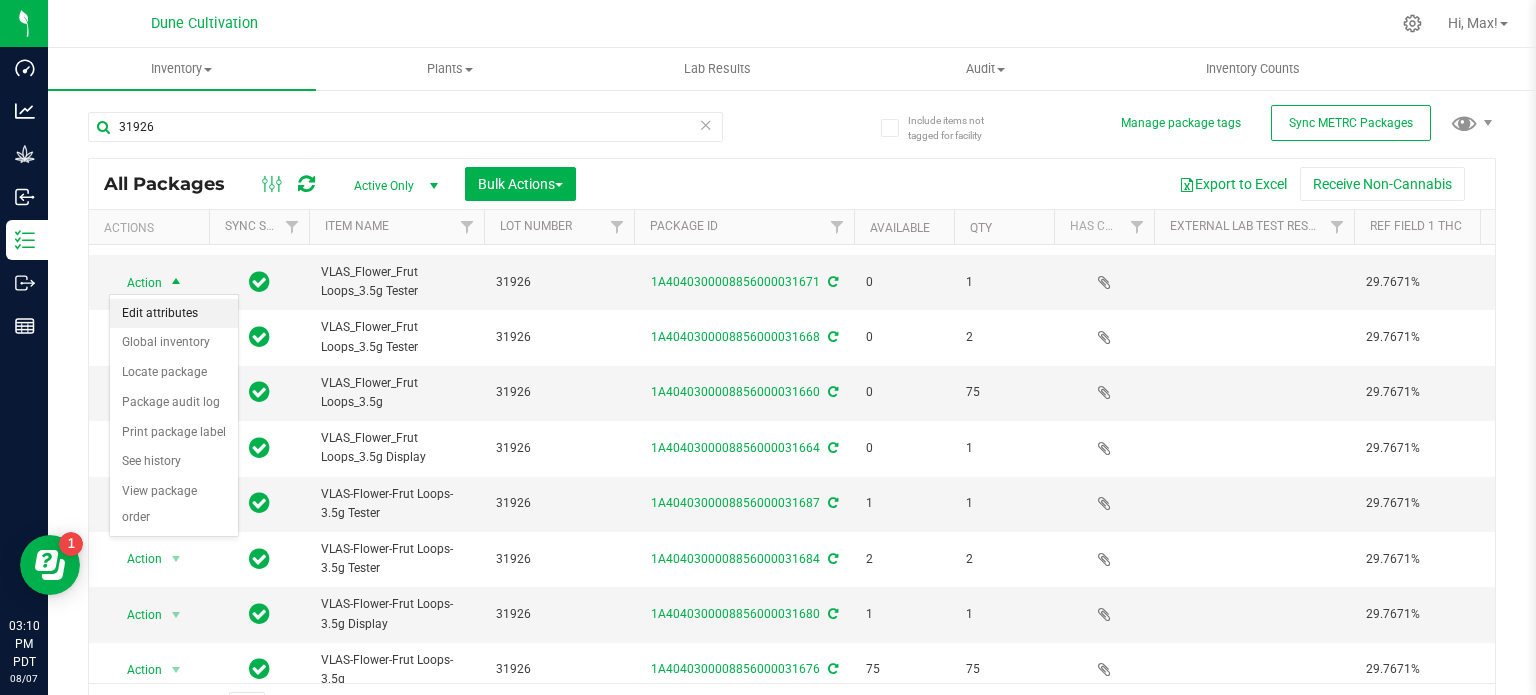 click on "Edit attributes" at bounding box center [174, 314] 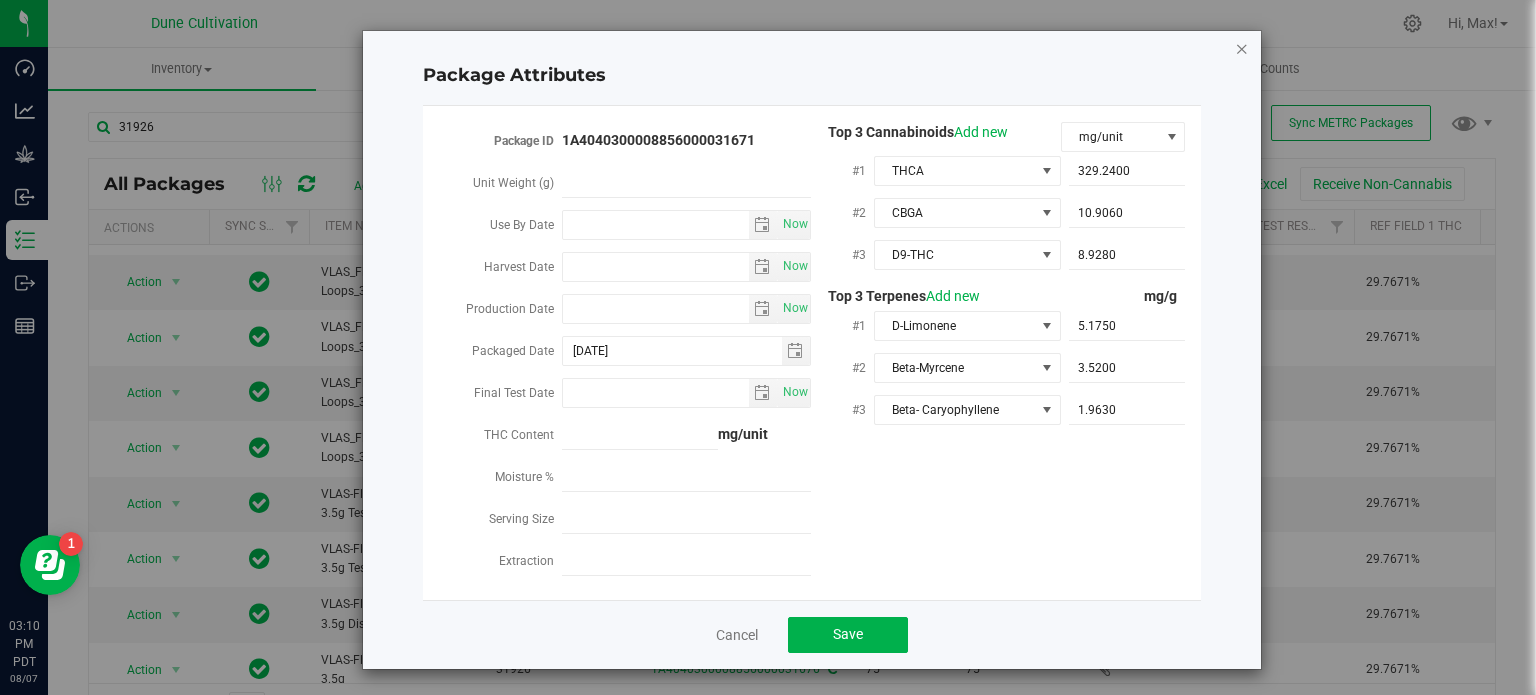 click at bounding box center [1242, 48] 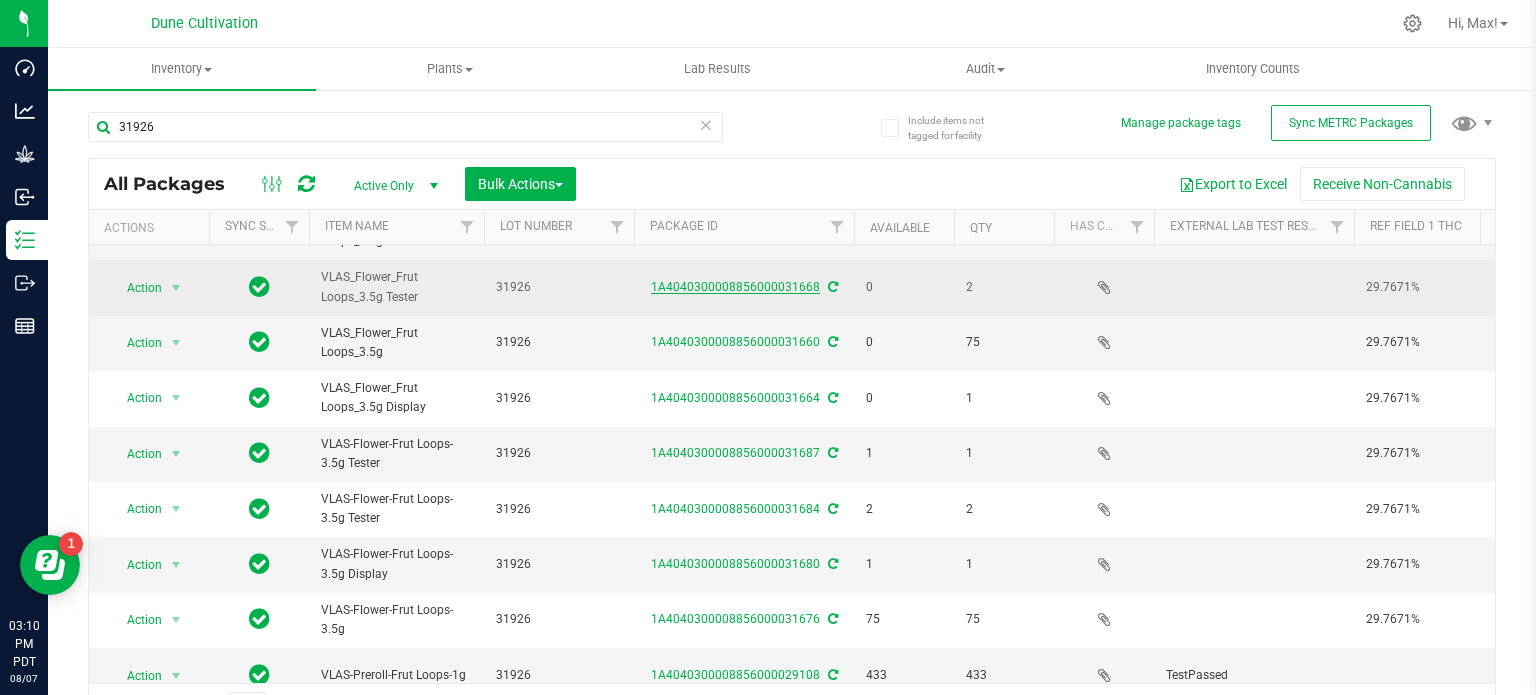 scroll, scrollTop: 320, scrollLeft: 0, axis: vertical 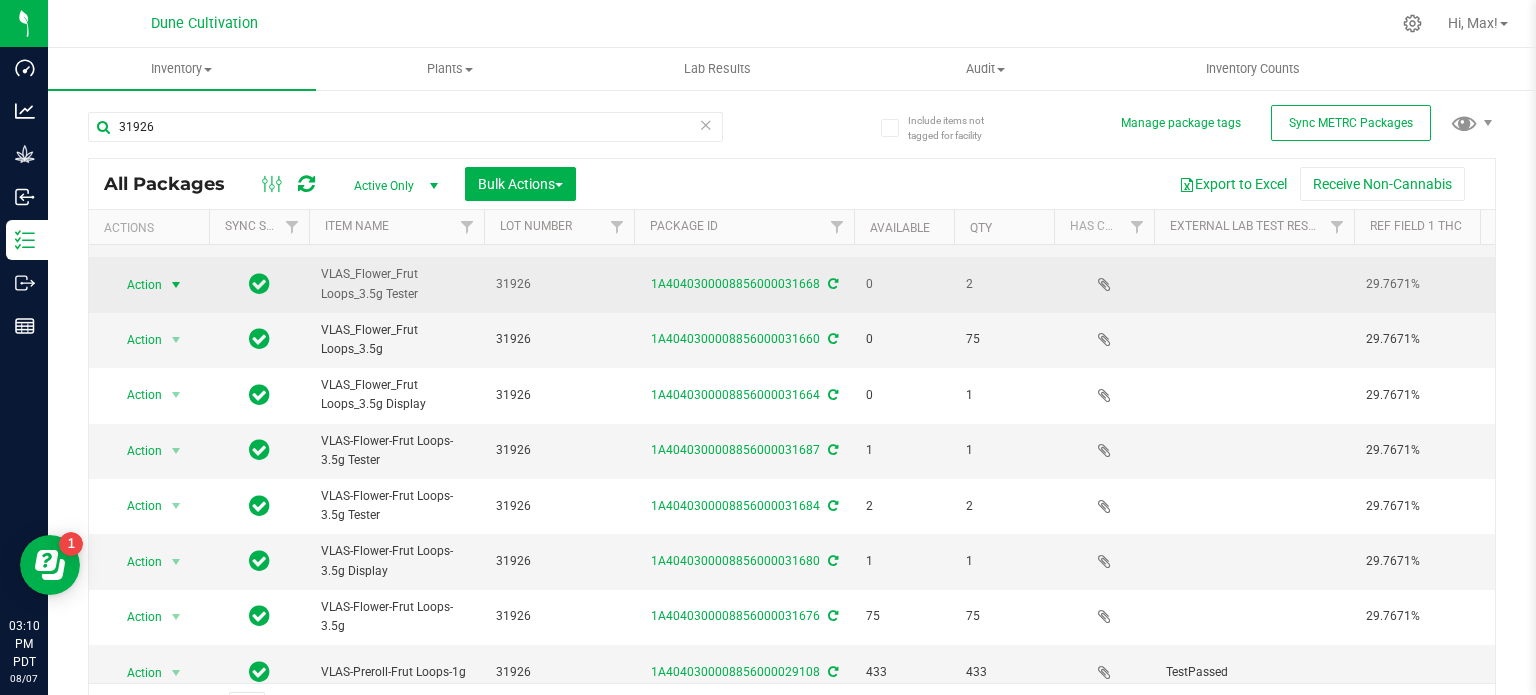click at bounding box center (176, 285) 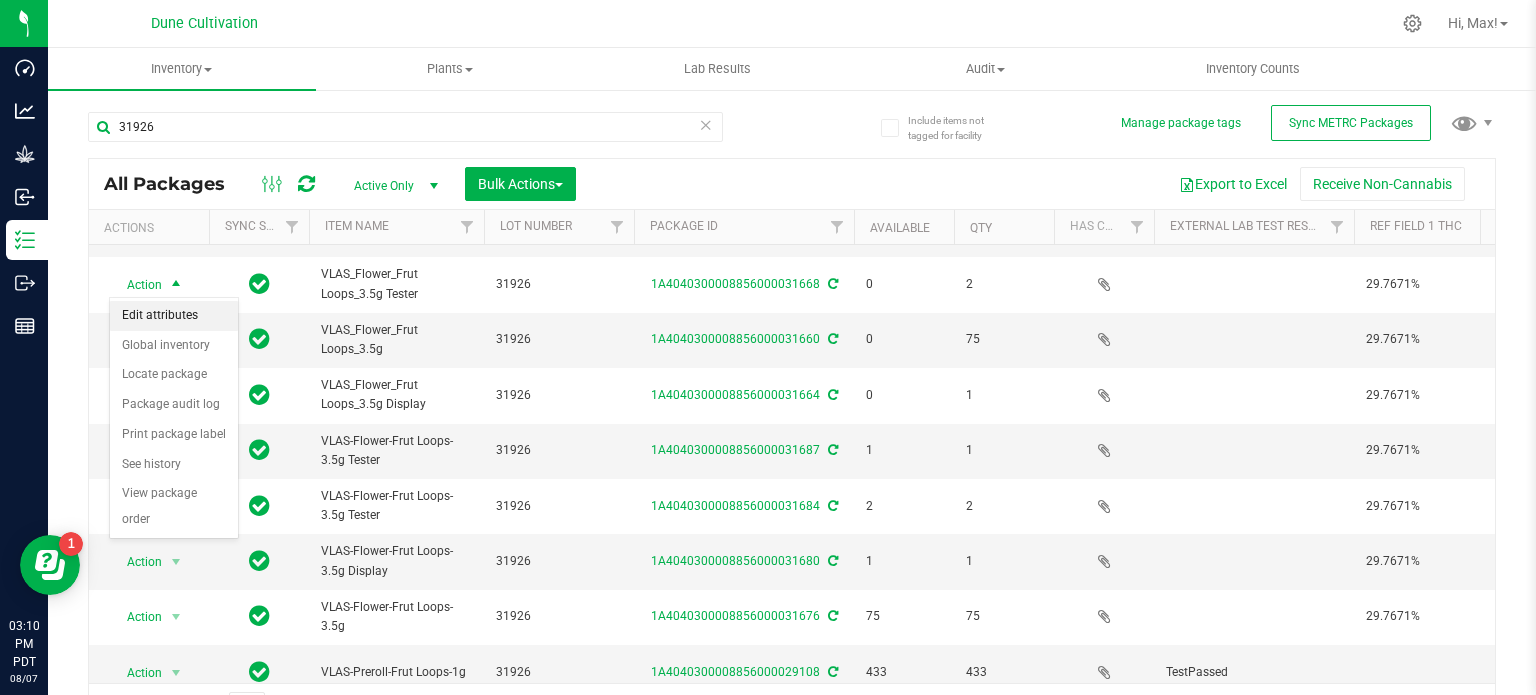 click on "Edit attributes" at bounding box center [174, 316] 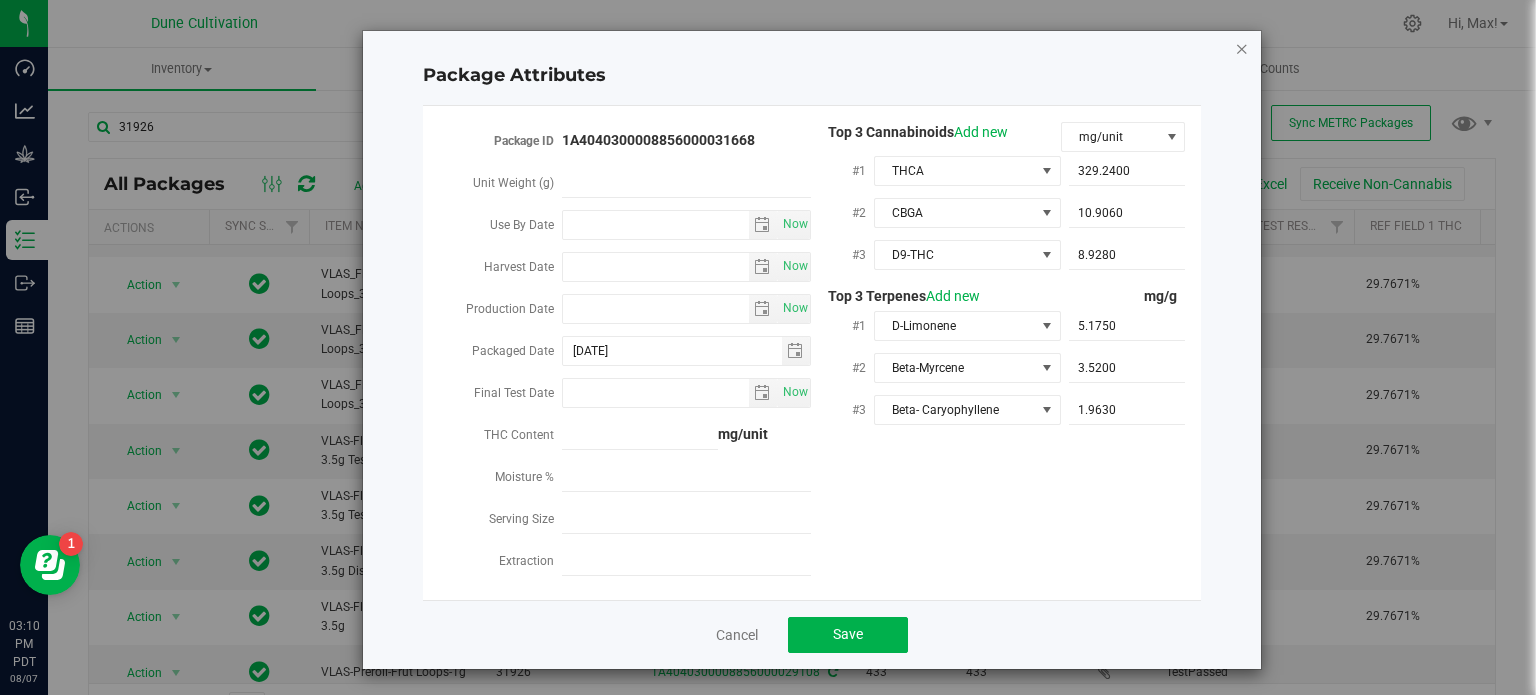 click at bounding box center (1242, 48) 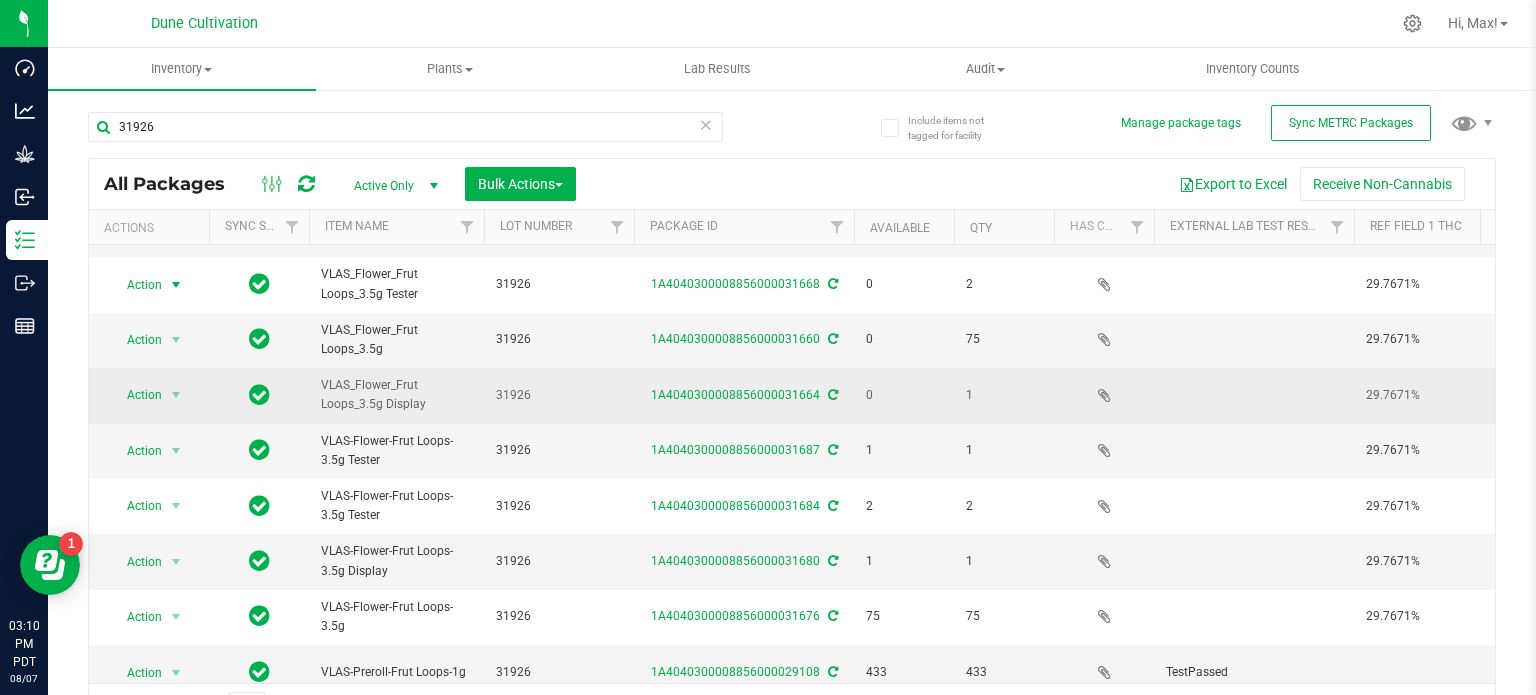 scroll, scrollTop: 369, scrollLeft: 0, axis: vertical 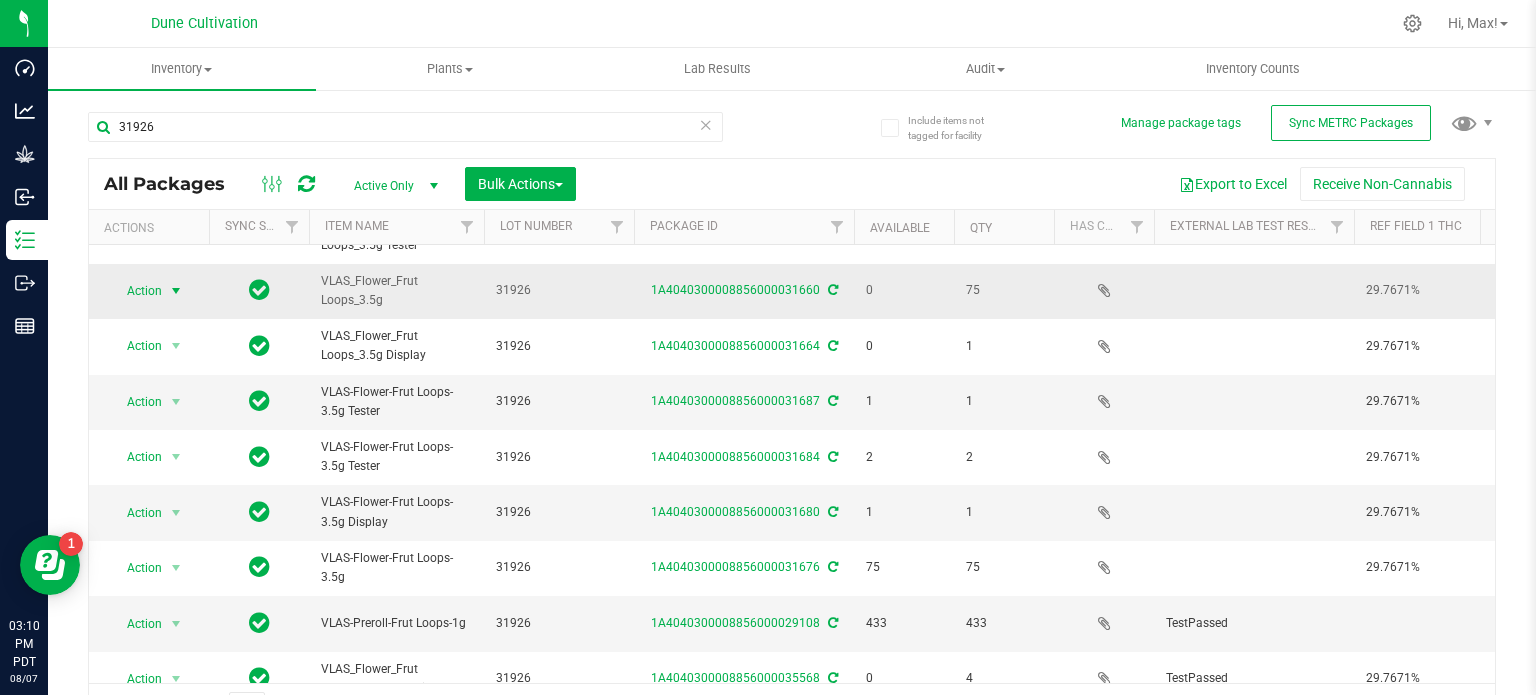 click at bounding box center [176, 291] 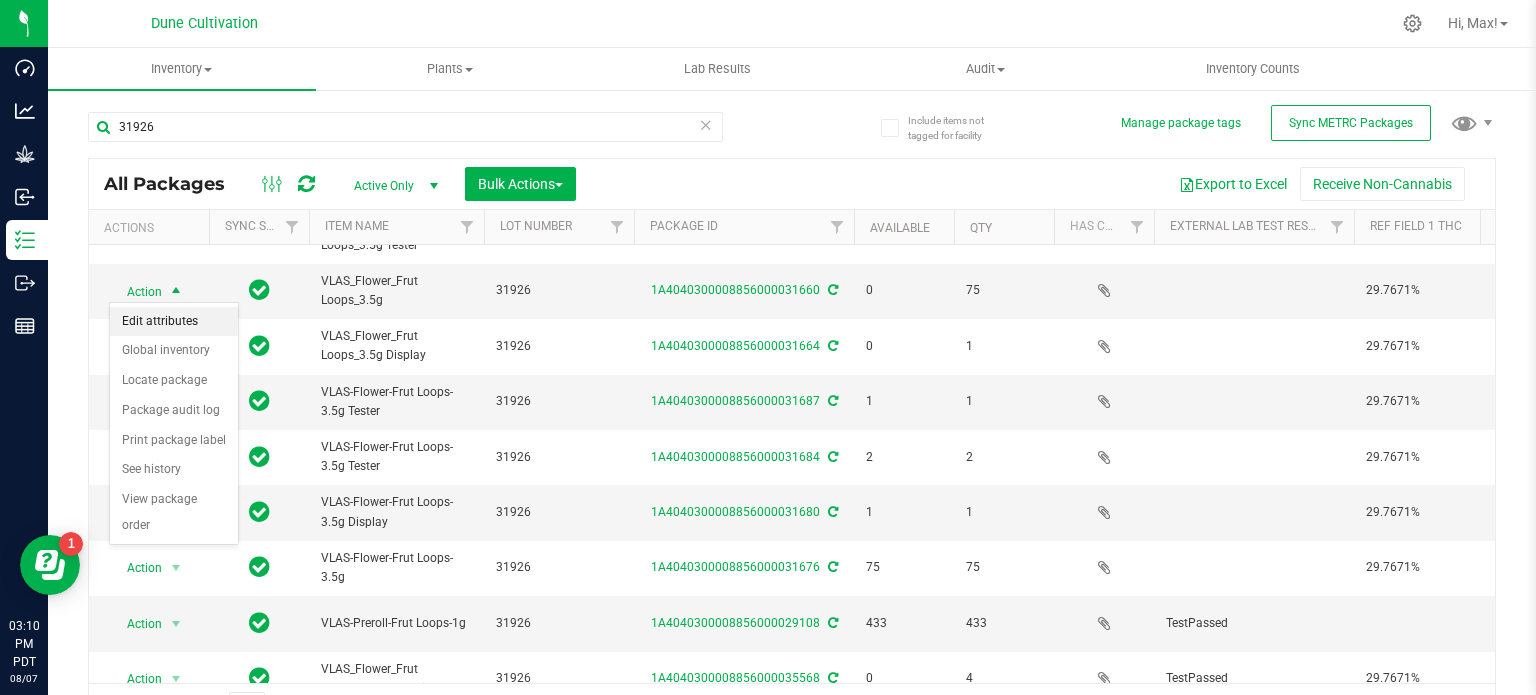 click on "Edit attributes" at bounding box center [174, 322] 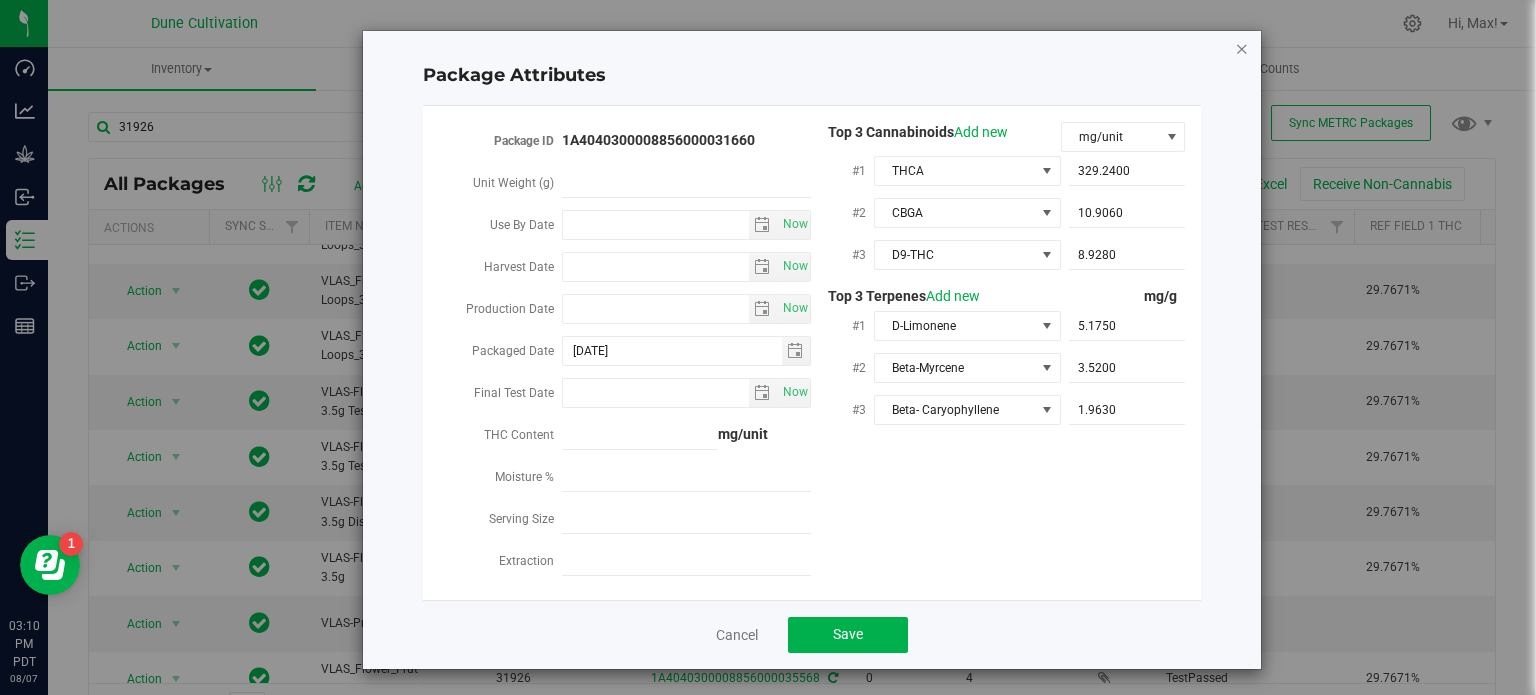 click at bounding box center (1242, 48) 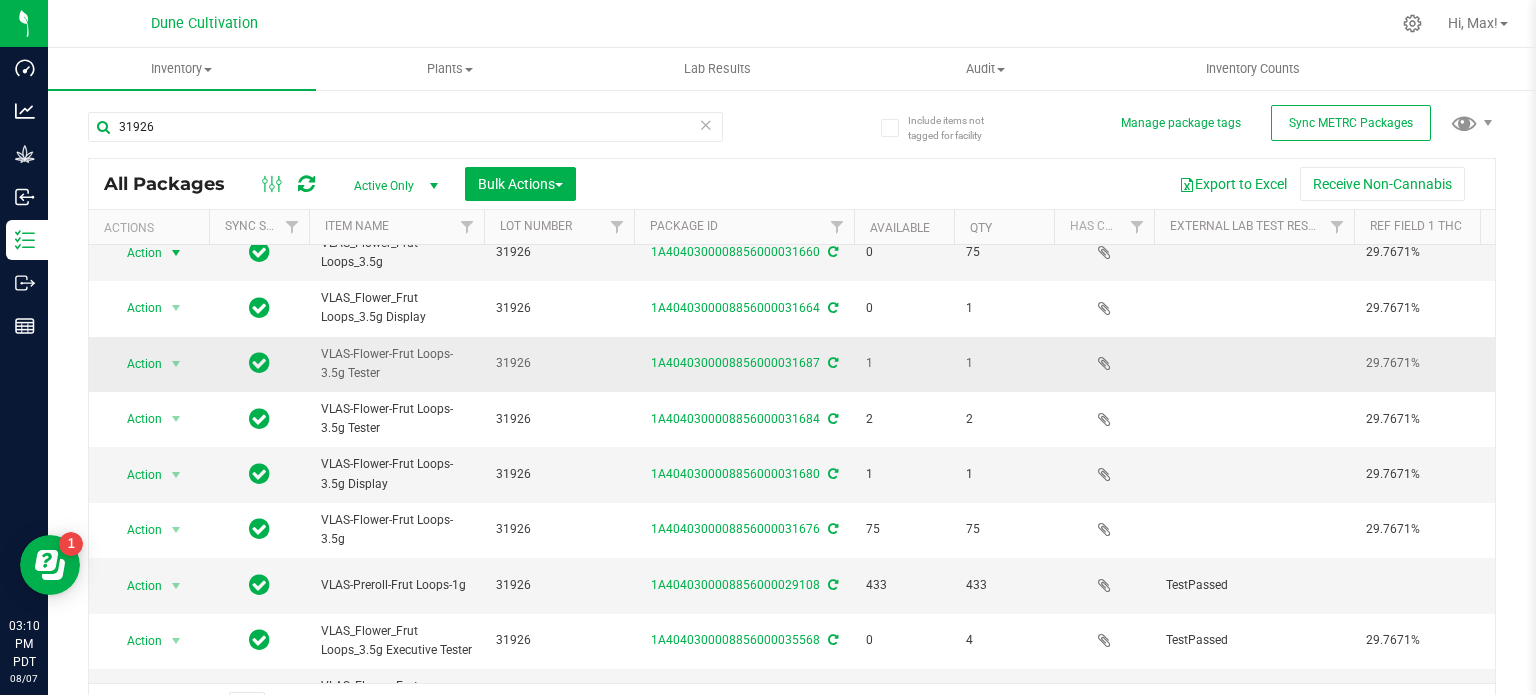 scroll, scrollTop: 433, scrollLeft: 0, axis: vertical 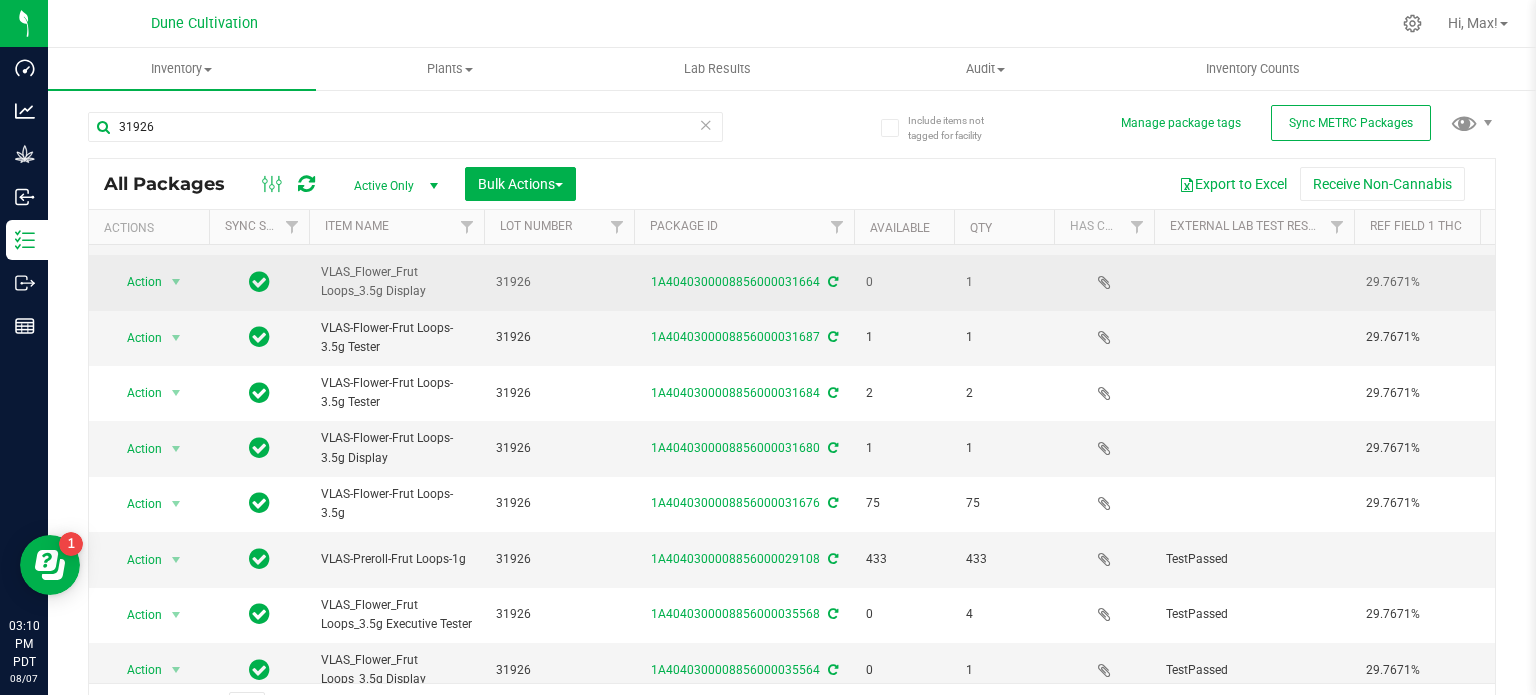 click on "Action" at bounding box center (136, 282) 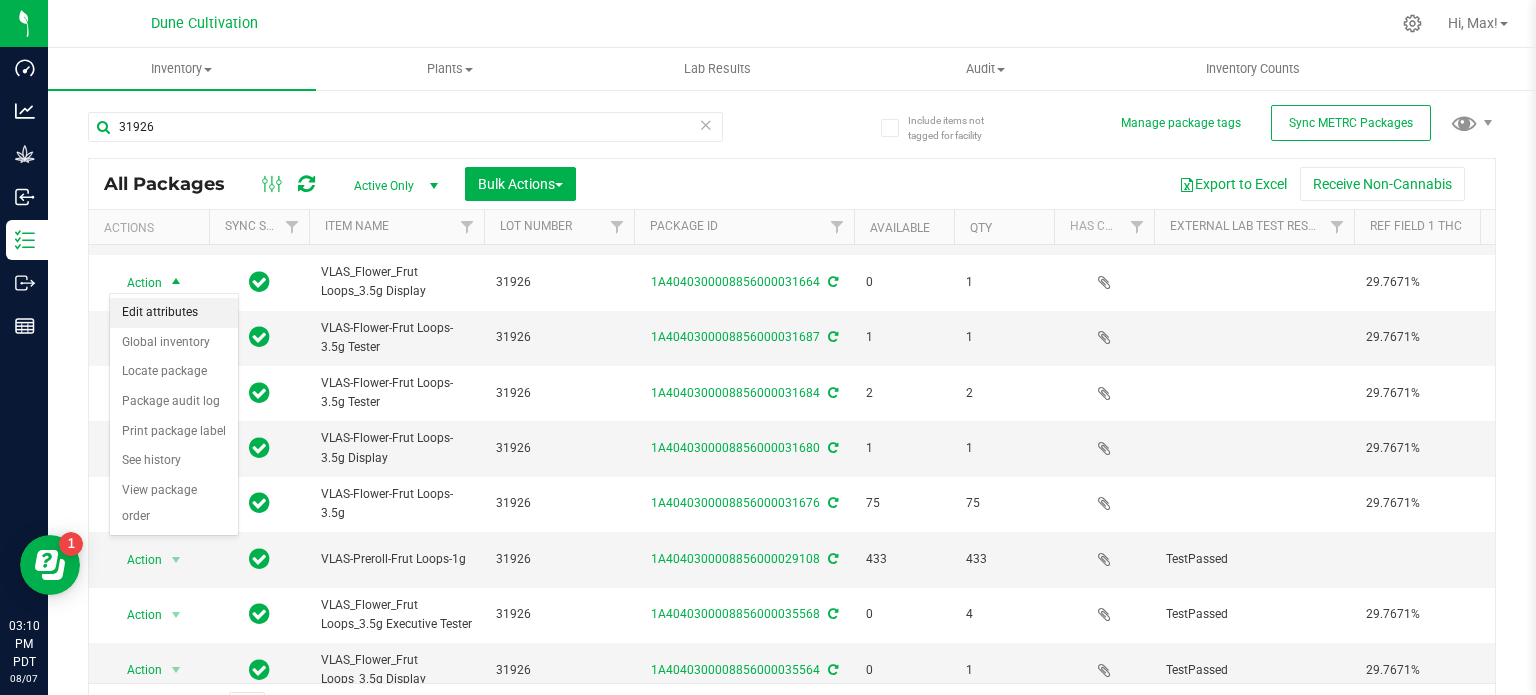 click on "Edit attributes" at bounding box center (174, 313) 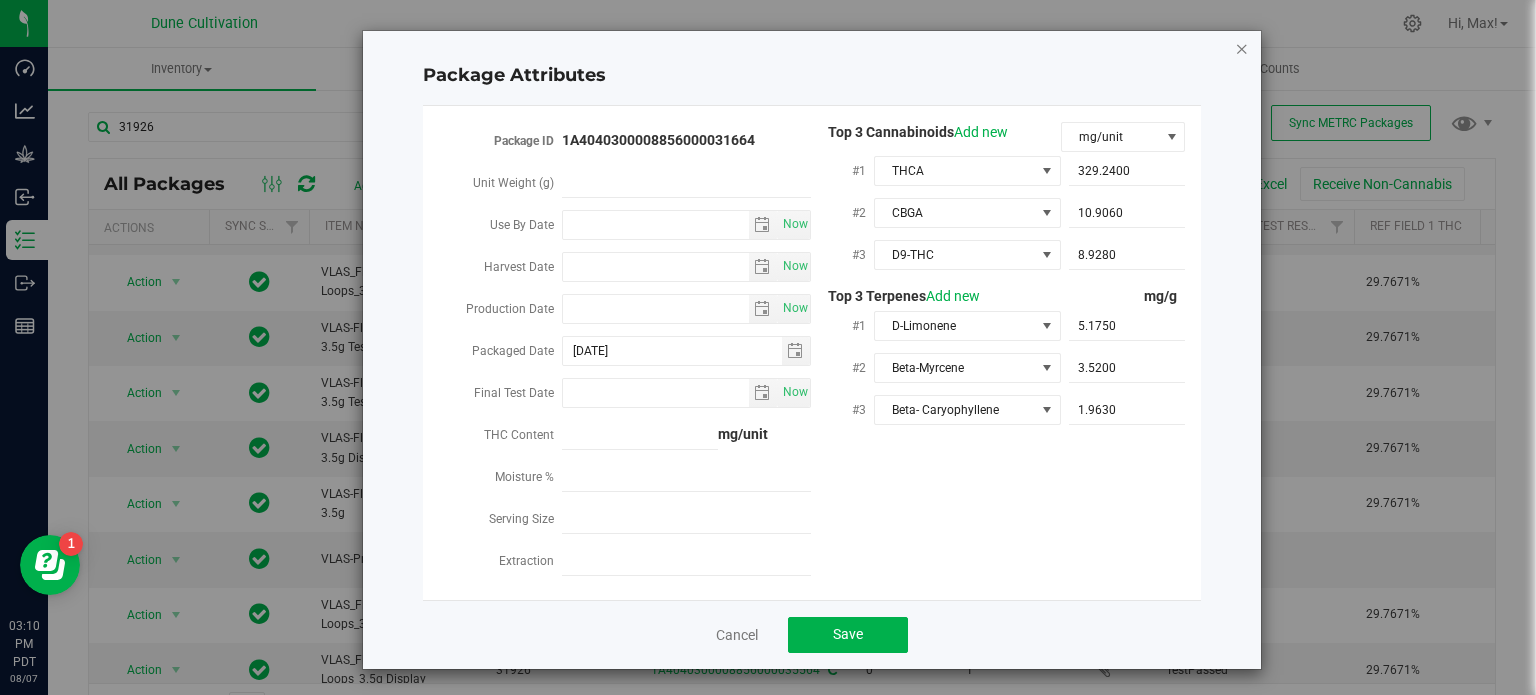 click at bounding box center (1242, 48) 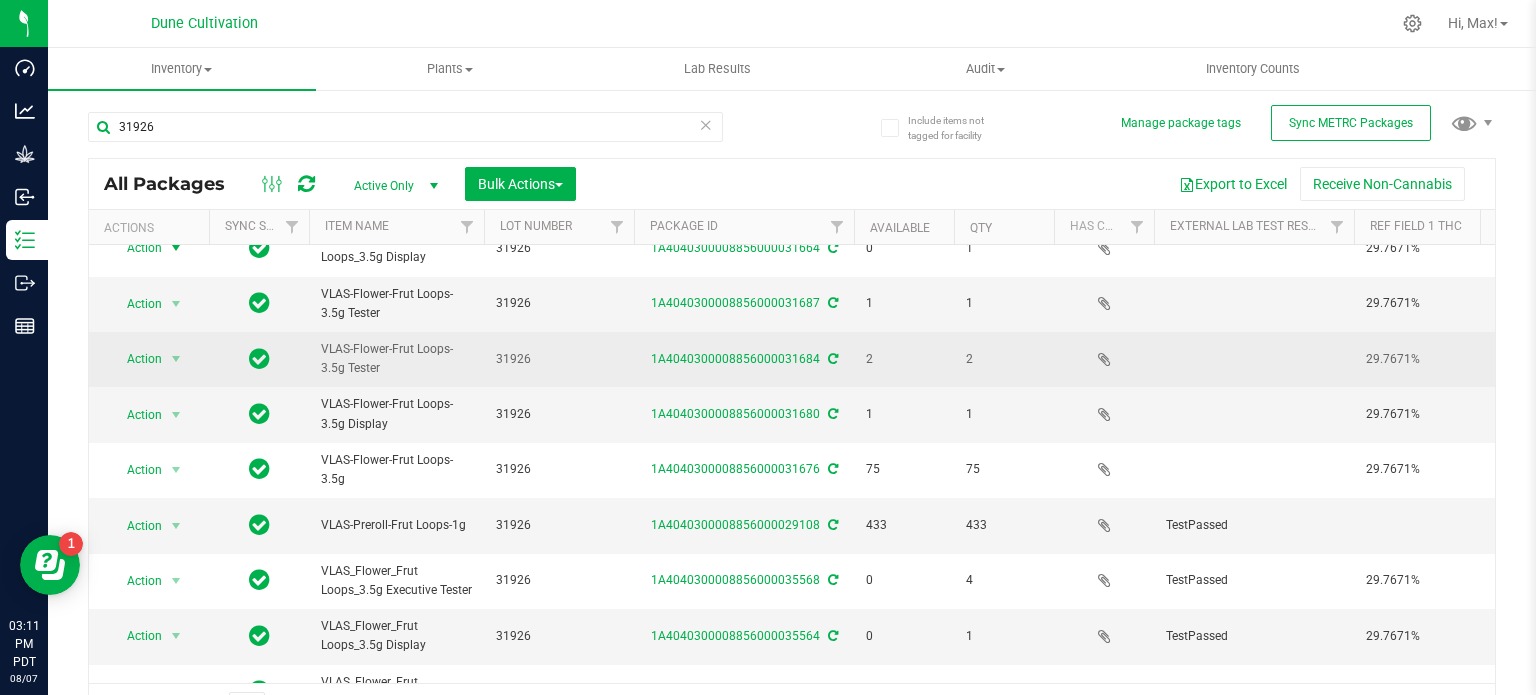 scroll, scrollTop: 468, scrollLeft: 0, axis: vertical 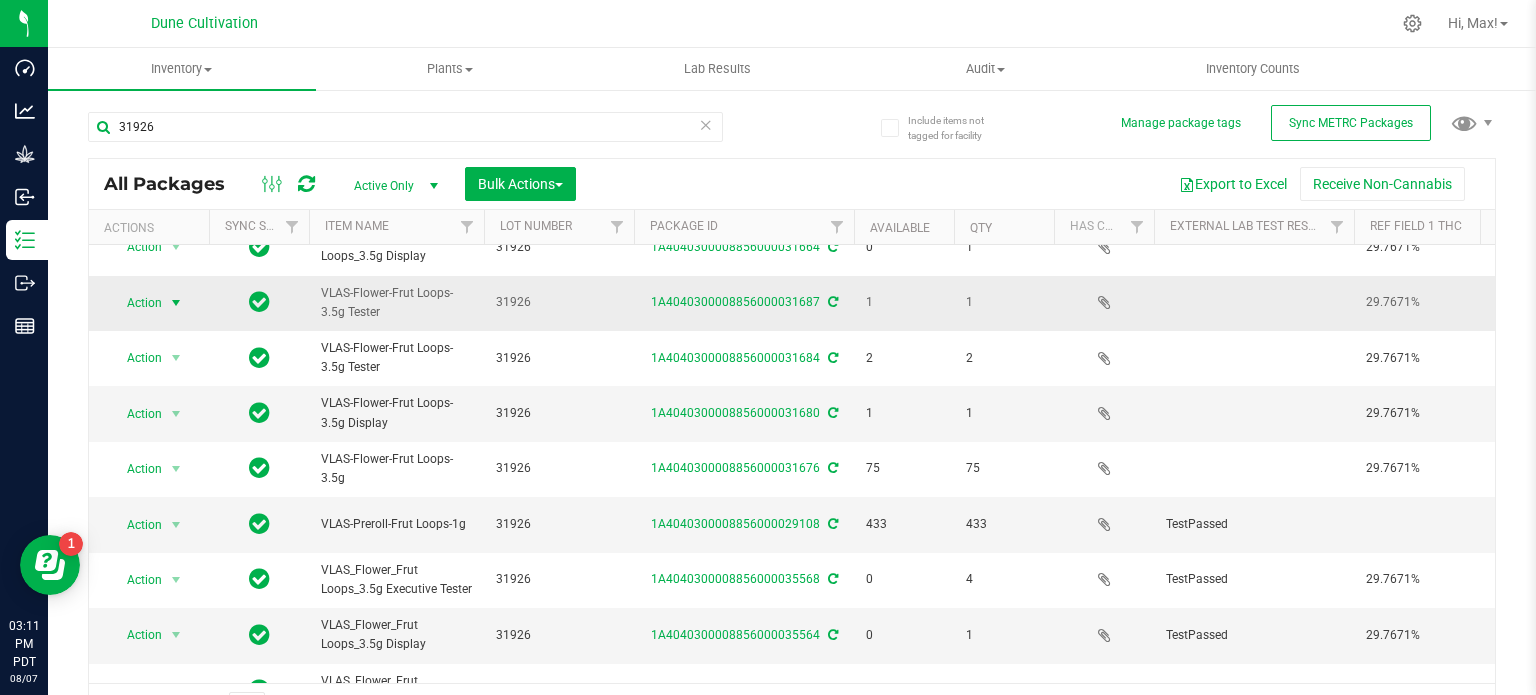 click on "Action" at bounding box center (136, 303) 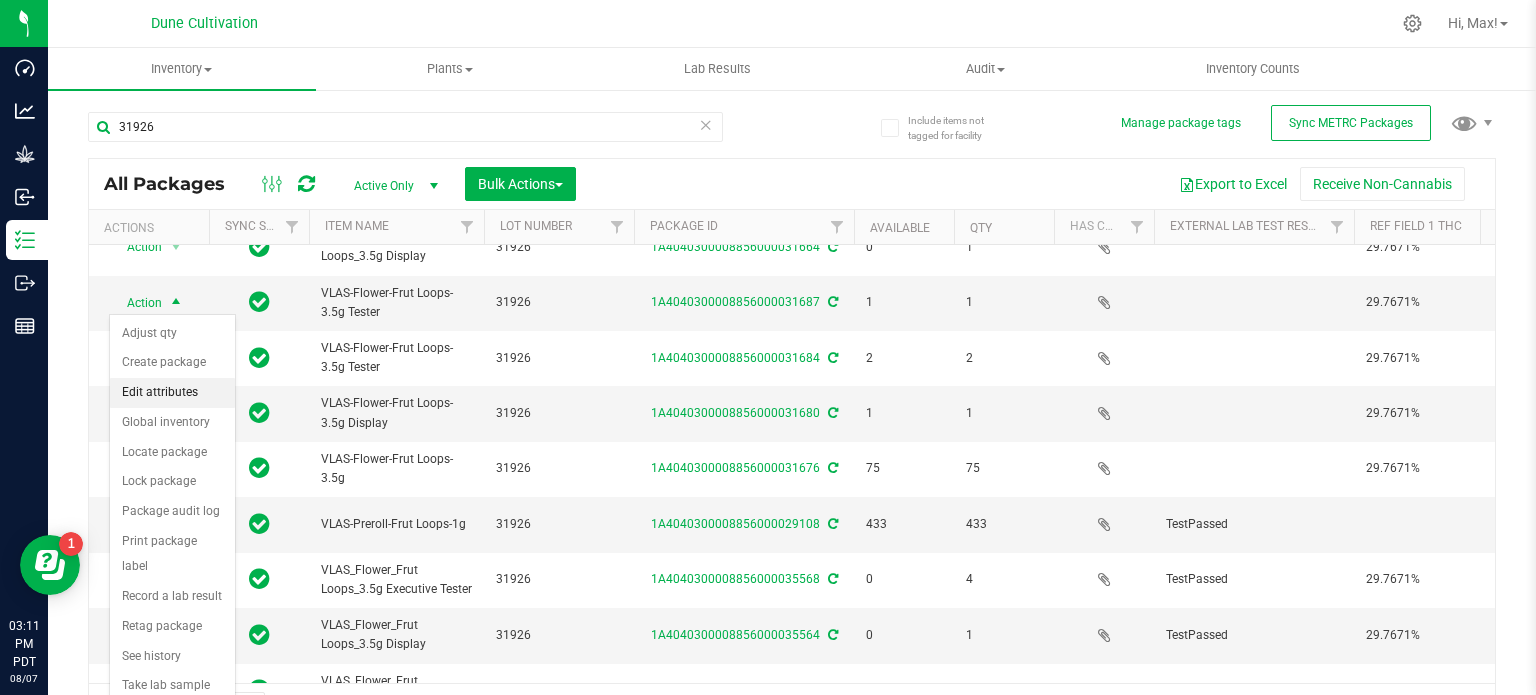 click on "Edit attributes" at bounding box center [172, 393] 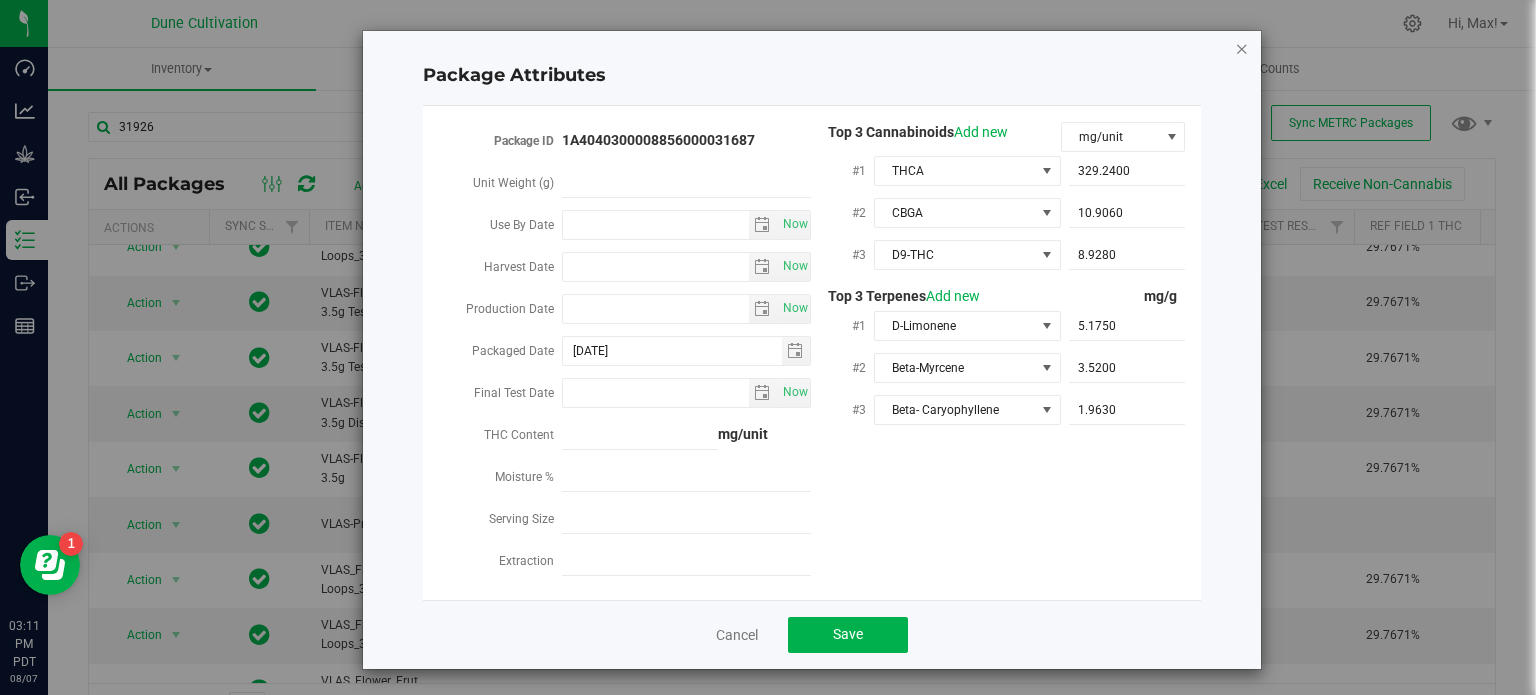 click at bounding box center (1242, 48) 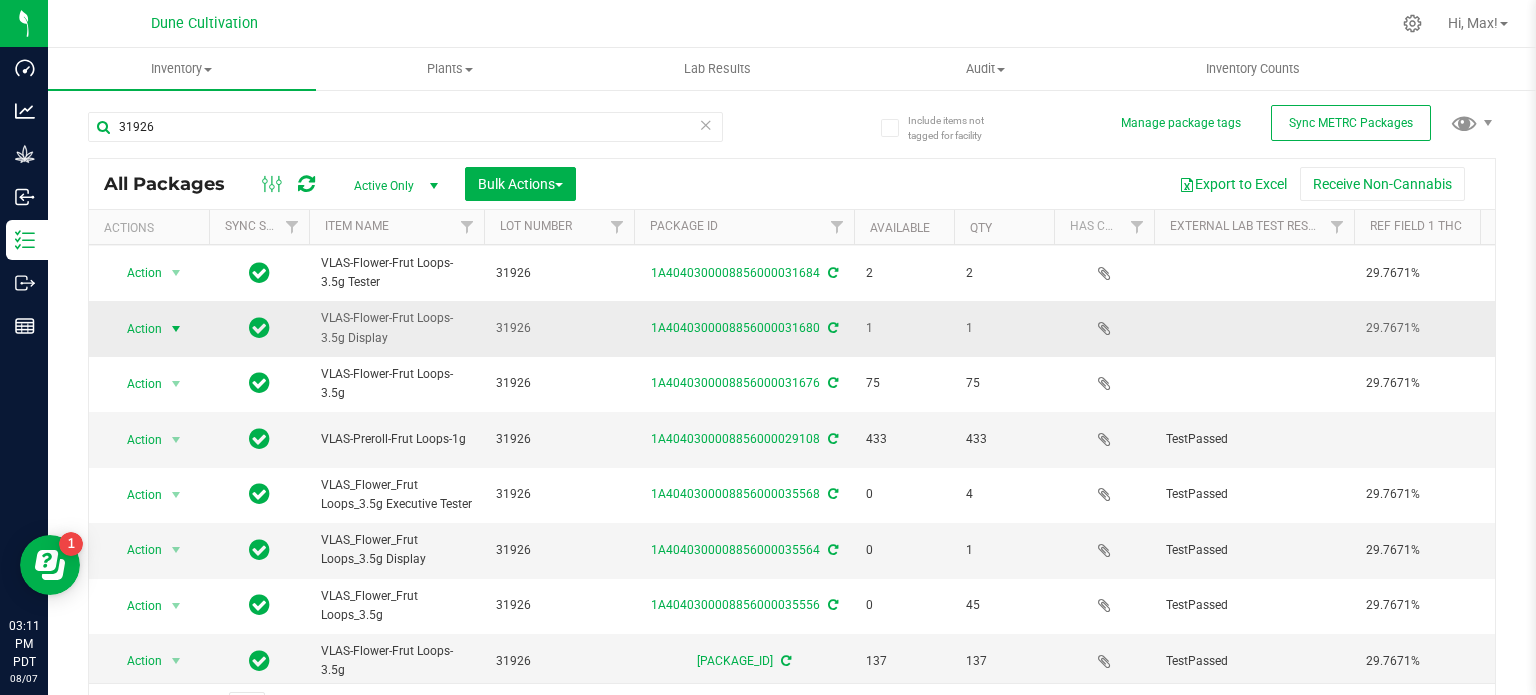 scroll, scrollTop: 572, scrollLeft: 0, axis: vertical 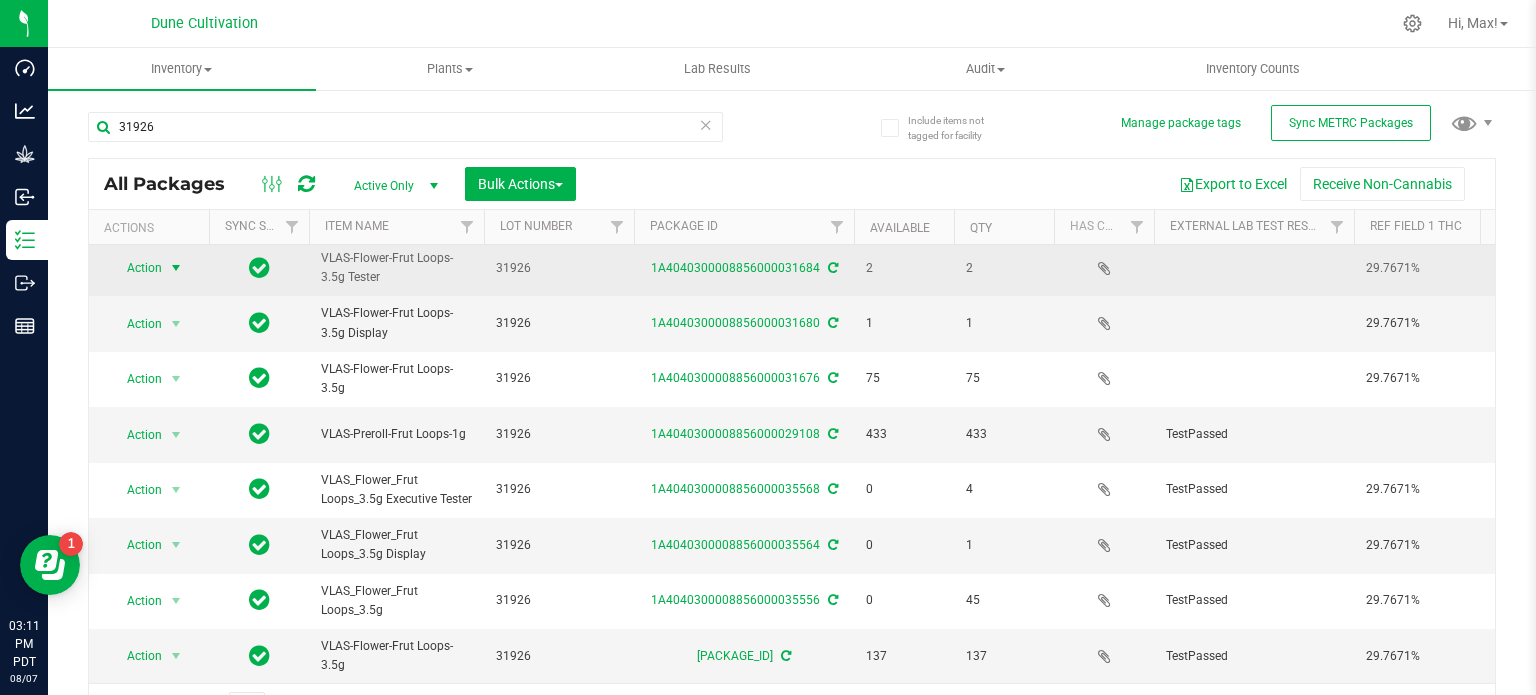 click on "Action" at bounding box center [136, 268] 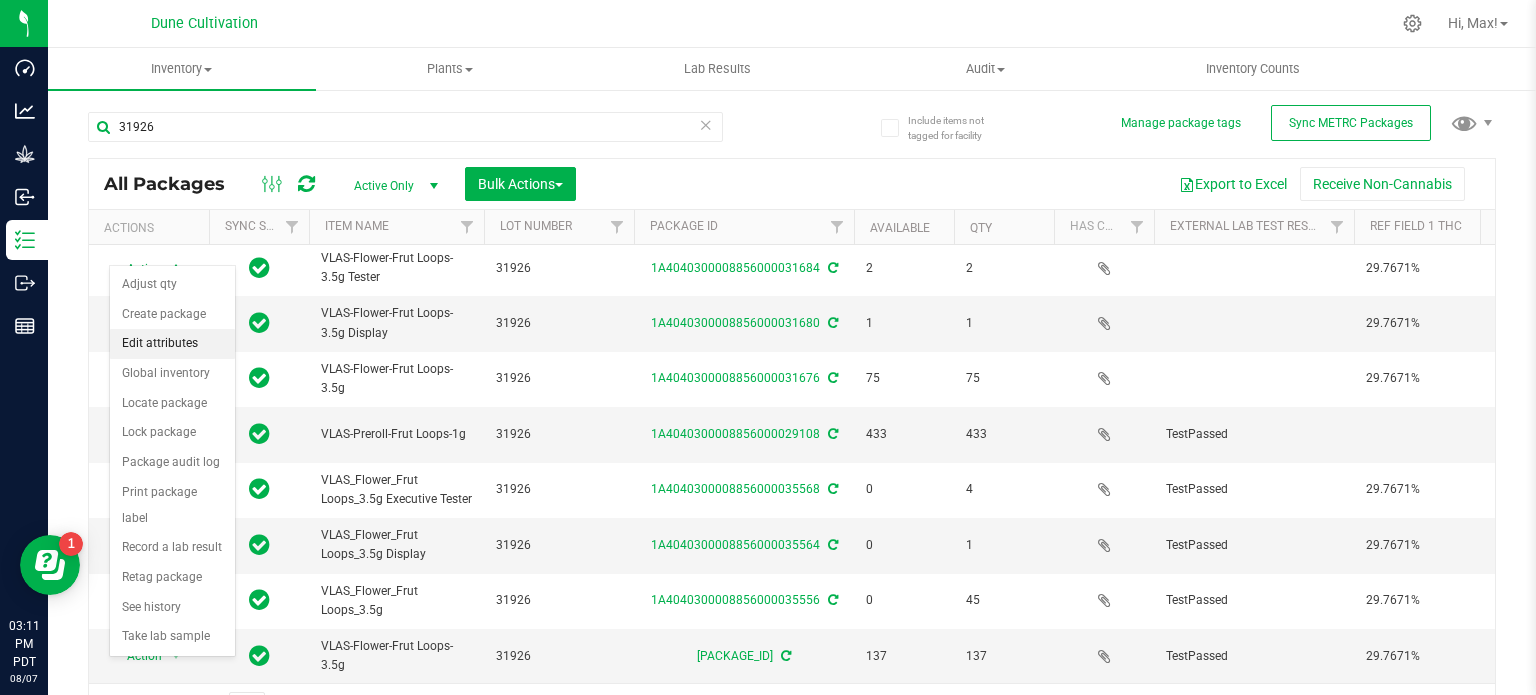 click on "Edit attributes" at bounding box center [172, 344] 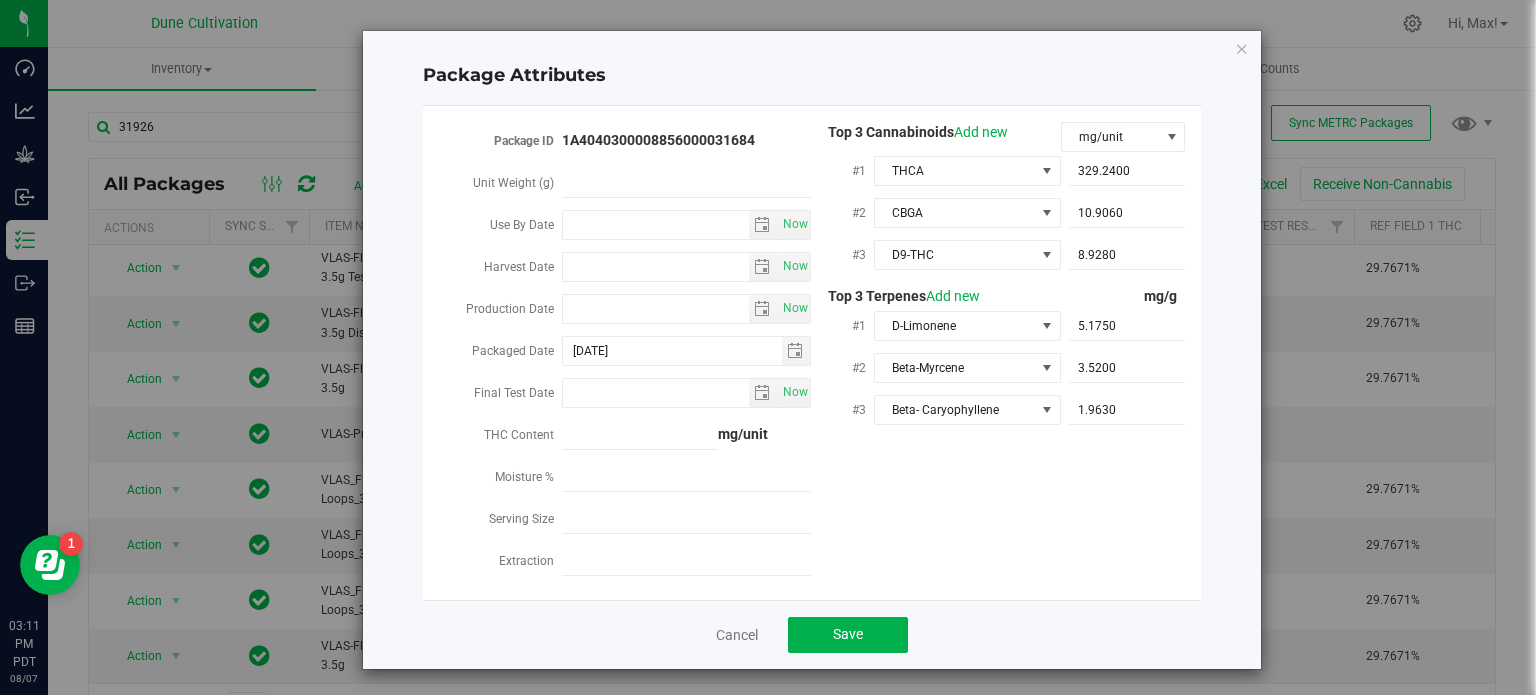 click on "Package Attributes
Package ID
1A4040300008856000031684
Unit Weight (g)
Use By Date
Now
Harvest Date
Now" at bounding box center (812, 350) 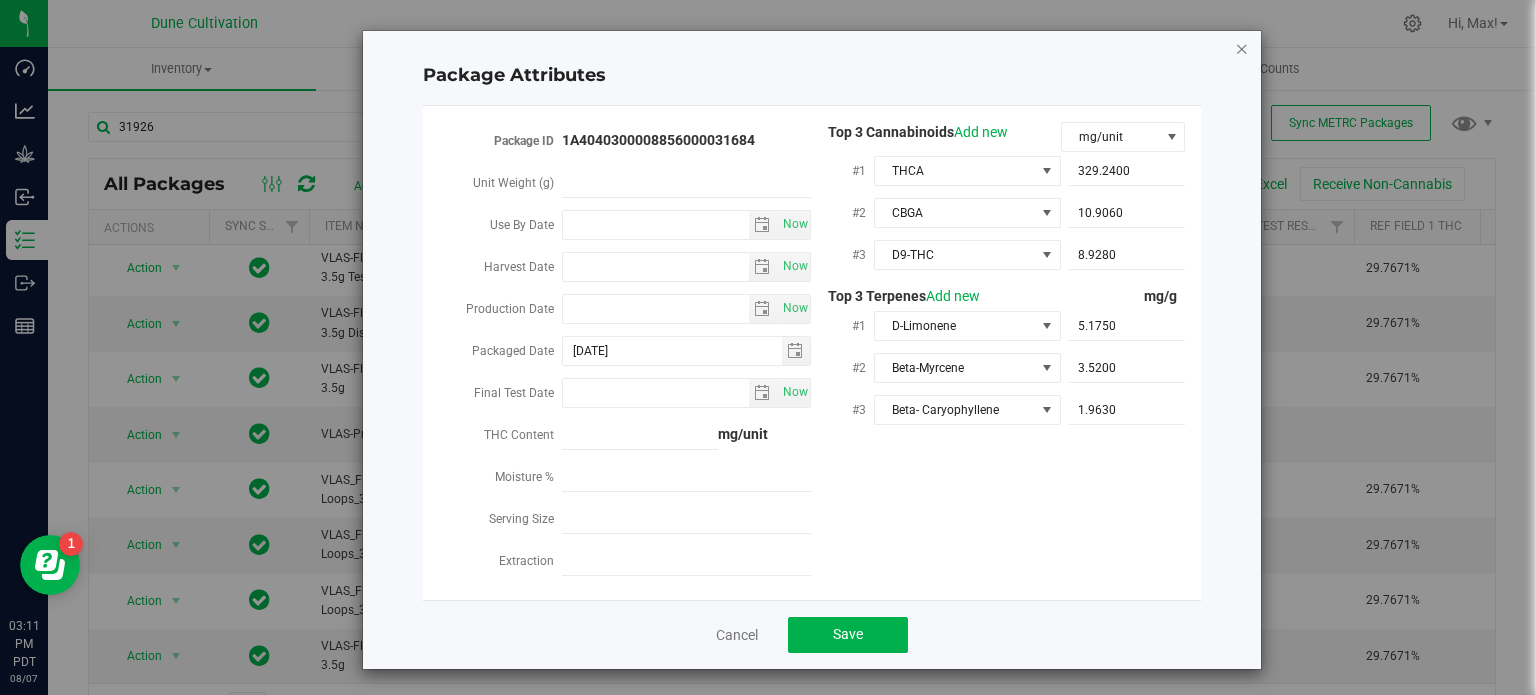 click at bounding box center [1242, 48] 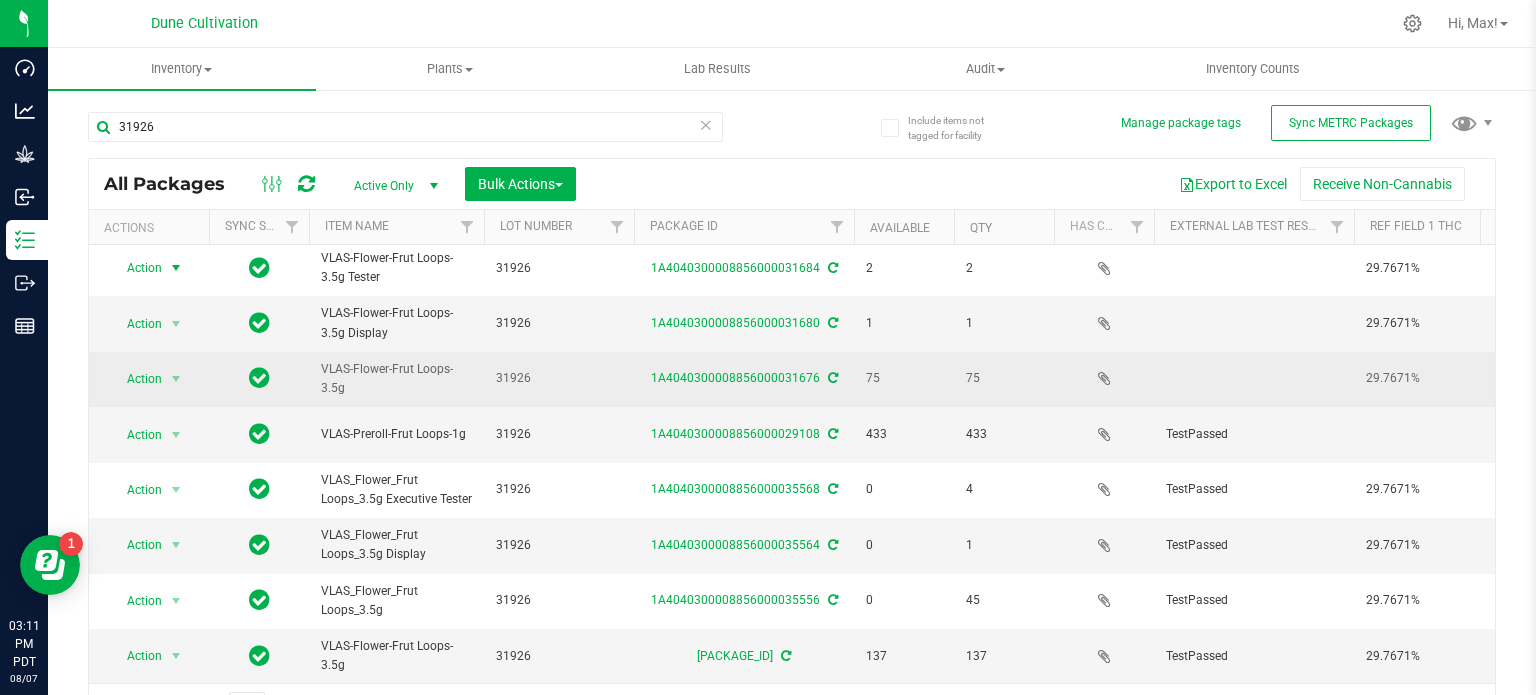 scroll, scrollTop: 588, scrollLeft: 0, axis: vertical 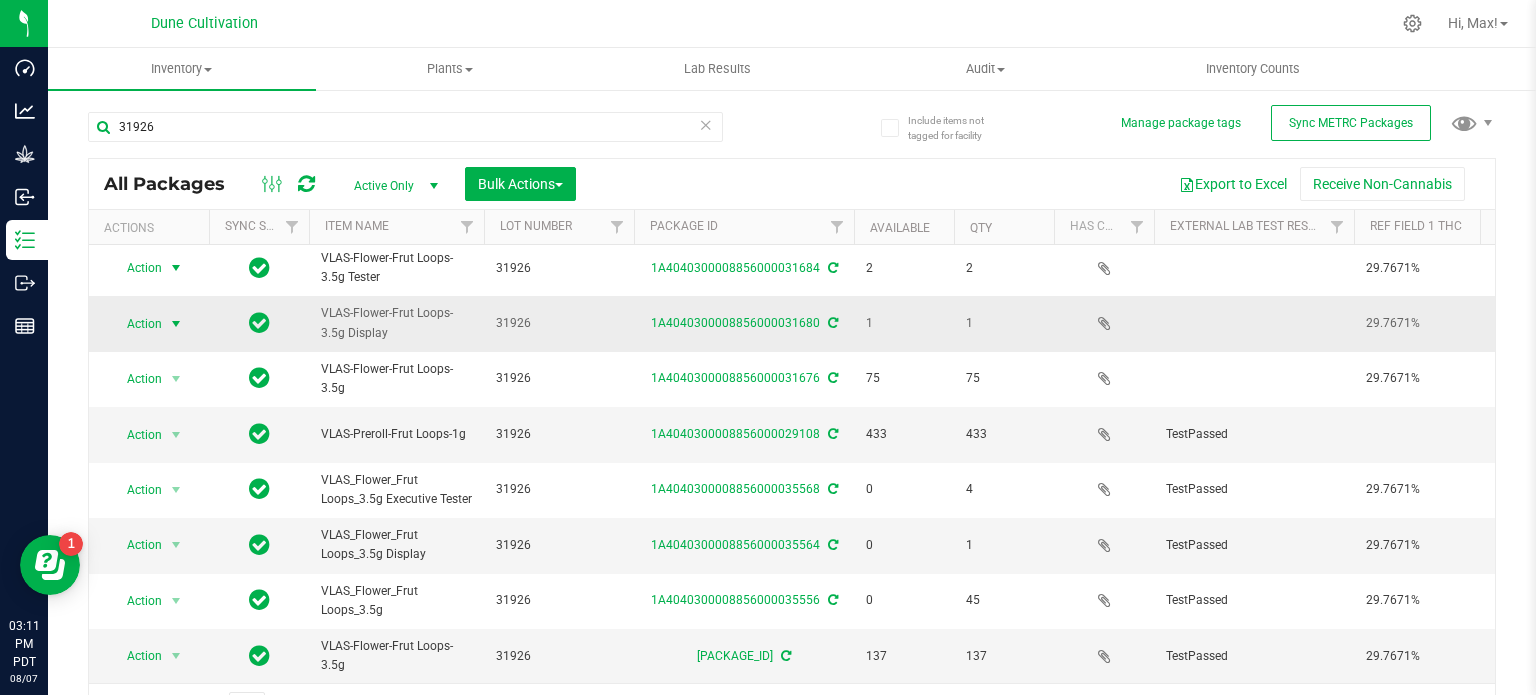 click at bounding box center (176, 324) 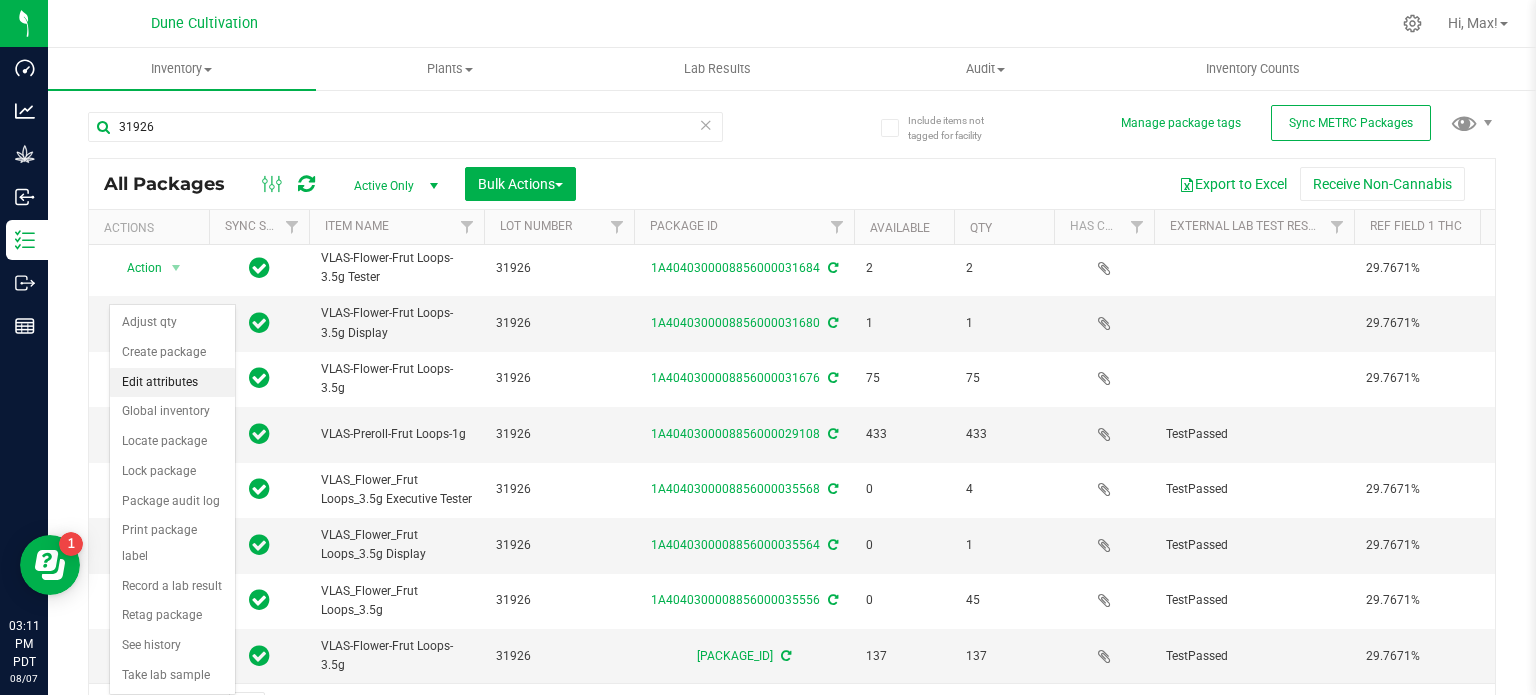 click on "Edit attributes" at bounding box center (172, 383) 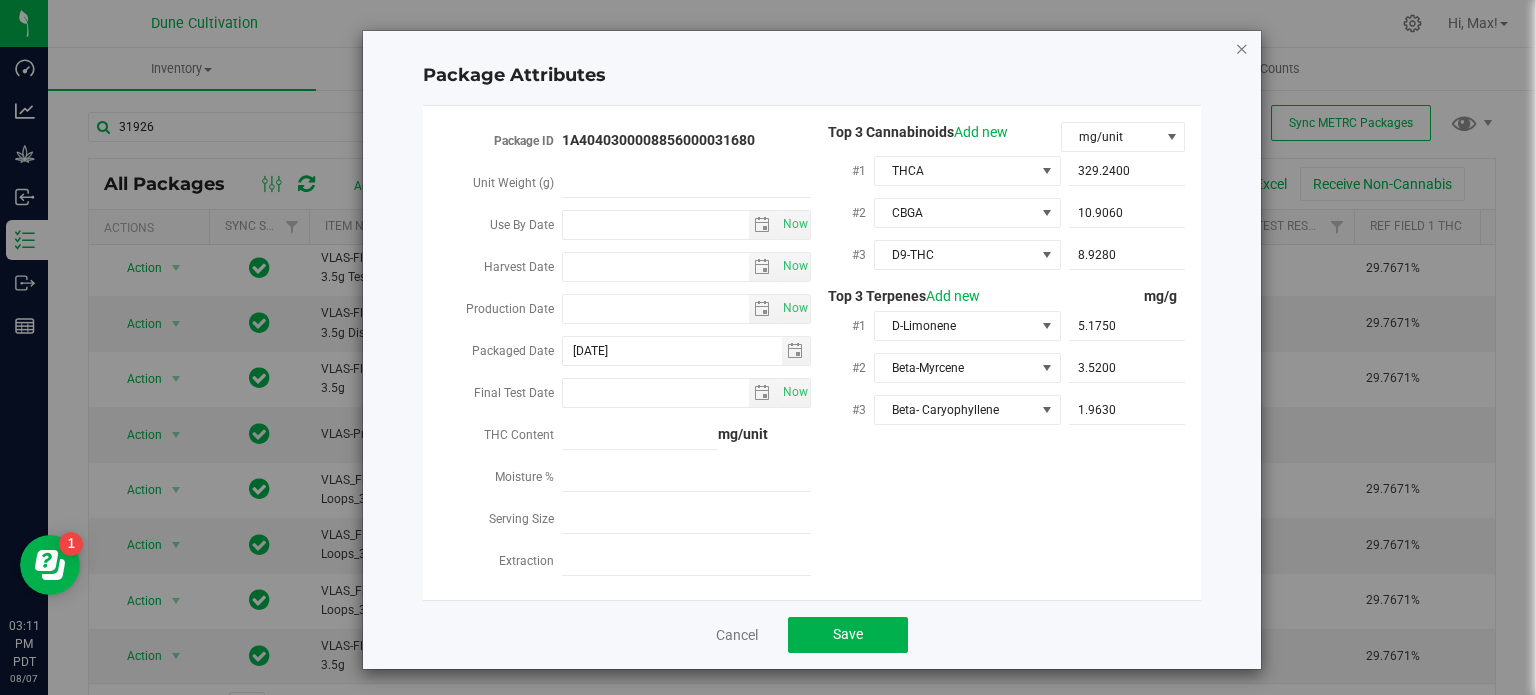 click at bounding box center (1242, 48) 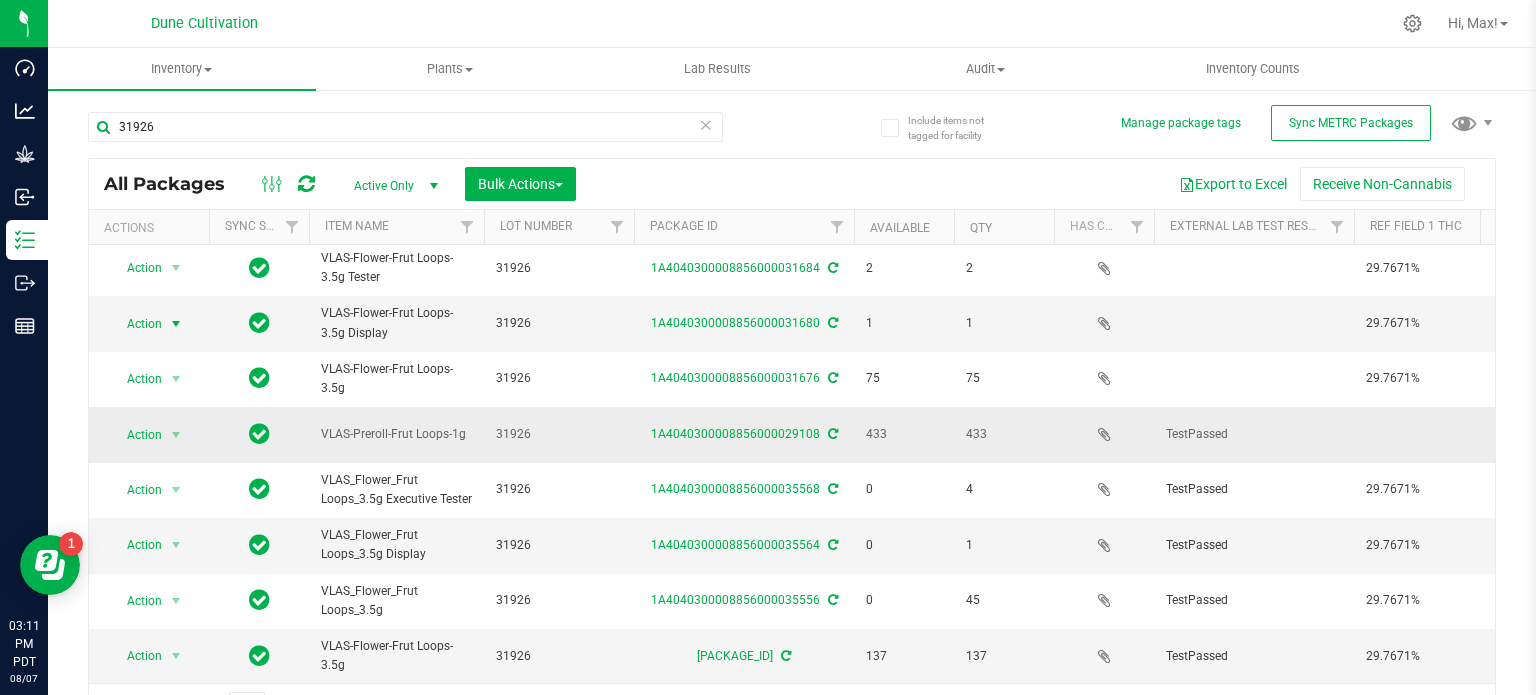 scroll, scrollTop: 35, scrollLeft: 0, axis: vertical 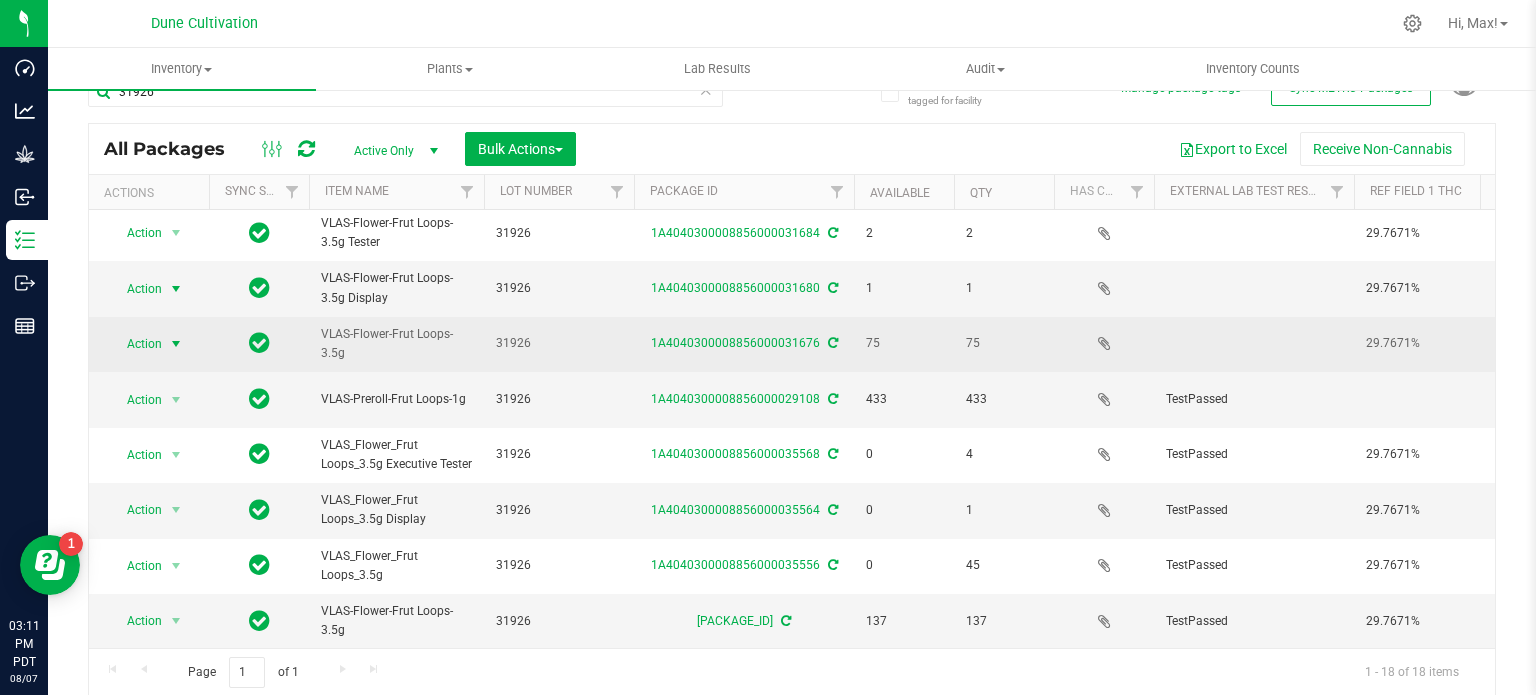 click at bounding box center [176, 344] 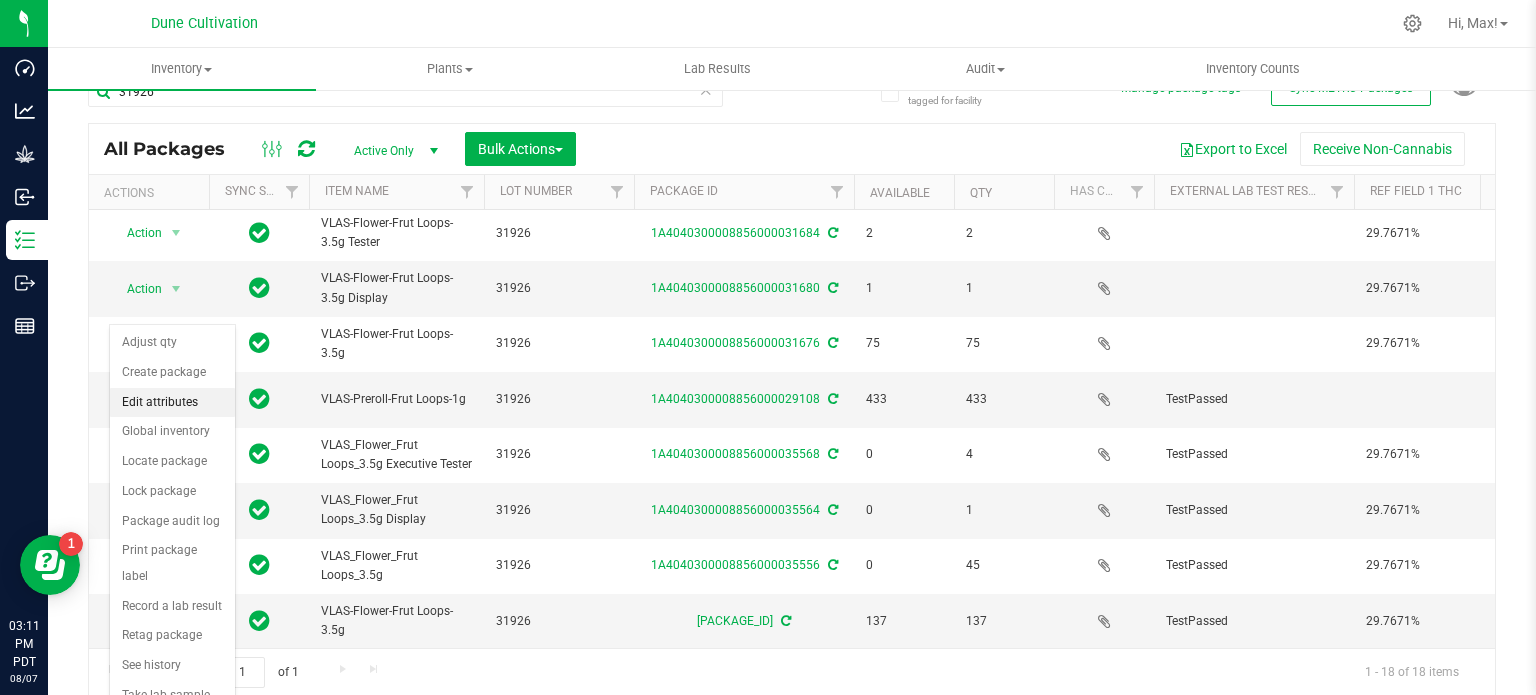 click on "Edit attributes" at bounding box center [172, 403] 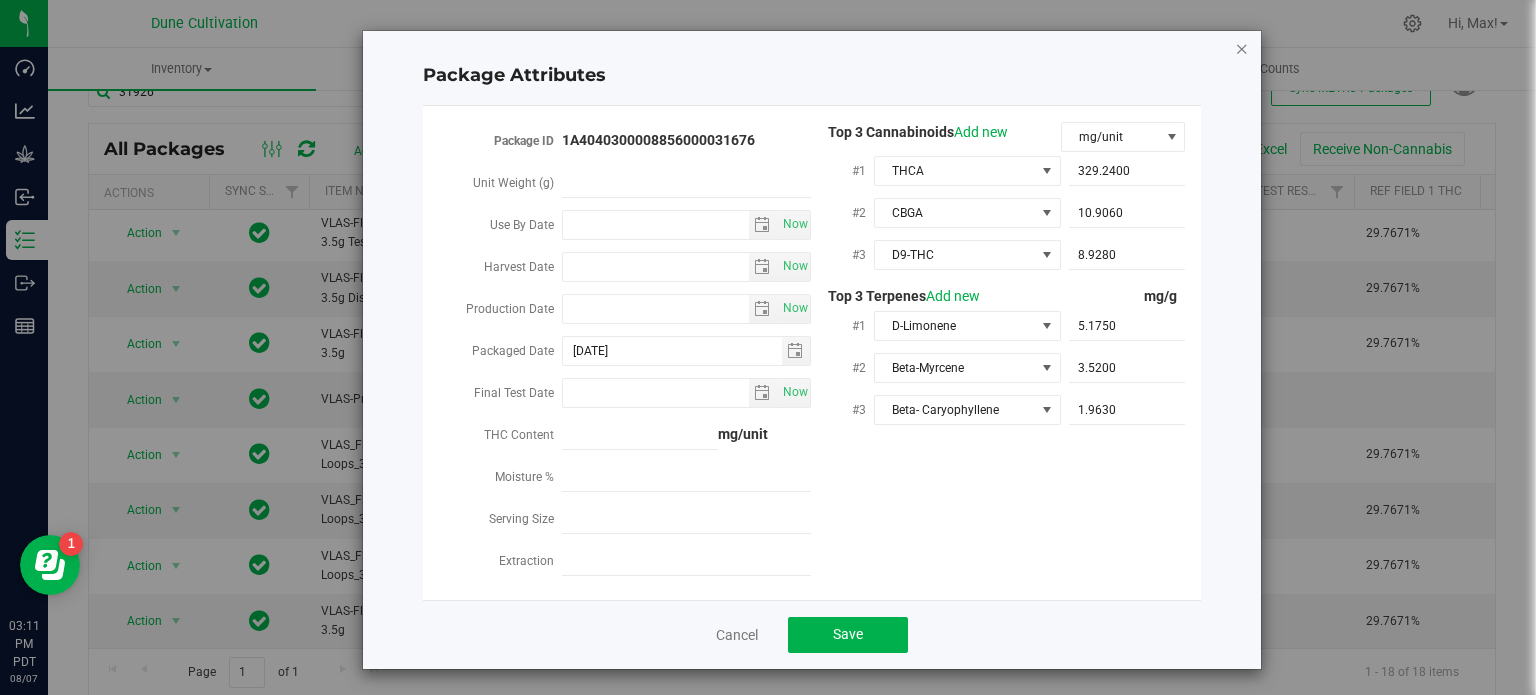 click at bounding box center (1242, 48) 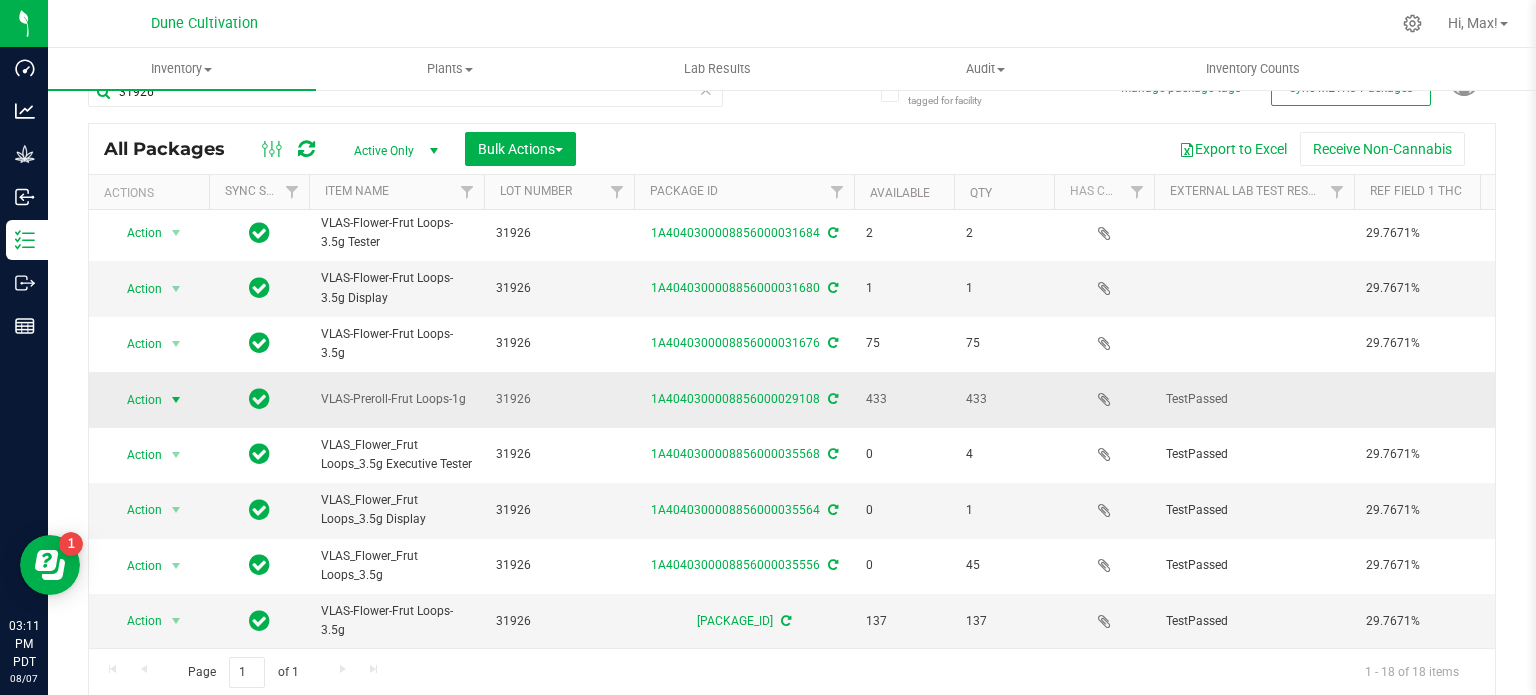 click on "Action" at bounding box center [136, 400] 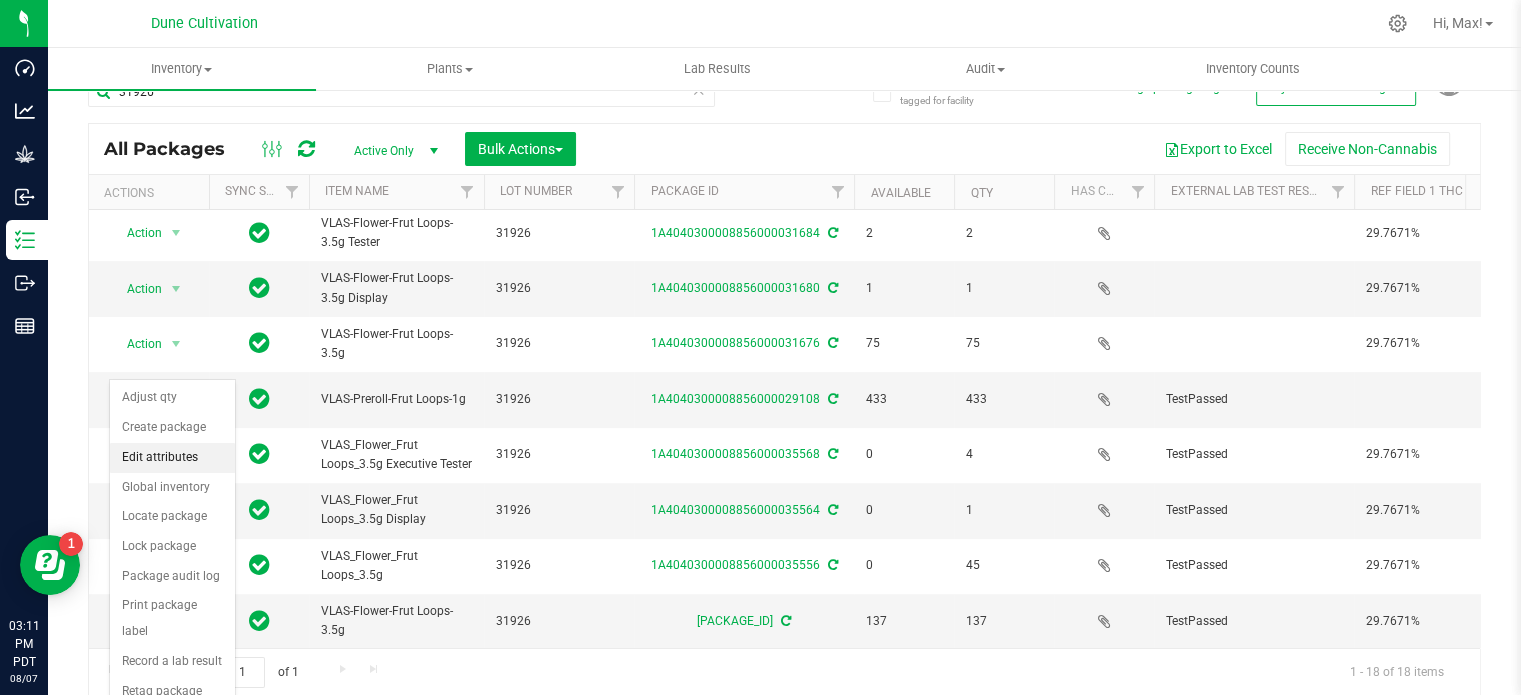 click on "Edit attributes" at bounding box center [172, 458] 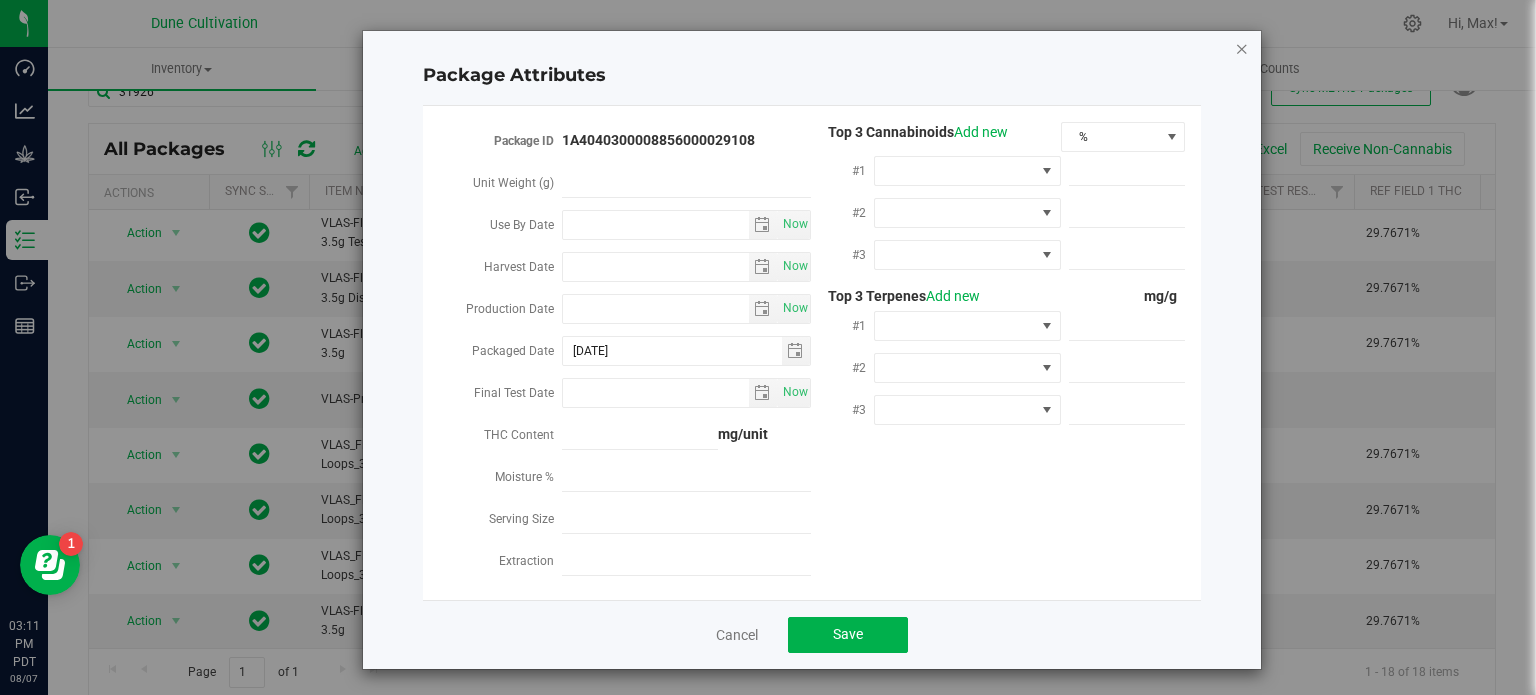 click at bounding box center (1242, 48) 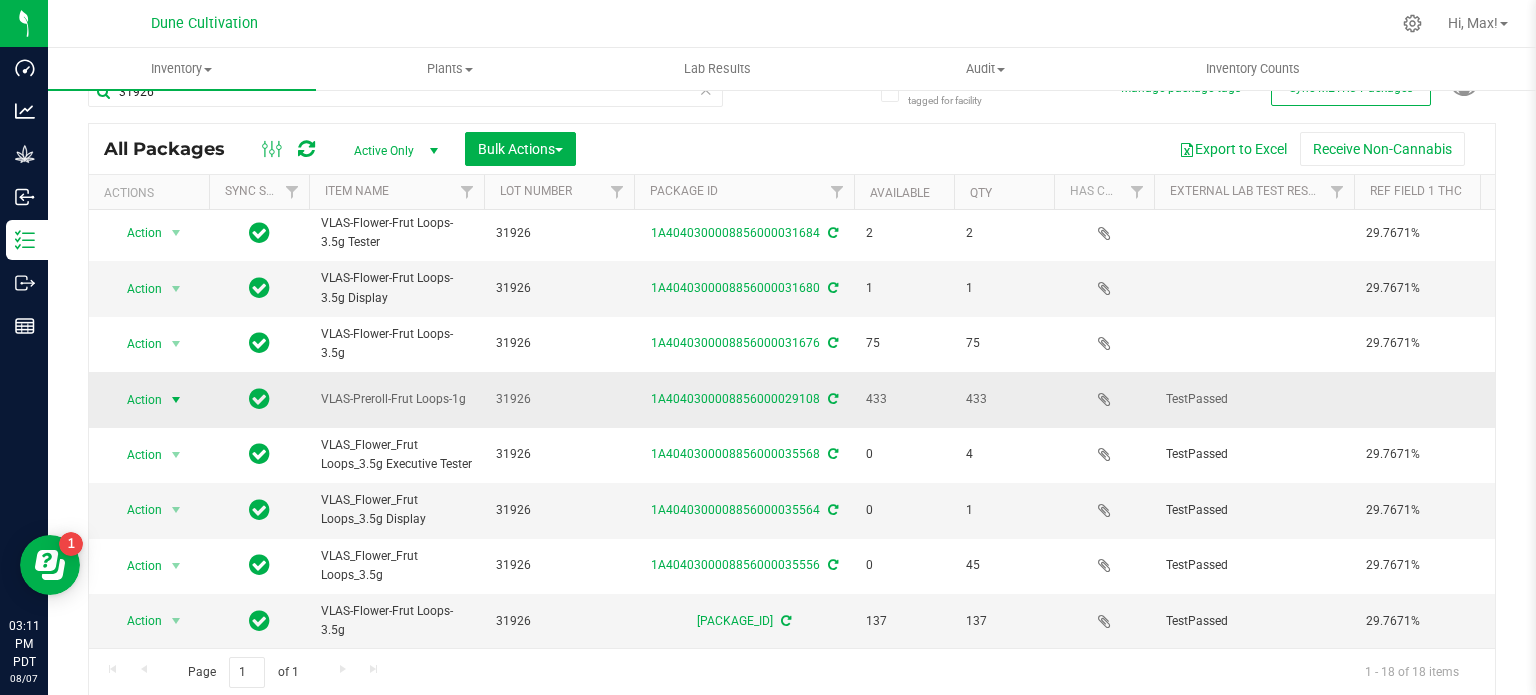 scroll, scrollTop: 588, scrollLeft: 276, axis: both 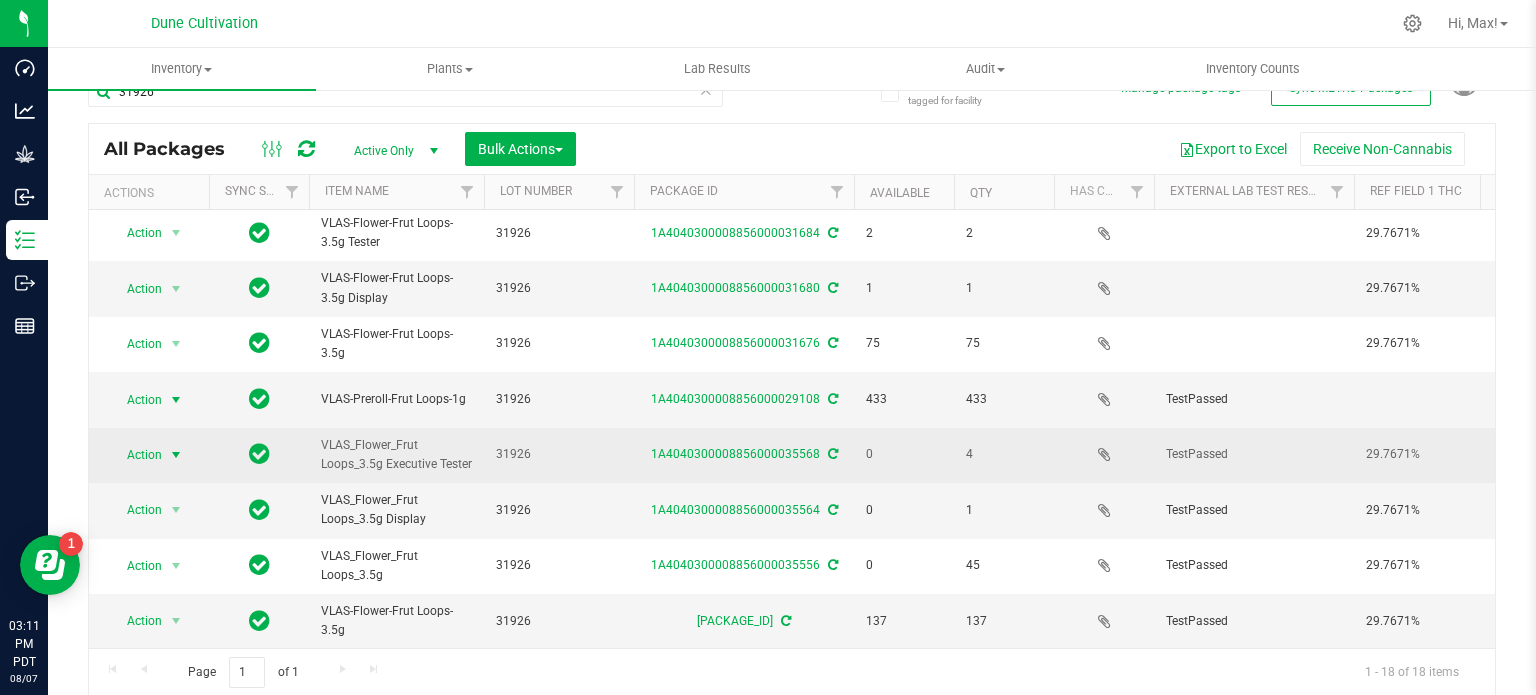 click at bounding box center (176, 455) 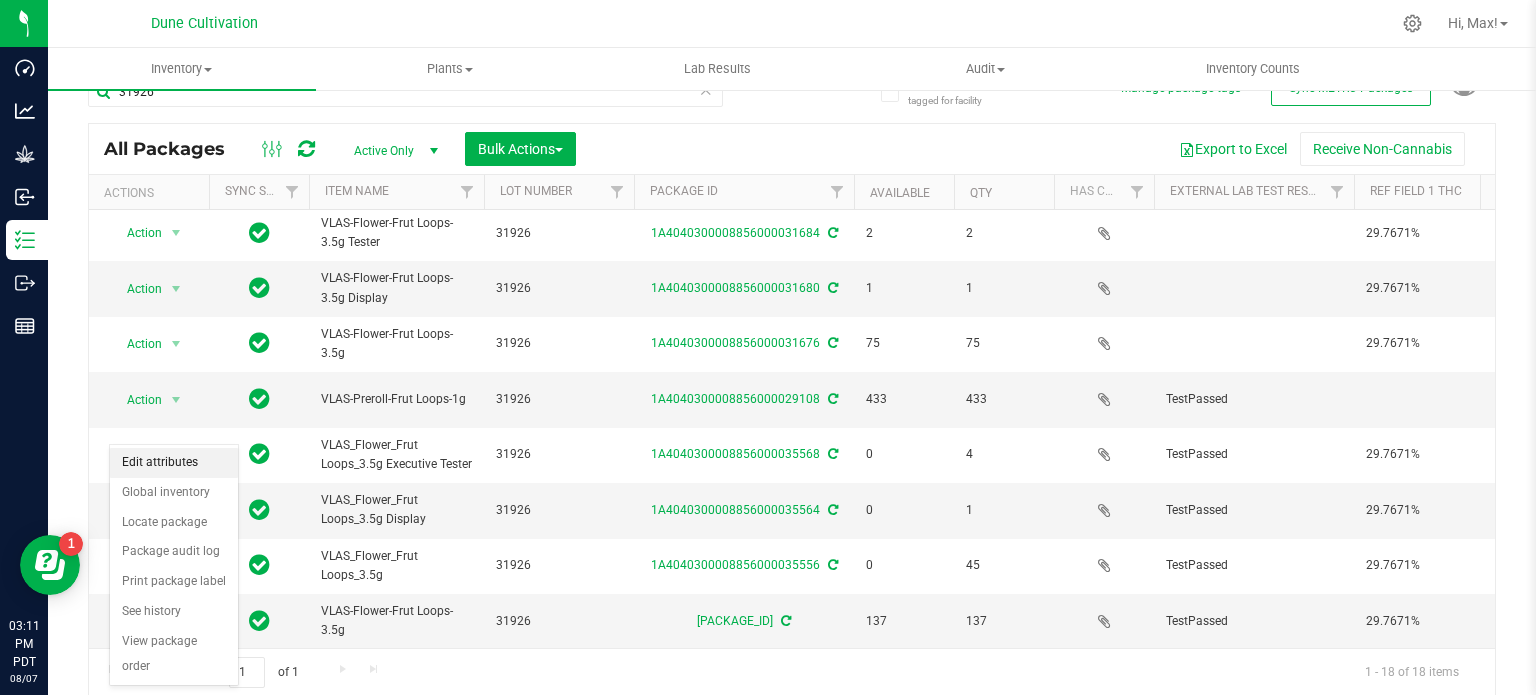 click on "Edit attributes" at bounding box center (174, 463) 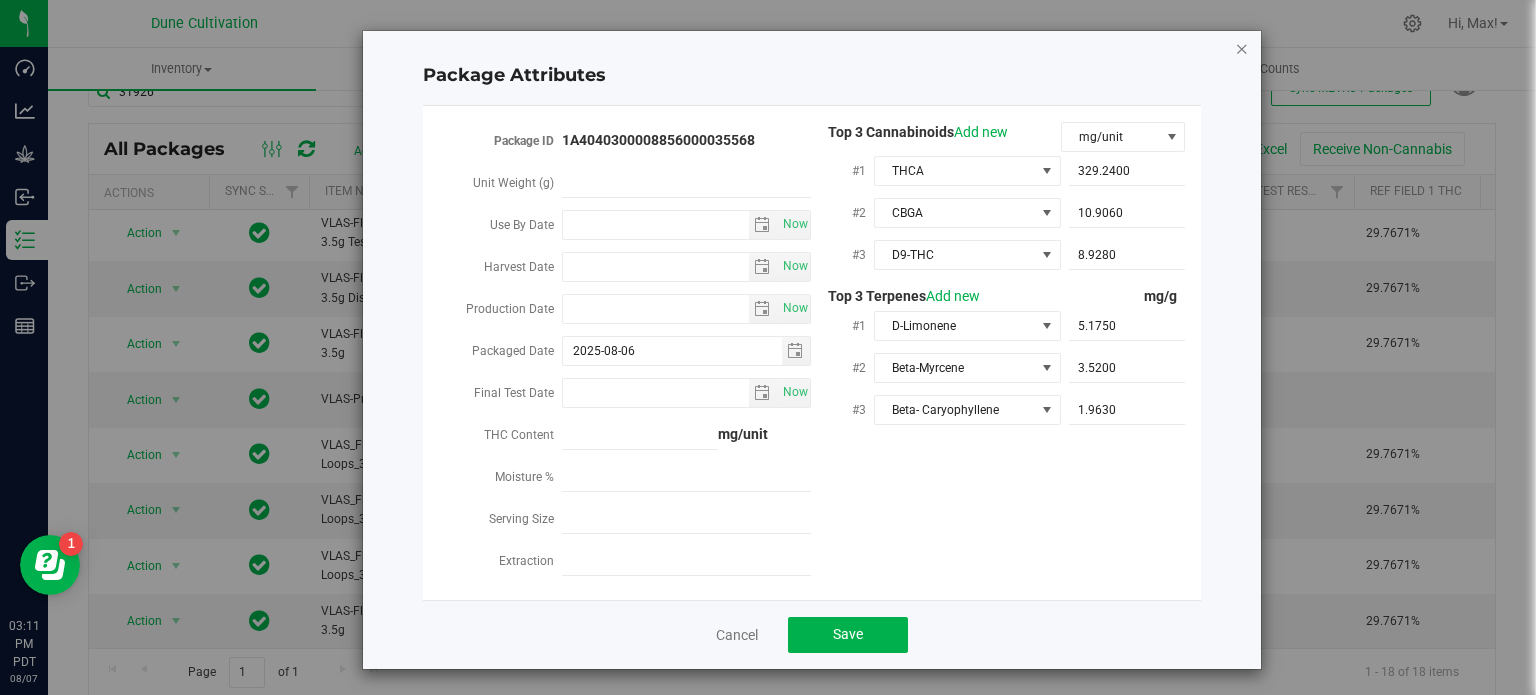click at bounding box center (1242, 48) 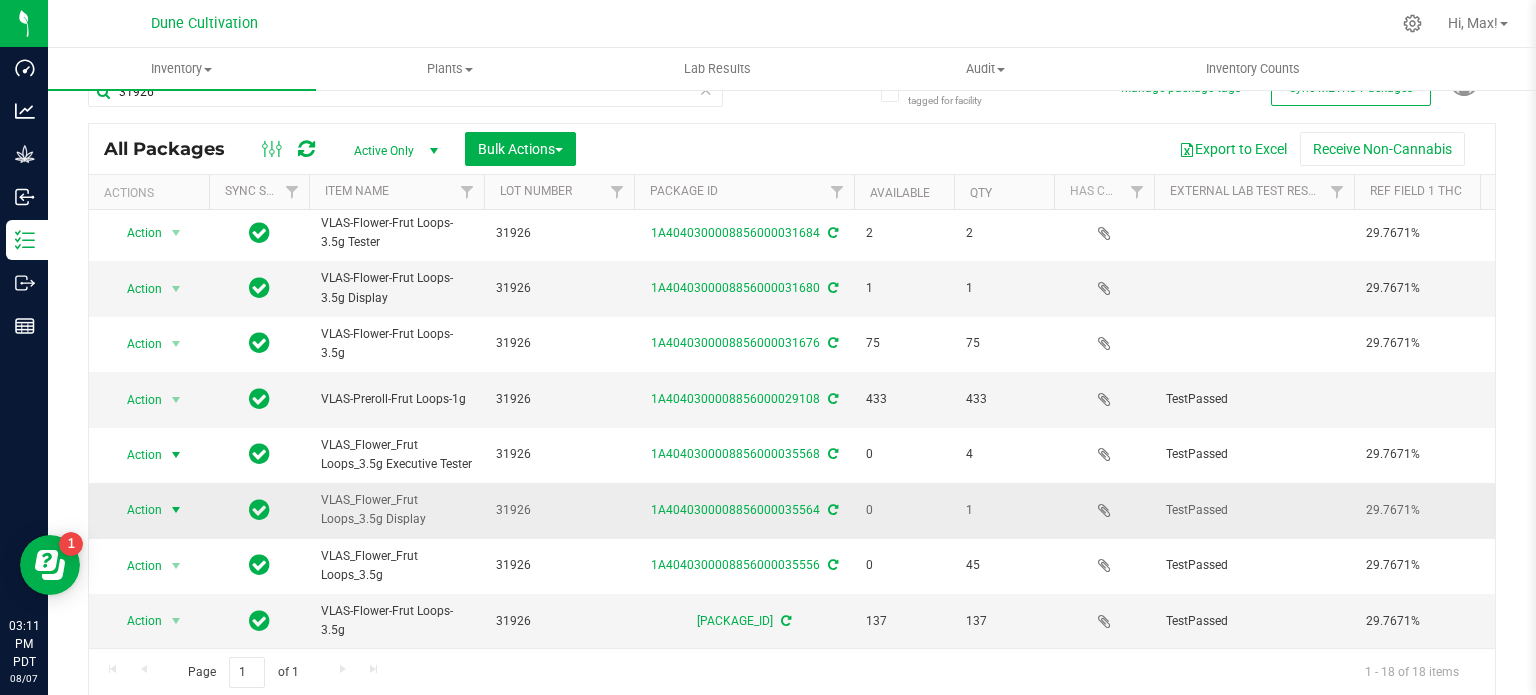 click on "Action" at bounding box center (136, 510) 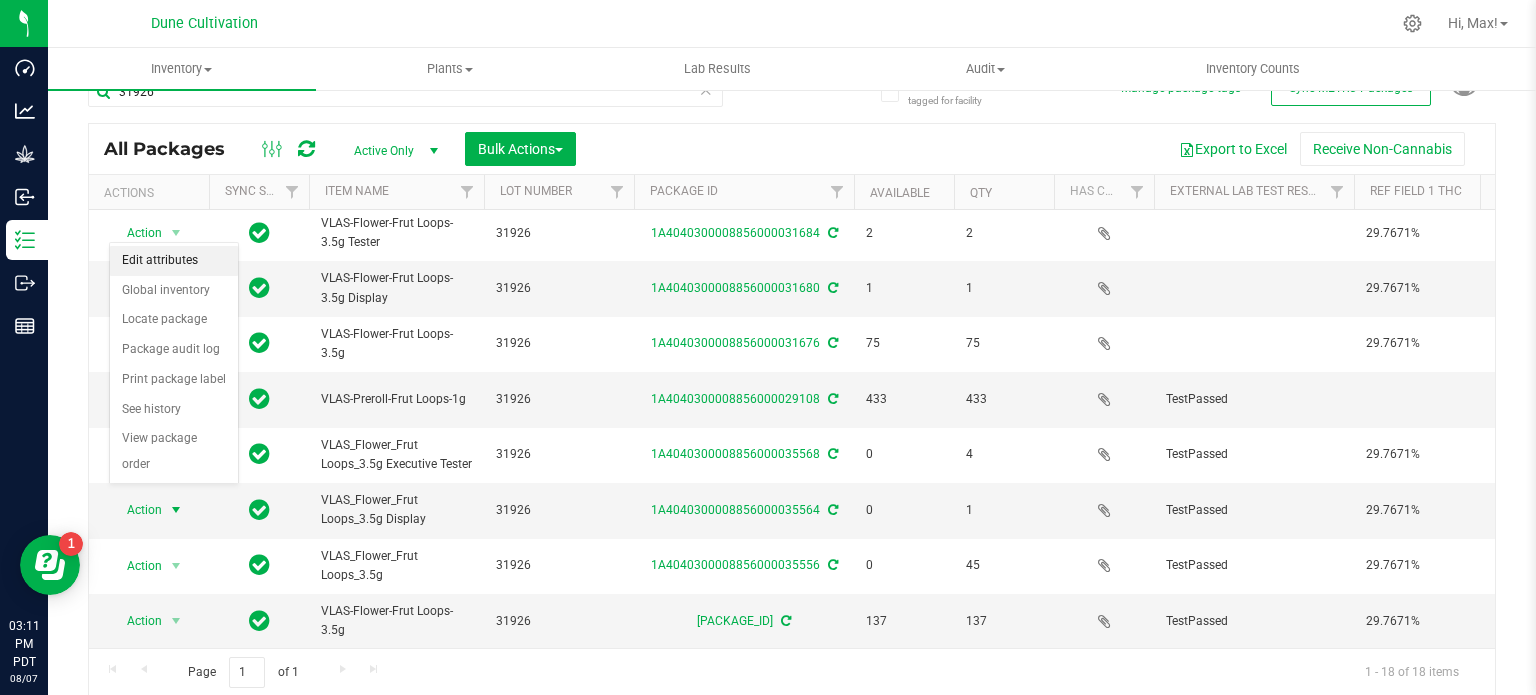 click on "Edit attributes" at bounding box center [174, 261] 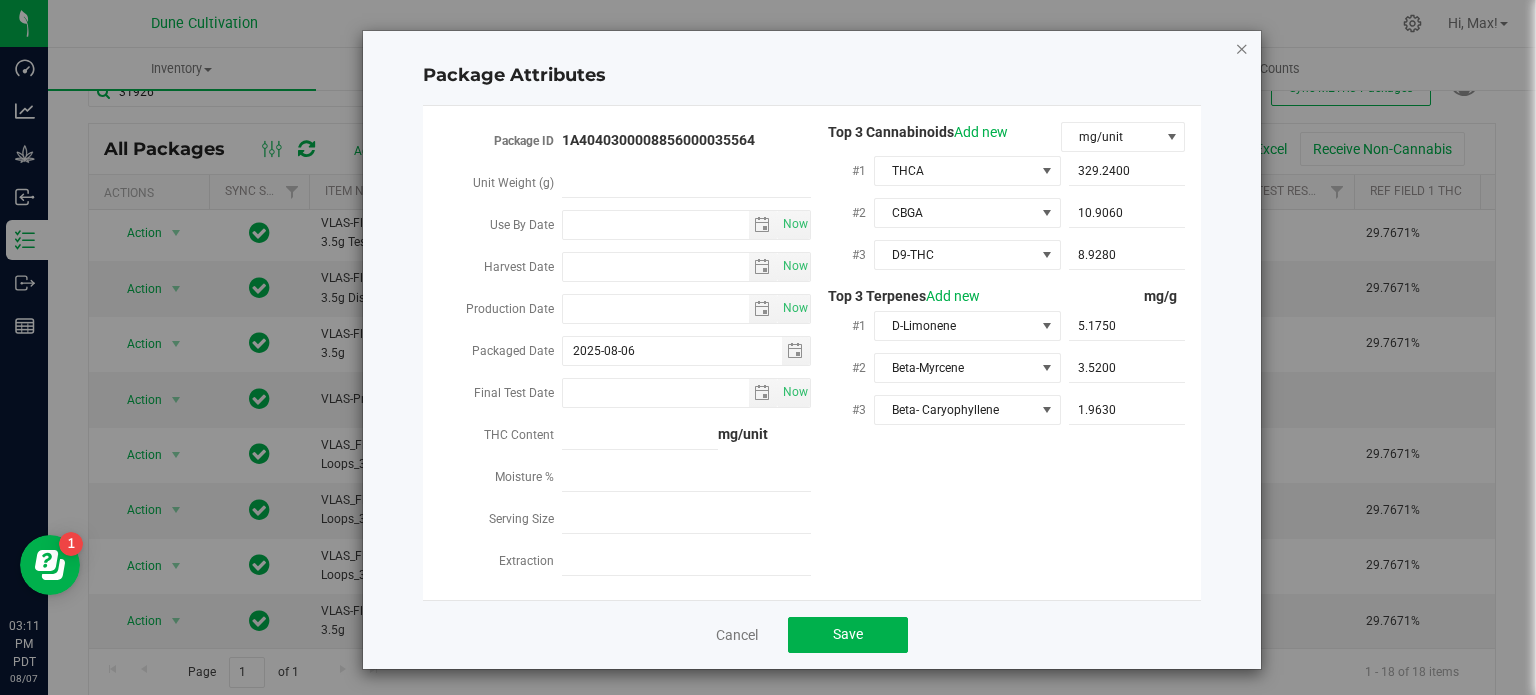 click at bounding box center (1242, 48) 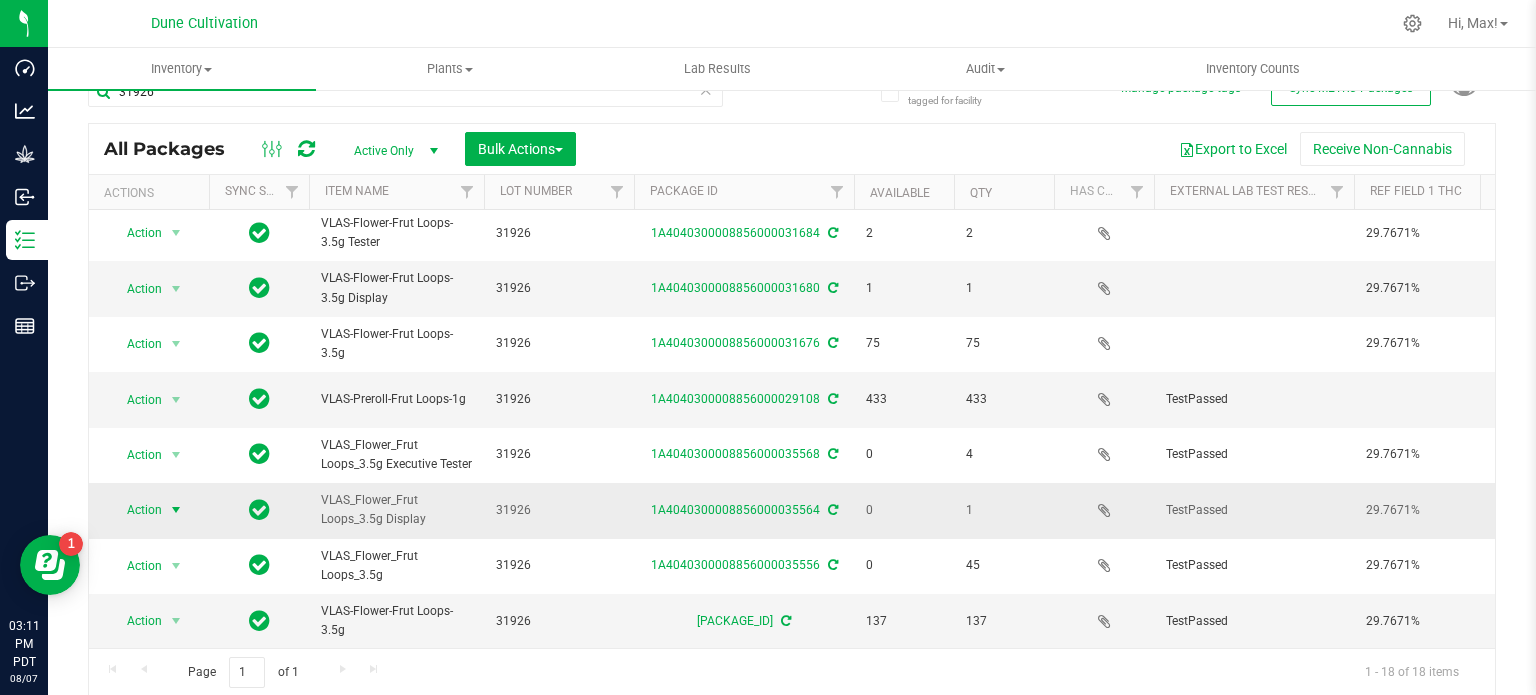 click on "Action" at bounding box center (136, 510) 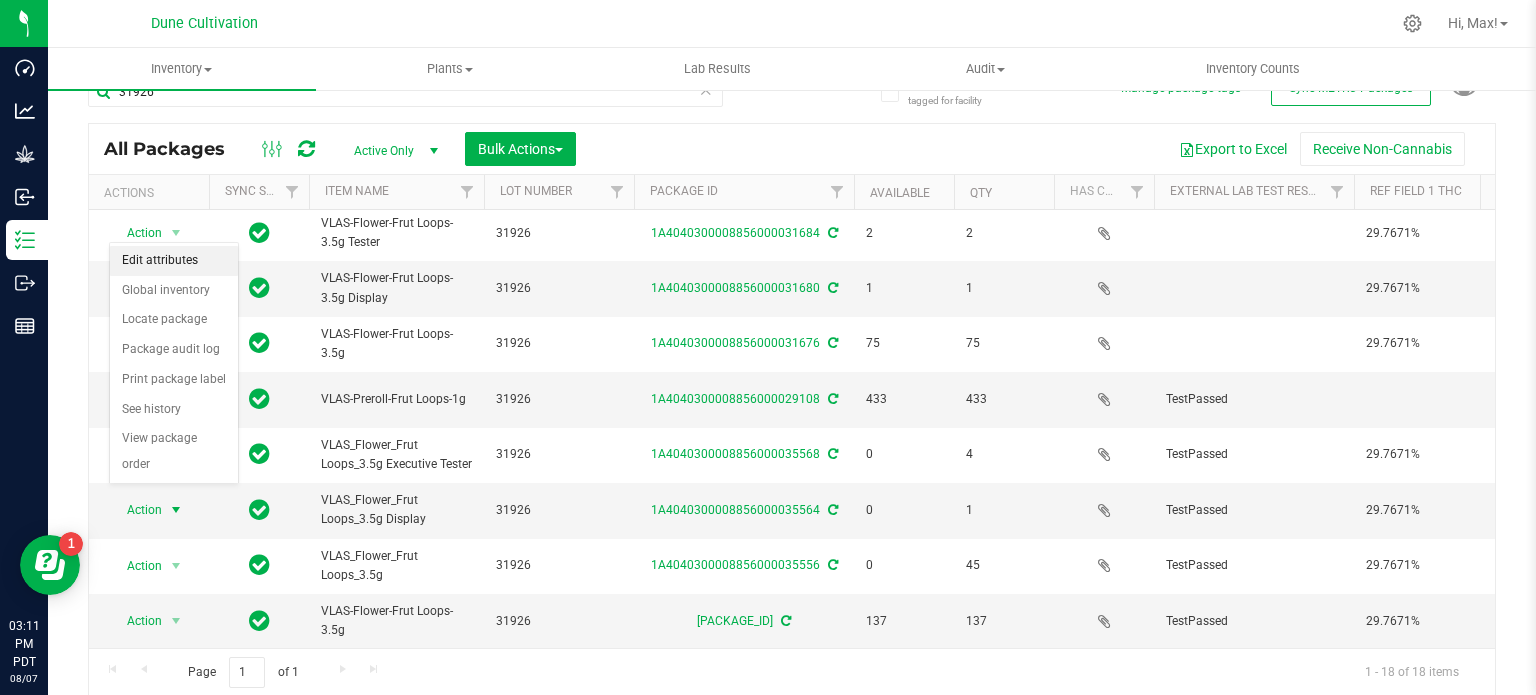 click on "Edit attributes" at bounding box center (174, 261) 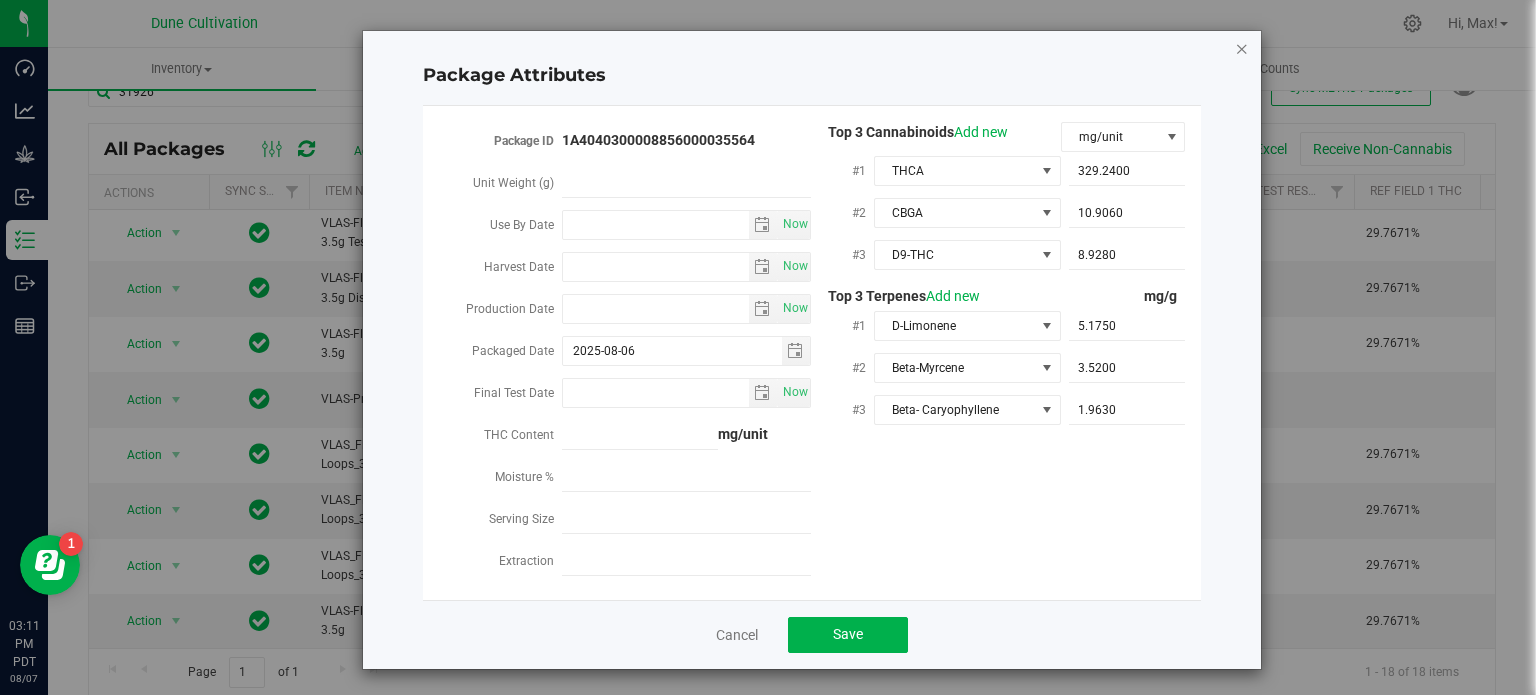 click at bounding box center [1242, 48] 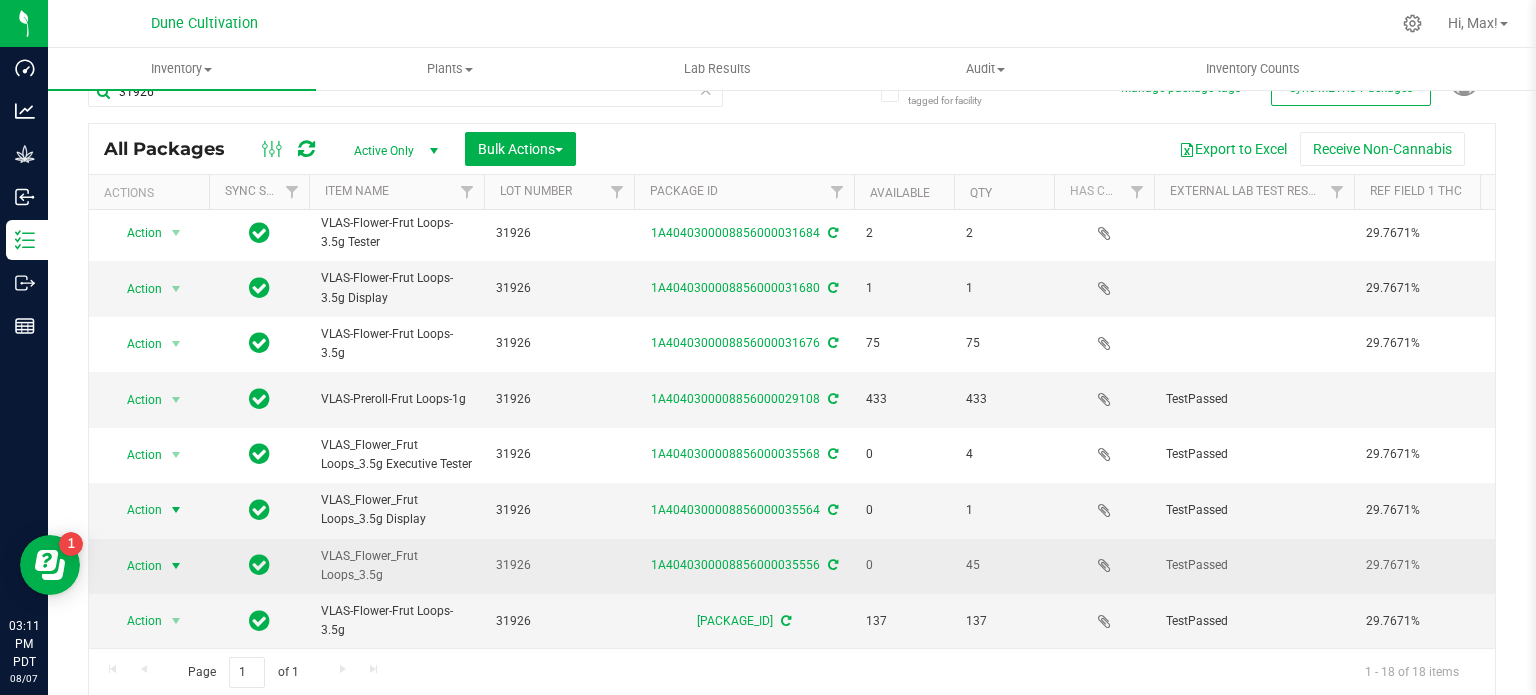 click on "Action" at bounding box center (136, 566) 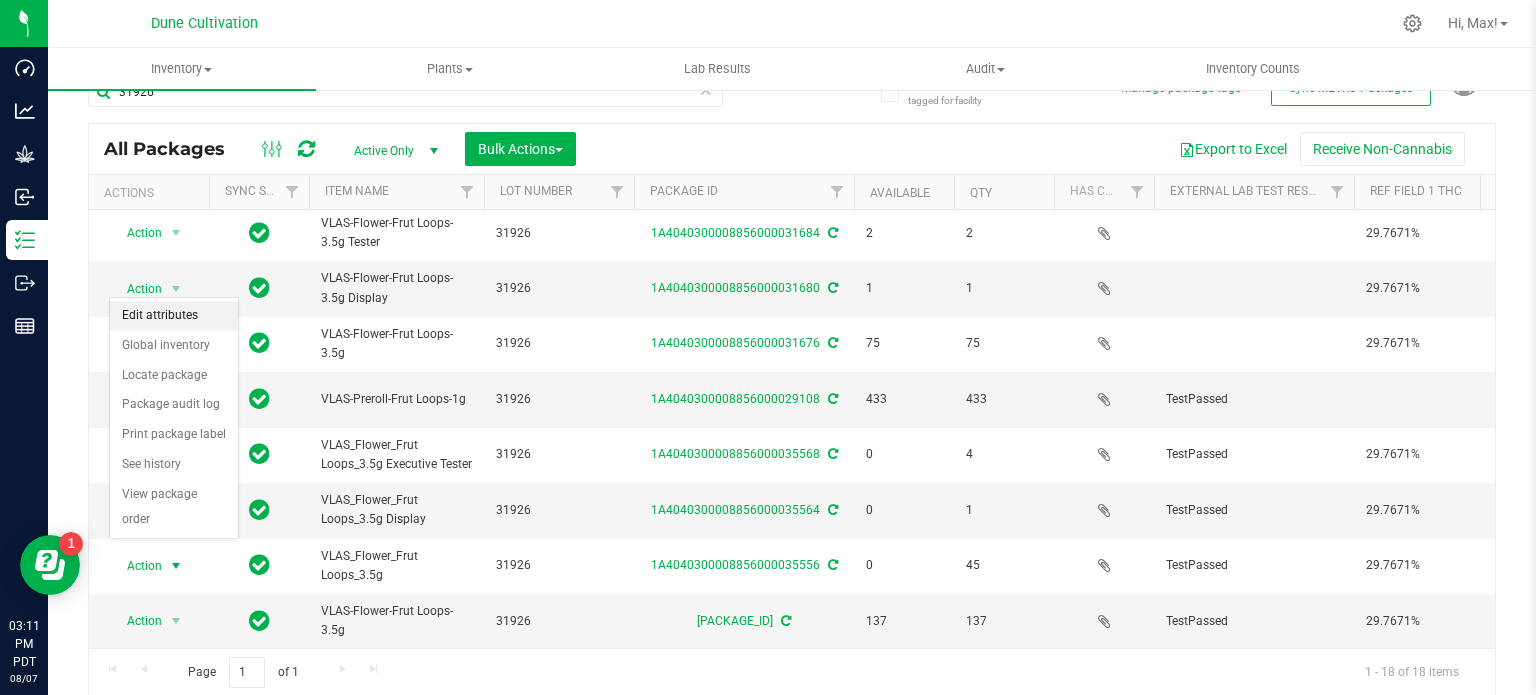 click on "Edit attributes" at bounding box center (174, 316) 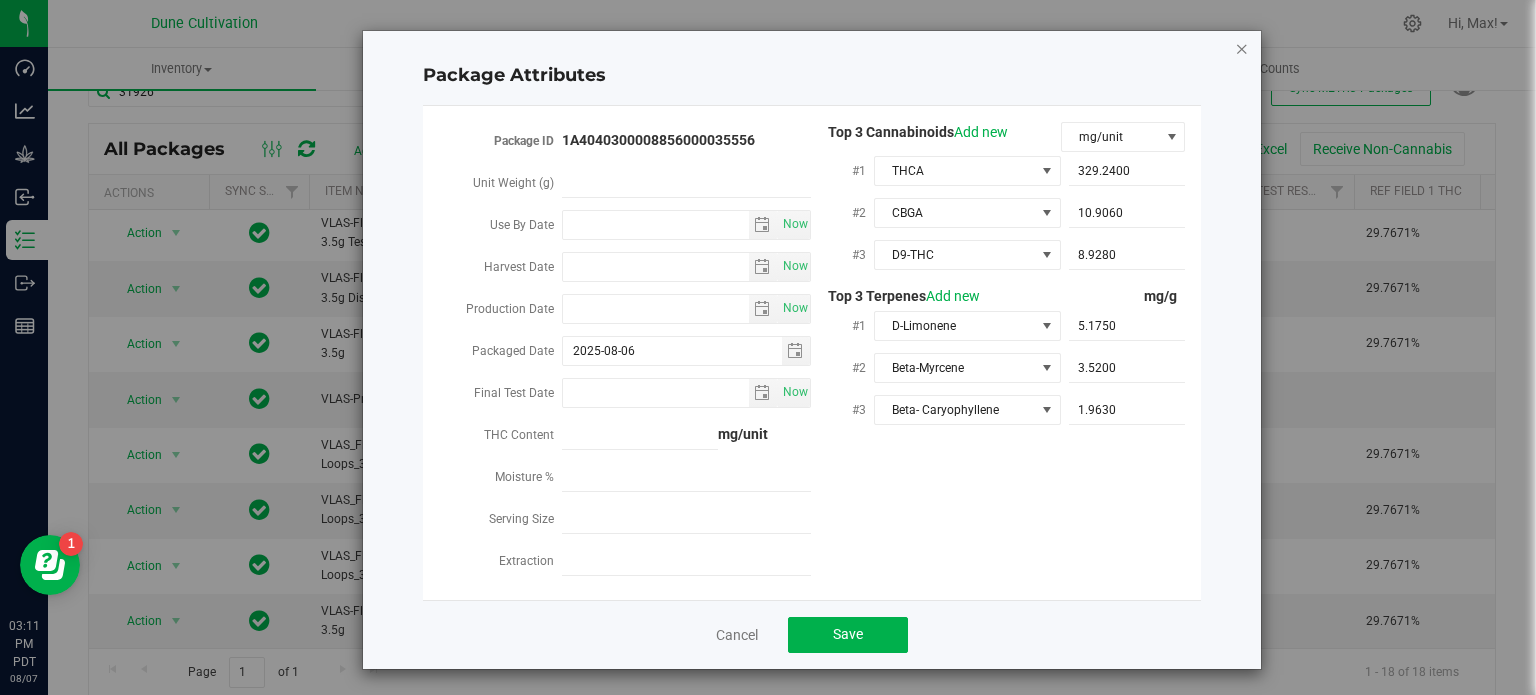 click at bounding box center (1242, 48) 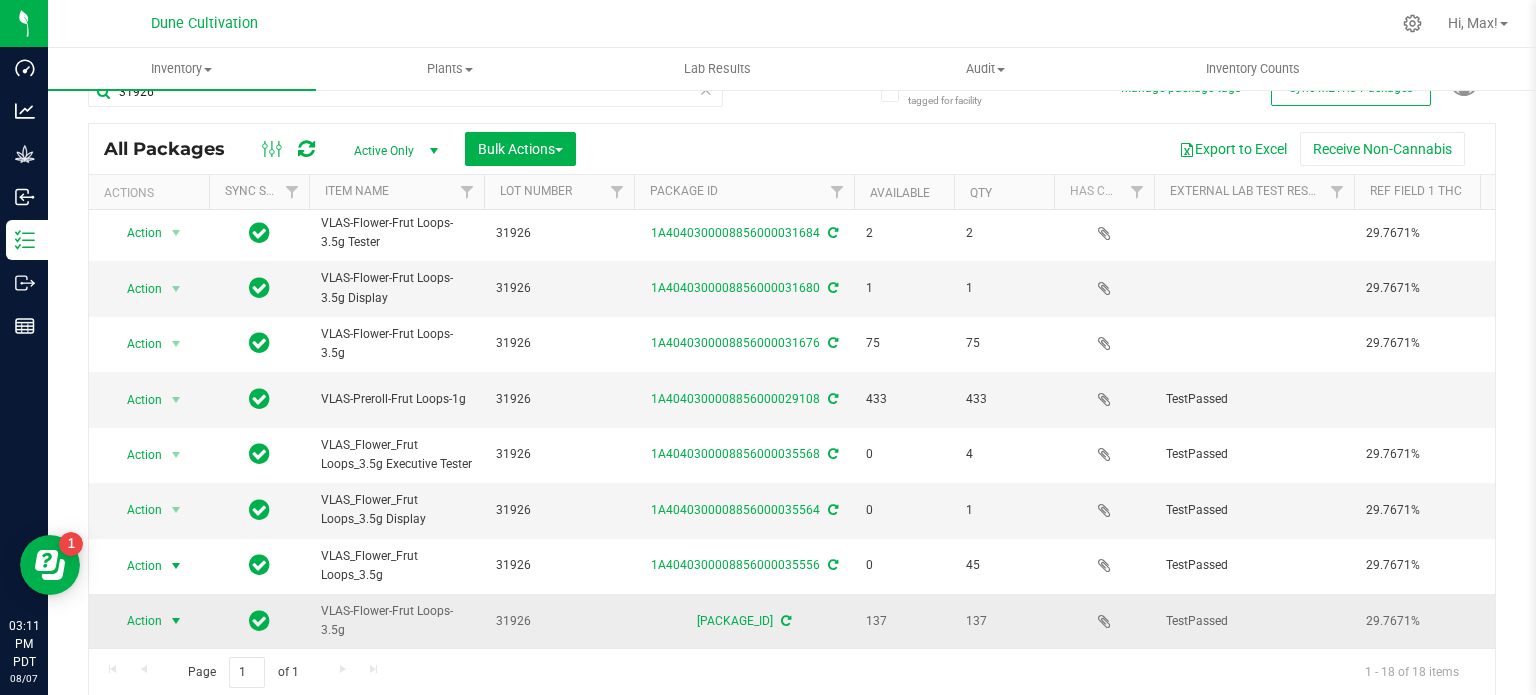 click at bounding box center (176, 621) 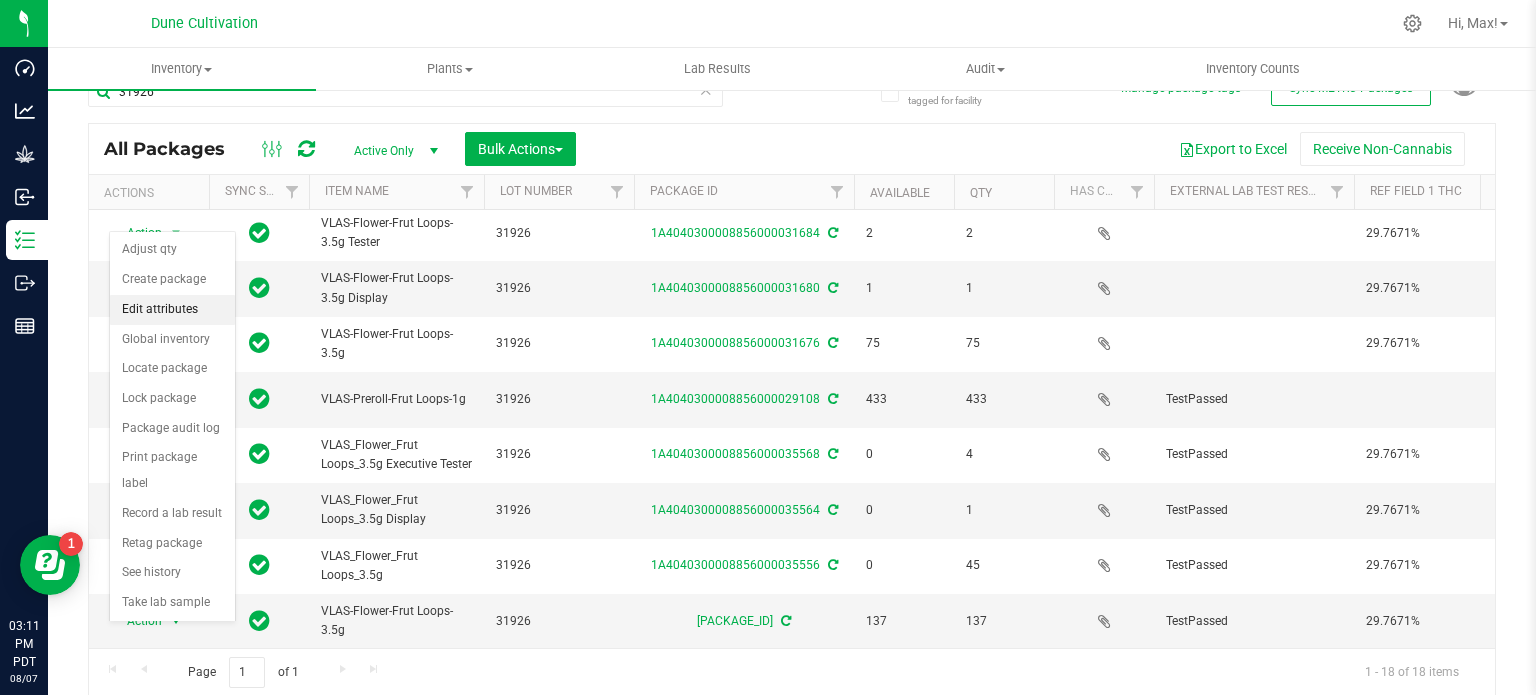click on "Edit attributes" at bounding box center [172, 310] 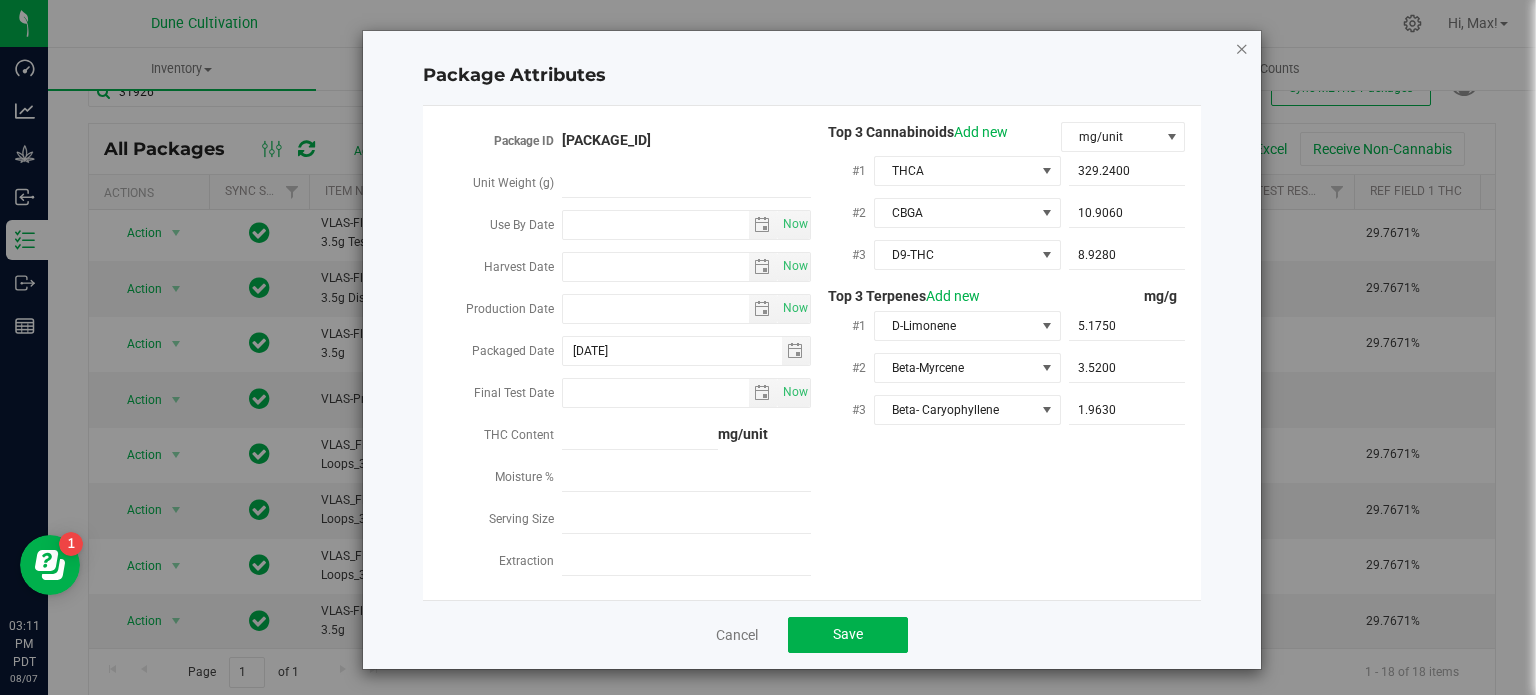 click at bounding box center (1242, 48) 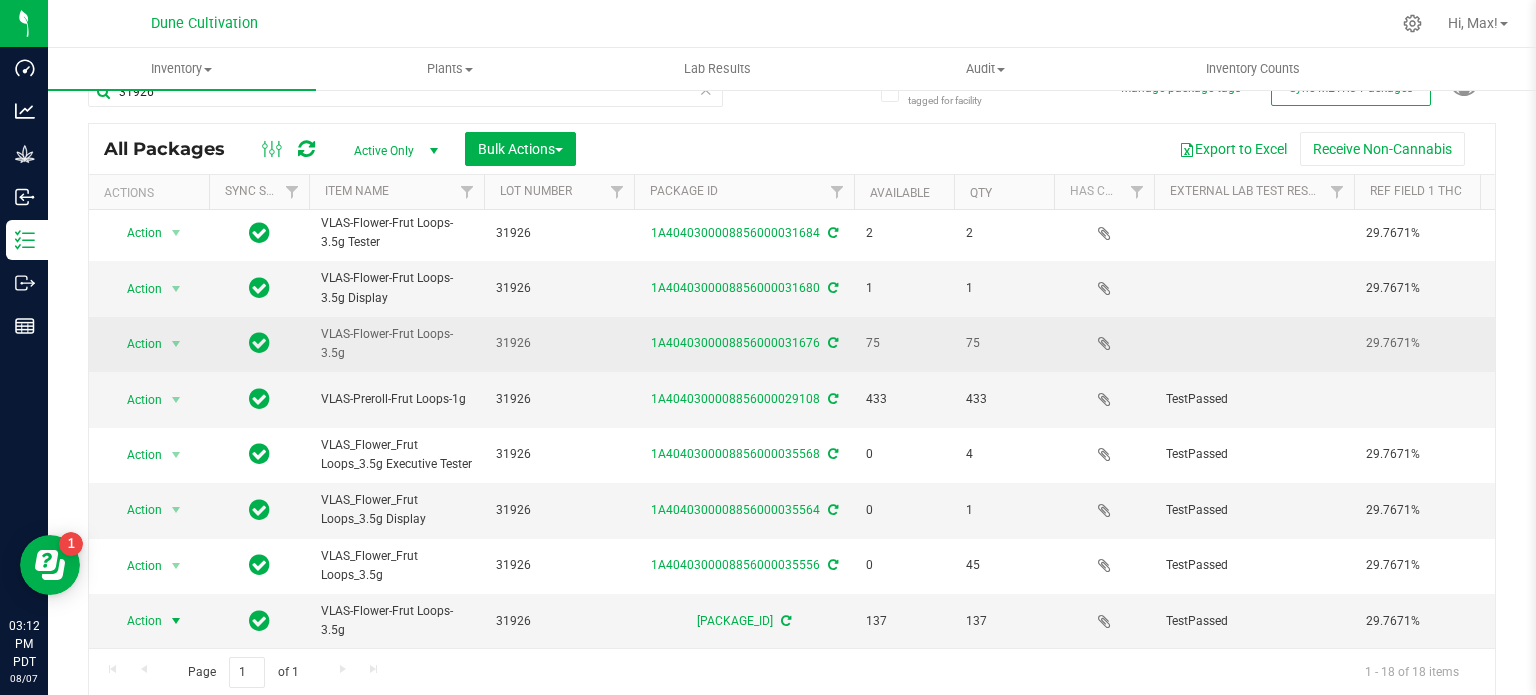 scroll, scrollTop: 0, scrollLeft: 0, axis: both 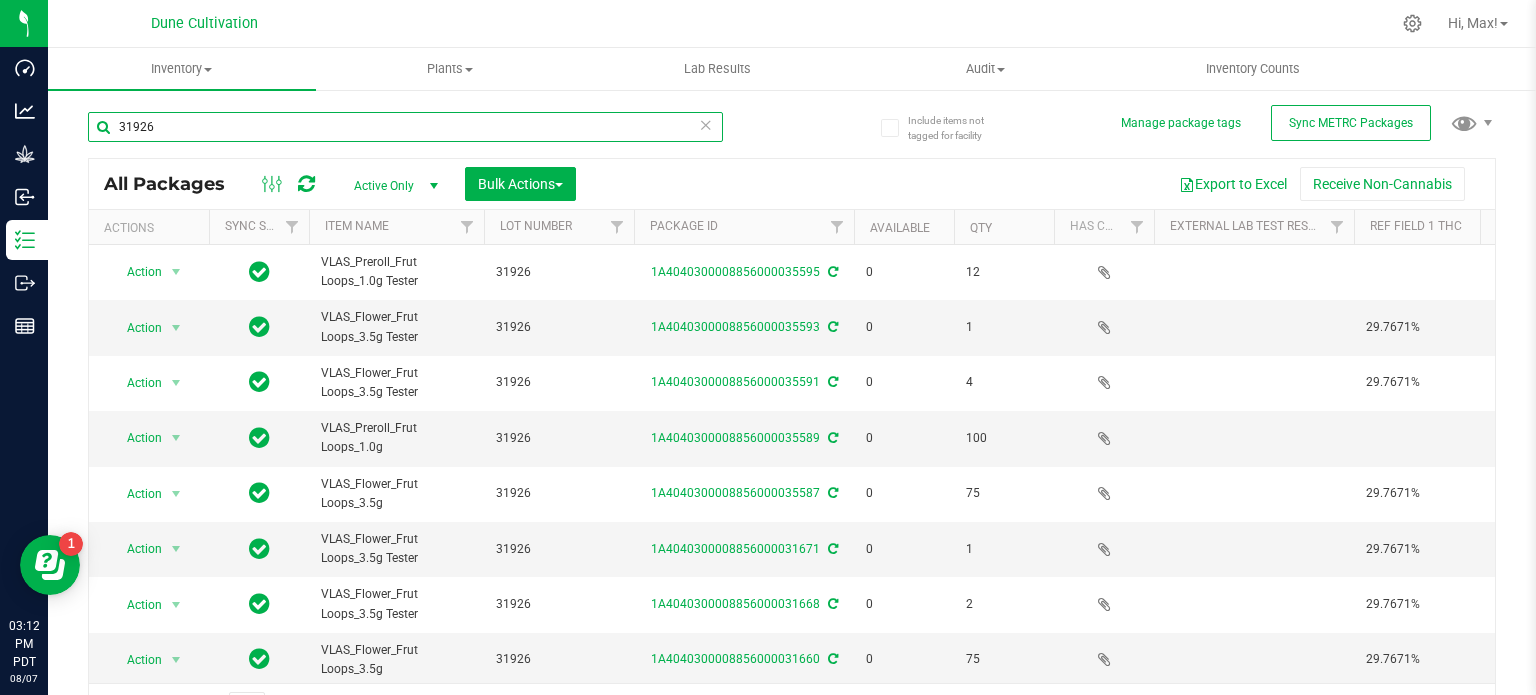 click on "31926" at bounding box center [405, 127] 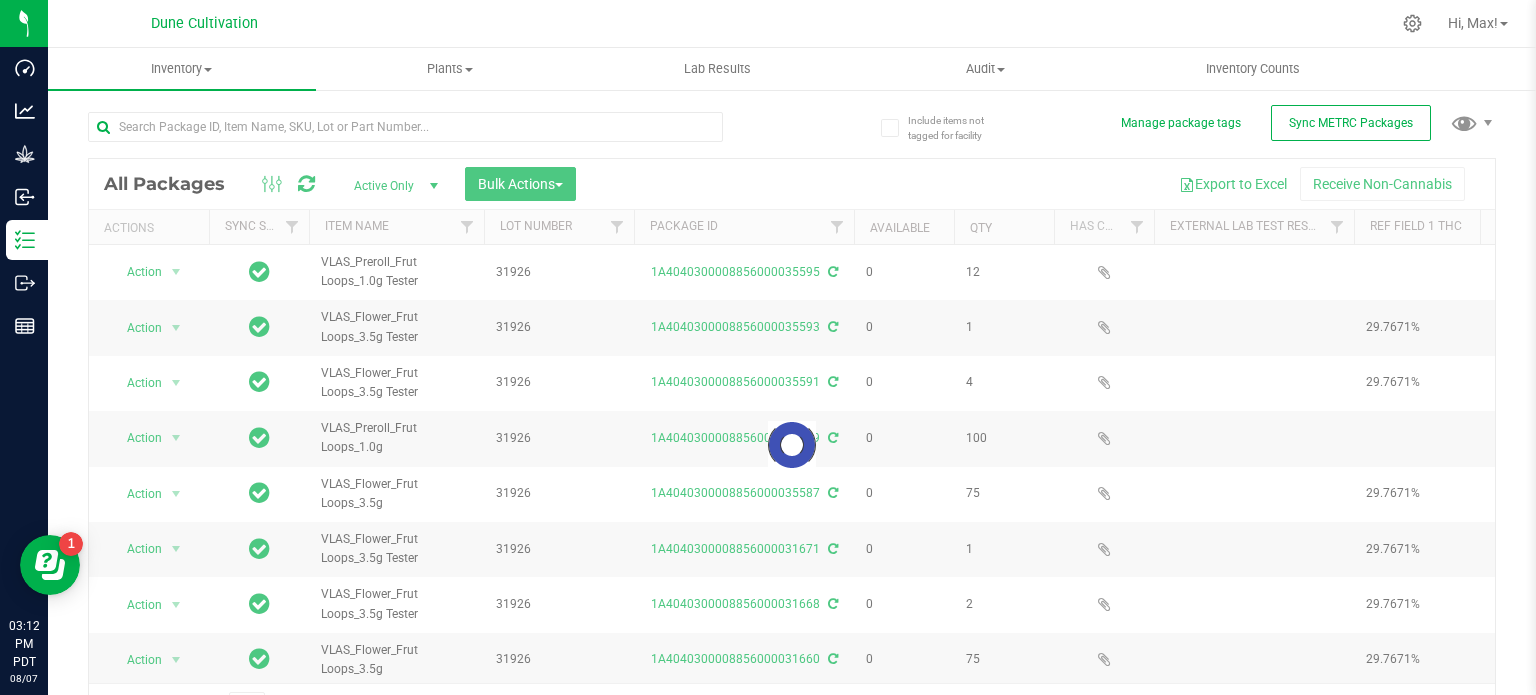 click at bounding box center (792, 445) 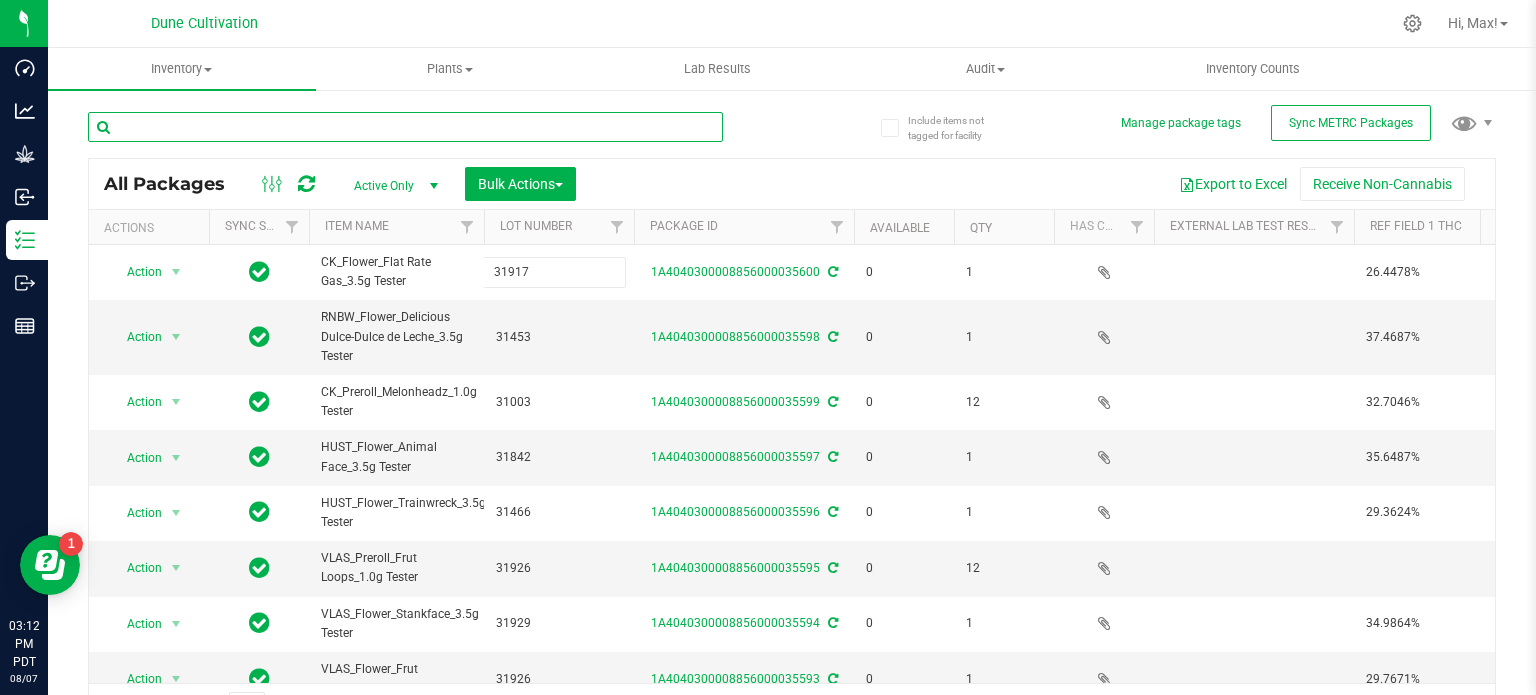 click at bounding box center (405, 127) 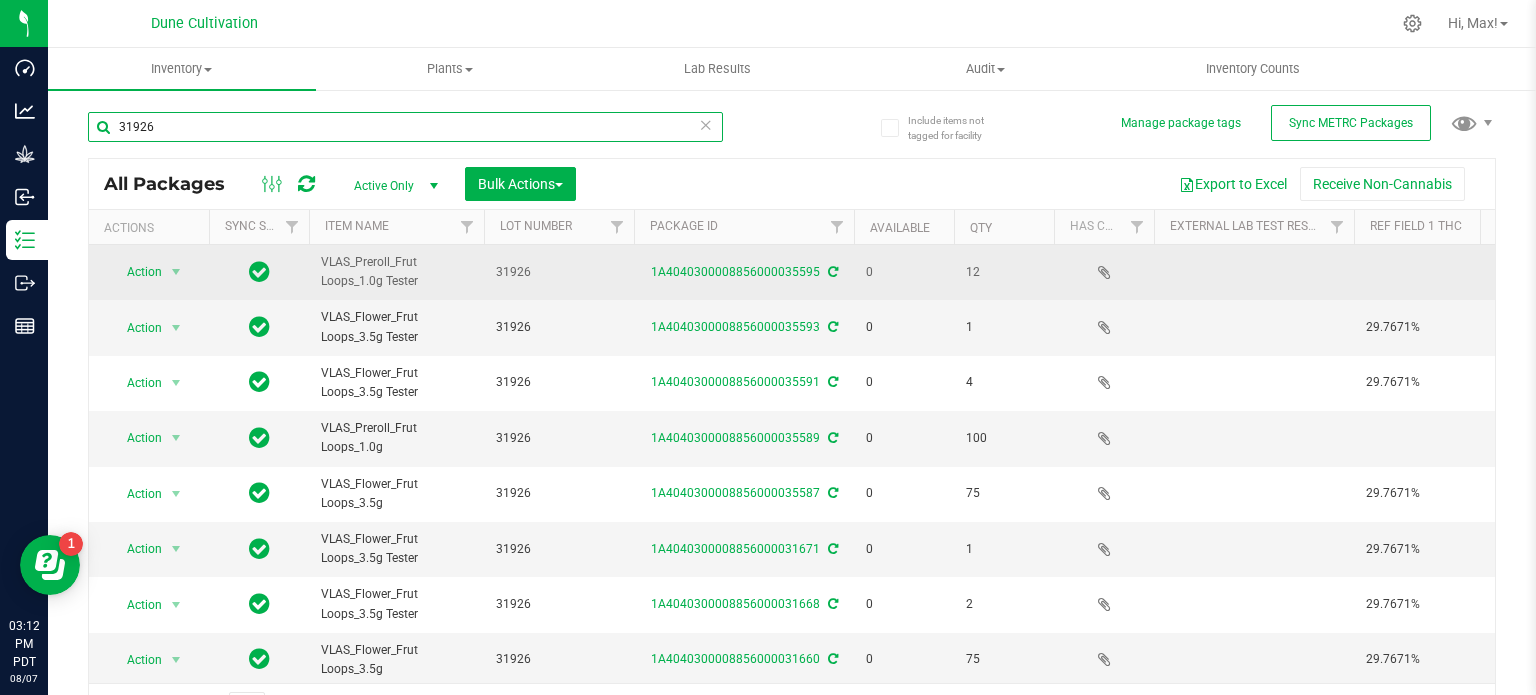 type on "31926" 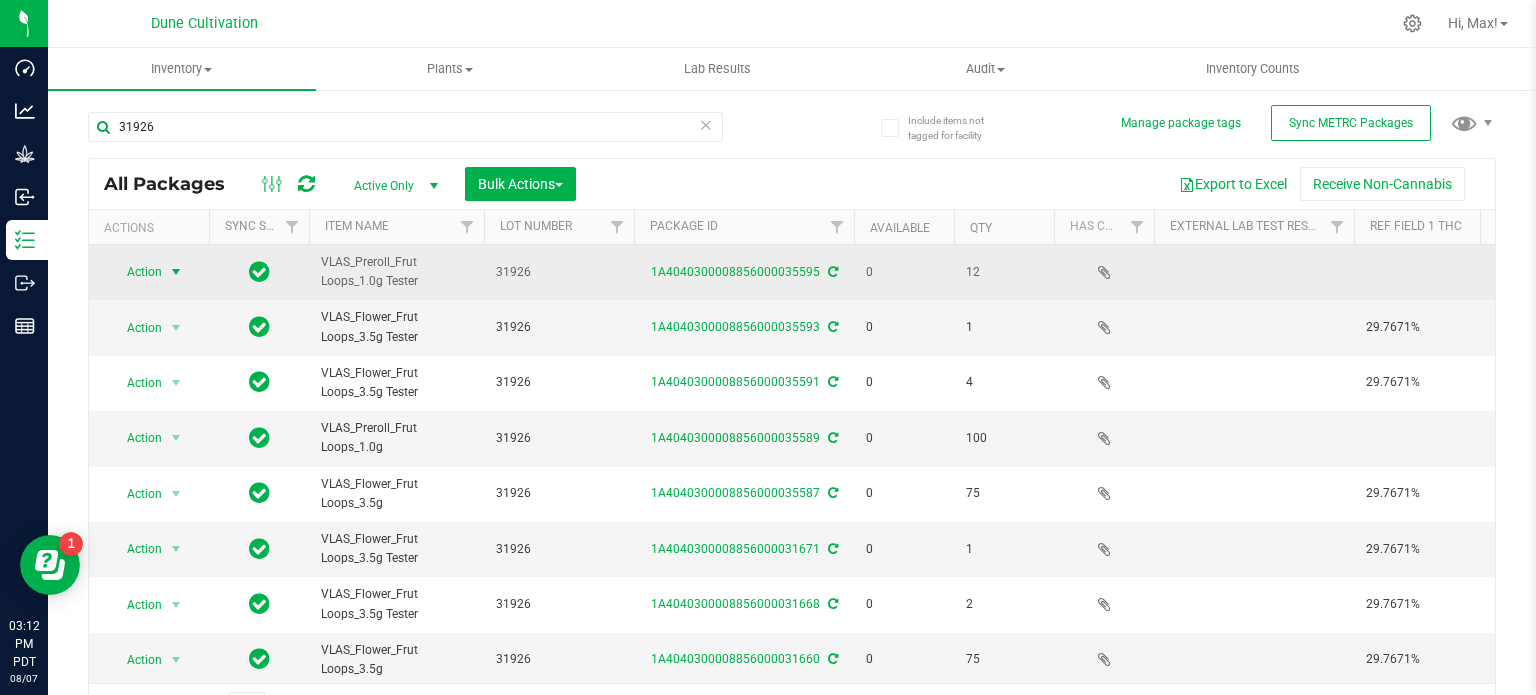 click on "Action" at bounding box center (136, 272) 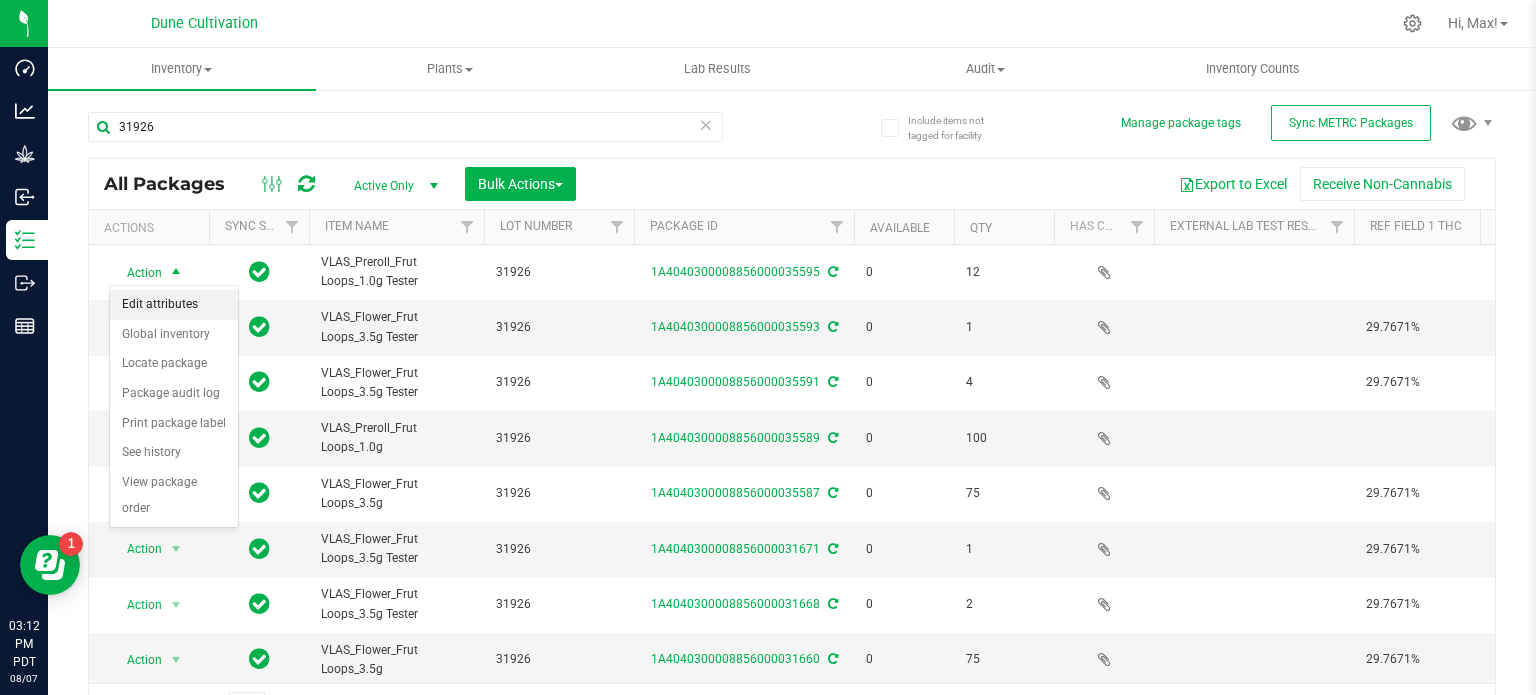 click on "Edit attributes" at bounding box center [174, 305] 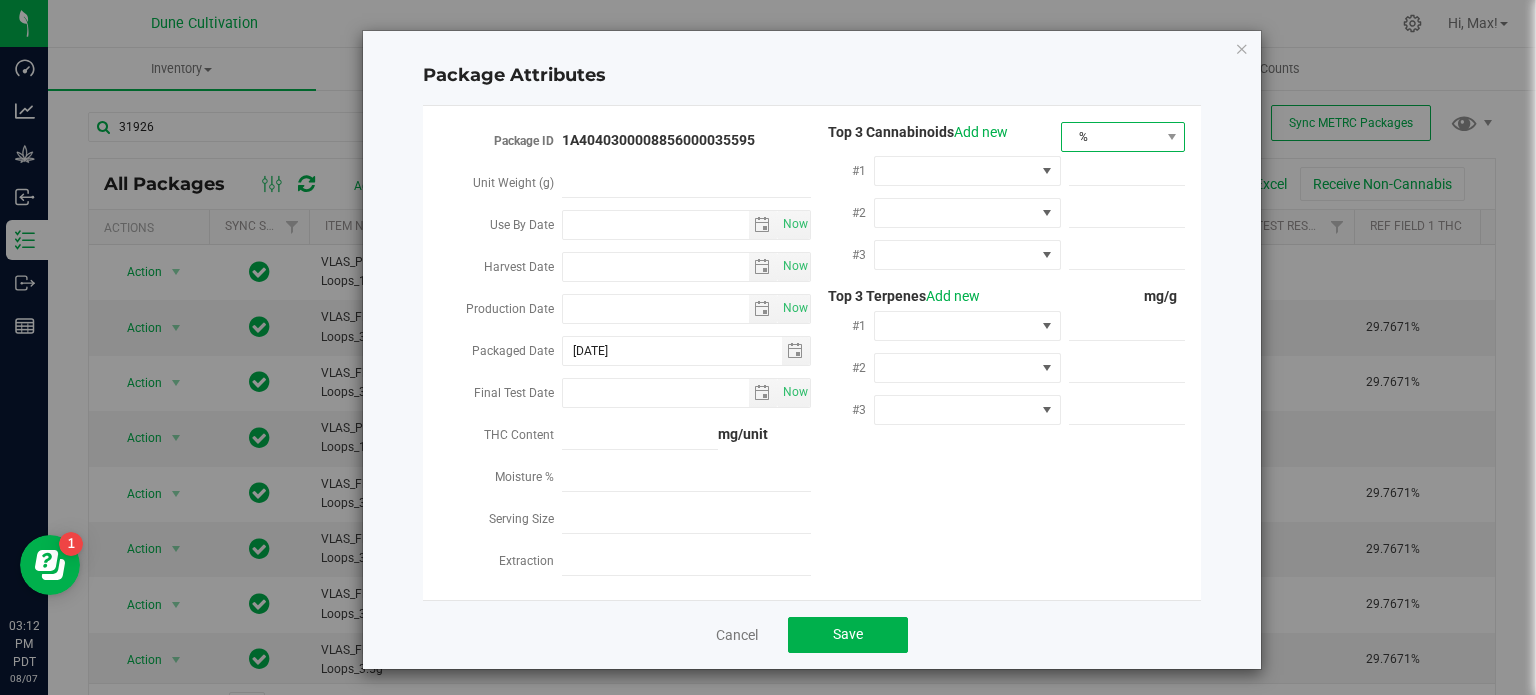 click on "%" at bounding box center [1111, 137] 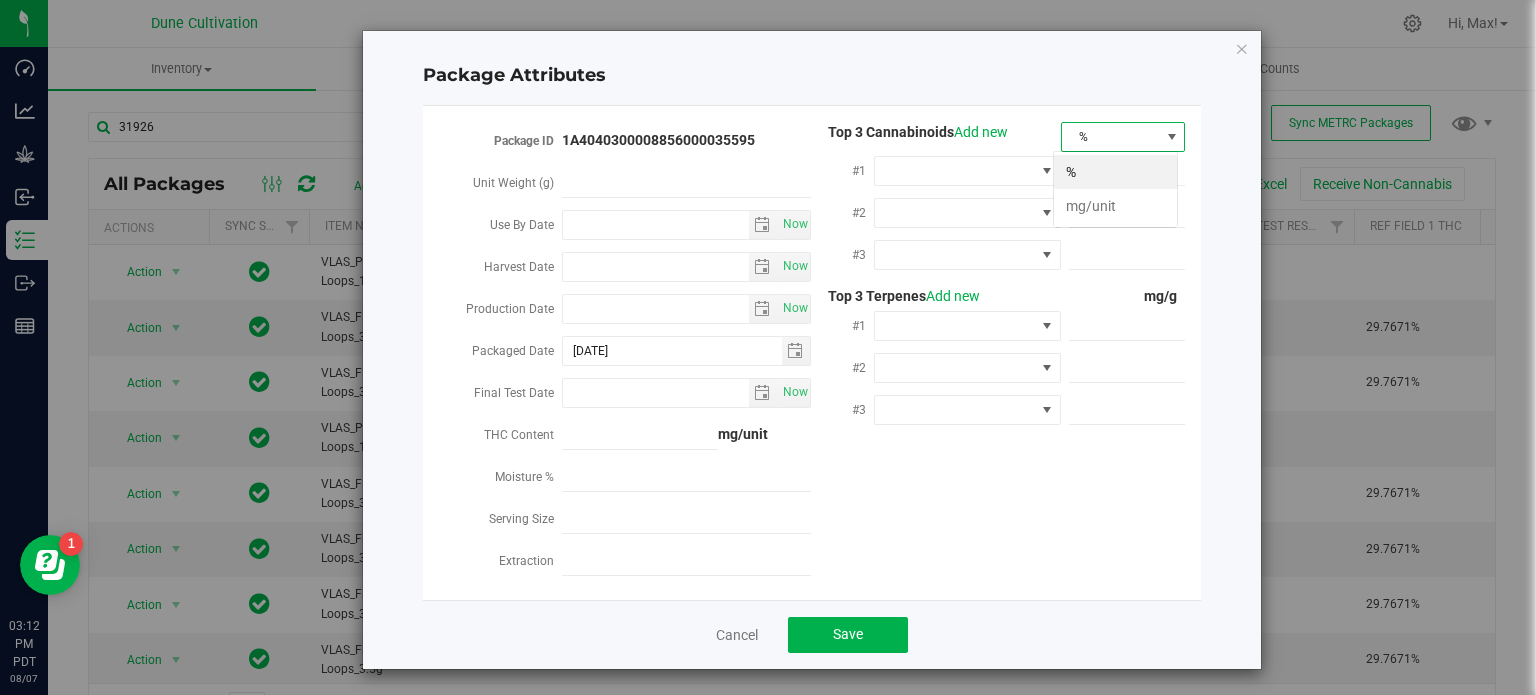 scroll, scrollTop: 99970, scrollLeft: 99875, axis: both 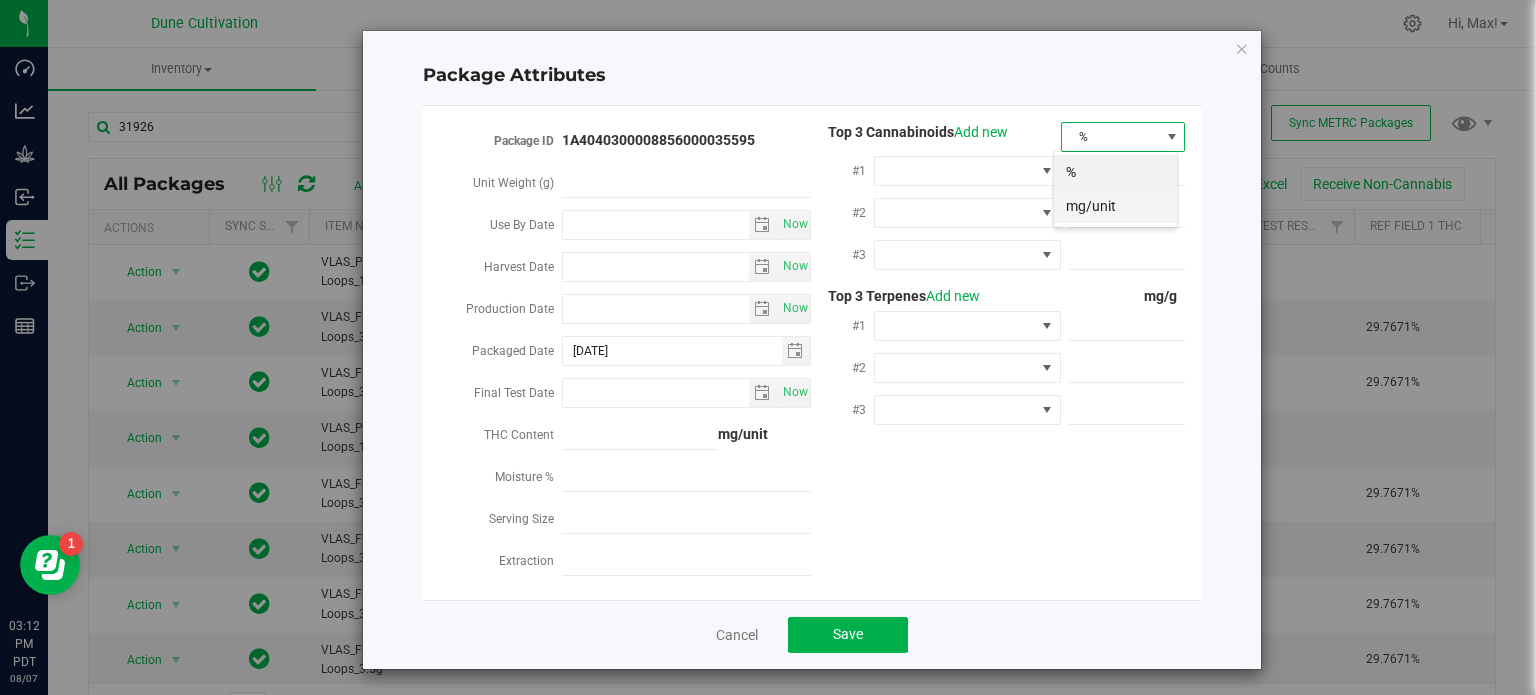 click on "mg/unit" at bounding box center [1115, 206] 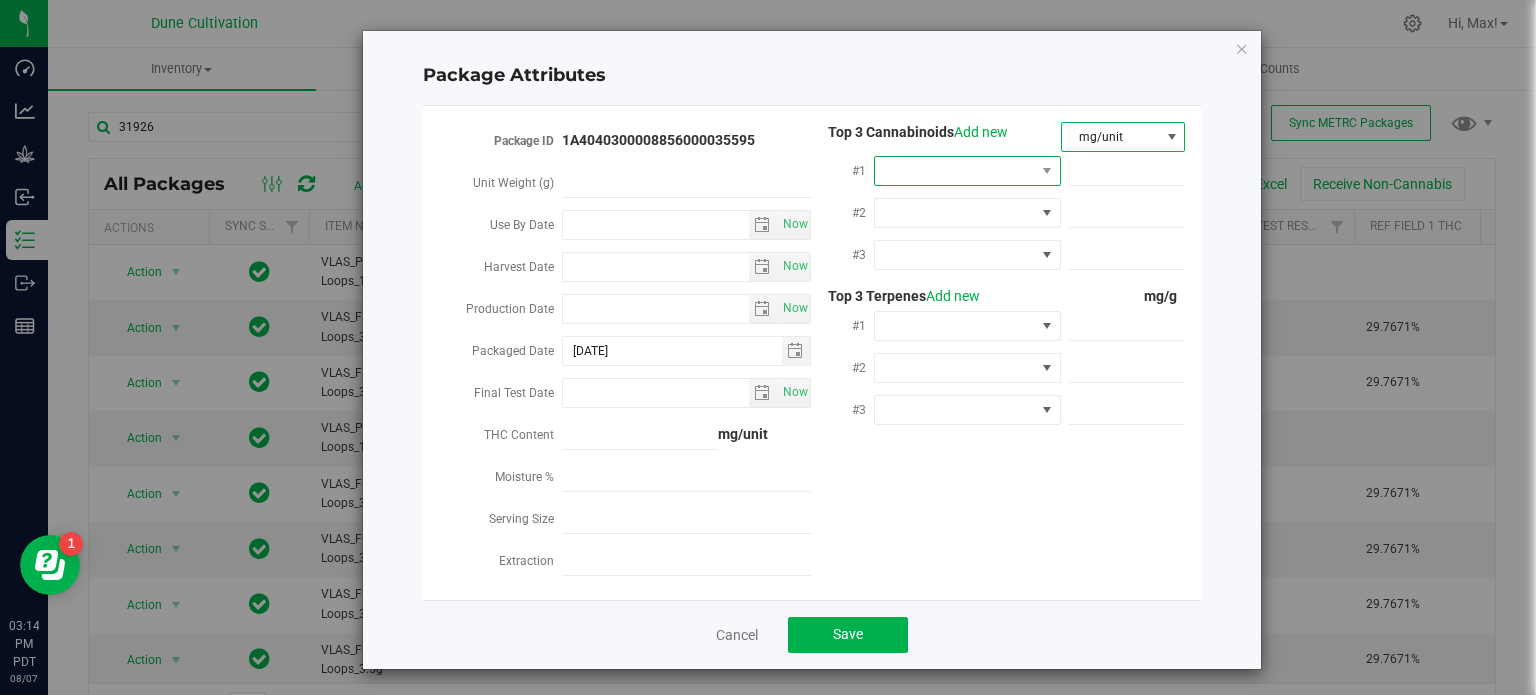 click at bounding box center [955, 171] 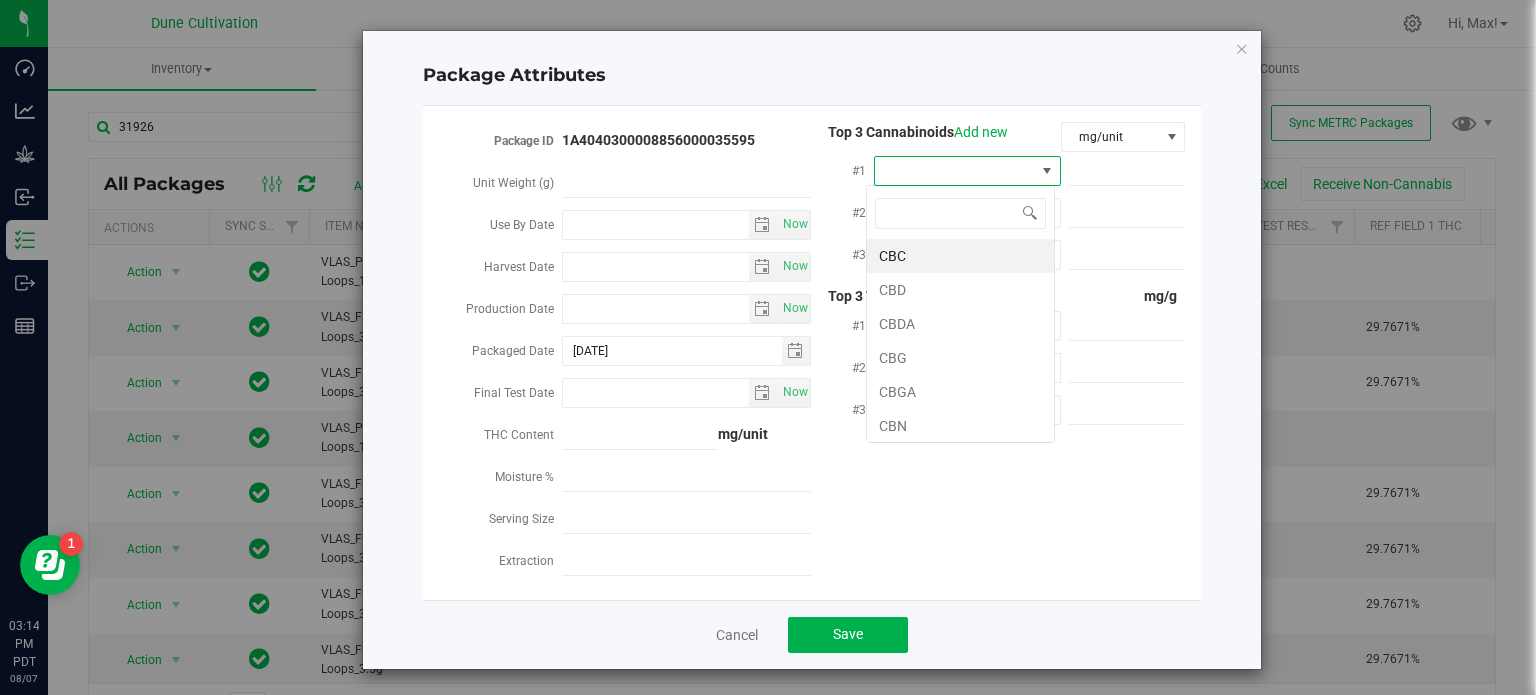 scroll, scrollTop: 99970, scrollLeft: 99812, axis: both 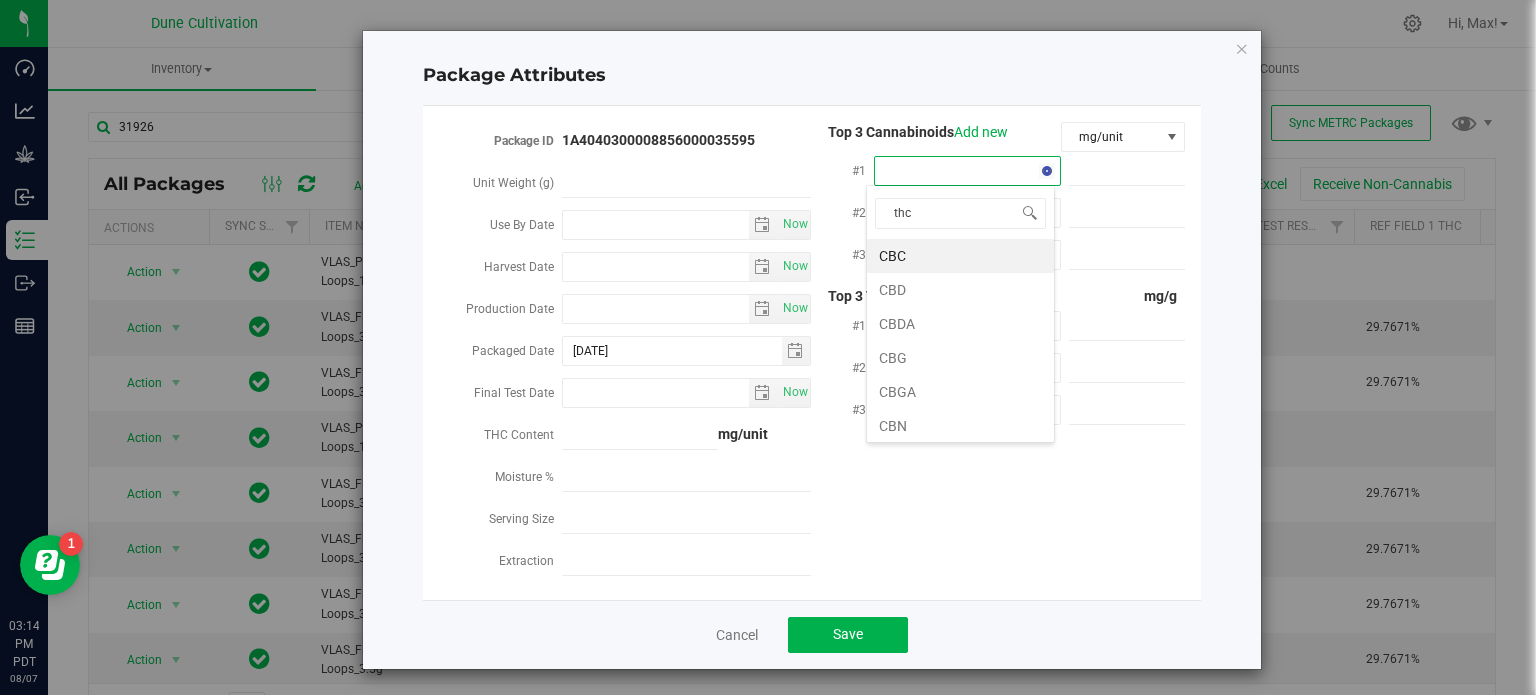 type on "thca" 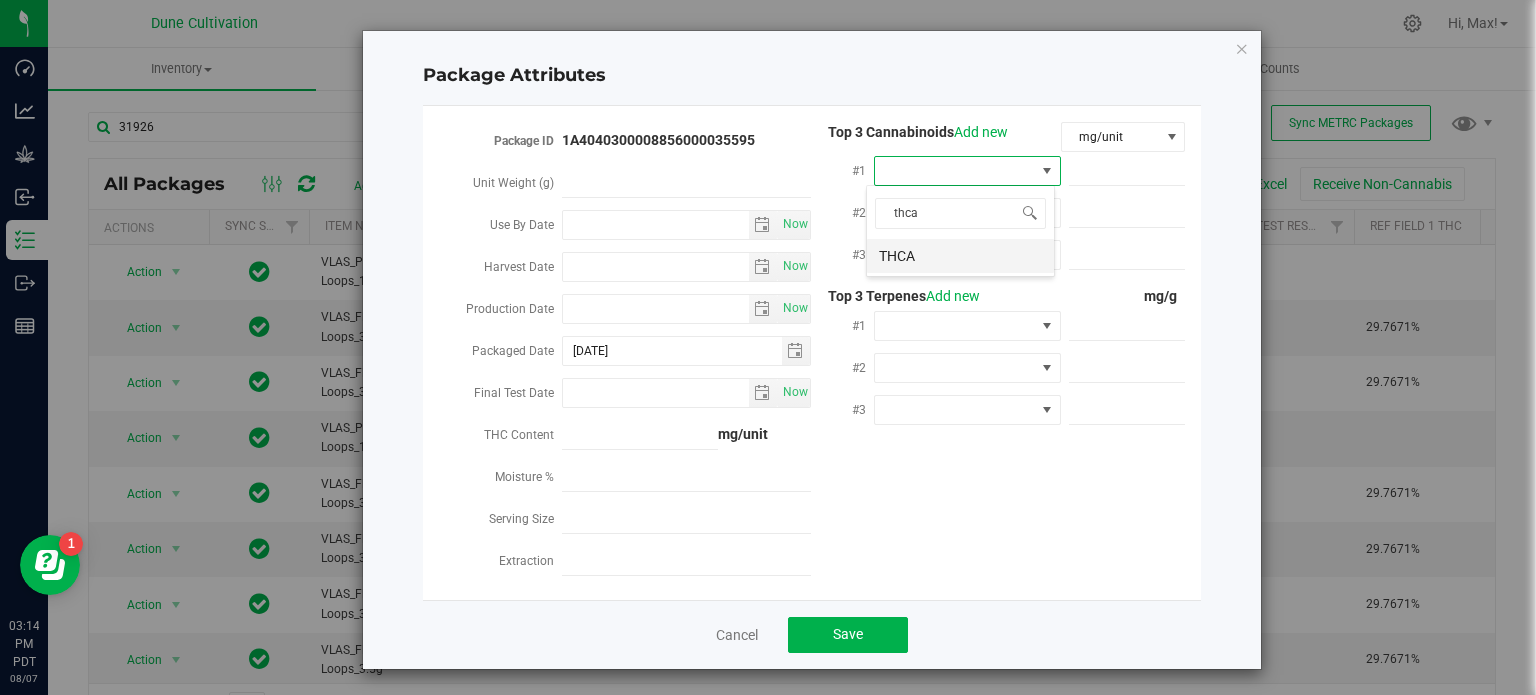 click on "THCA" at bounding box center (960, 256) 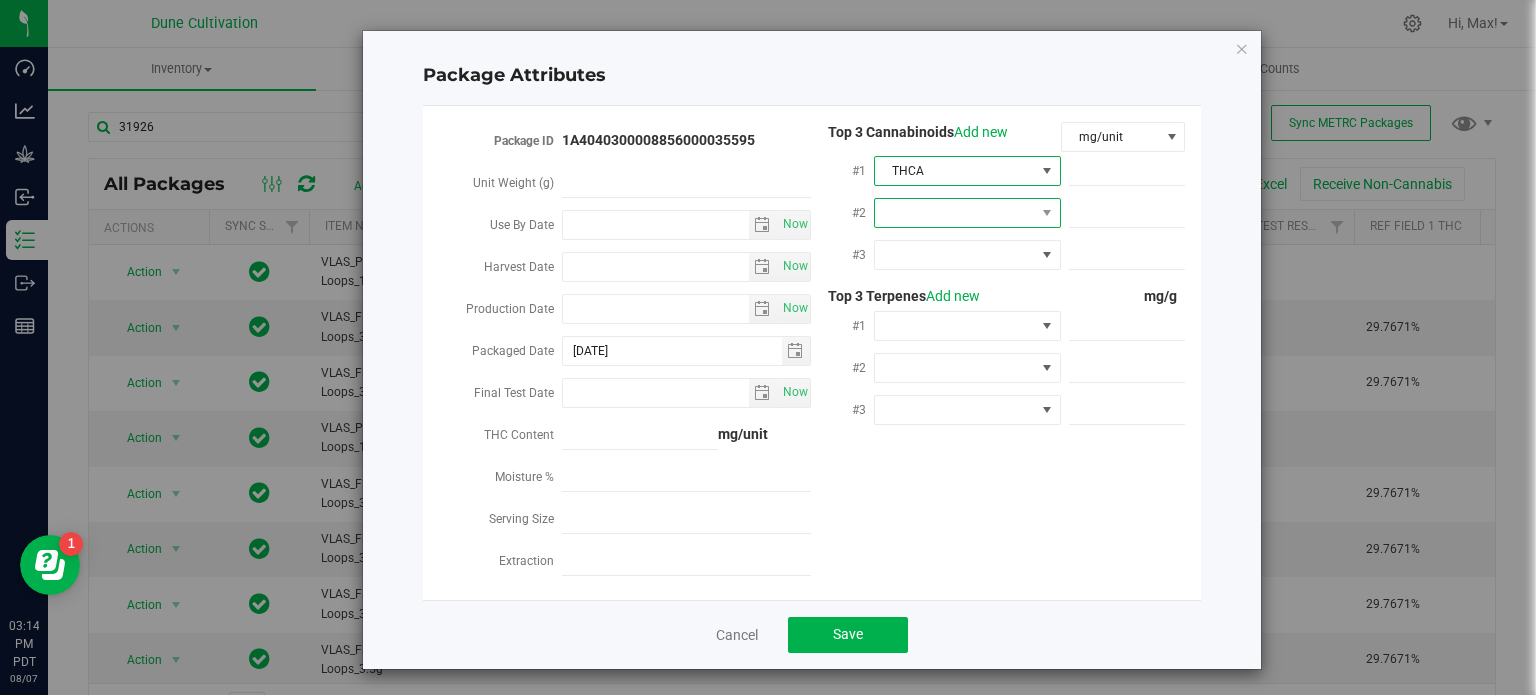 click at bounding box center (955, 213) 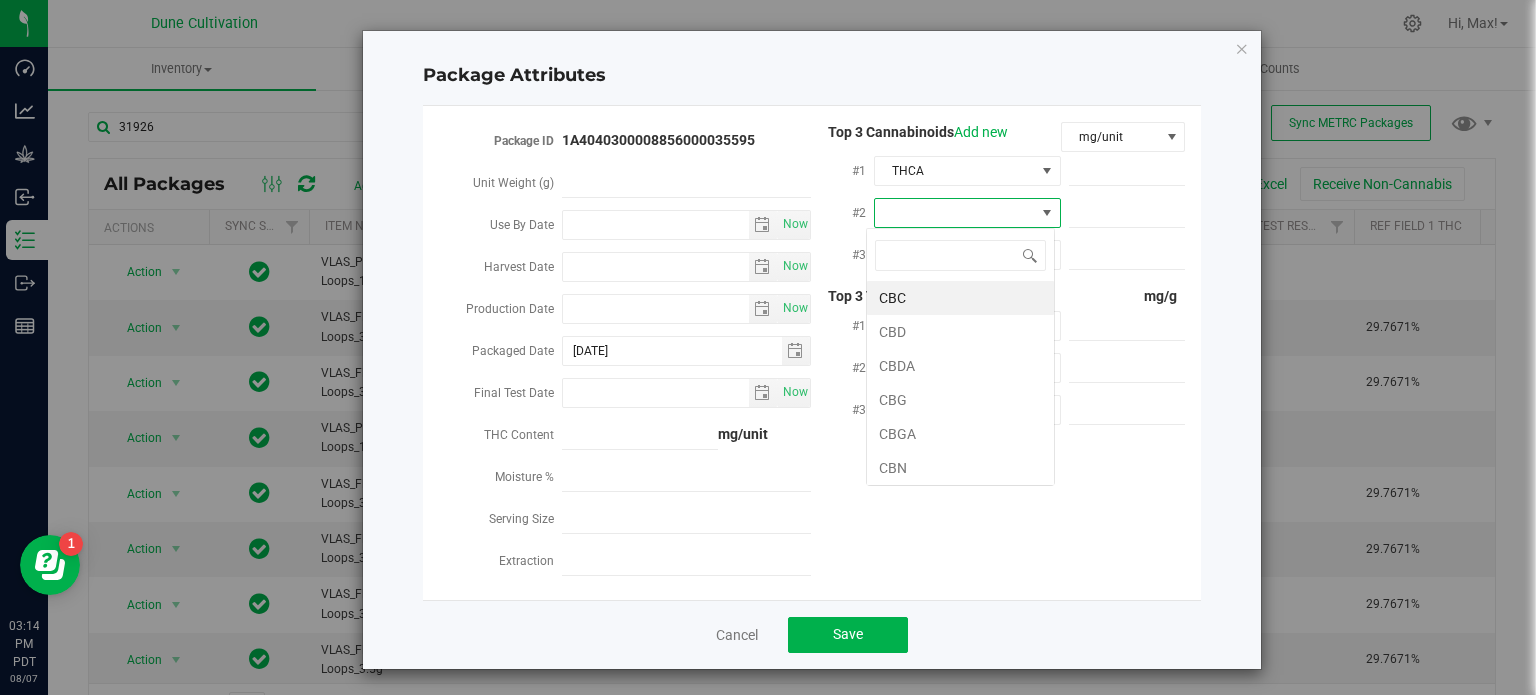 scroll, scrollTop: 99970, scrollLeft: 99812, axis: both 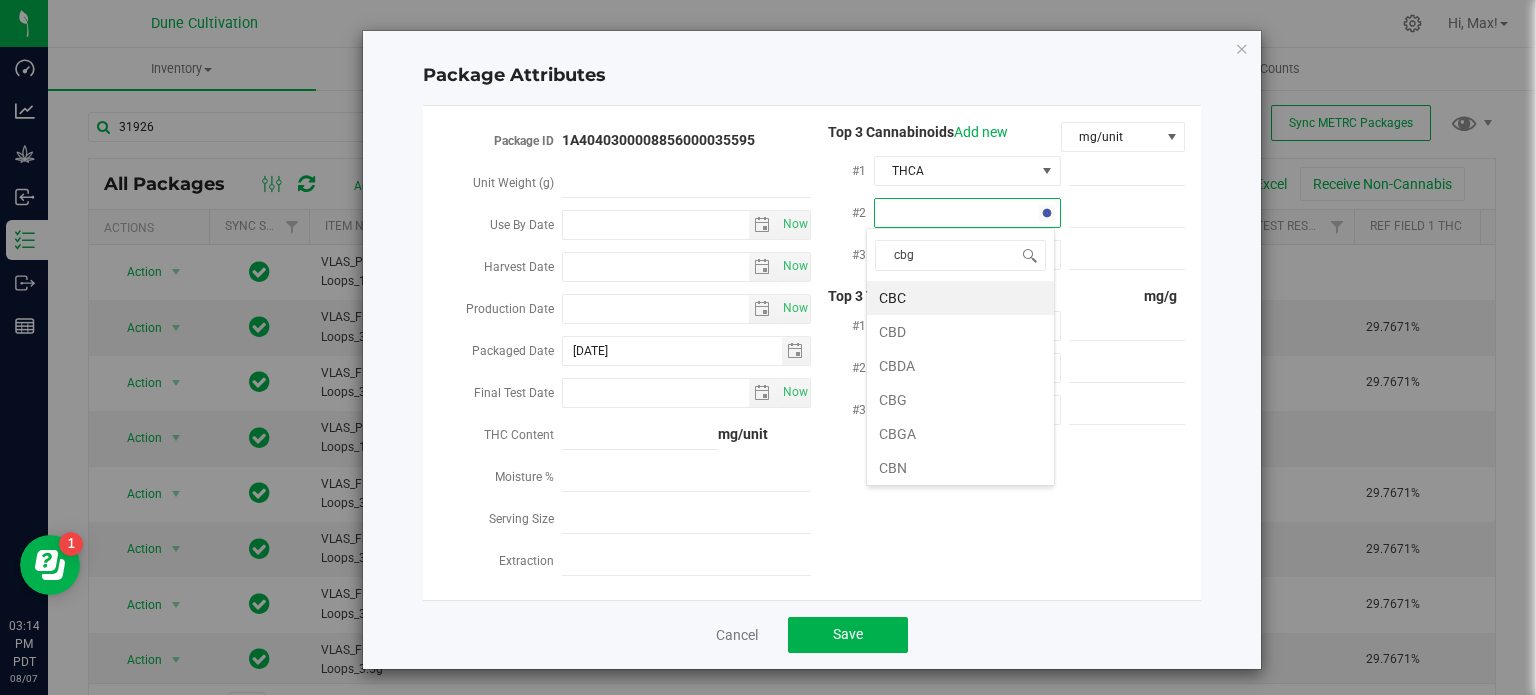 type on "cbga" 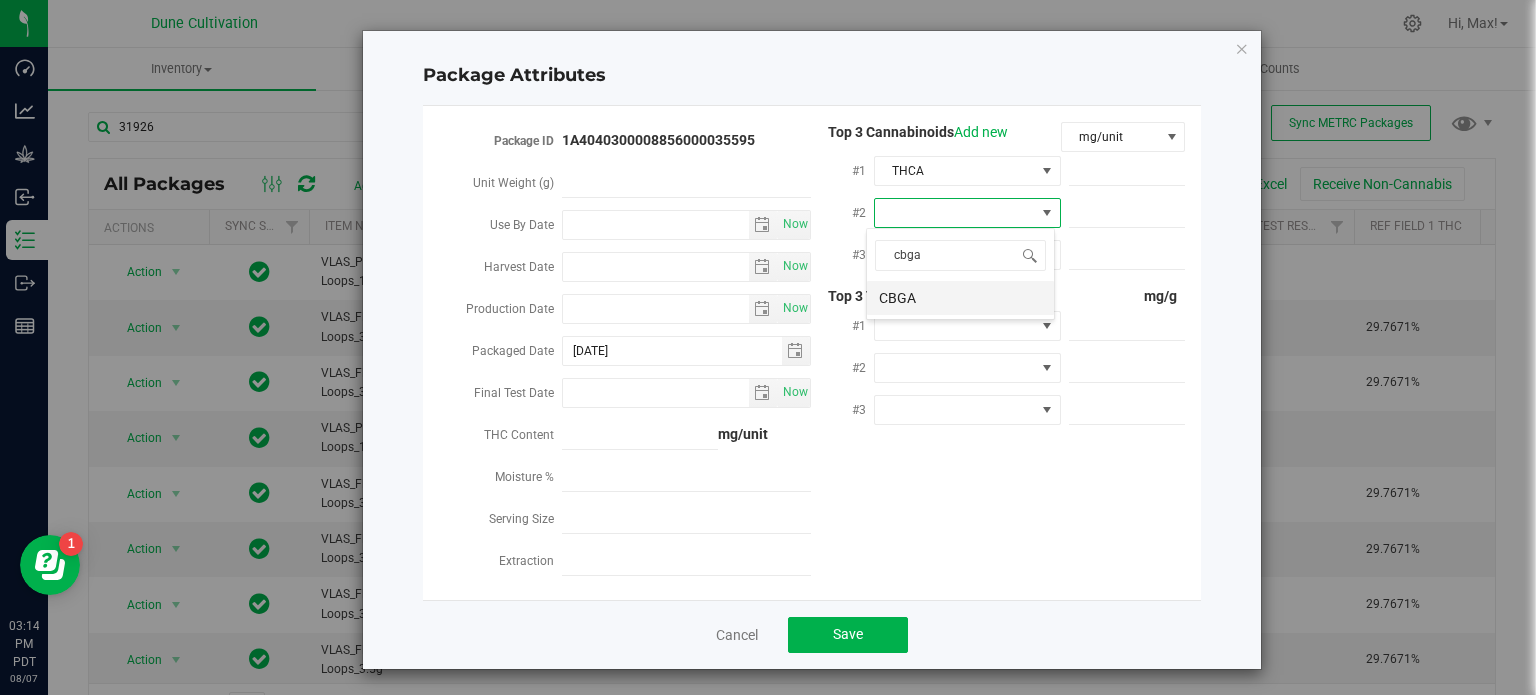 click on "CBGA" at bounding box center (960, 298) 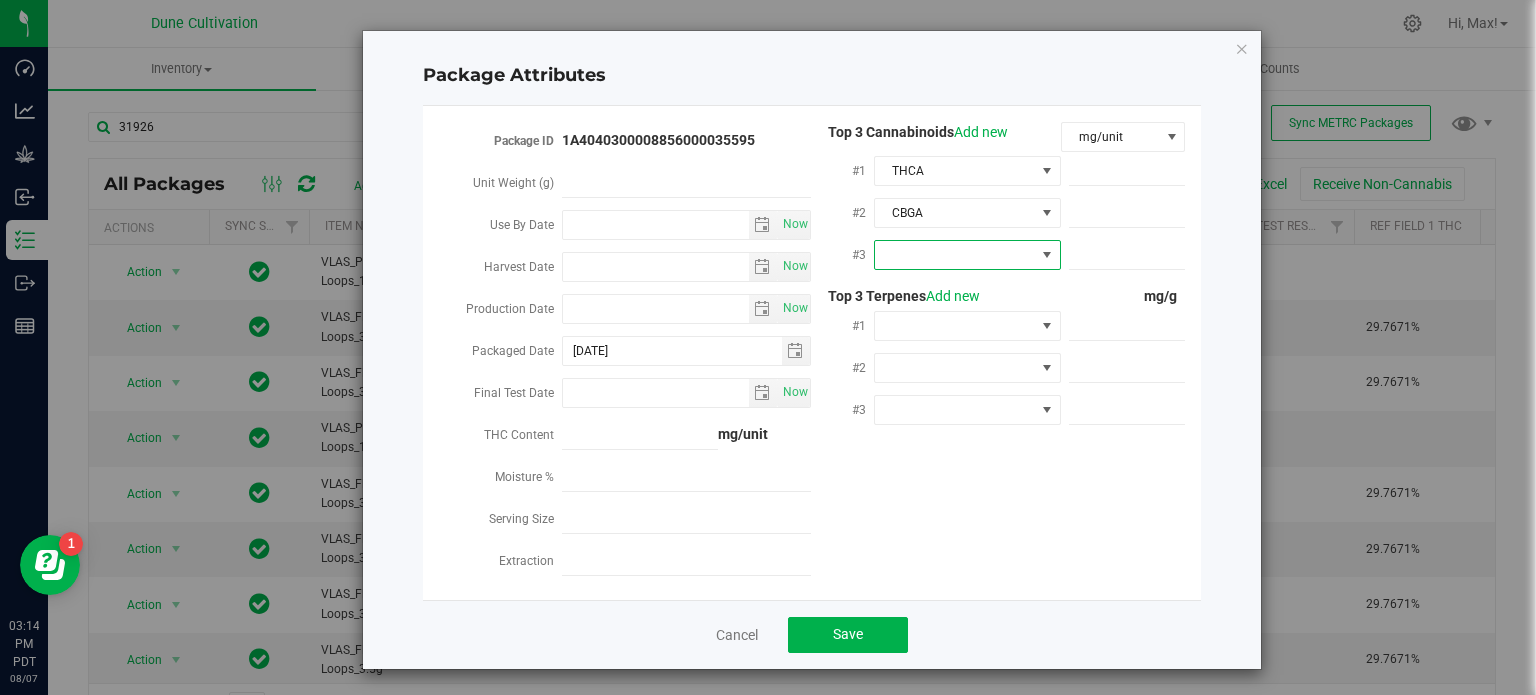 click at bounding box center [955, 255] 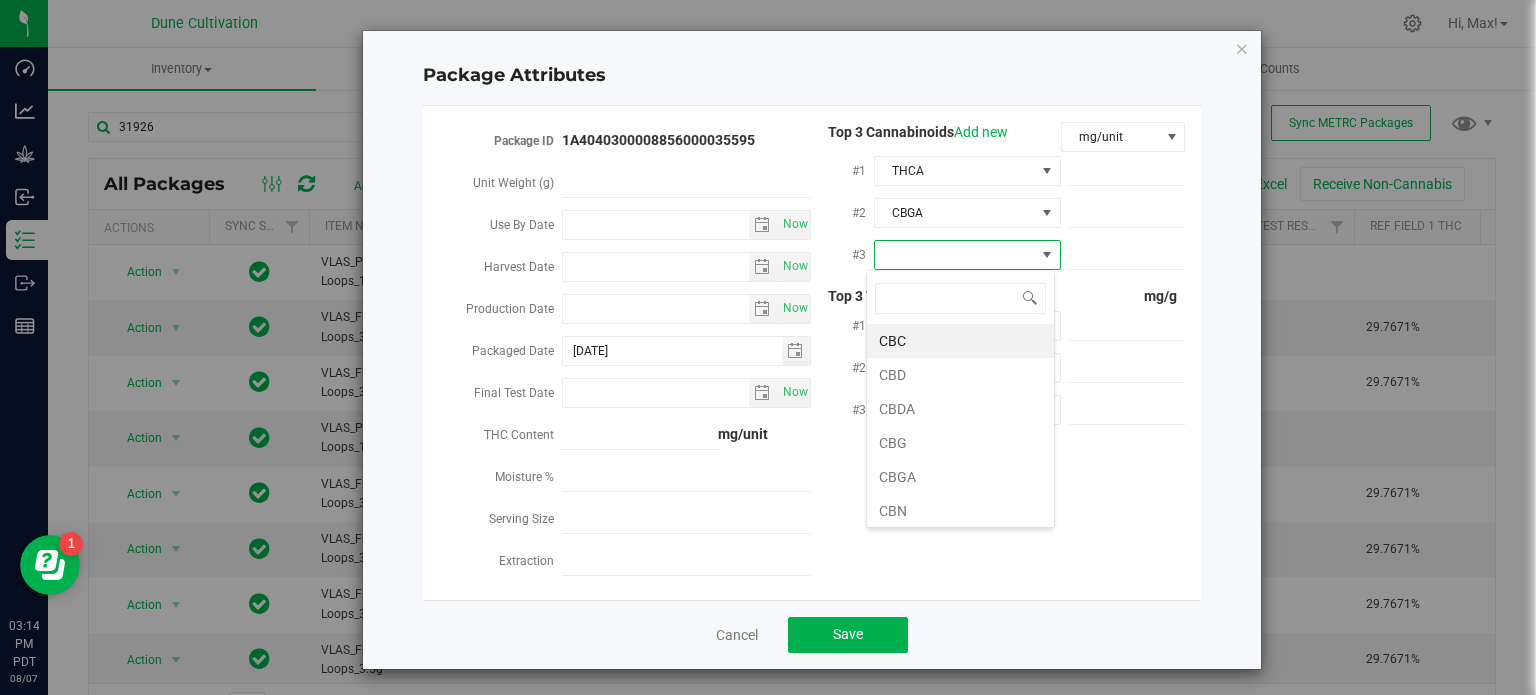 scroll, scrollTop: 99970, scrollLeft: 99812, axis: both 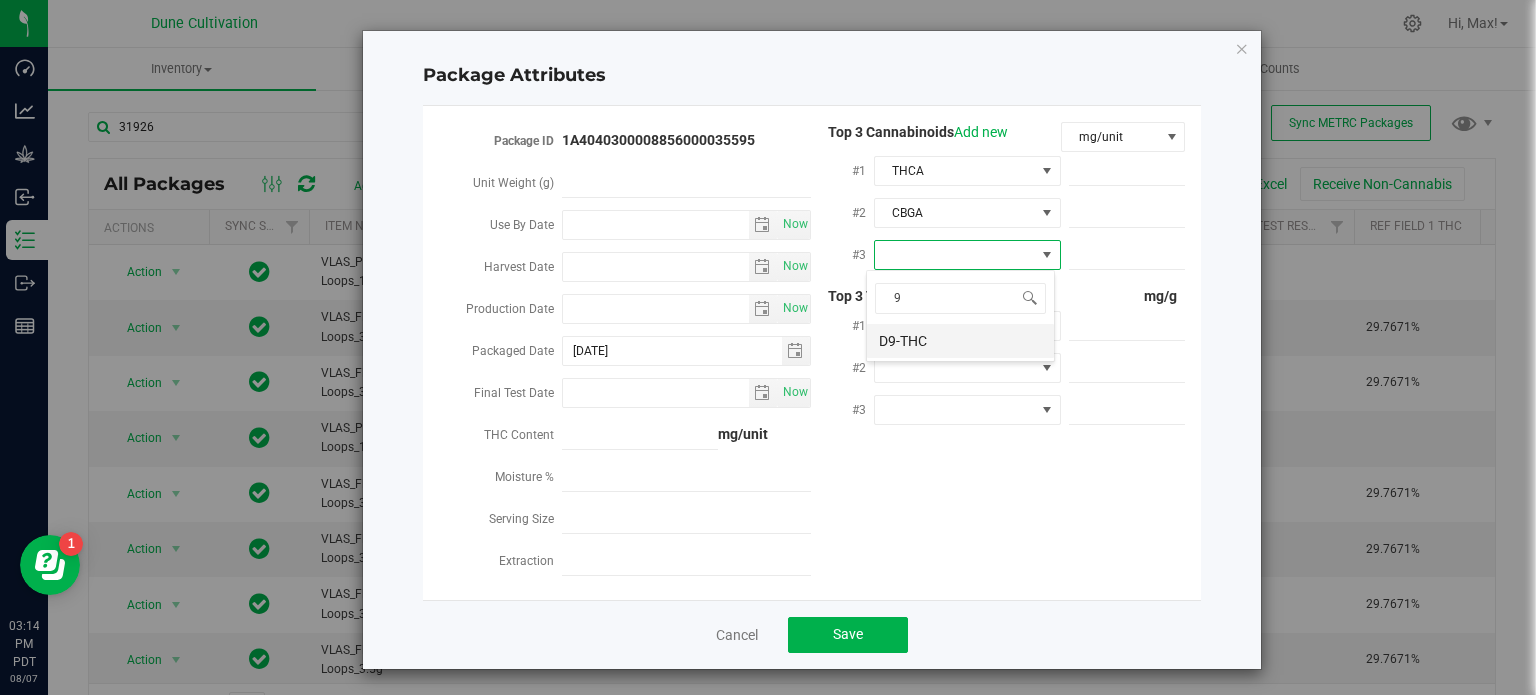 click on "D9-THC" at bounding box center [960, 341] 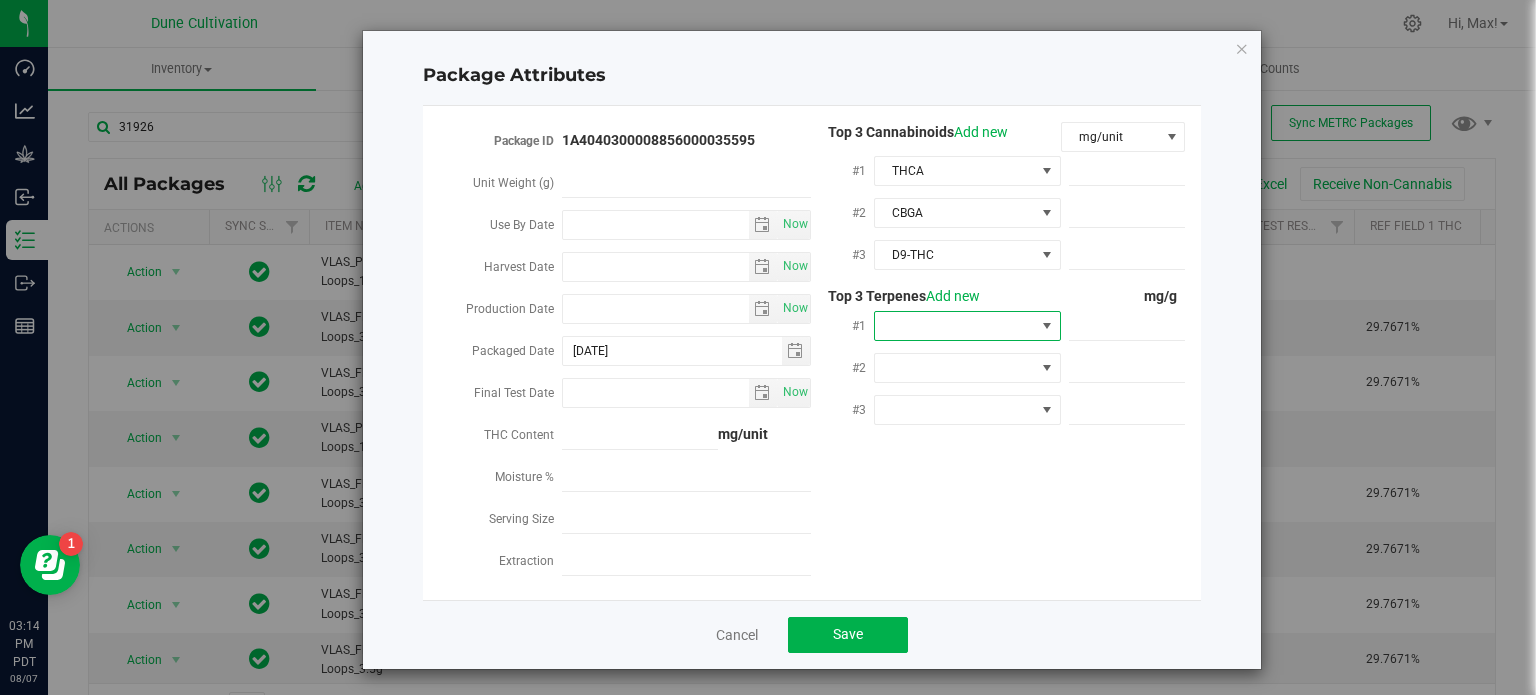 click at bounding box center [955, 326] 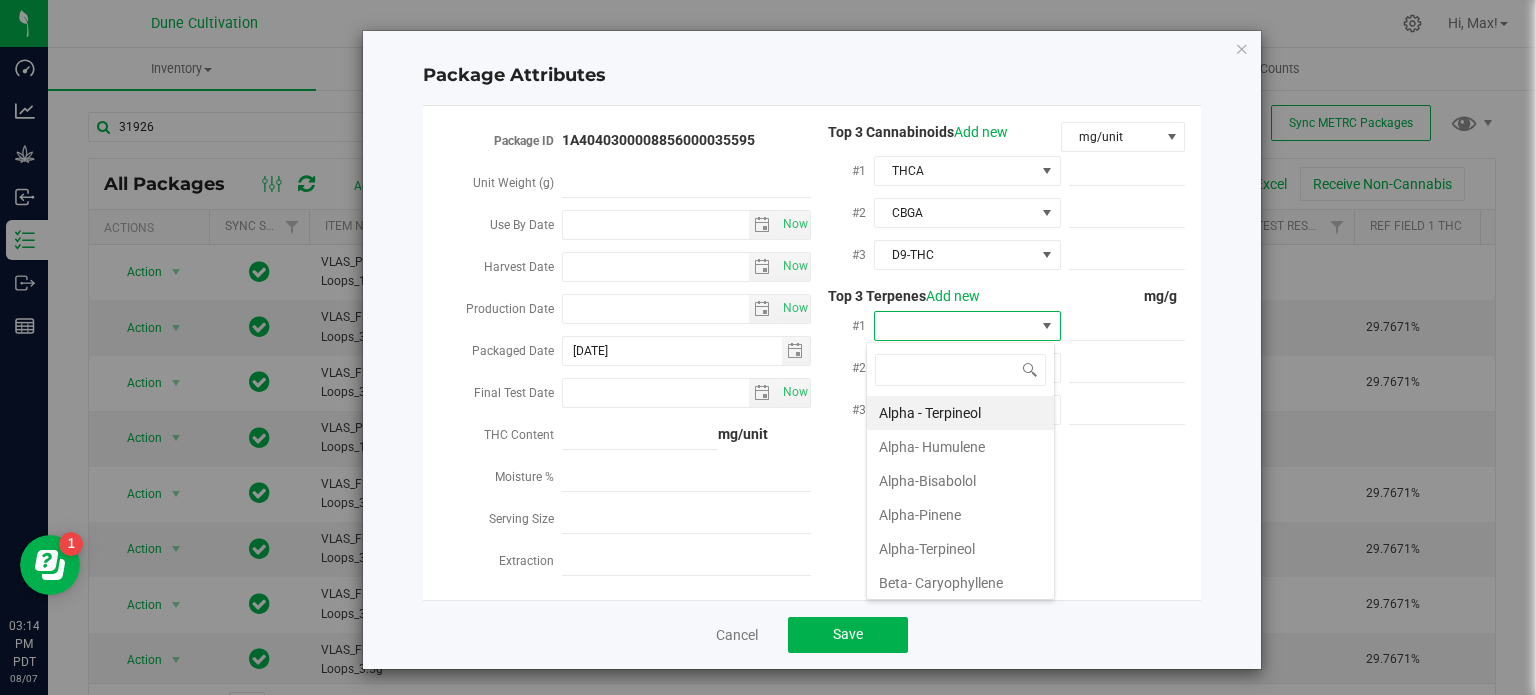 scroll, scrollTop: 99970, scrollLeft: 99812, axis: both 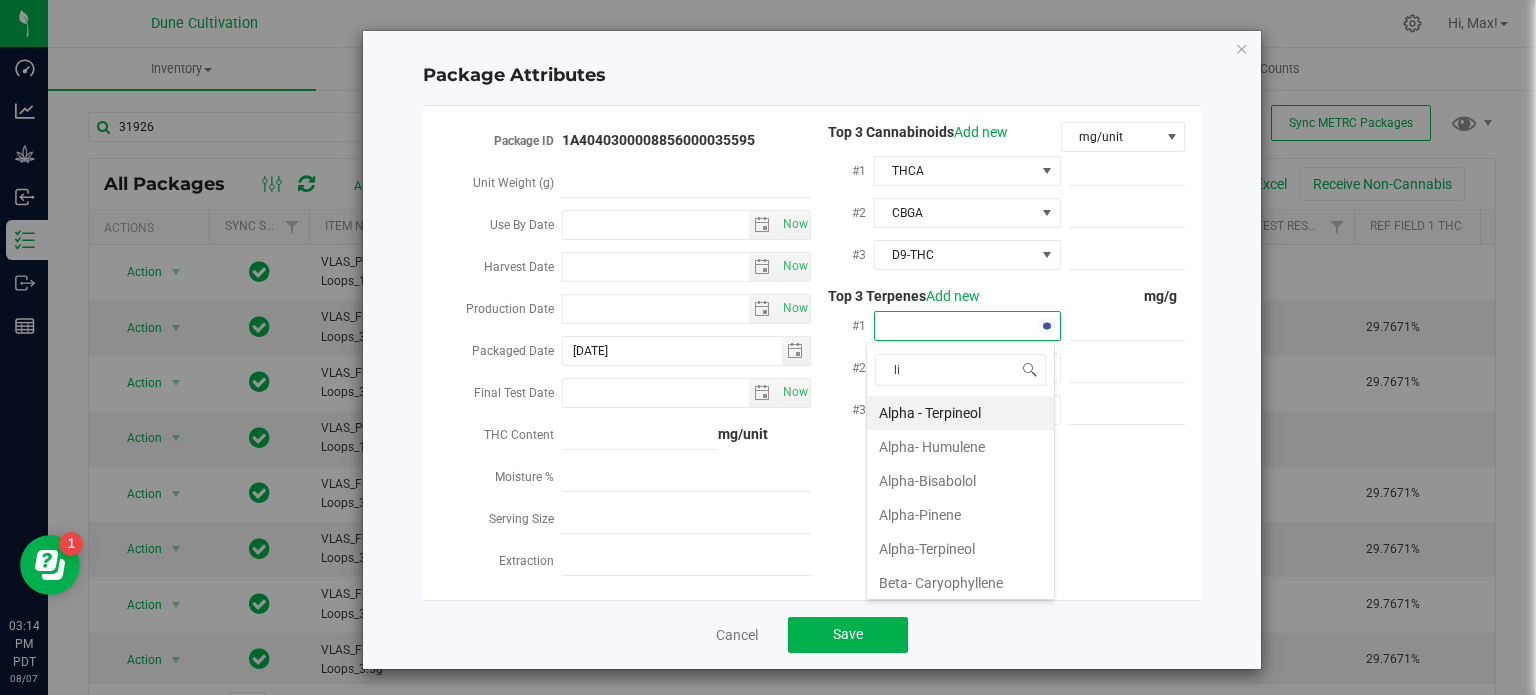 type on "lim" 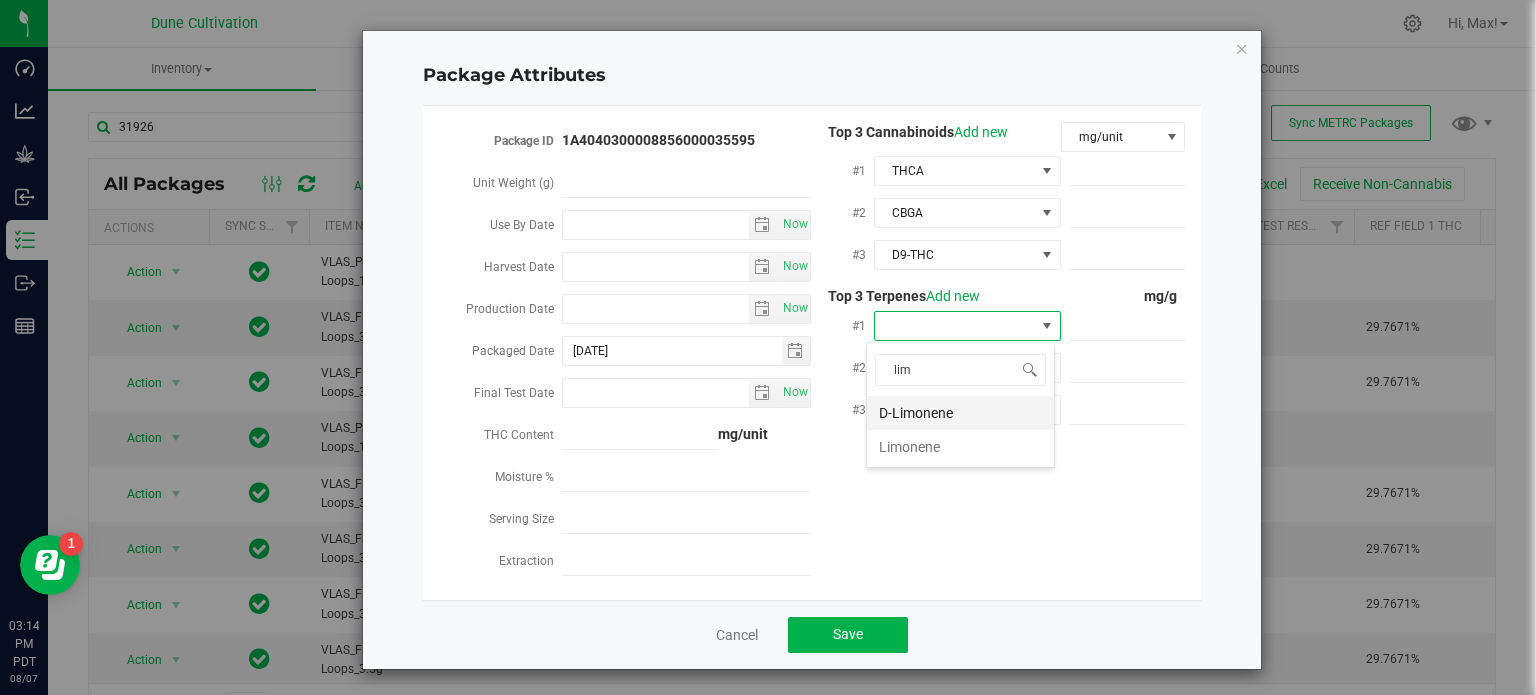 click on "D-Limonene" at bounding box center (960, 413) 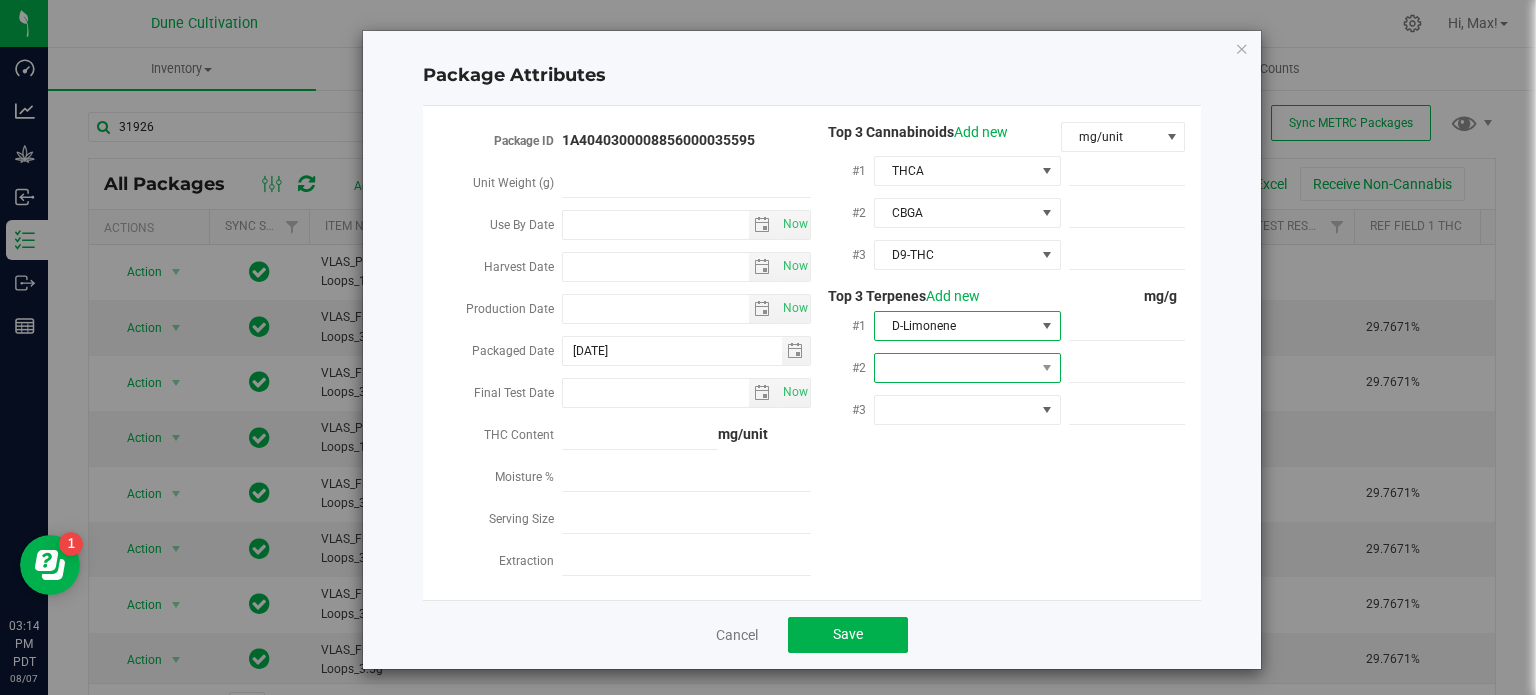 click at bounding box center (955, 368) 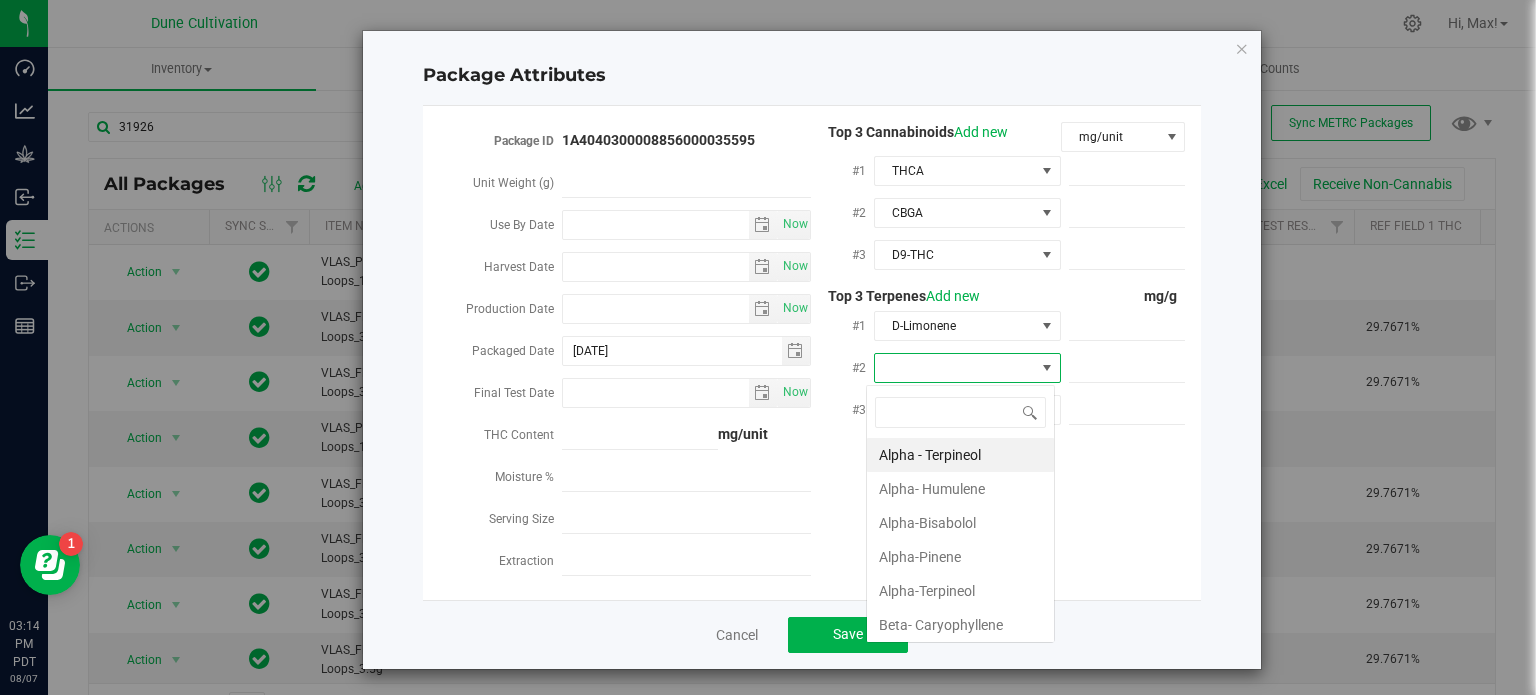 scroll, scrollTop: 99970, scrollLeft: 99812, axis: both 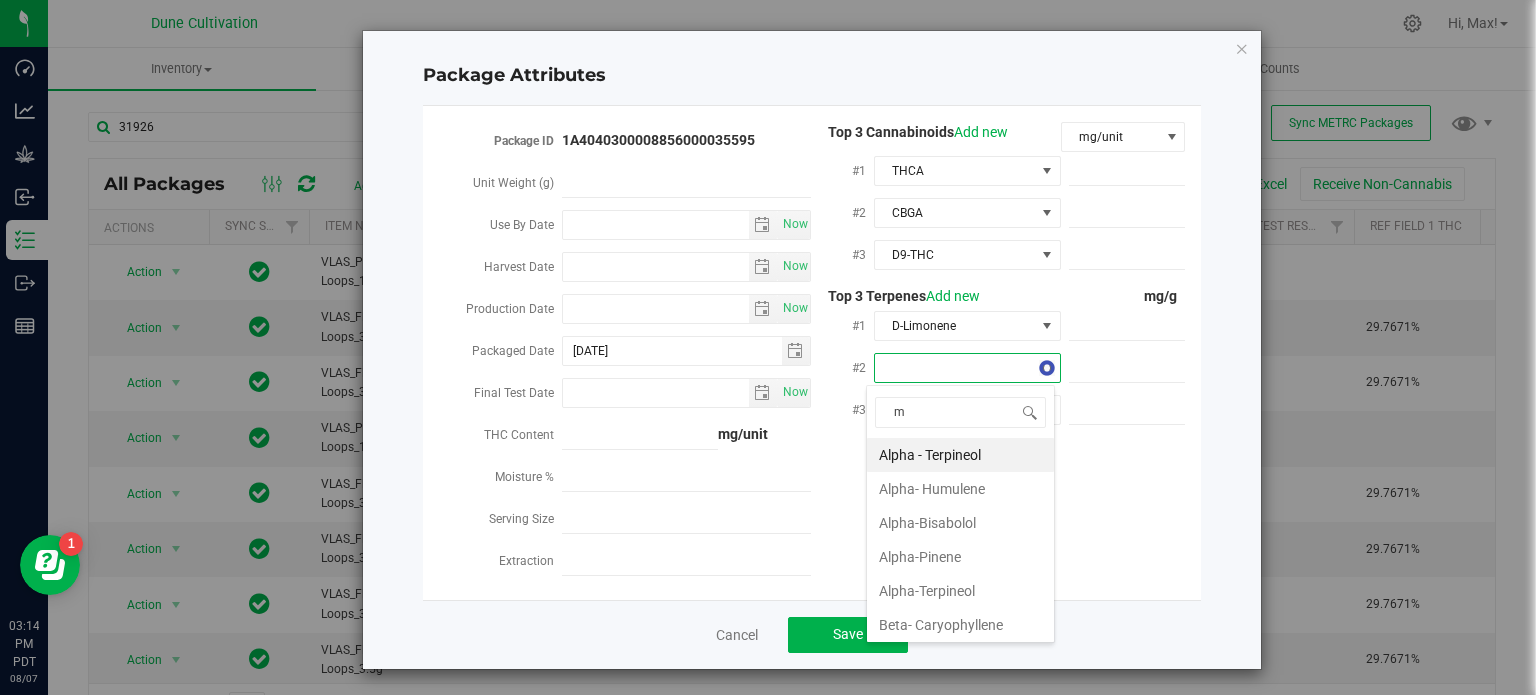 type on "my" 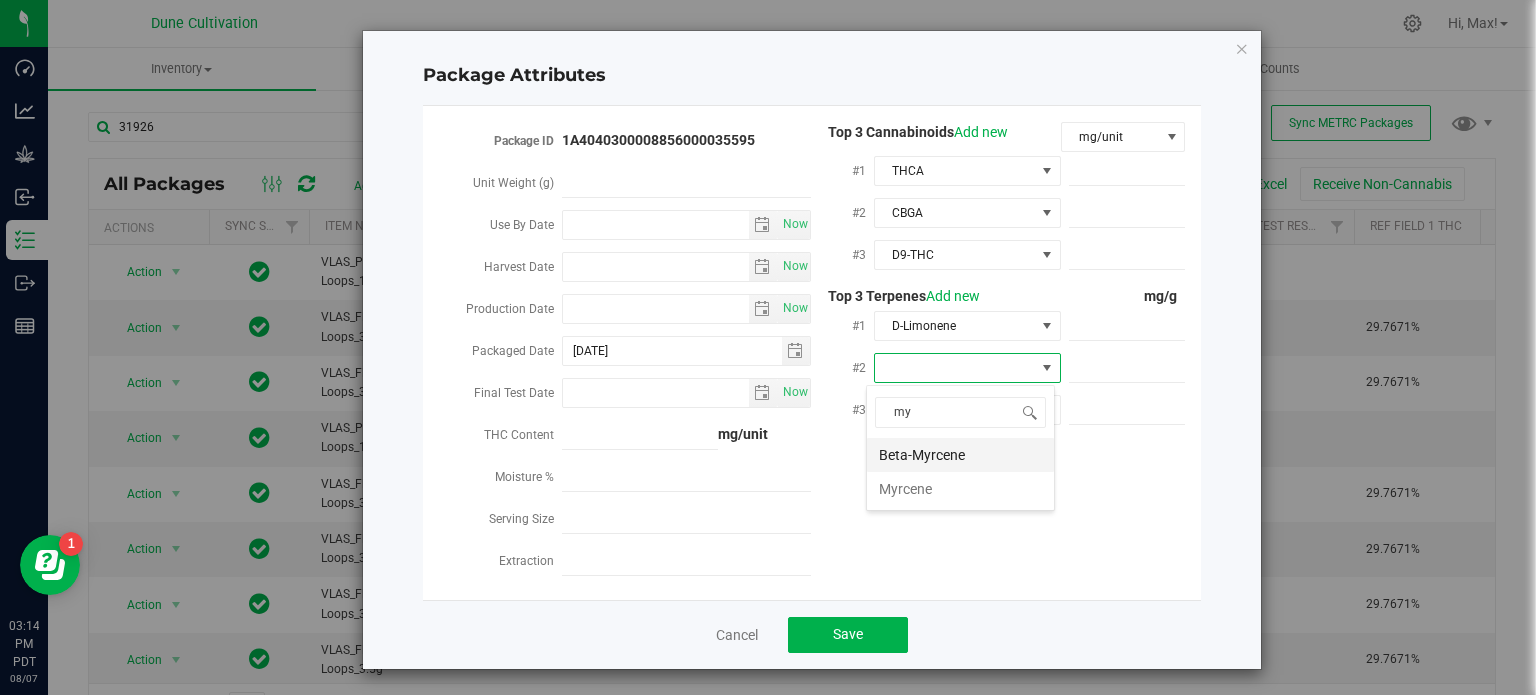 click on "Beta-Myrcene" at bounding box center (960, 455) 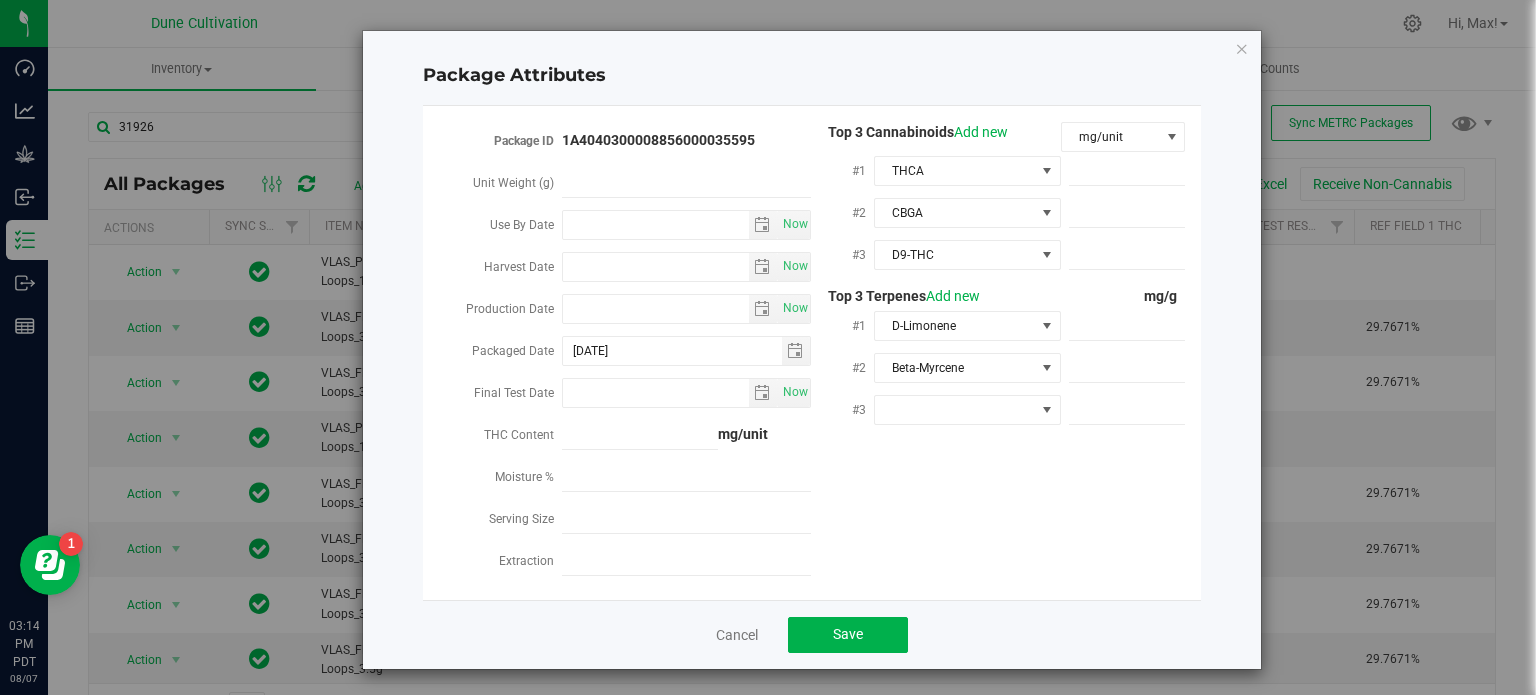 click at bounding box center (967, 409) 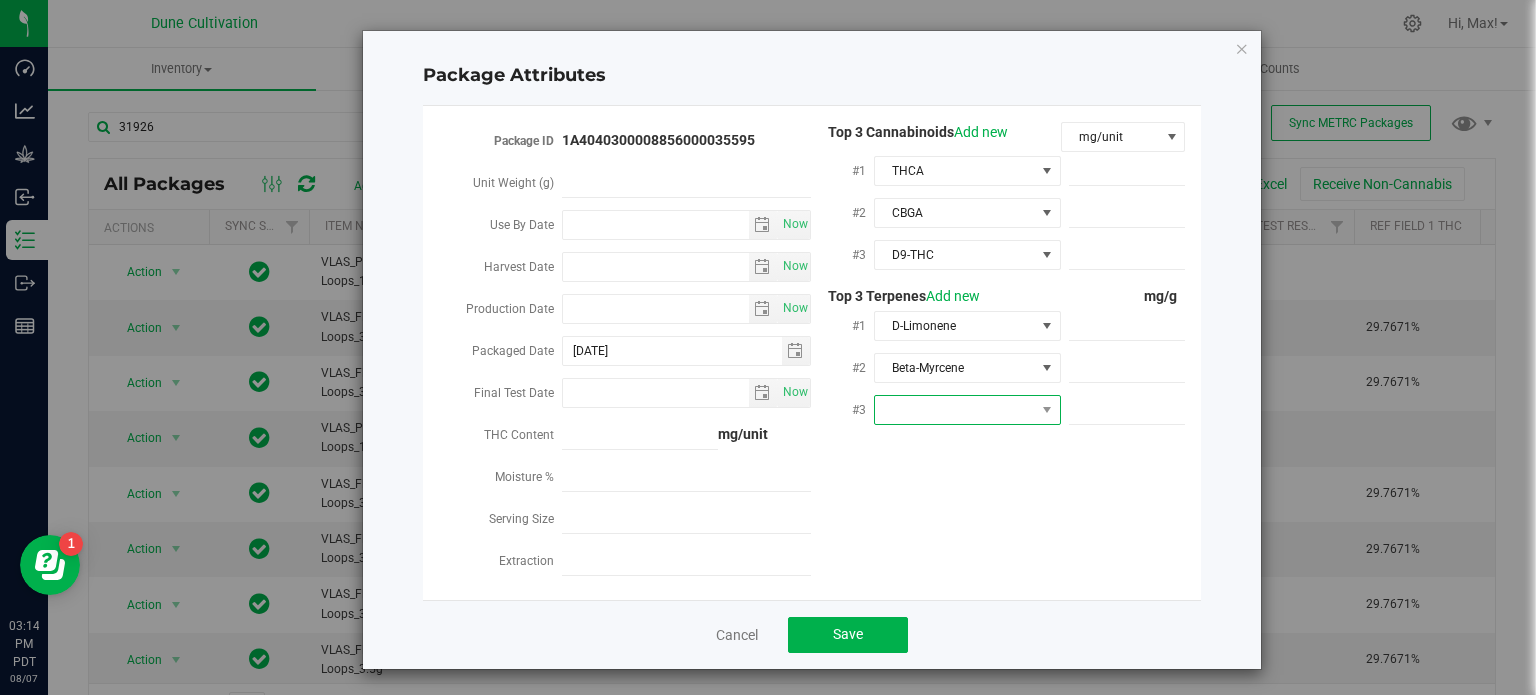 click at bounding box center (955, 410) 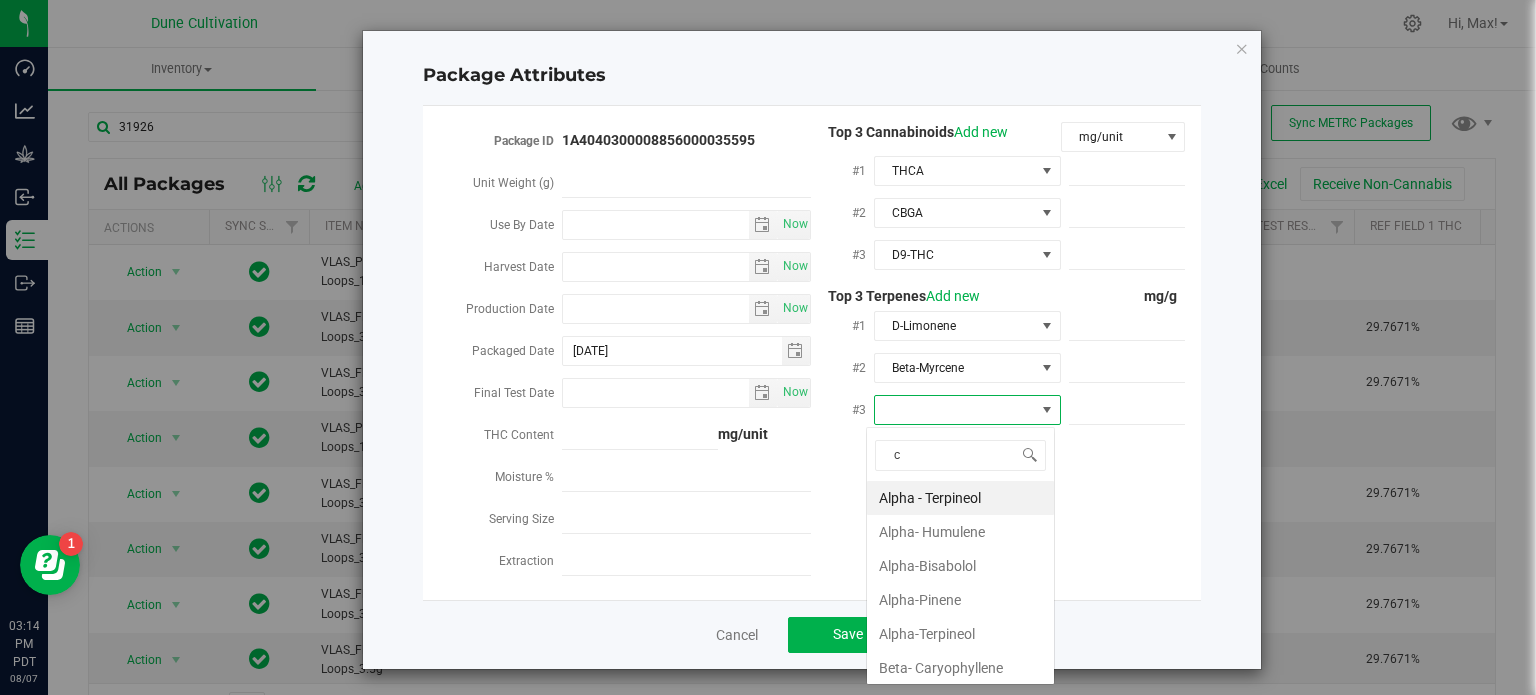 scroll, scrollTop: 99970, scrollLeft: 99812, axis: both 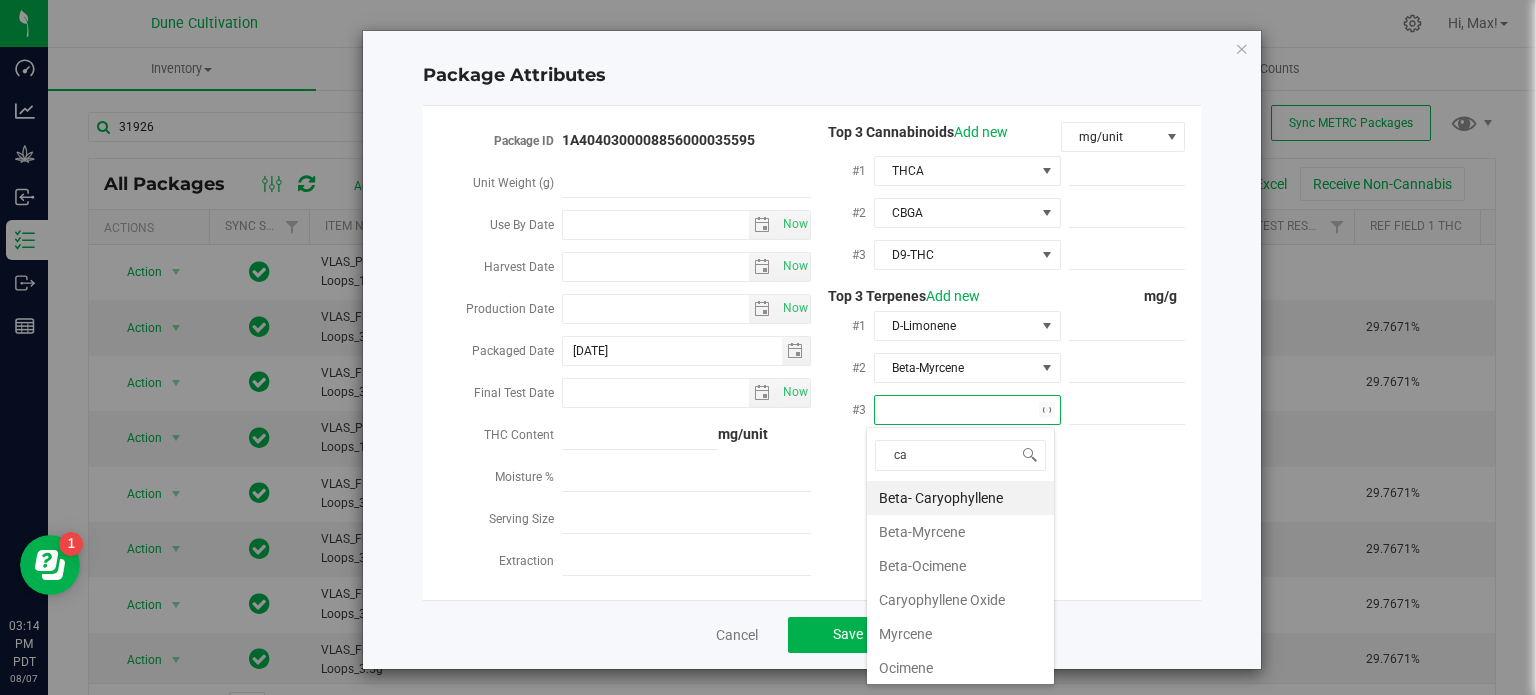 type on "car" 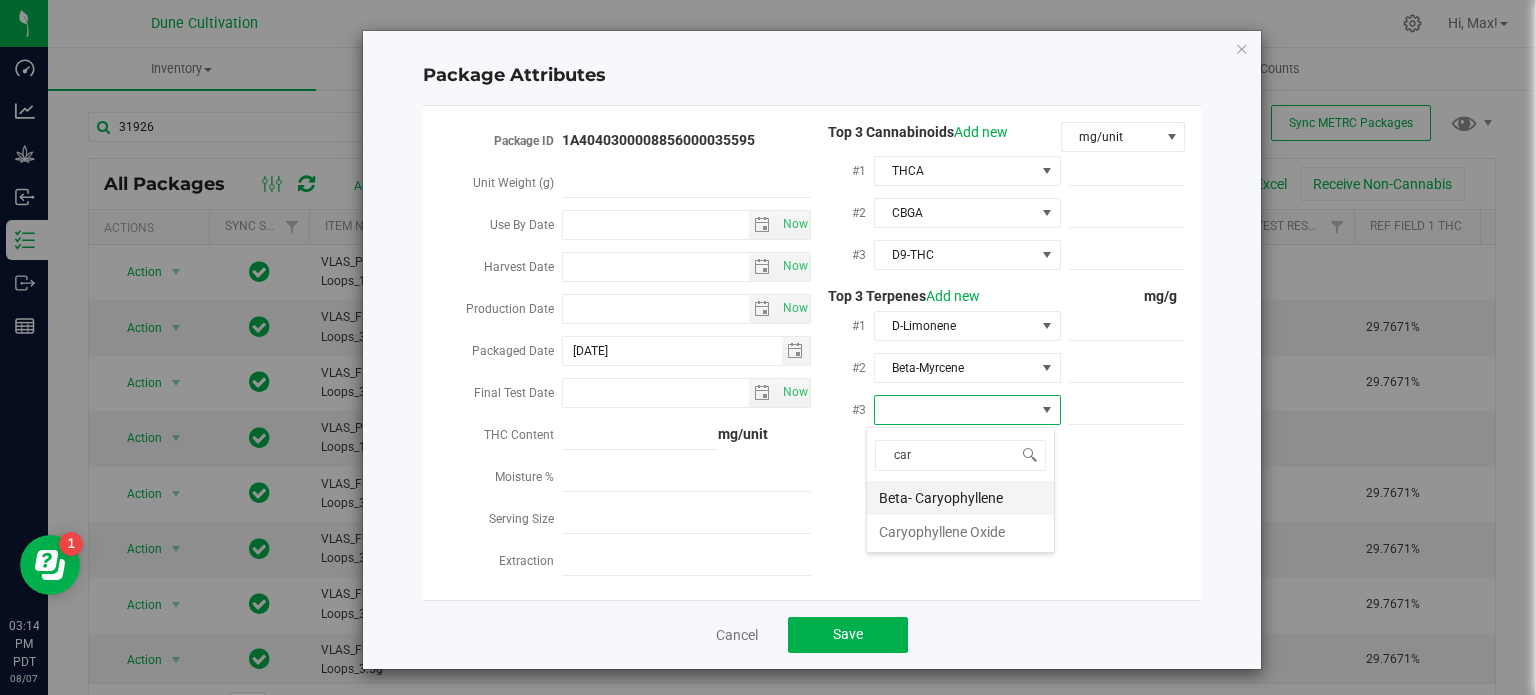 click on "Beta- Caryophyllene" at bounding box center (960, 498) 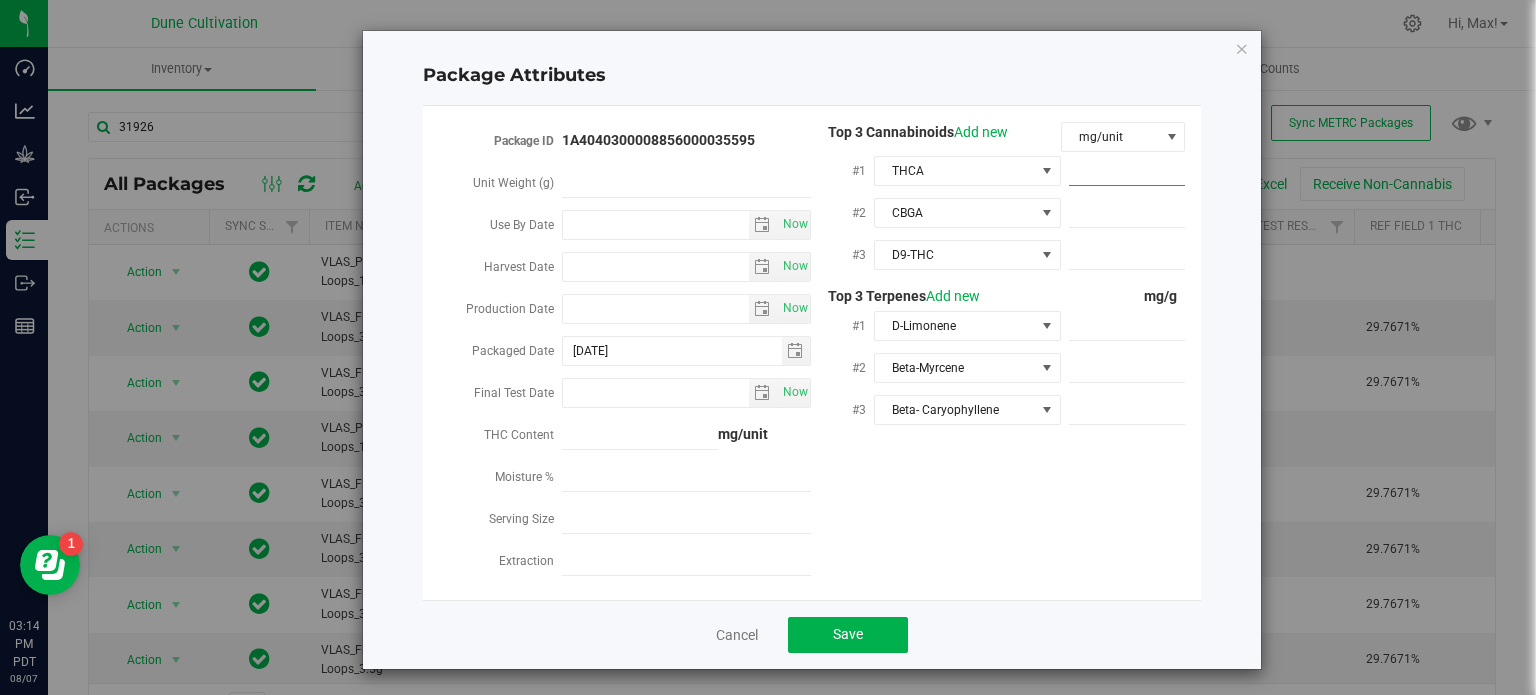 click at bounding box center [1127, 171] 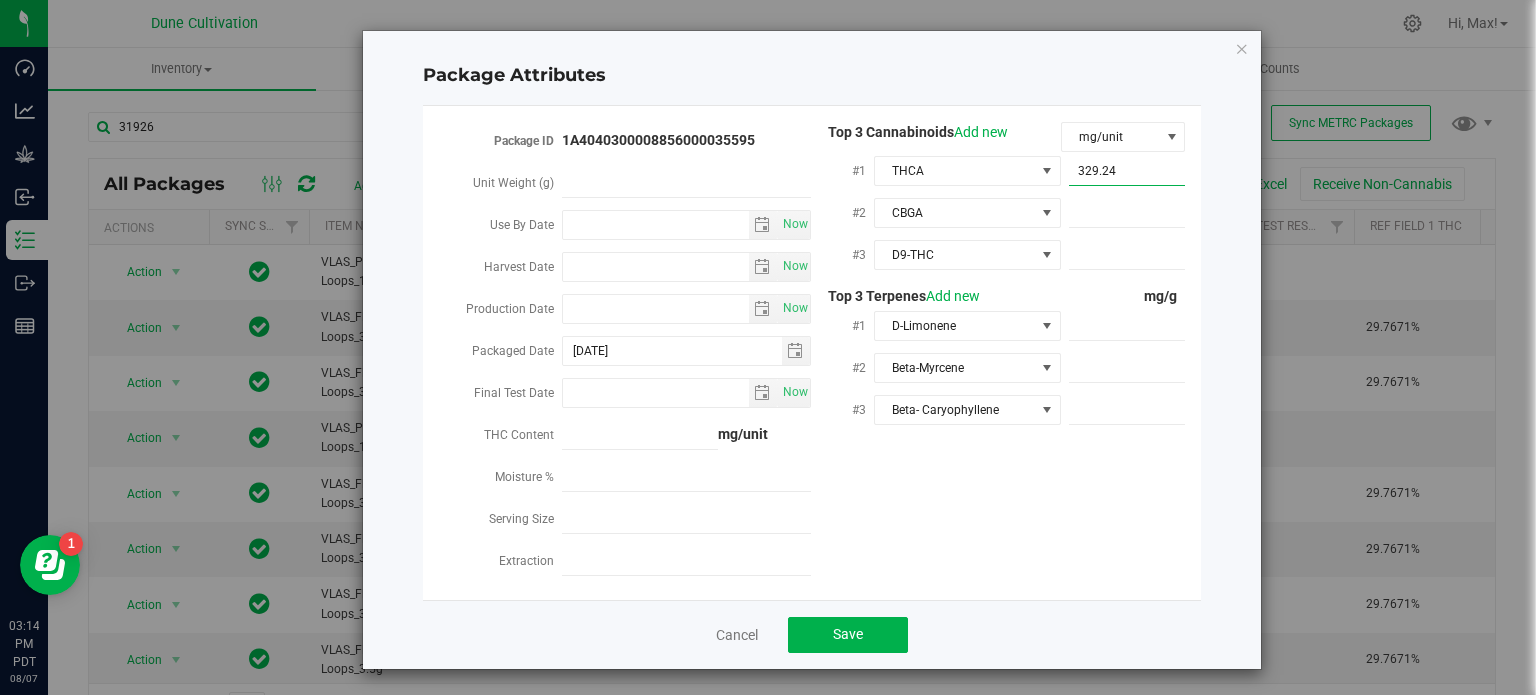 type on "329.240" 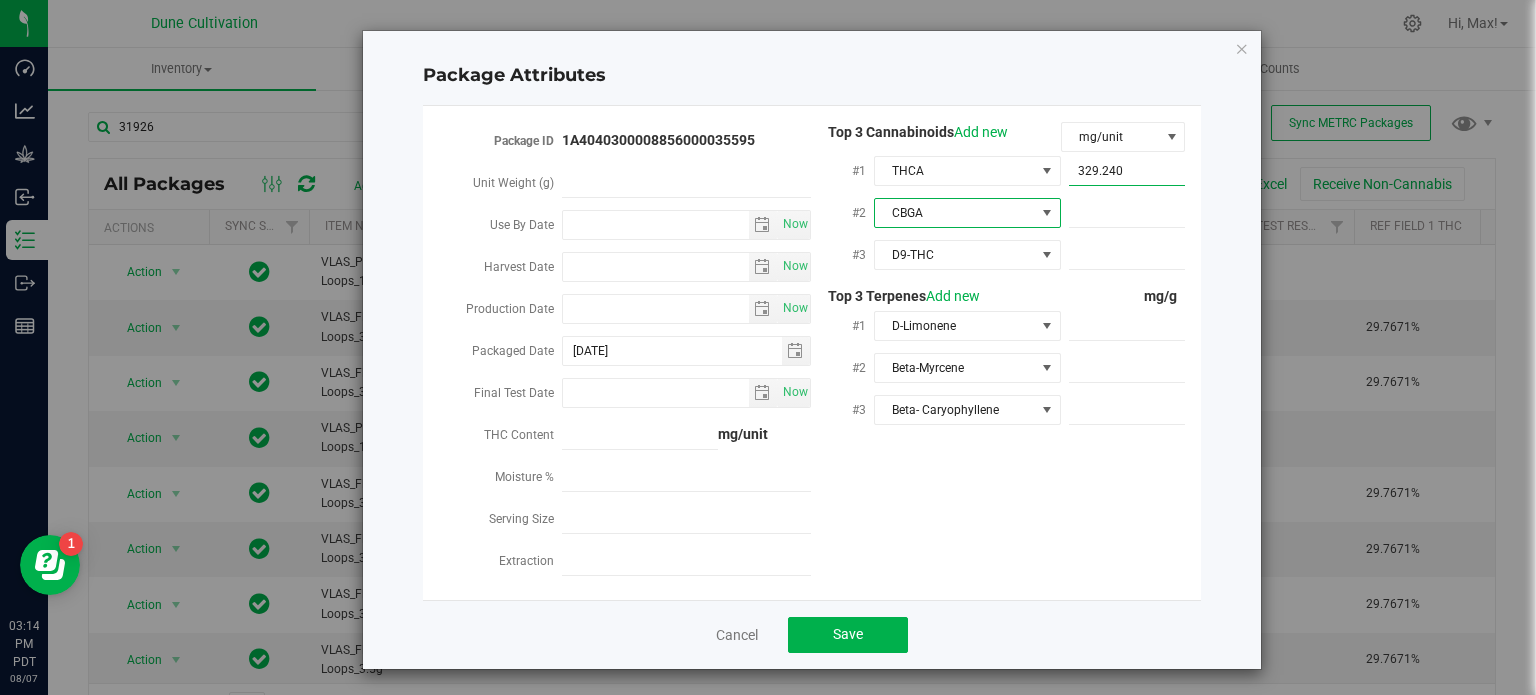 type on "329.2400" 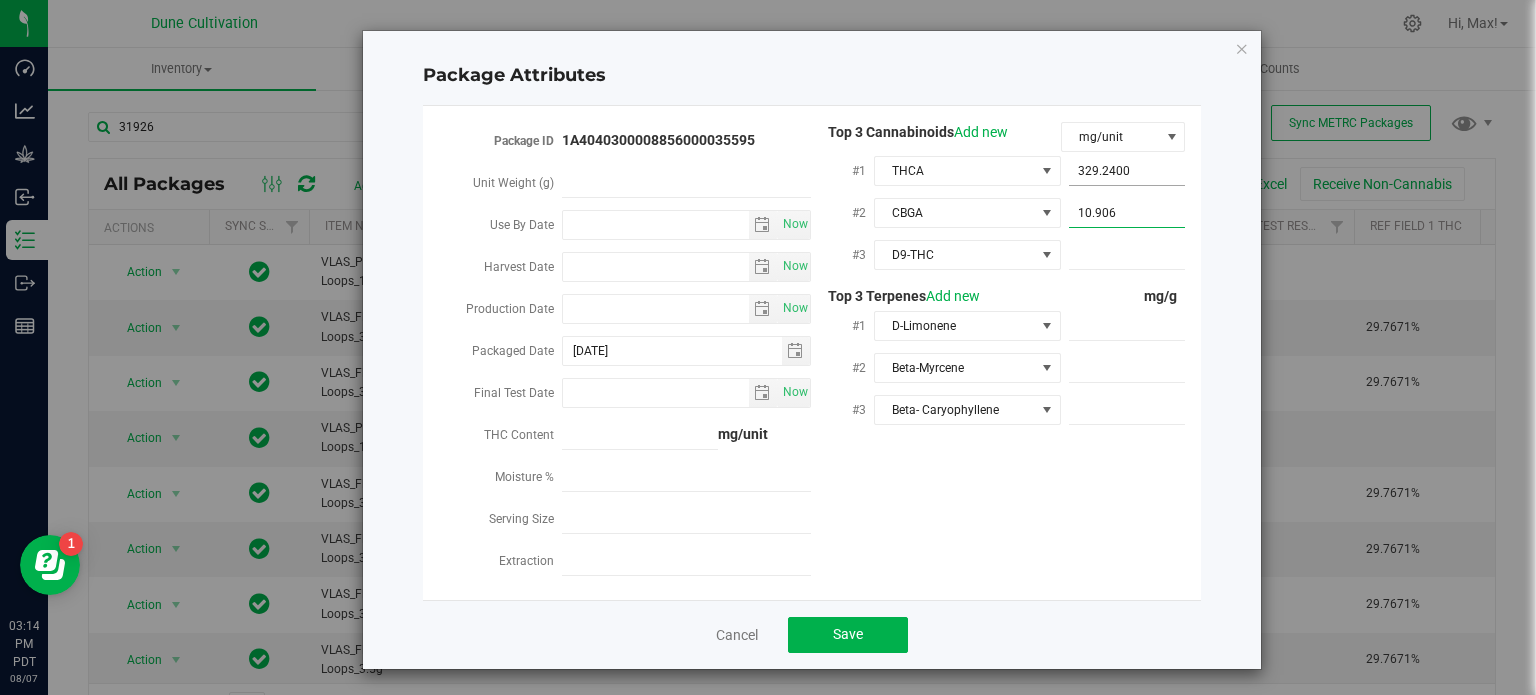 type on "10.9060" 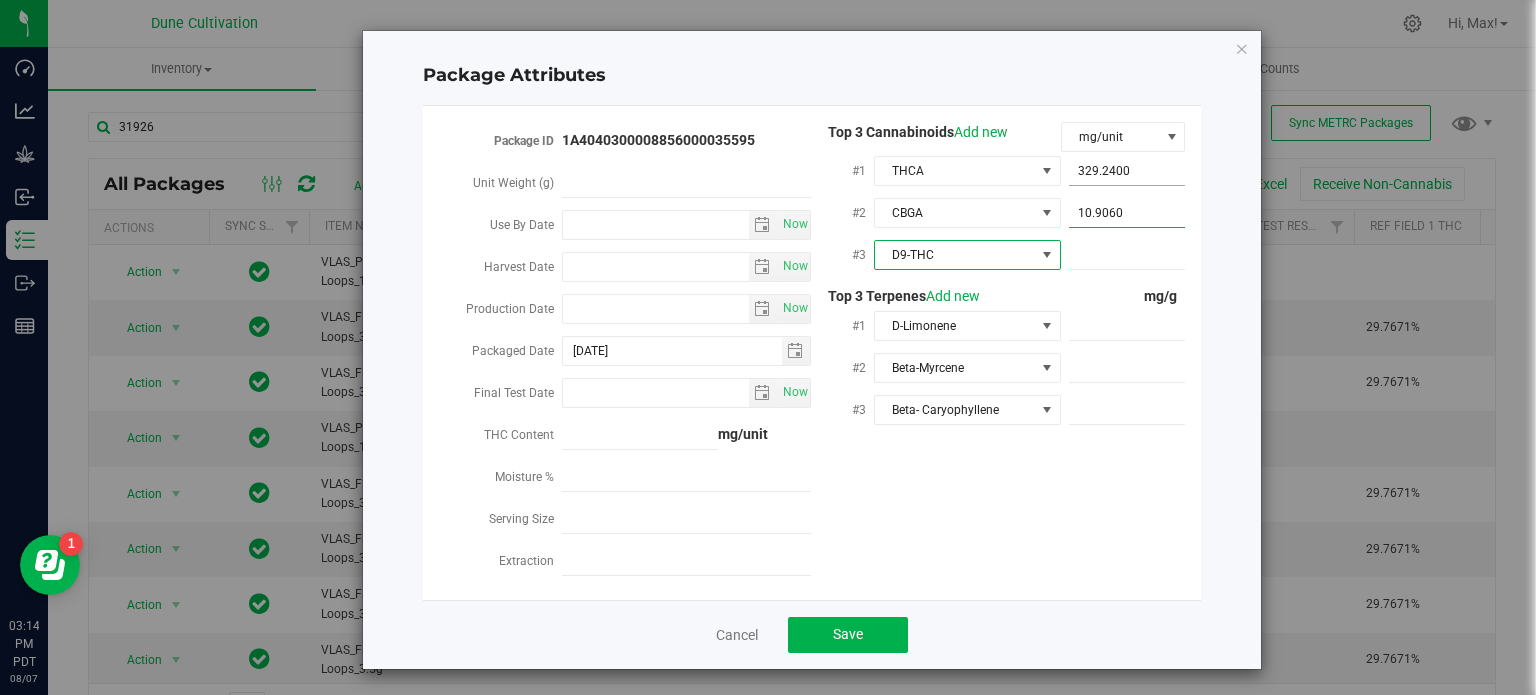 type on "10.9060" 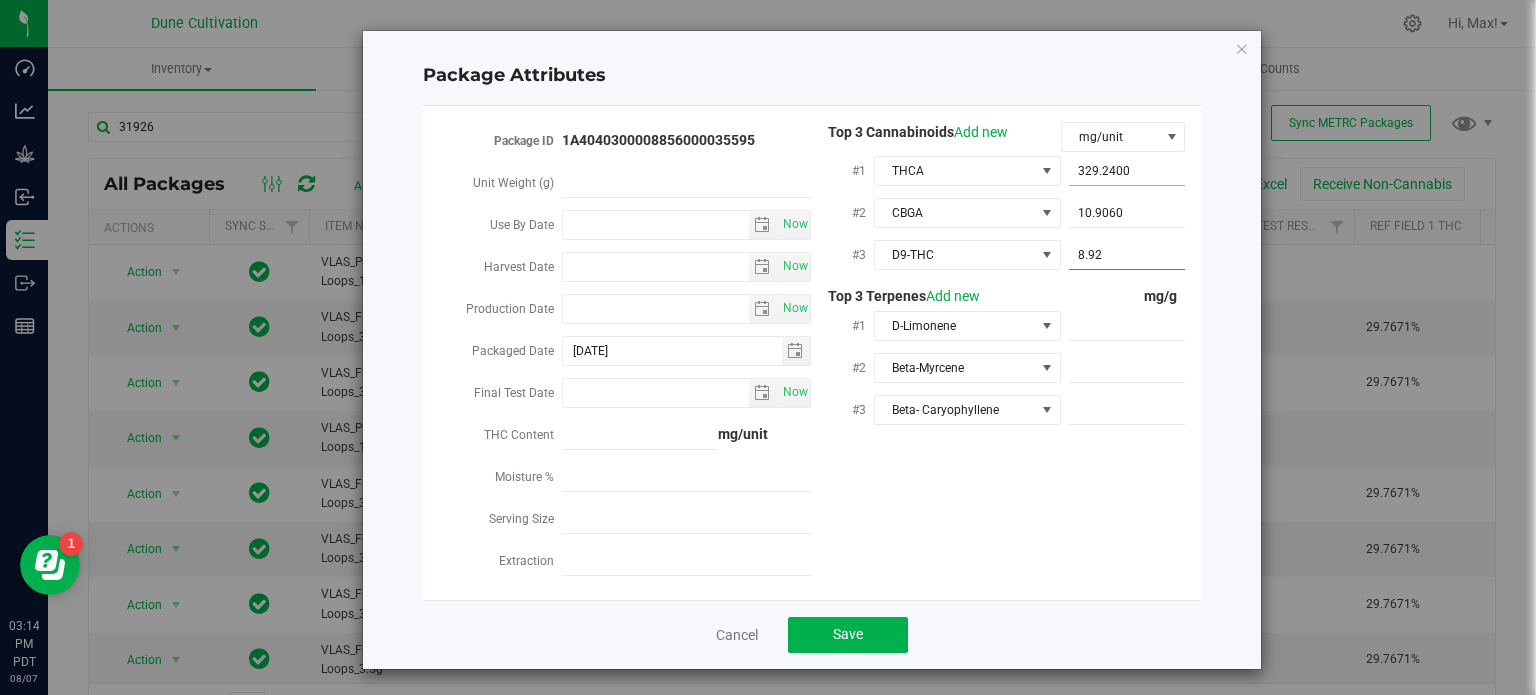 type on "8.928" 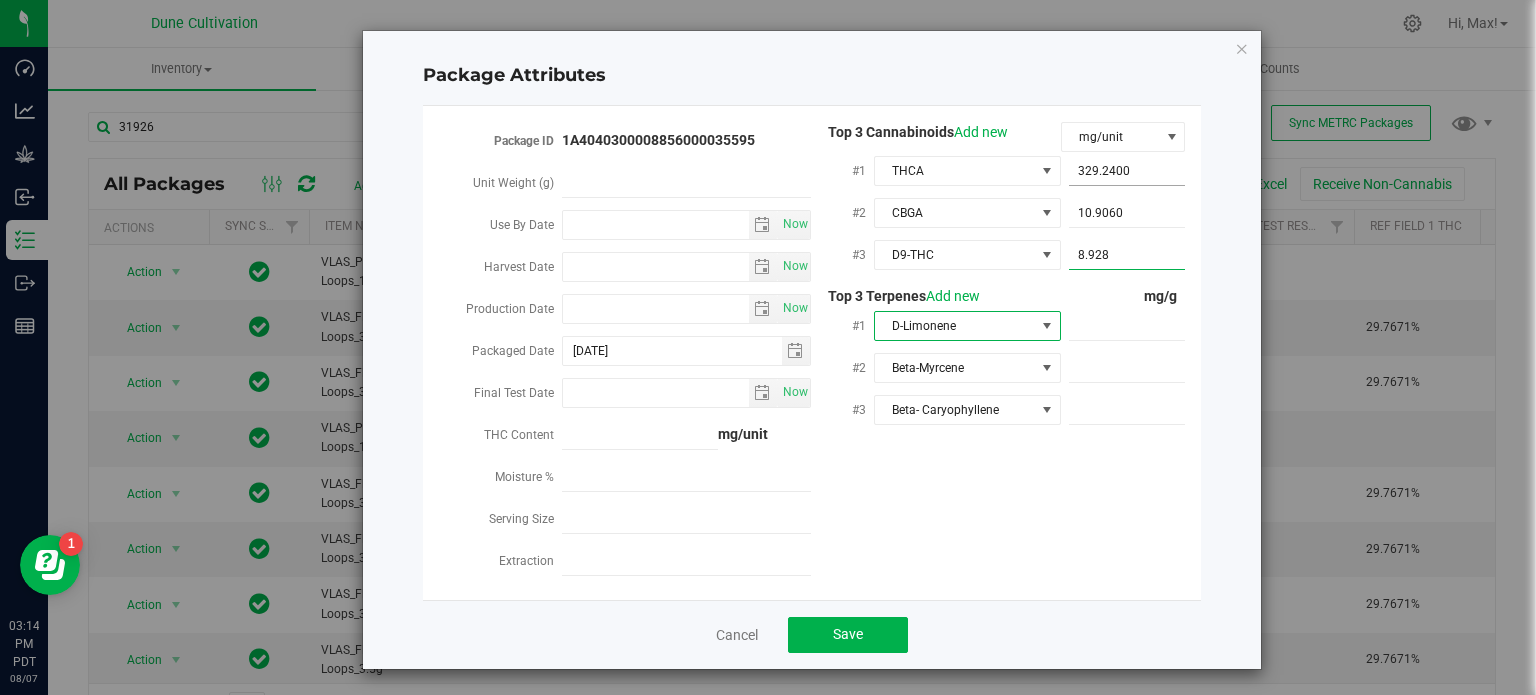 type on "8.9280" 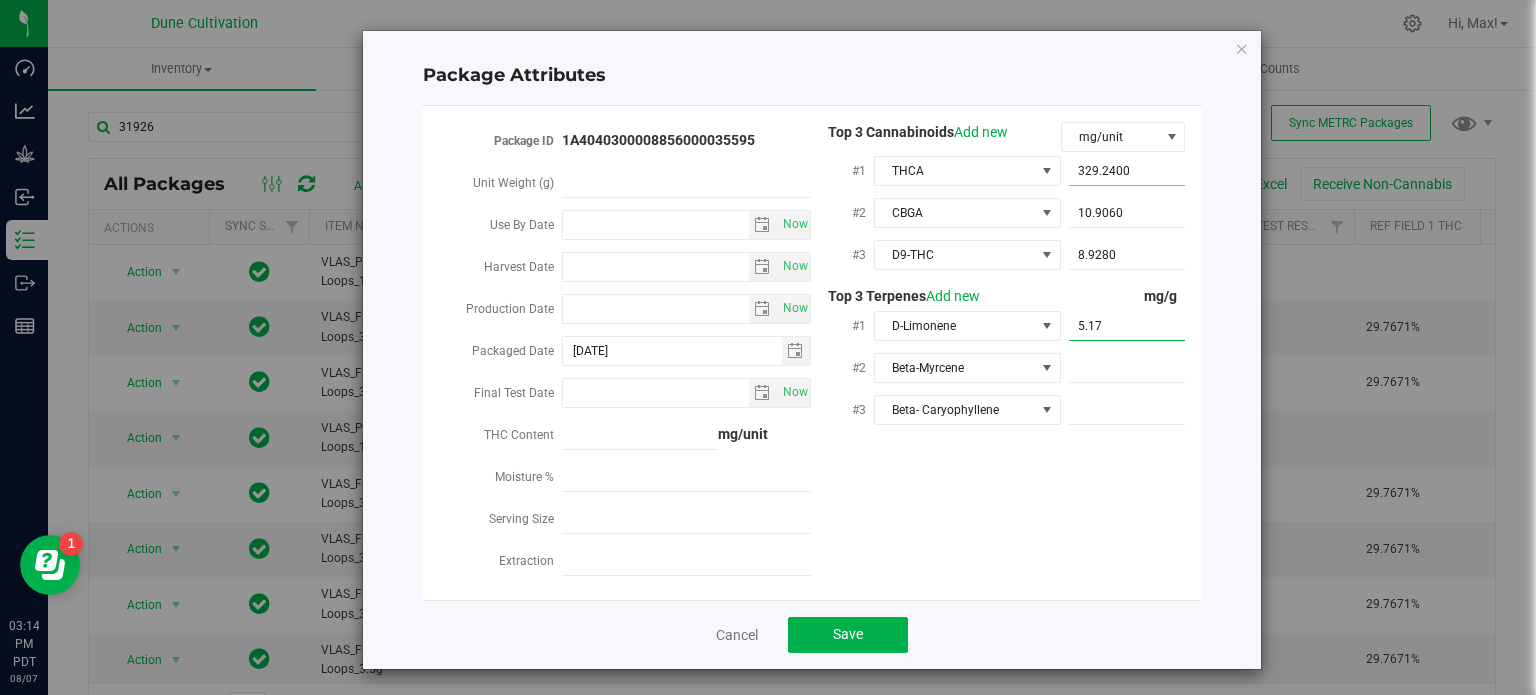 type on "5.175" 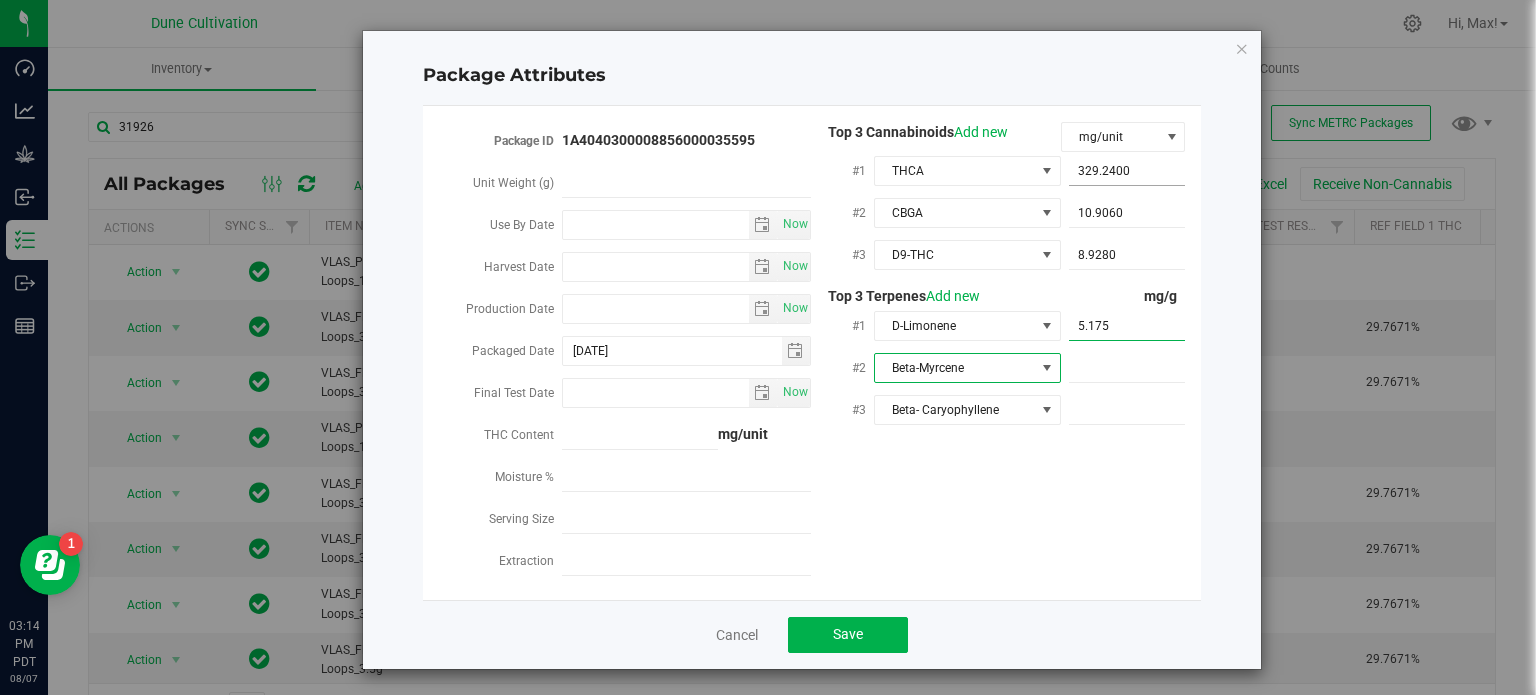 type on "5.1750" 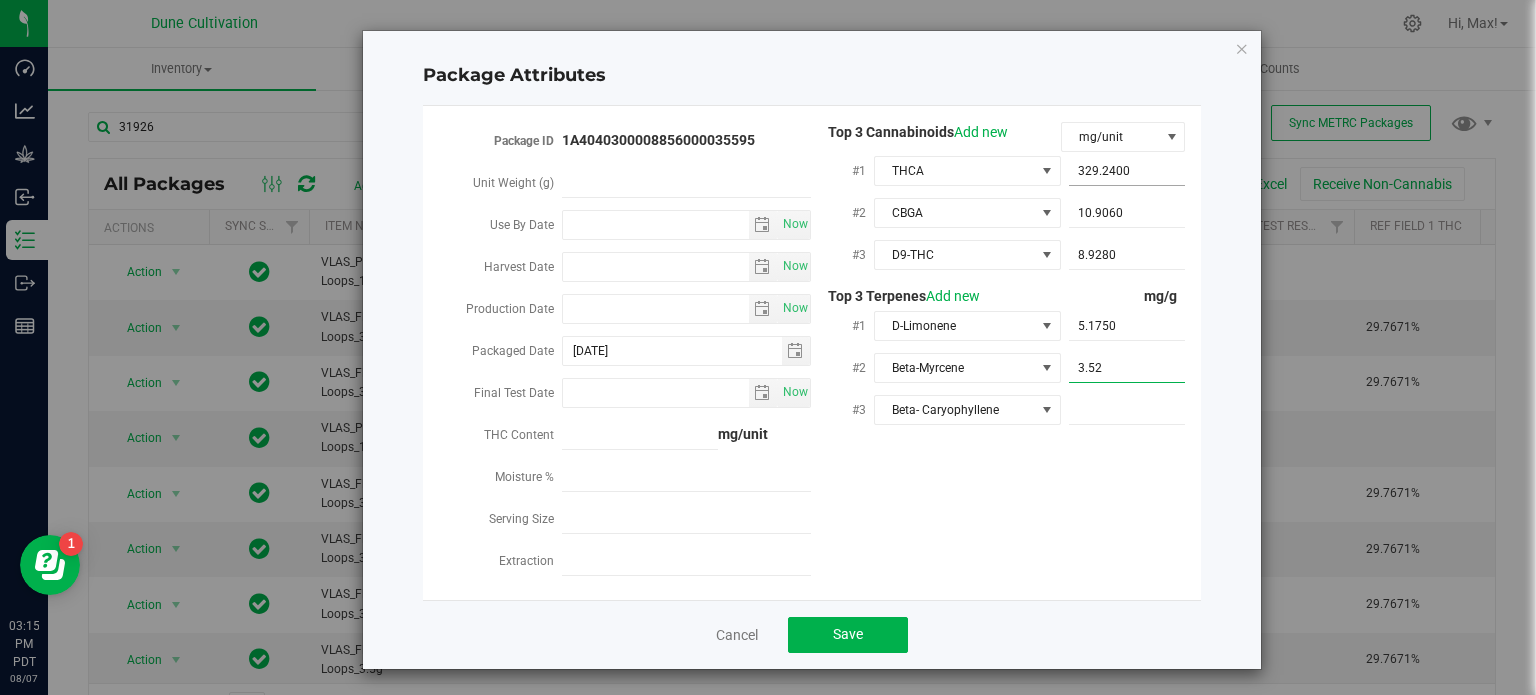 type on "3.520" 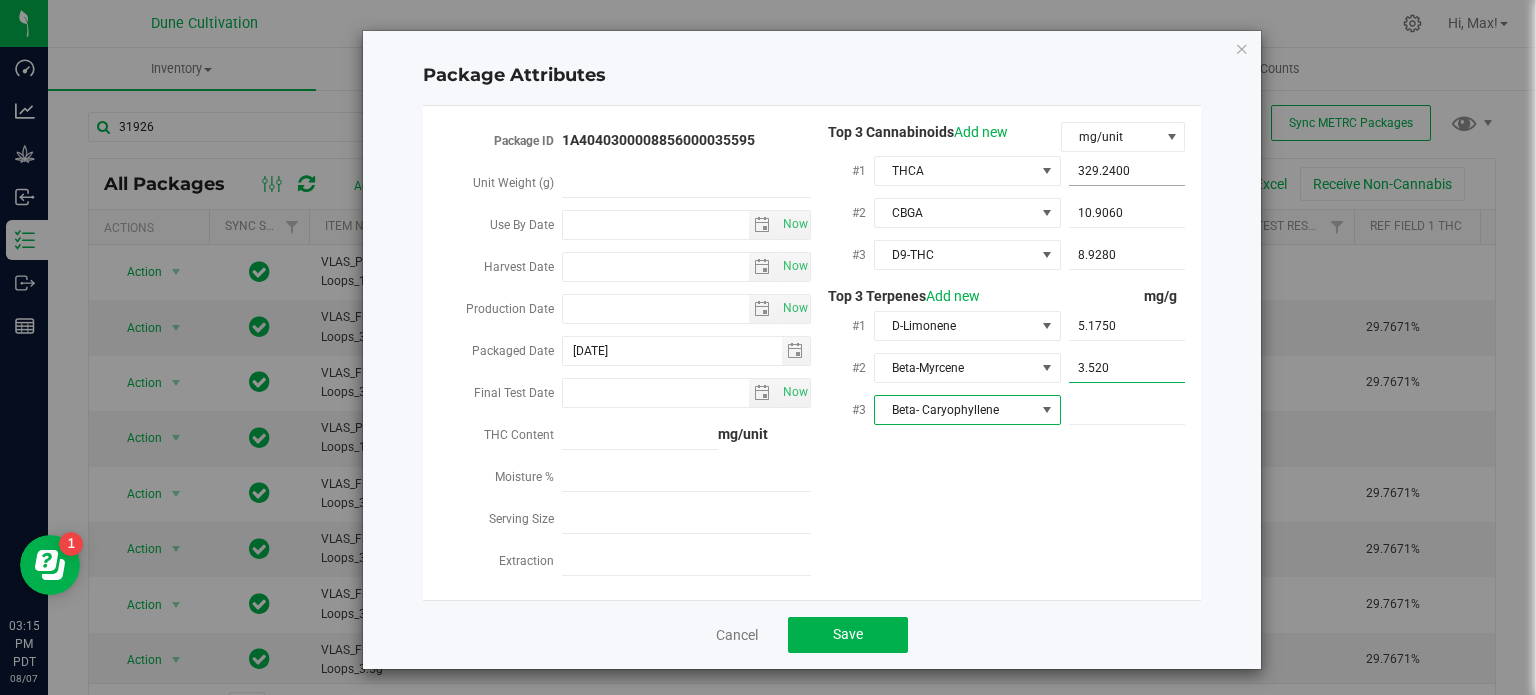 type on "3.5200" 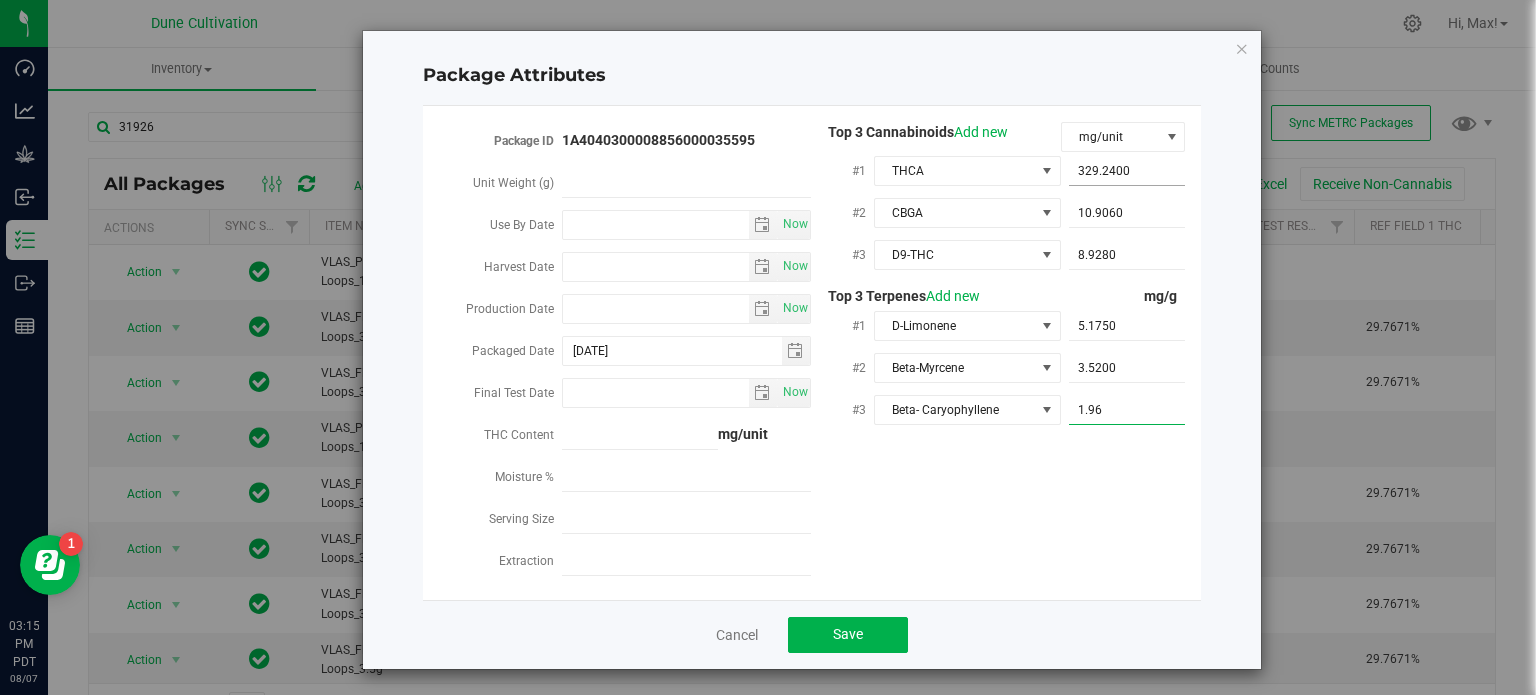 type on "1.963" 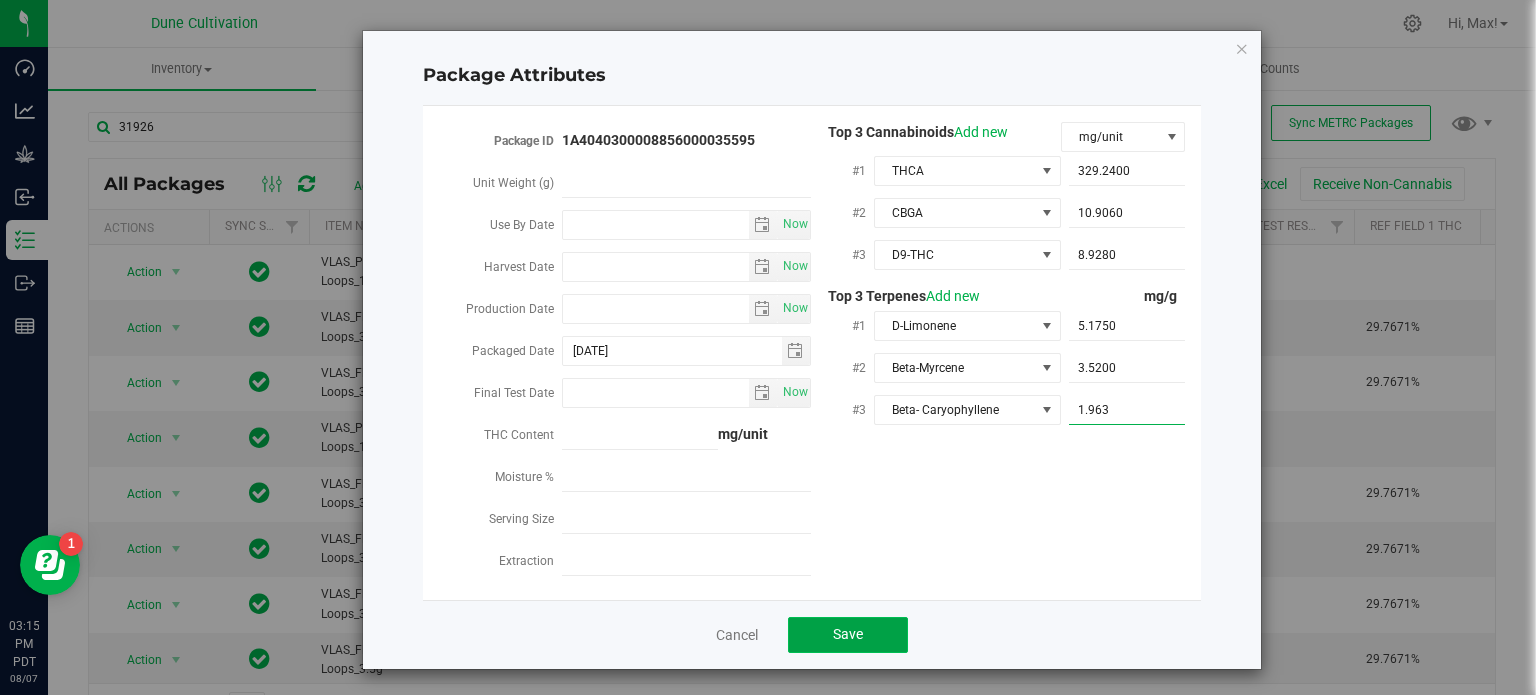 type on "1.9630" 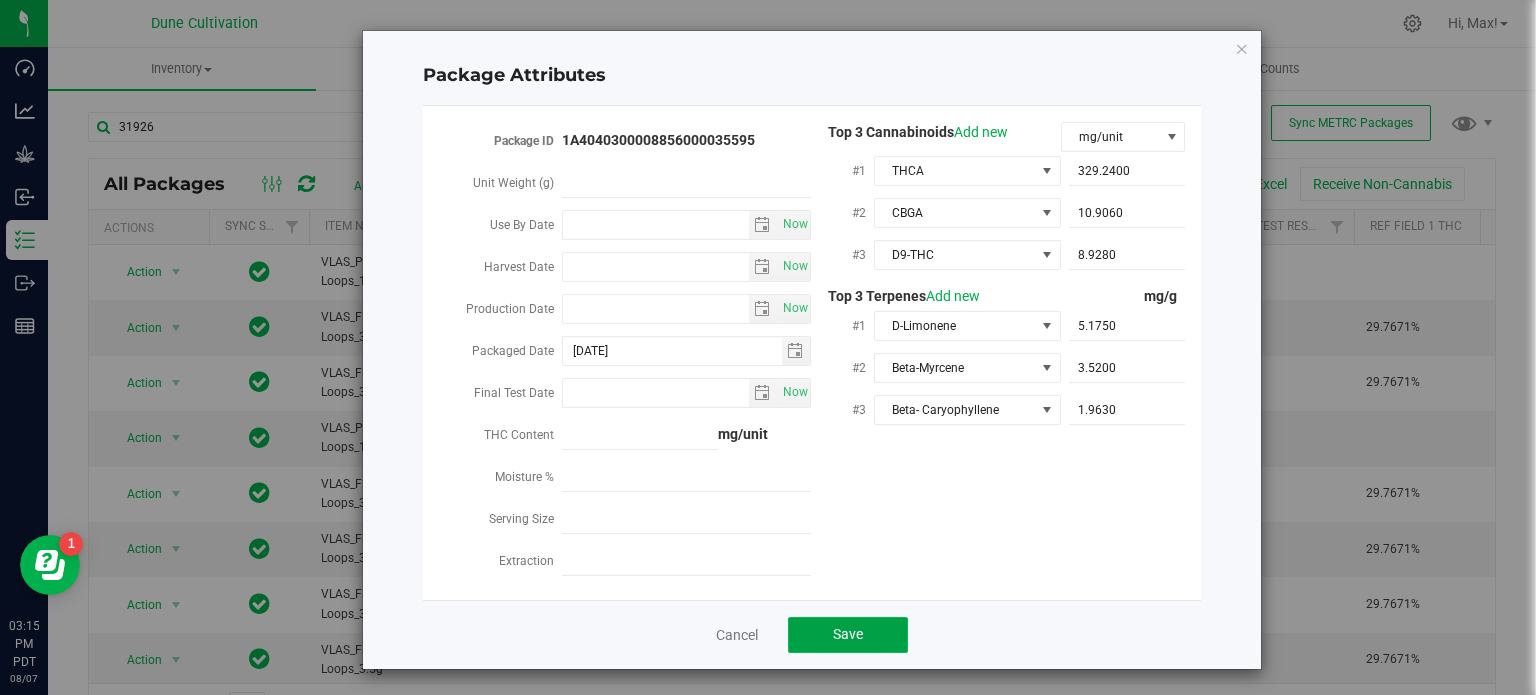 click on "Save" 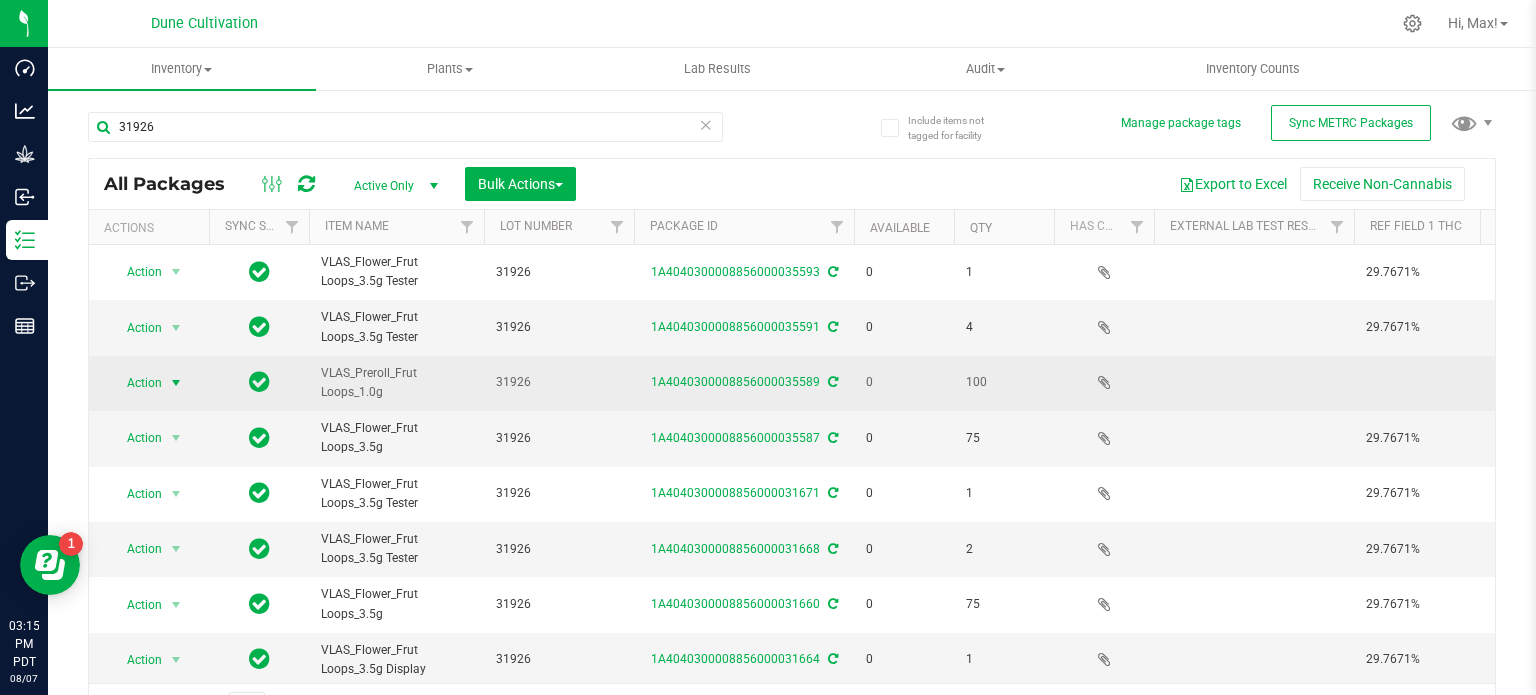 click at bounding box center [176, 383] 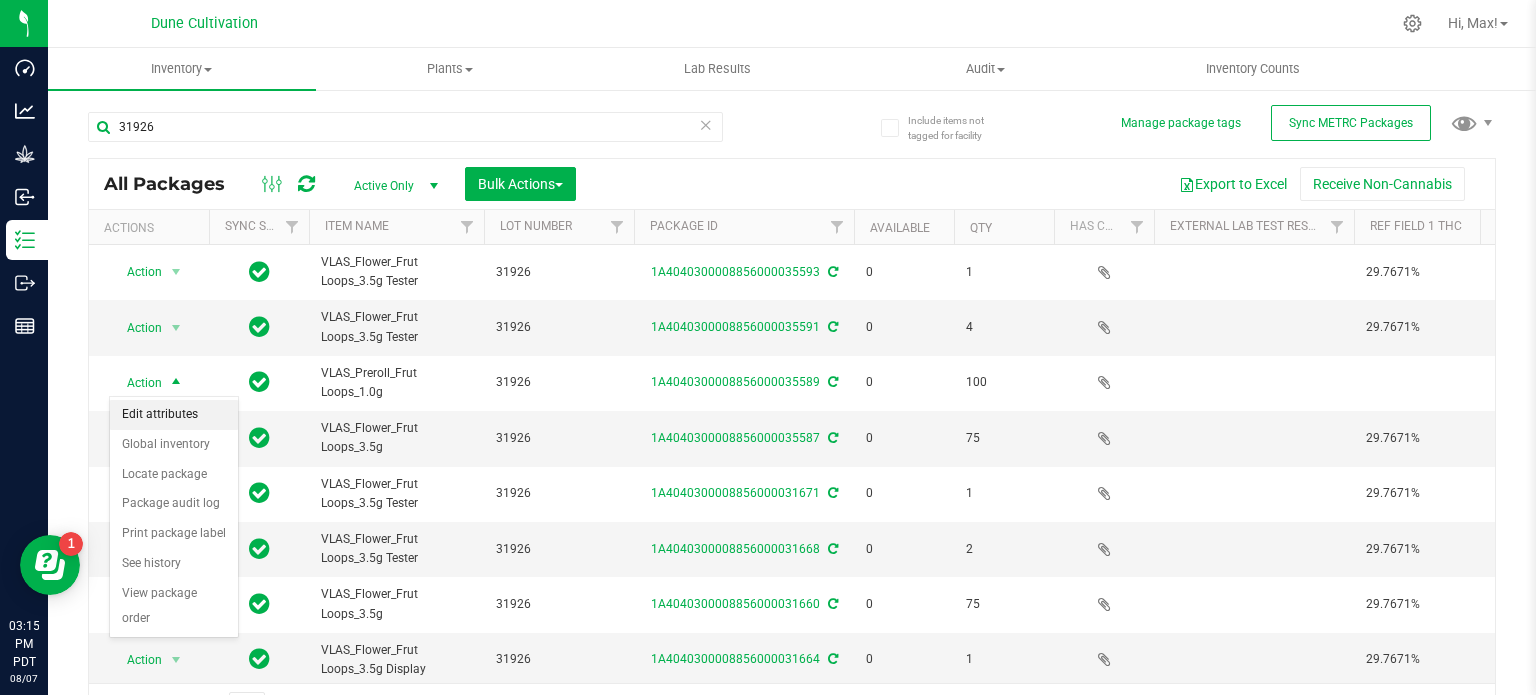 click on "Edit attributes" at bounding box center [174, 415] 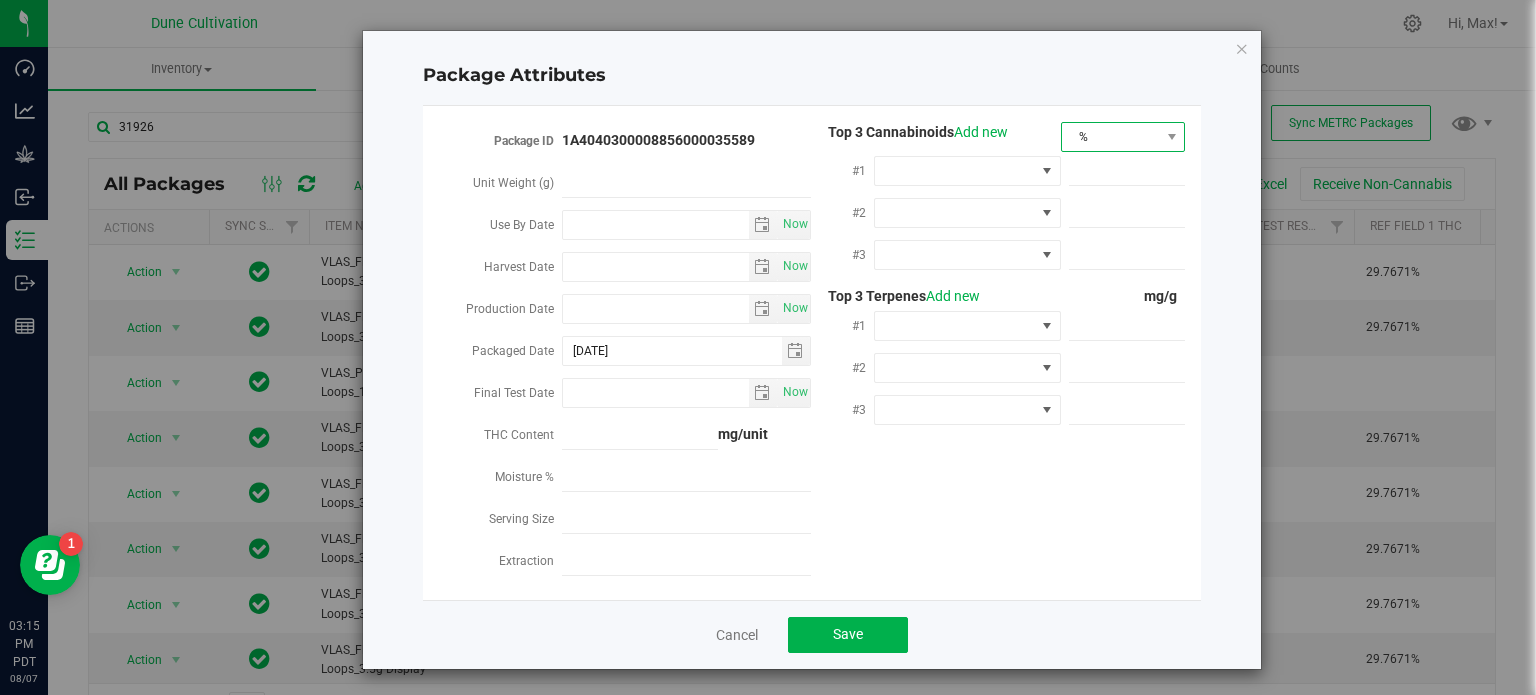 click on "%" at bounding box center (1111, 137) 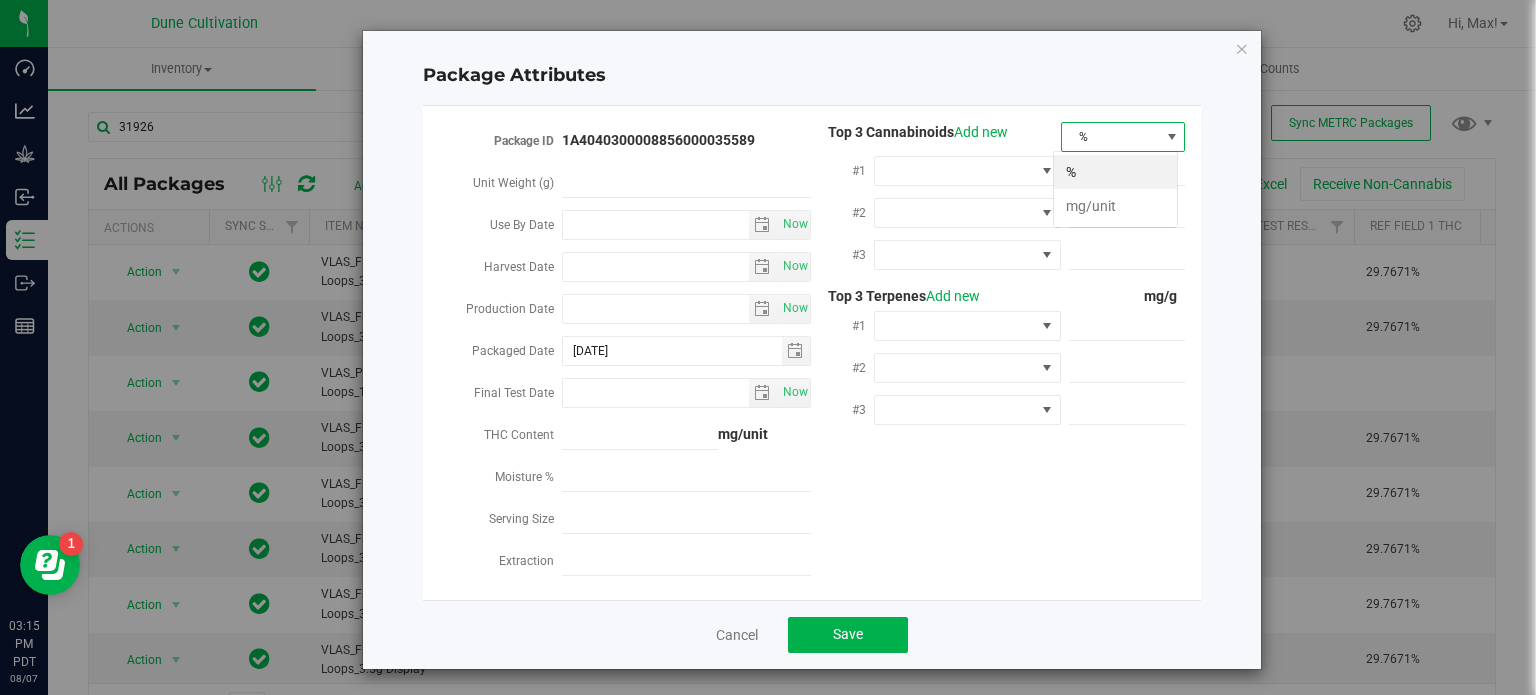 scroll, scrollTop: 99970, scrollLeft: 99875, axis: both 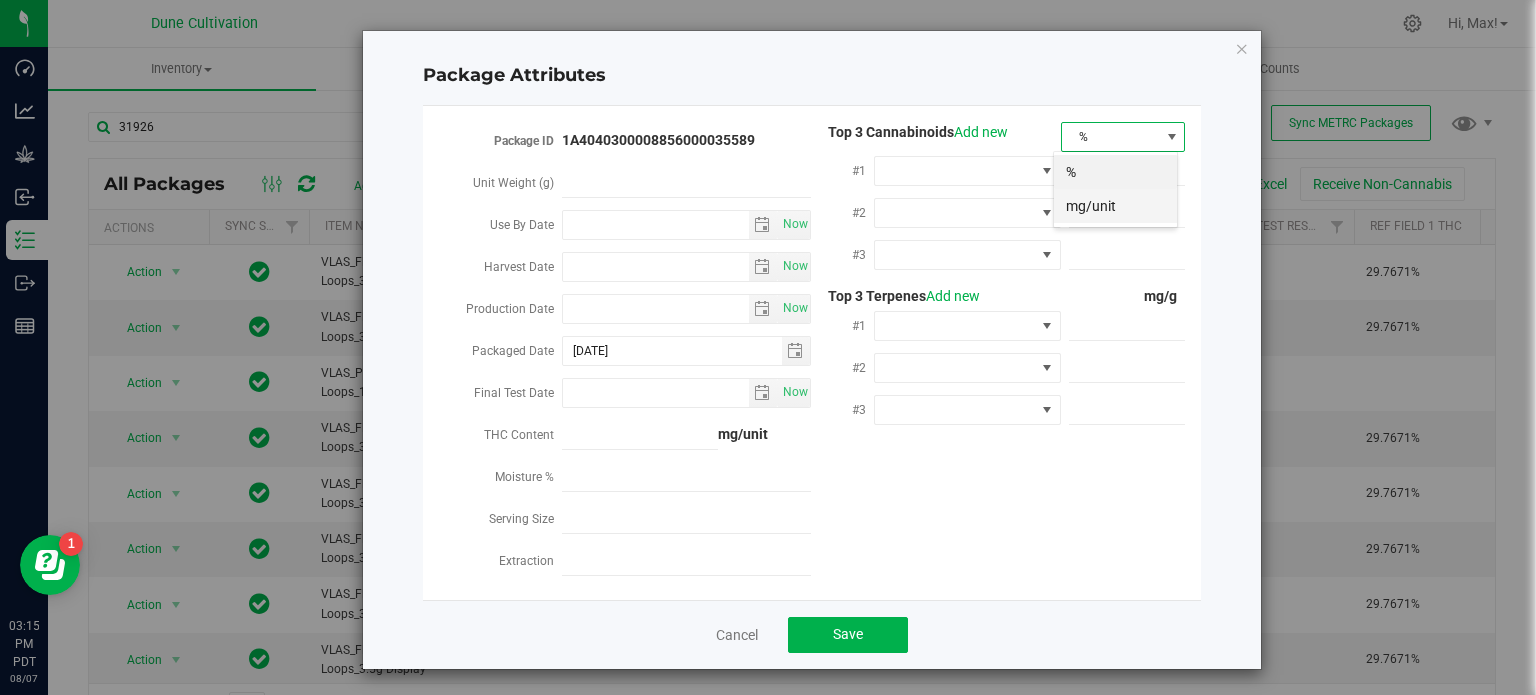 click on "mg/unit" at bounding box center (1115, 206) 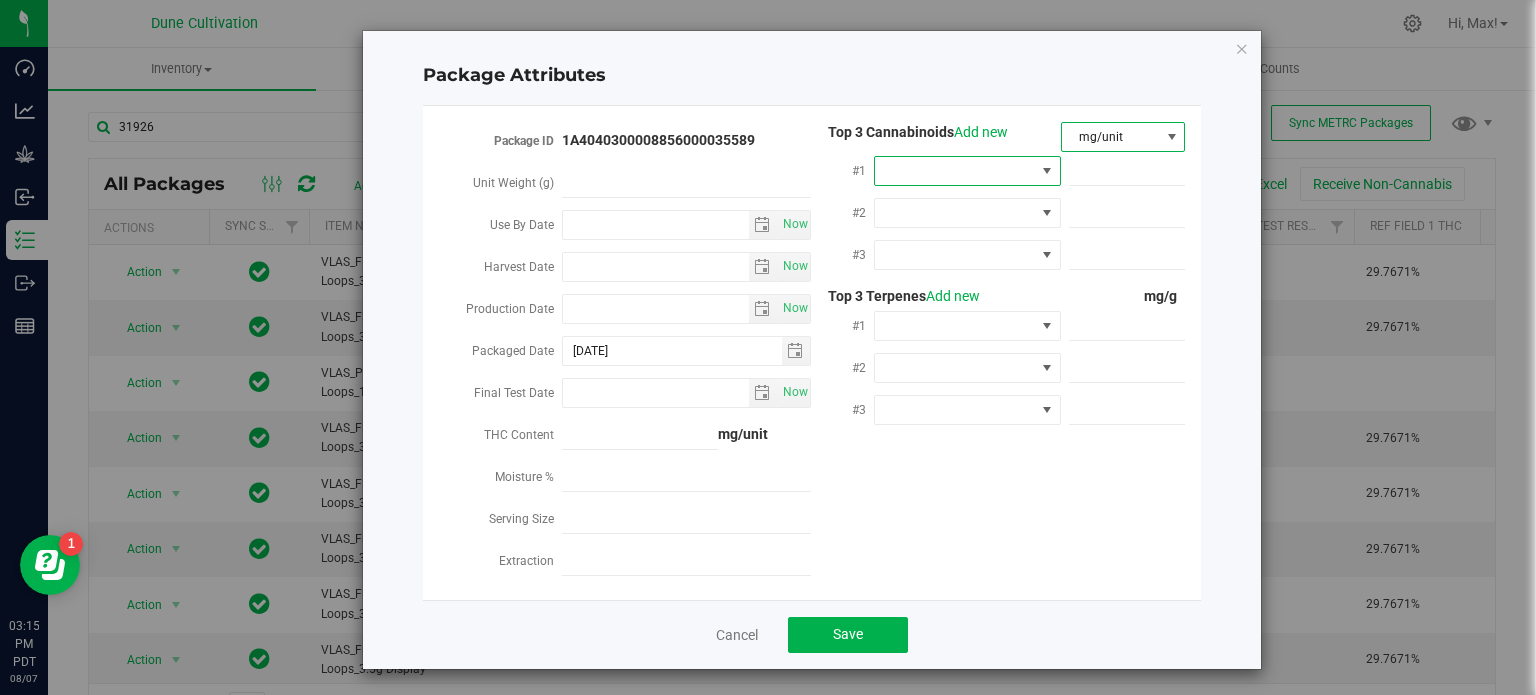 click at bounding box center [1047, 171] 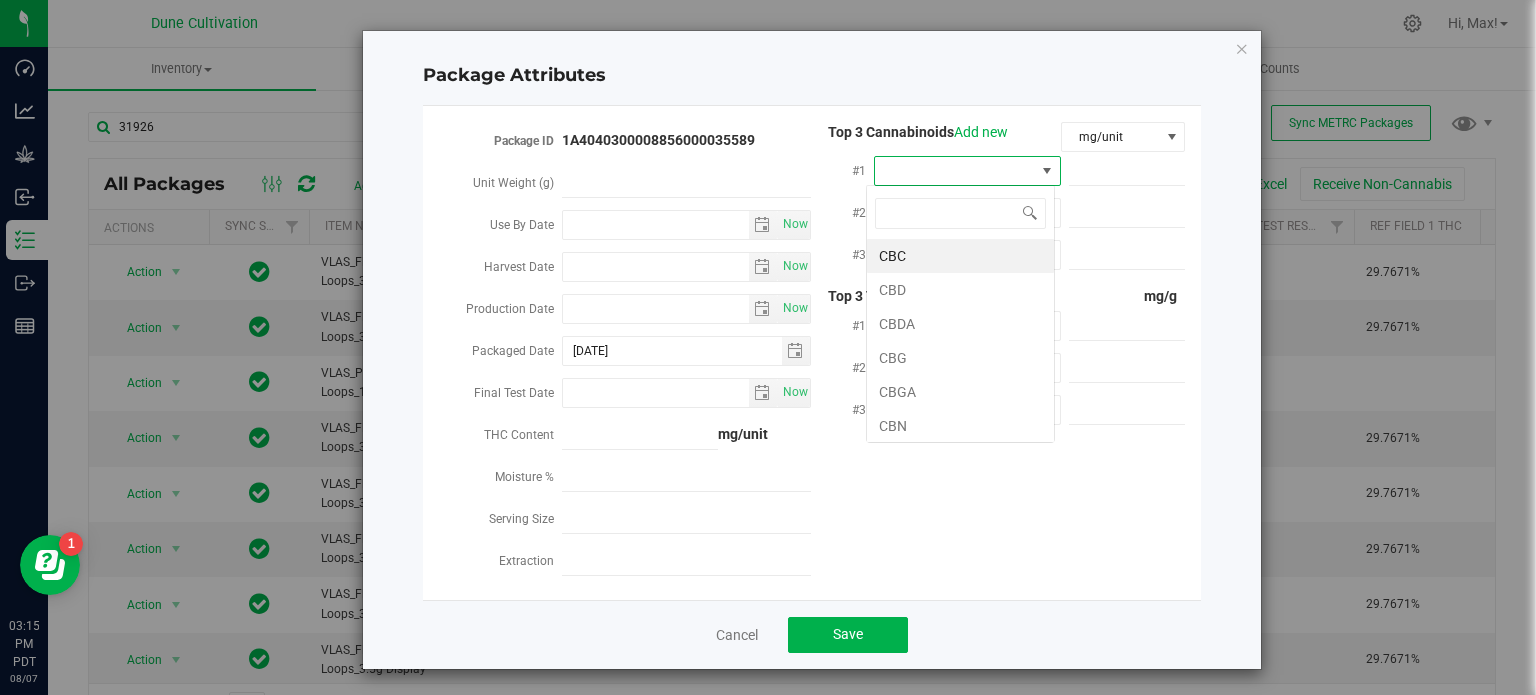 scroll, scrollTop: 99970, scrollLeft: 99812, axis: both 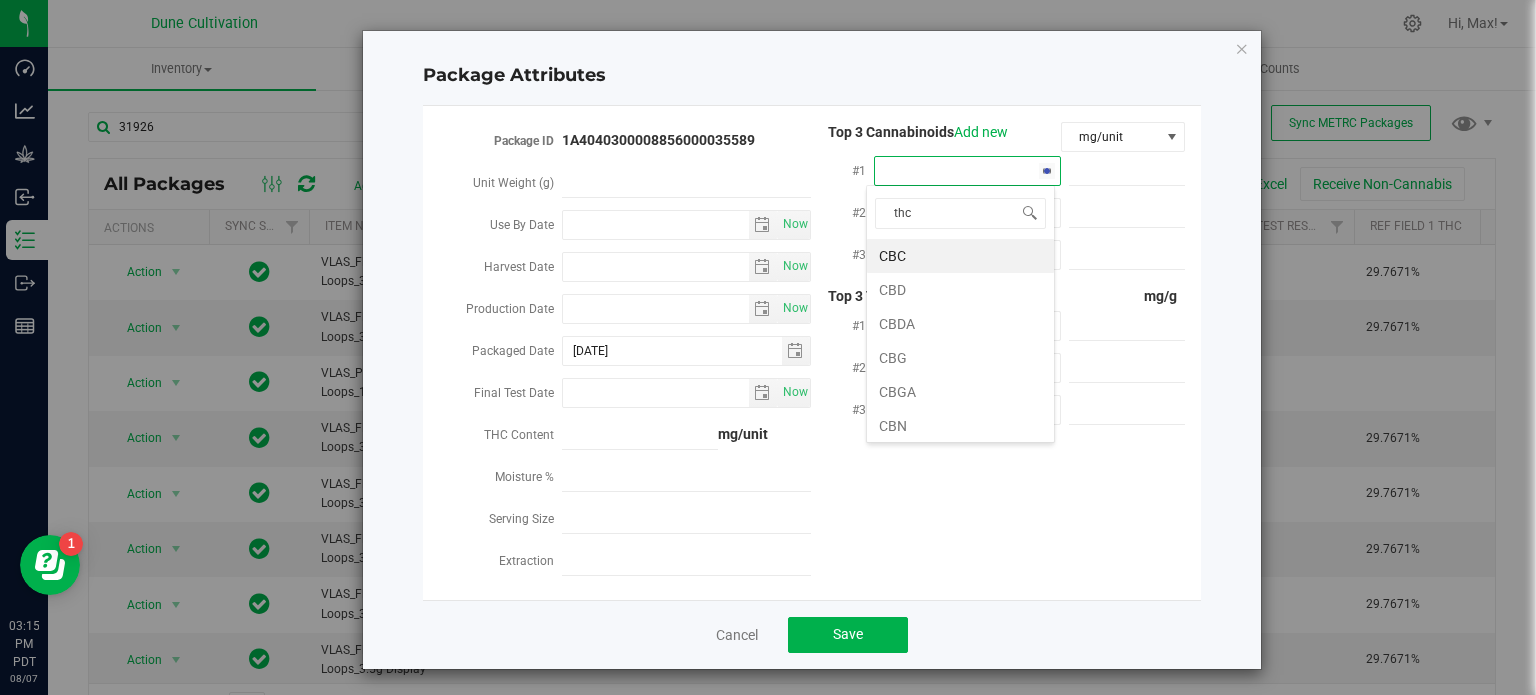 type on "thca" 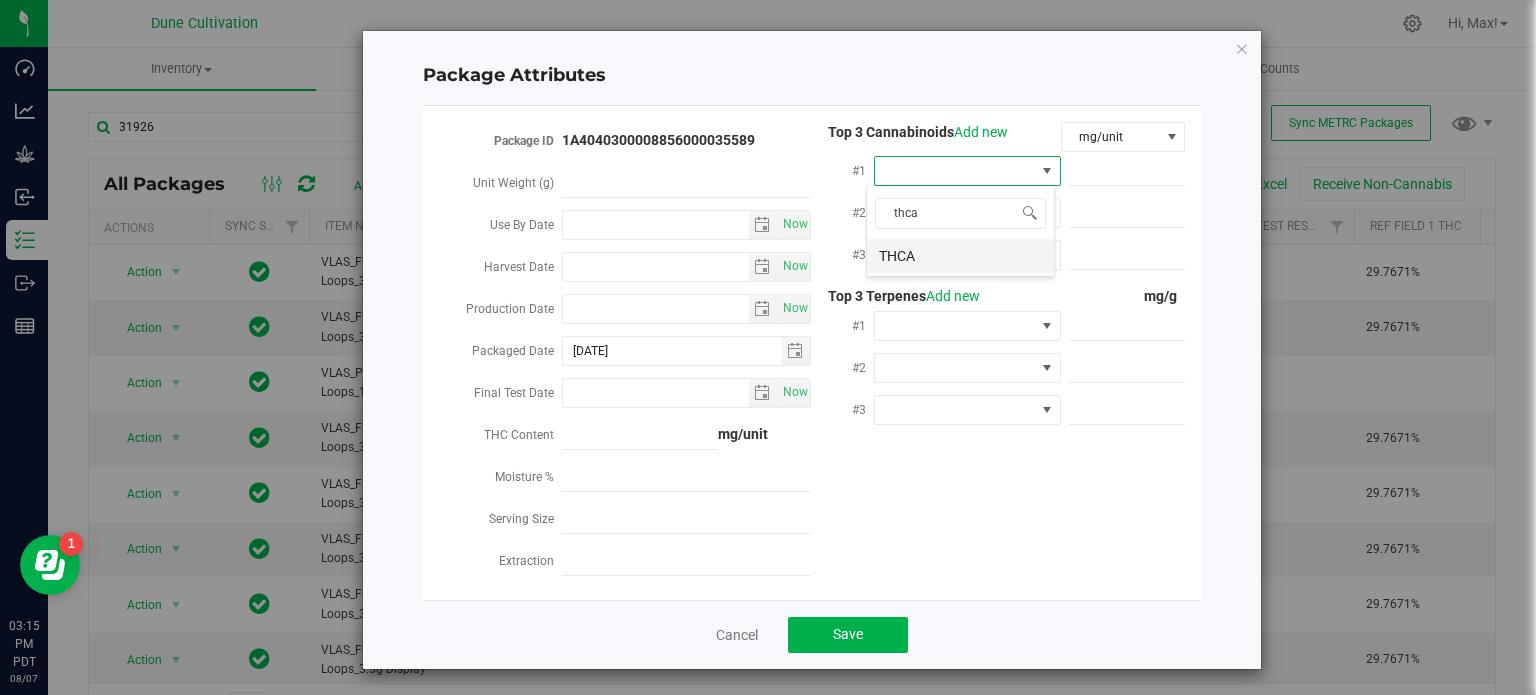 click on "THCA" at bounding box center [960, 256] 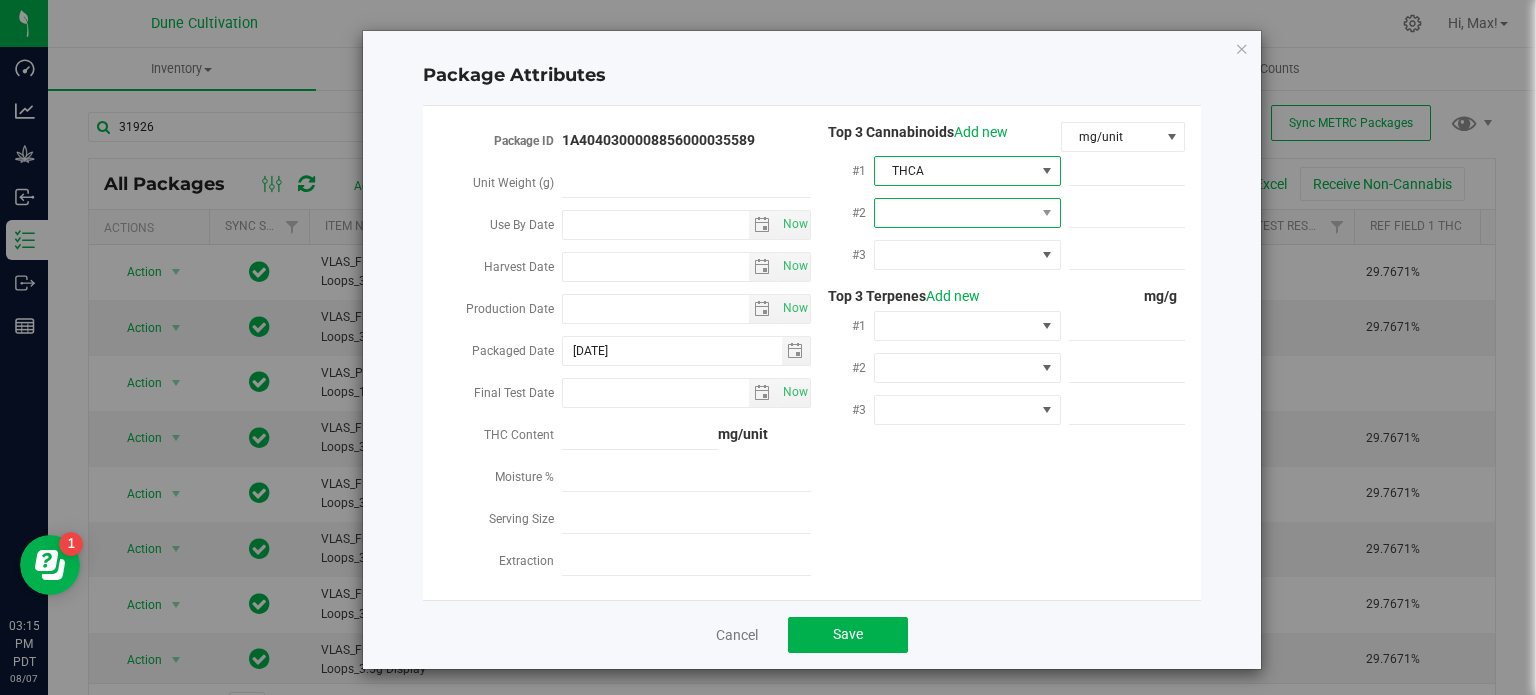 click at bounding box center [1047, 213] 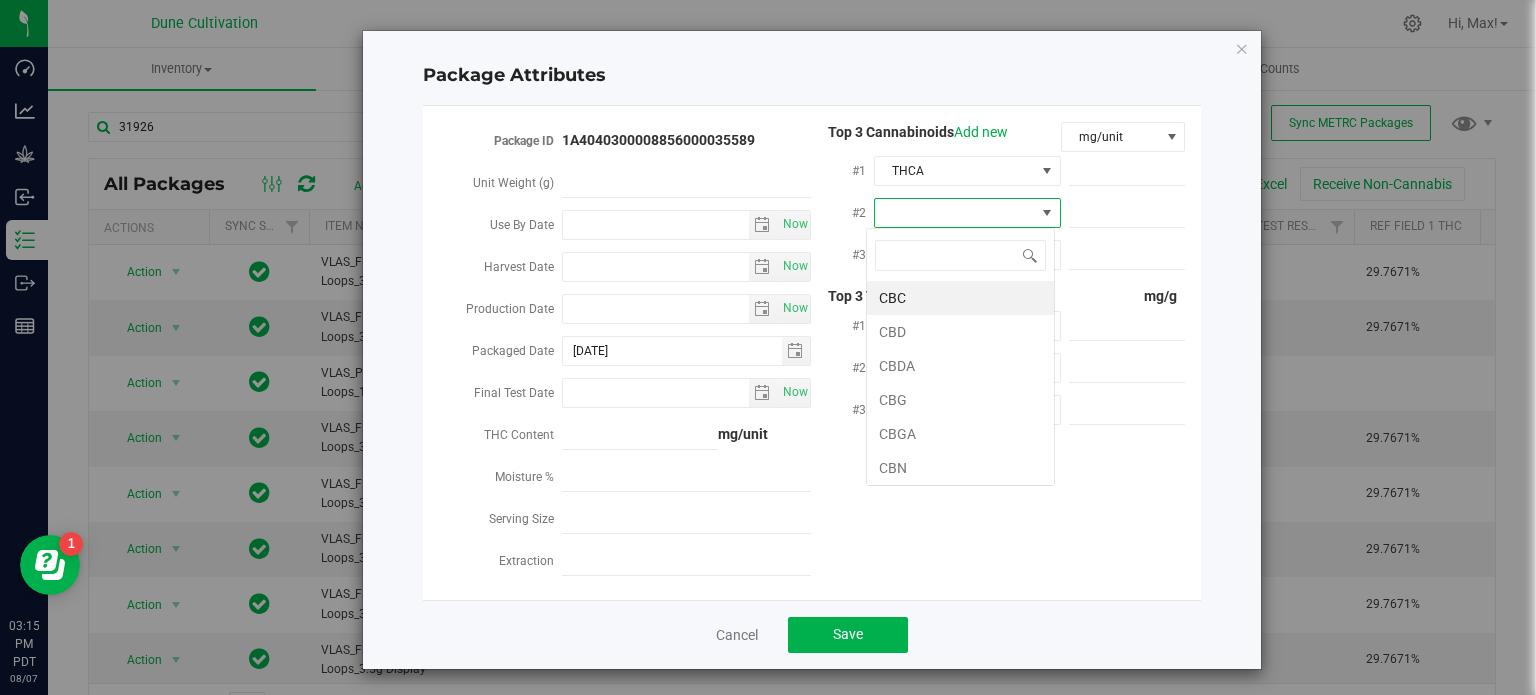 scroll, scrollTop: 99970, scrollLeft: 99812, axis: both 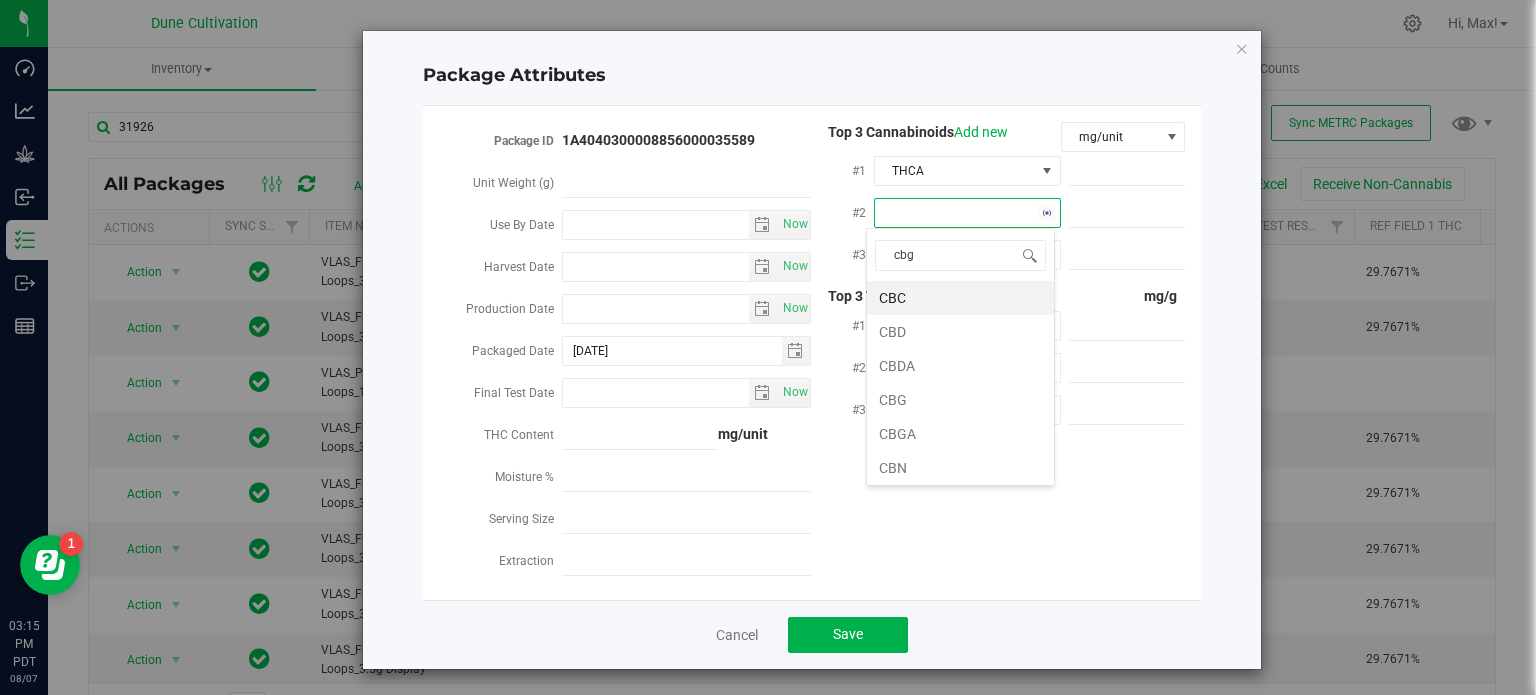 type on "cbga" 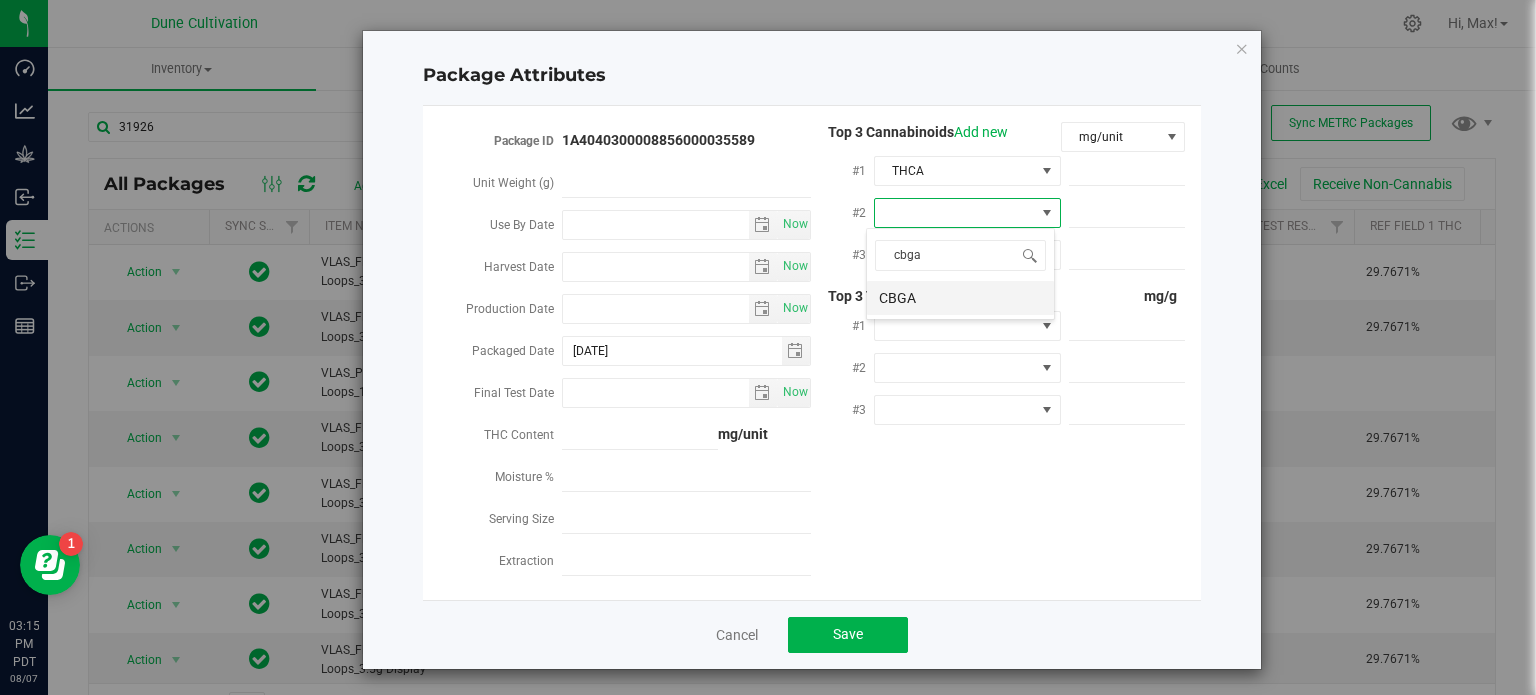 click on "CBGA" at bounding box center (960, 298) 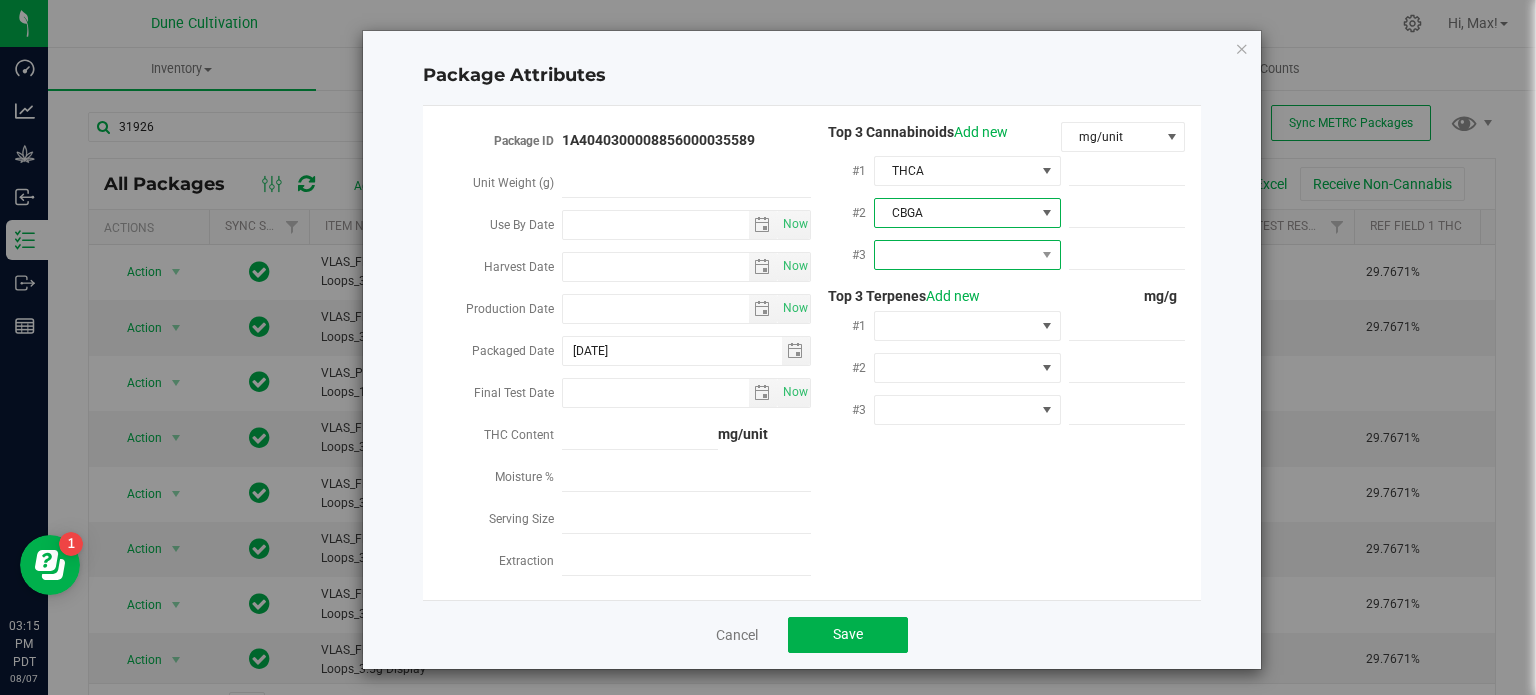 click at bounding box center (1047, 255) 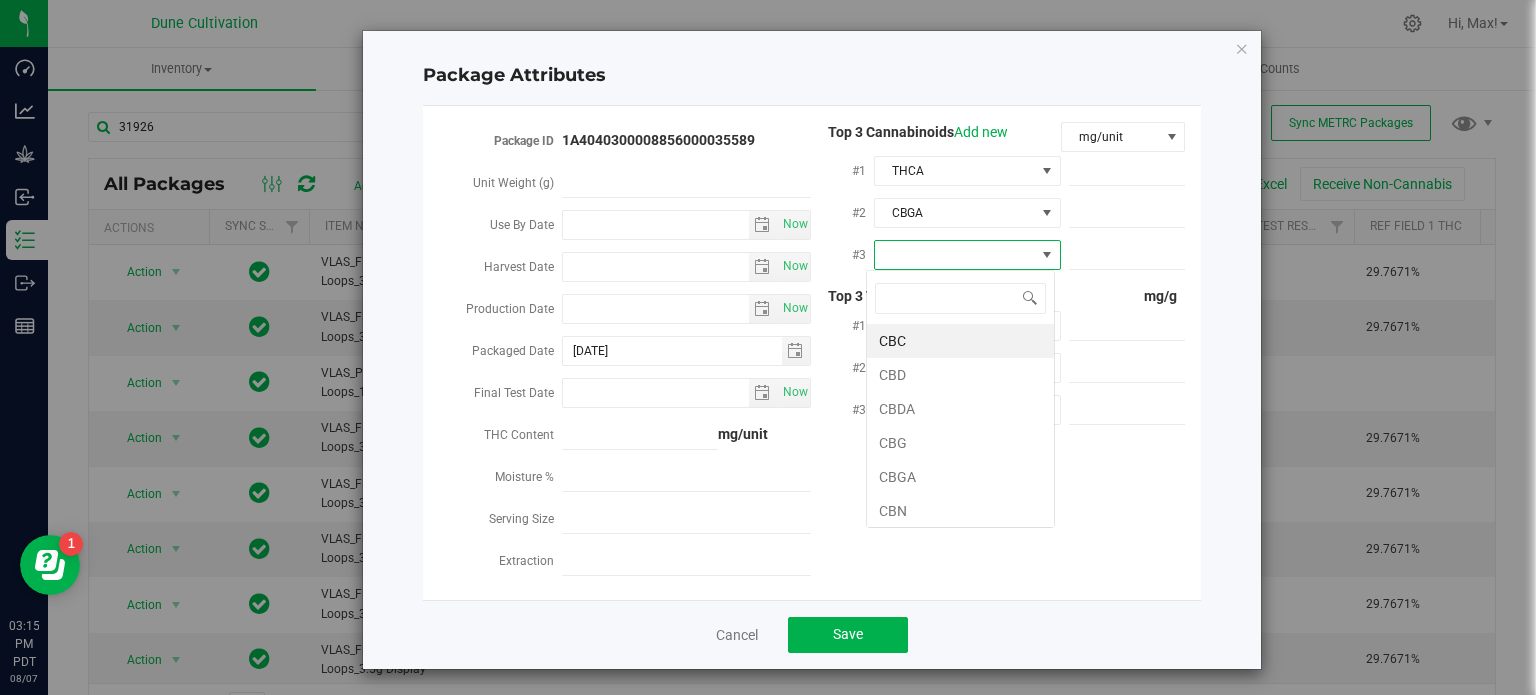scroll, scrollTop: 99970, scrollLeft: 99812, axis: both 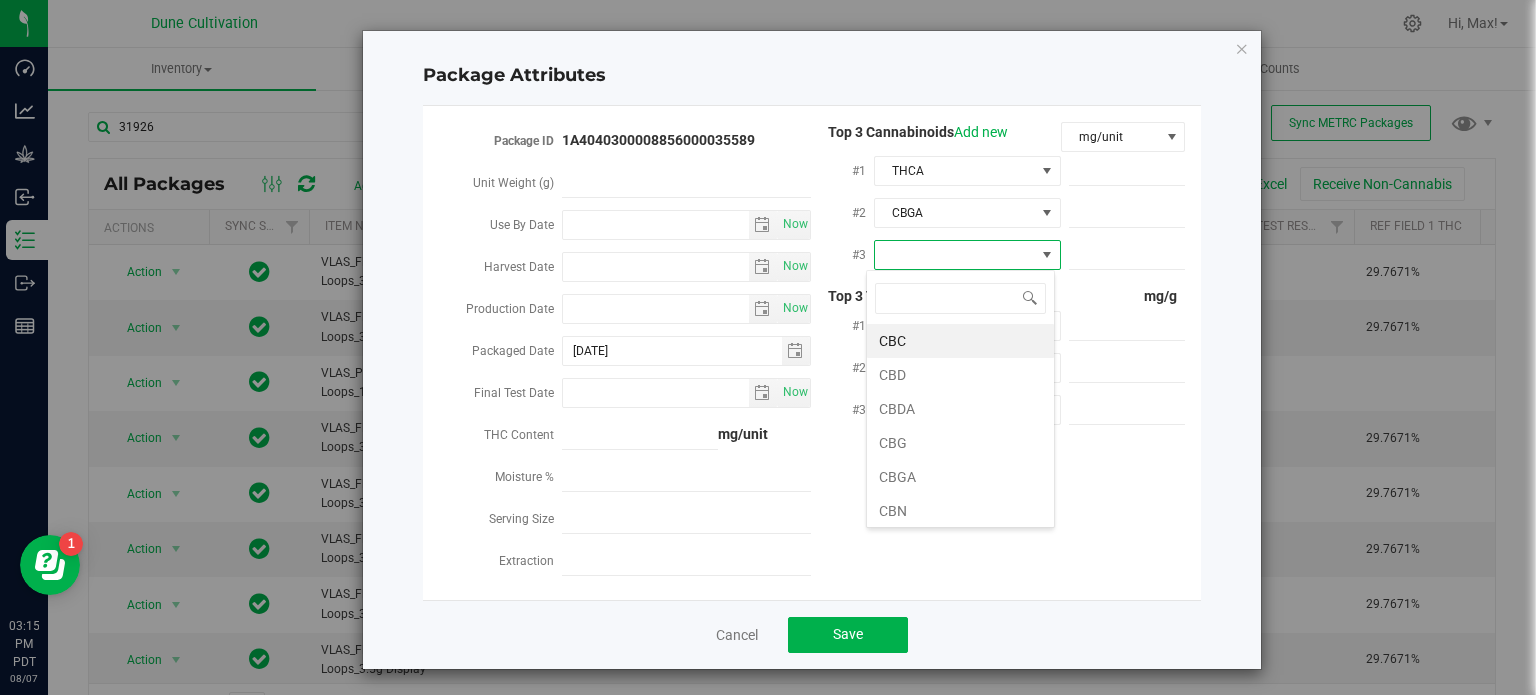 type on "9" 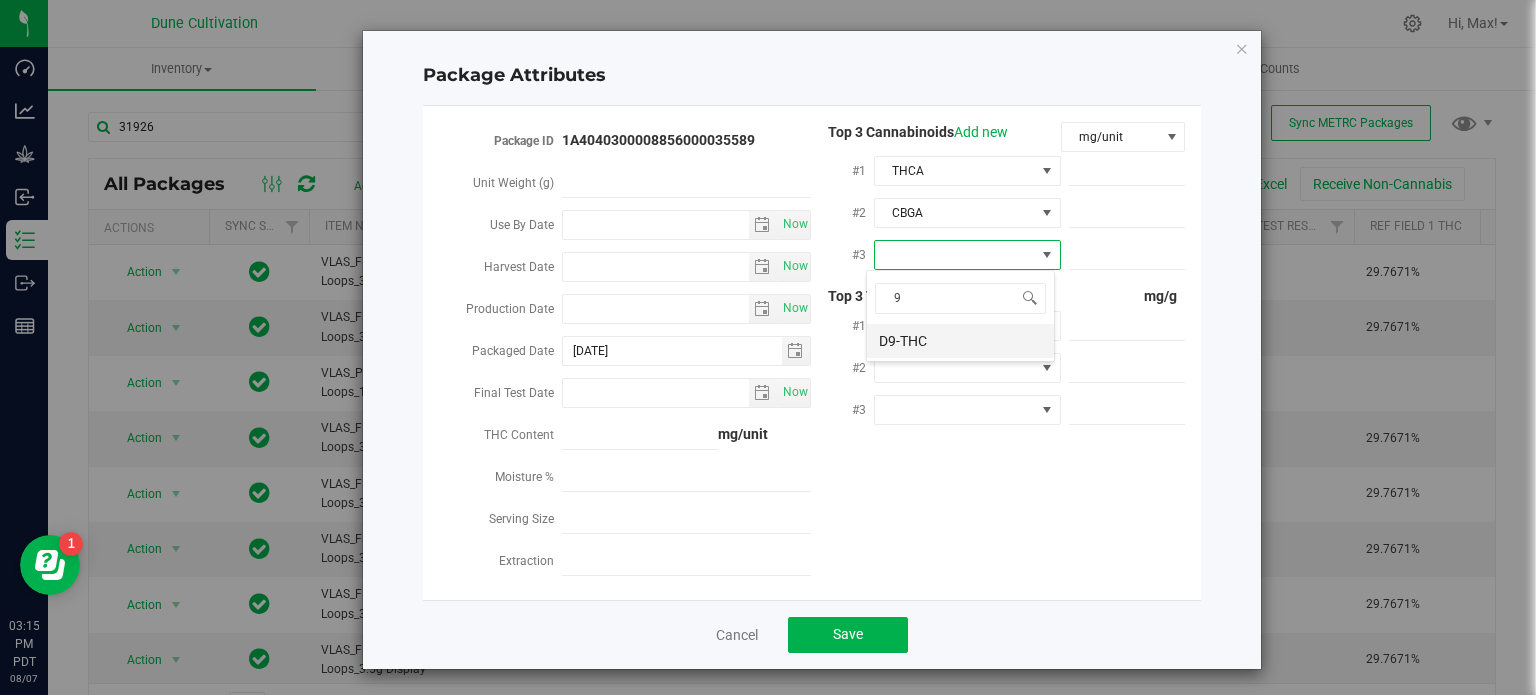 click on "D9-THC" at bounding box center [960, 341] 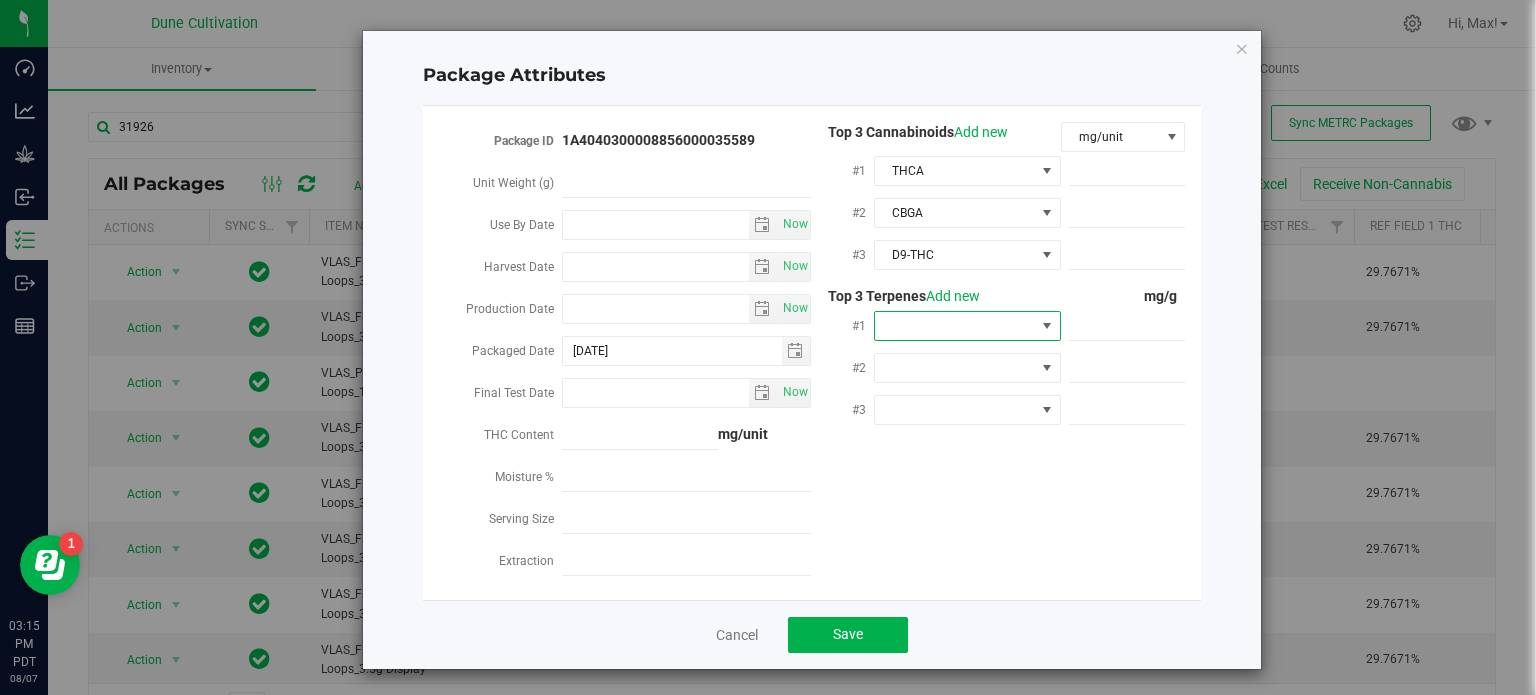click at bounding box center (955, 326) 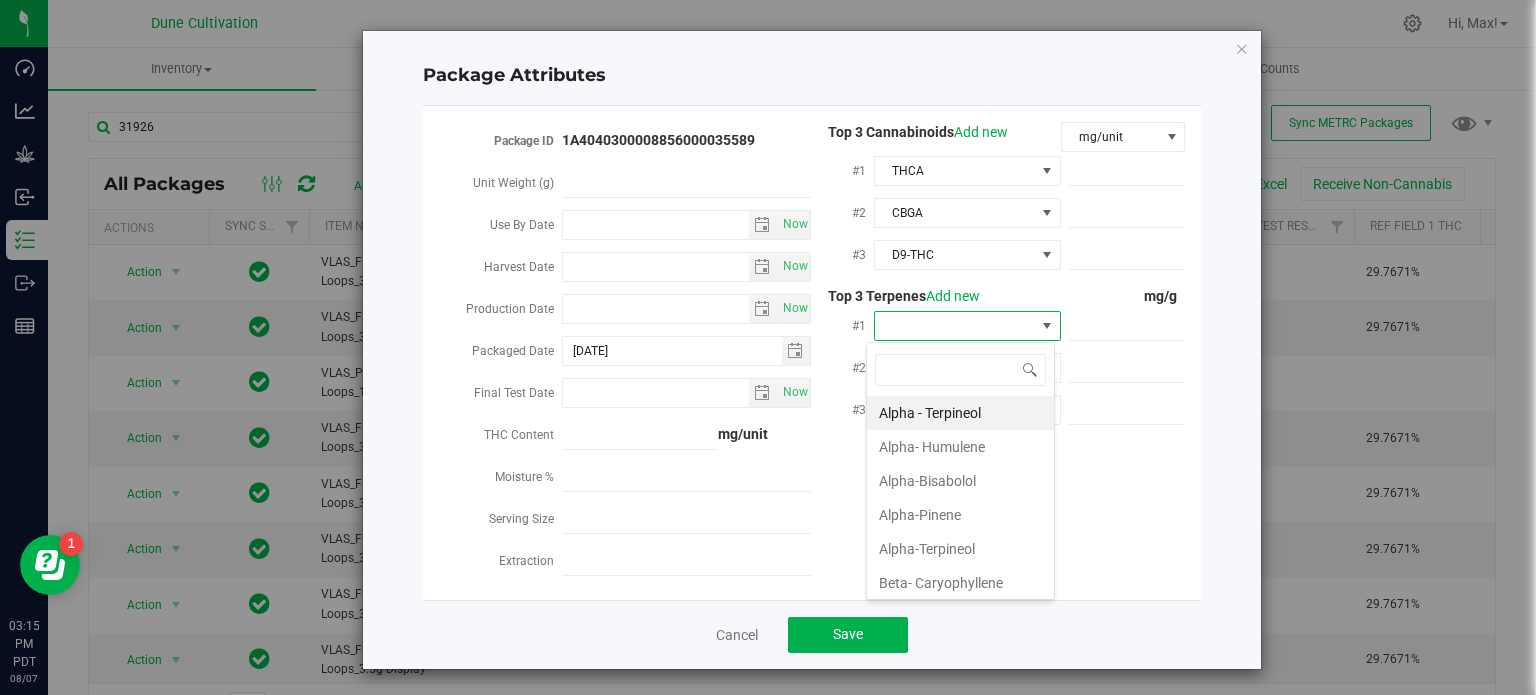 scroll, scrollTop: 99970, scrollLeft: 99812, axis: both 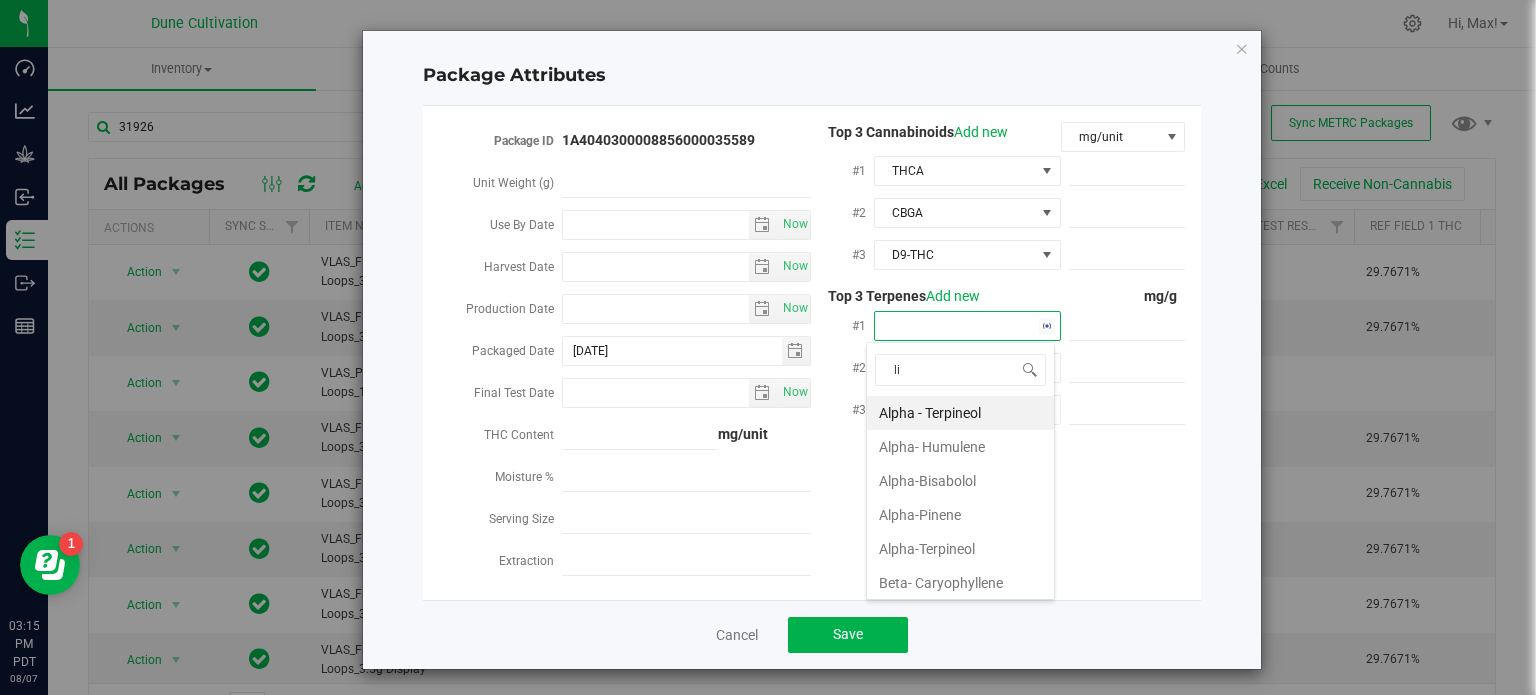 type on "lim" 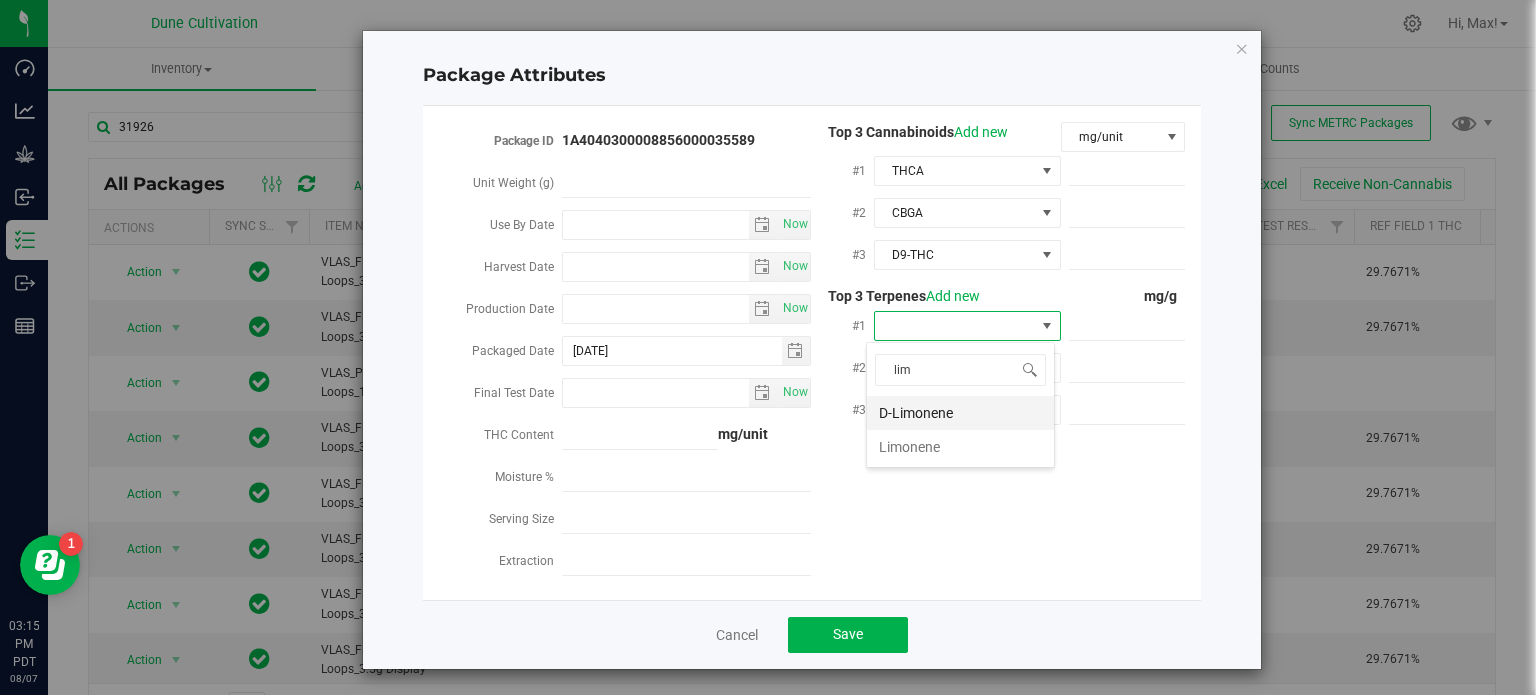 click on "D-Limonene" at bounding box center [960, 413] 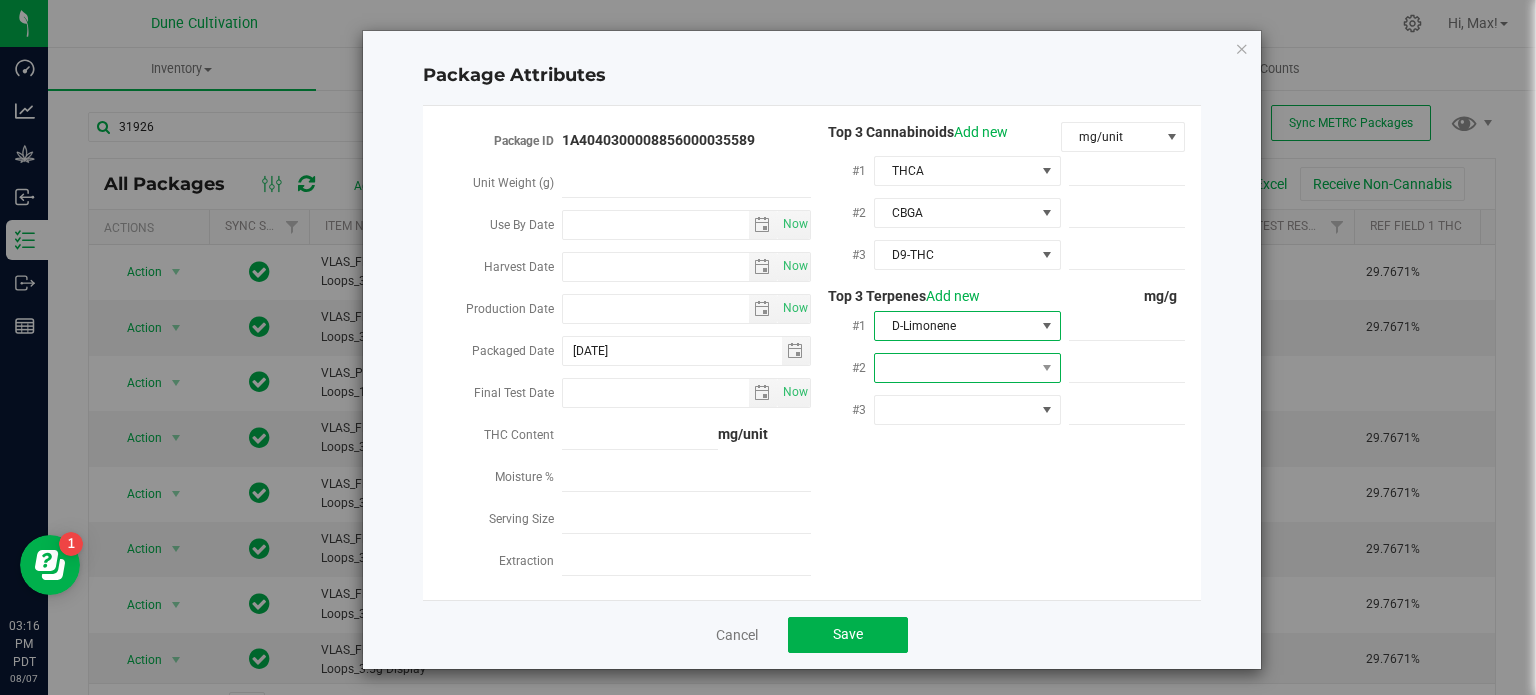 click at bounding box center [955, 368] 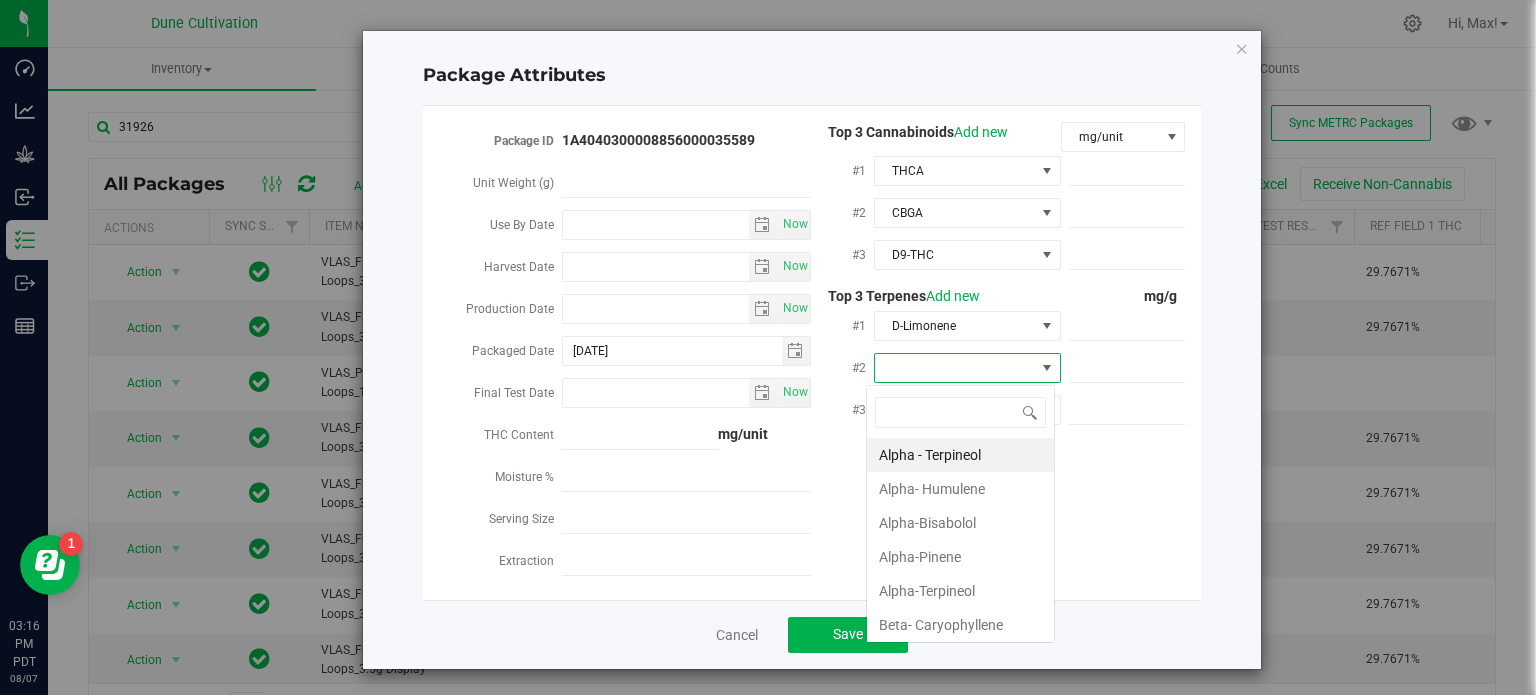 scroll, scrollTop: 99970, scrollLeft: 99812, axis: both 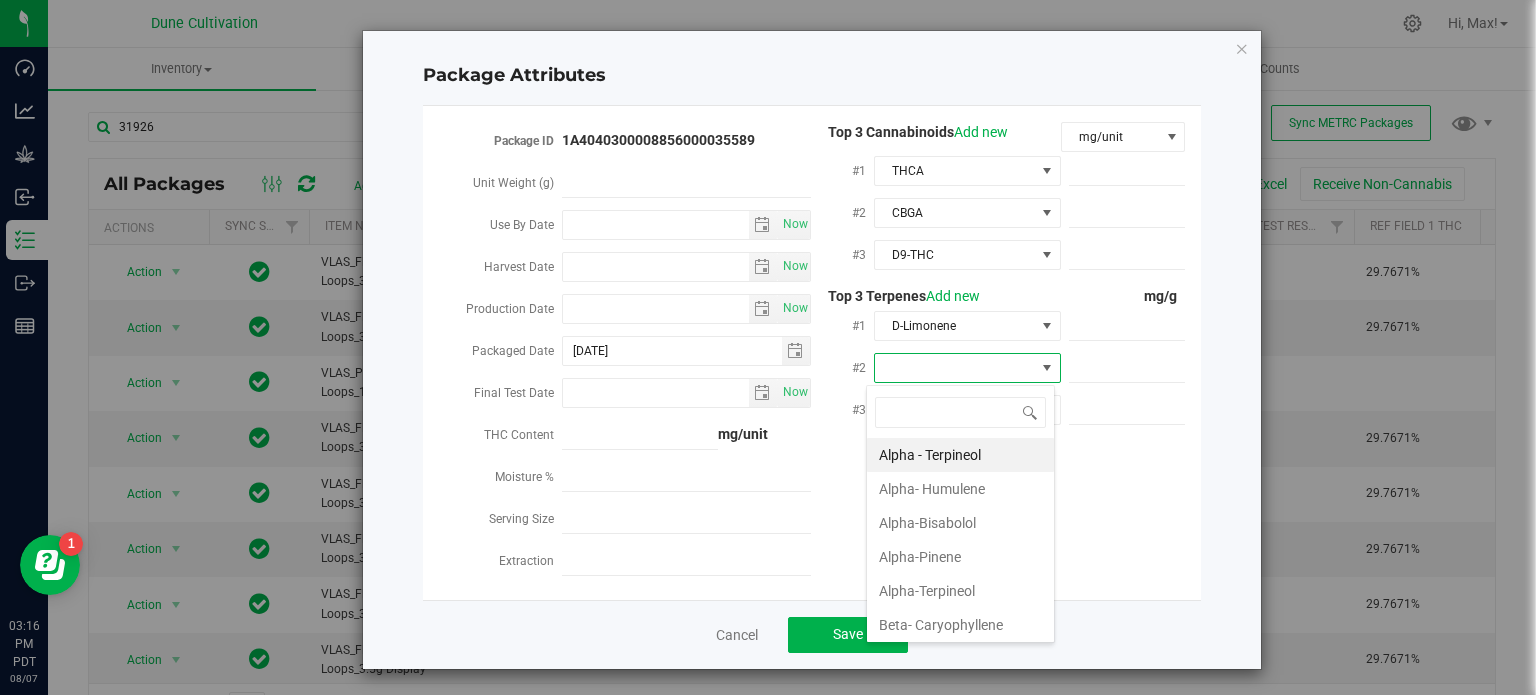 type on "n" 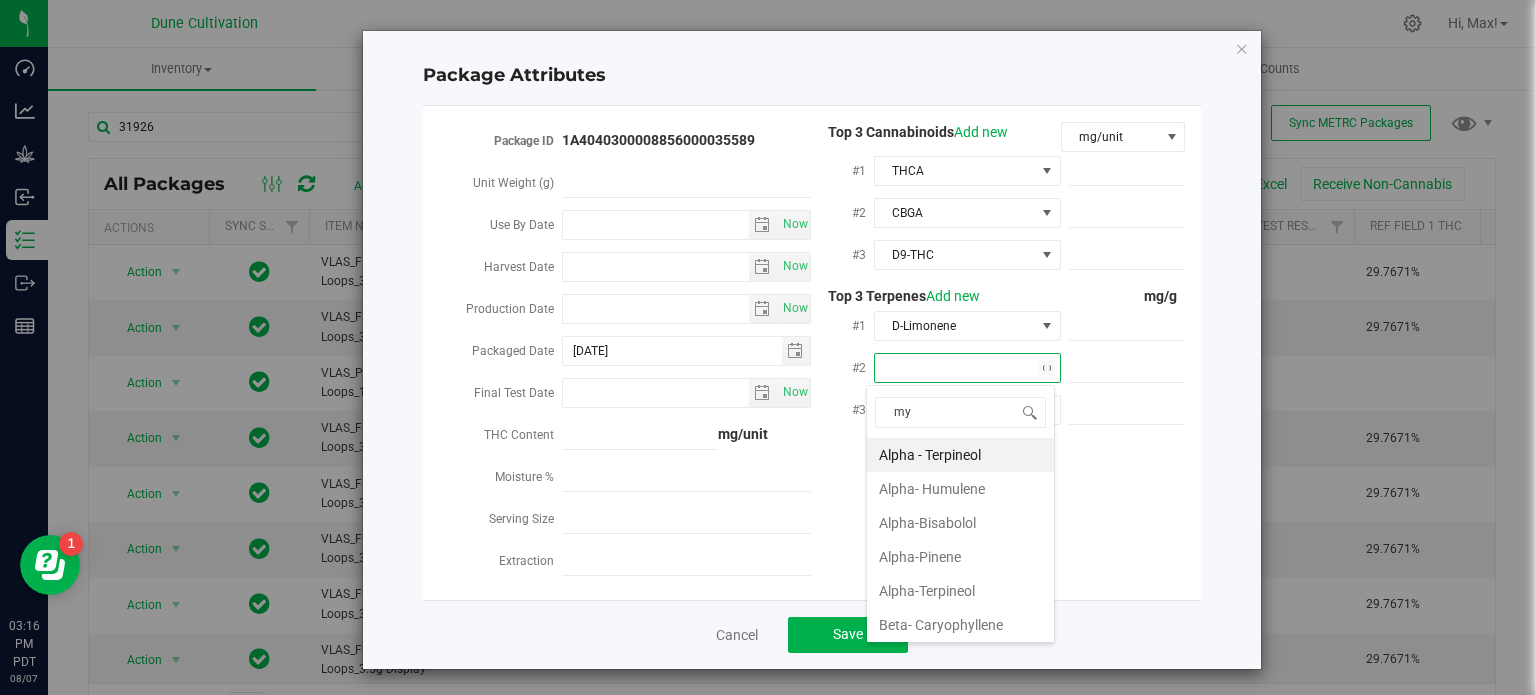 type on "myr" 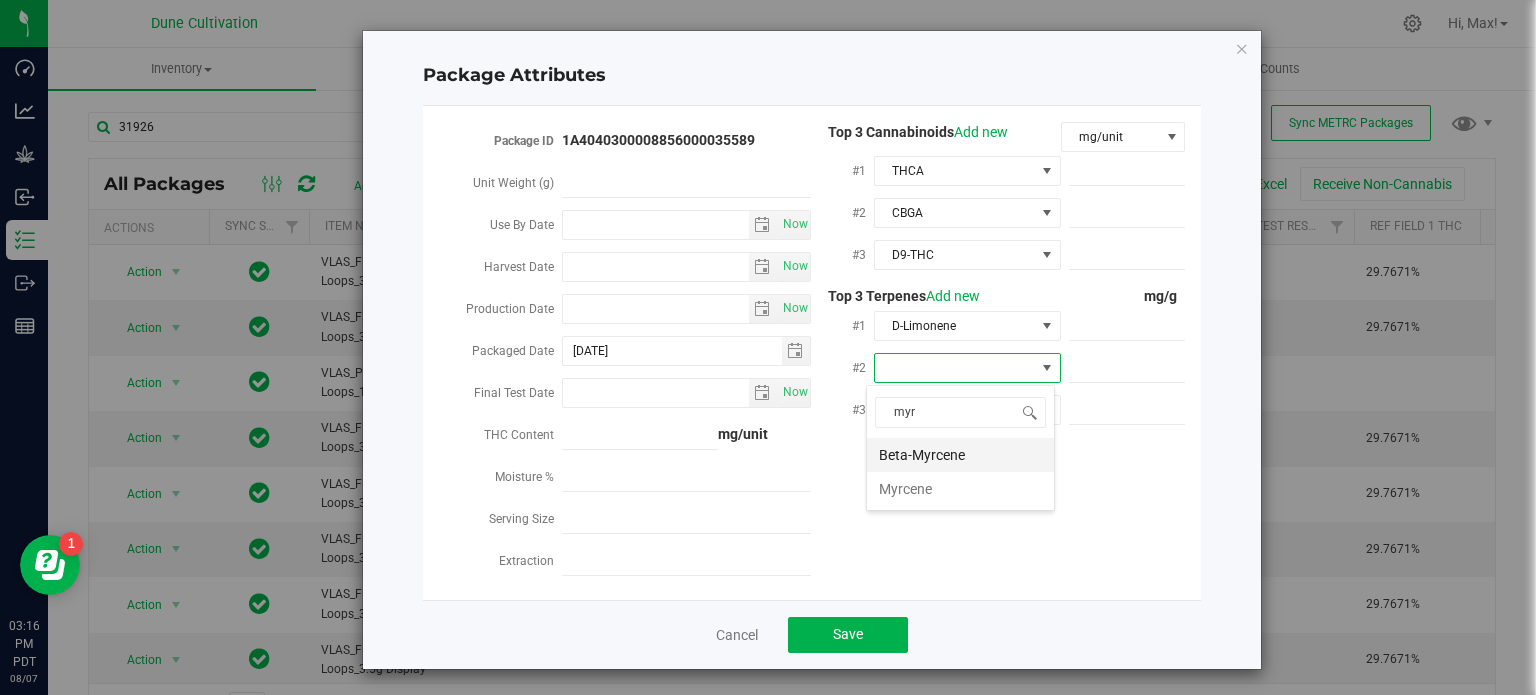 click on "Beta-Myrcene" at bounding box center (960, 455) 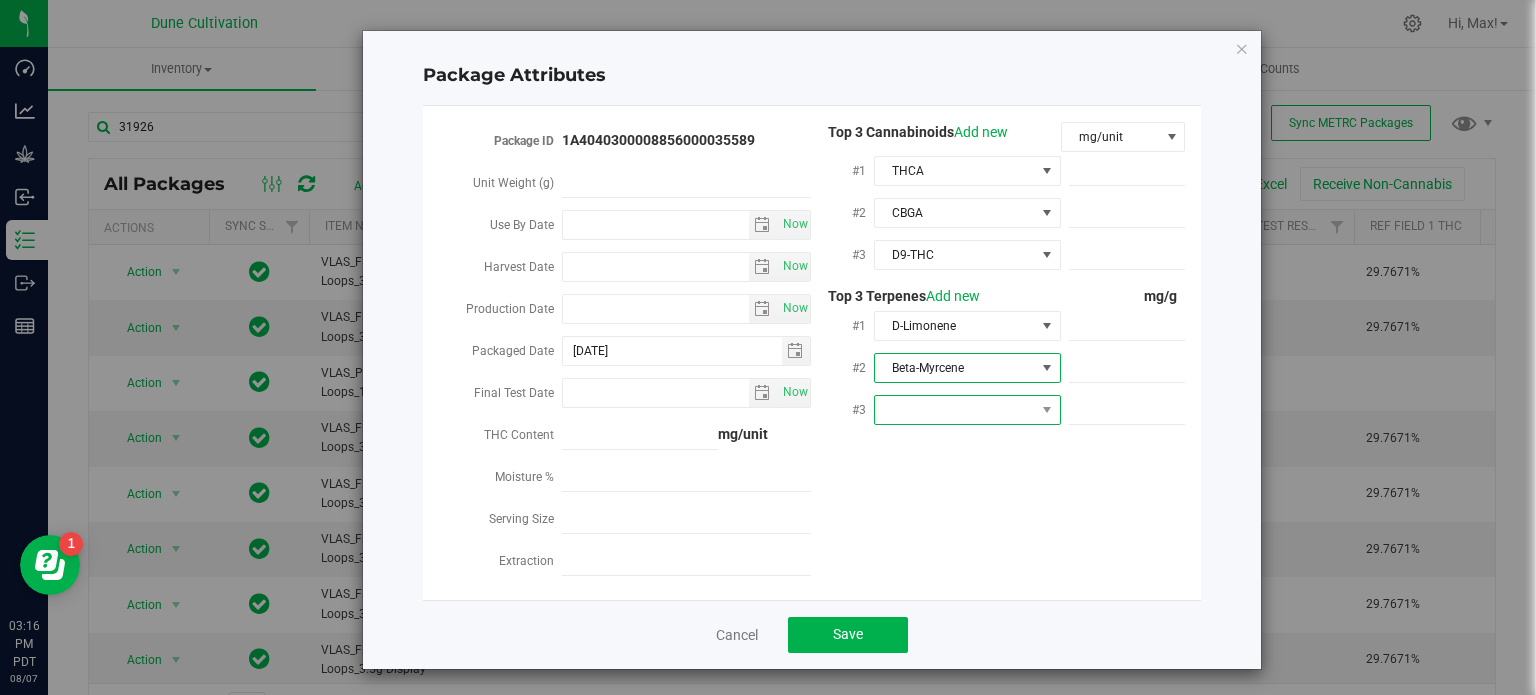 click at bounding box center (955, 410) 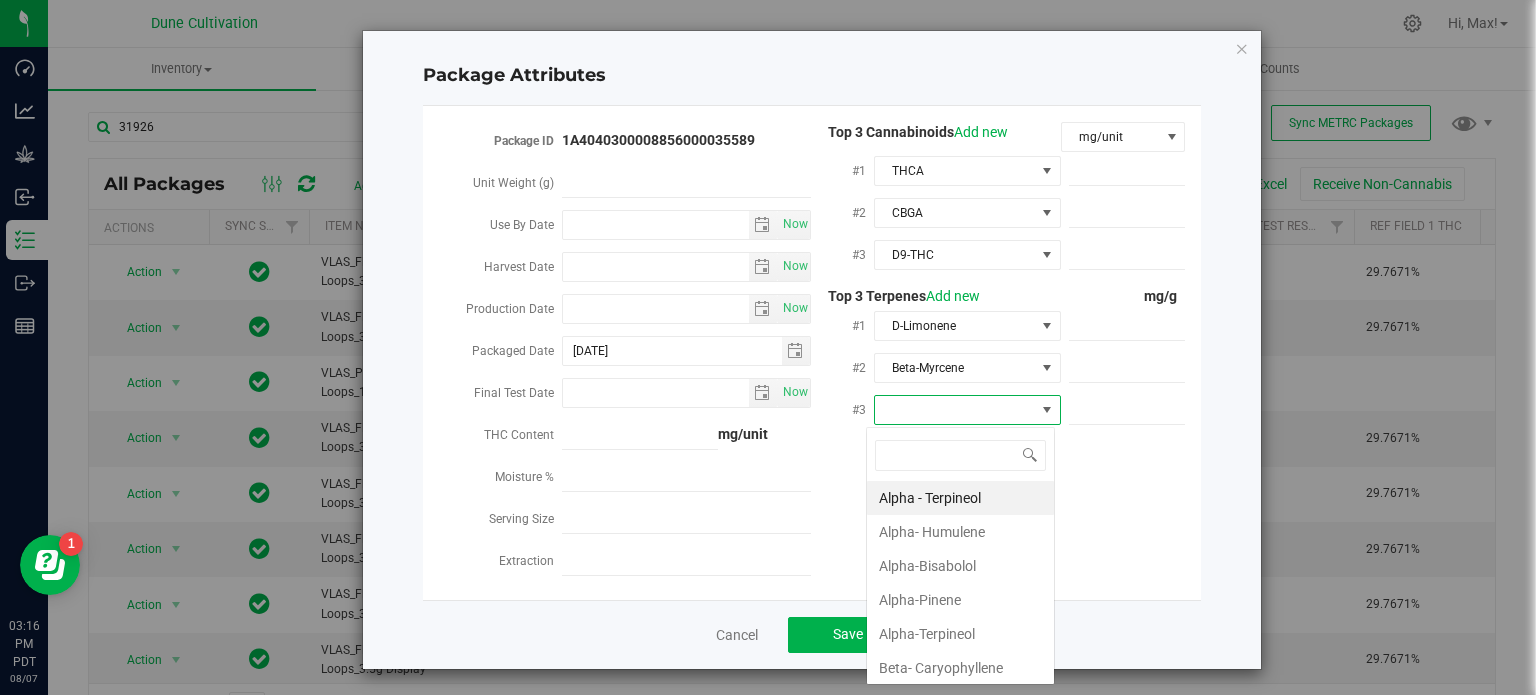scroll, scrollTop: 99970, scrollLeft: 99812, axis: both 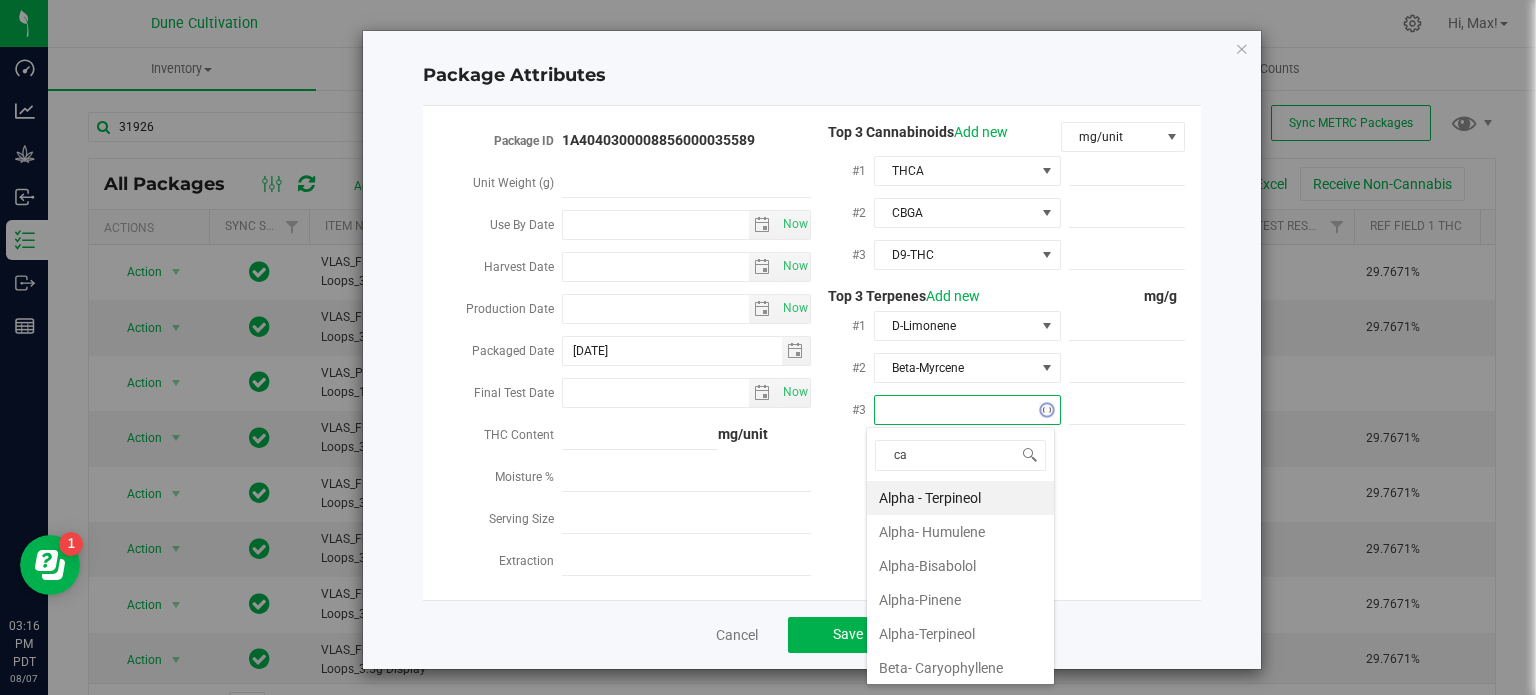 type on "car" 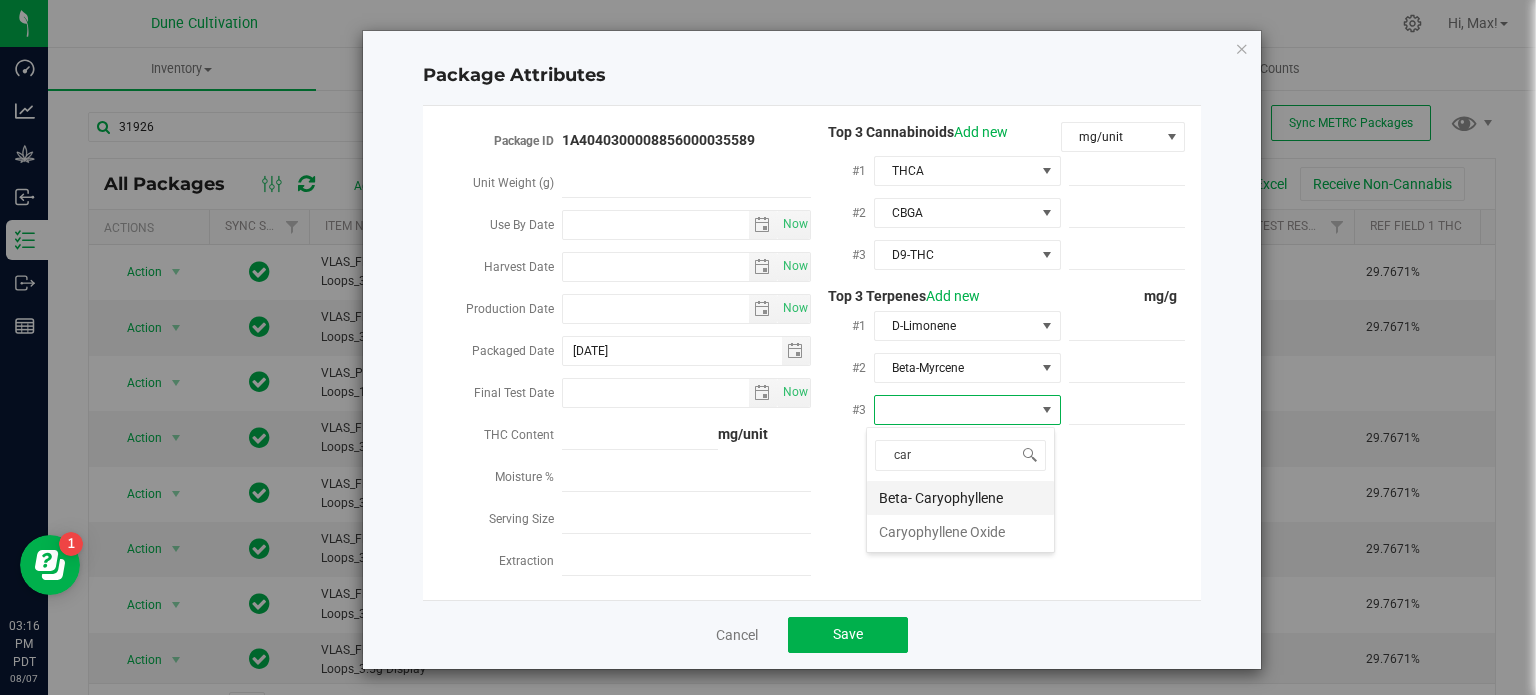 click on "Beta- Caryophyllene" at bounding box center (960, 498) 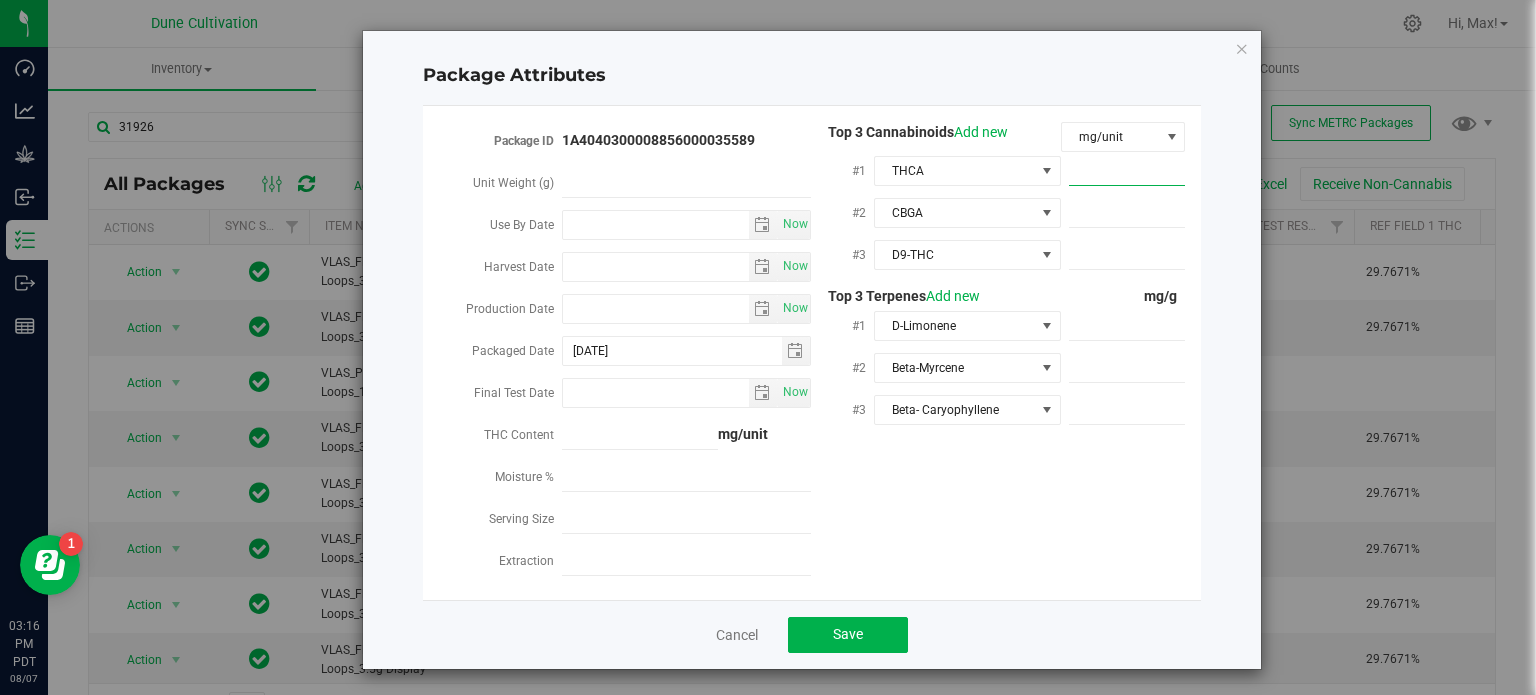 click at bounding box center [1127, 171] 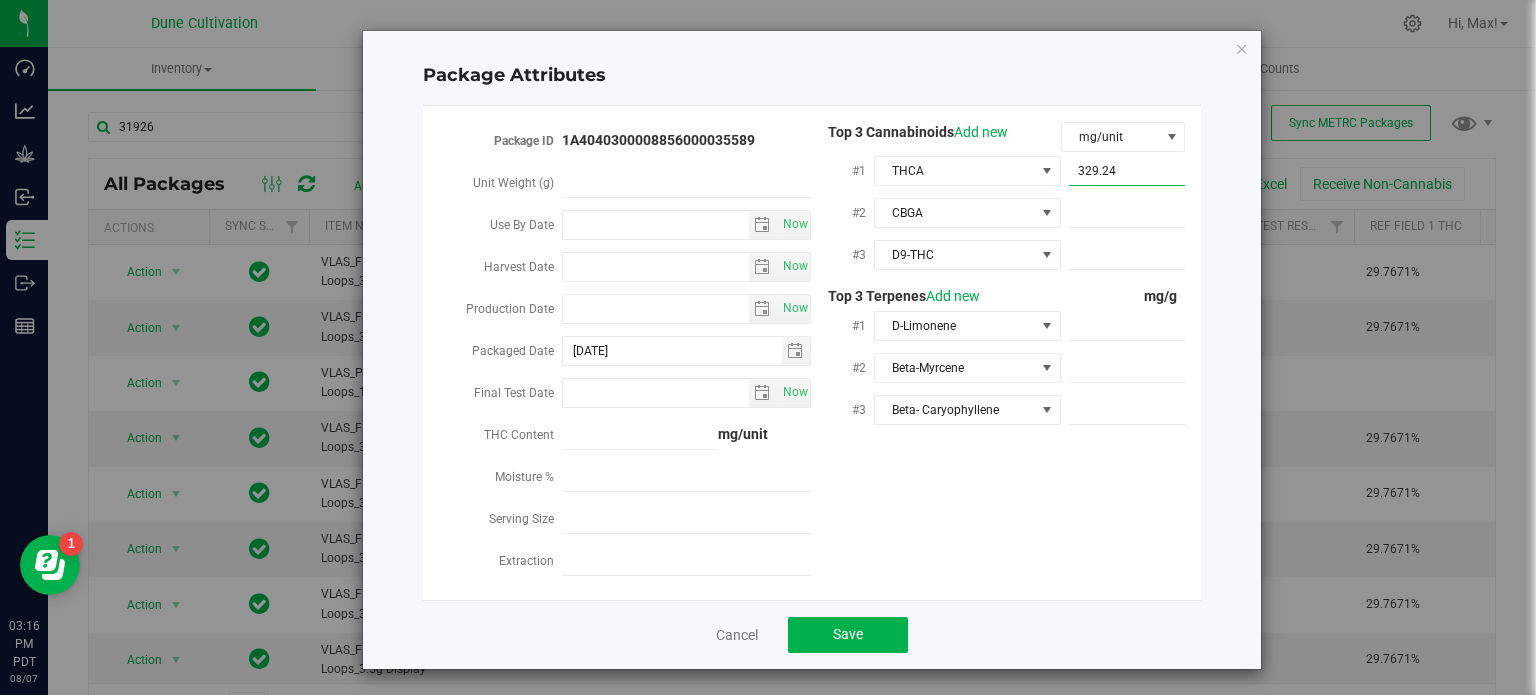 type on "329.240" 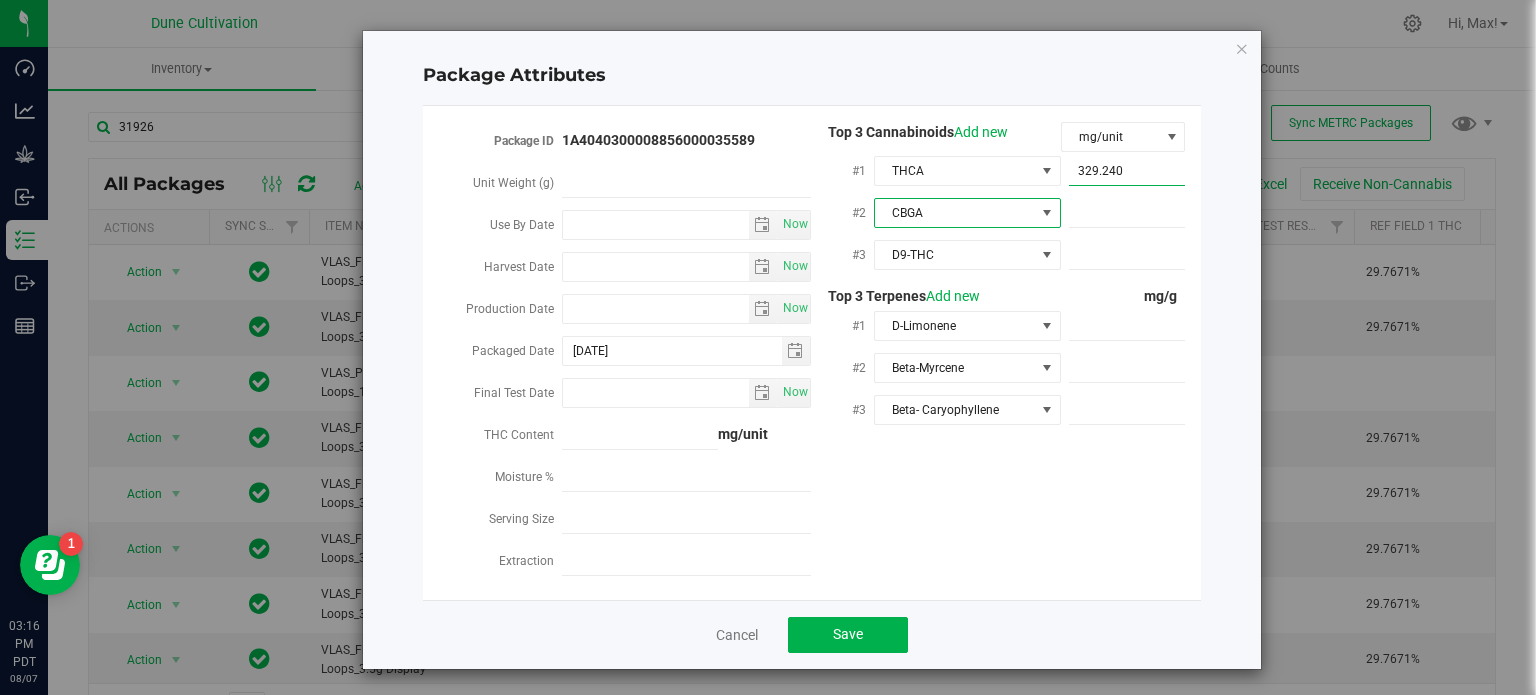 type on "329.2400" 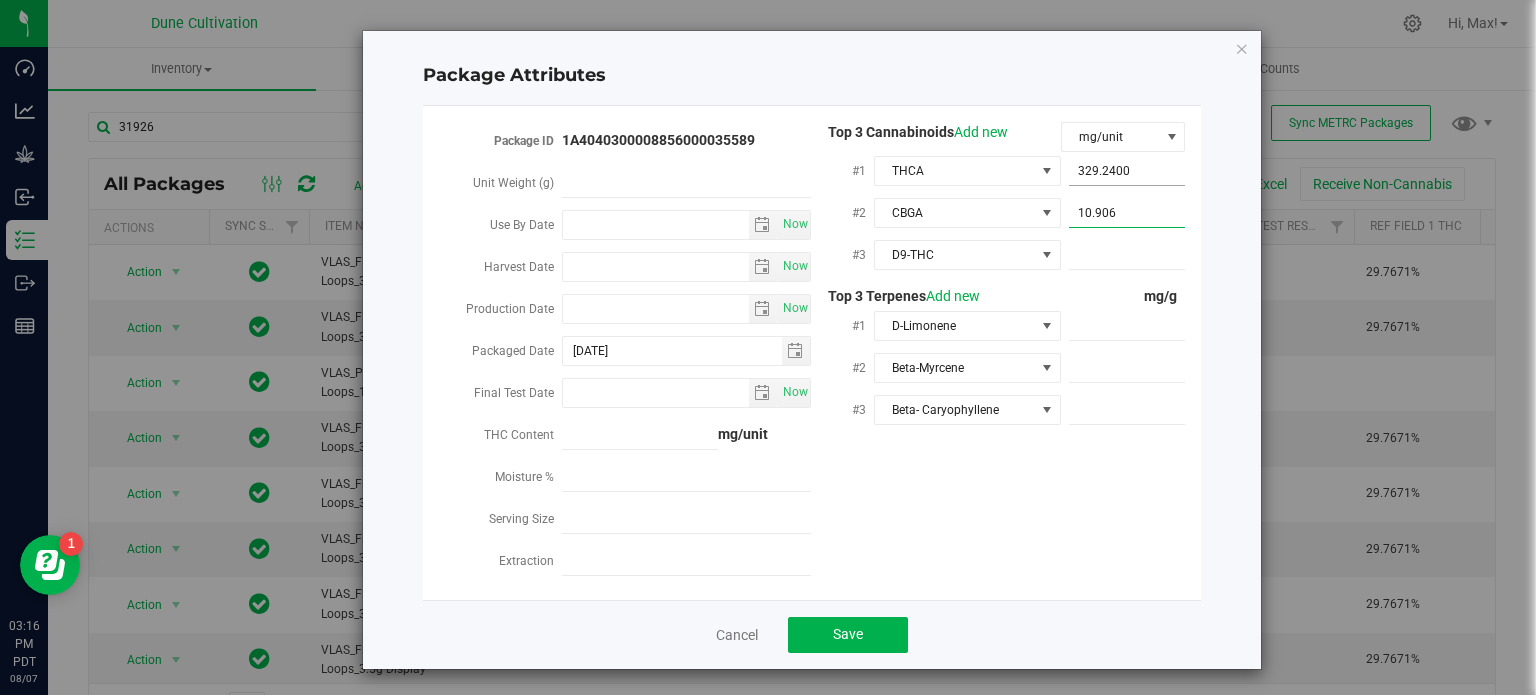 type on "10.9060" 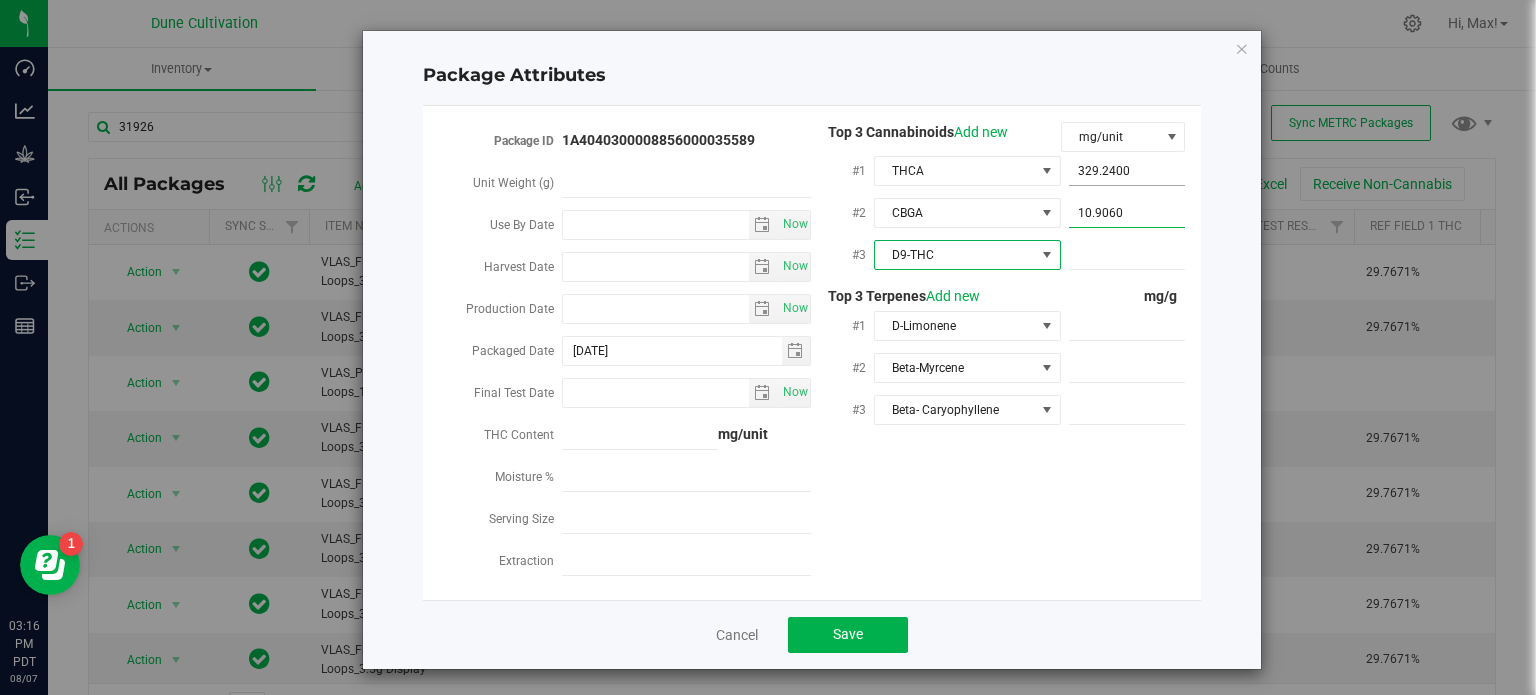 type on "10.9060" 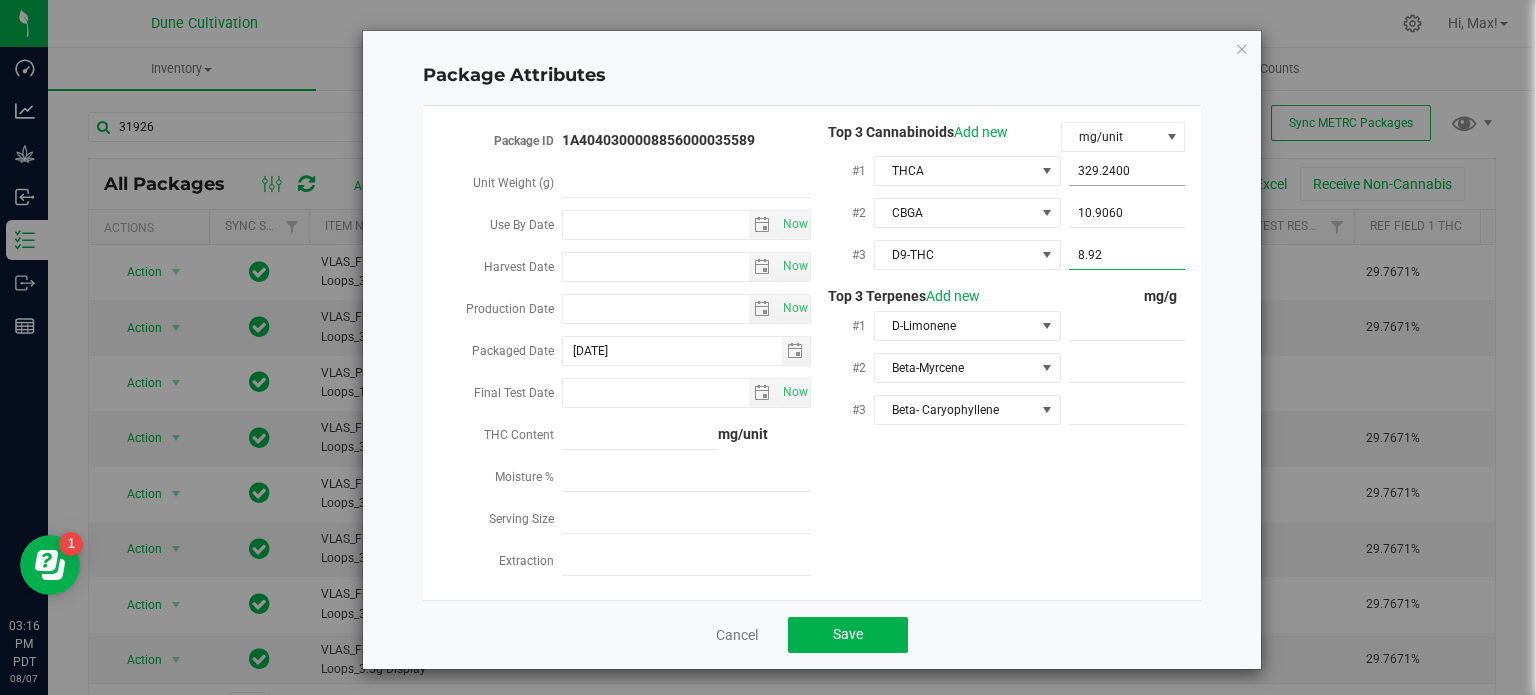 type on "8.928" 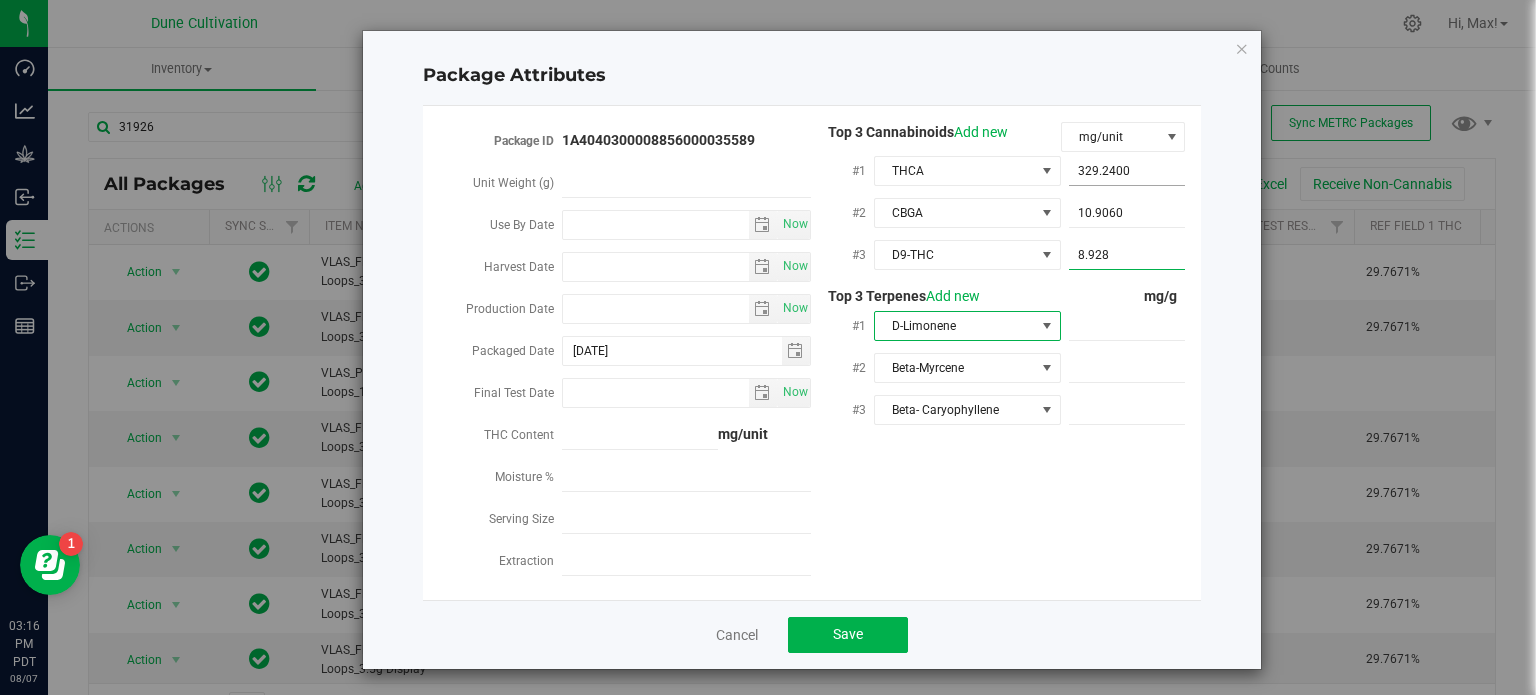 type on "8.9280" 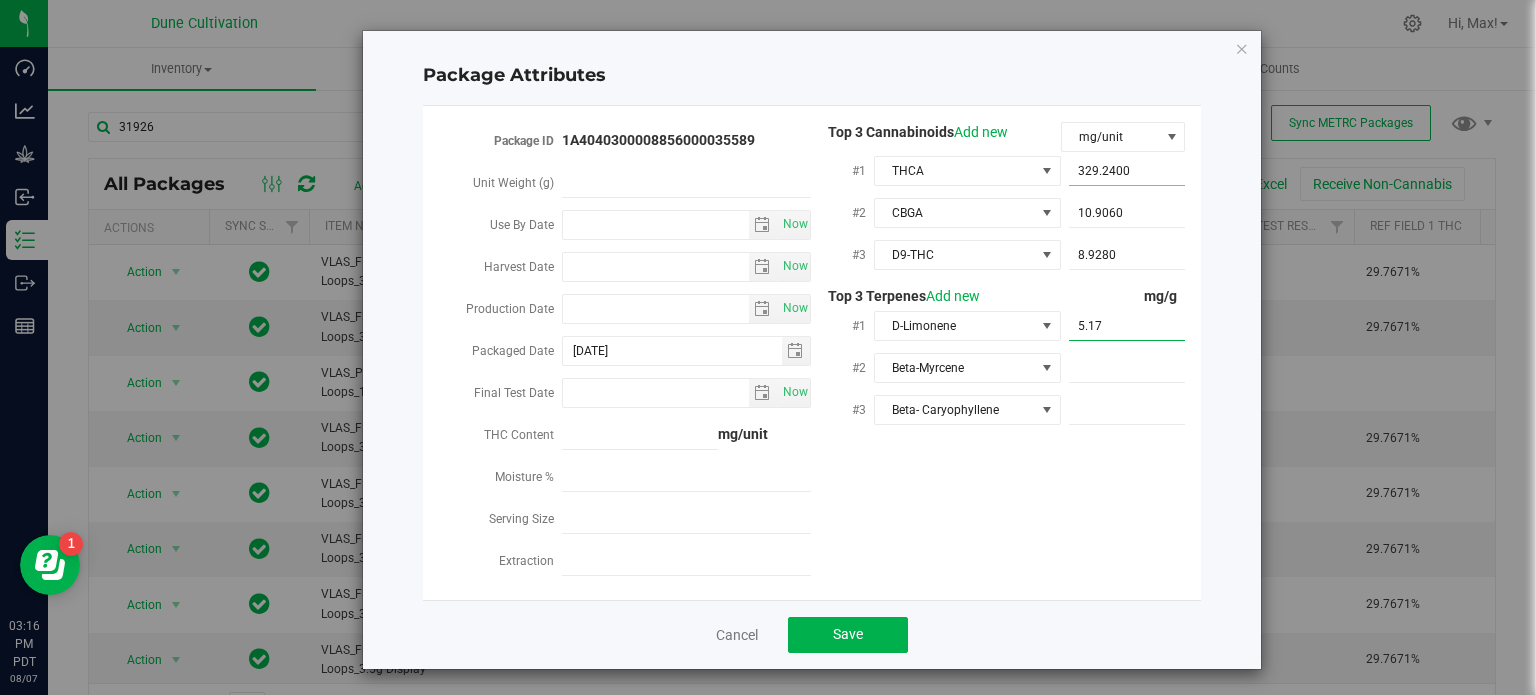 type on "5.175" 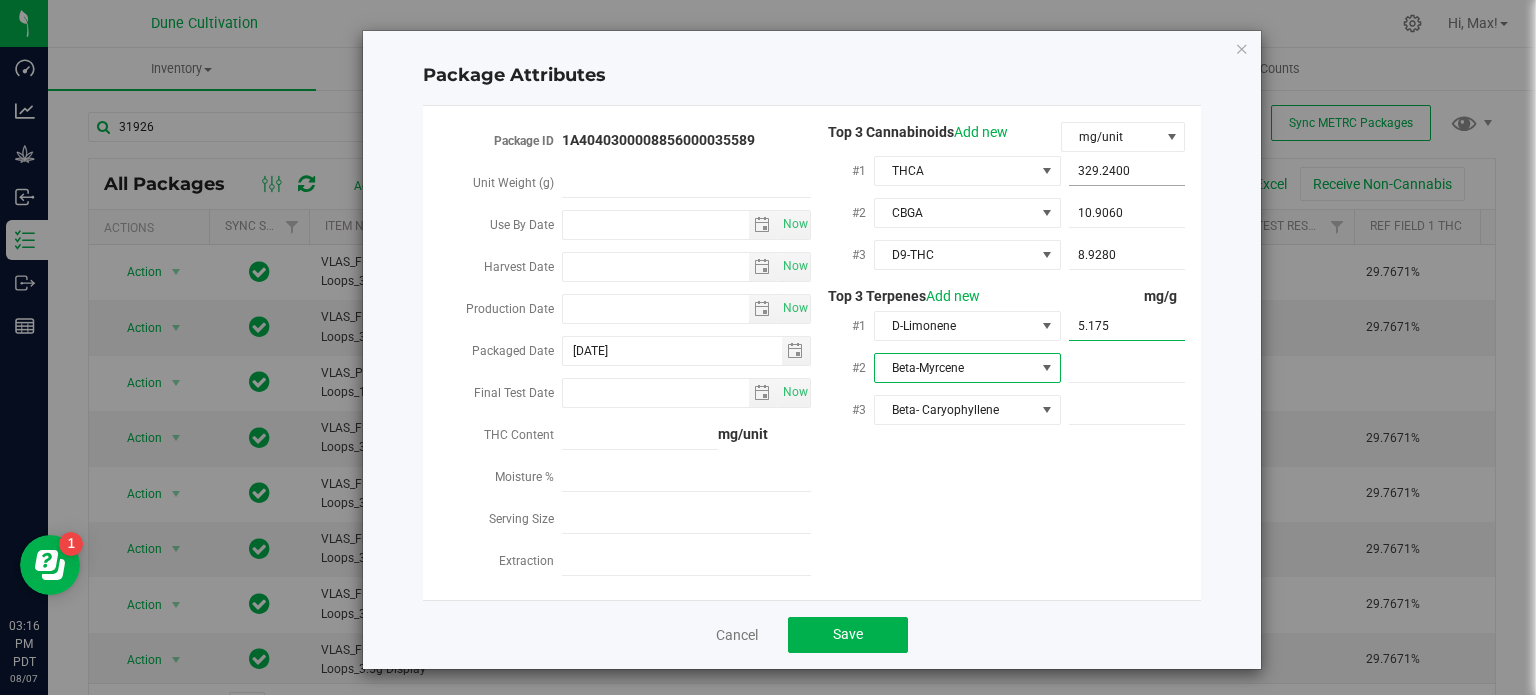 type on "5.1750" 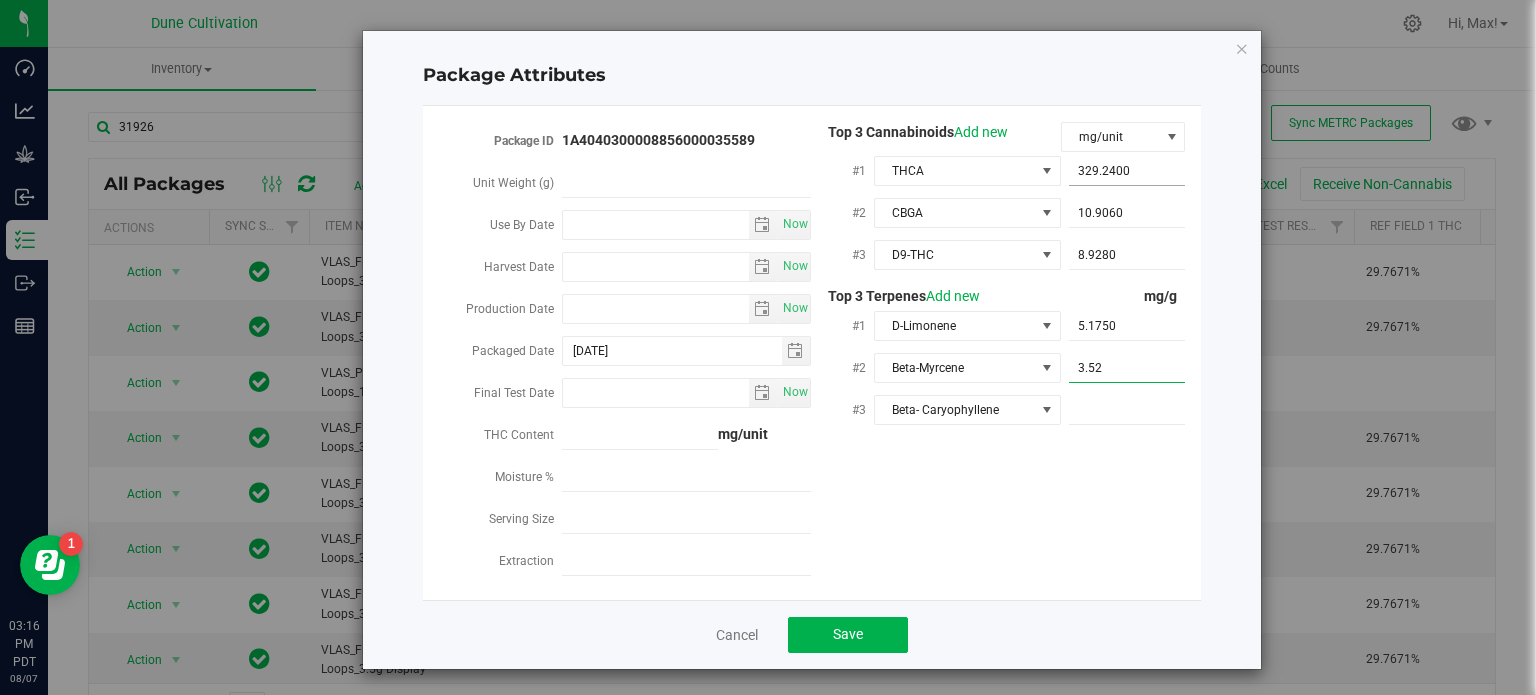 type on "3.520" 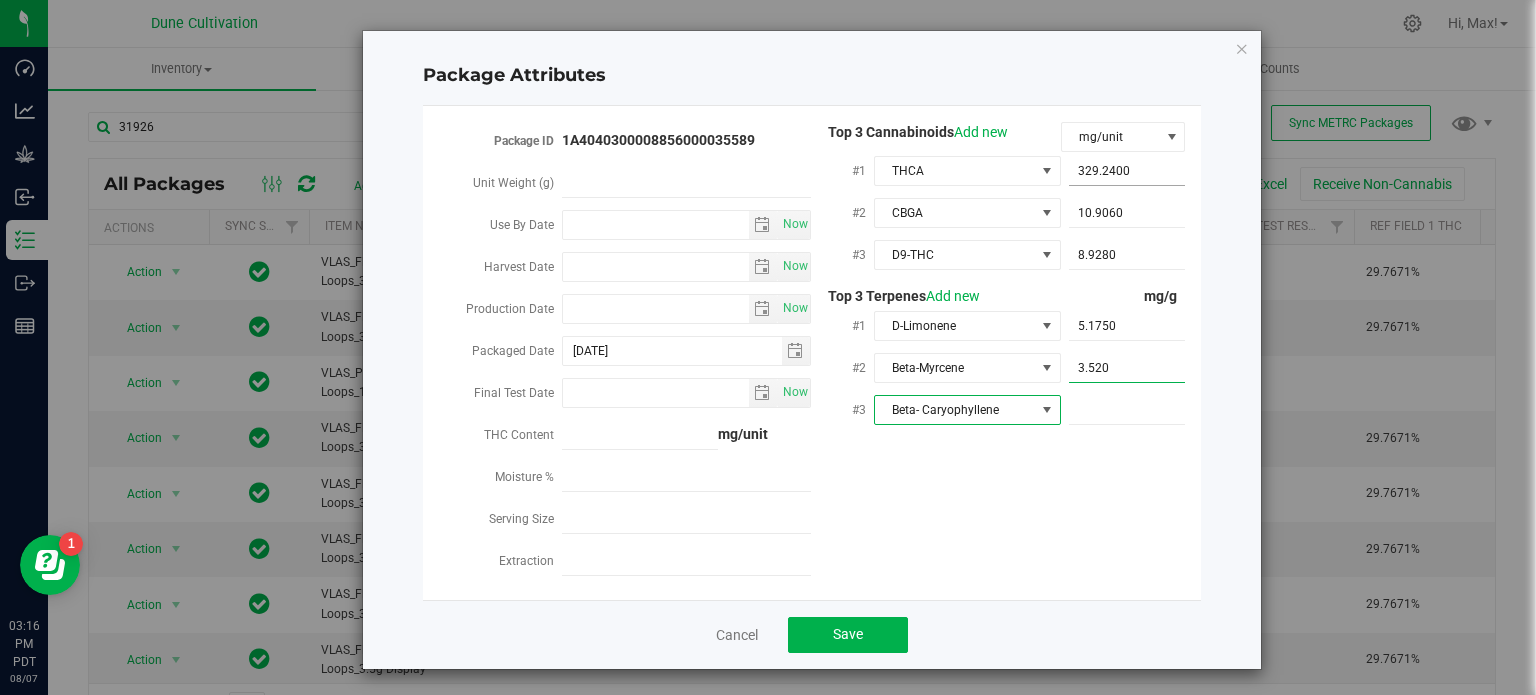 type on "3.5200" 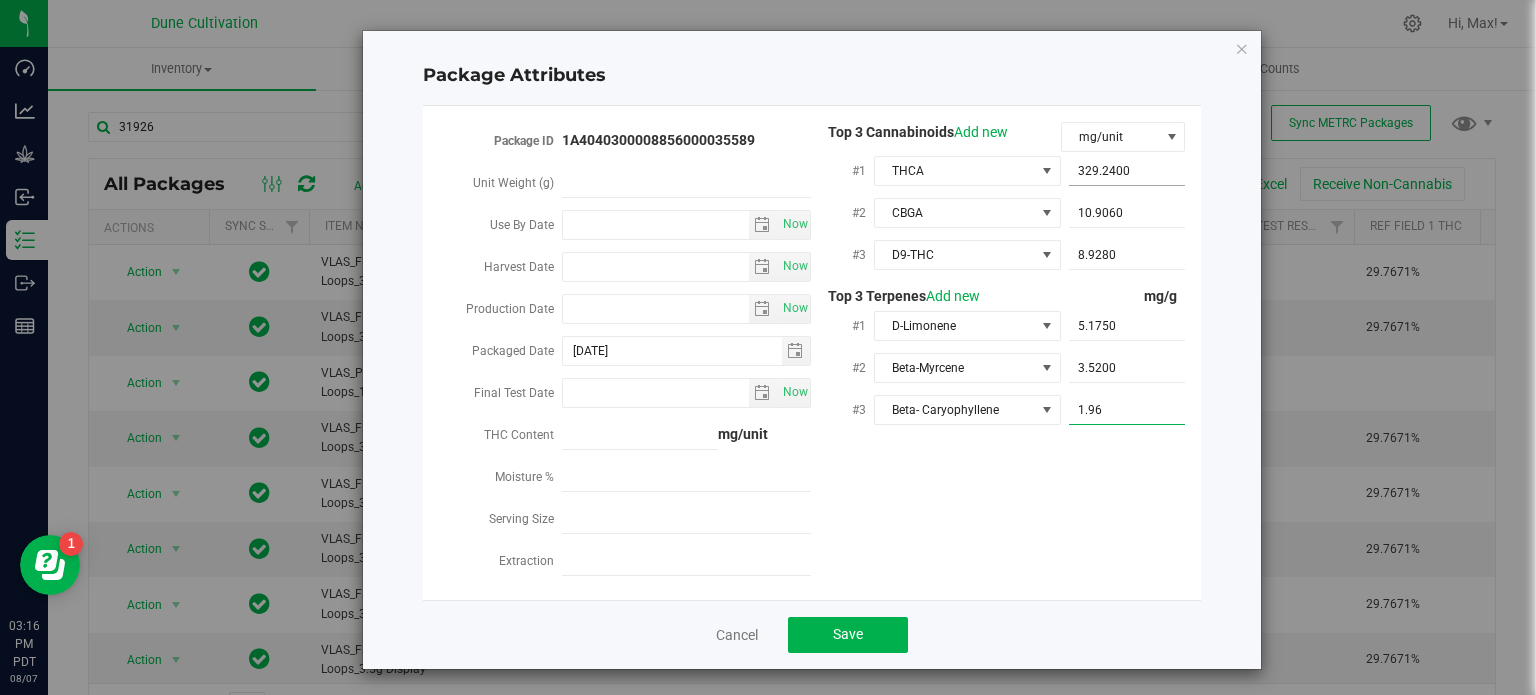 type on "1.963" 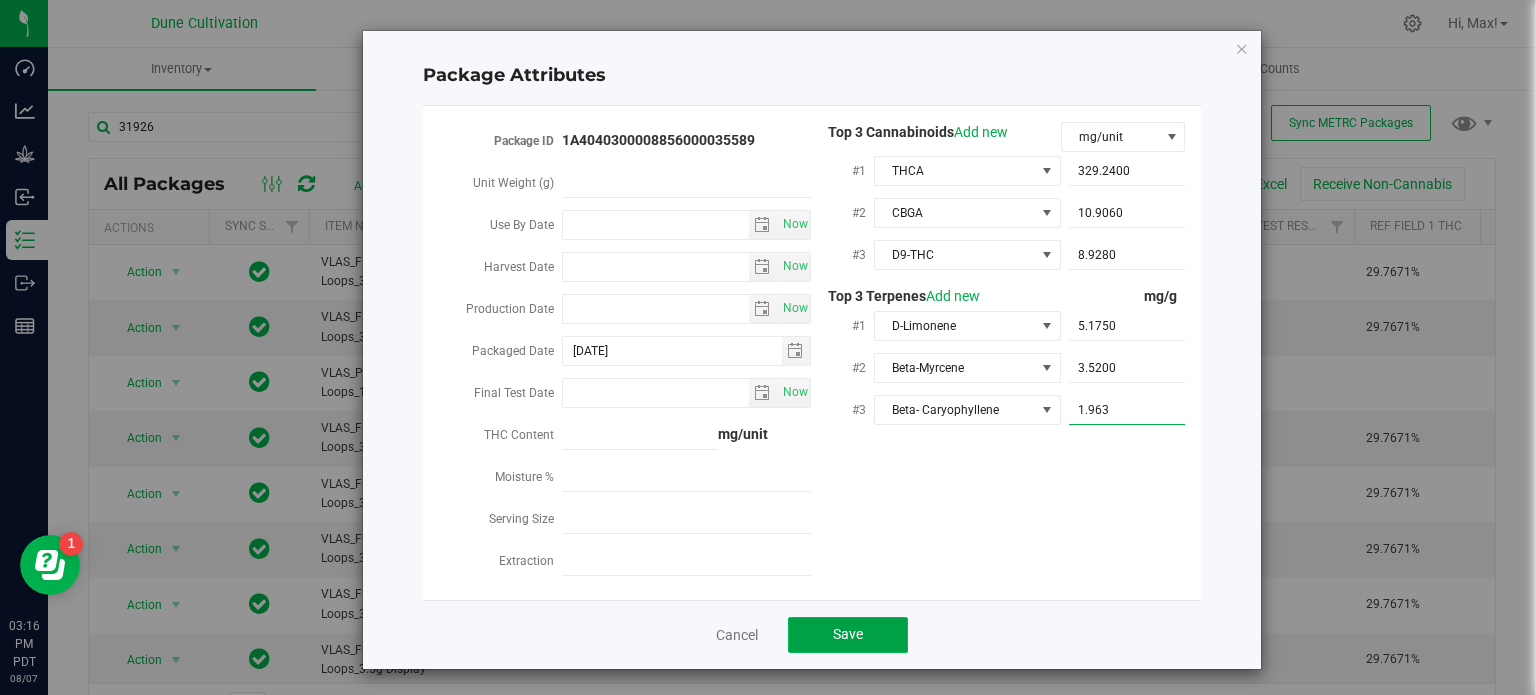 type on "1.9630" 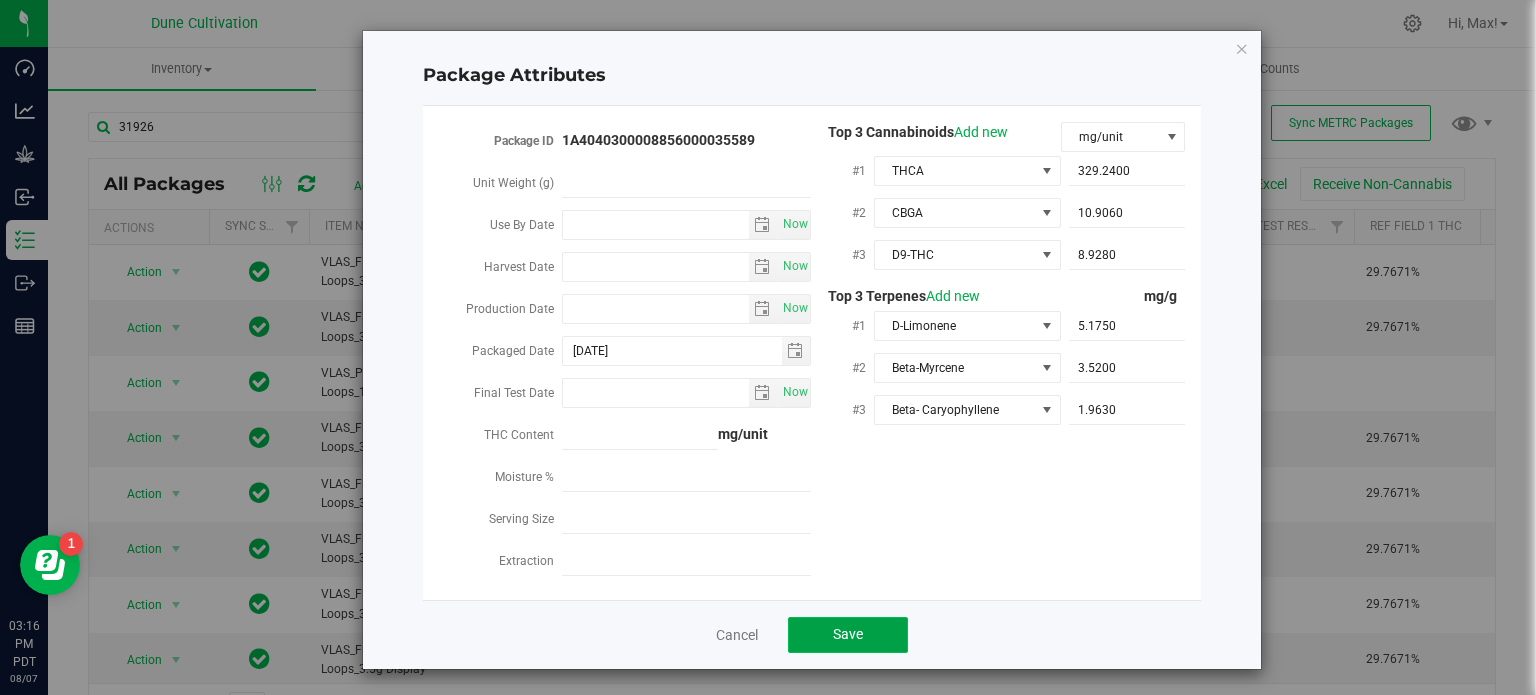 click on "Save" 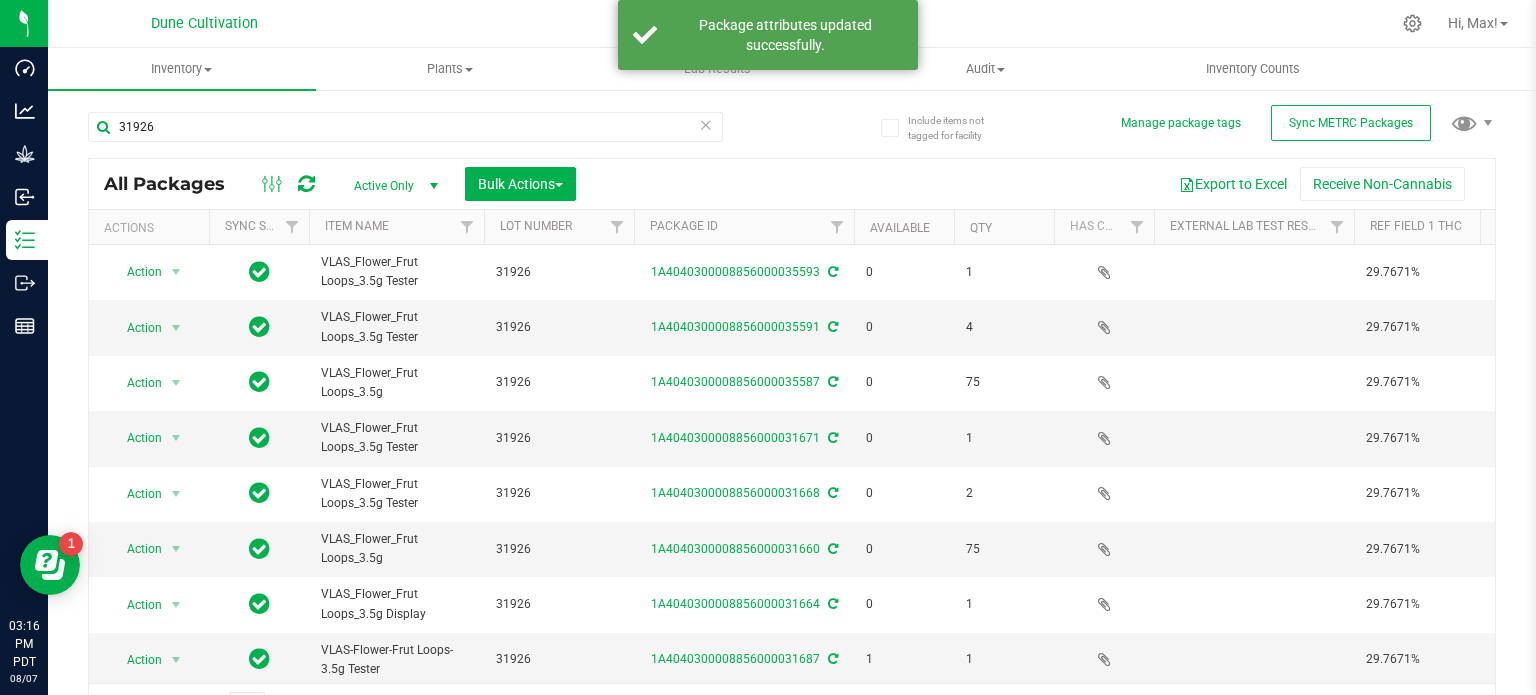 scroll, scrollTop: 423, scrollLeft: 0, axis: vertical 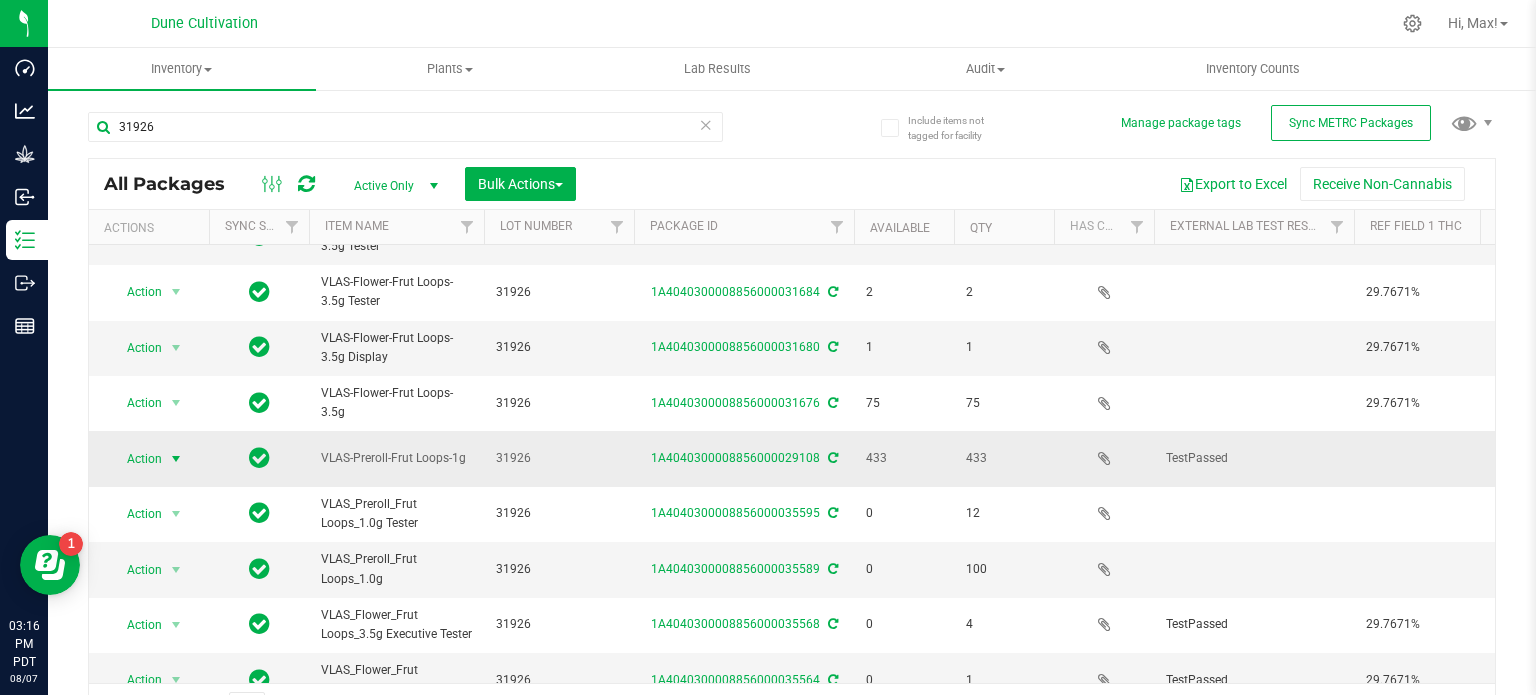 click on "Action" at bounding box center [136, 459] 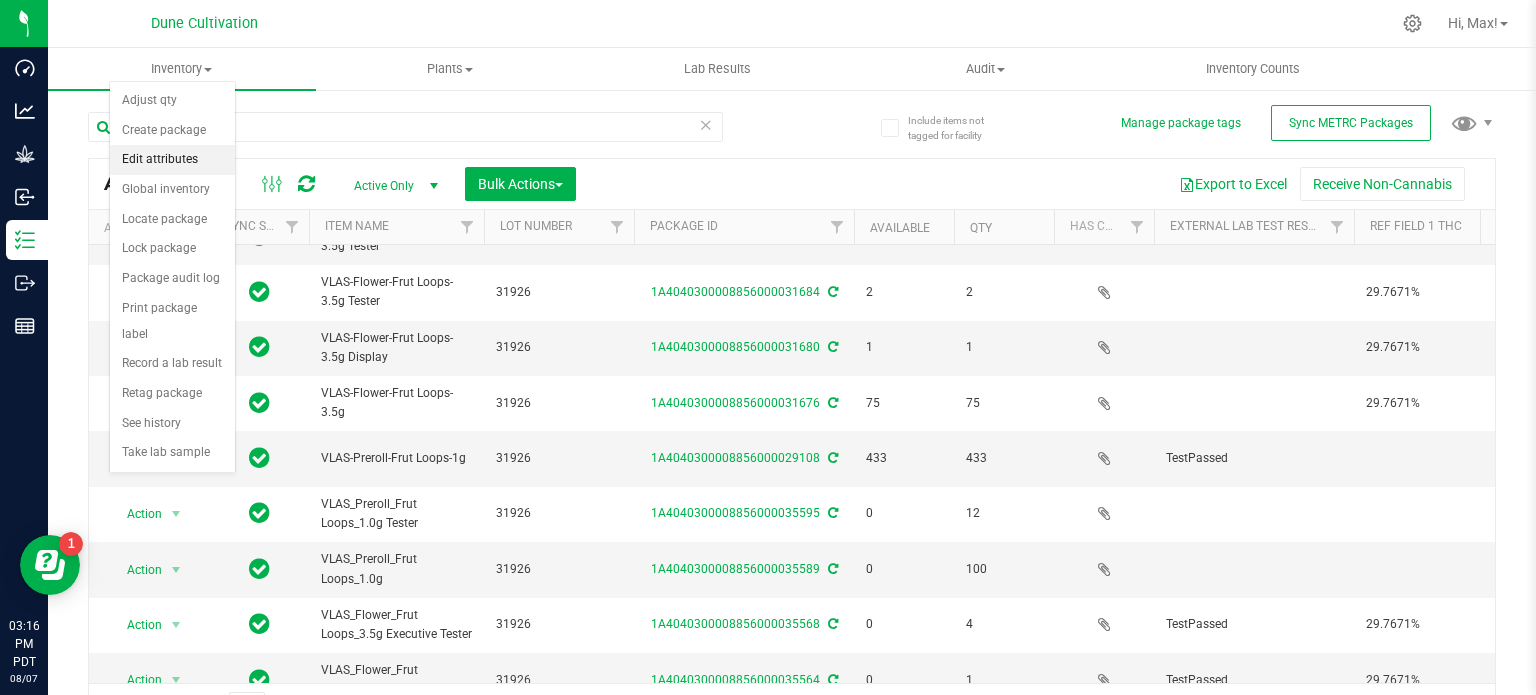 click on "Edit attributes" at bounding box center [172, 160] 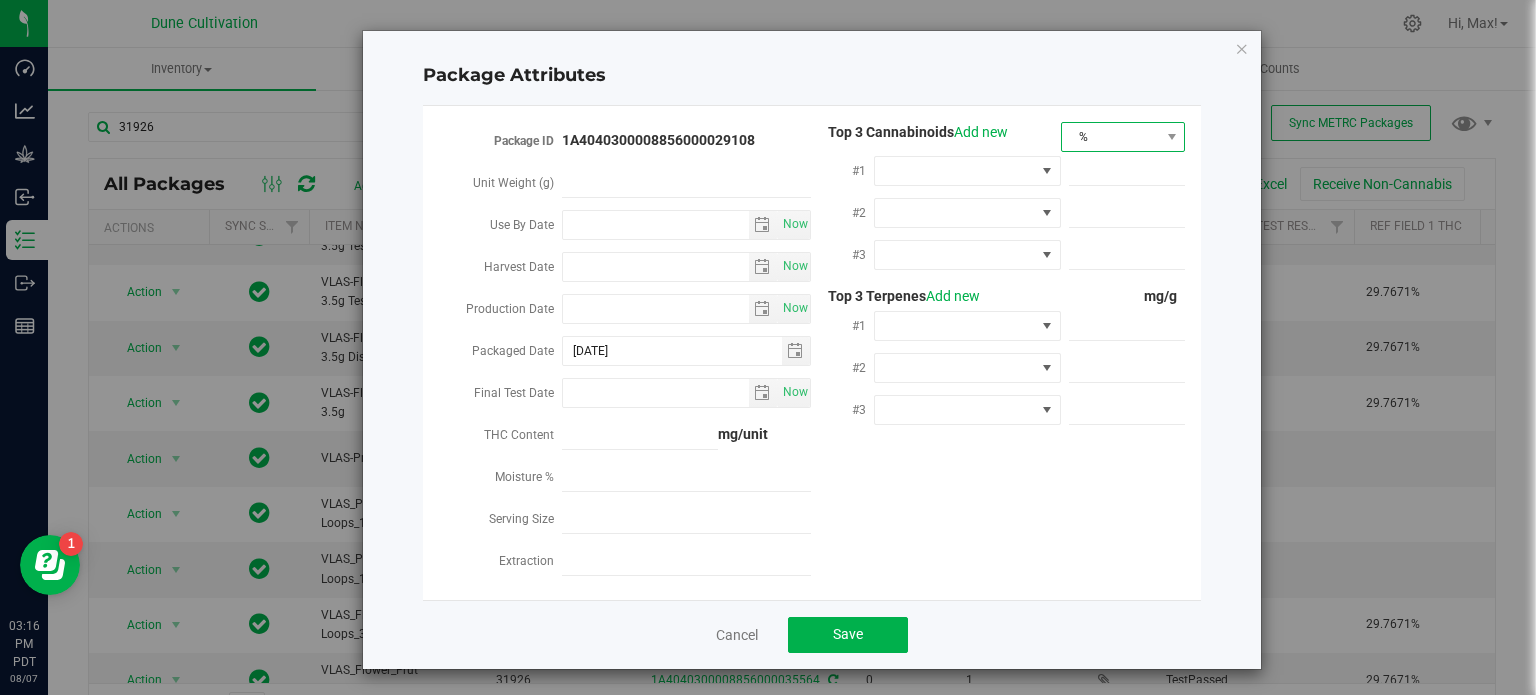 click on "%" at bounding box center (1111, 137) 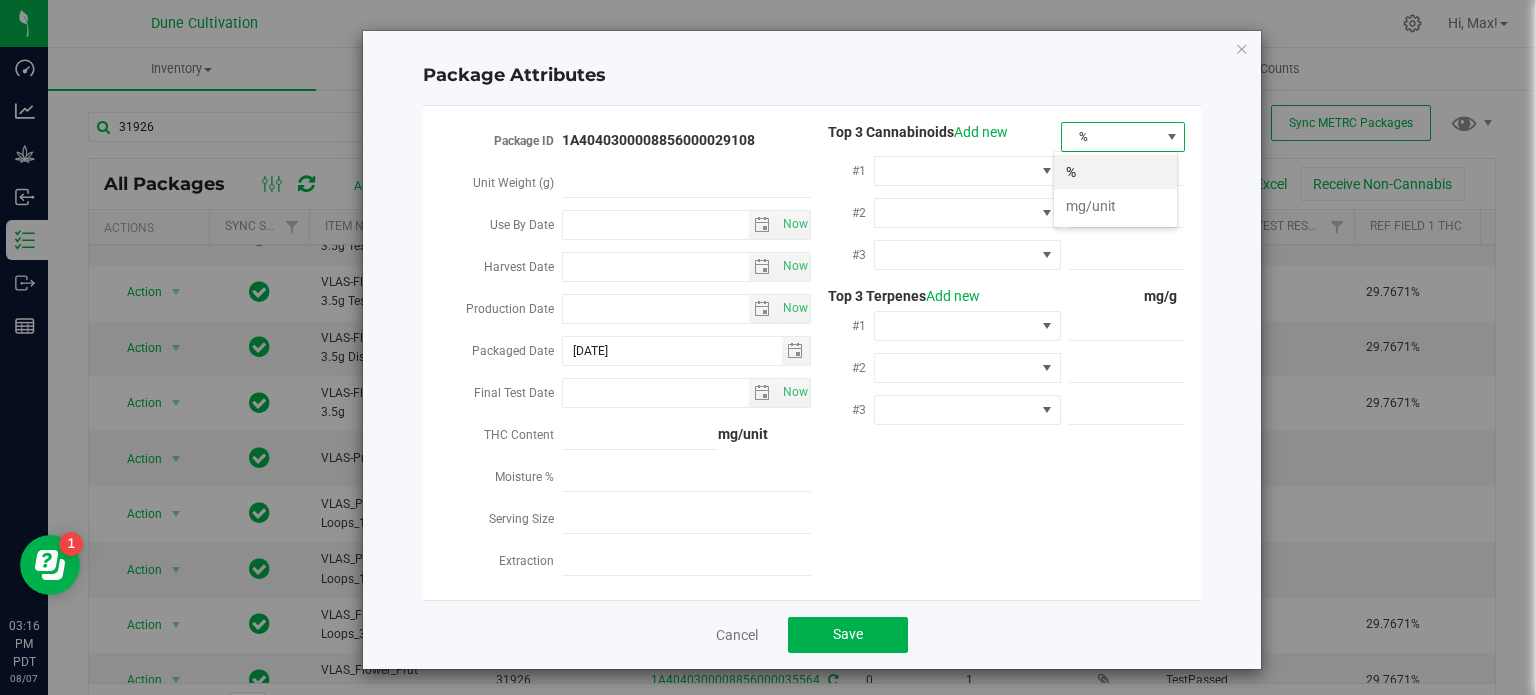 scroll, scrollTop: 99970, scrollLeft: 99875, axis: both 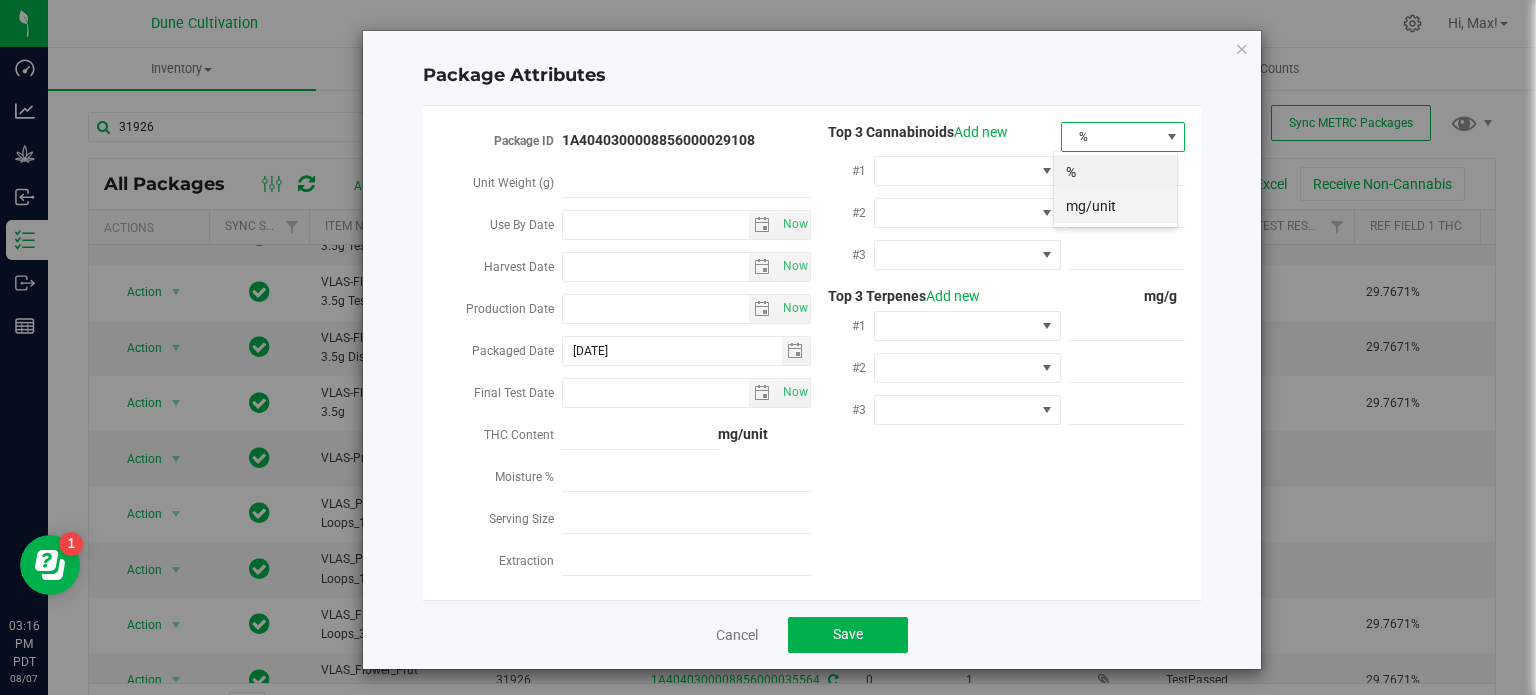 click on "mg/unit" at bounding box center (1115, 206) 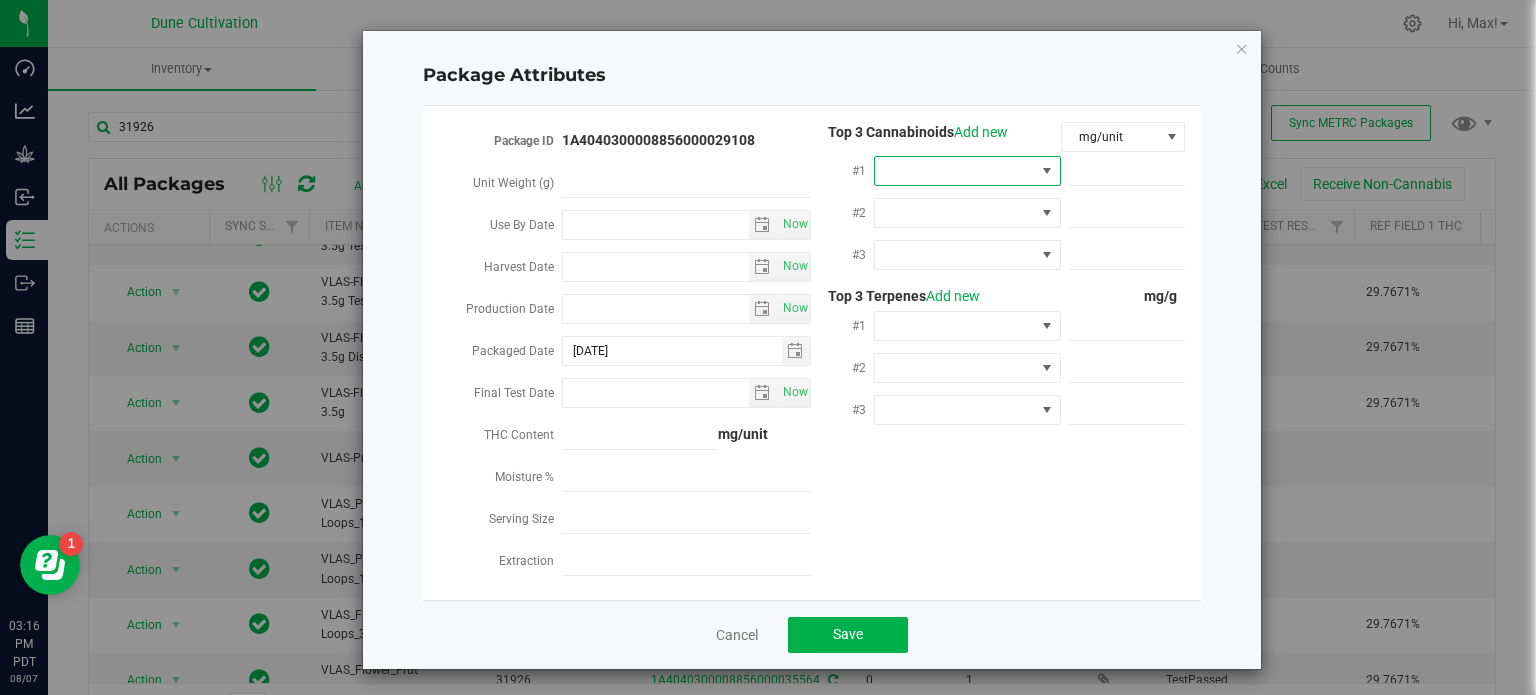 click at bounding box center [1047, 171] 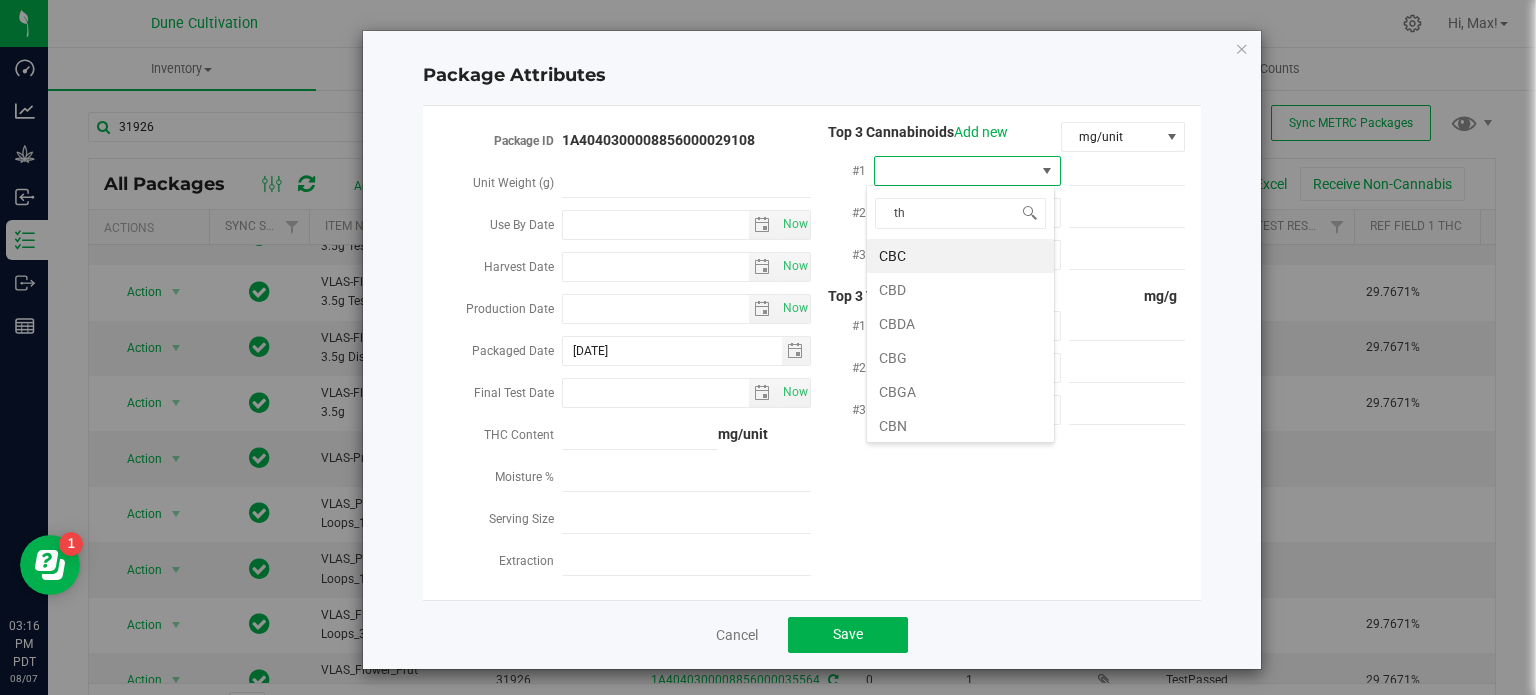 scroll, scrollTop: 99970, scrollLeft: 99812, axis: both 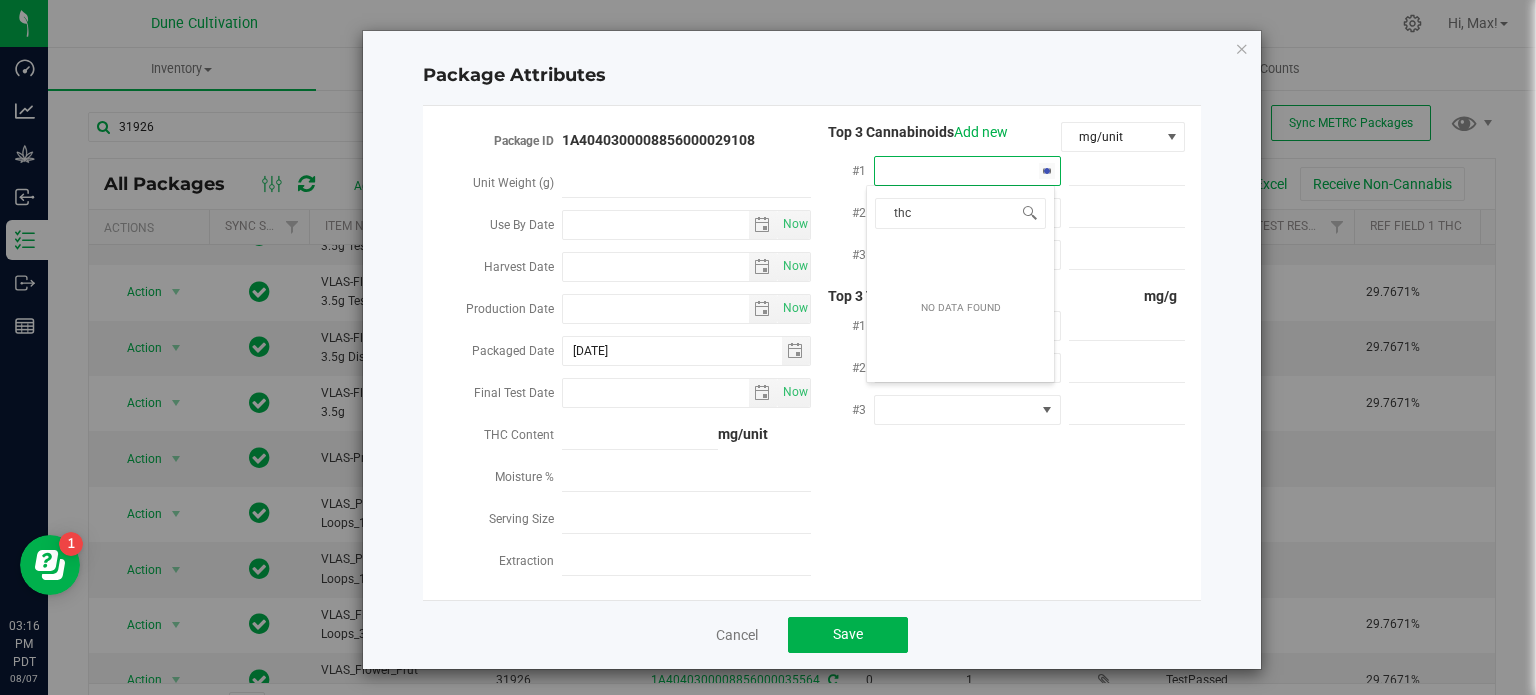 type on "thca" 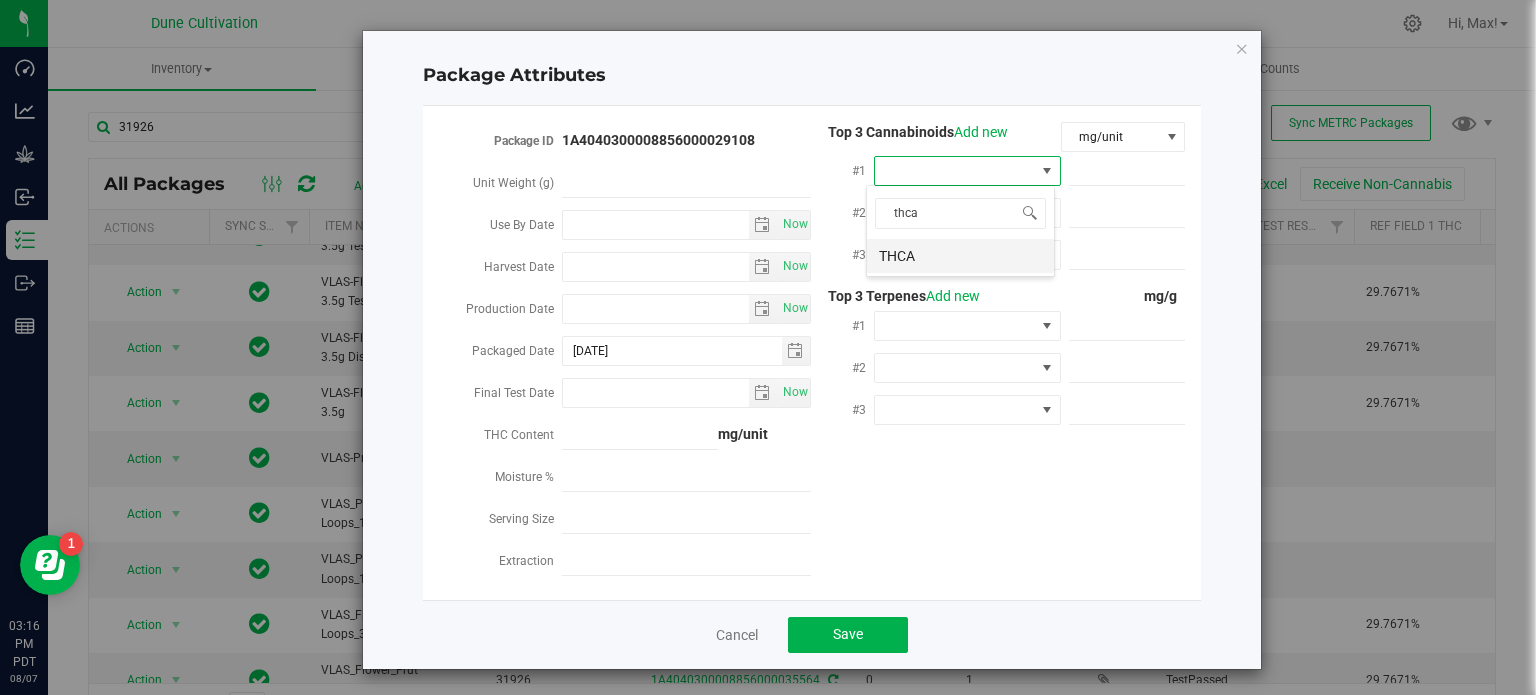 click on "THCA" at bounding box center (960, 256) 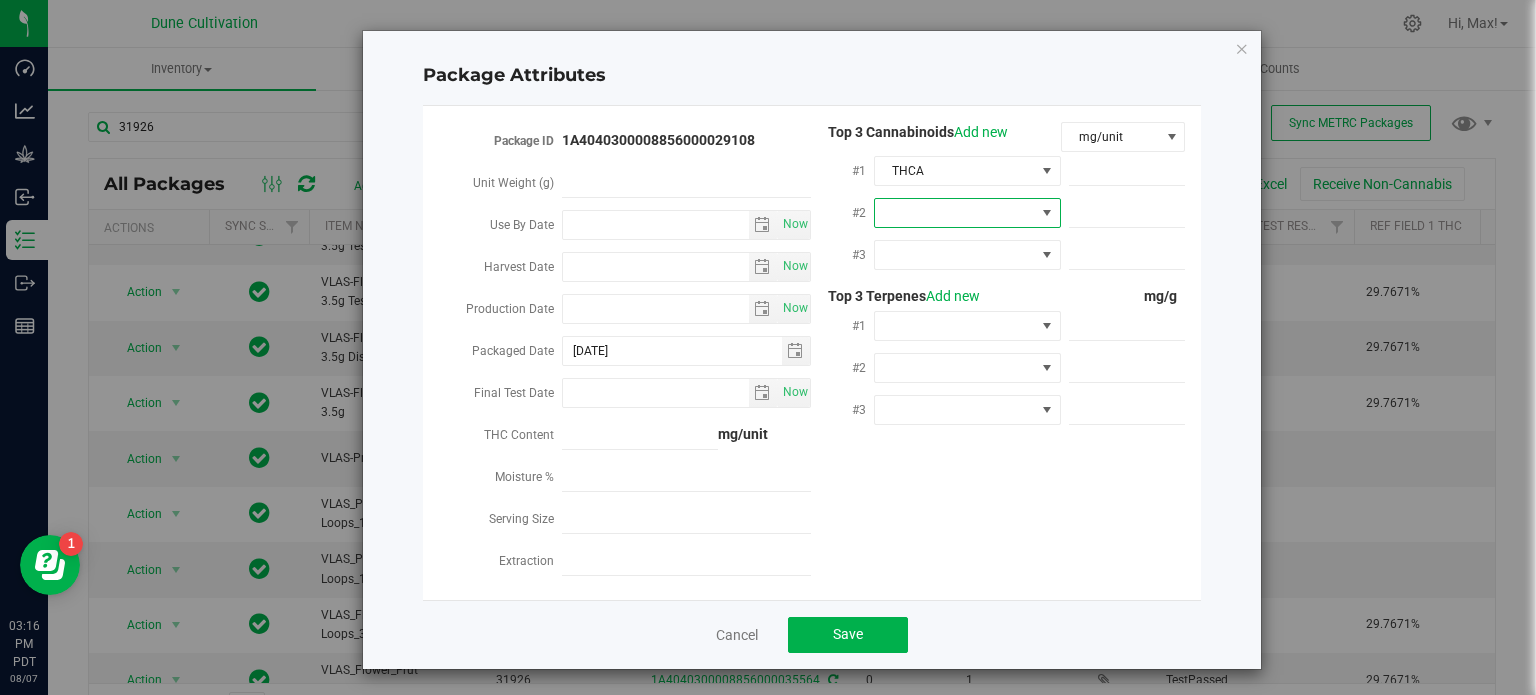 click at bounding box center [955, 213] 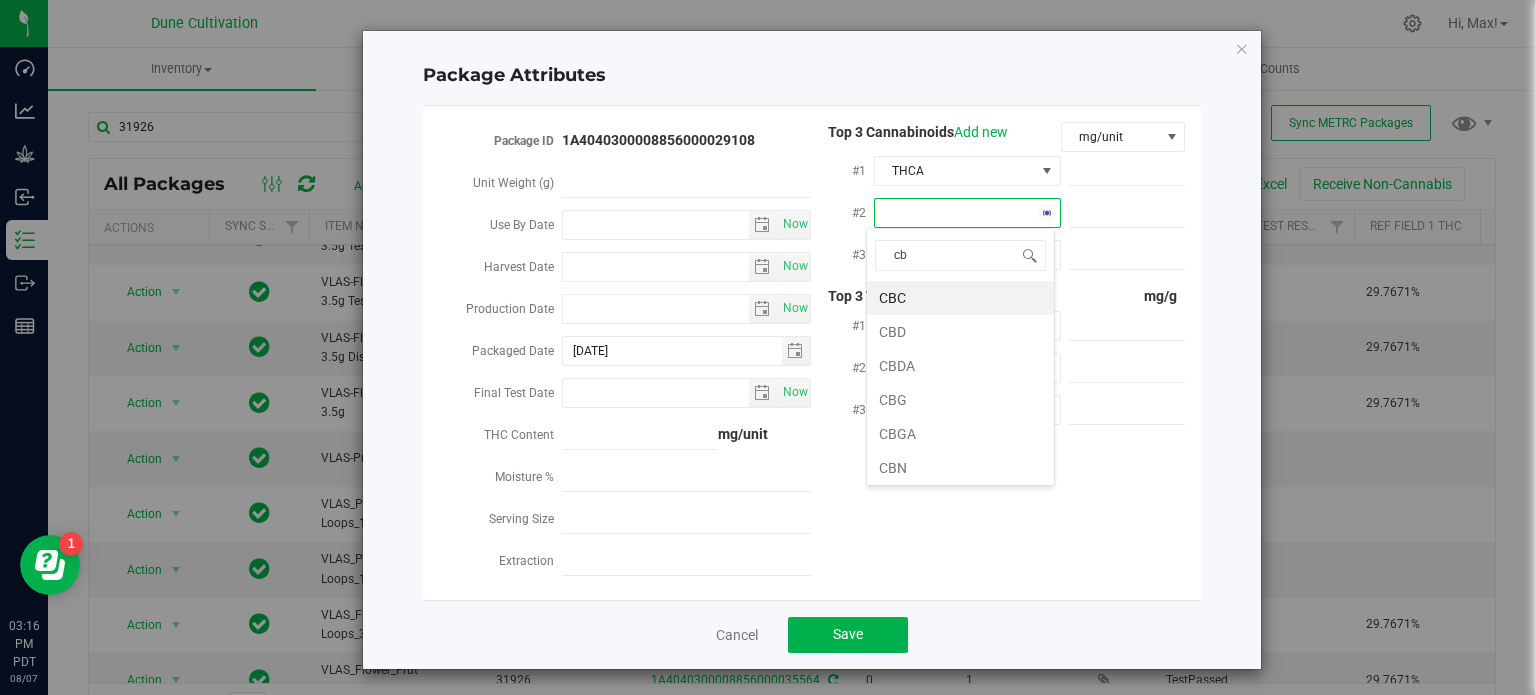 scroll, scrollTop: 99970, scrollLeft: 99812, axis: both 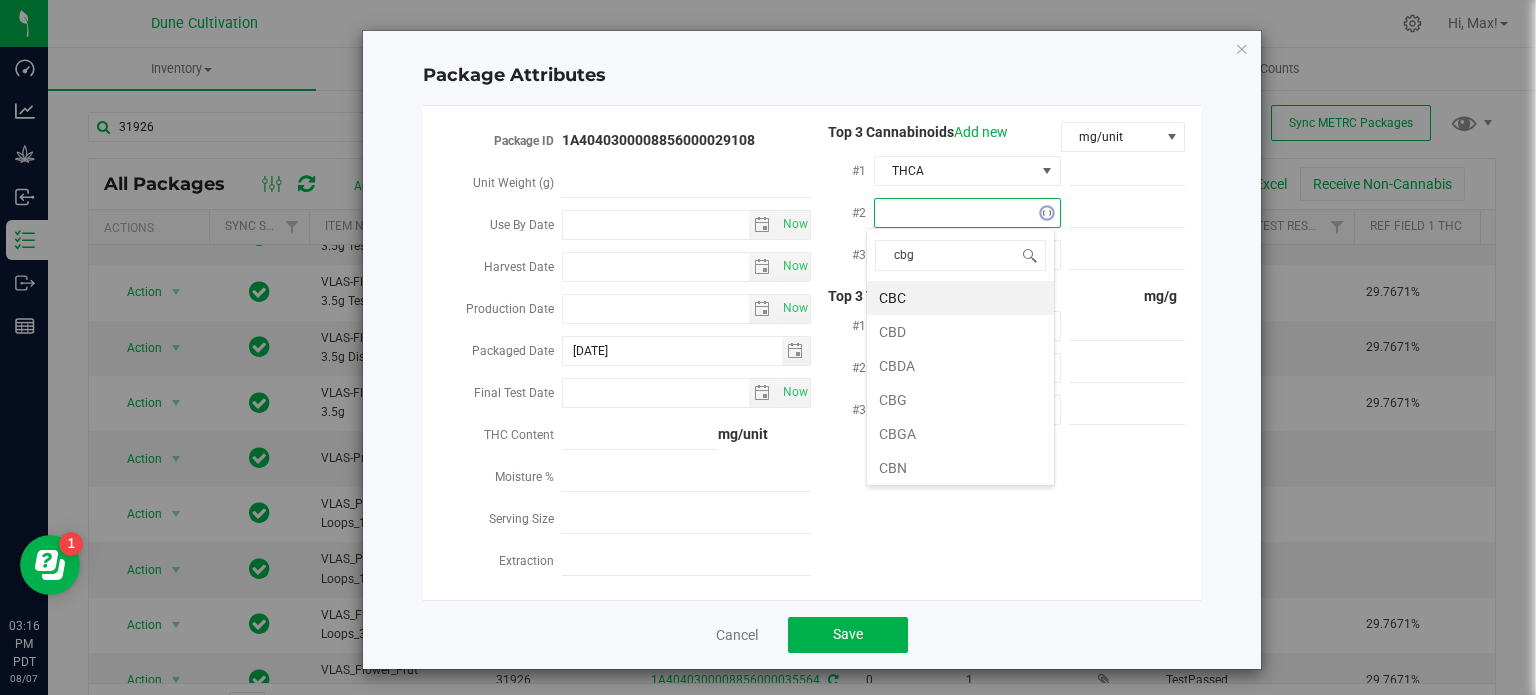 type on "cbga" 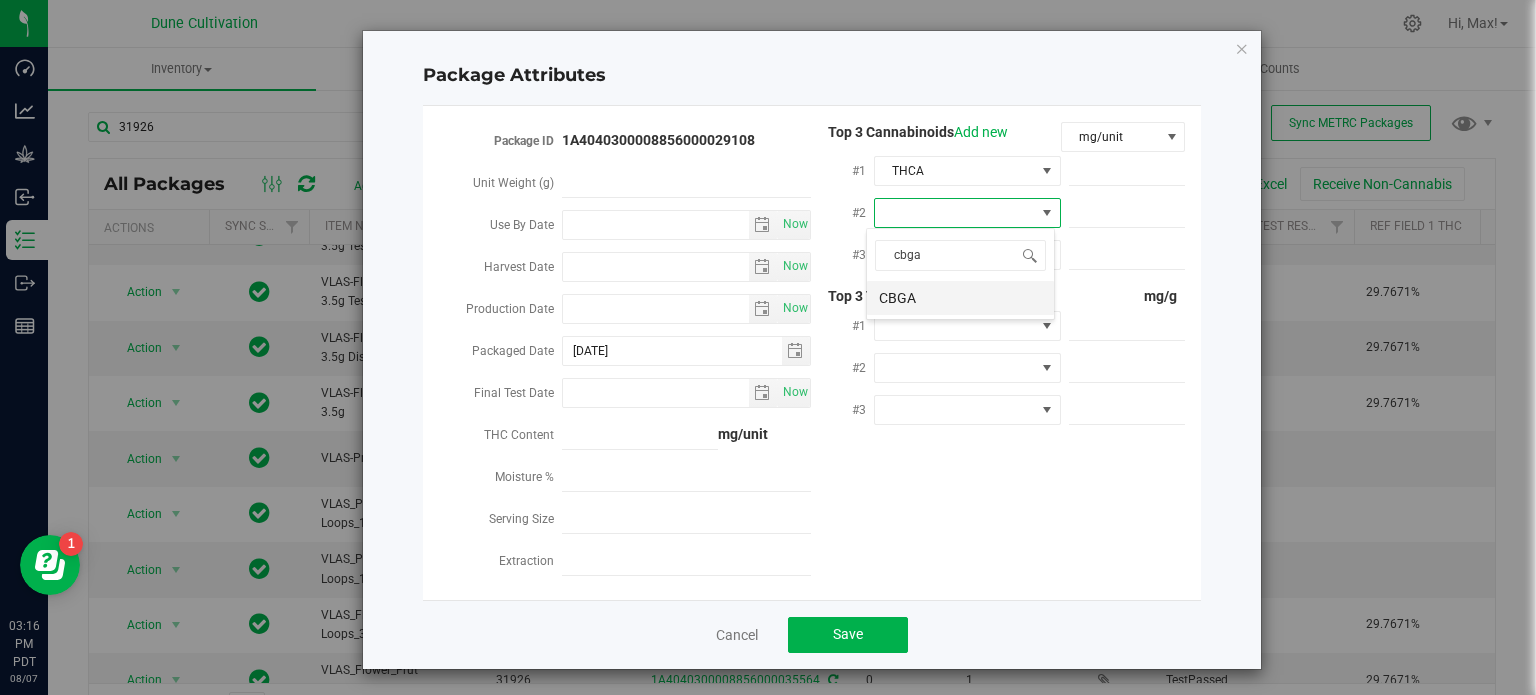click on "CBGA" at bounding box center (960, 298) 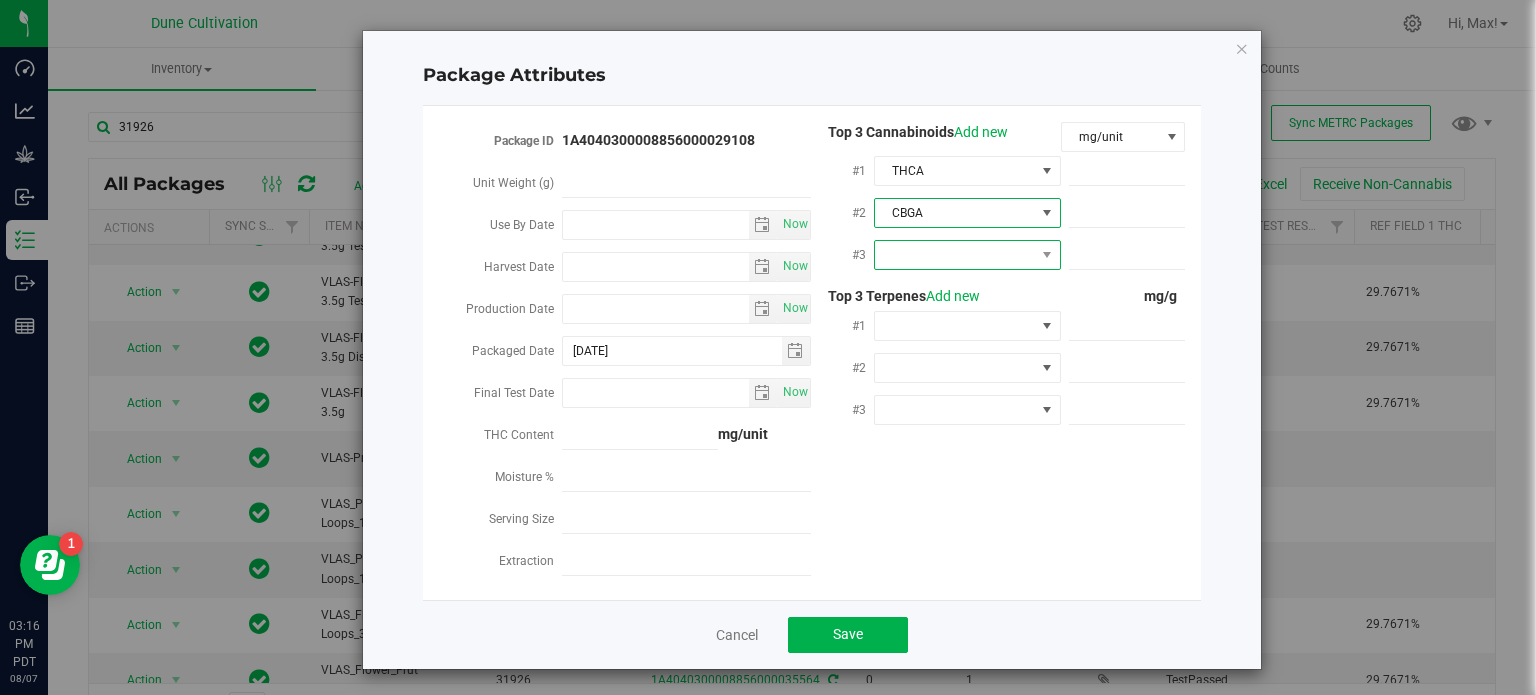 click at bounding box center [955, 255] 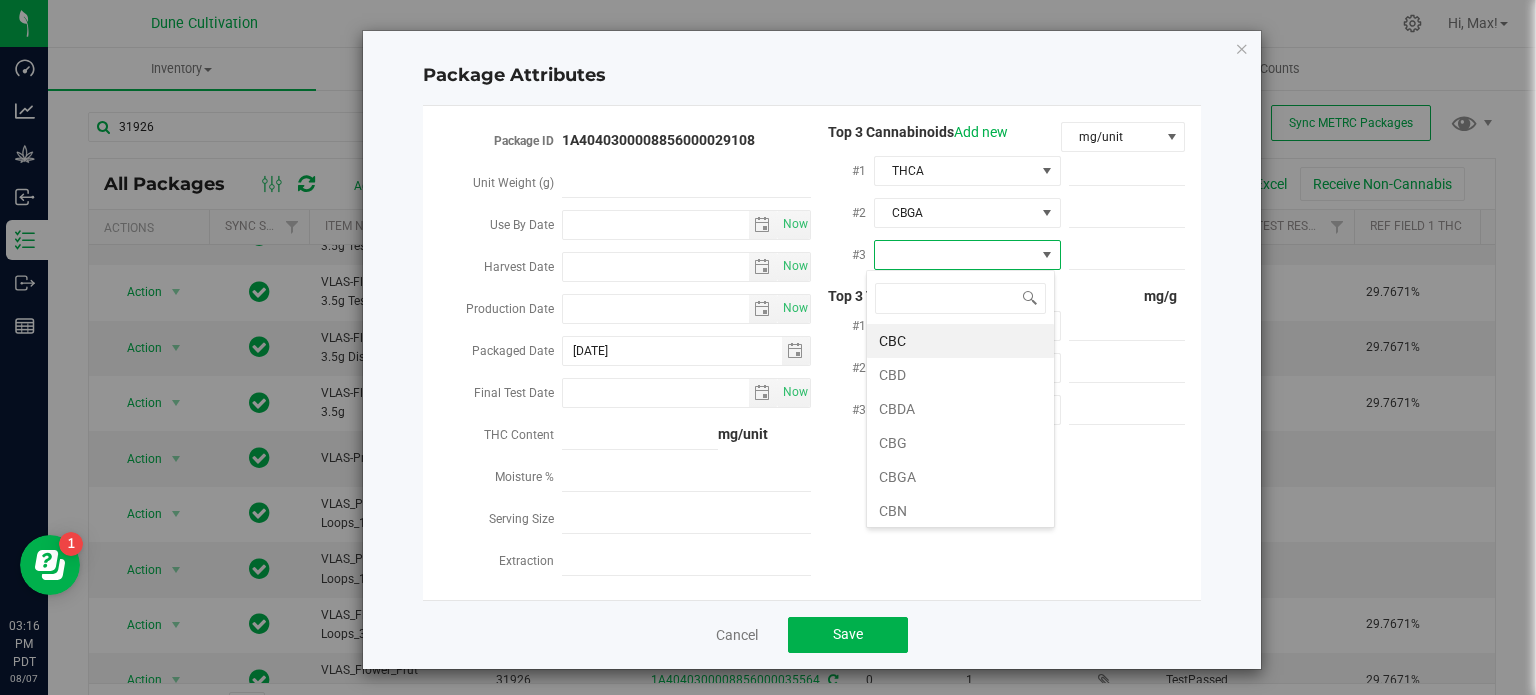 scroll, scrollTop: 99970, scrollLeft: 99812, axis: both 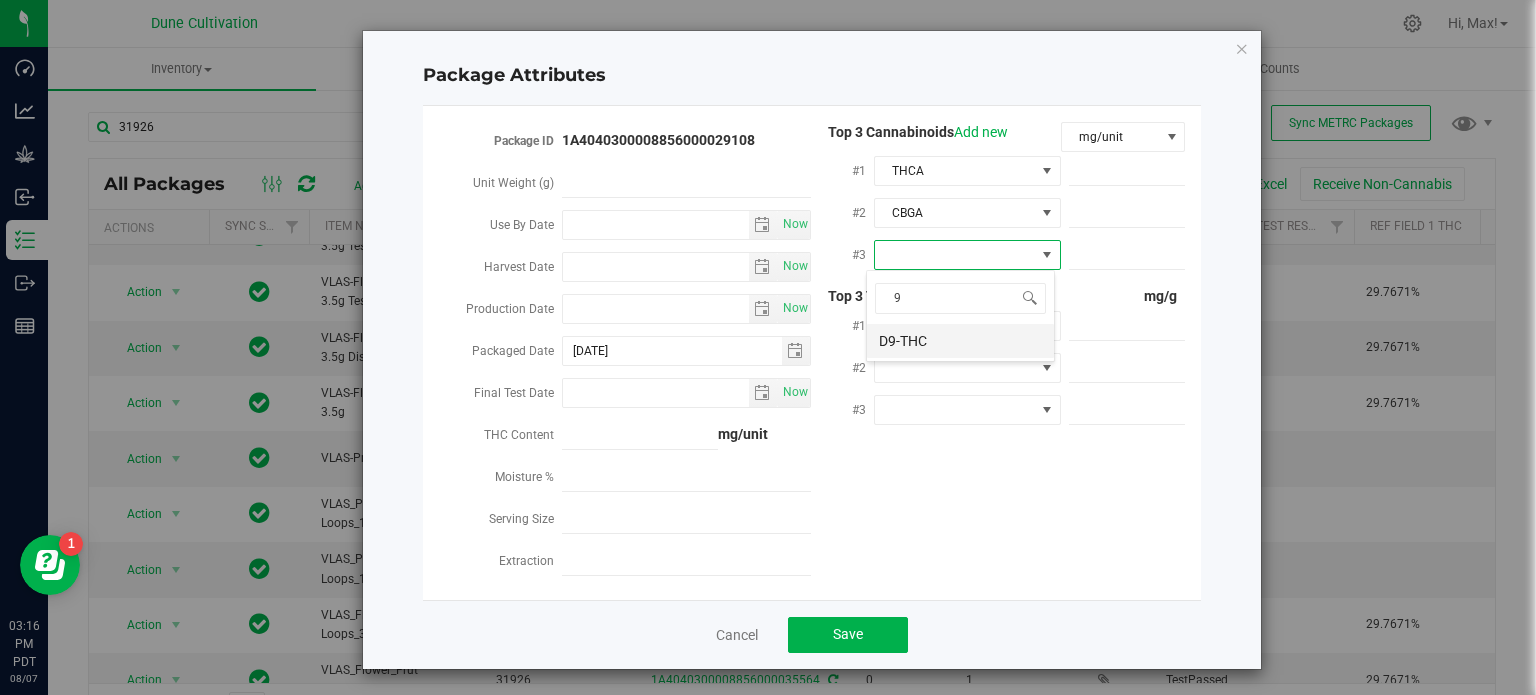 click on "D9-THC" at bounding box center (960, 341) 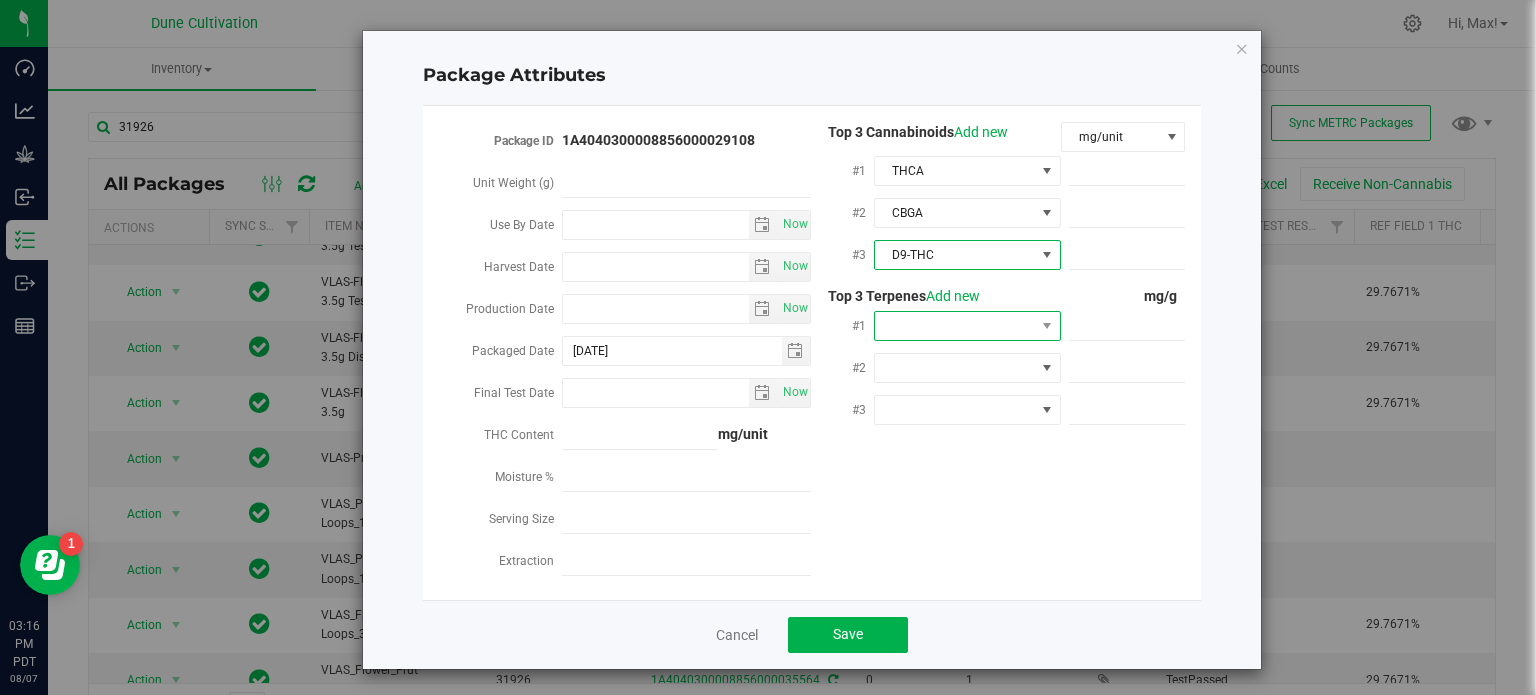 click at bounding box center (955, 326) 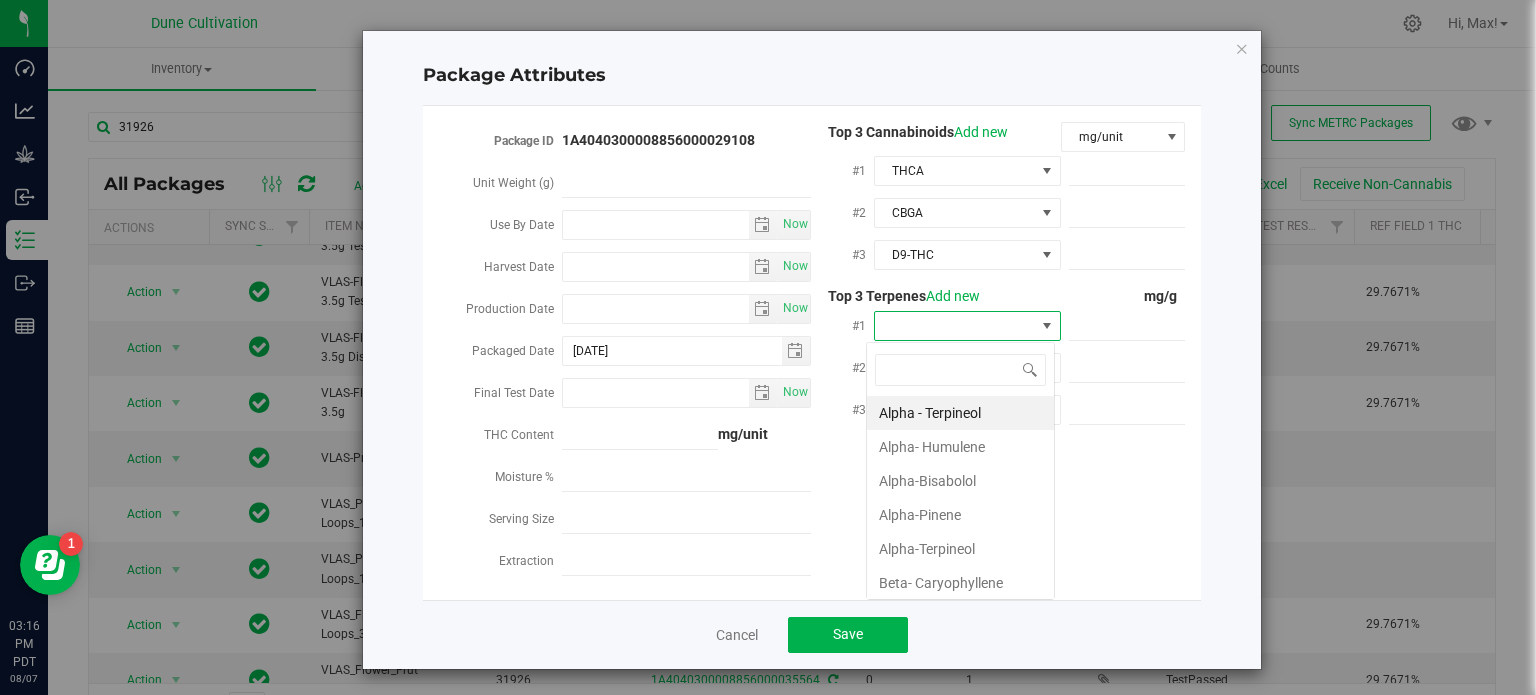 scroll, scrollTop: 99970, scrollLeft: 99812, axis: both 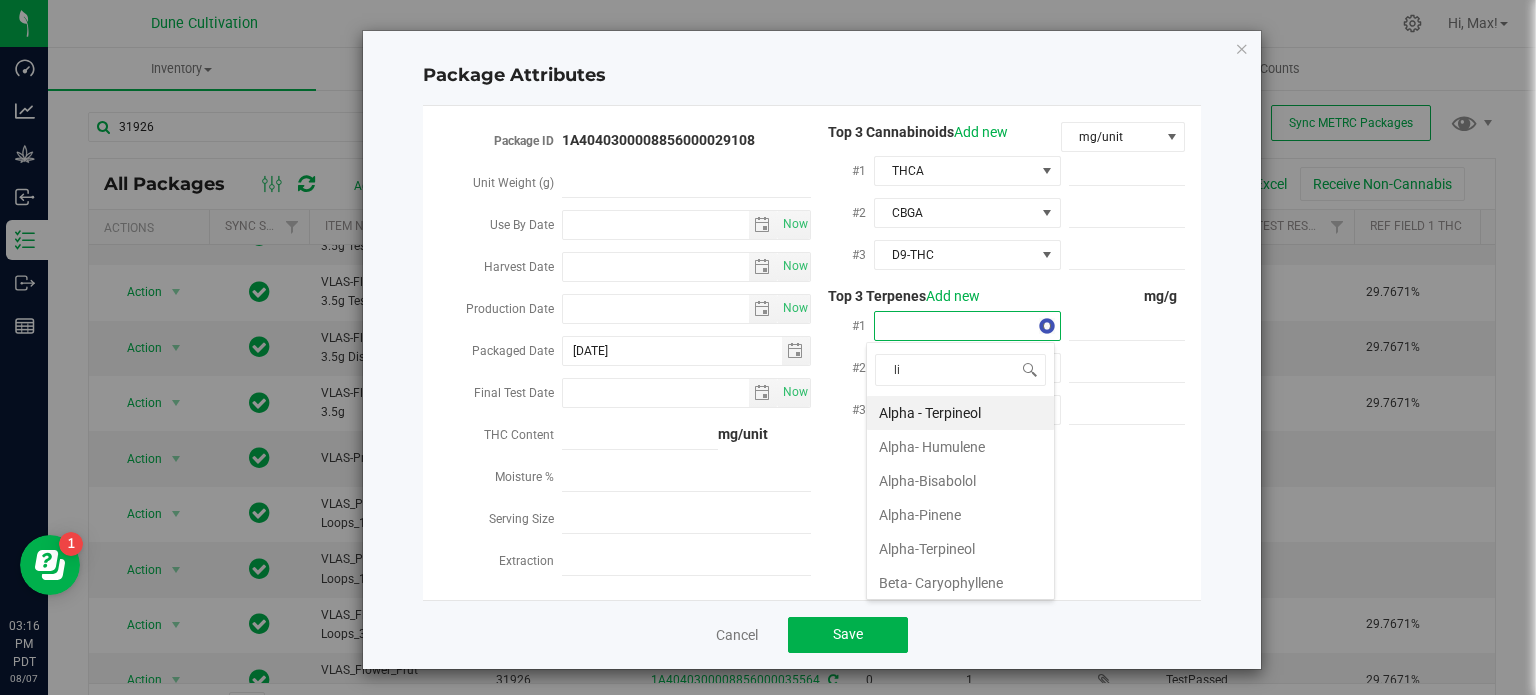 type on "lim" 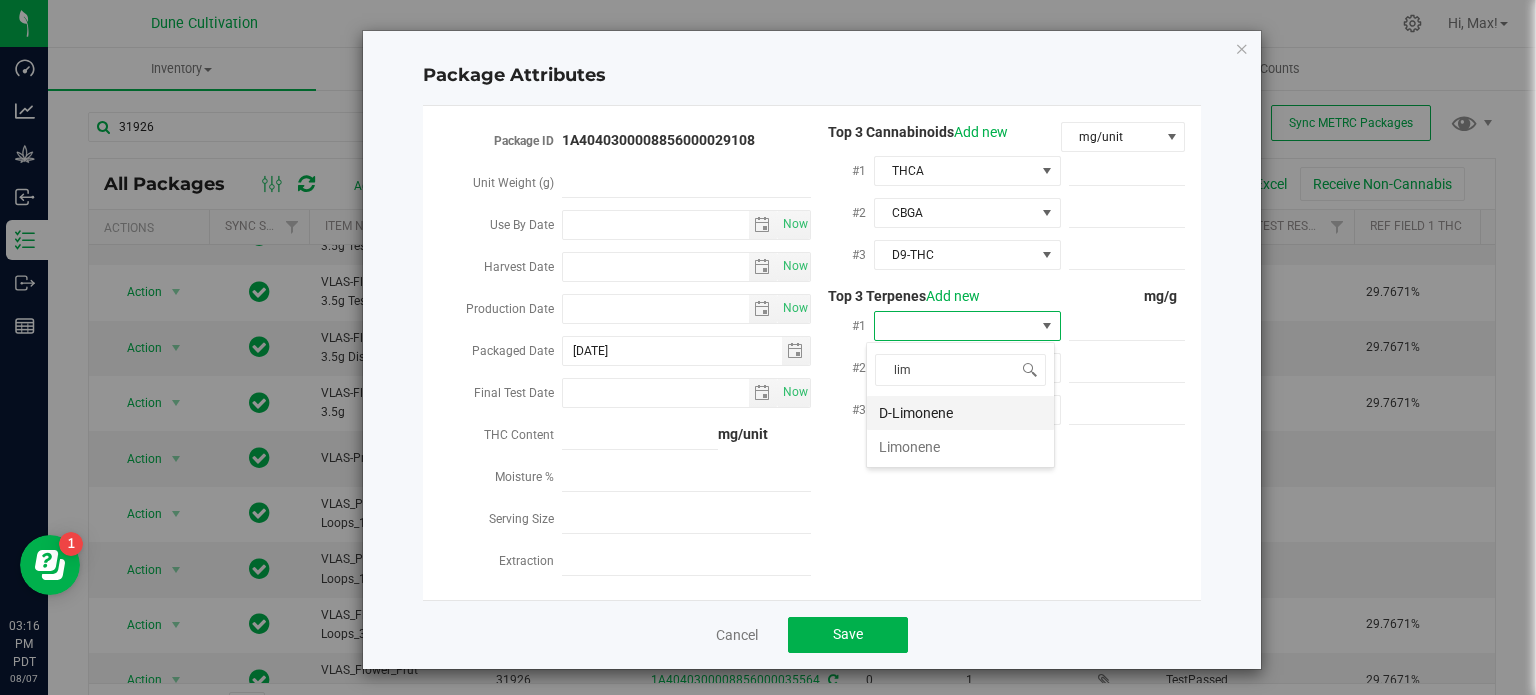 click on "D-Limonene" at bounding box center (960, 413) 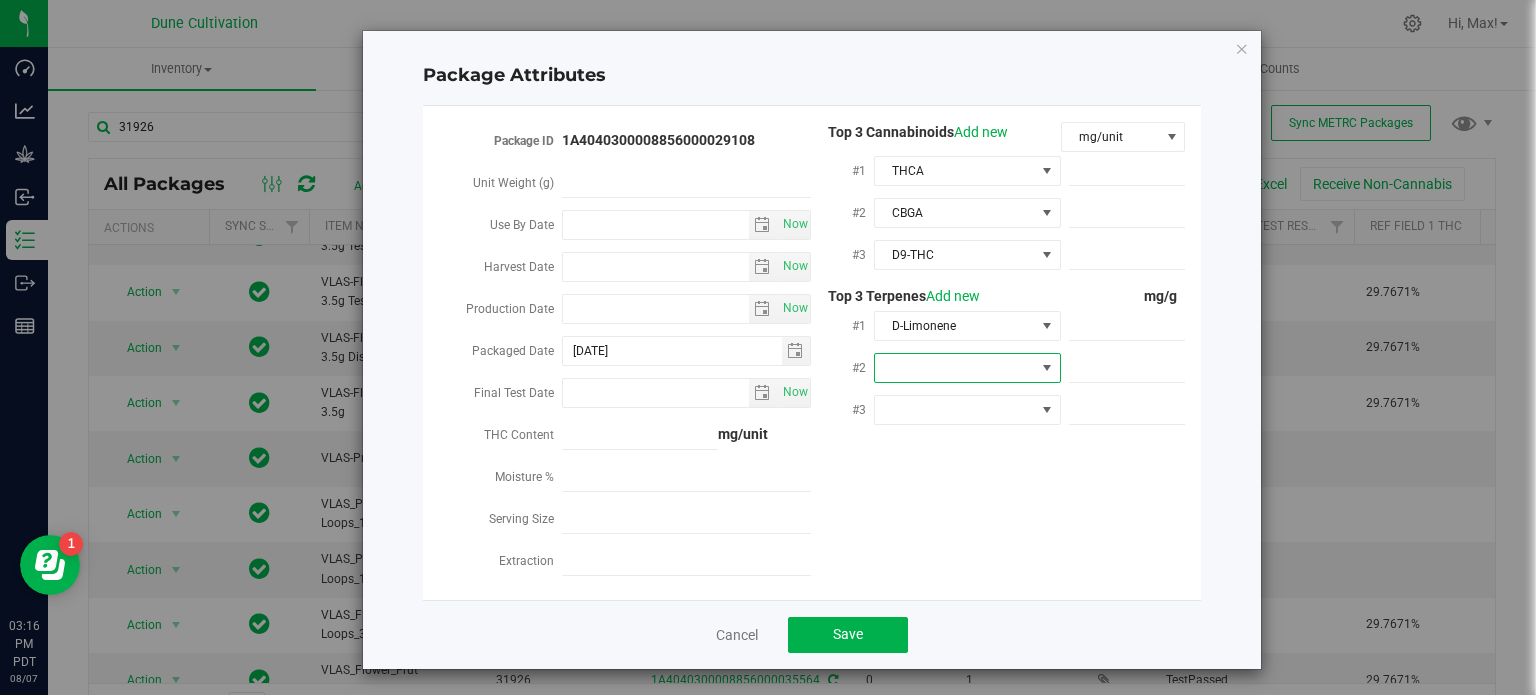 click at bounding box center [955, 368] 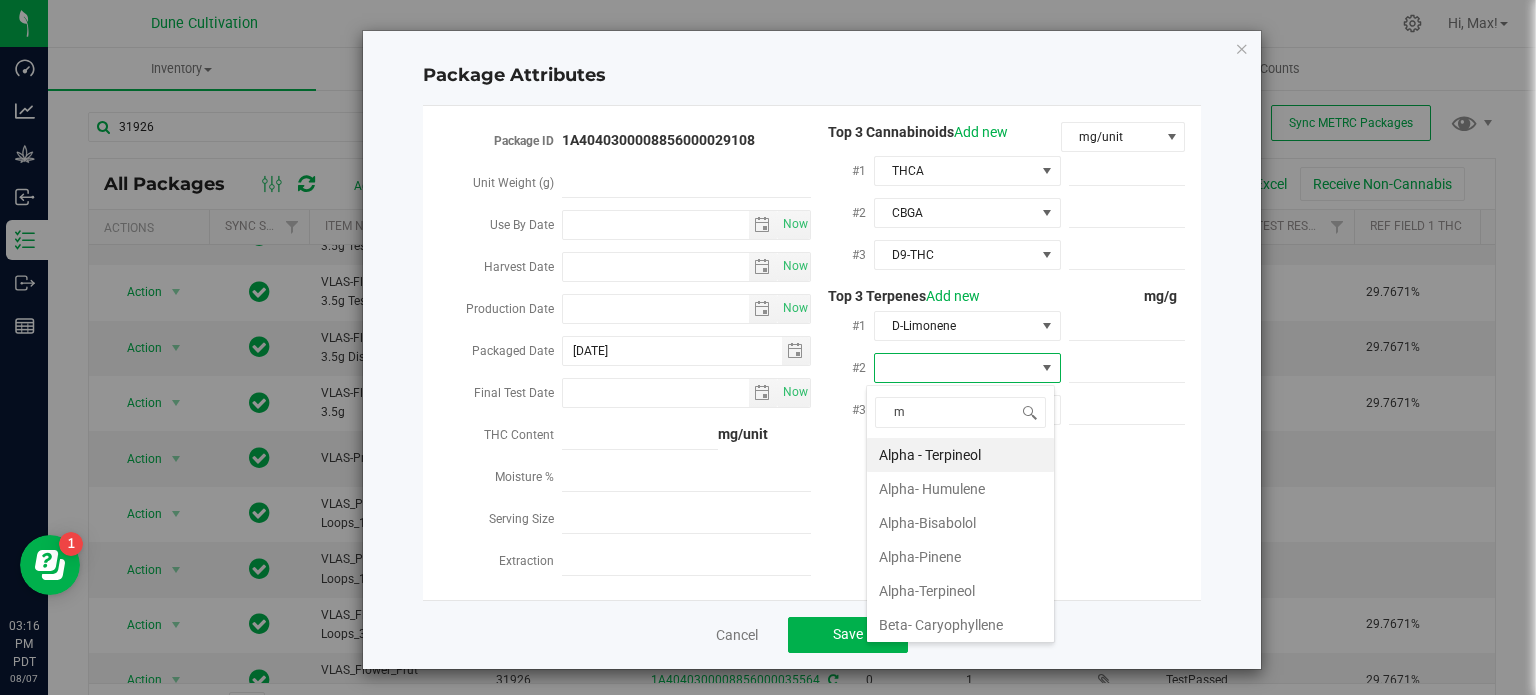 scroll, scrollTop: 99970, scrollLeft: 99812, axis: both 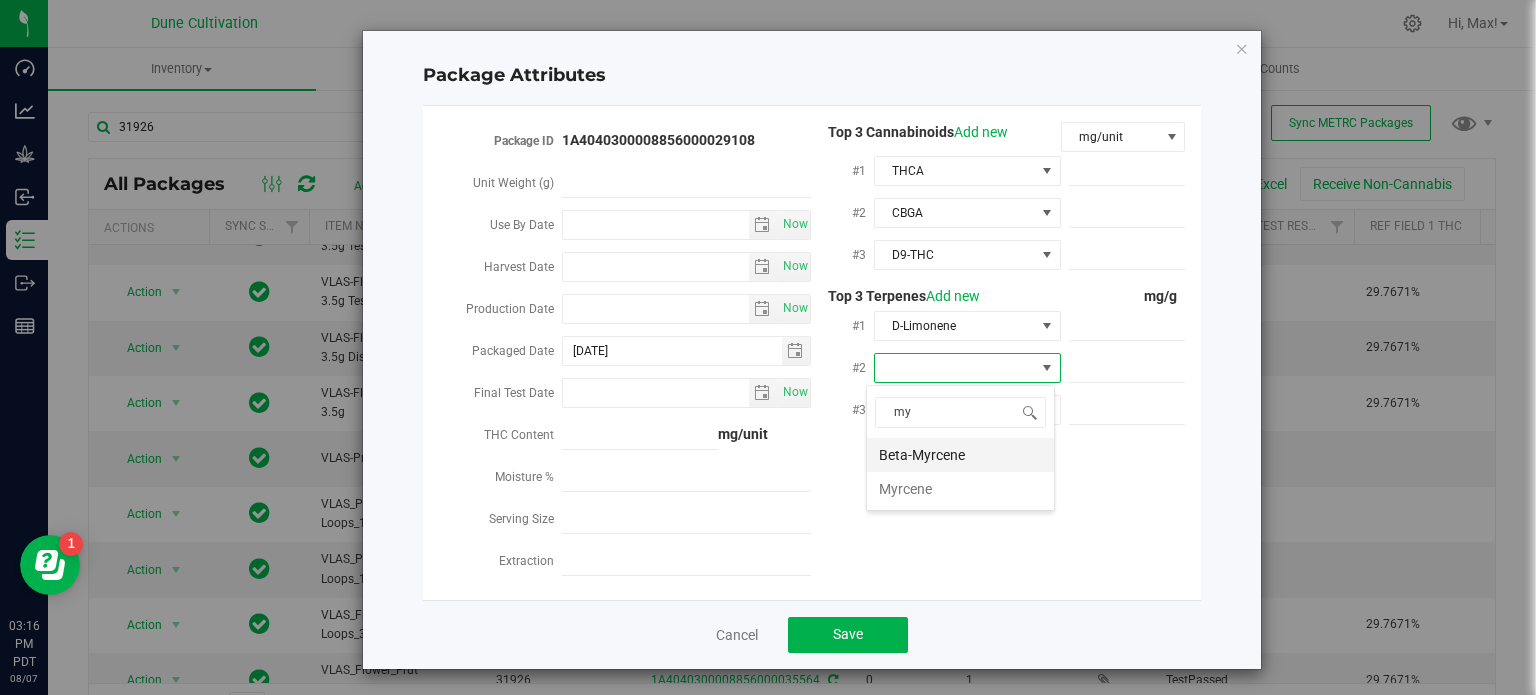 click on "Beta-Myrcene" at bounding box center (960, 455) 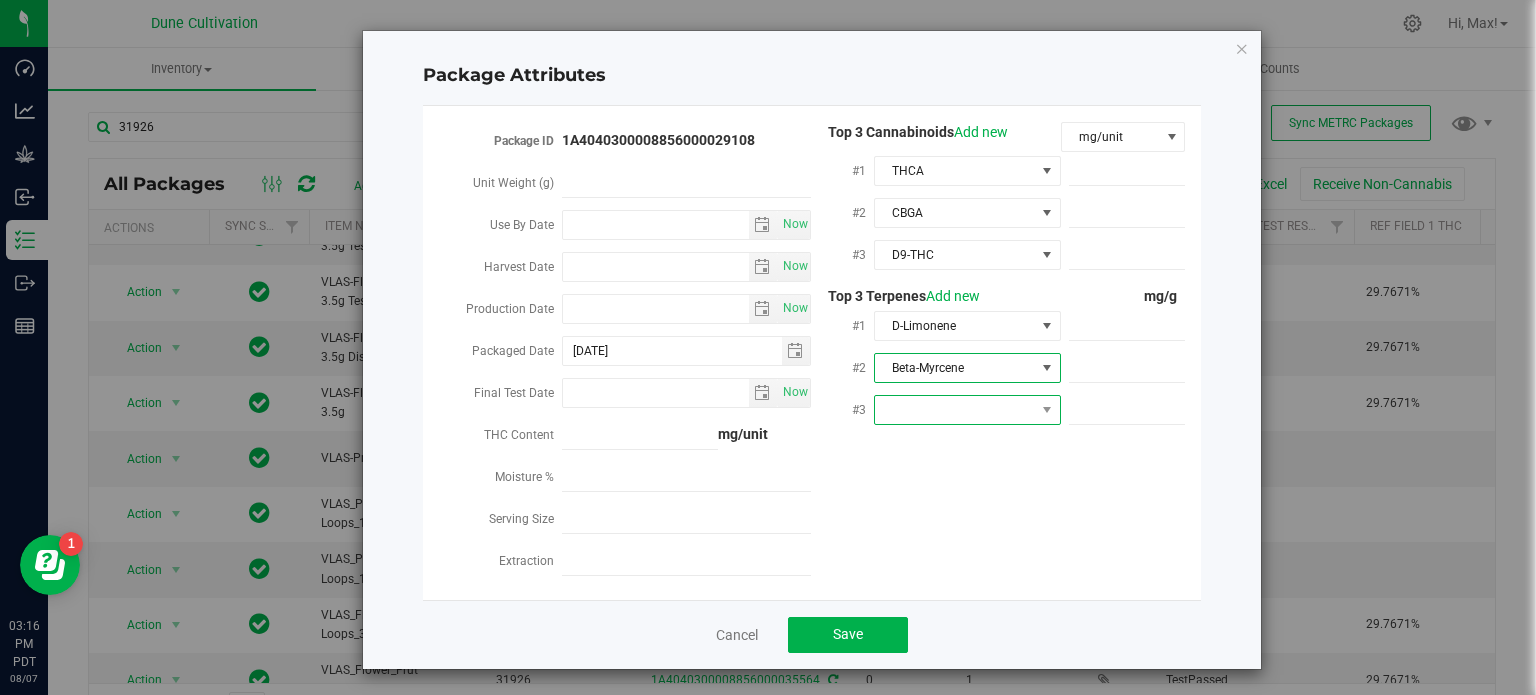 click at bounding box center (955, 410) 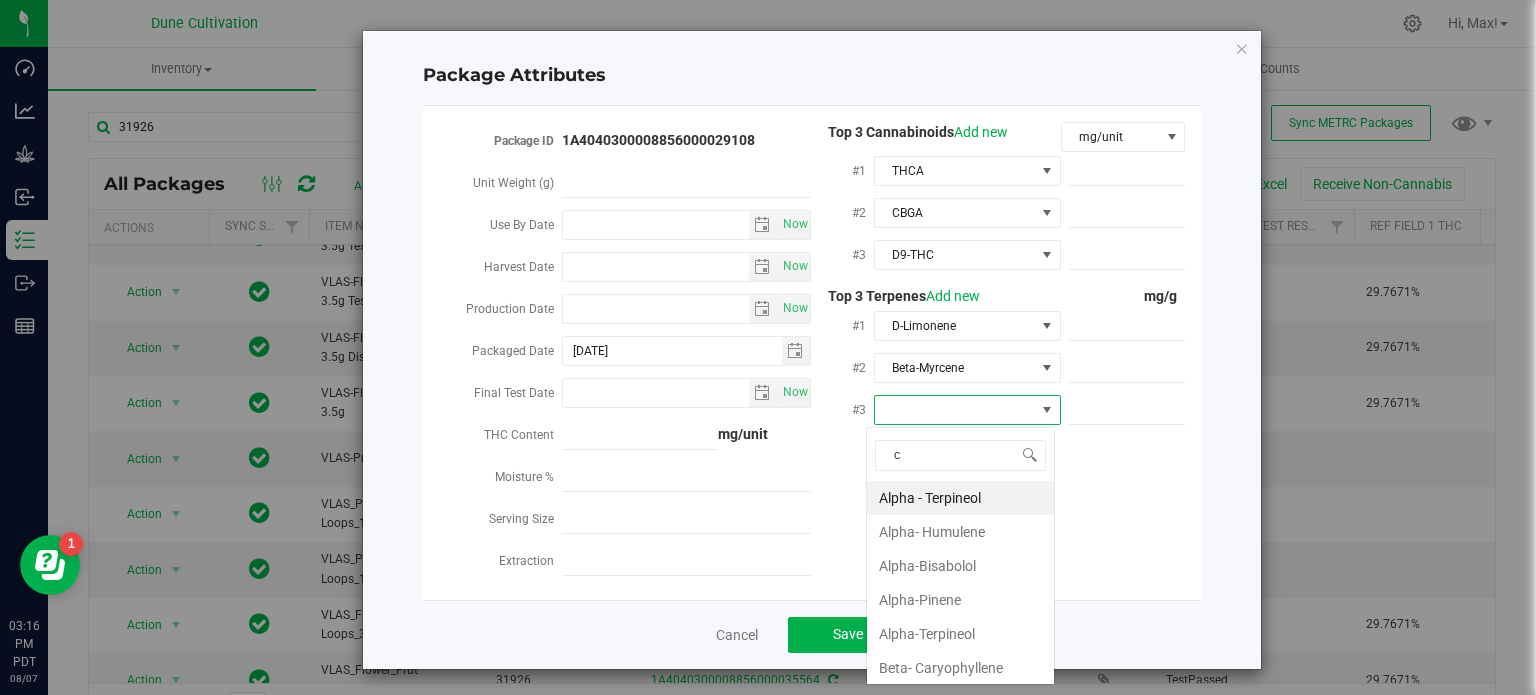 scroll, scrollTop: 99970, scrollLeft: 99812, axis: both 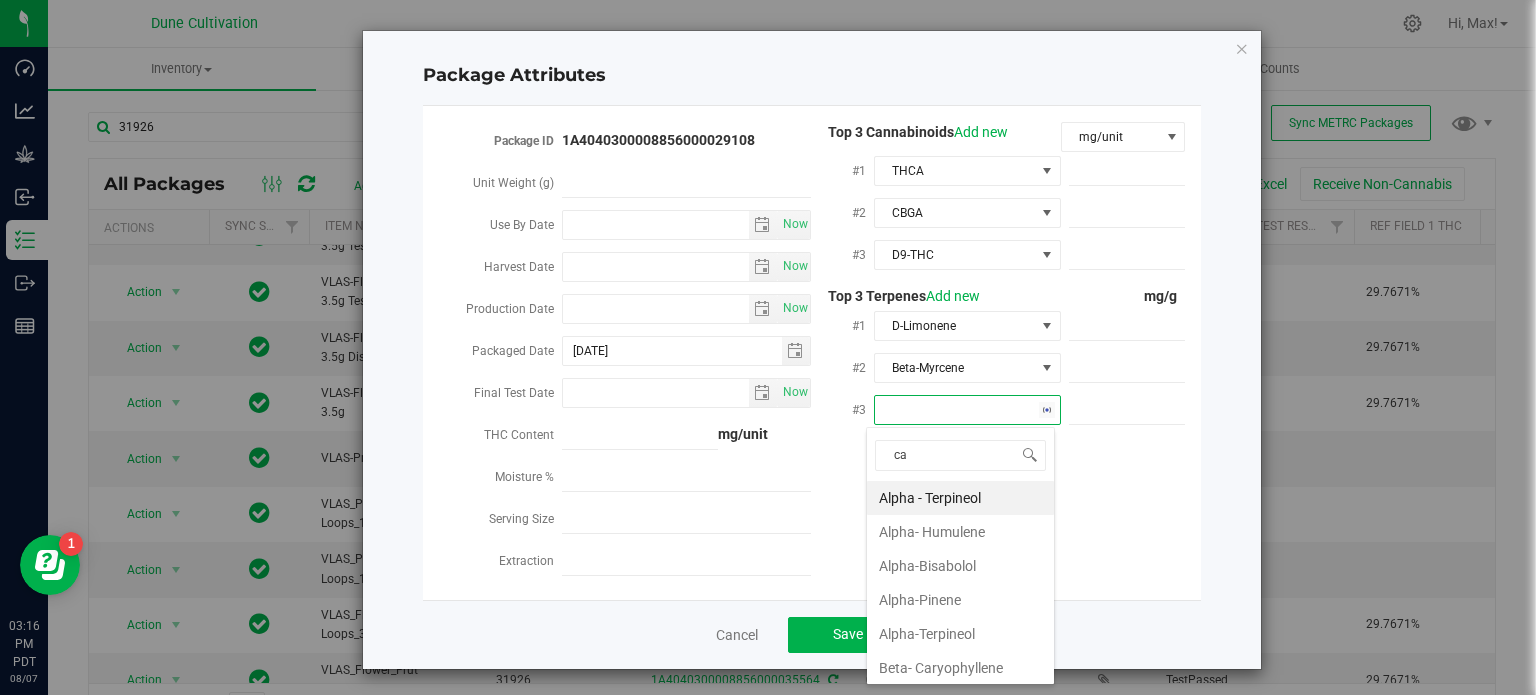 type on "car" 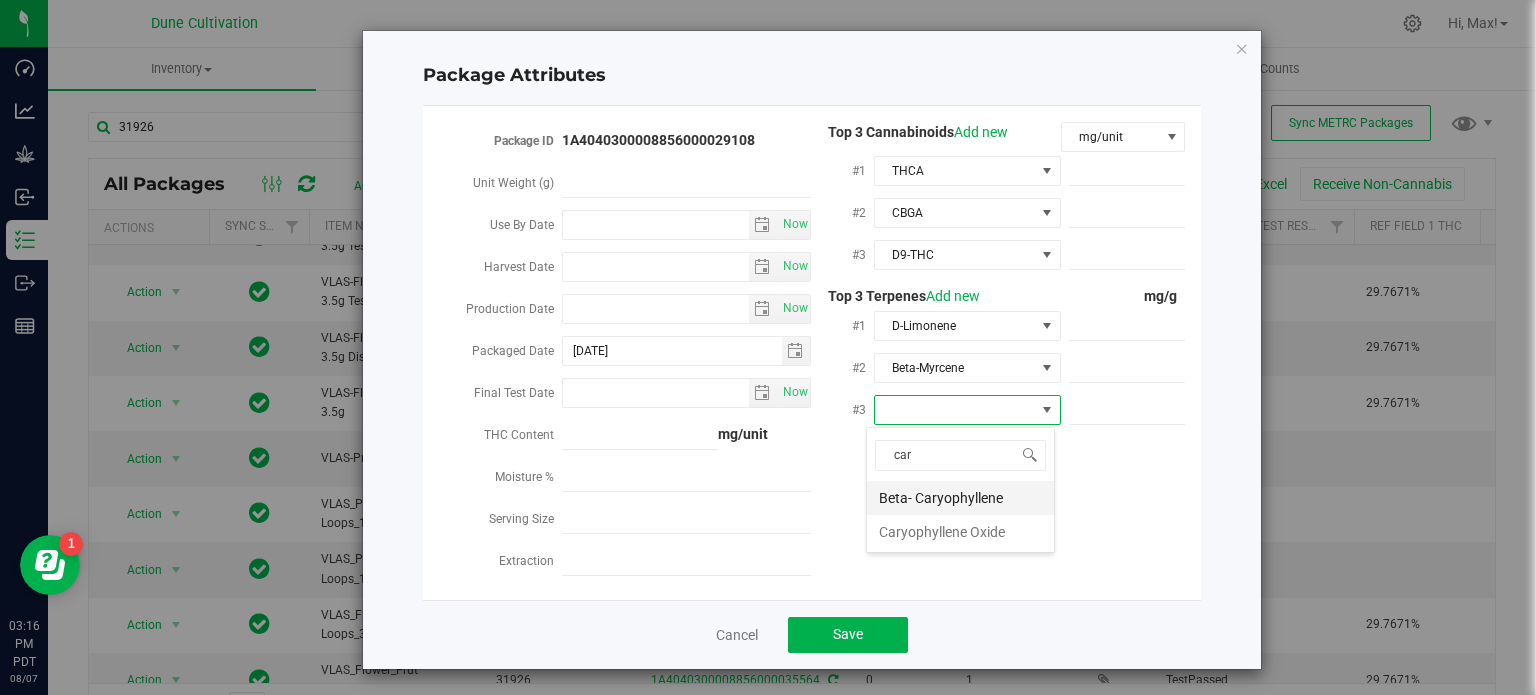 click on "Beta- Caryophyllene" at bounding box center (960, 498) 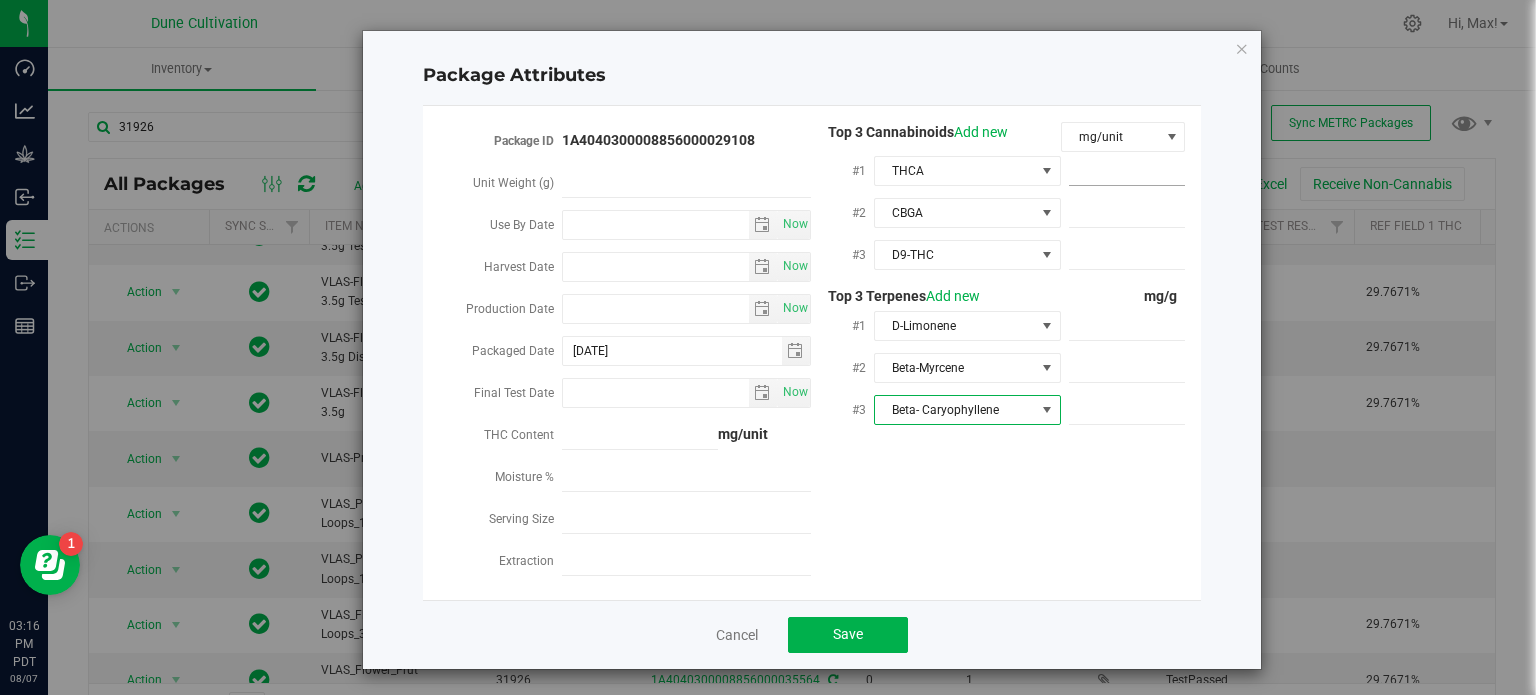 click at bounding box center [1127, 171] 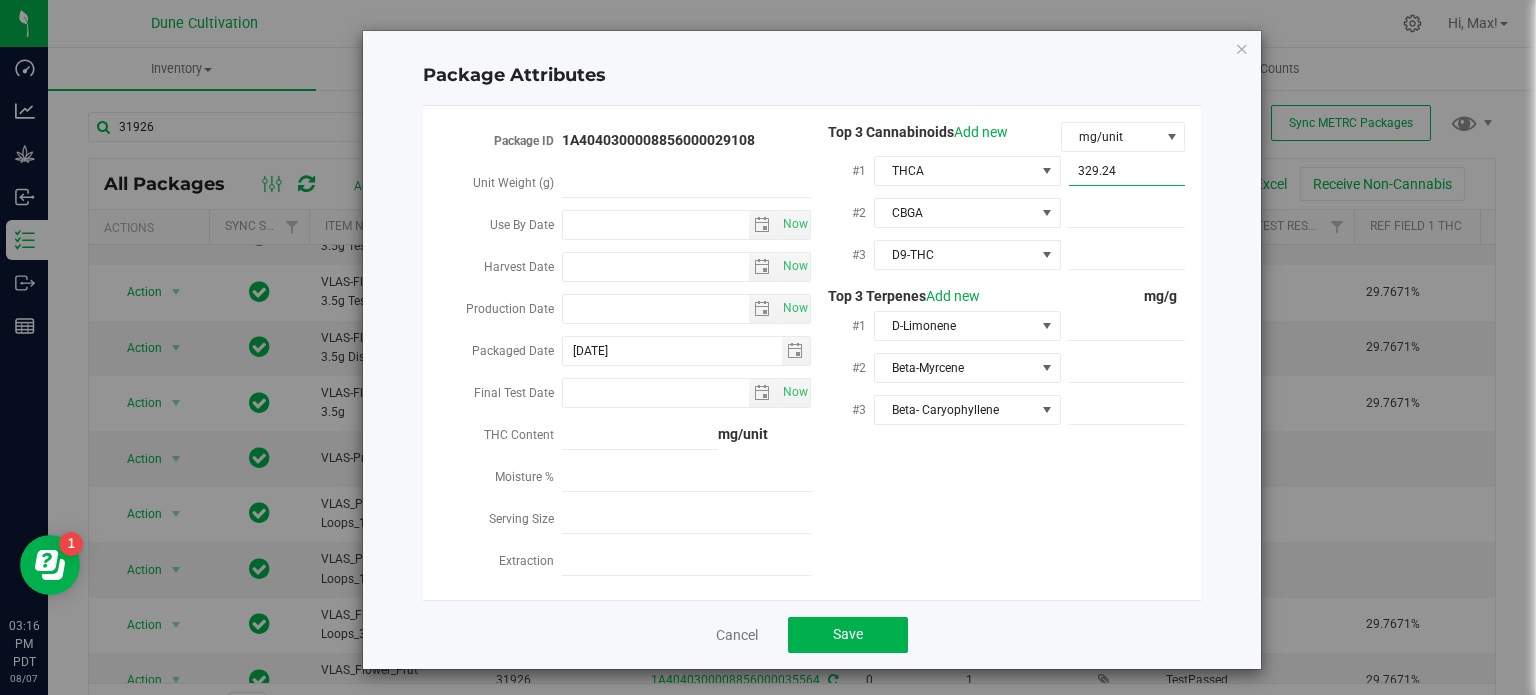 type on "329.240" 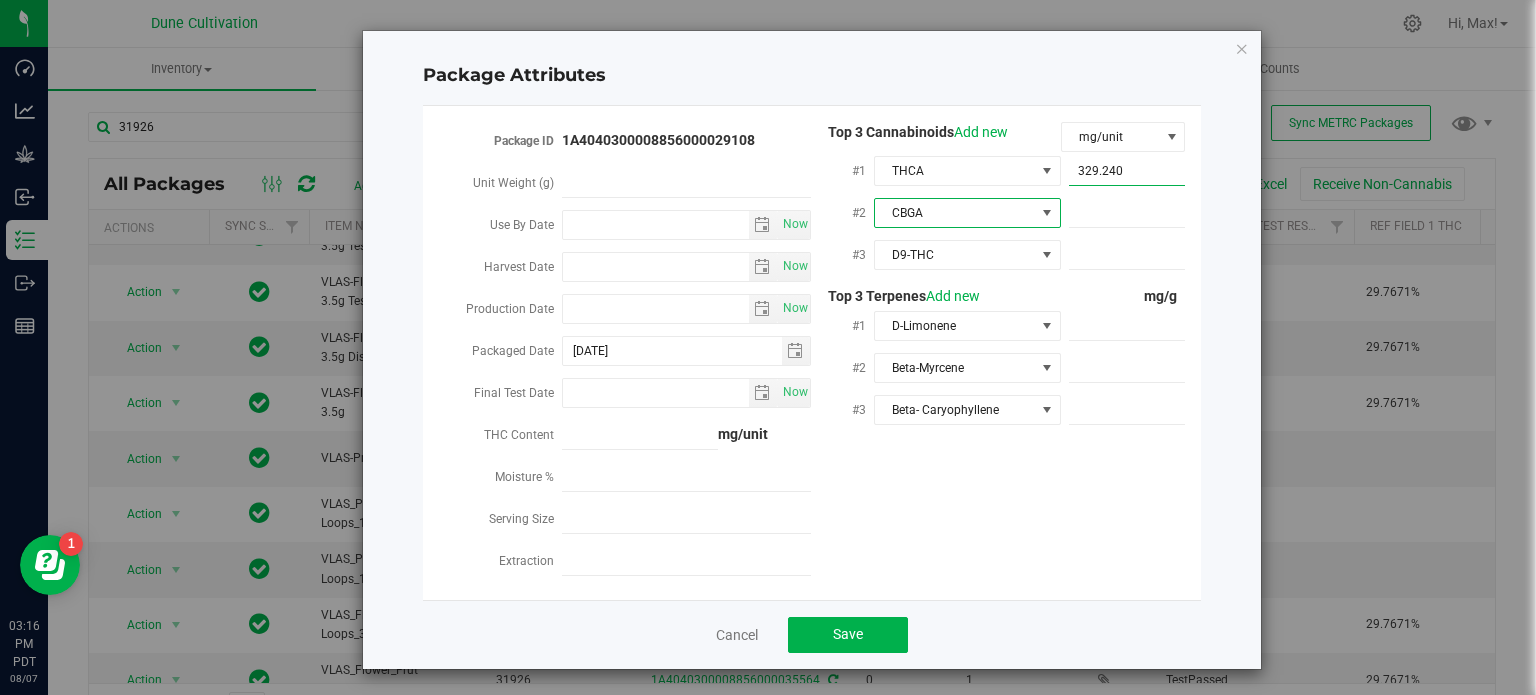 type on "329.2400" 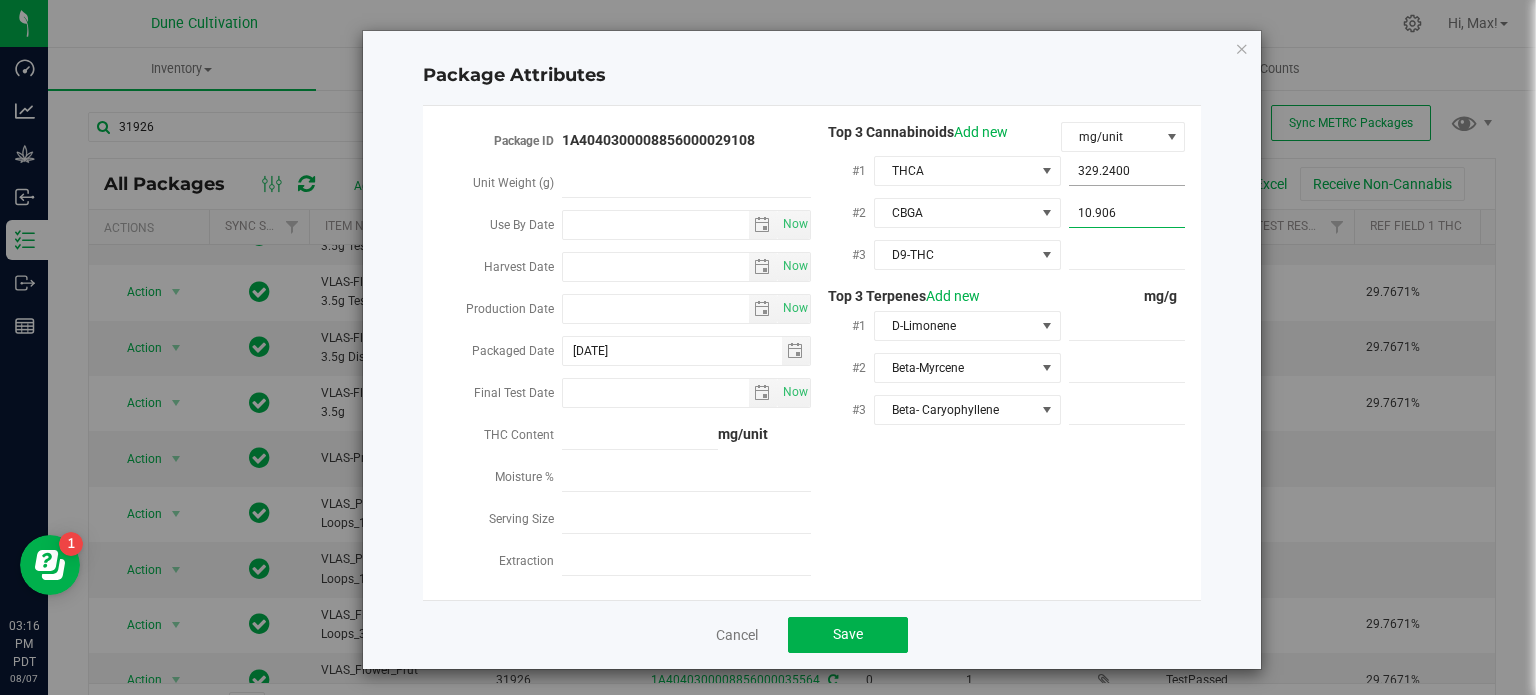 type on "10.9060" 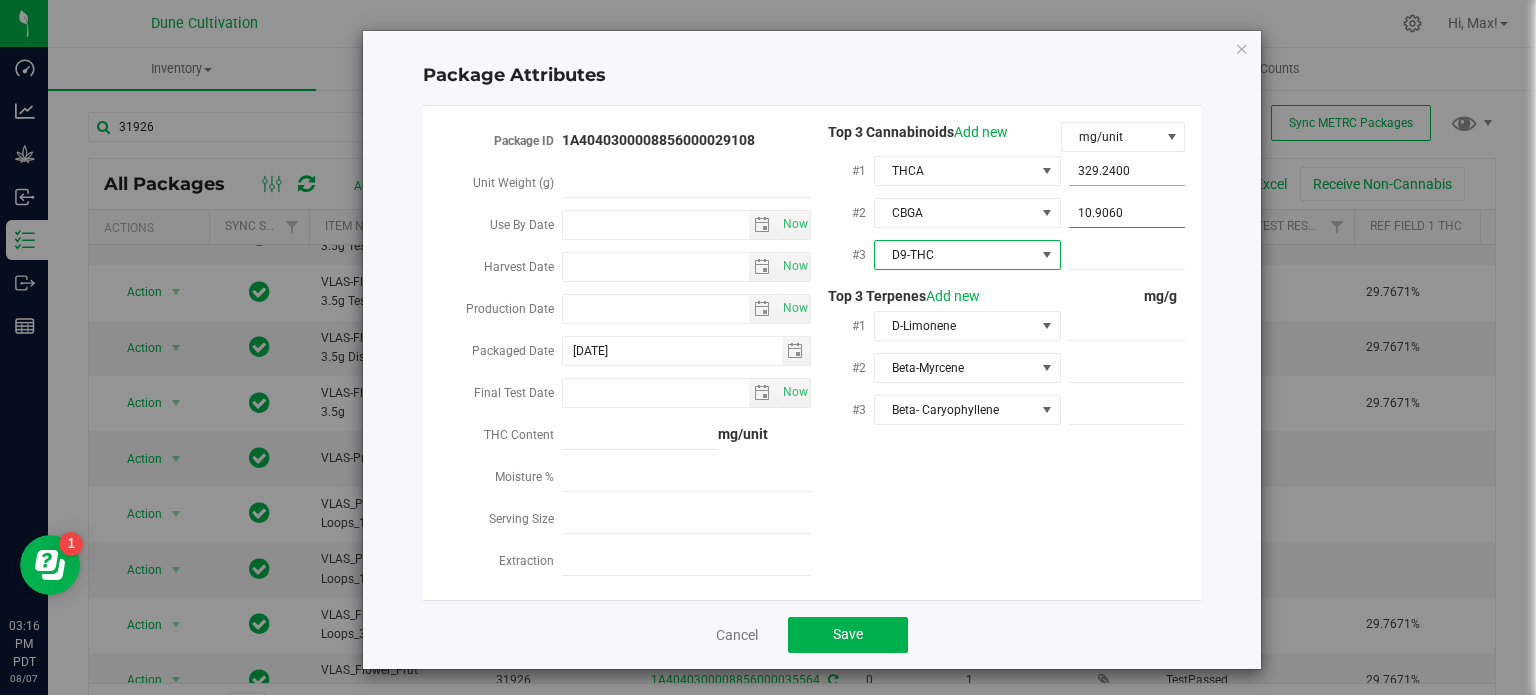 type on "10.9060" 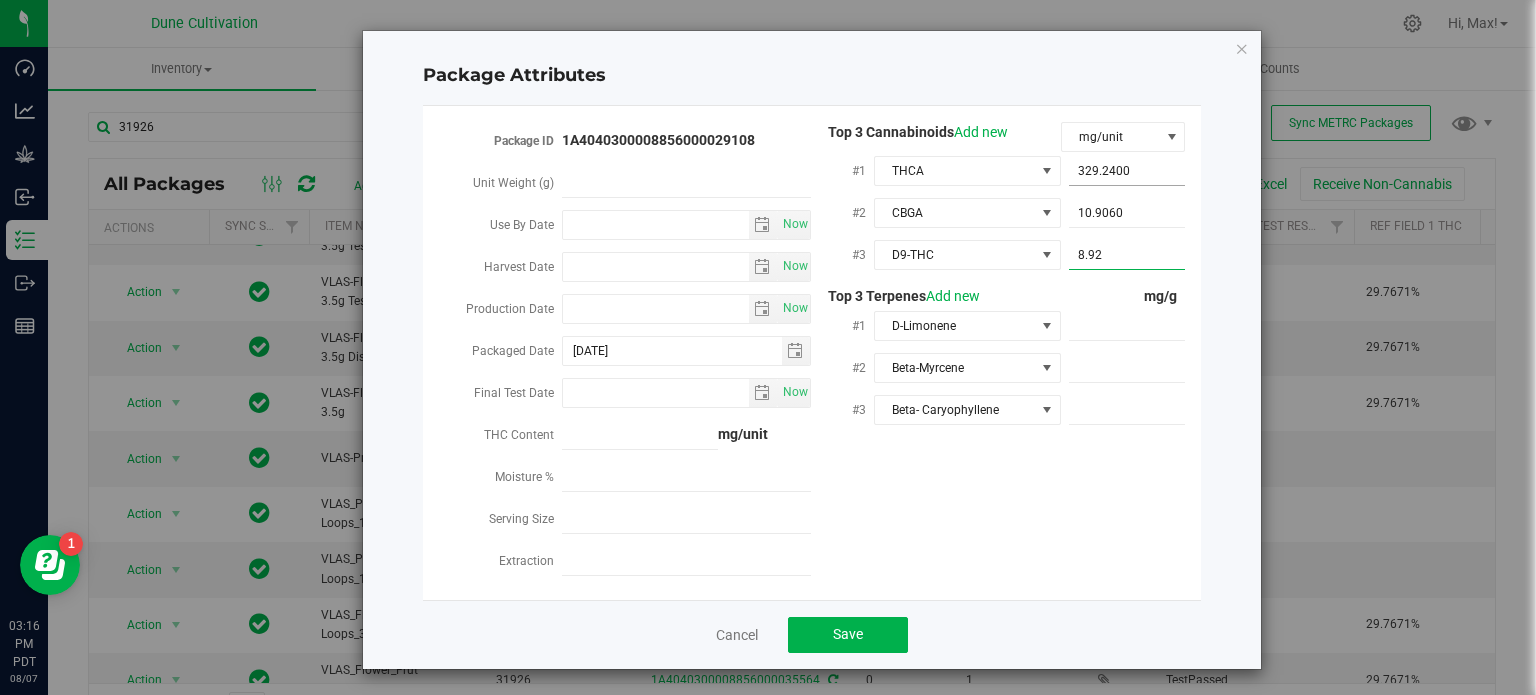 type on "8.928" 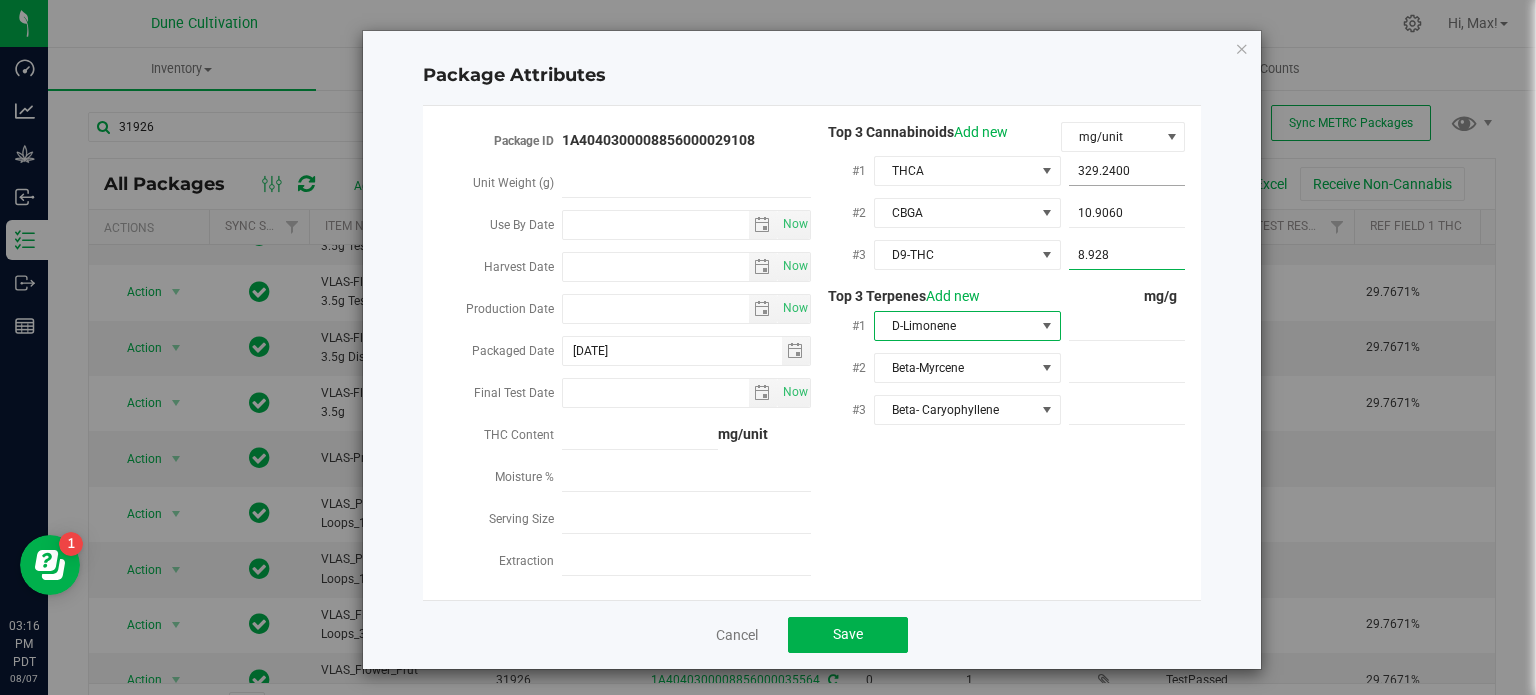type on "8.9280" 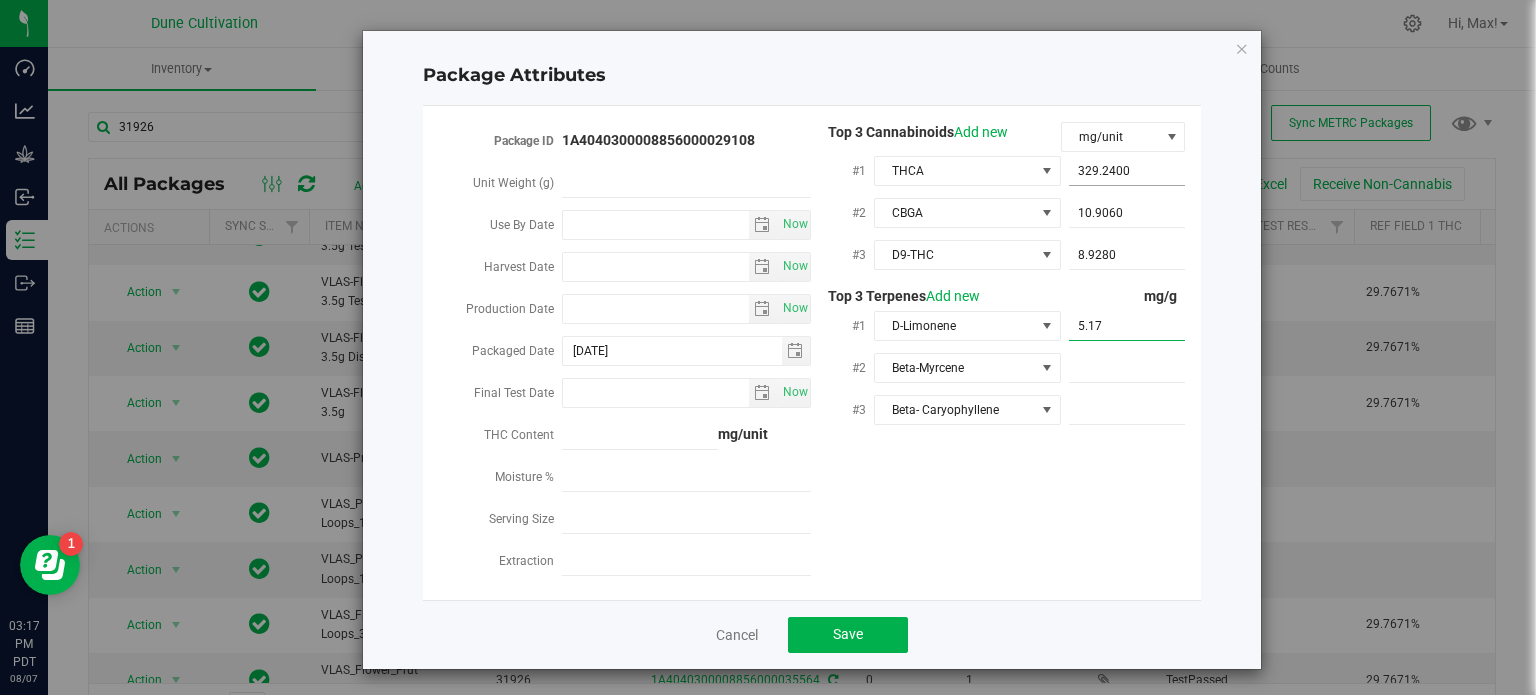 type on "5.175" 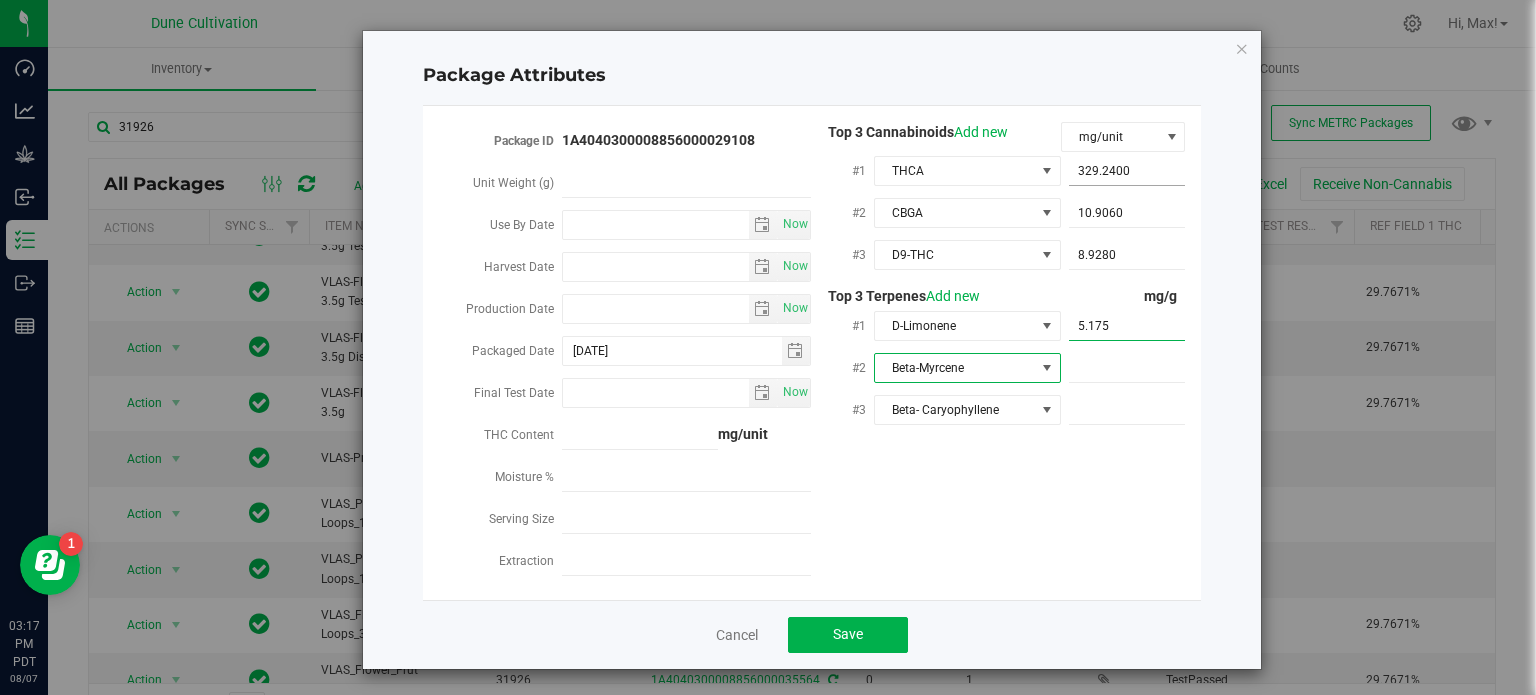 type on "5.1750" 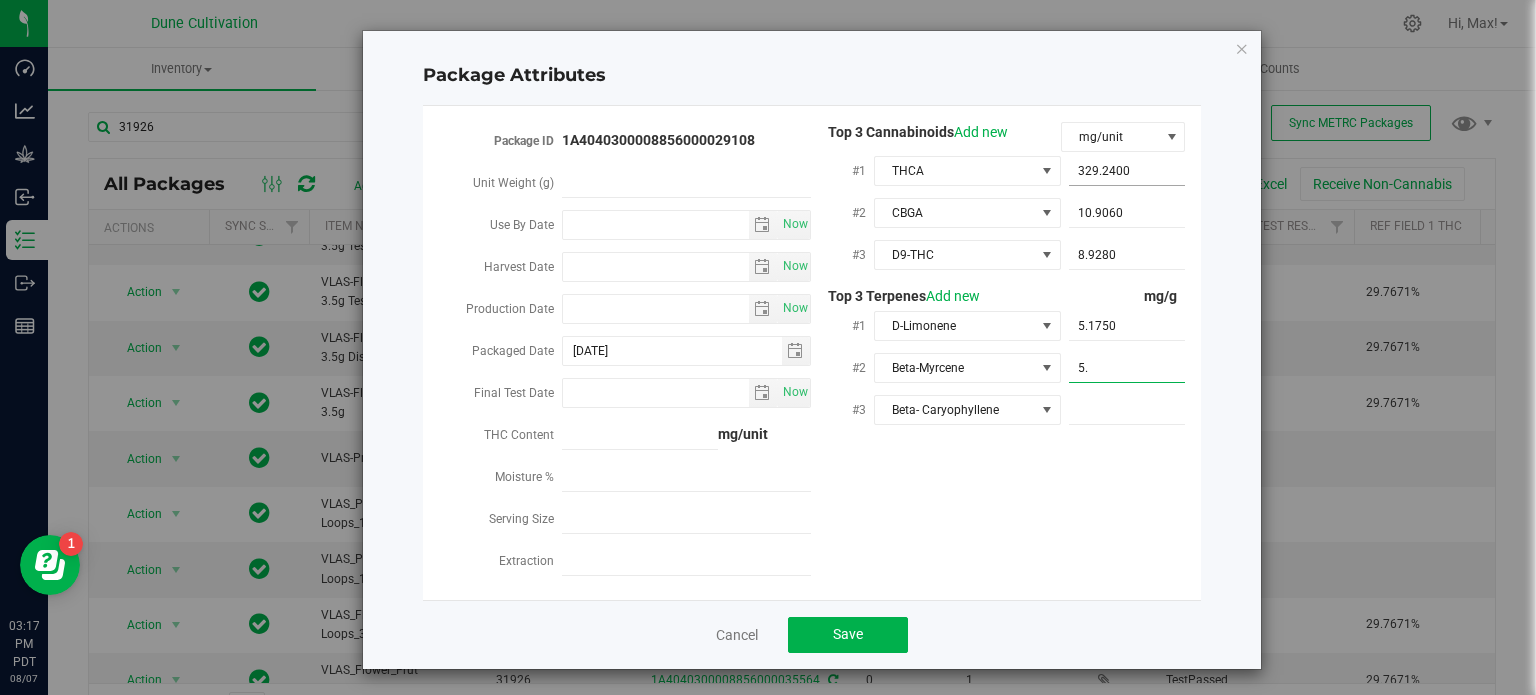 type on "5" 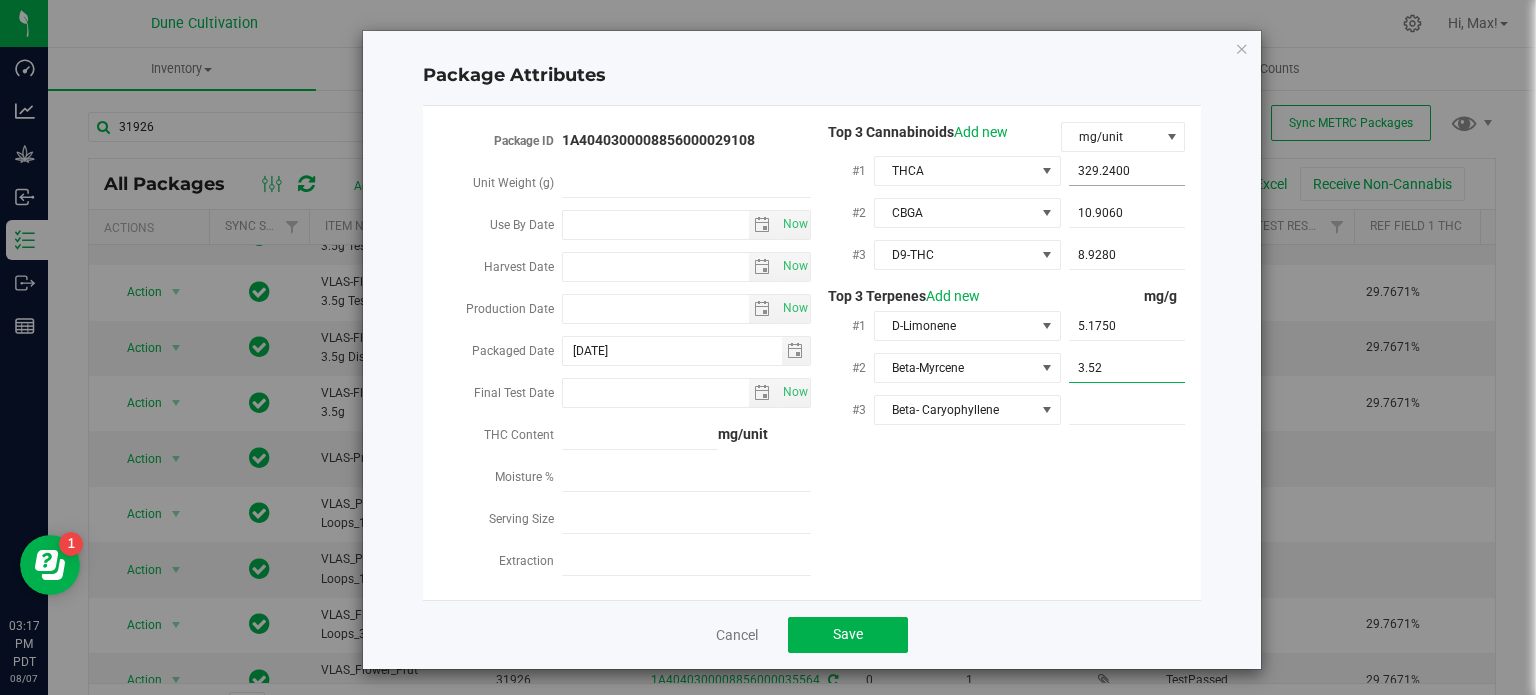 type on "3.520" 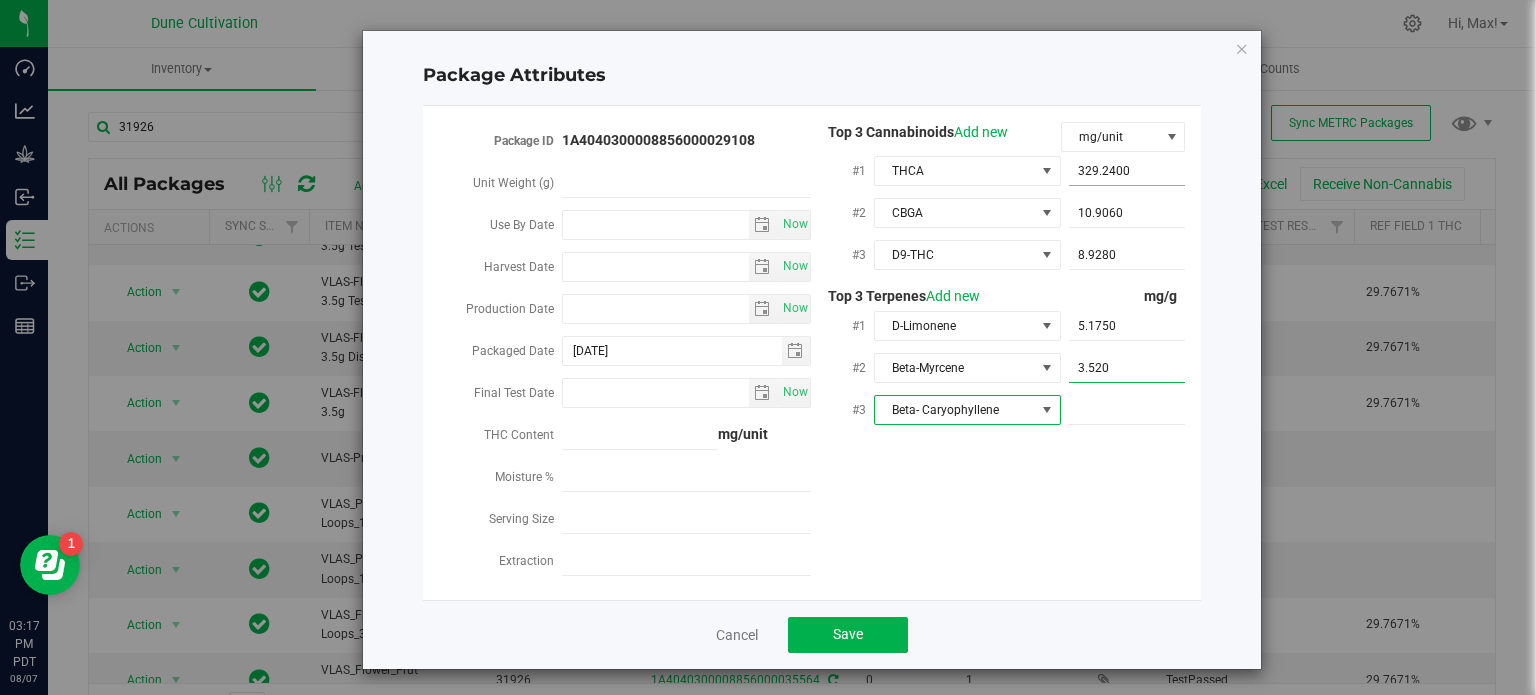 type on "3.5200" 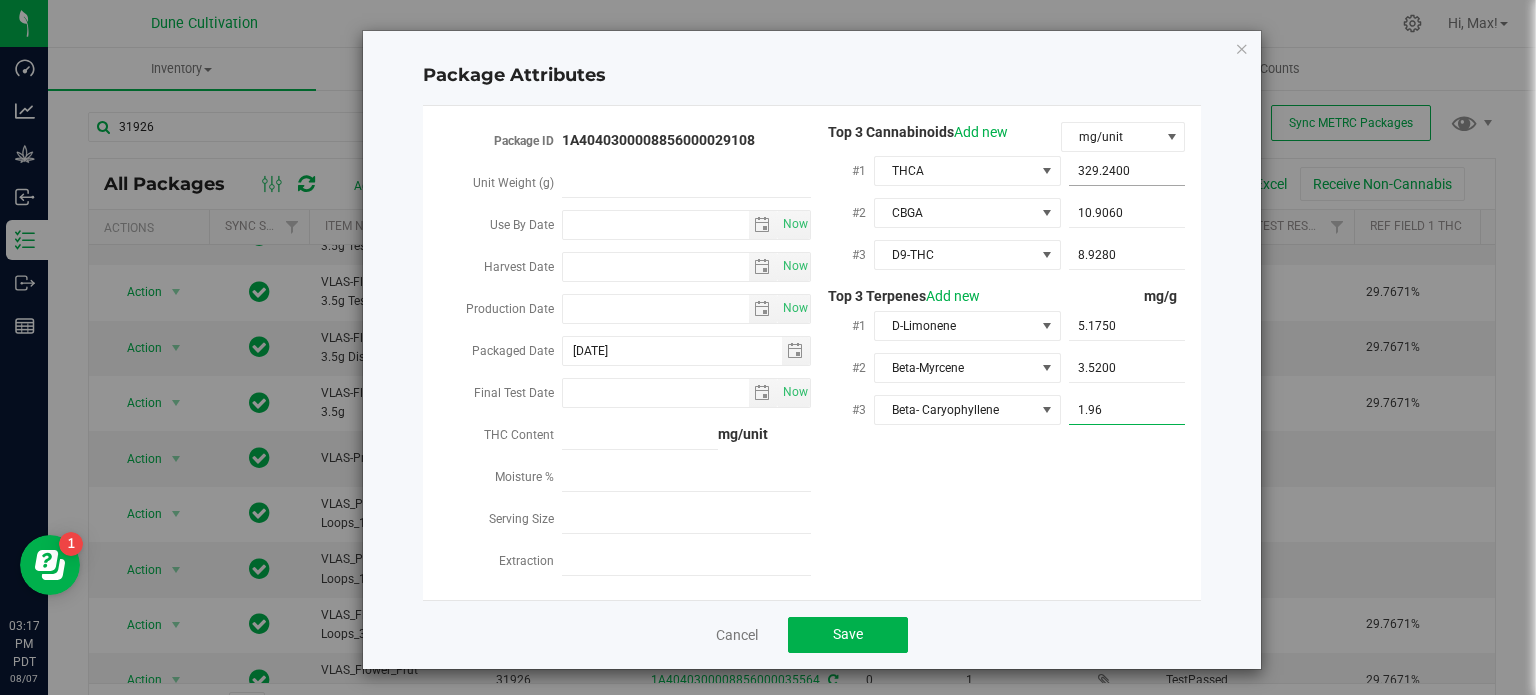 type on "1.963" 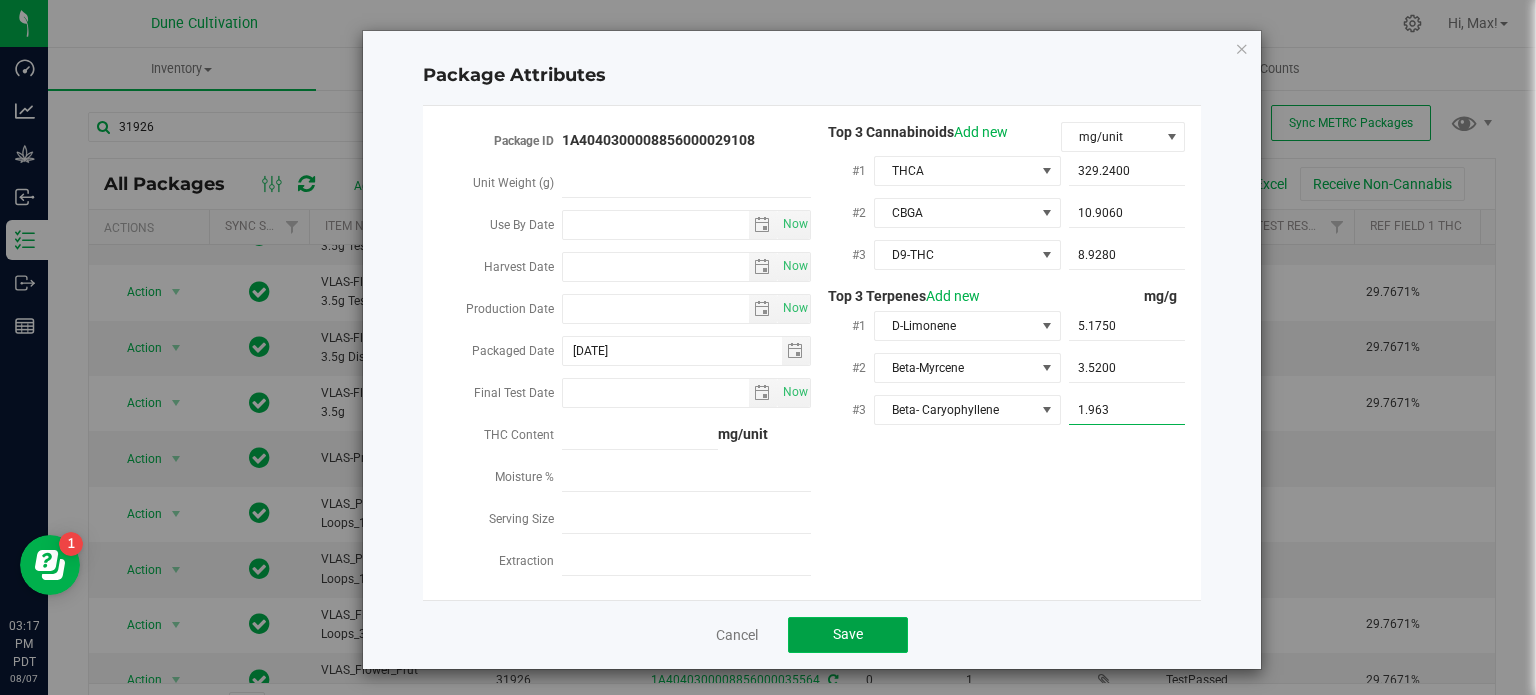 type on "1.9630" 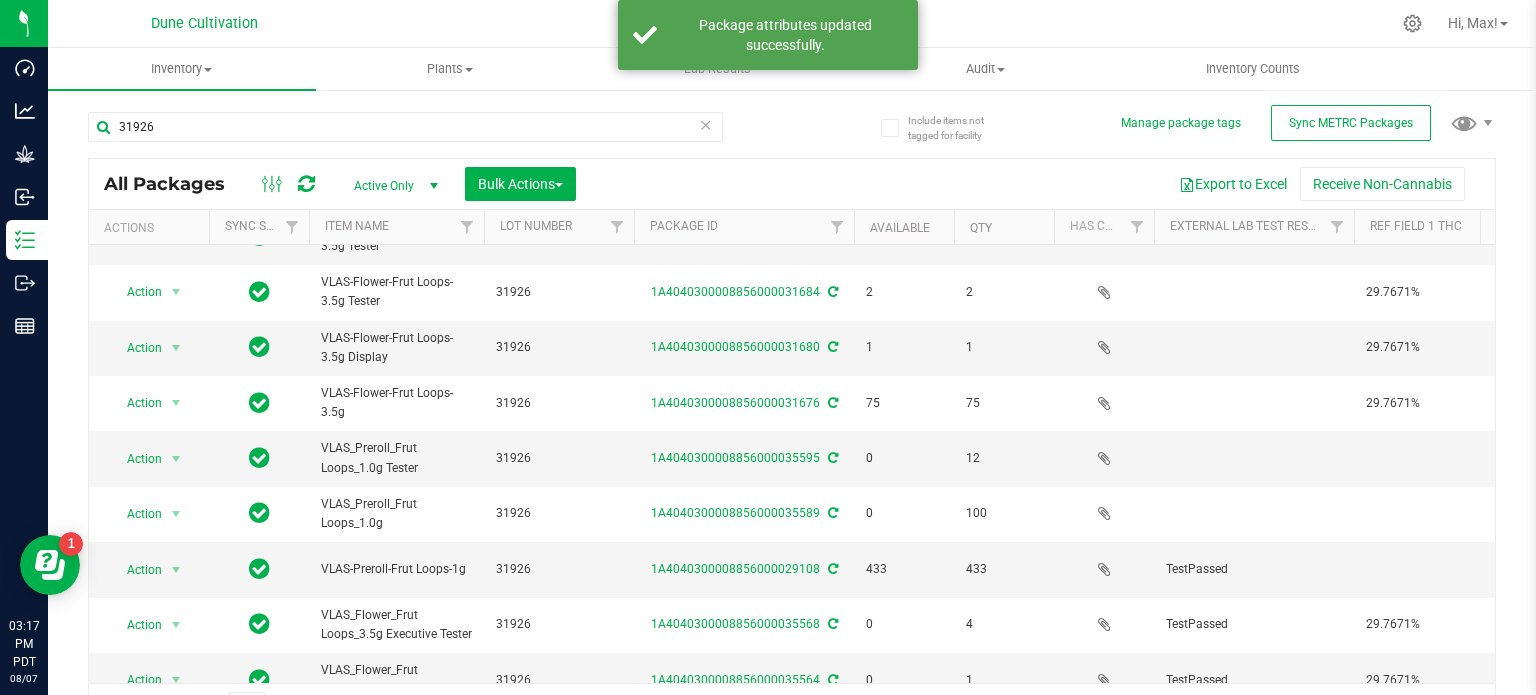 scroll, scrollTop: 0, scrollLeft: 0, axis: both 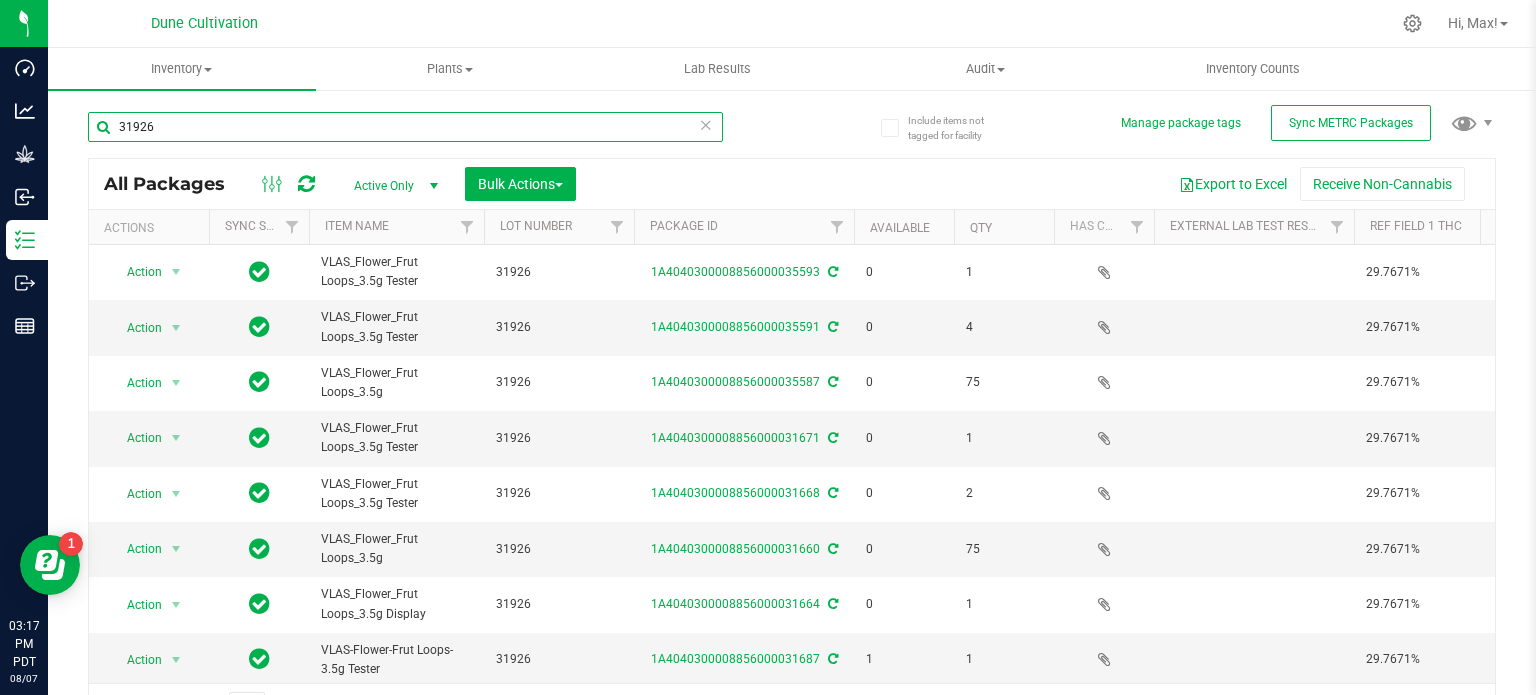 click on "31926" at bounding box center [405, 127] 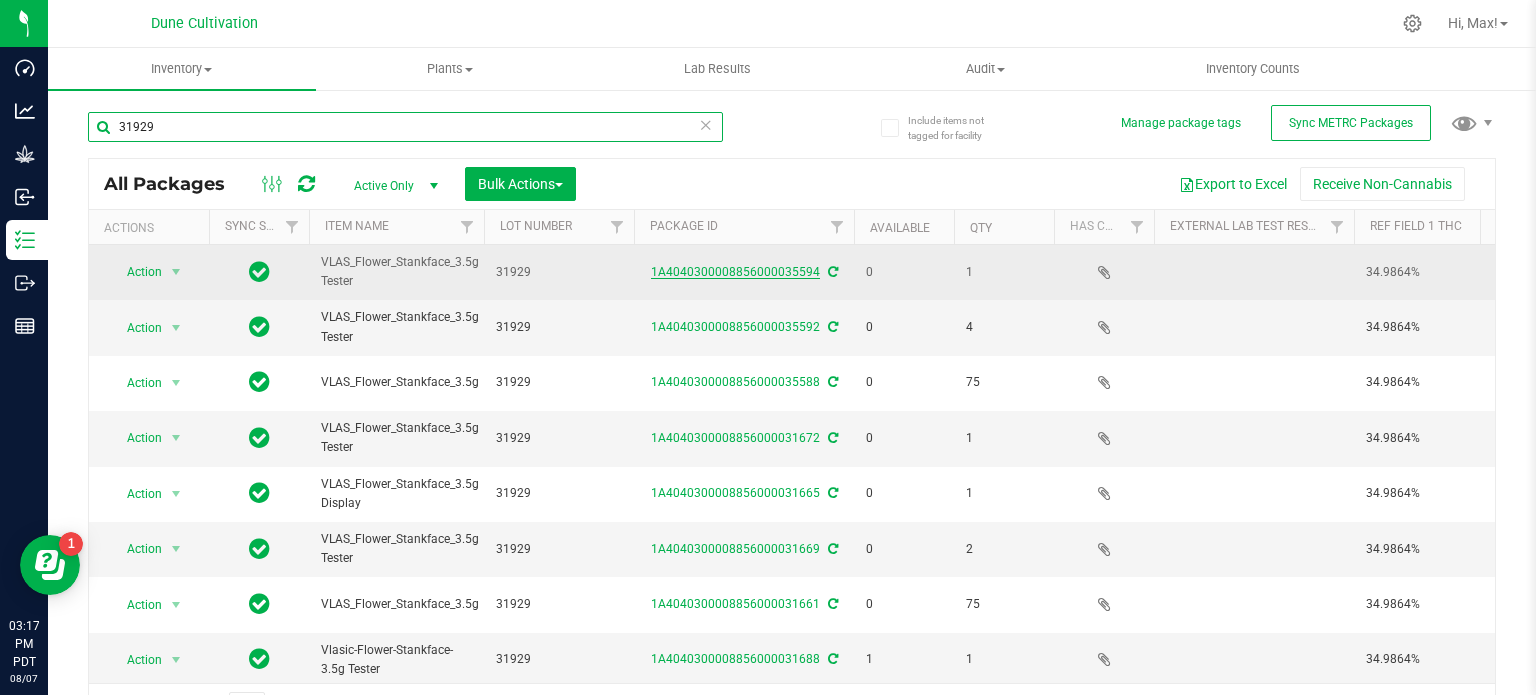 type on "31929" 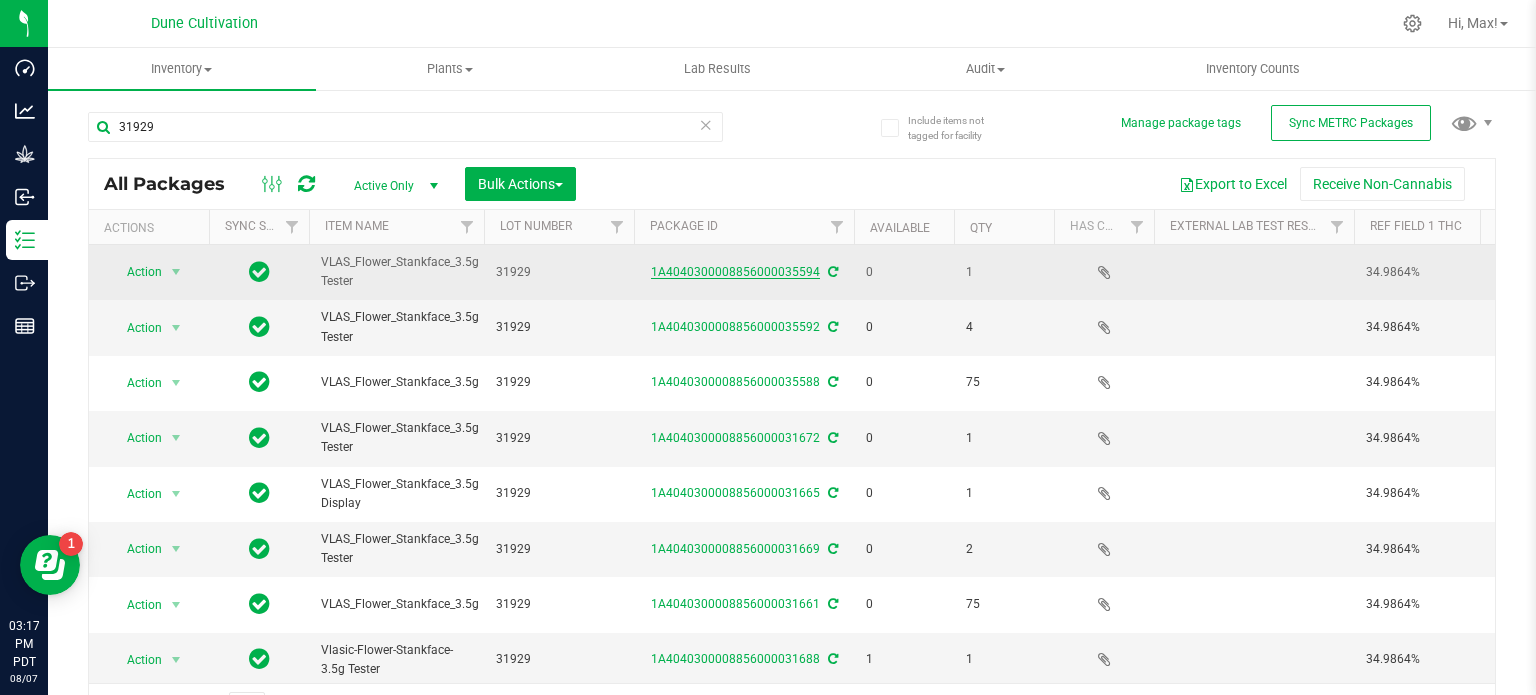 click on "1A4040300008856000035594" at bounding box center (735, 272) 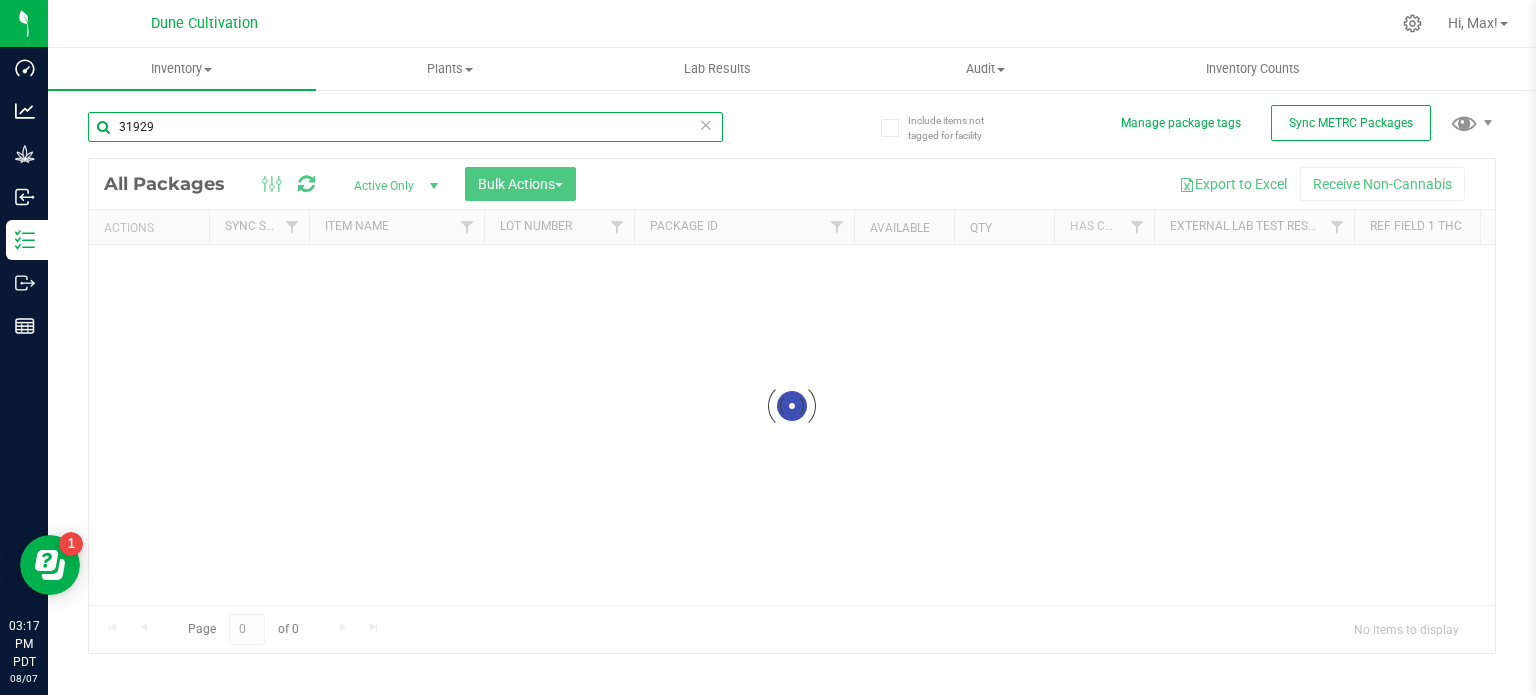 click on "31929" at bounding box center (405, 127) 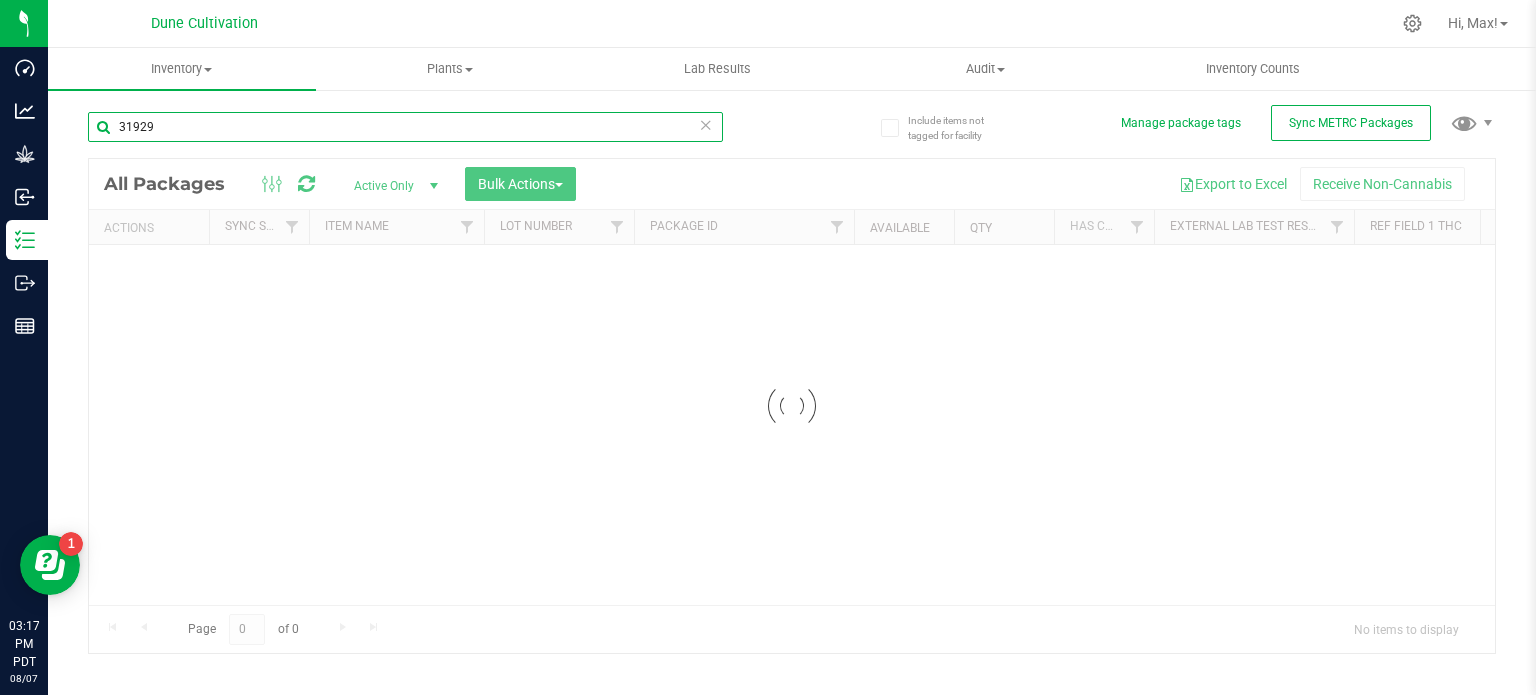 click on "31929" at bounding box center [405, 127] 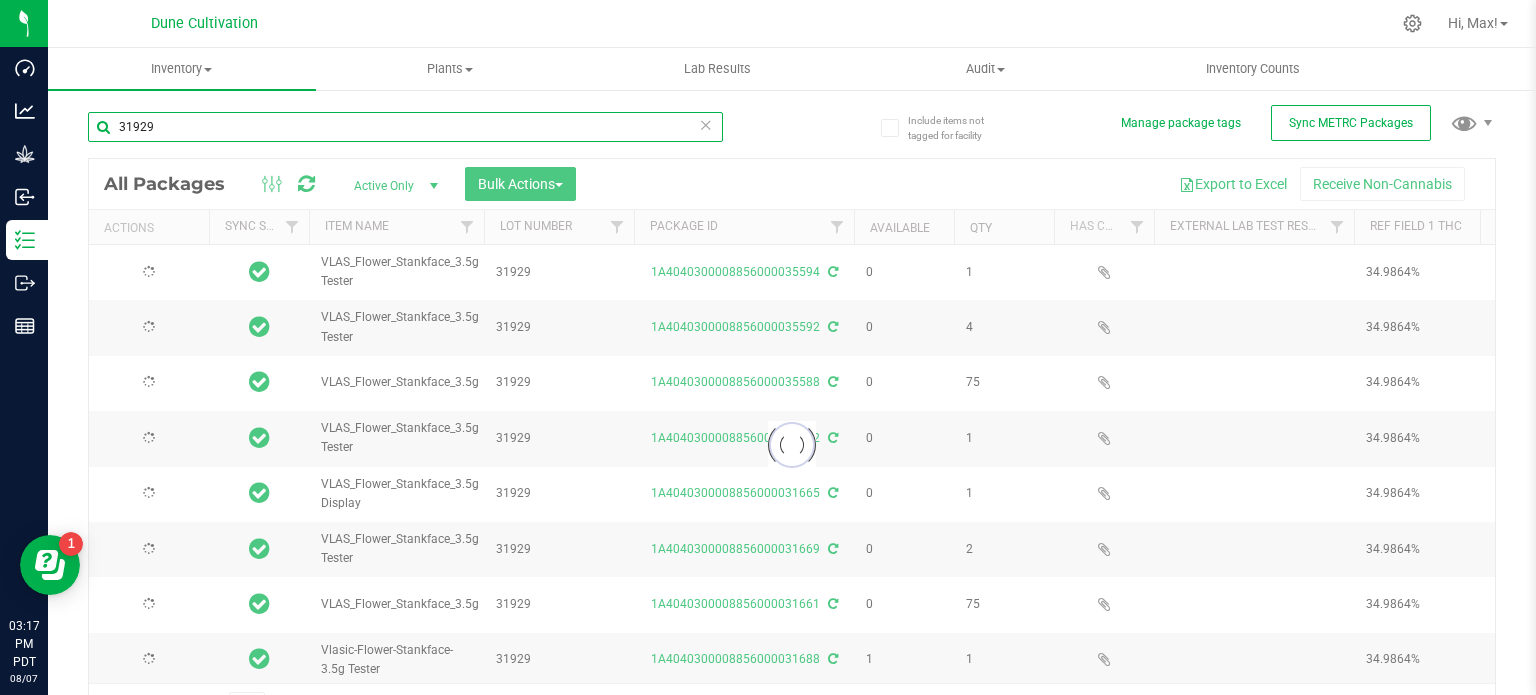 click on "31929" at bounding box center [405, 127] 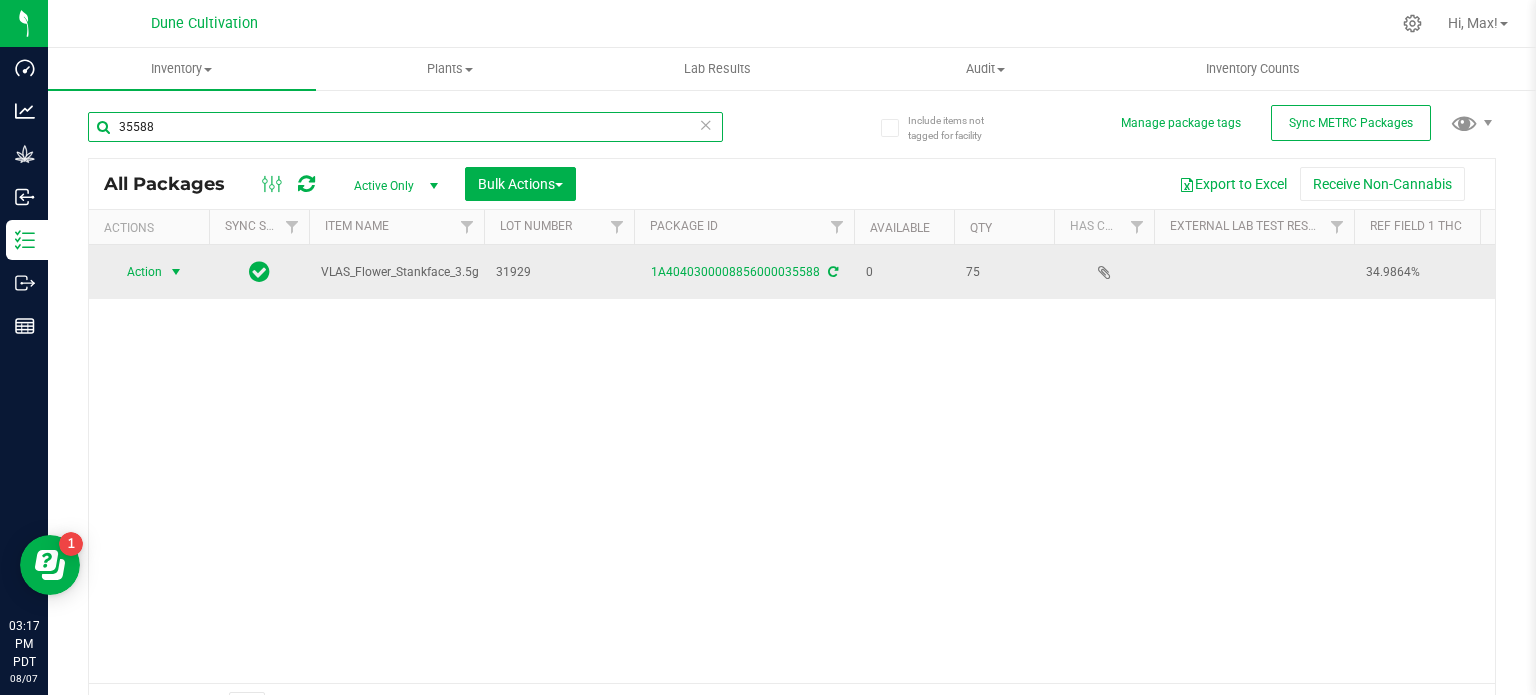 type on "35588" 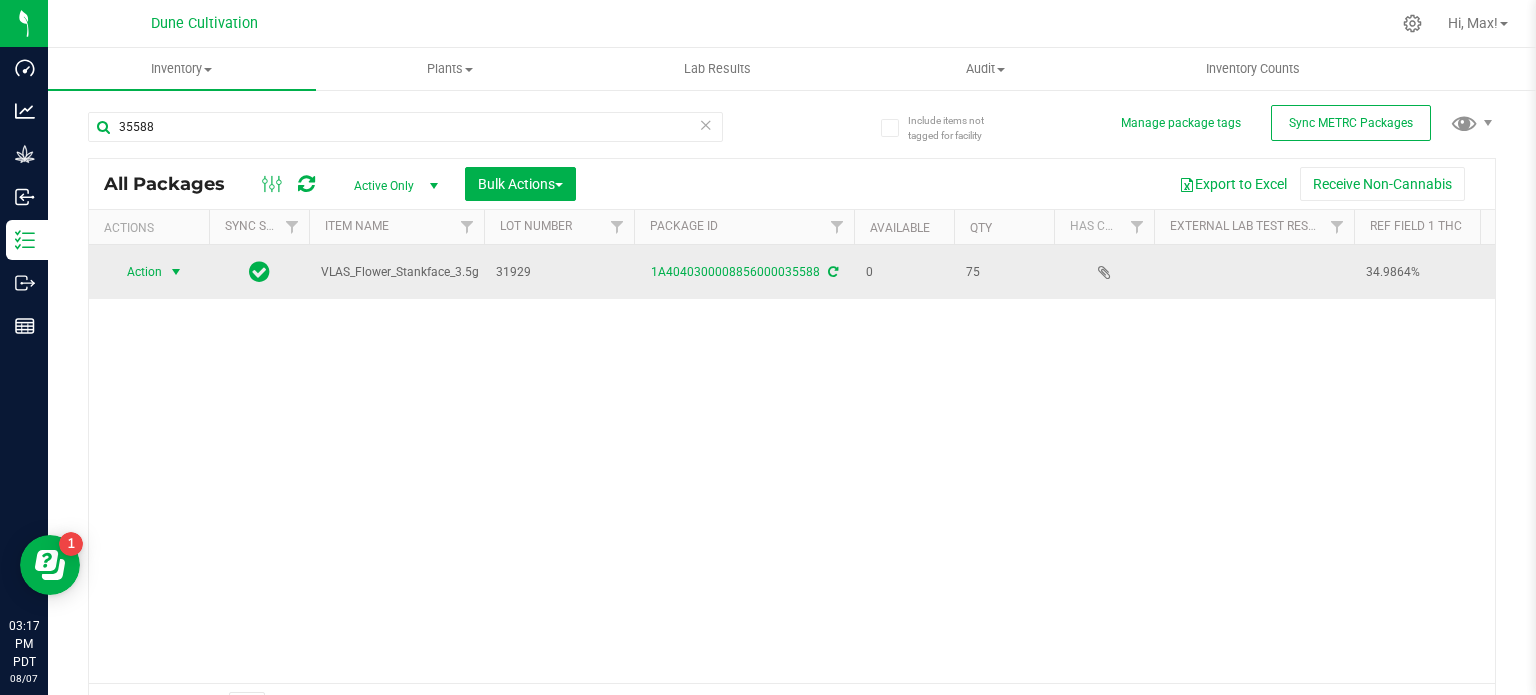 click on "Action" at bounding box center [136, 272] 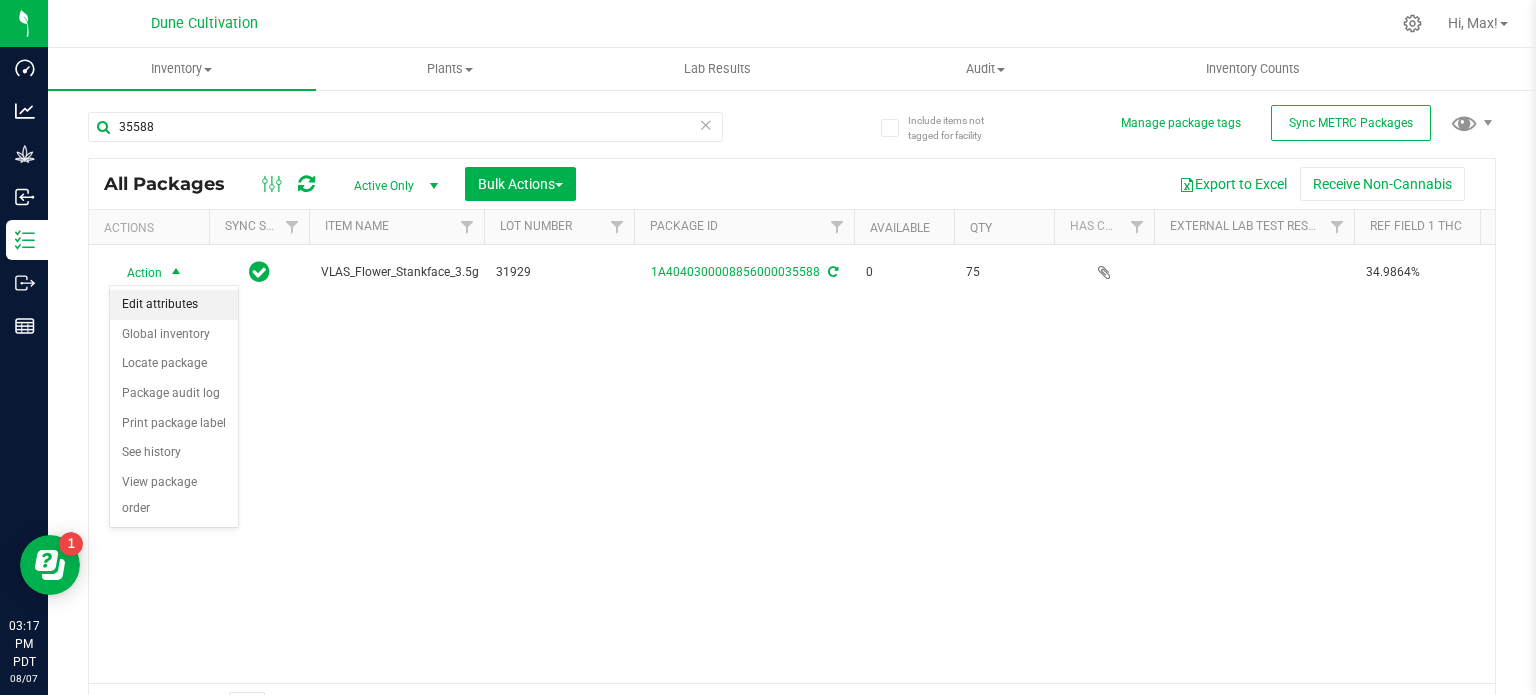 click on "Edit attributes" at bounding box center [174, 305] 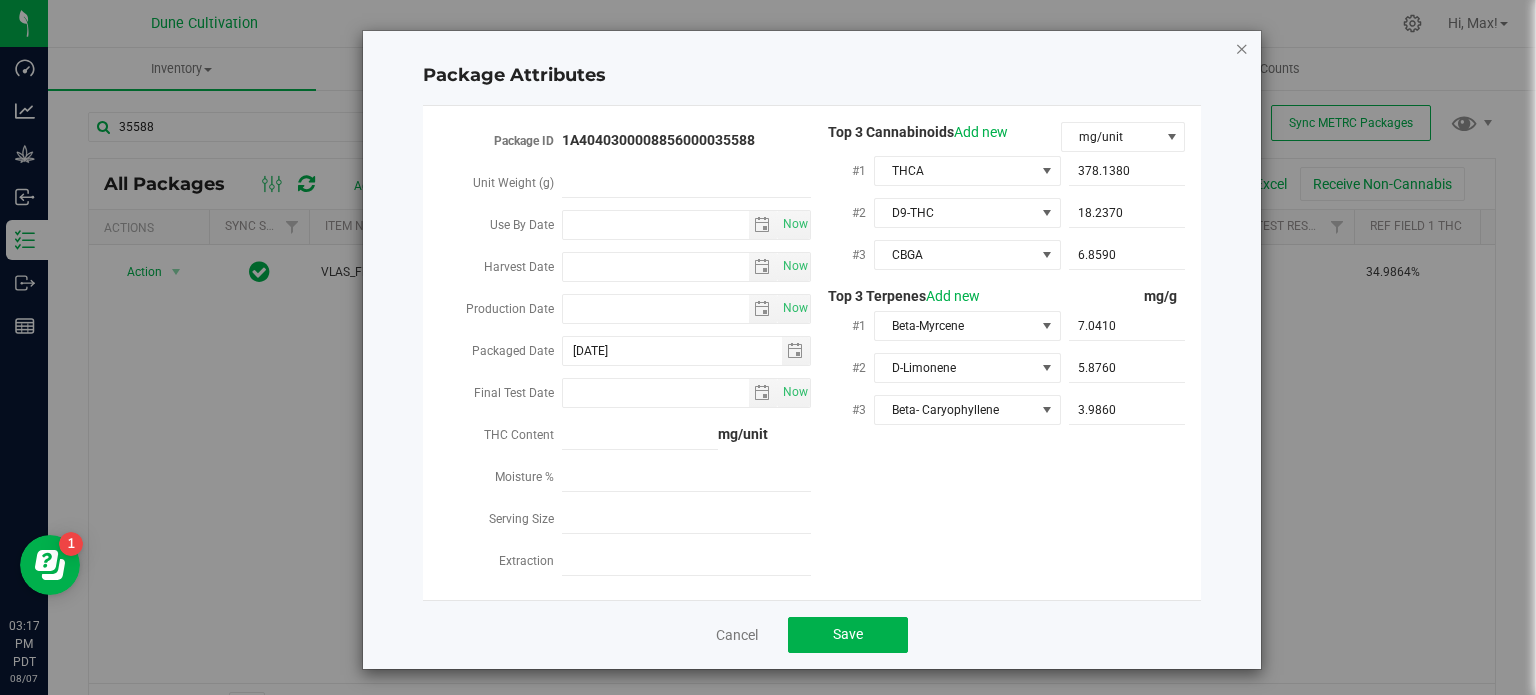 click at bounding box center (1242, 48) 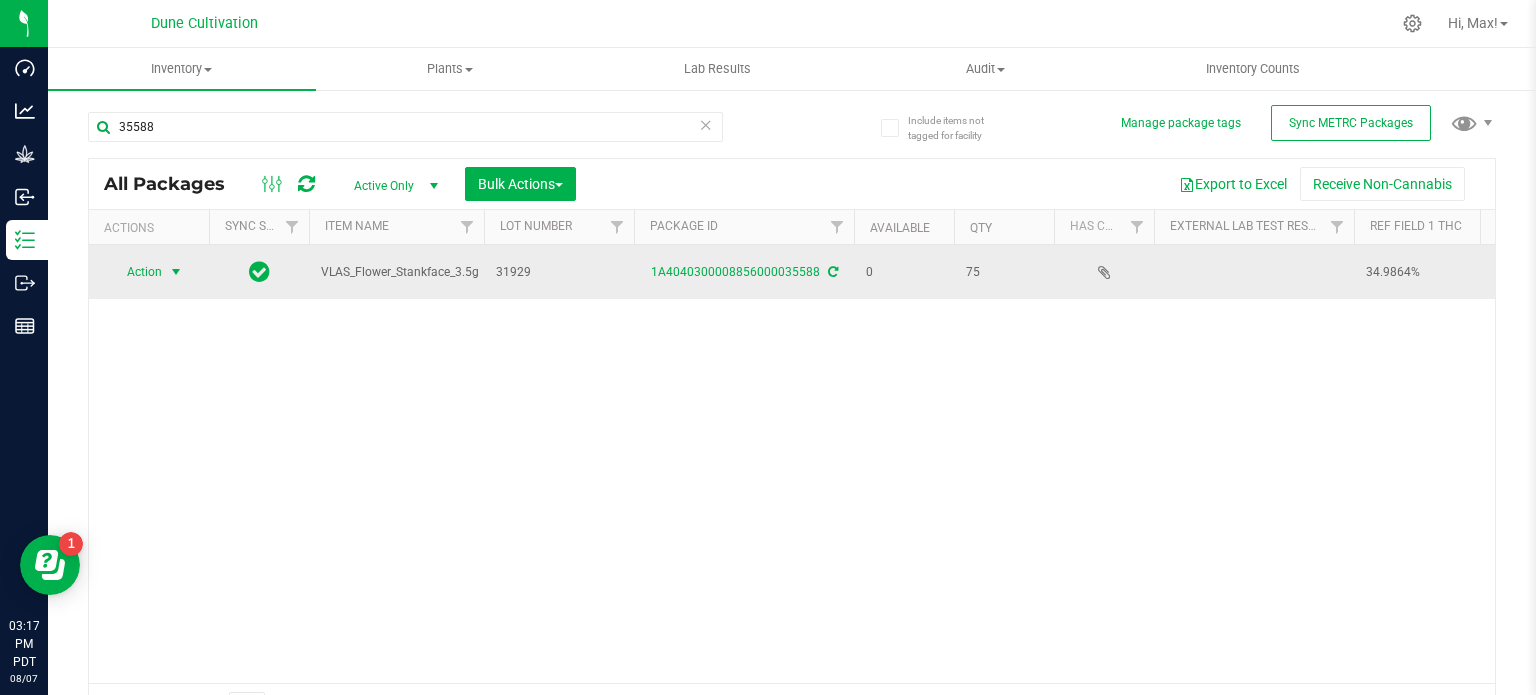 click on "1A4040300008856000035588" at bounding box center (744, 272) 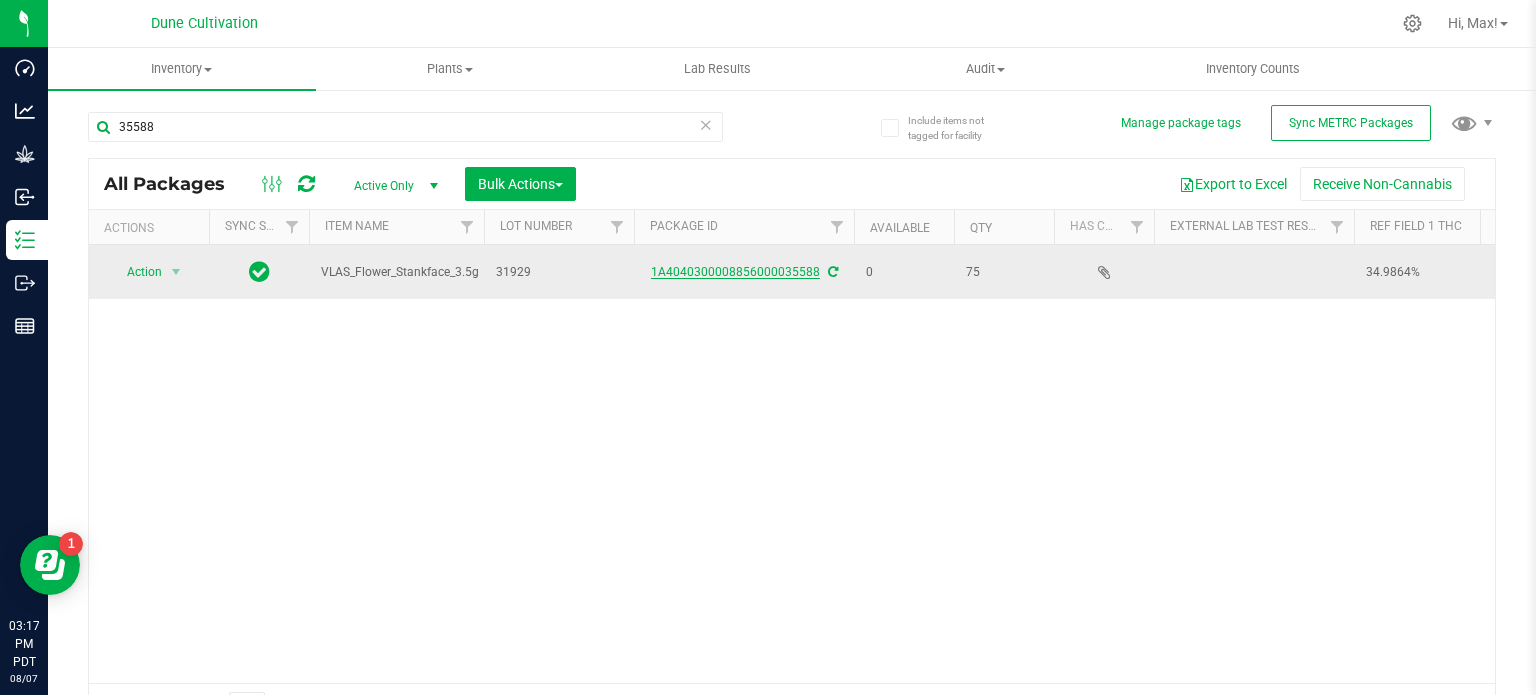 click on "1A4040300008856000035588" at bounding box center (735, 272) 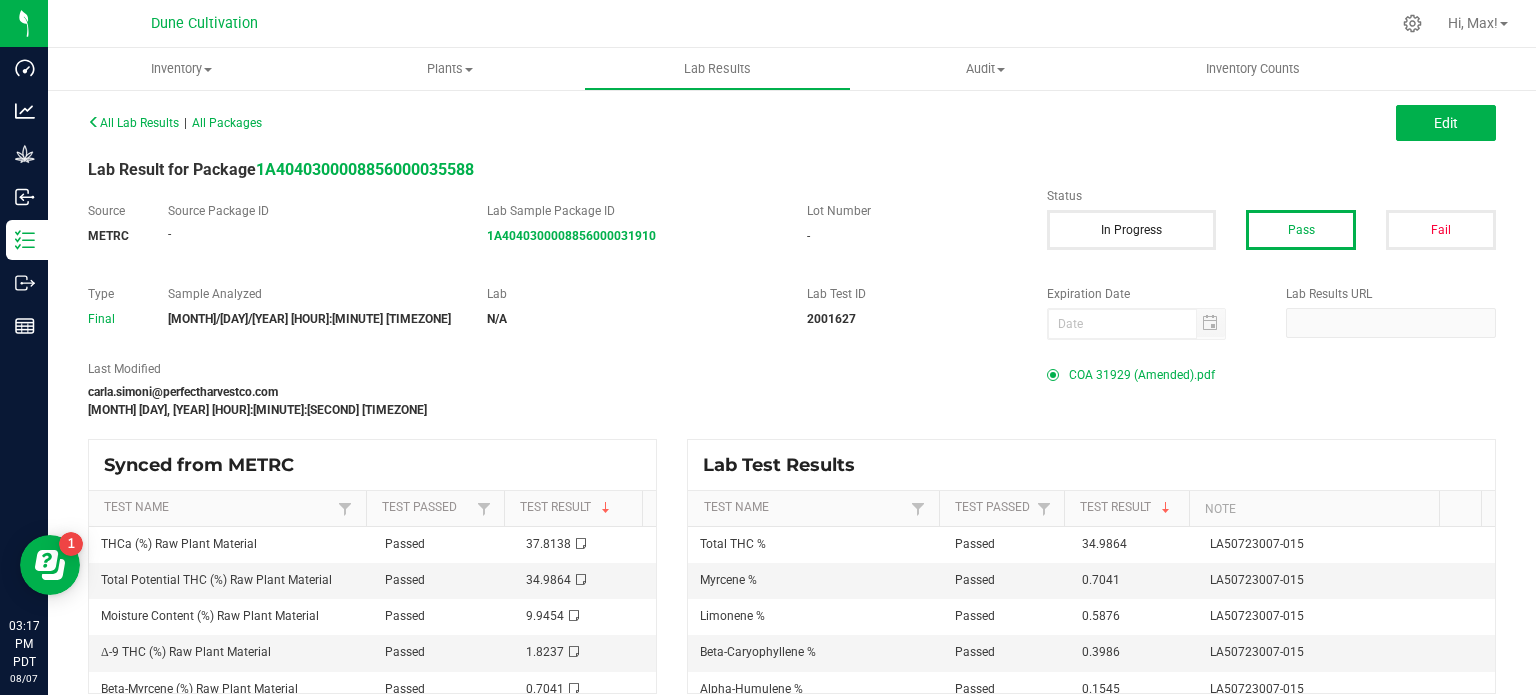 click on "COA 31929 (Amended).pdf" at bounding box center [1142, 375] 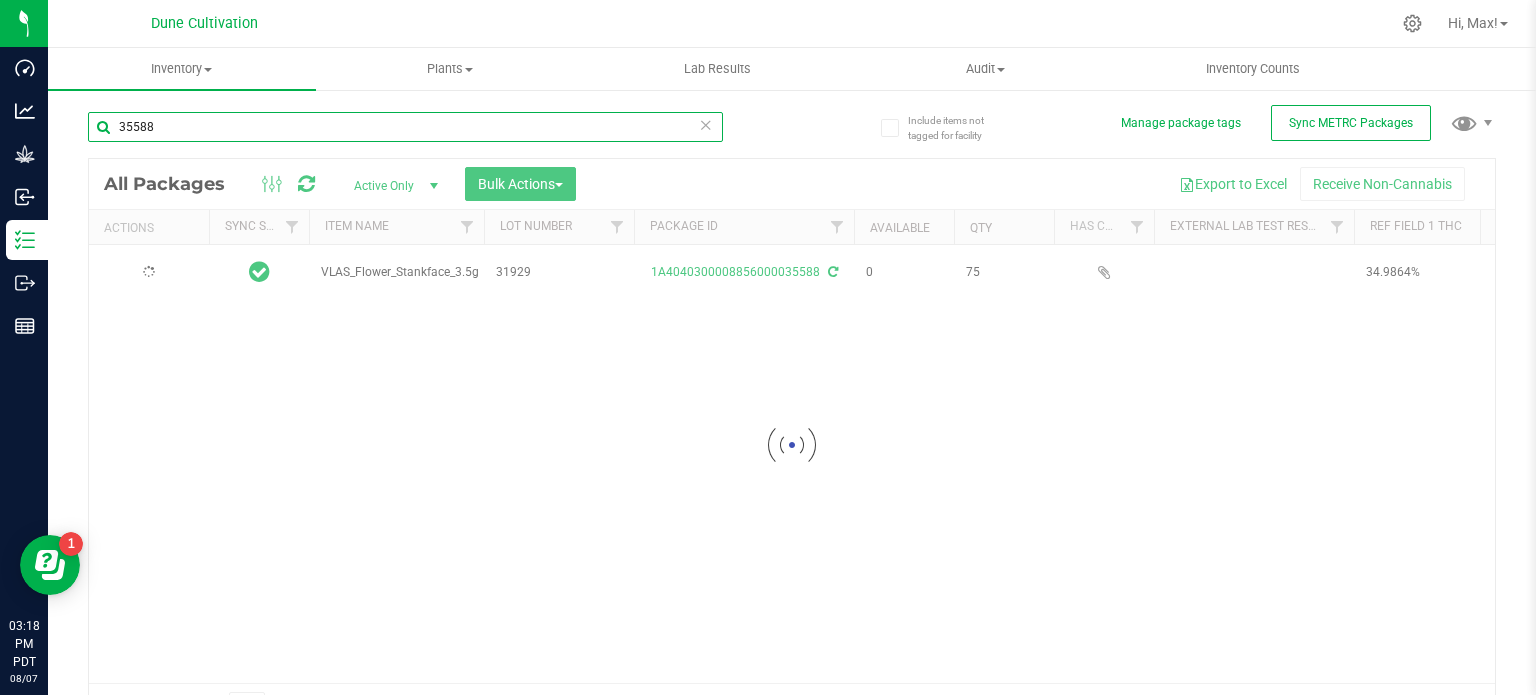 click on "35588" at bounding box center [405, 127] 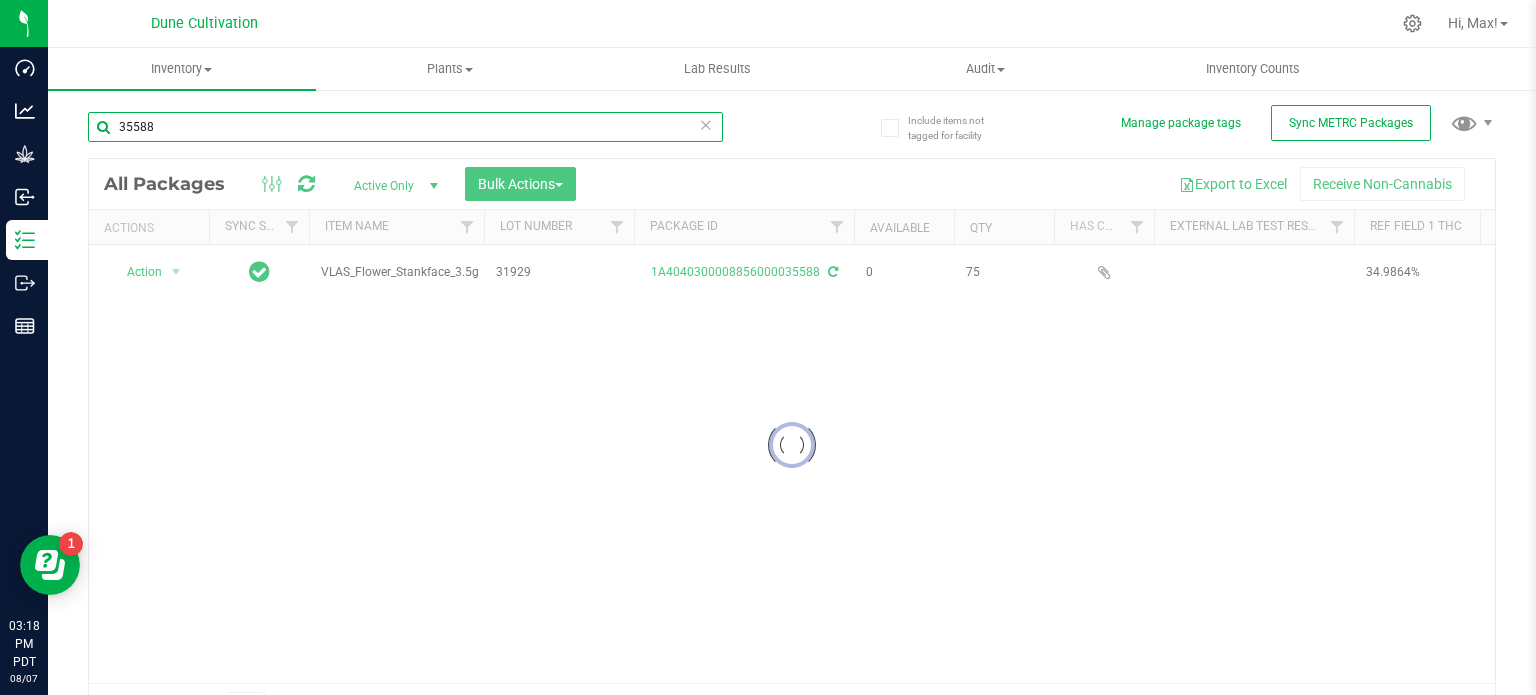 click on "35588" at bounding box center [405, 127] 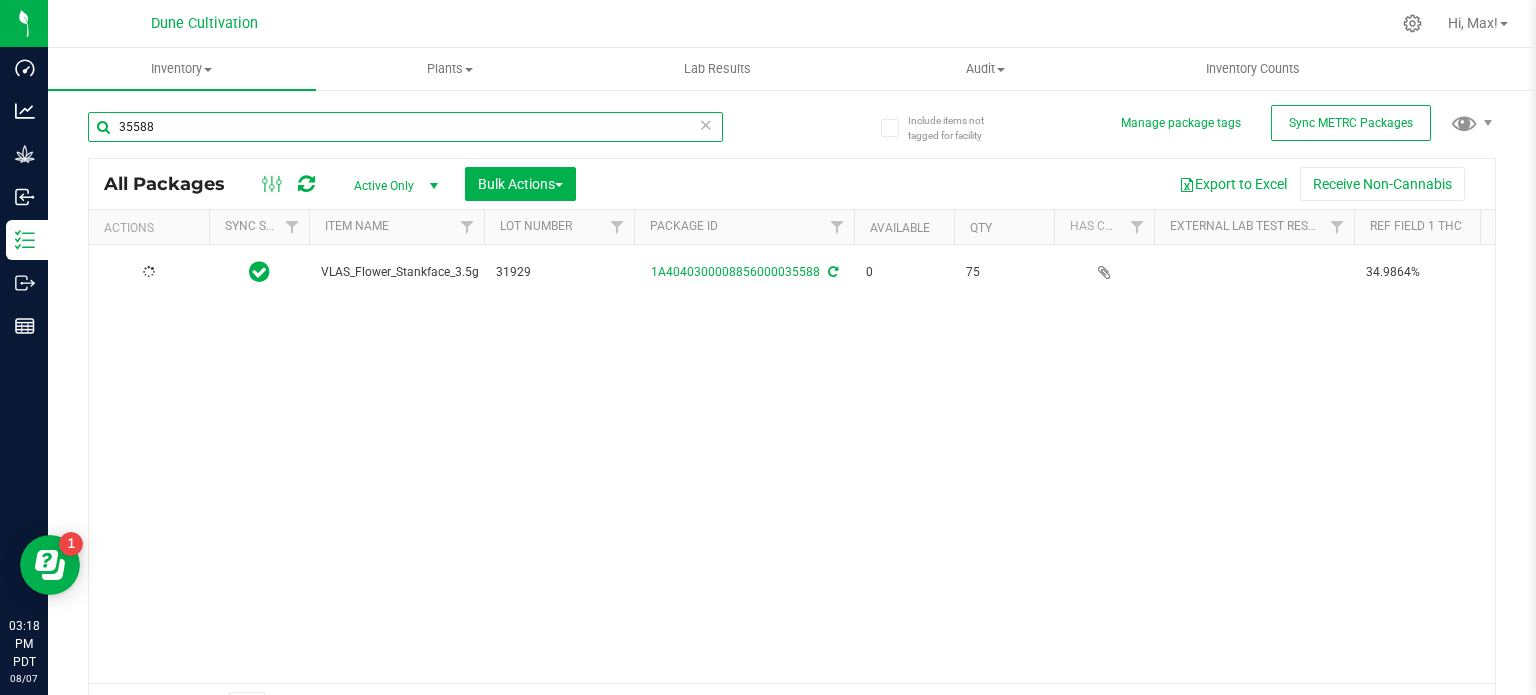 click on "35588" at bounding box center (405, 127) 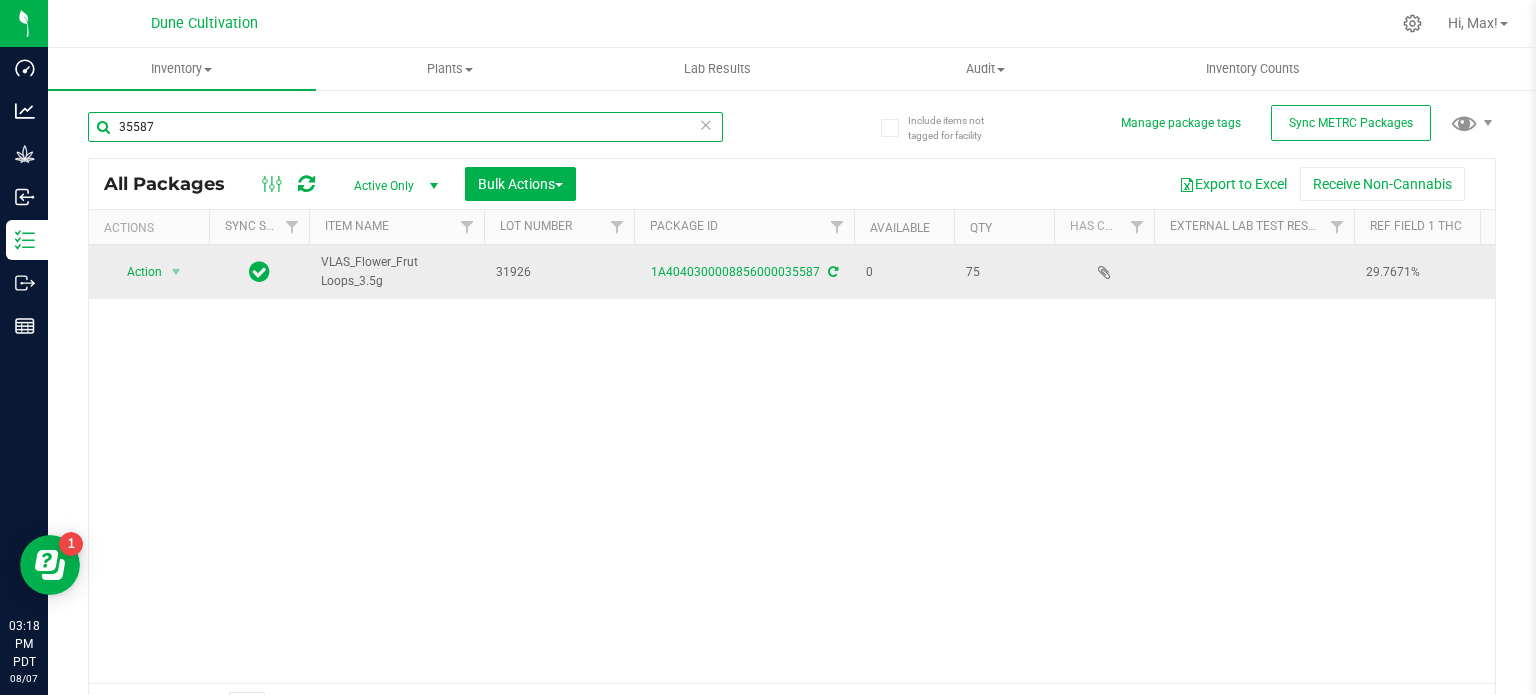 type on "35587" 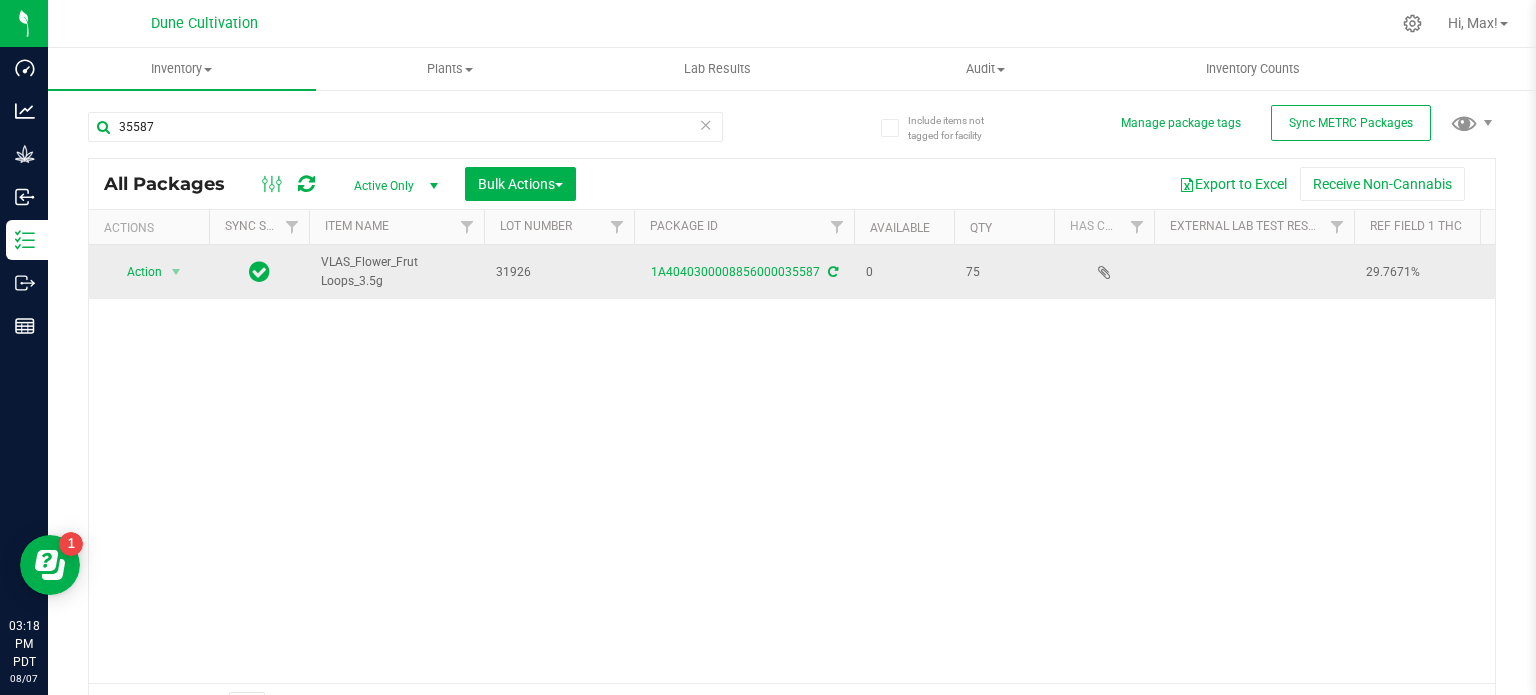 click on "Action Action Edit attributes Global inventory Locate package Package audit log Print package label See history View package order" at bounding box center (149, 272) 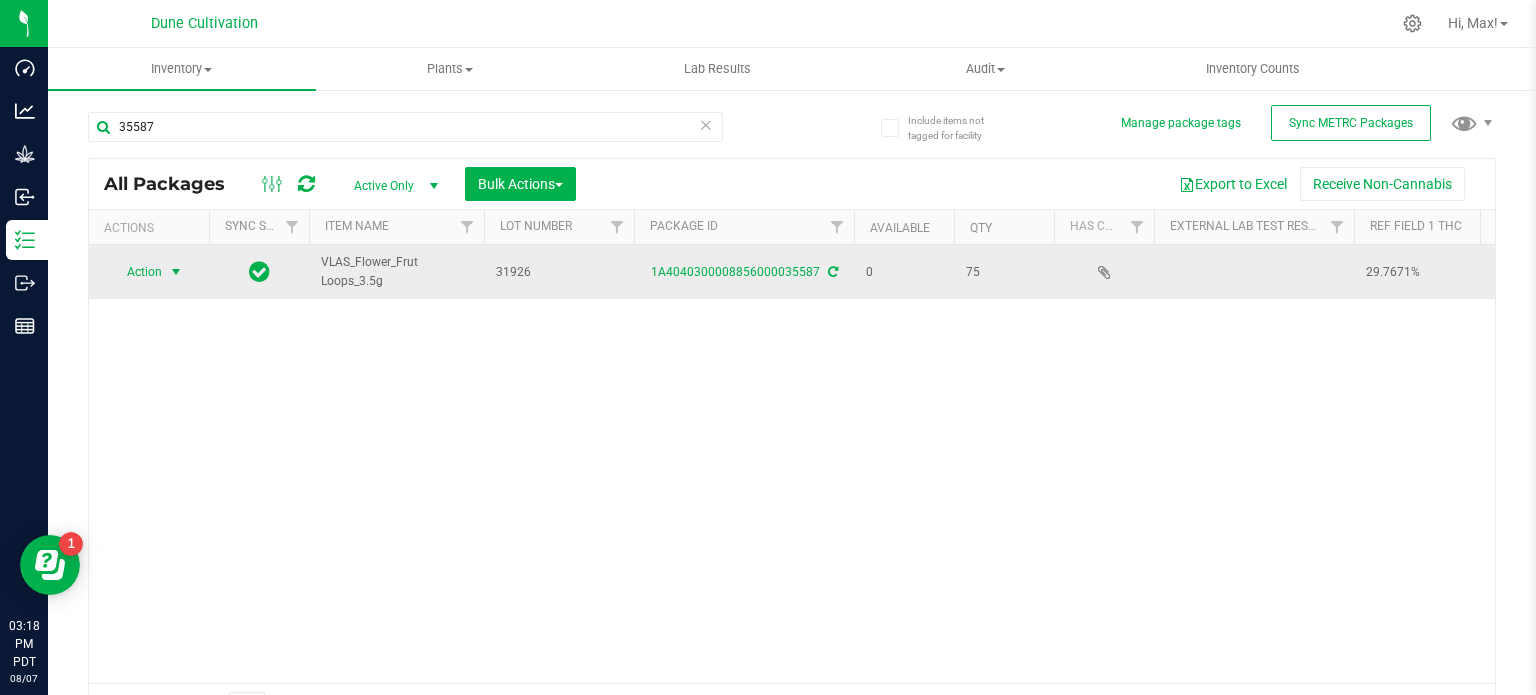 click on "Action" at bounding box center (136, 272) 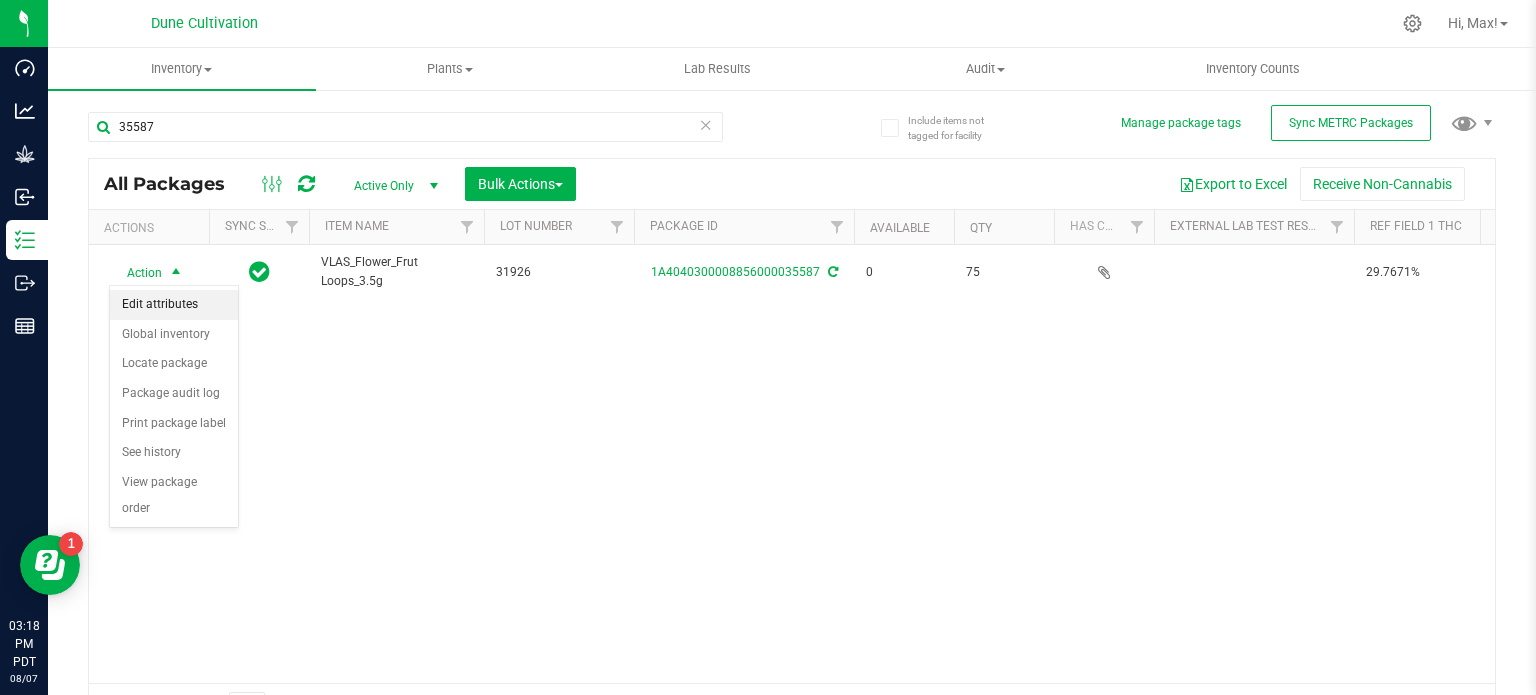 click on "Edit attributes" at bounding box center [174, 305] 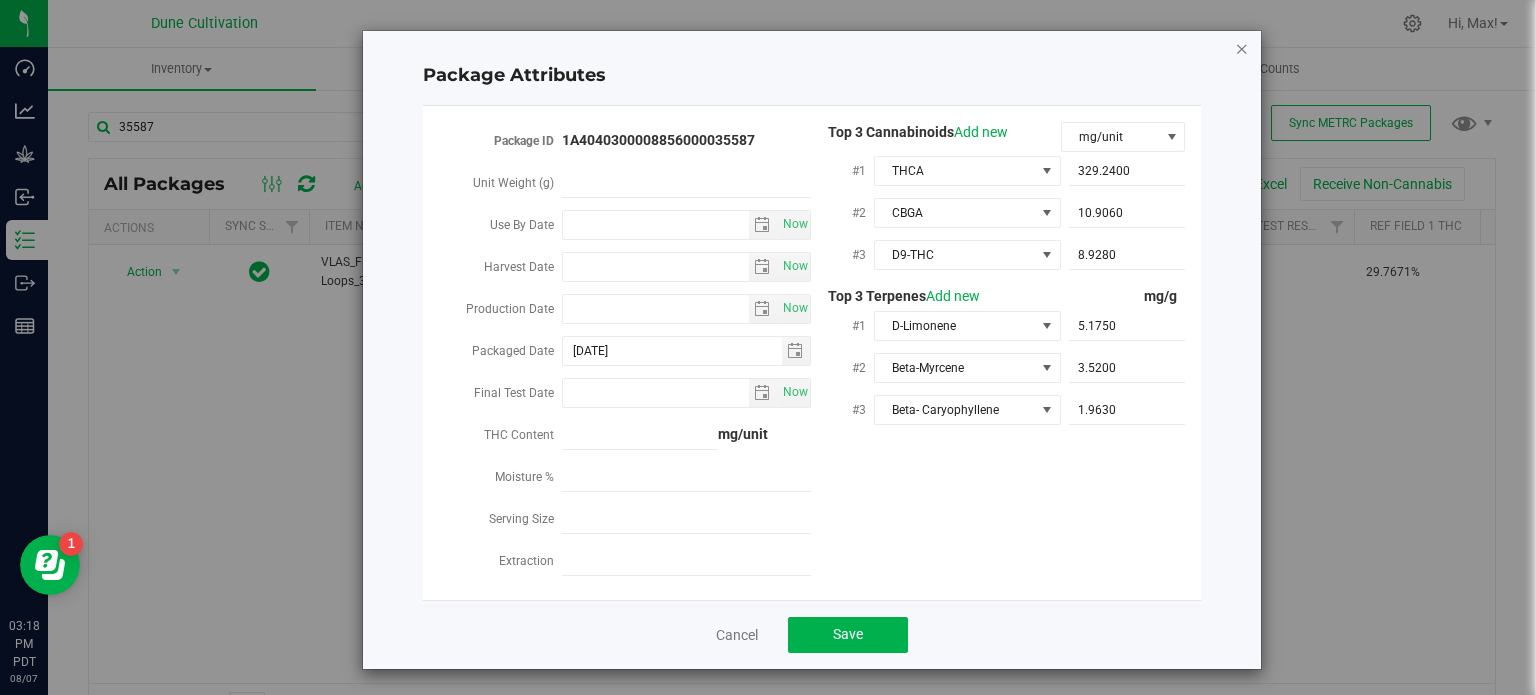 click at bounding box center (1242, 48) 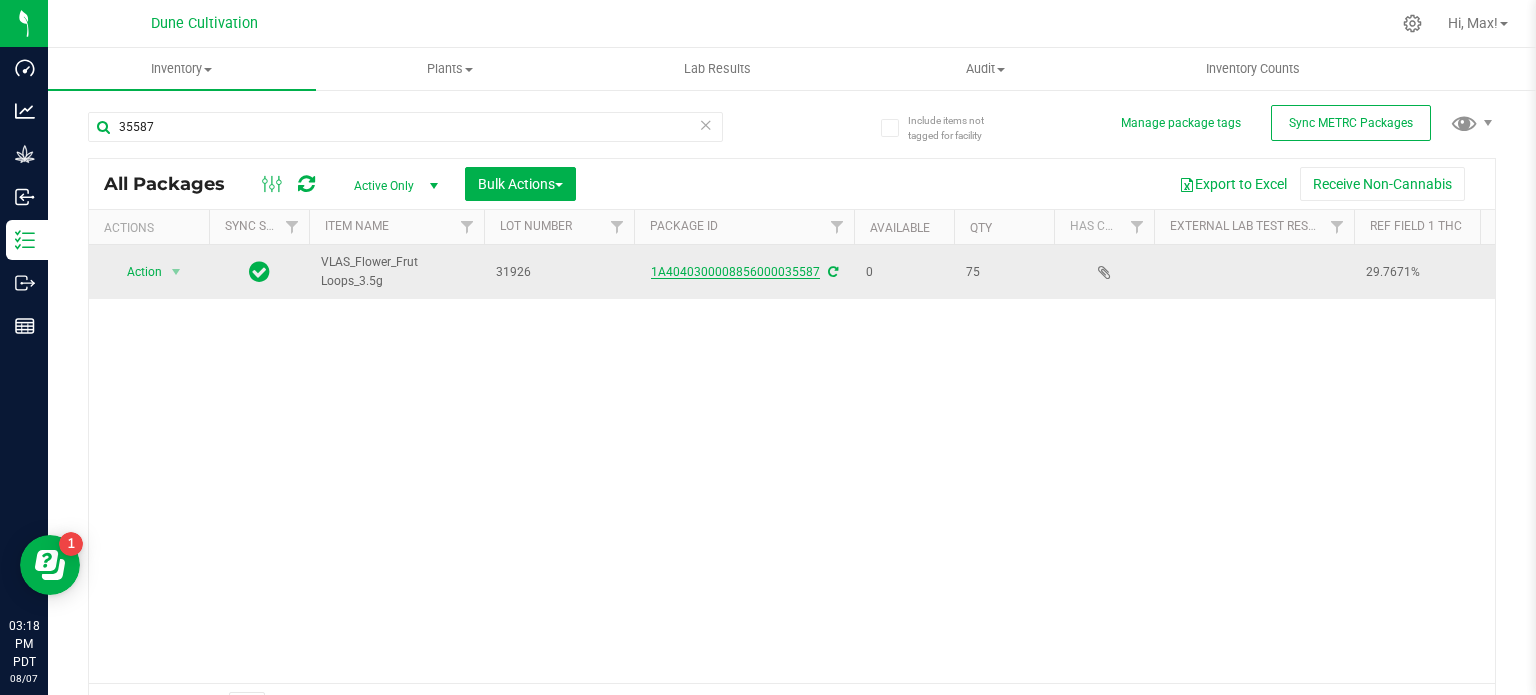 click on "1A4040300008856000035587" at bounding box center [735, 272] 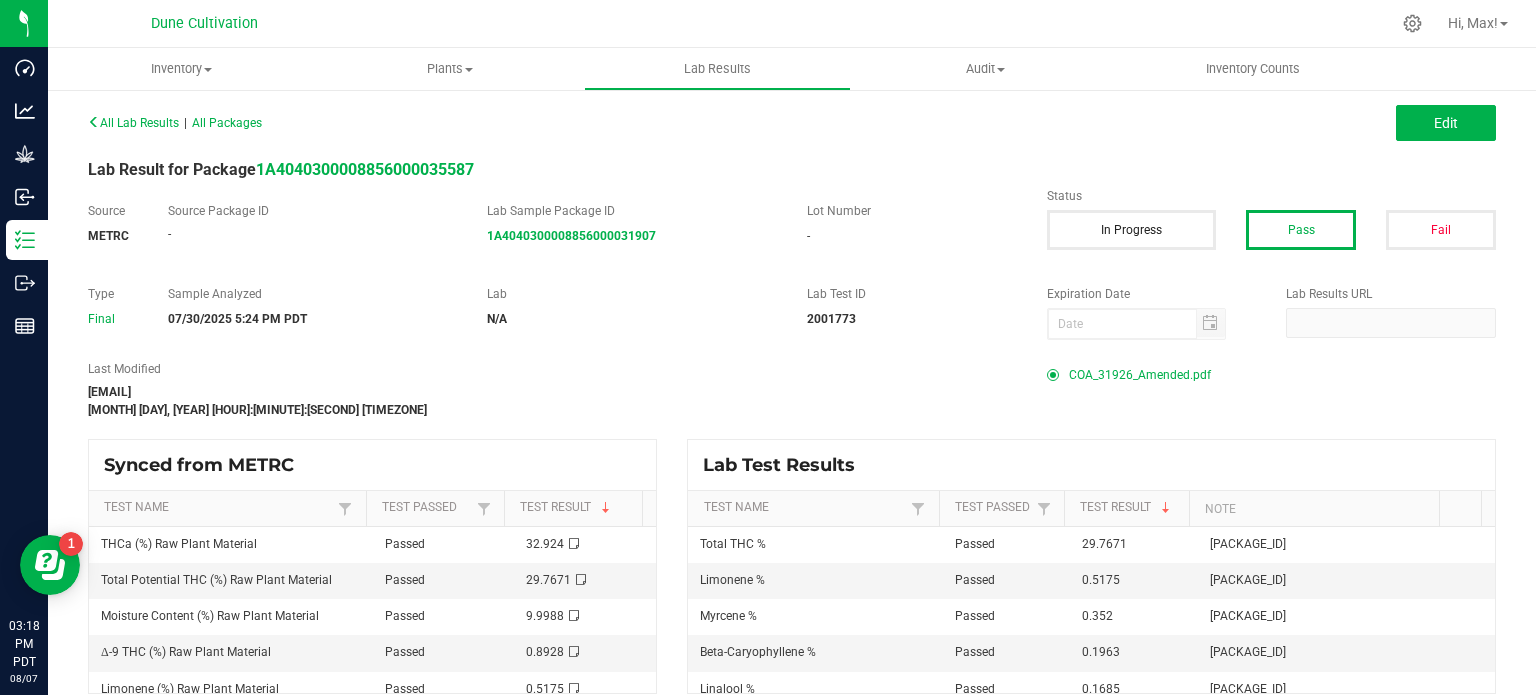 click on "COA_31926_Amended.pdf" at bounding box center [1140, 375] 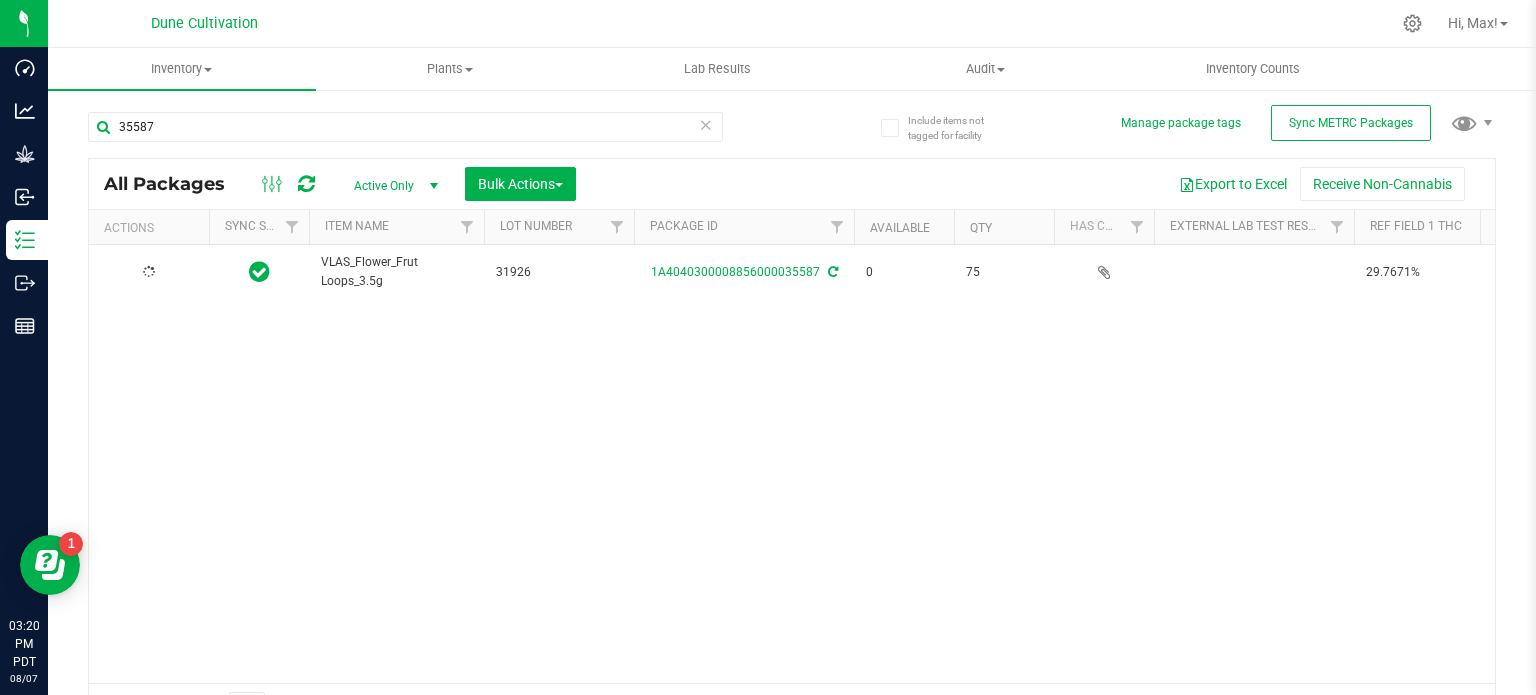 click on "35587" at bounding box center [440, 126] 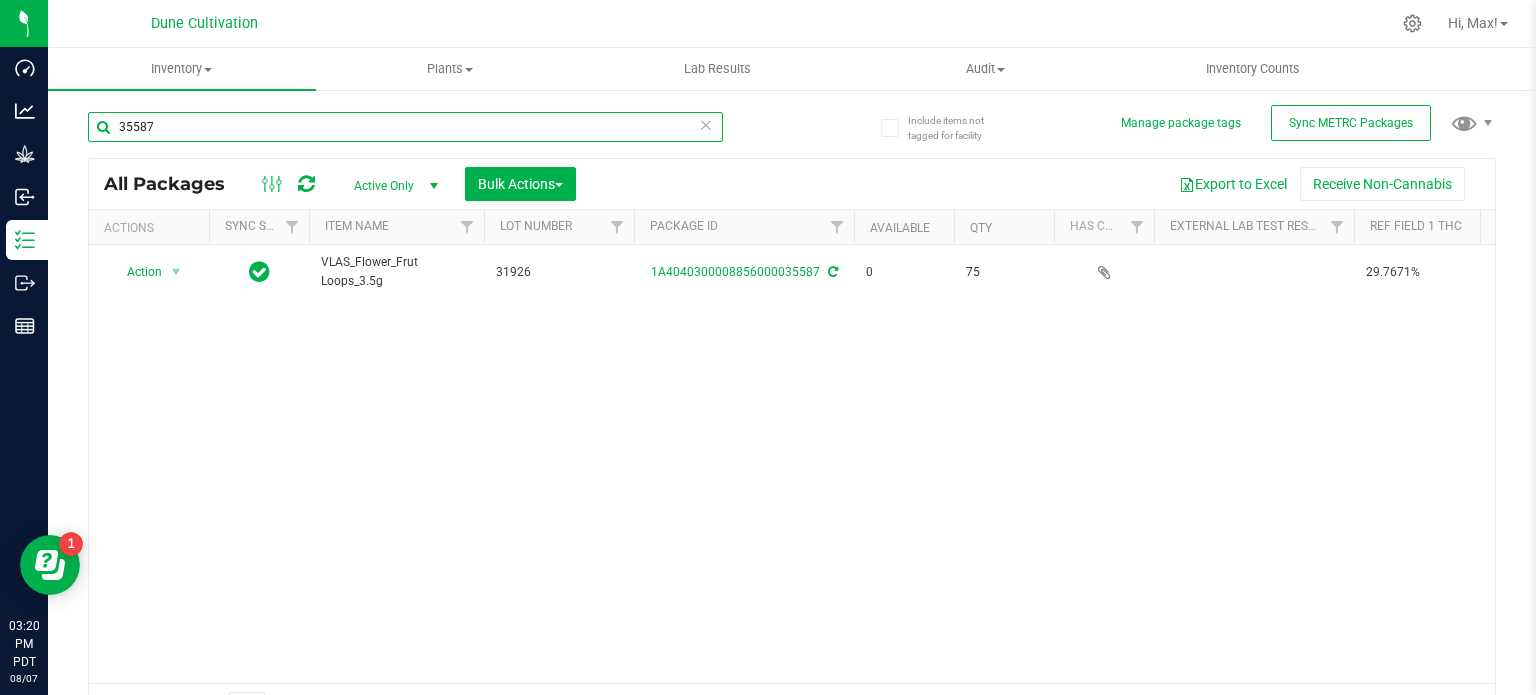 click on "35587" at bounding box center (405, 127) 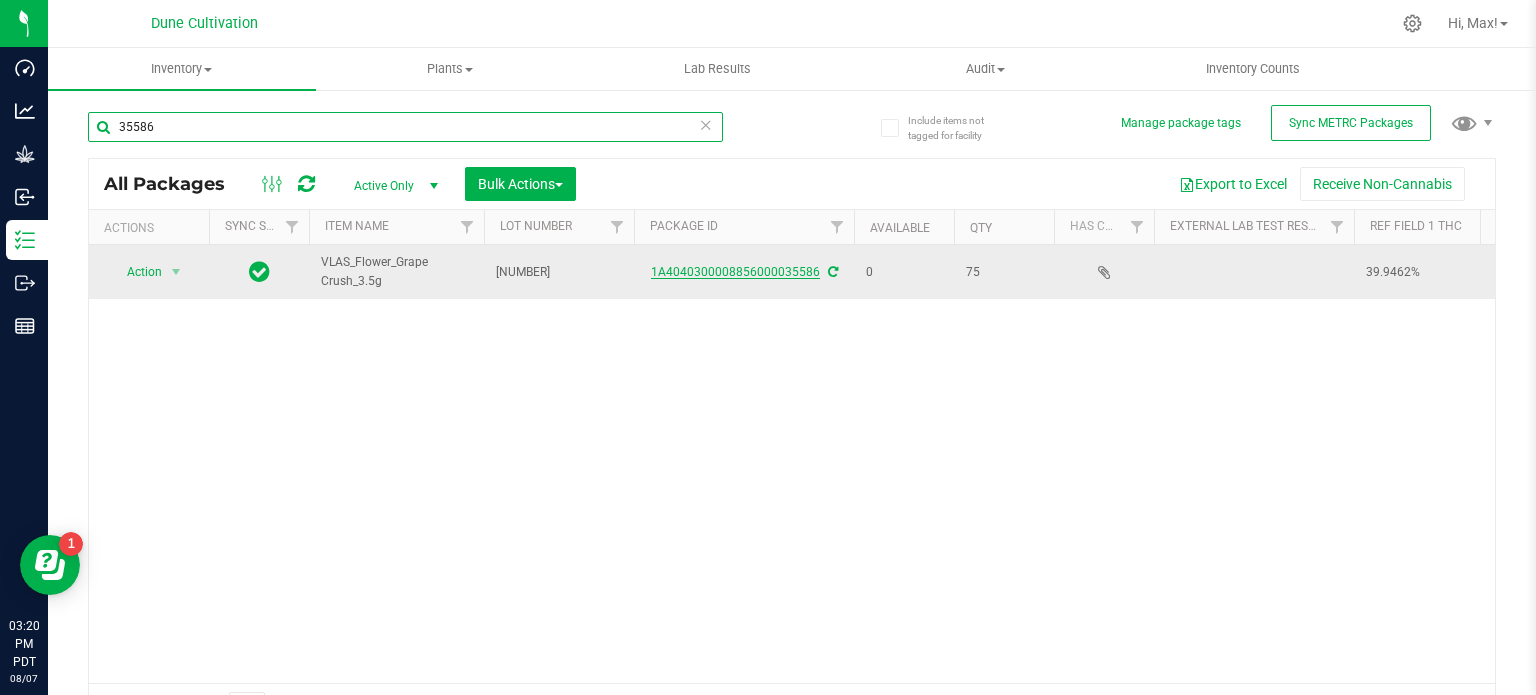 type on "35586" 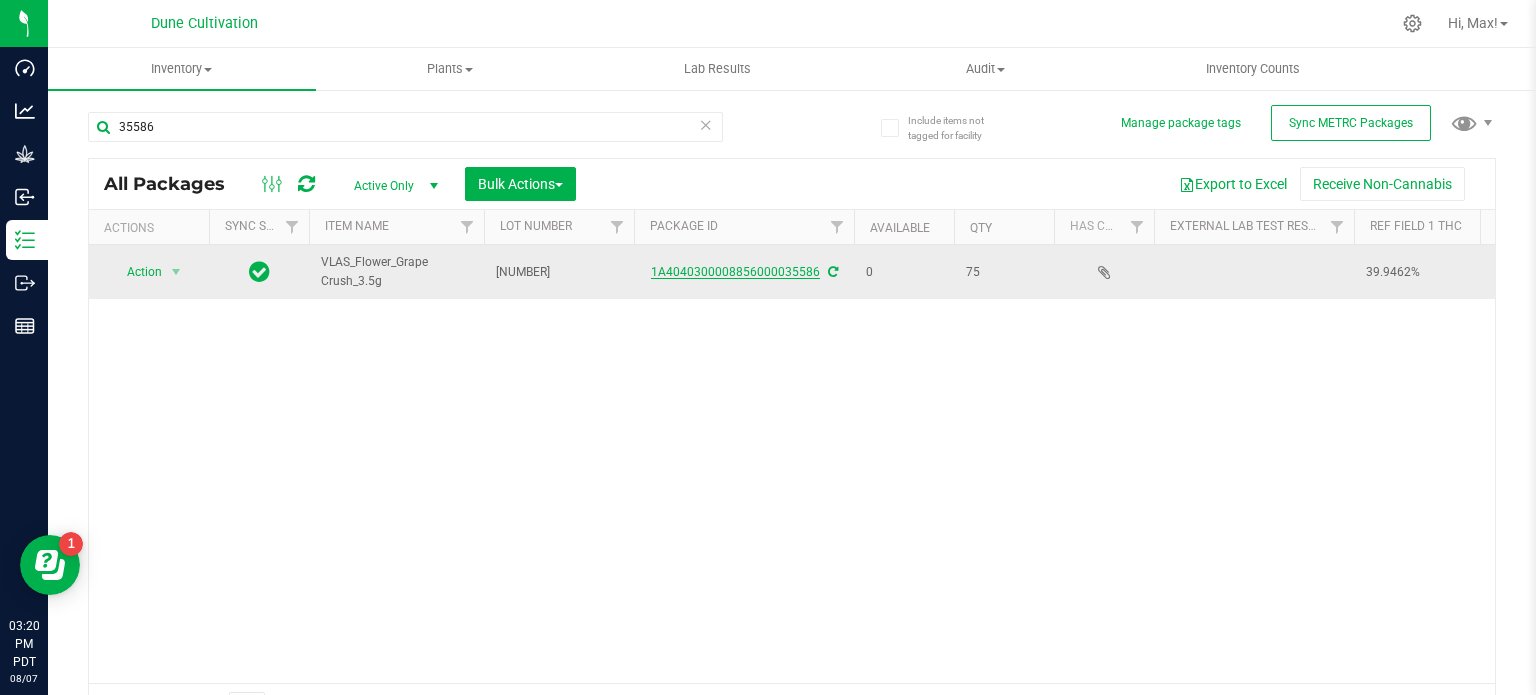 click on "1A4040300008856000035586" at bounding box center (735, 272) 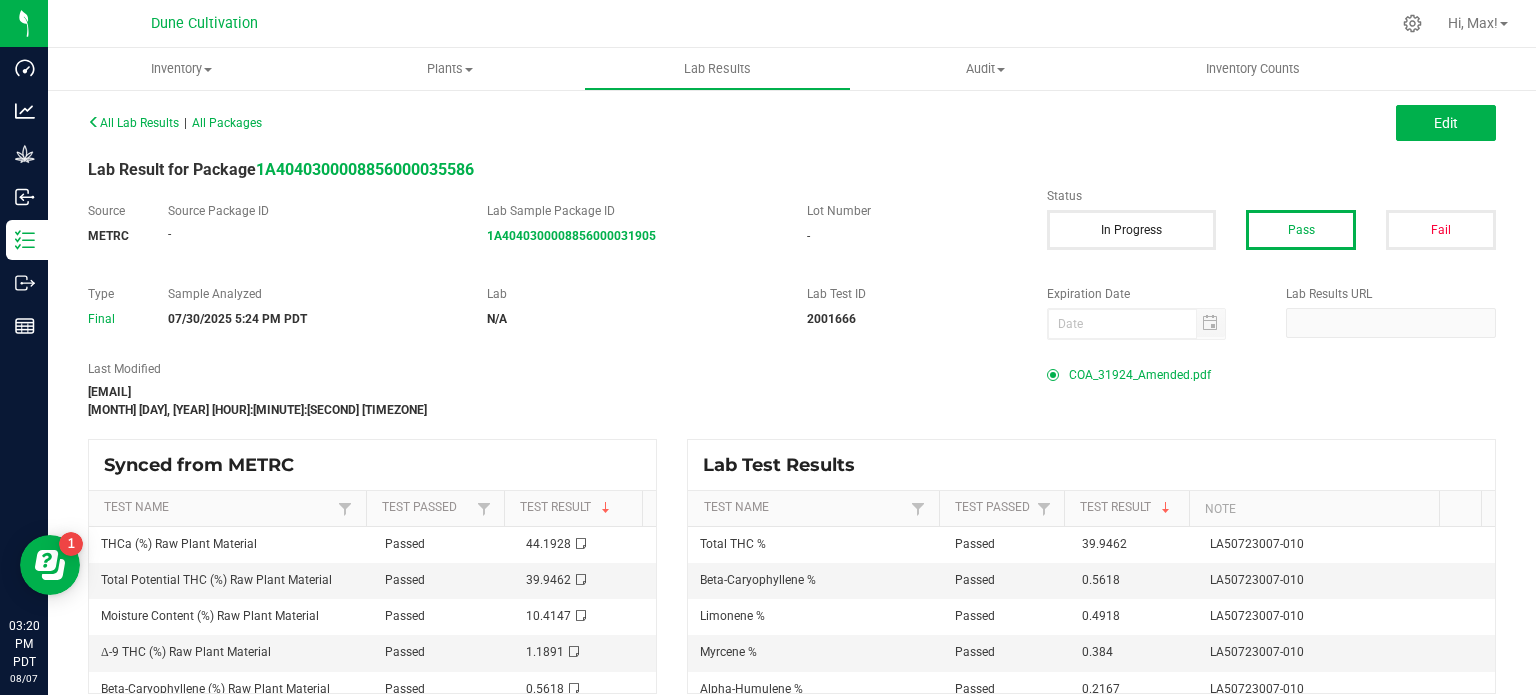 click on "COA_31924_Amended.pdf" at bounding box center (1140, 375) 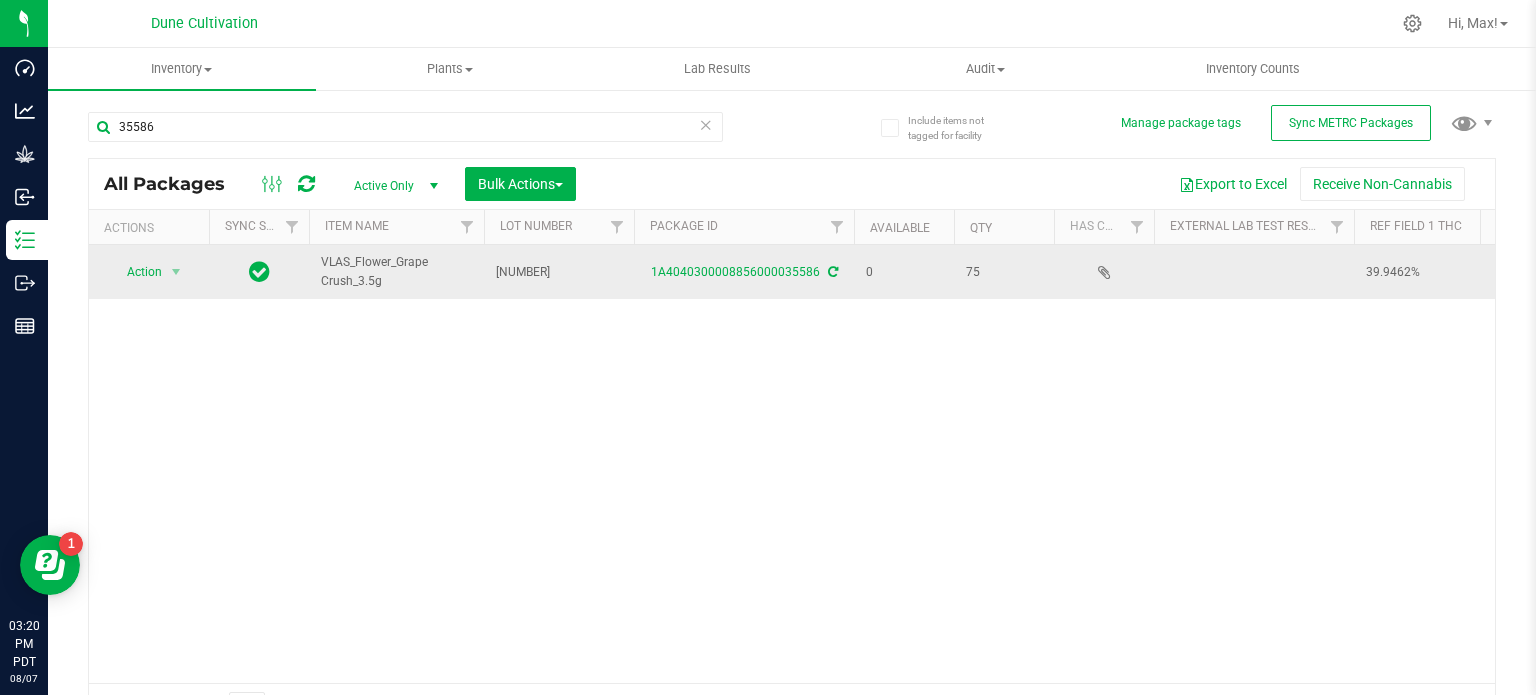click on "Action Action Edit attributes Global inventory Locate package Package audit log Print package label See history View package order" at bounding box center (149, 272) 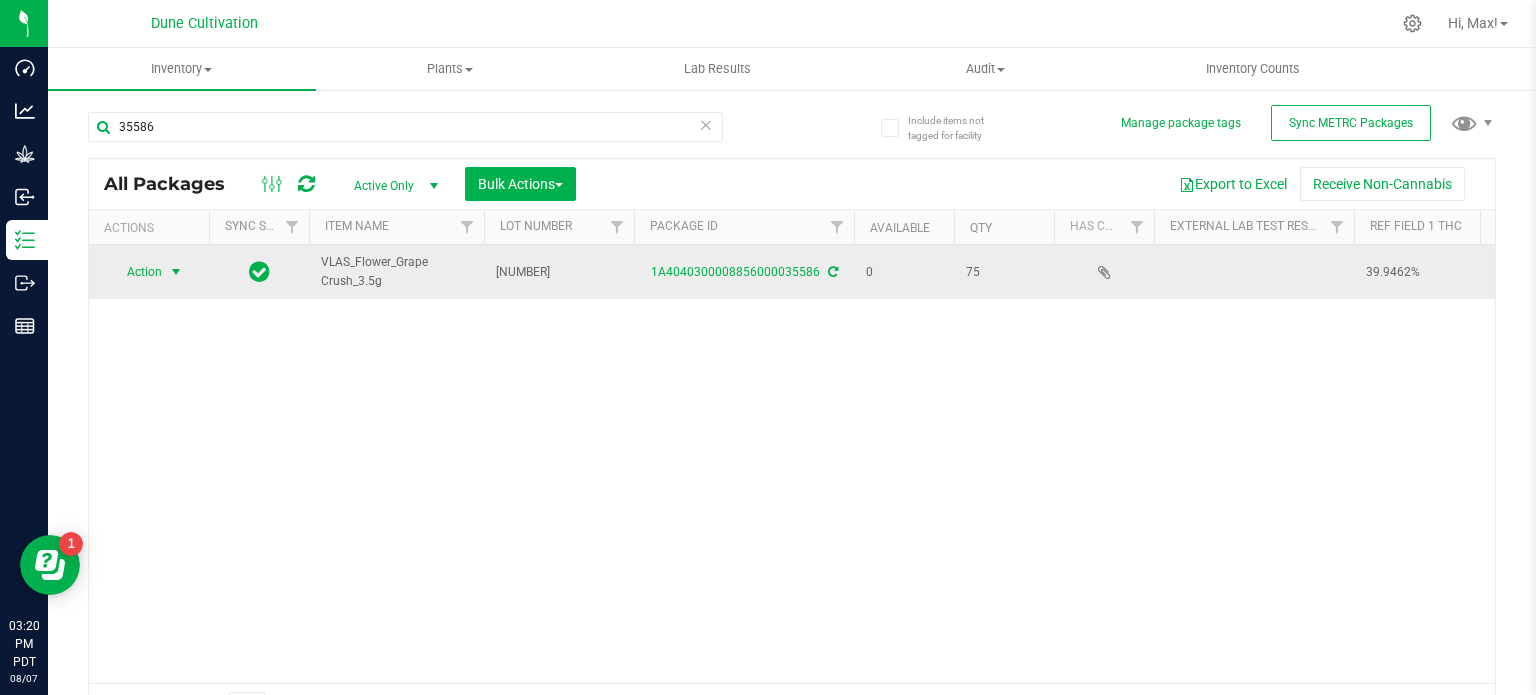 click at bounding box center [176, 272] 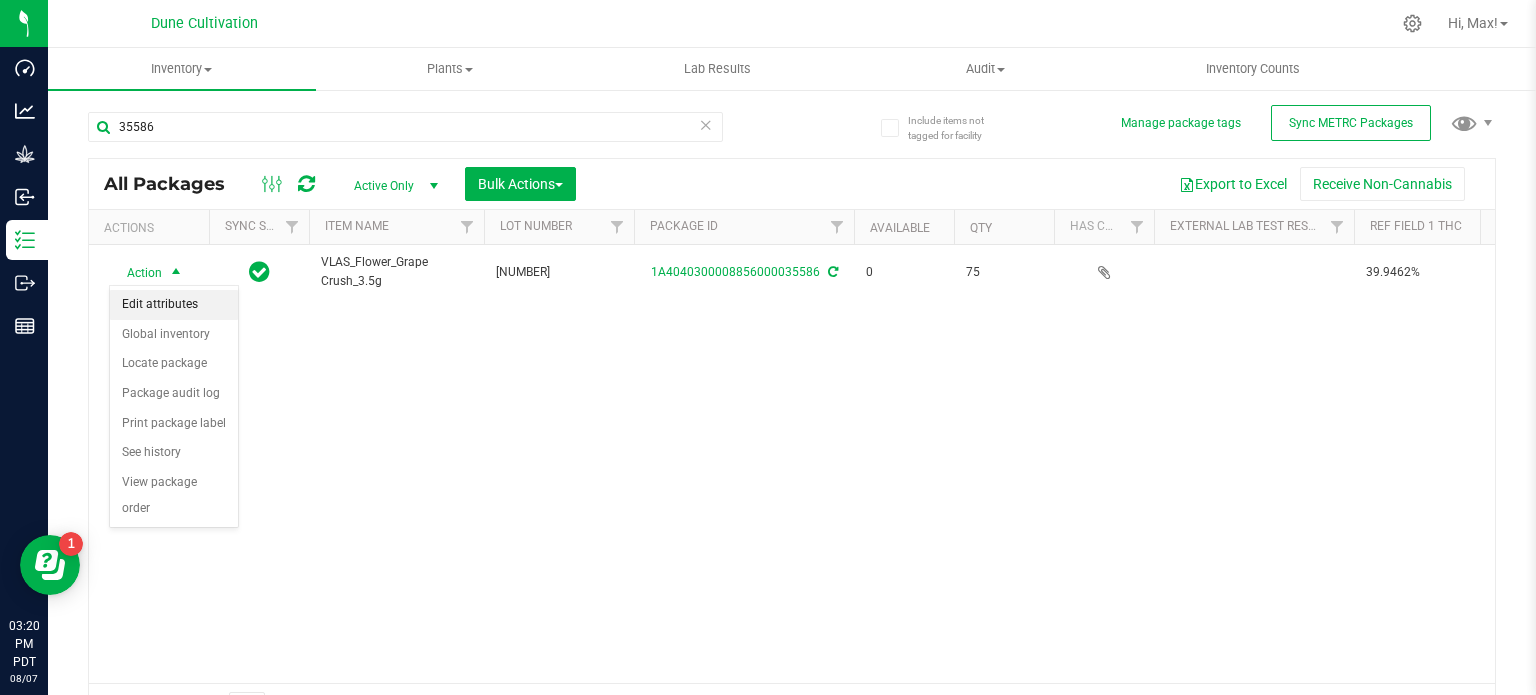 click on "Edit attributes" at bounding box center (174, 305) 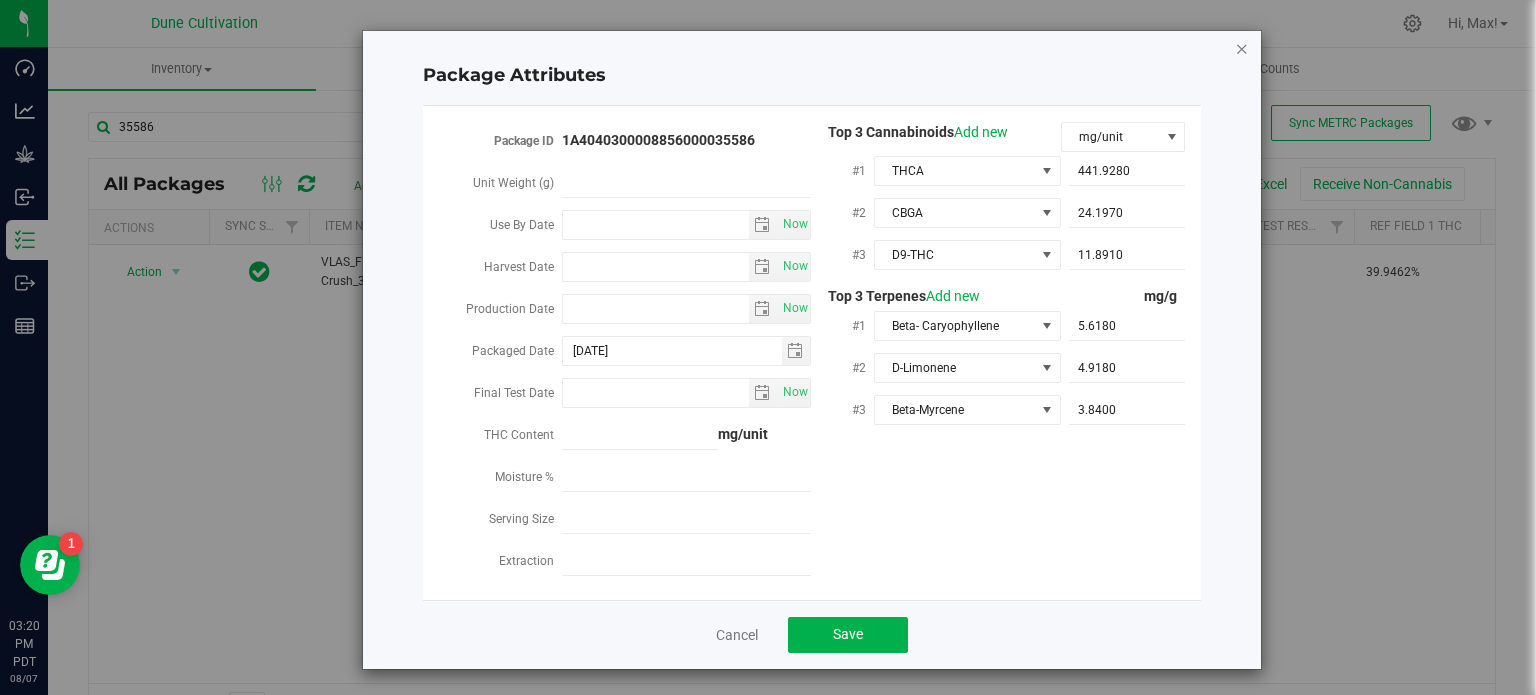 click at bounding box center (1242, 48) 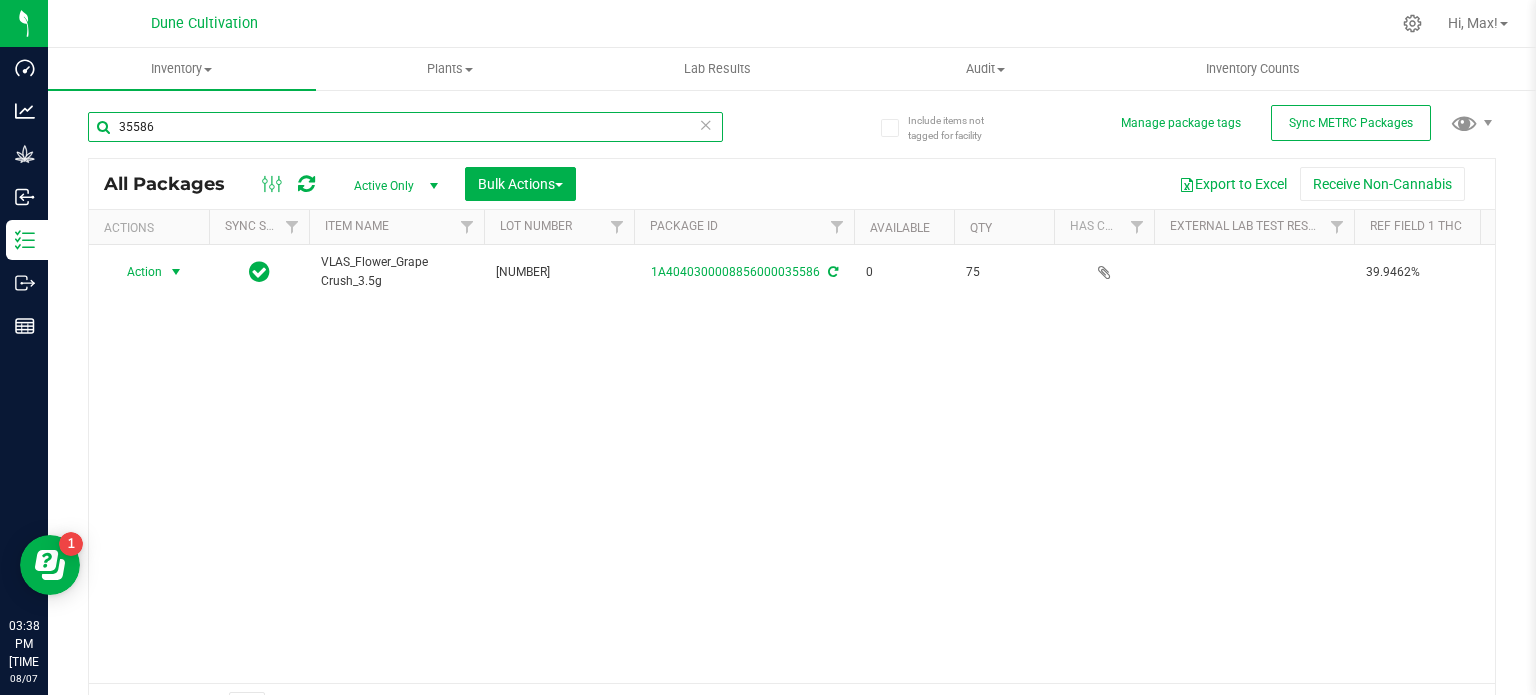 click on "35586" at bounding box center [405, 127] 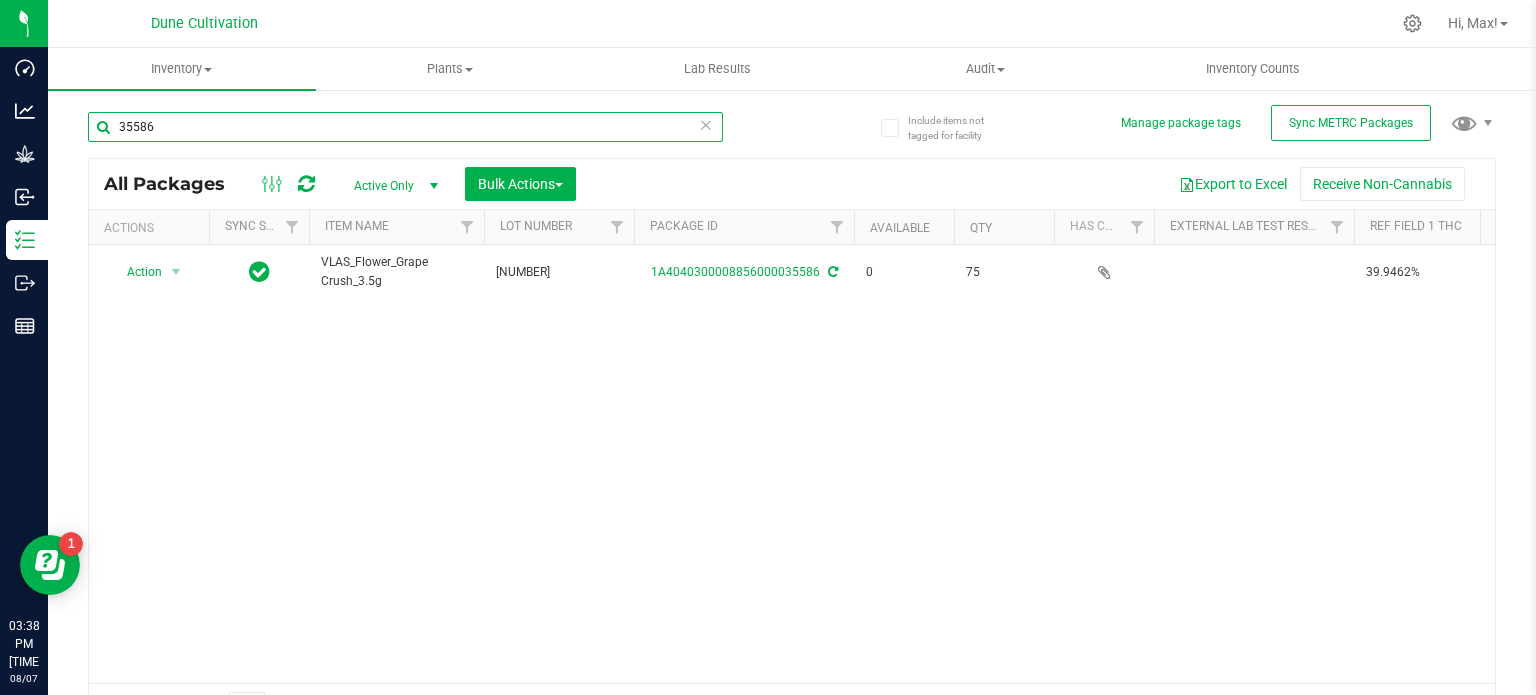 click on "35586" at bounding box center [405, 127] 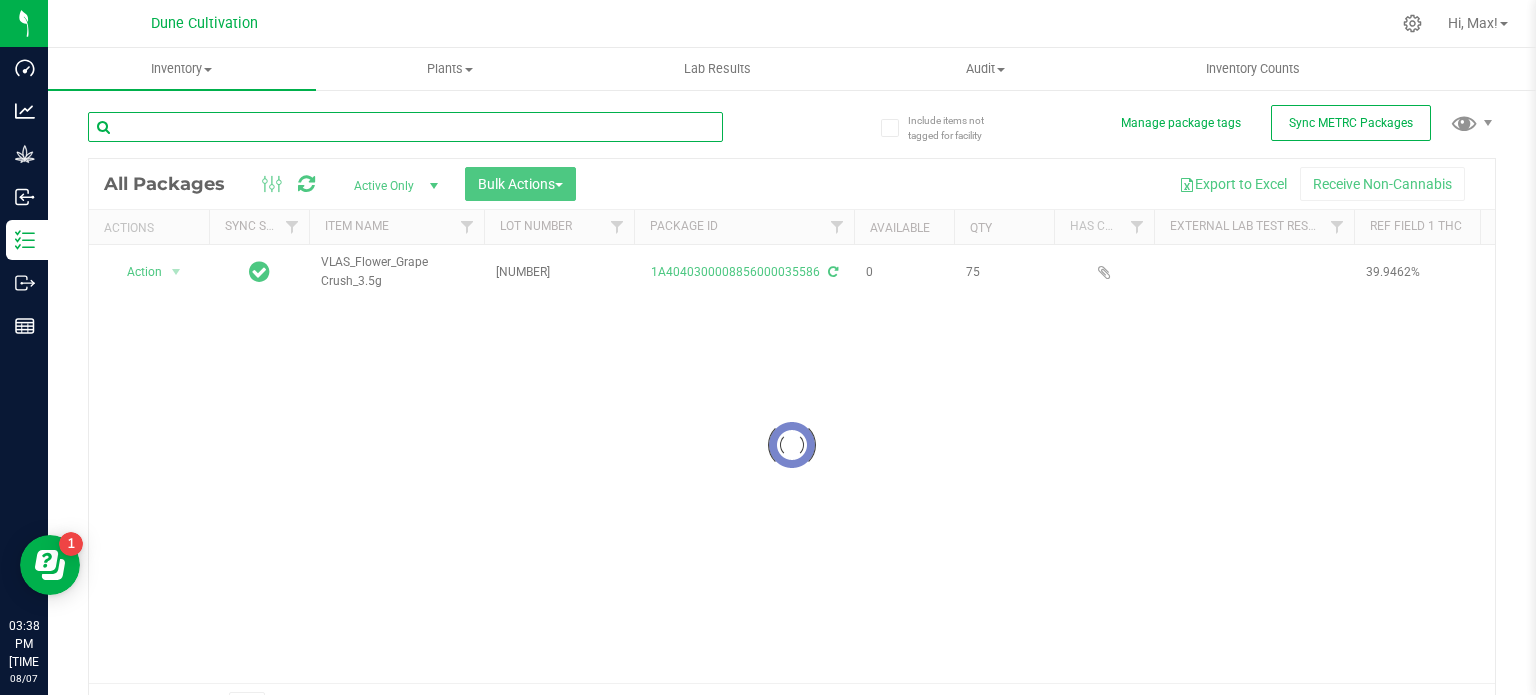 type 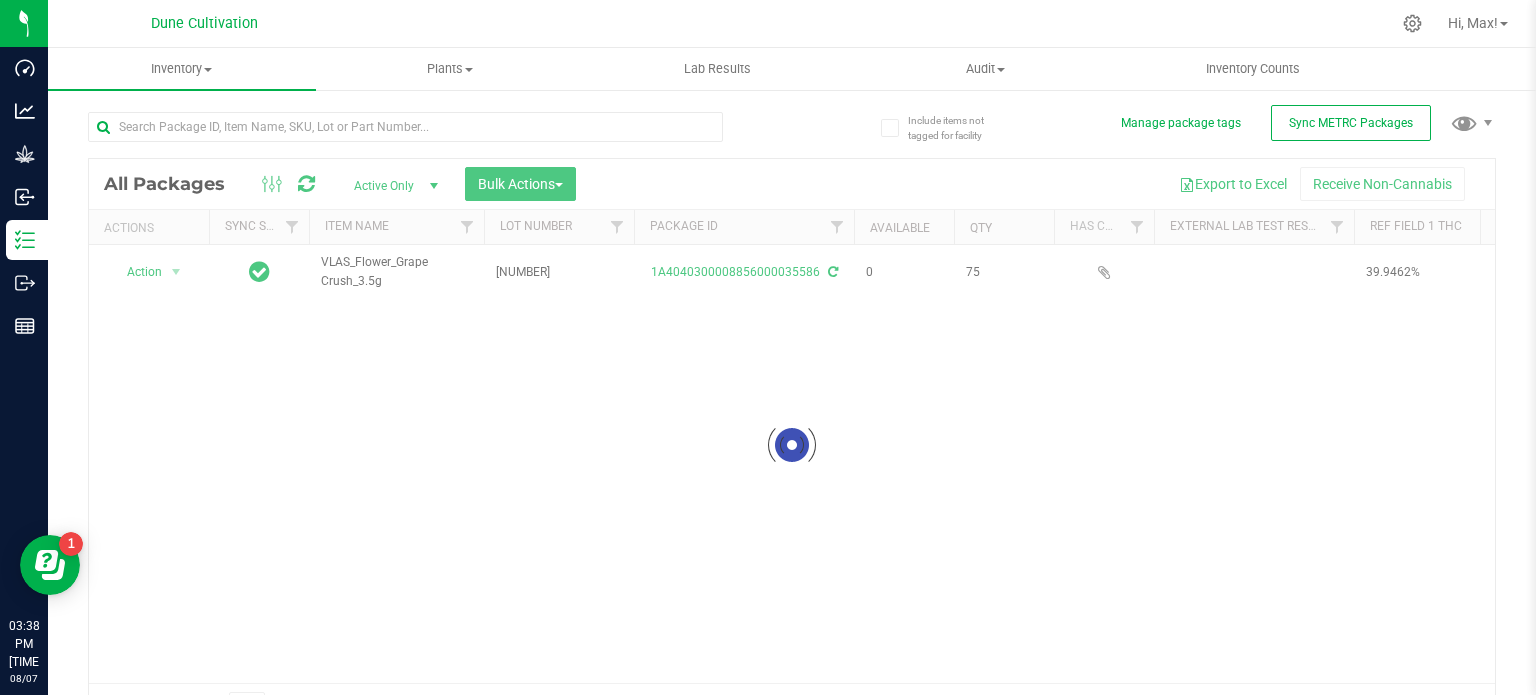 click on "Active Only" at bounding box center (392, 186) 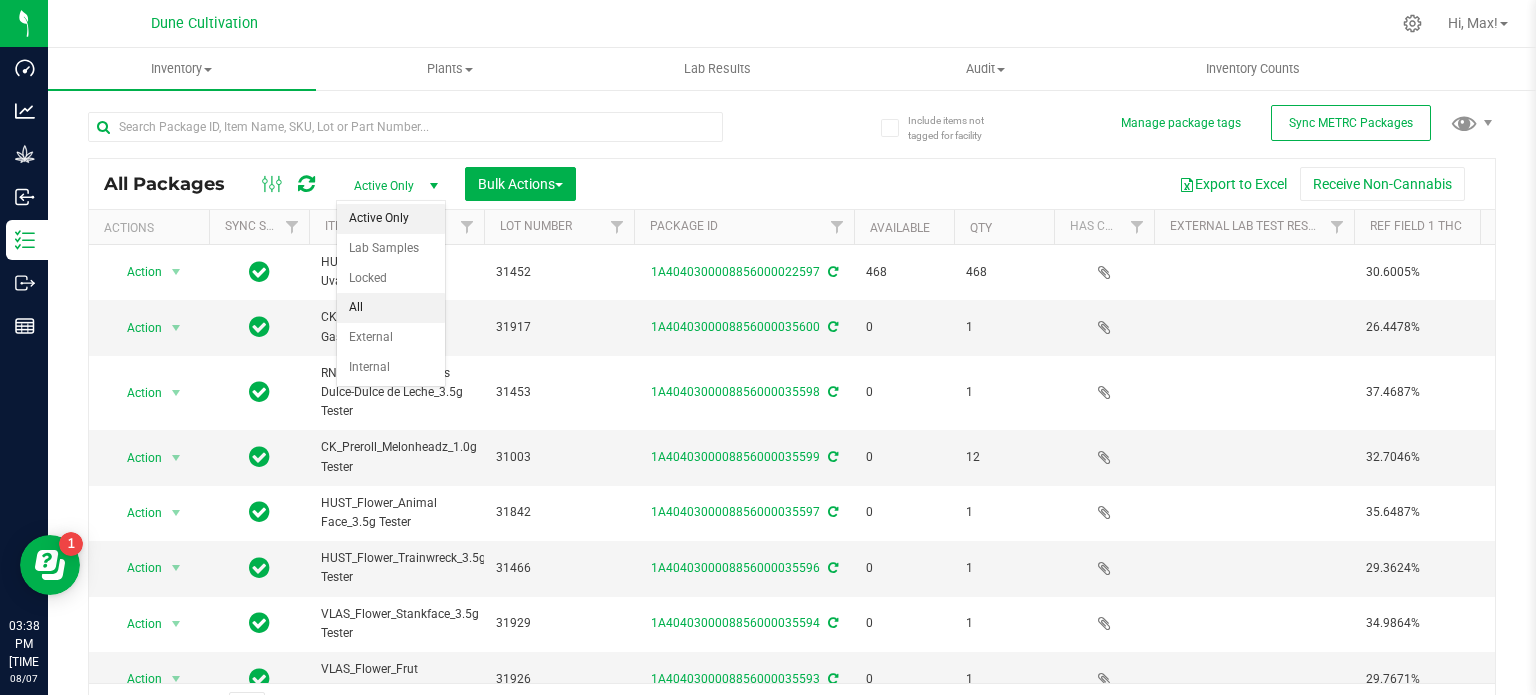 click on "All" at bounding box center (391, 308) 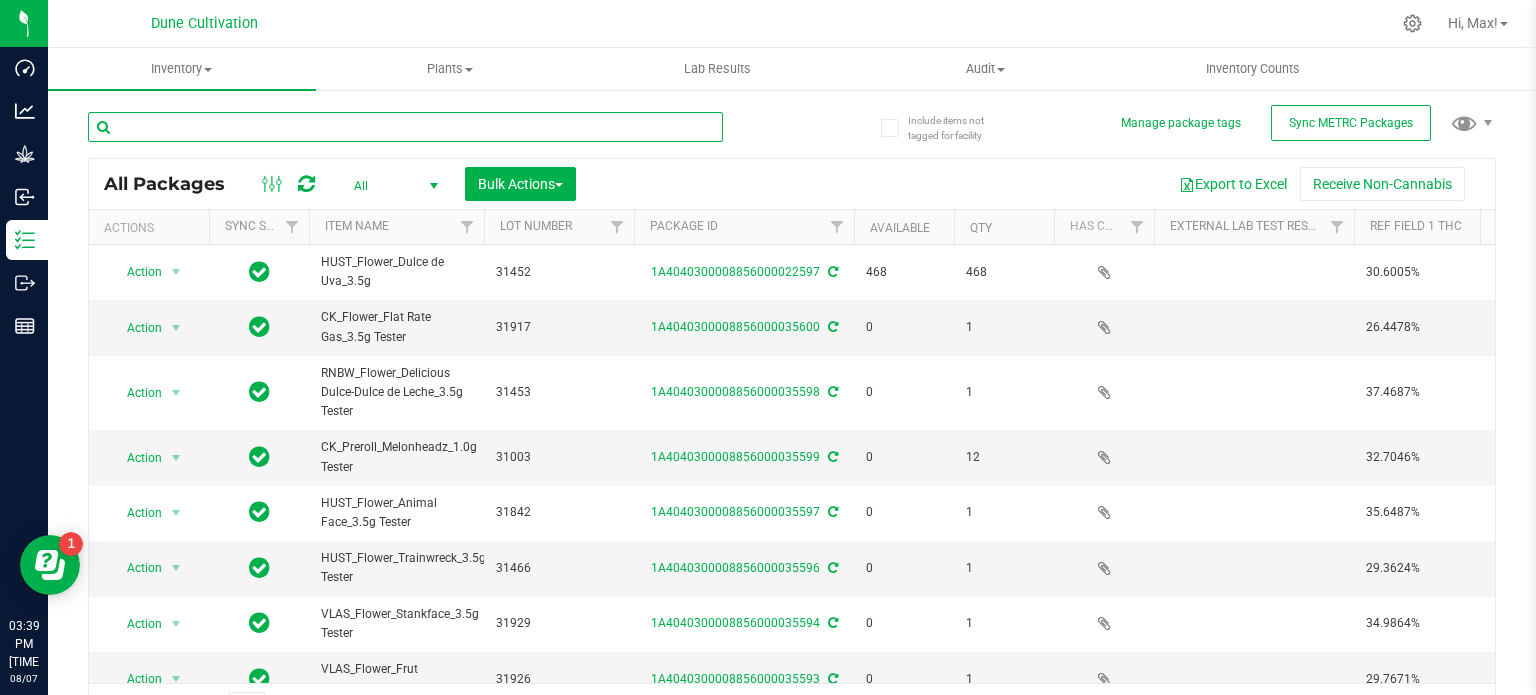 click at bounding box center [405, 127] 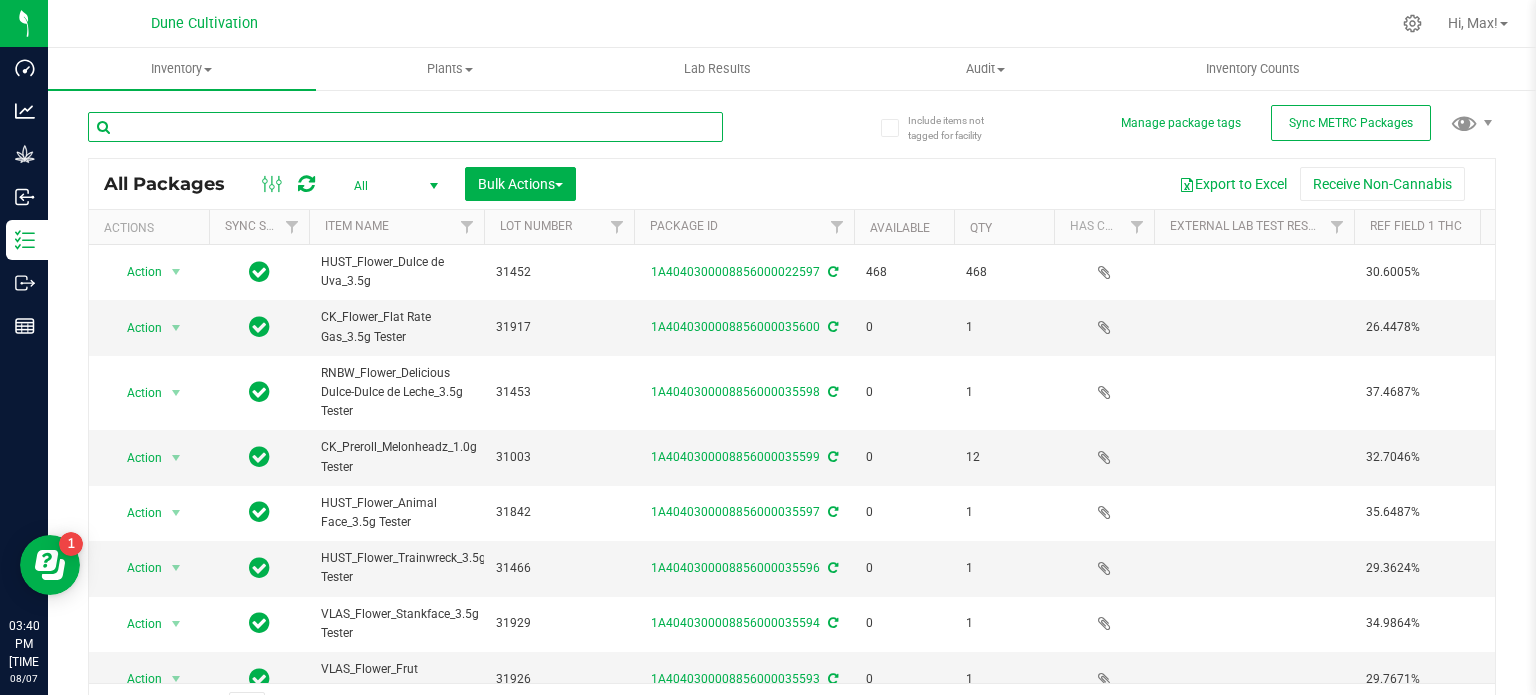click at bounding box center (405, 127) 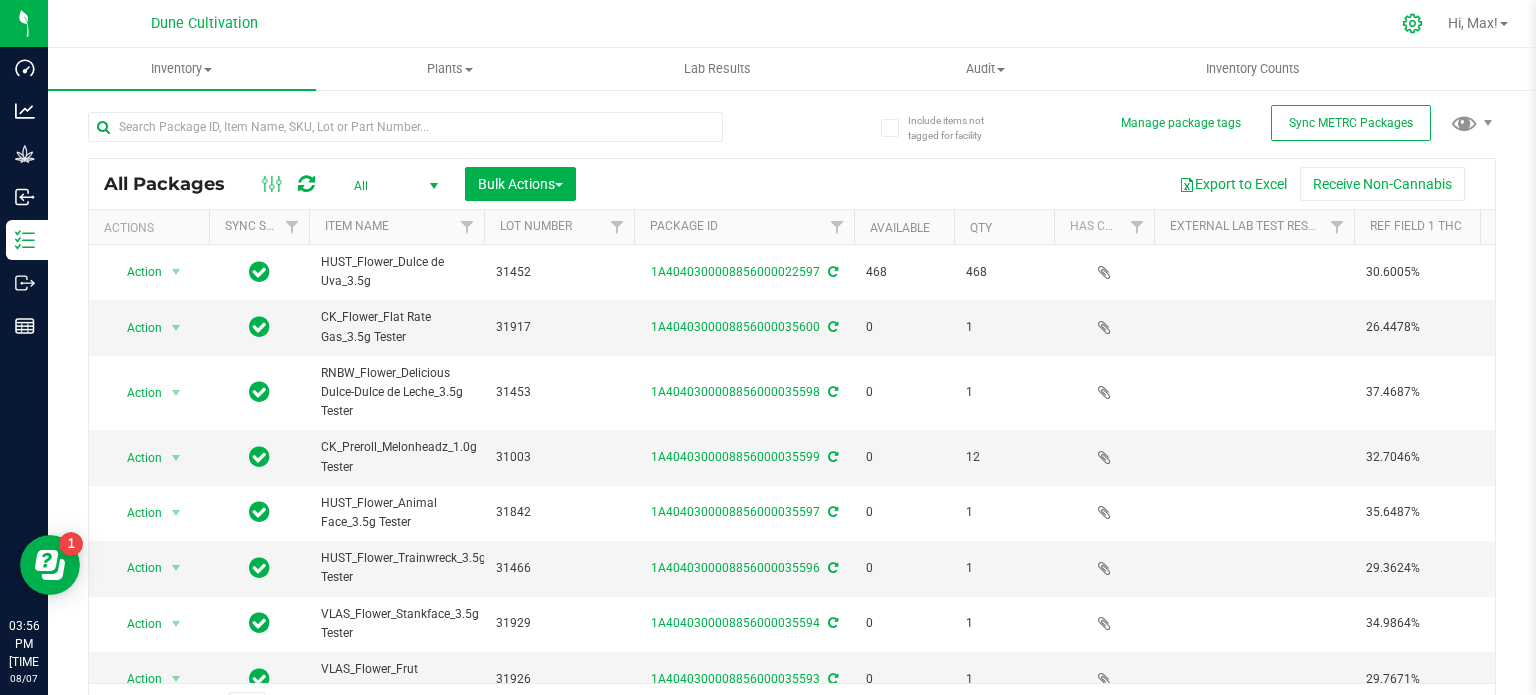click at bounding box center (1413, 23) 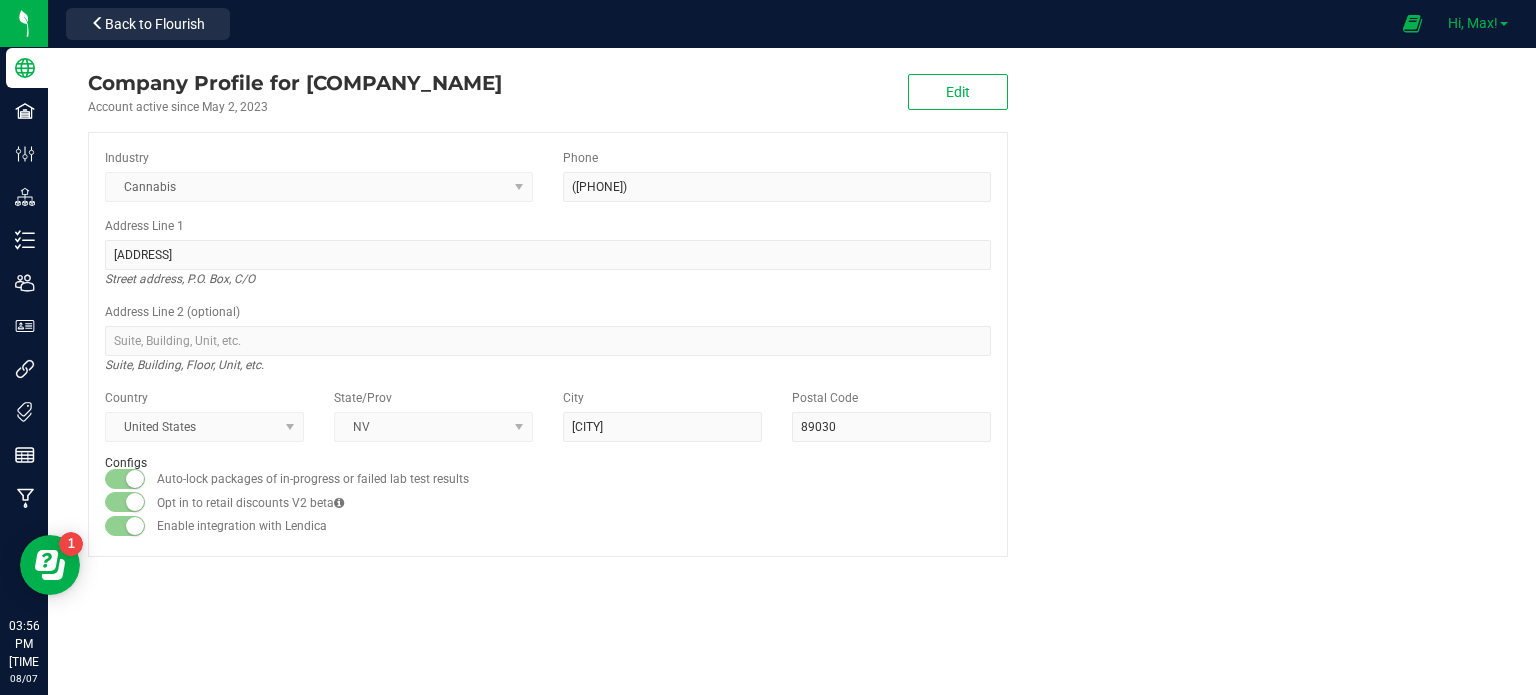click on "Hi, Max!" at bounding box center [1478, 23] 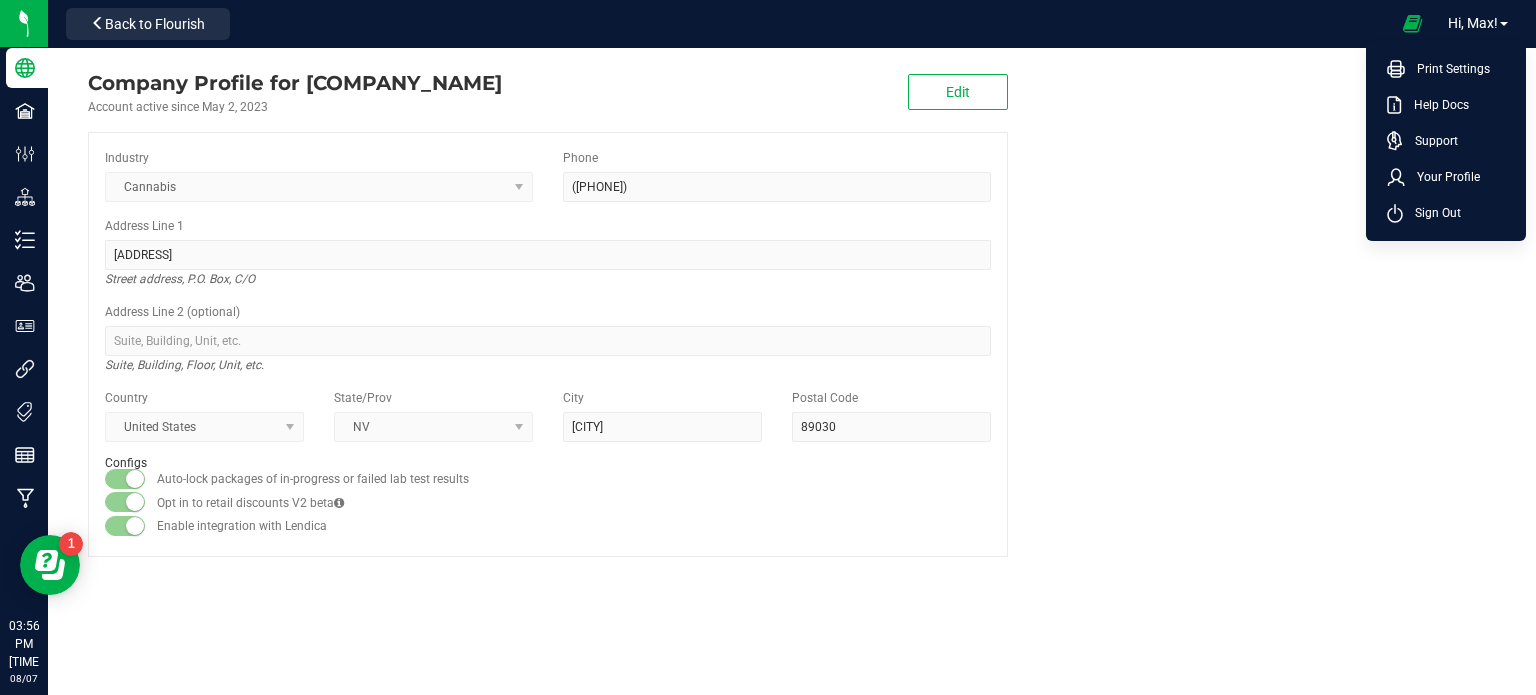 click on "Company Profile for Dune Opco LLC   Account active since May 2, 2023   Edit   Industry  Cannabis  Phone  (631) 974-3791  Address Line 1  1011 E Alexander Rd North  Street address, P.O. Box, C/O   Address Line 2 (optional)   Suite, Building, Floor, Unit, etc.   Country  United States  State/Prov  NV  City  Las Vegas  Postal Code  89030 Configs  Auto-lock packages of in-progress or failed lab test results   Opt in to retail discounts V2 beta   Enable integration with Lendica" at bounding box center (792, 312) 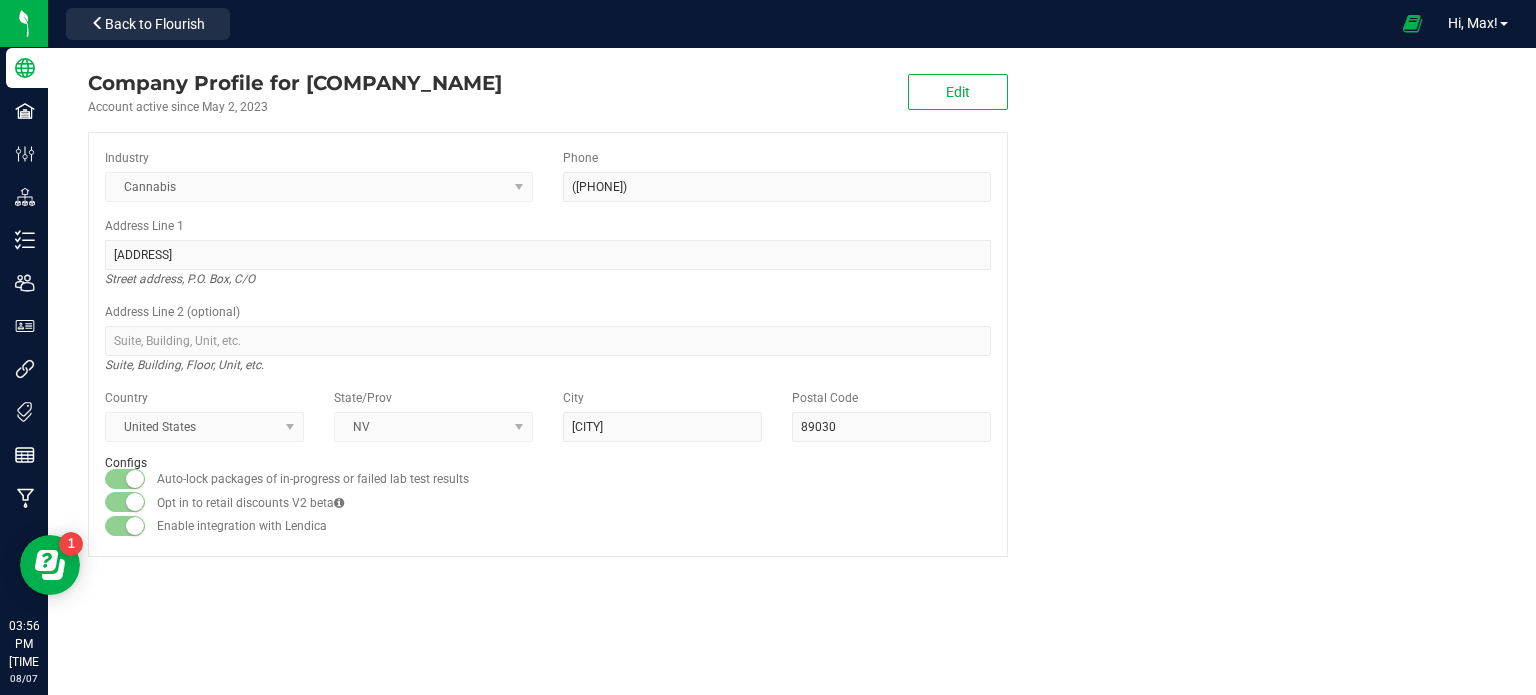 click on "Hi, Max!   Print Settings   Help Docs   Support   Your Profile   Sign Out" at bounding box center (1478, 23) 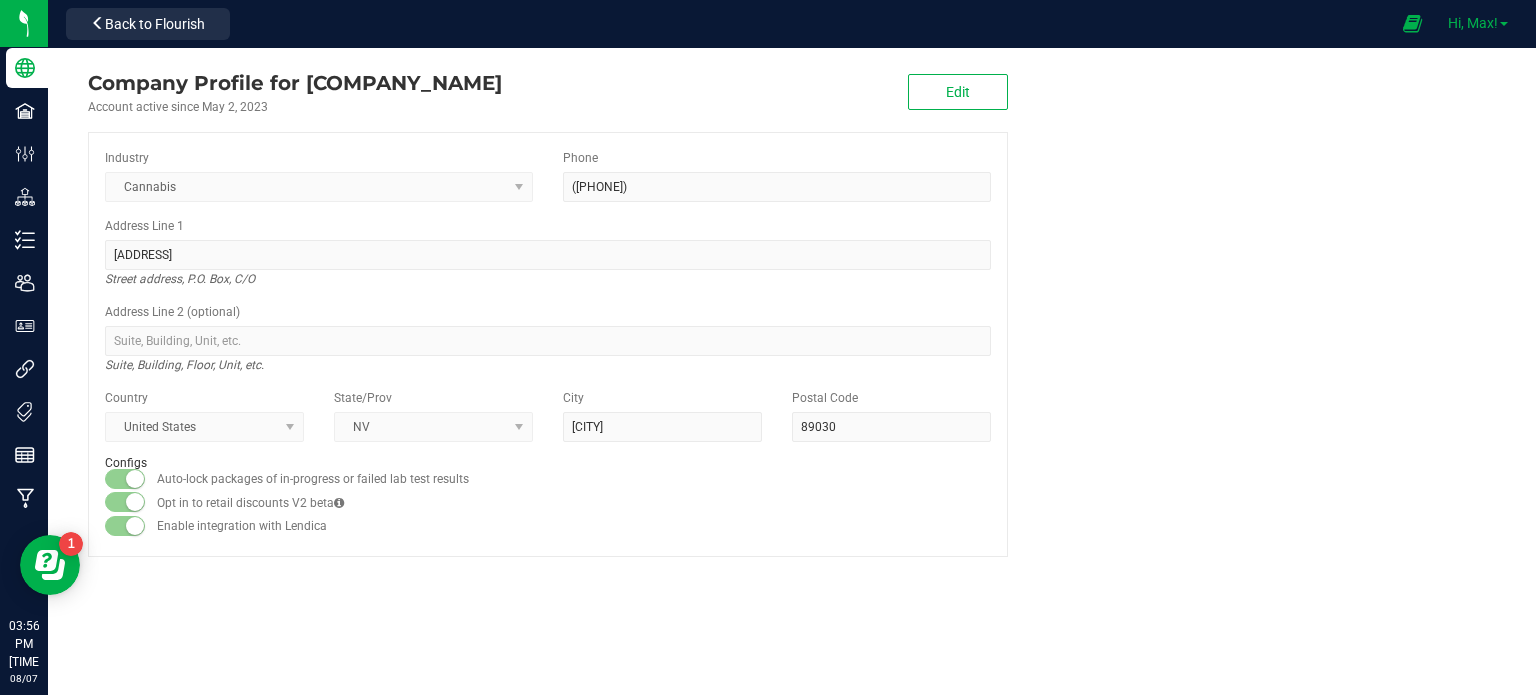 click at bounding box center (1504, 24) 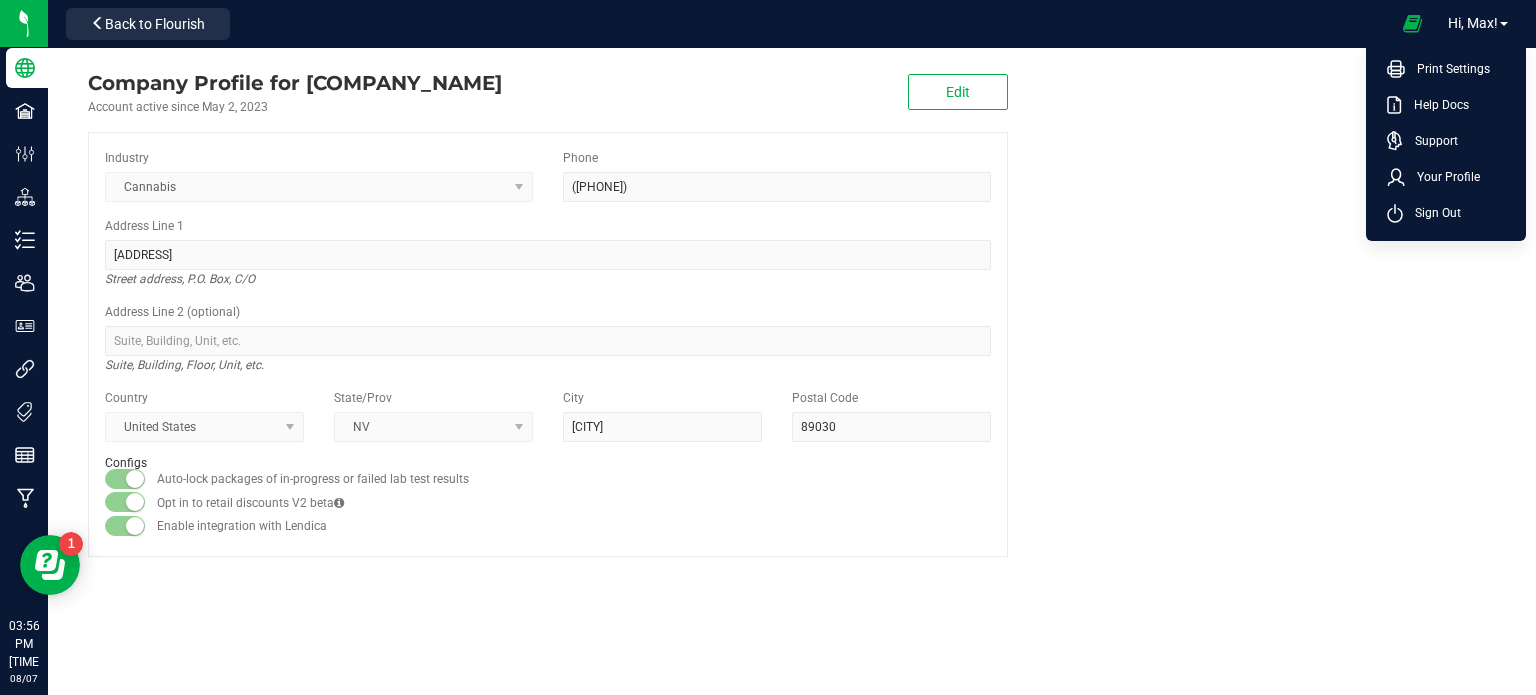 click on "Company Profile for Dune Opco LLC   Account active since May 2, 2023   Edit   Industry  Cannabis  Phone  (631) 974-3791  Address Line 1  1011 E Alexander Rd North  Street address, P.O. Box, C/O   Address Line 2 (optional)   Suite, Building, Floor, Unit, etc.   Country  United States  State/Prov  NV  City  Las Vegas  Postal Code  89030 Configs  Auto-lock packages of in-progress or failed lab test results   Opt in to retail discounts V2 beta   Enable integration with Lendica" at bounding box center [792, 312] 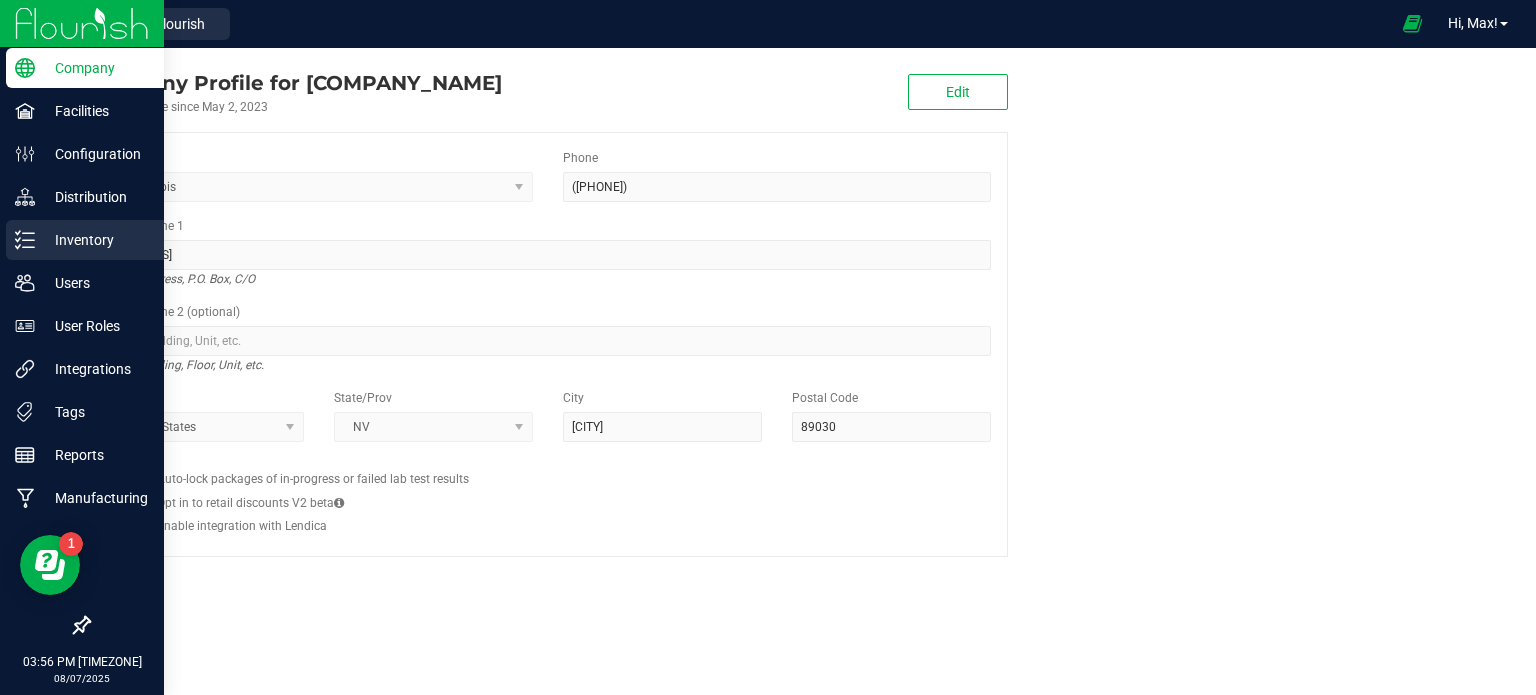 click on "Inventory" at bounding box center (95, 240) 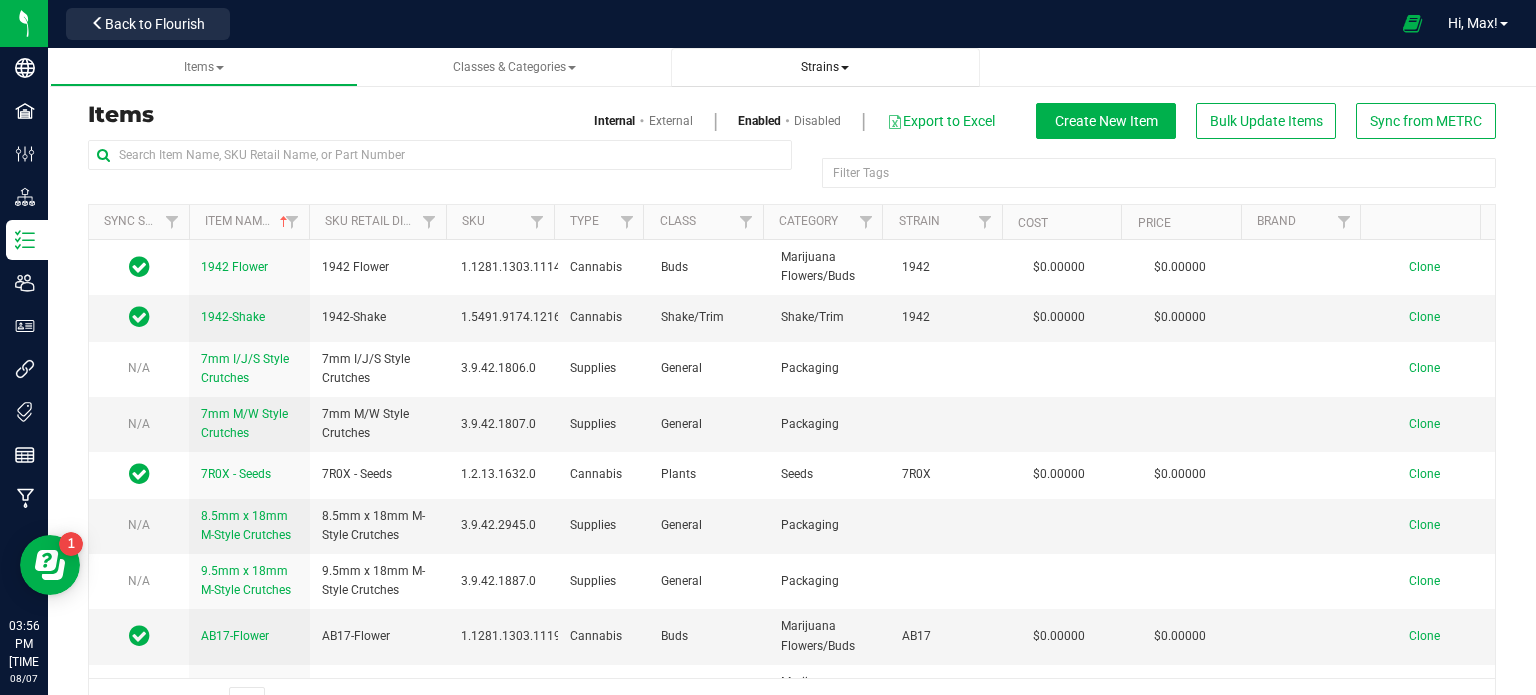 click on "Strains" at bounding box center (825, 67) 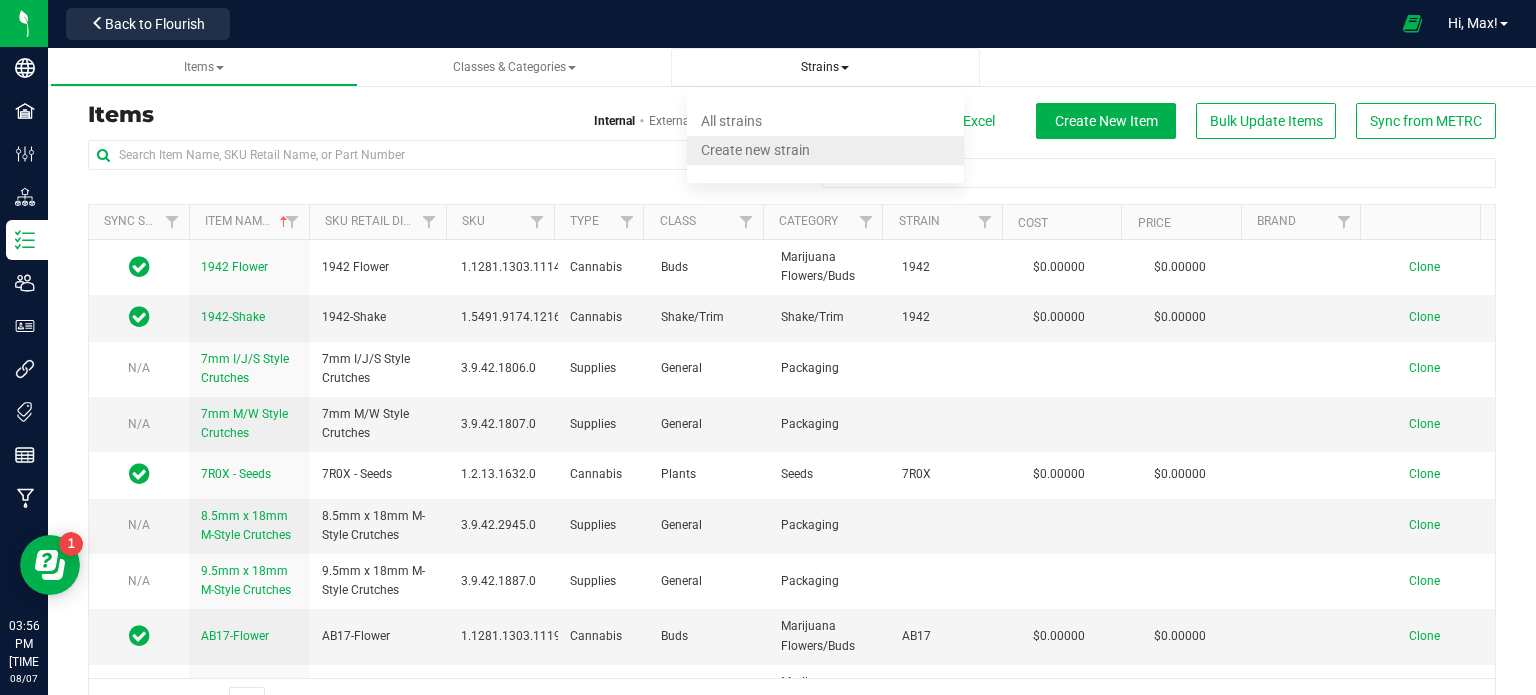 click on "Create new strain" at bounding box center [825, 150] 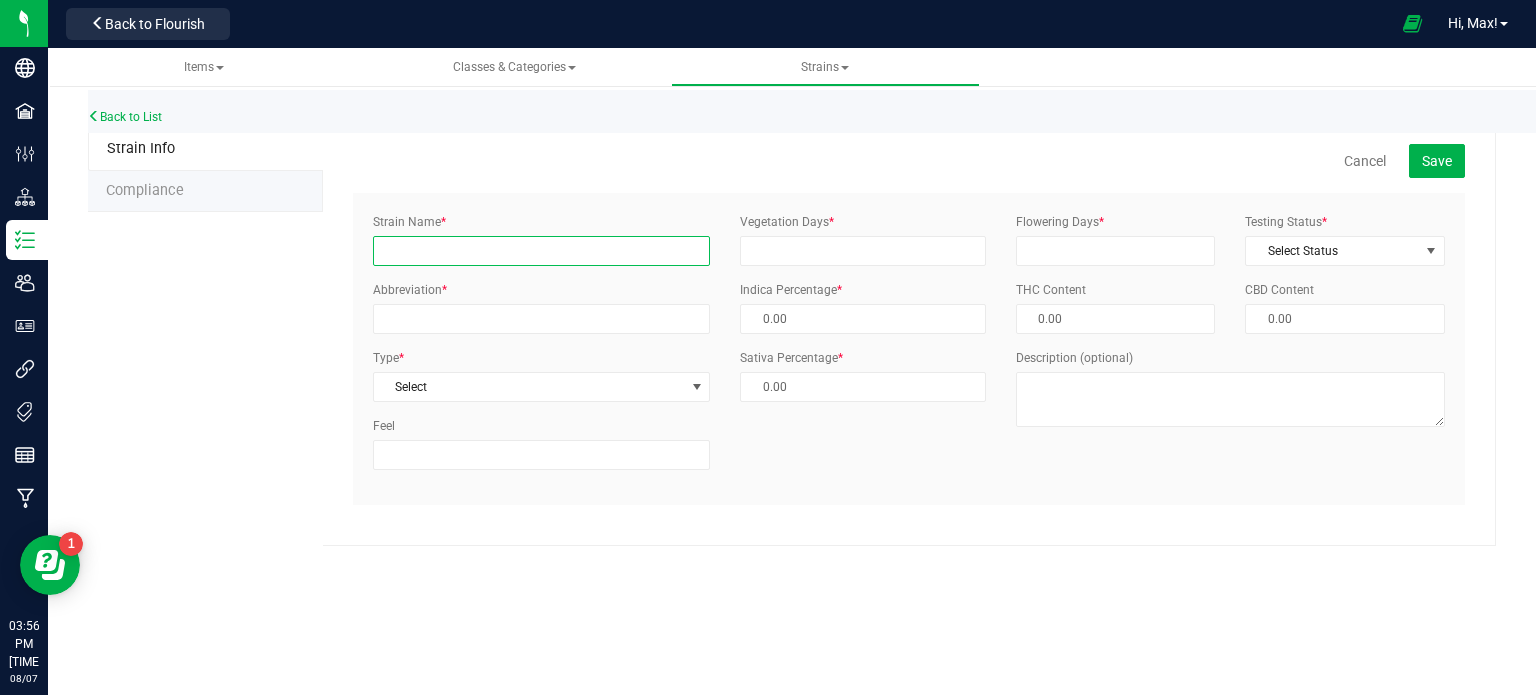 click on "Strain Name
*" at bounding box center [541, 251] 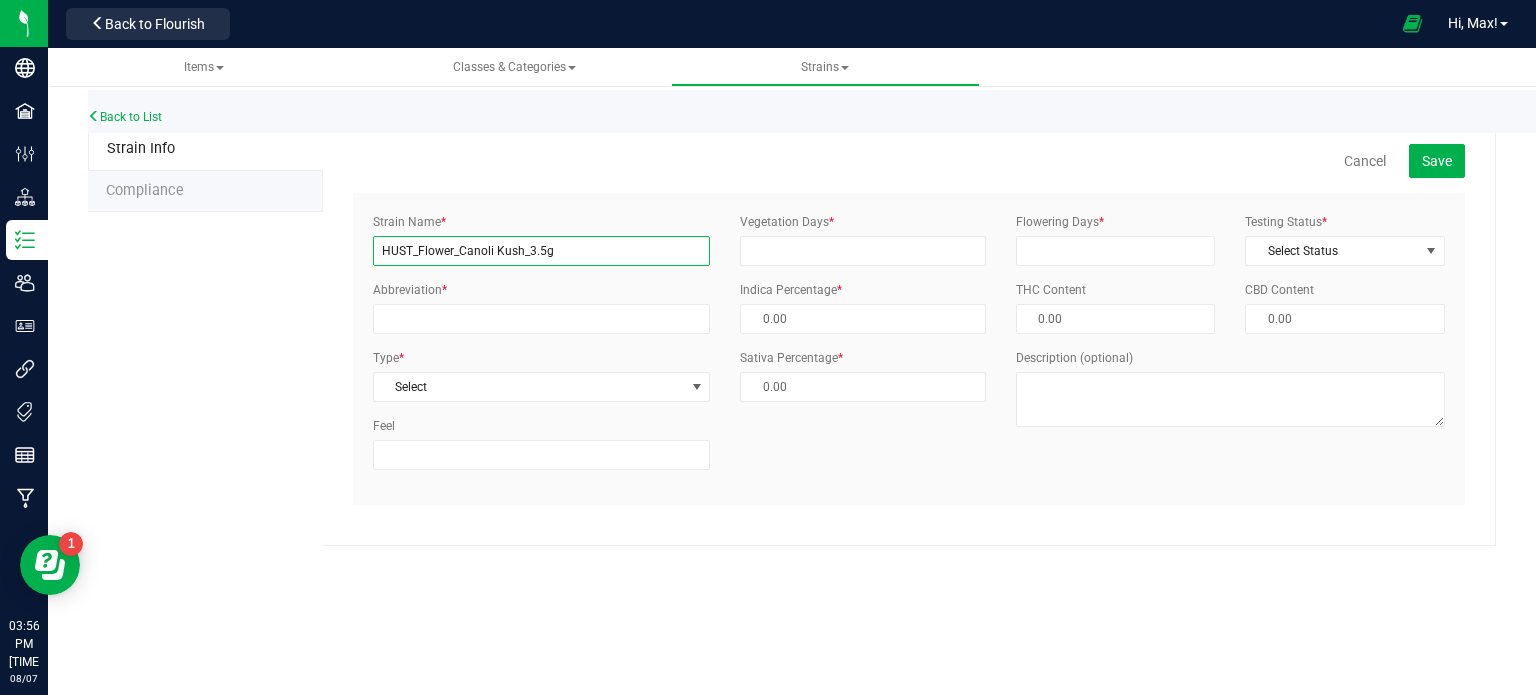 click on "HUST_Flower_Canoli Kush_3.5g" at bounding box center [541, 251] 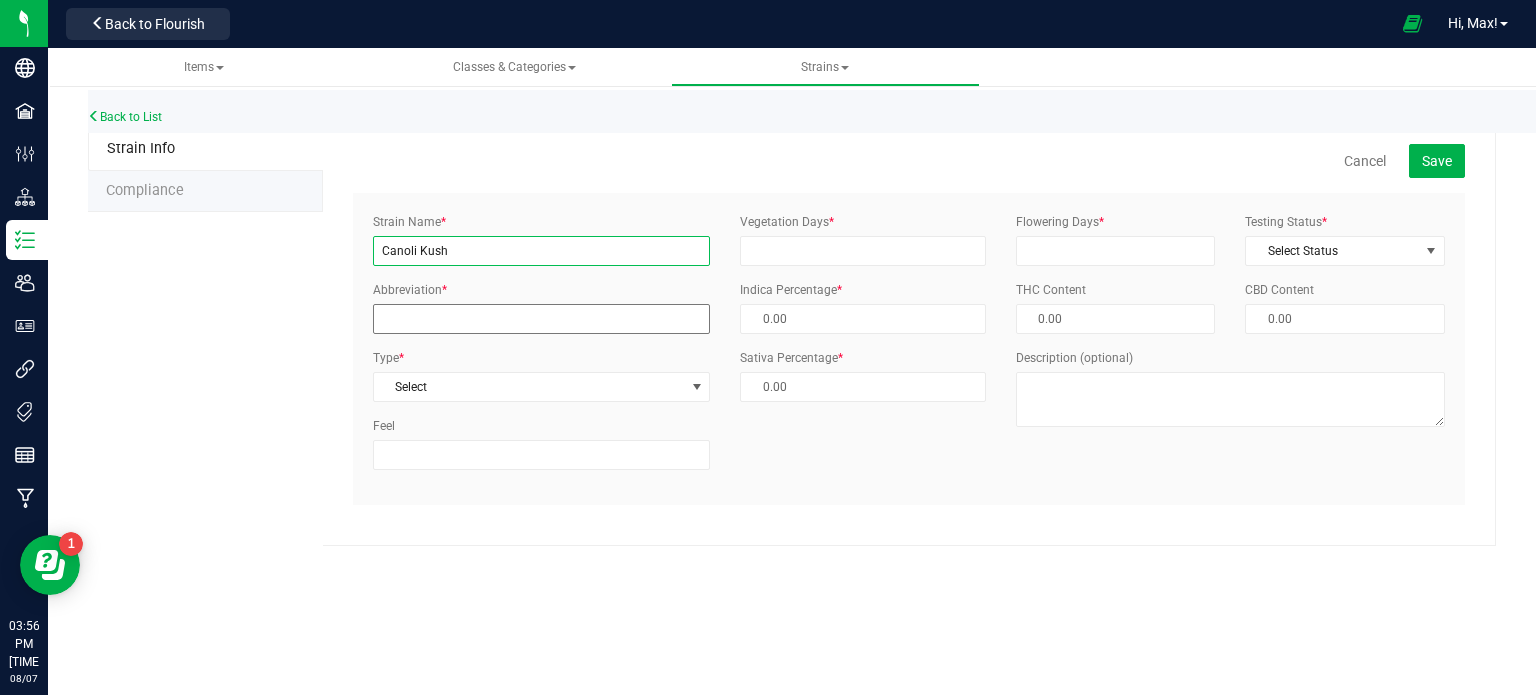 type on "Canoli Kush" 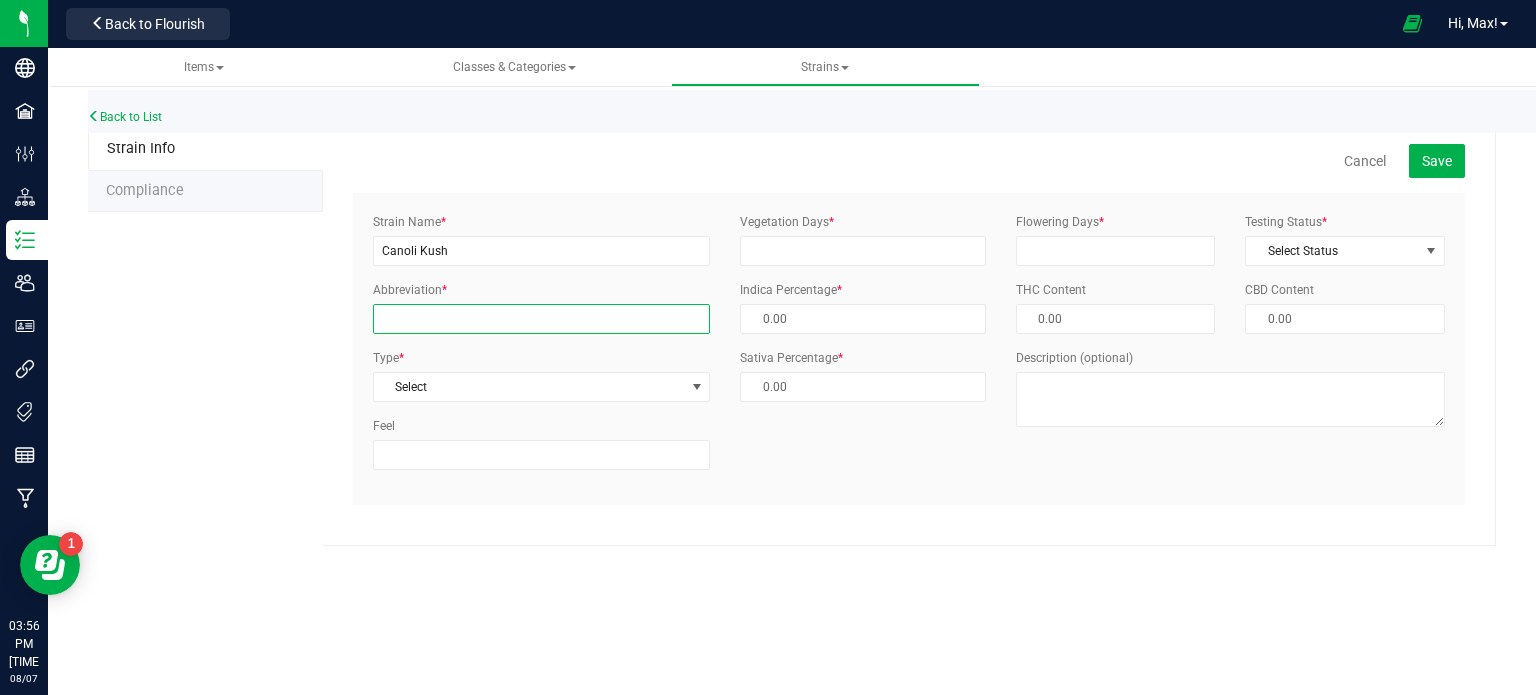 click on "Abbreviation
*" at bounding box center [541, 319] 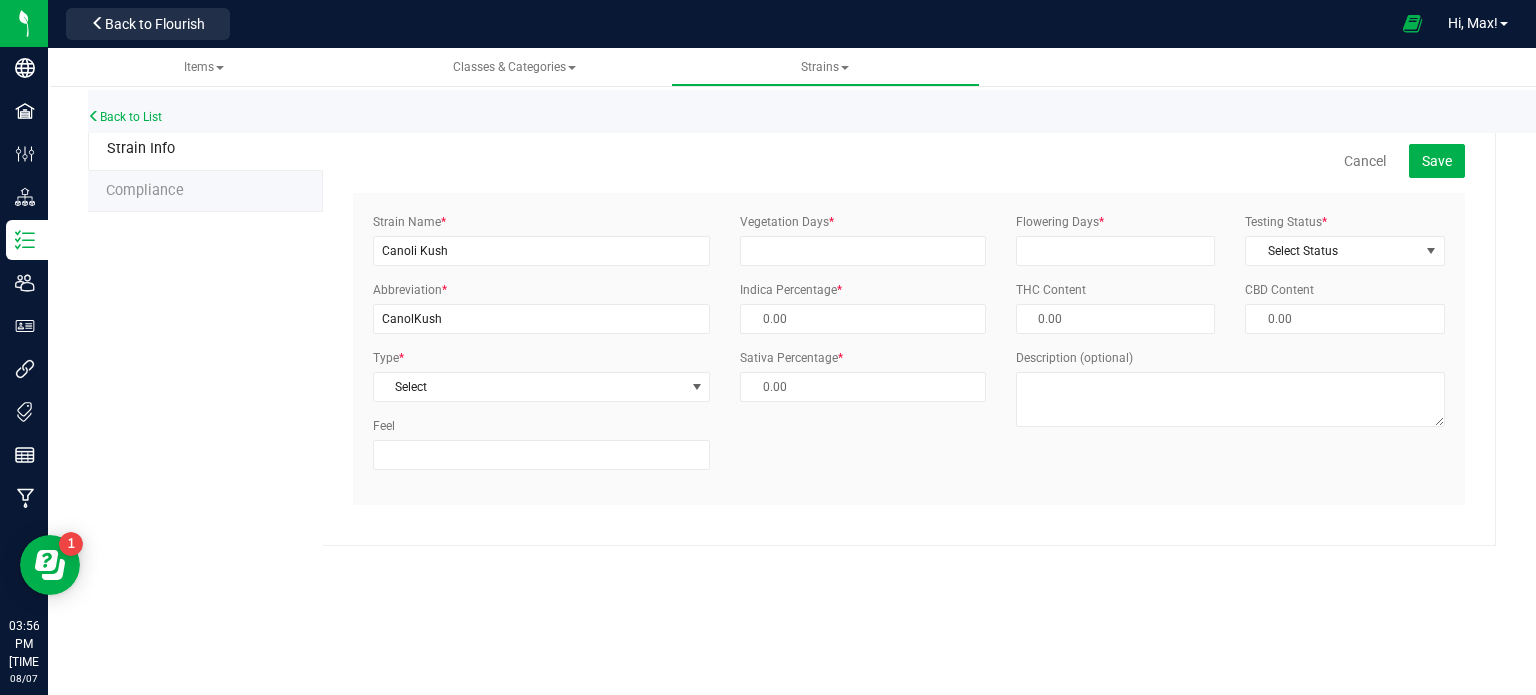 click on "Type
*
Select Select Indica Sativa Hybrid CBD THC Hybrid - Indica Hybrid - Sativa" at bounding box center (541, 375) 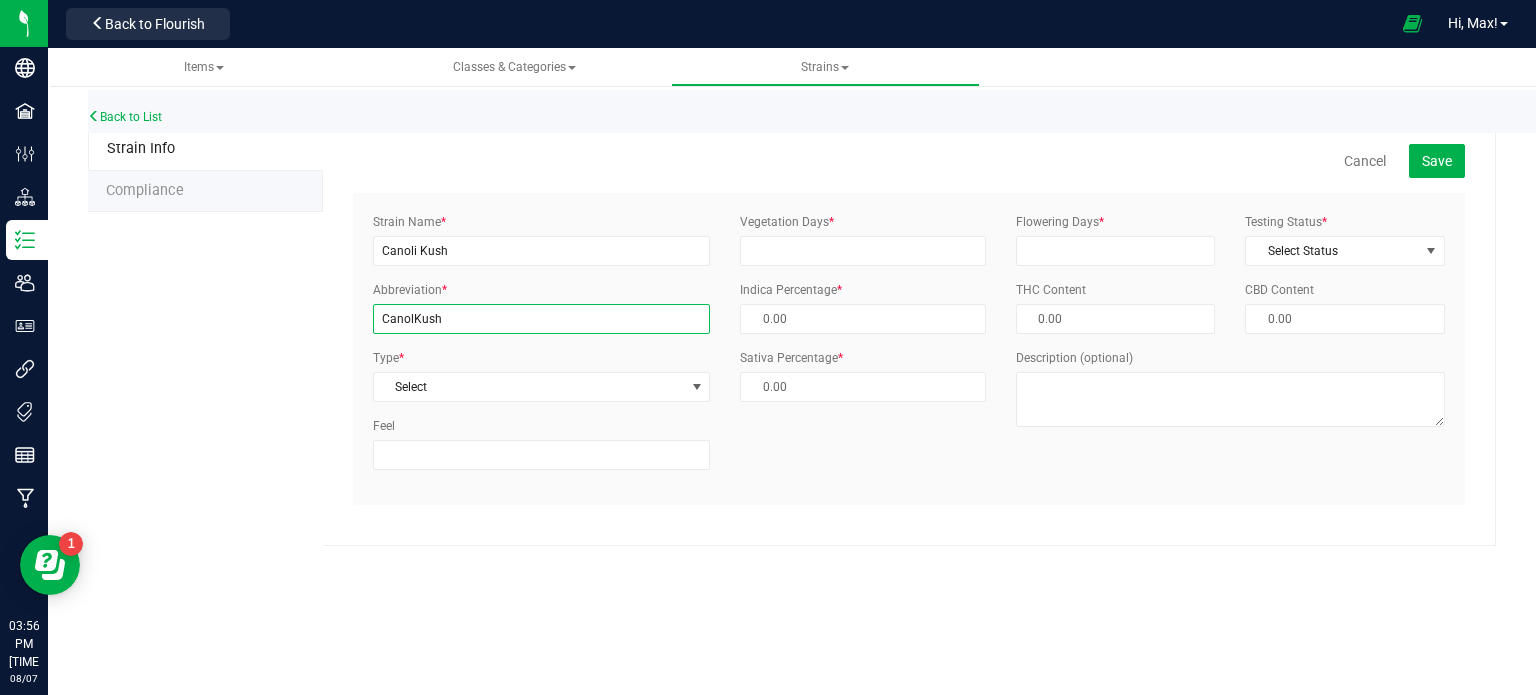 click on "CanolKush" at bounding box center (541, 319) 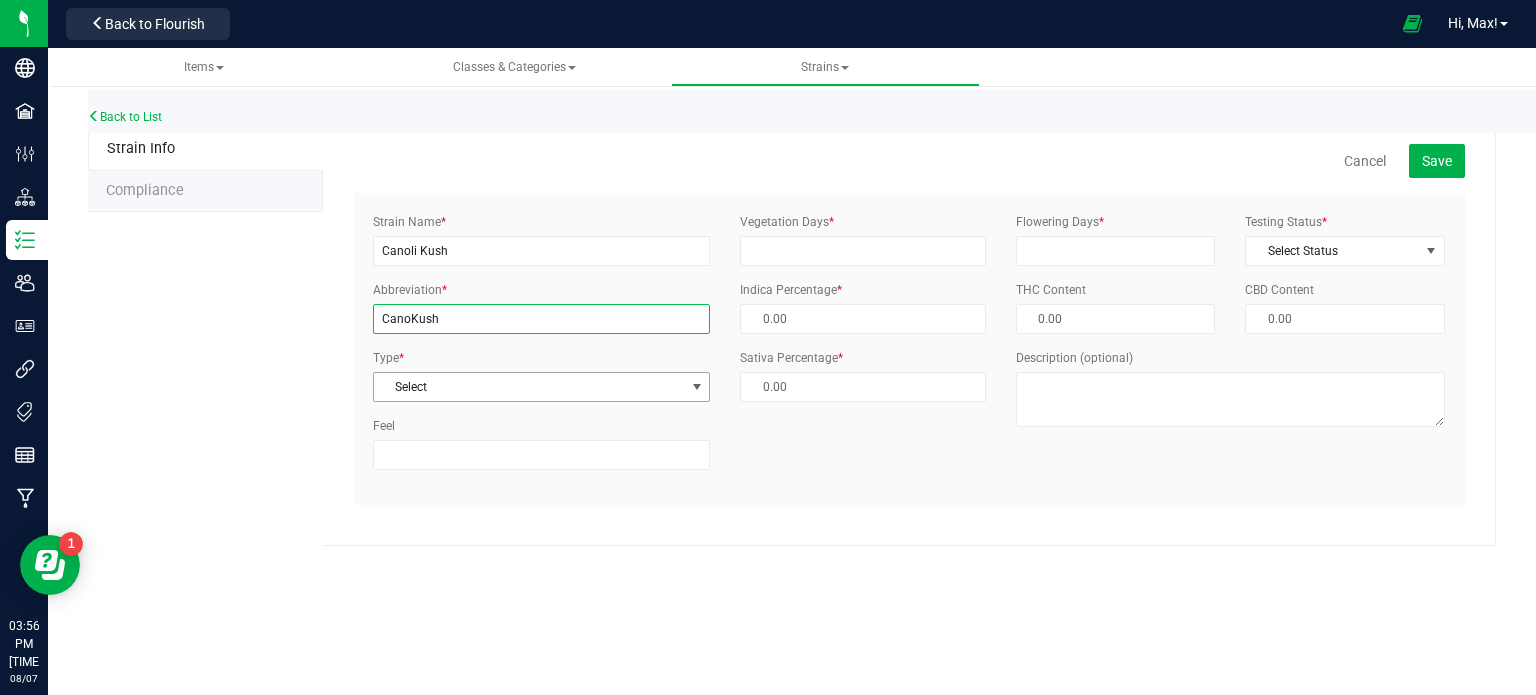 type on "CanoKush" 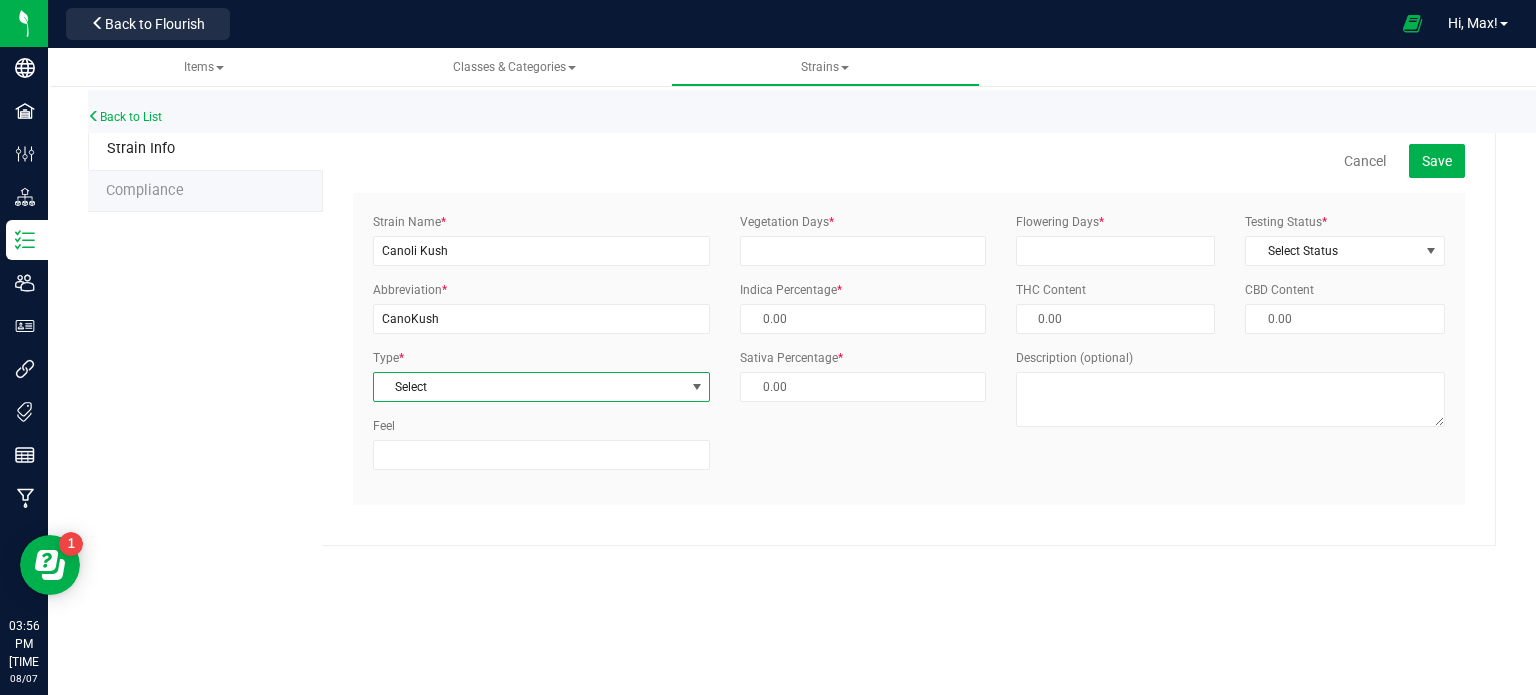 click on "Select" at bounding box center [529, 387] 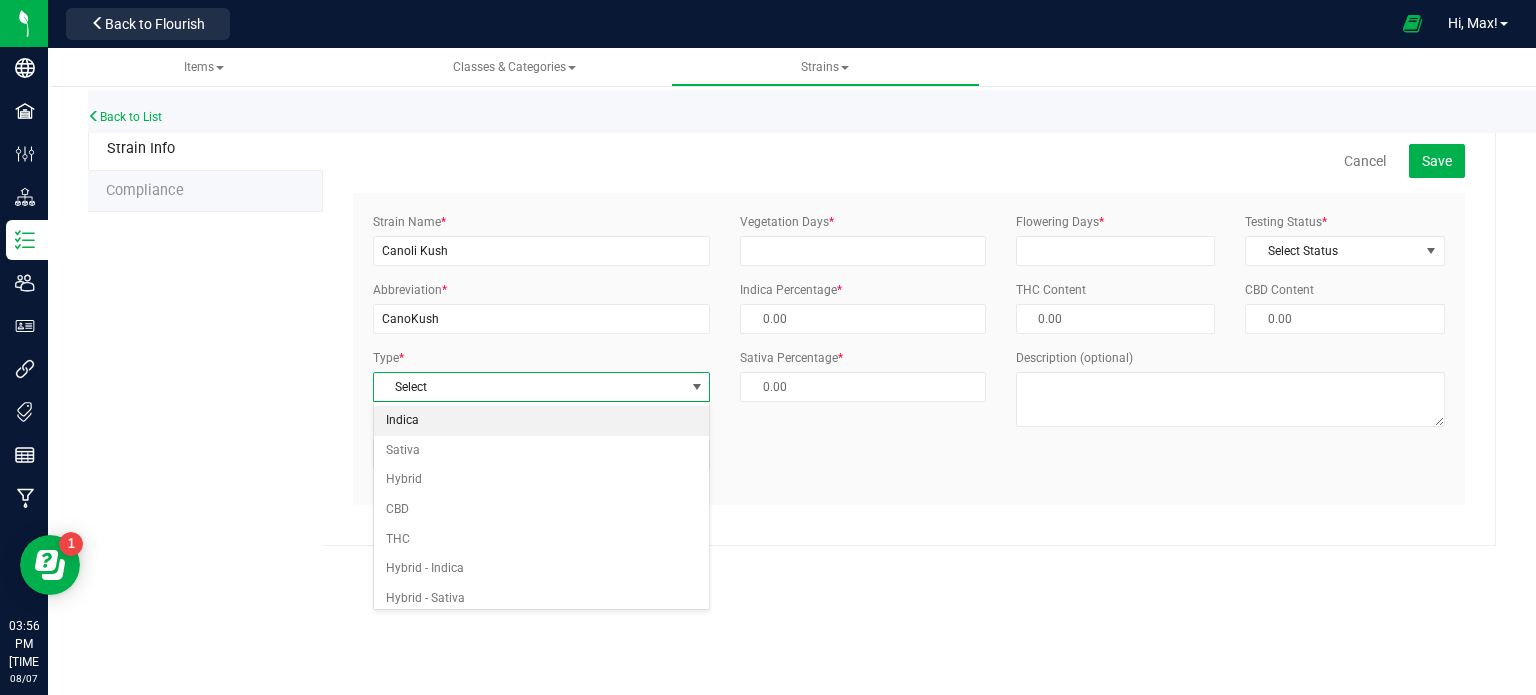 click on "Indica" at bounding box center [542, 421] 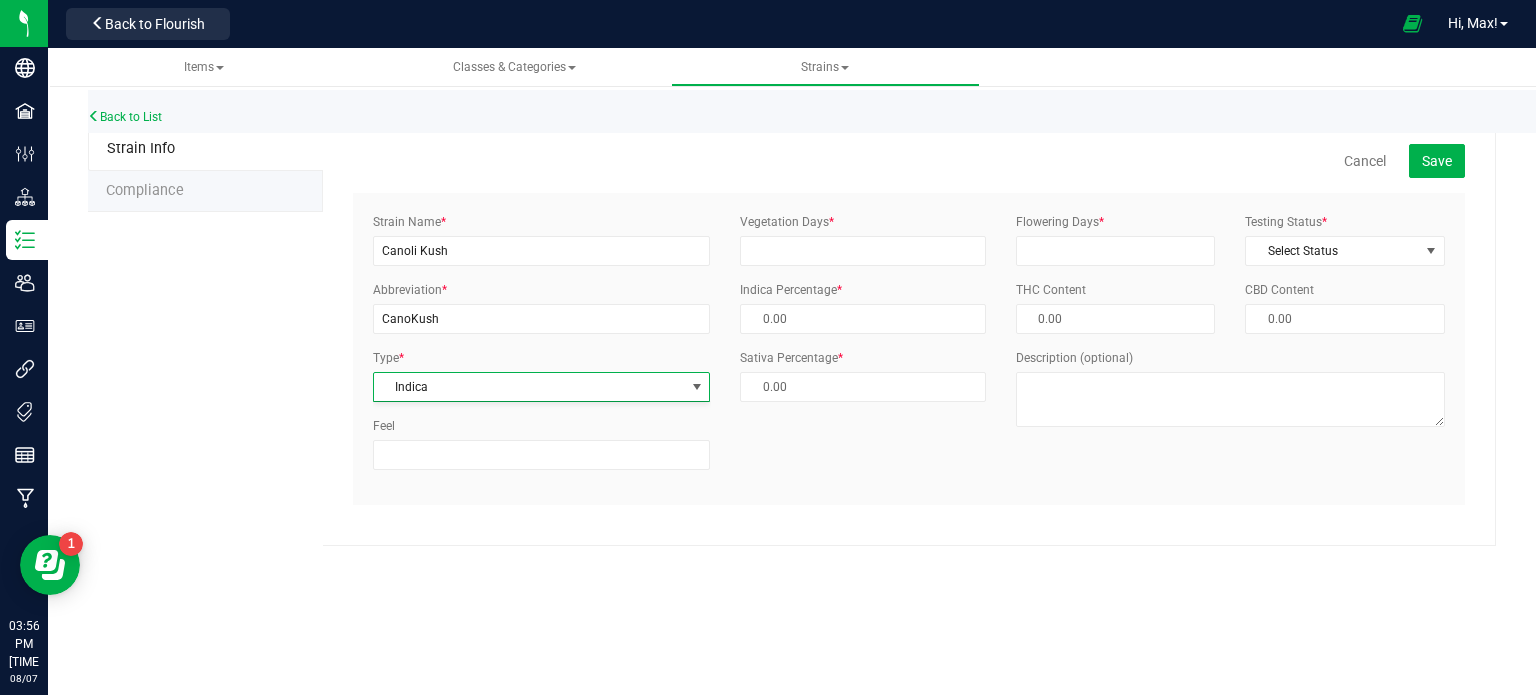 type on "100.00 %" 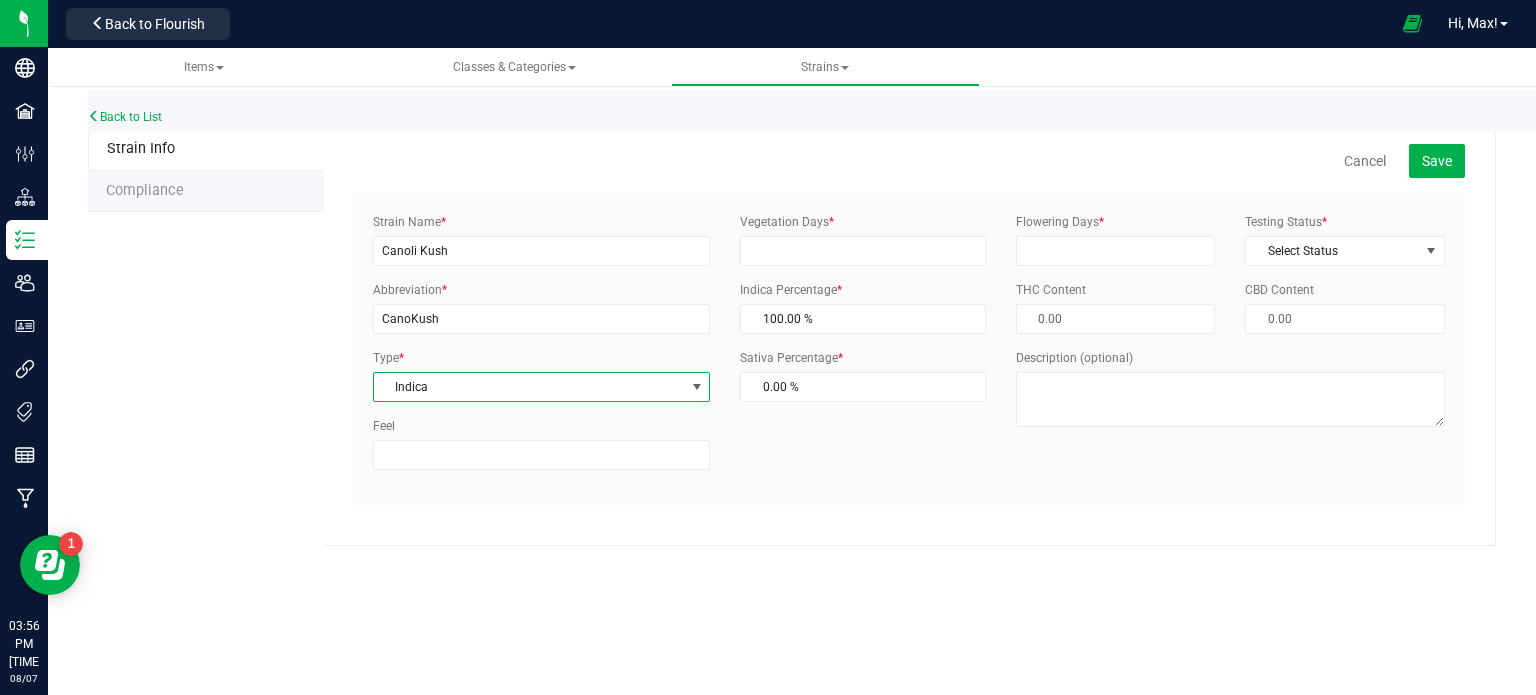 click on "Indica" at bounding box center [529, 387] 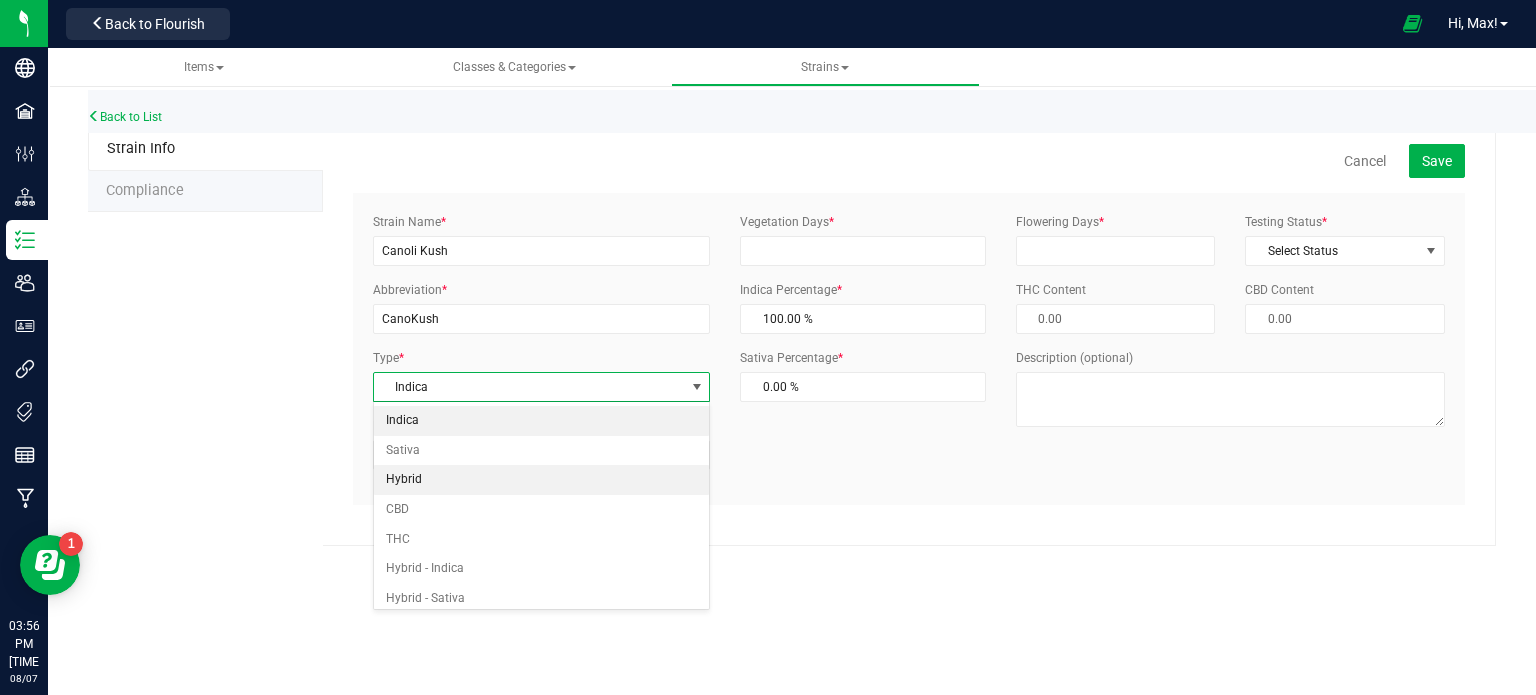 click on "Hybrid" at bounding box center (542, 480) 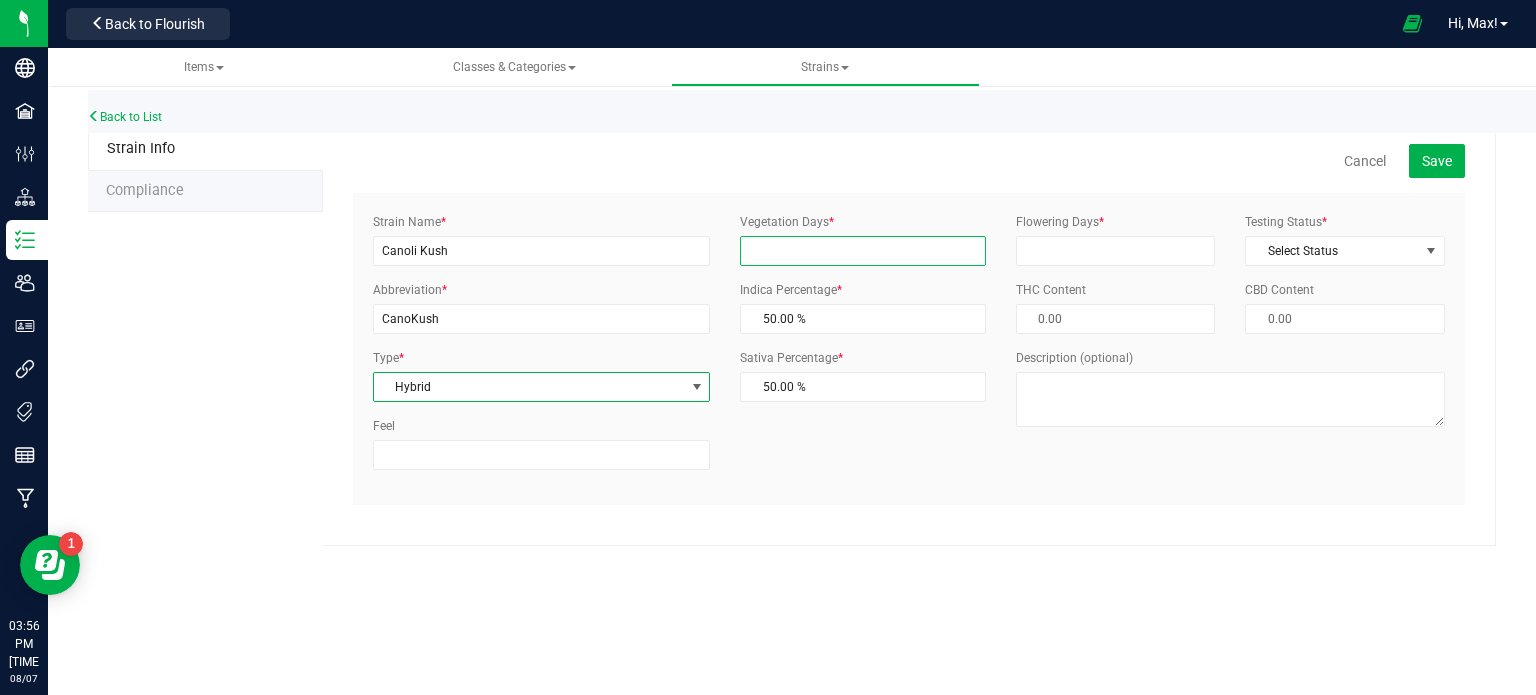 click on "Vegetation Days
*" at bounding box center (863, 251) 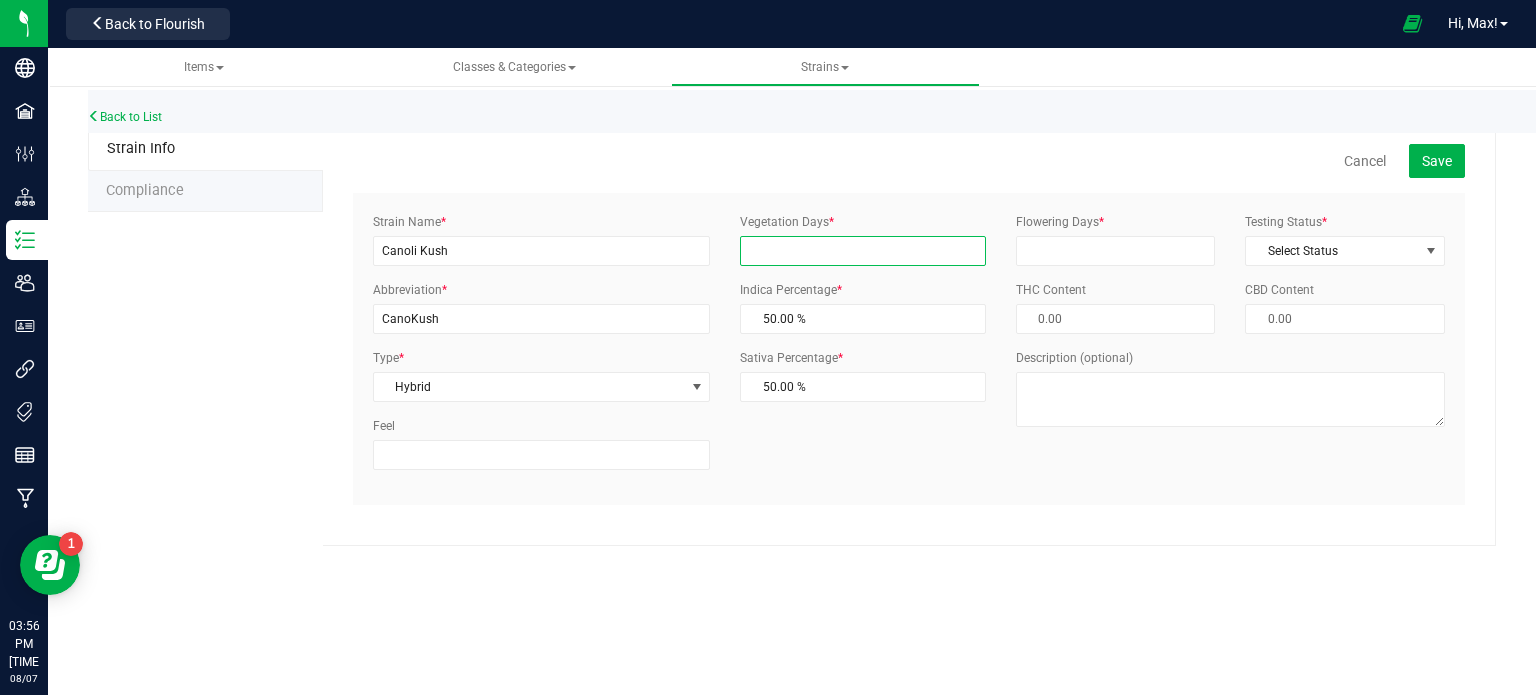 type on "21" 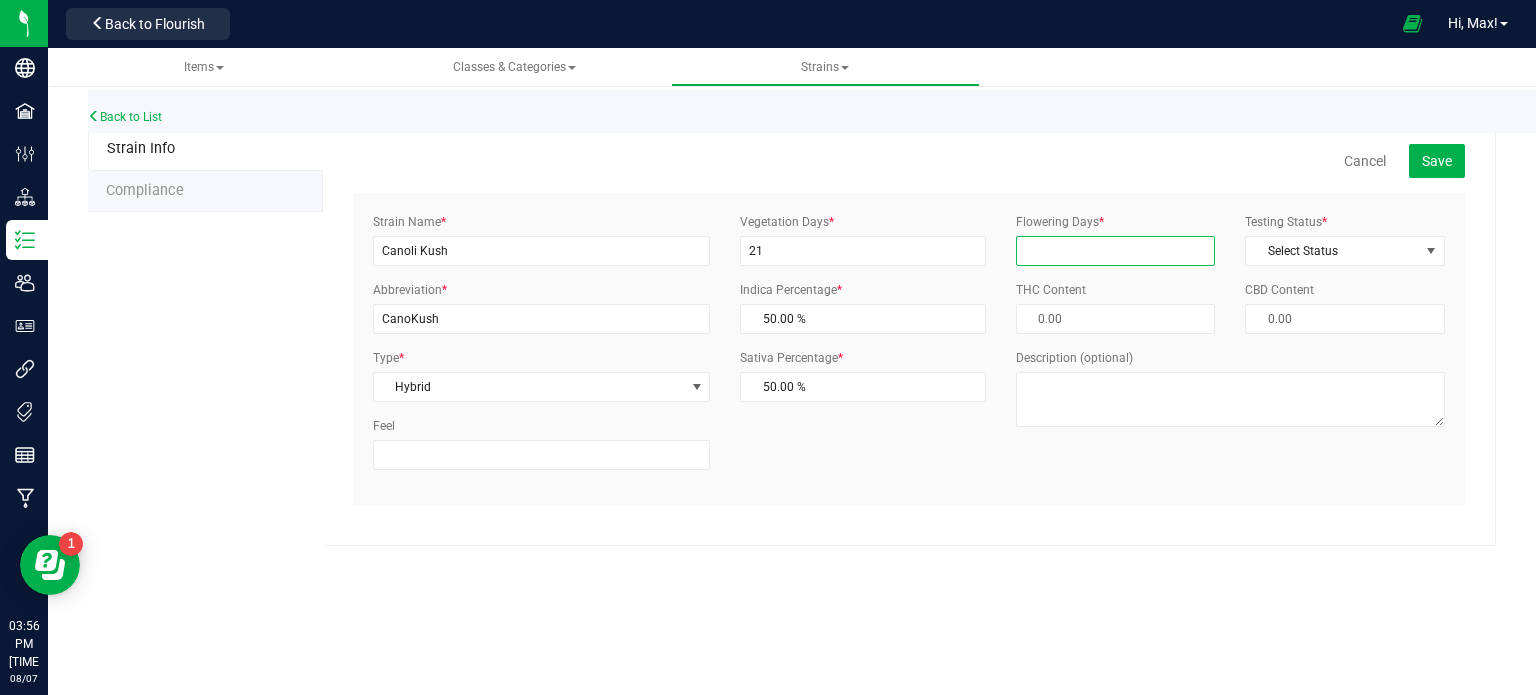 click on "Flowering Days
*" at bounding box center [1116, 251] 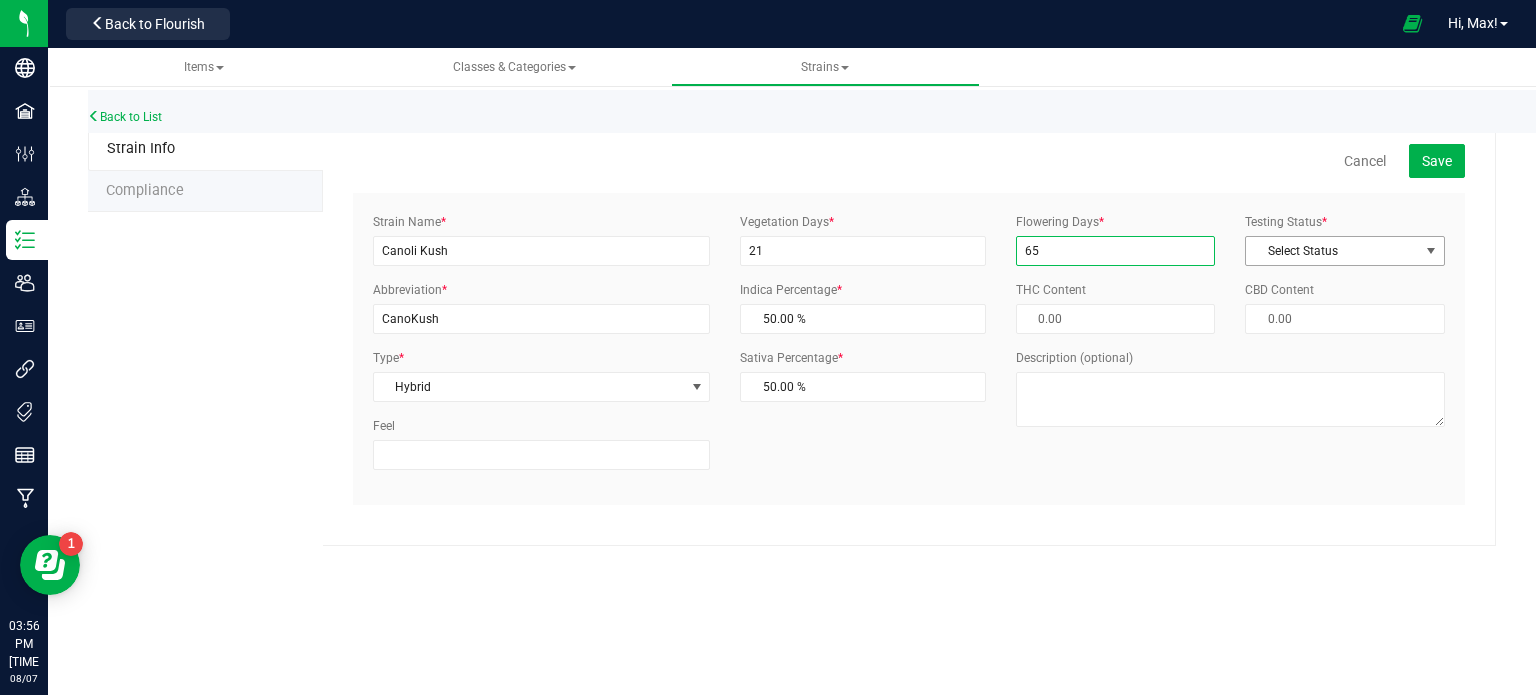 type on "65" 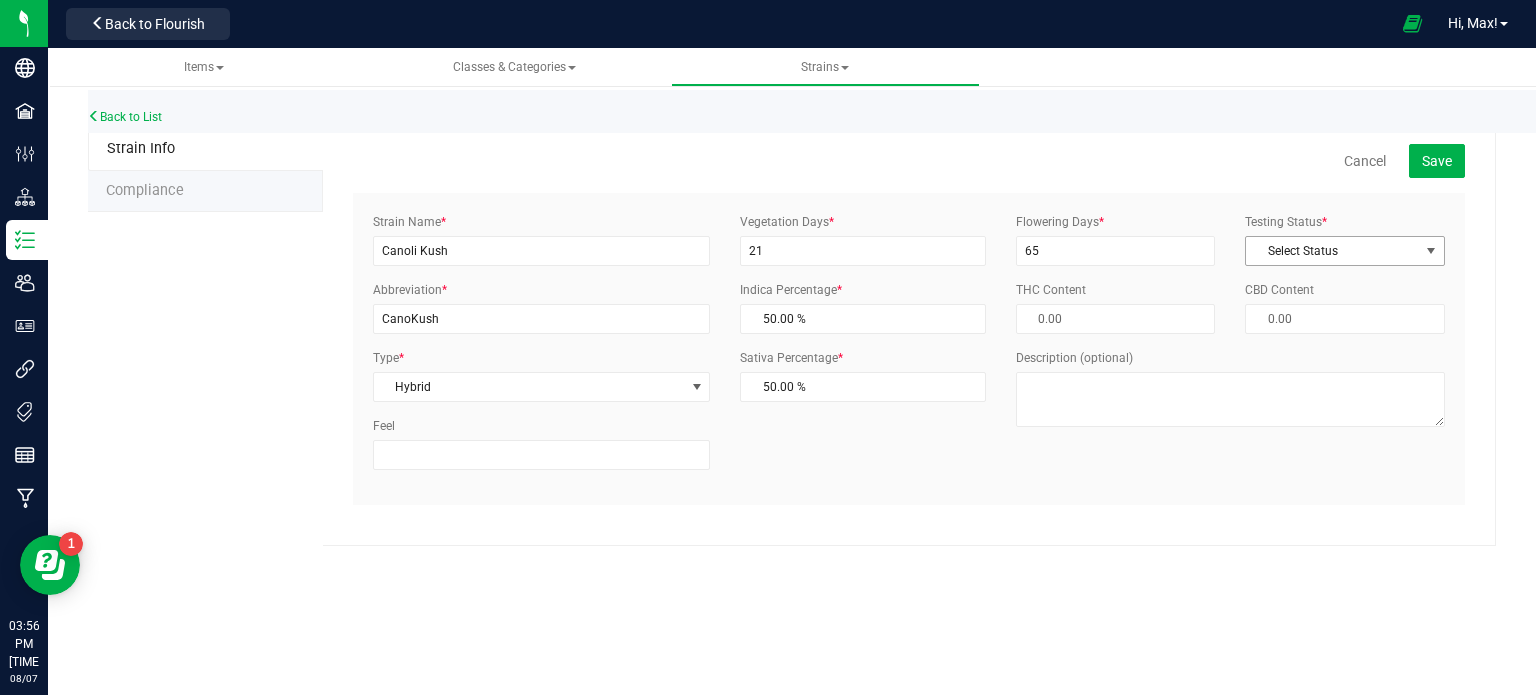 click on "Select Status" at bounding box center [1332, 251] 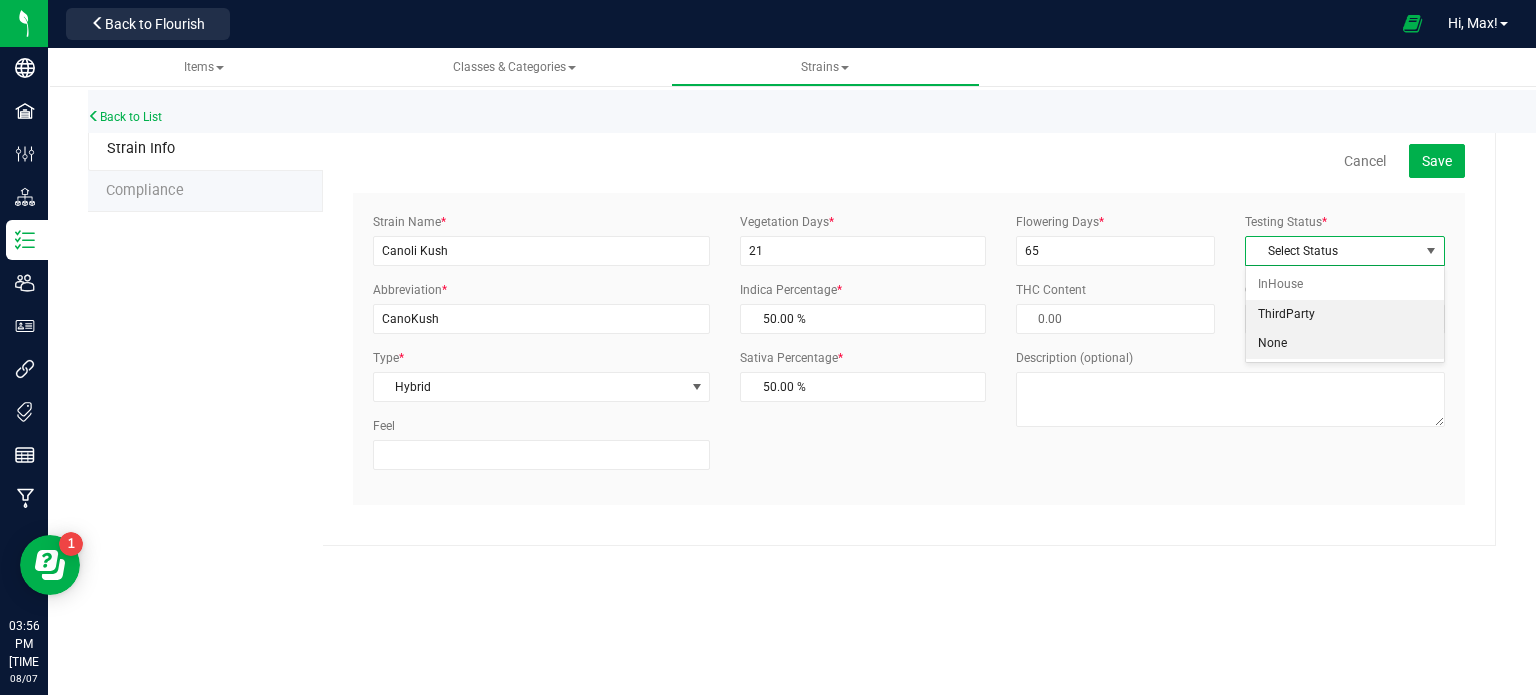 click on "ThirdParty" at bounding box center (1345, 315) 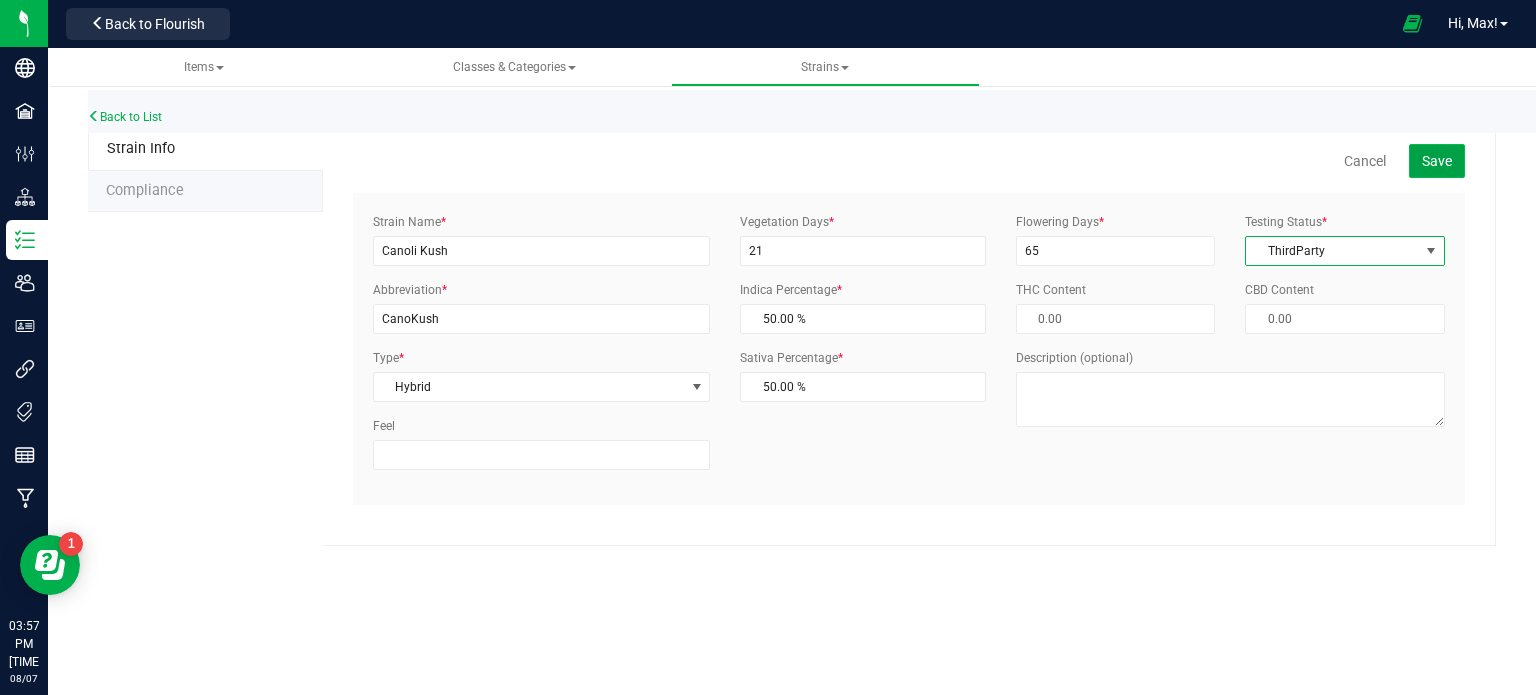 click on "Save" at bounding box center (1437, 161) 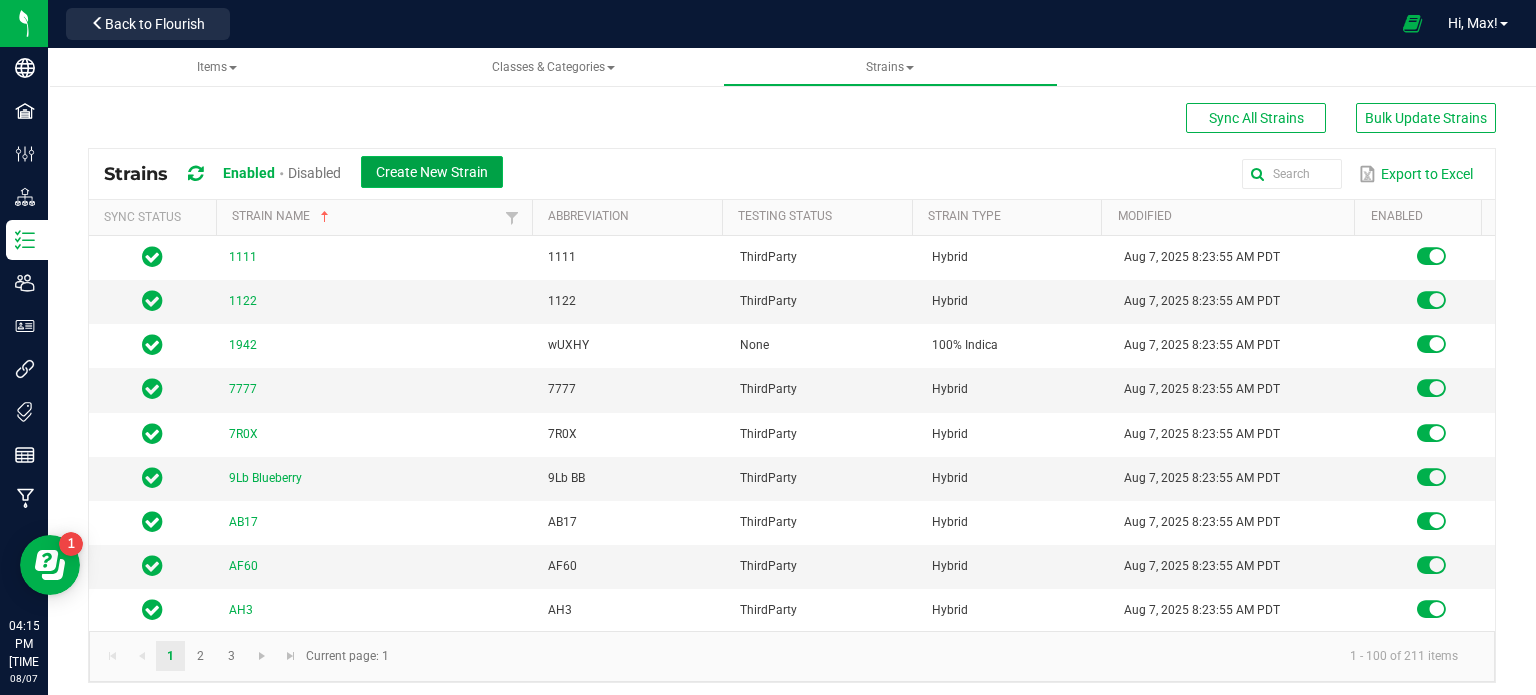 click on "Create New Strain" at bounding box center [432, 172] 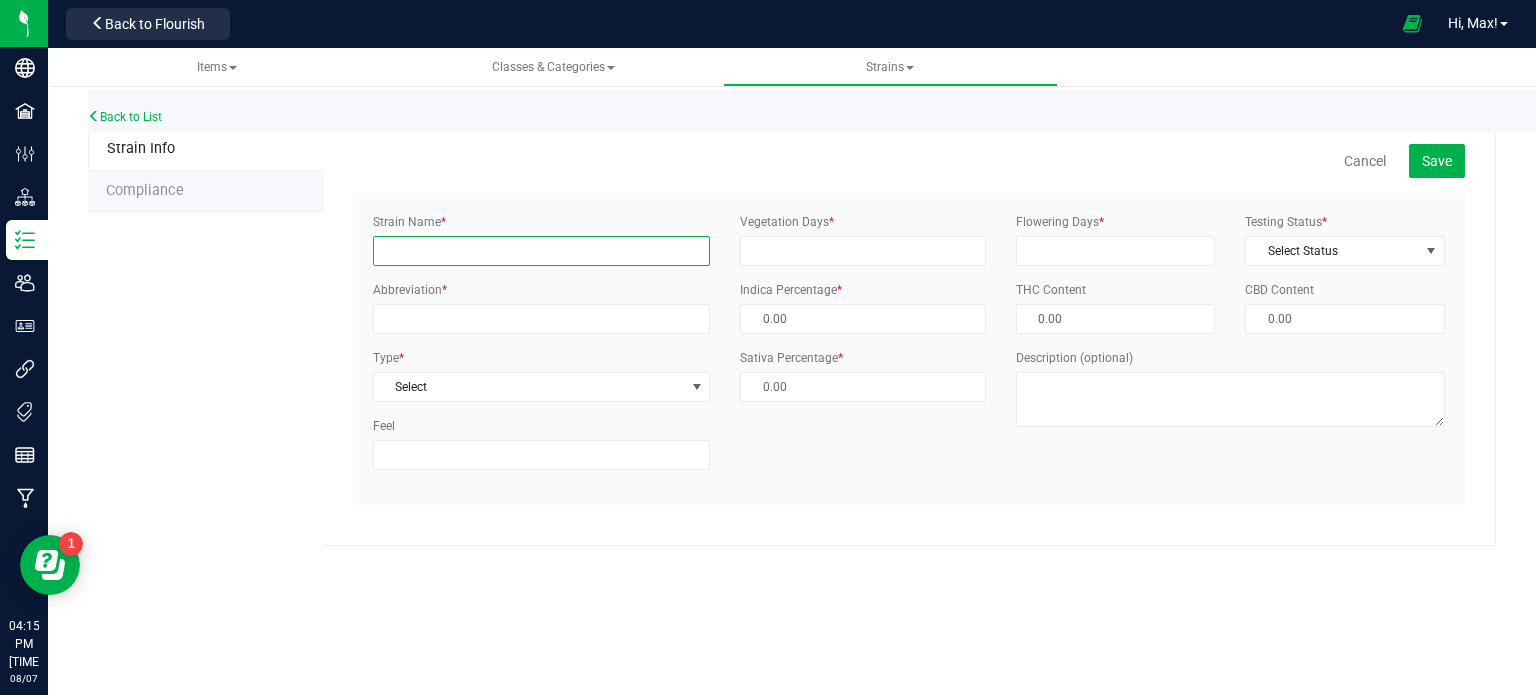 click on "Strain Name
*" at bounding box center [541, 251] 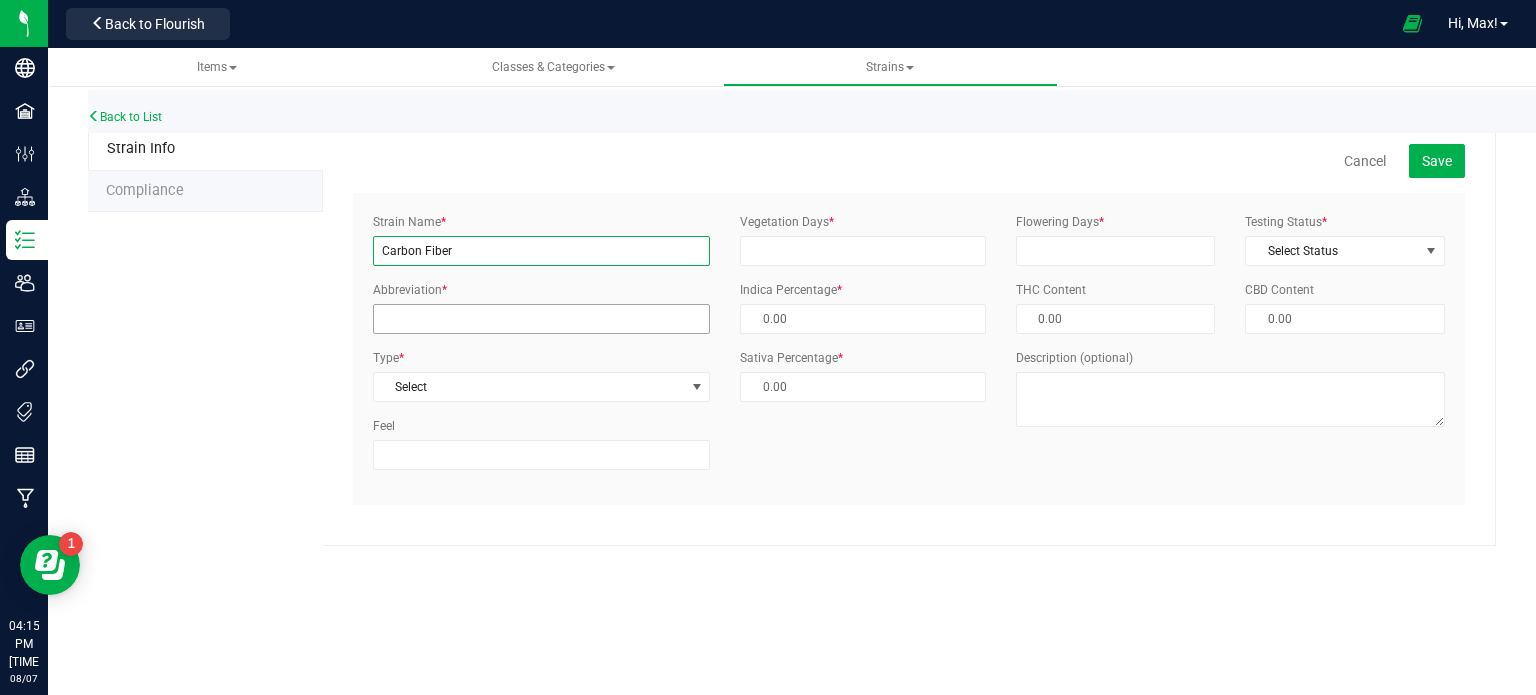 type on "Carbon Fiber" 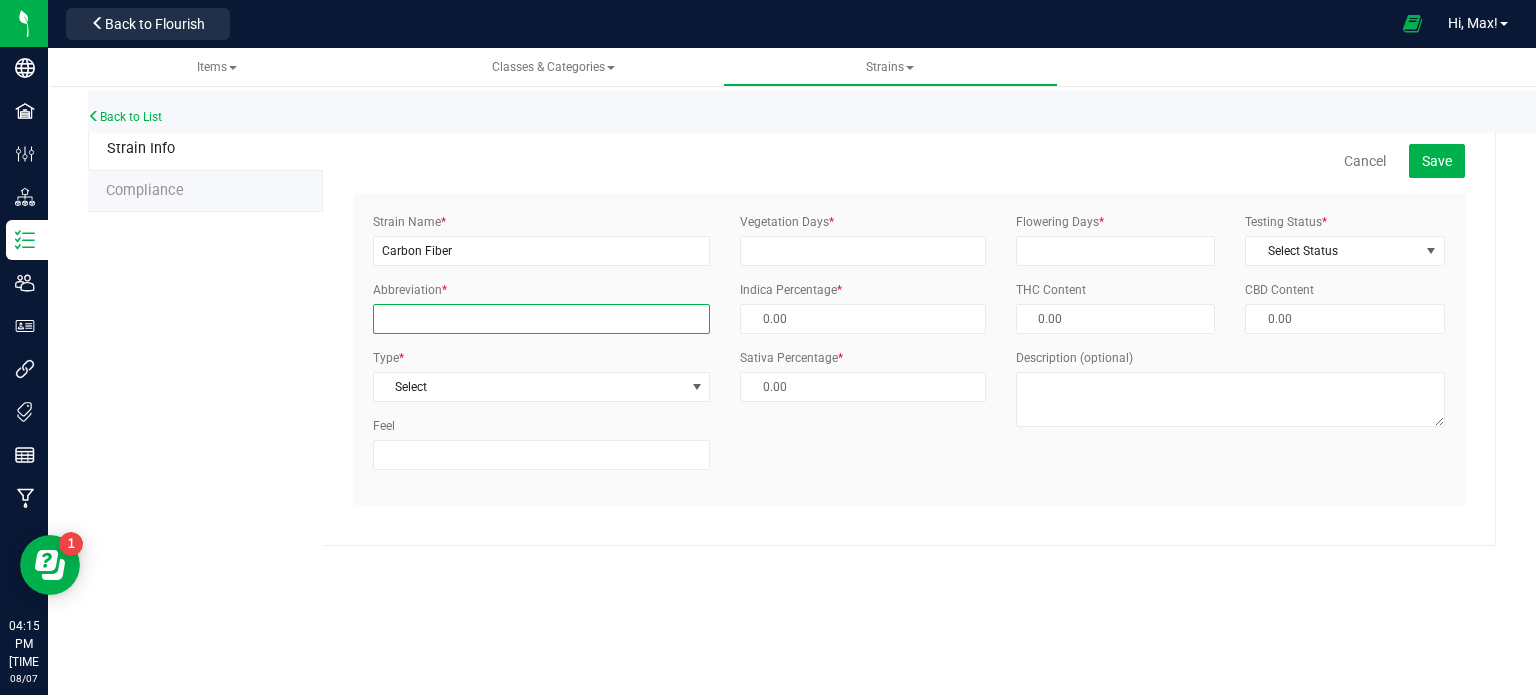 click on "Abbreviation
*" at bounding box center (541, 319) 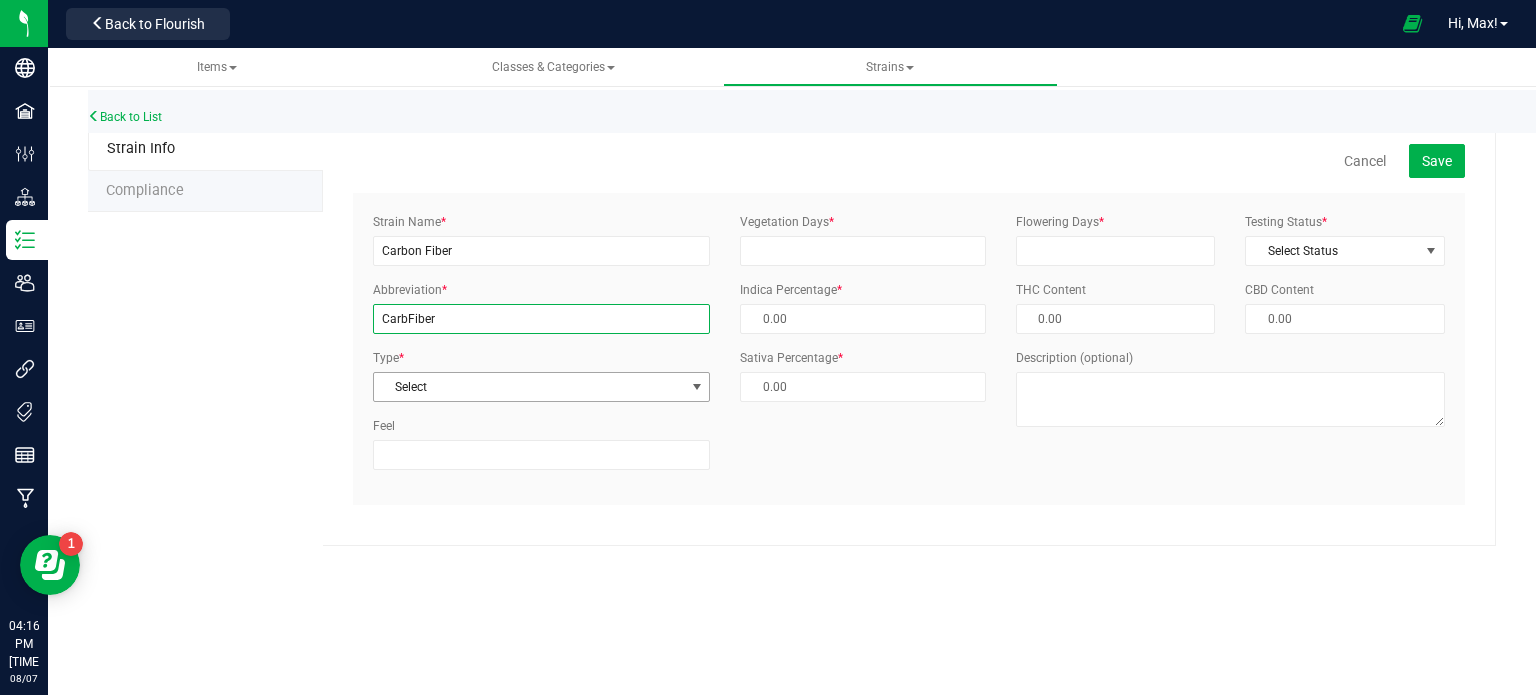 type on "CarbFiber" 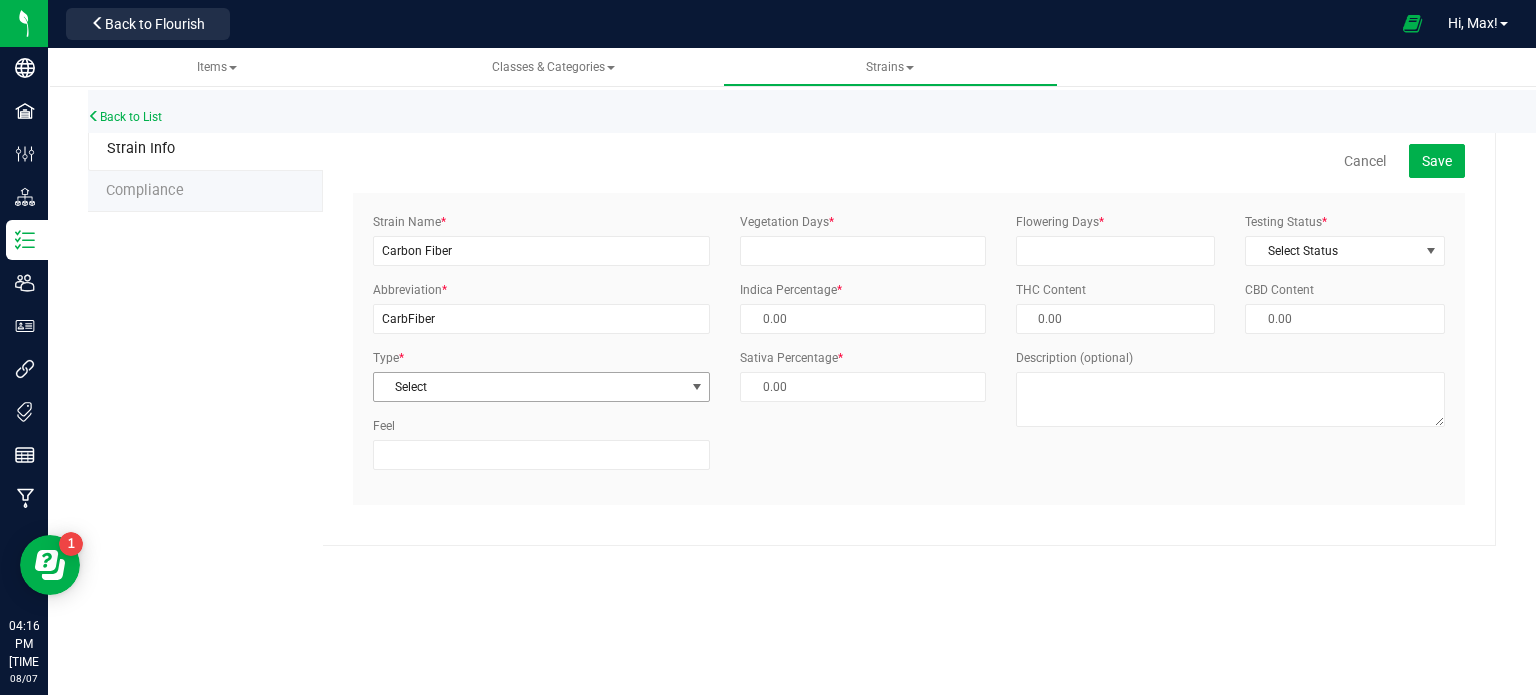 click on "Select" at bounding box center [529, 387] 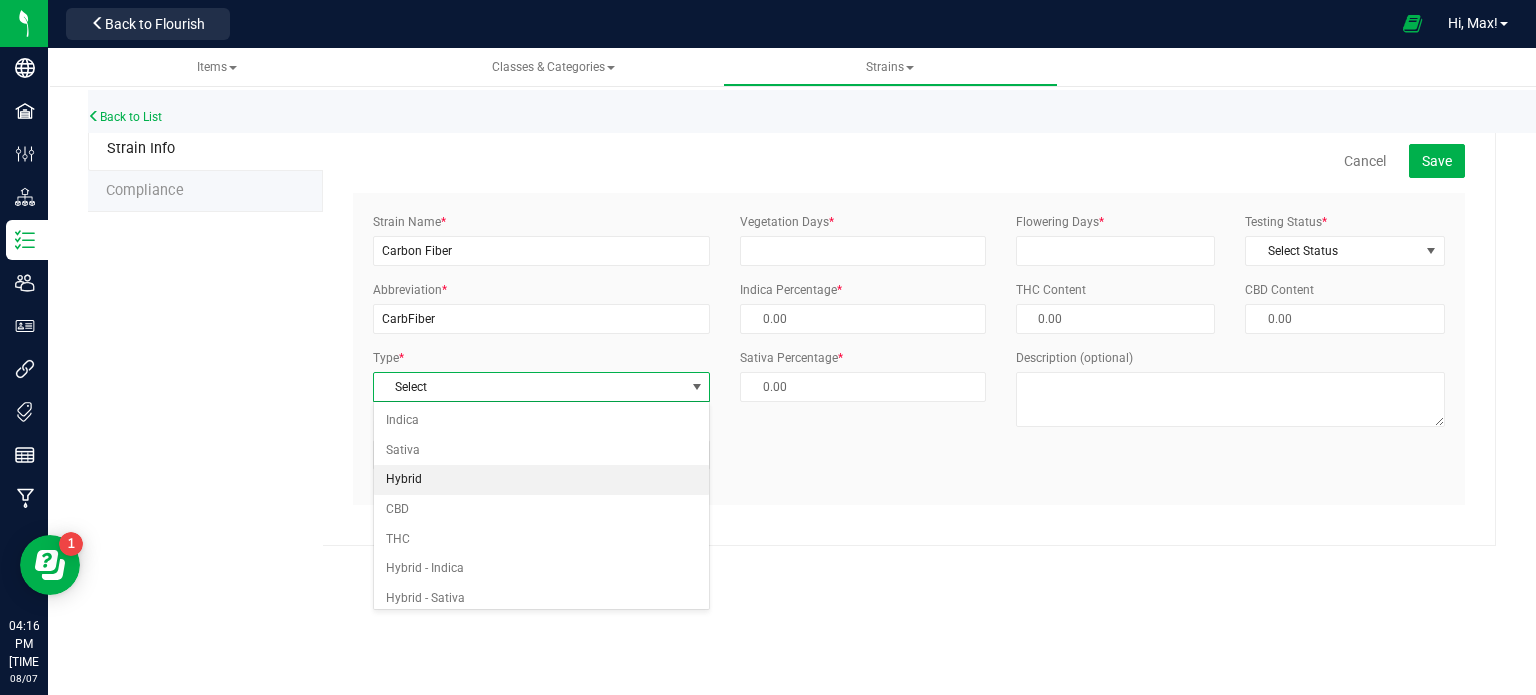 click on "Hybrid" at bounding box center [542, 480] 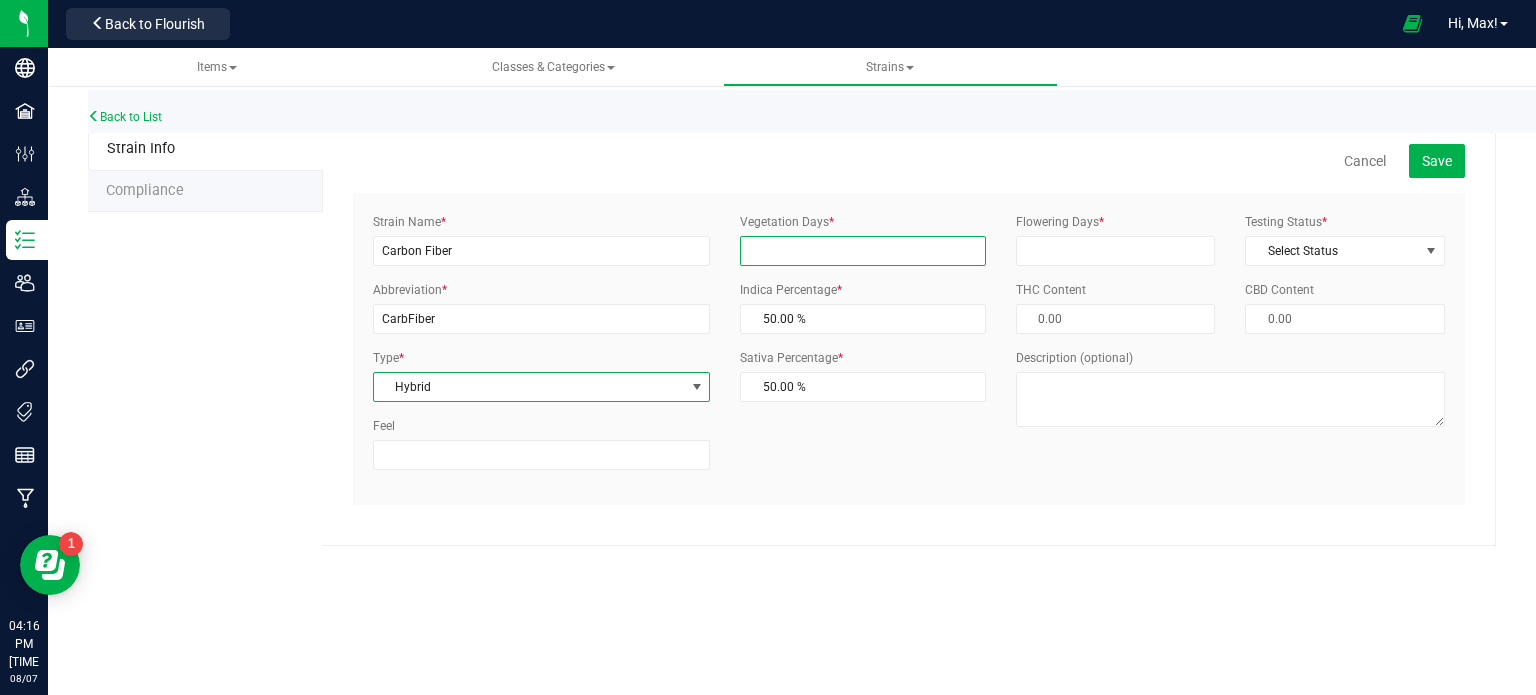 click on "Vegetation Days
*" at bounding box center [863, 251] 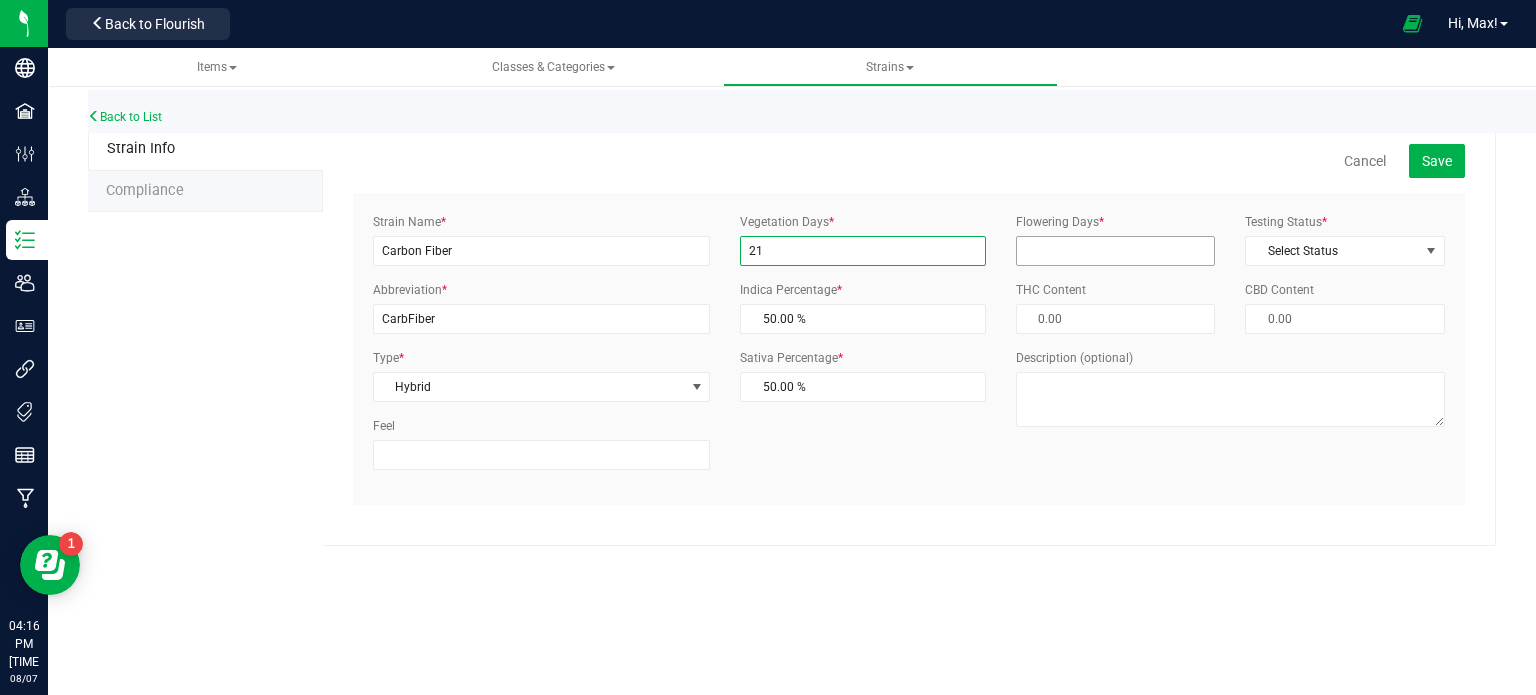 type on "21" 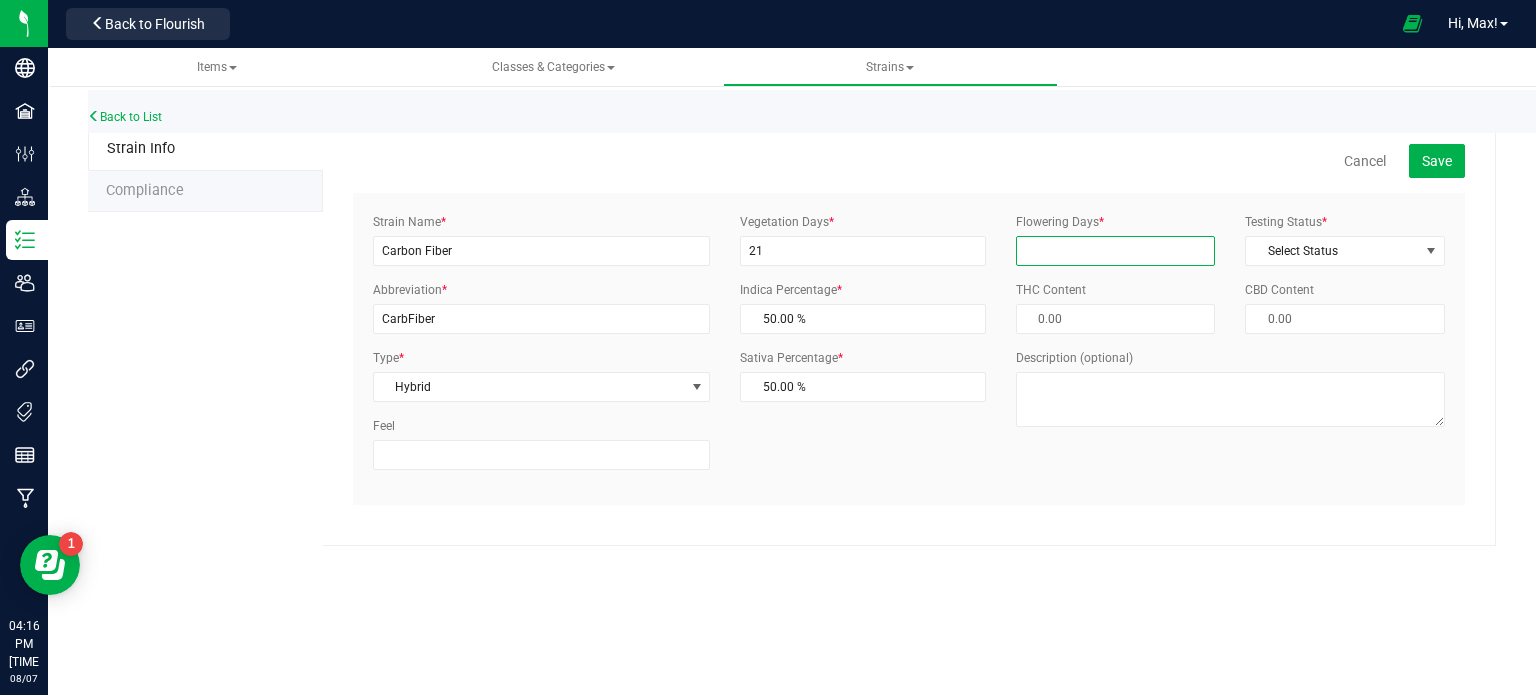 click on "Flowering Days
*" at bounding box center [1116, 251] 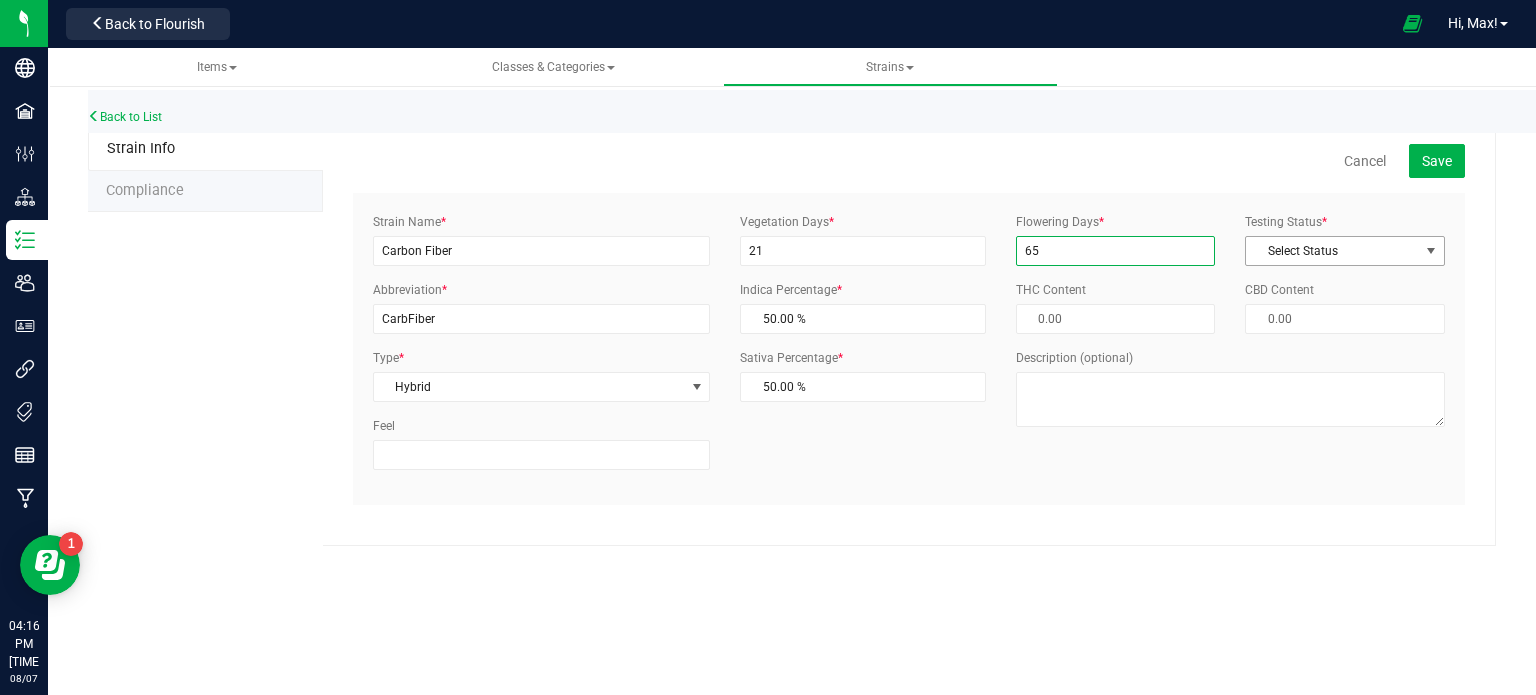 type on "65" 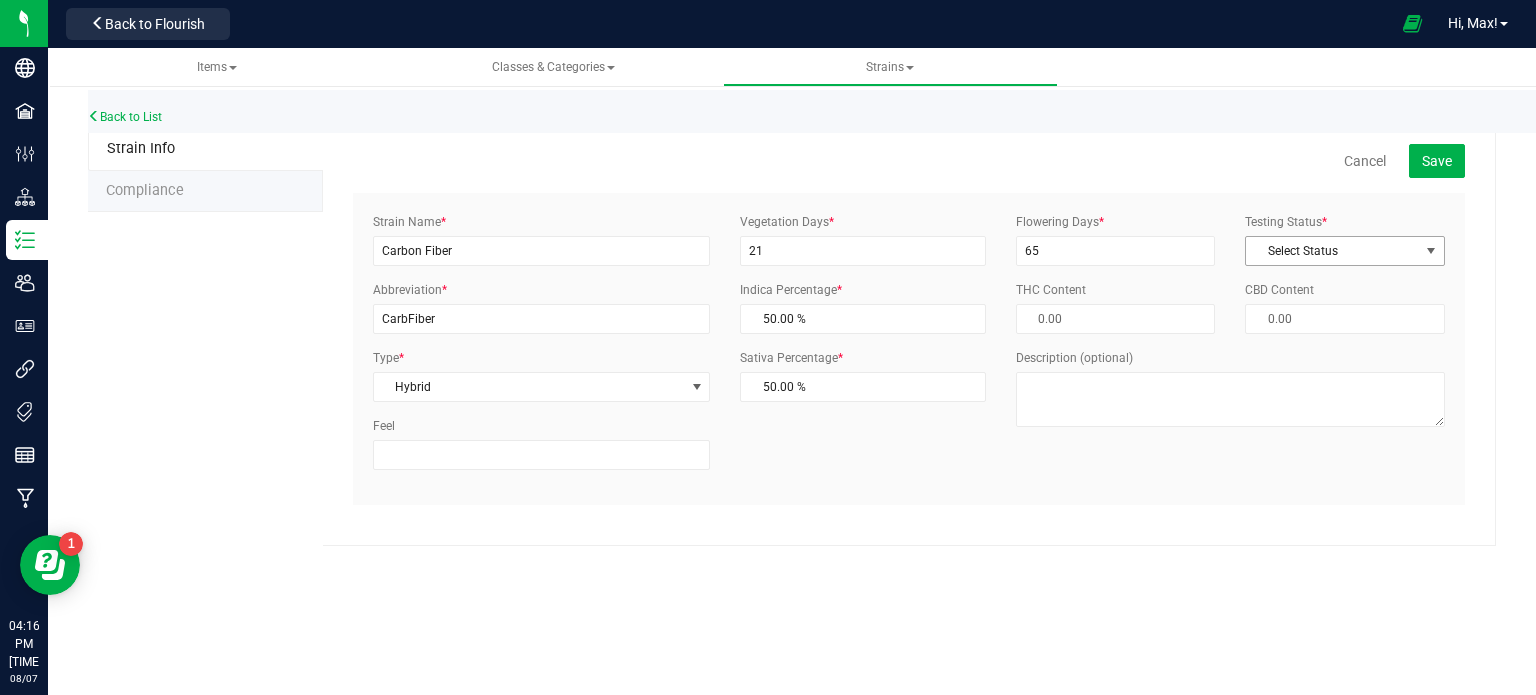 click on "Select Status" at bounding box center (1332, 251) 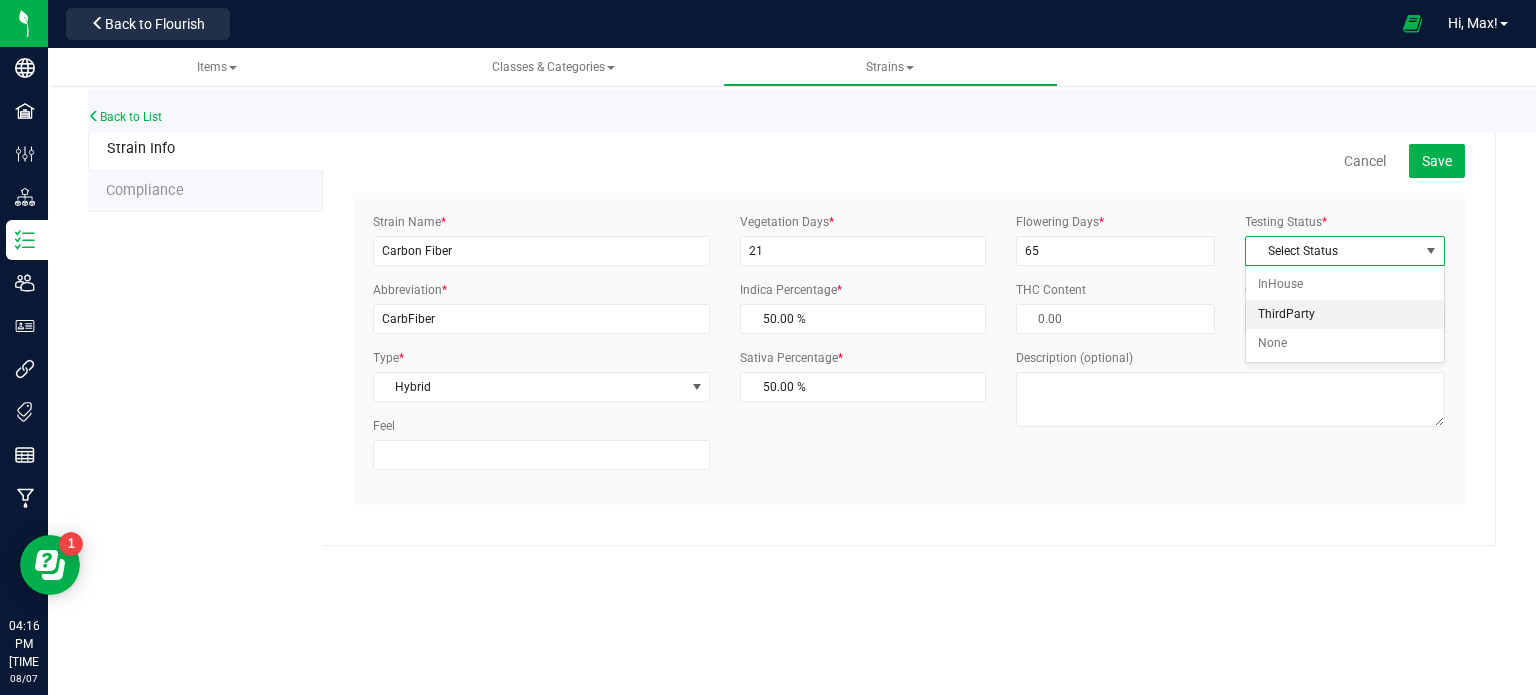 click on "ThirdParty" at bounding box center [1345, 315] 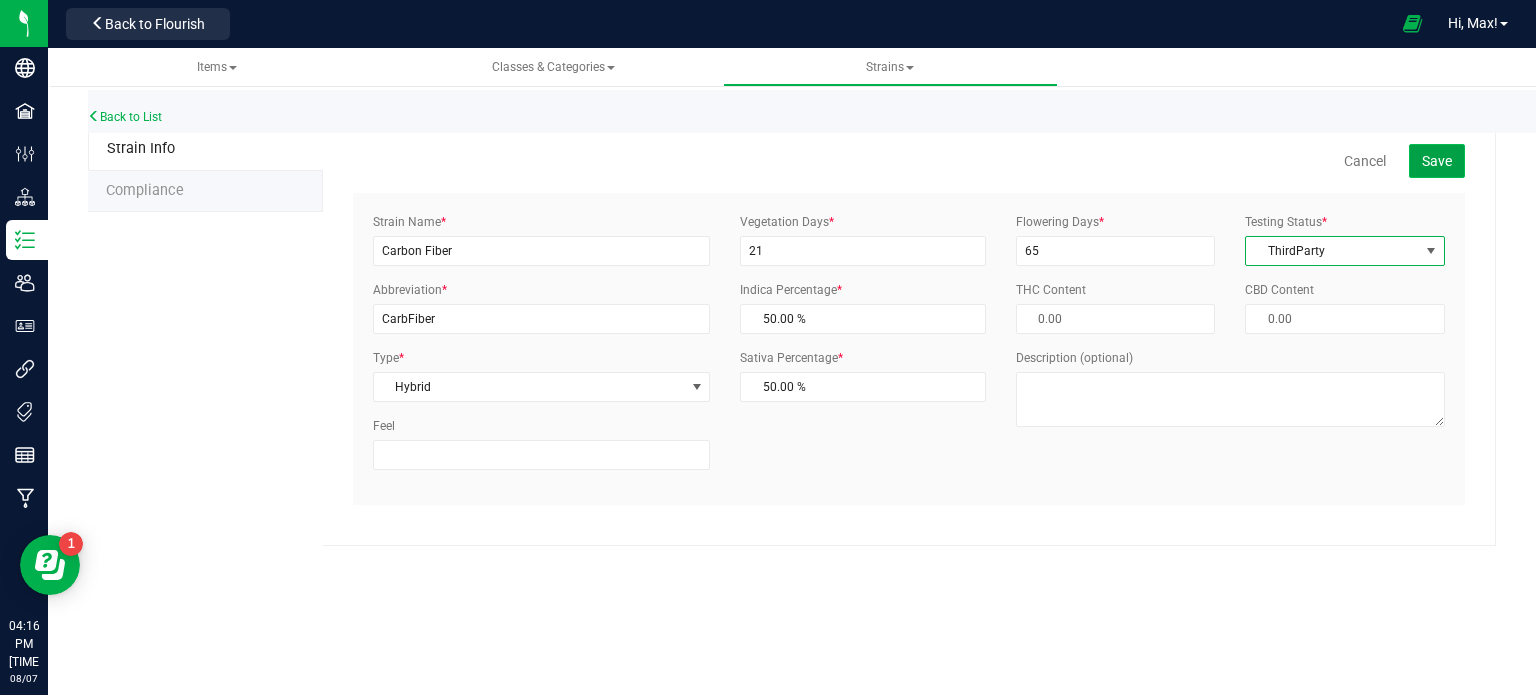 click on "Save" at bounding box center (1437, 161) 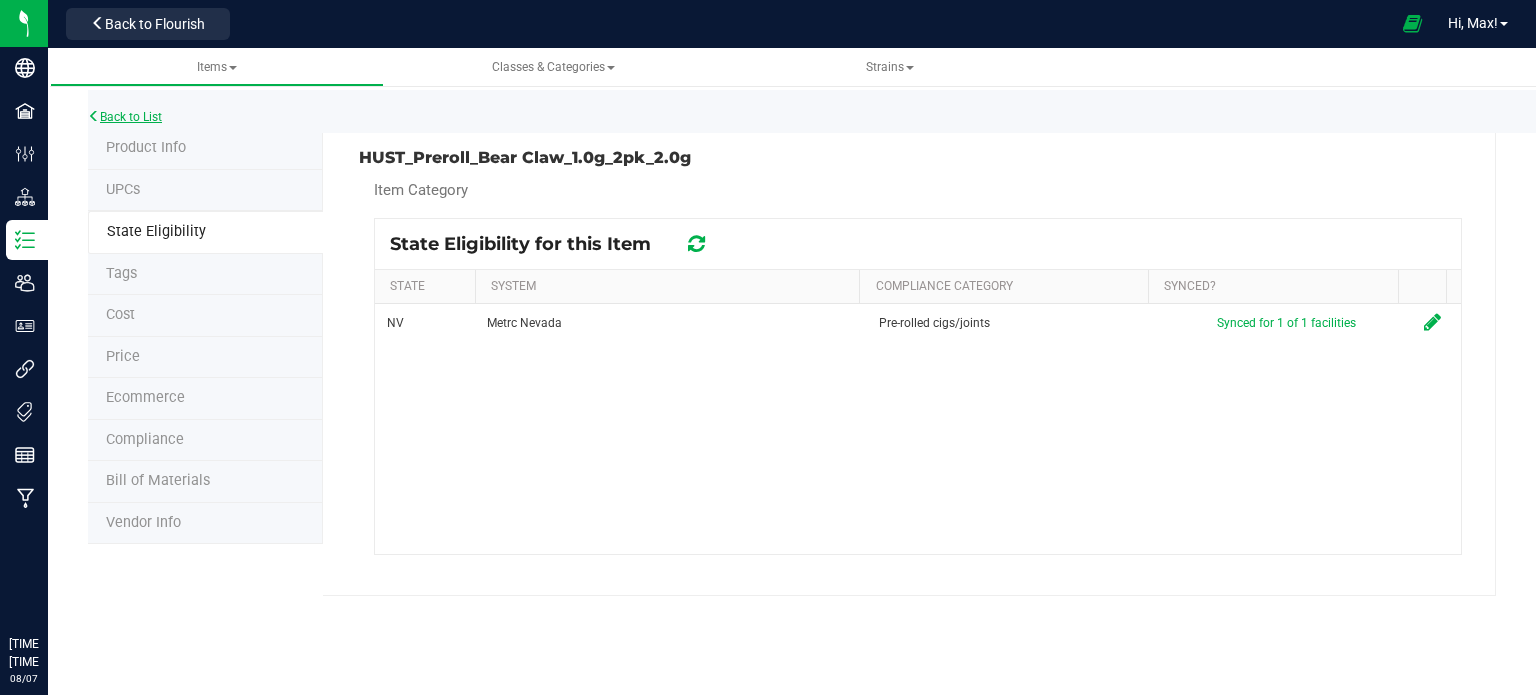 scroll, scrollTop: 0, scrollLeft: 0, axis: both 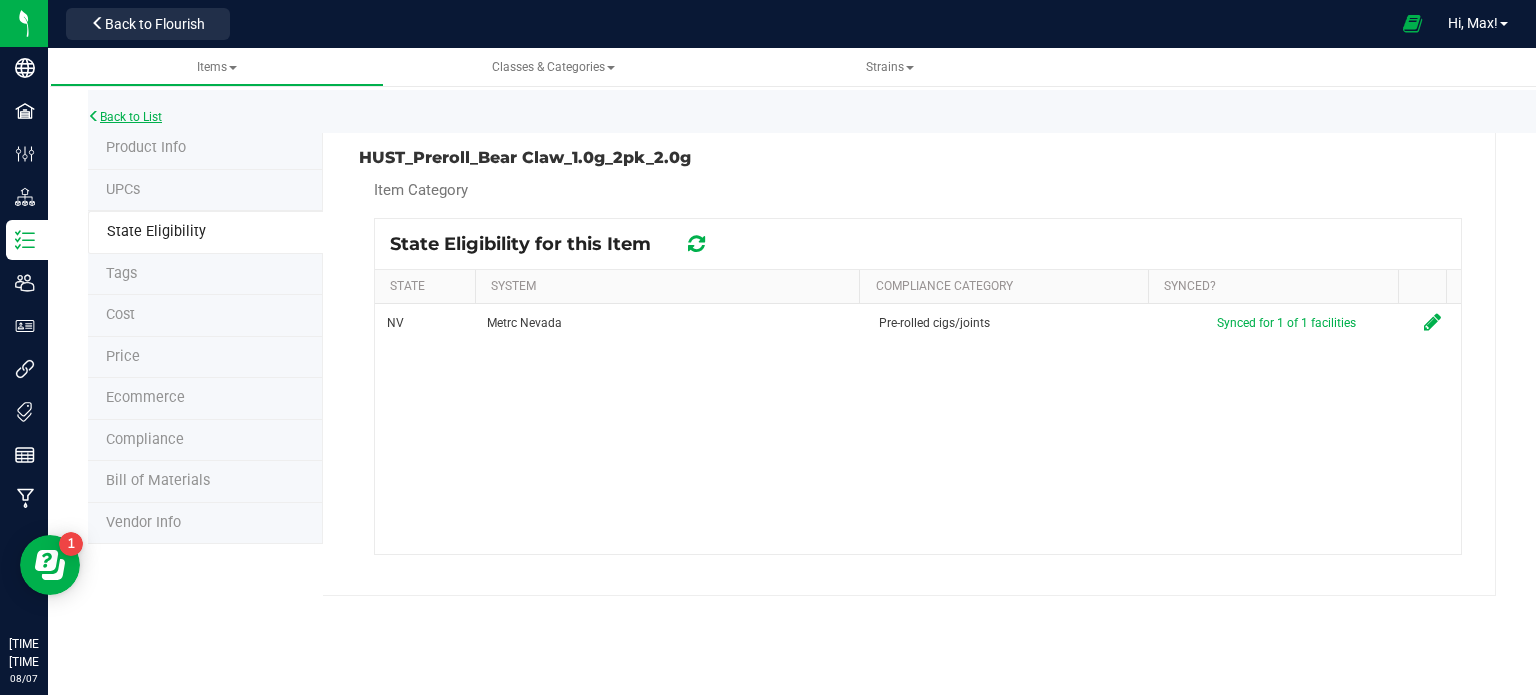 click on "Back to List" at bounding box center (125, 117) 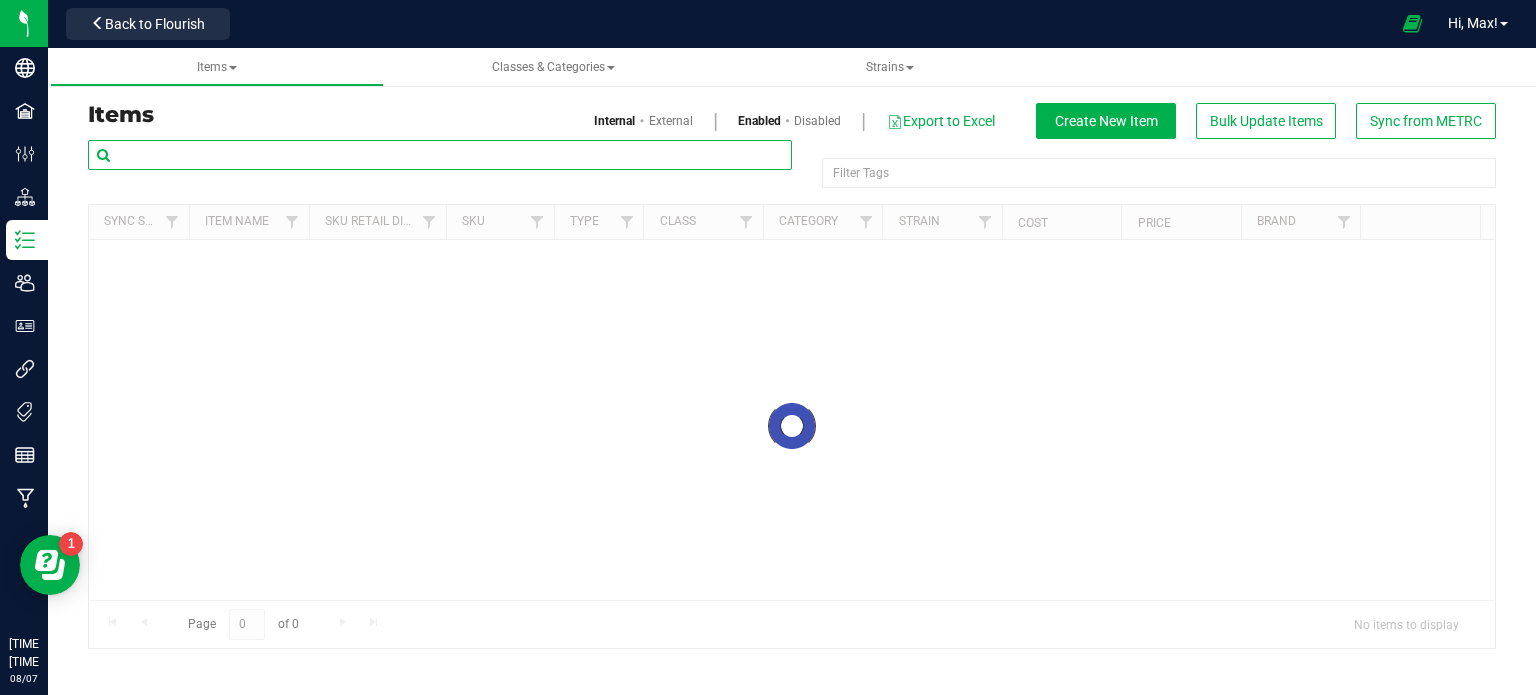 click at bounding box center (440, 155) 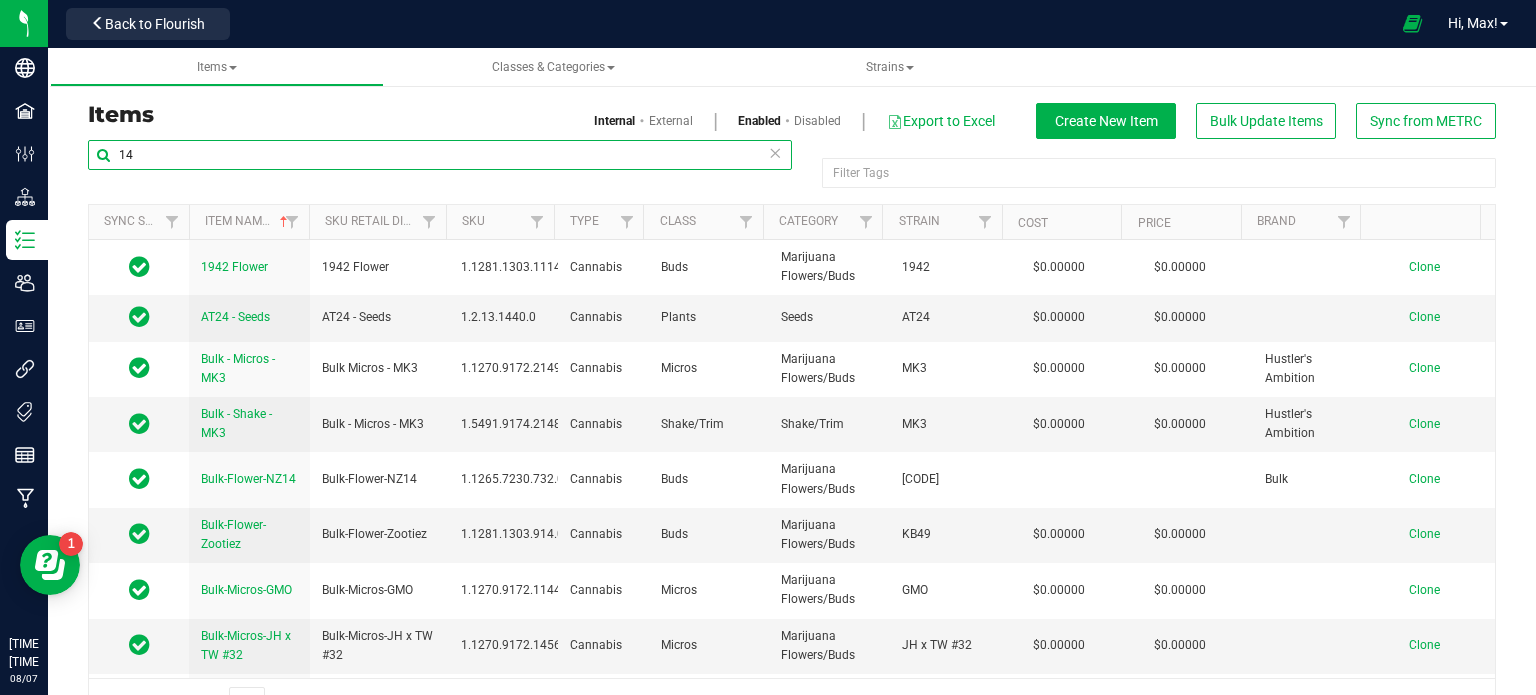 click on "14" at bounding box center [440, 155] 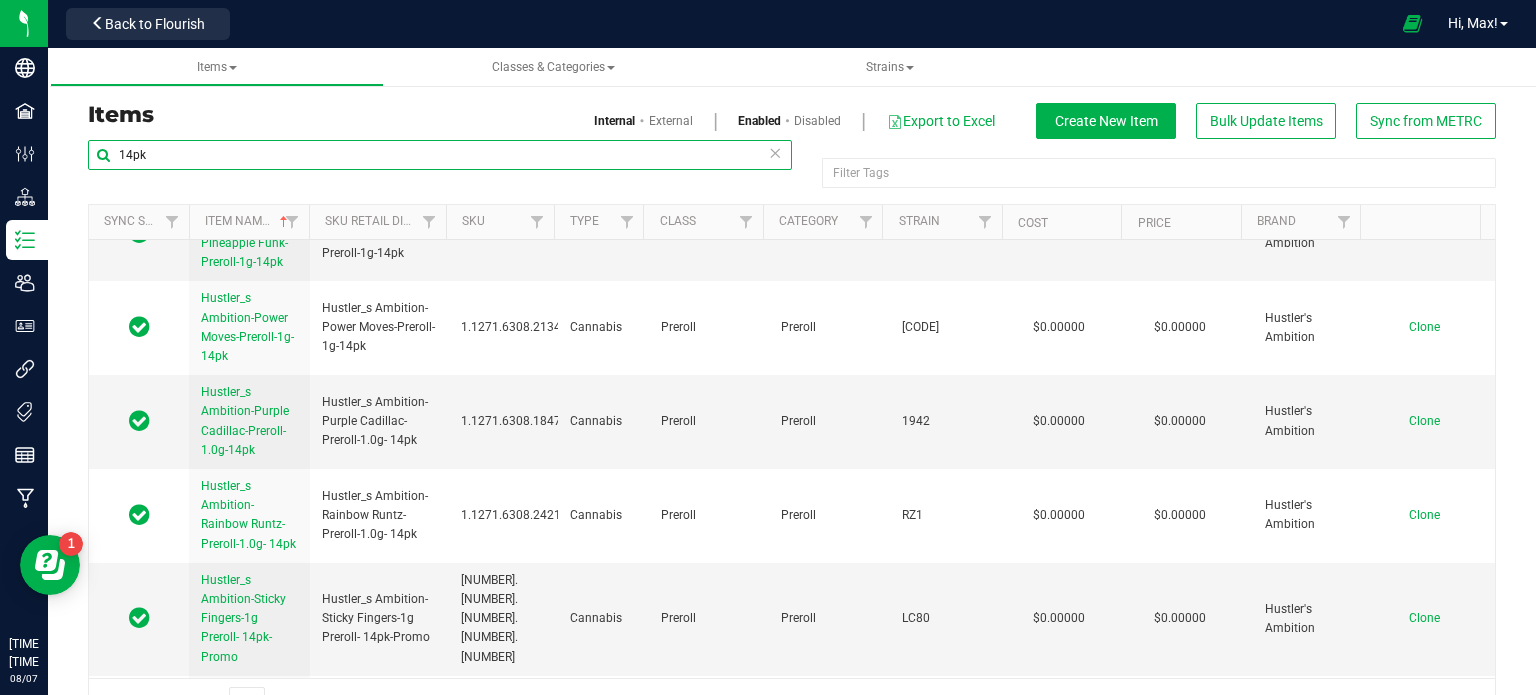 scroll, scrollTop: 4550, scrollLeft: 0, axis: vertical 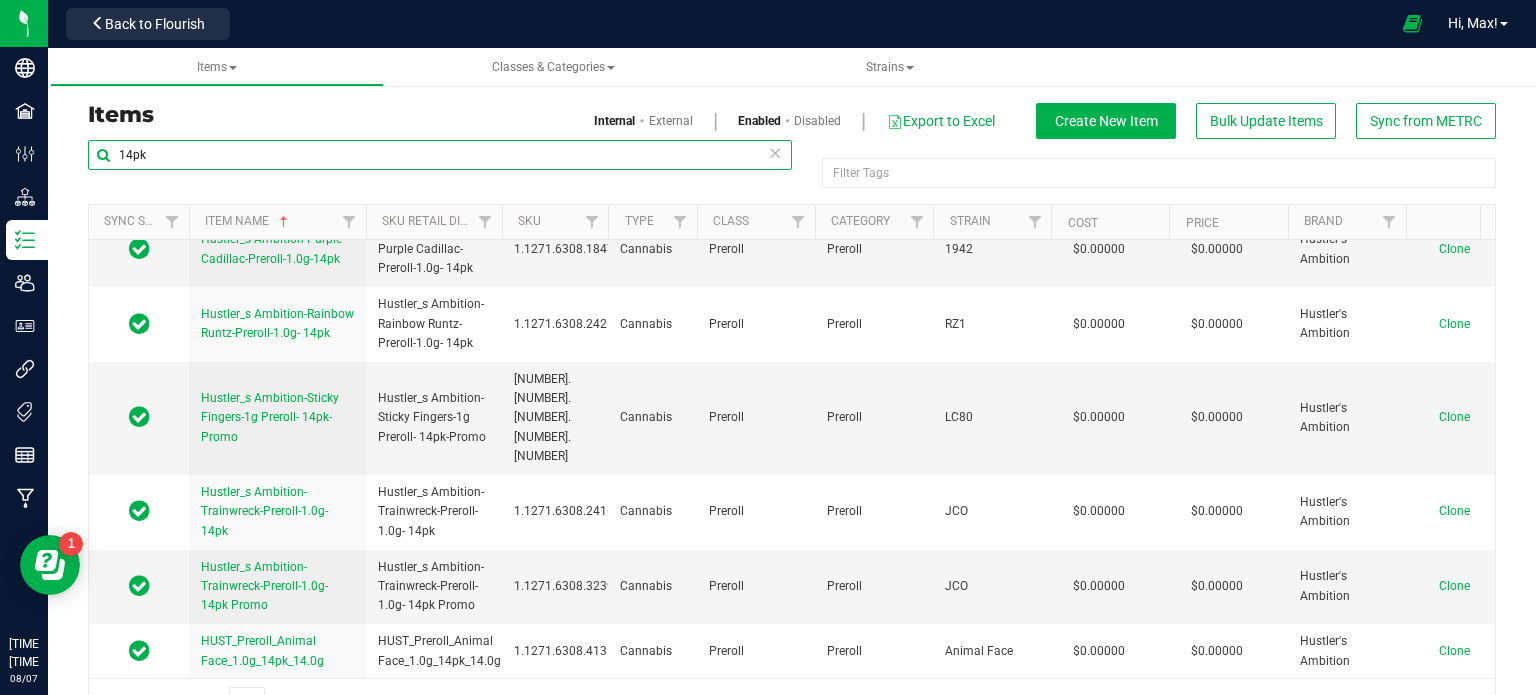 drag, startPoint x: 305, startPoint y: 229, endPoint x: 367, endPoint y: 238, distance: 62.649822 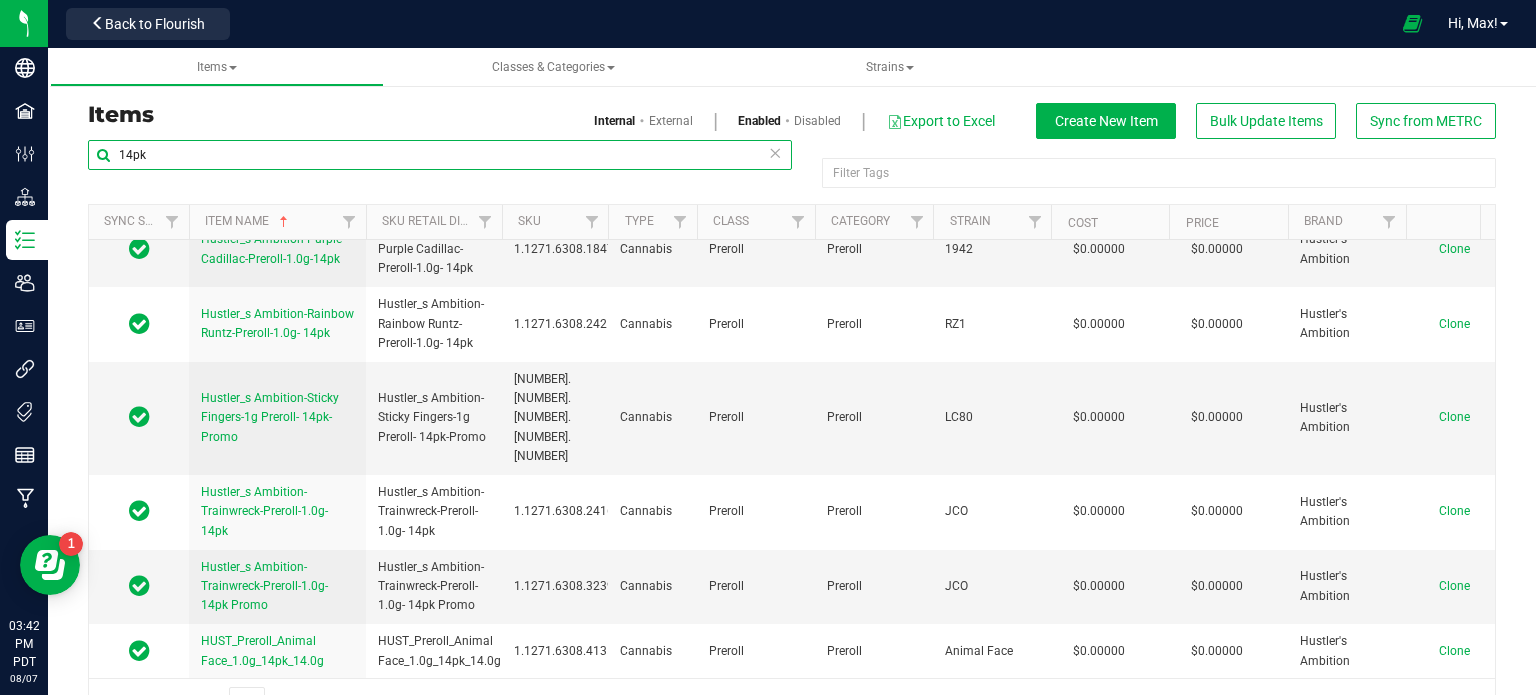 click on "14pk" at bounding box center (440, 155) 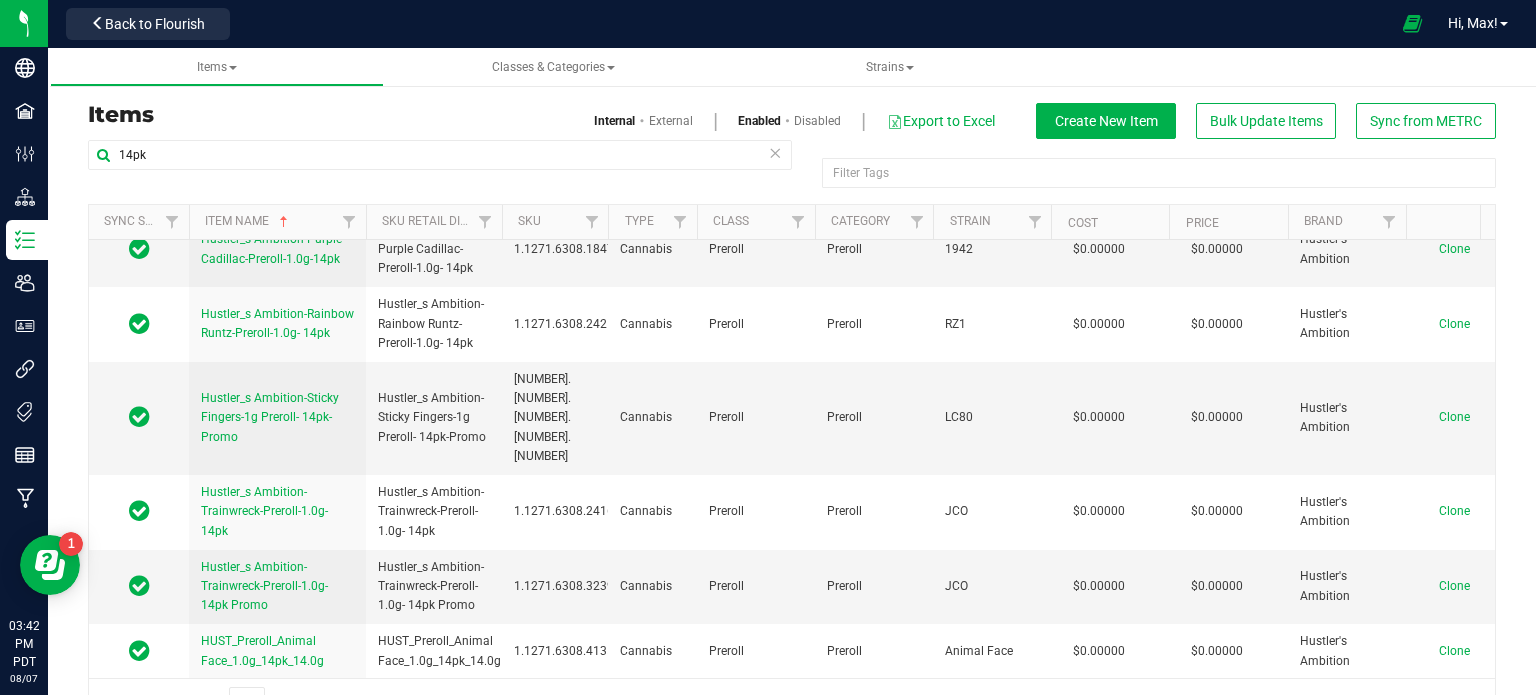 click on "HUST_Preroll_Arm Candy_1.0g_14pk_14.0g" at bounding box center (444, 707) 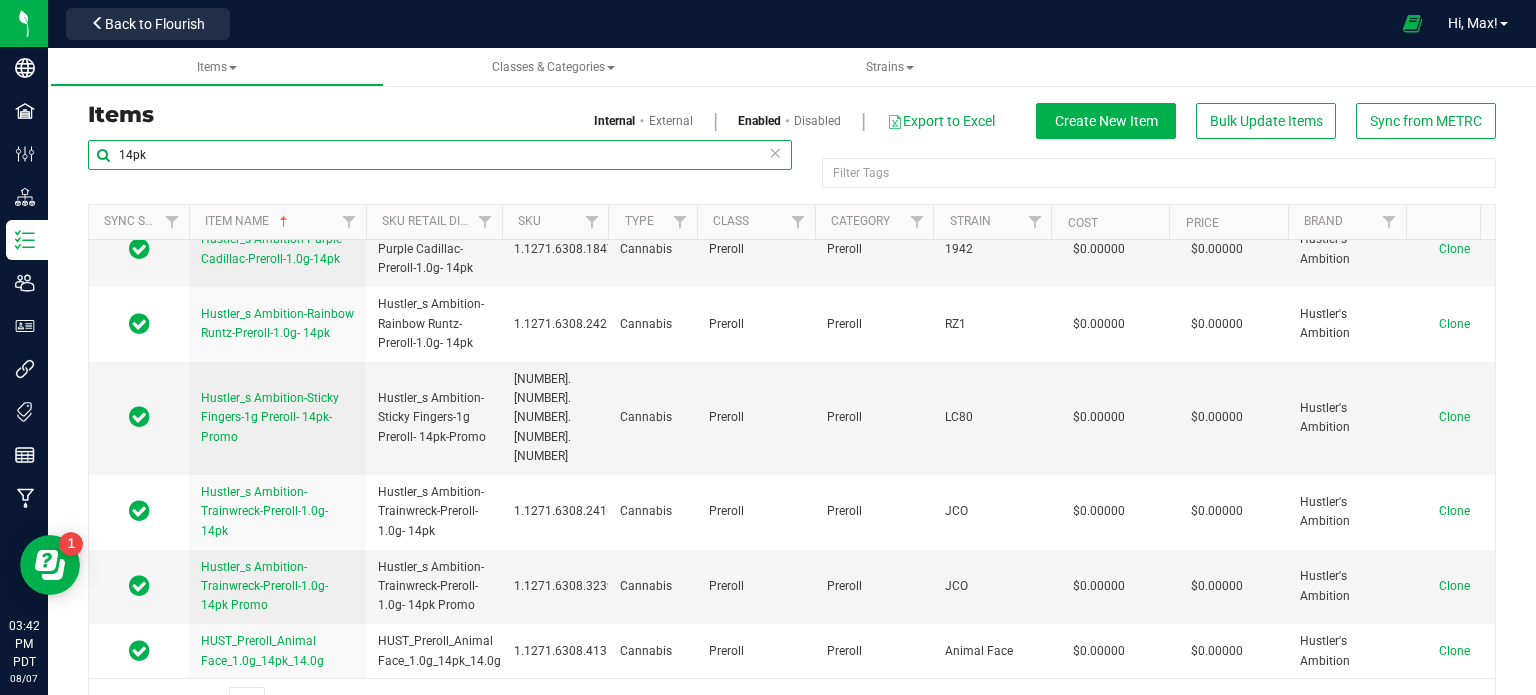 click on "14pk" at bounding box center [440, 155] 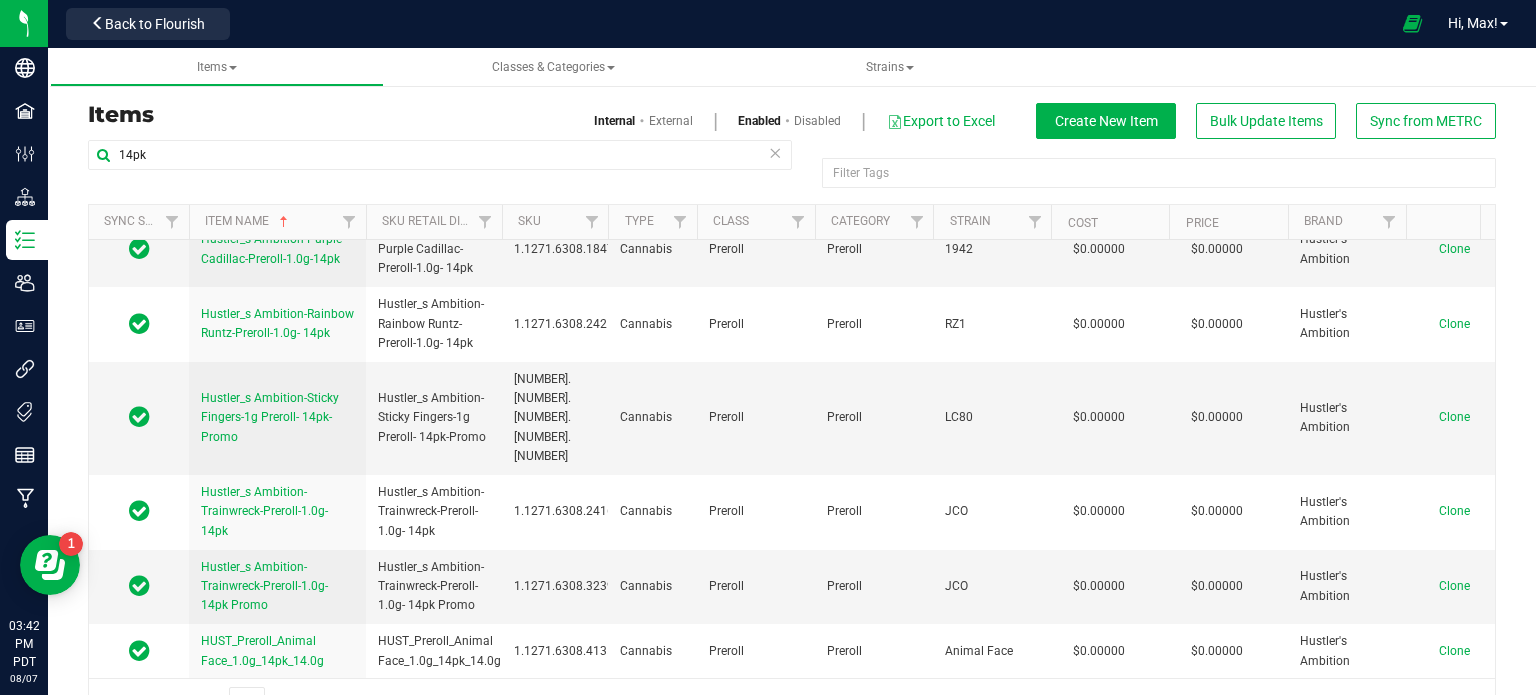 click on "Clone" at bounding box center (1454, 706) 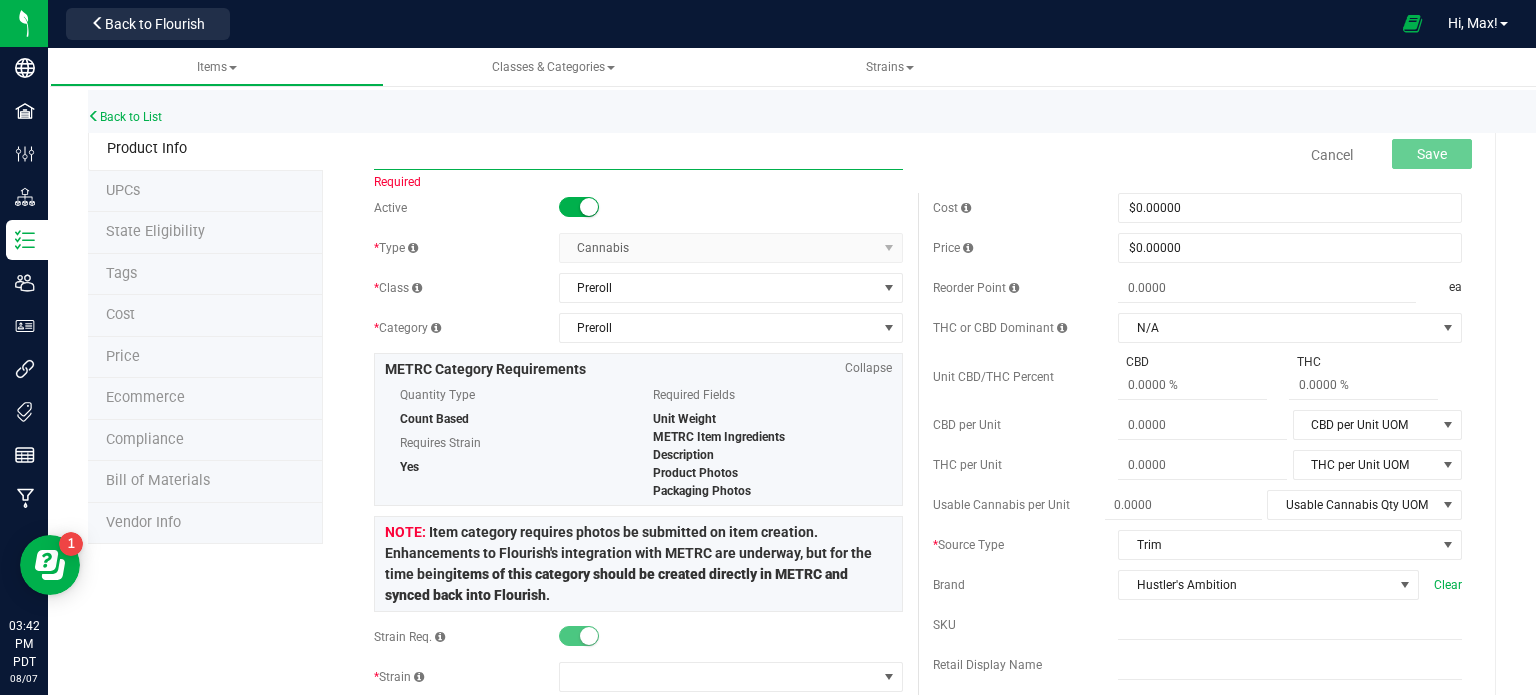 type on "v" 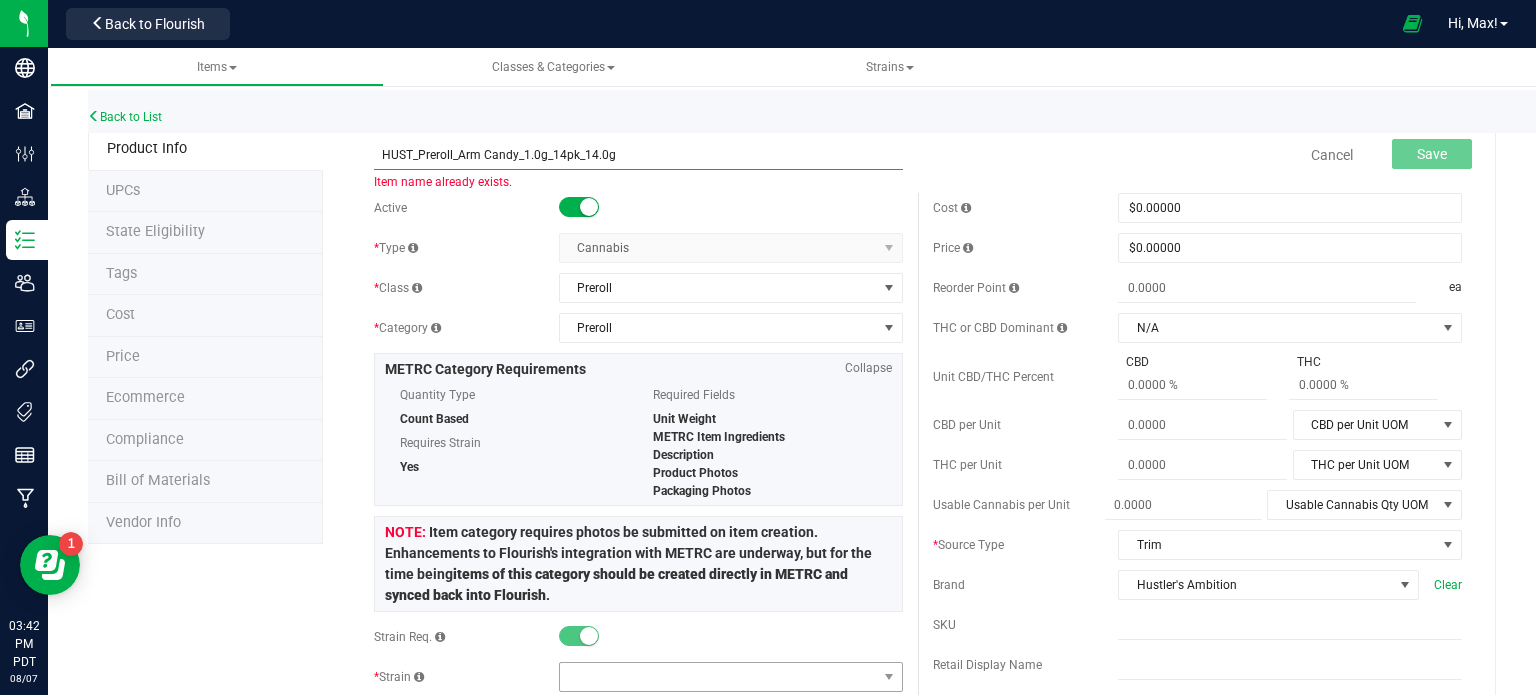 type on "HUST_Preroll_Arm Candy_1.0g_14pk_14.0g" 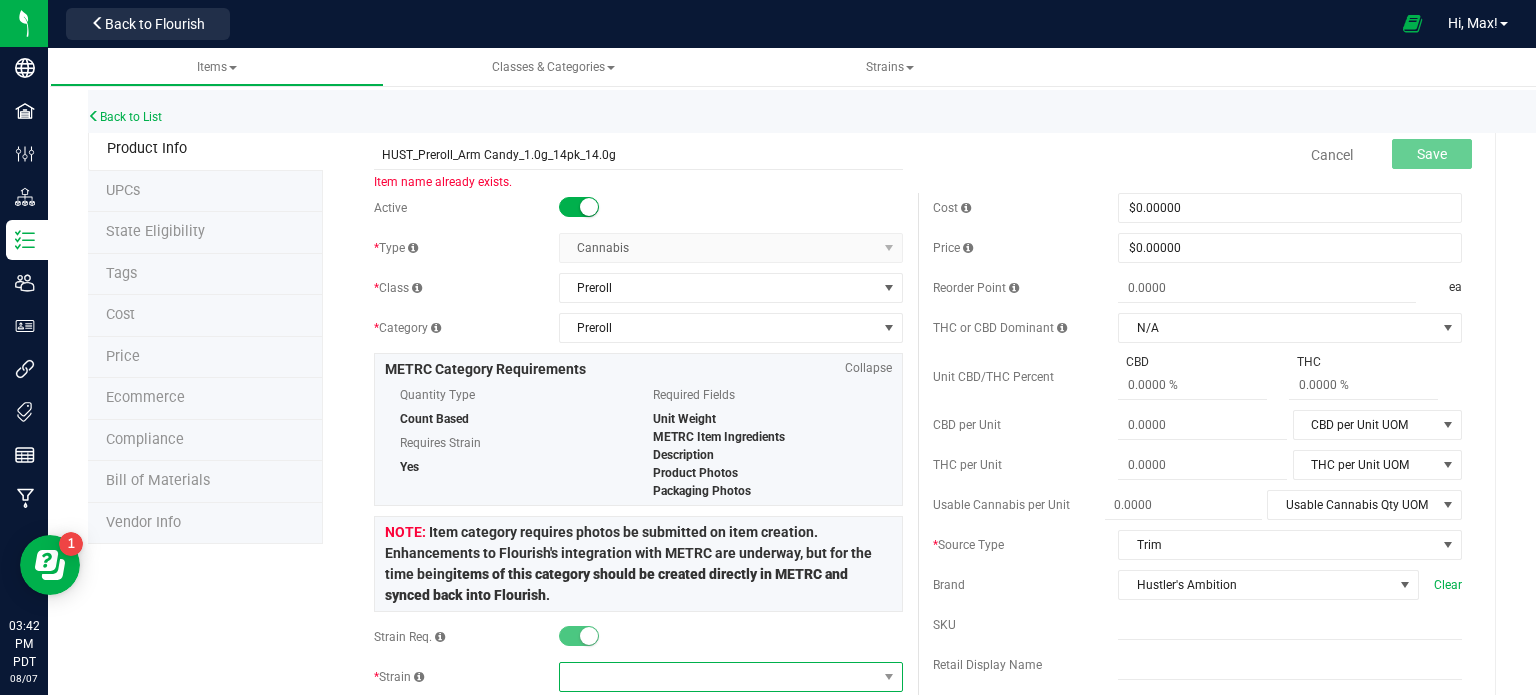 click at bounding box center (718, 677) 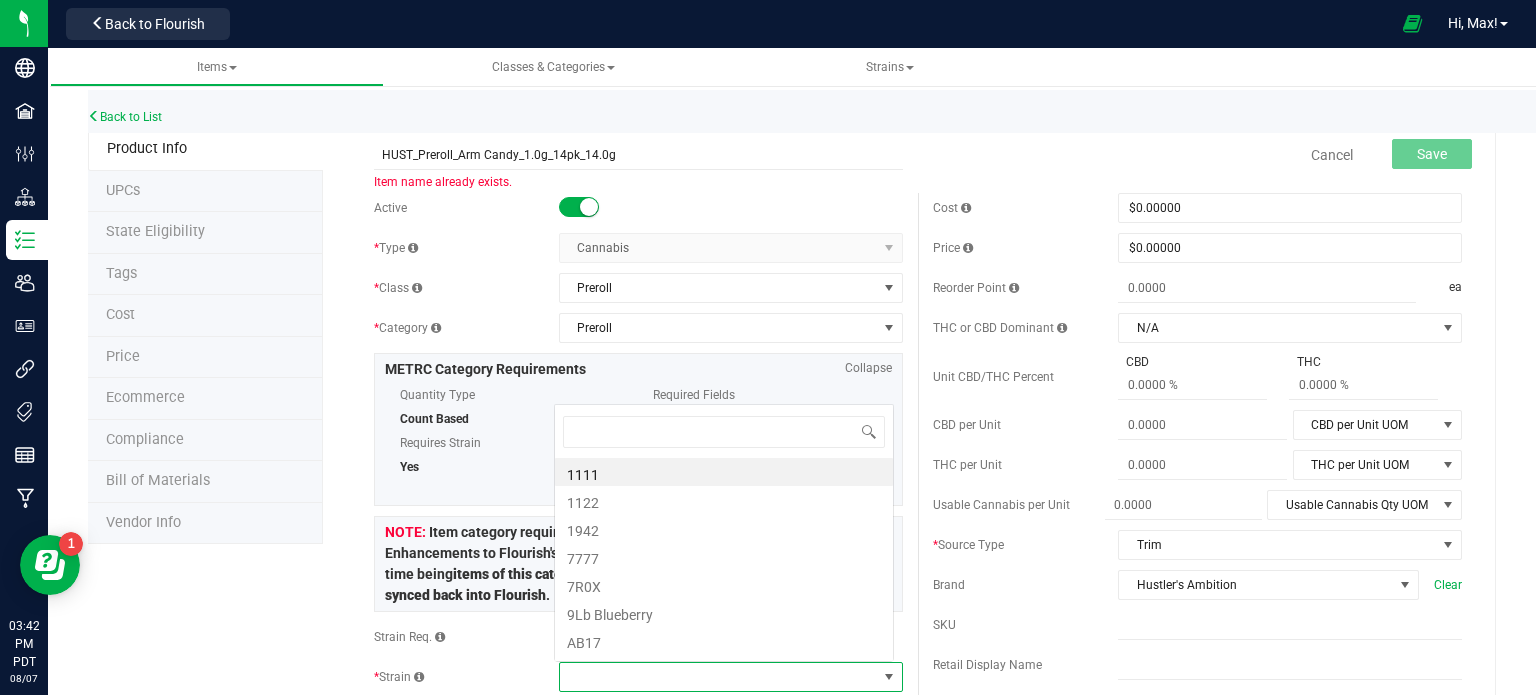 scroll, scrollTop: 0, scrollLeft: 0, axis: both 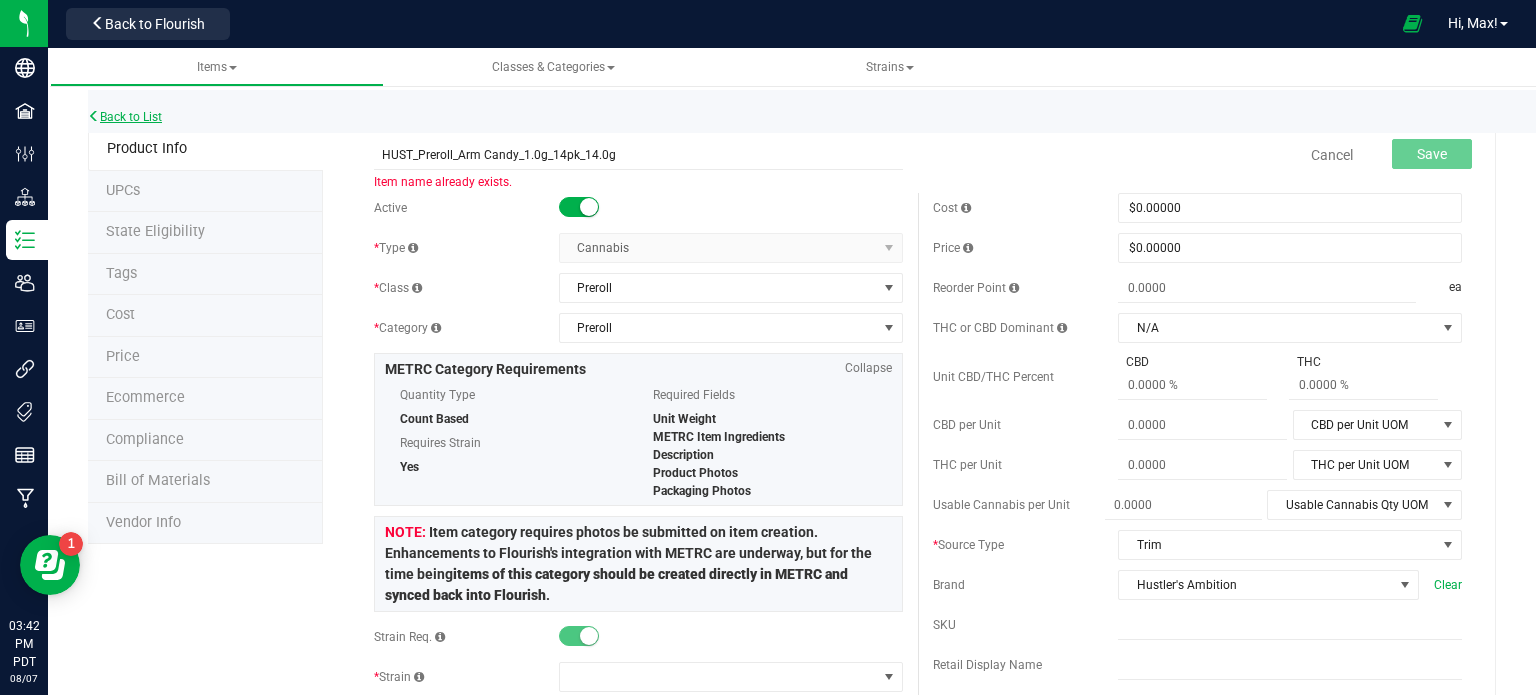 click on "Back to List" at bounding box center (125, 117) 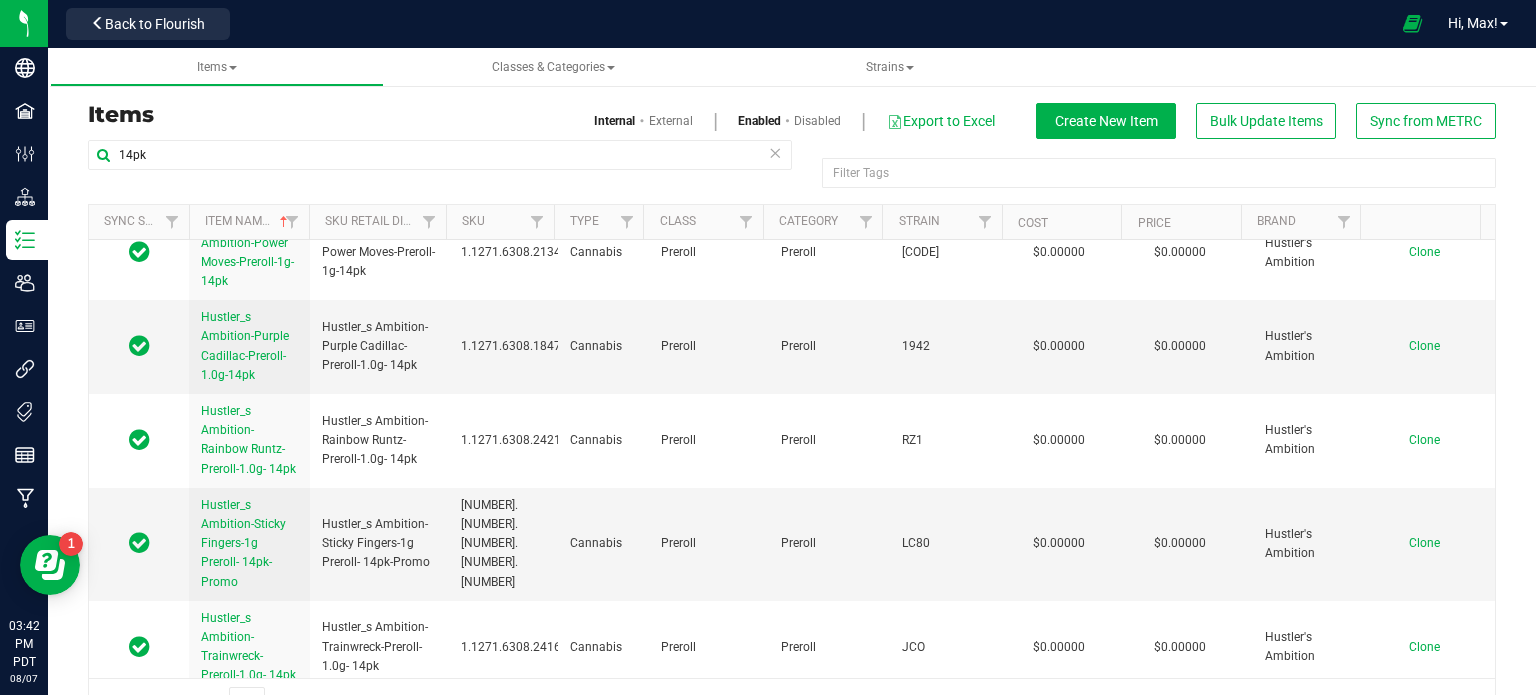 scroll, scrollTop: 4550, scrollLeft: 0, axis: vertical 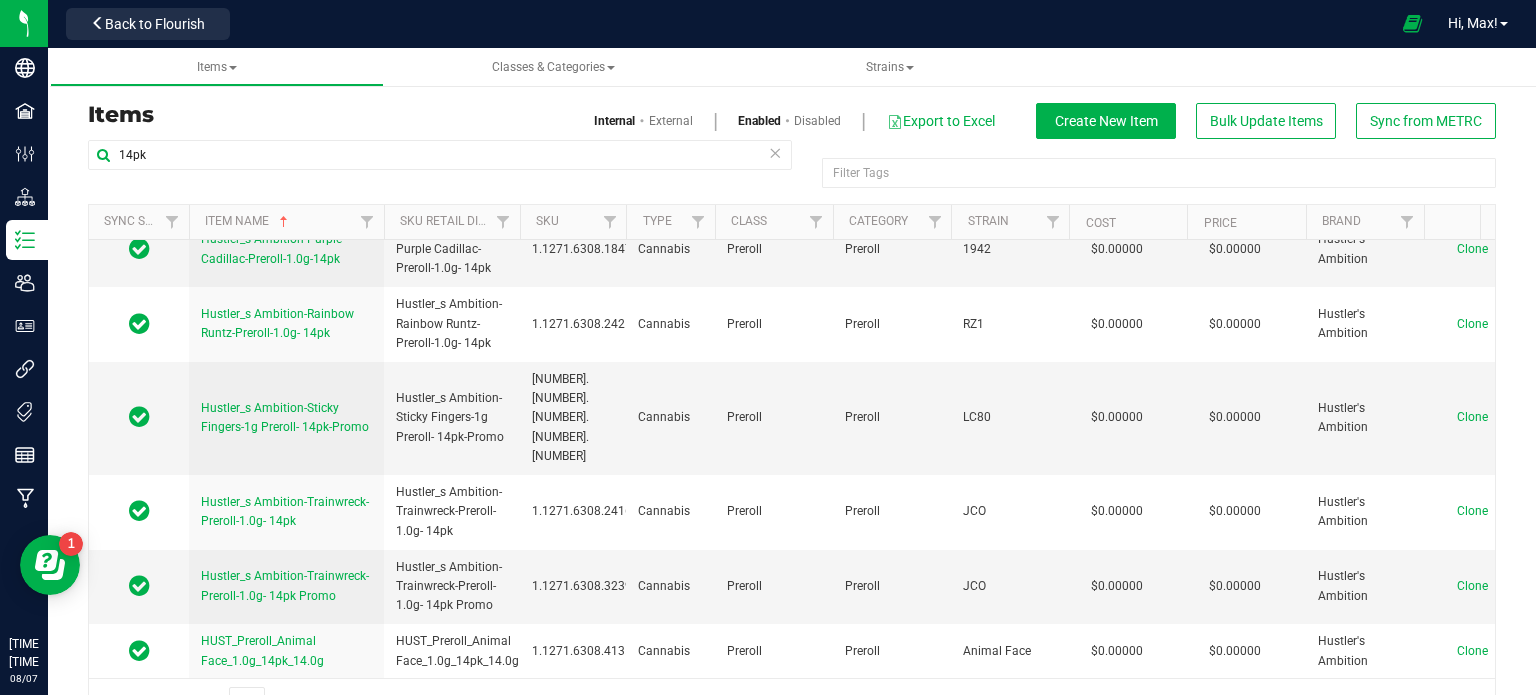 drag, startPoint x: 306, startPoint y: 223, endPoint x: 397, endPoint y: 219, distance: 91.08787 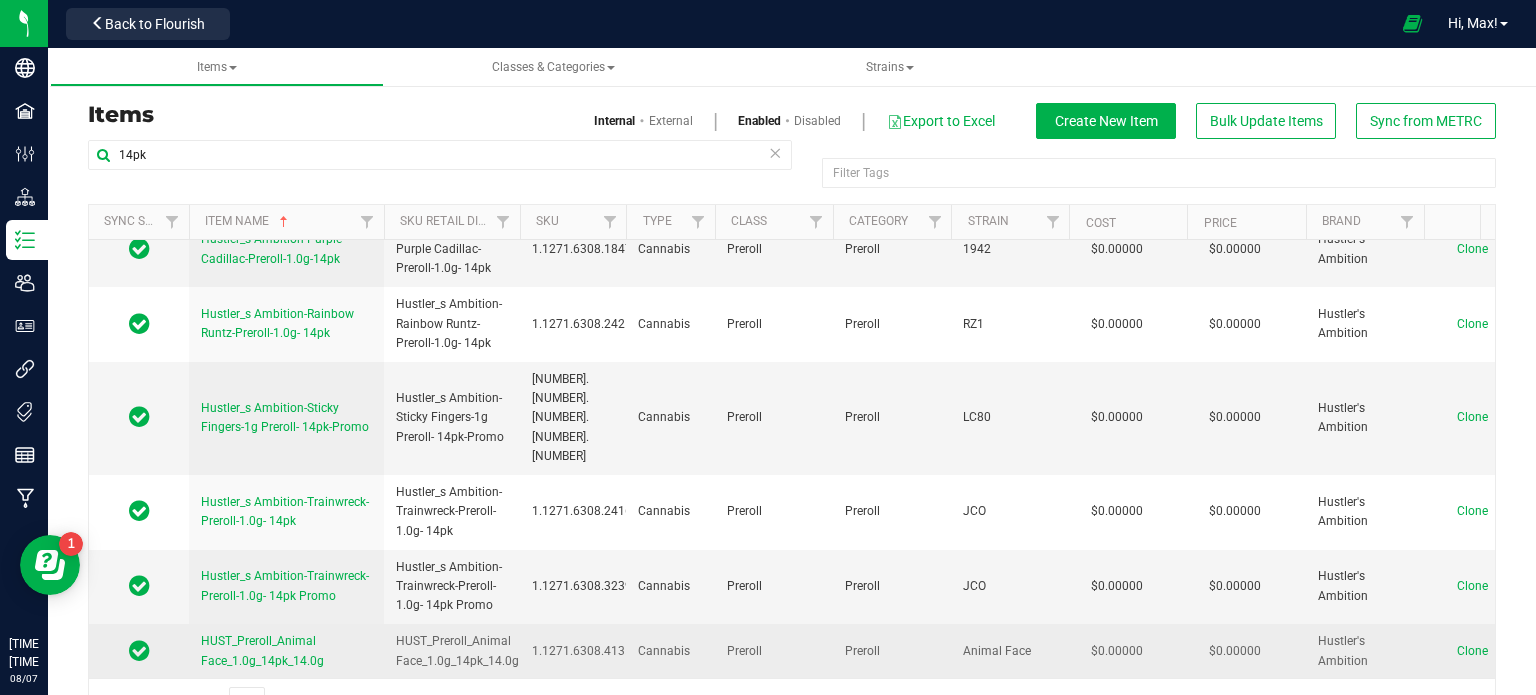 scroll, scrollTop: 3567, scrollLeft: 76, axis: both 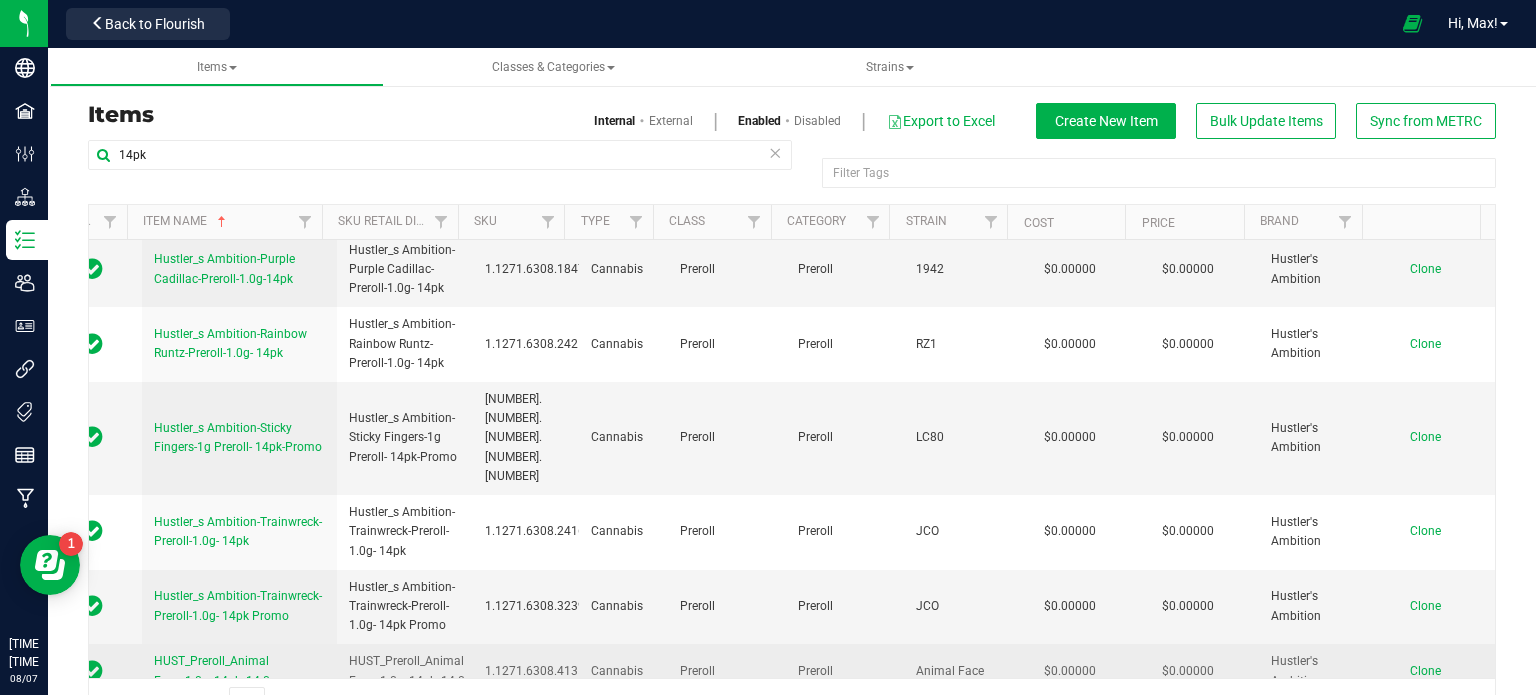 click on "Clone" at bounding box center [1425, 671] 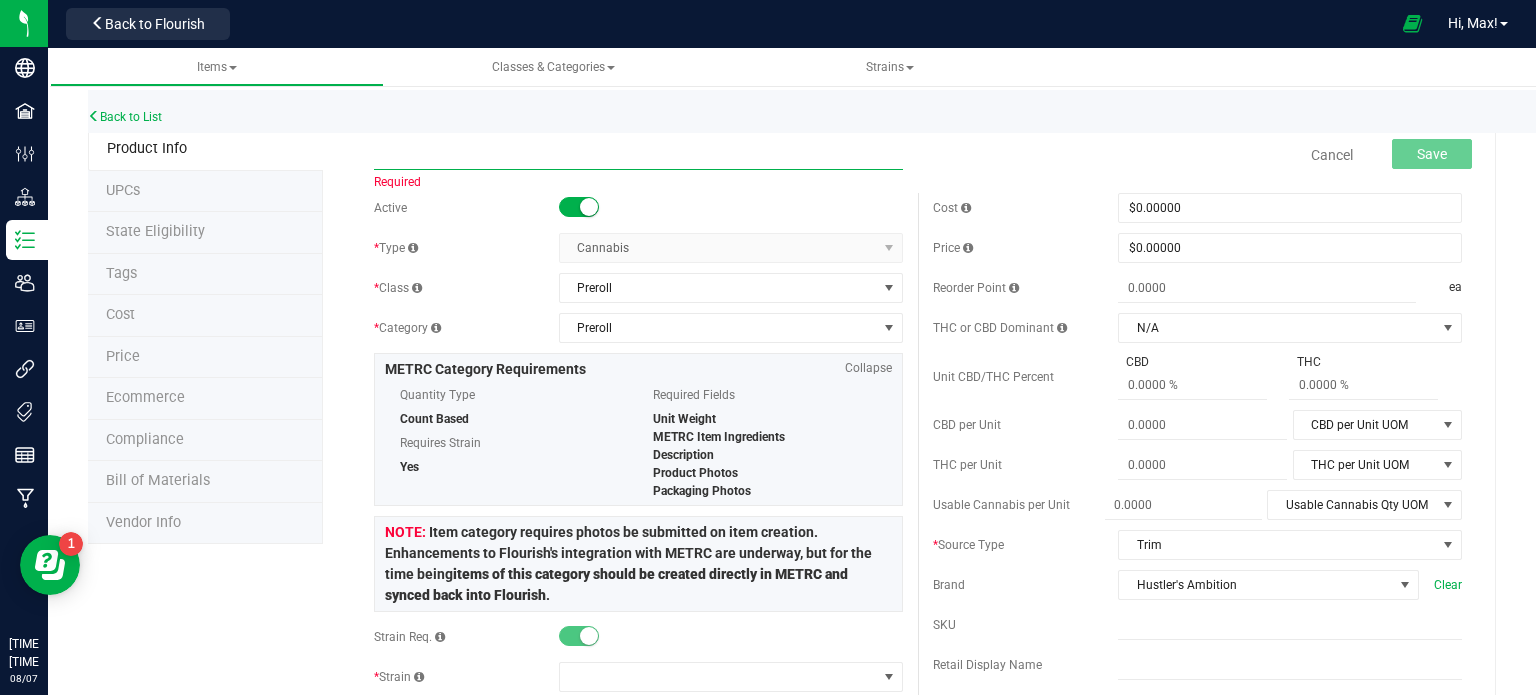 paste on "HUST_Preroll_Arm Candy_1.0g_14pk_14.0g" 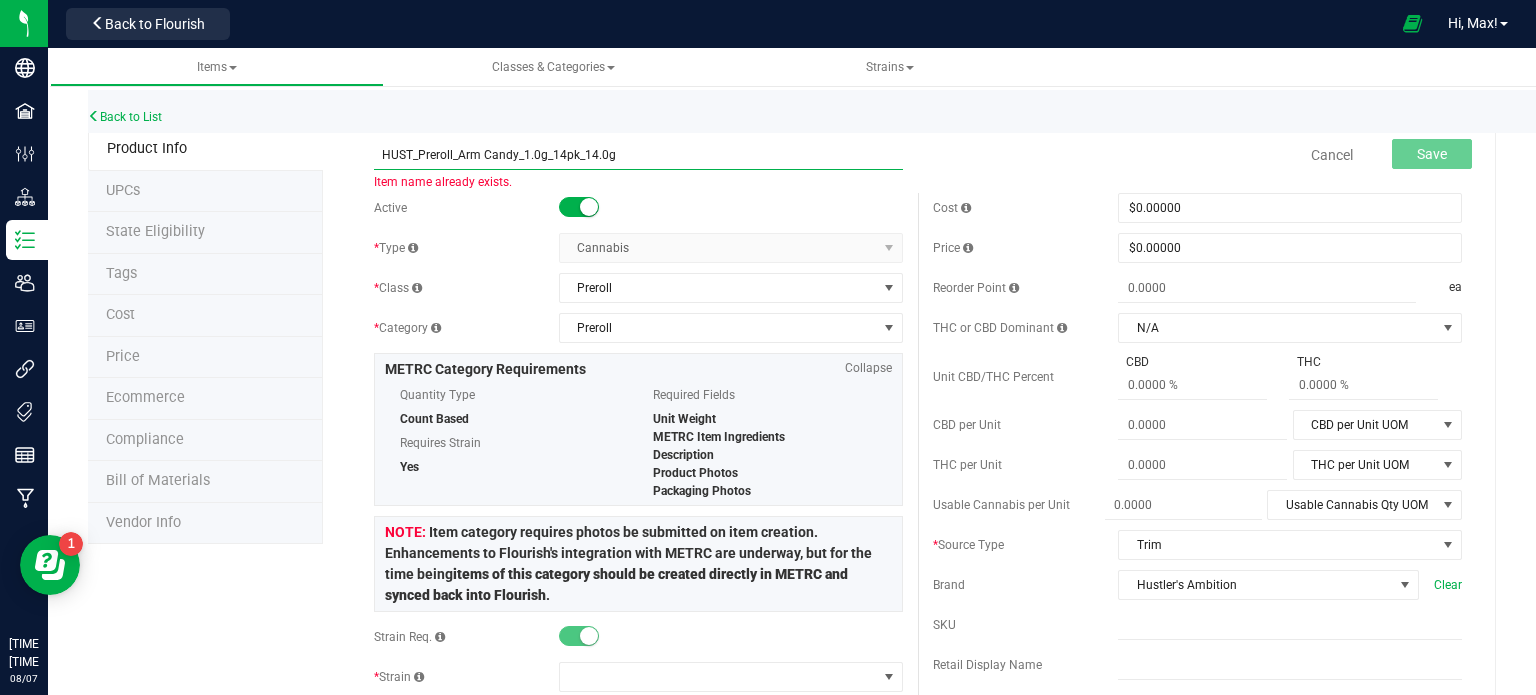 click on "HUST_Preroll_Arm Candy_1.0g_14pk_14.0g" at bounding box center [638, 155] 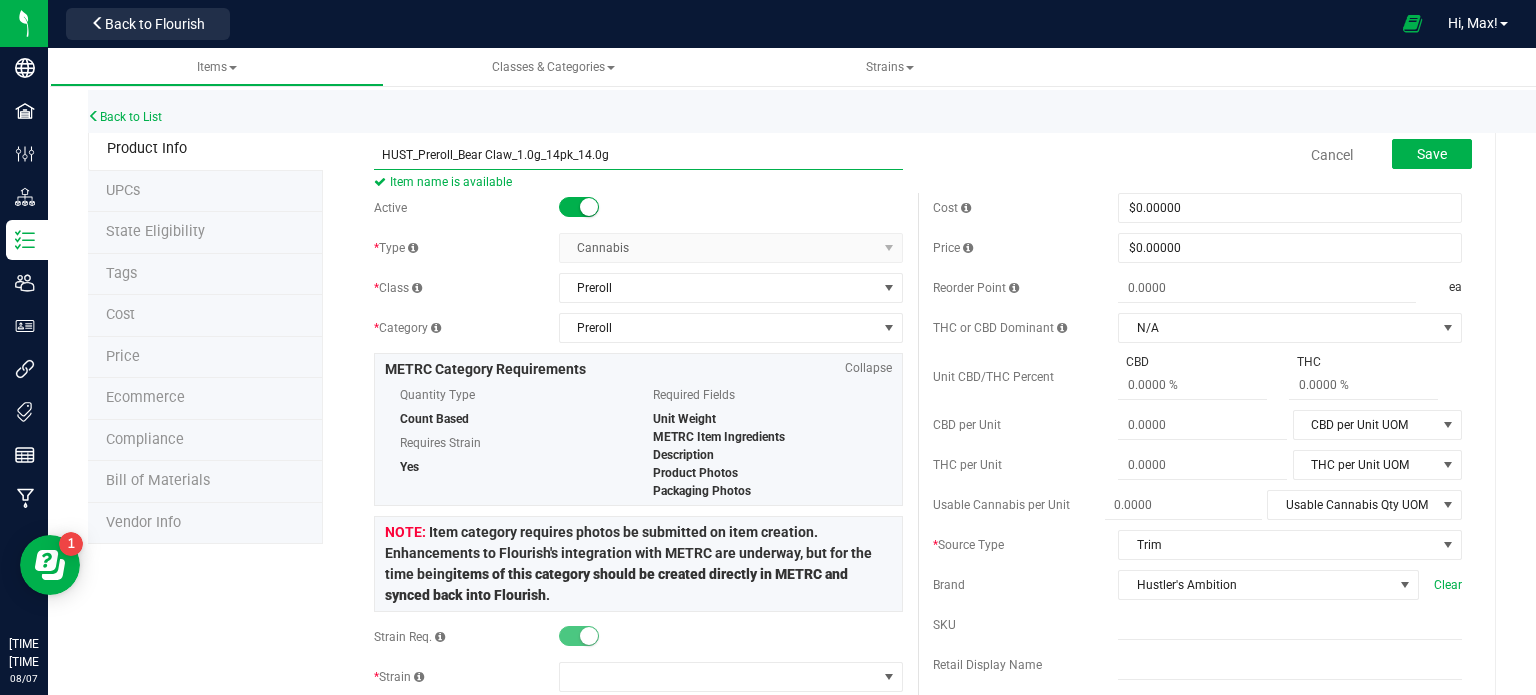 click on "HUST_Preroll_Bear Claw_1.0g_14pk_14.0g" at bounding box center [638, 155] 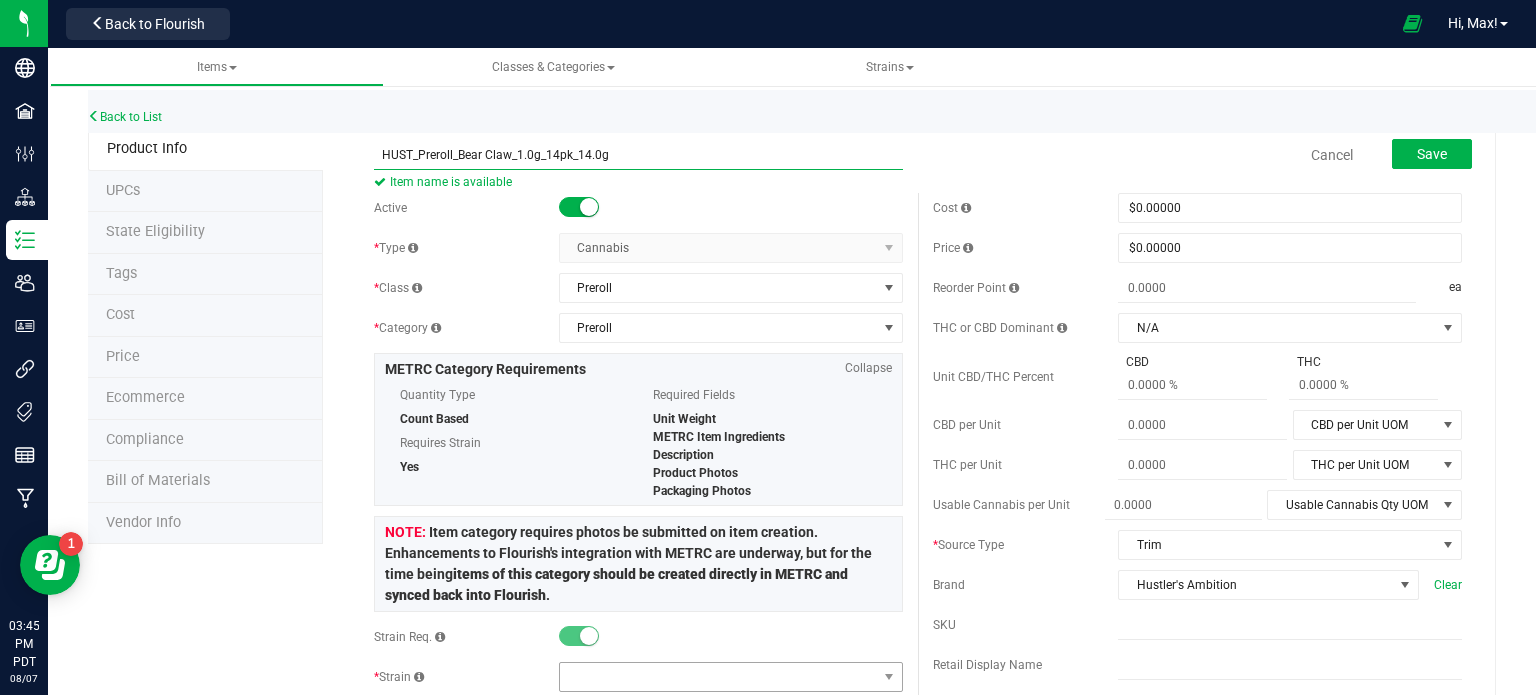 type on "HUST_Preroll_Bear Claw_1.0g_14pk_14.0g" 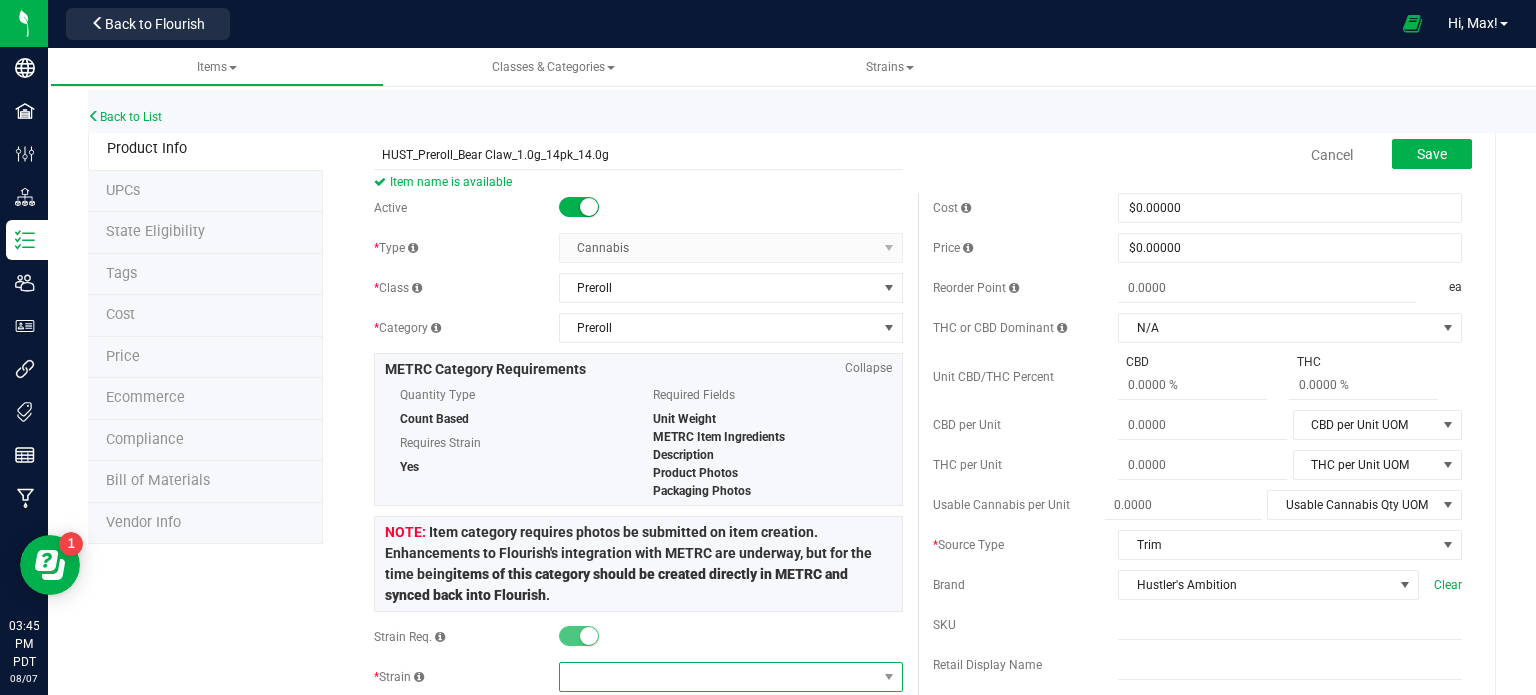 click at bounding box center (718, 677) 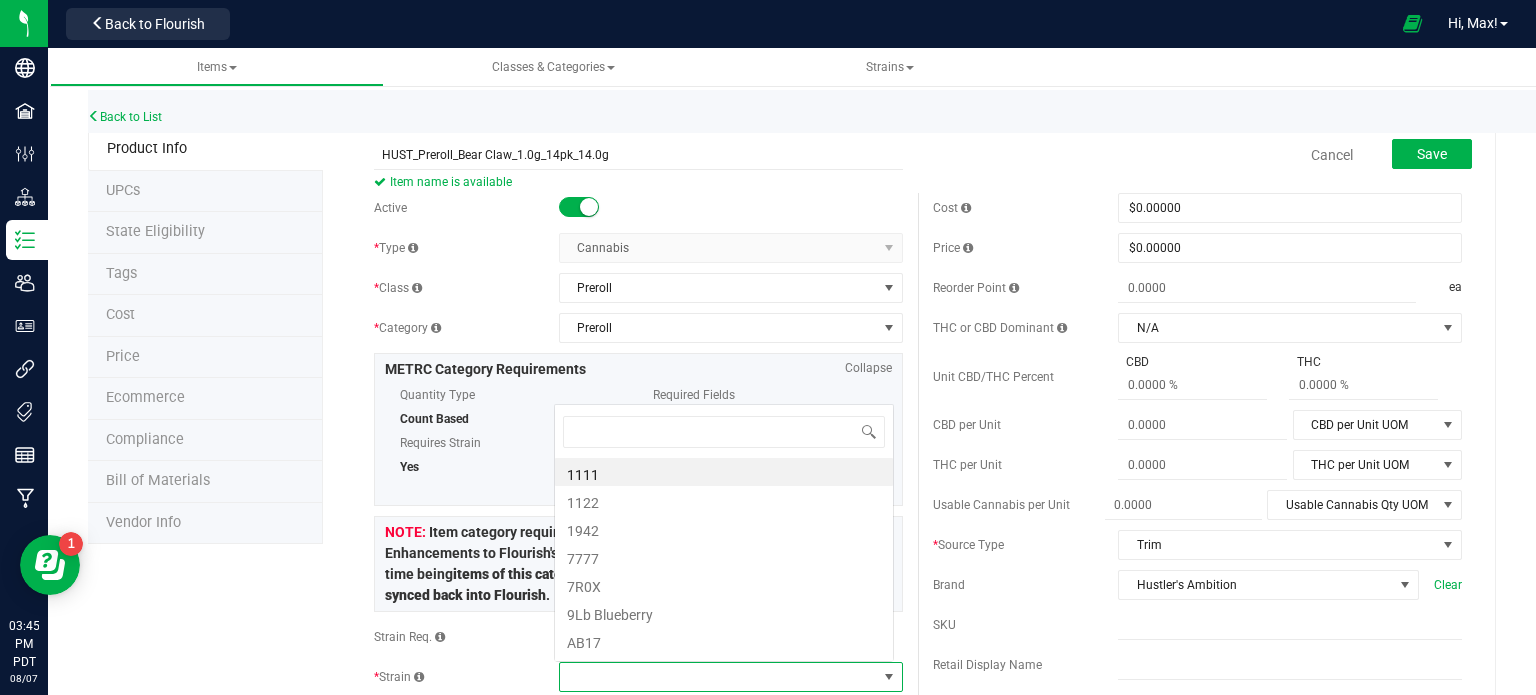 scroll, scrollTop: 0, scrollLeft: 0, axis: both 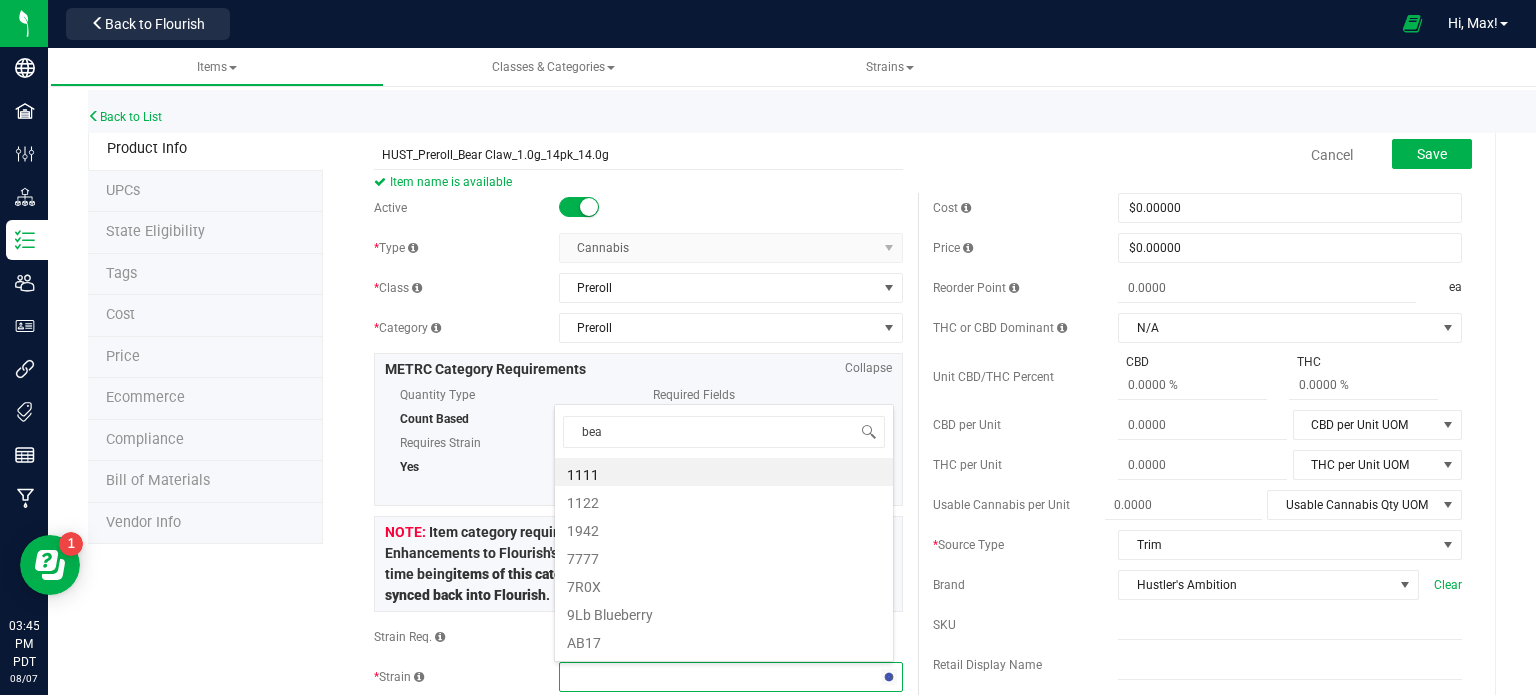 type on "bear" 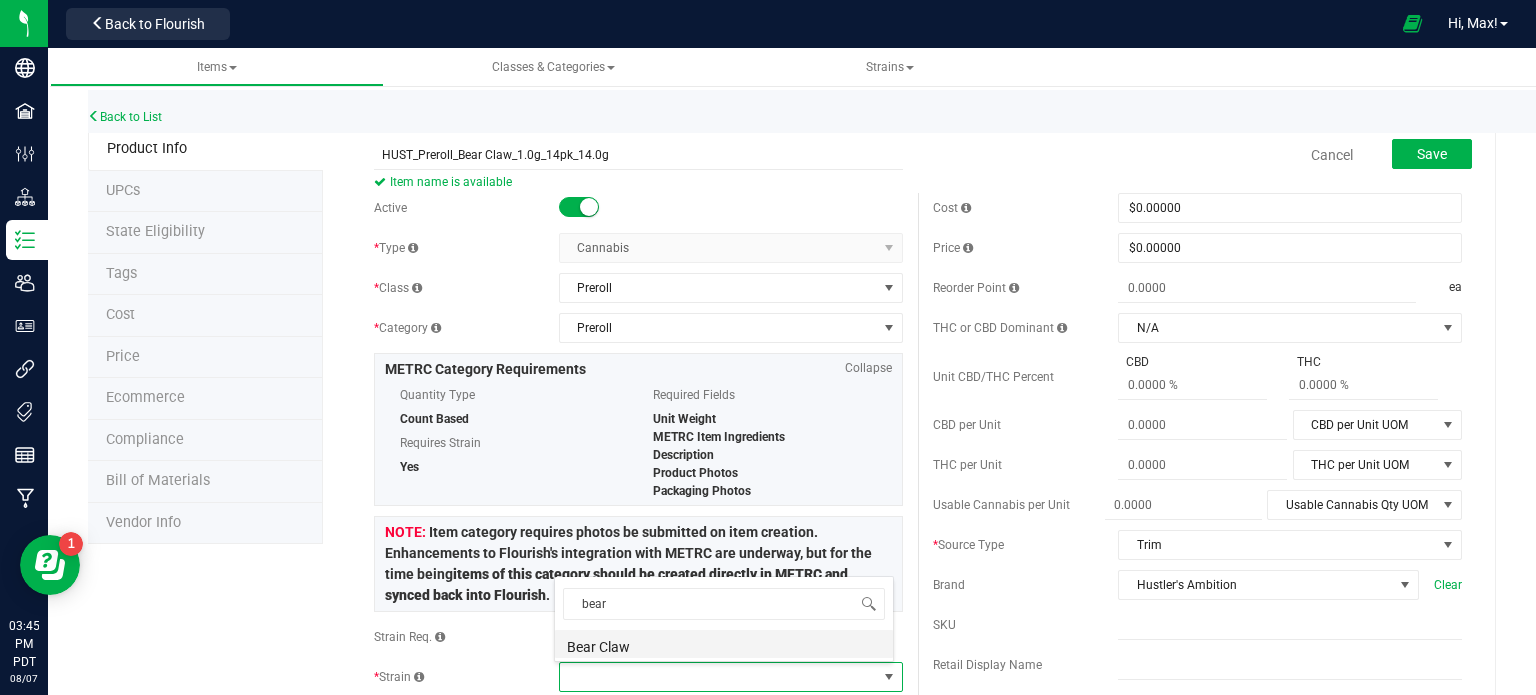 click on "Bear Claw" at bounding box center (724, 644) 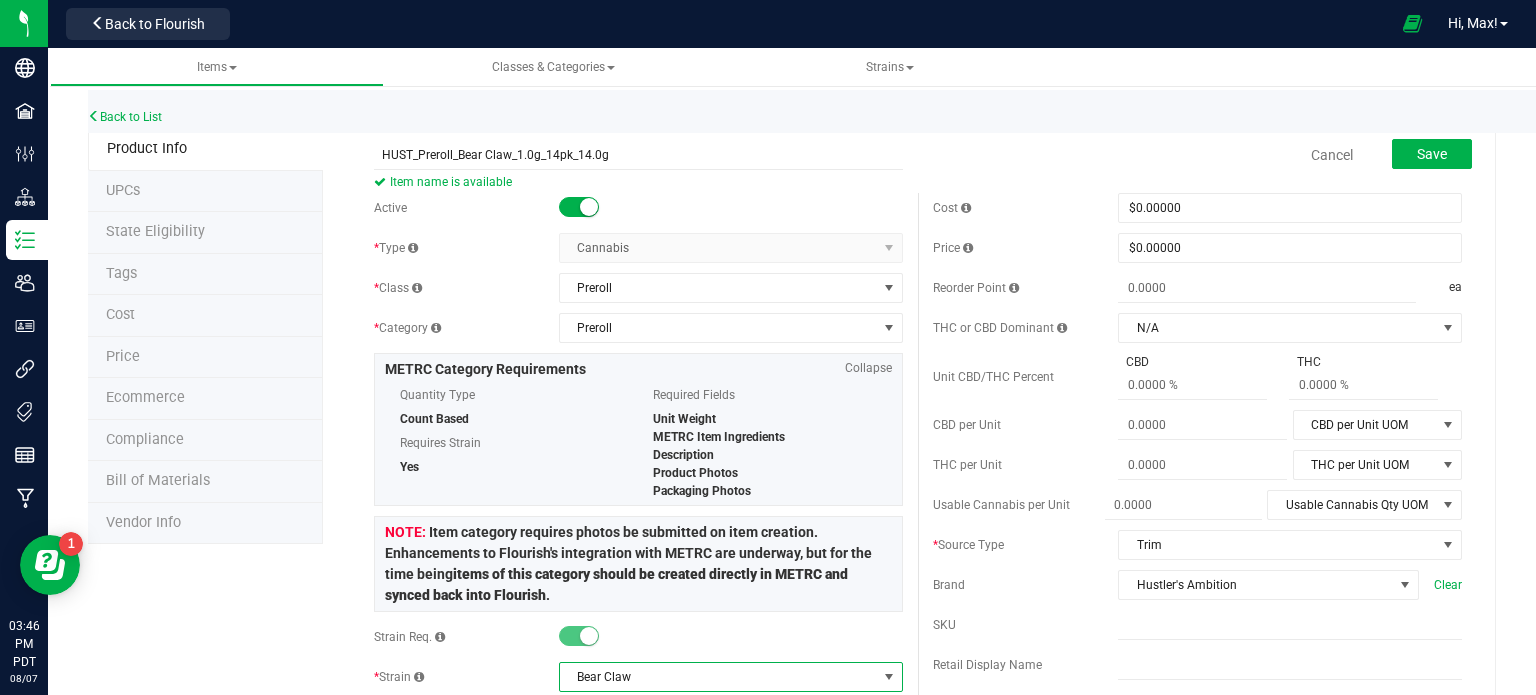 click at bounding box center [731, 637] 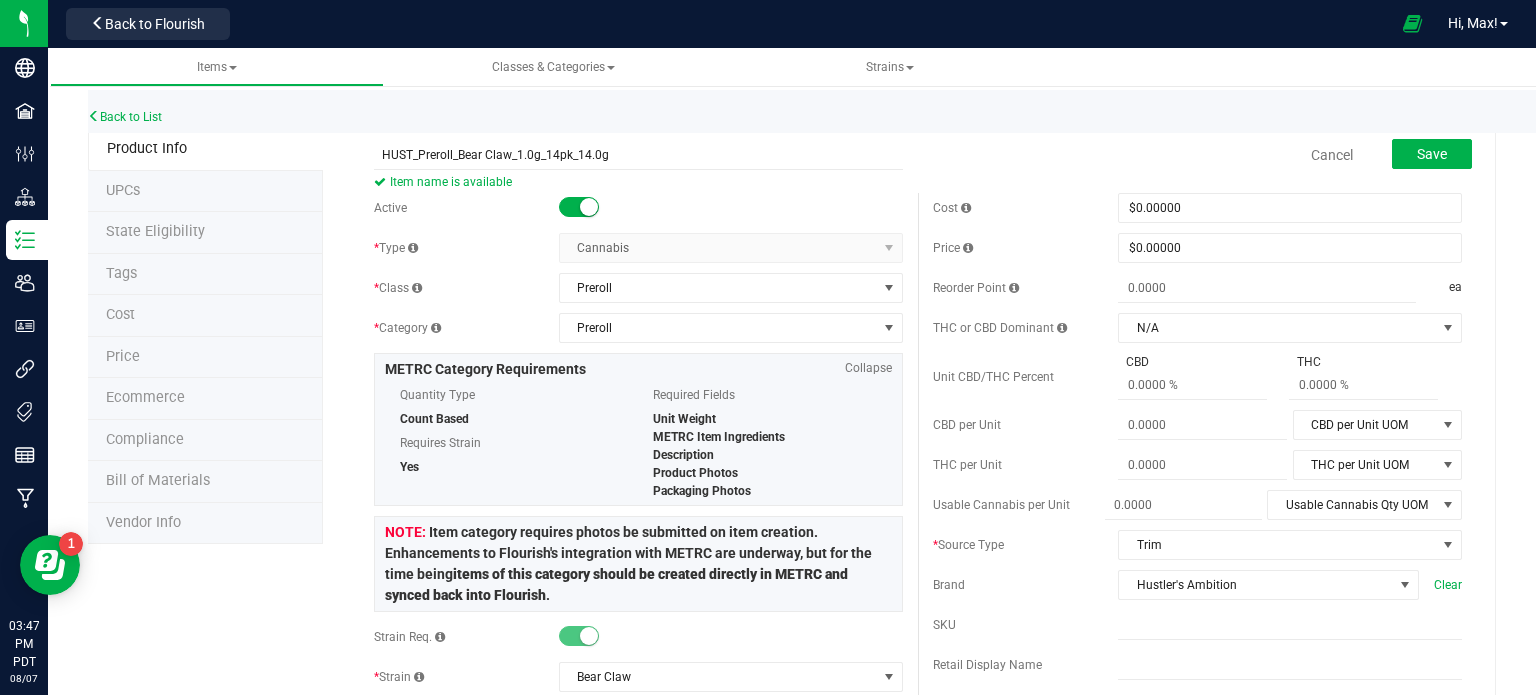 scroll, scrollTop: 0, scrollLeft: 0, axis: both 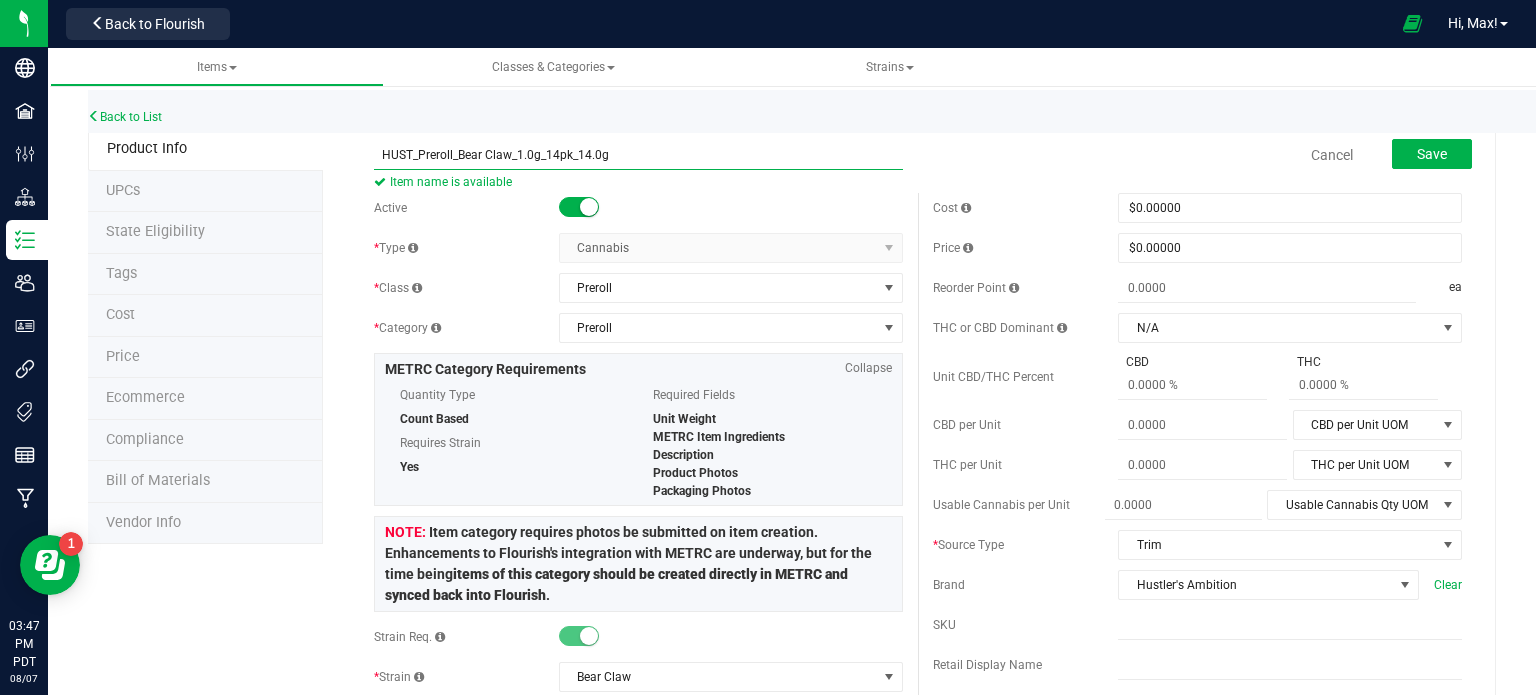 click on "HUST_Preroll_Bear Claw_1.0g_14pk_14.0g" at bounding box center (638, 155) 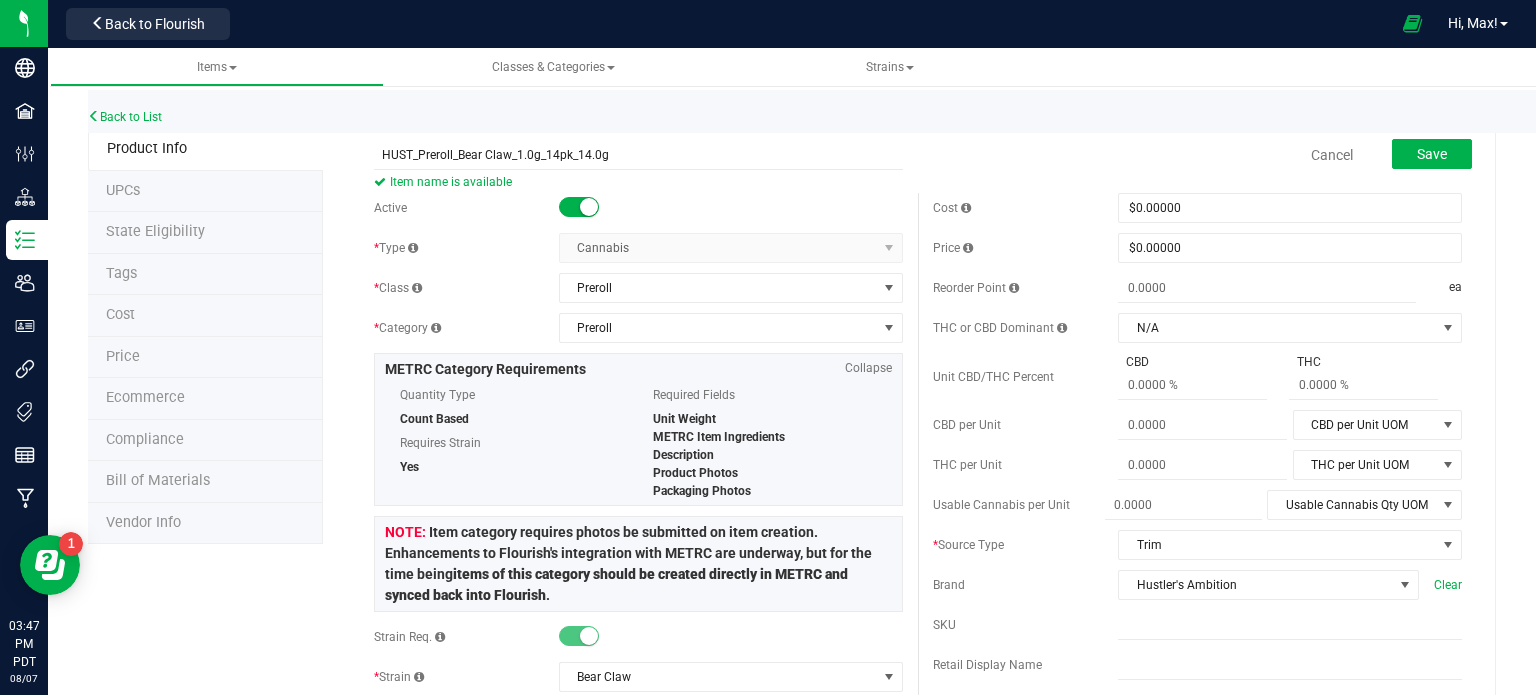 click on "HUST_Preroll_Bear Claw_1.0g_14pk_14.0g
Item name is available
Cancel
Save
Active
*
Type
Cannabis Select type Cannabis Non-Inventory Raw Materials Supplies" at bounding box center (918, 1010) 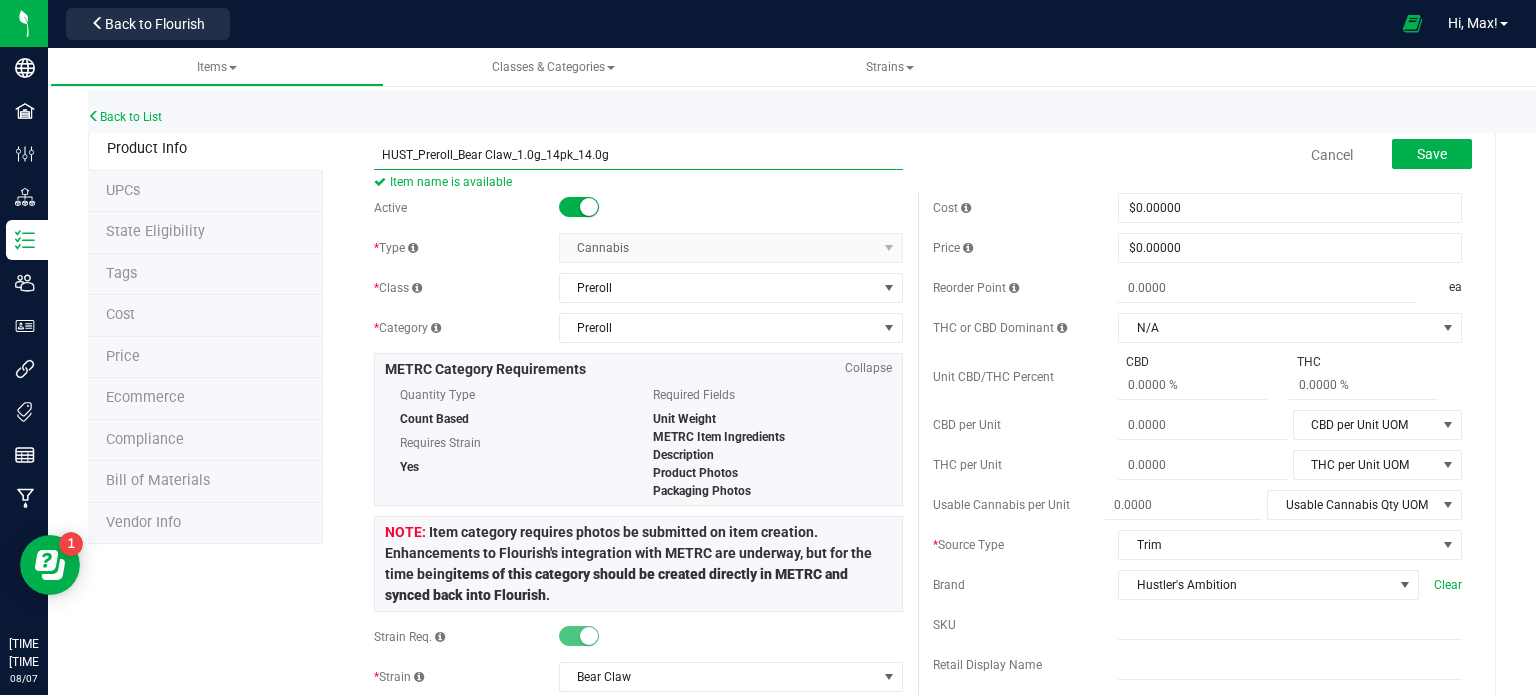 click on "HUST_Preroll_Bear Claw_1.0g_14pk_14.0g" at bounding box center [638, 155] 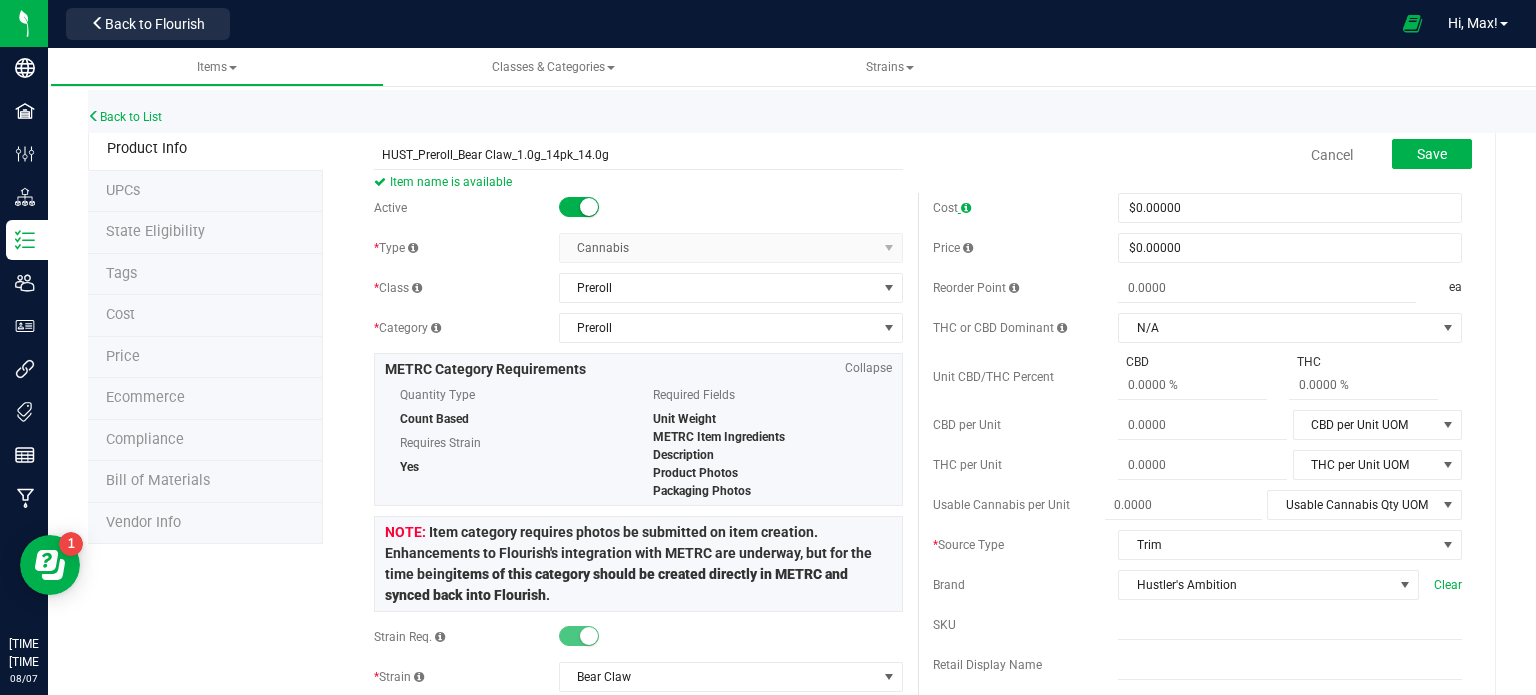 drag, startPoint x: 922, startPoint y: 208, endPoint x: 958, endPoint y: 207, distance: 36.013885 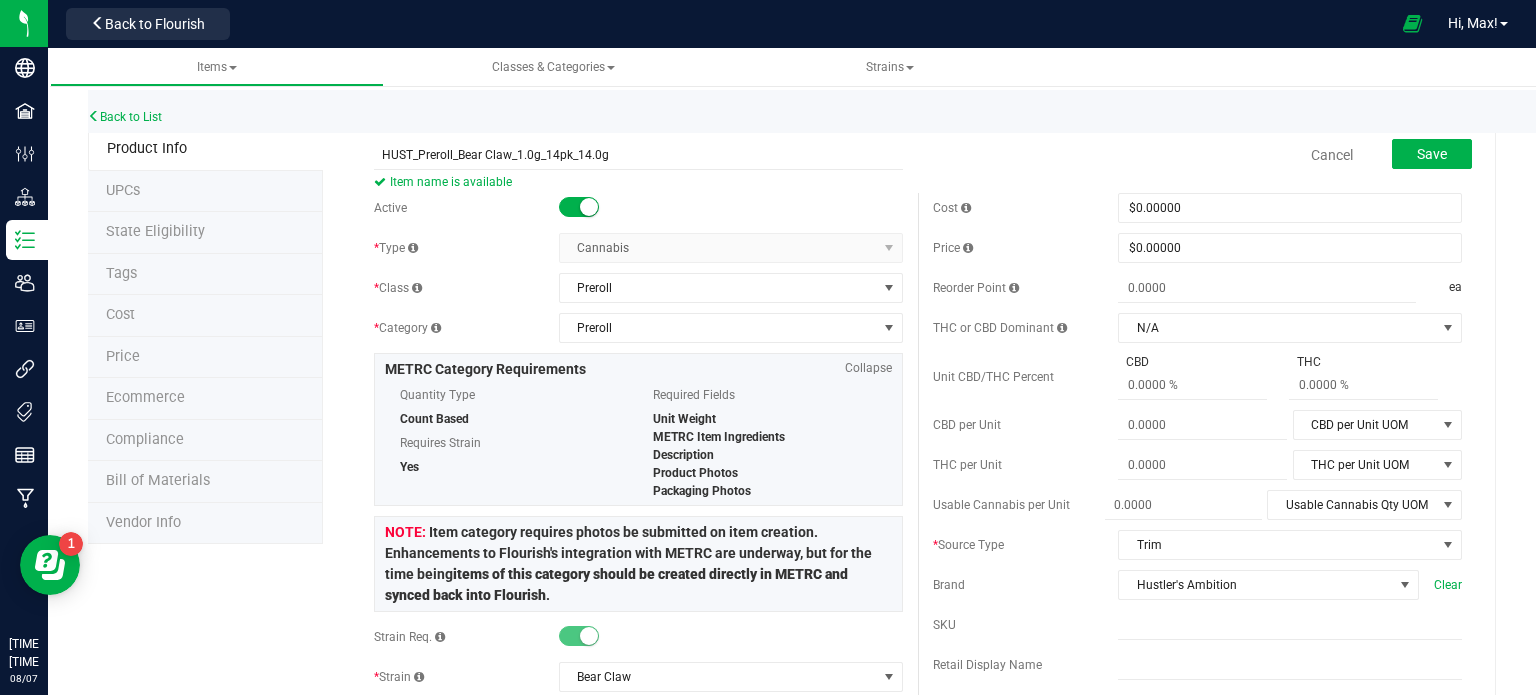 click on "Cost" at bounding box center [1025, 208] 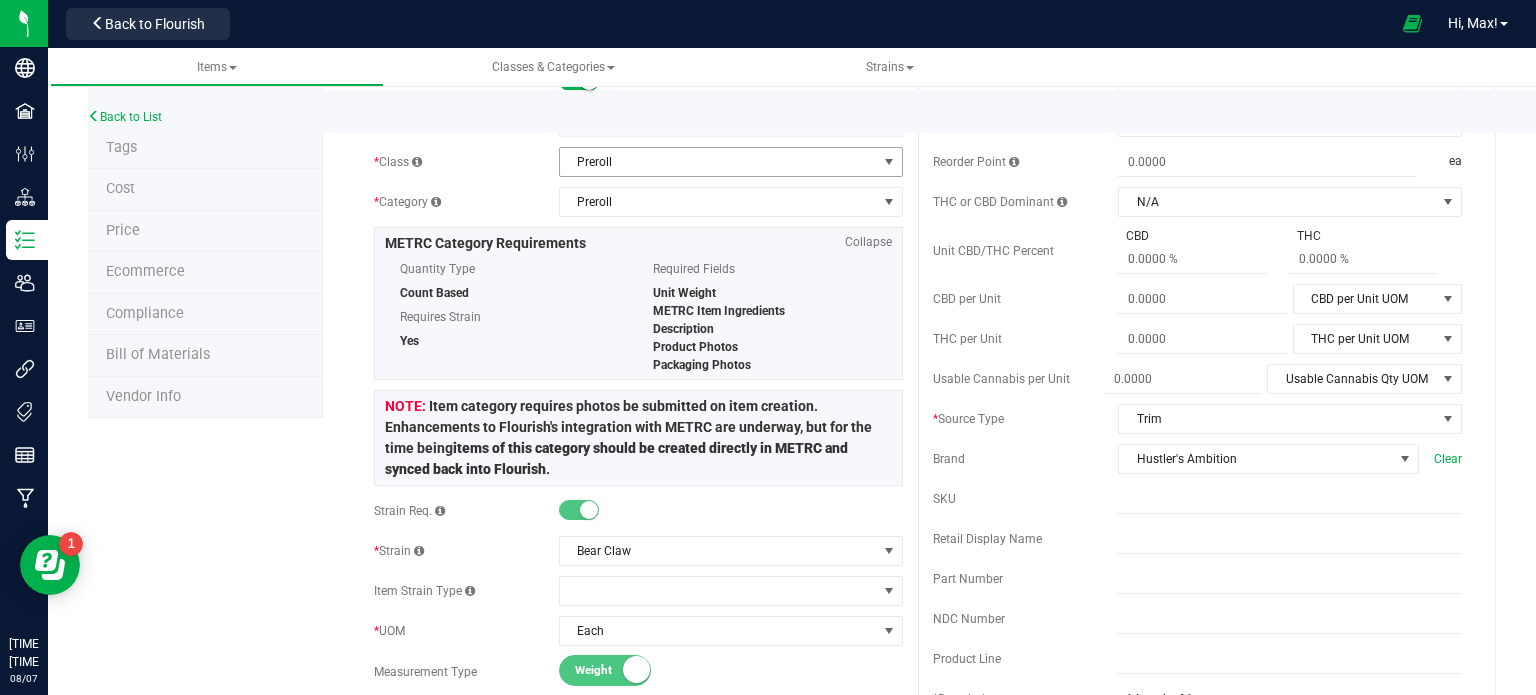 scroll, scrollTop: 0, scrollLeft: 0, axis: both 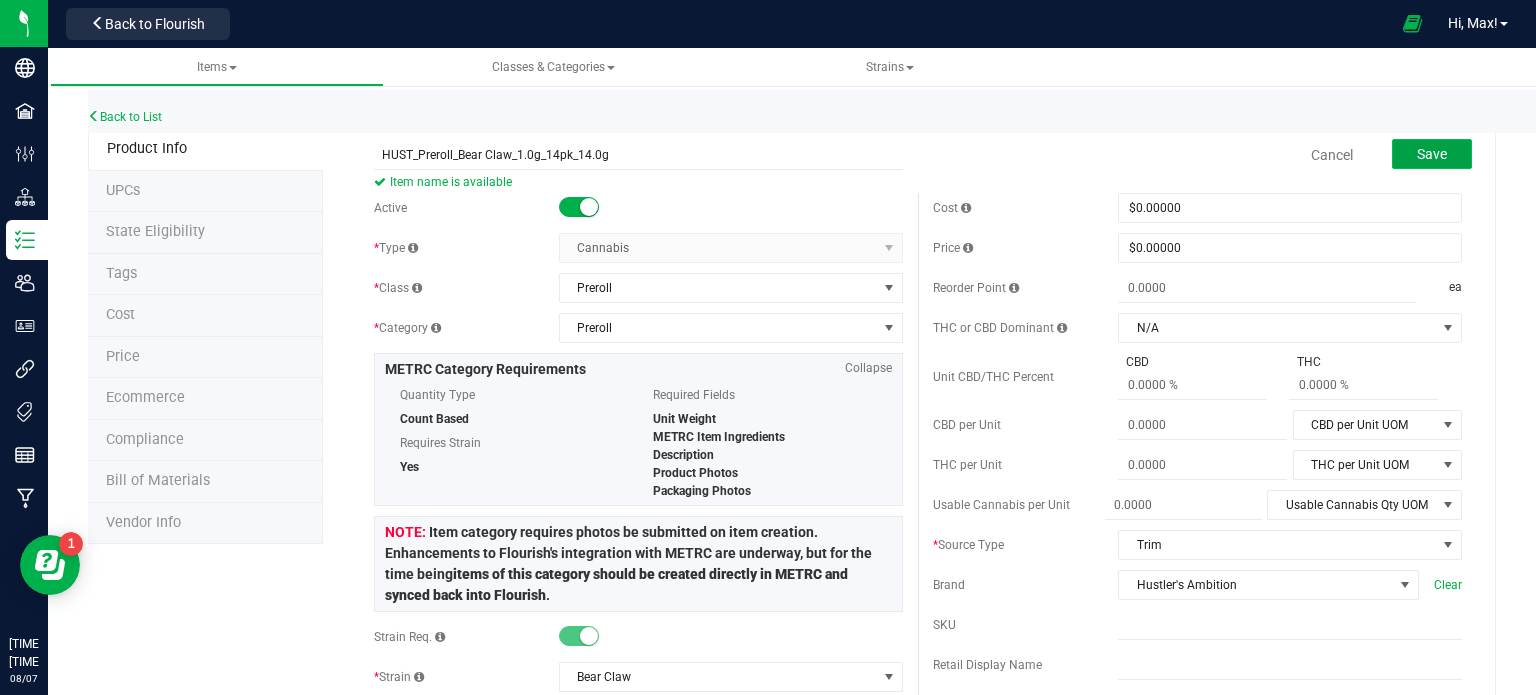 click on "Save" at bounding box center (1432, 154) 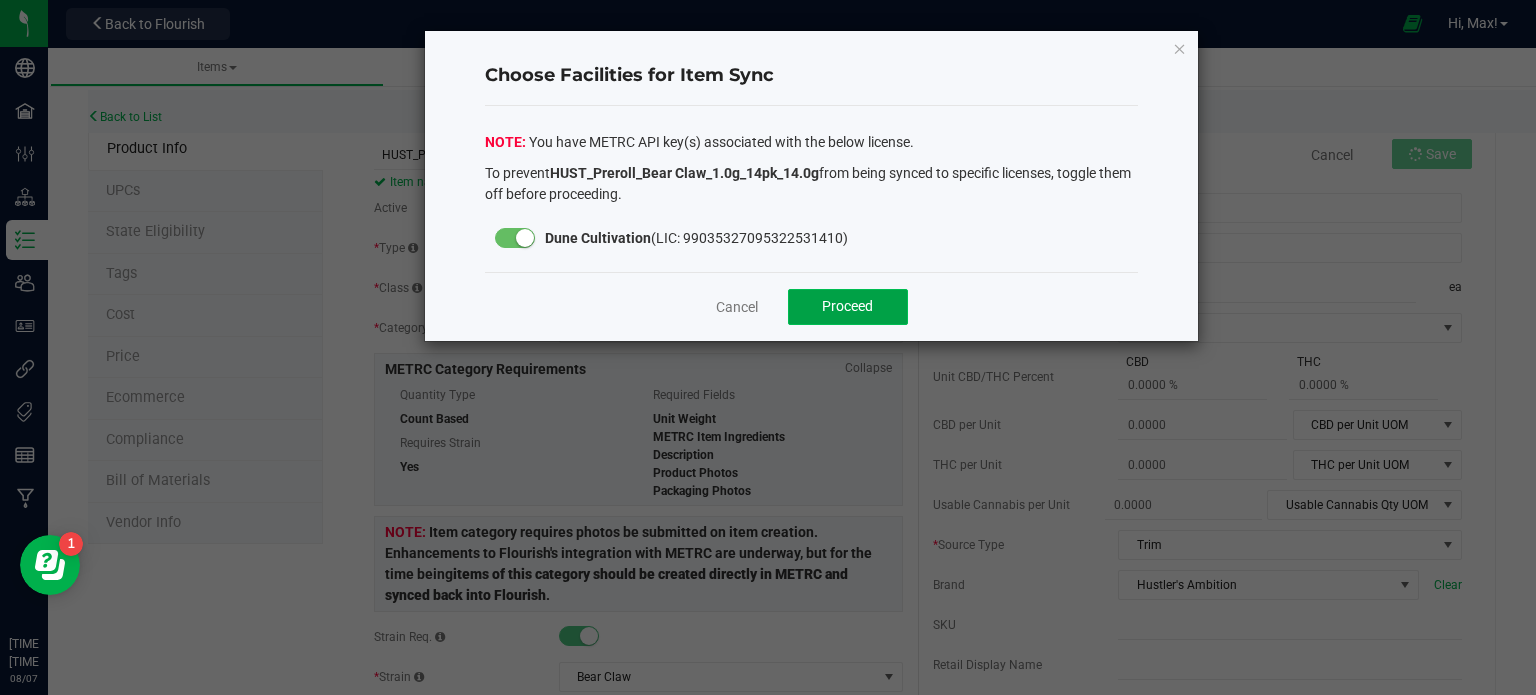 click on "Proceed" 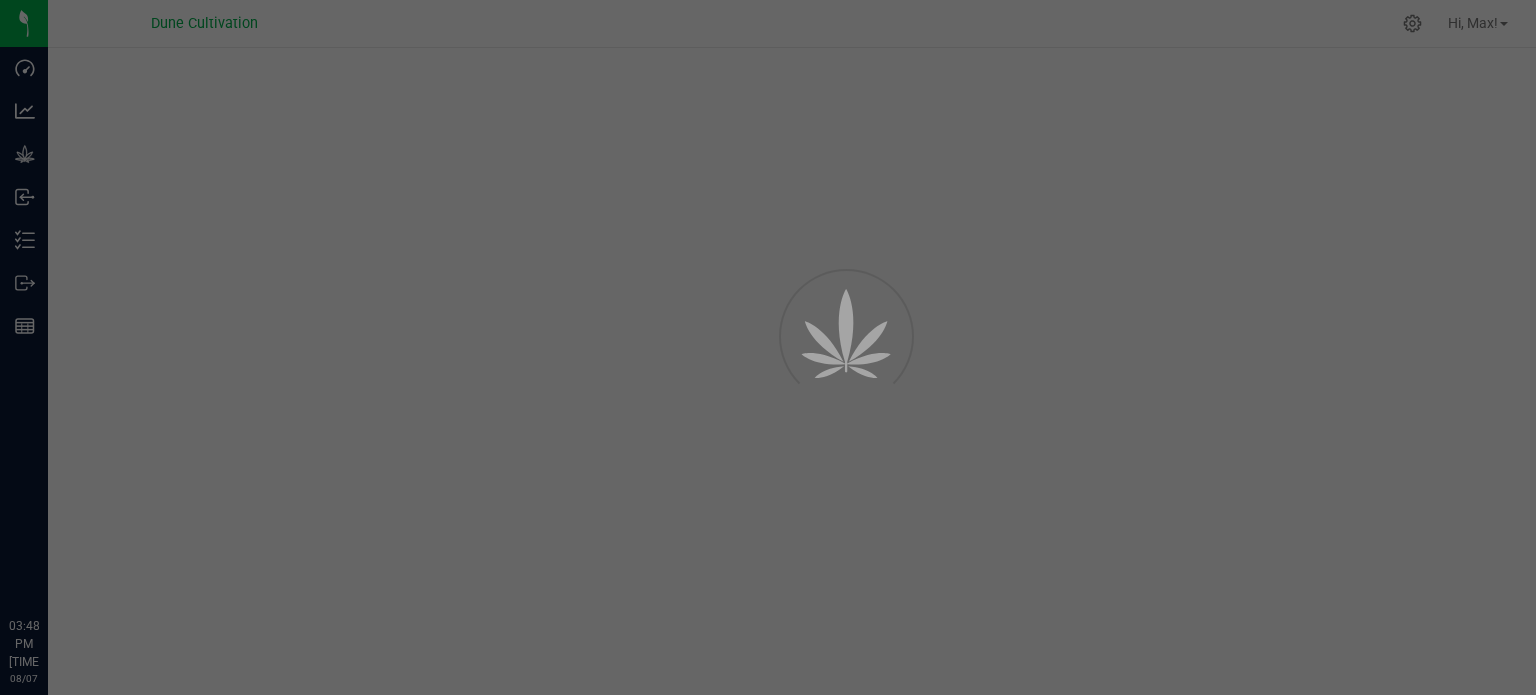 scroll, scrollTop: 0, scrollLeft: 0, axis: both 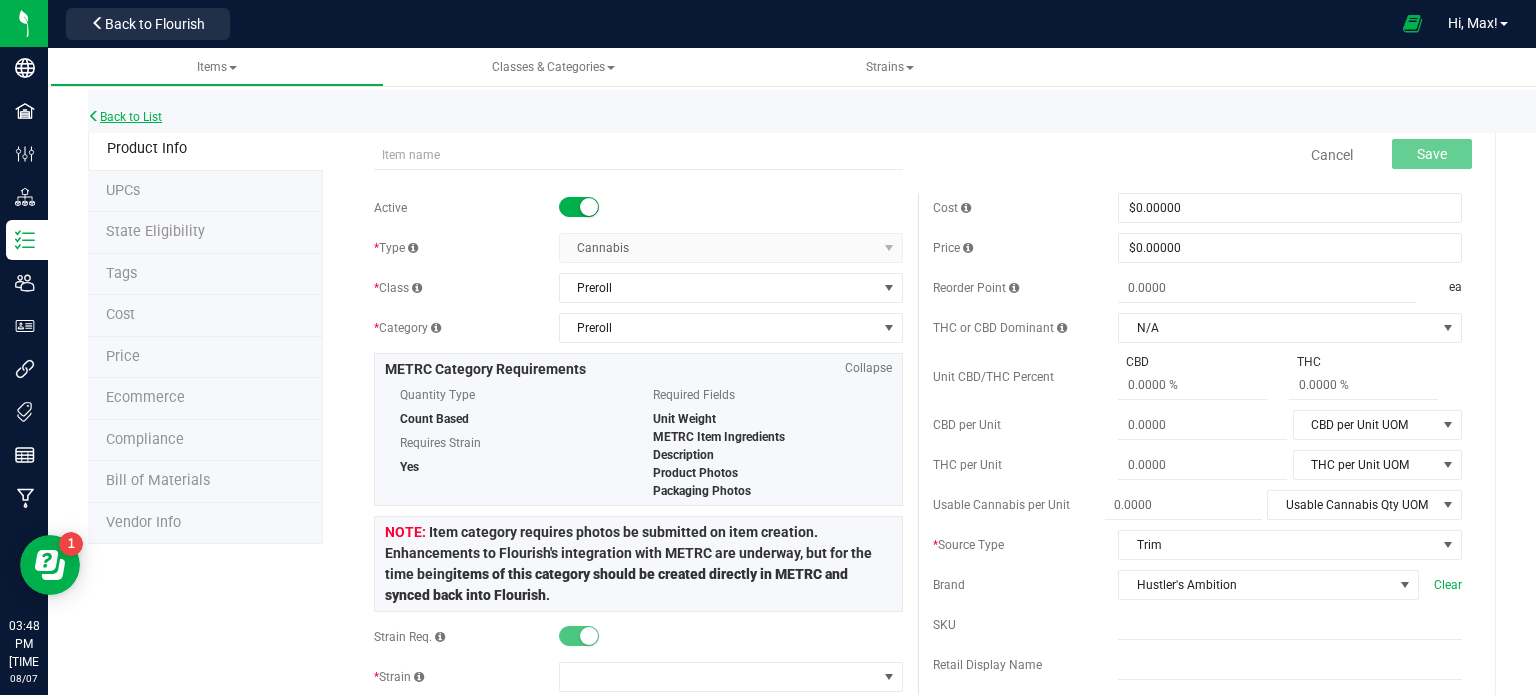 click on "Back to List" at bounding box center [125, 117] 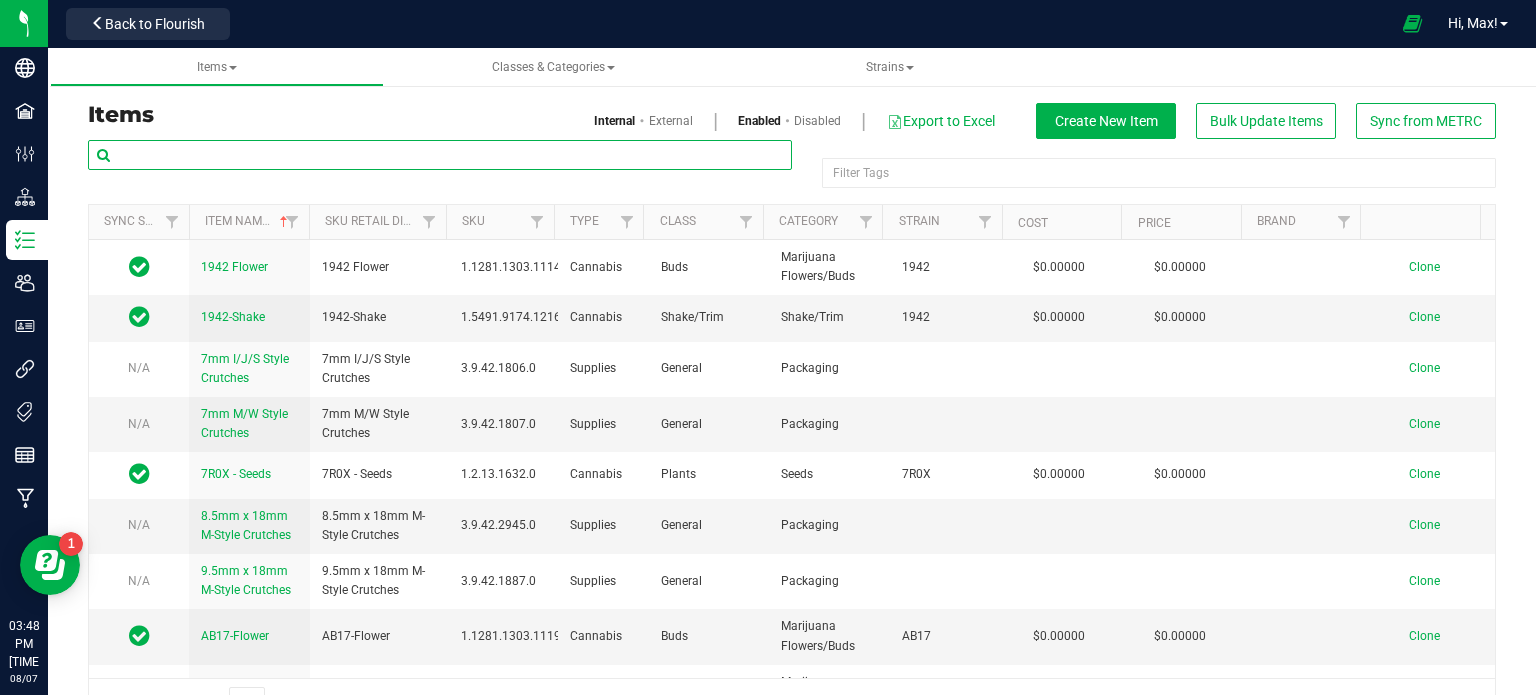 click at bounding box center [440, 155] 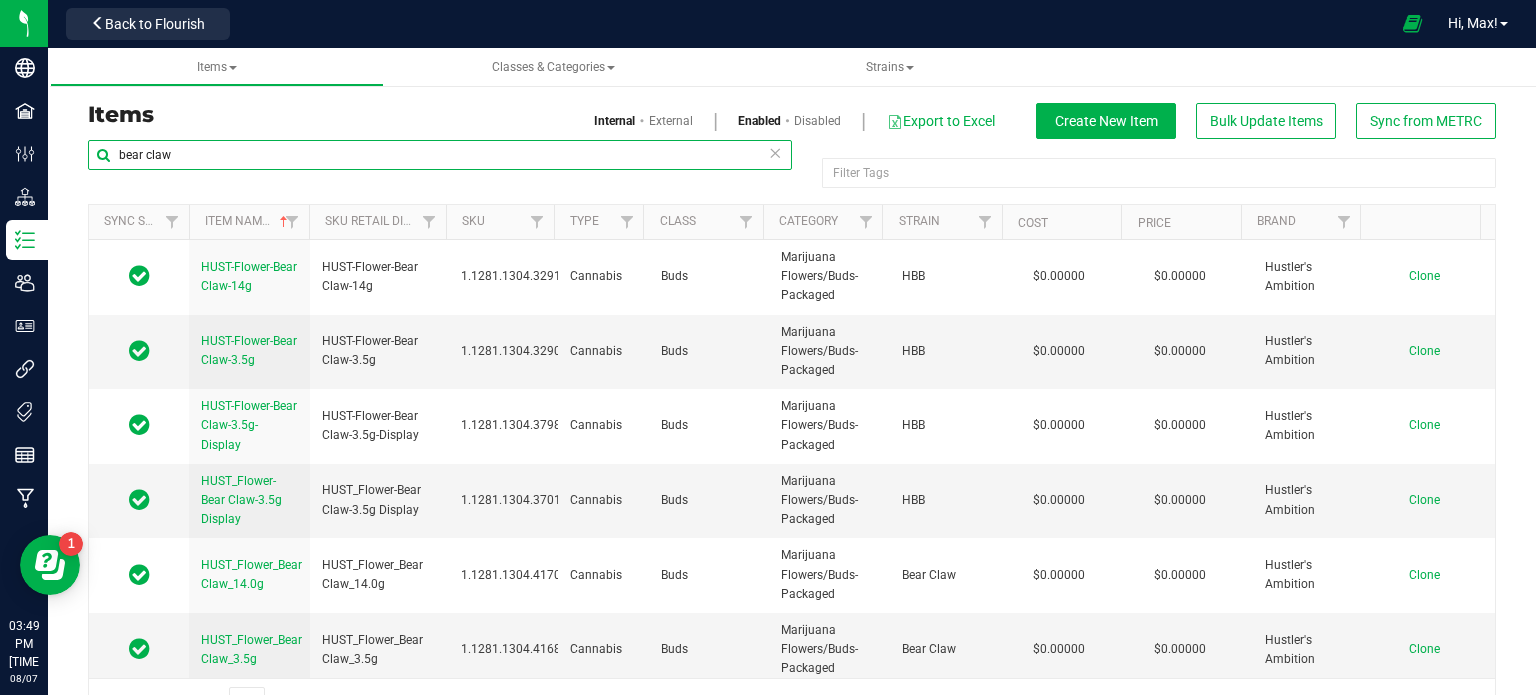 scroll, scrollTop: 247, scrollLeft: 0, axis: vertical 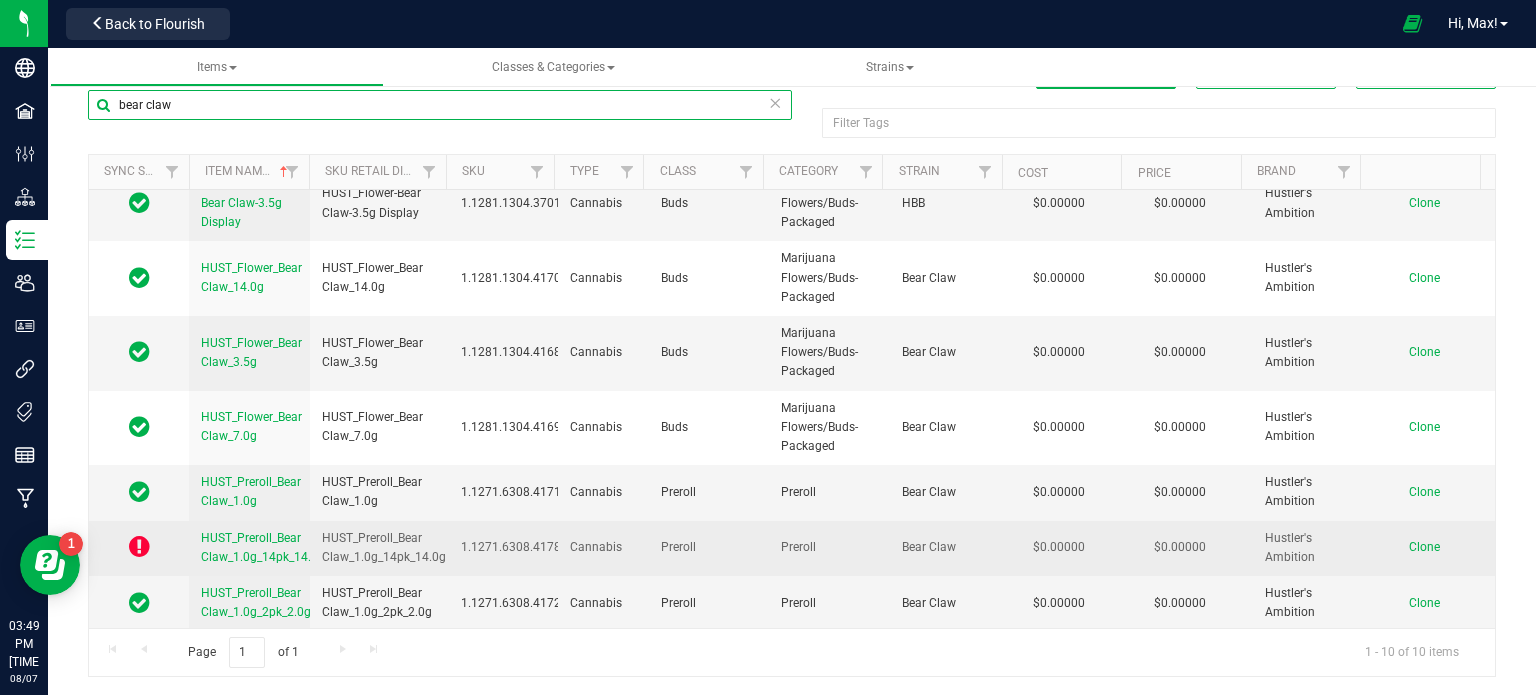 type on "bear claw" 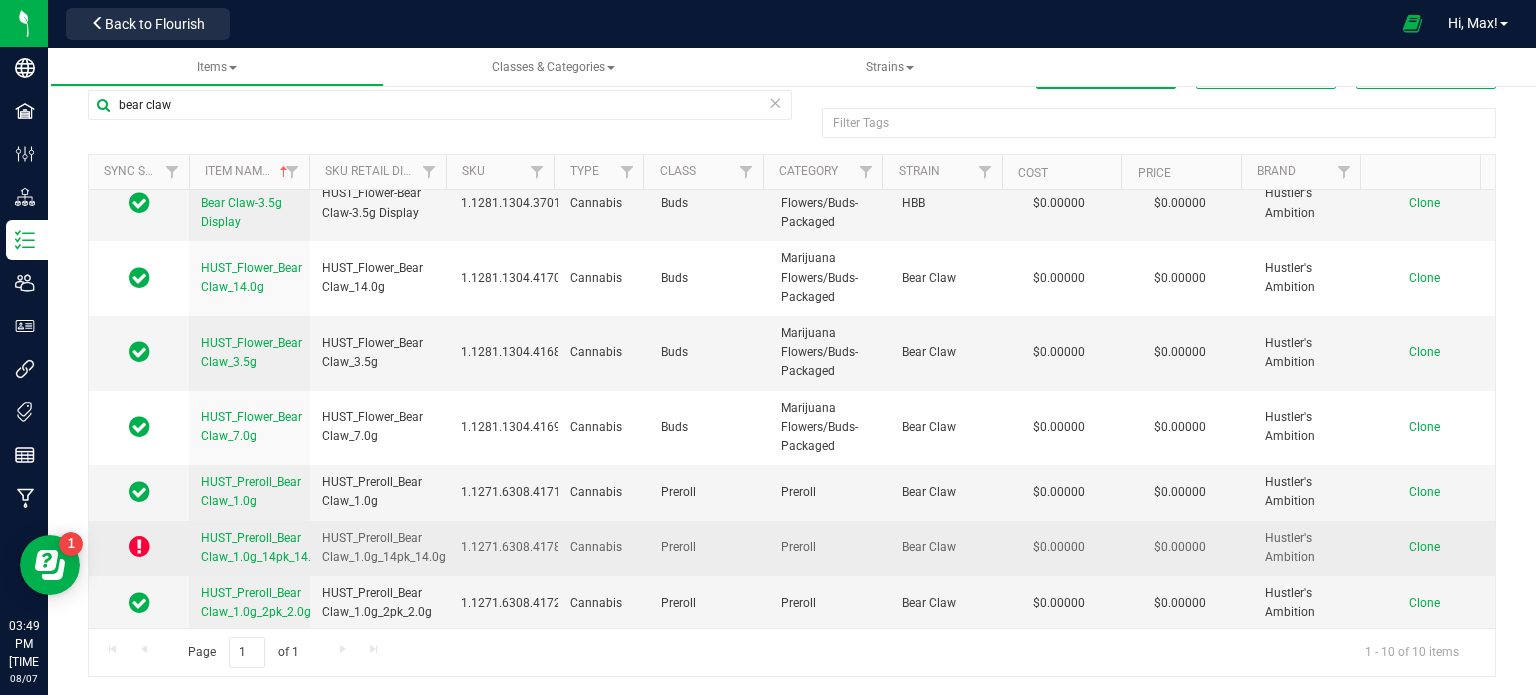 click on "Clone" at bounding box center (1424, 547) 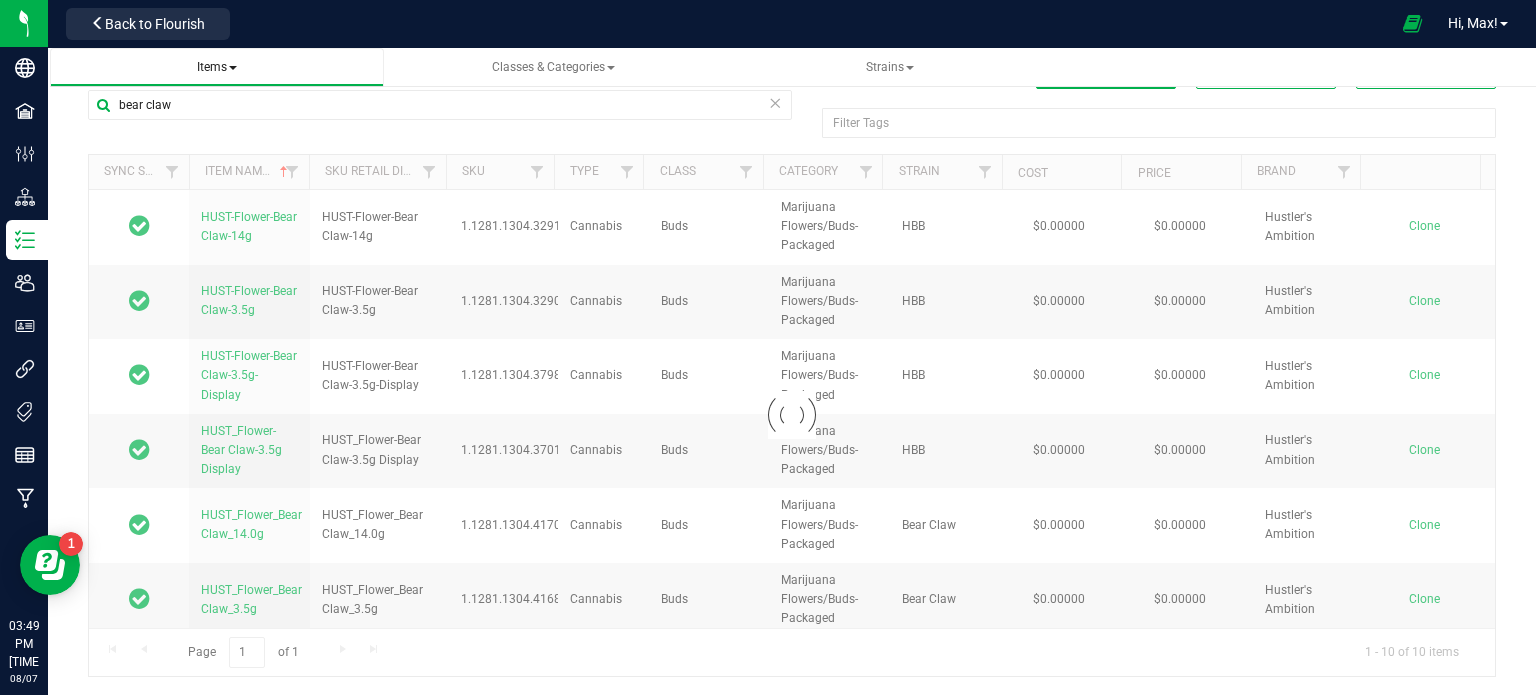 scroll, scrollTop: 0, scrollLeft: 0, axis: both 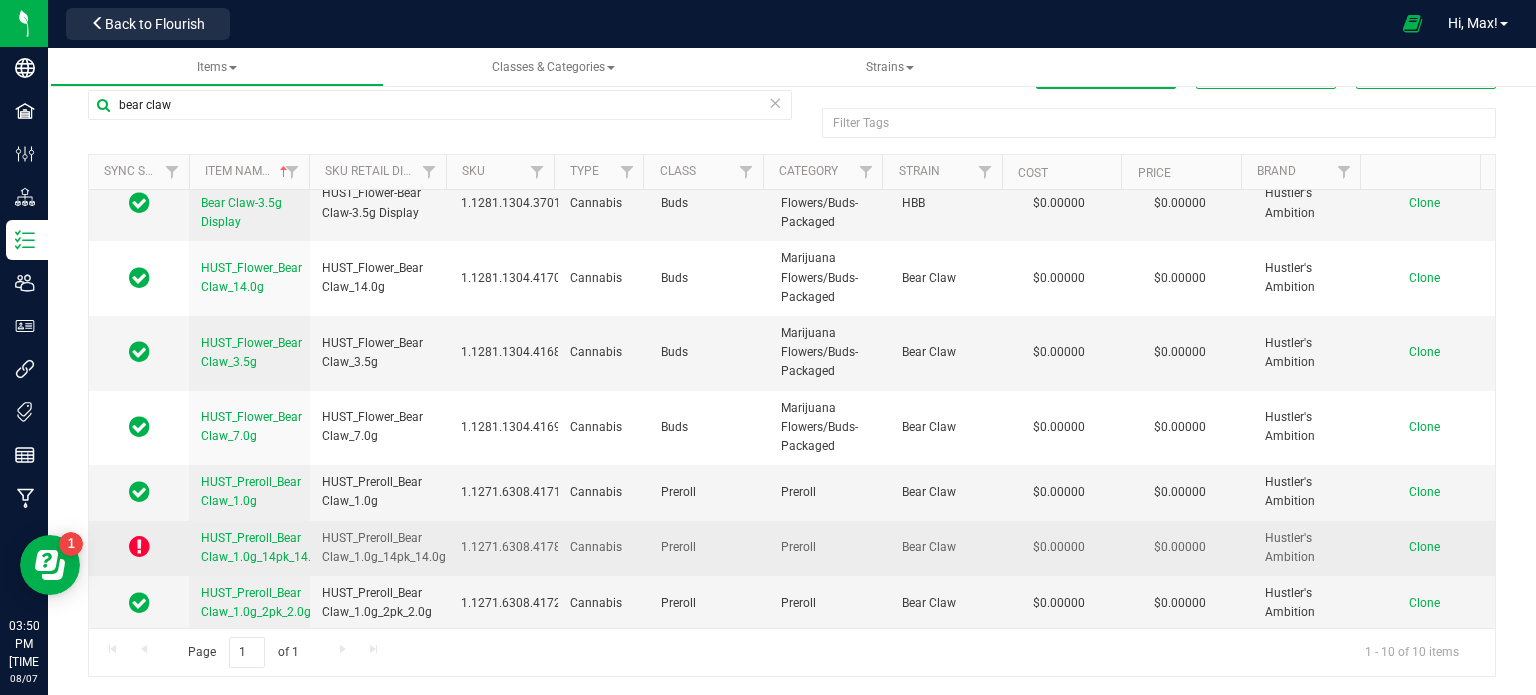 click on "HUST_Preroll_Bear Claw_1.0g_14pk_14.0g" at bounding box center (384, 548) 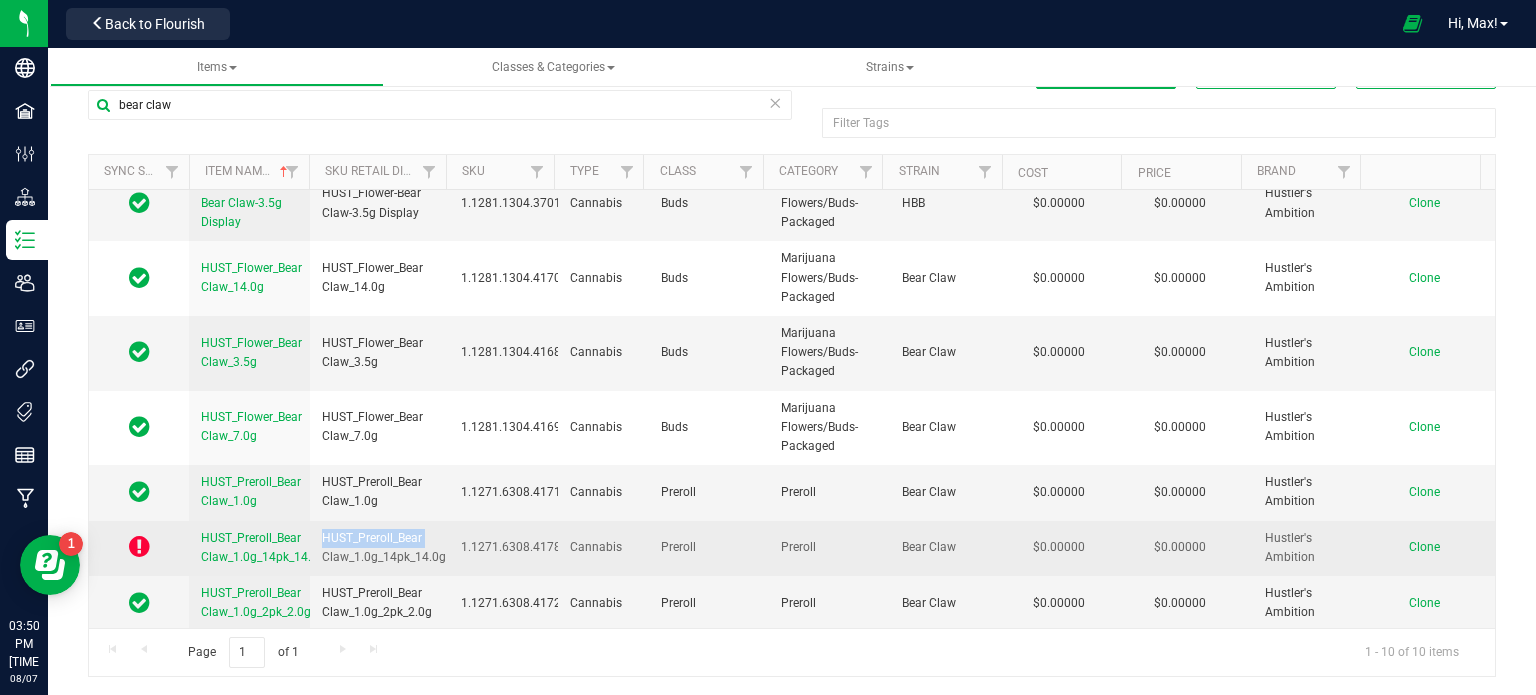 click on "HUST_Preroll_Bear Claw_1.0g_14pk_14.0g" at bounding box center [384, 548] 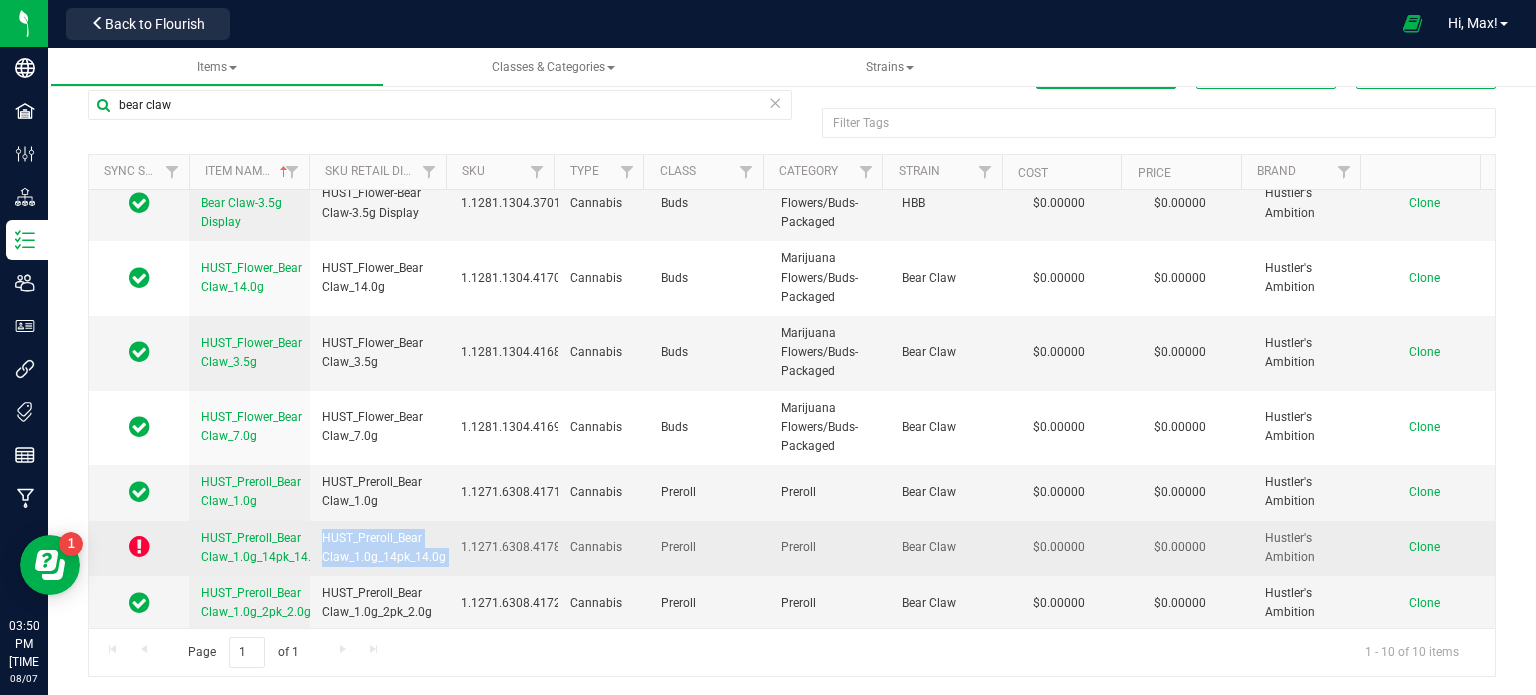 click on "HUST_Preroll_Bear Claw_1.0g_14pk_14.0g" at bounding box center (384, 548) 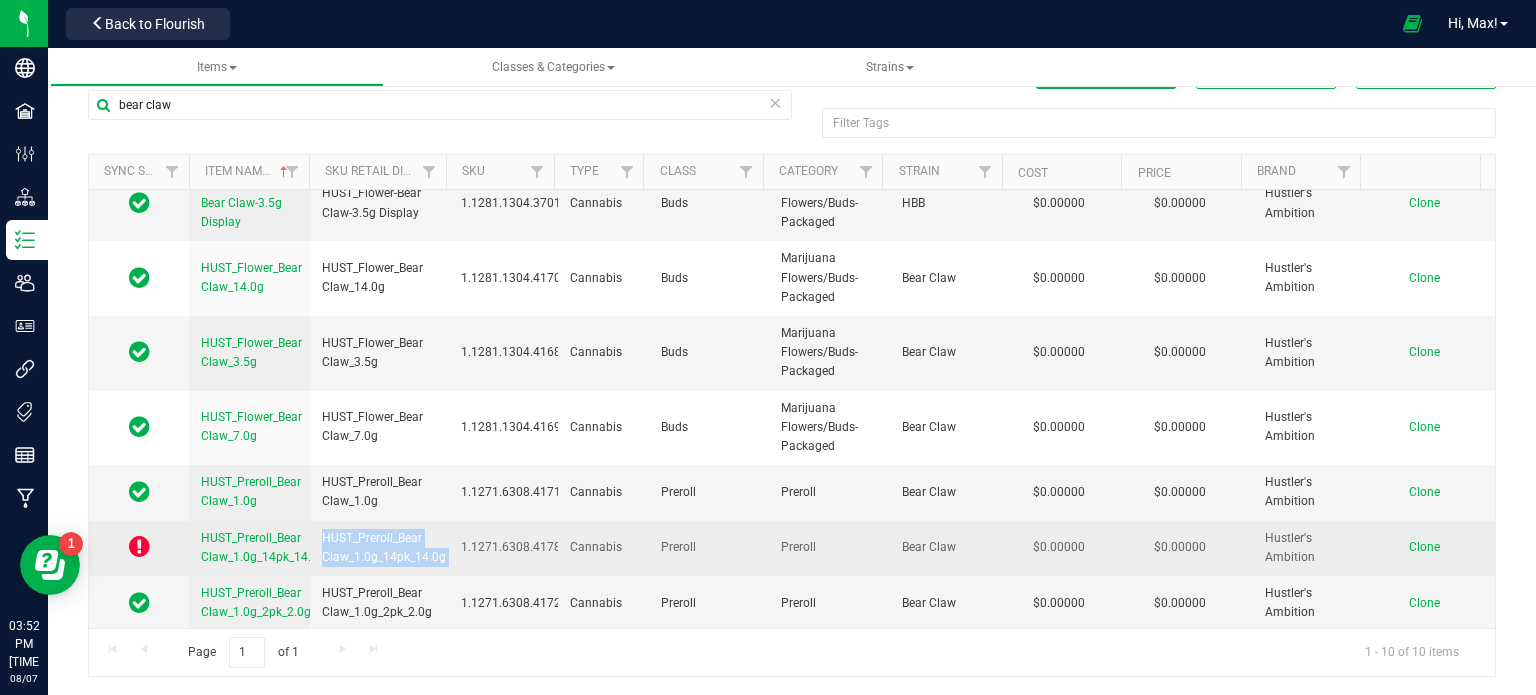 click on "HUST_Preroll_Bear Claw_1.0g_14pk_14.0g" at bounding box center [263, 547] 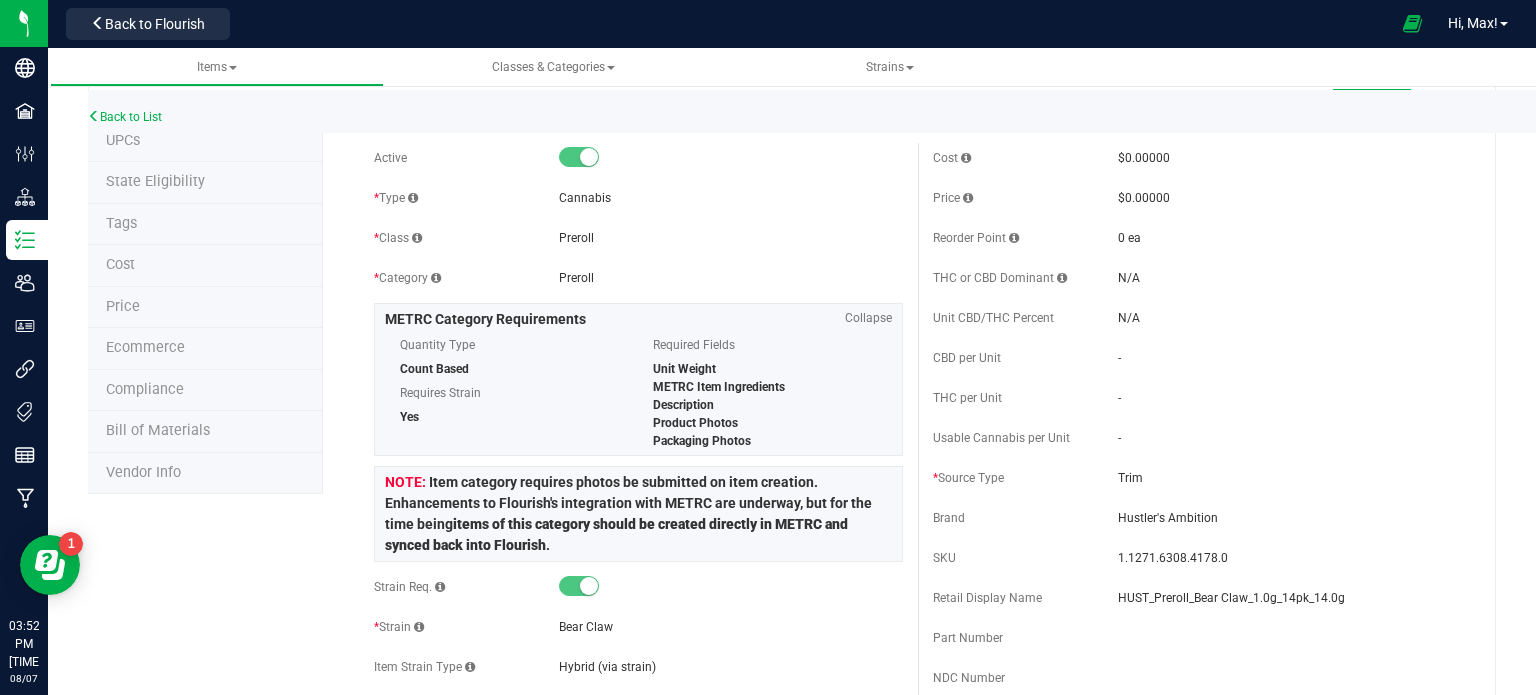 click on "State Eligibility" at bounding box center [205, 183] 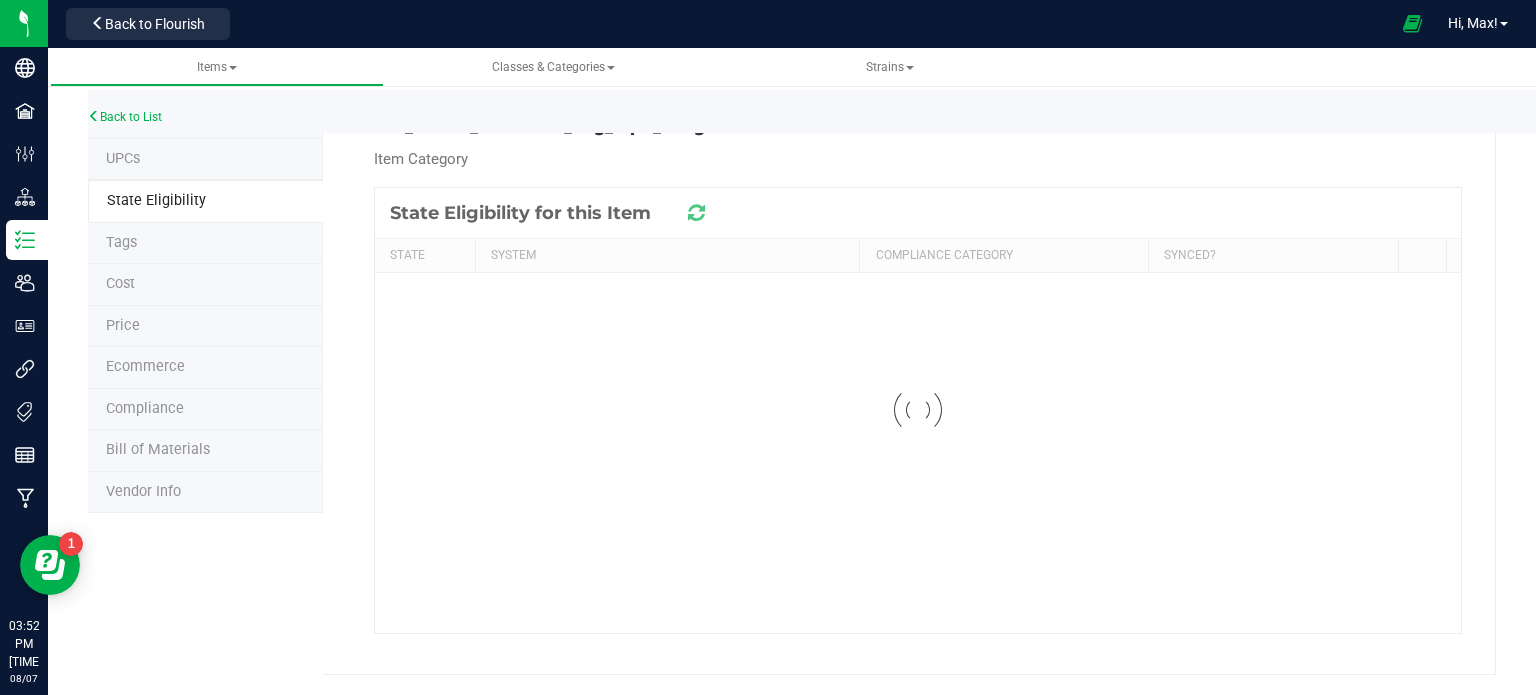 scroll, scrollTop: 0, scrollLeft: 0, axis: both 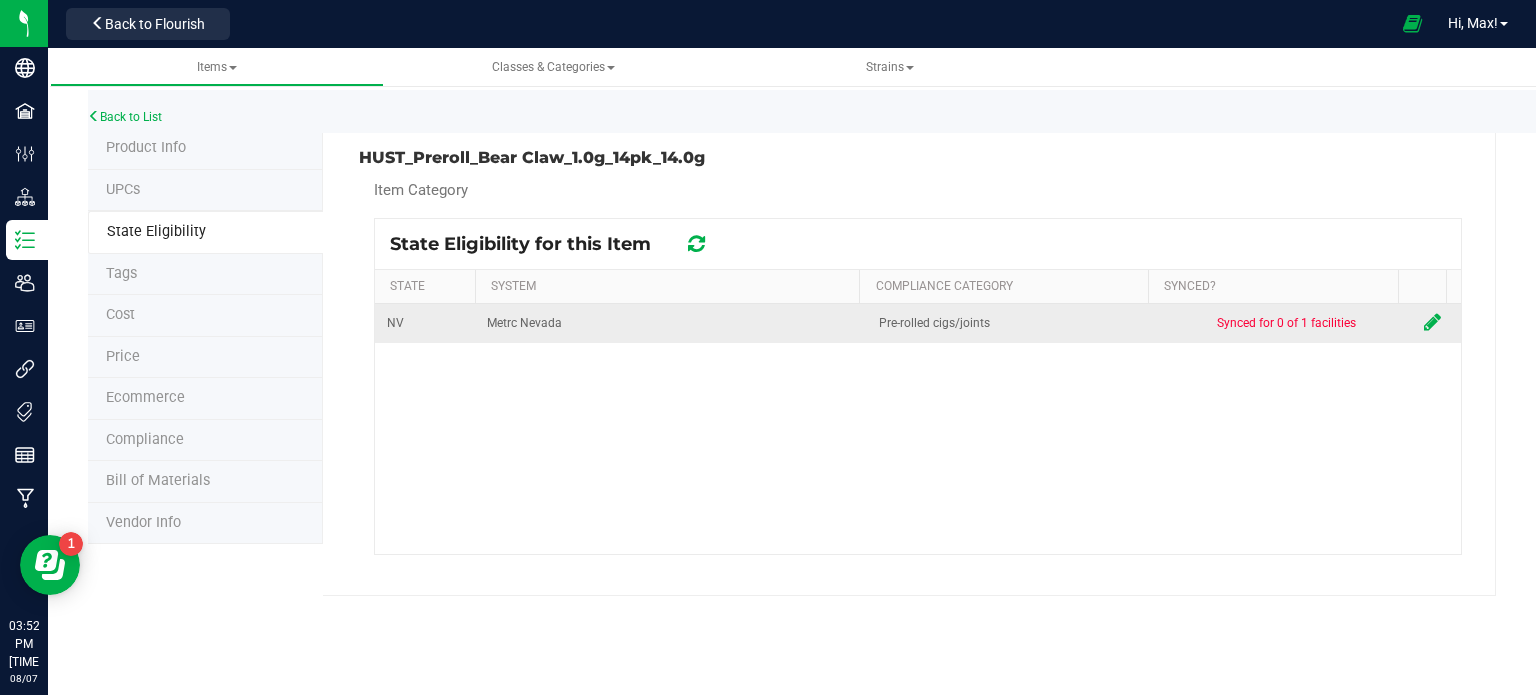 click at bounding box center (1432, 322) 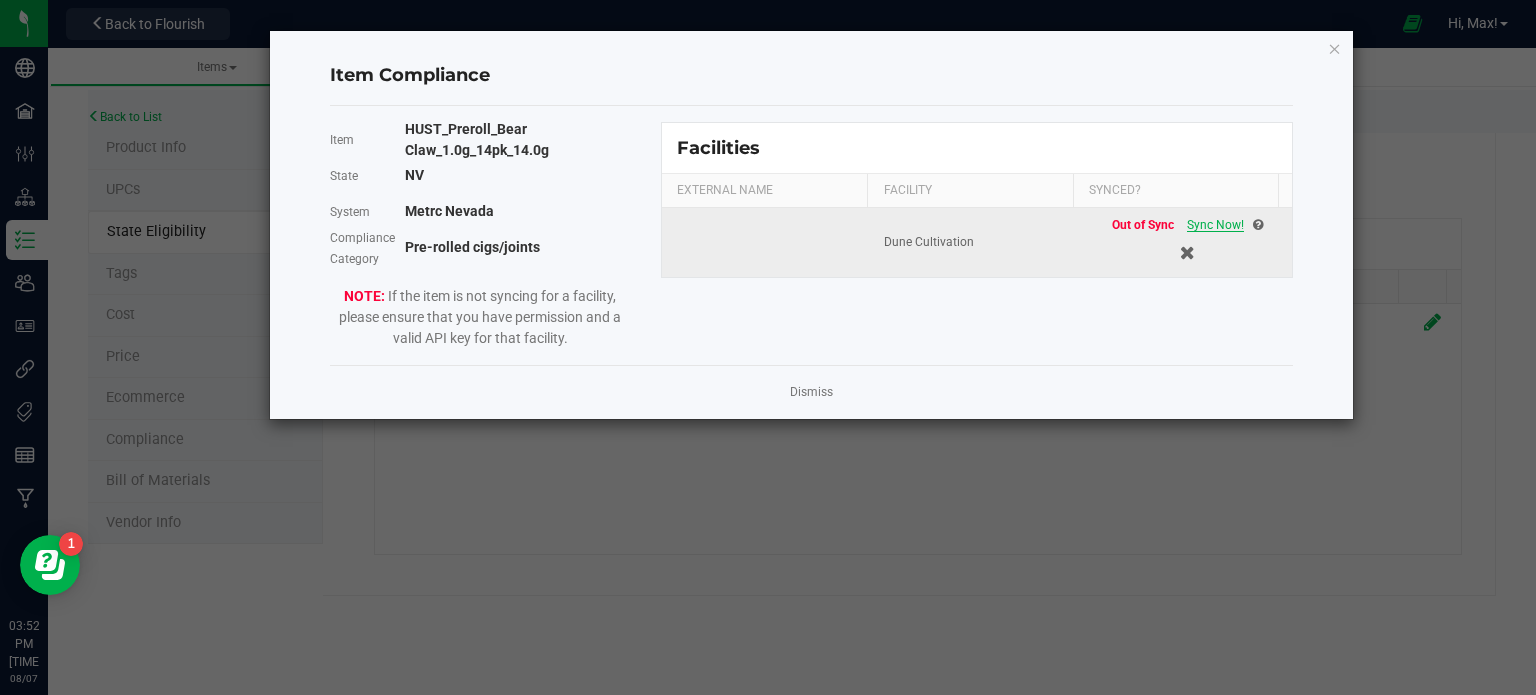 click on "Sync Now!" at bounding box center (1215, 225) 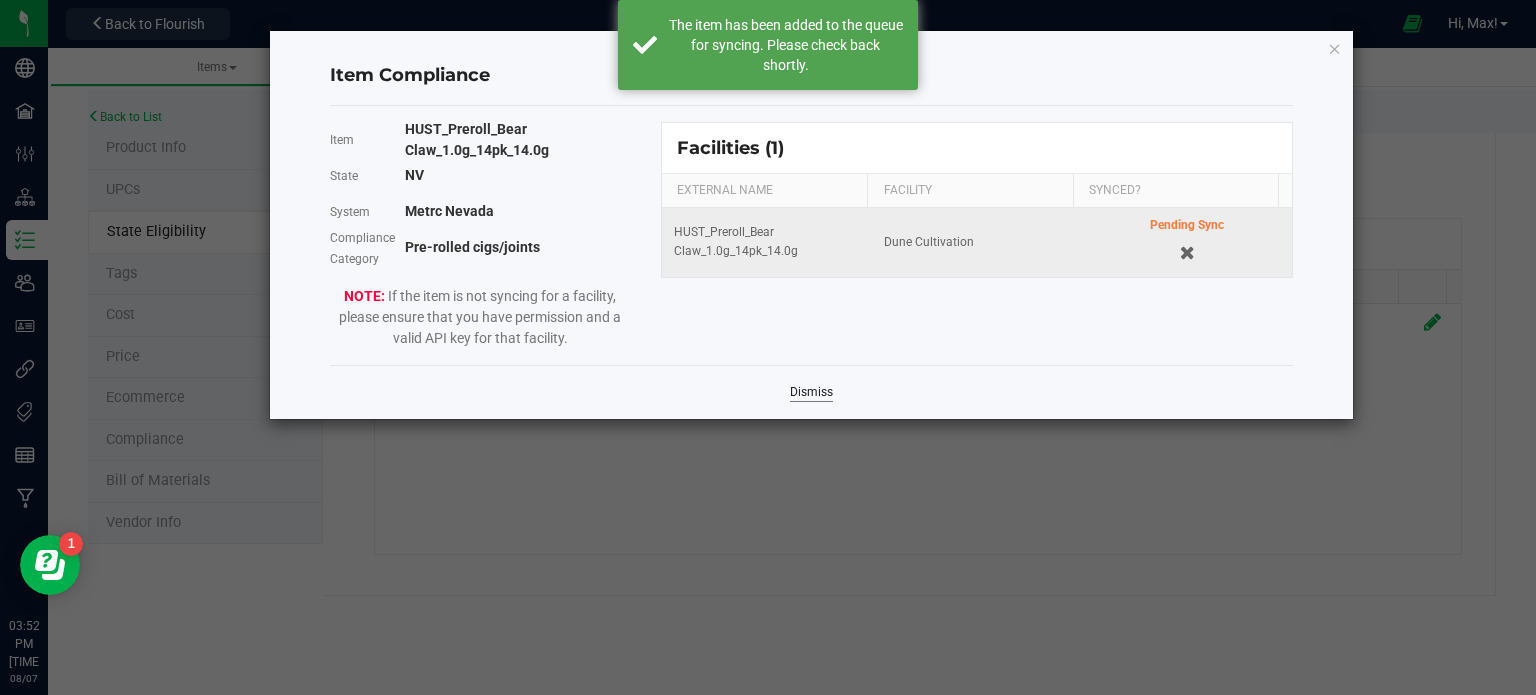 click on "Dismiss" 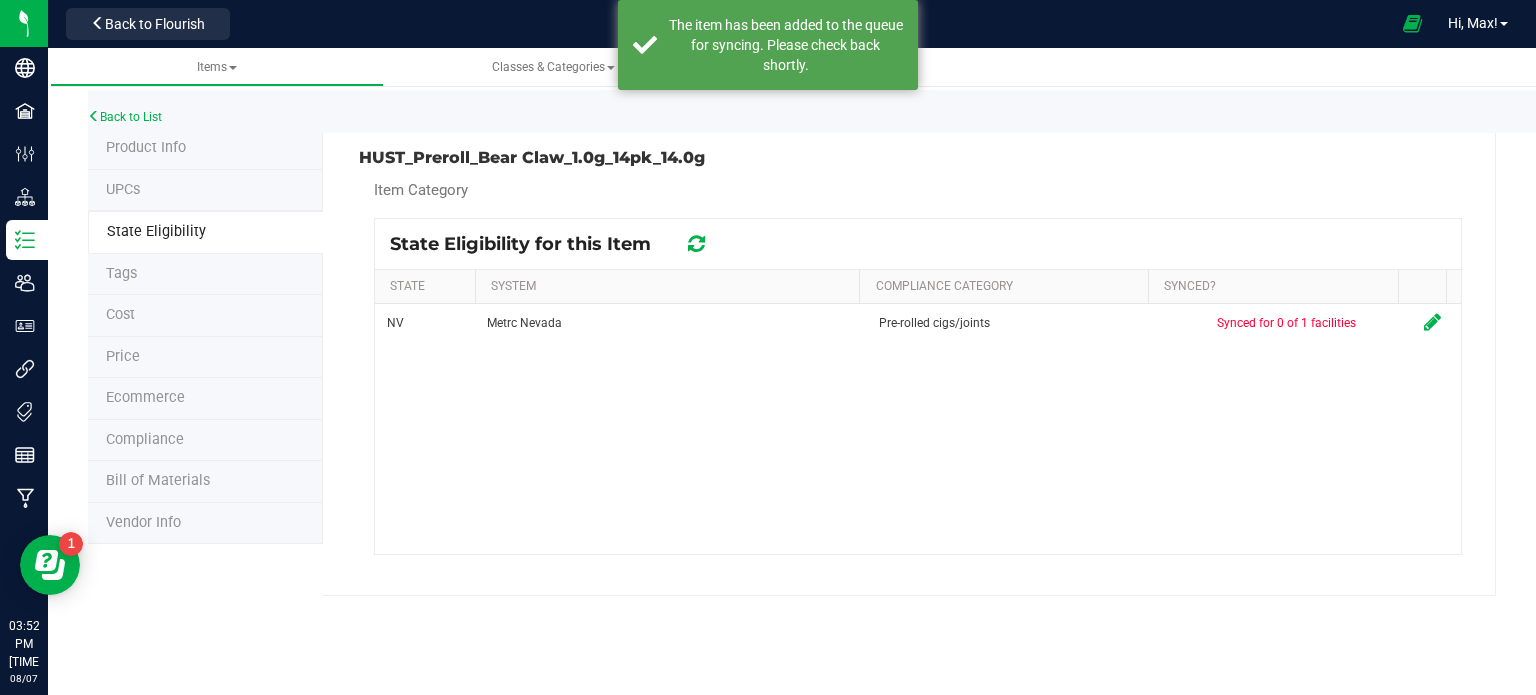click at bounding box center [696, 244] 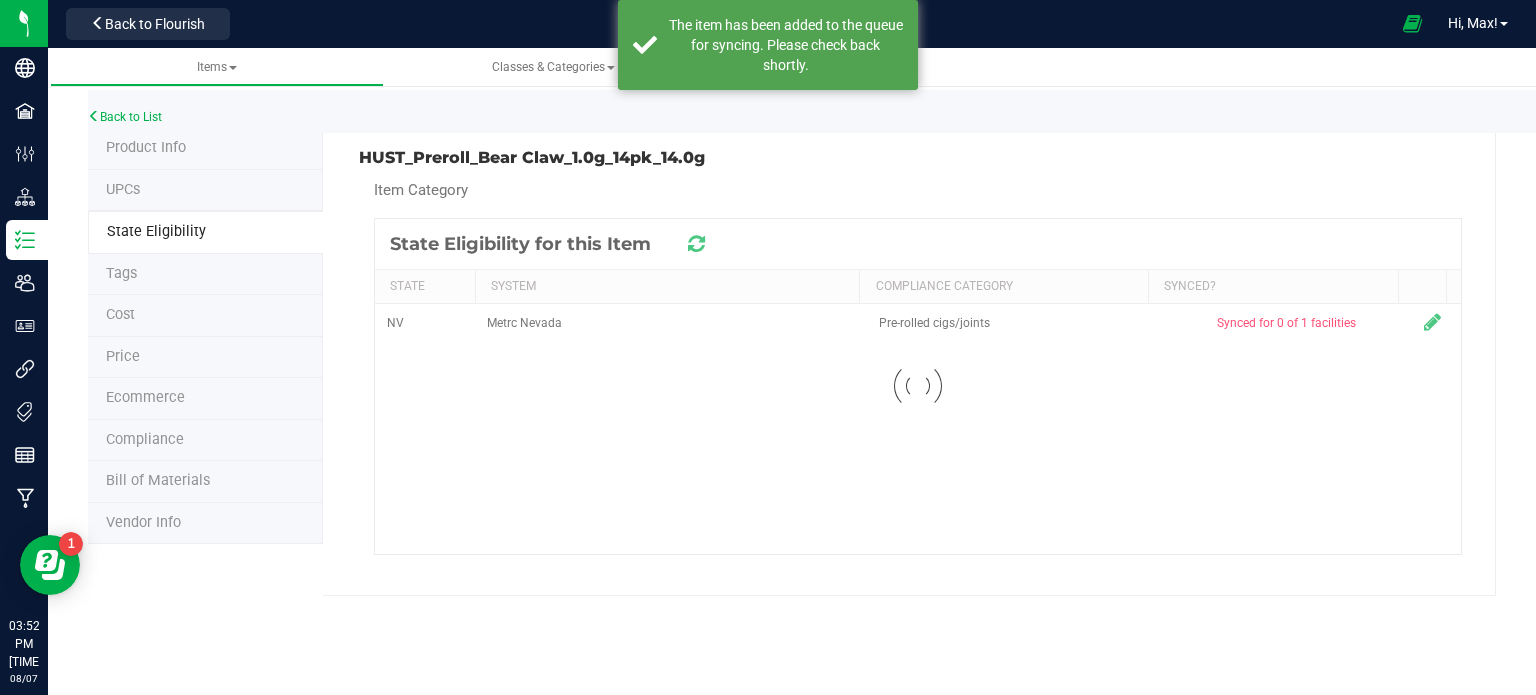 click at bounding box center (696, 244) 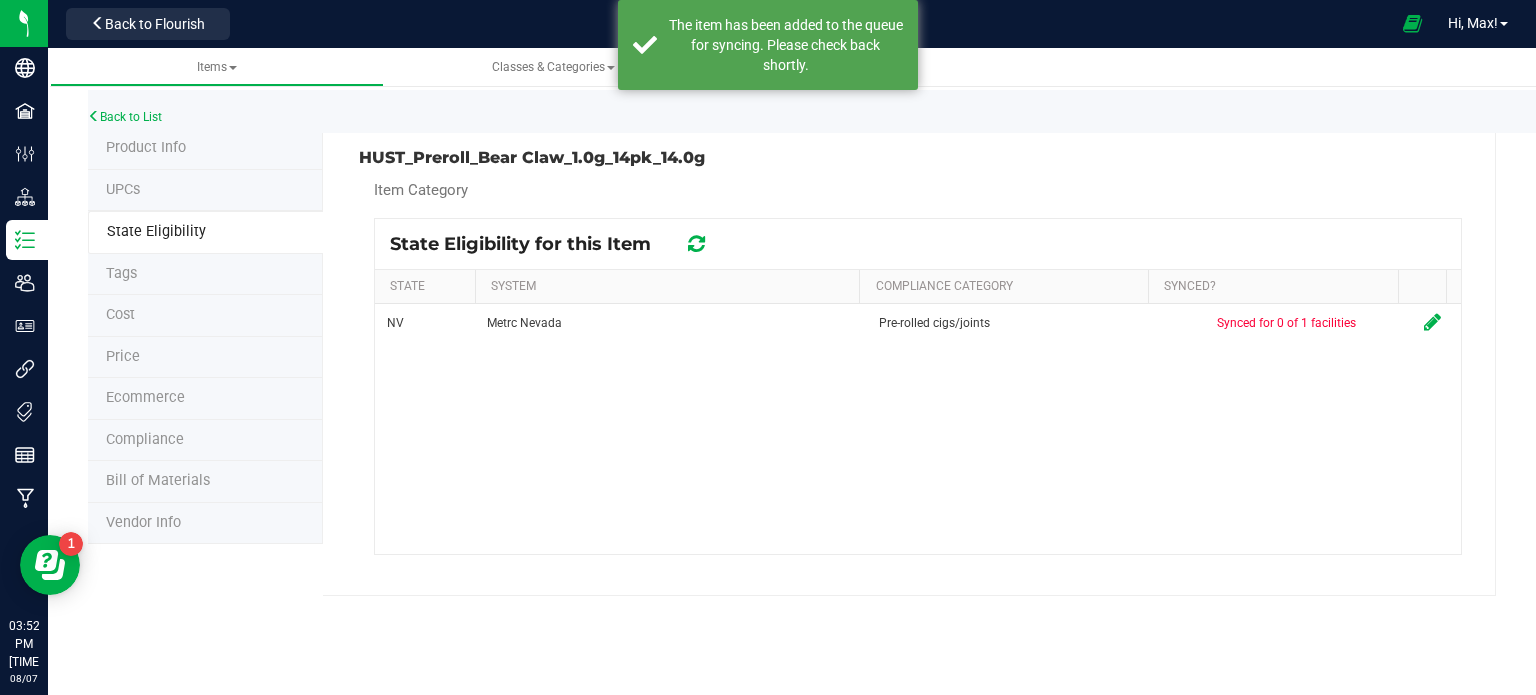 click at bounding box center (696, 244) 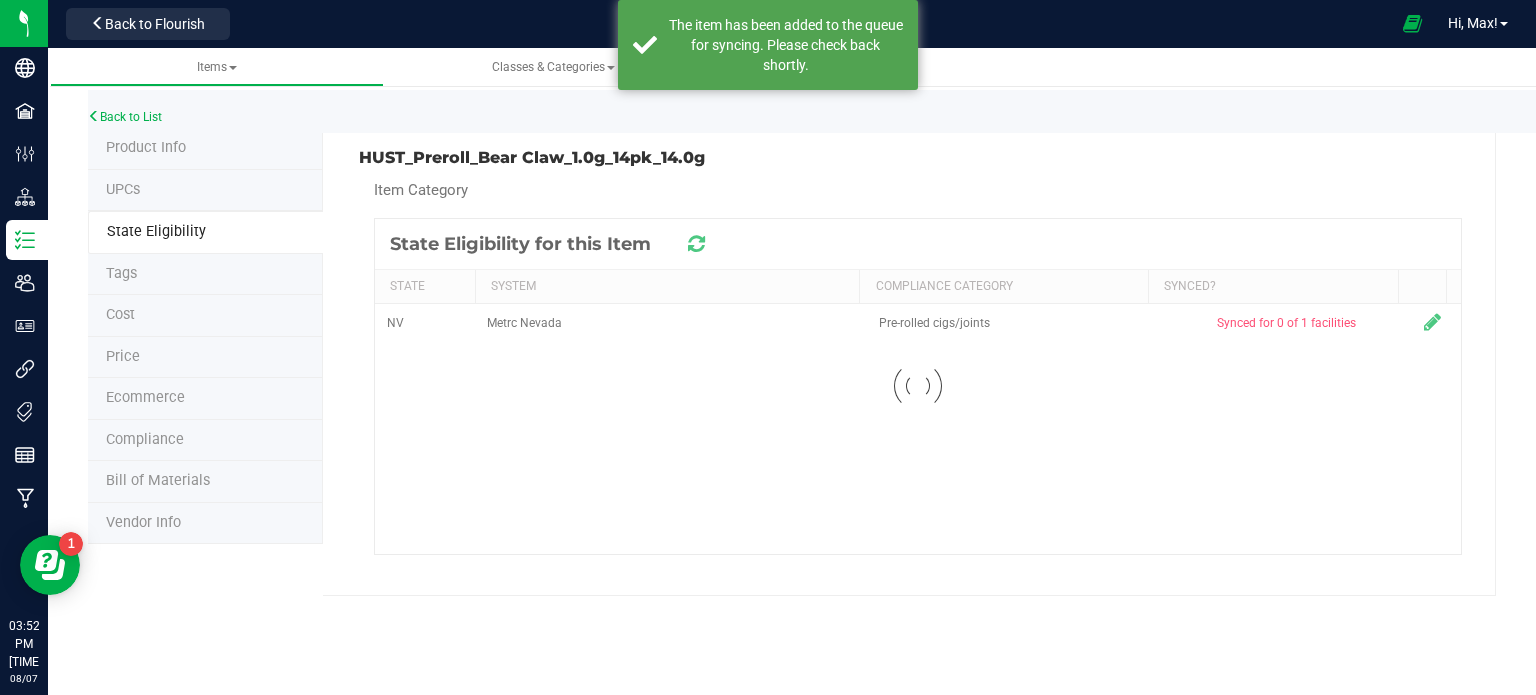 click at bounding box center [696, 244] 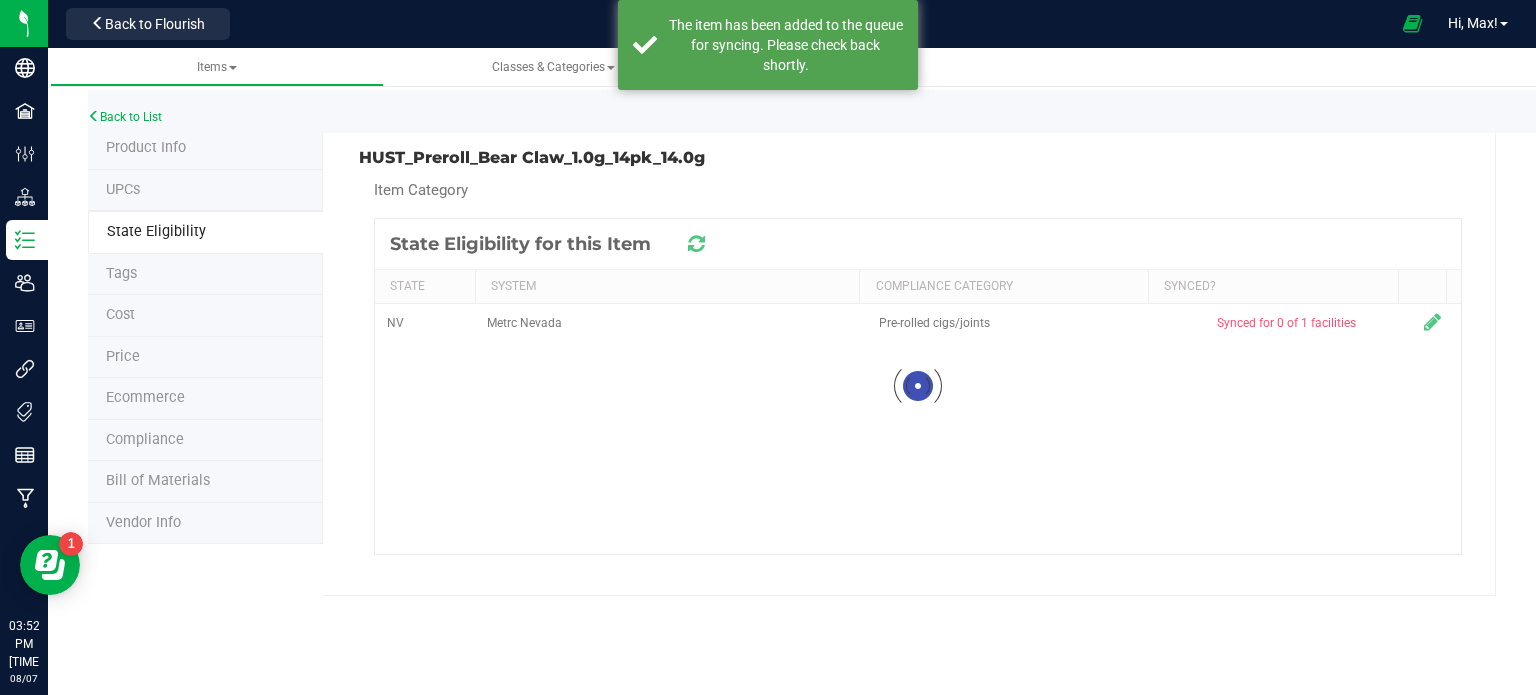 click at bounding box center (696, 244) 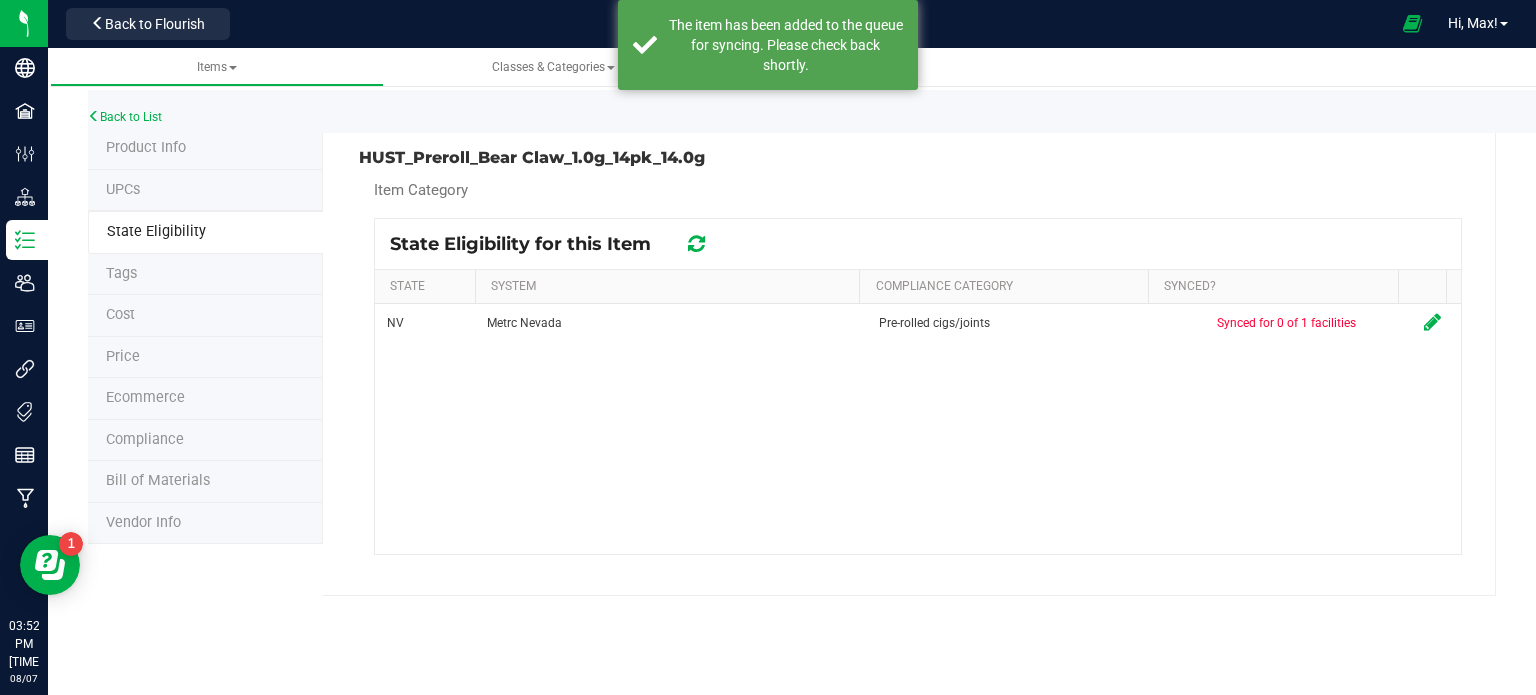 click at bounding box center [696, 244] 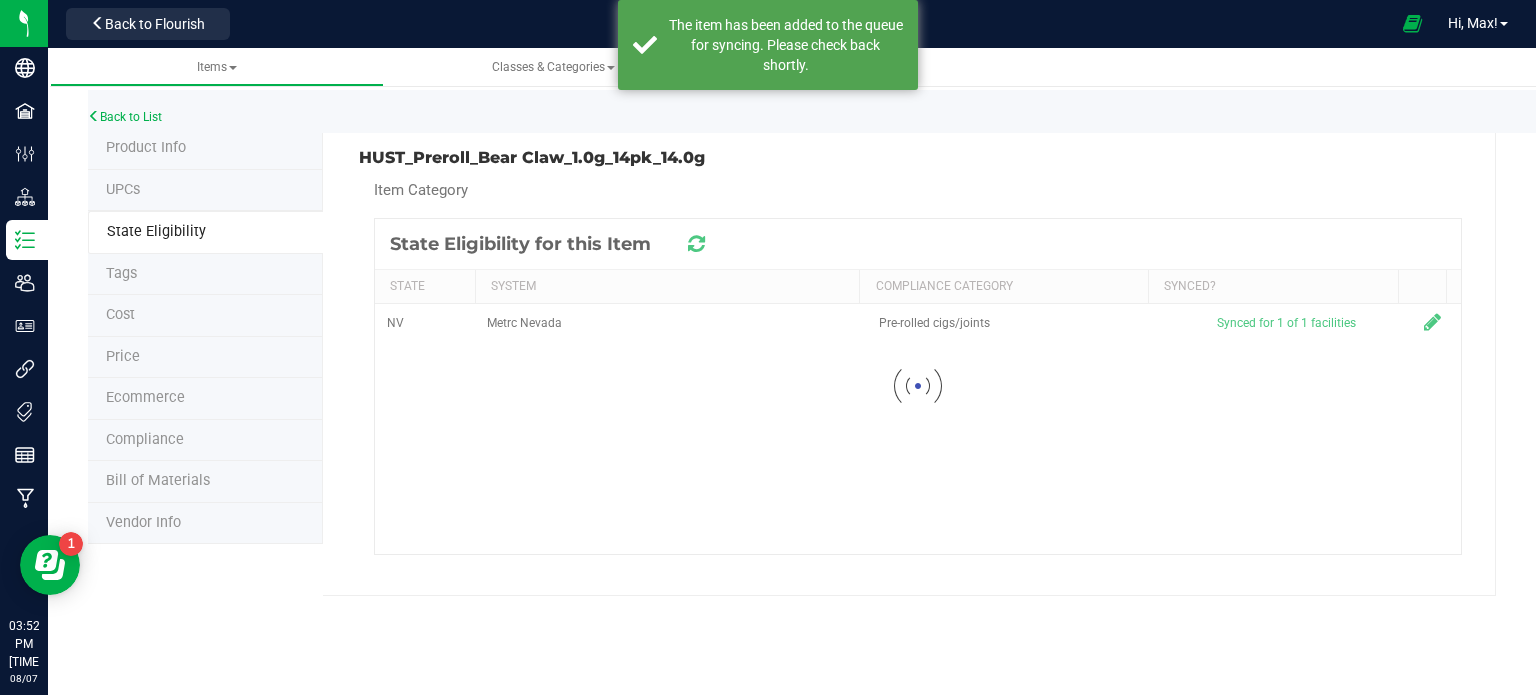 click at bounding box center (696, 244) 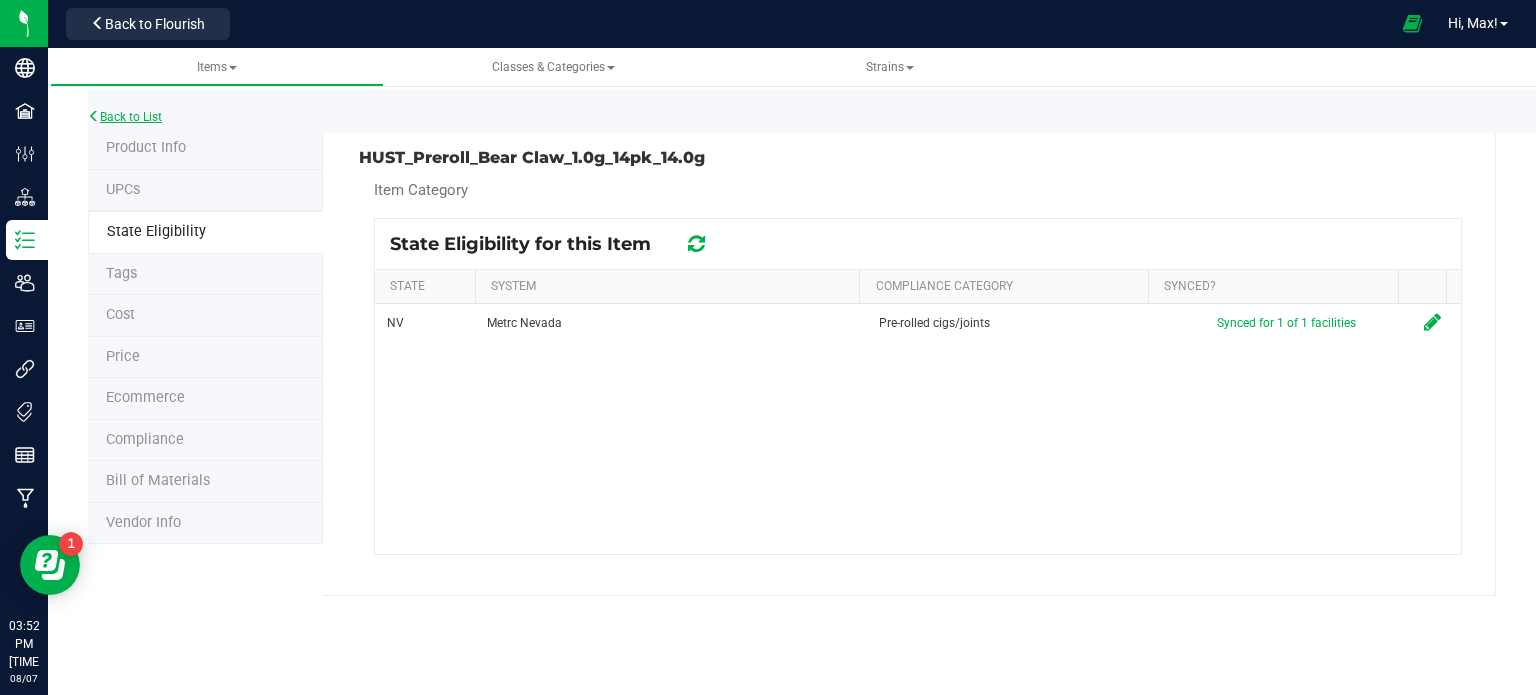 click on "Back to List" at bounding box center [125, 117] 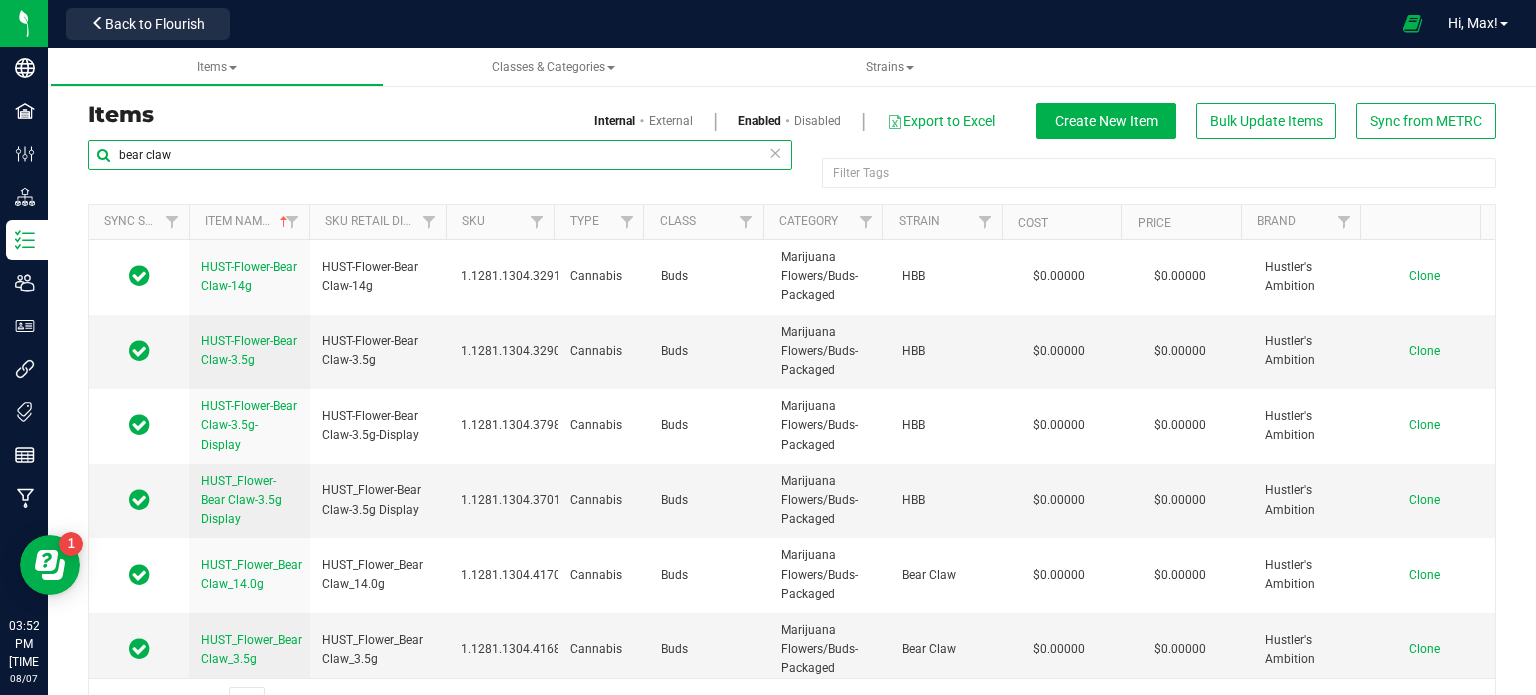 click on "bear claw" at bounding box center [440, 155] 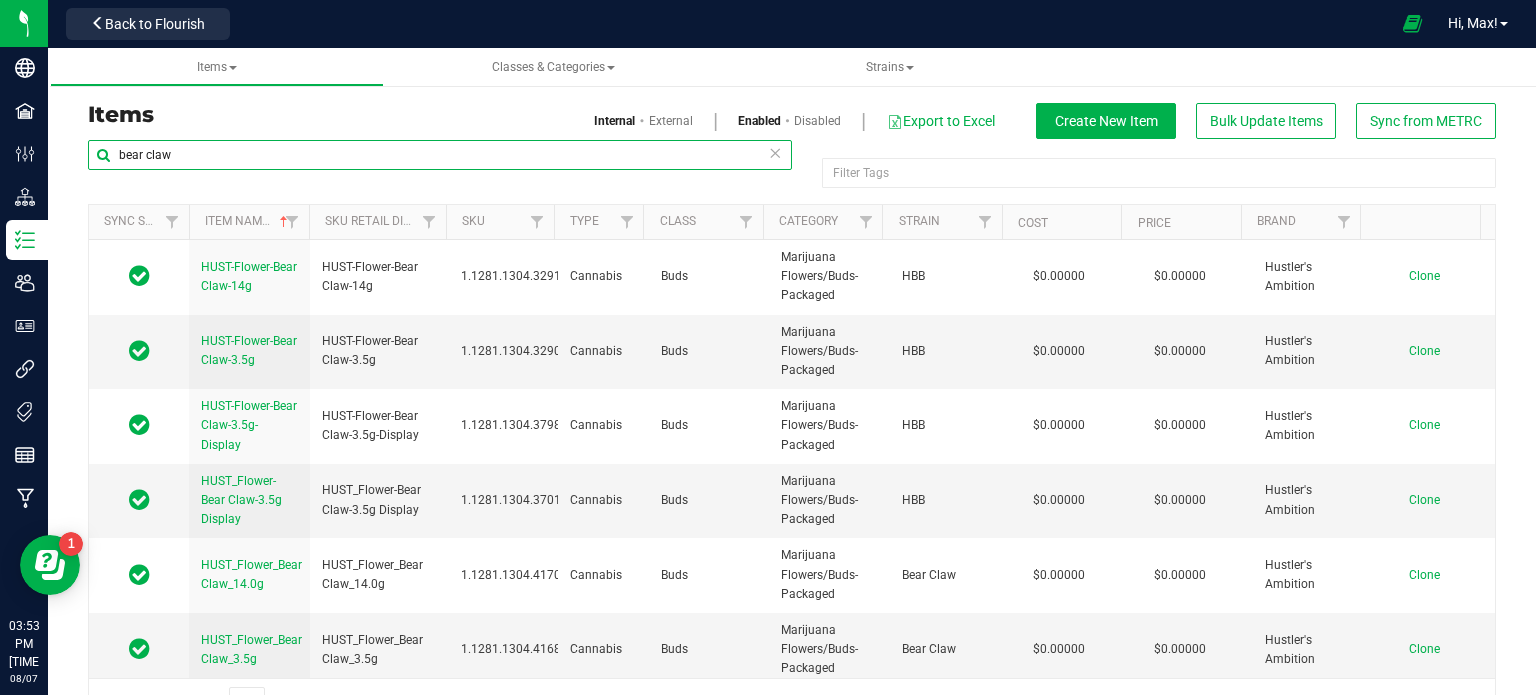 paste on "HUST_Preroll_Bear Claw_1.0g_28pk_28.0g" 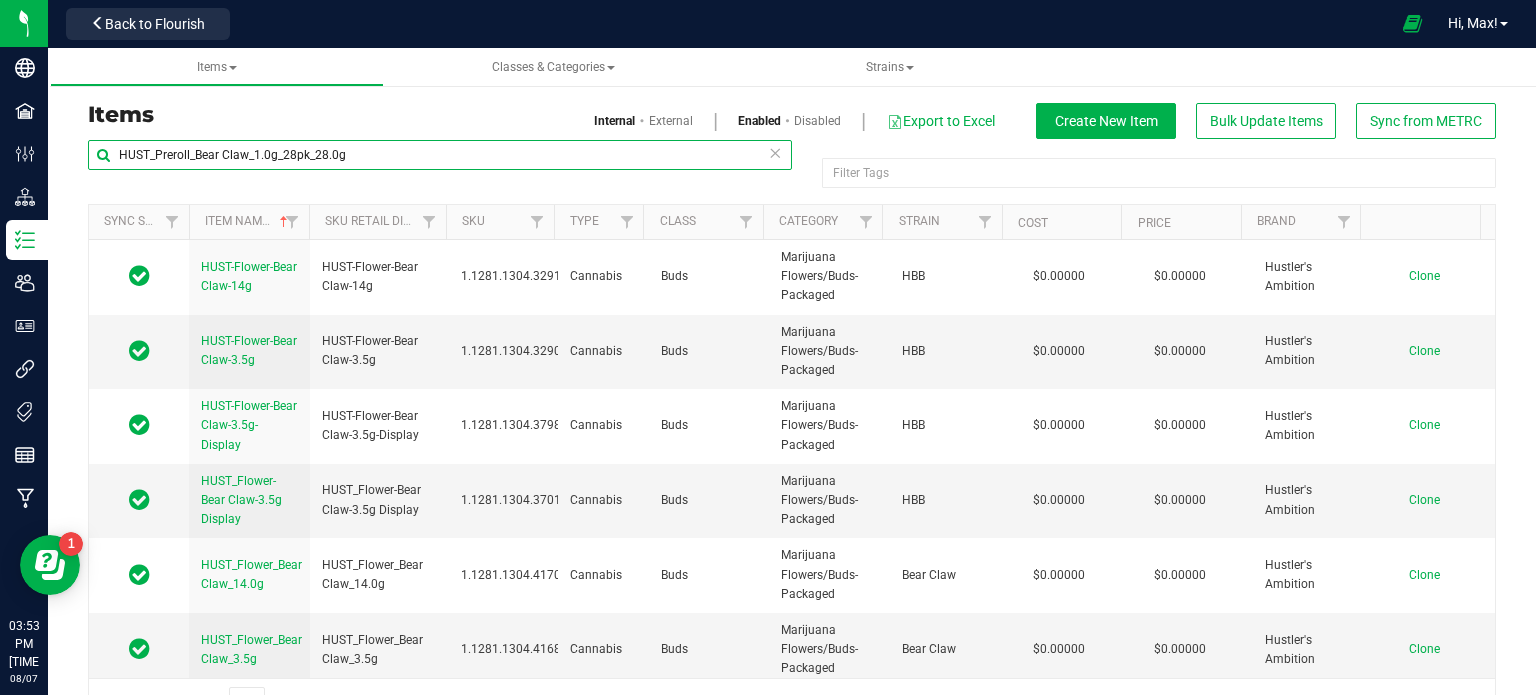 click on "HUST_Preroll_Bear Claw_1.0g_28pk_28.0g" at bounding box center (440, 155) 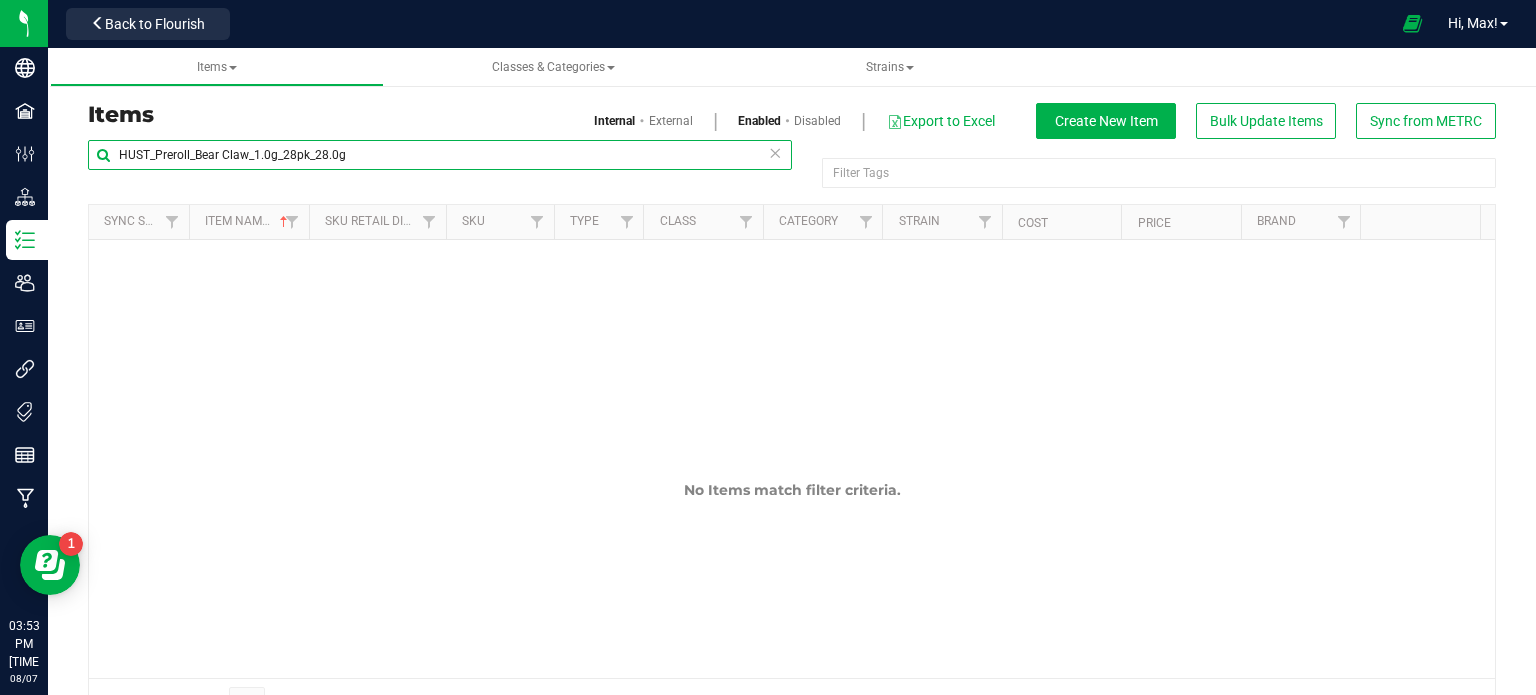 click on "HUST_Preroll_Bear Claw_1.0g_28pk_28.0g" at bounding box center (440, 155) 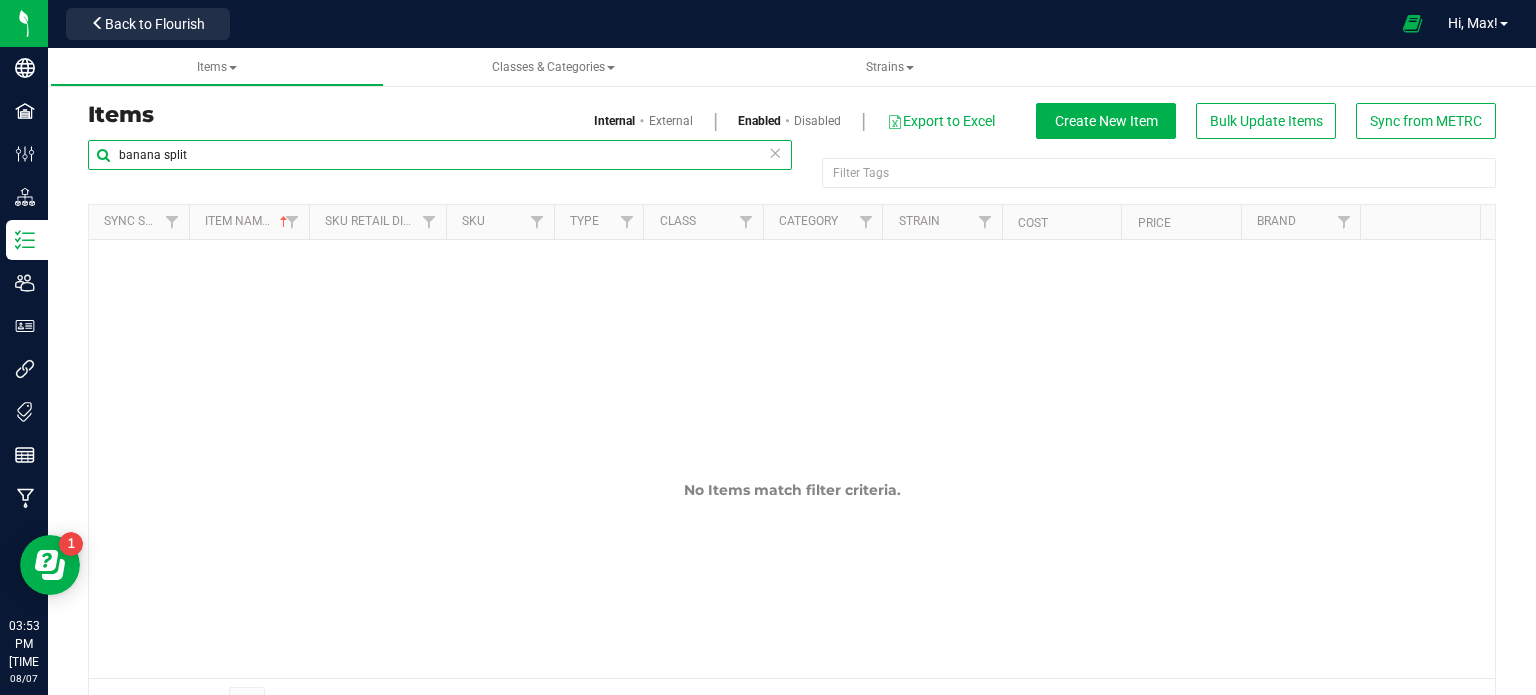type on "banana split" 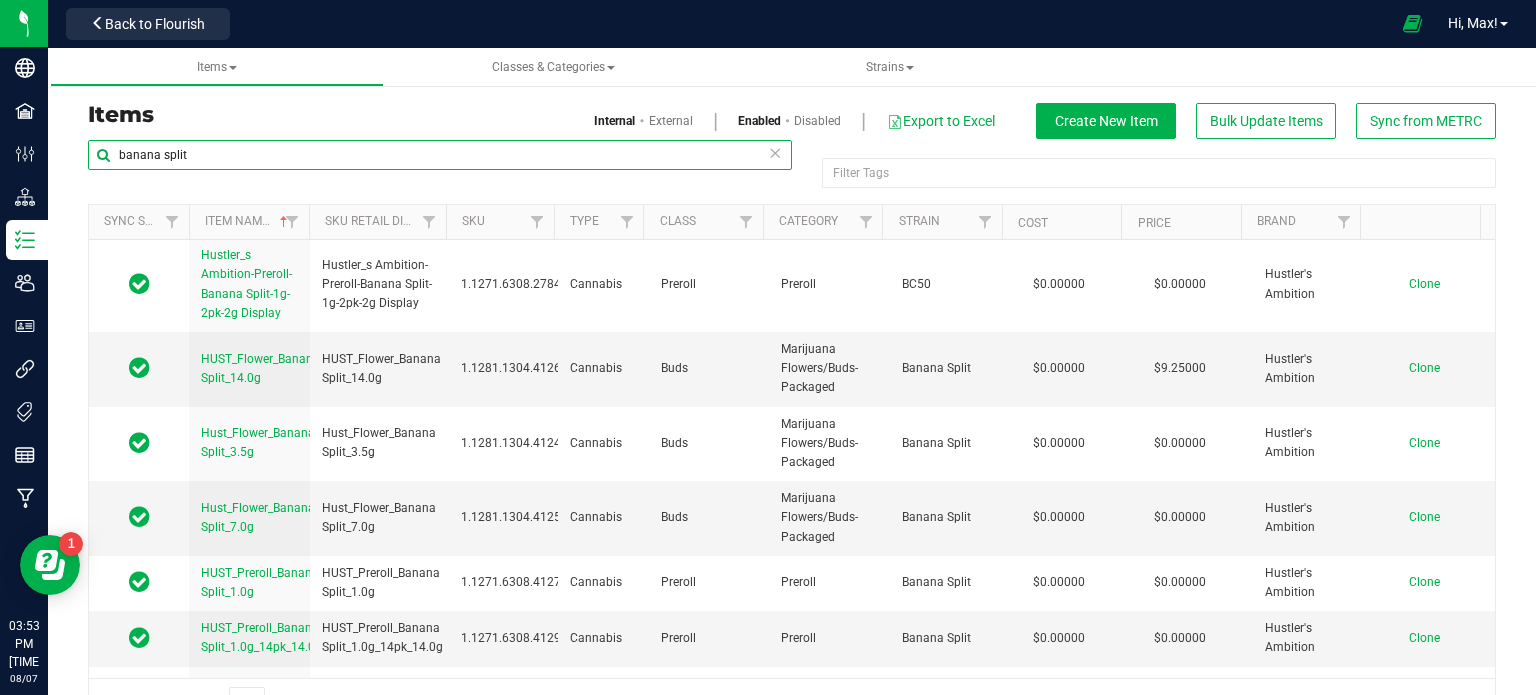 scroll, scrollTop: 2844, scrollLeft: 0, axis: vertical 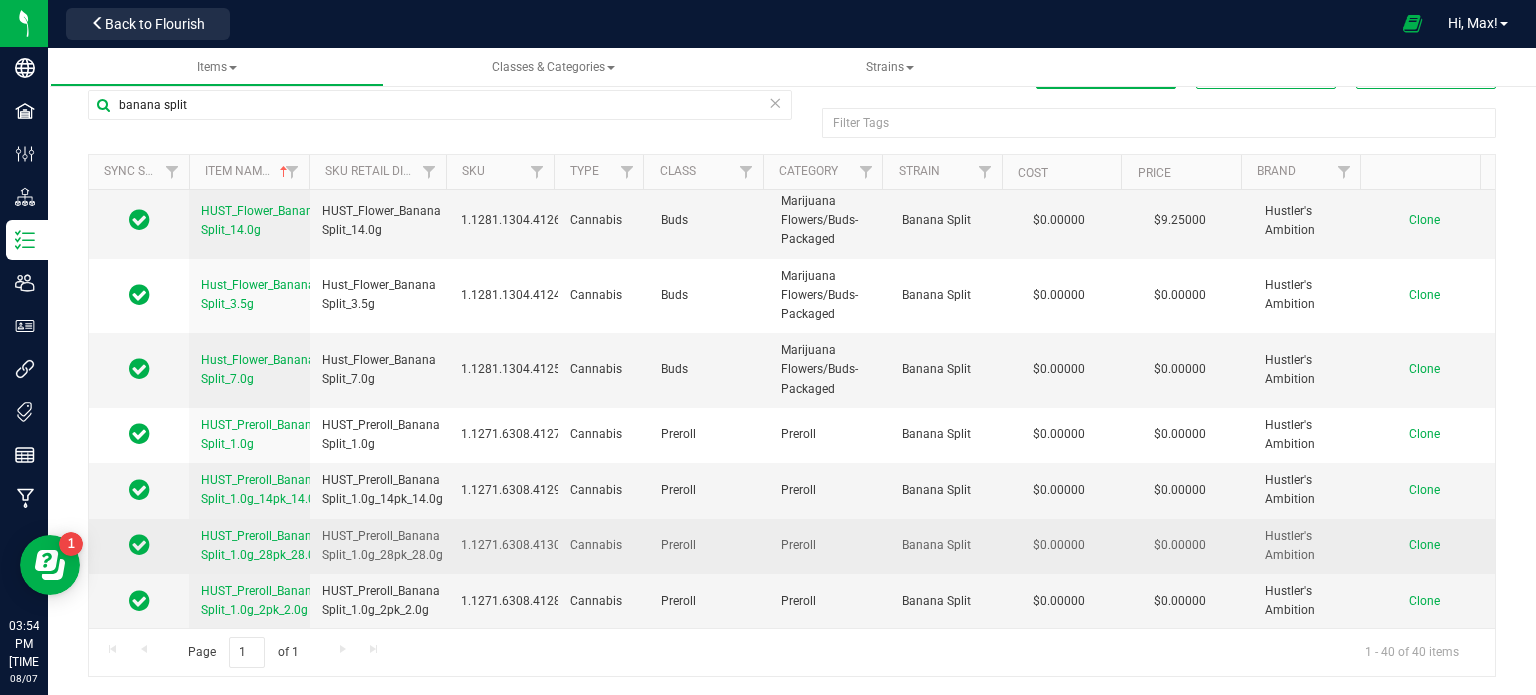 click on "Clone" at bounding box center (1424, 545) 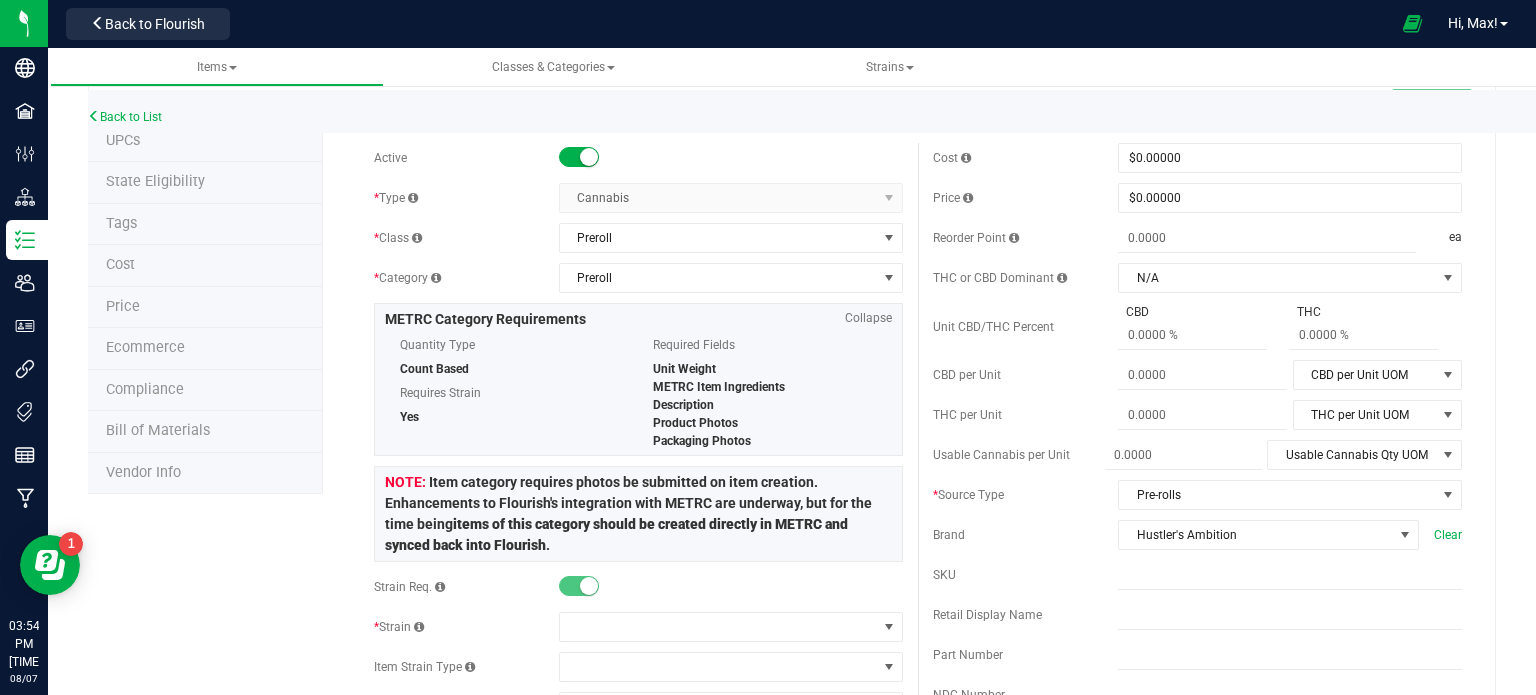 scroll, scrollTop: 0, scrollLeft: 0, axis: both 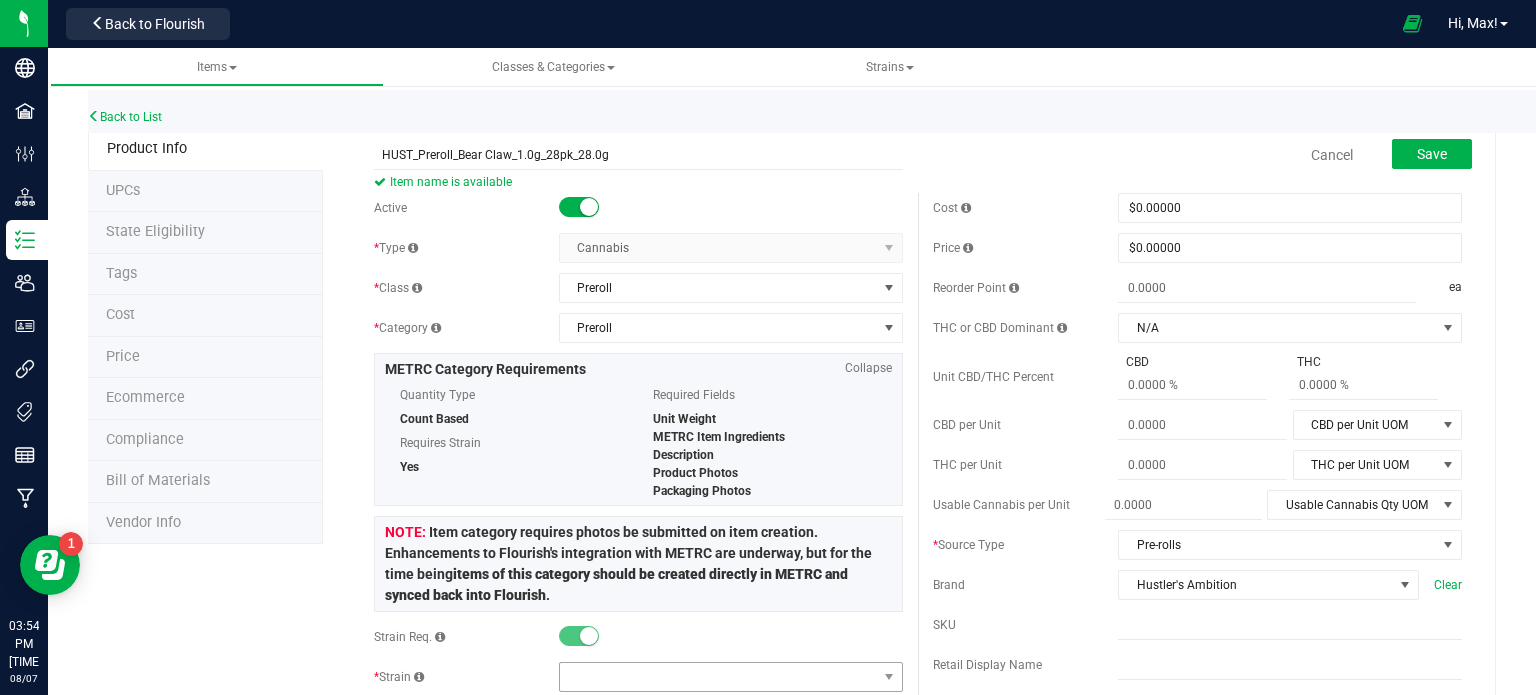 type on "HUST_Preroll_Bear Claw_1.0g_28pk_28.0g" 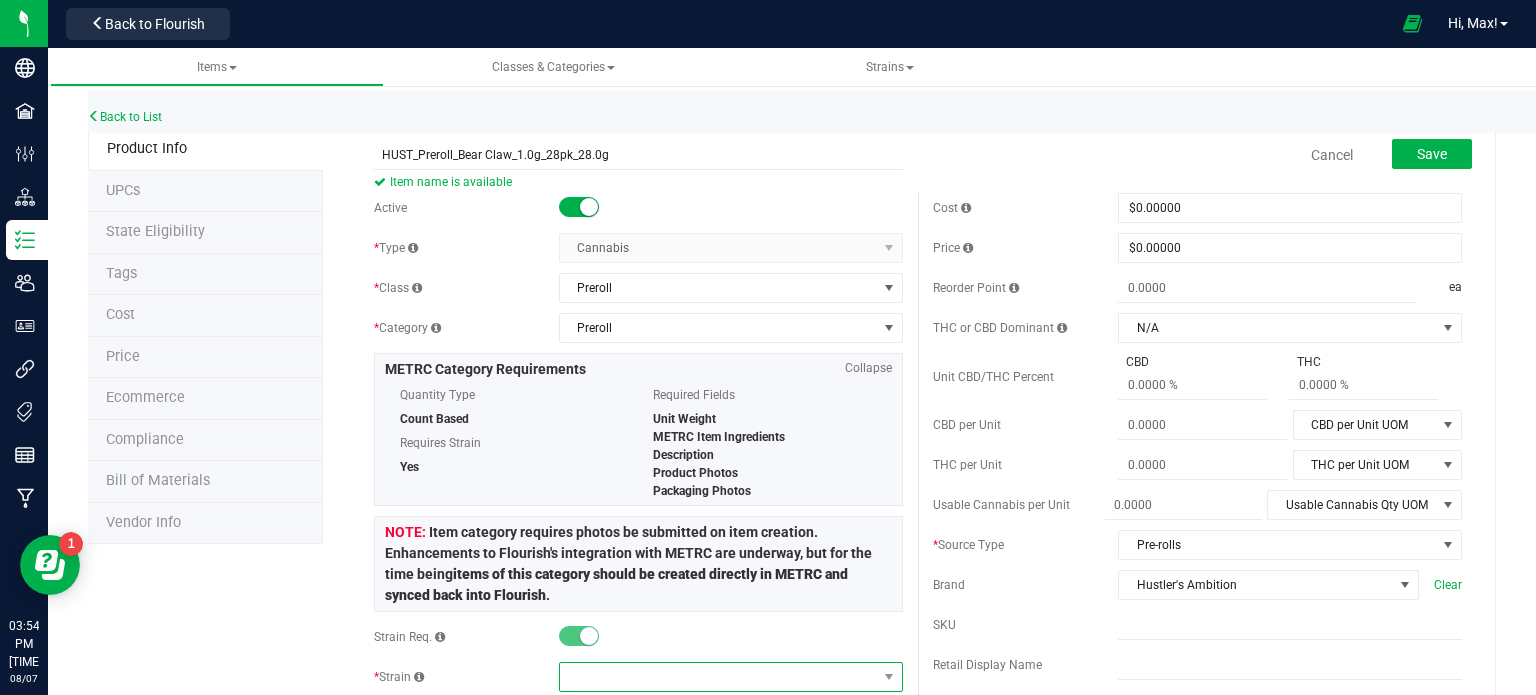 click at bounding box center (718, 677) 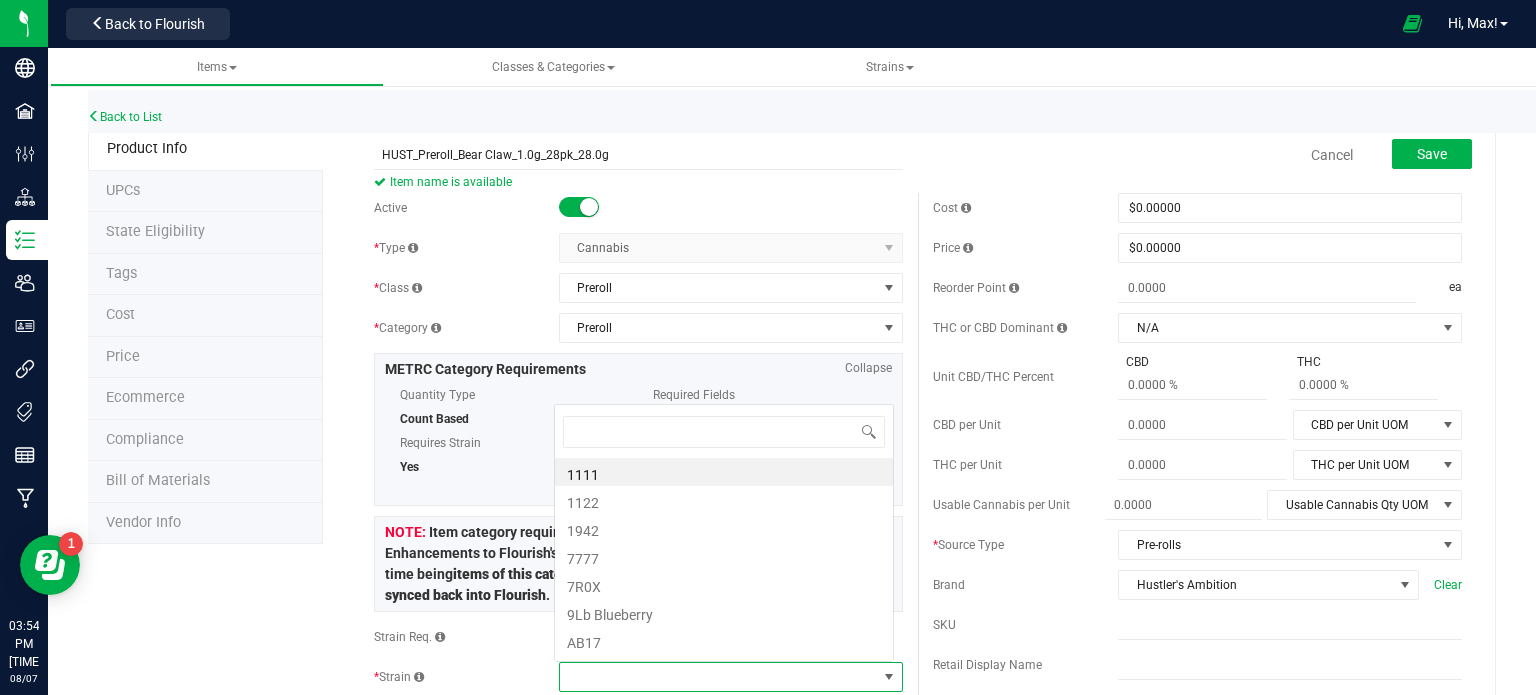 scroll, scrollTop: 0, scrollLeft: 0, axis: both 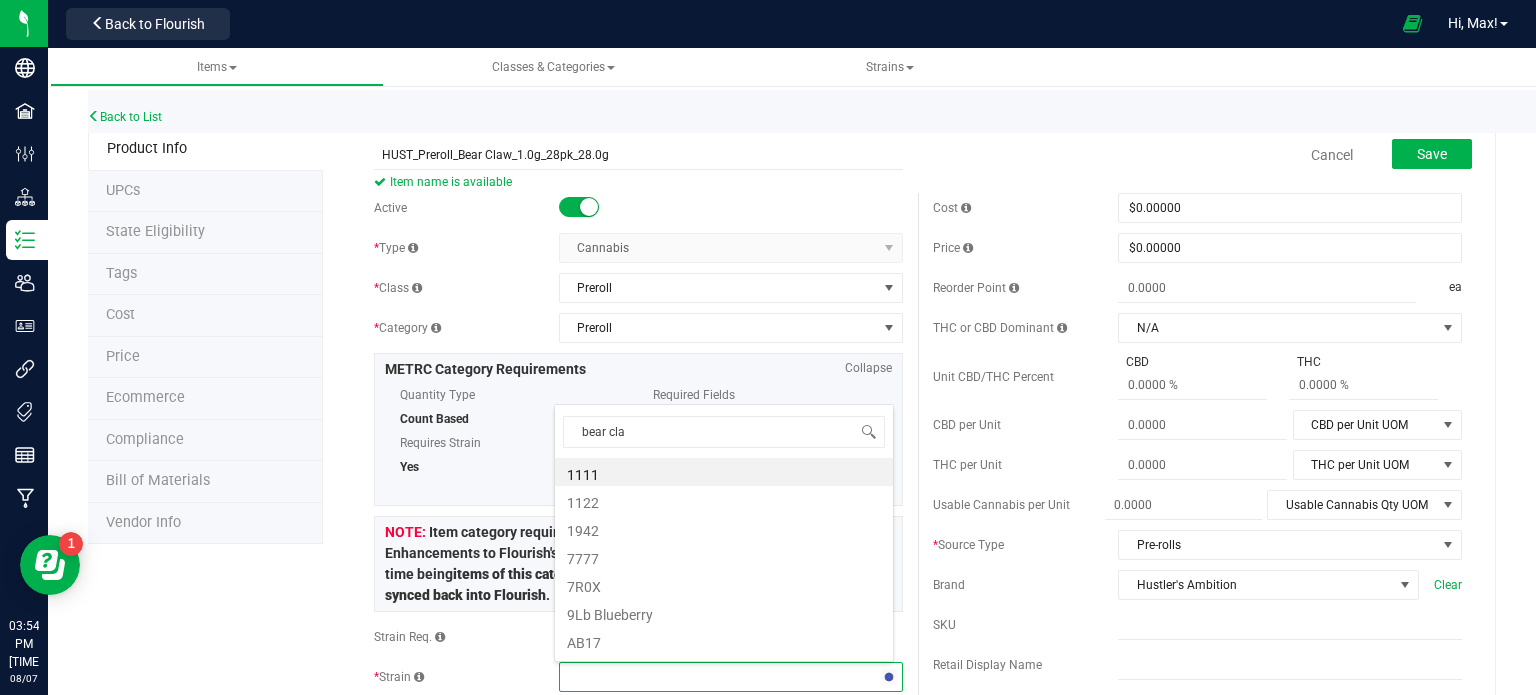 type on "bear claw" 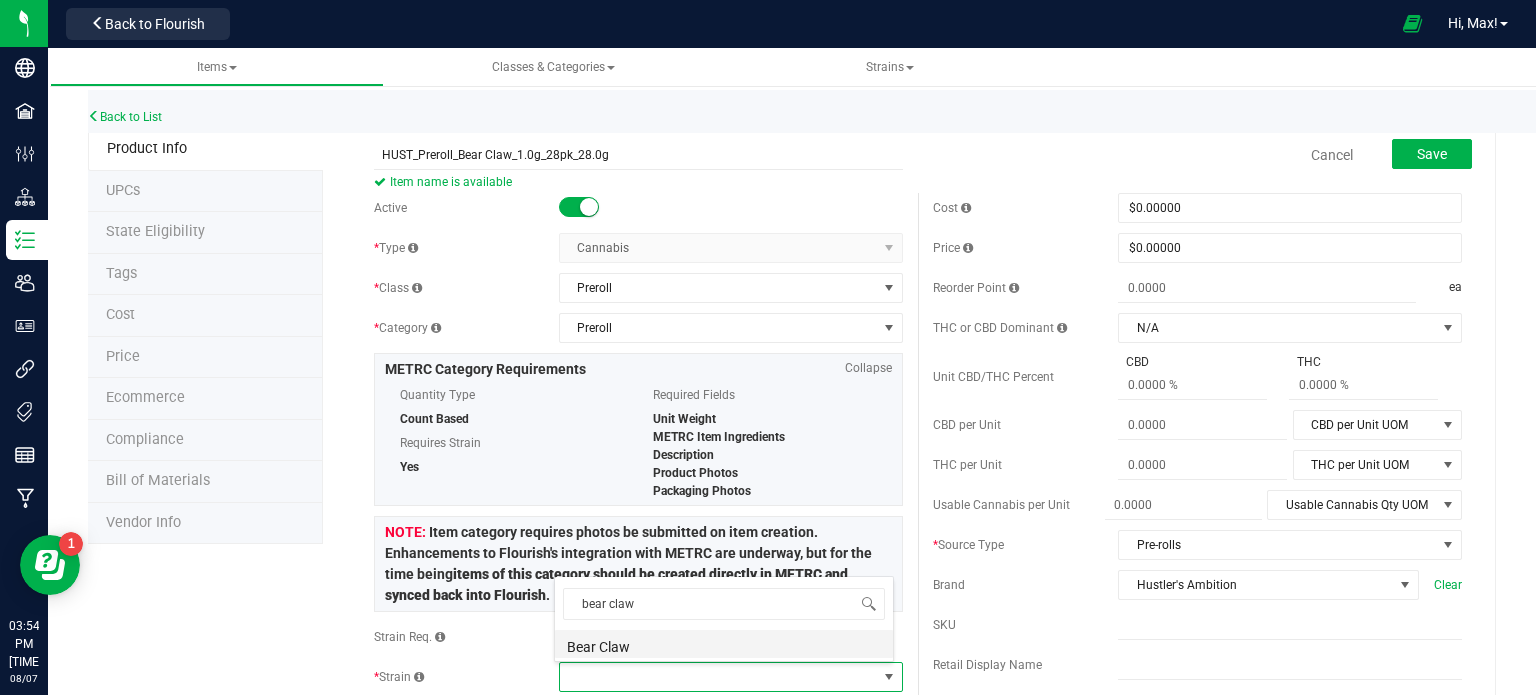 click on "Bear Claw" at bounding box center [724, 644] 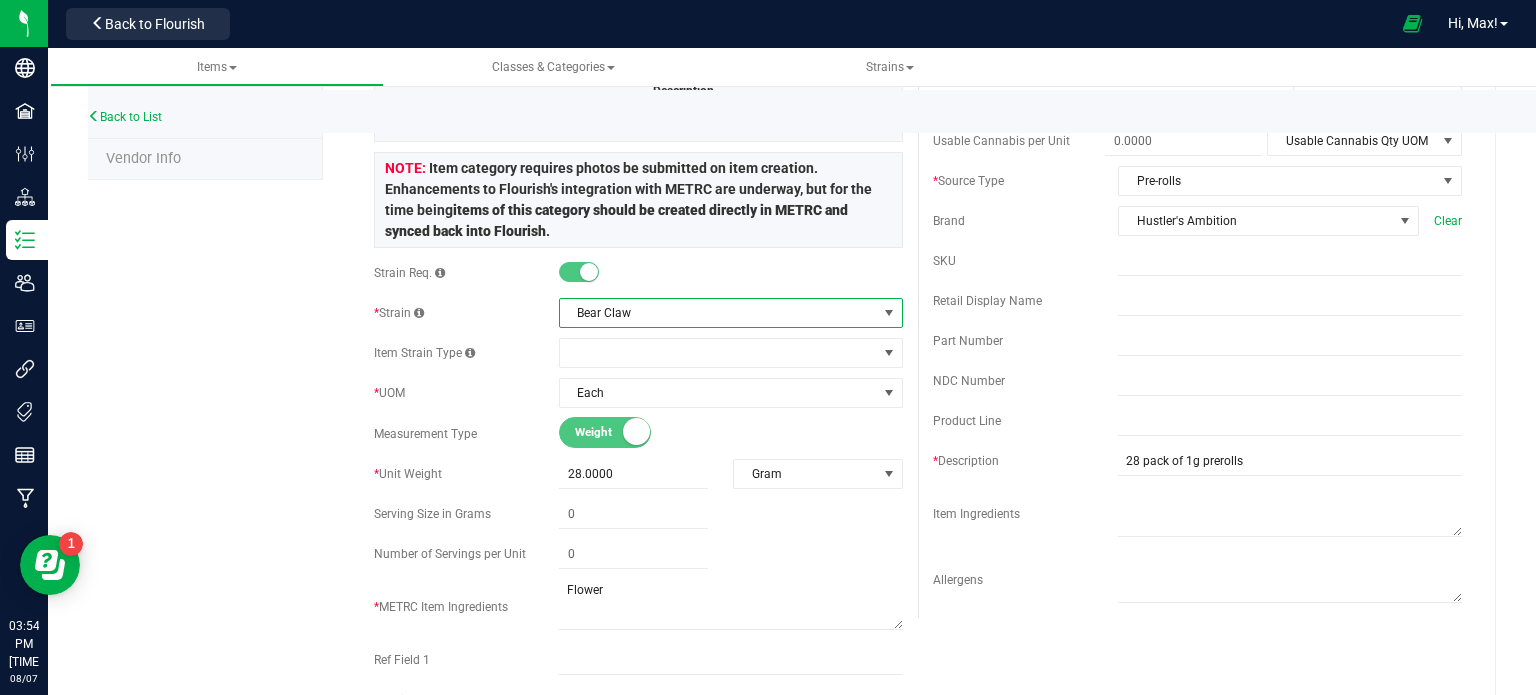 scroll, scrollTop: 0, scrollLeft: 0, axis: both 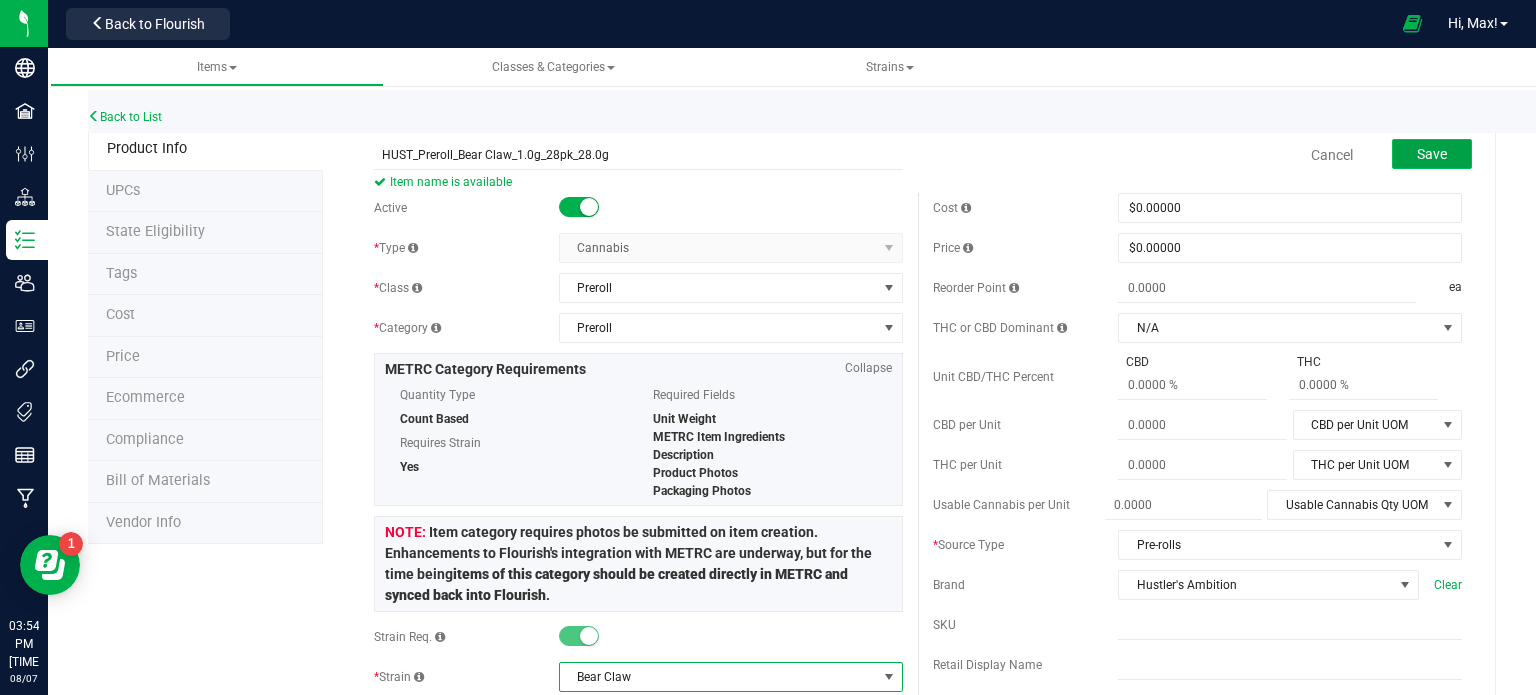 click on "Save" at bounding box center [1432, 154] 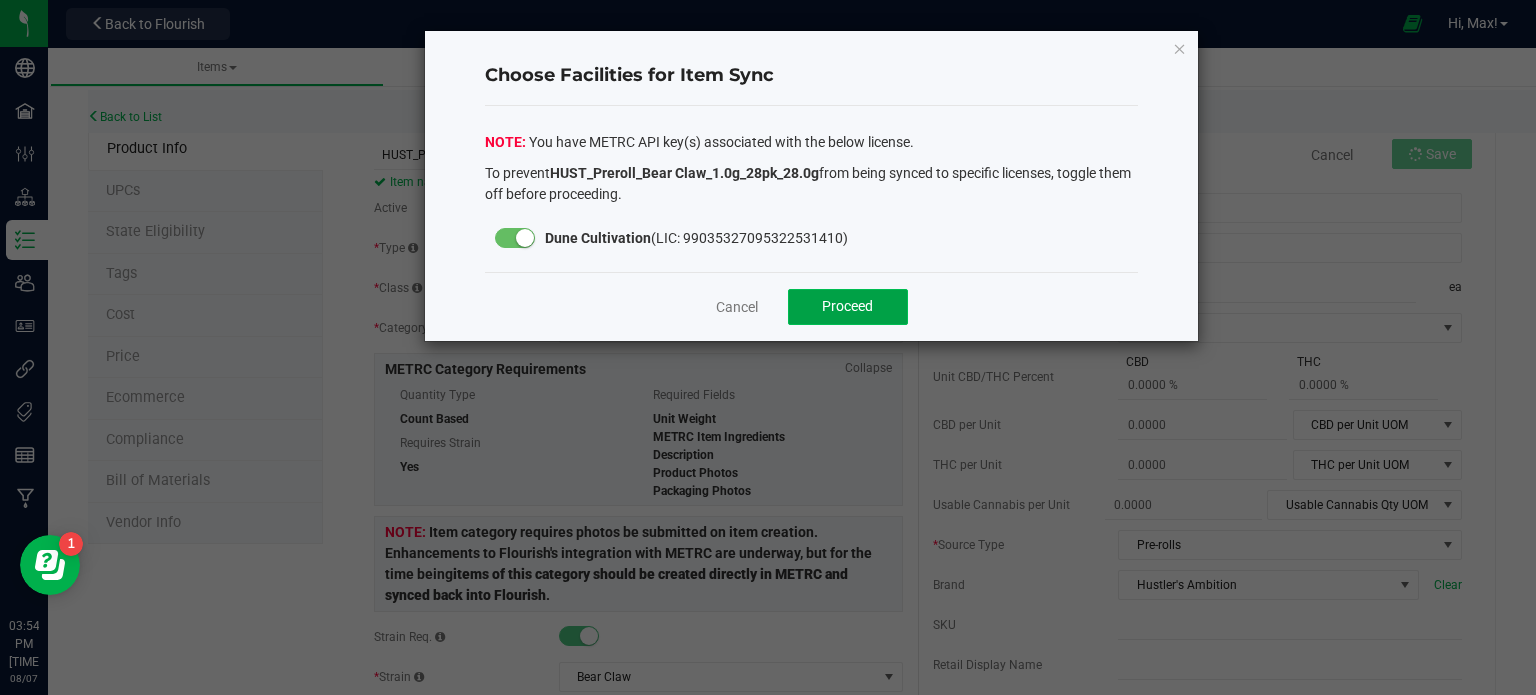 click on "Proceed" 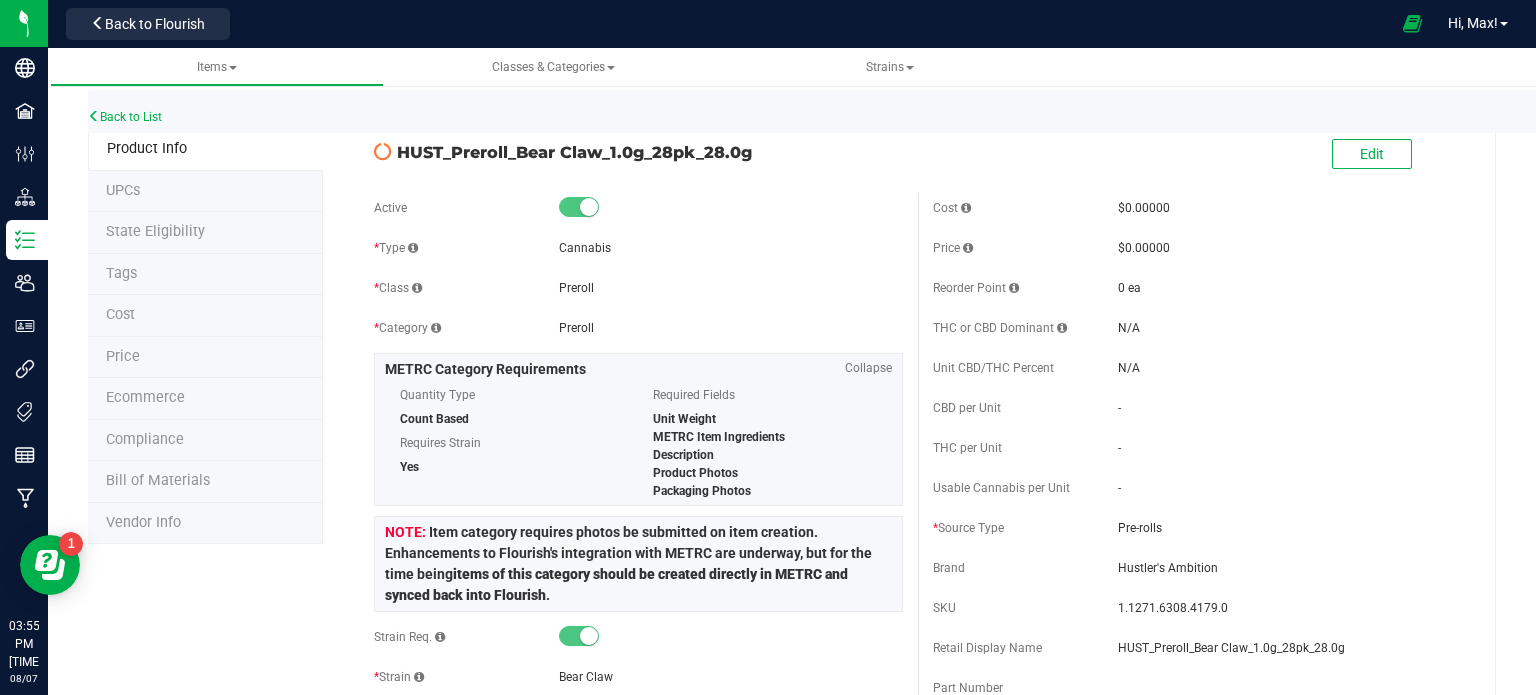 click on "State Eligibility" at bounding box center [155, 231] 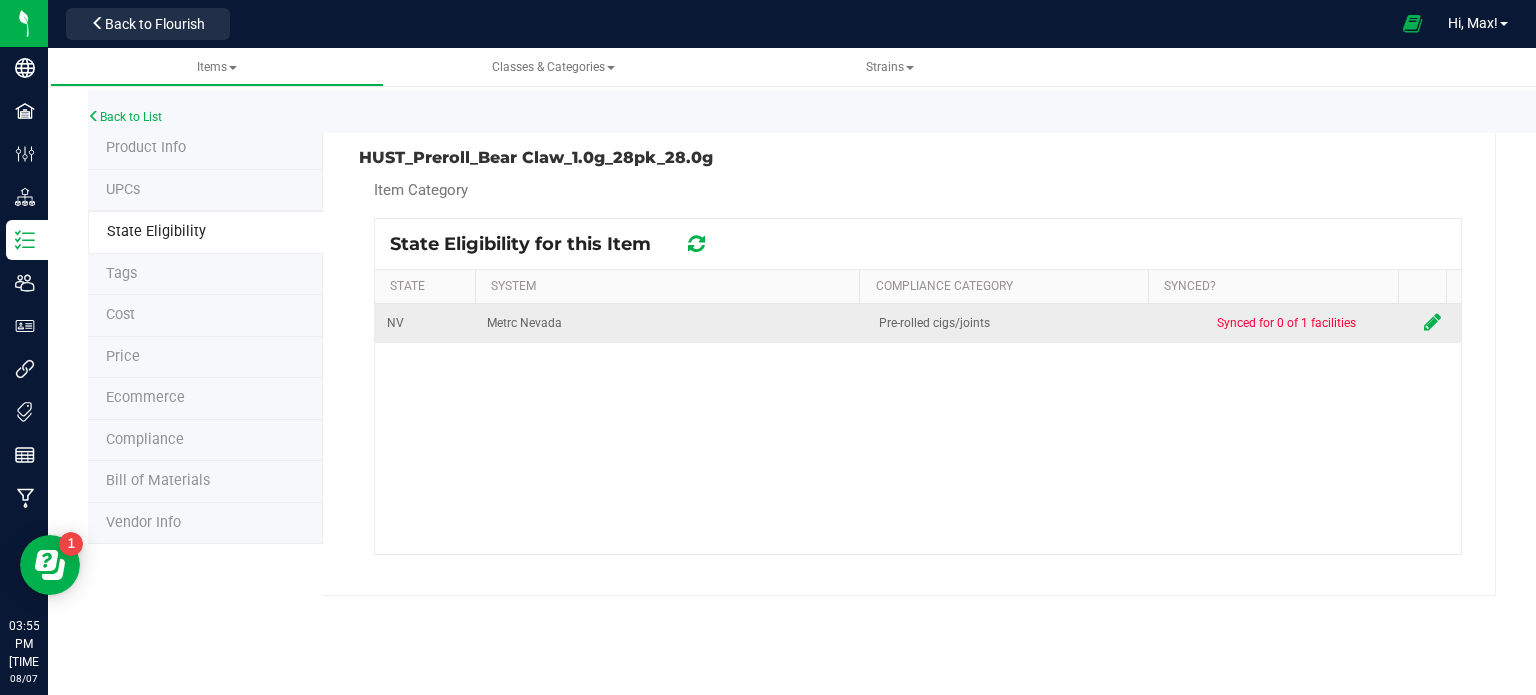 click at bounding box center (1432, 322) 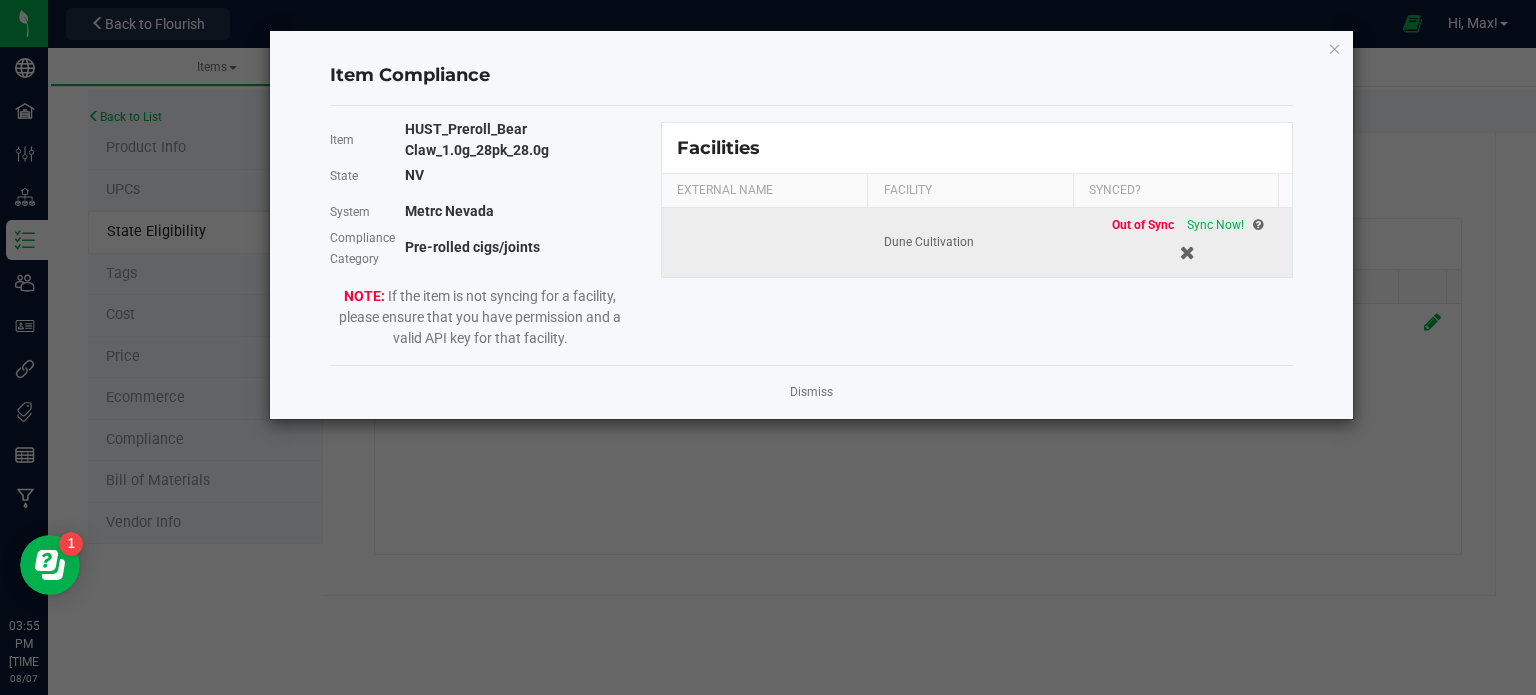 click on "Out of Sync
Sync Now!" at bounding box center (1187, 225) 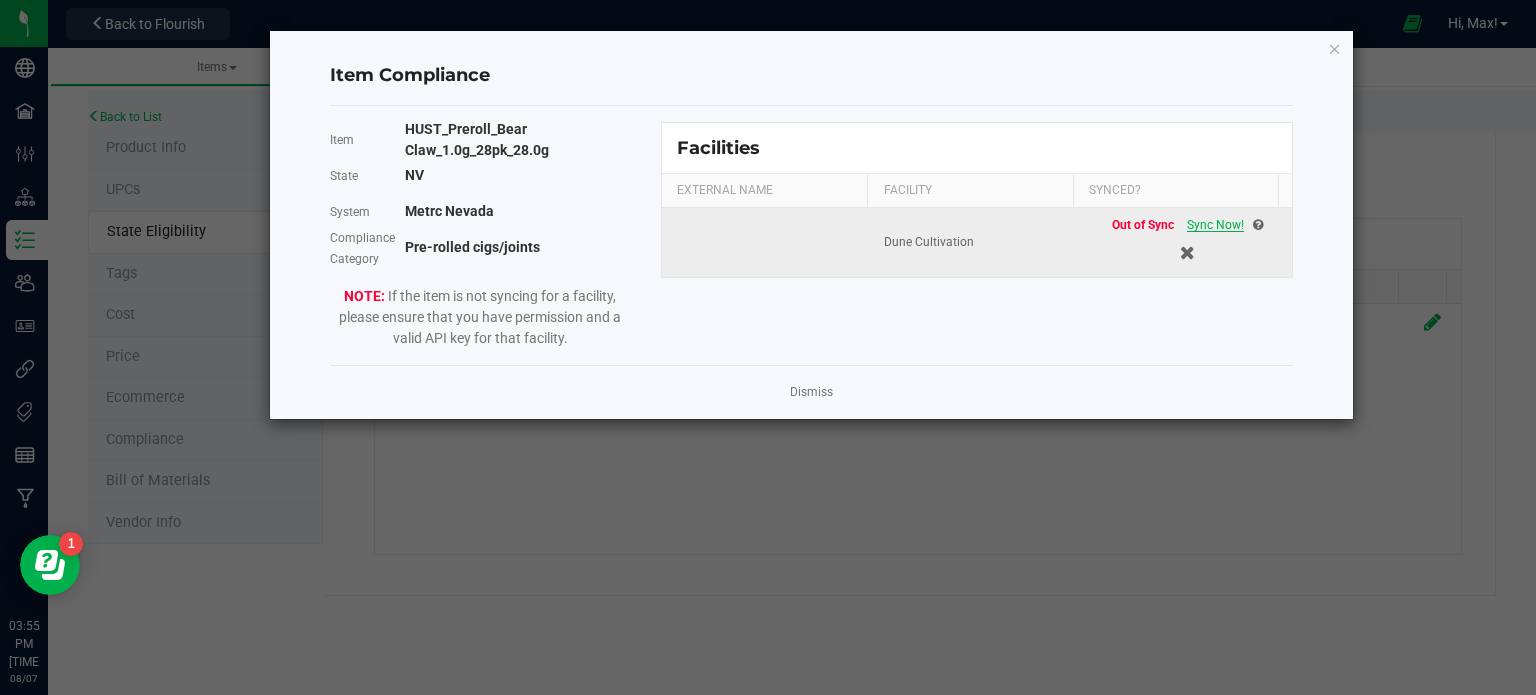 click on "Sync Now!" at bounding box center [1215, 225] 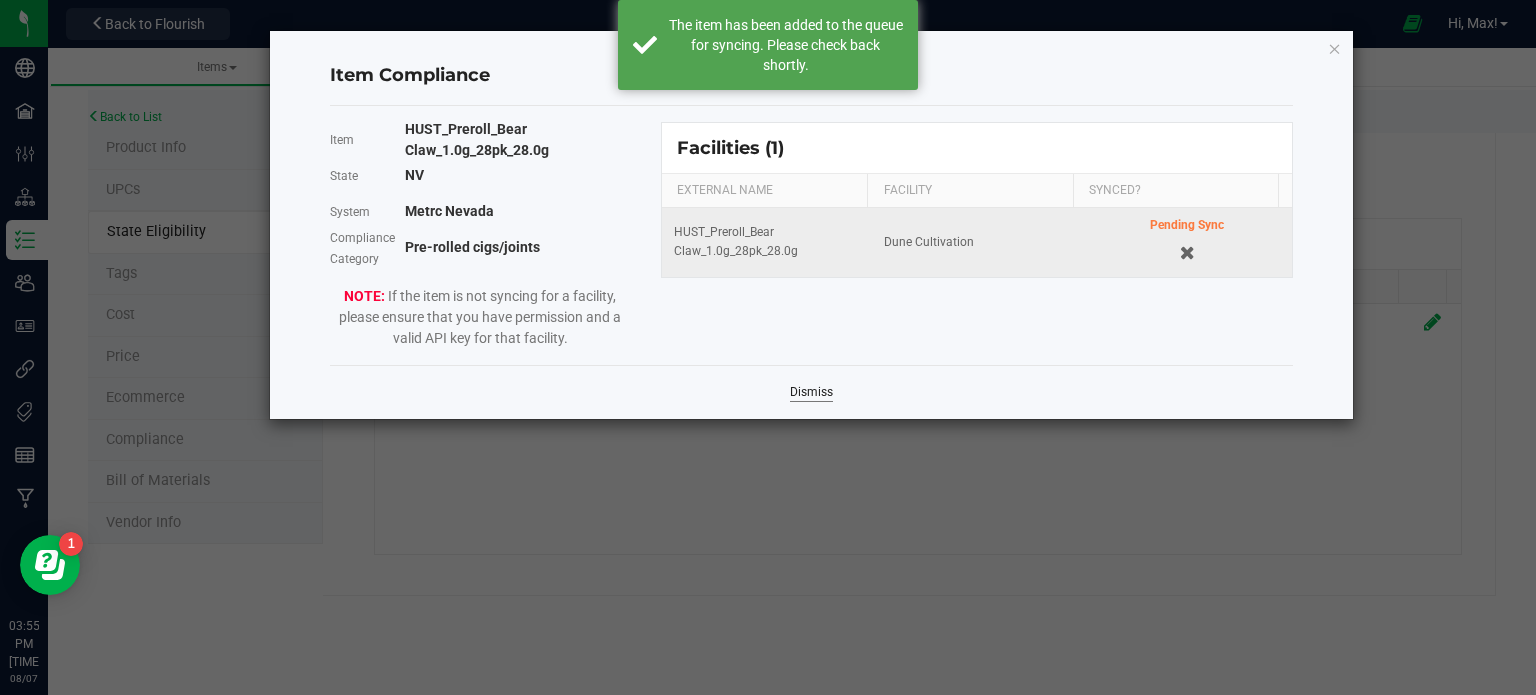 click on "Dismiss" 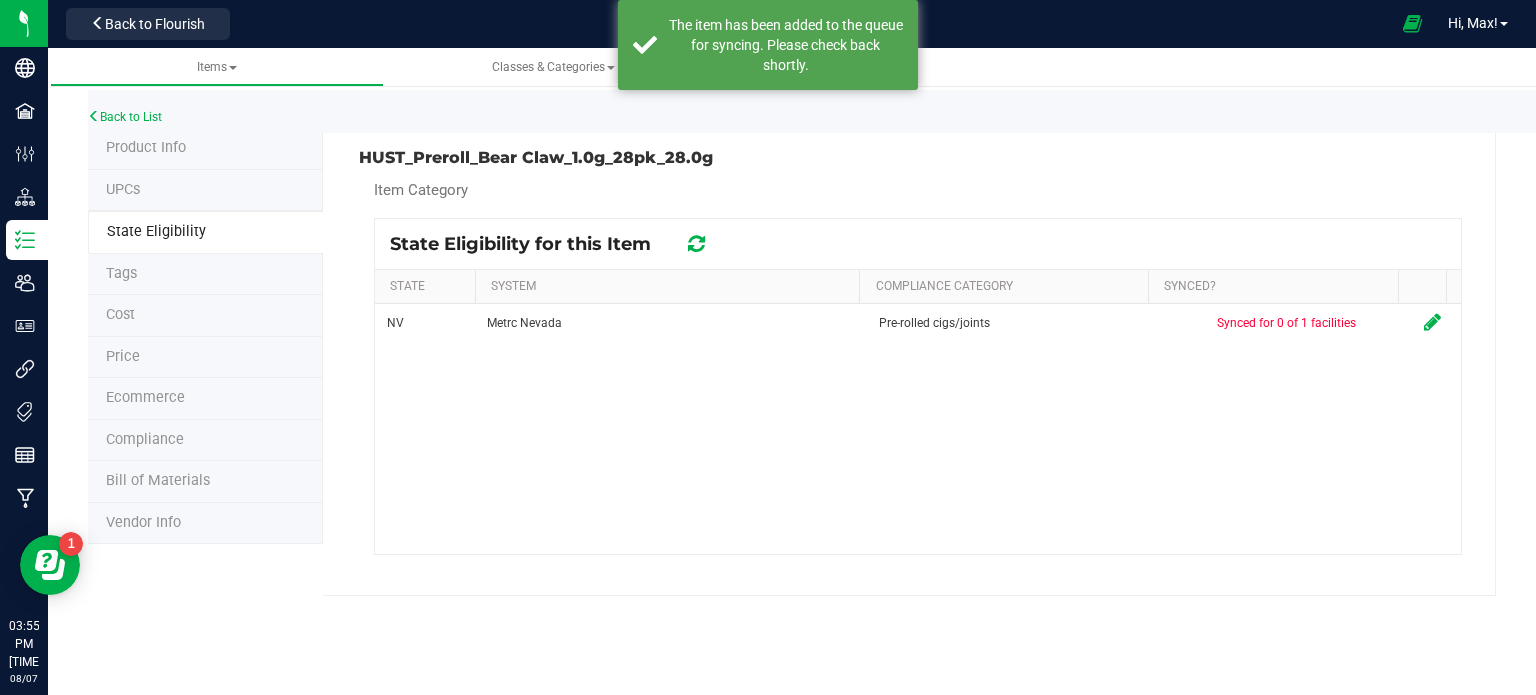 click at bounding box center (696, 244) 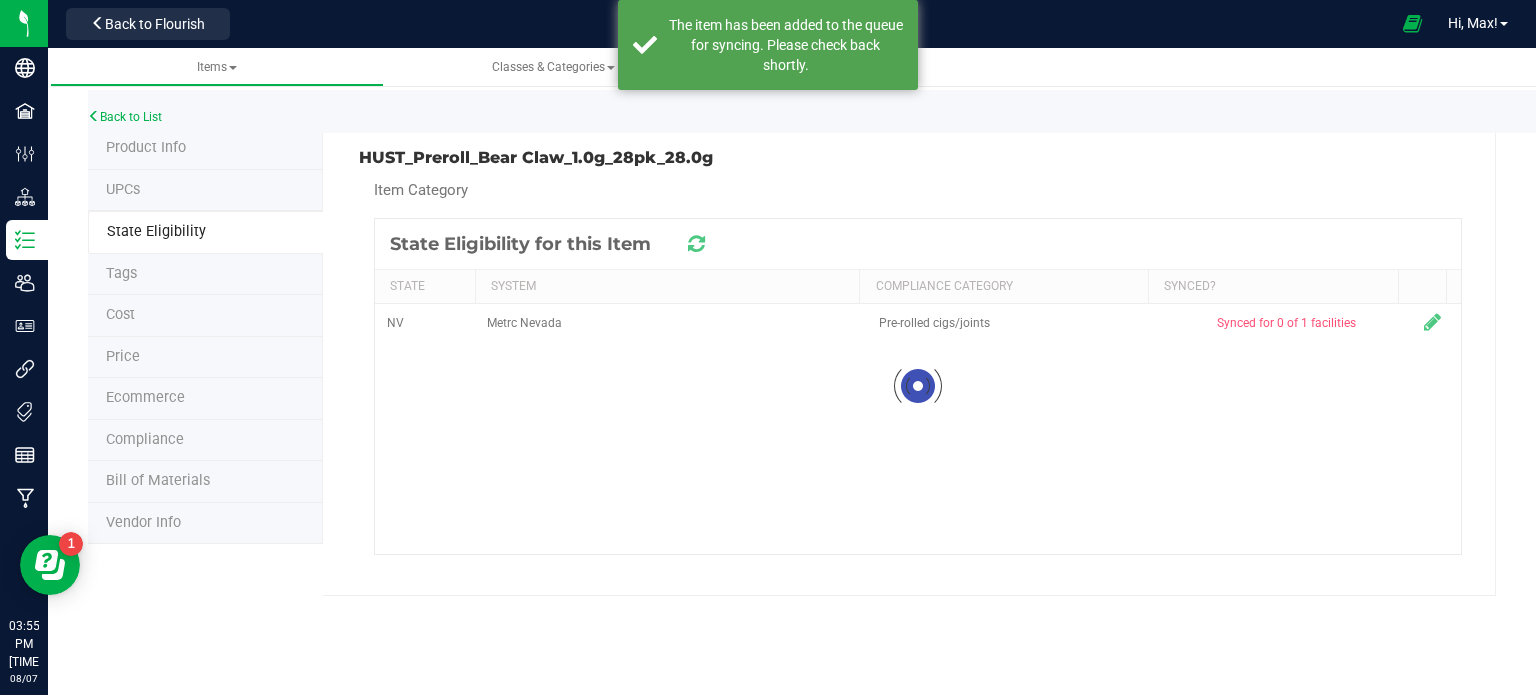 click at bounding box center (696, 243) 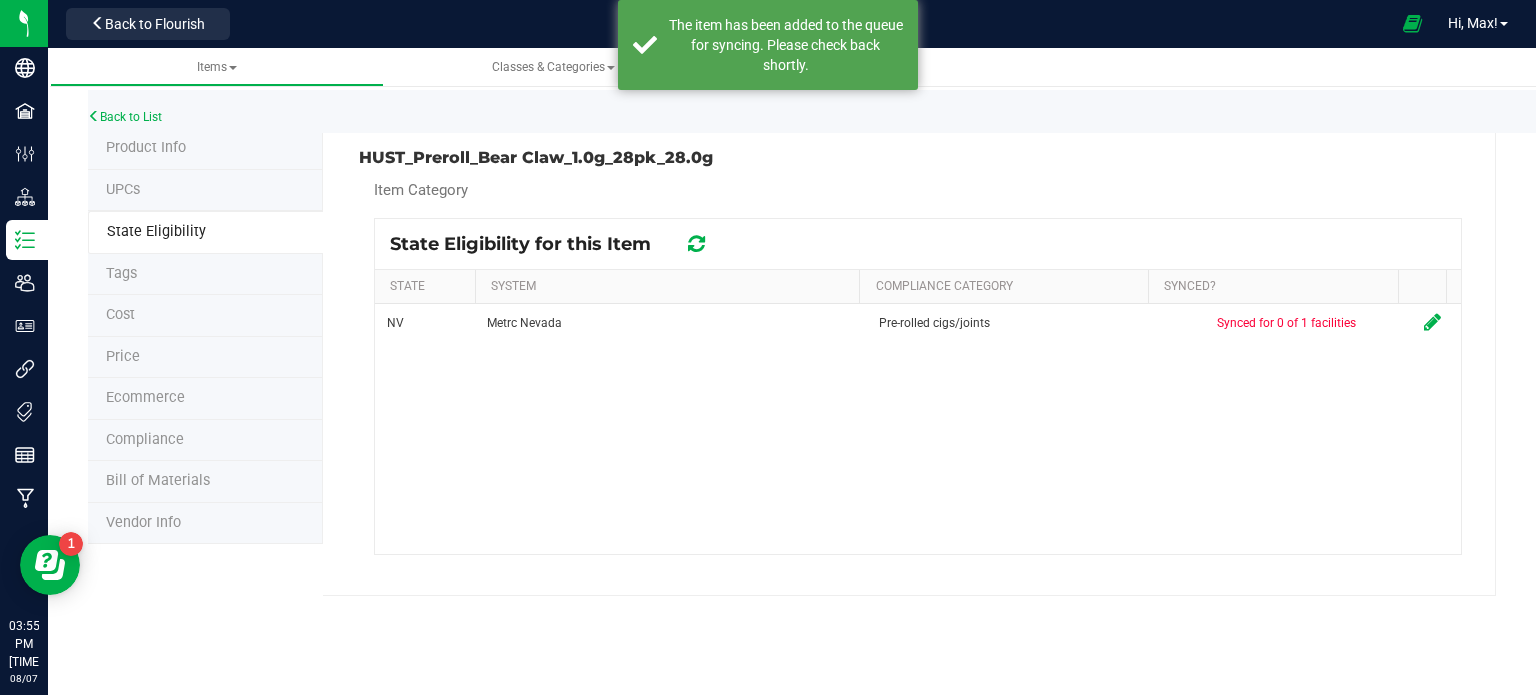 click at bounding box center (696, 244) 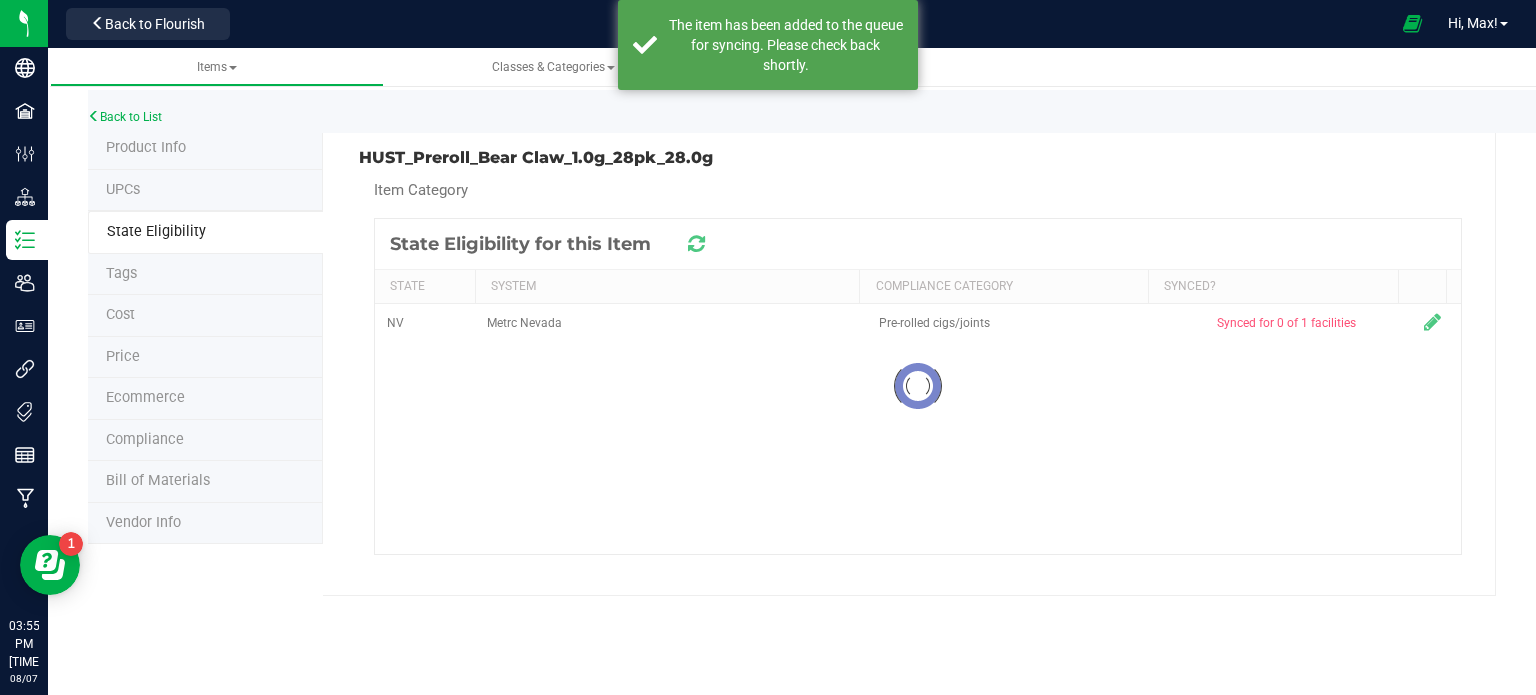 click at bounding box center (918, 386) 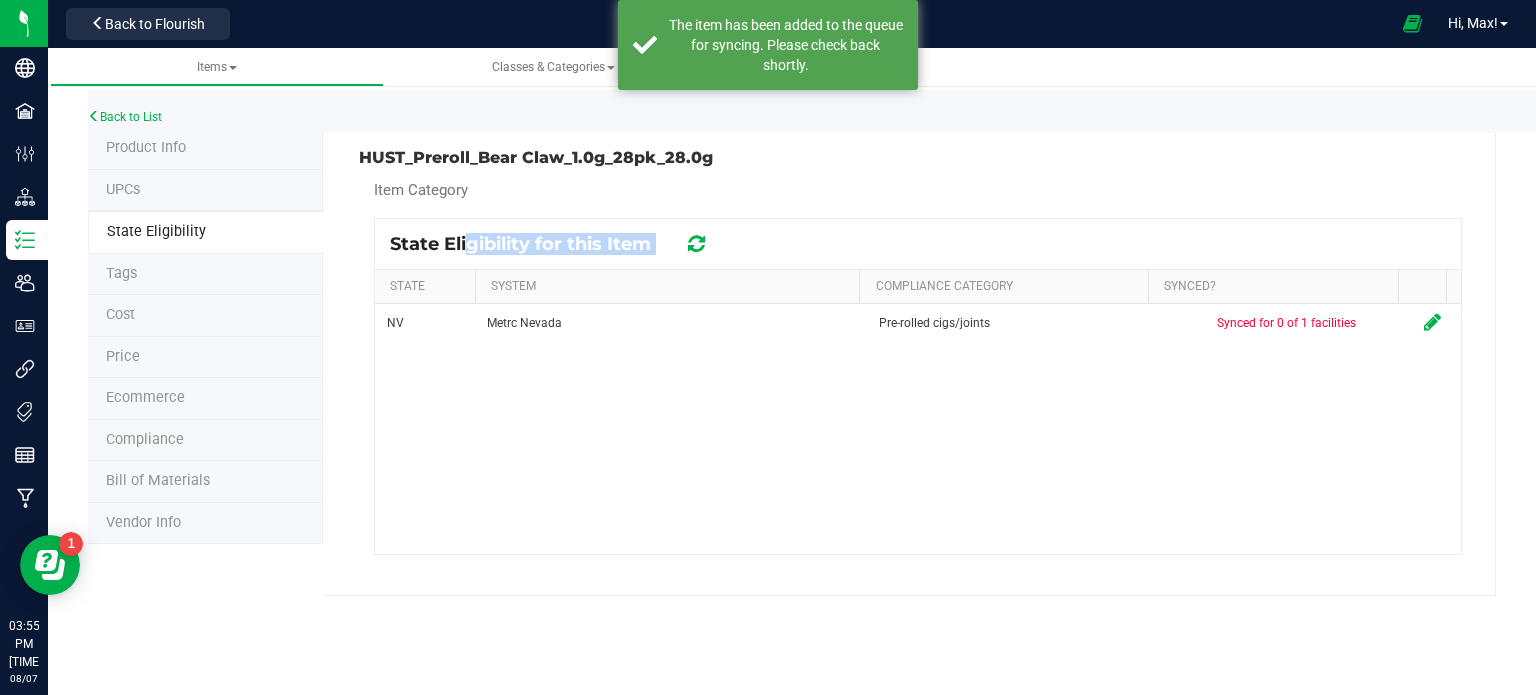 click at bounding box center (696, 244) 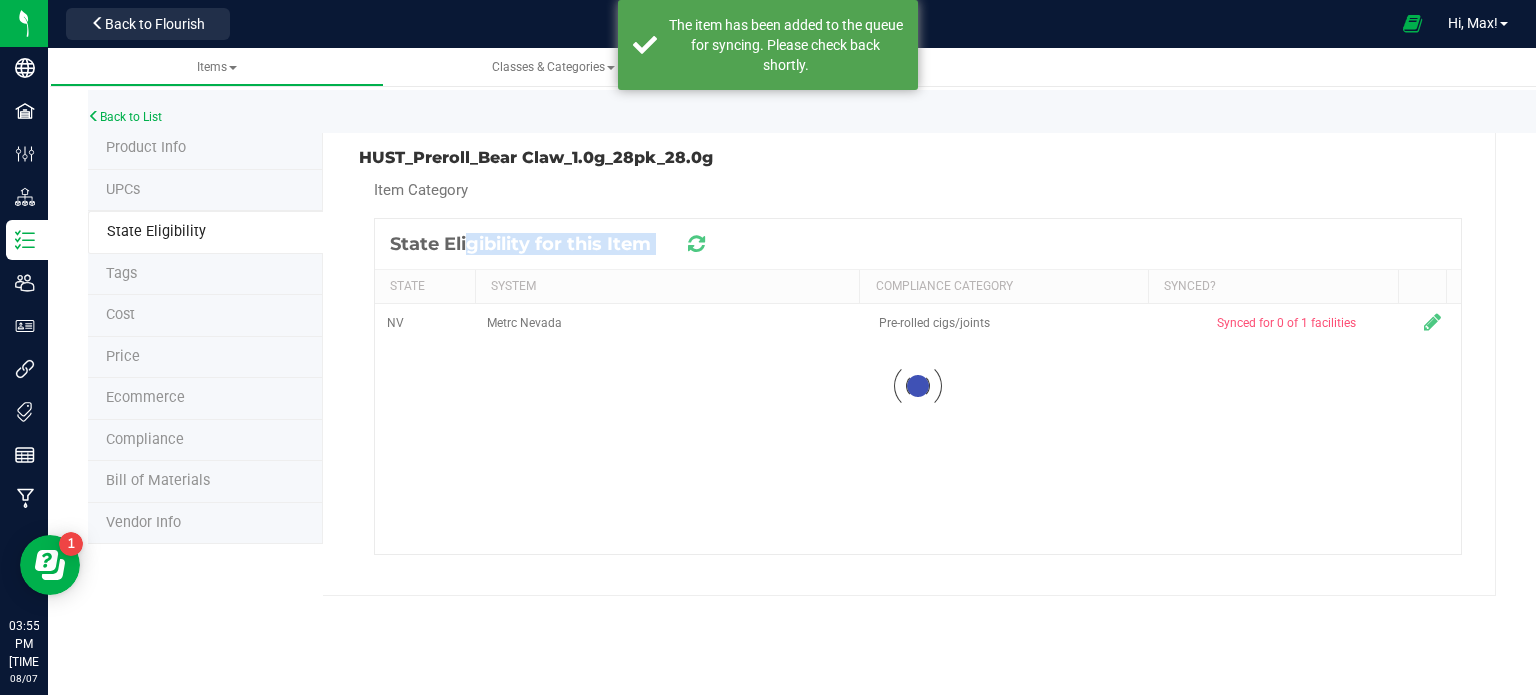 click at bounding box center [696, 244] 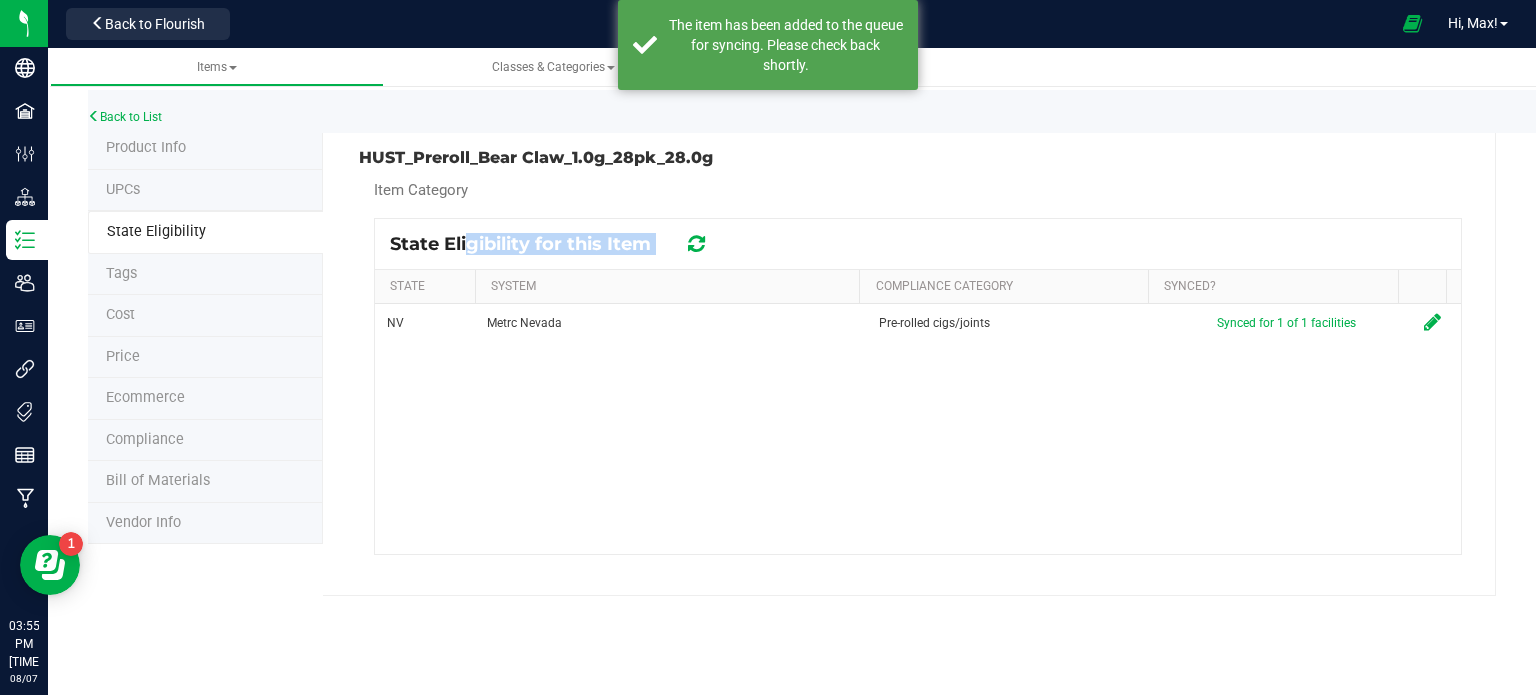 click at bounding box center (696, 244) 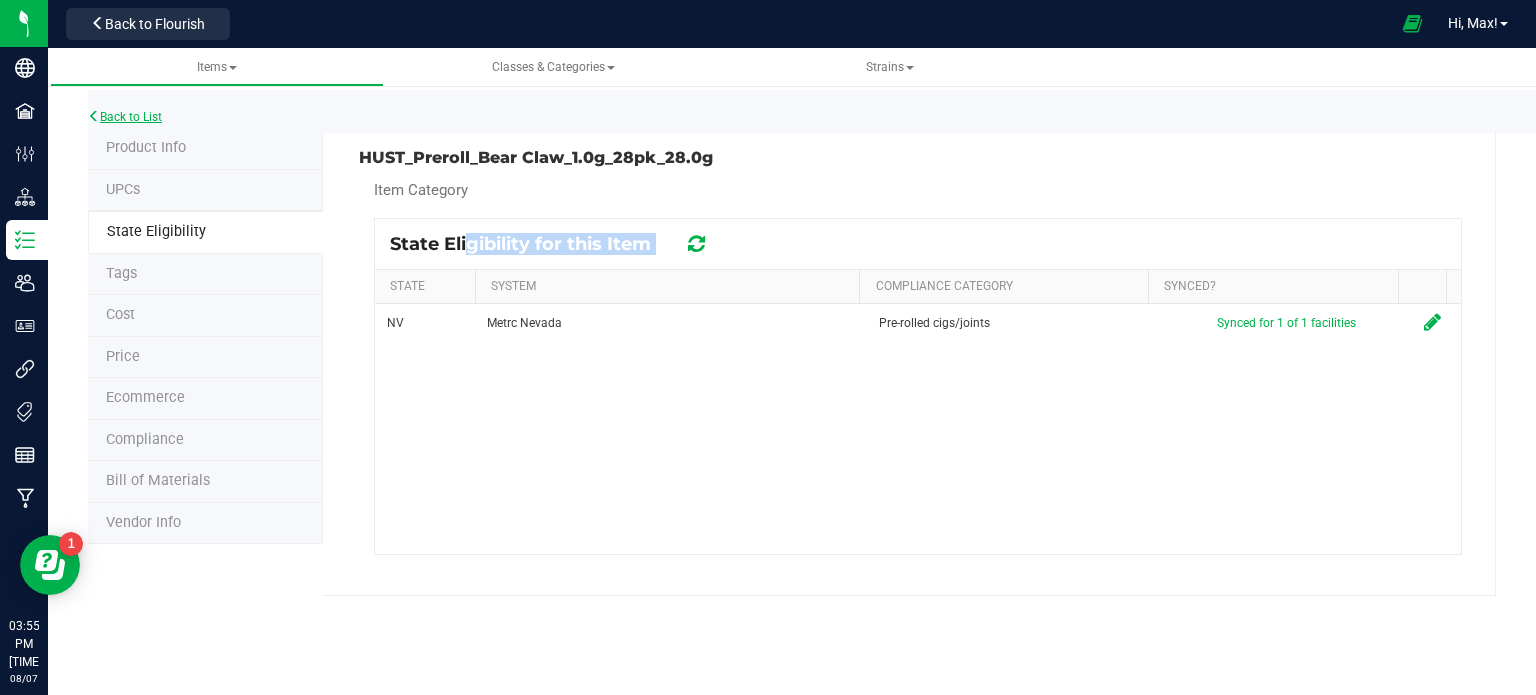 click on "Back to List" at bounding box center (125, 117) 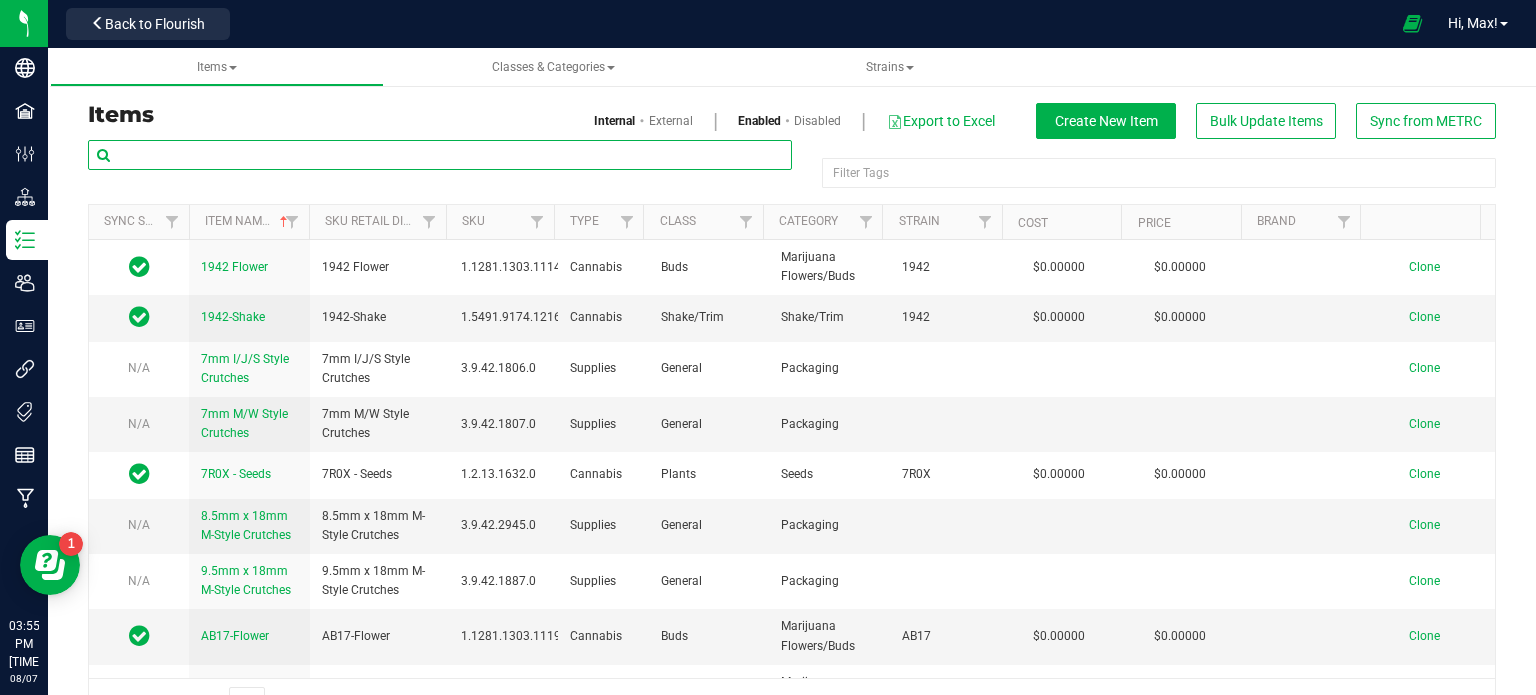 click at bounding box center [440, 155] 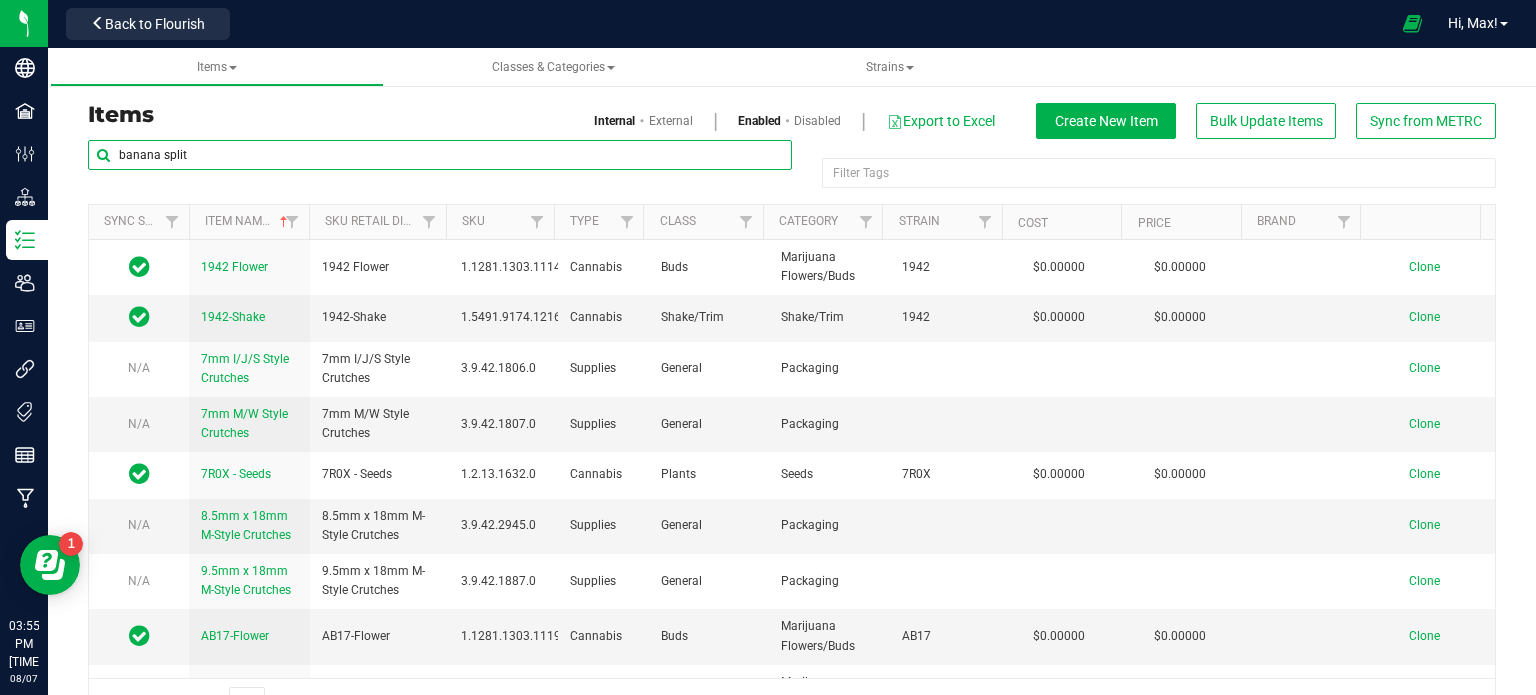 type on "banana split" 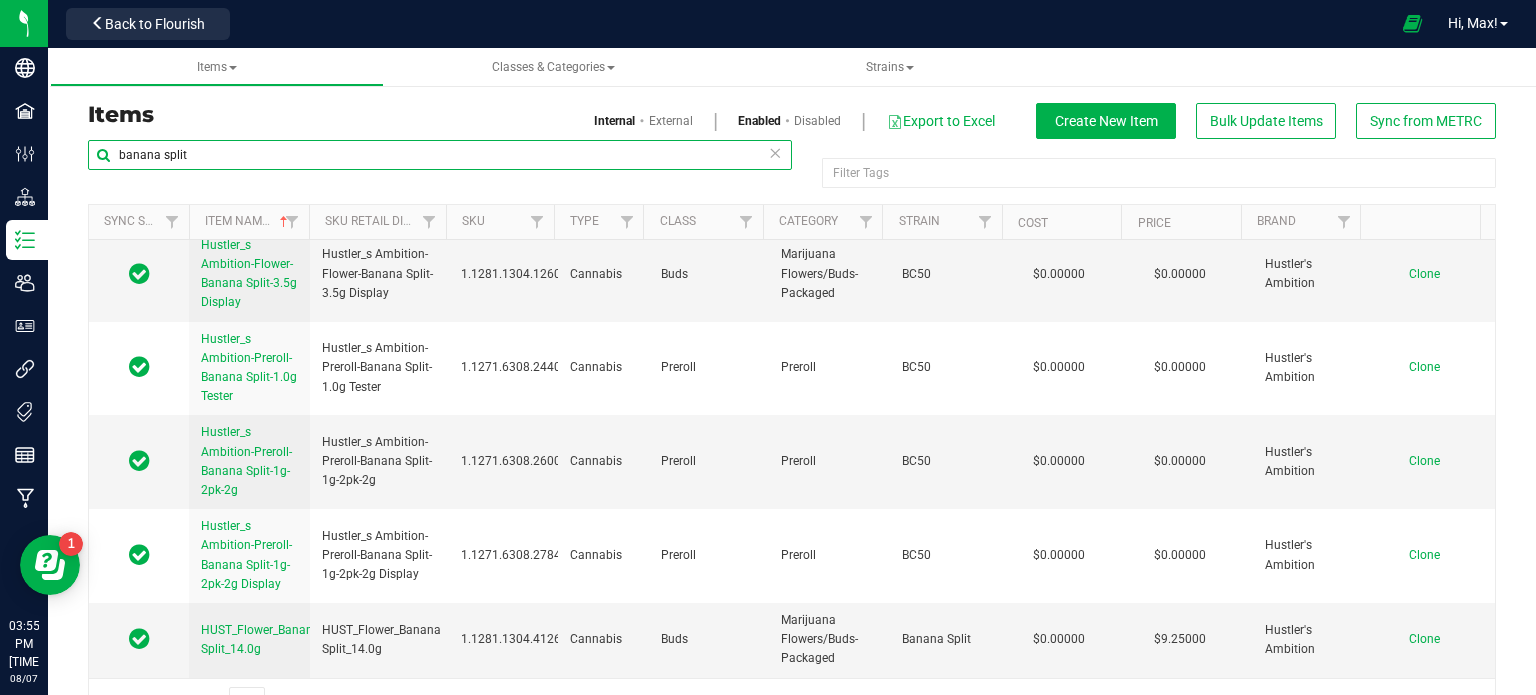 scroll, scrollTop: 2844, scrollLeft: 0, axis: vertical 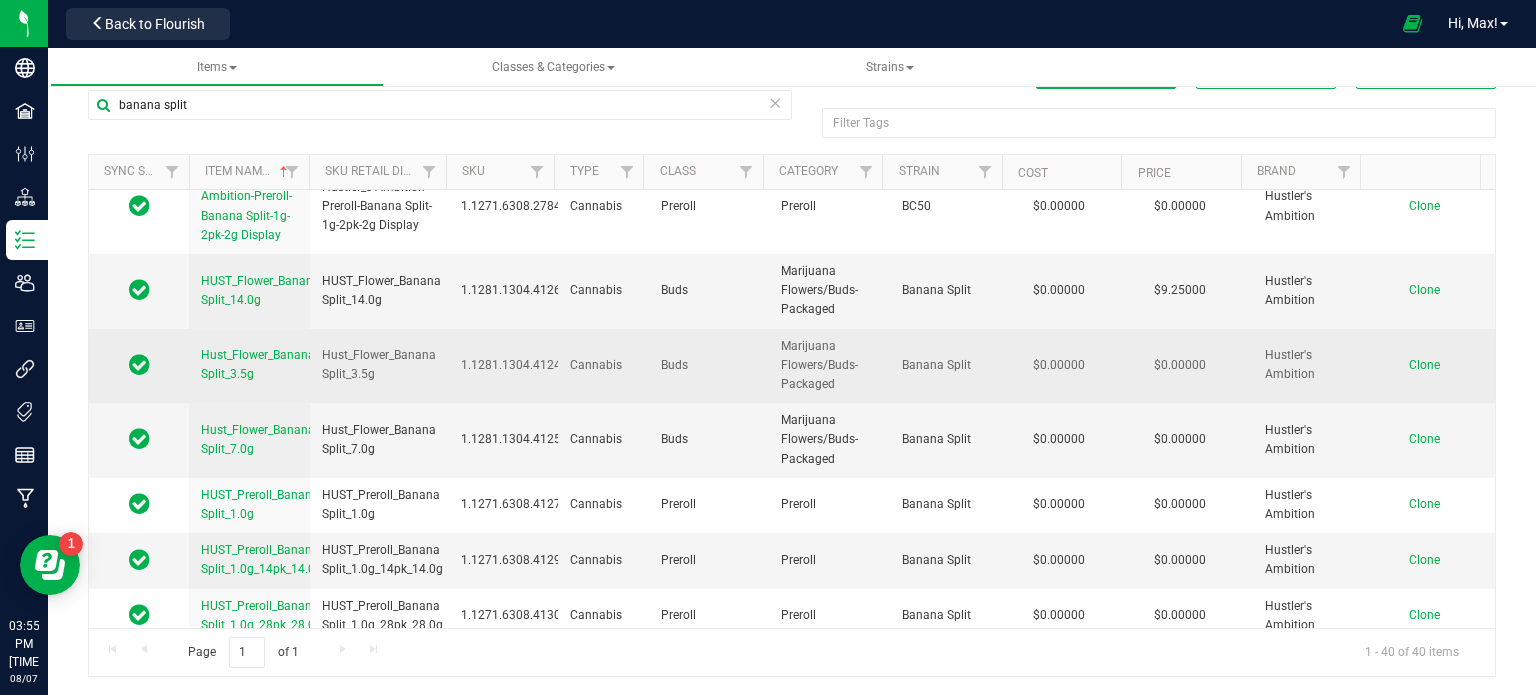 click on "Clone" at bounding box center (1424, 365) 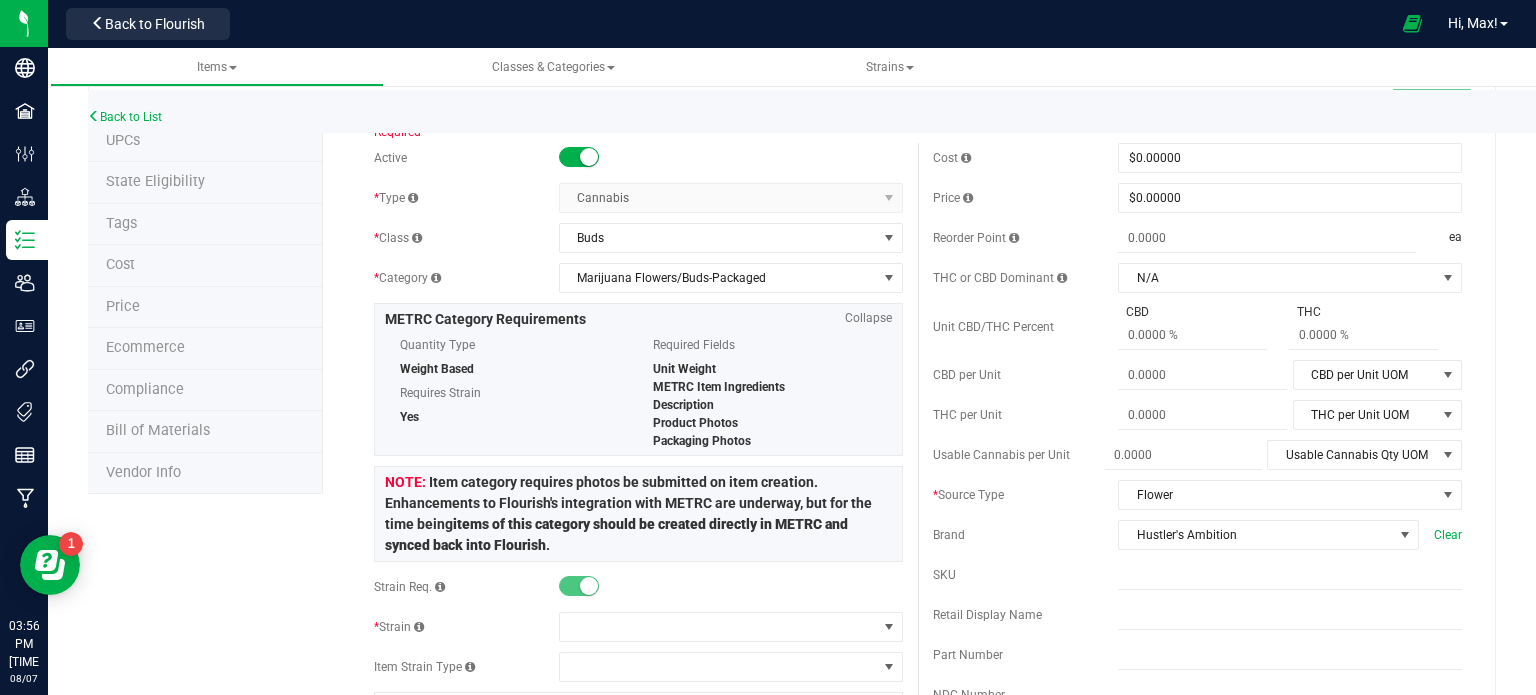 scroll, scrollTop: 0, scrollLeft: 0, axis: both 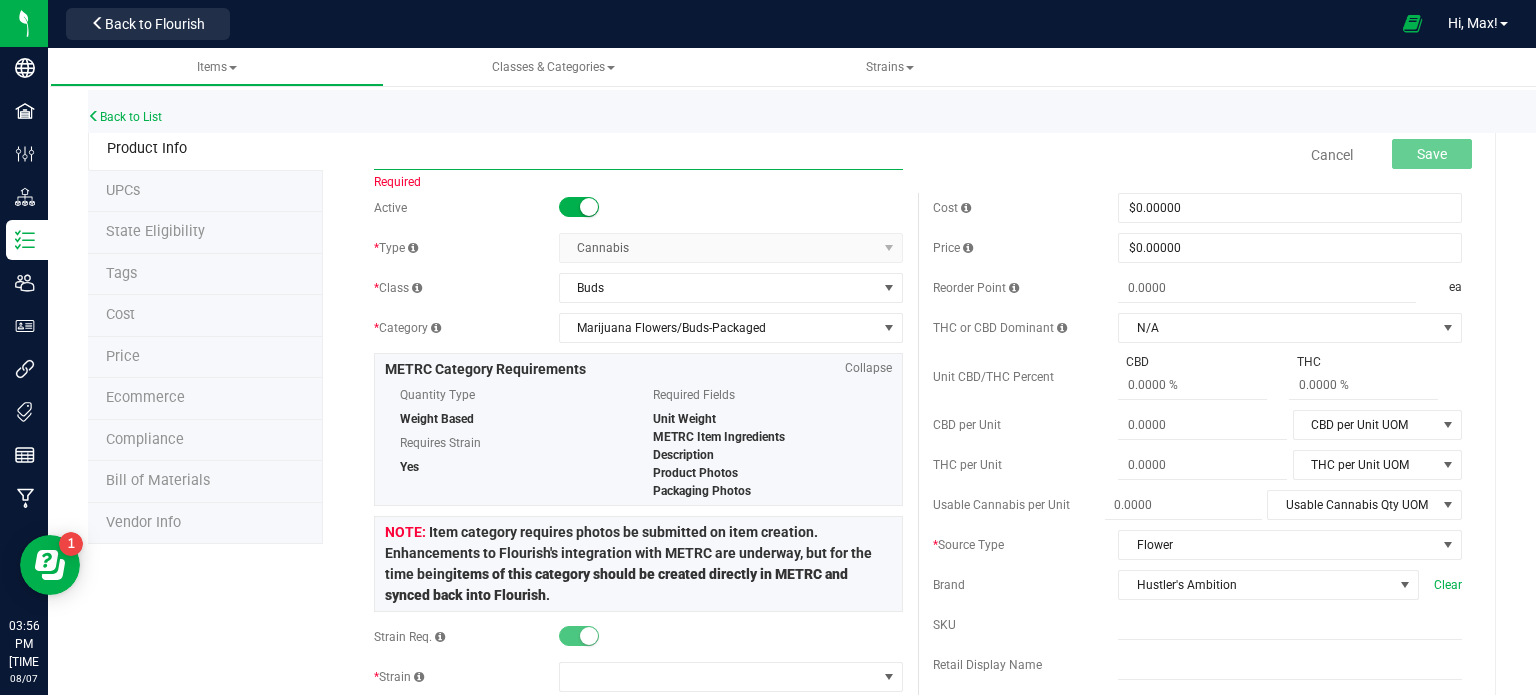 paste on "HUST_Flower_Canoli Kush_3.5g" 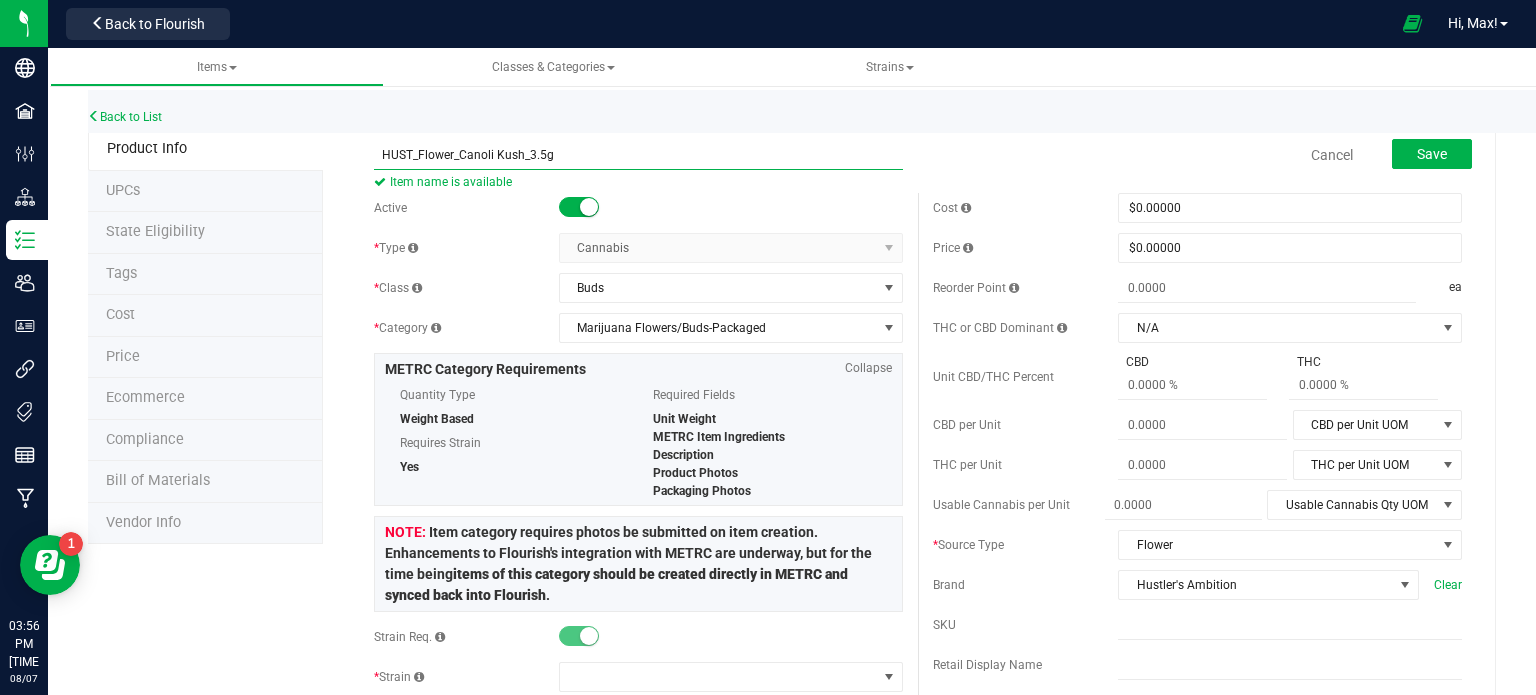 type on "HUST_Flower_Canoli Kush_3.5g" 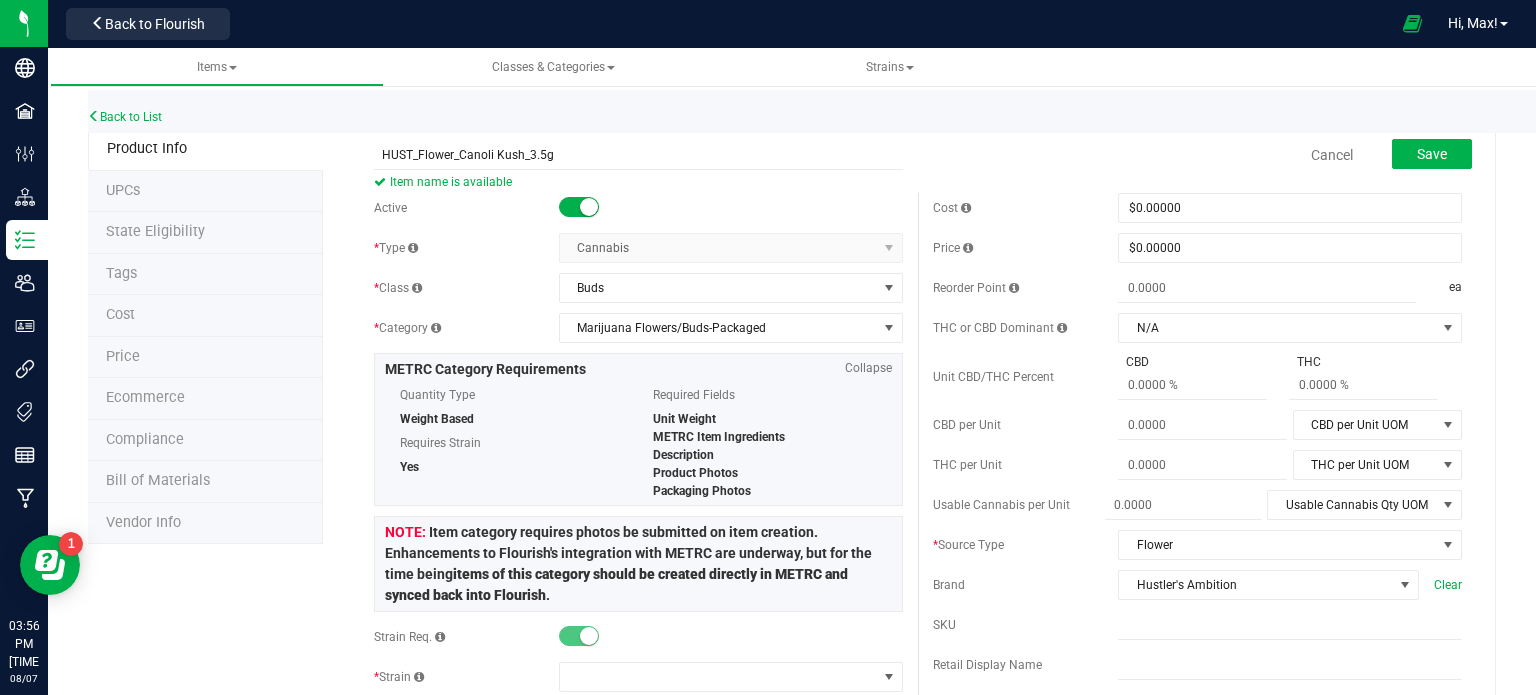 click on "HUST_Flower_Canoli Kush_3.5g
Item name is available
Cancel
Save
Active
*
Type
Cannabis Select type Cannabis Non-Inventory Raw Materials" at bounding box center [909, 1111] 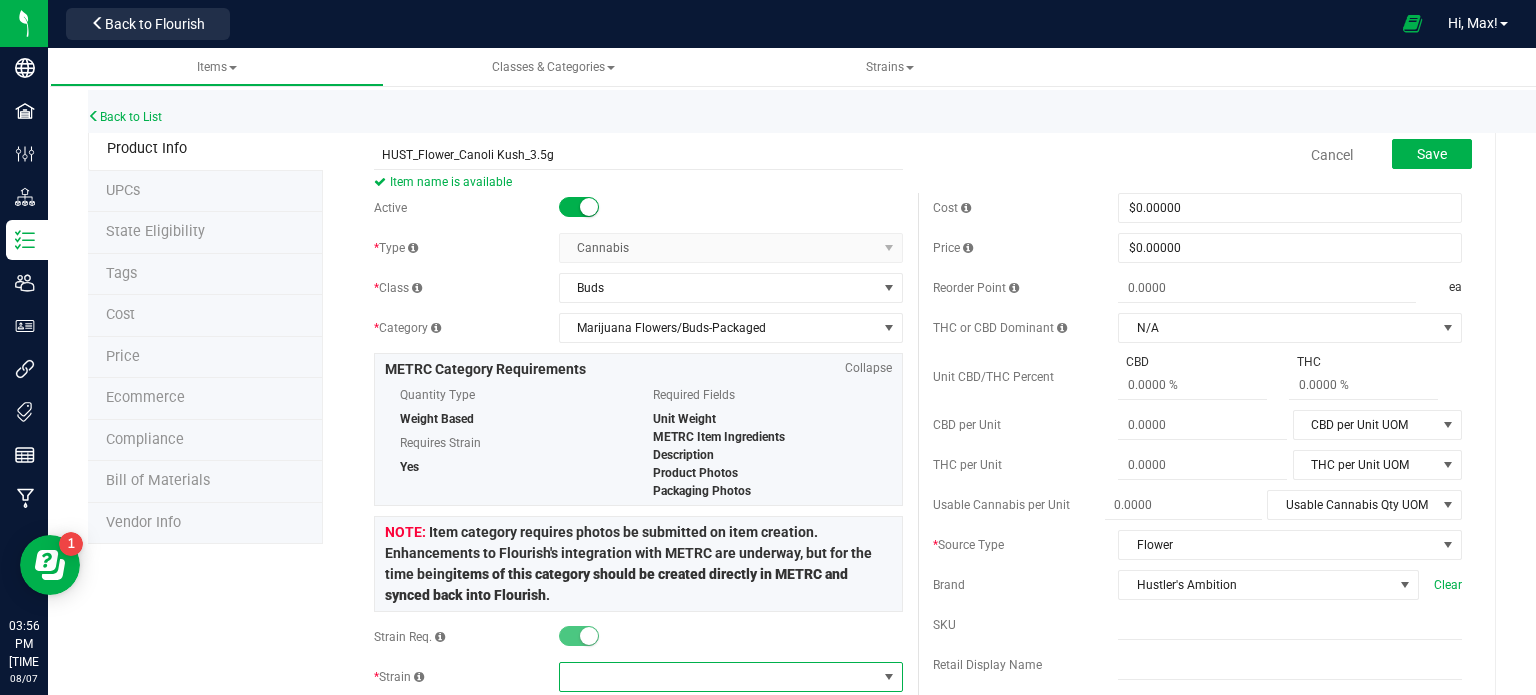 click at bounding box center [718, 677] 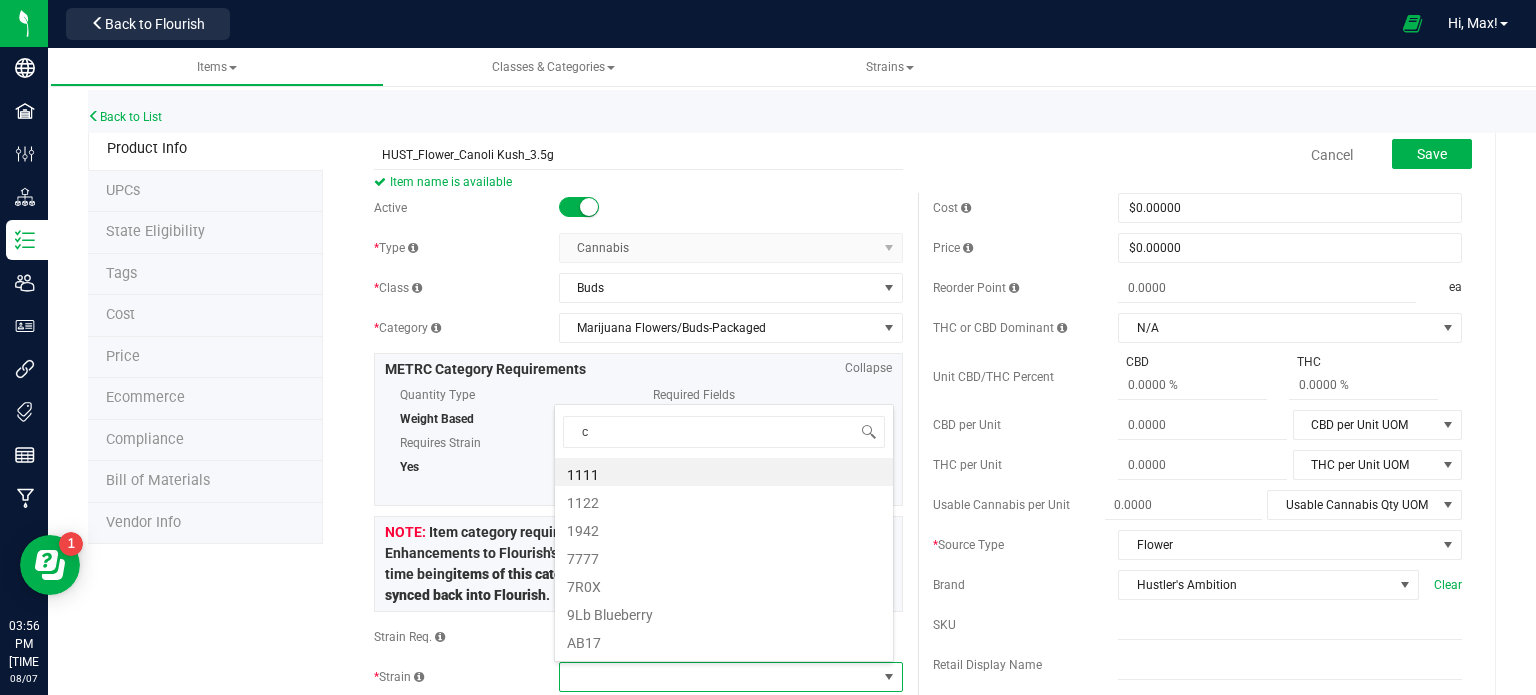 scroll, scrollTop: 99970, scrollLeft: 99660, axis: both 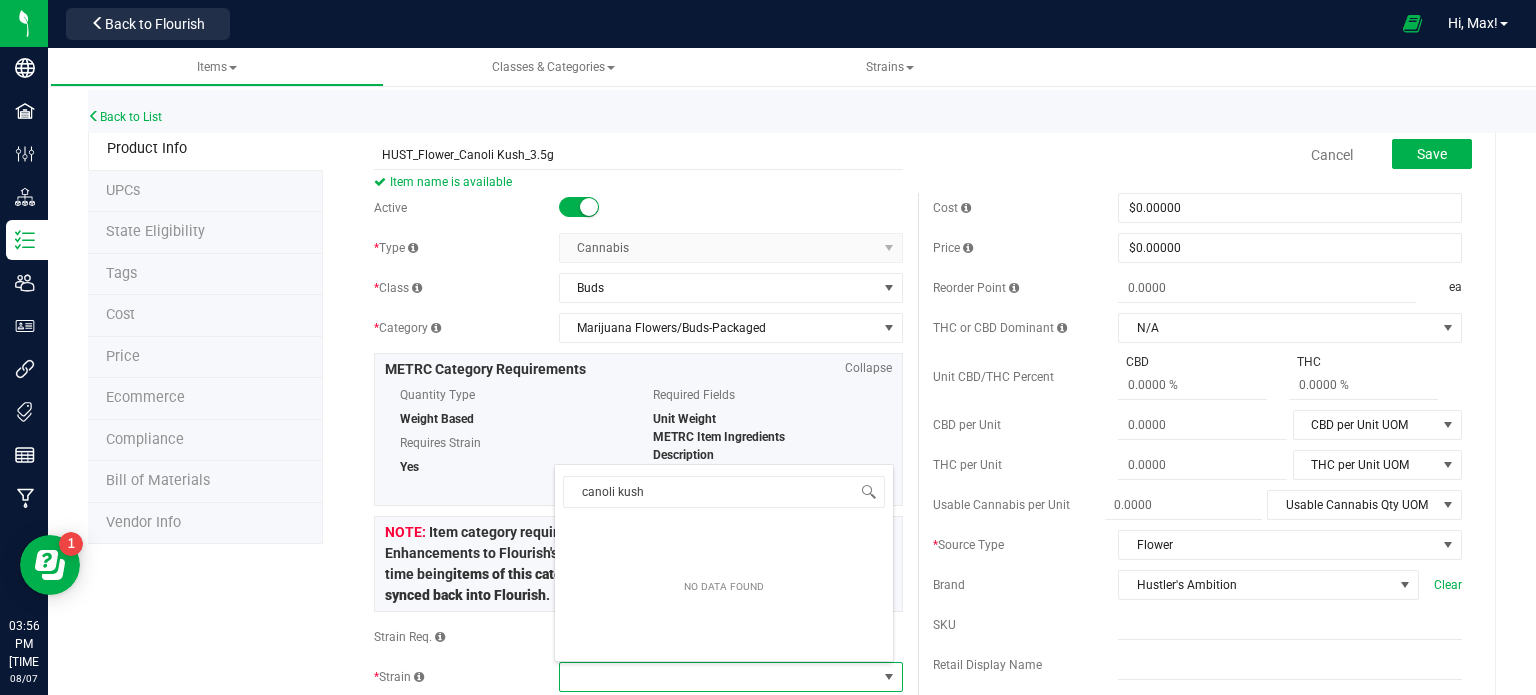 type on "canoli kush" 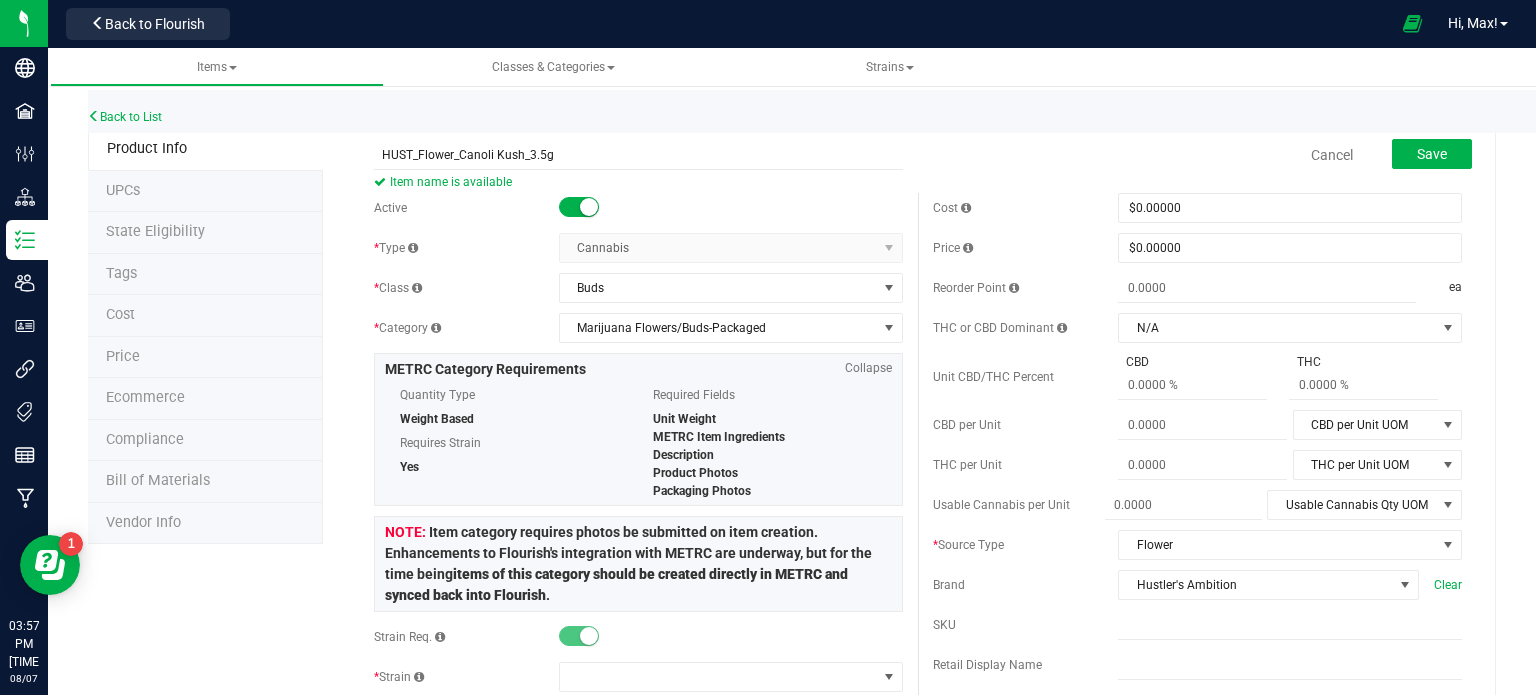 click on "Back to List" at bounding box center (856, 111) 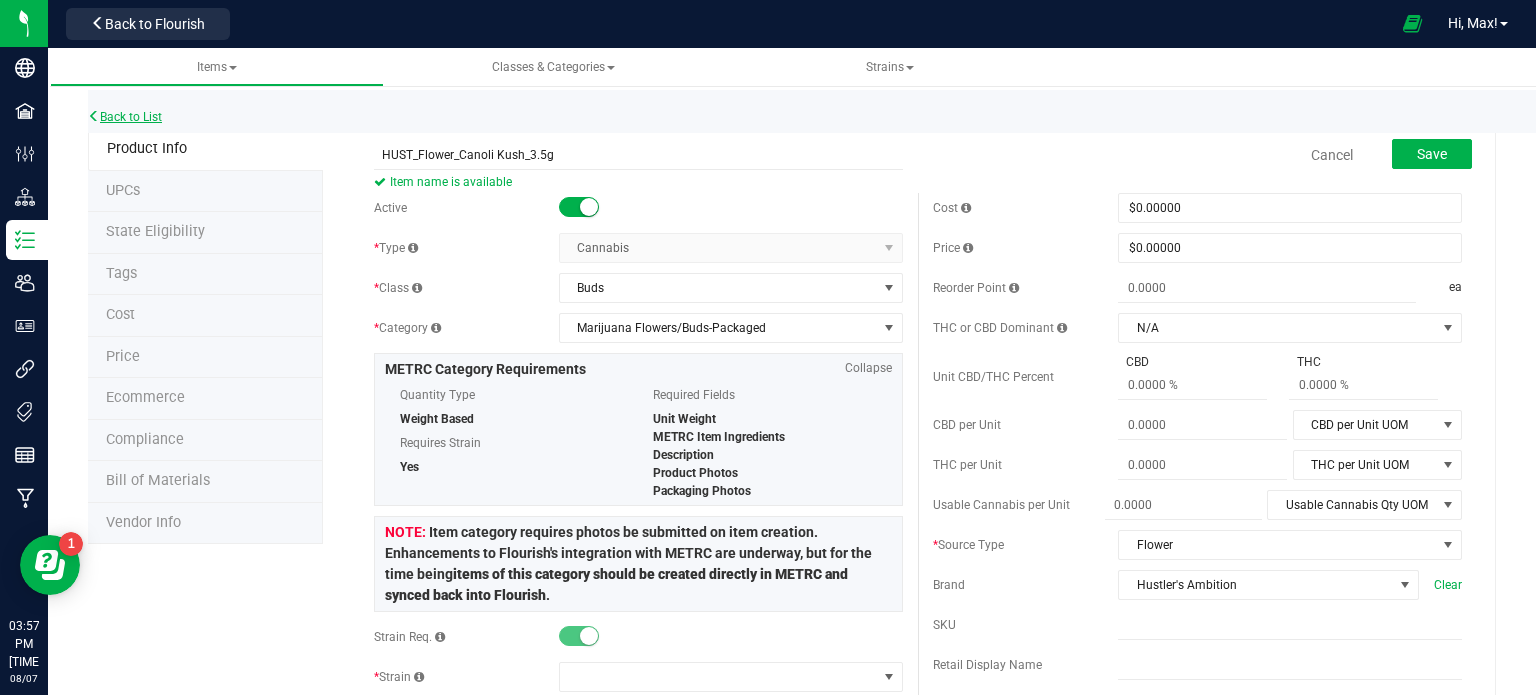 click on "Back to List" at bounding box center (125, 117) 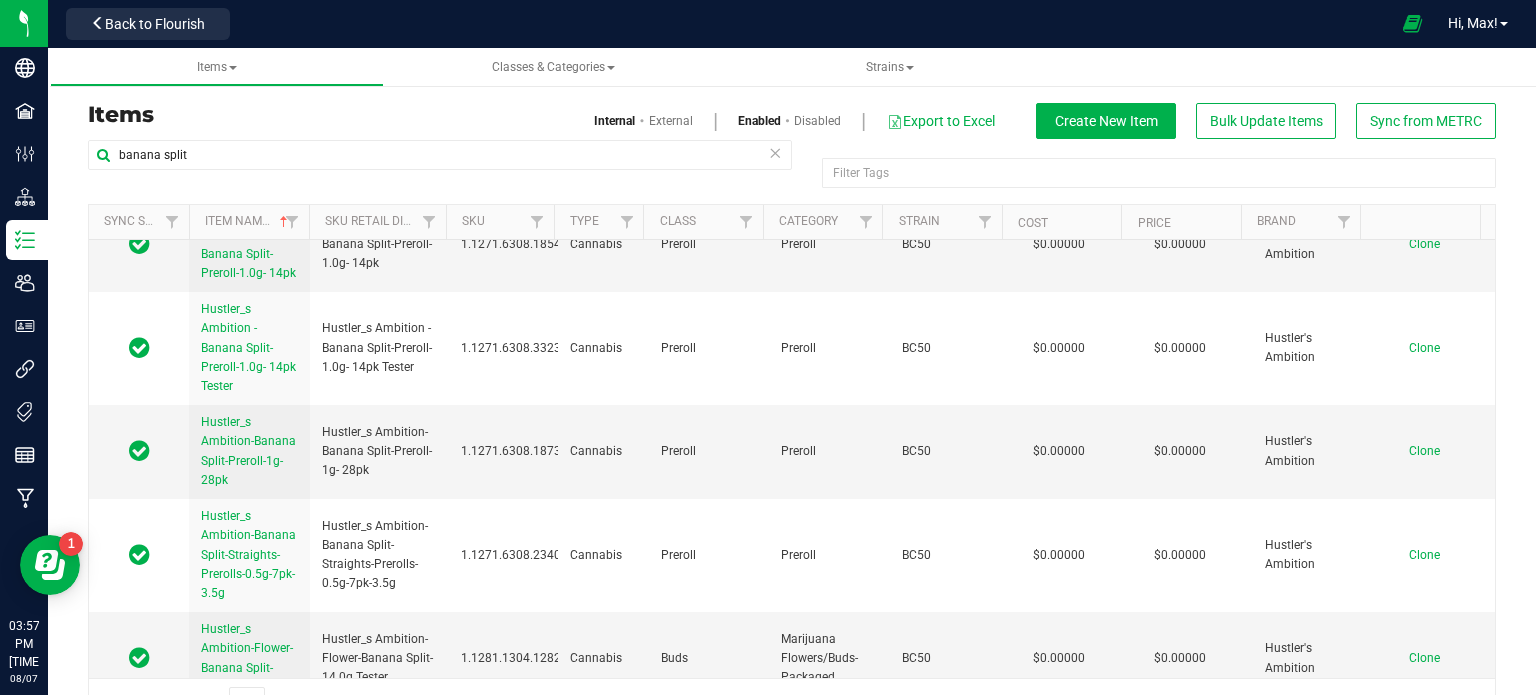 scroll, scrollTop: 2844, scrollLeft: 0, axis: vertical 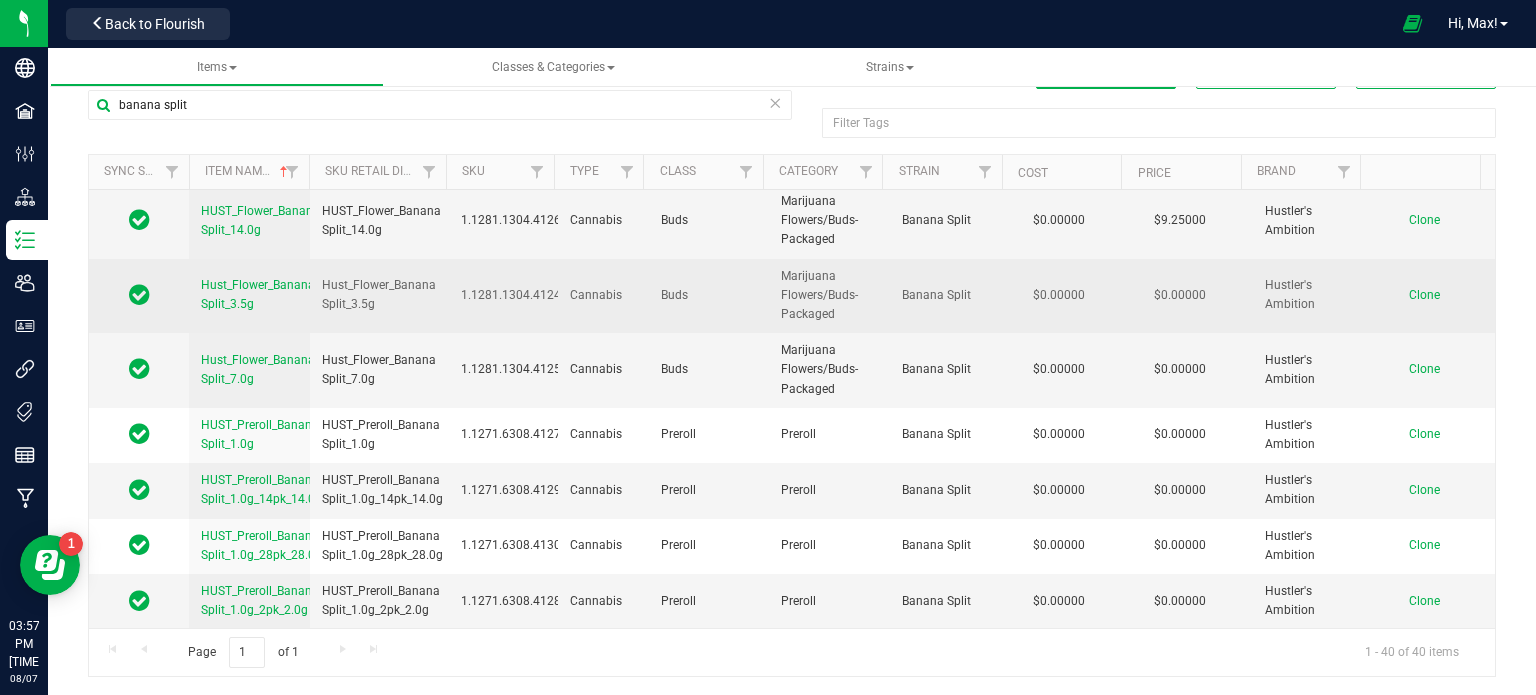 click on "Clone" at bounding box center [1424, 295] 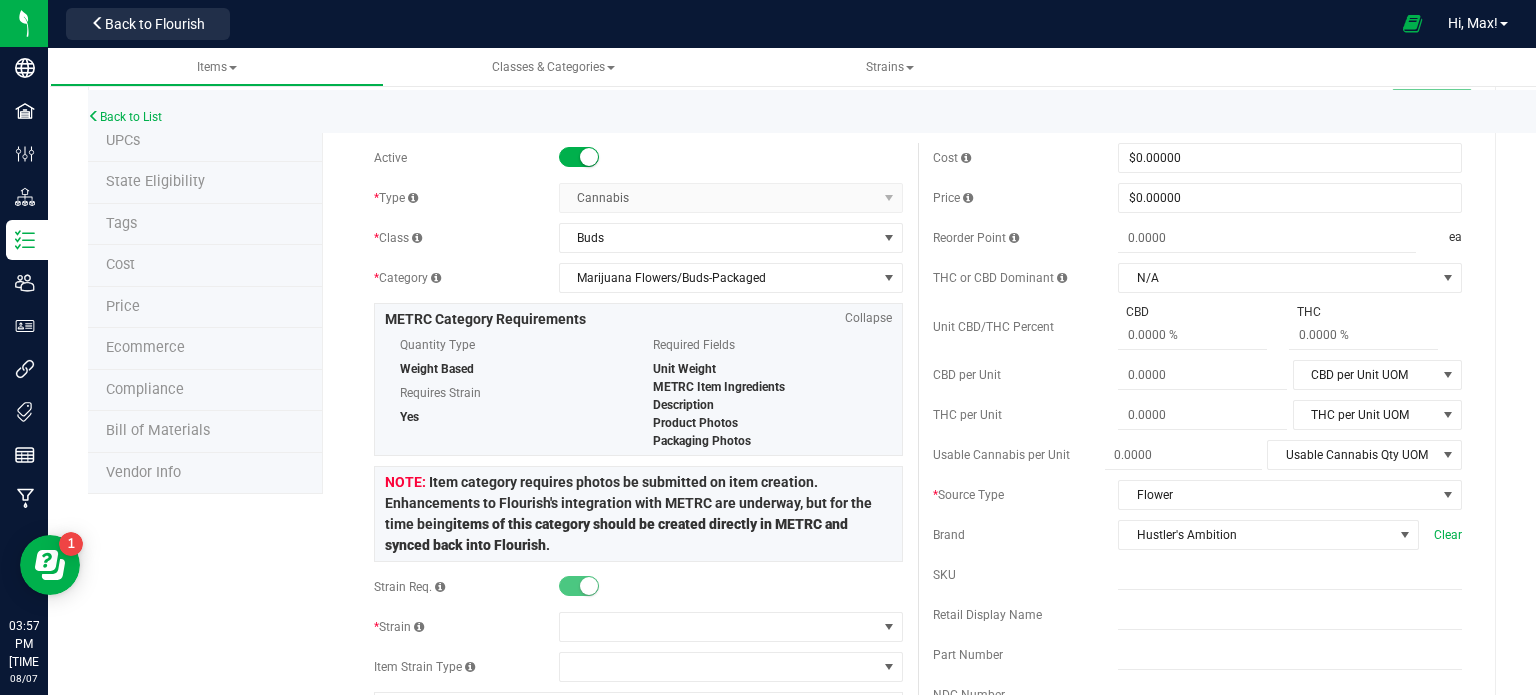 scroll, scrollTop: 0, scrollLeft: 0, axis: both 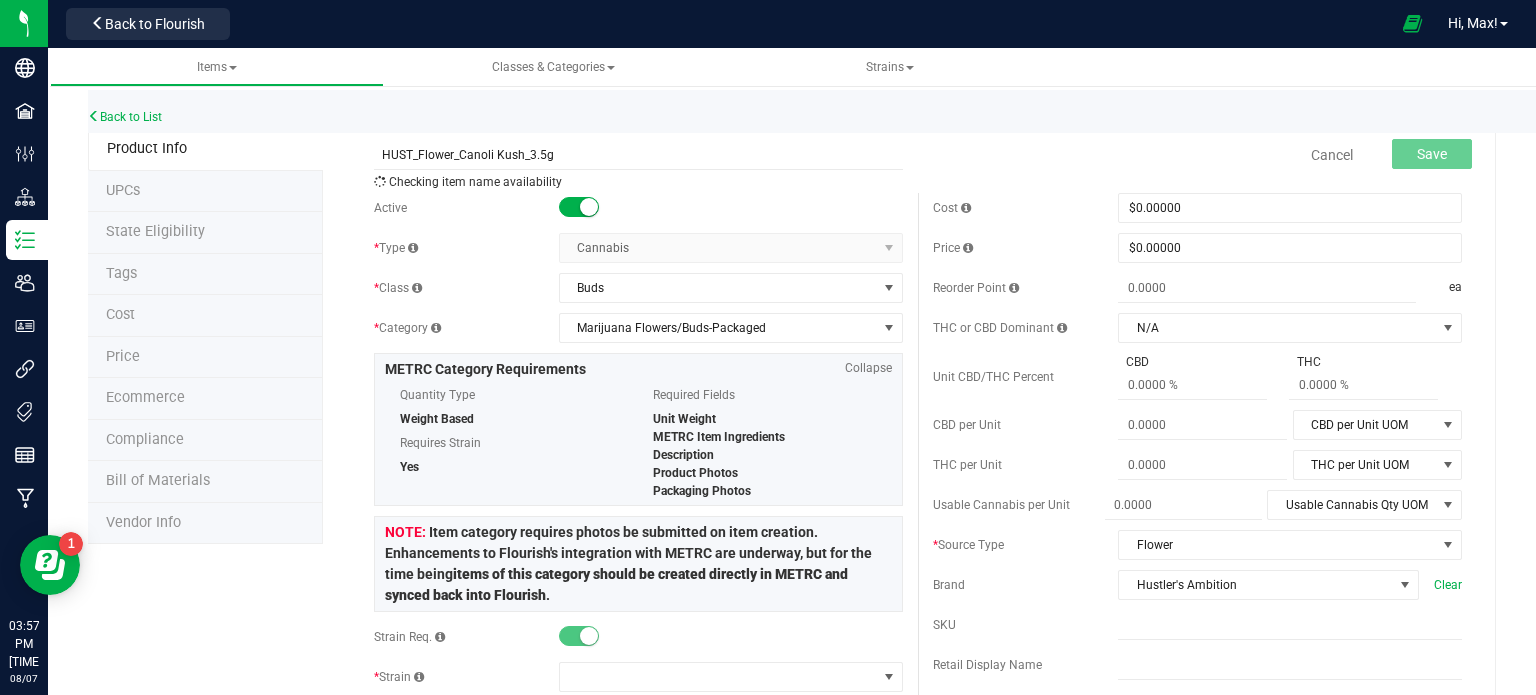 type on "HUST_Flower_Canoli Kush_3.5g" 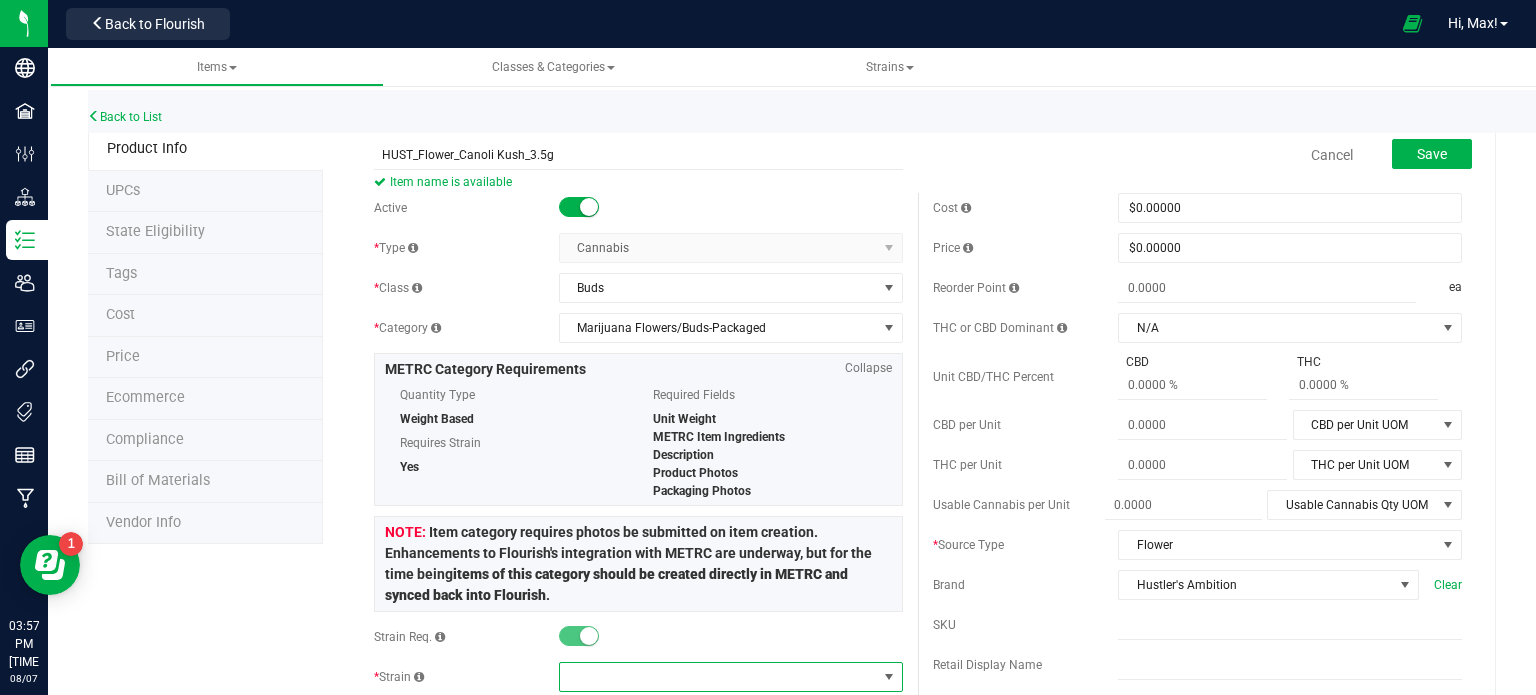 click at bounding box center (718, 677) 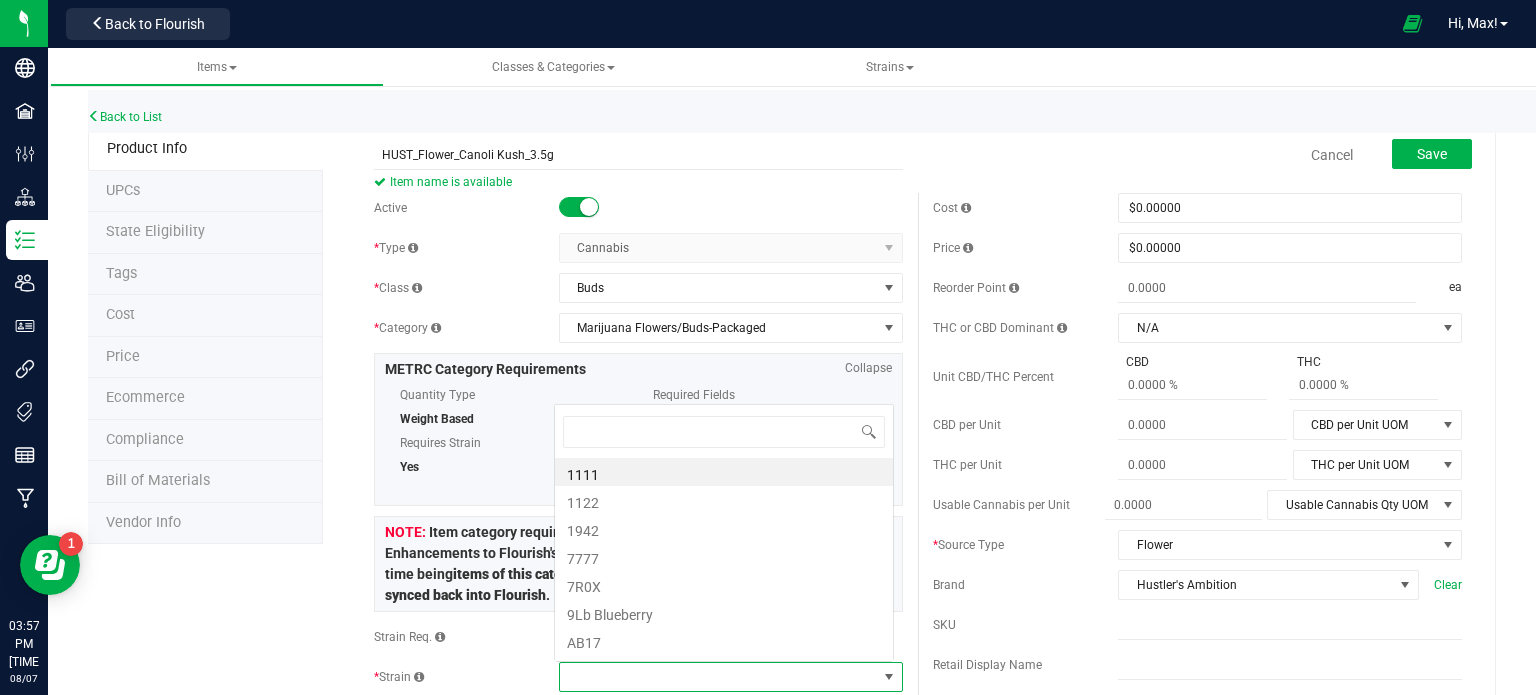 scroll, scrollTop: 0, scrollLeft: 0, axis: both 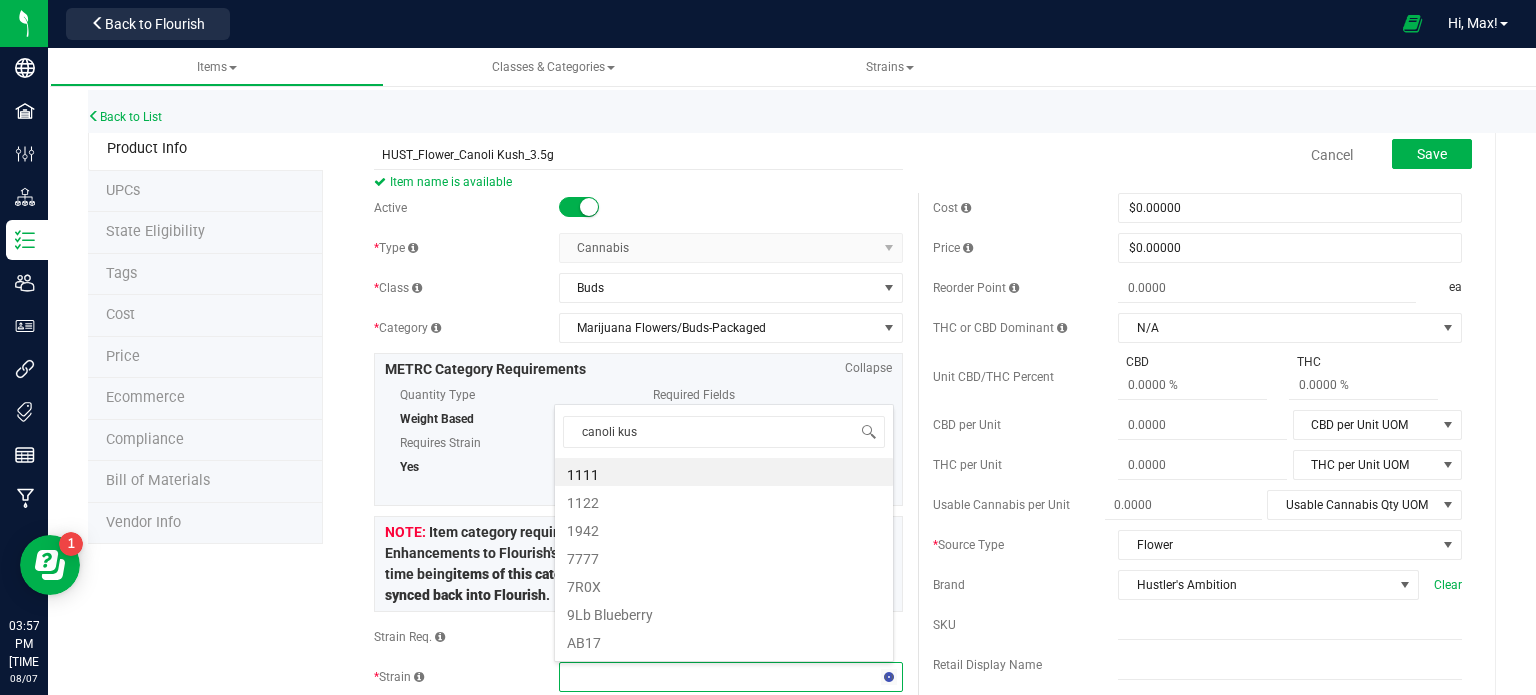 type on "canoli kush" 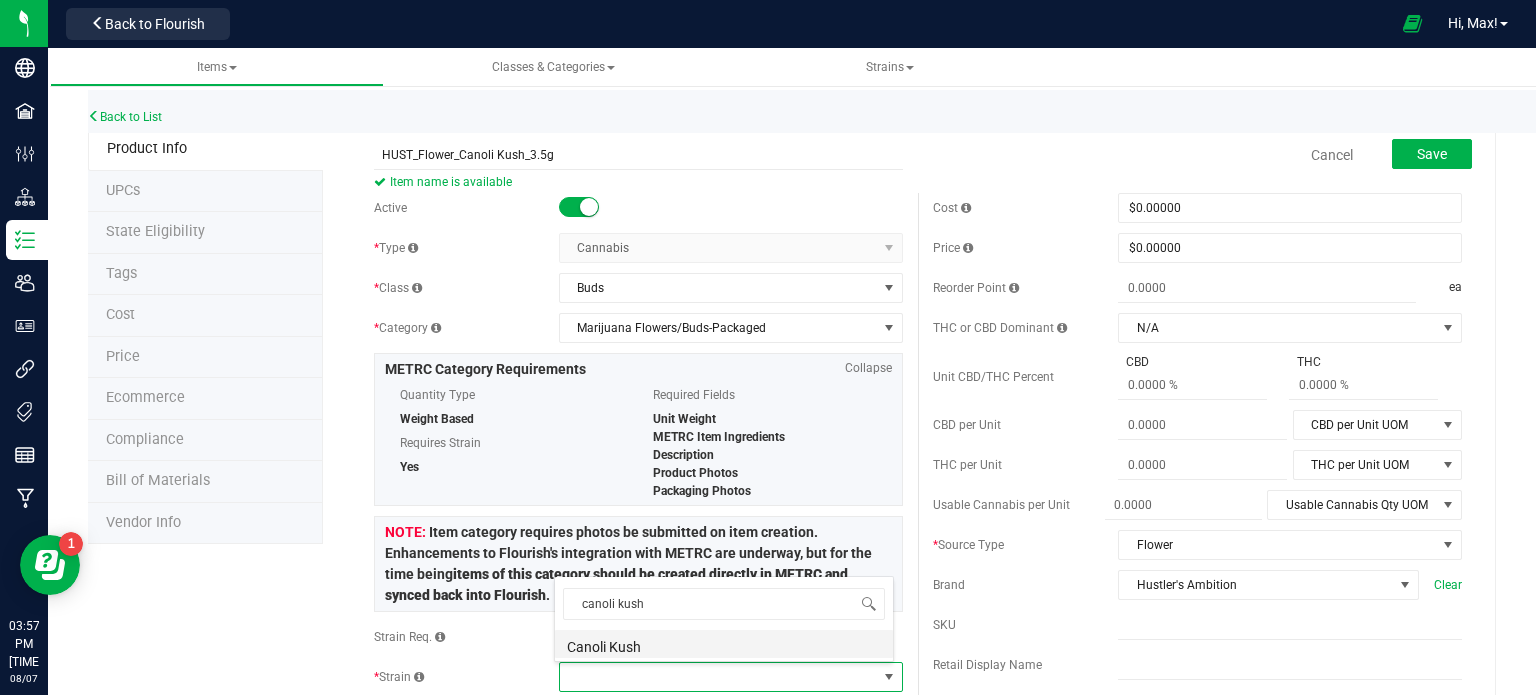 click on "Canoli Kush" at bounding box center [724, 644] 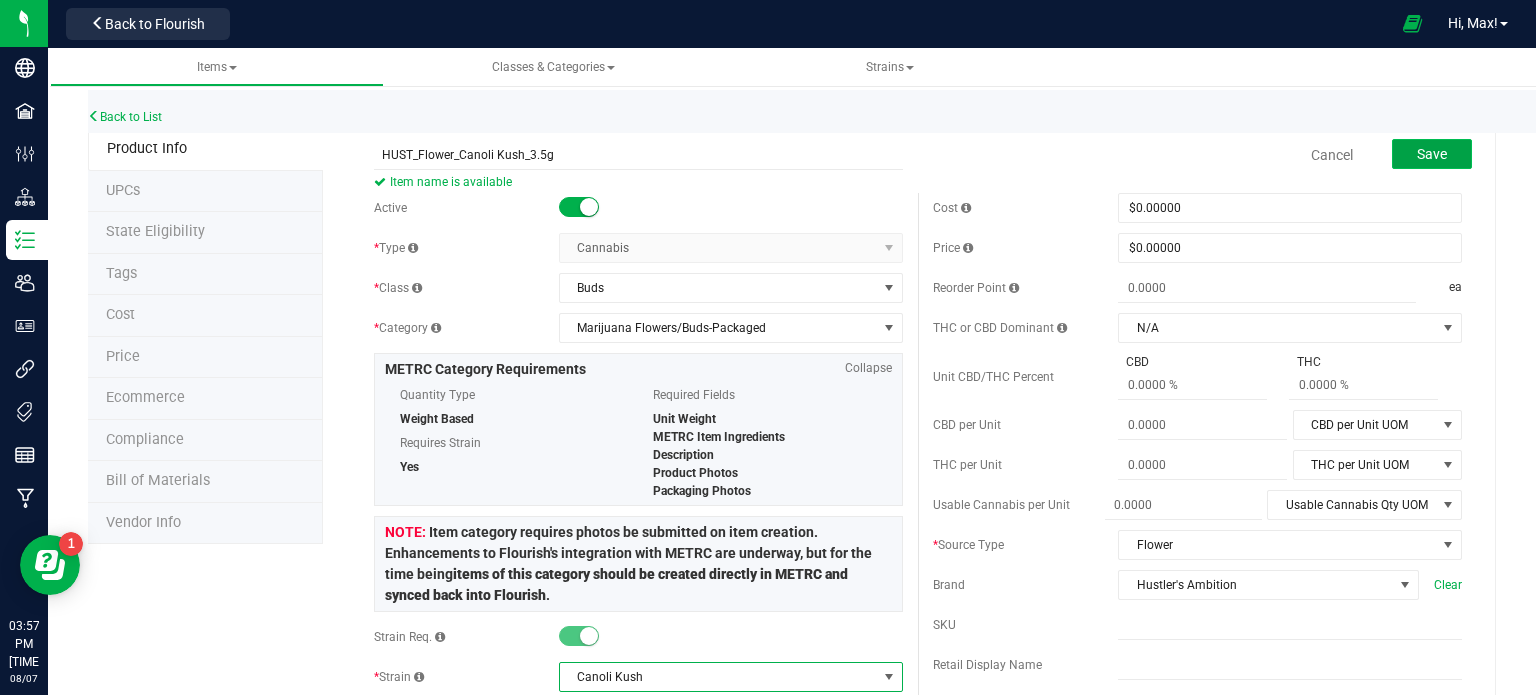 click on "Save" at bounding box center [1432, 154] 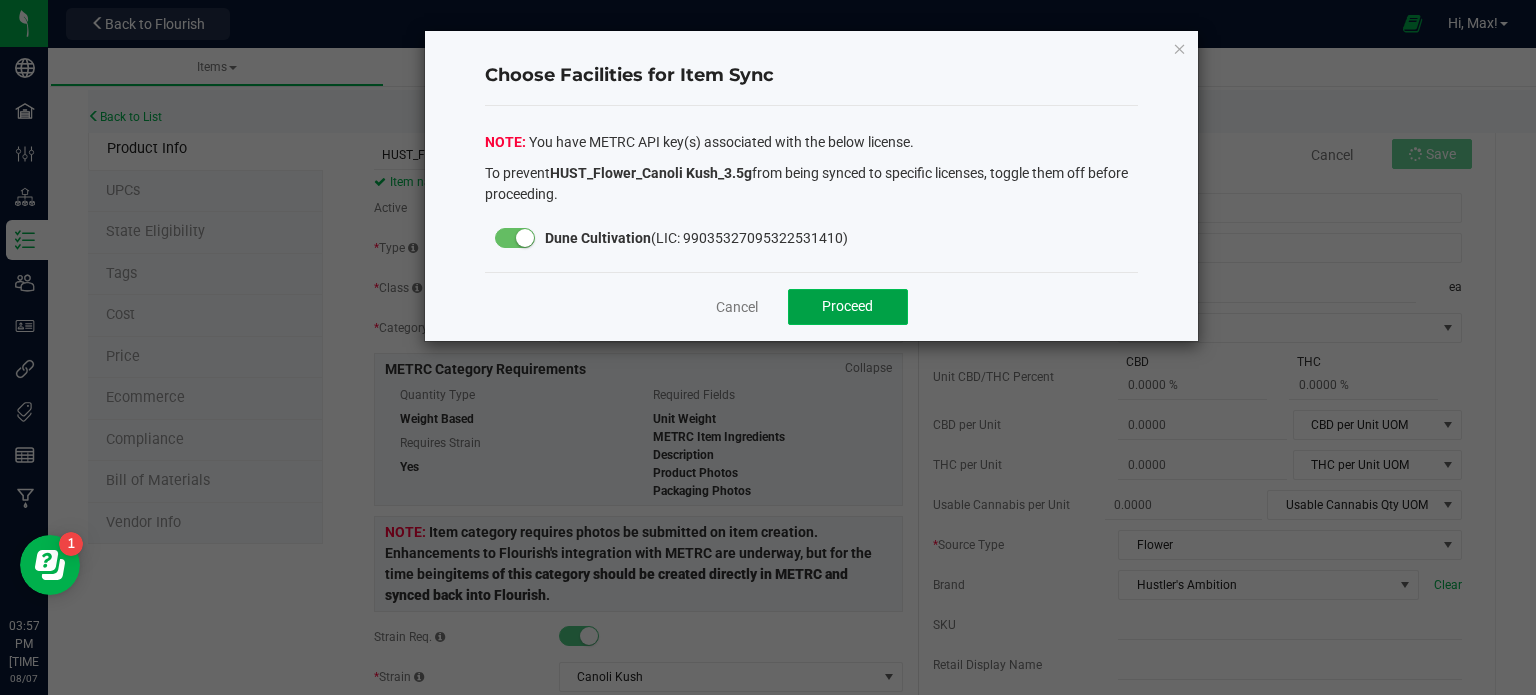 click on "Proceed" 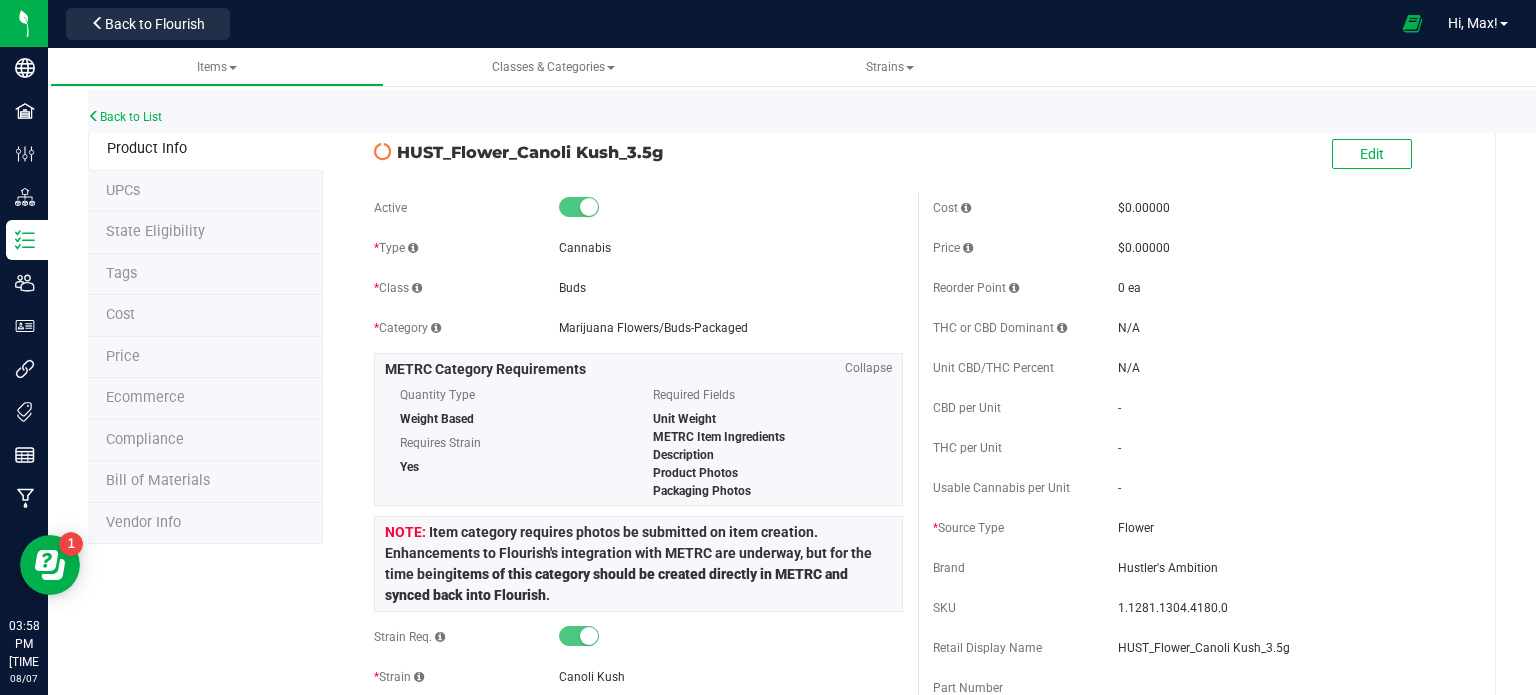 click on "State Eligibility" at bounding box center (205, 233) 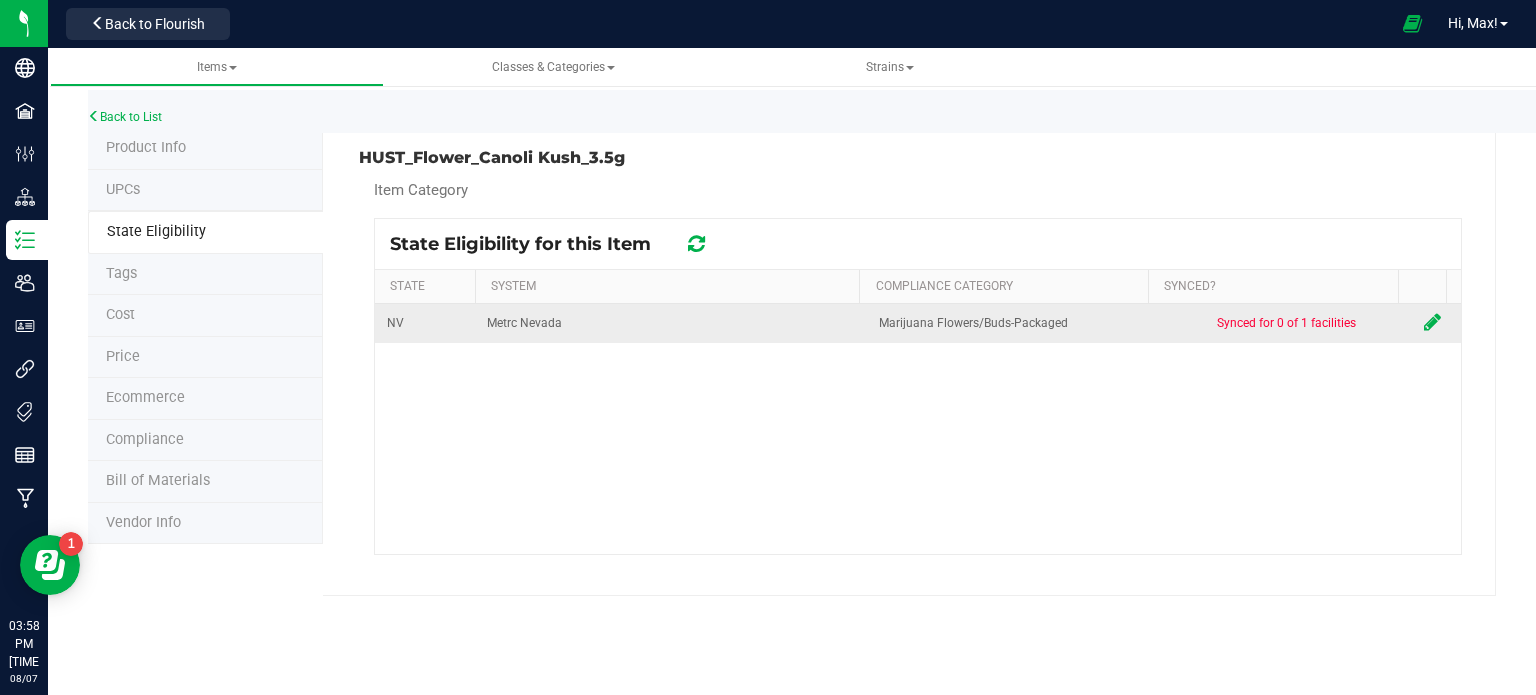 click at bounding box center [1432, 322] 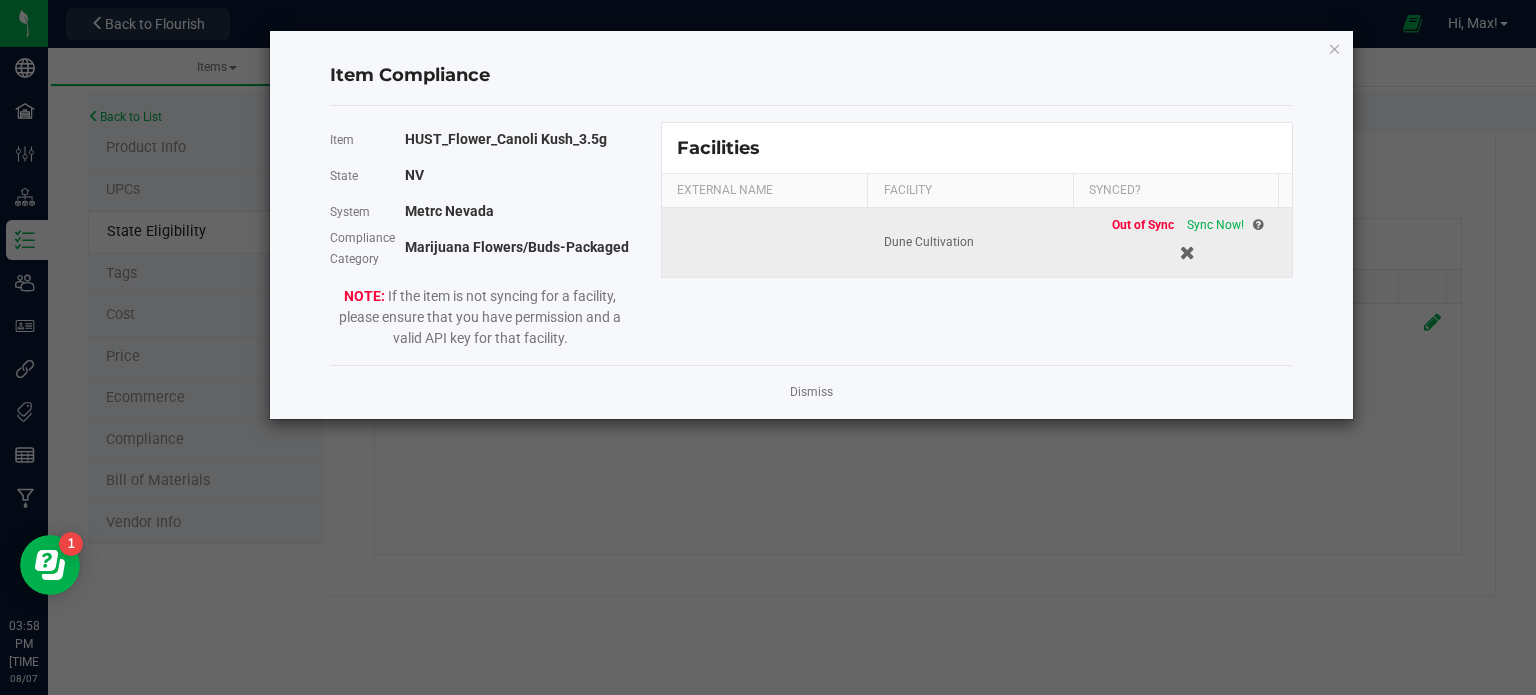 click on "Out of Sync
Sync Now!" at bounding box center [1187, 242] 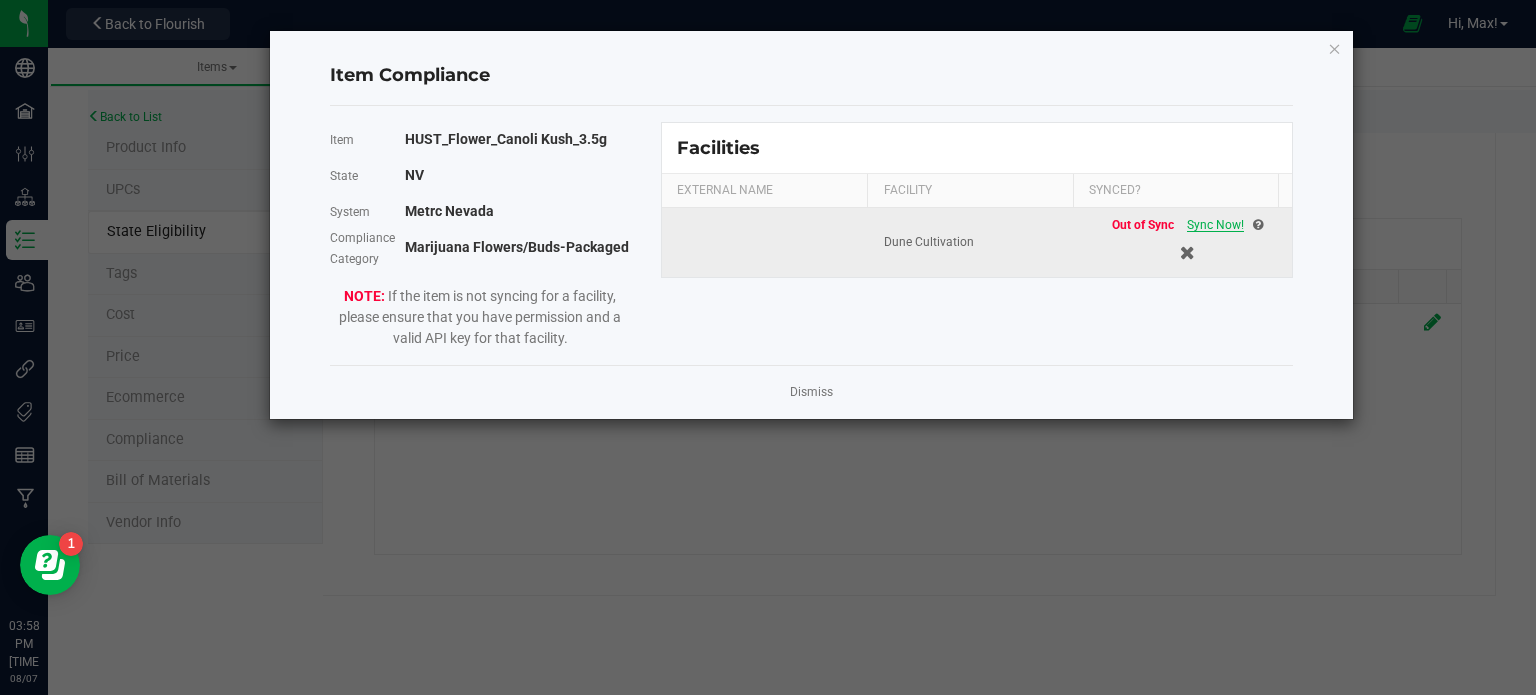 click on "Sync Now!" at bounding box center [1215, 225] 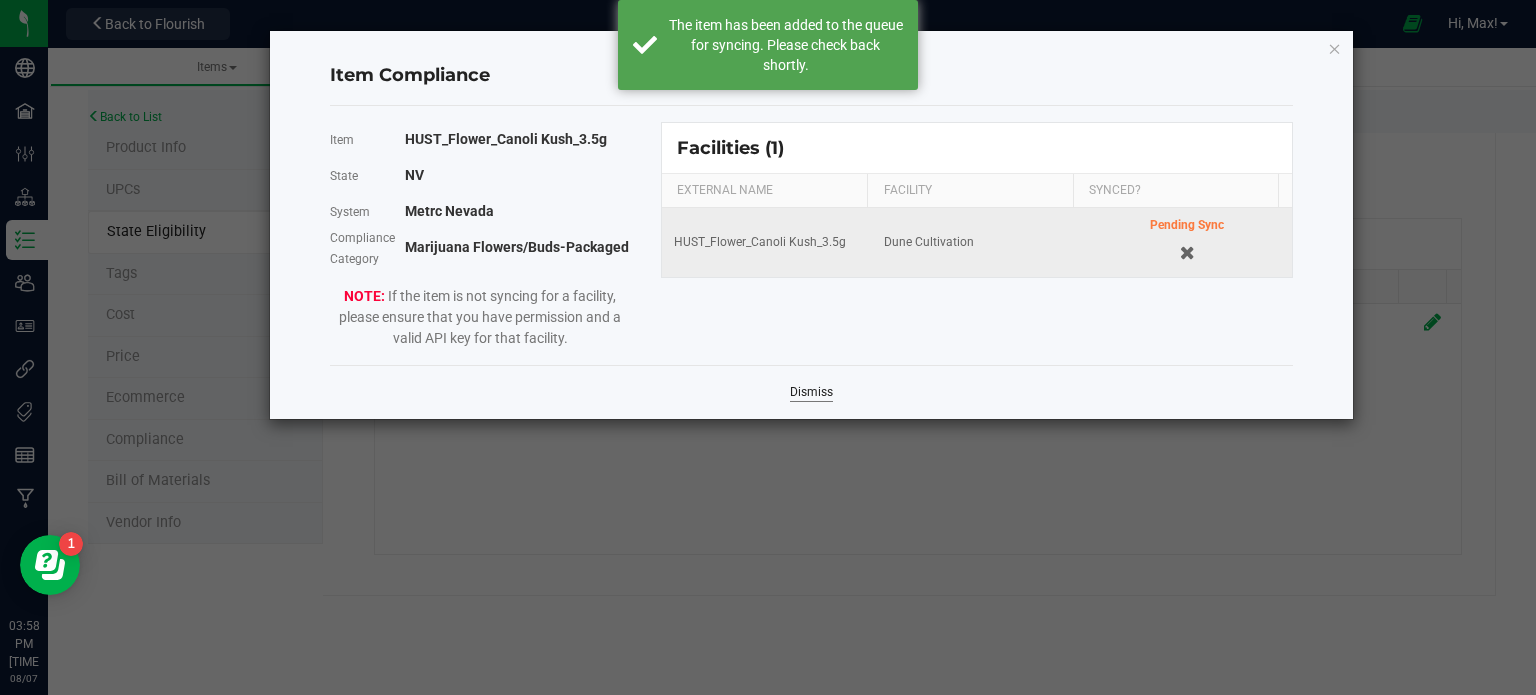 click on "Dismiss" 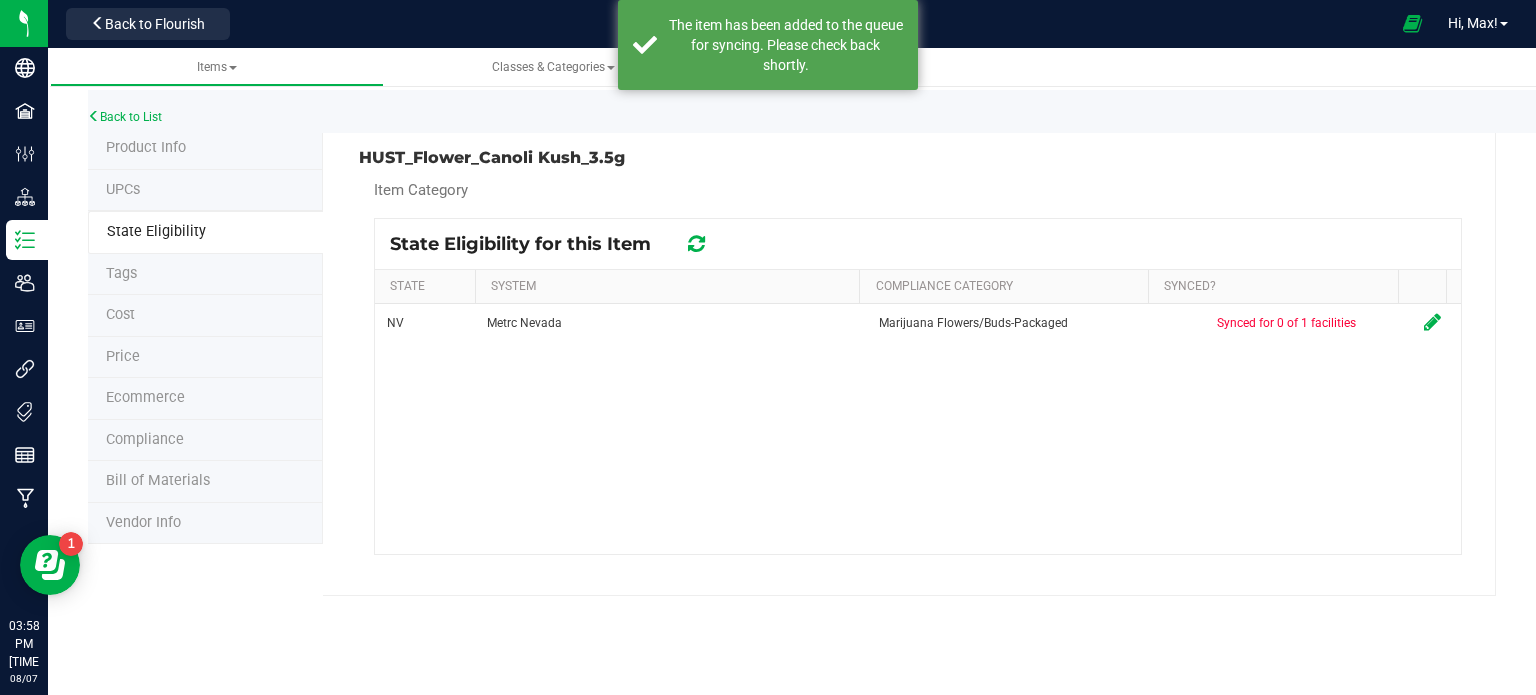 click at bounding box center [696, 244] 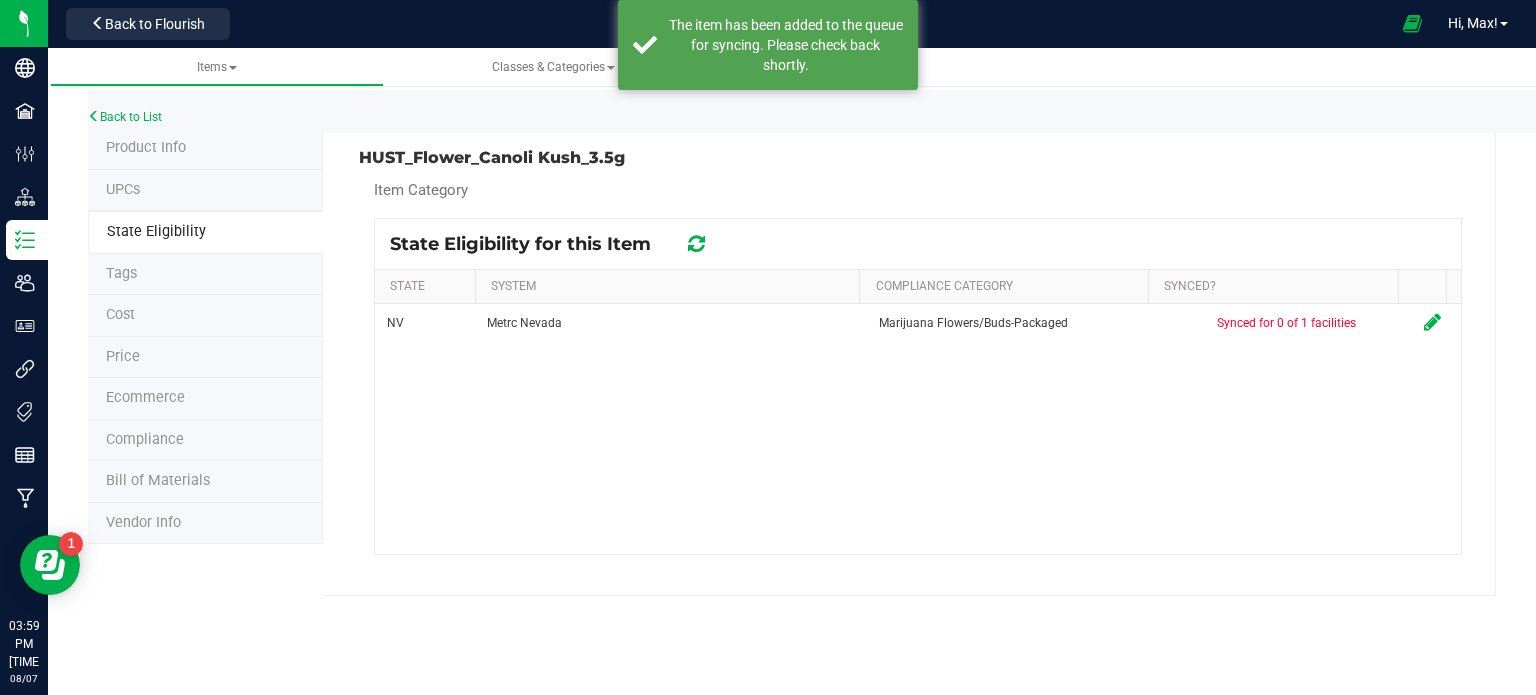 click at bounding box center [696, 244] 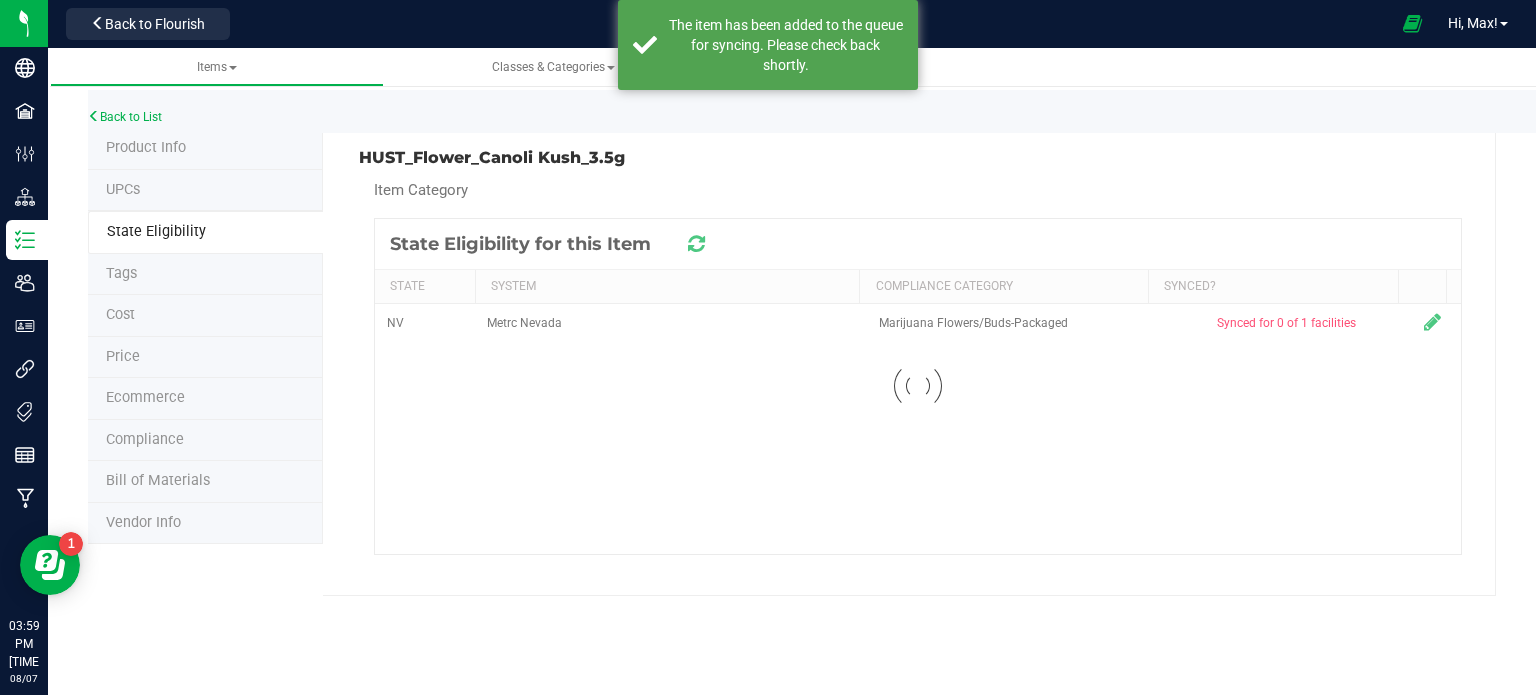 click at bounding box center [696, 244] 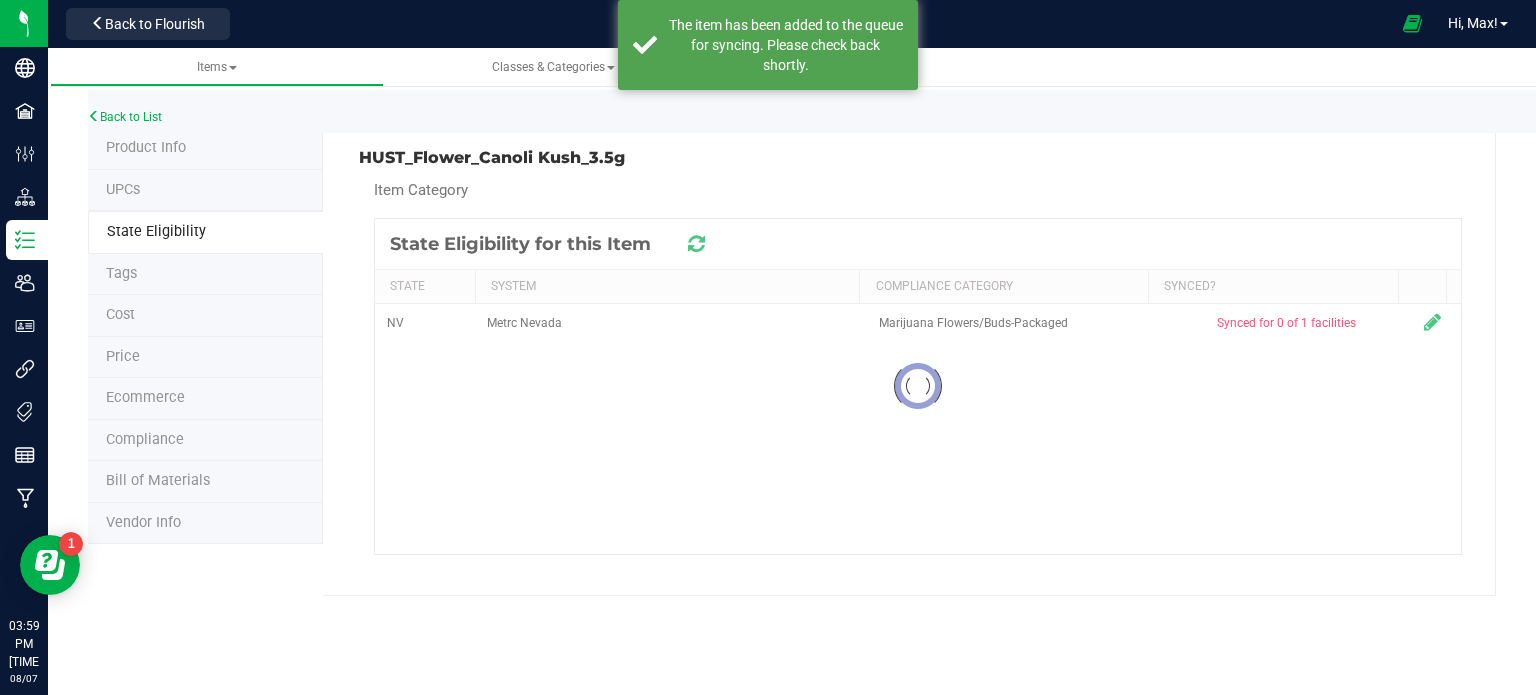 click at bounding box center (696, 244) 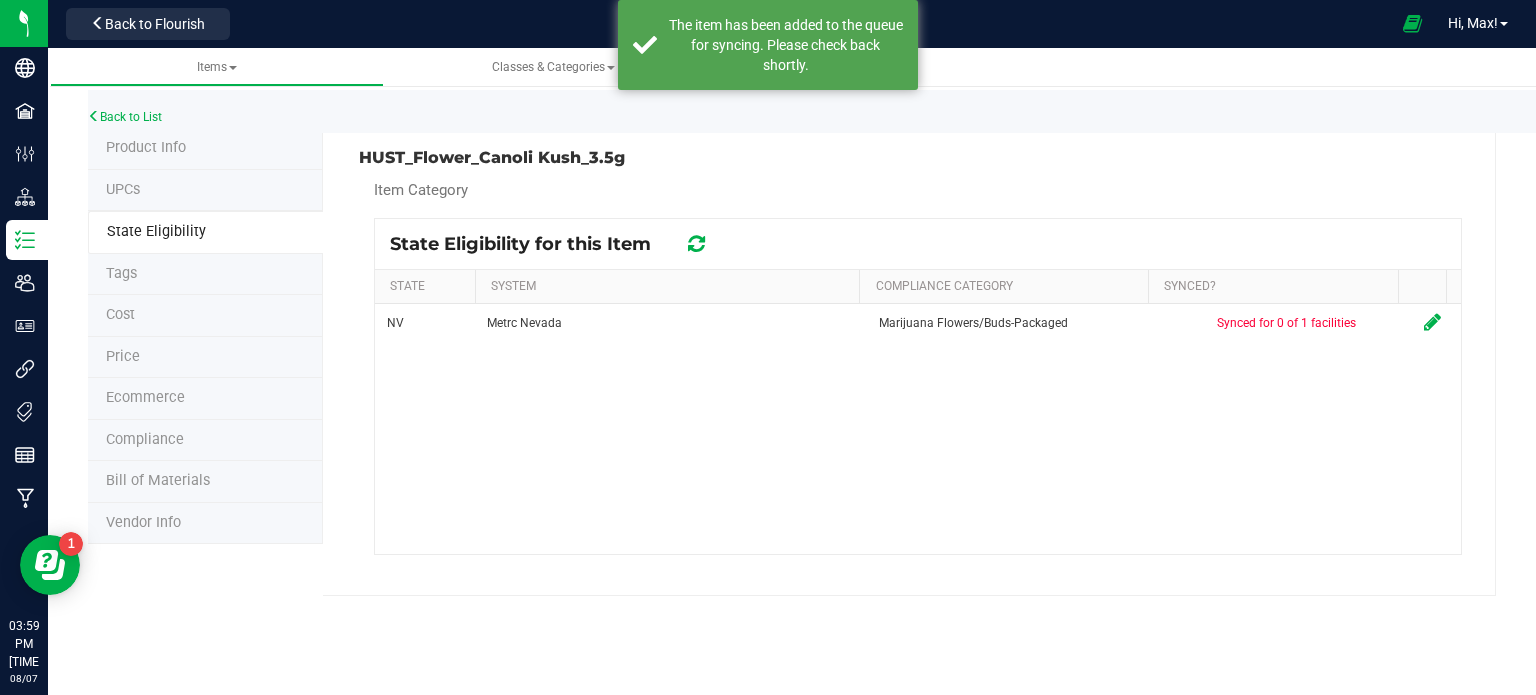 click at bounding box center [696, 244] 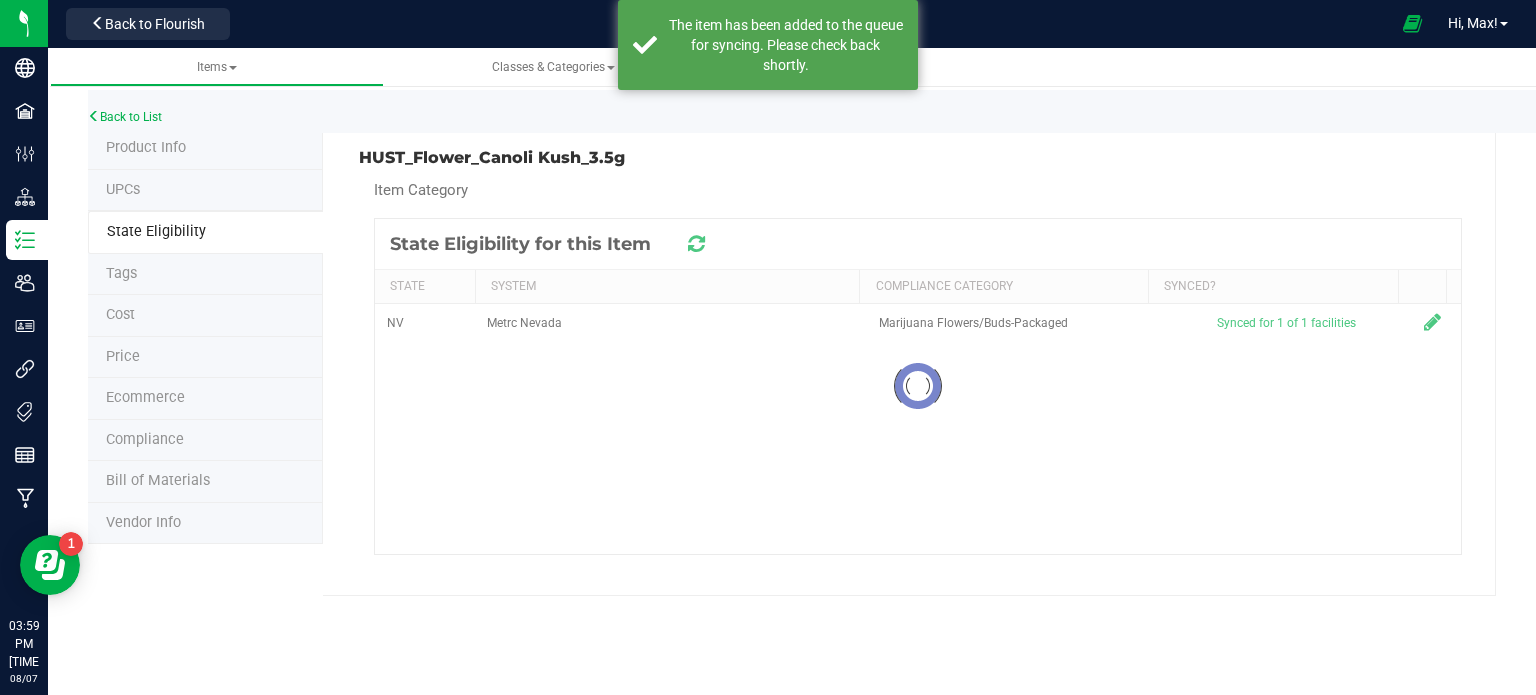 click at bounding box center [918, 386] 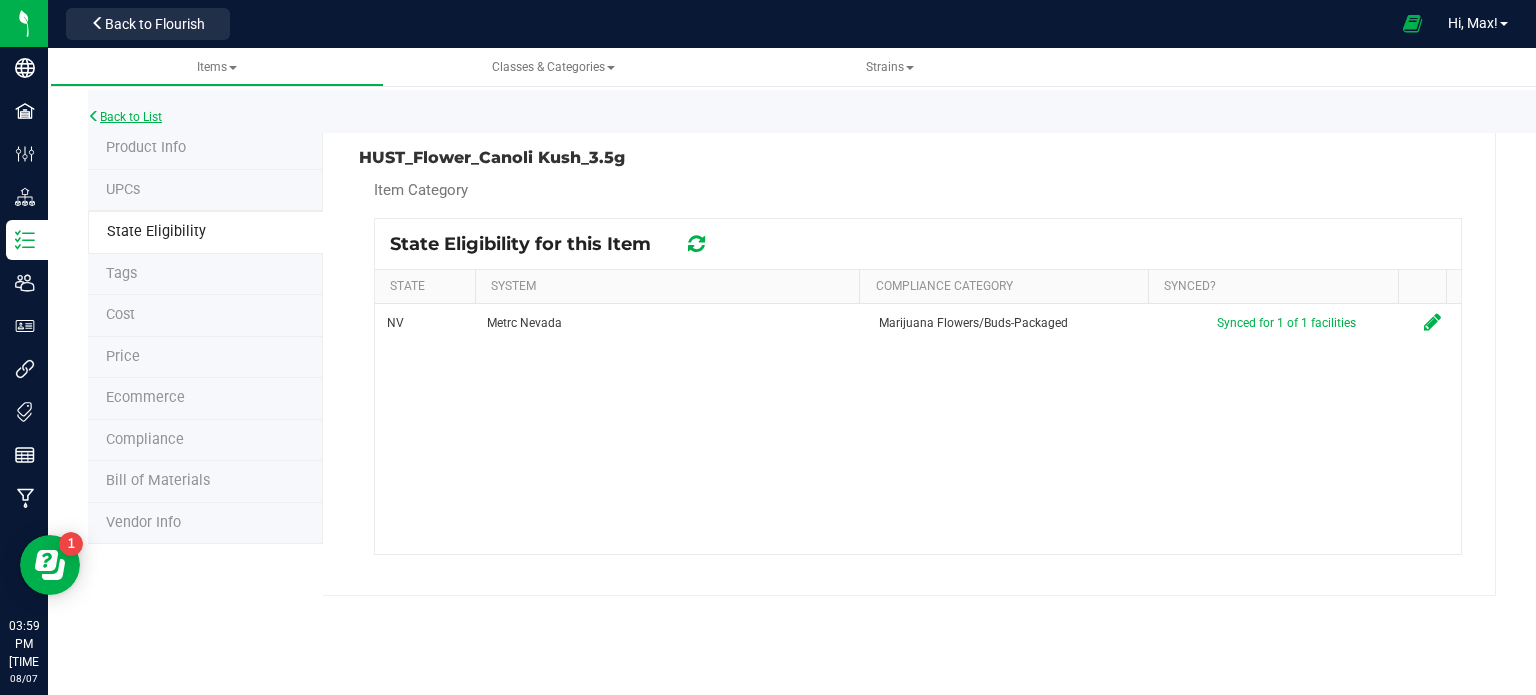 click on "Back to List" at bounding box center (125, 117) 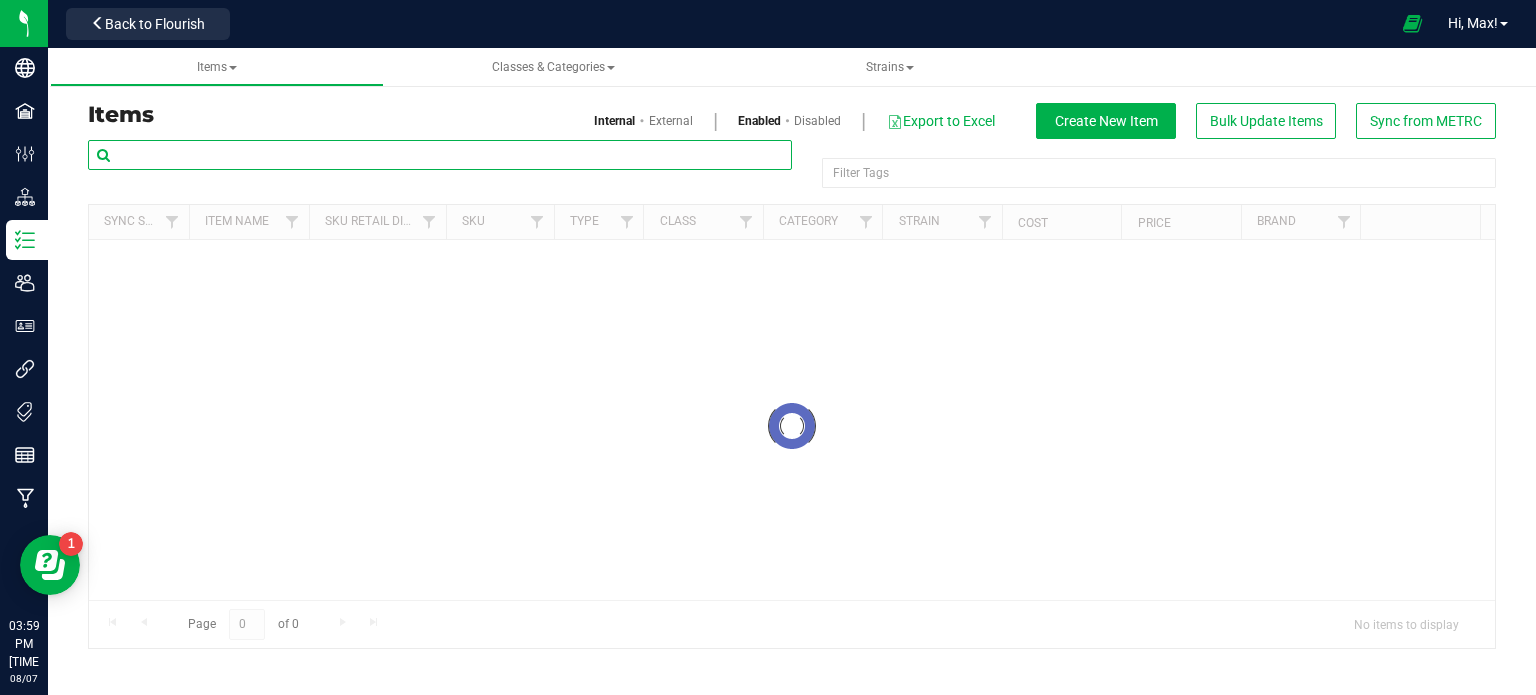 click at bounding box center (440, 155) 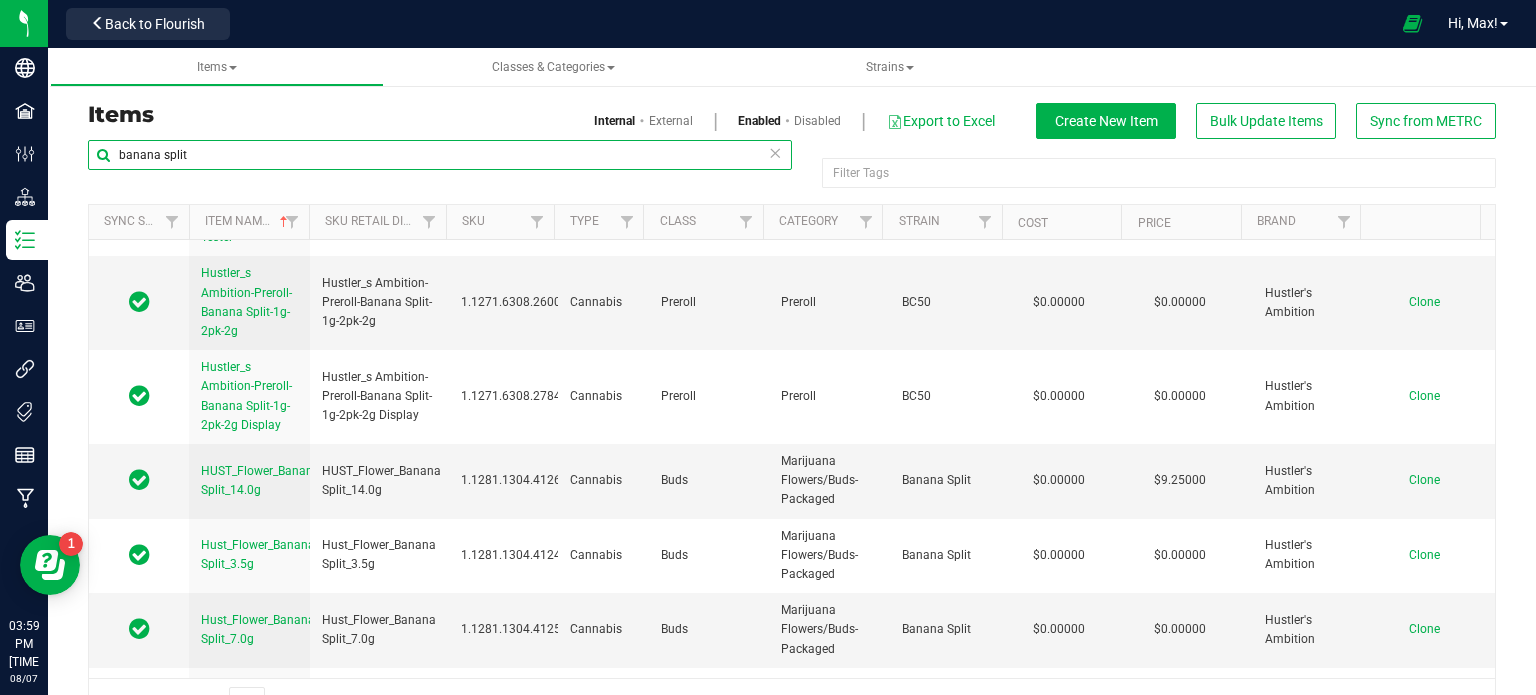 scroll, scrollTop: 2844, scrollLeft: 0, axis: vertical 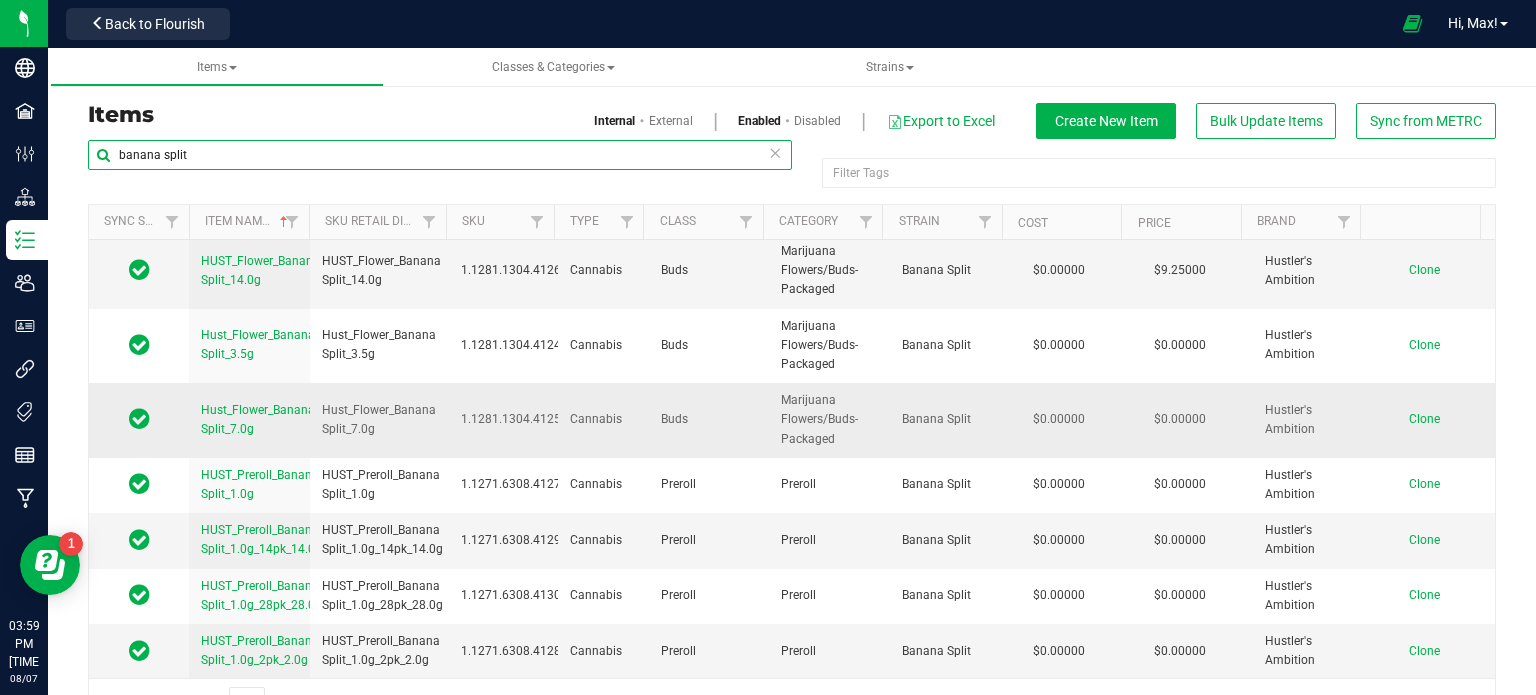 type on "banana split" 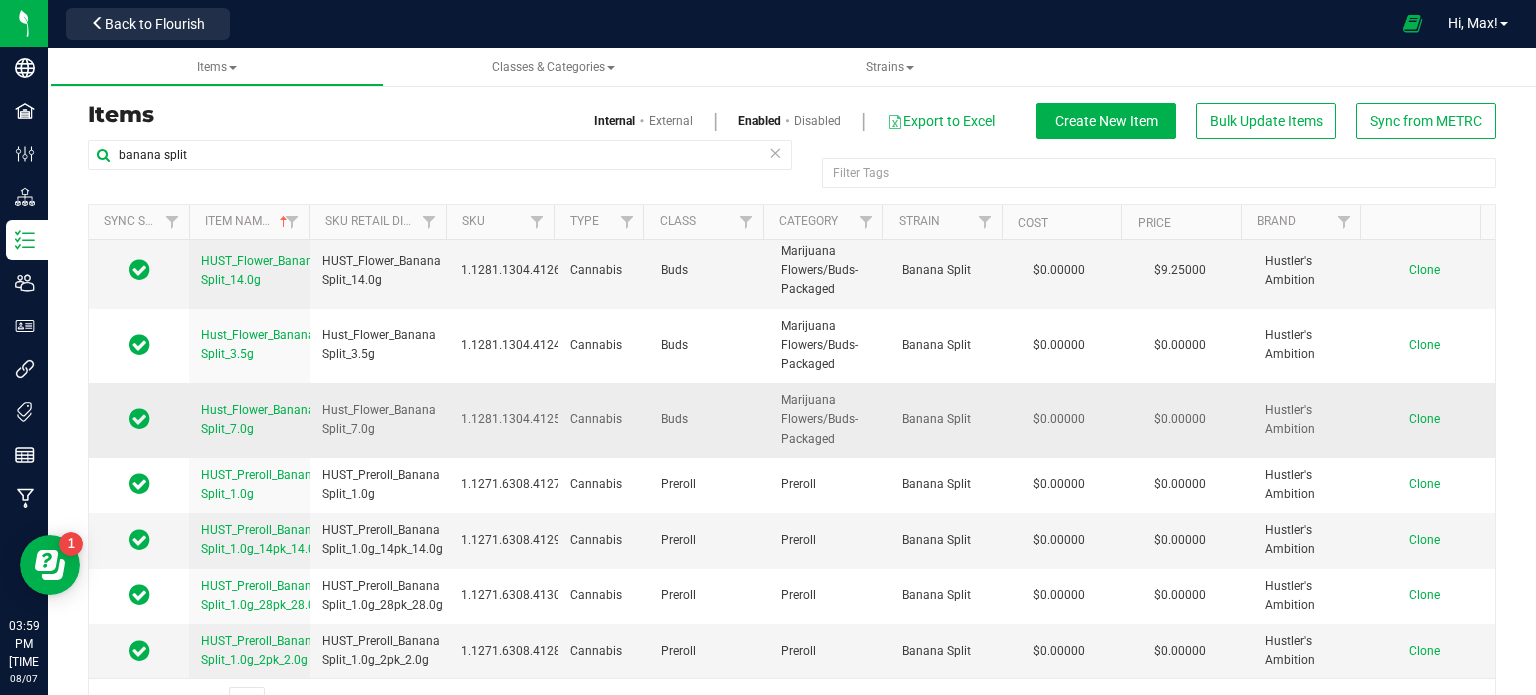 click on "Clone" at bounding box center [1424, 419] 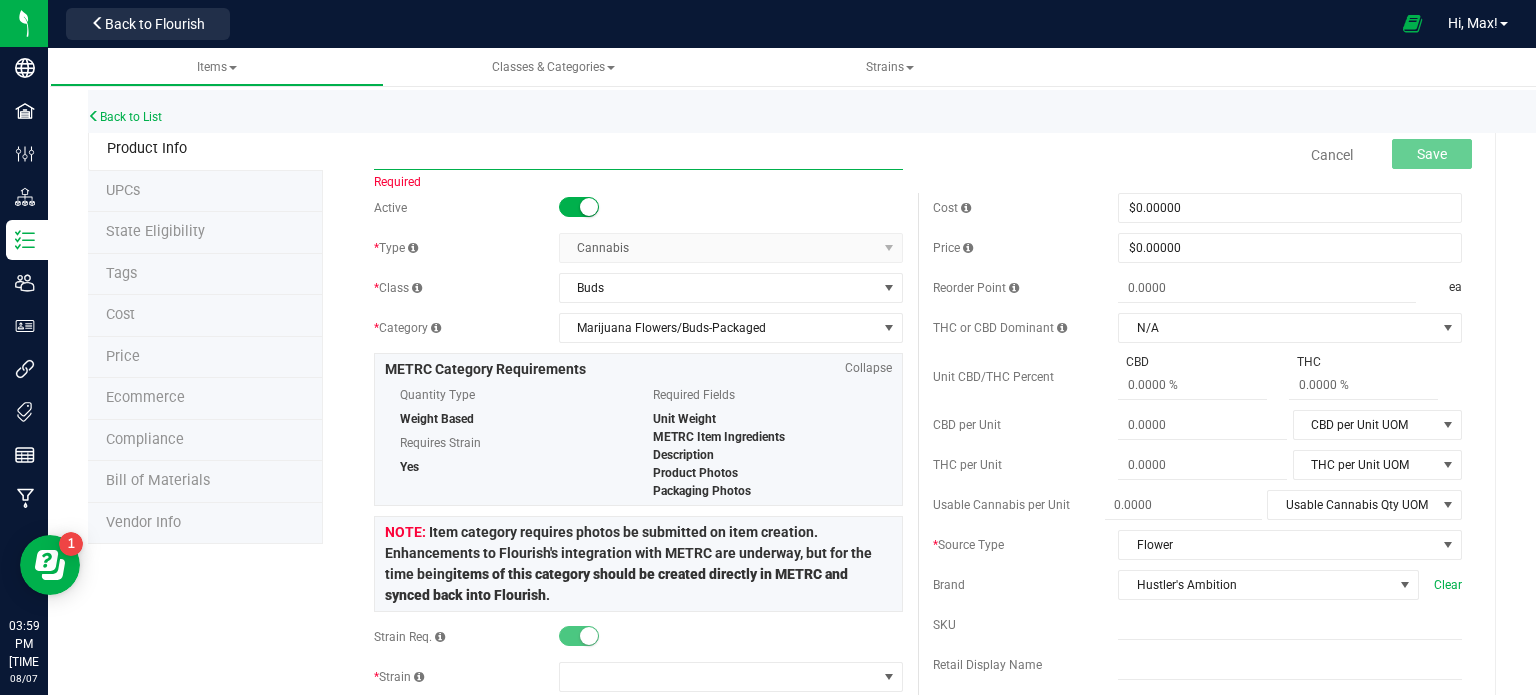 paste on "HUST_Flower_Canoli Kush_7.0g" 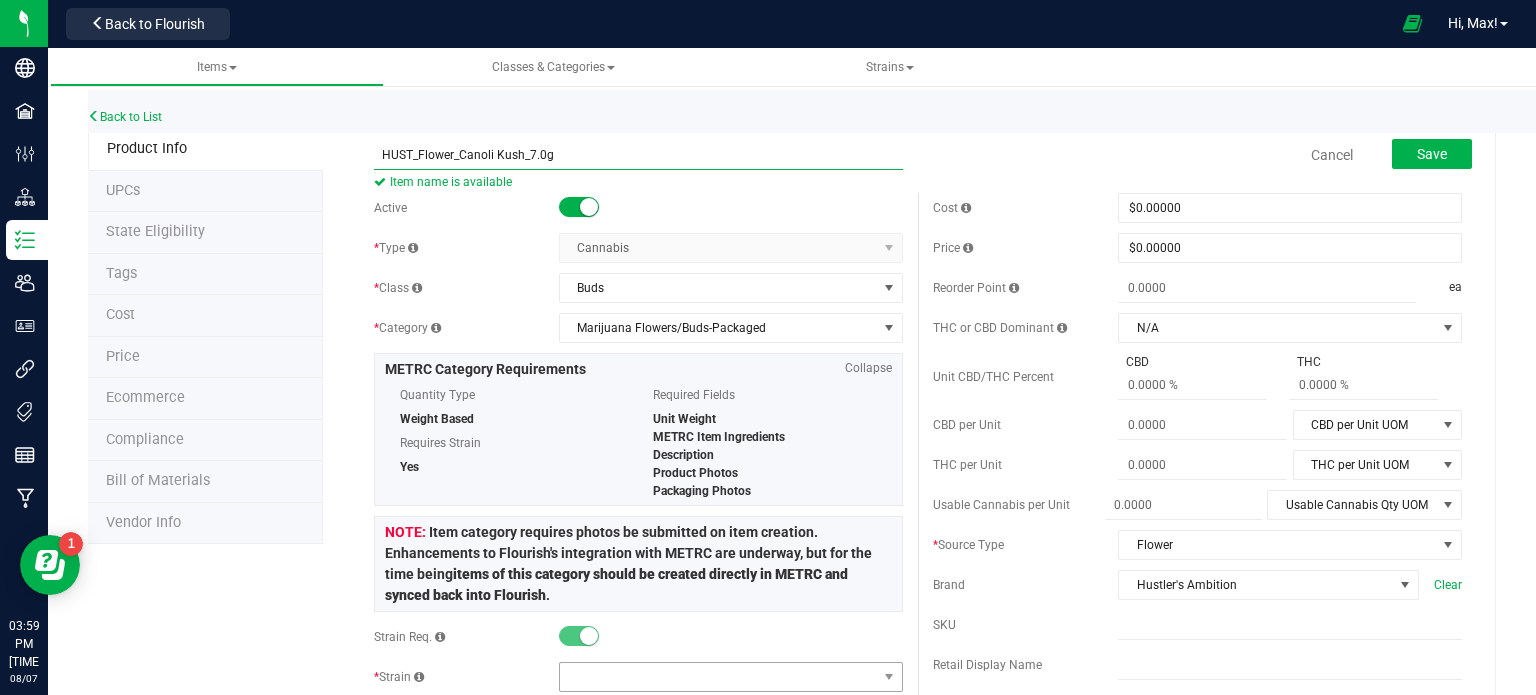 type on "HUST_Flower_Canoli Kush_7.0g" 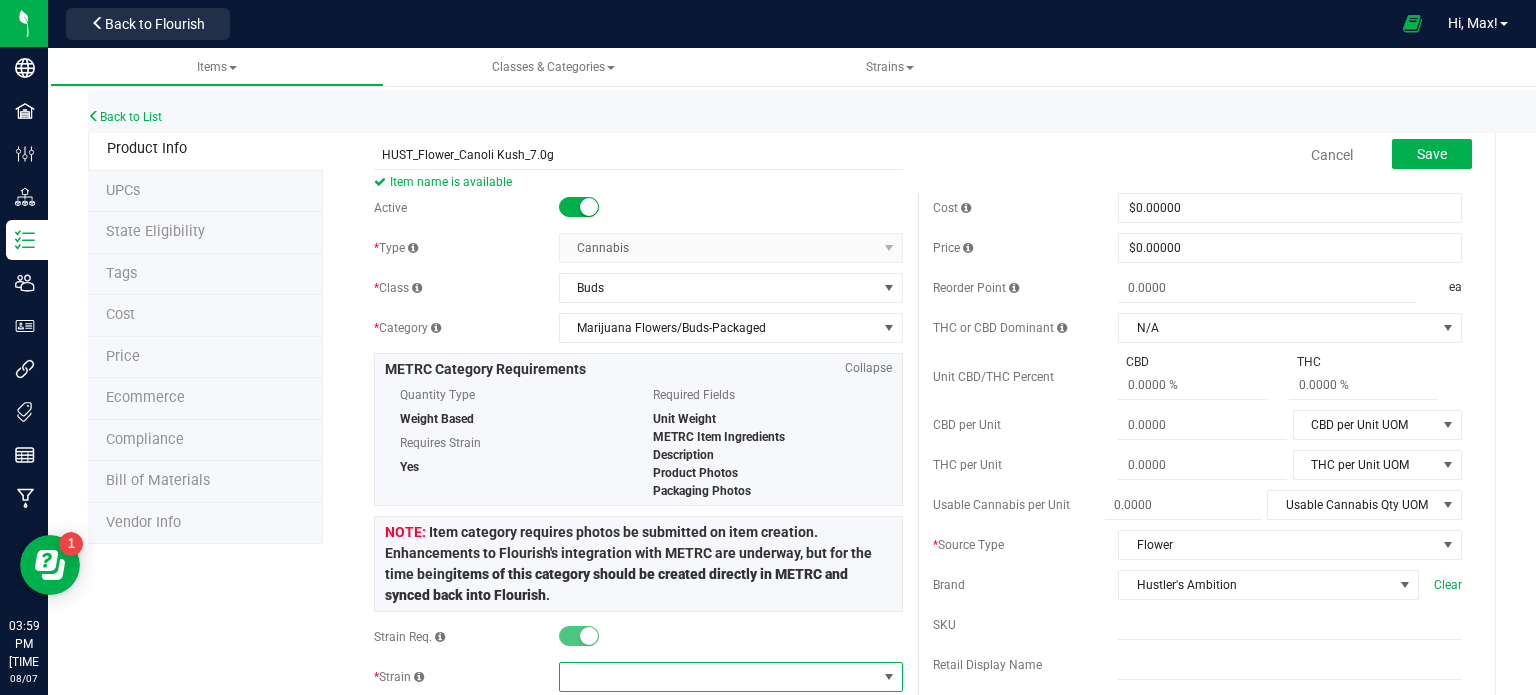 click at bounding box center (718, 677) 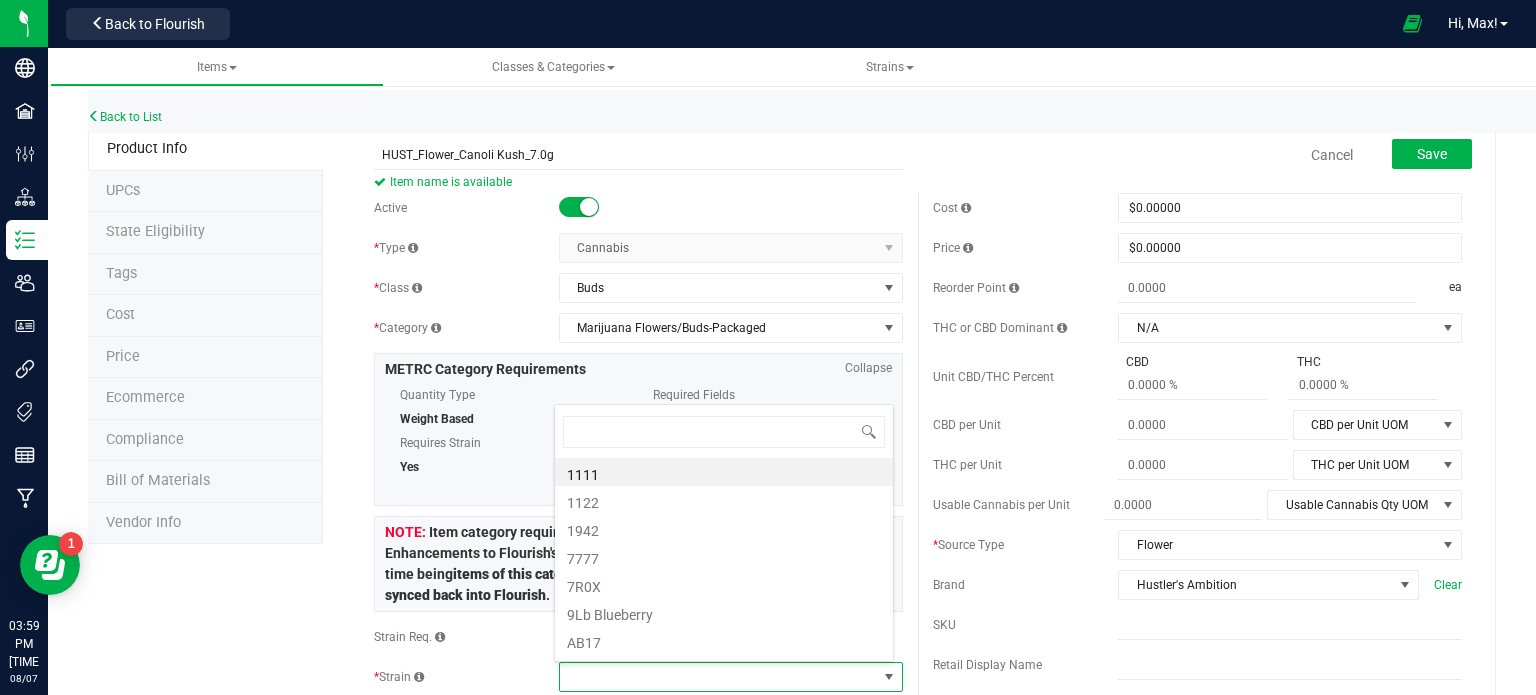 scroll, scrollTop: 99970, scrollLeft: 99660, axis: both 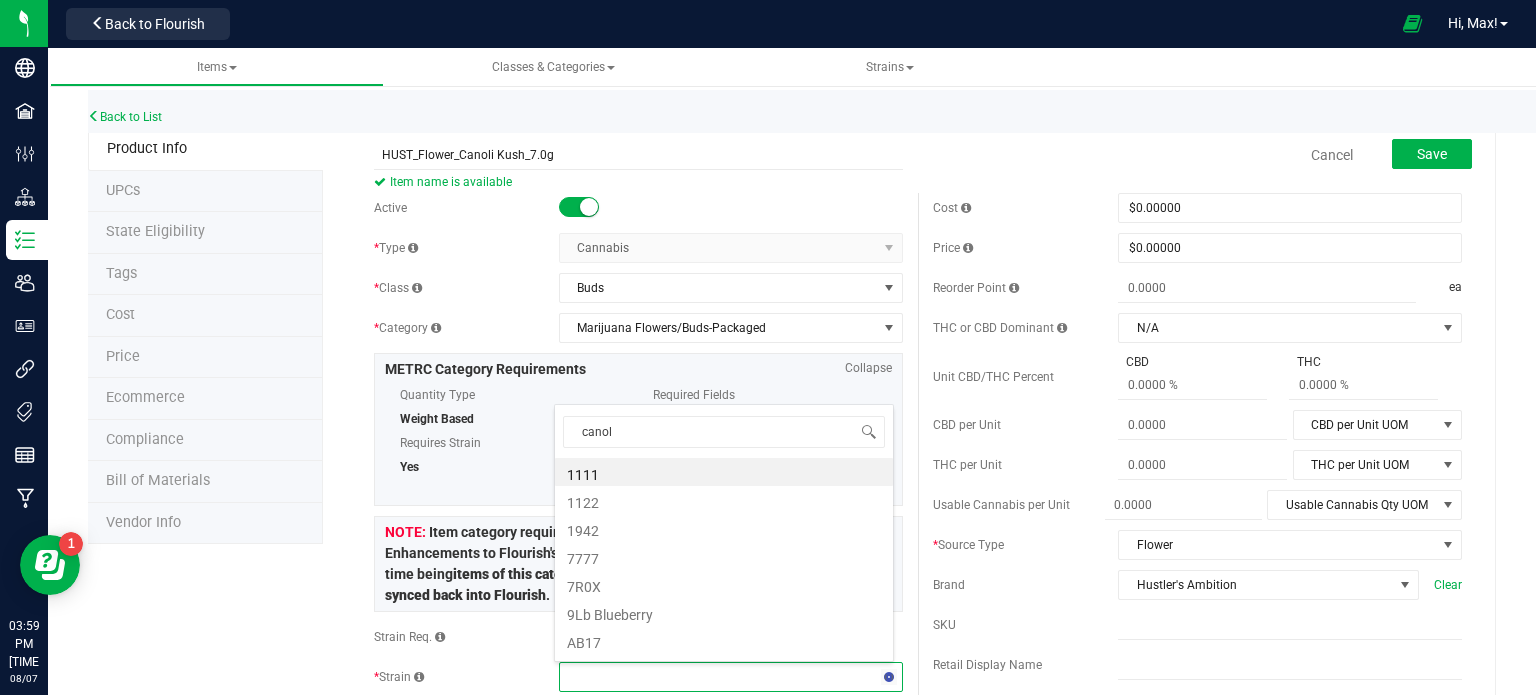 type on "canoli" 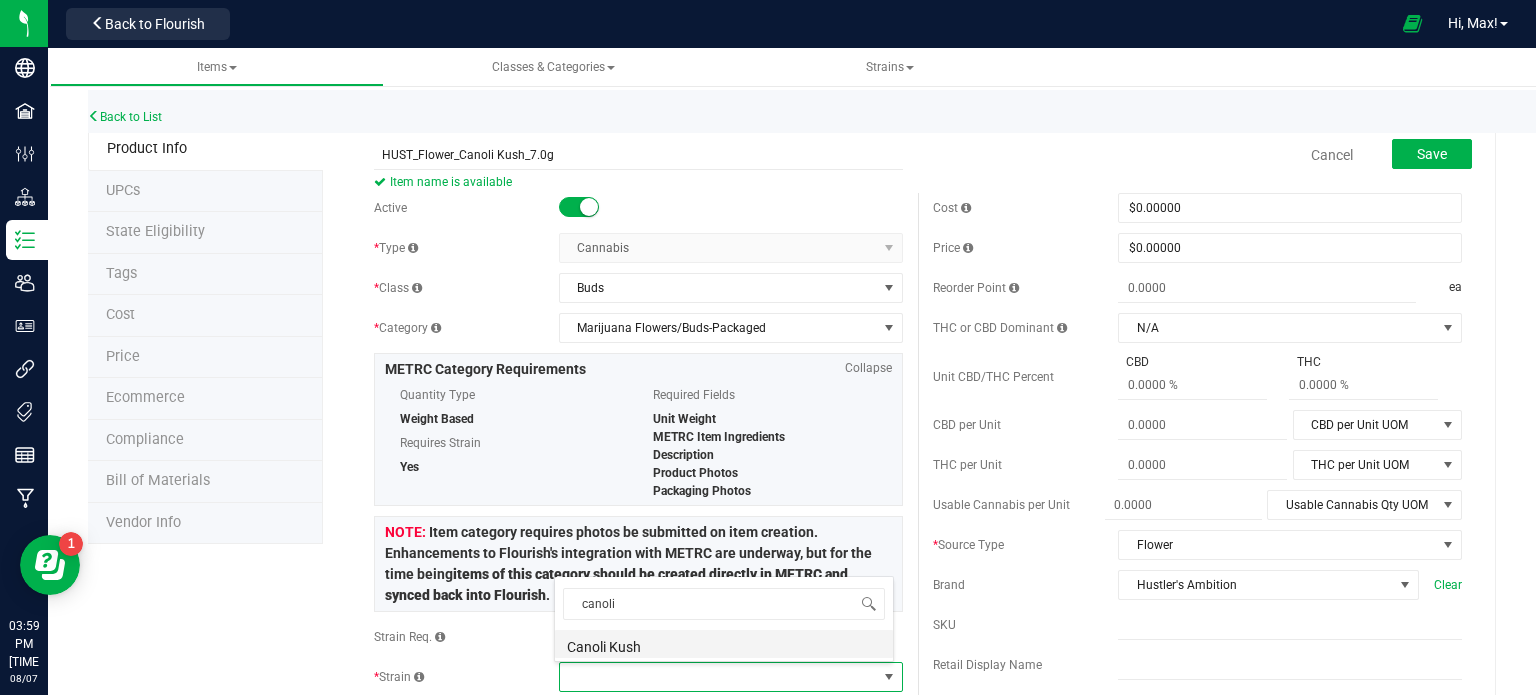 click on "Canoli Kush" at bounding box center [724, 644] 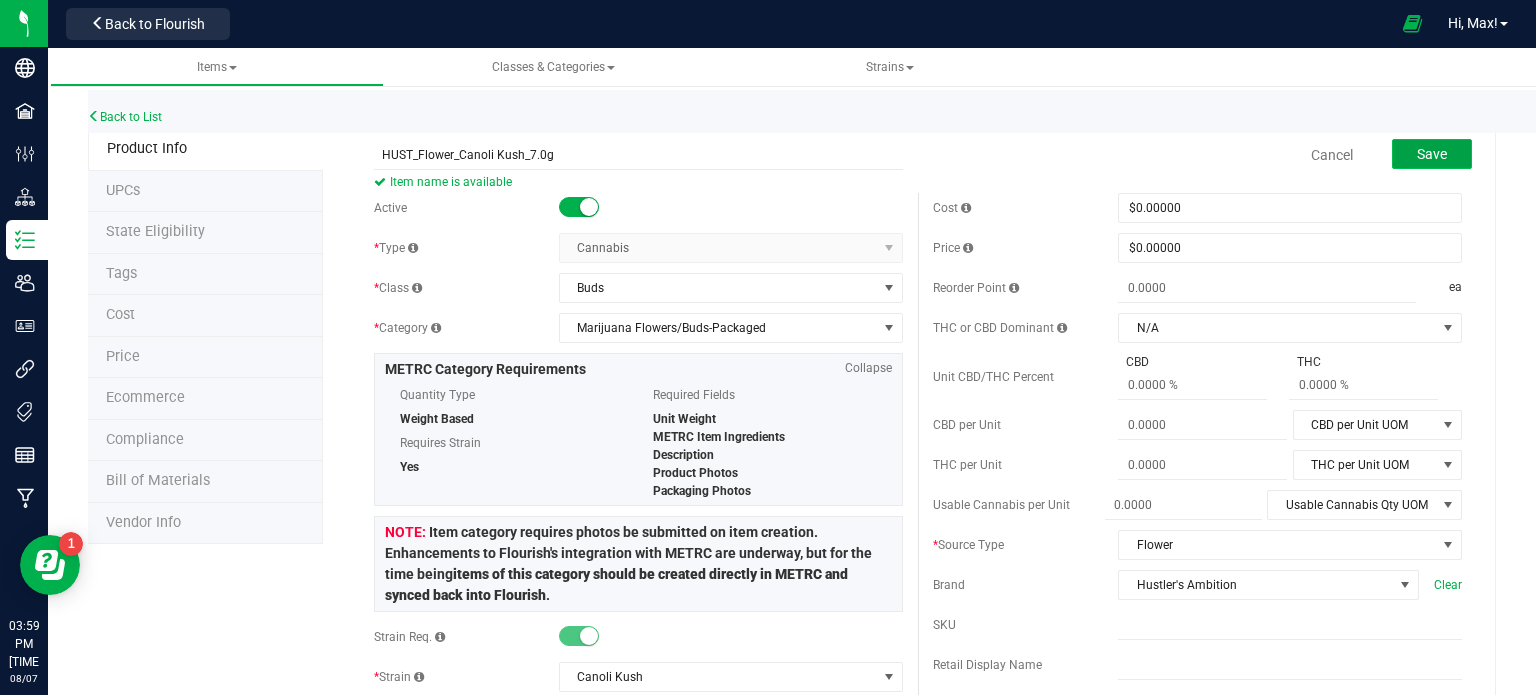 click on "Save" at bounding box center [1432, 154] 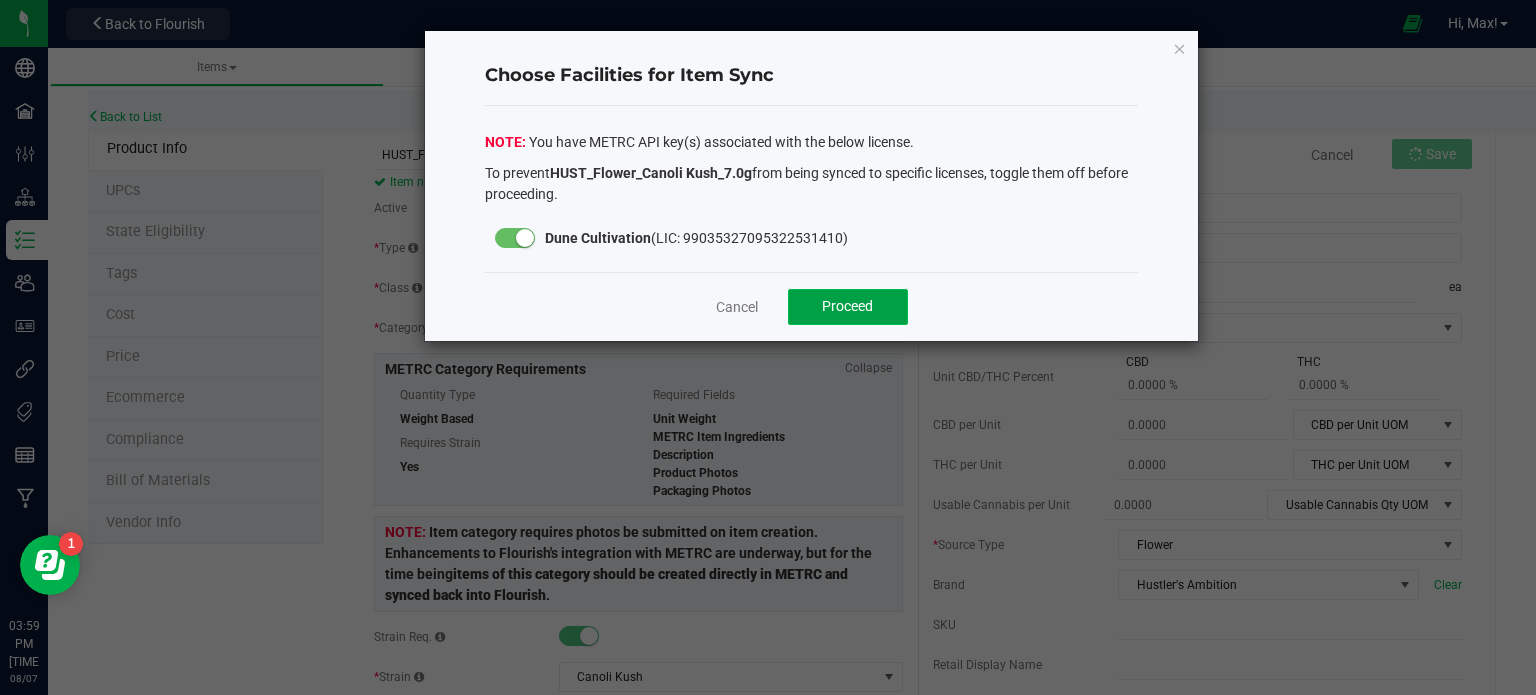 click on "Proceed" 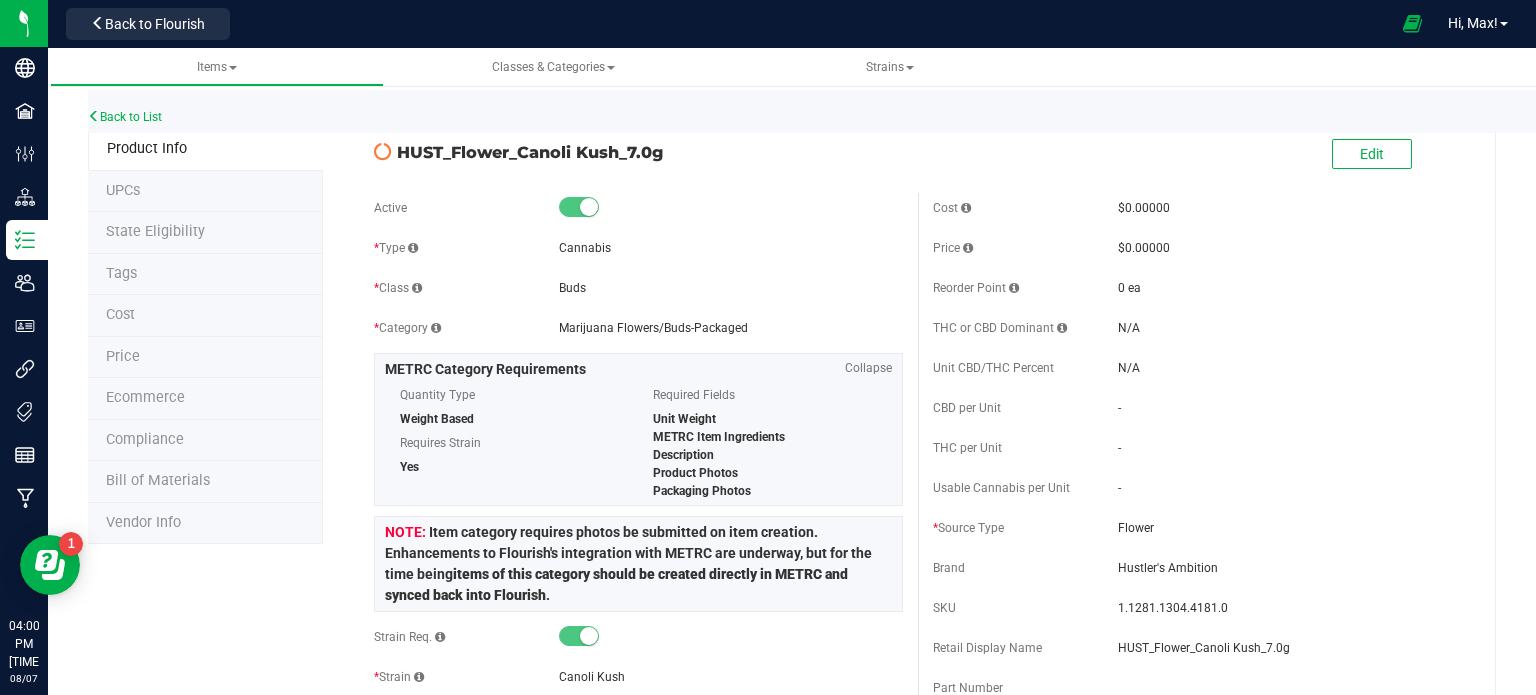 click on "State Eligibility" at bounding box center [205, 233] 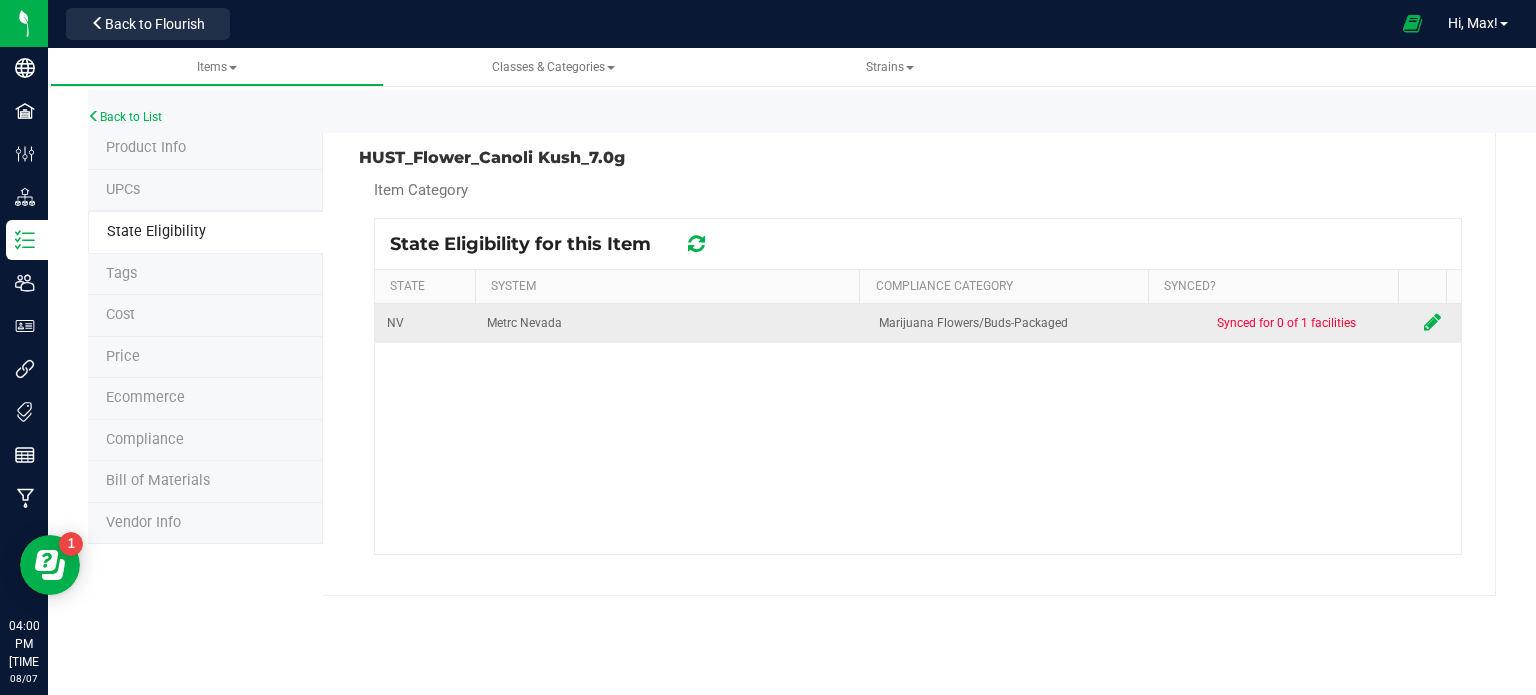 click at bounding box center [1432, 322] 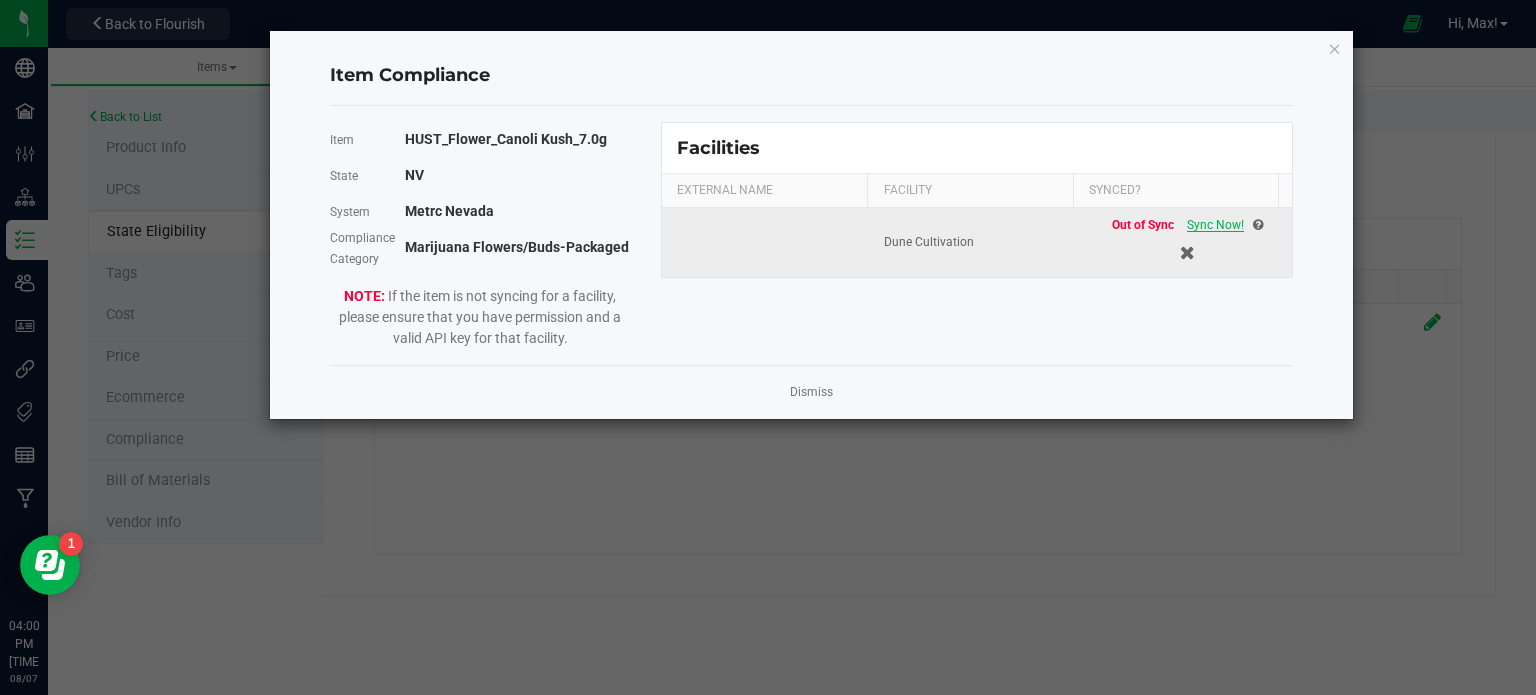 click on "Sync Now!" at bounding box center [1215, 225] 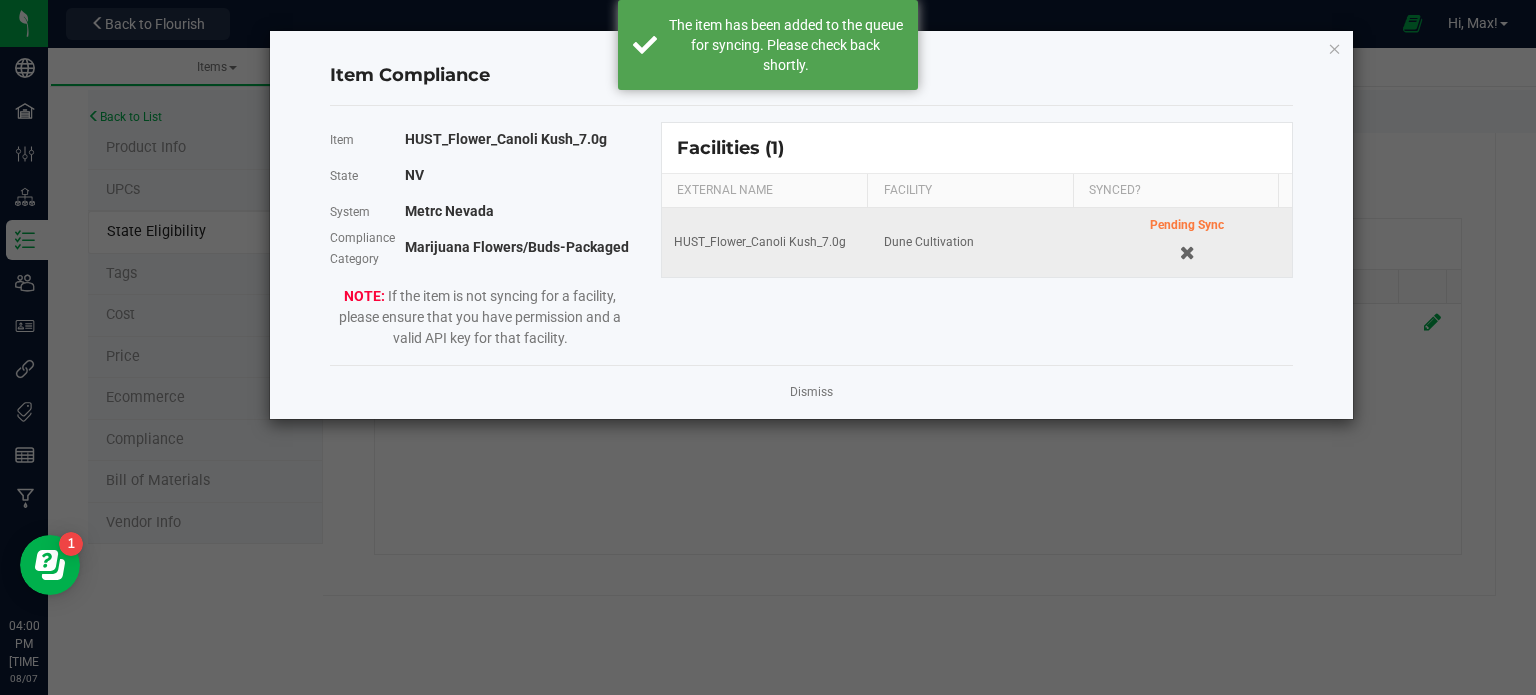 click on "Dismiss" 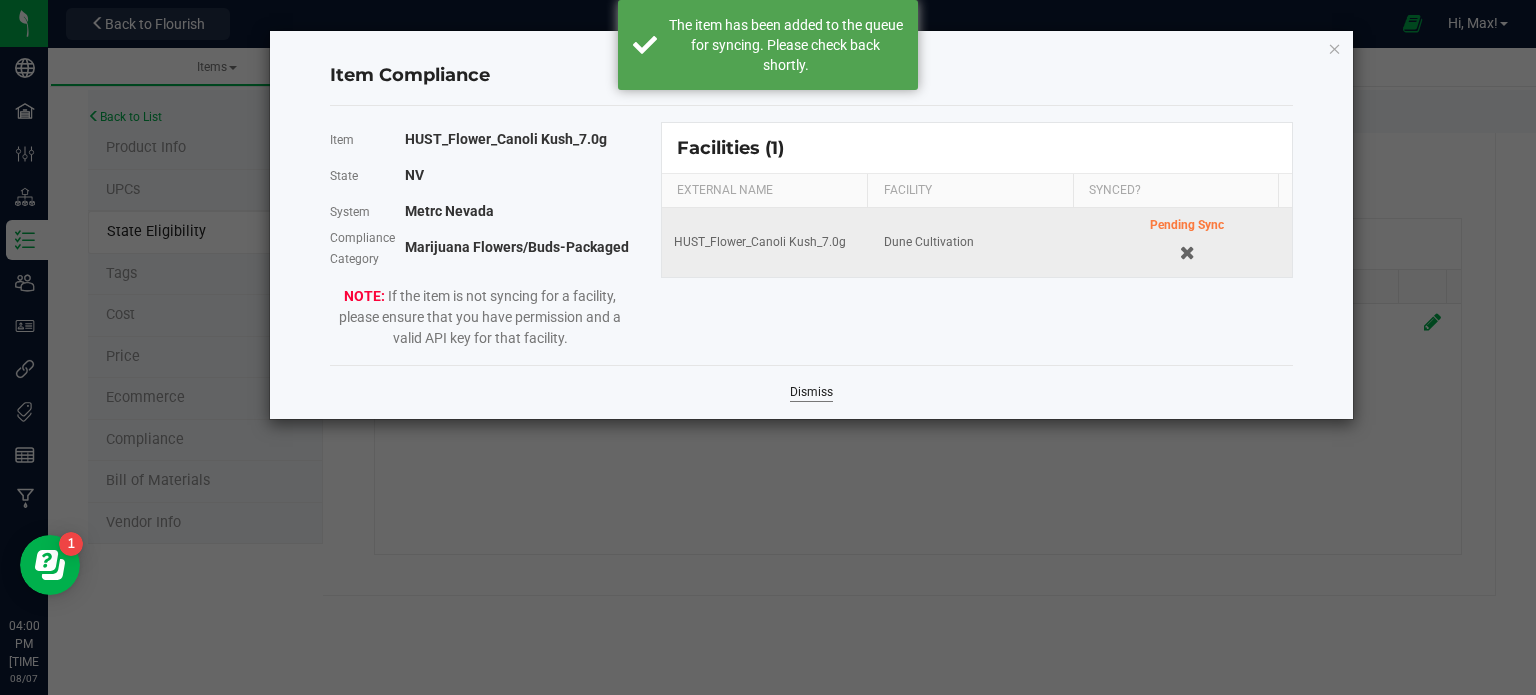 click on "Dismiss" 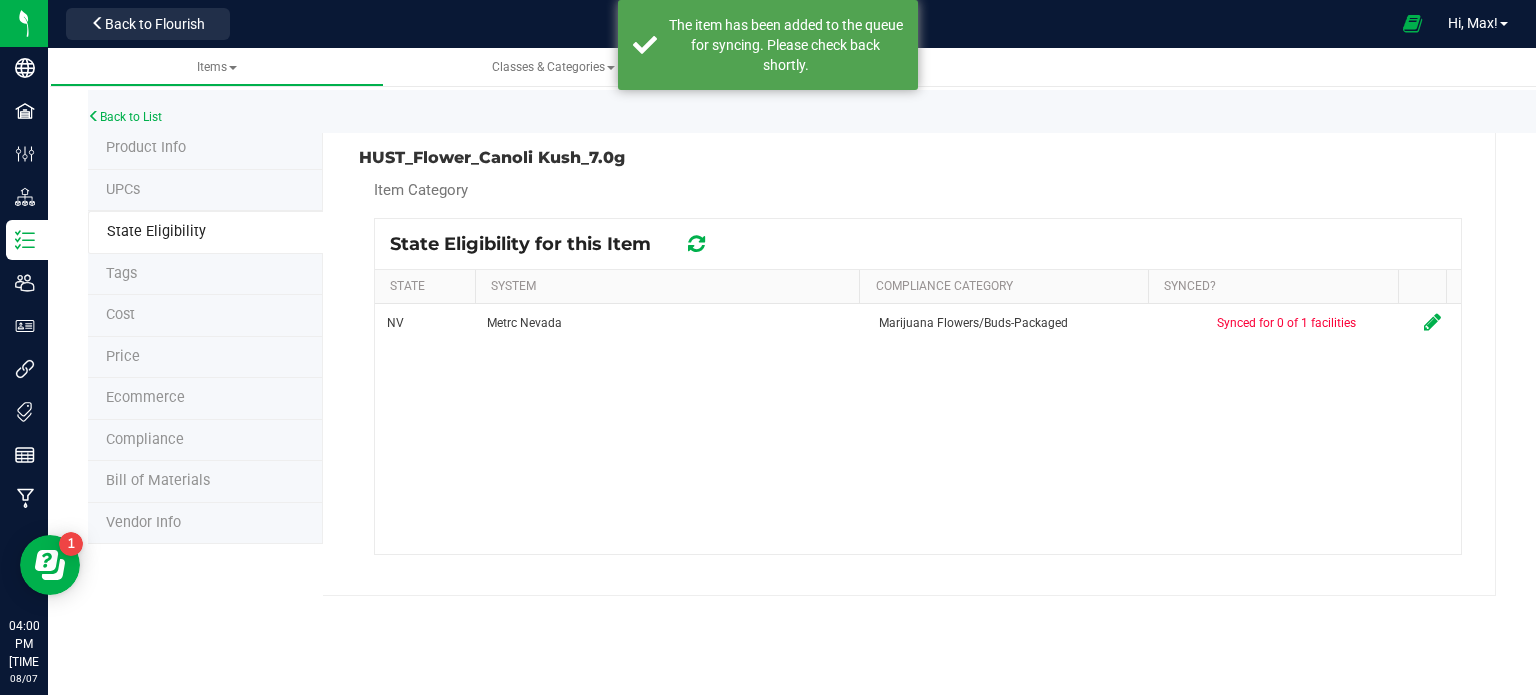 click at bounding box center (696, 244) 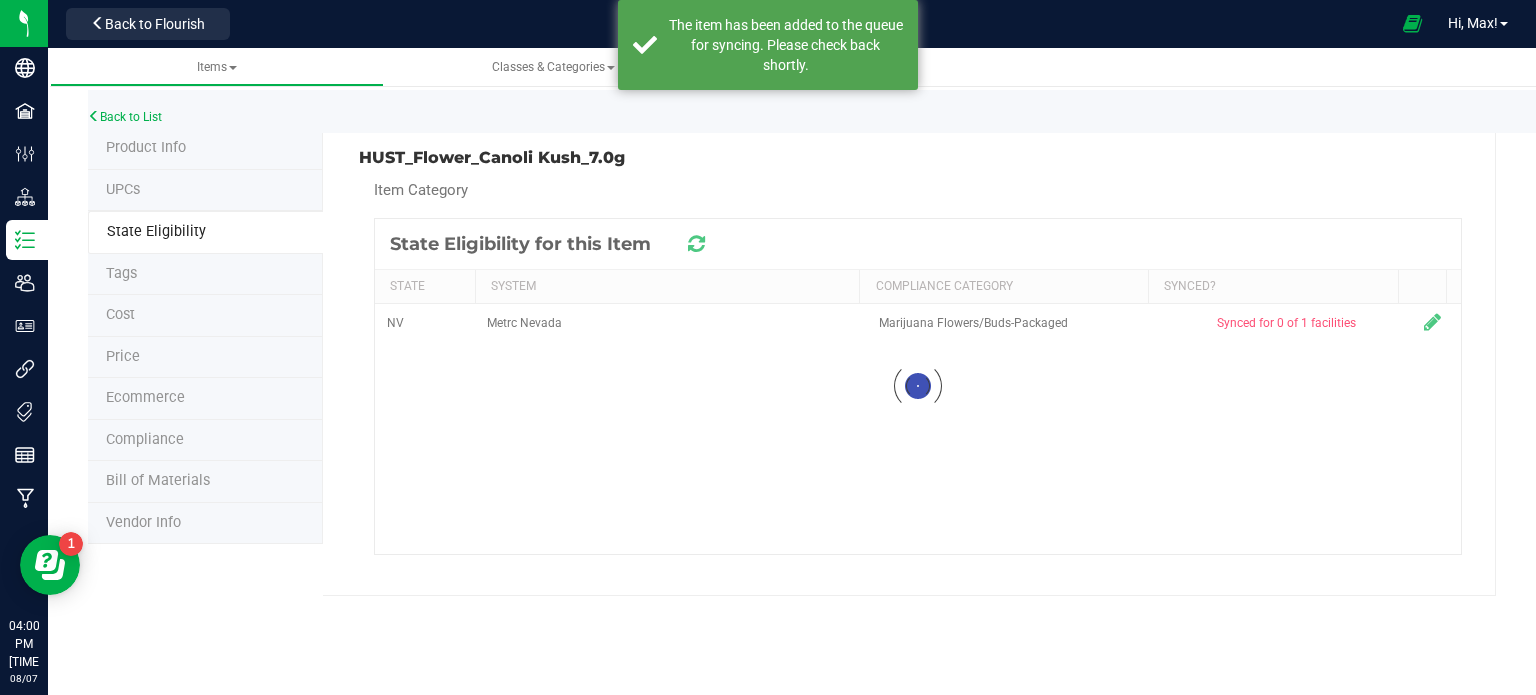 click at bounding box center [696, 244] 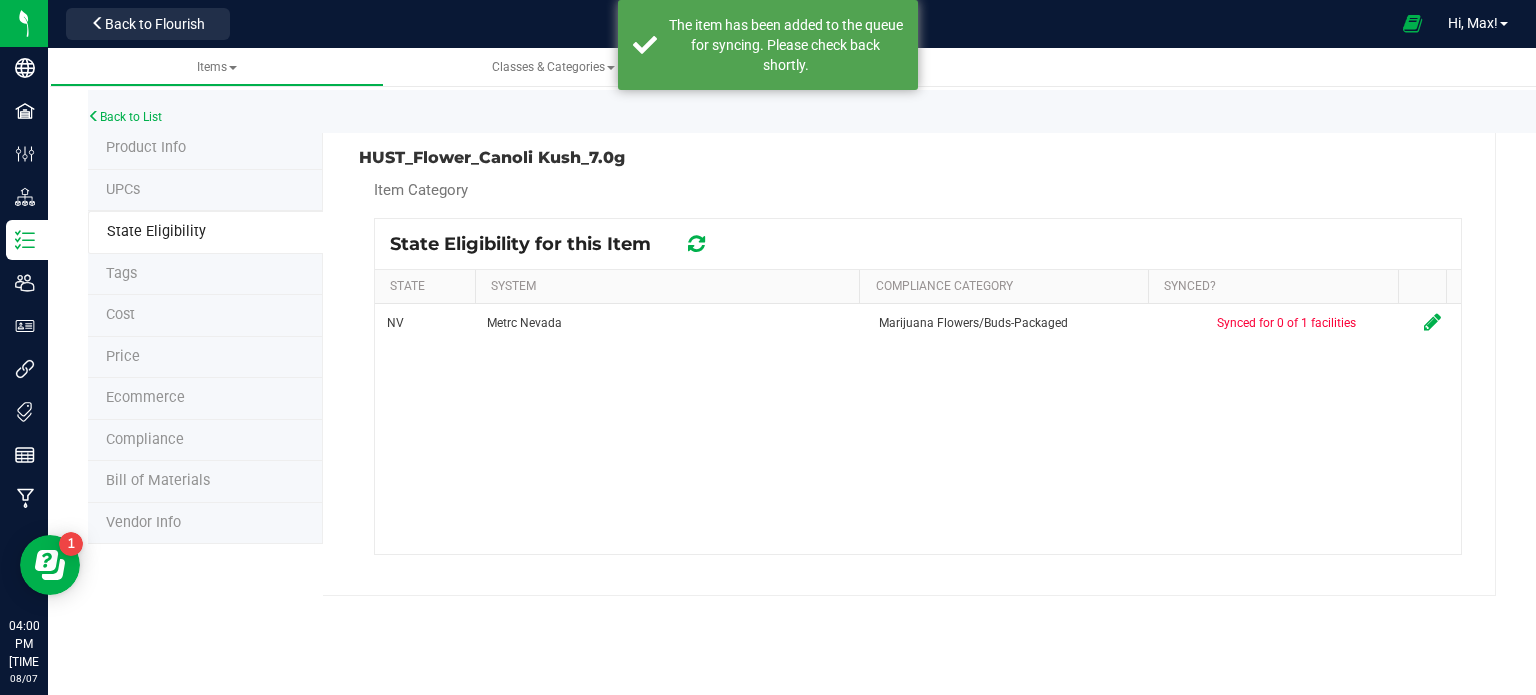 click at bounding box center [696, 244] 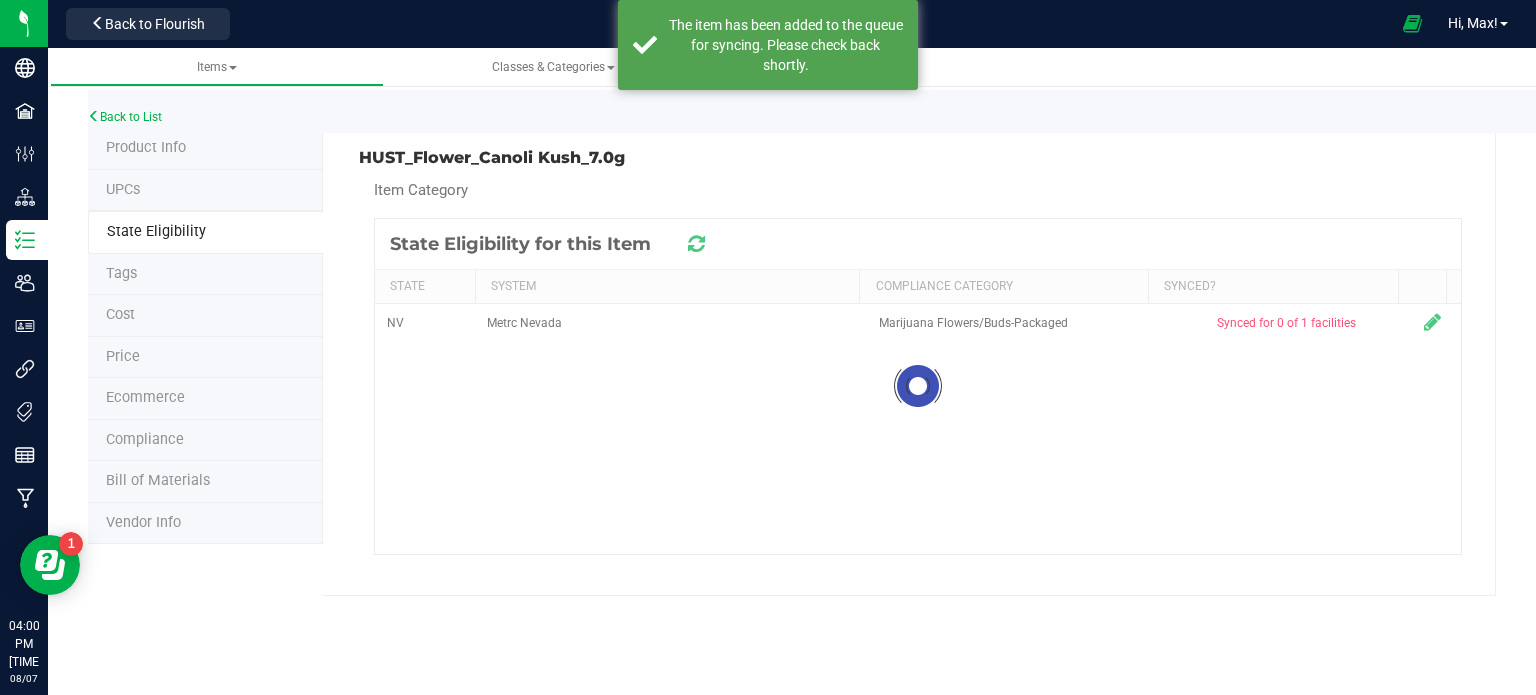 click at bounding box center [696, 243] 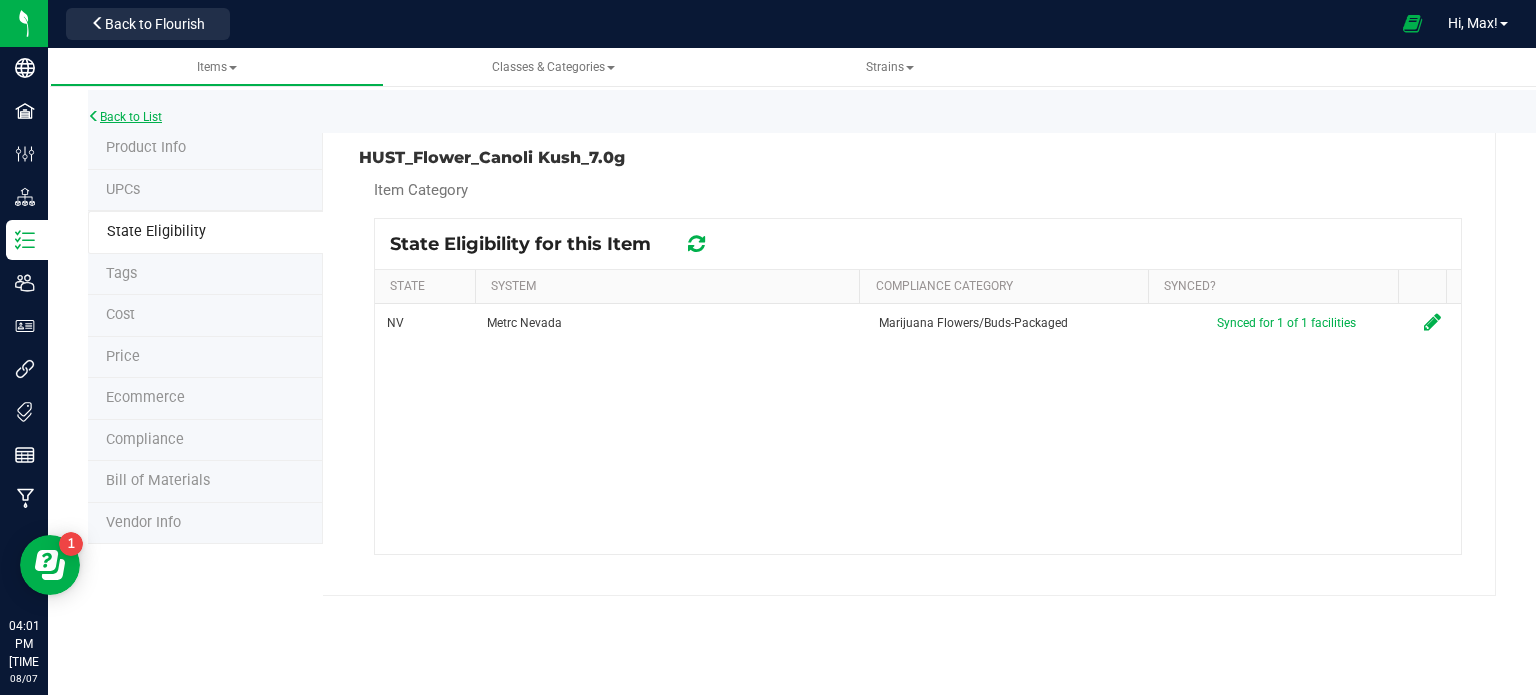 click on "Back to List" at bounding box center (125, 117) 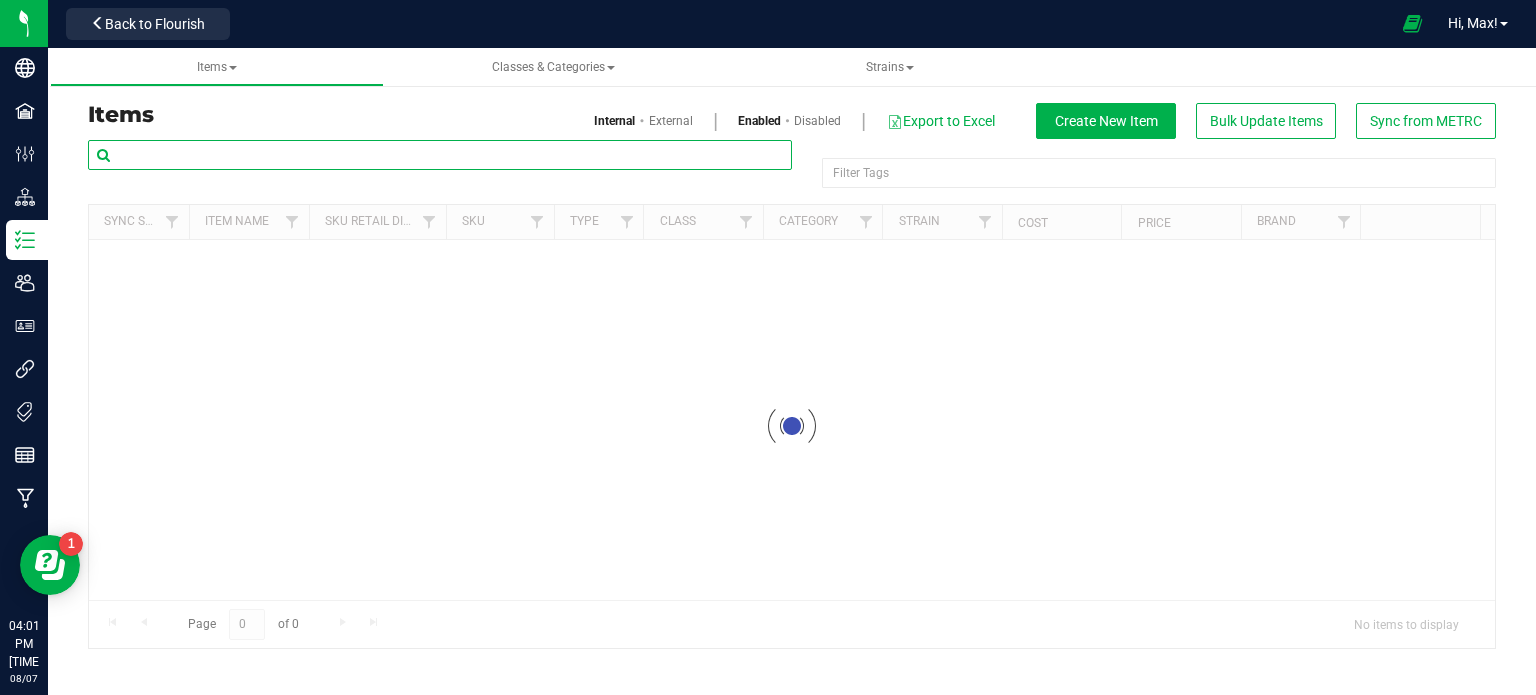 click at bounding box center (440, 155) 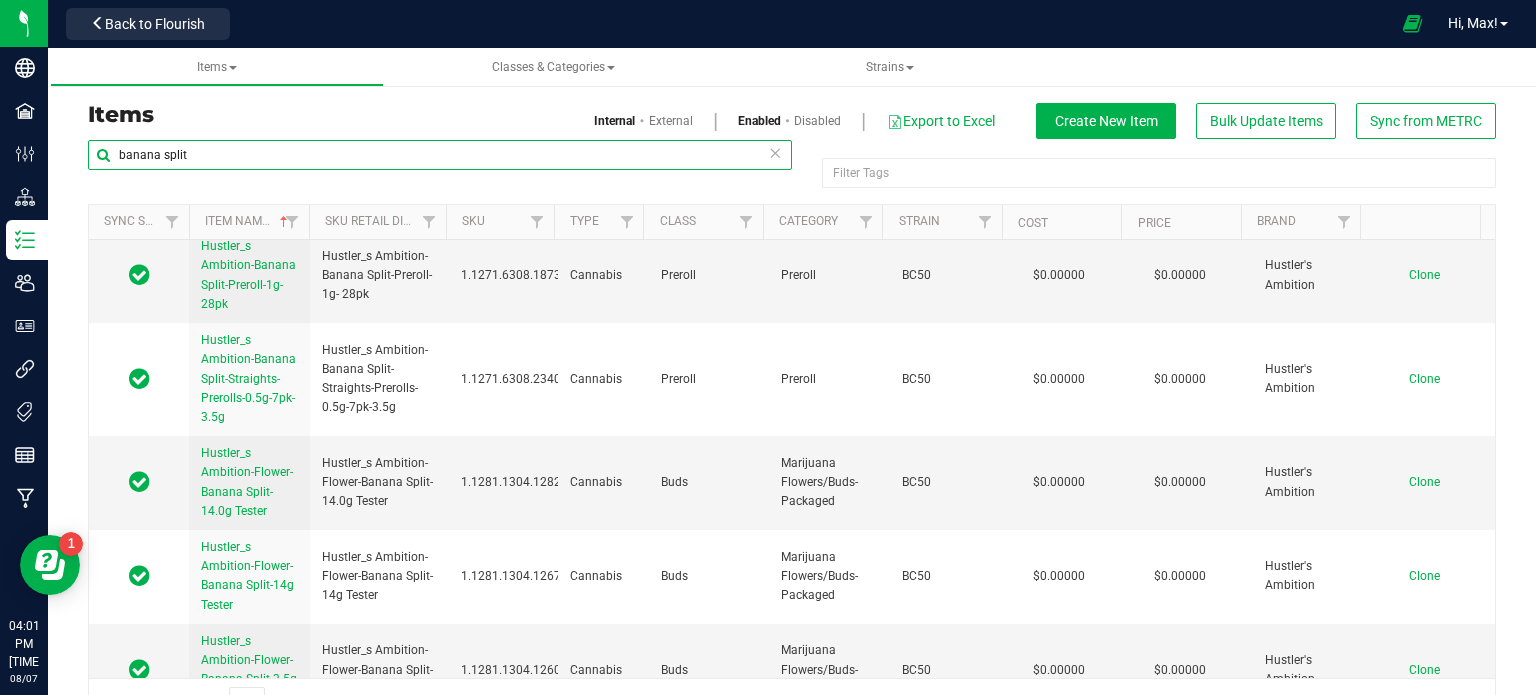 scroll, scrollTop: 2844, scrollLeft: 0, axis: vertical 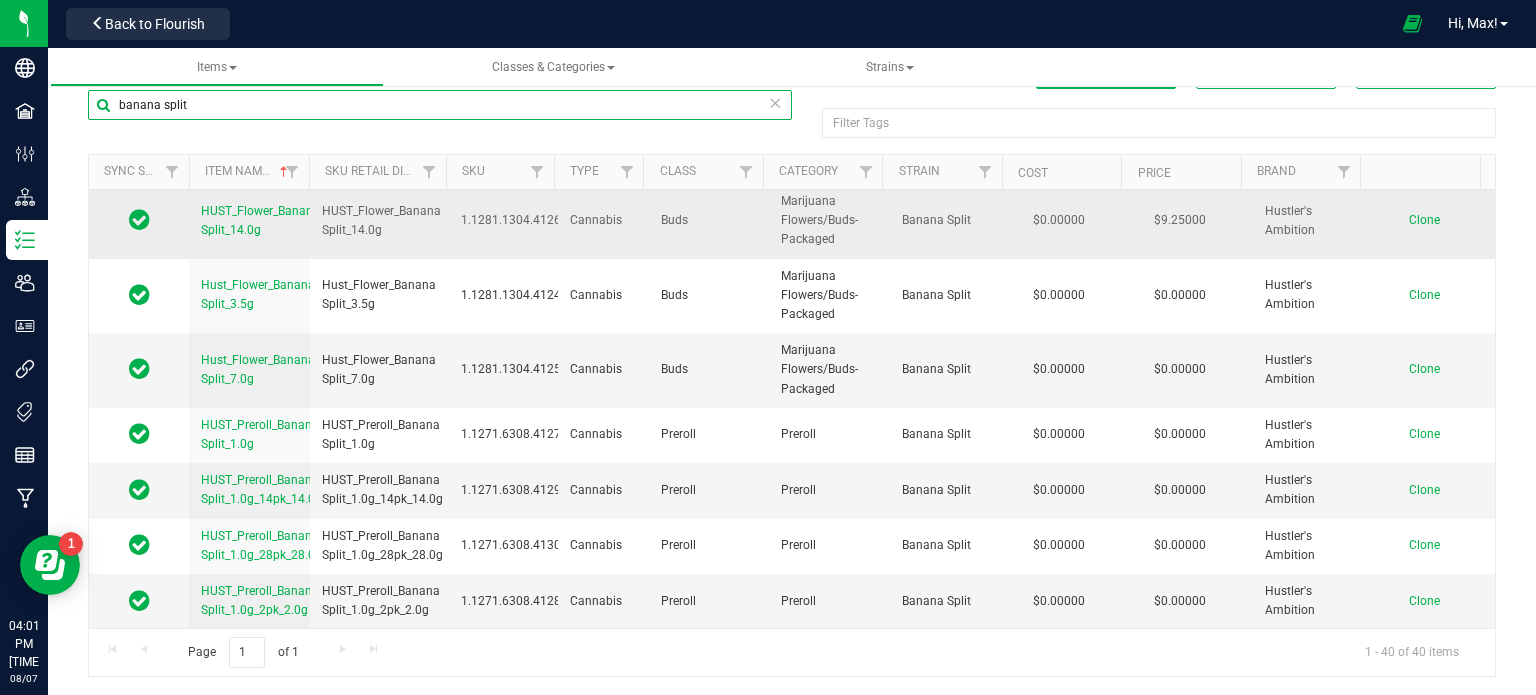 type on "banana split" 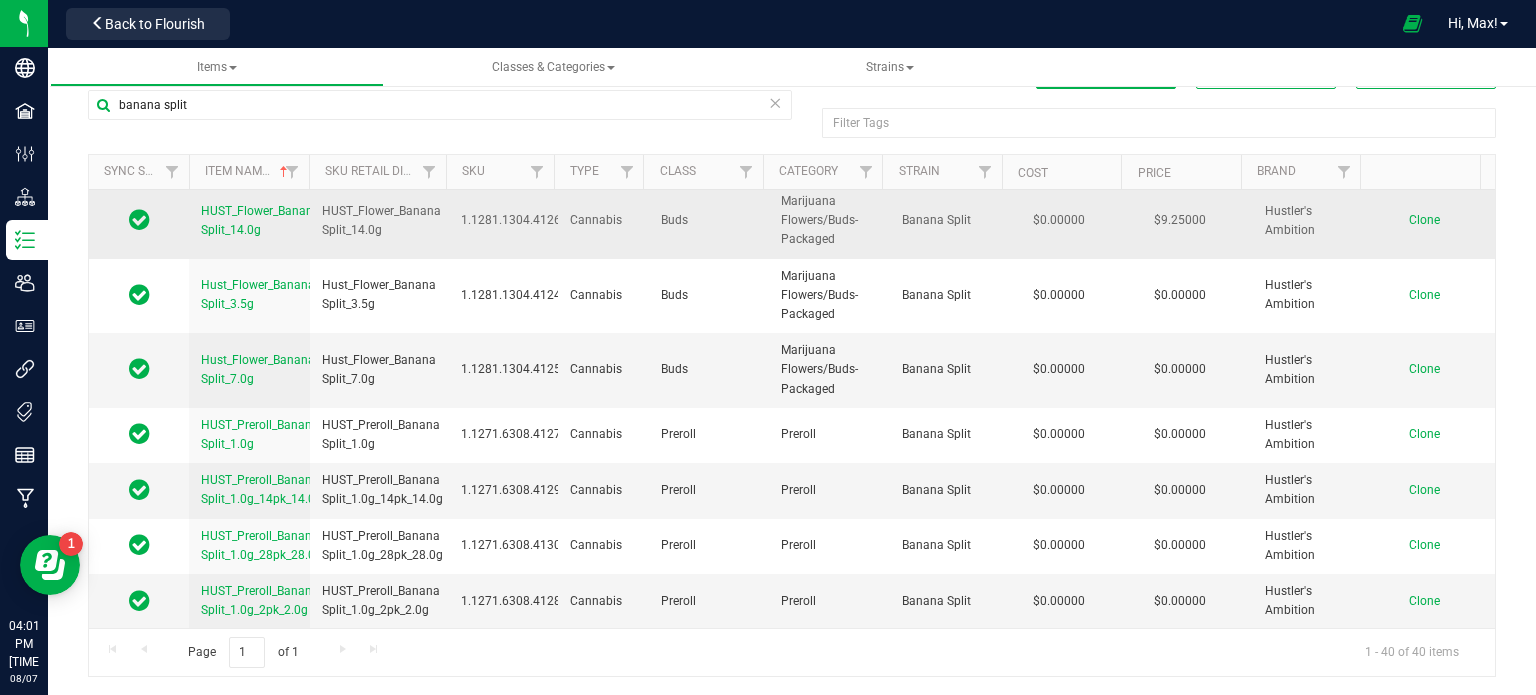 click on "Clone" at bounding box center (1424, 220) 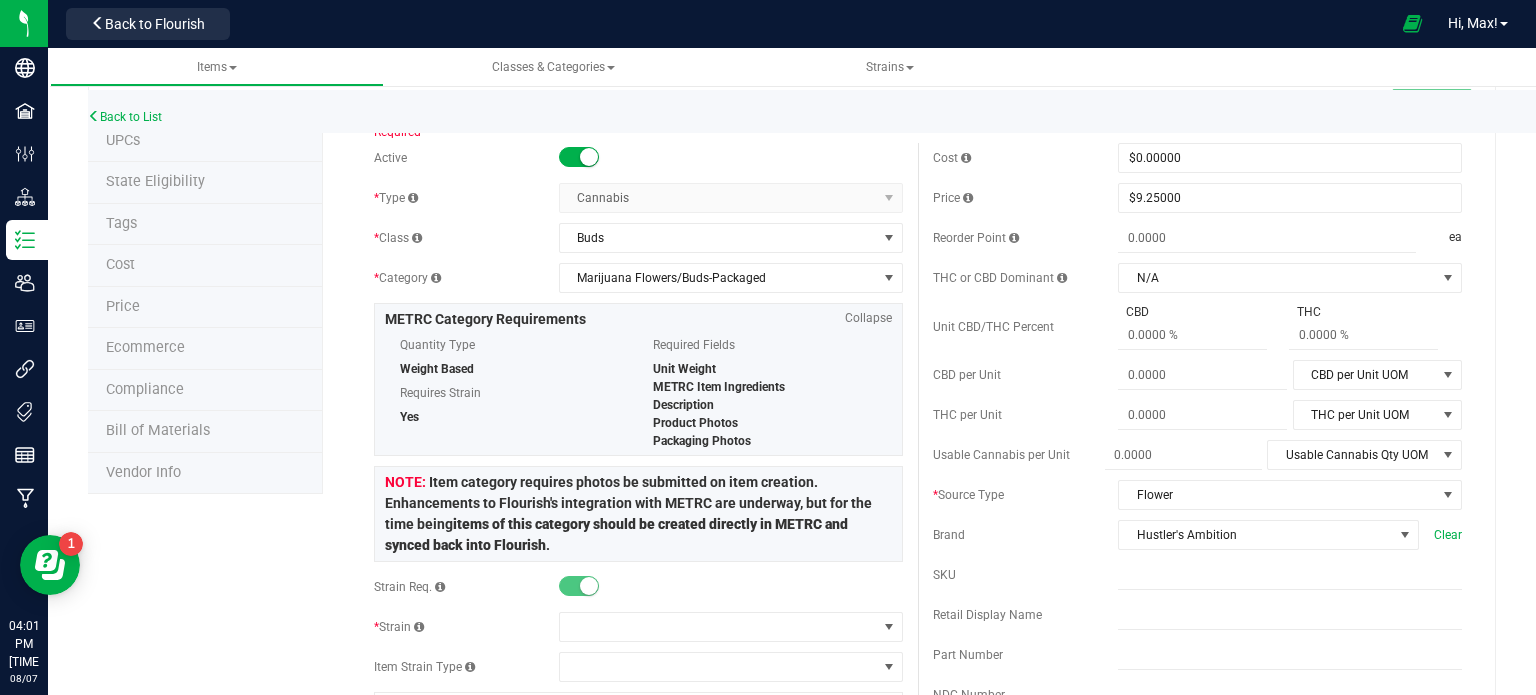 scroll, scrollTop: 0, scrollLeft: 0, axis: both 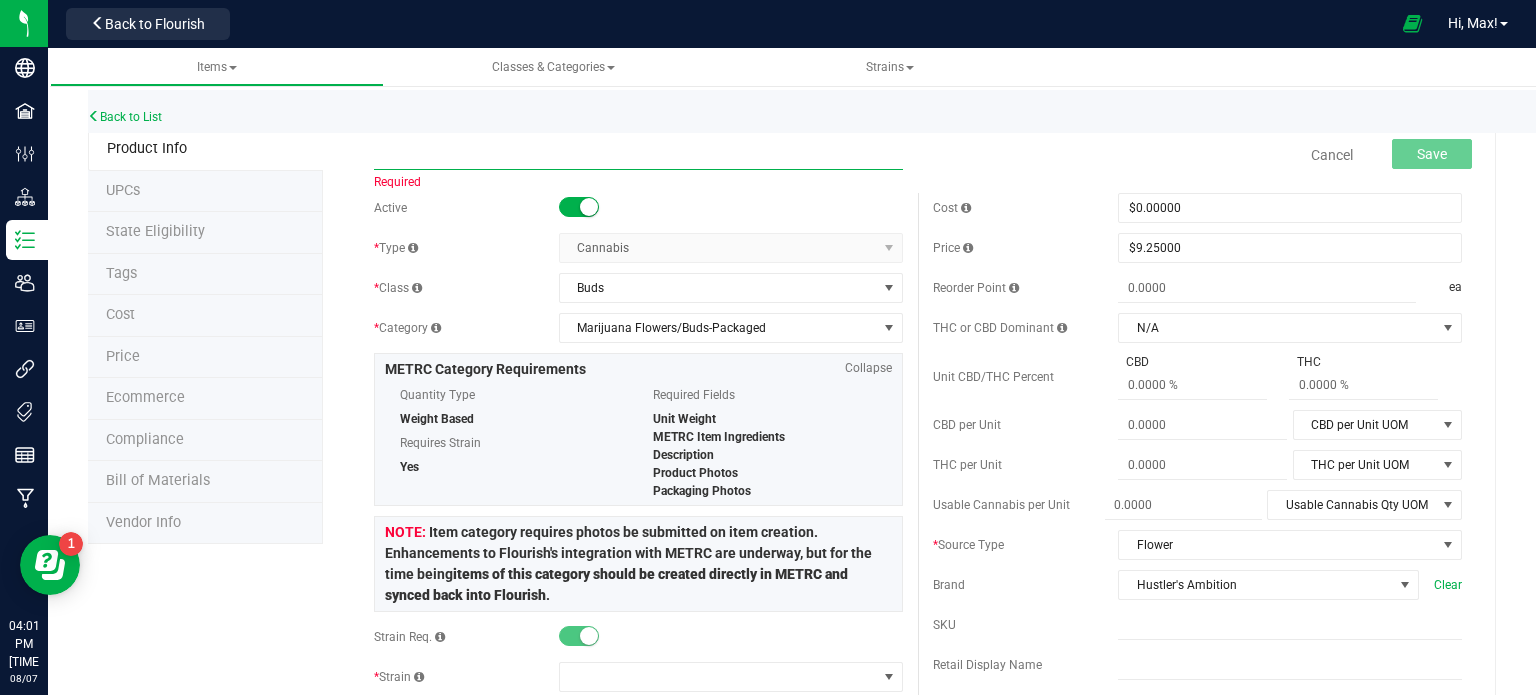 paste on "HUST_Flower_Canoli Kush_3.5g" 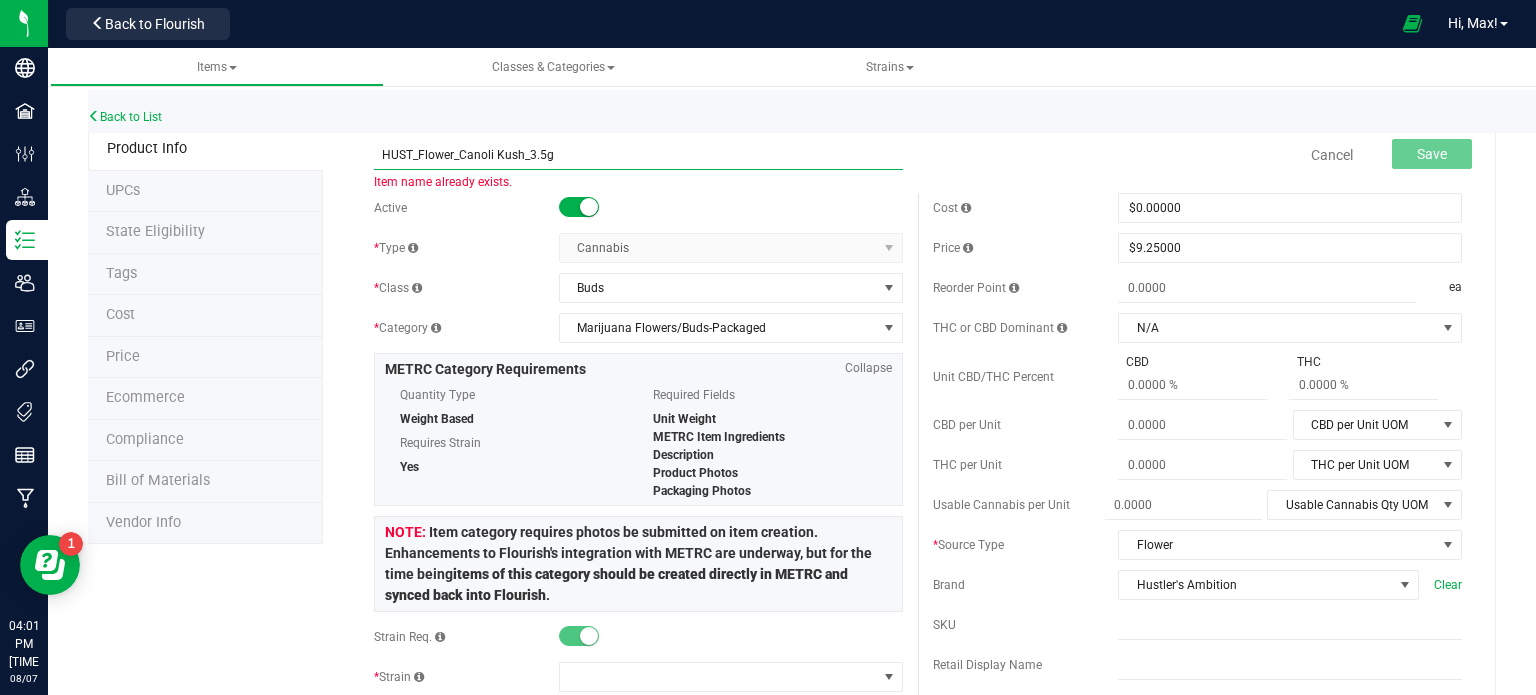 click on "HUST_Flower_Canoli Kush_3.5g" at bounding box center [638, 155] 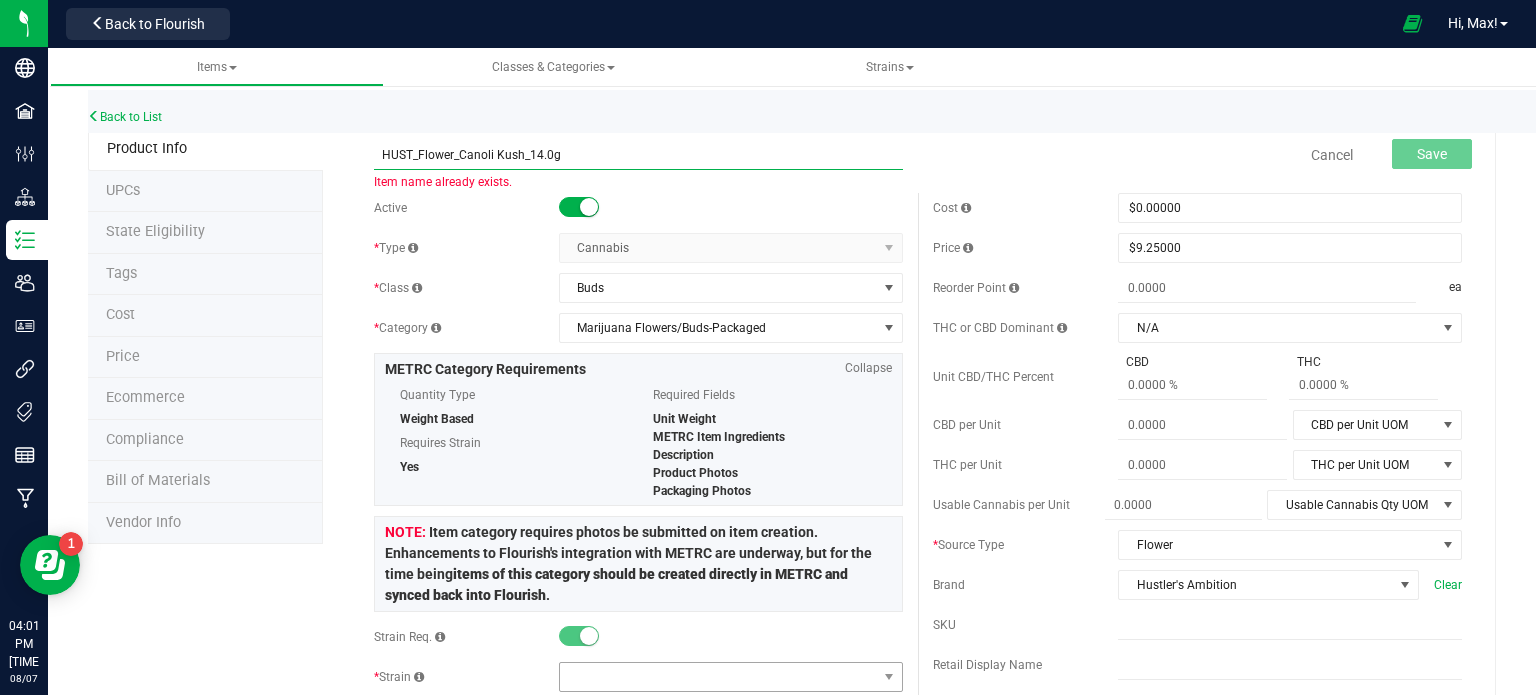type on "HUST_Flower_Canoli Kush_14.0g" 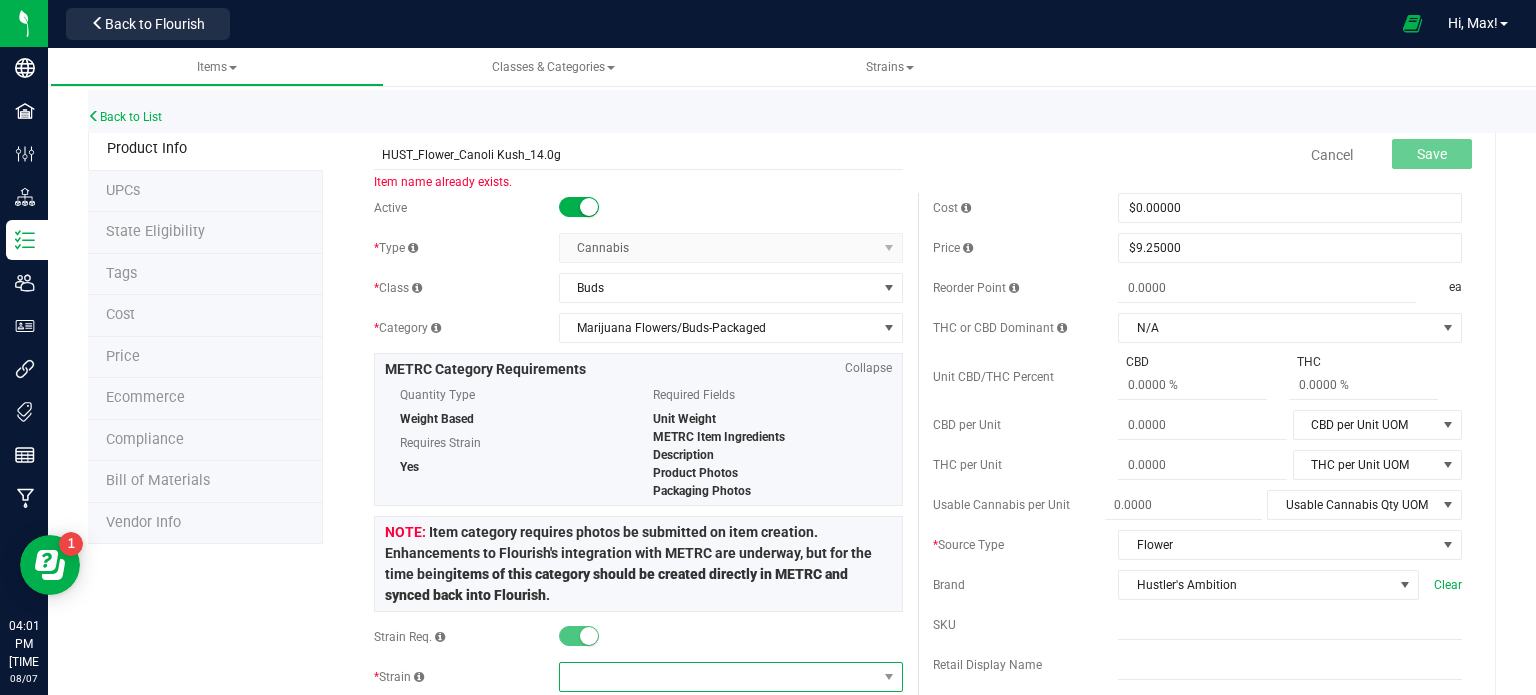 click at bounding box center [718, 677] 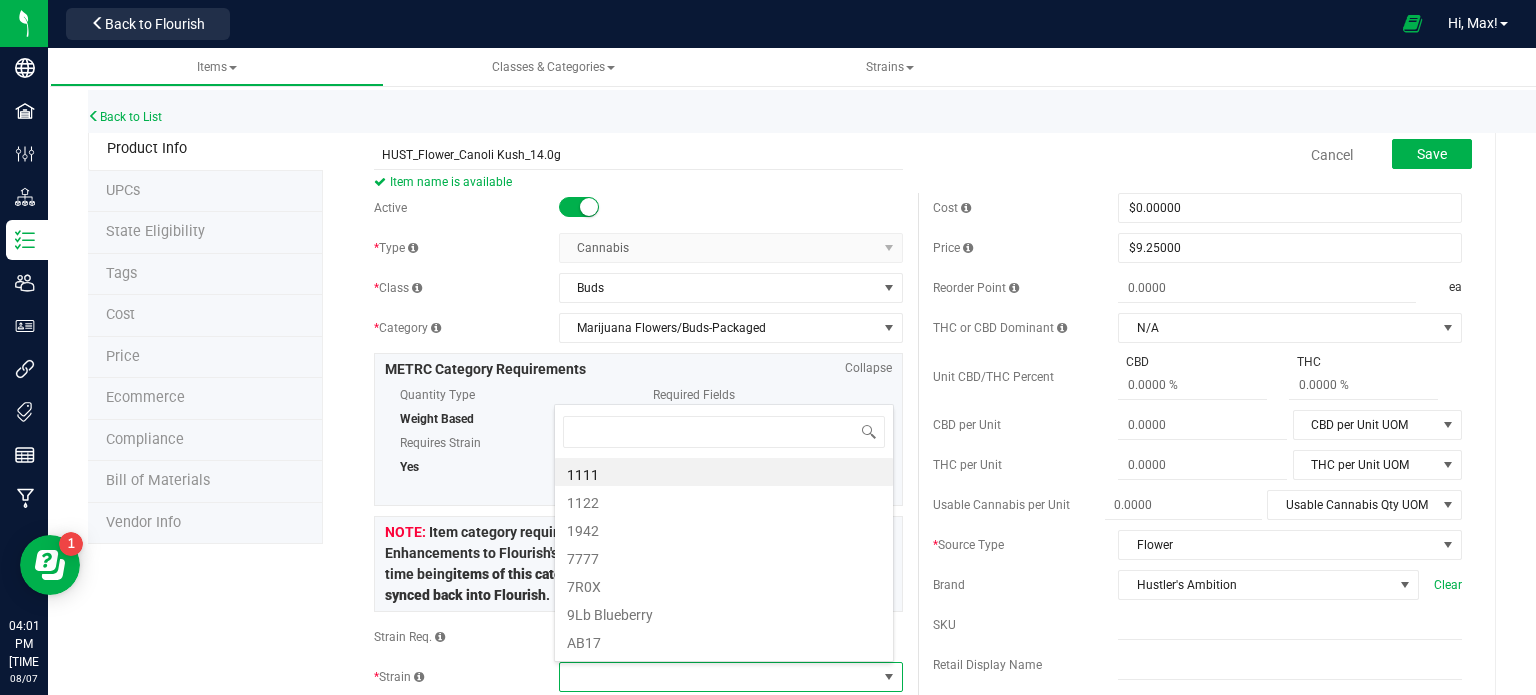 scroll, scrollTop: 99970, scrollLeft: 99660, axis: both 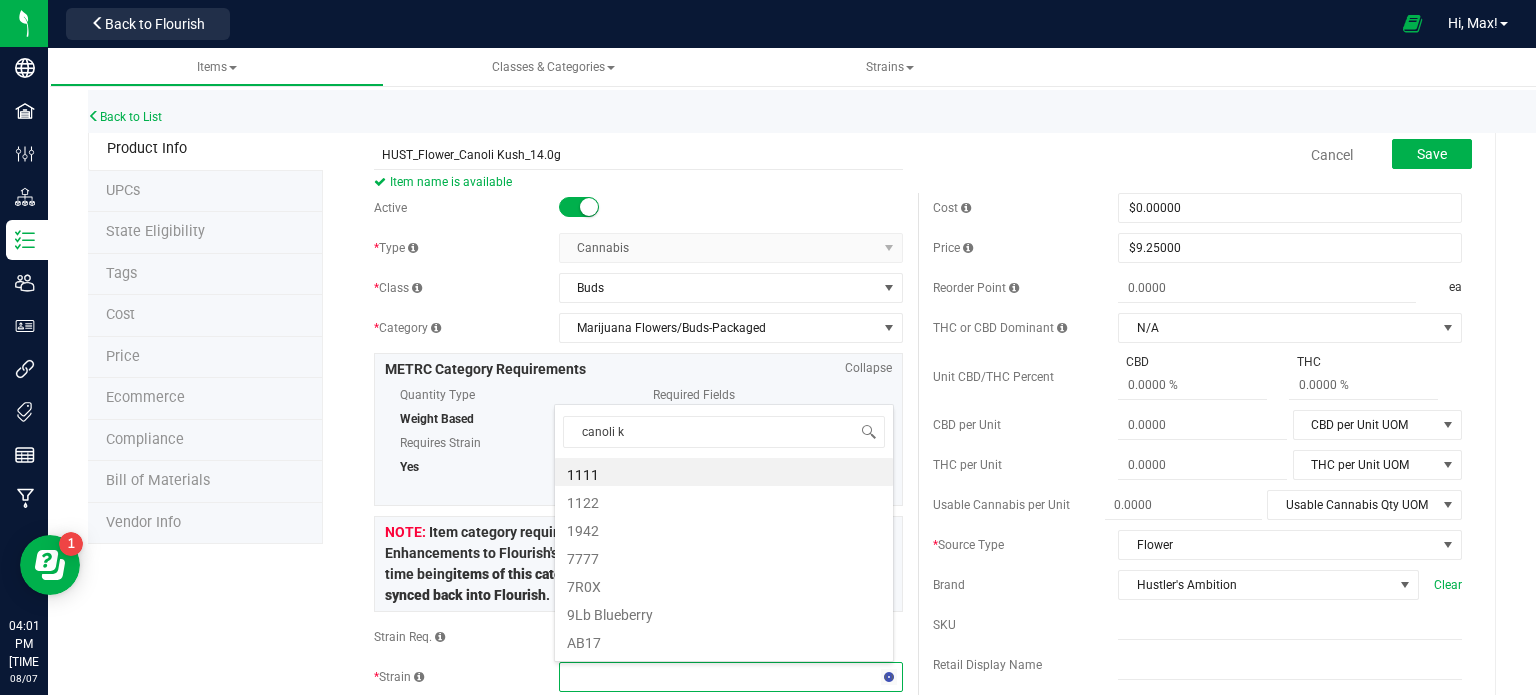 type on "canoli ku" 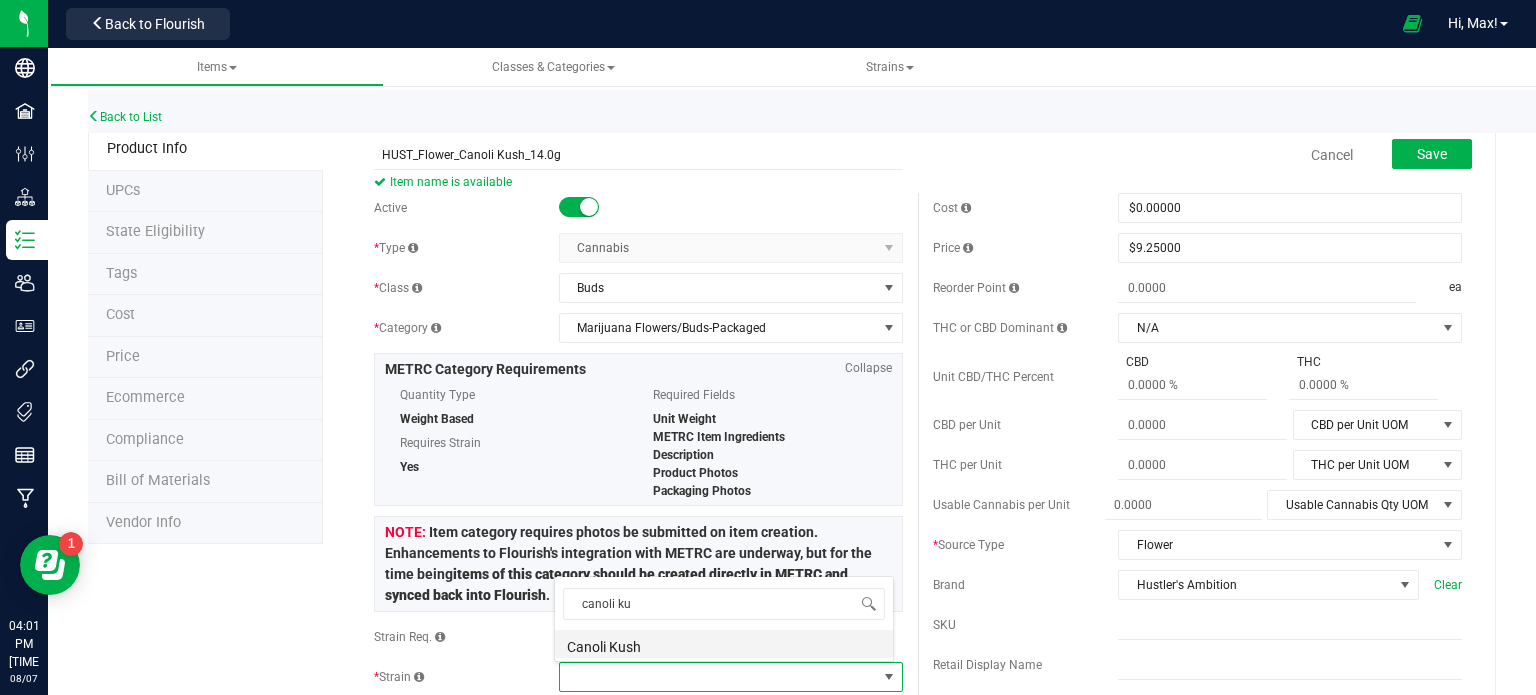 click on "Canoli Kush" at bounding box center (724, 644) 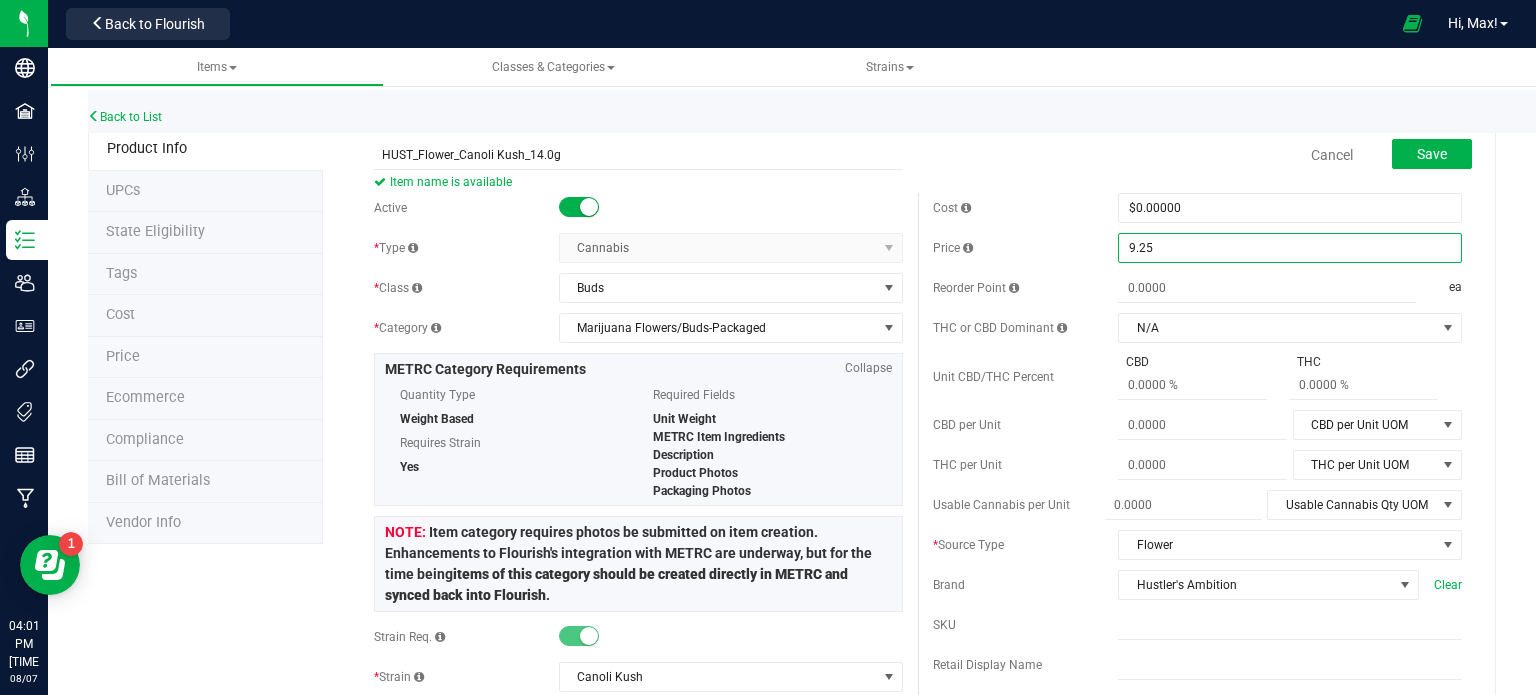 click on "$9.25000 9.25" at bounding box center [1290, 248] 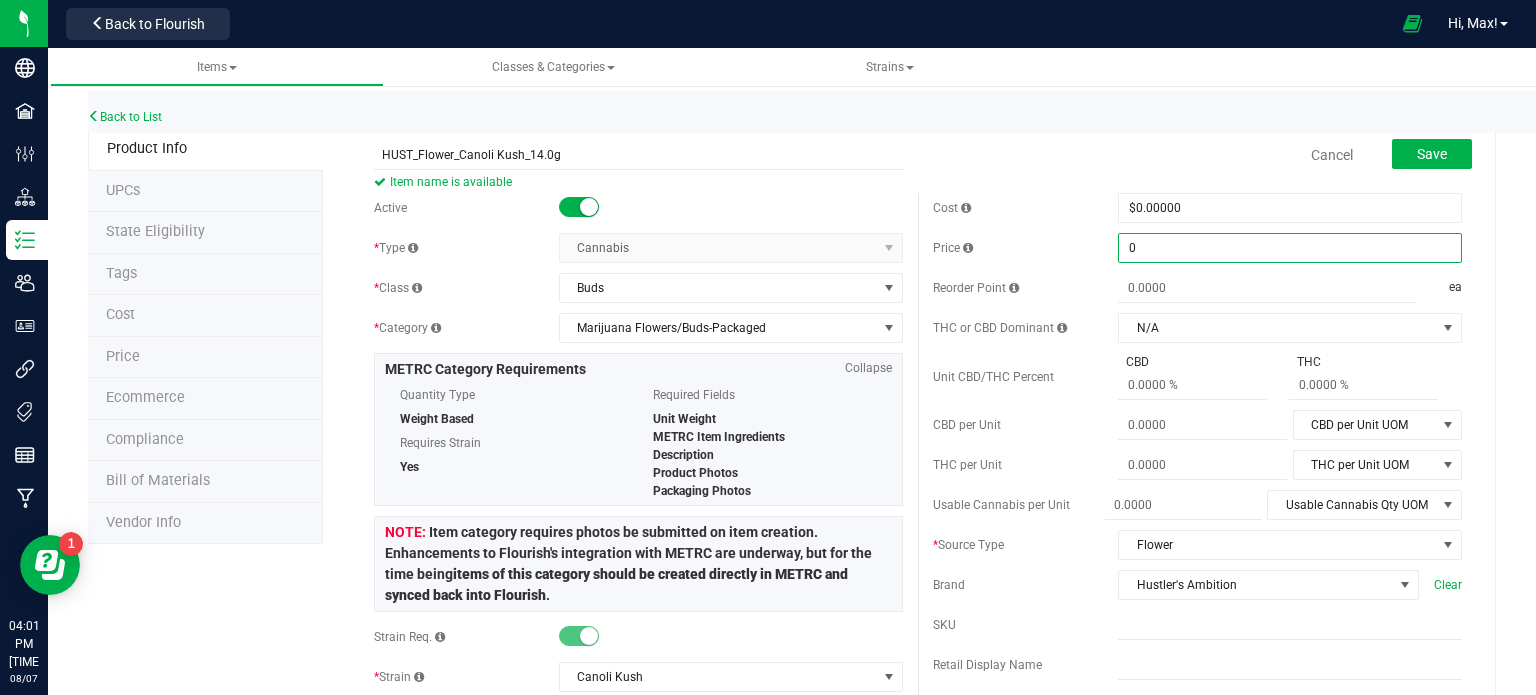 type on "$0.00000" 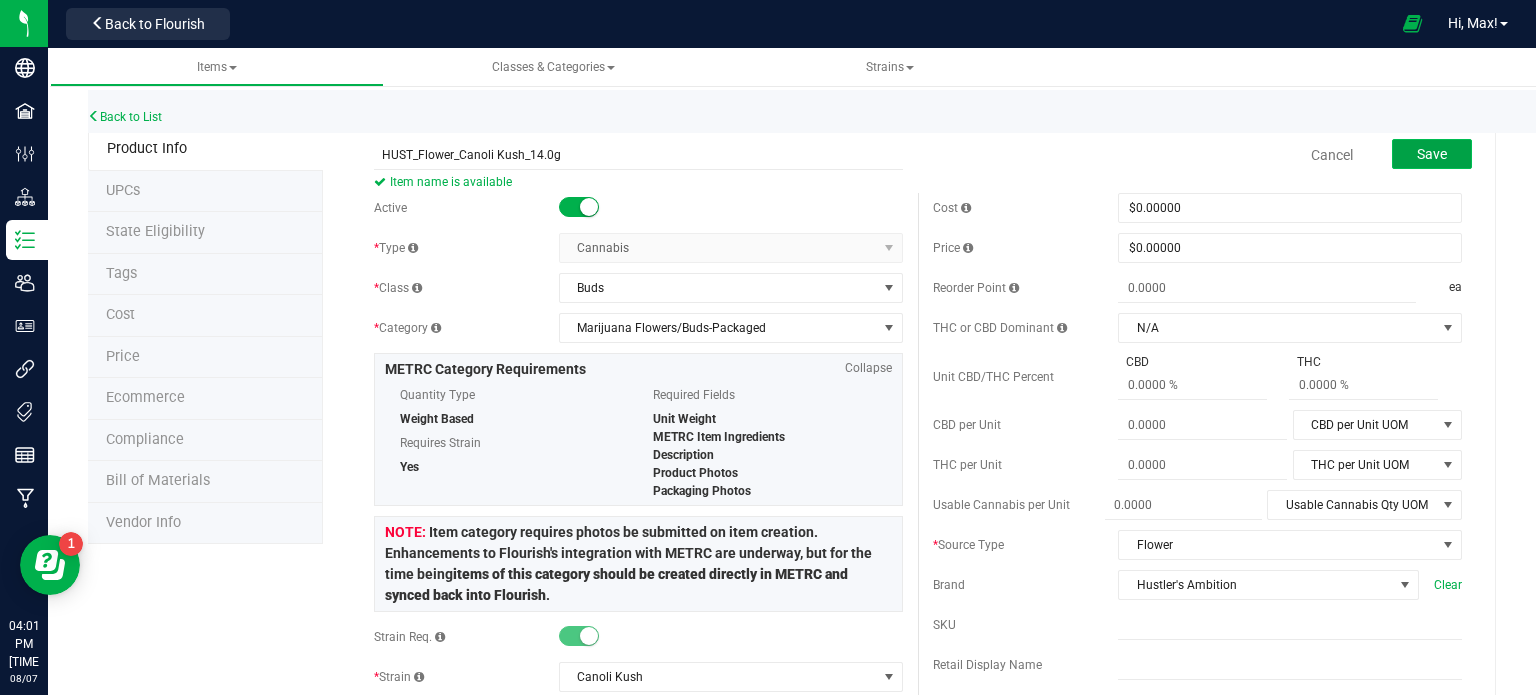 click on "Save" at bounding box center [1432, 154] 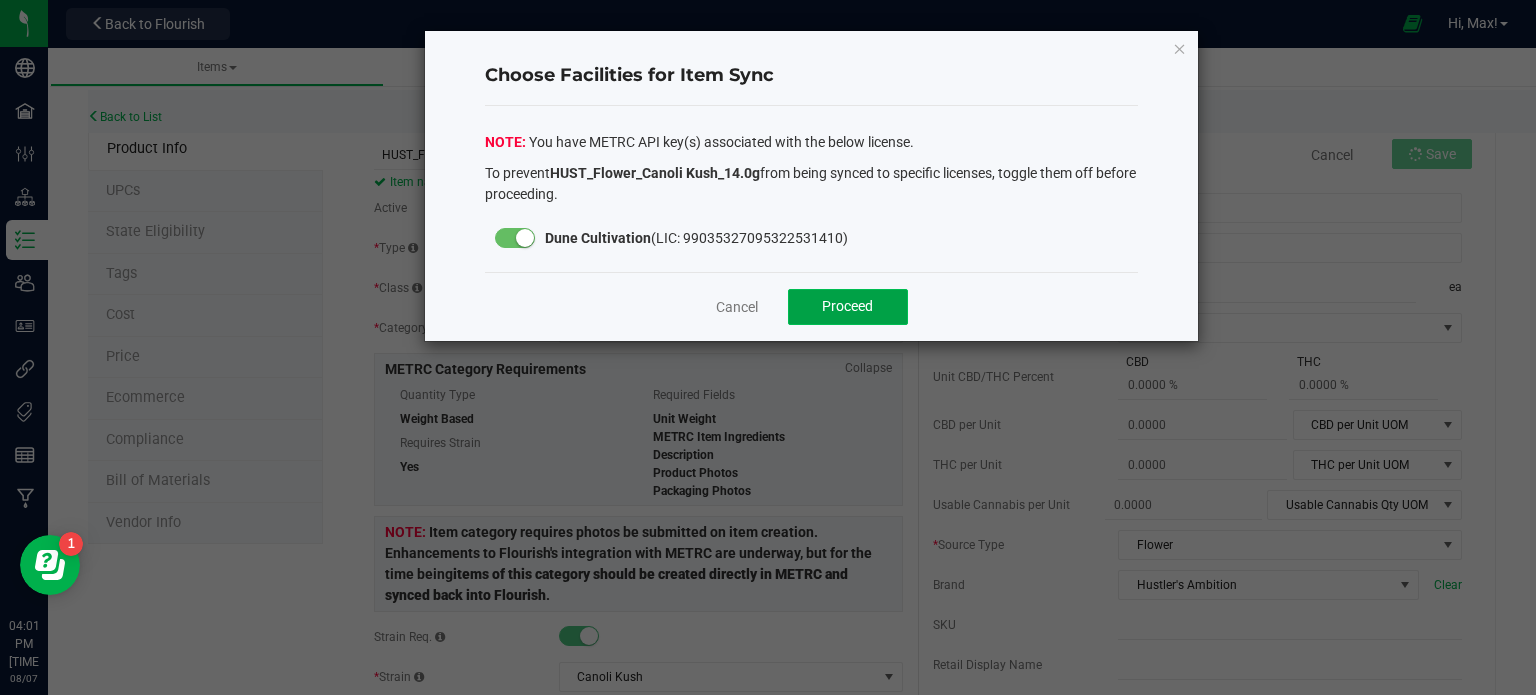 click on "Proceed" 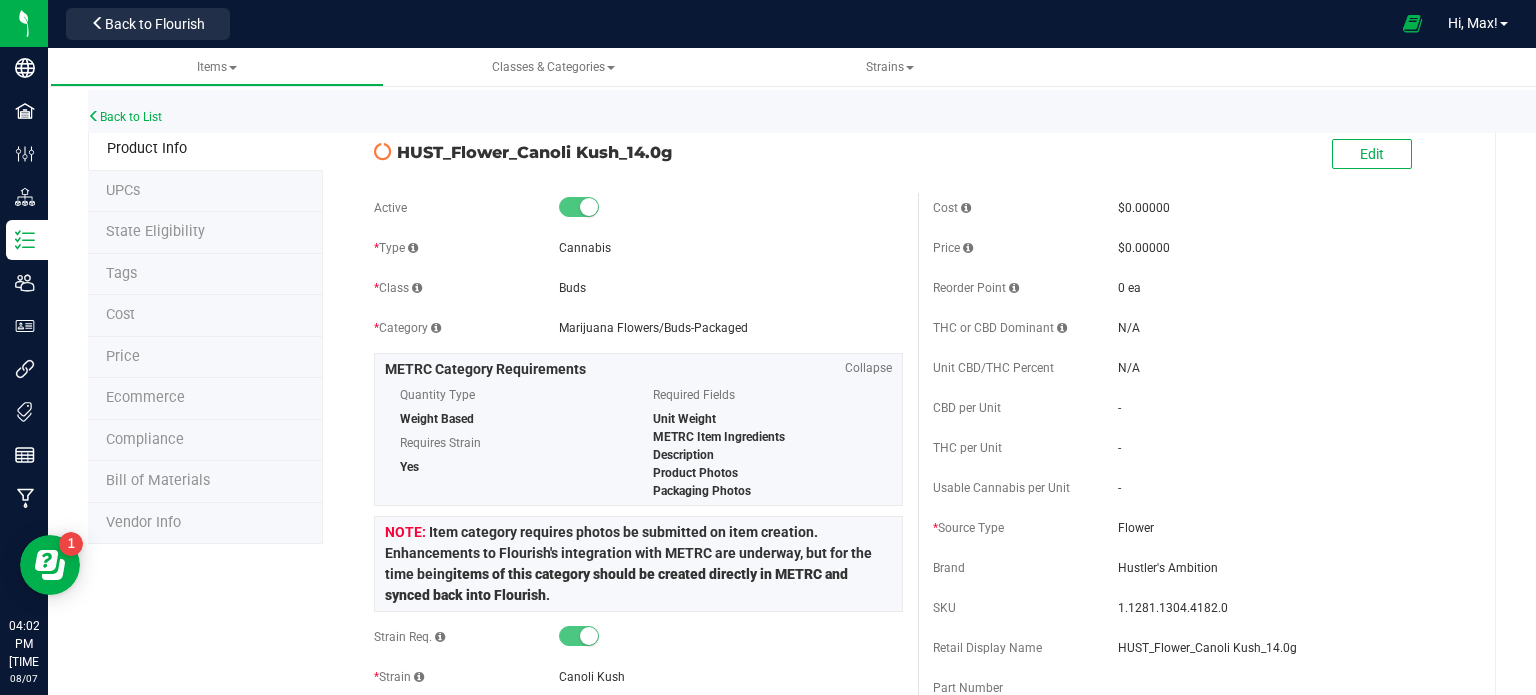 click on "State Eligibility" at bounding box center (155, 231) 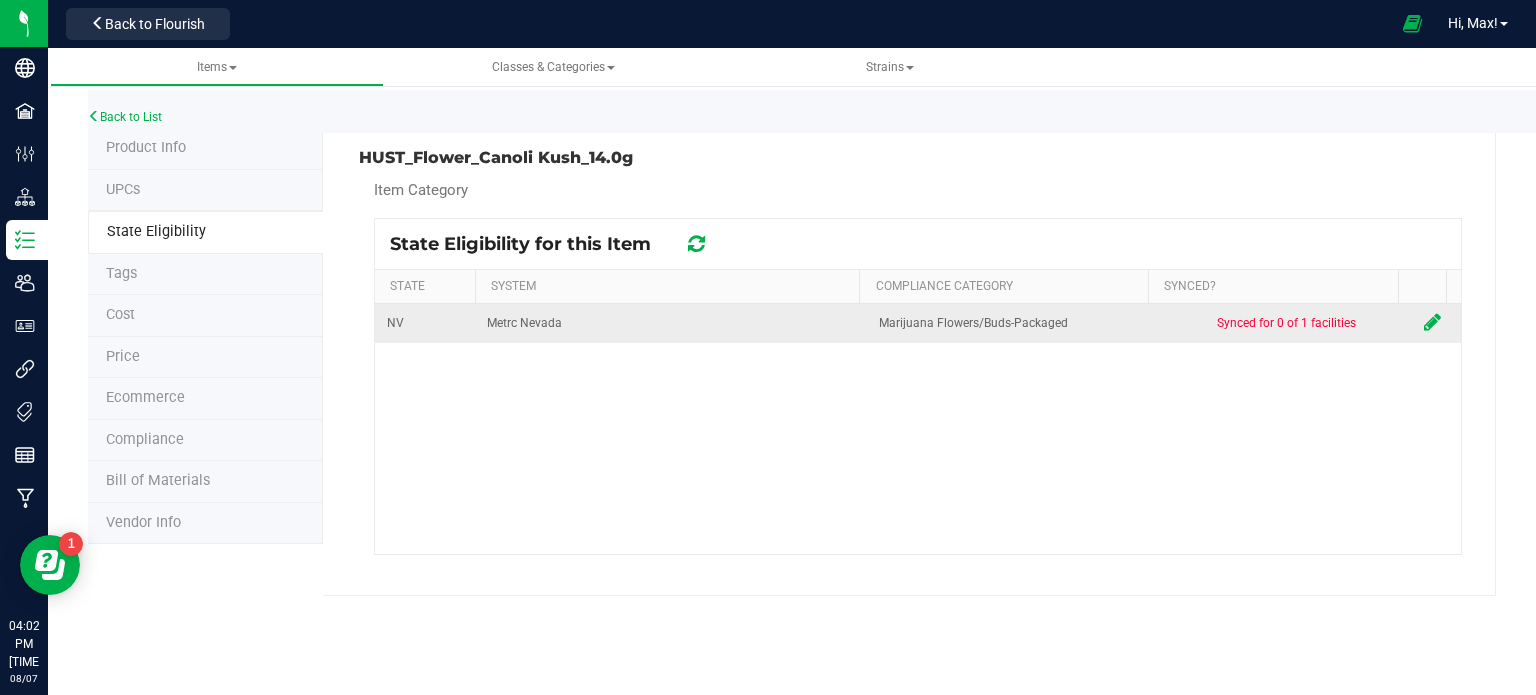 click on "Synced for 0 of 1 facilities" at bounding box center [1287, 323] 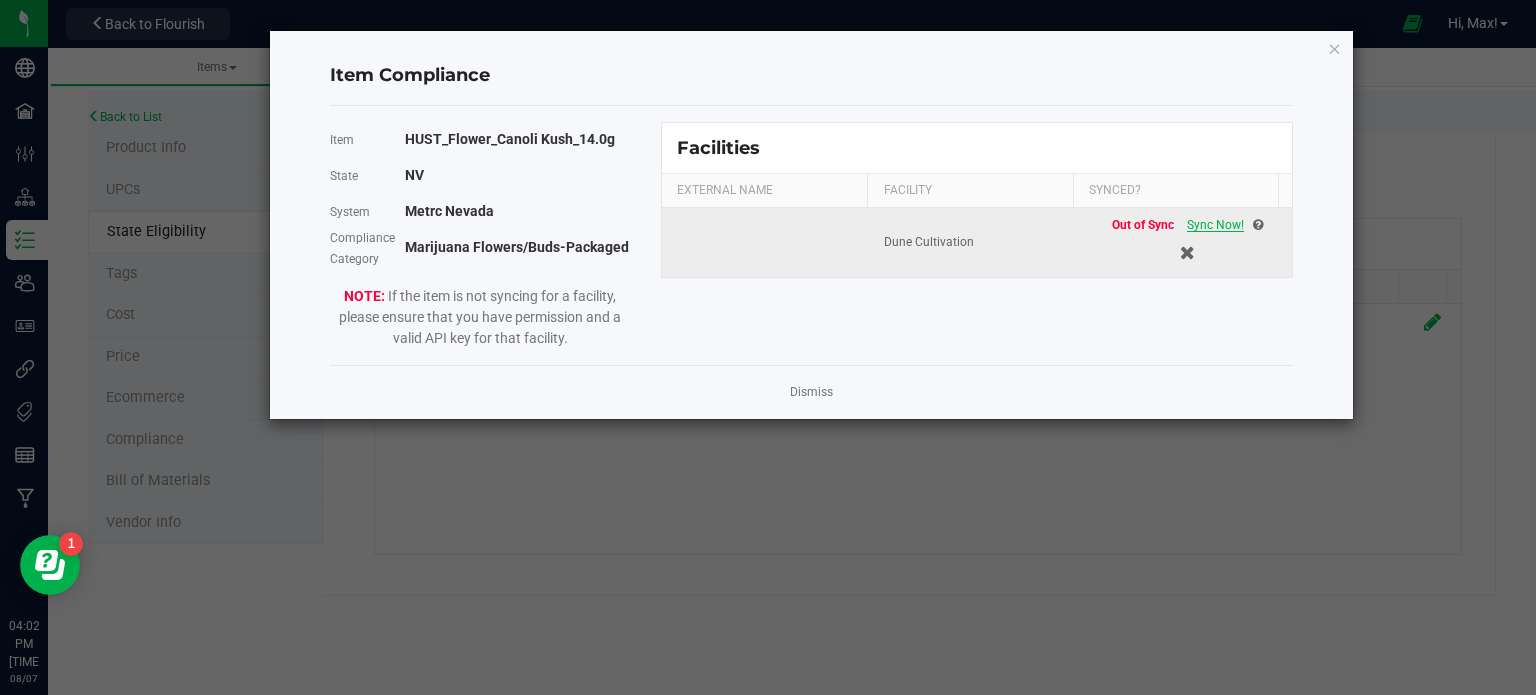 click on "Sync Now!" at bounding box center [1215, 225] 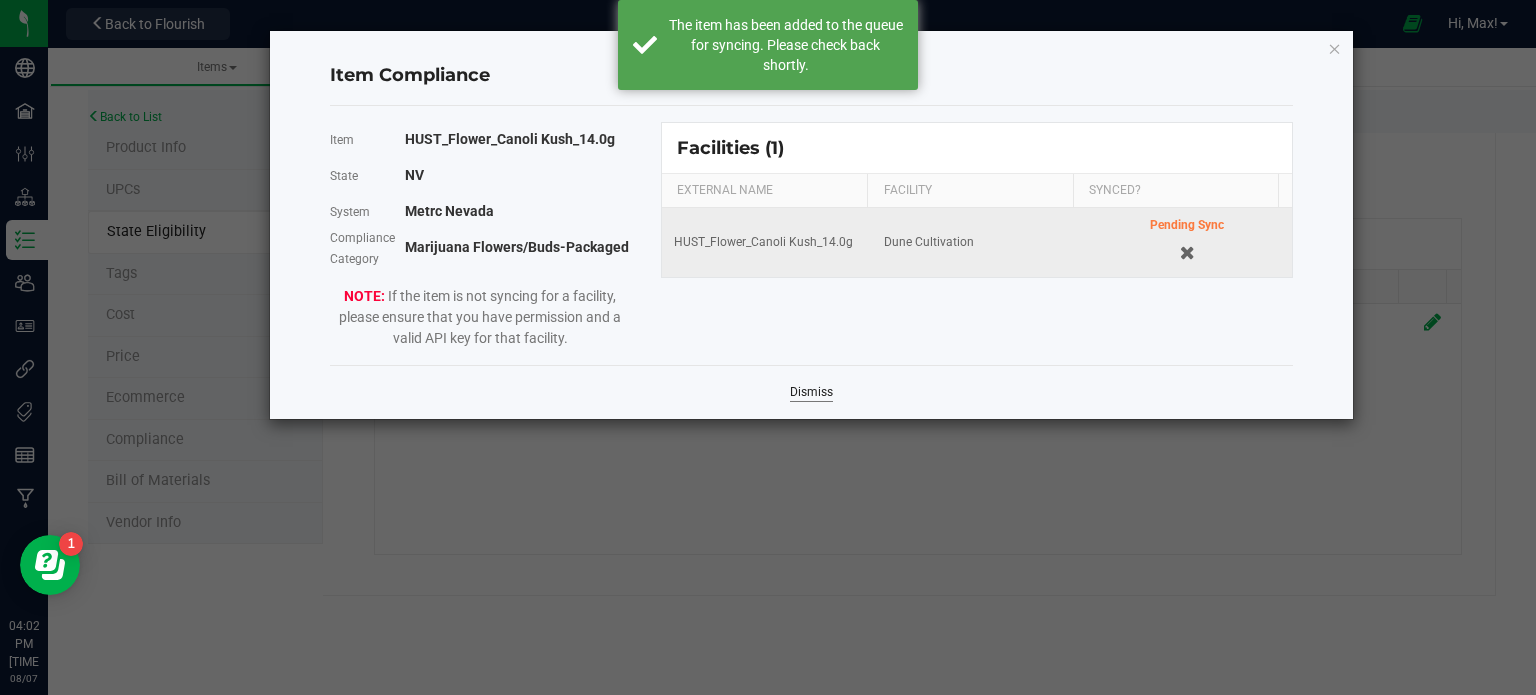 click on "Dismiss" 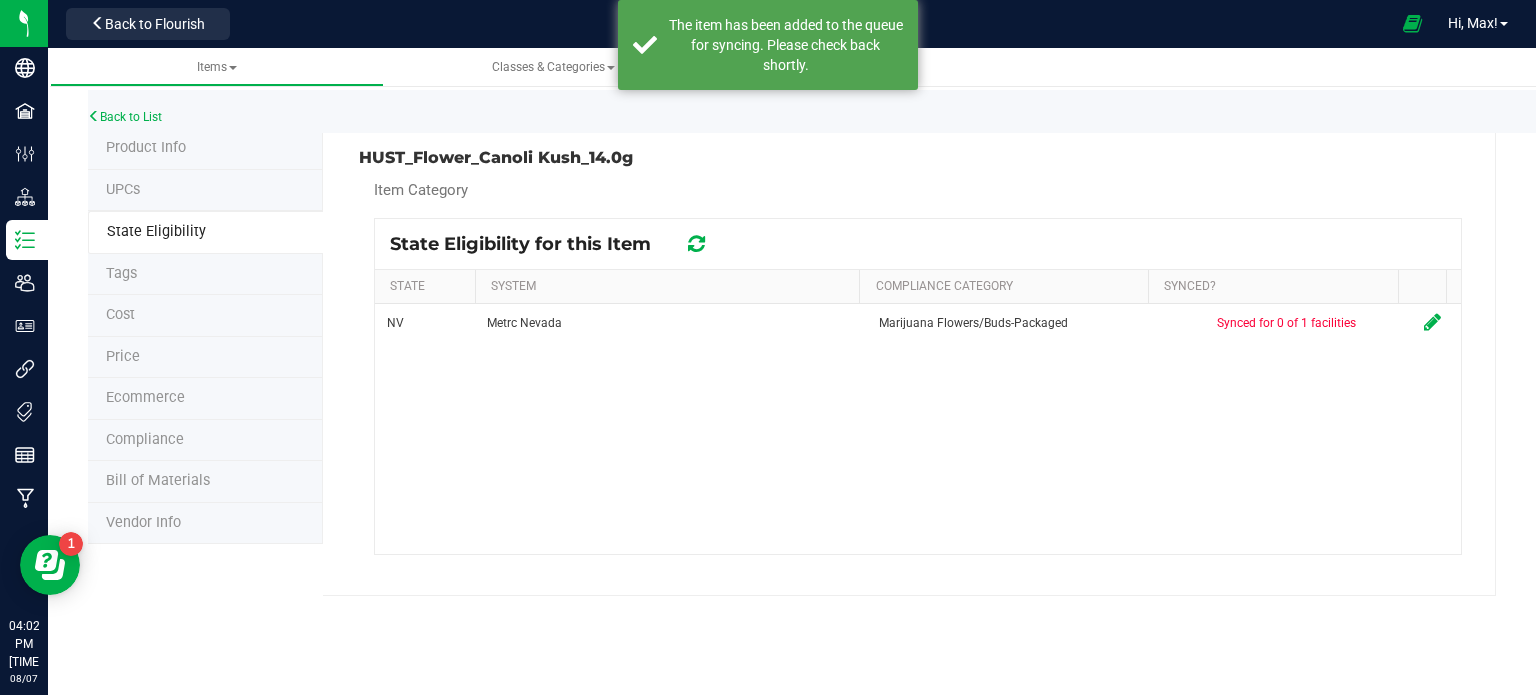 click at bounding box center [696, 244] 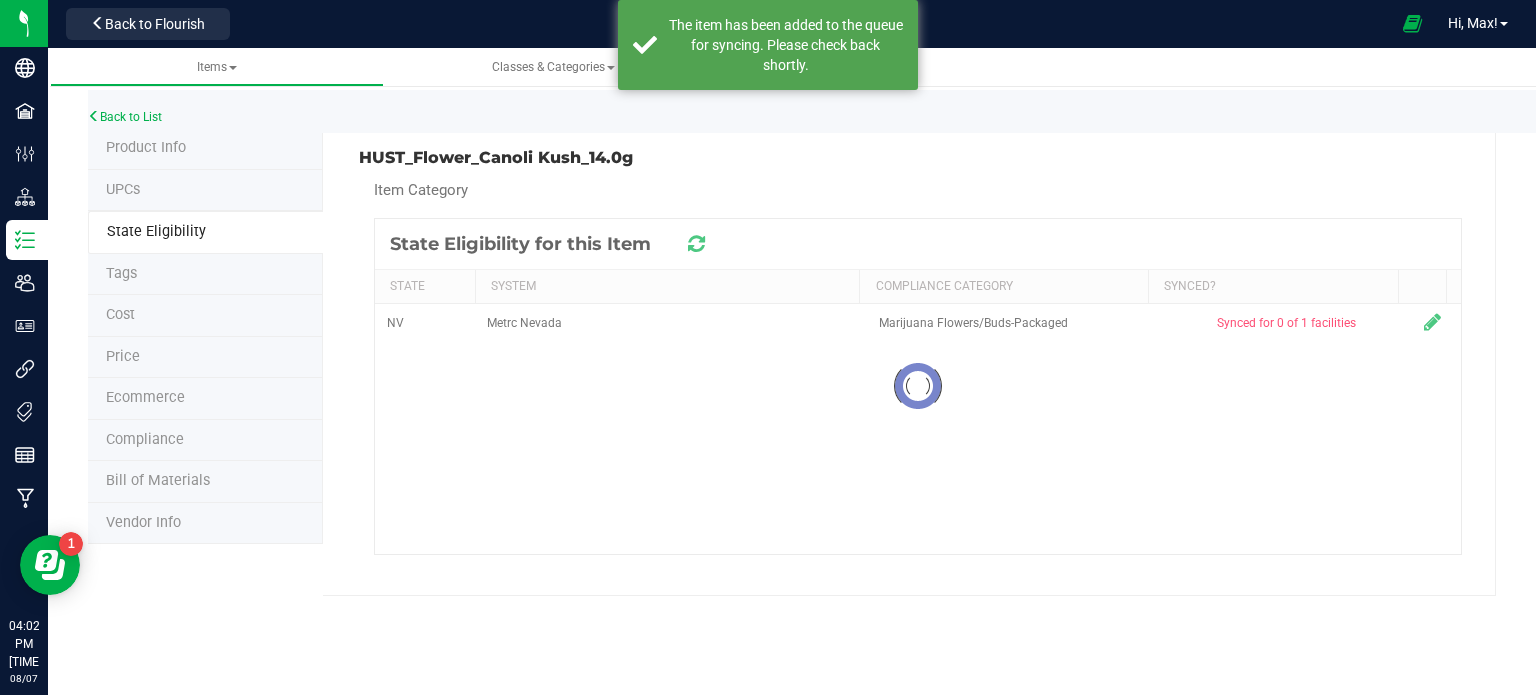 click at bounding box center (696, 244) 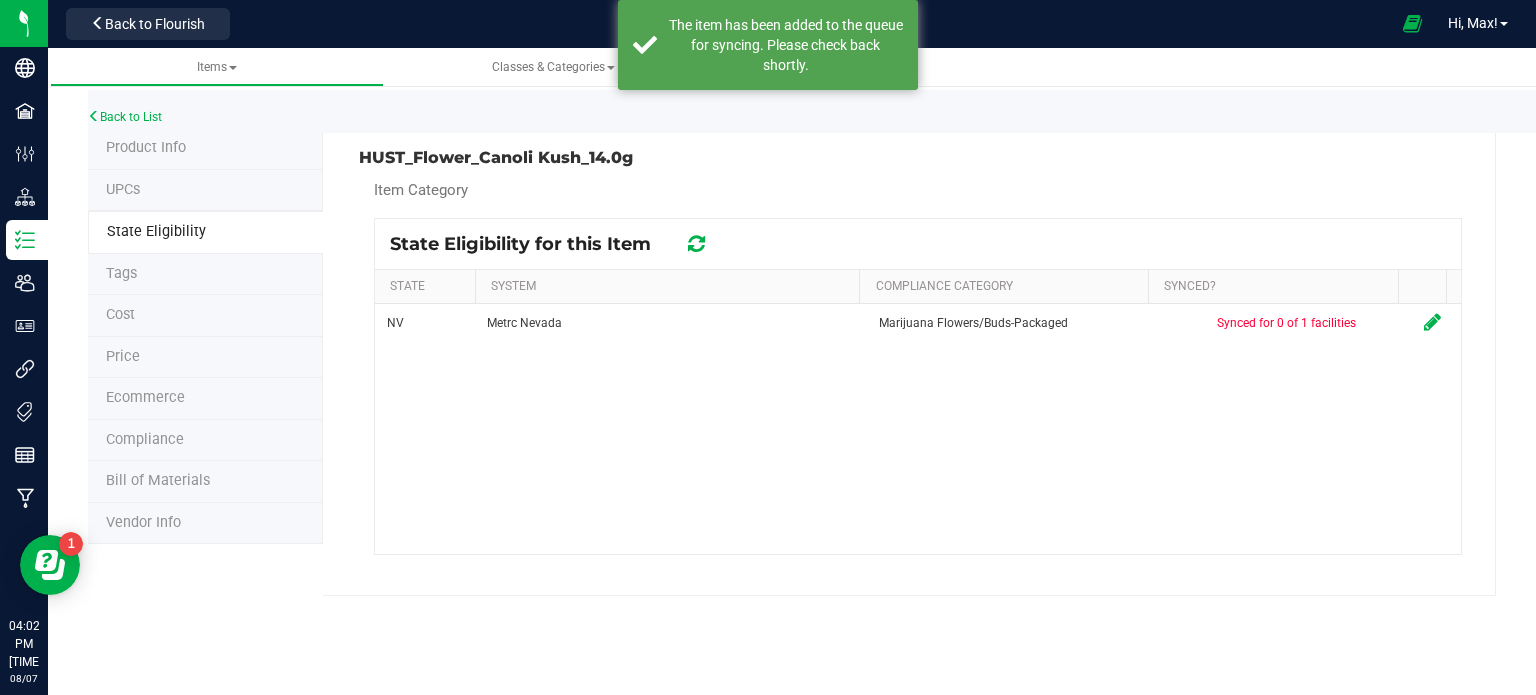 click at bounding box center (696, 244) 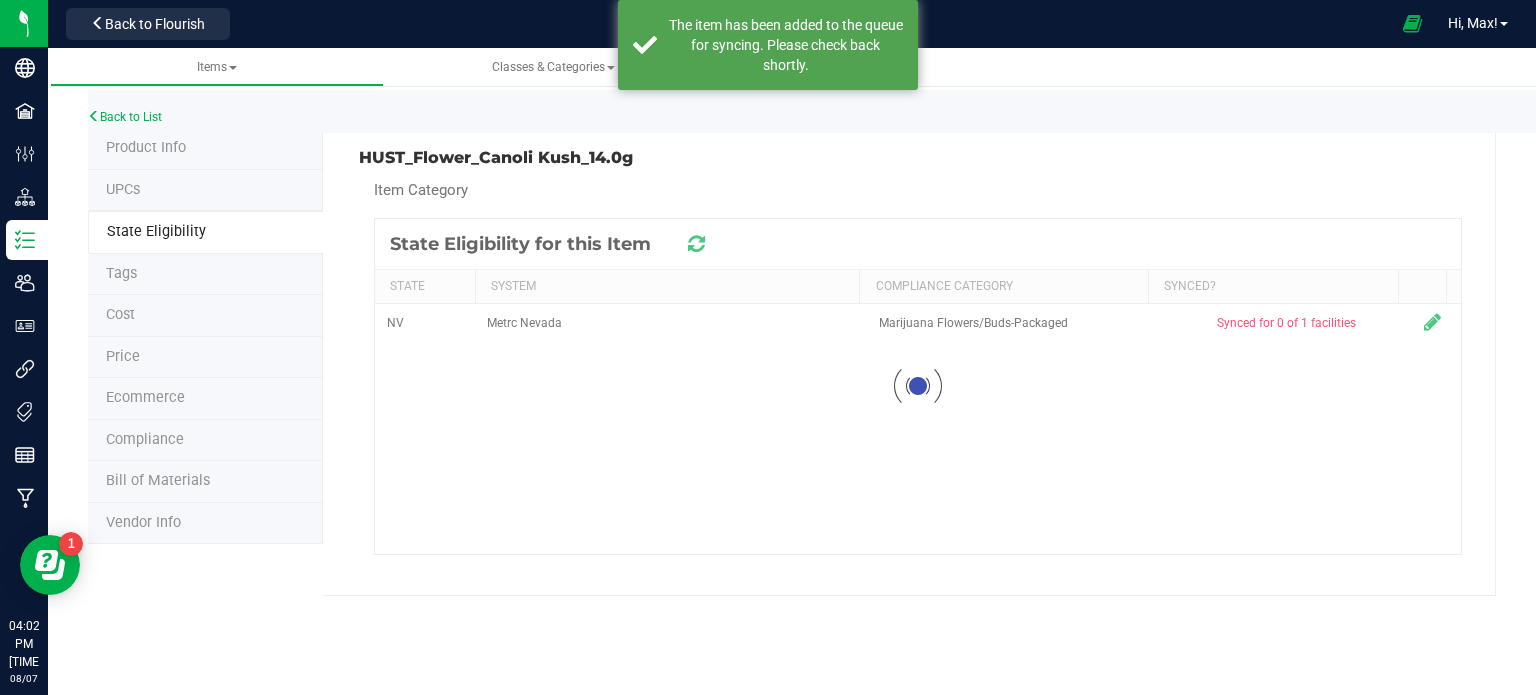 click at bounding box center [696, 244] 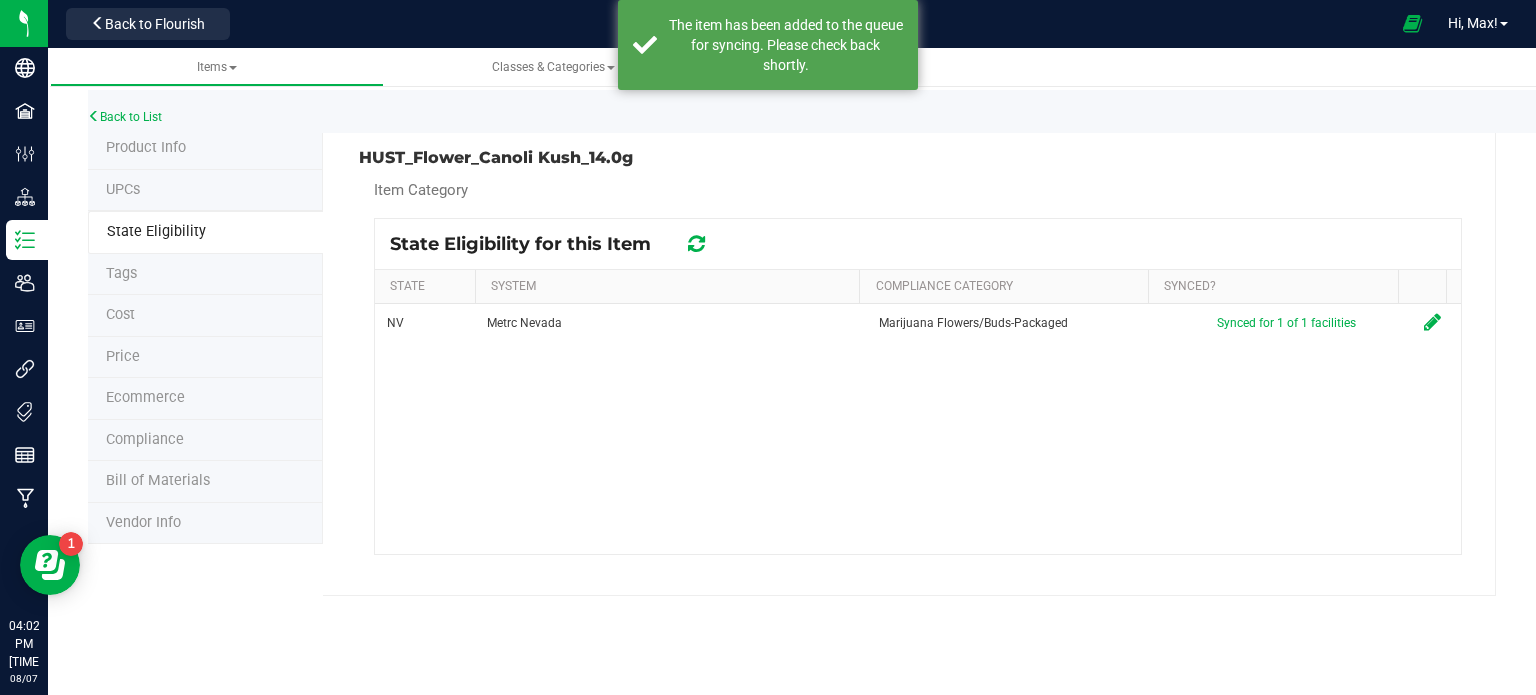 click at bounding box center [696, 244] 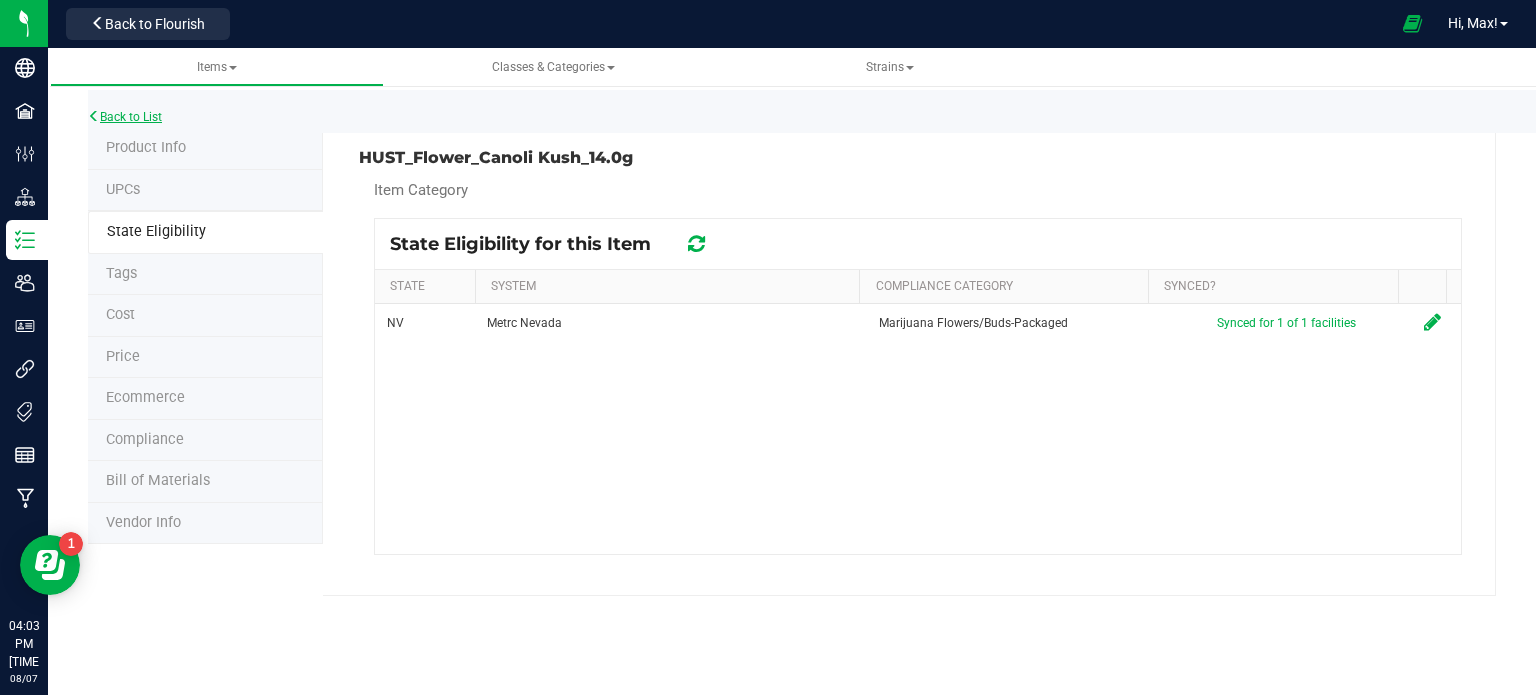click on "Back to List" at bounding box center (125, 117) 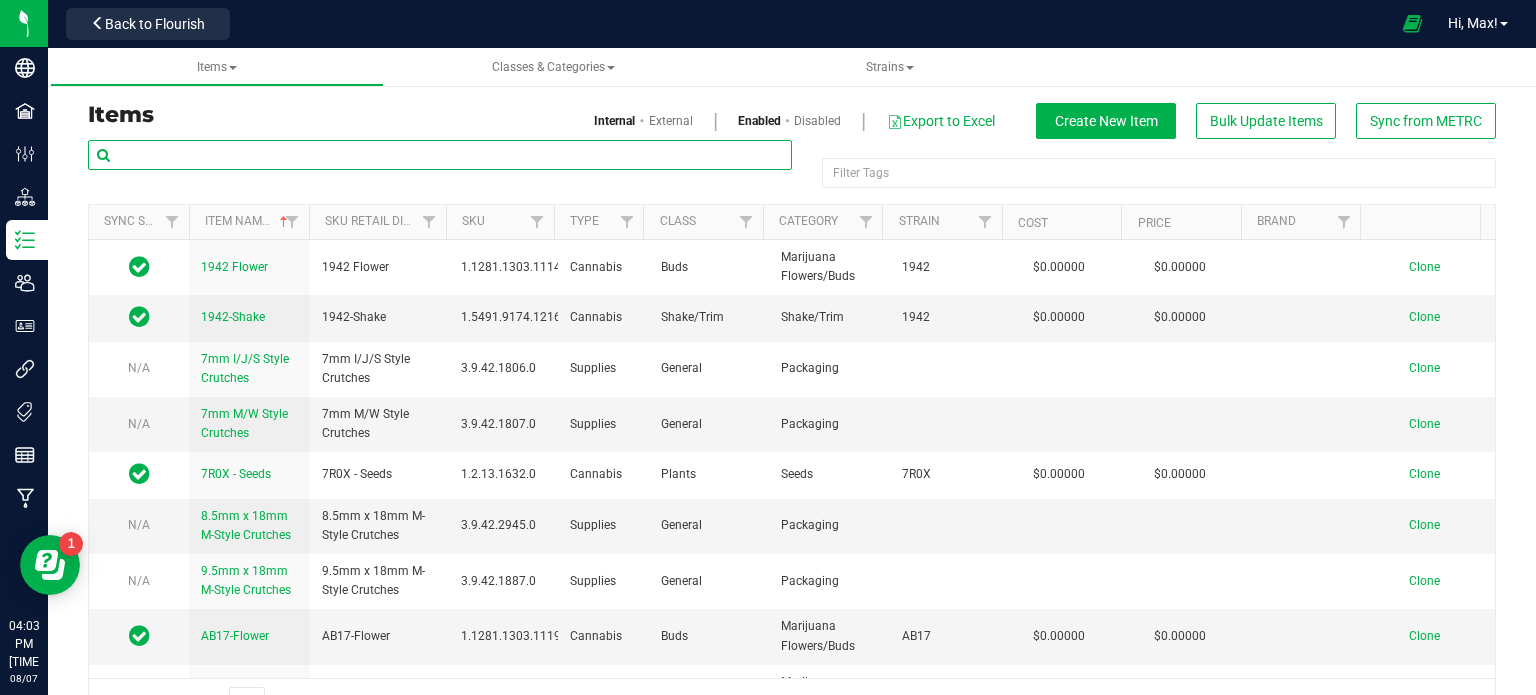 click at bounding box center [440, 155] 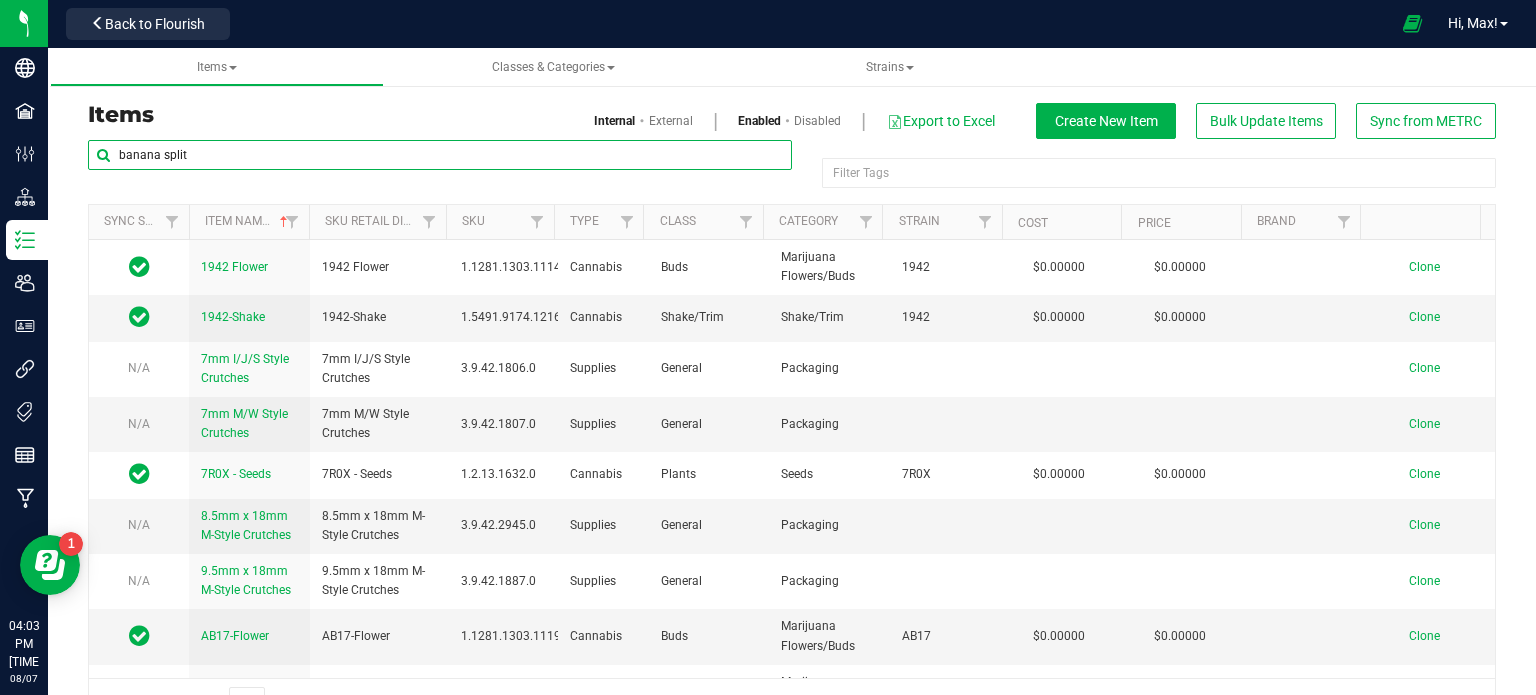 type on "banana split" 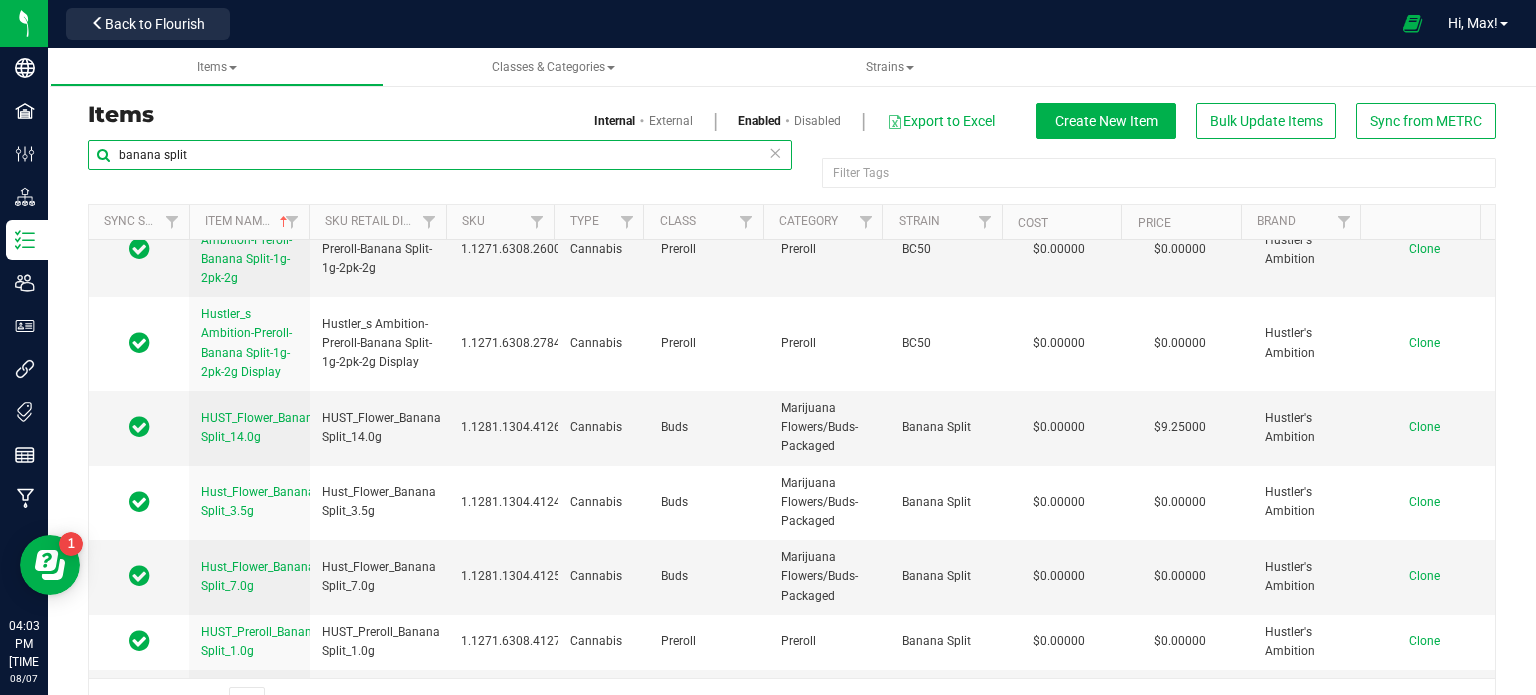 scroll, scrollTop: 2844, scrollLeft: 0, axis: vertical 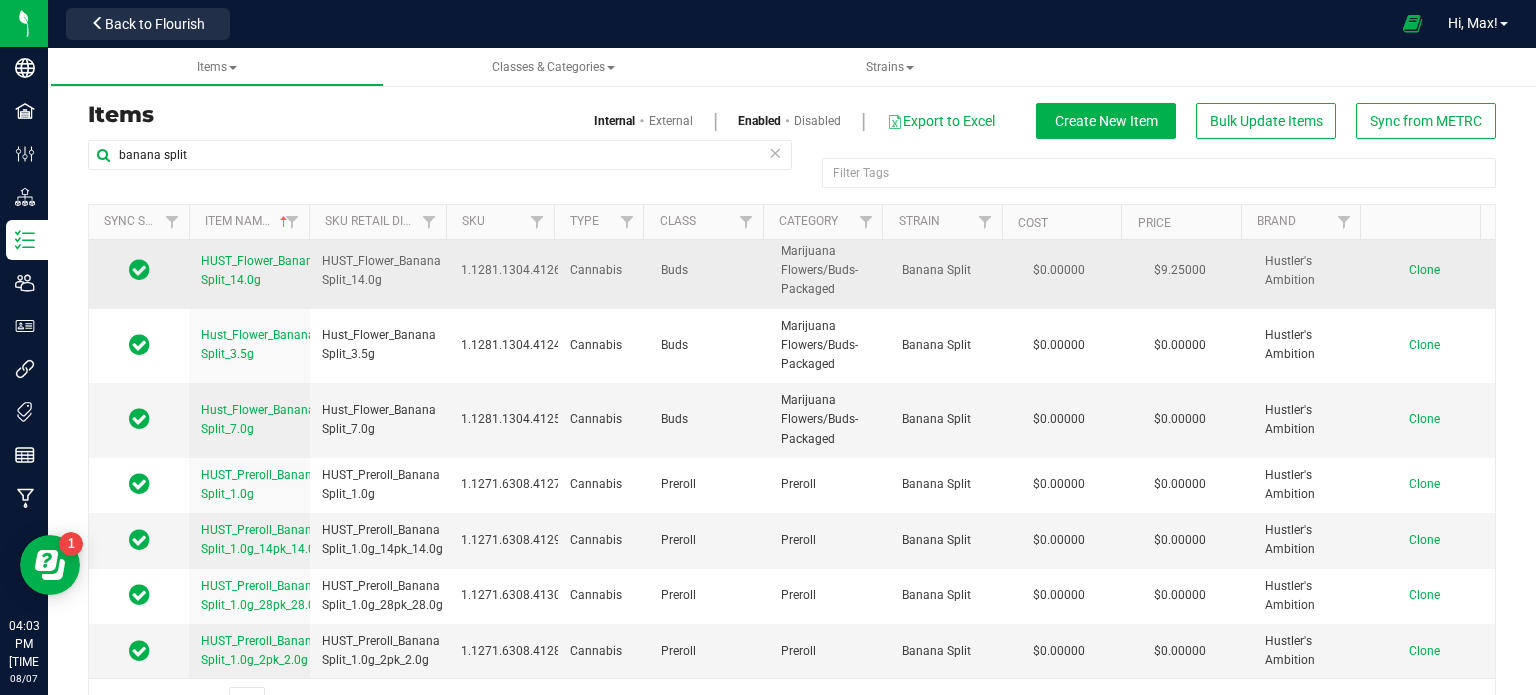 click on "Clone" at bounding box center (1424, 270) 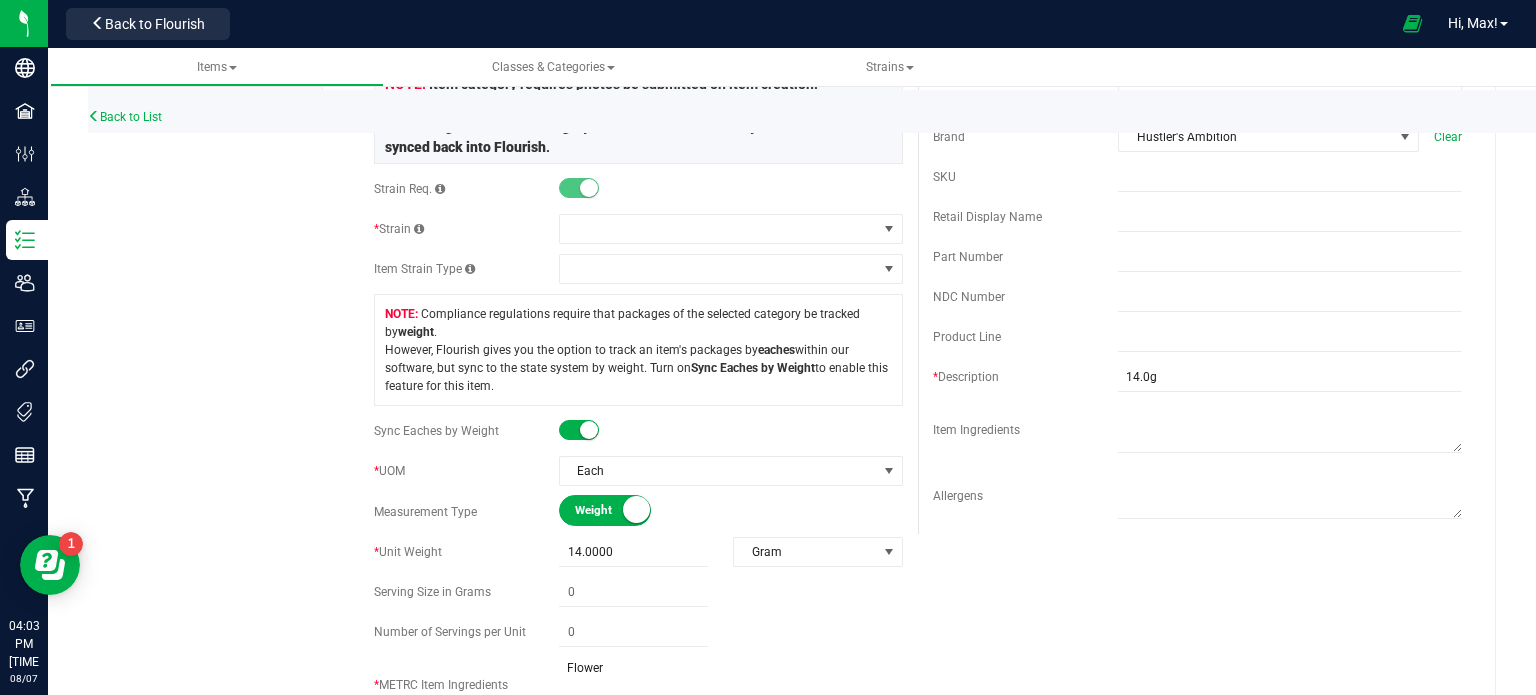 scroll, scrollTop: 0, scrollLeft: 0, axis: both 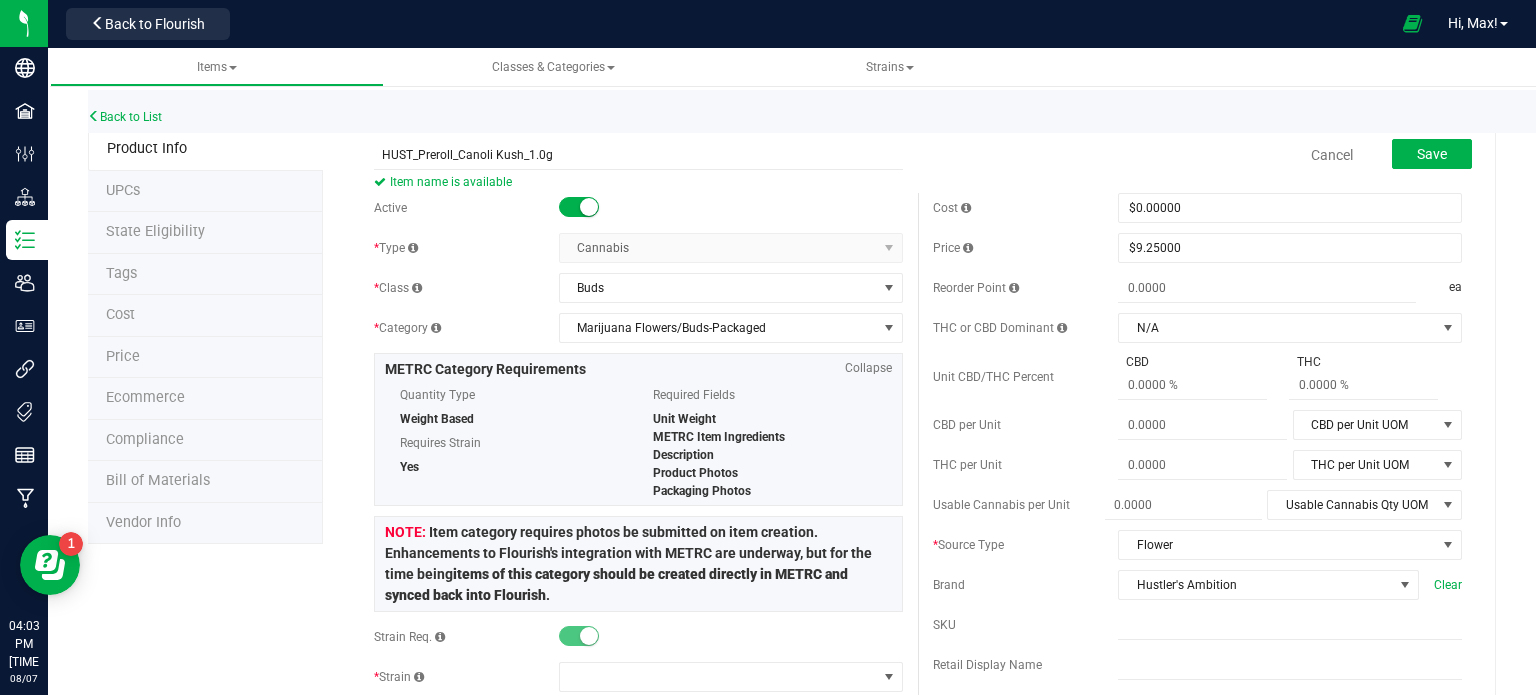 type on "HUST_Preroll_Canoli Kush_1.0g" 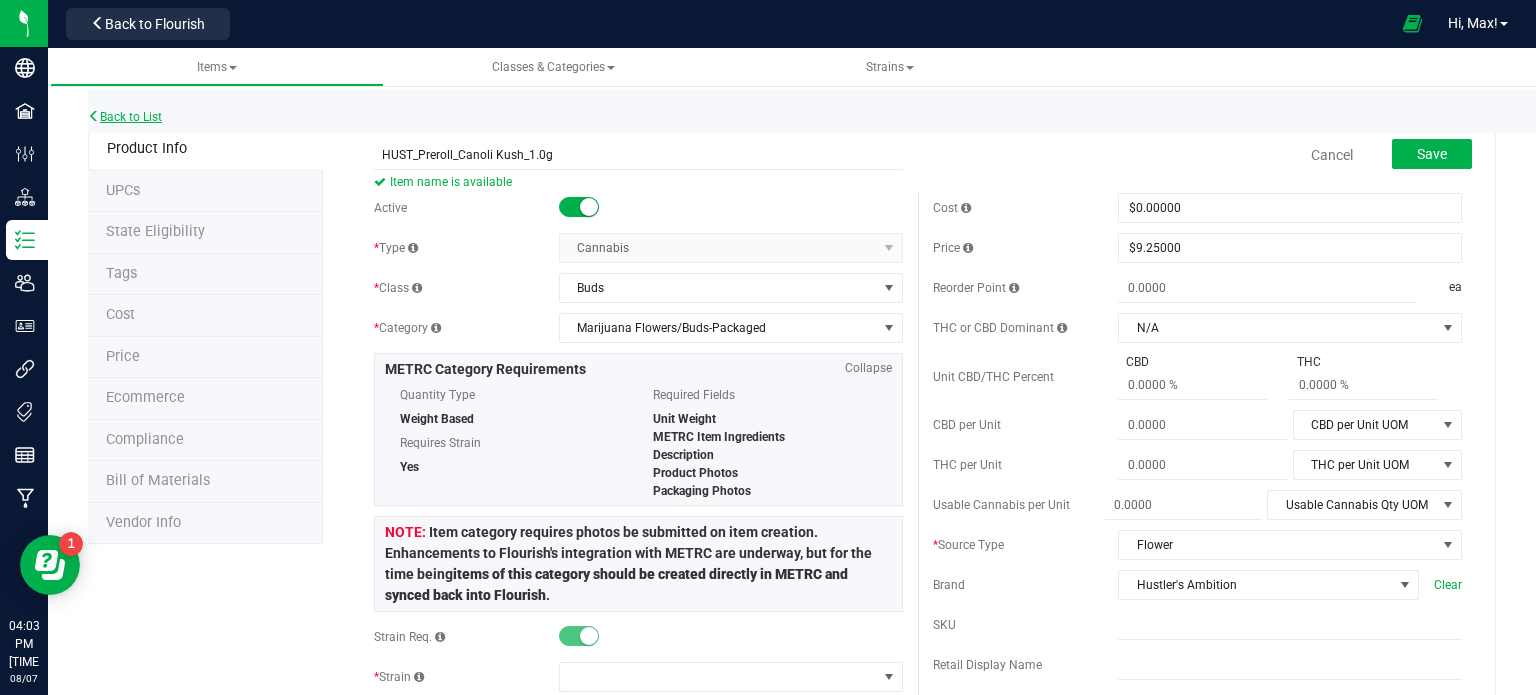 click on "Back to List" at bounding box center (125, 117) 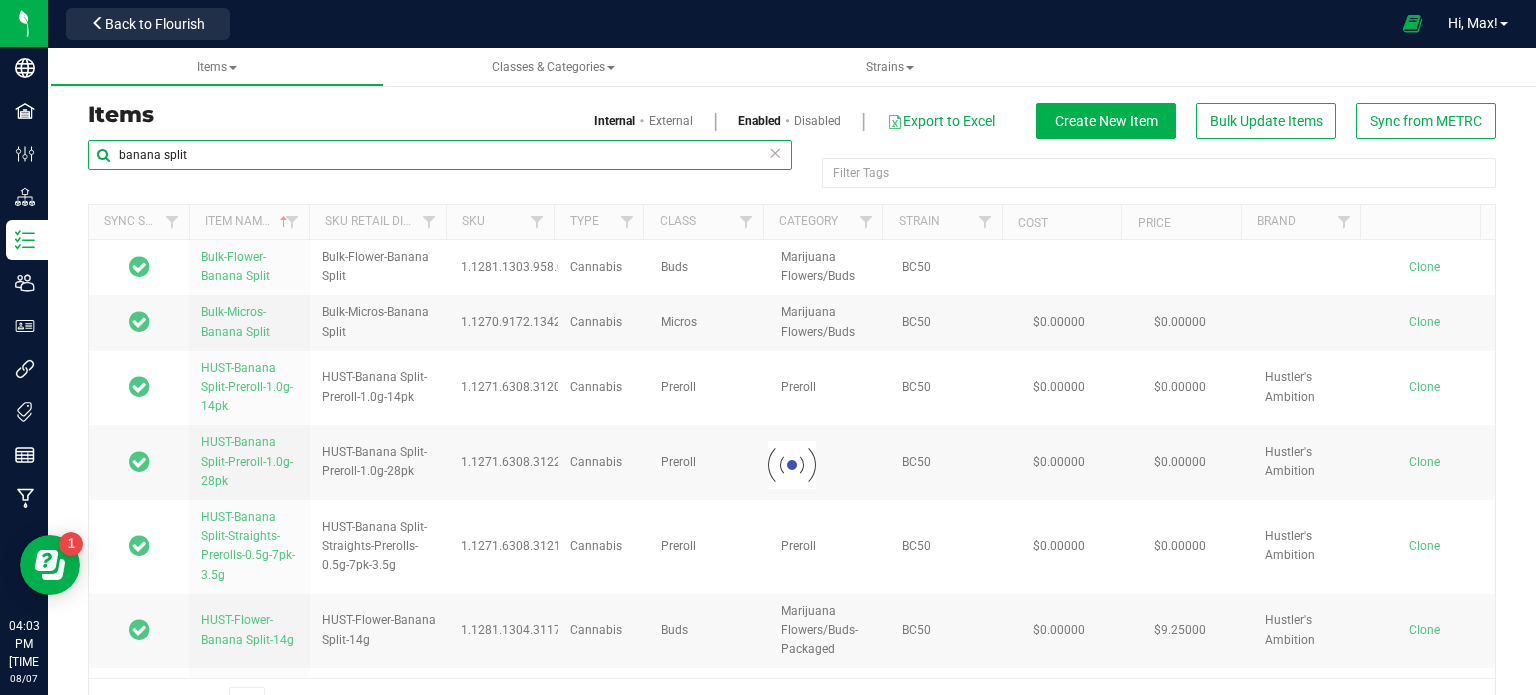 click on "banana split" at bounding box center [440, 155] 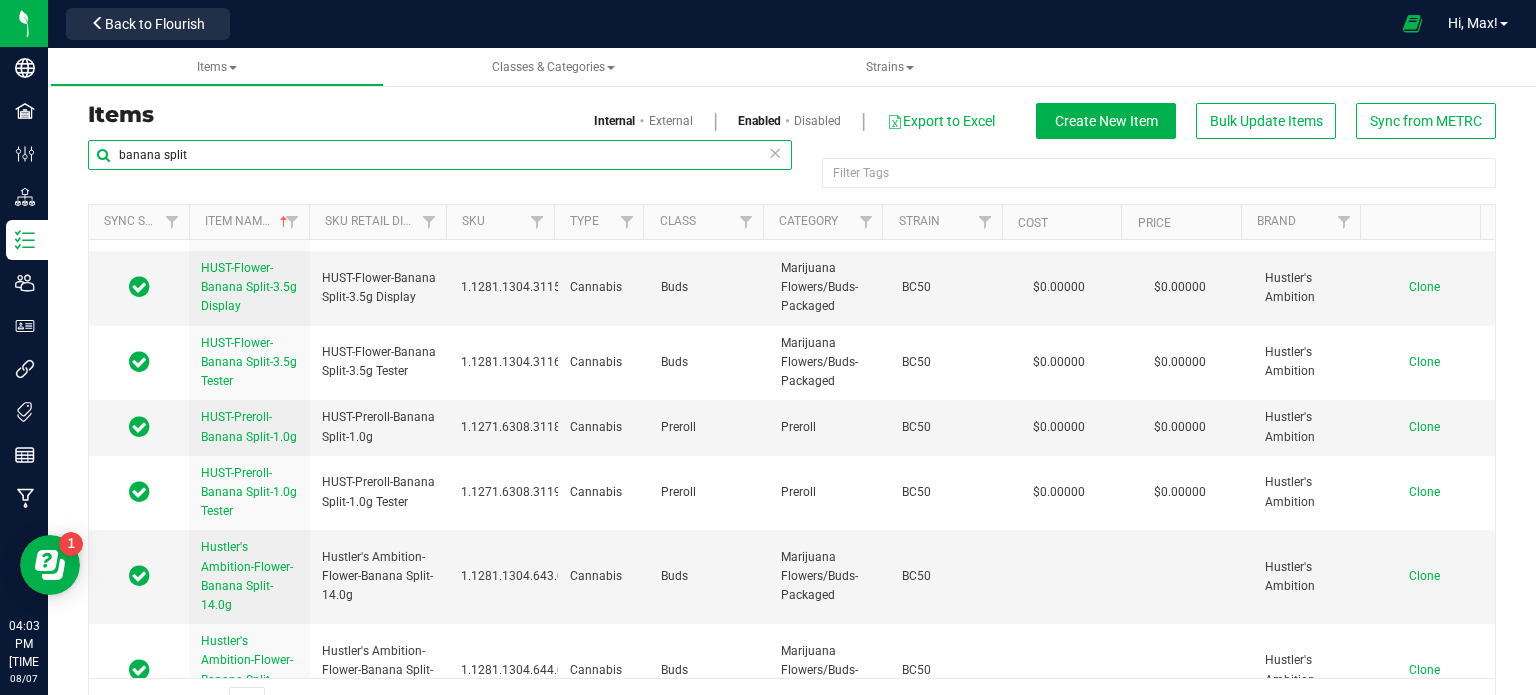 scroll, scrollTop: 492, scrollLeft: 0, axis: vertical 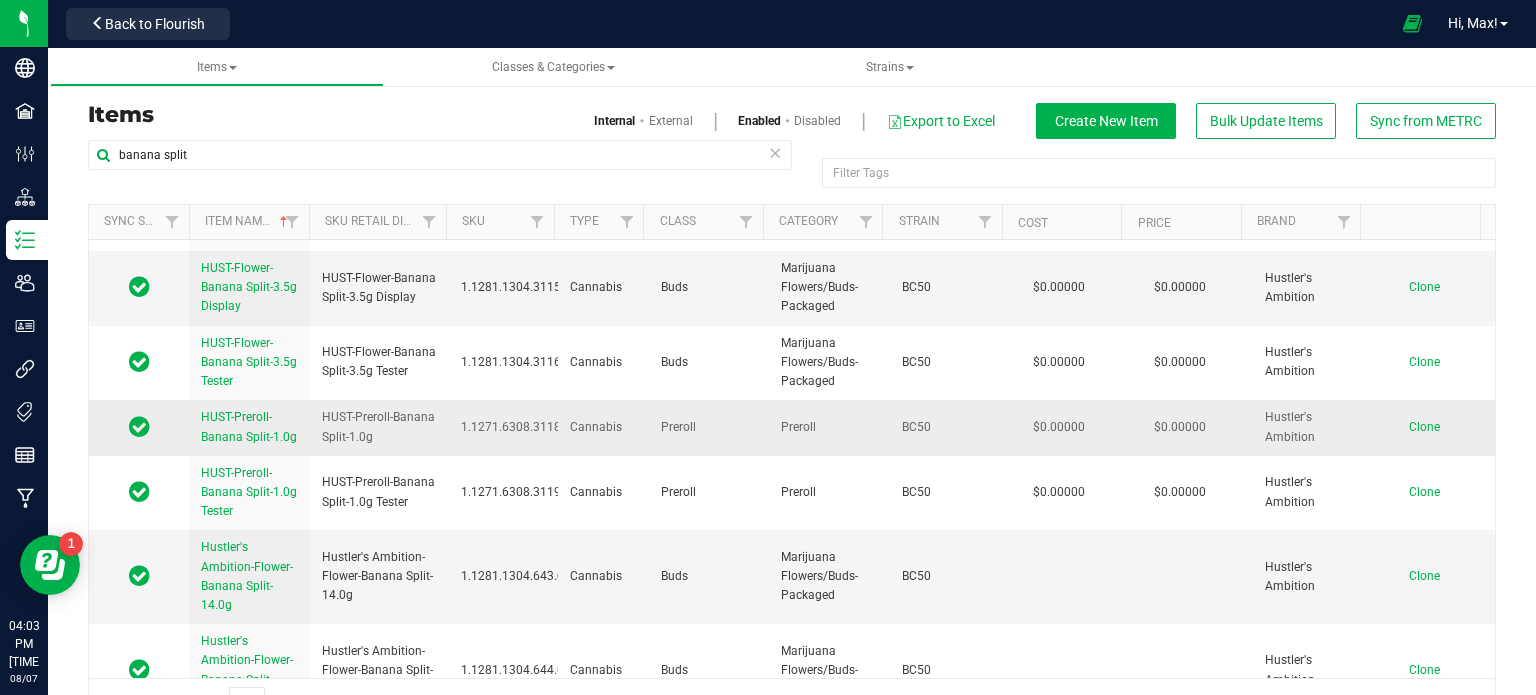 click on "Clone" at bounding box center (1424, 427) 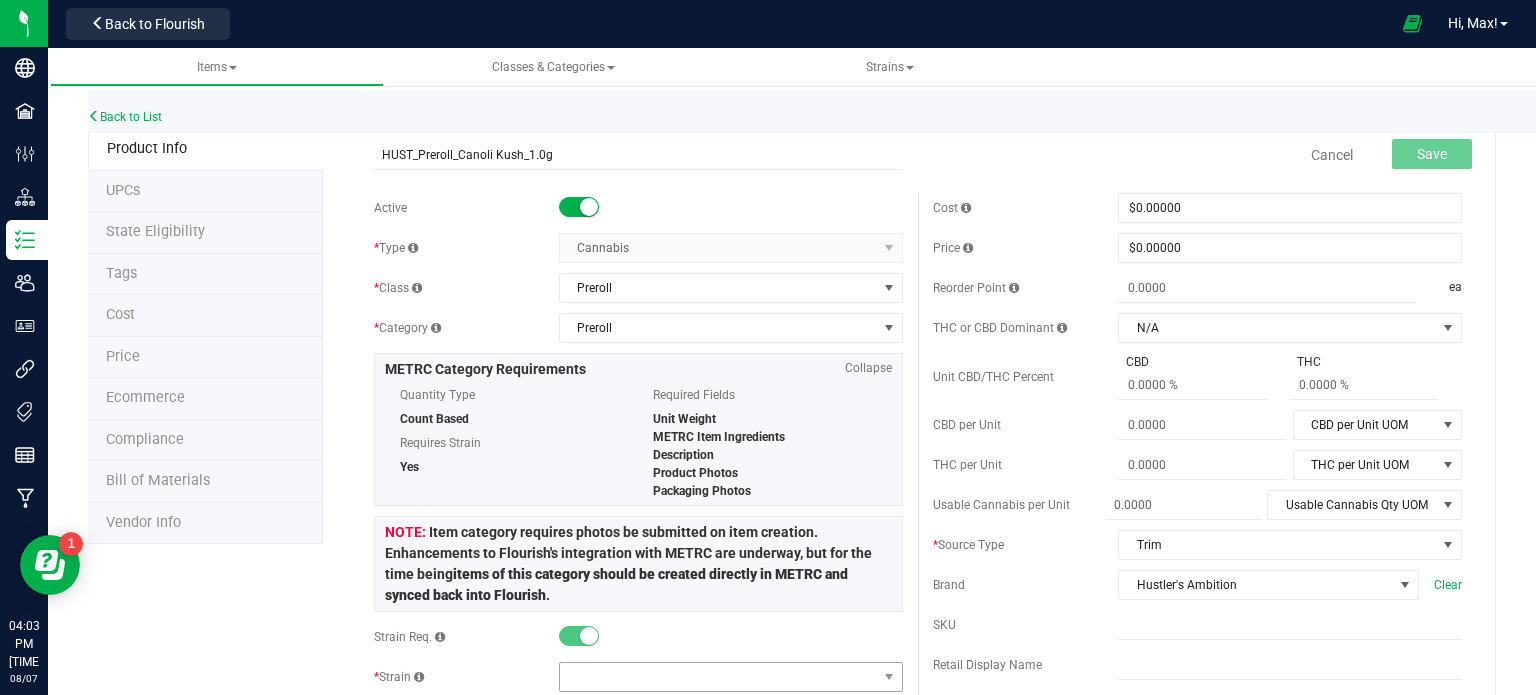 type on "HUST_Preroll_Canoli Kush_1.0g" 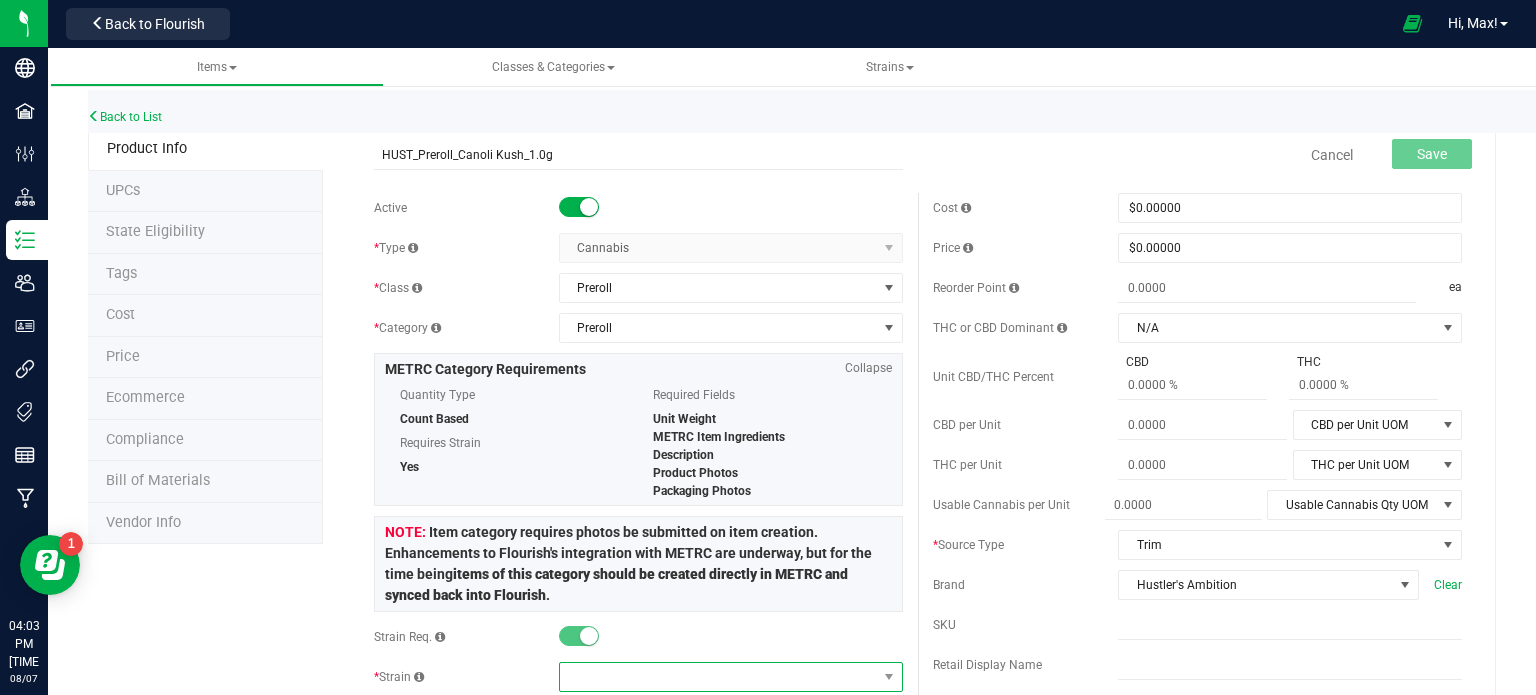click at bounding box center [718, 677] 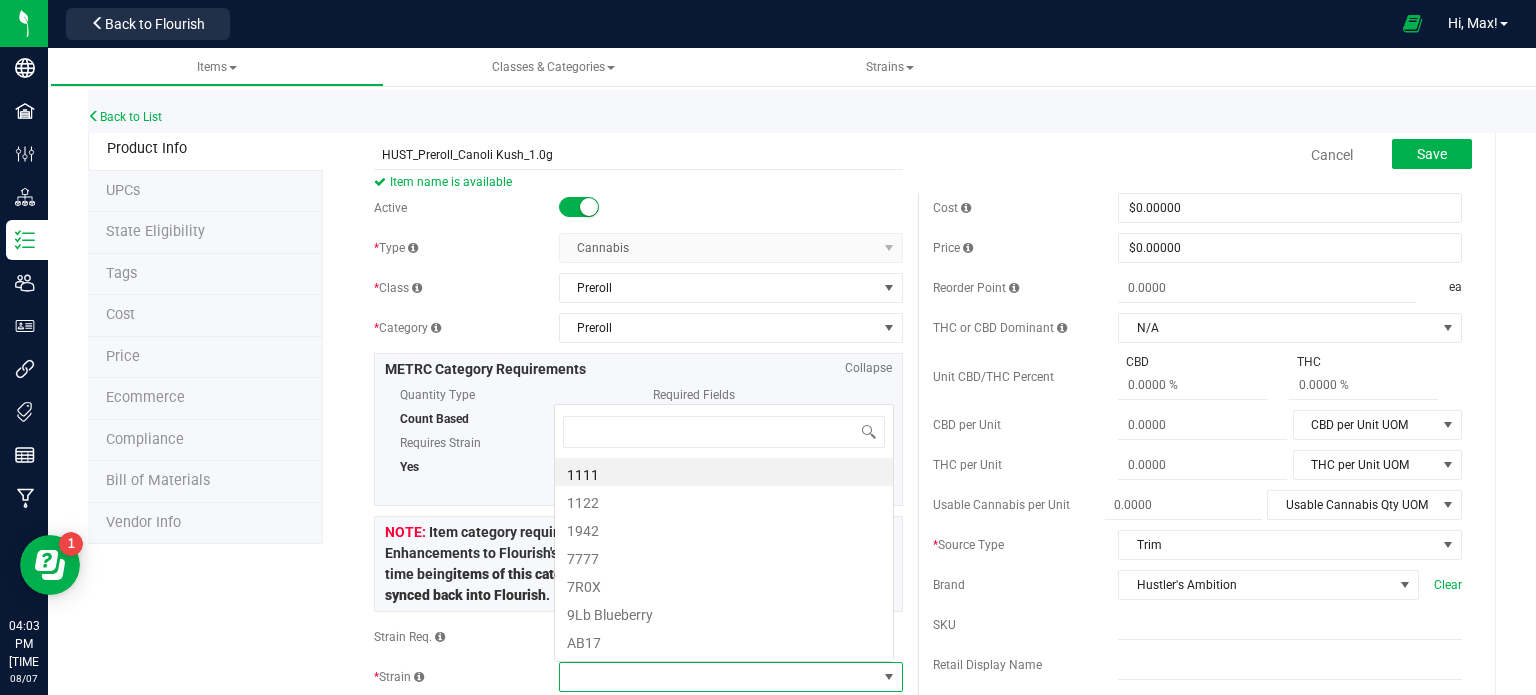 scroll, scrollTop: 0, scrollLeft: 0, axis: both 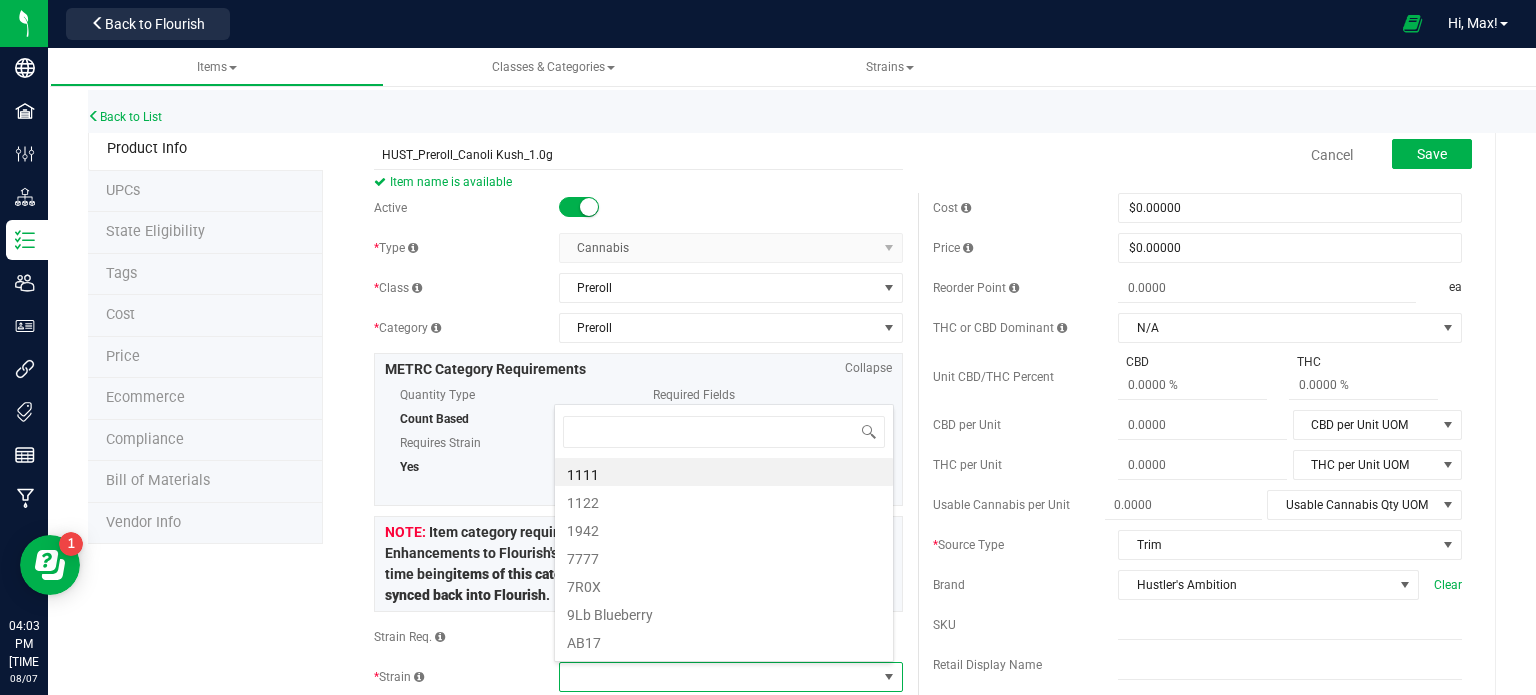 click at bounding box center [718, 677] 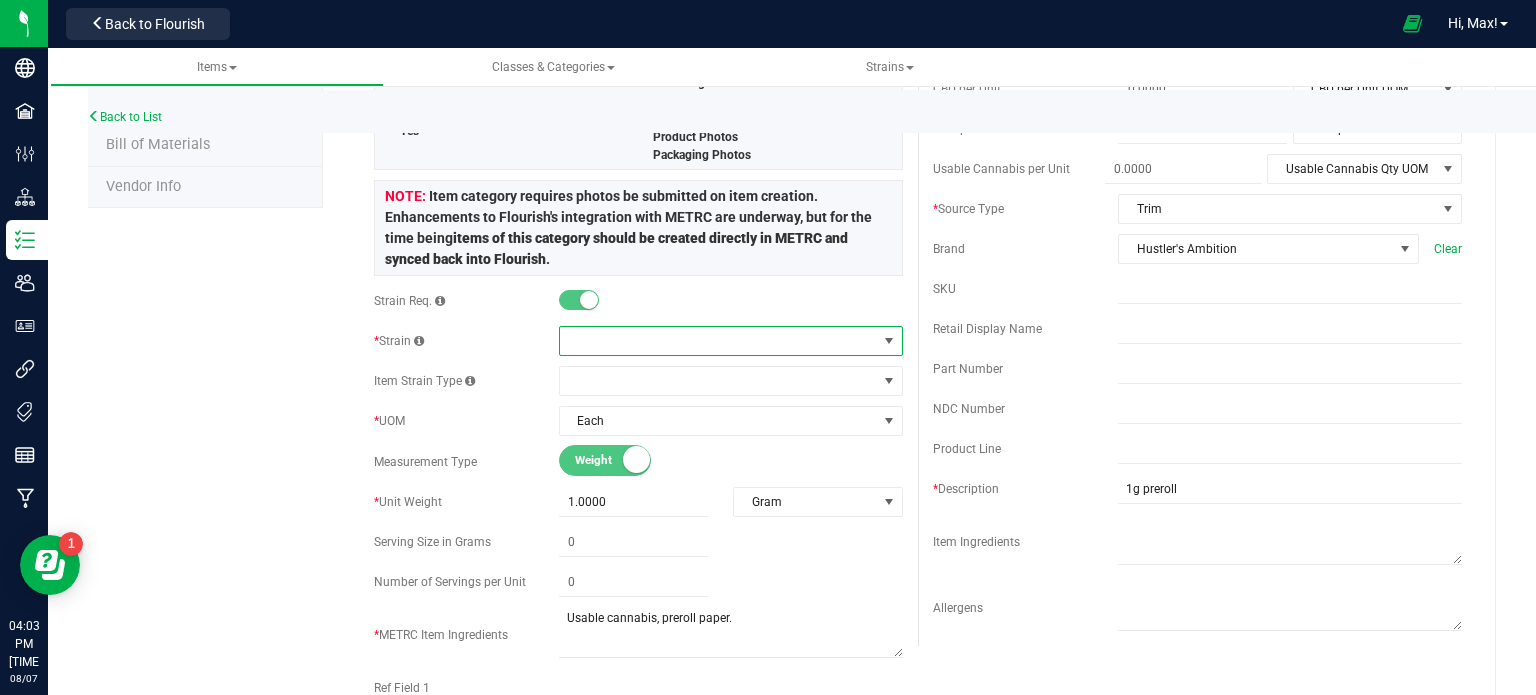 scroll, scrollTop: 328, scrollLeft: 0, axis: vertical 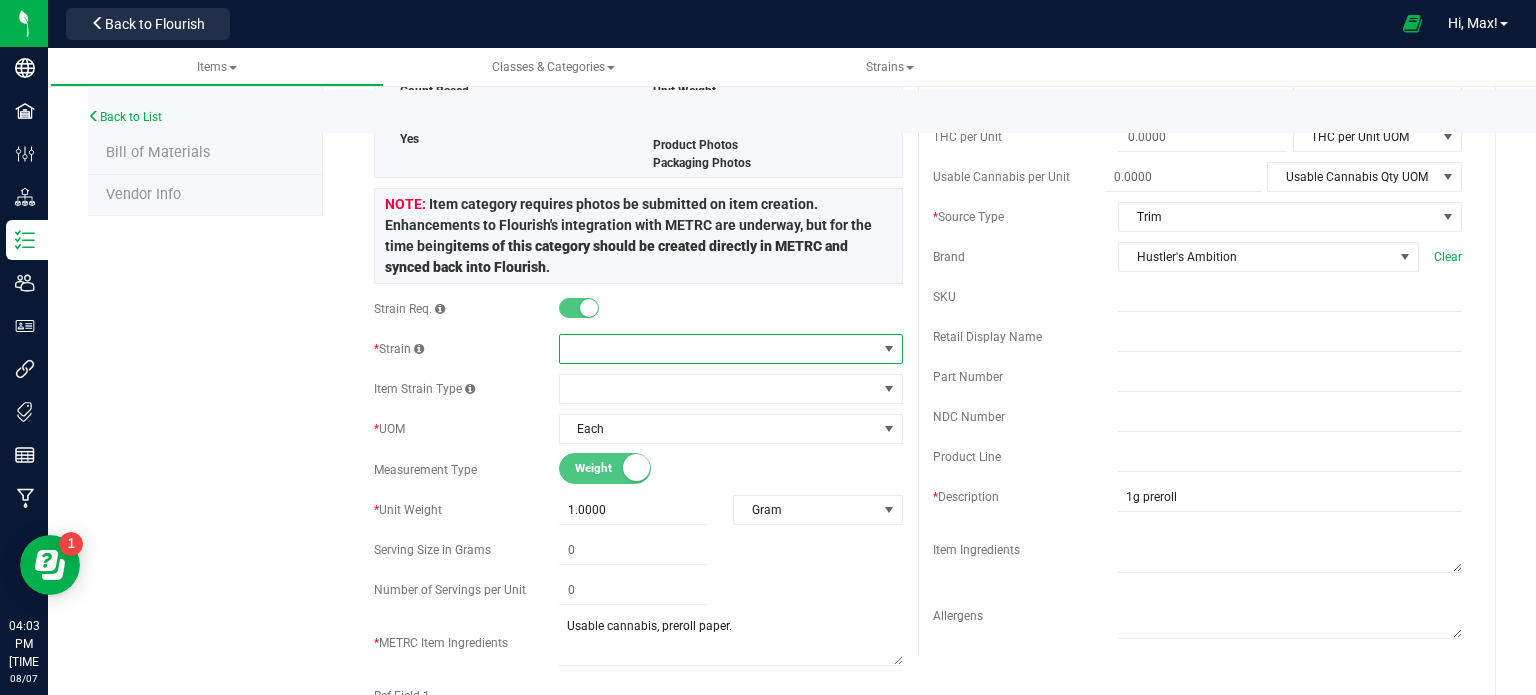 click at bounding box center [718, 349] 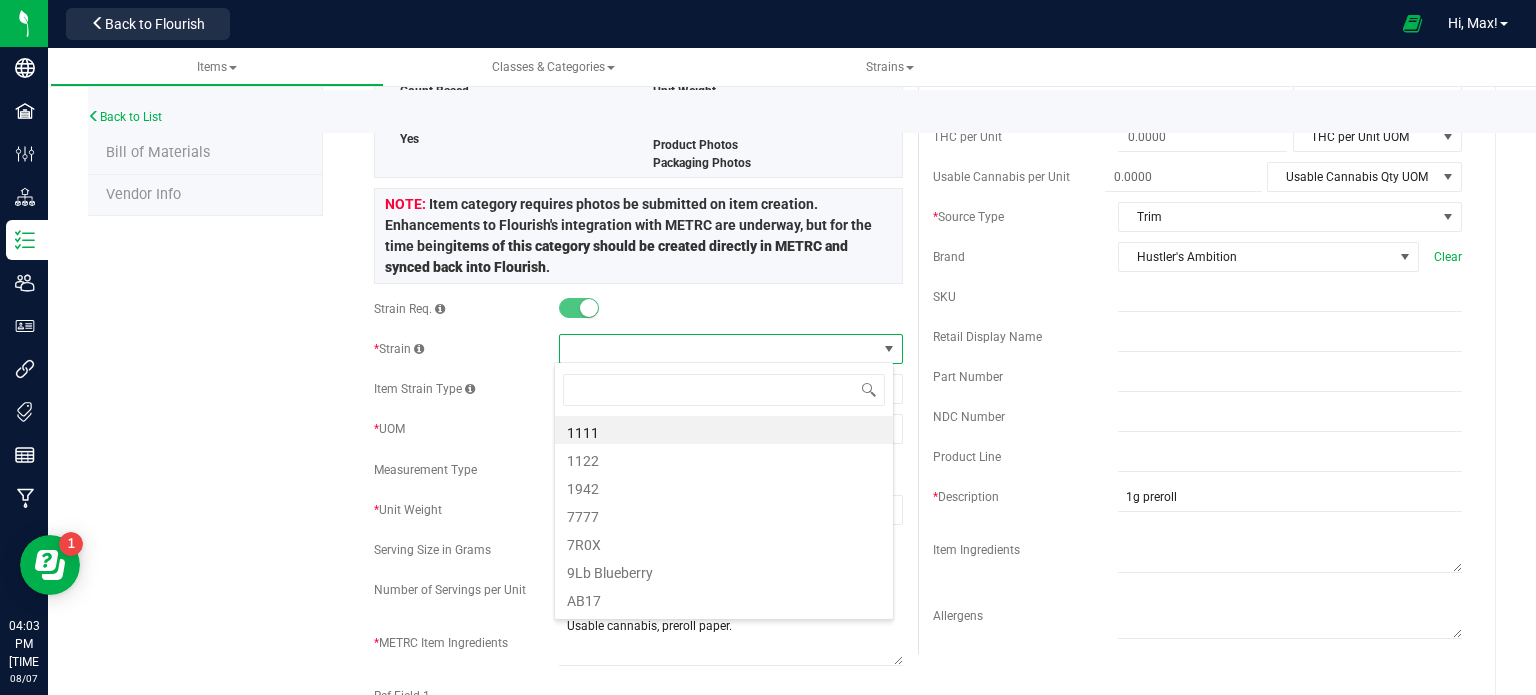 scroll, scrollTop: 99970, scrollLeft: 99660, axis: both 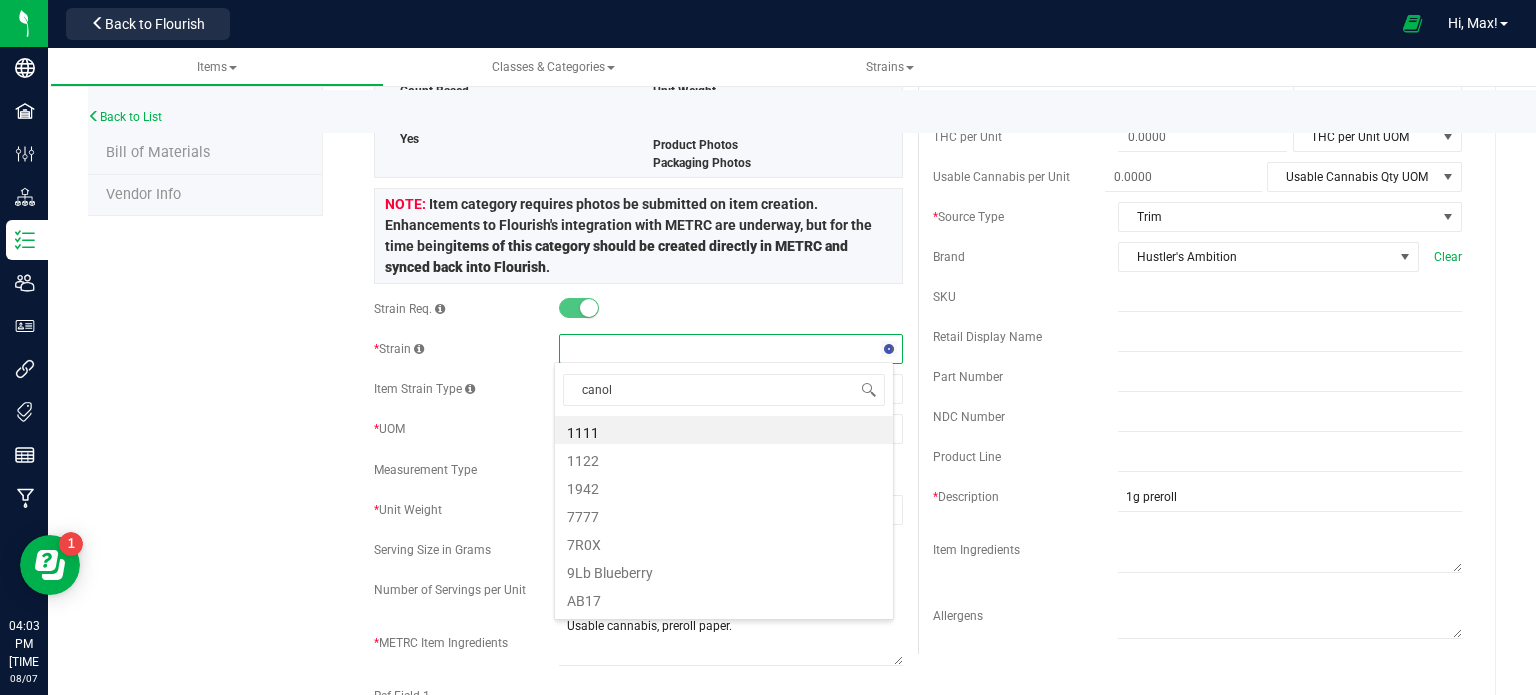 type on "canoli" 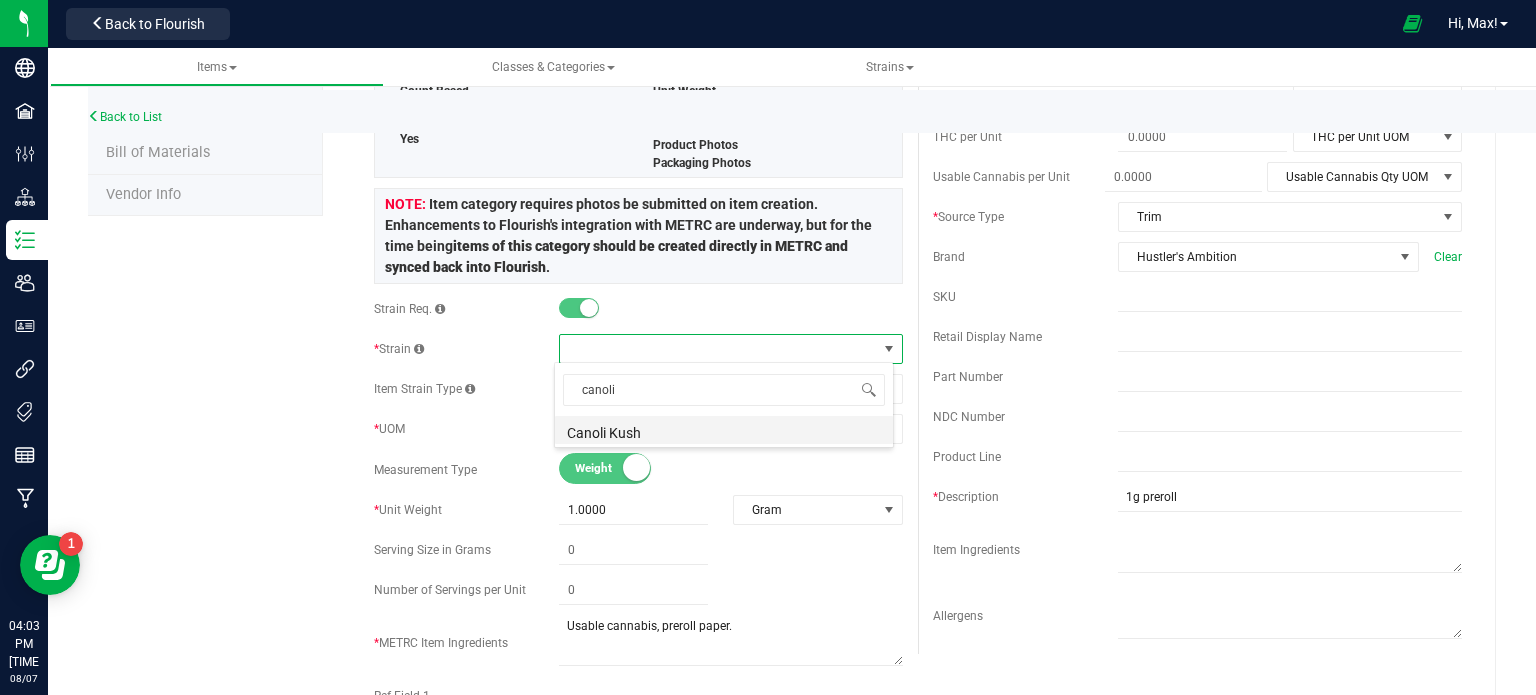 click on "Canoli Kush" at bounding box center (724, 430) 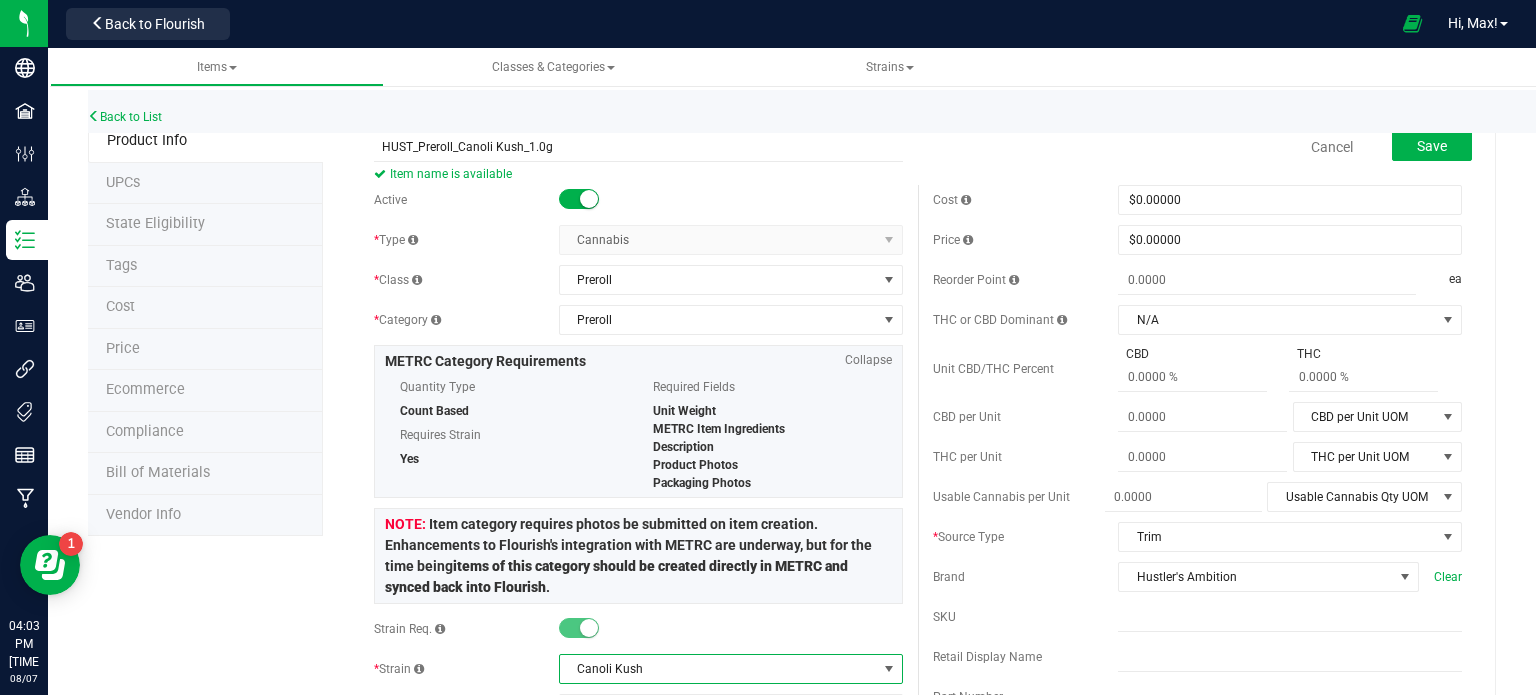 scroll, scrollTop: 6, scrollLeft: 0, axis: vertical 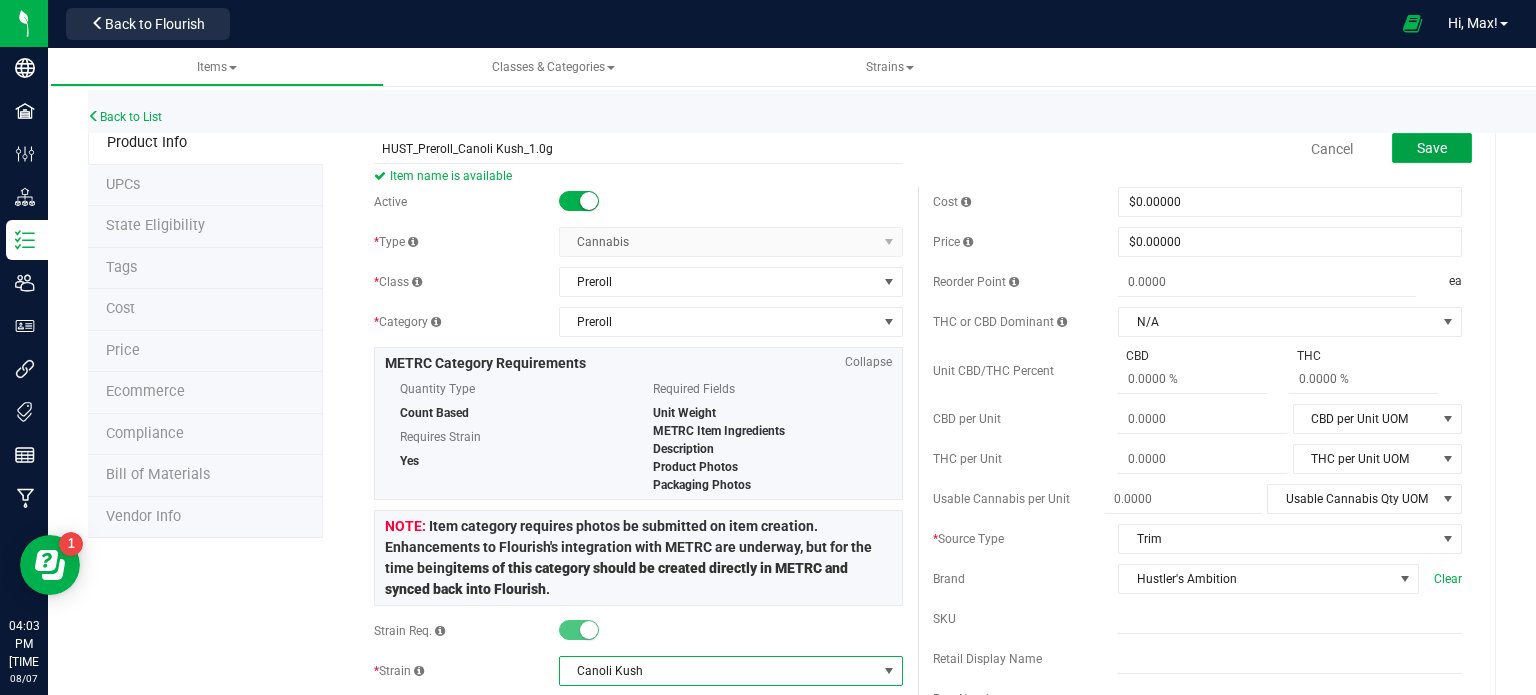 click on "Save" at bounding box center [1432, 148] 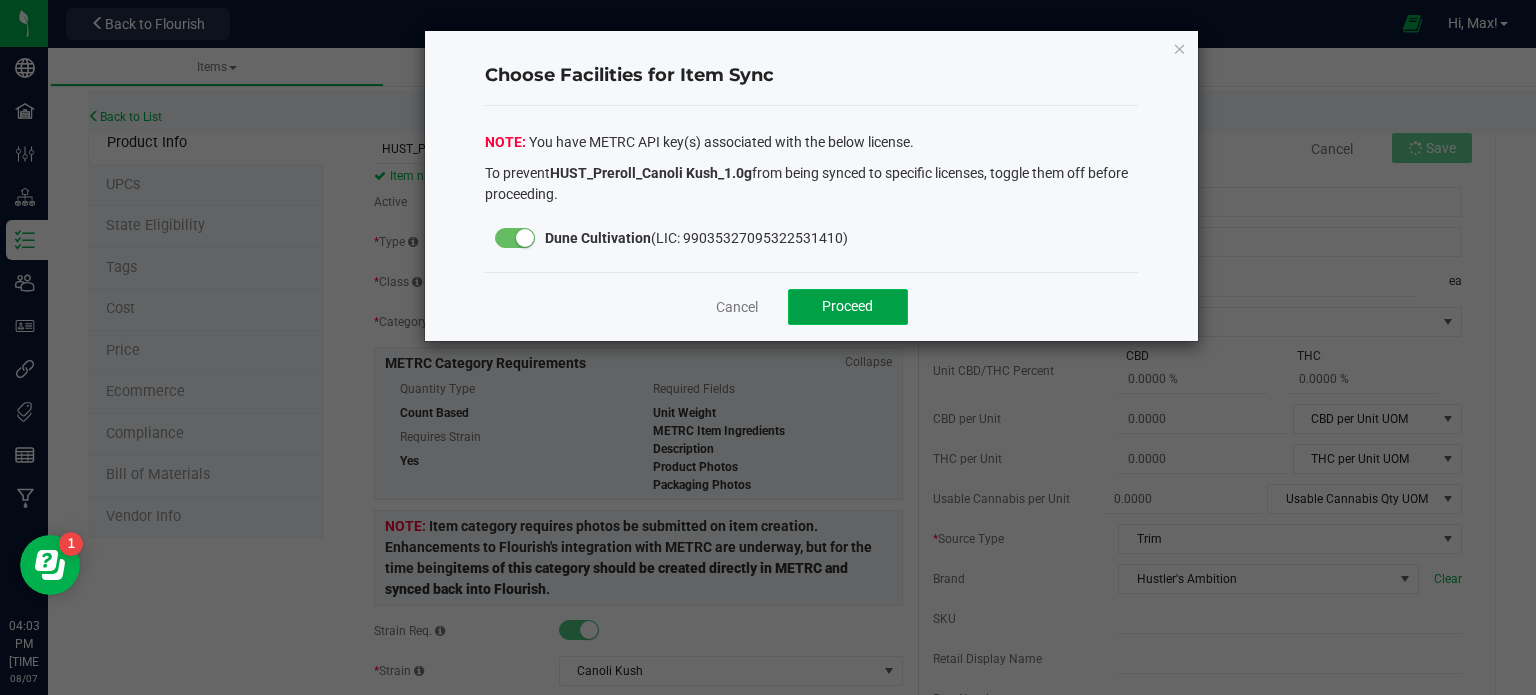 click on "Proceed" 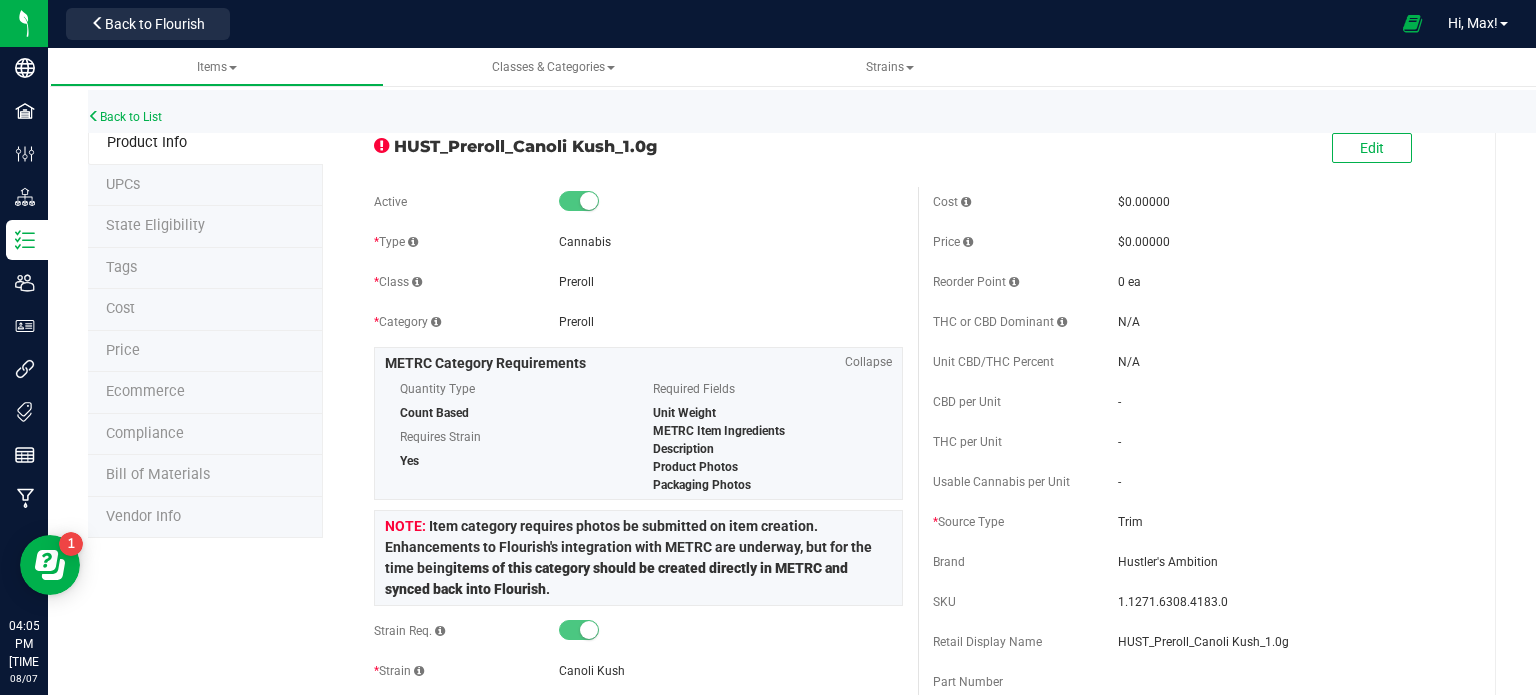 click on "State Eligibility" at bounding box center [155, 225] 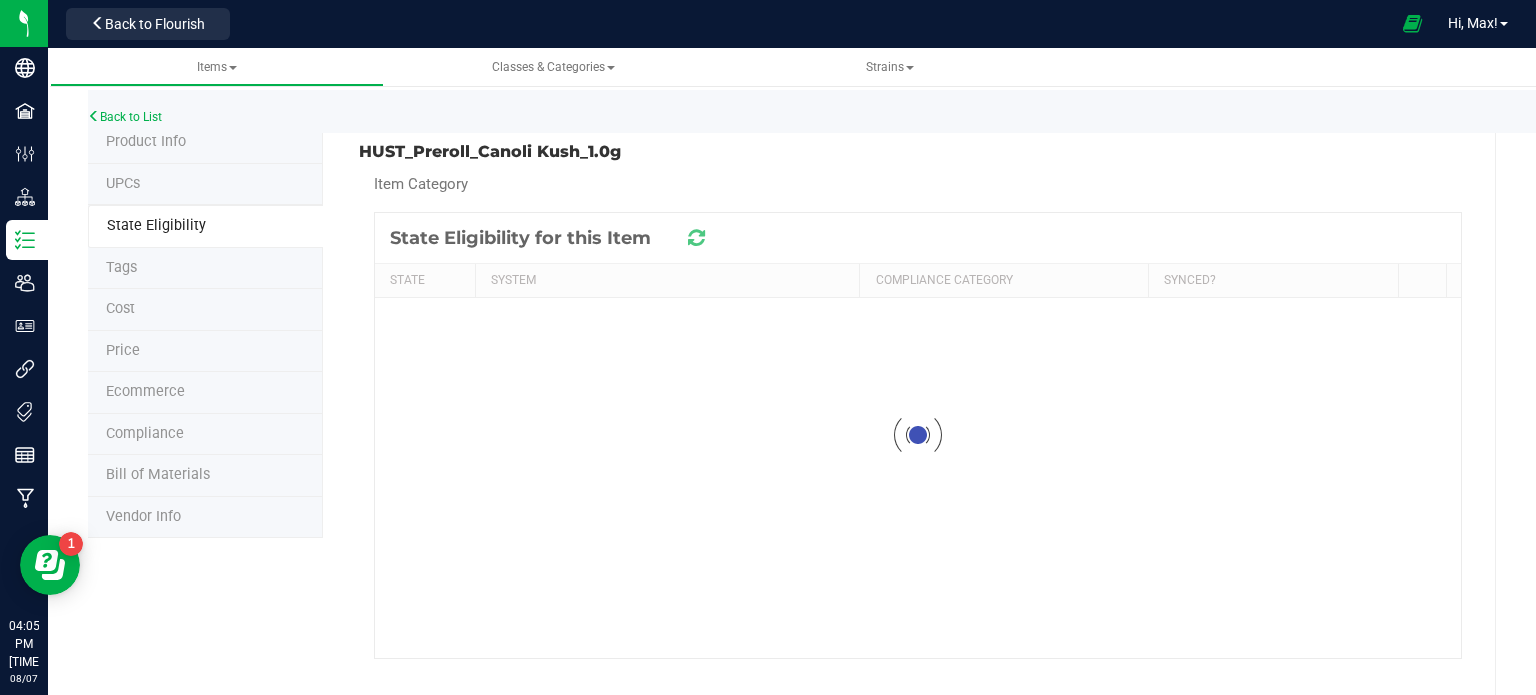 scroll, scrollTop: 0, scrollLeft: 0, axis: both 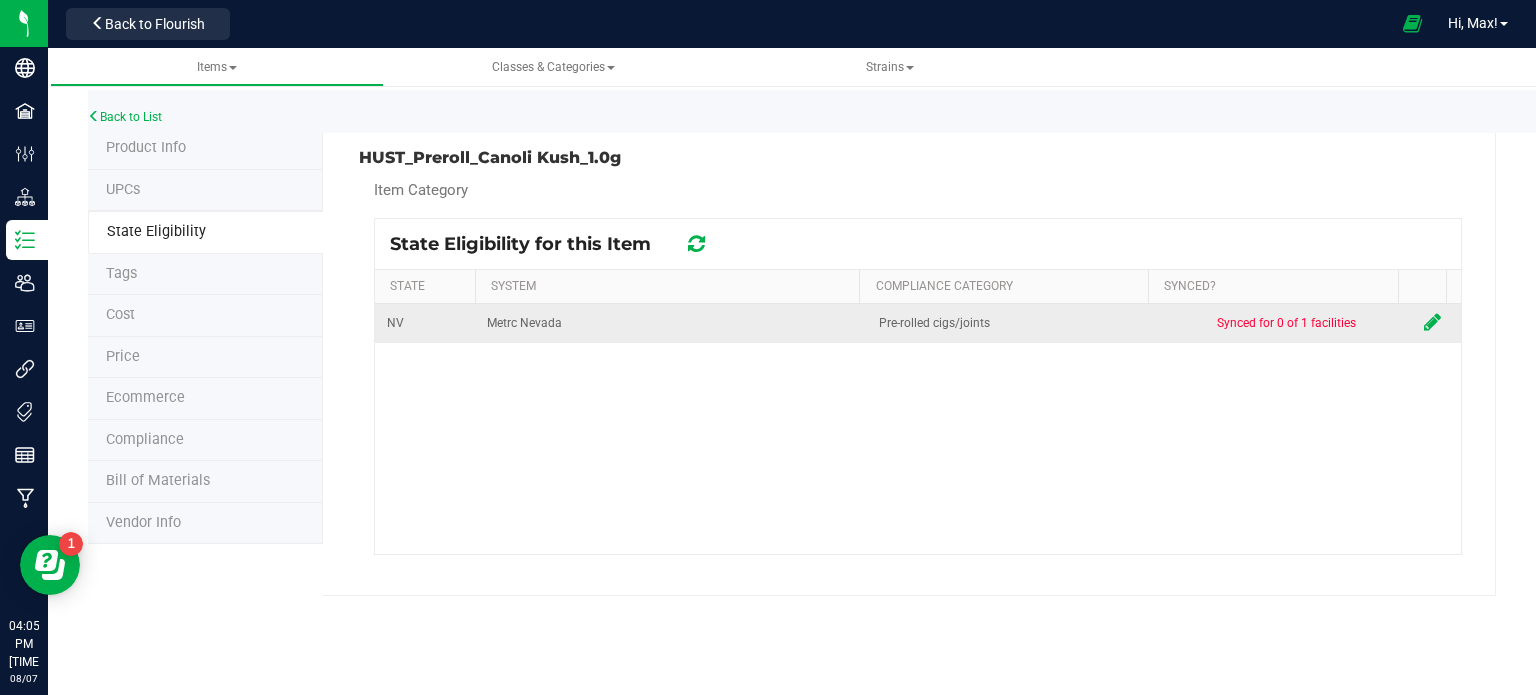 click at bounding box center [1432, 322] 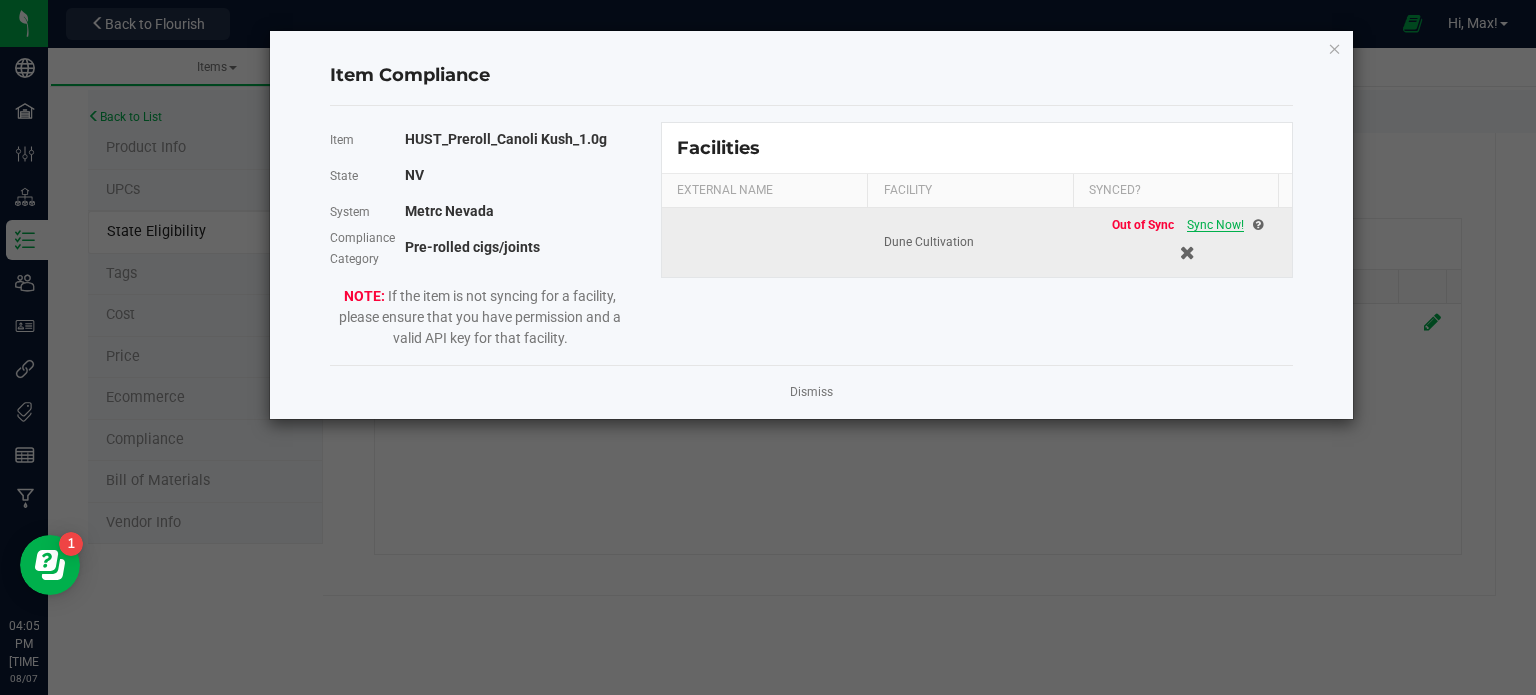 click on "Sync Now!" at bounding box center [1215, 225] 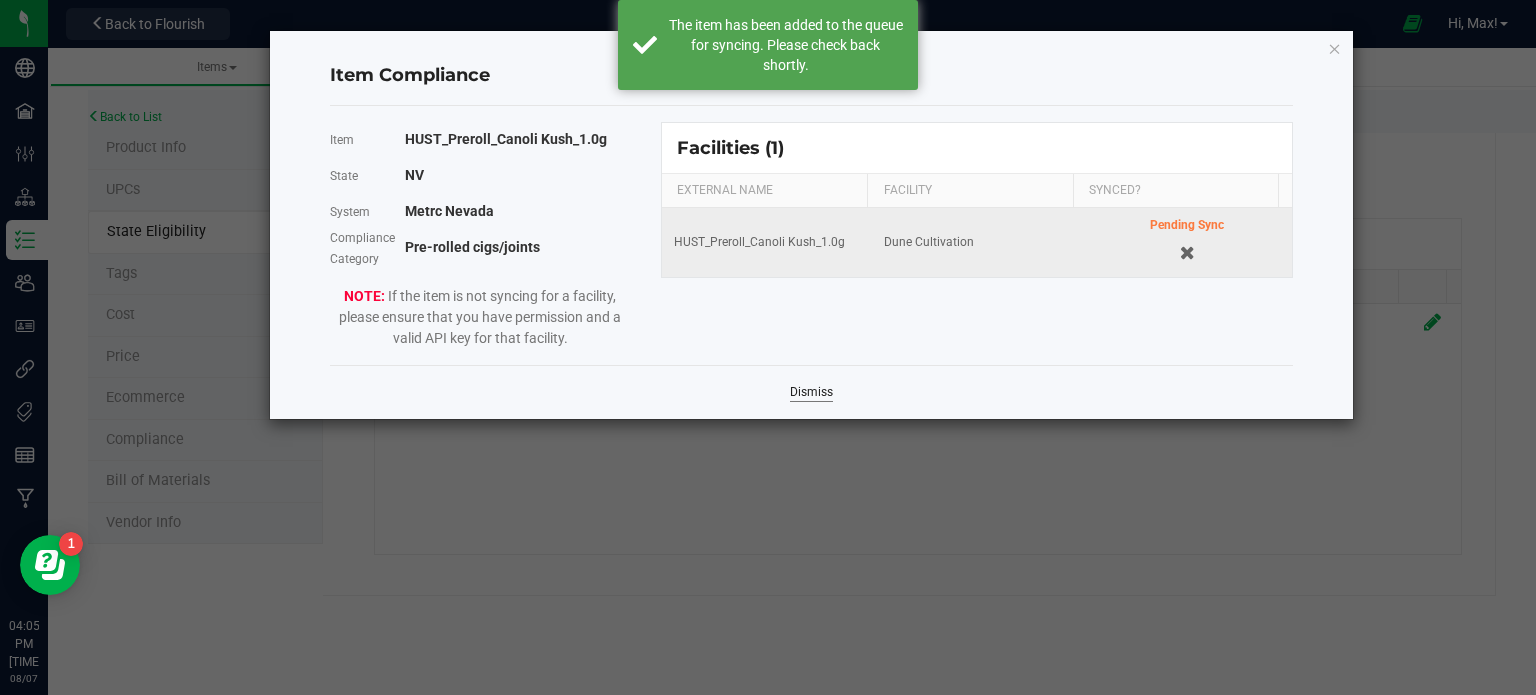click on "Dismiss" 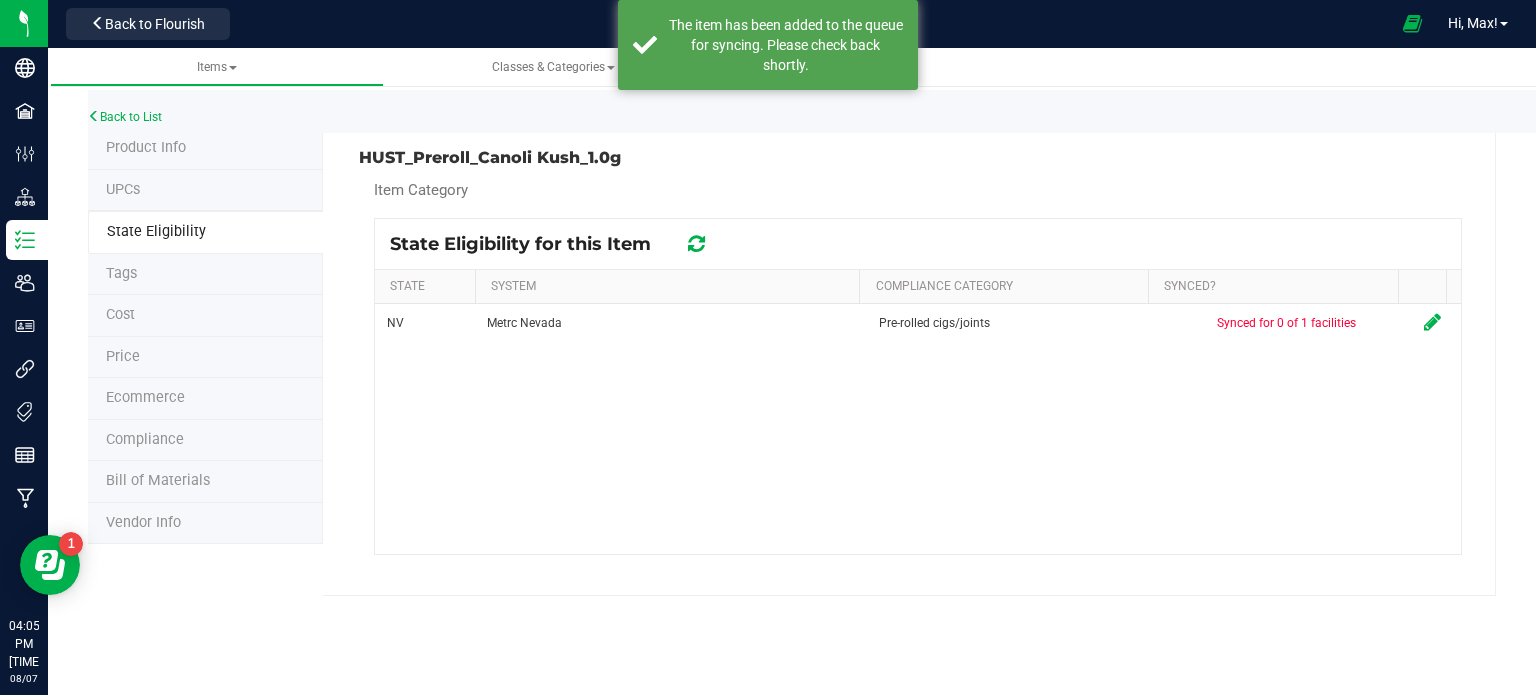 click at bounding box center (696, 244) 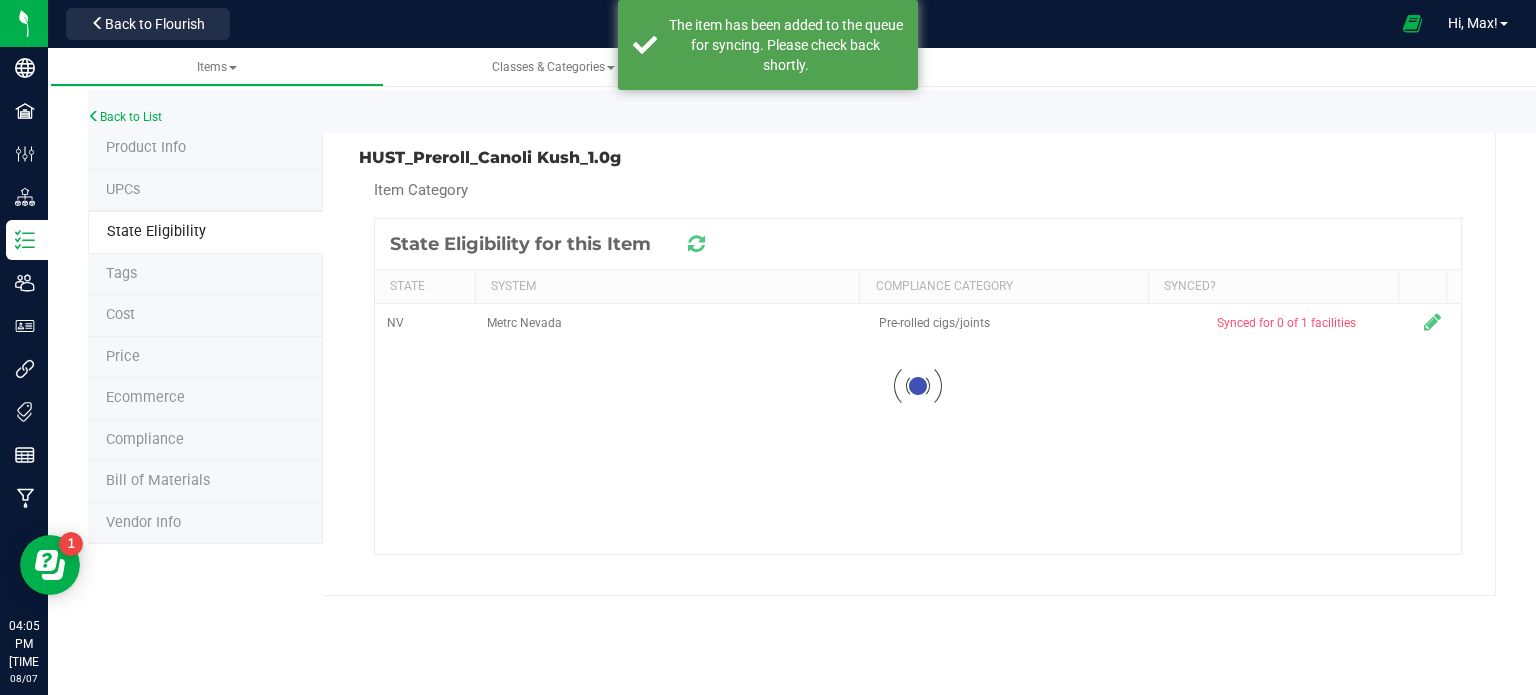 click at bounding box center [696, 244] 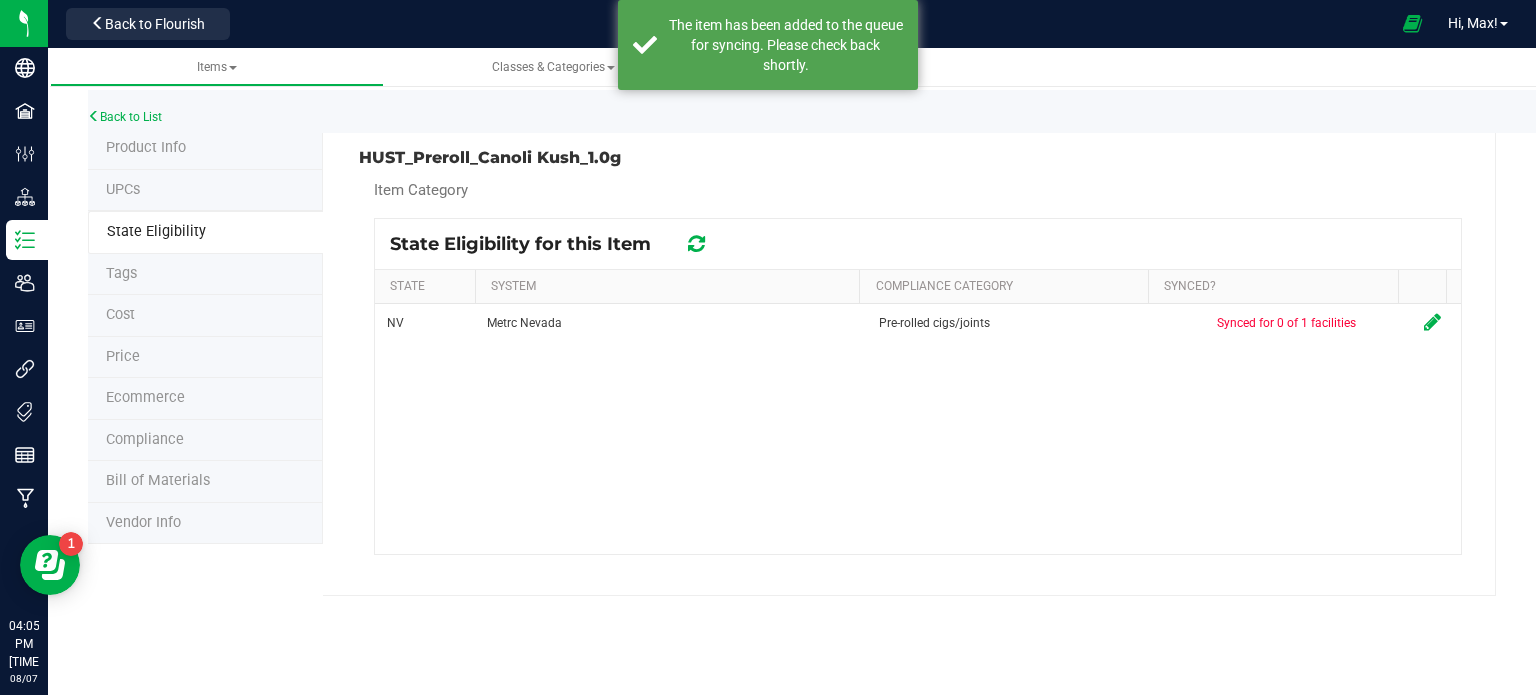 click at bounding box center (696, 244) 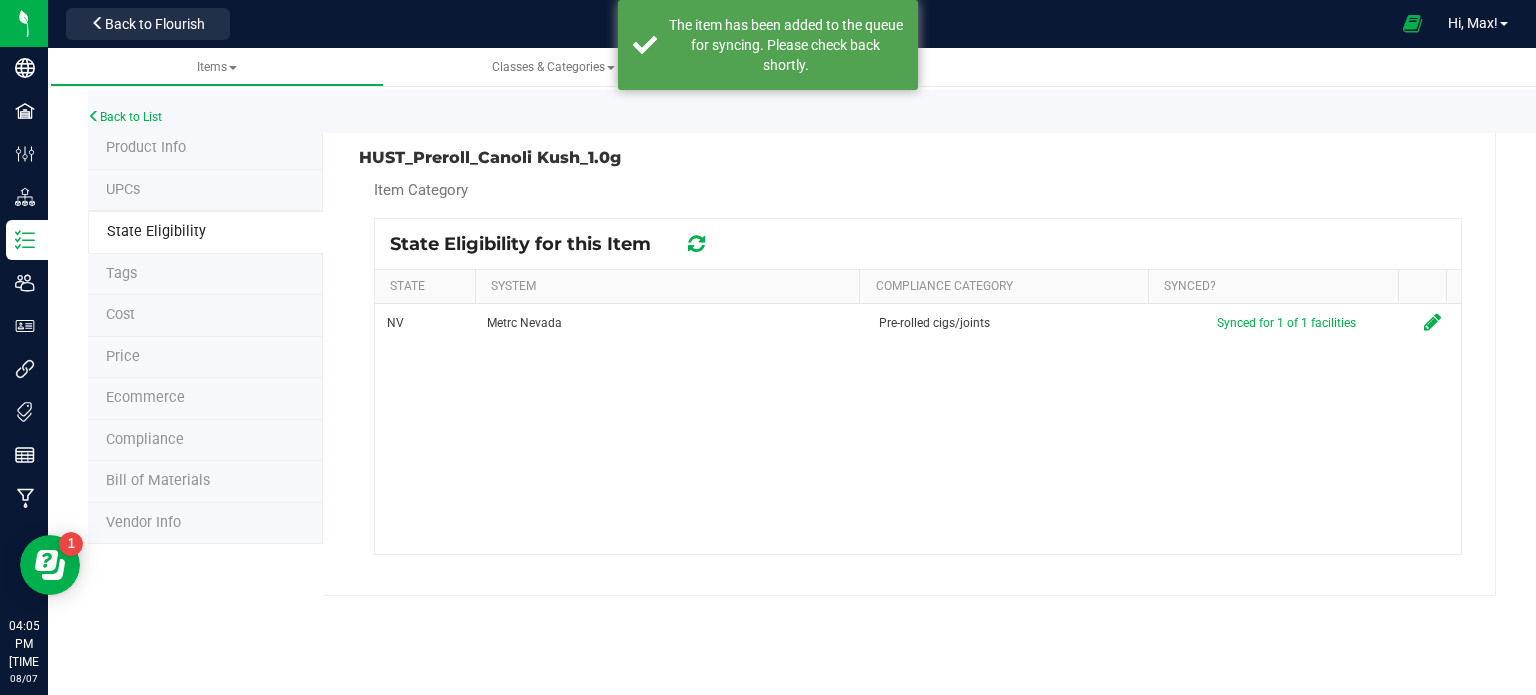 click at bounding box center [696, 244] 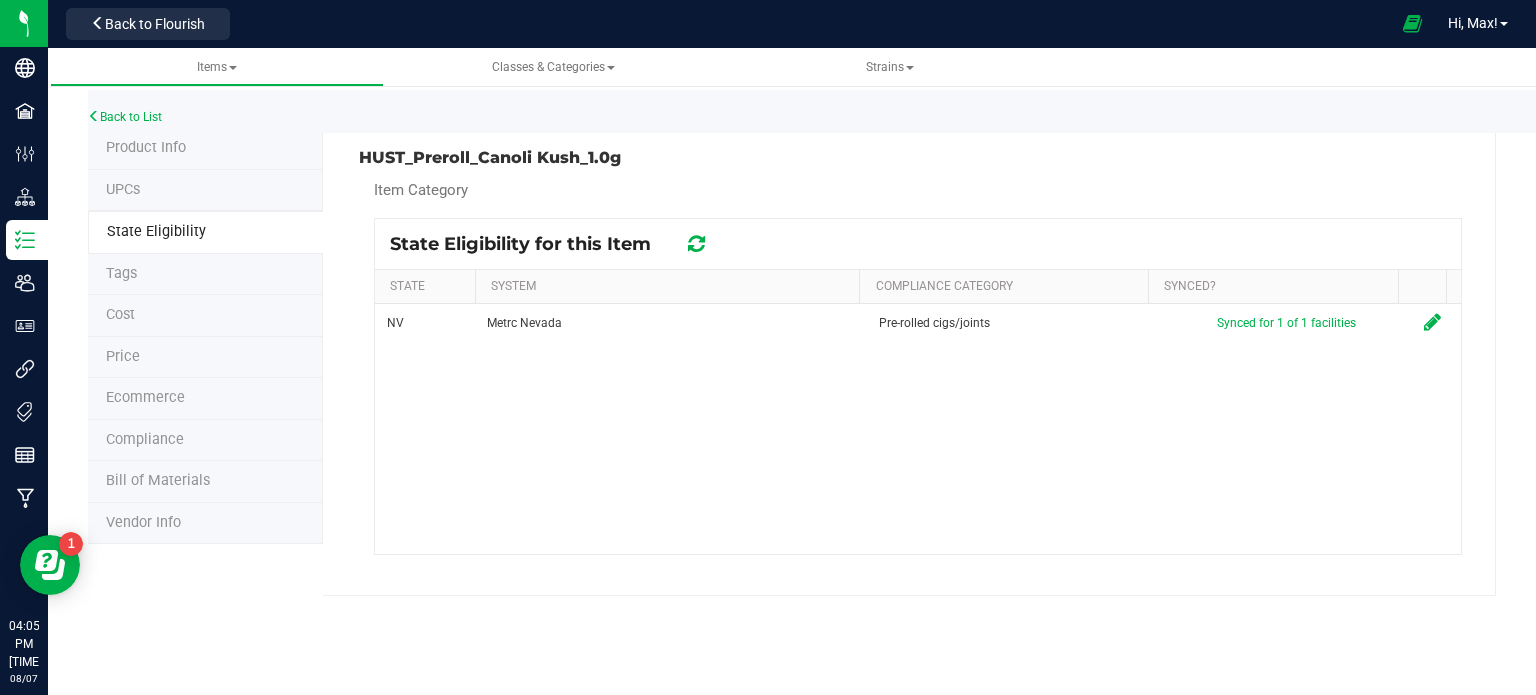 click on "Back to List" at bounding box center (856, 111) 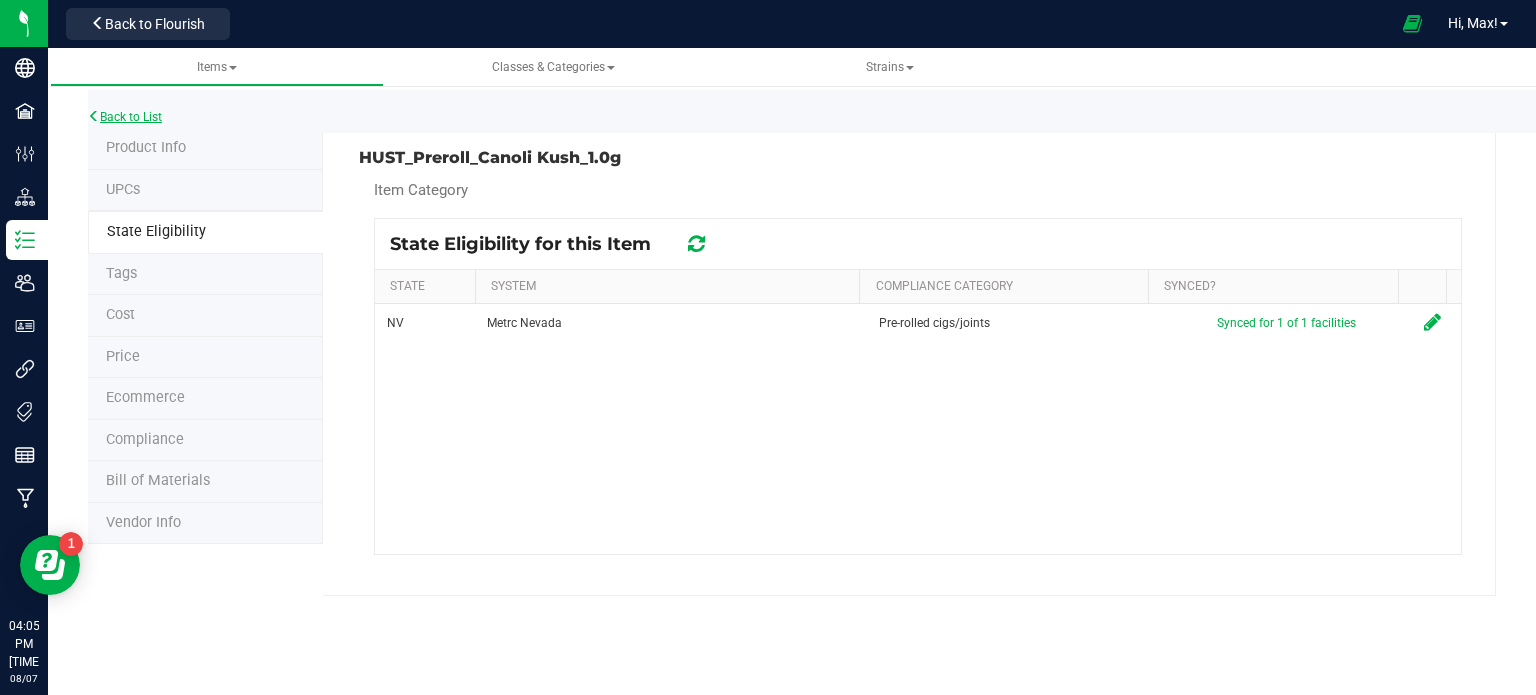click on "Back to List" at bounding box center (125, 117) 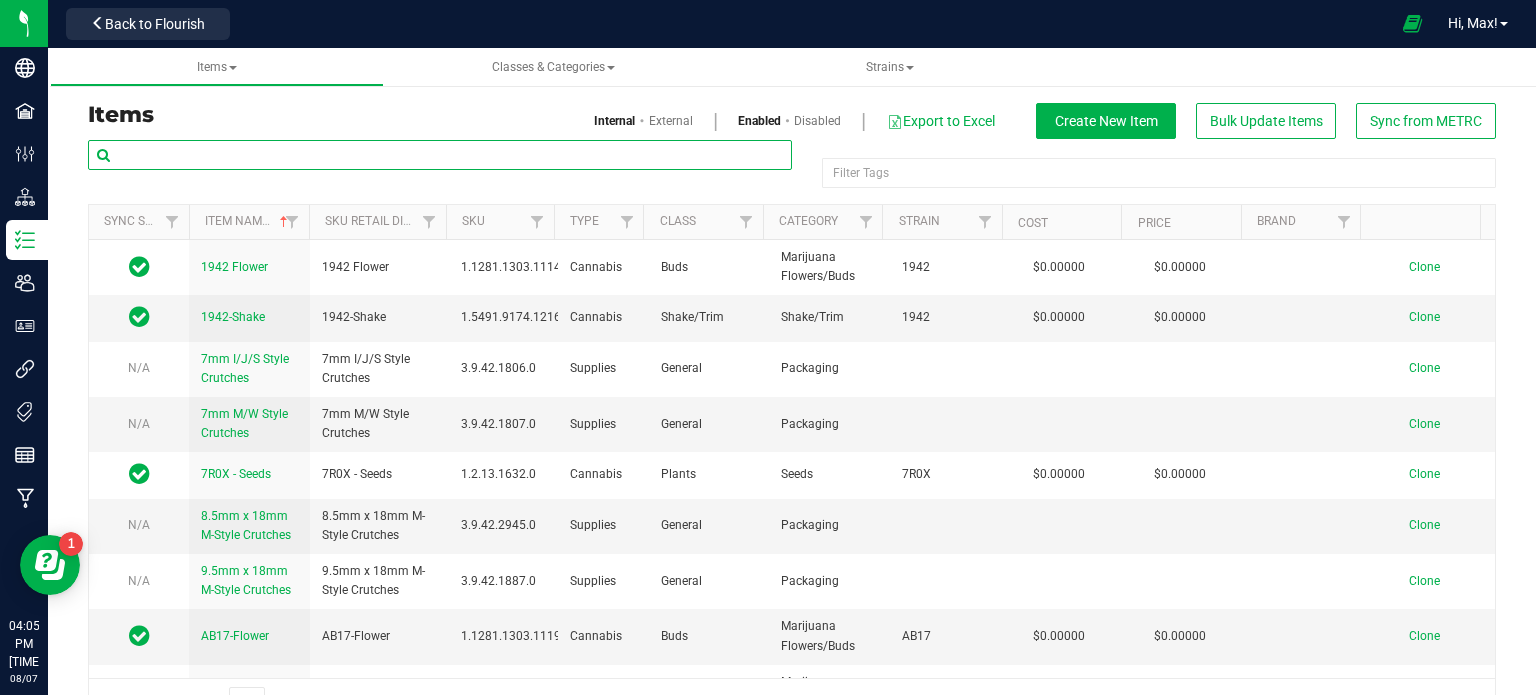 click at bounding box center (440, 155) 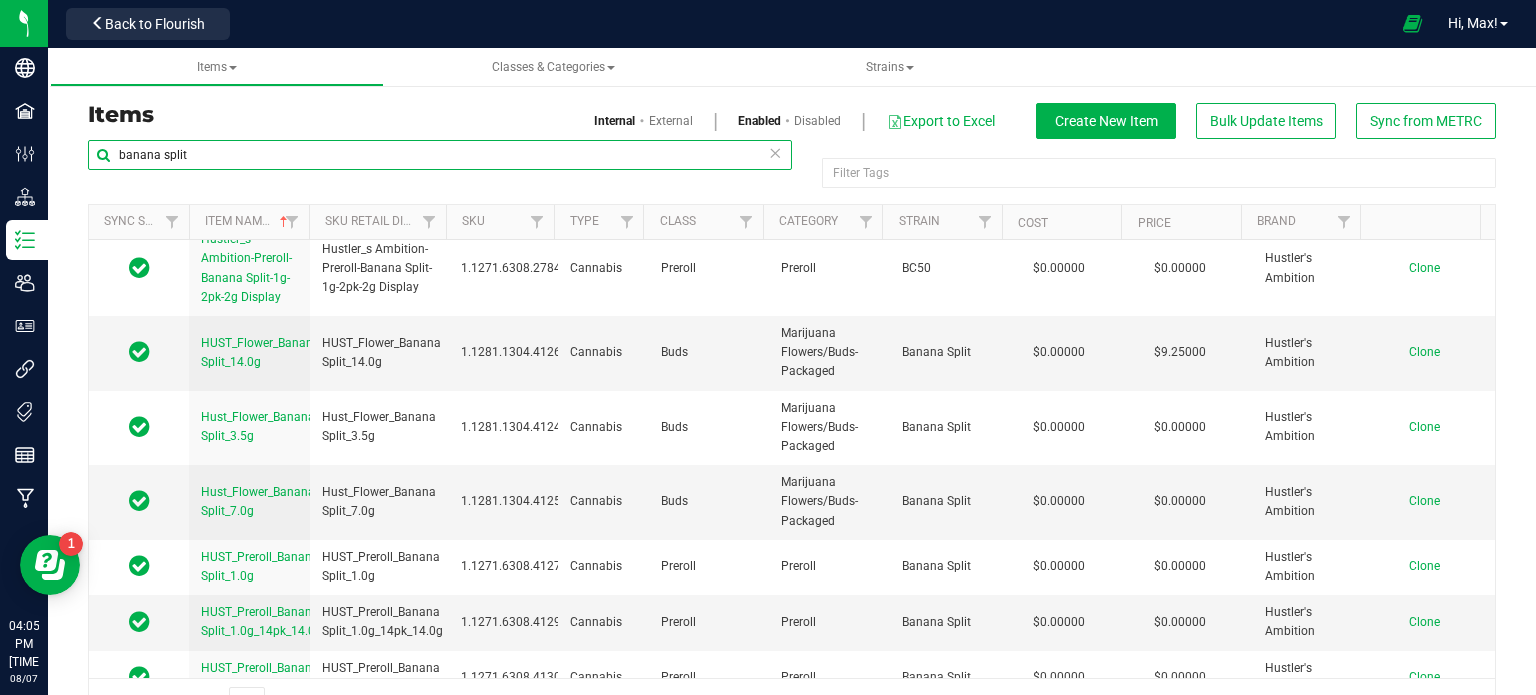 scroll, scrollTop: 2844, scrollLeft: 0, axis: vertical 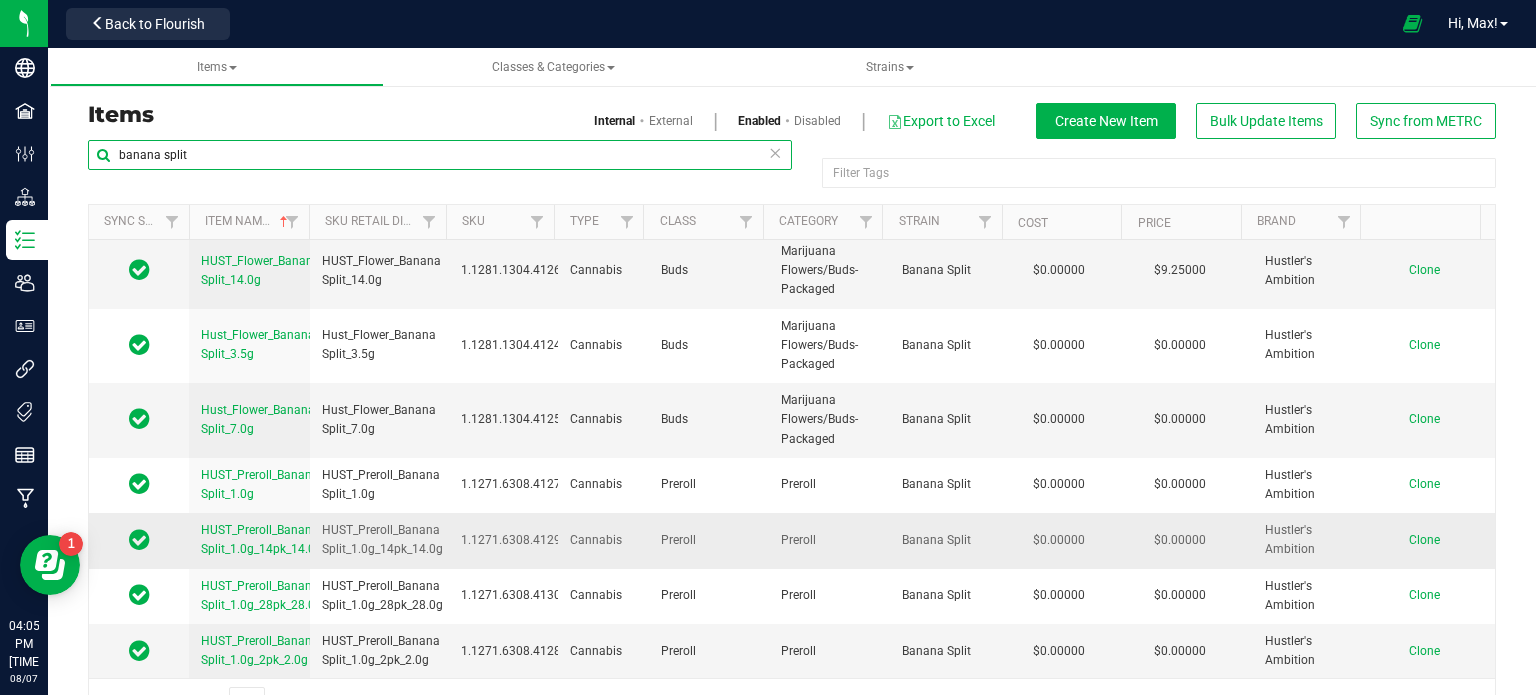 type on "banana split" 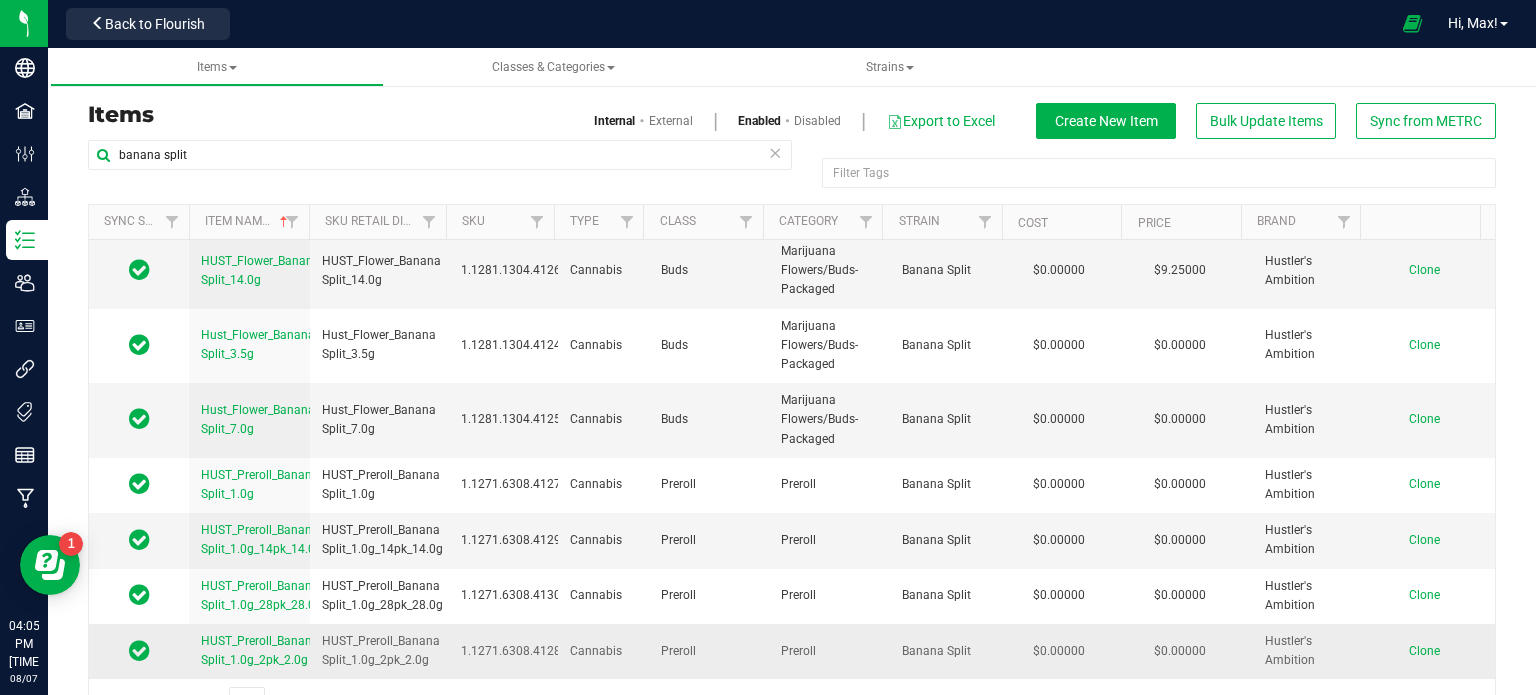 click on "Clone" at bounding box center [1424, 651] 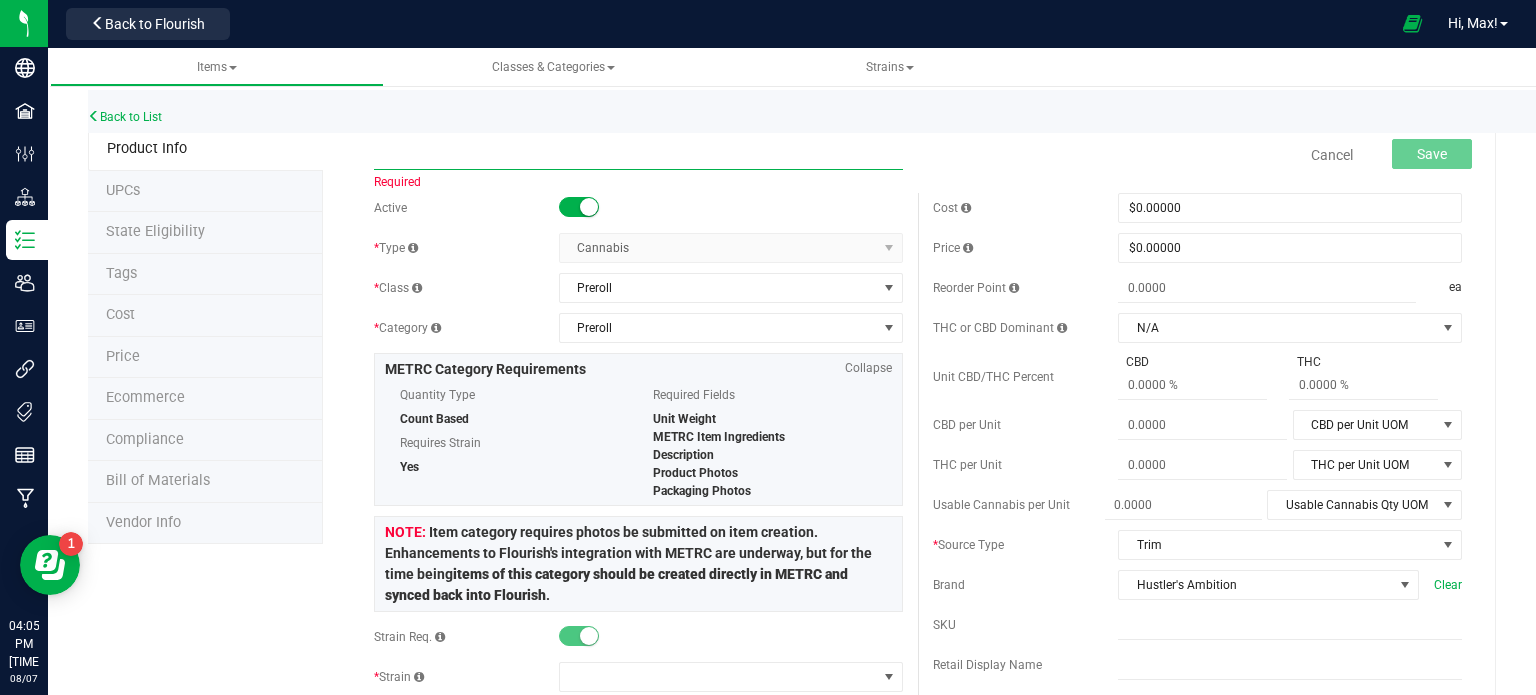 paste on "HUST_Preroll_Canoli Kush_1.0g_2pk_2.0g" 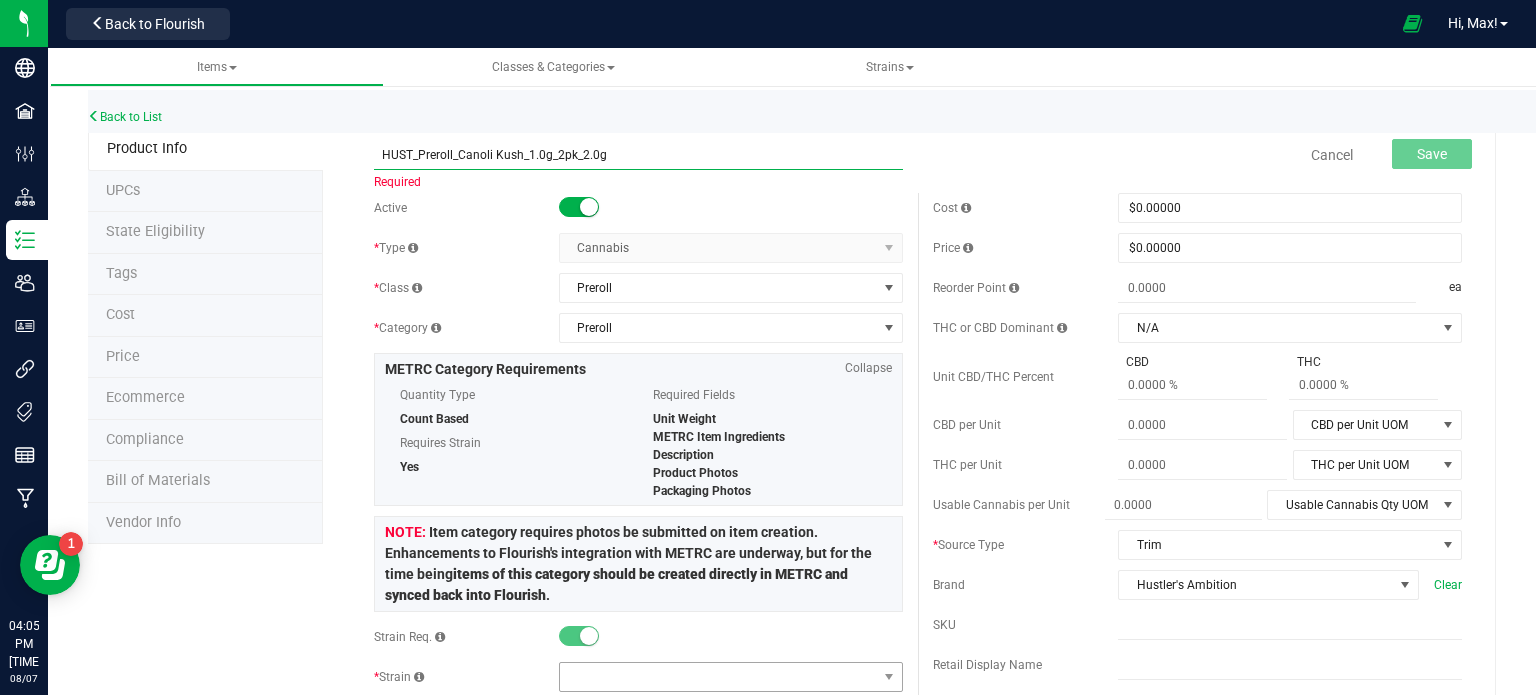 type on "HUST_Preroll_Canoli Kush_1.0g_2pk_2.0g" 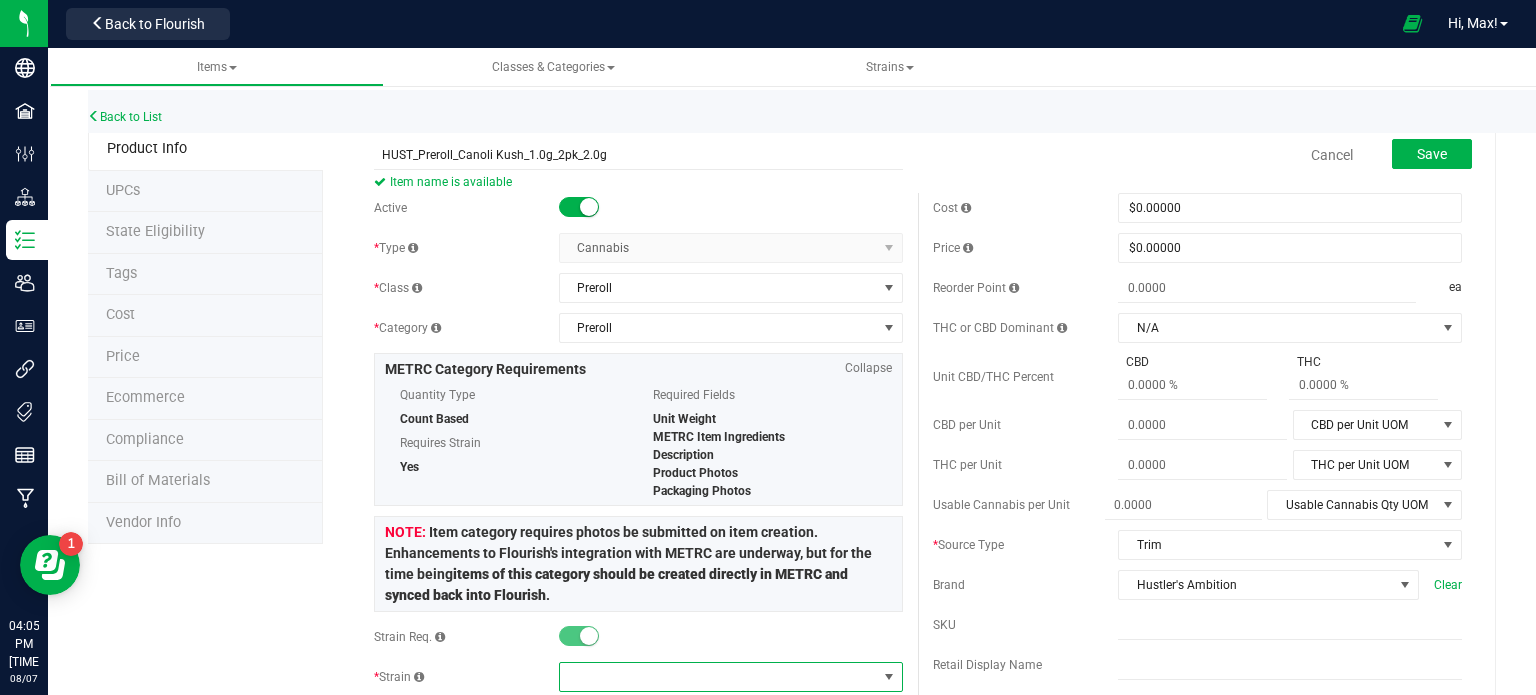 click at bounding box center [718, 677] 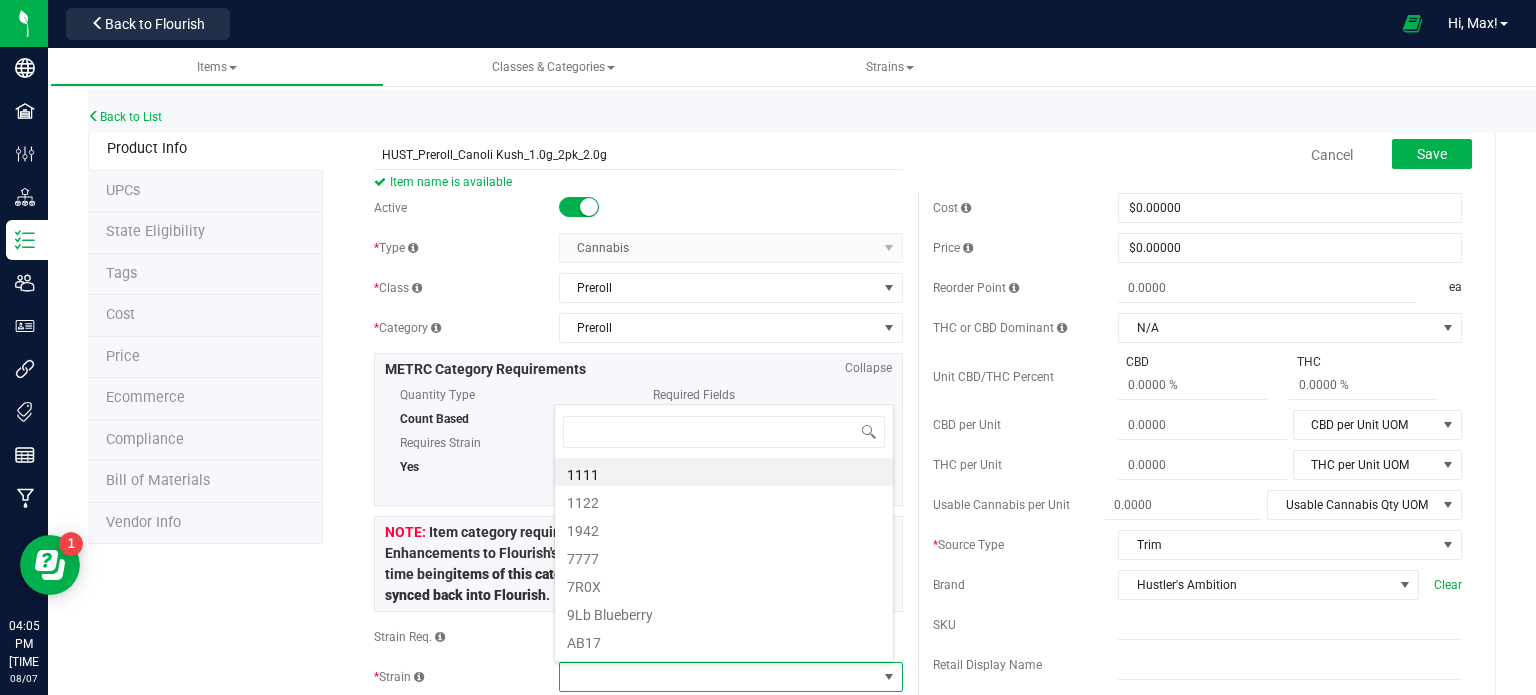 scroll, scrollTop: 99970, scrollLeft: 99660, axis: both 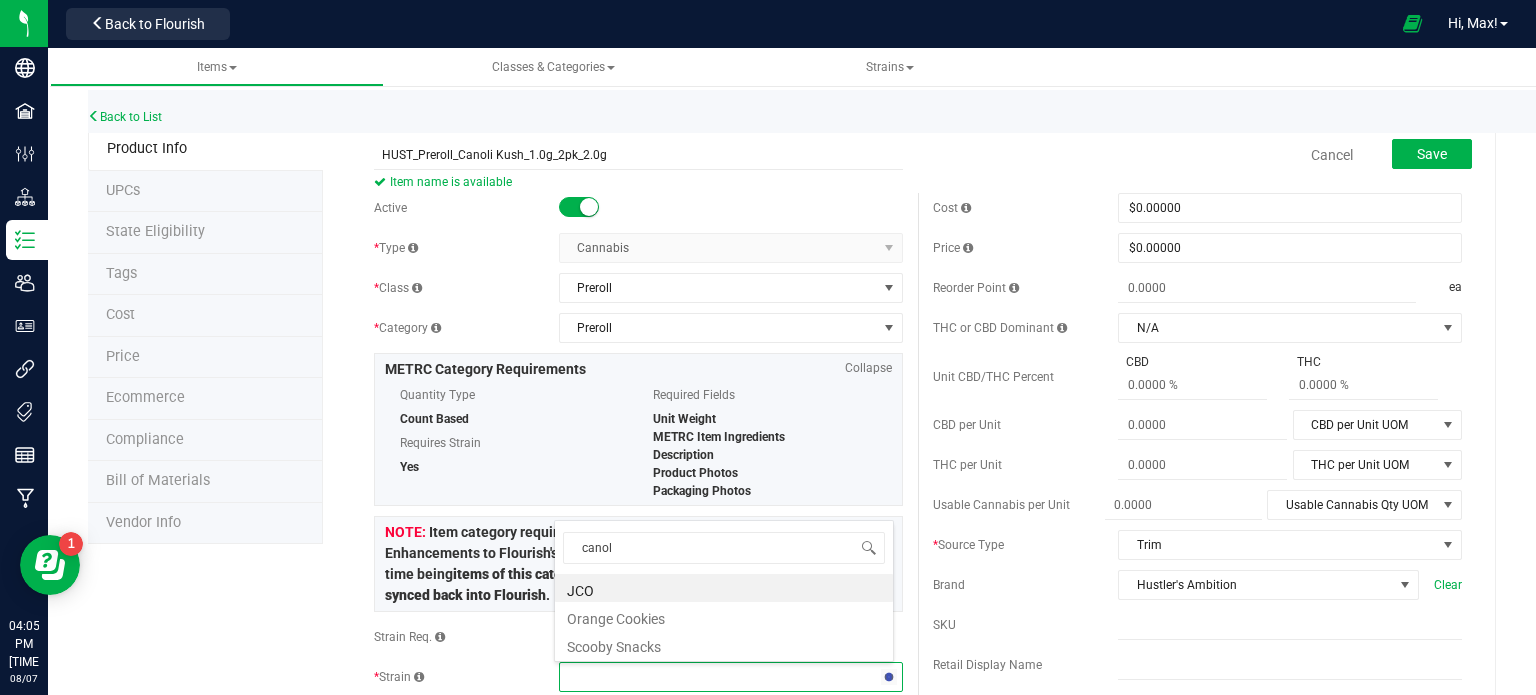 type on "canoli" 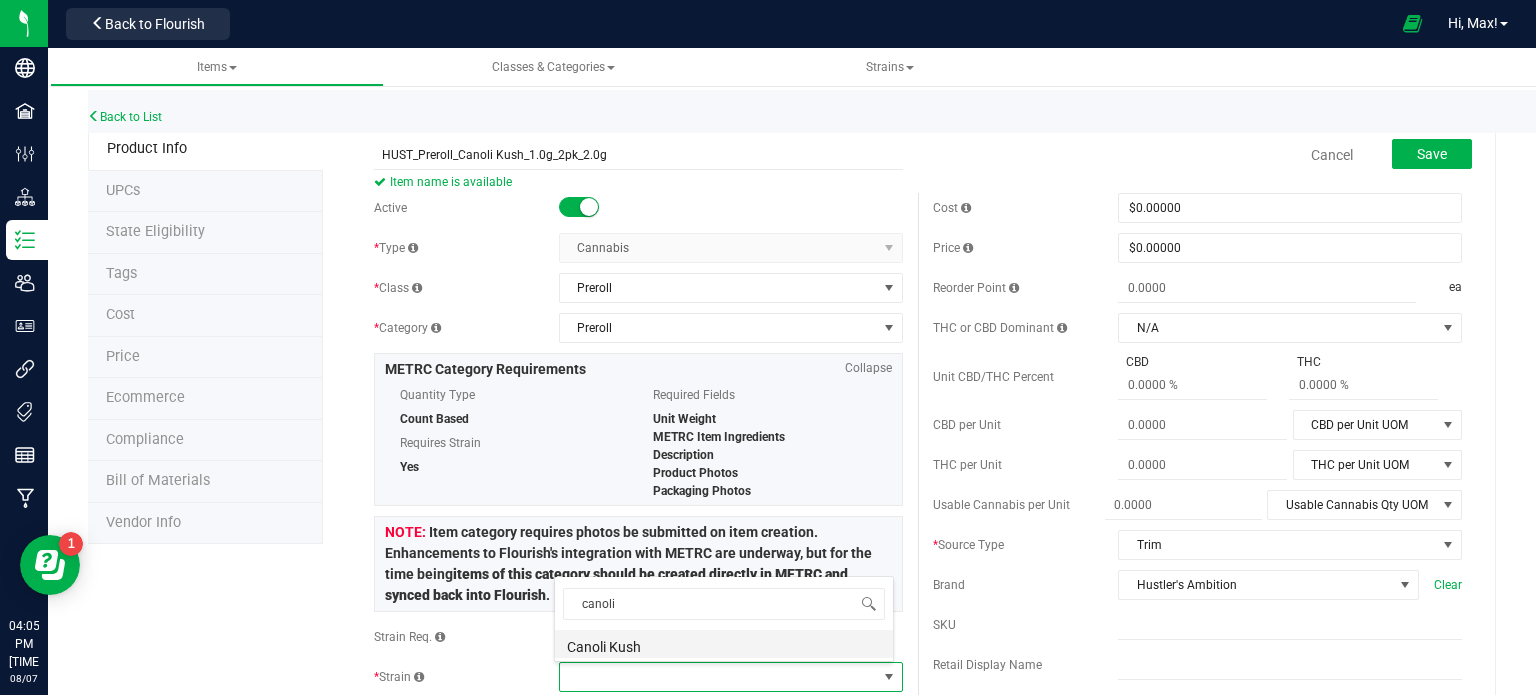 click on "Canoli Kush" at bounding box center [724, 644] 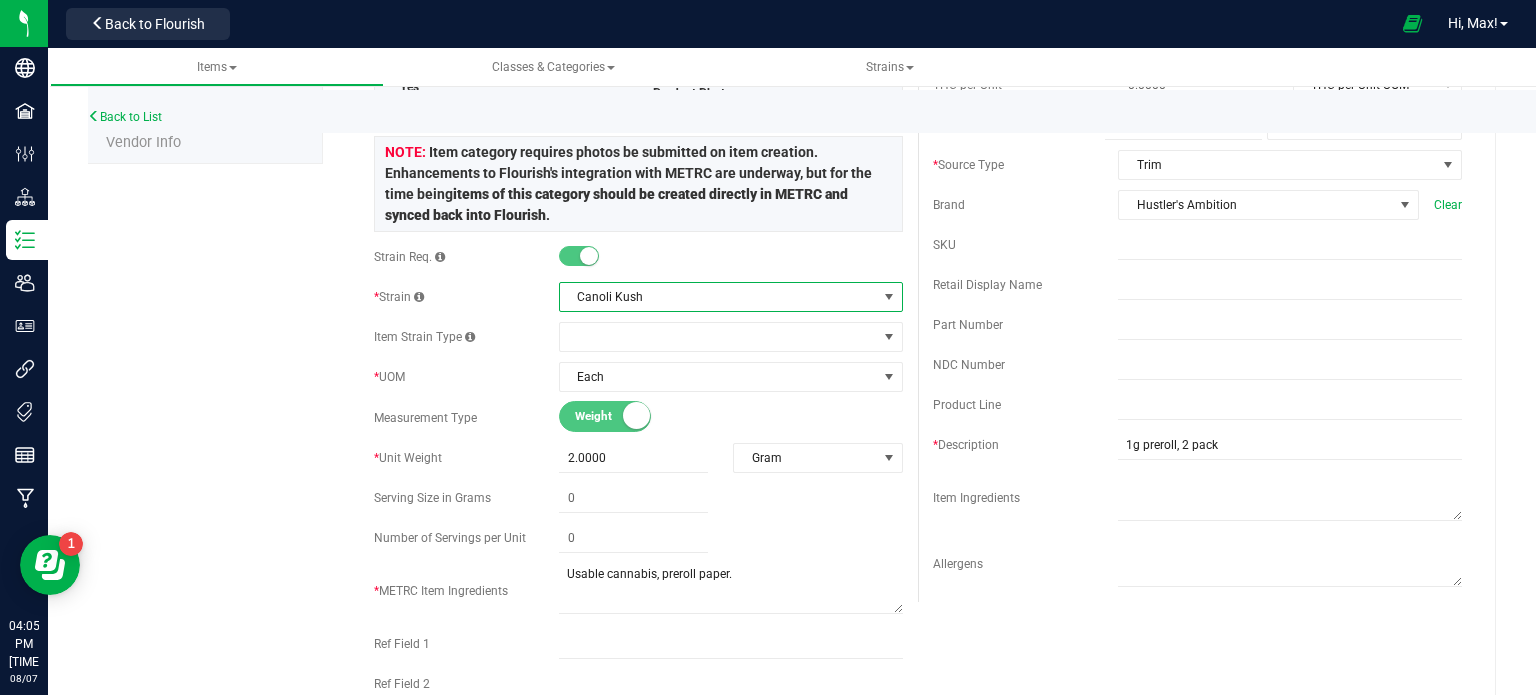 scroll, scrollTop: 0, scrollLeft: 0, axis: both 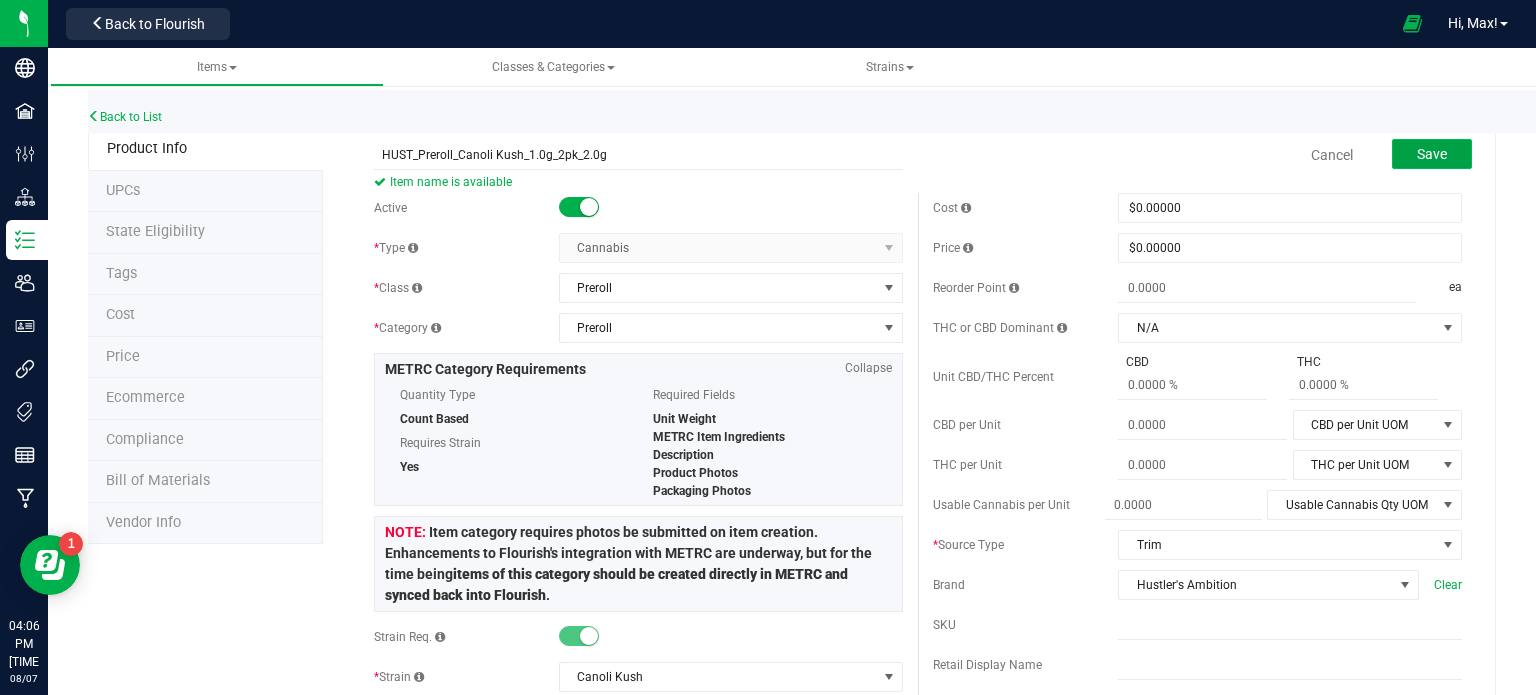 click on "Save" at bounding box center [1432, 154] 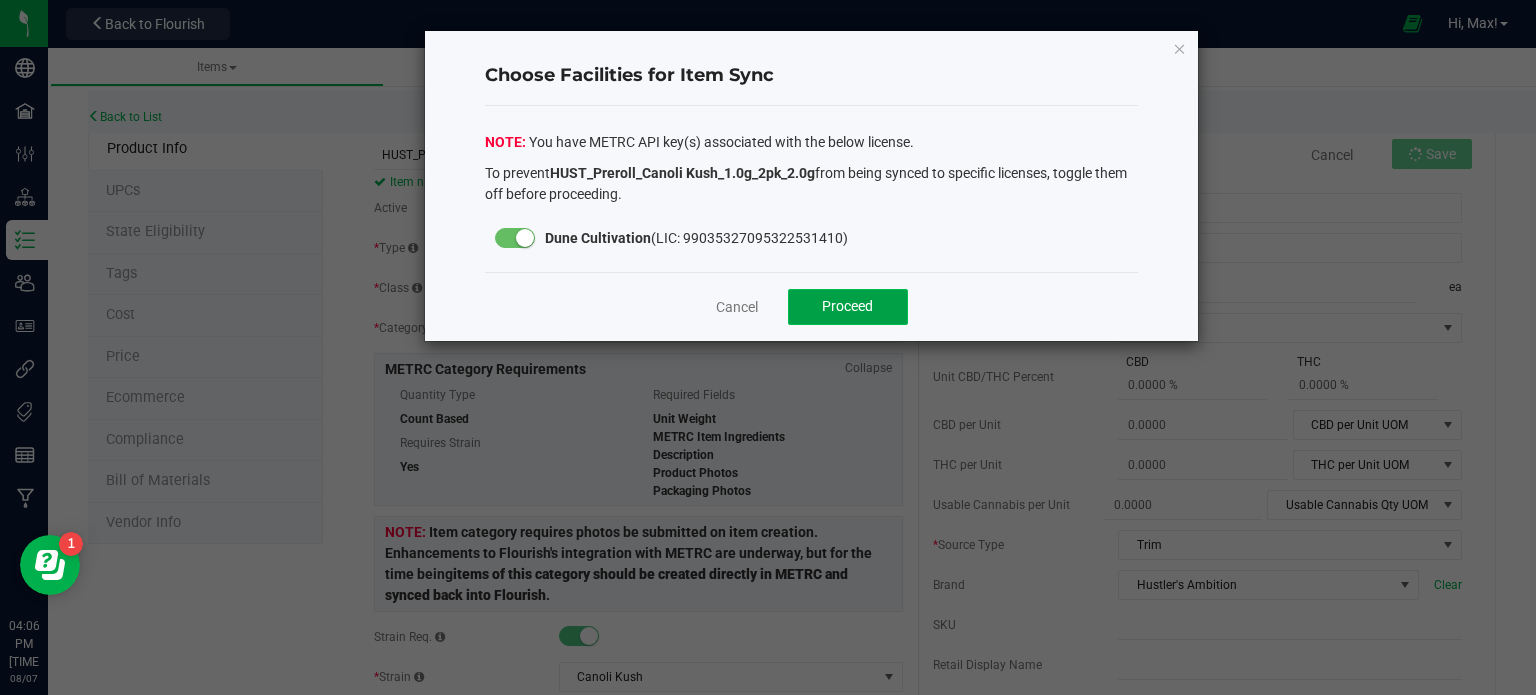 click on "Proceed" 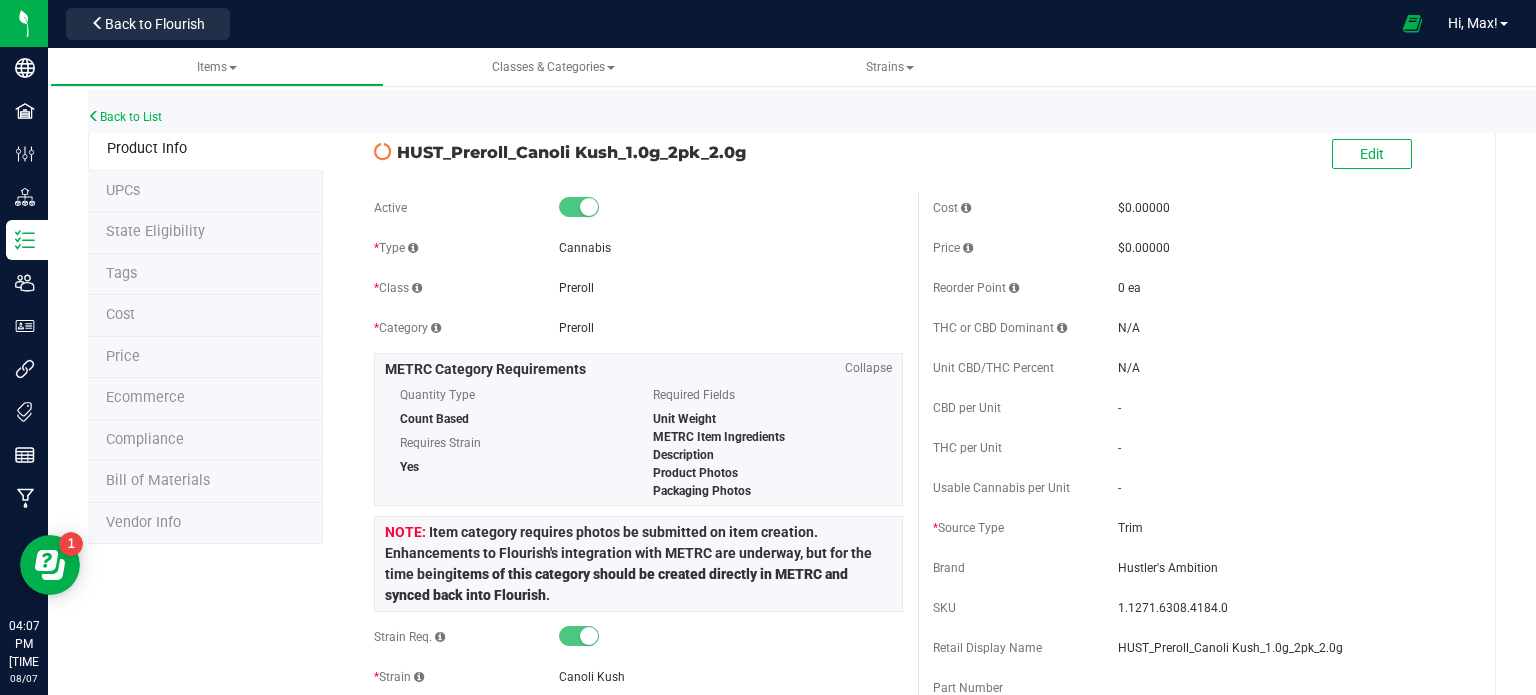 click on "State Eligibility" at bounding box center (155, 231) 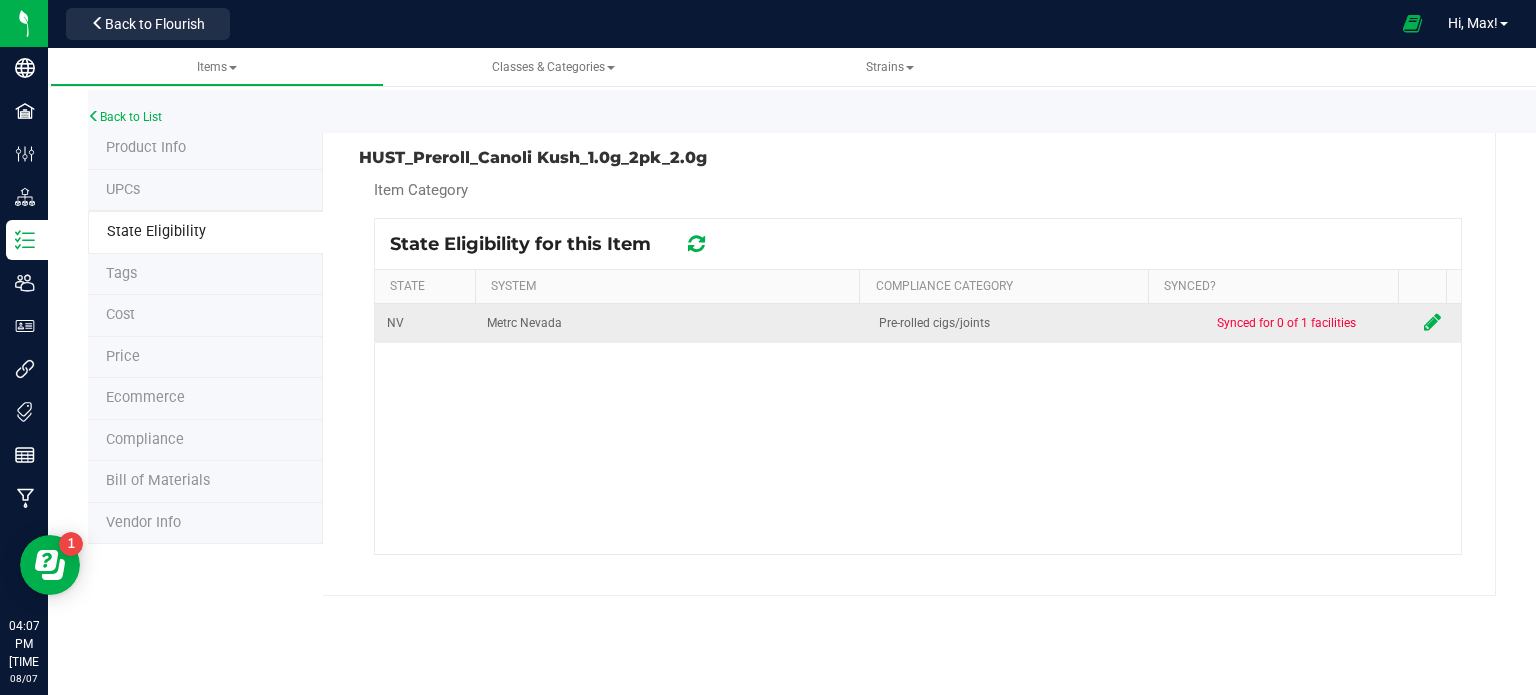click at bounding box center [1432, 322] 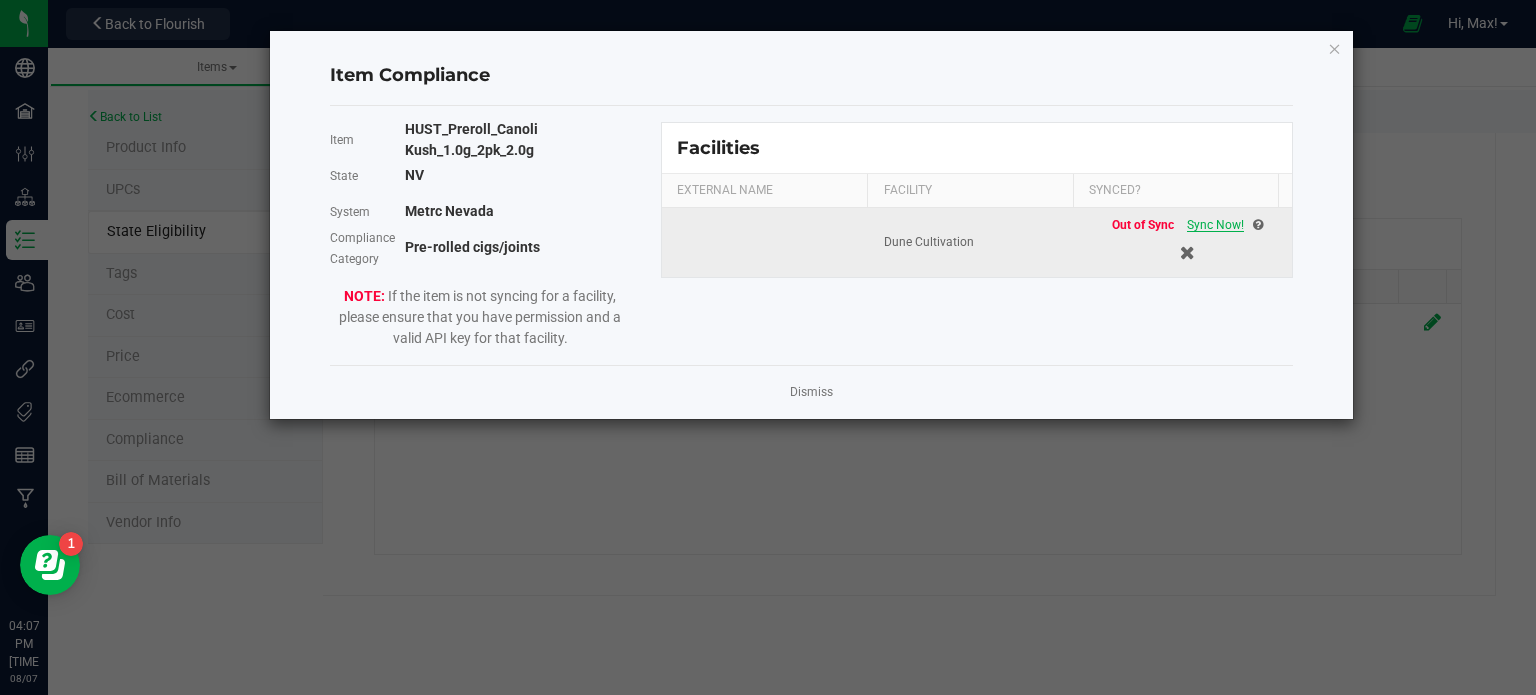 click on "Sync Now!" at bounding box center (1215, 225) 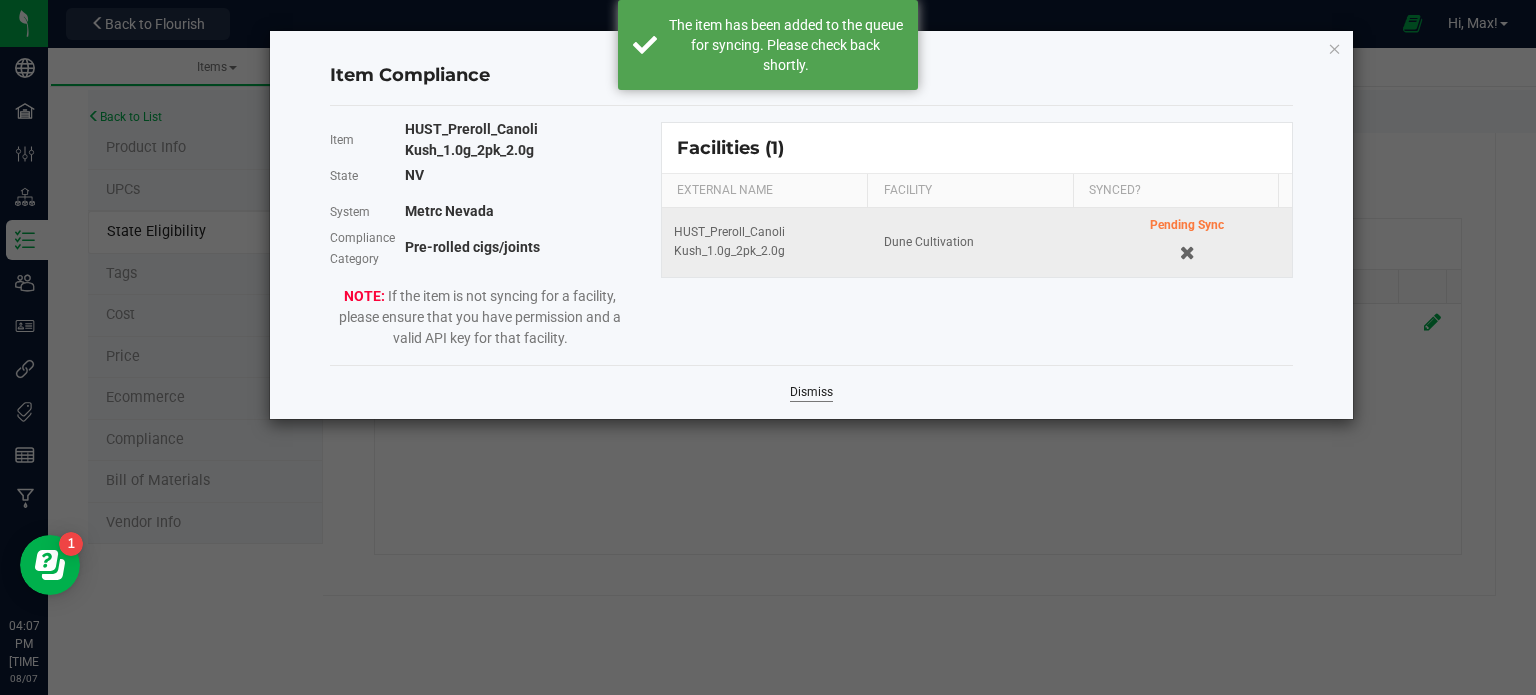 click on "Dismiss" 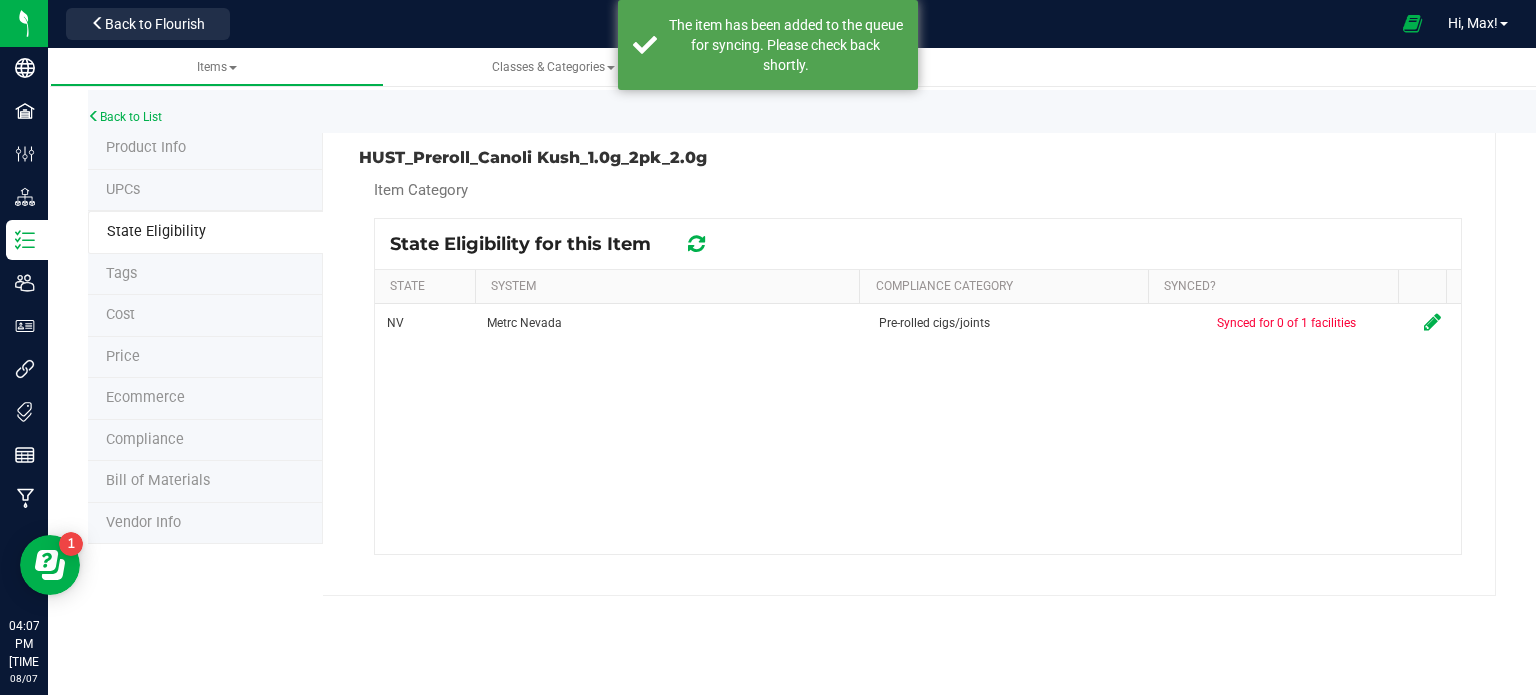 click at bounding box center (696, 244) 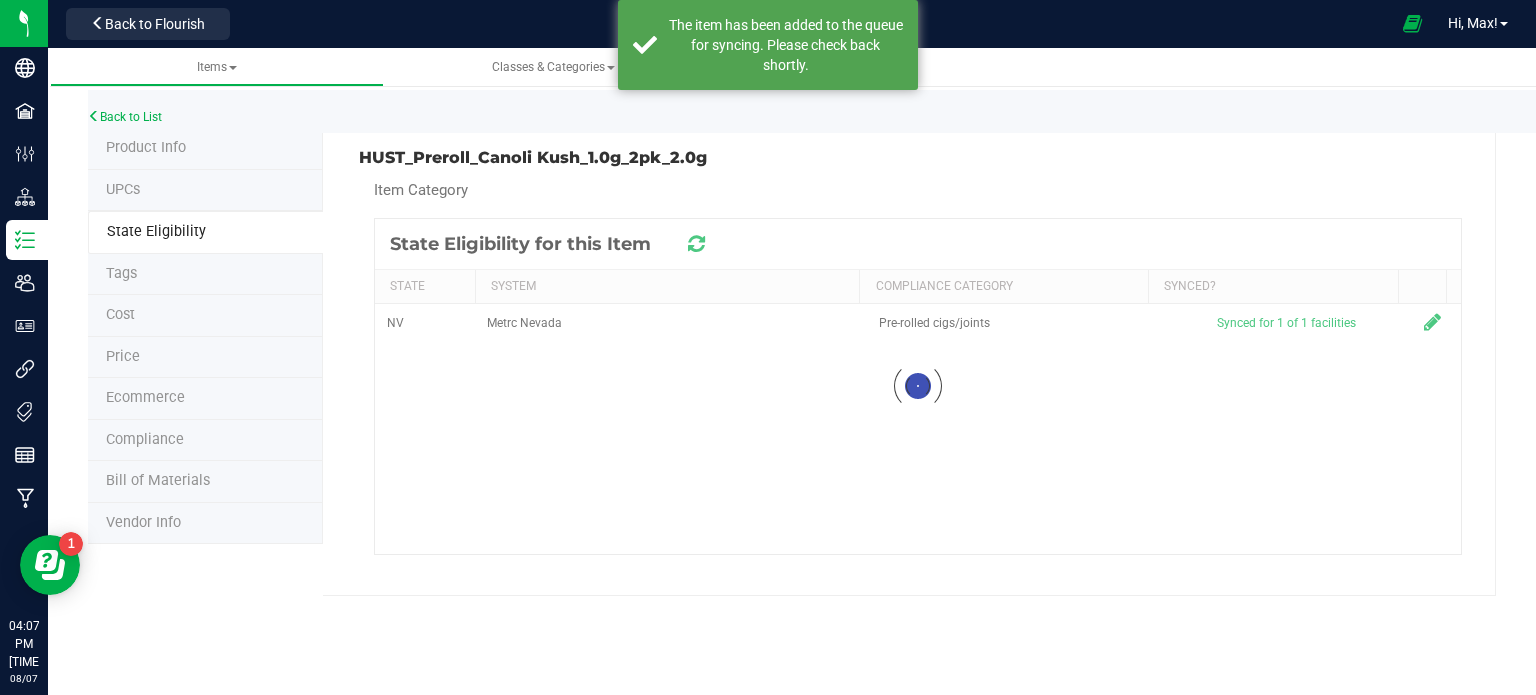 click at bounding box center (696, 243) 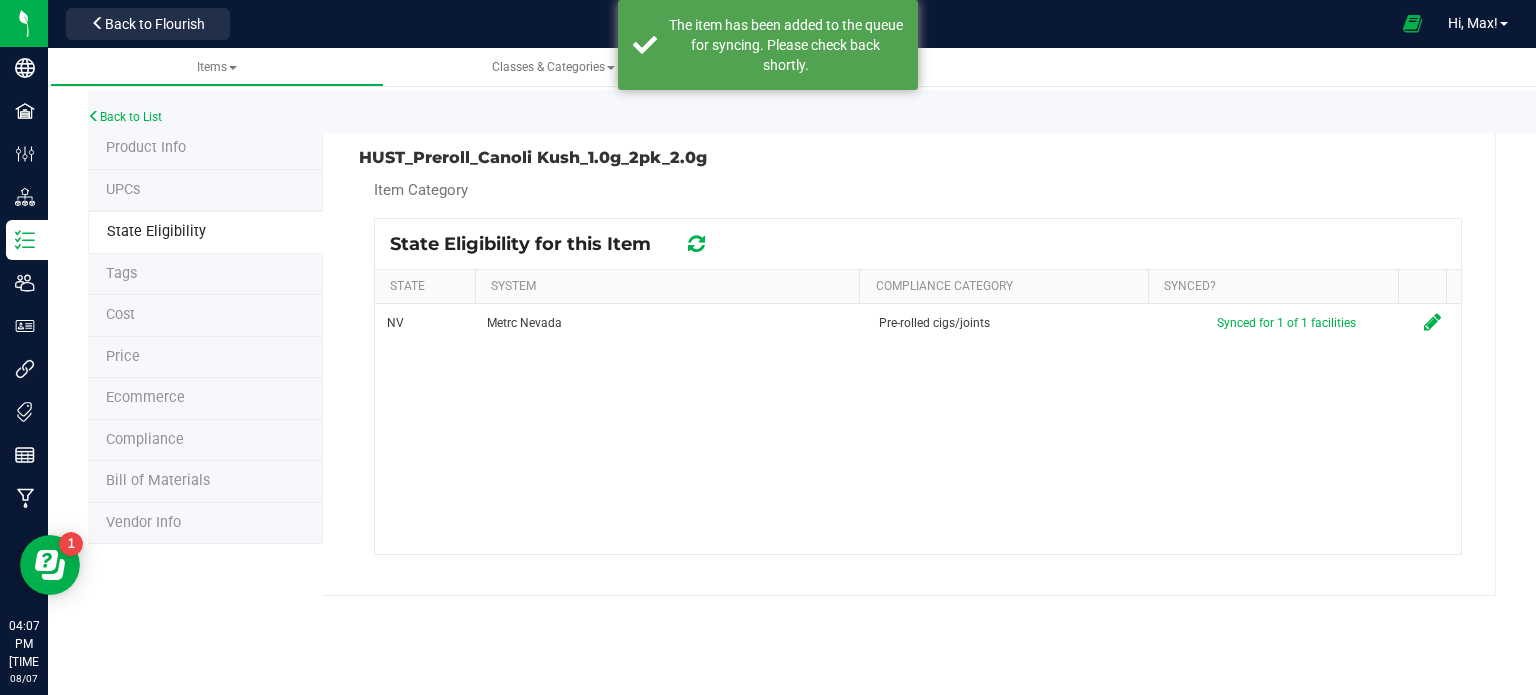 click at bounding box center [696, 244] 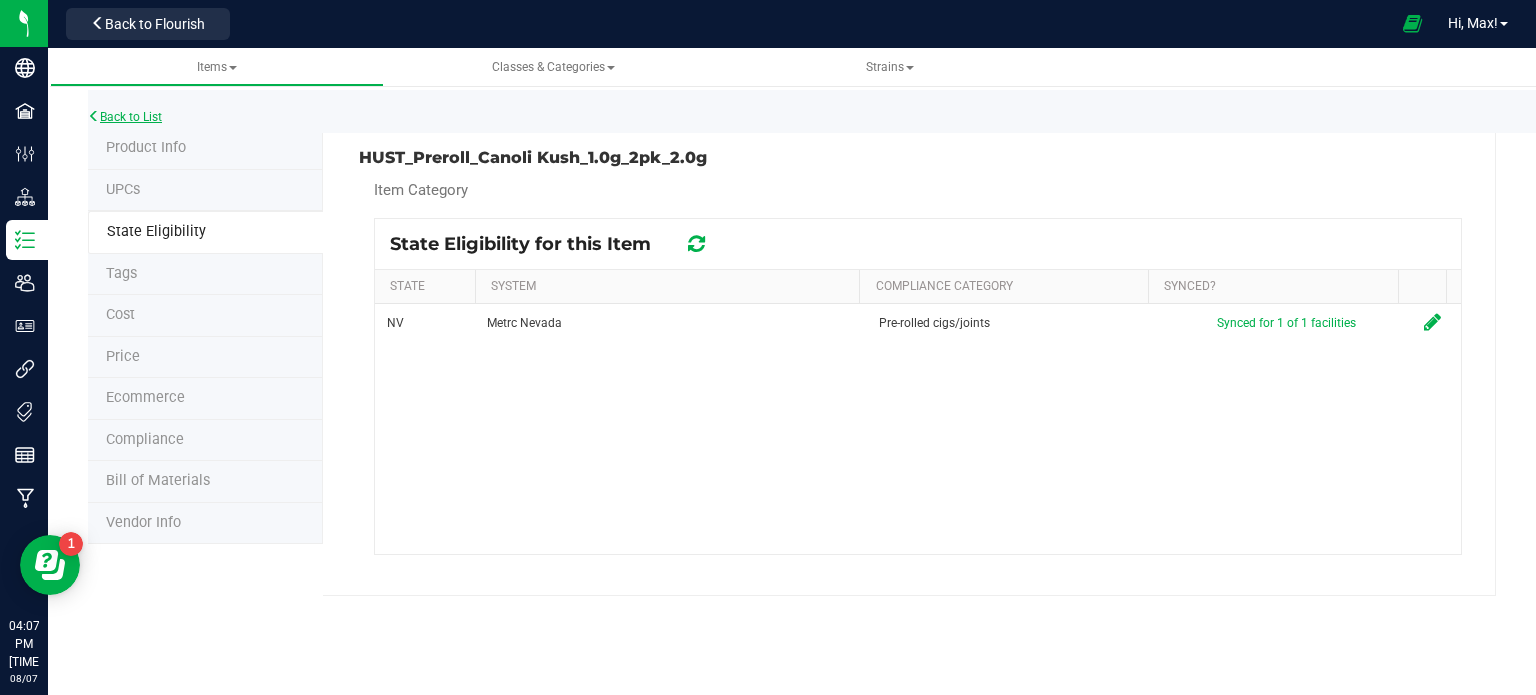 click on "Back to List" at bounding box center (125, 117) 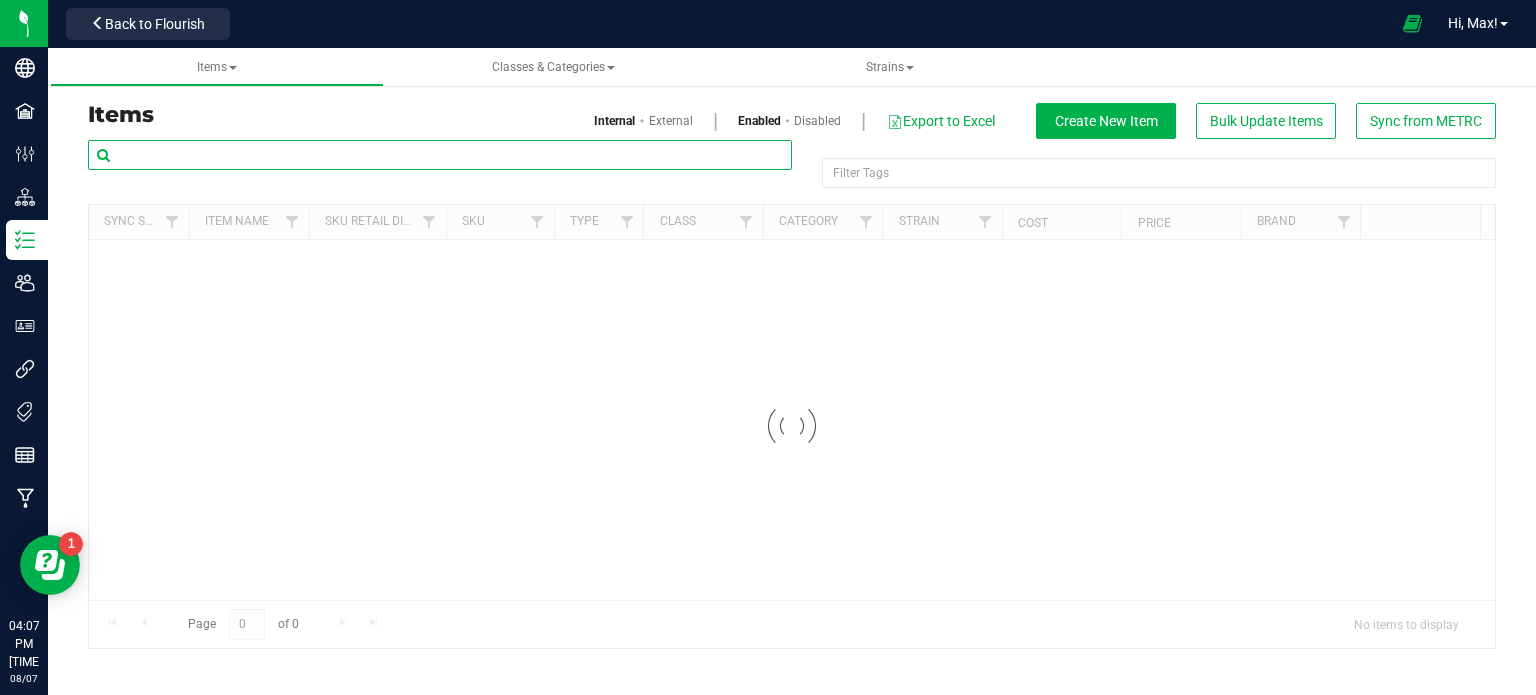 click at bounding box center (440, 155) 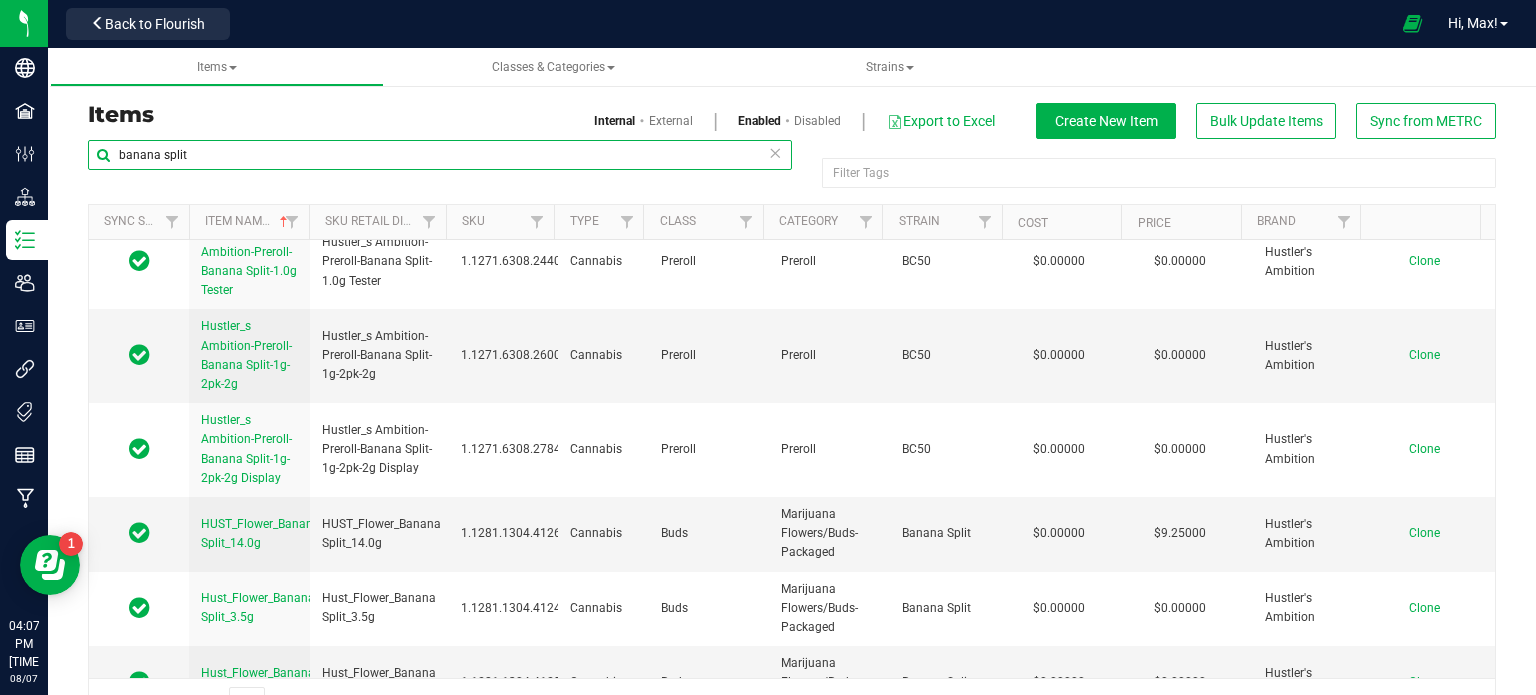 scroll, scrollTop: 2844, scrollLeft: 0, axis: vertical 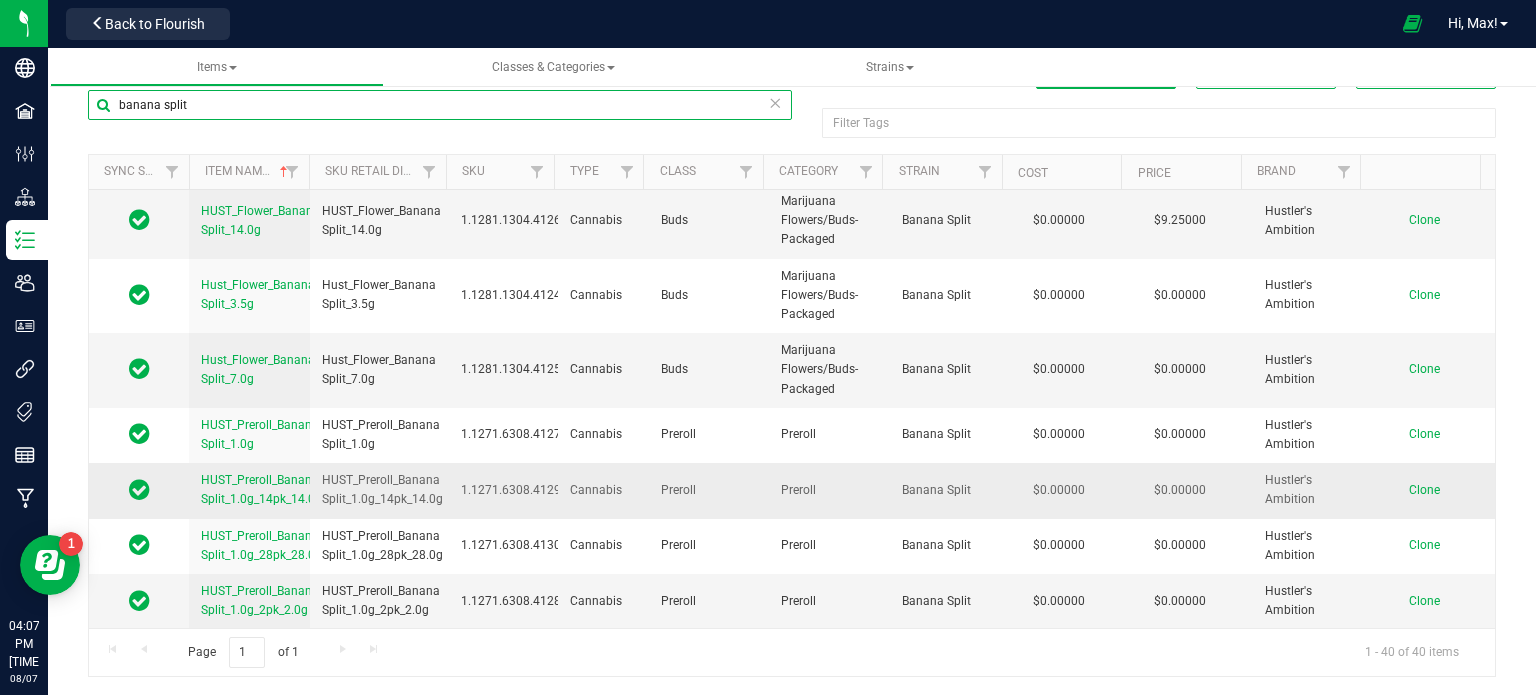 type on "banana split" 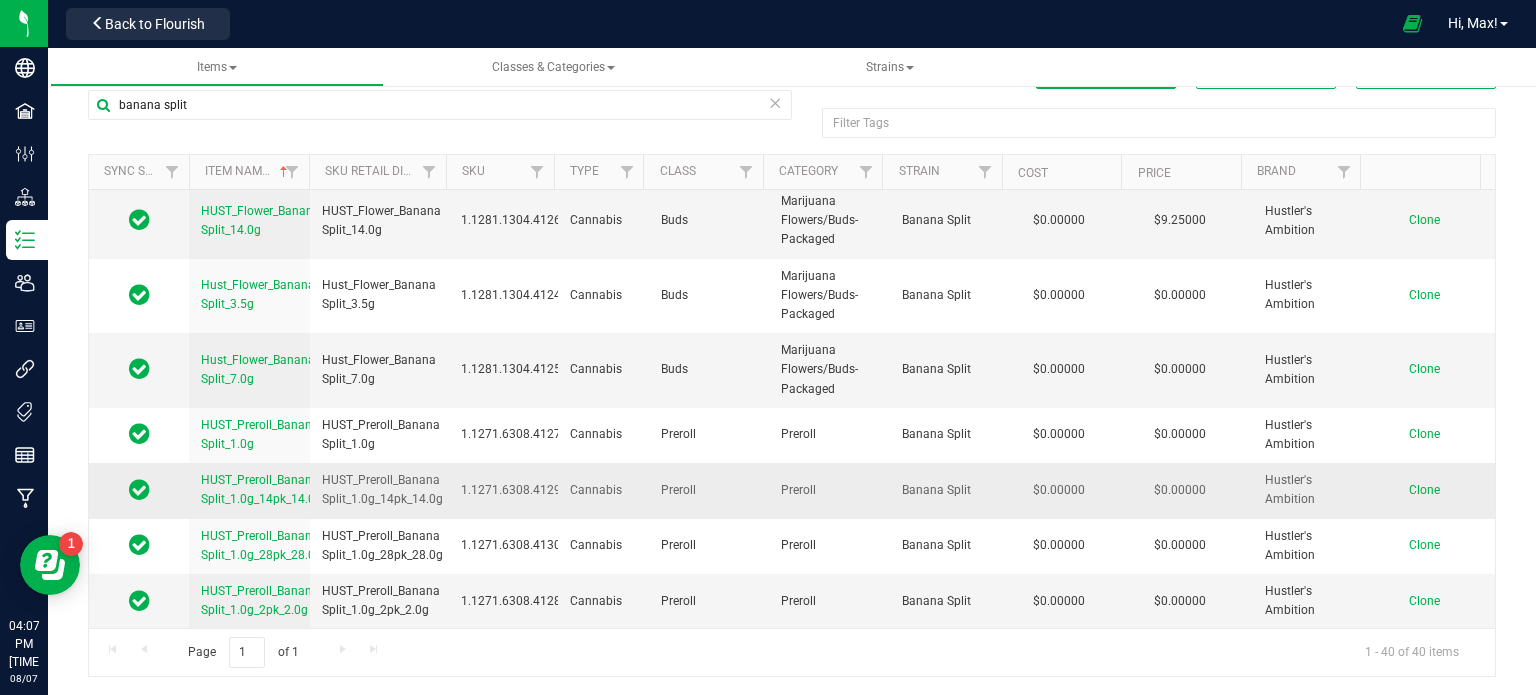 click on "Clone" at bounding box center [1434, 490] 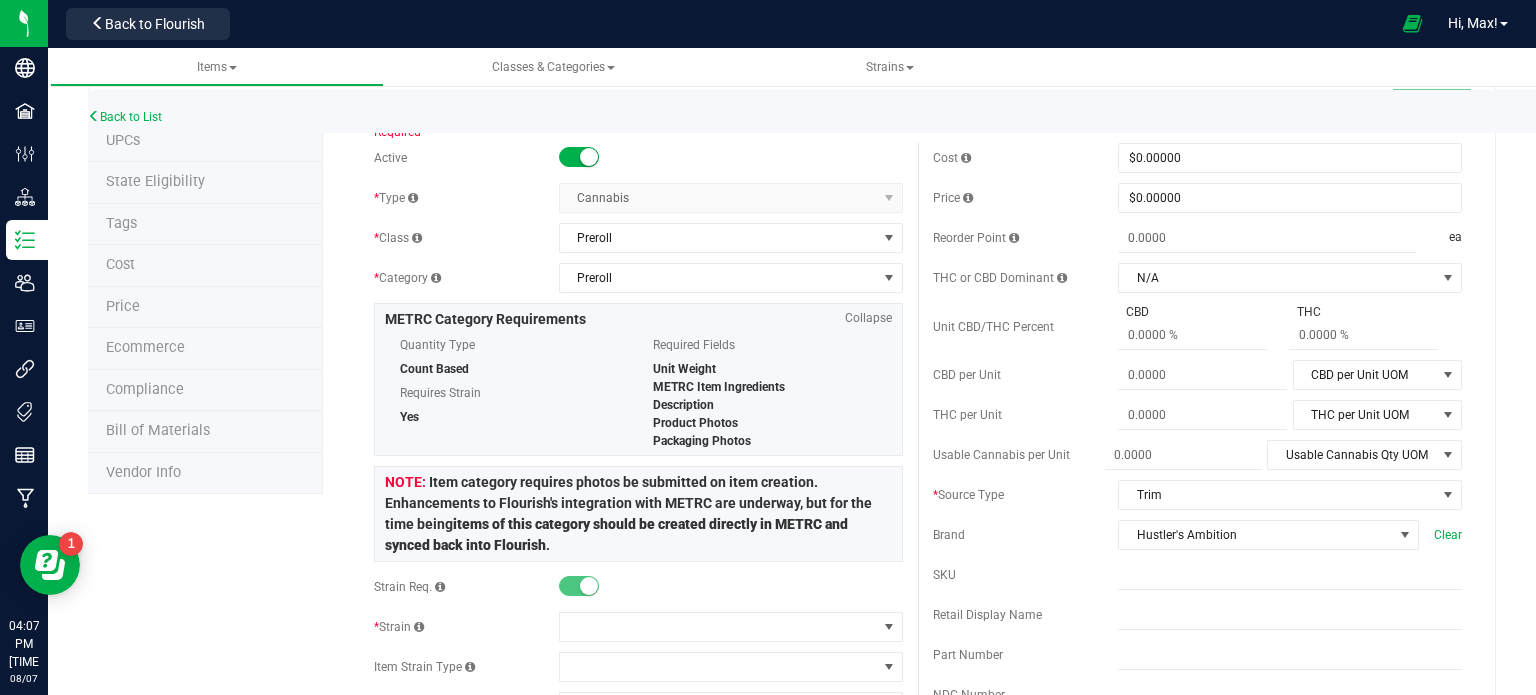 scroll, scrollTop: 0, scrollLeft: 0, axis: both 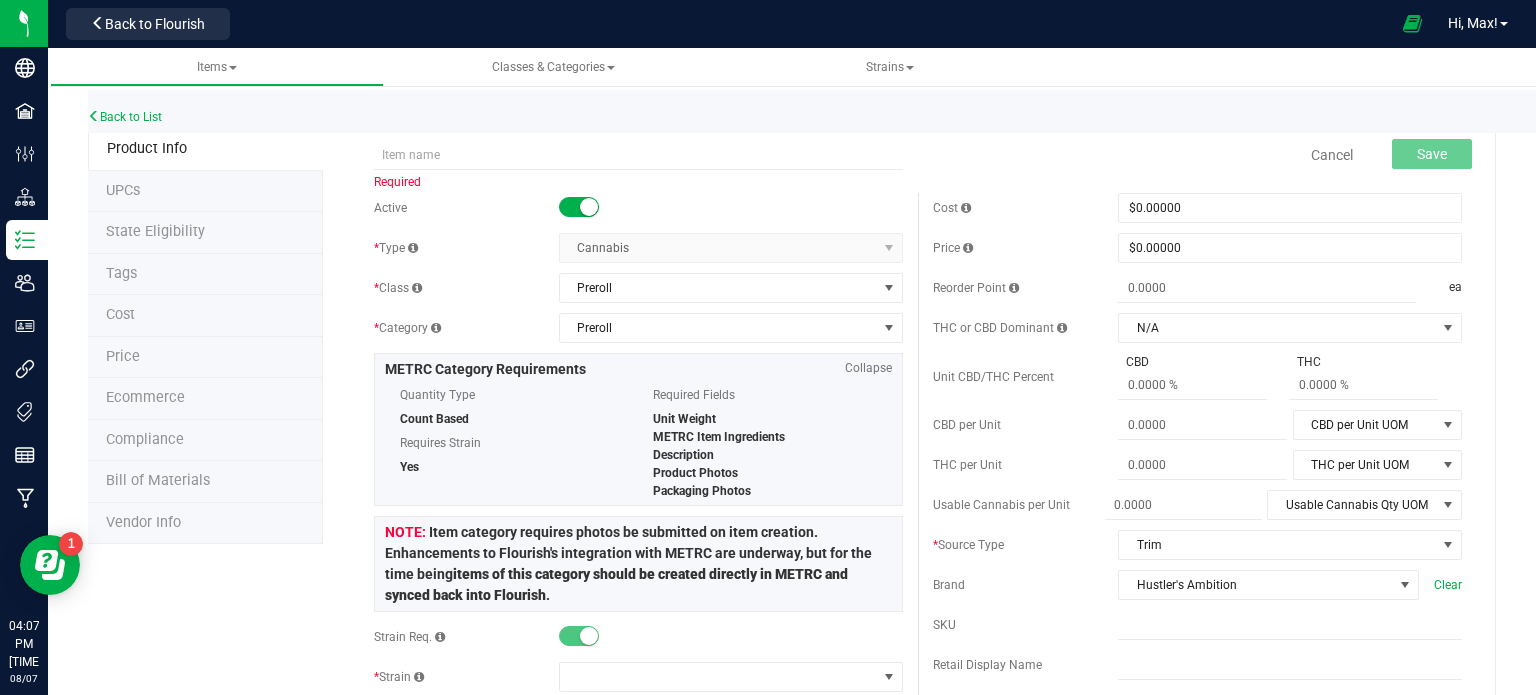 click on "Back to List" at bounding box center (856, 111) 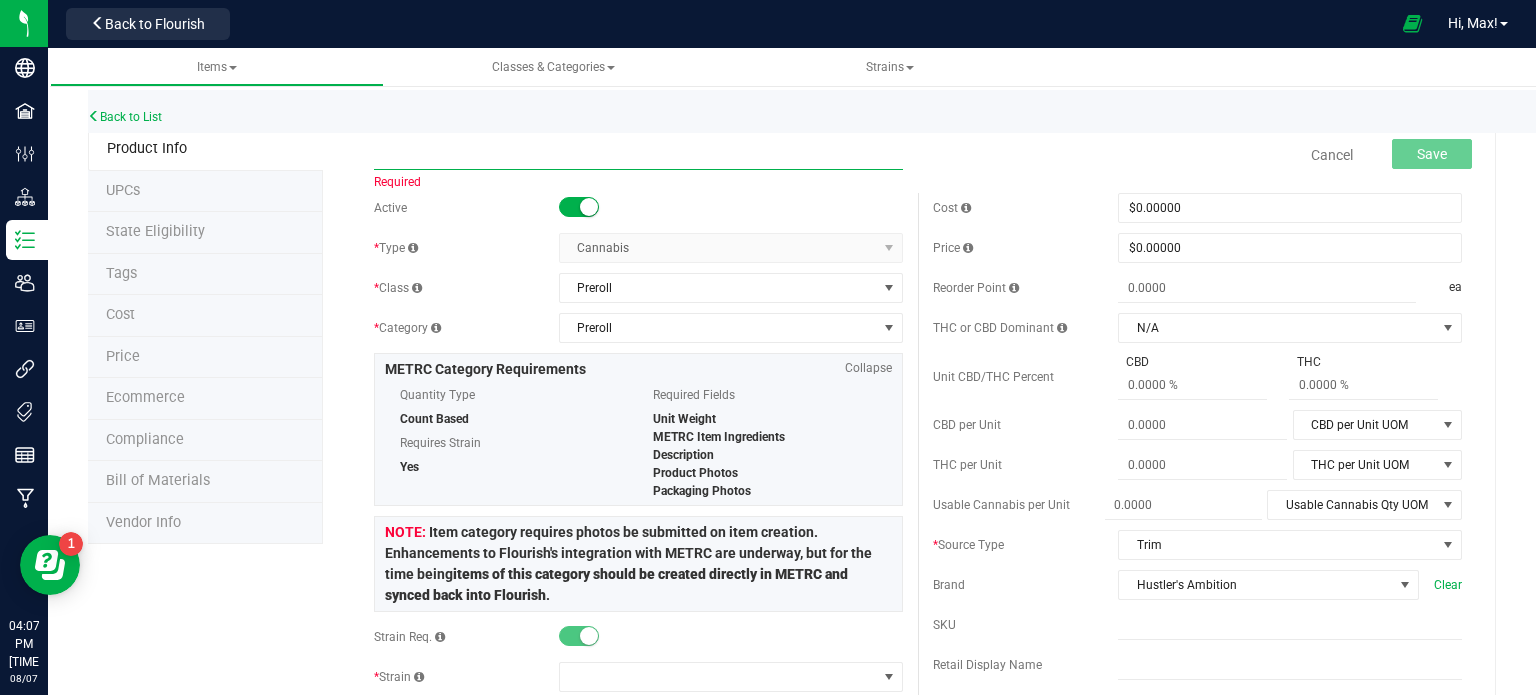 click at bounding box center (638, 155) 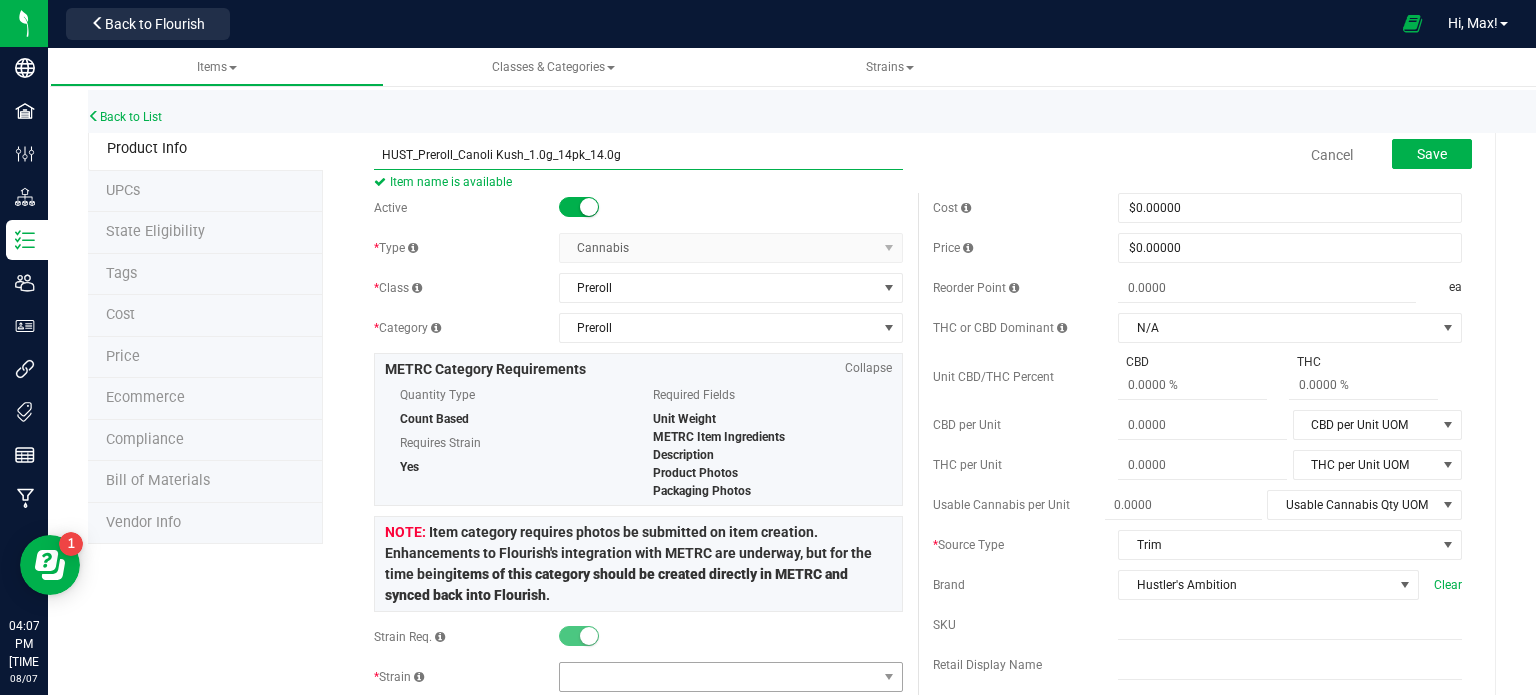 type on "HUST_Preroll_Canoli Kush_1.0g_14pk_14.0g" 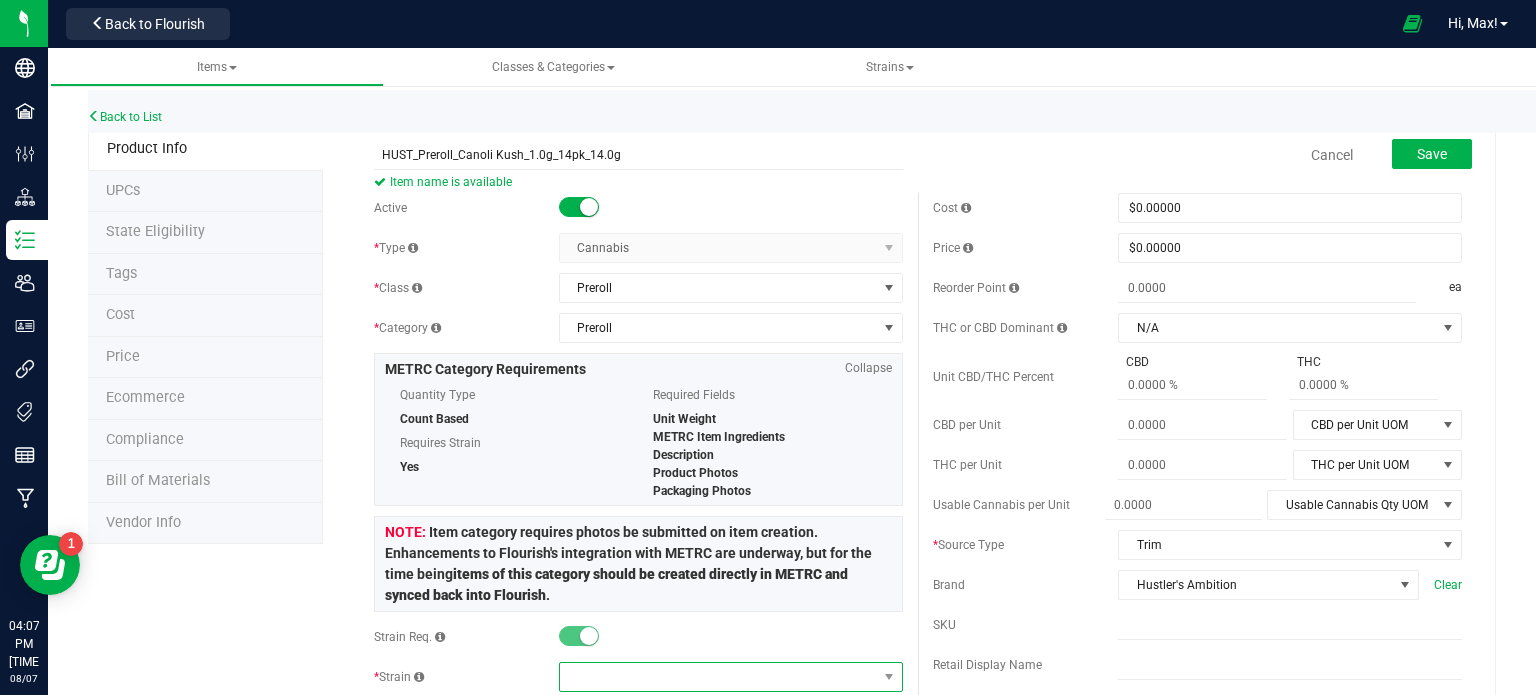 click at bounding box center (718, 677) 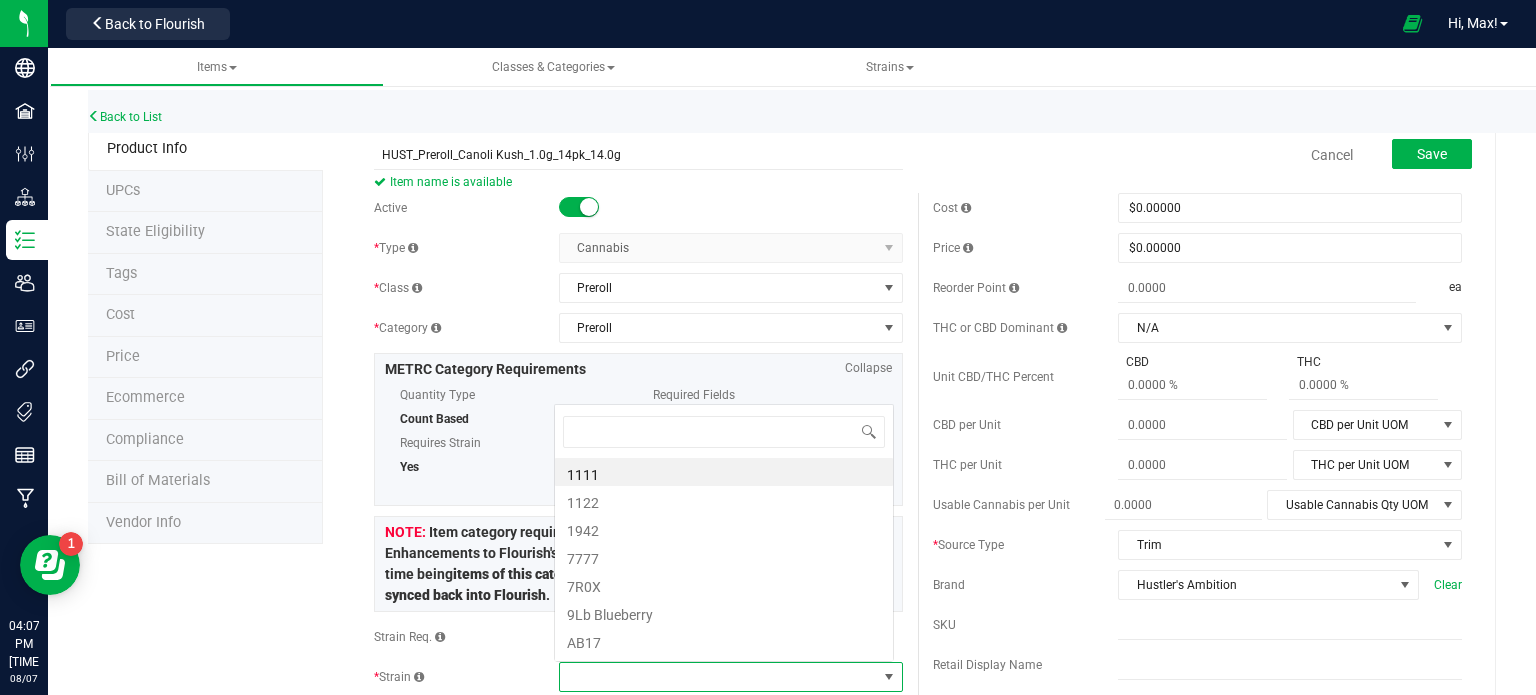 scroll, scrollTop: 0, scrollLeft: 0, axis: both 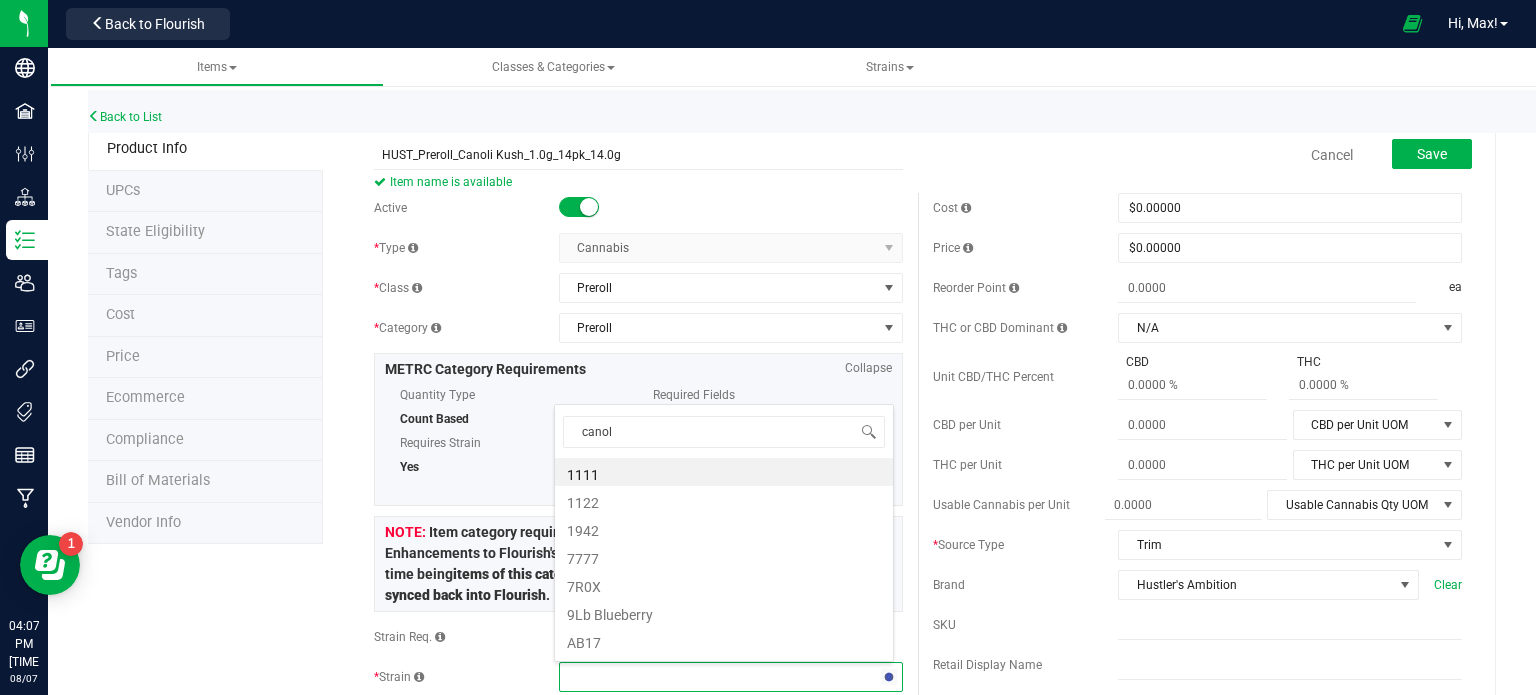 type on "canoli" 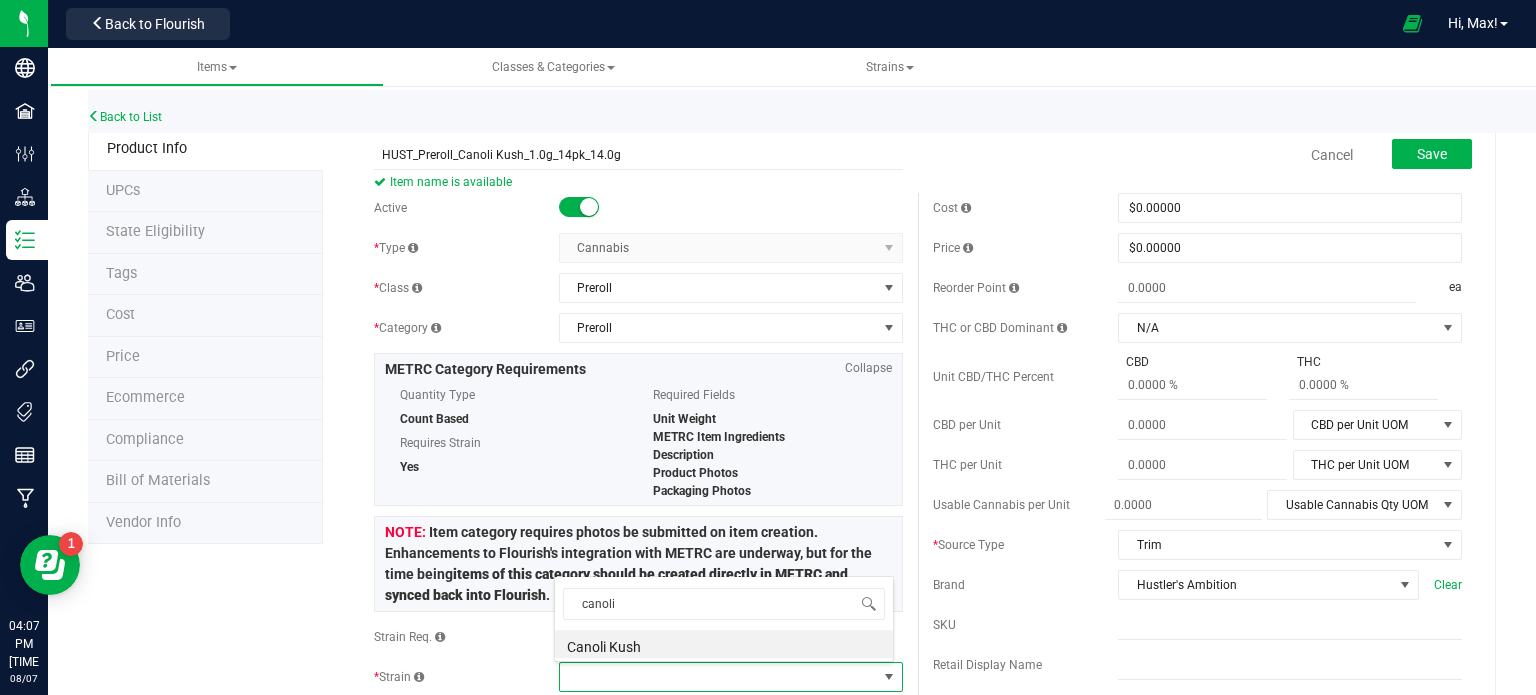 click on "canoli Canoli Kush" at bounding box center [724, 619] 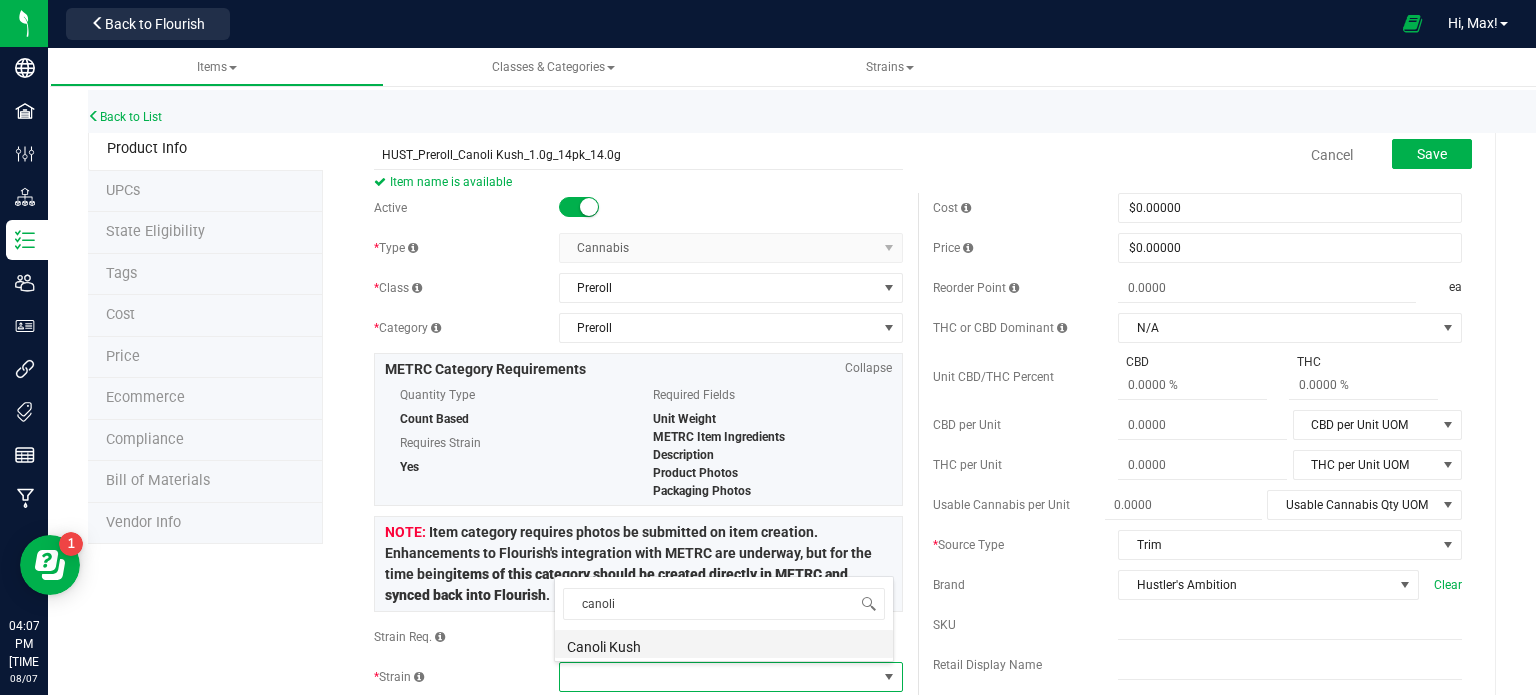 click on "Canoli Kush" at bounding box center (724, 644) 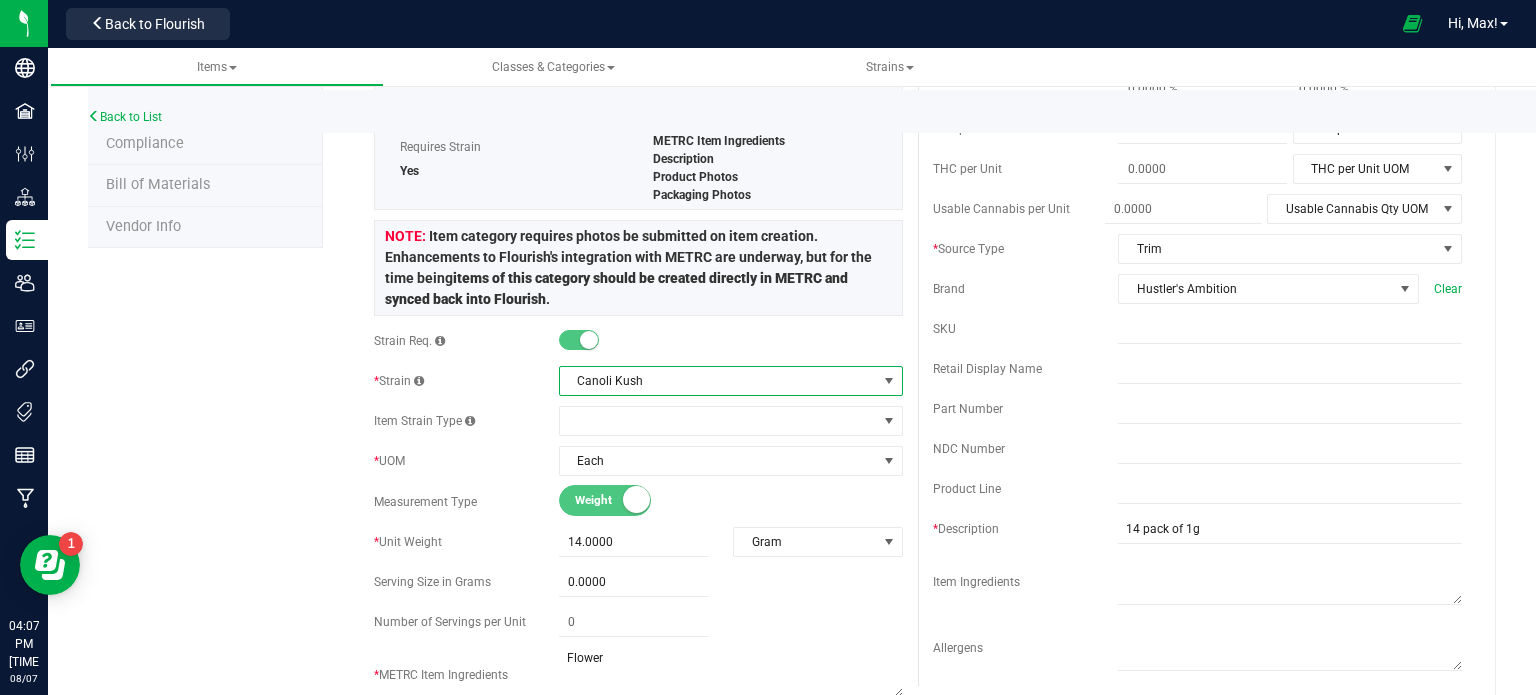 scroll, scrollTop: 0, scrollLeft: 0, axis: both 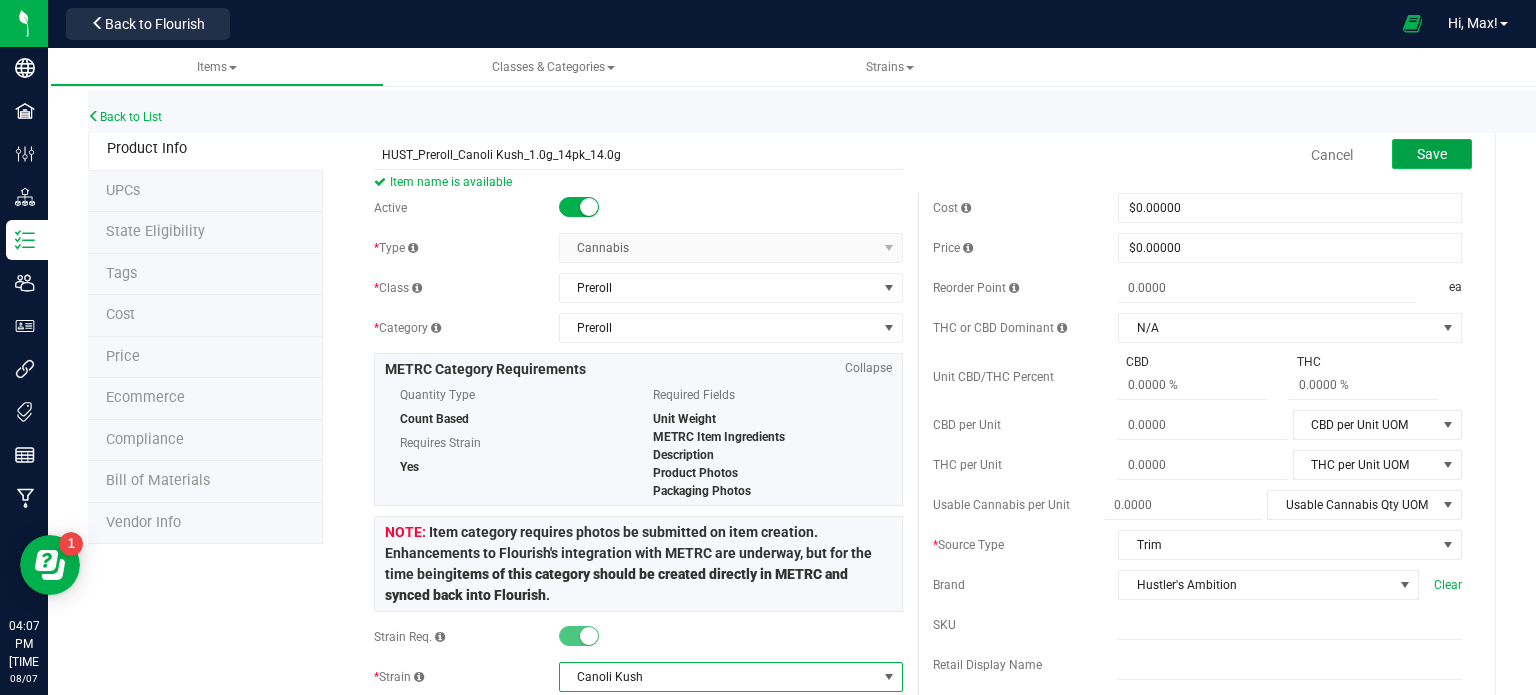 click on "Save" at bounding box center (1432, 154) 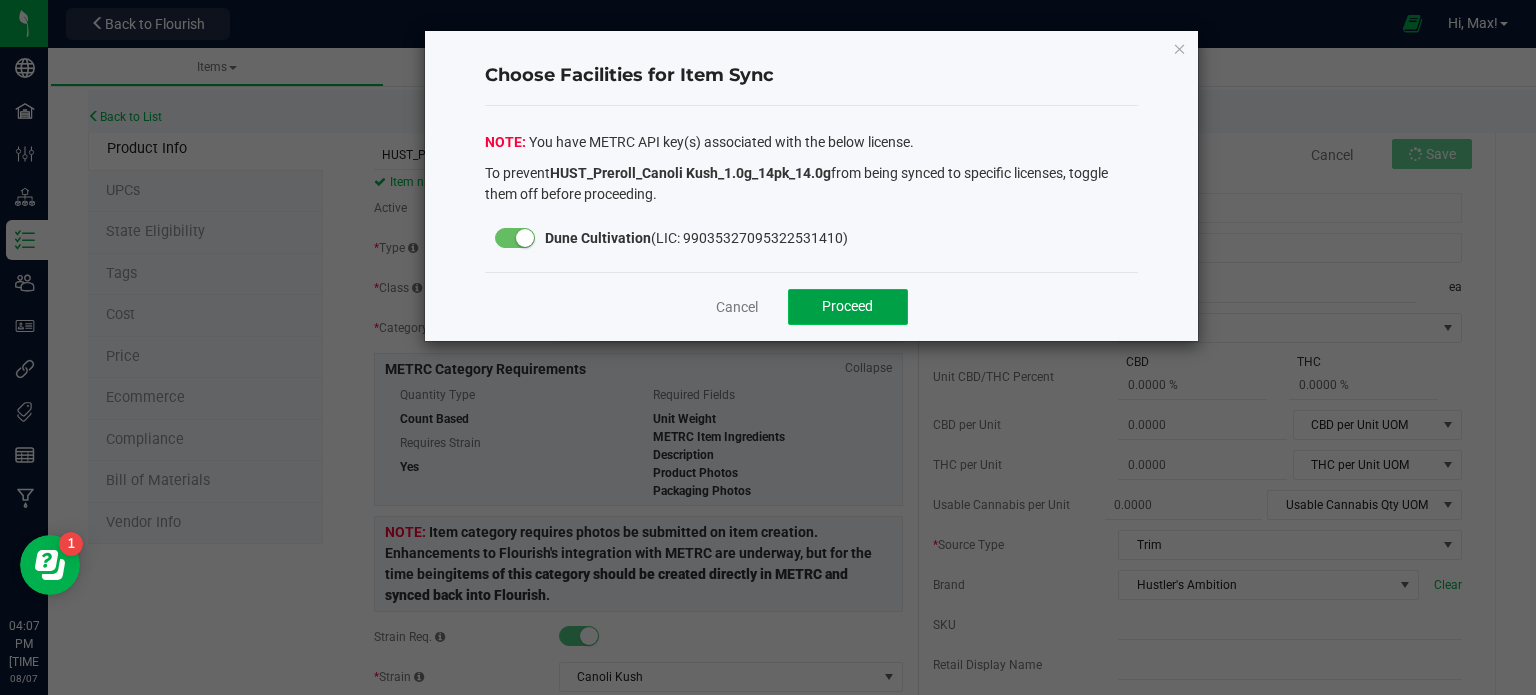 click on "Proceed" 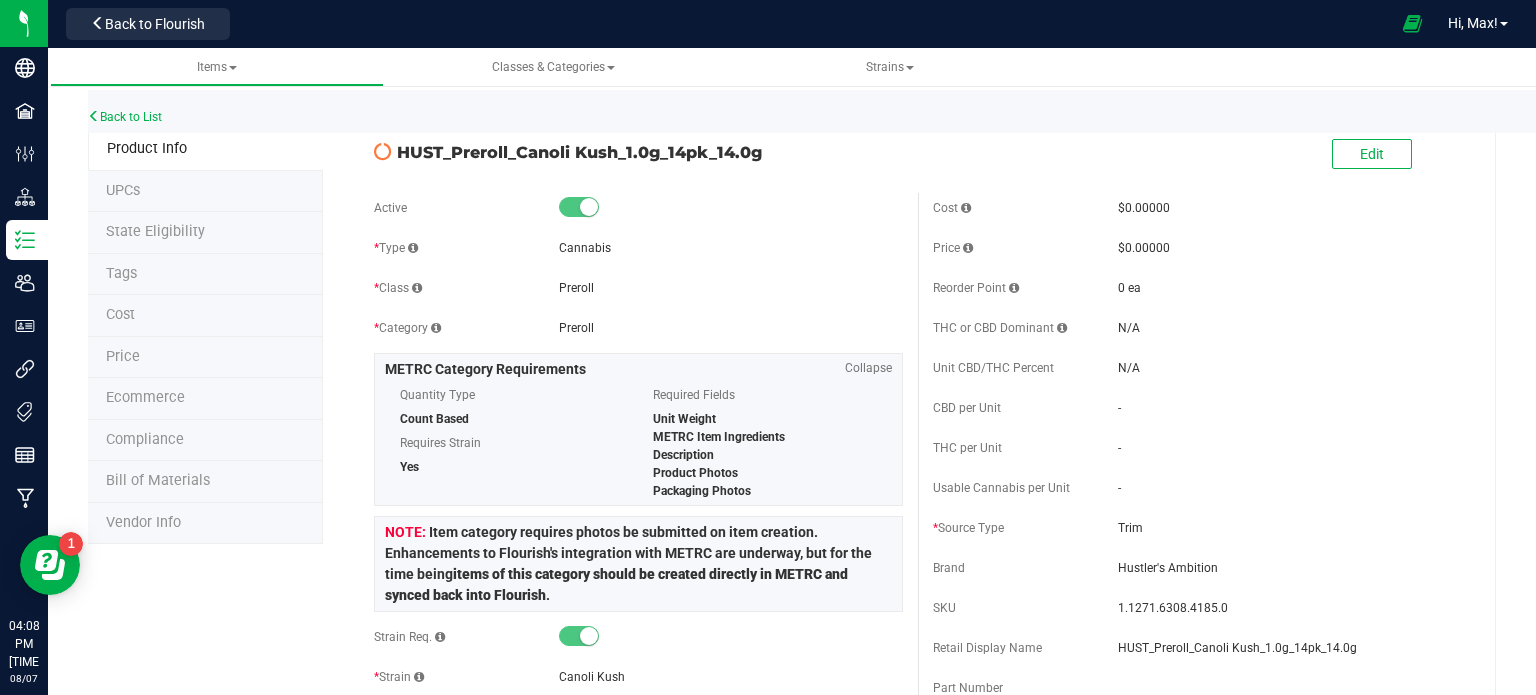 click on "State Eligibility" at bounding box center (155, 231) 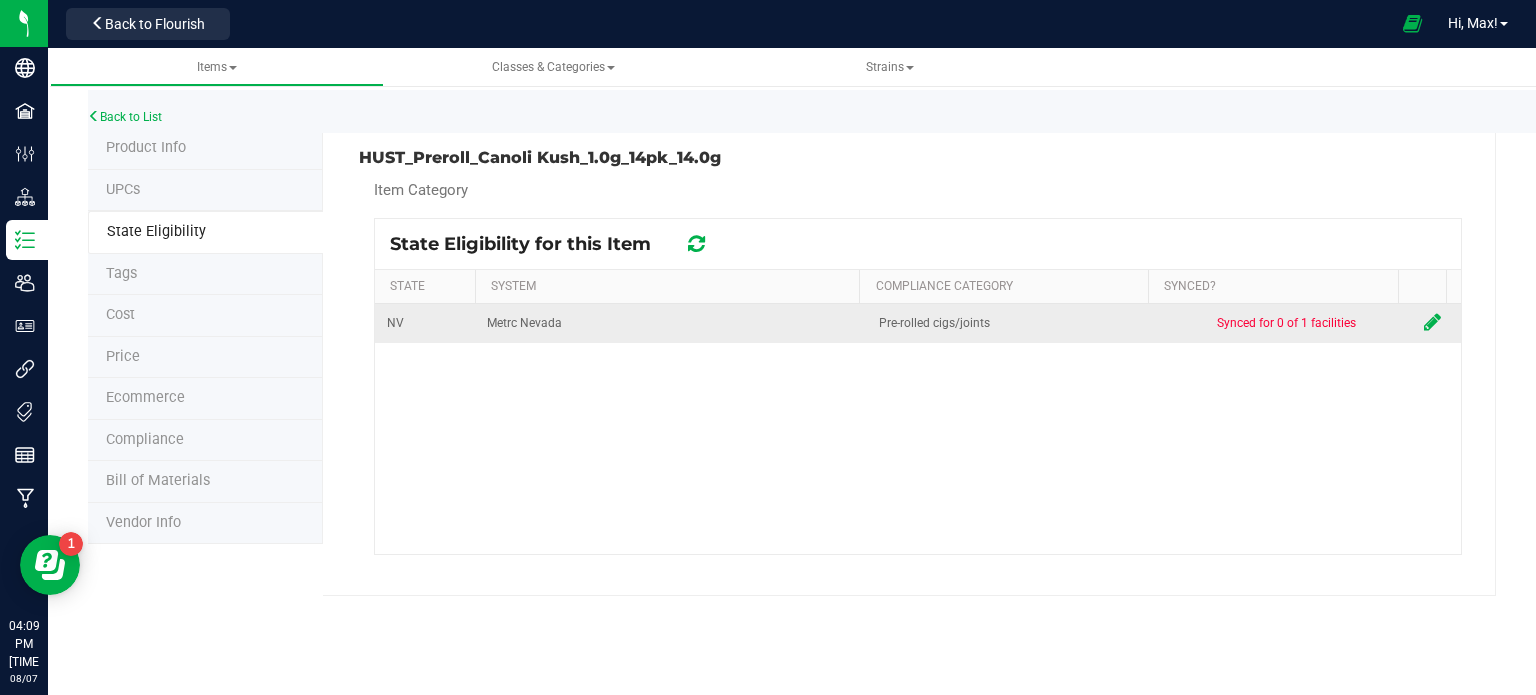 click at bounding box center [1432, 322] 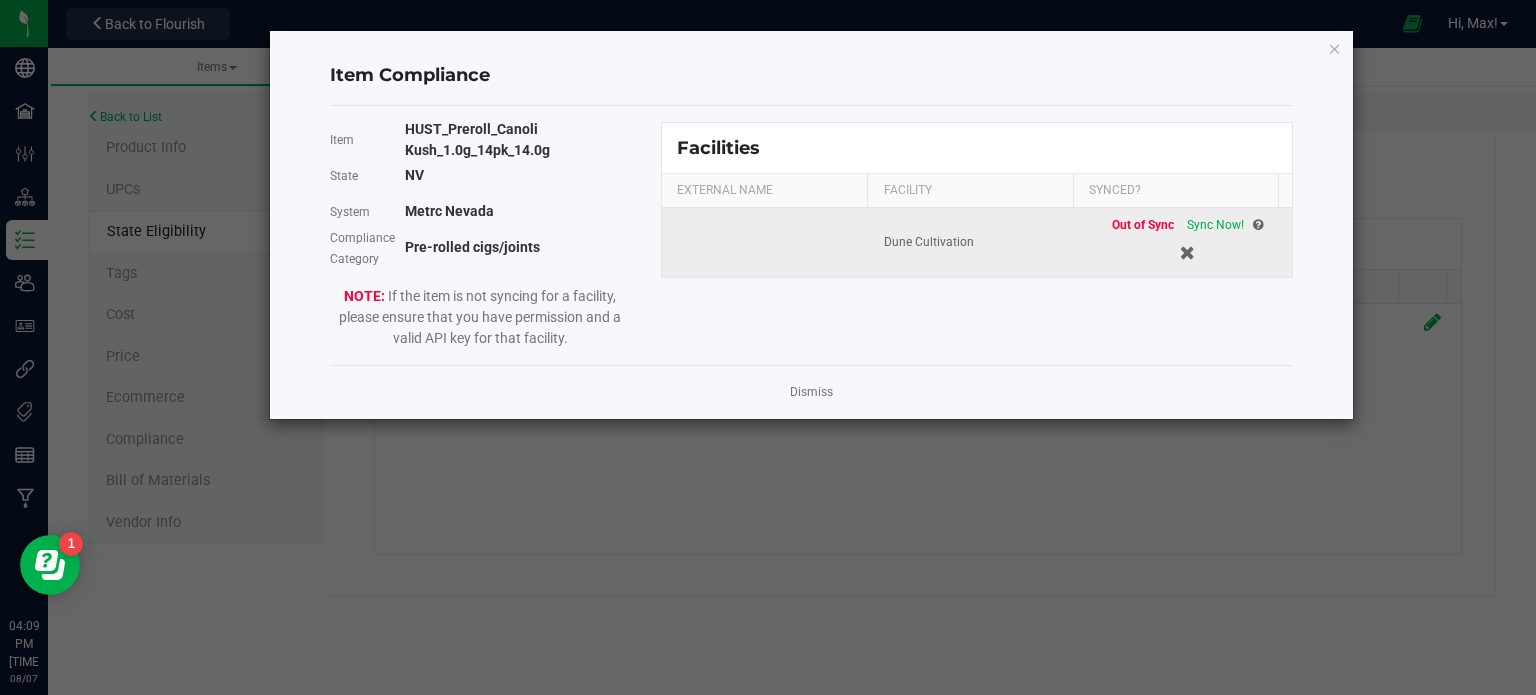 click on "Out of Sync
Sync Now!" at bounding box center [1187, 242] 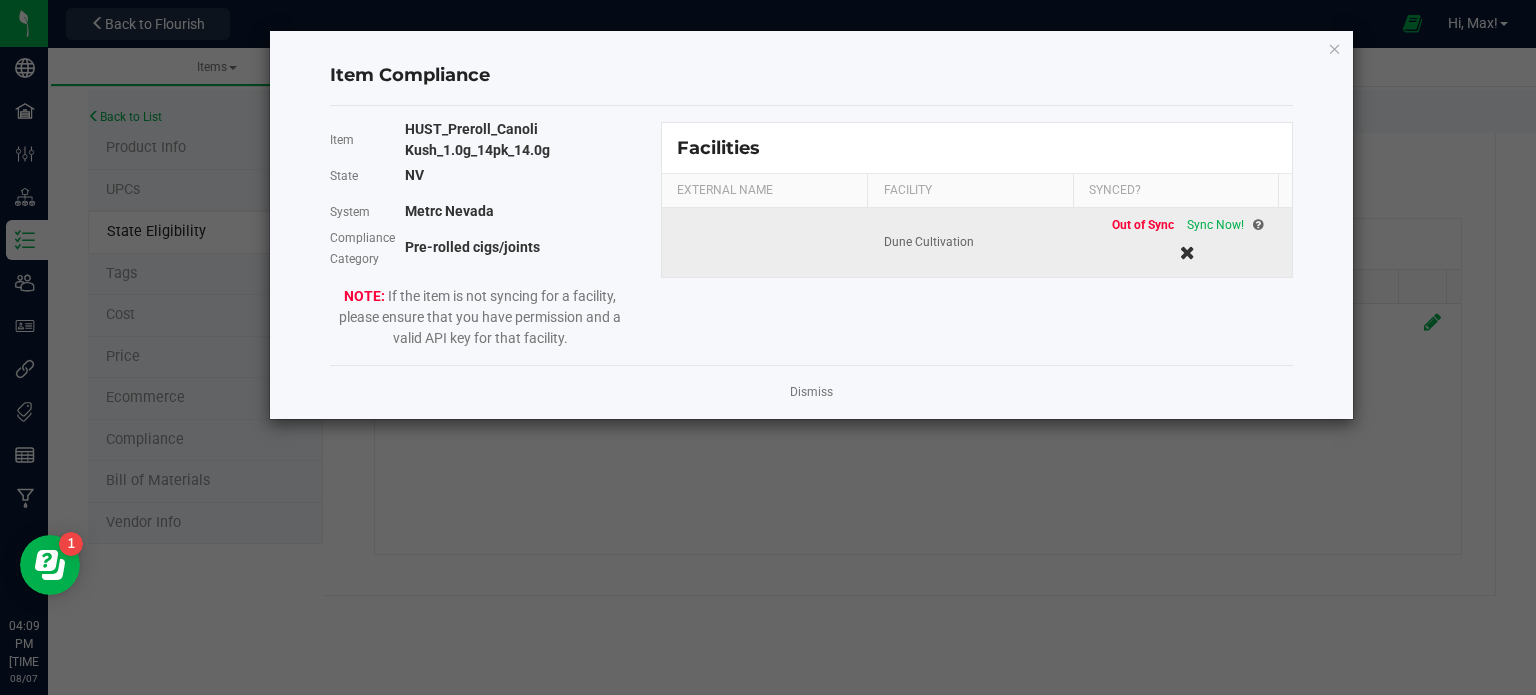 click at bounding box center (1187, 252) 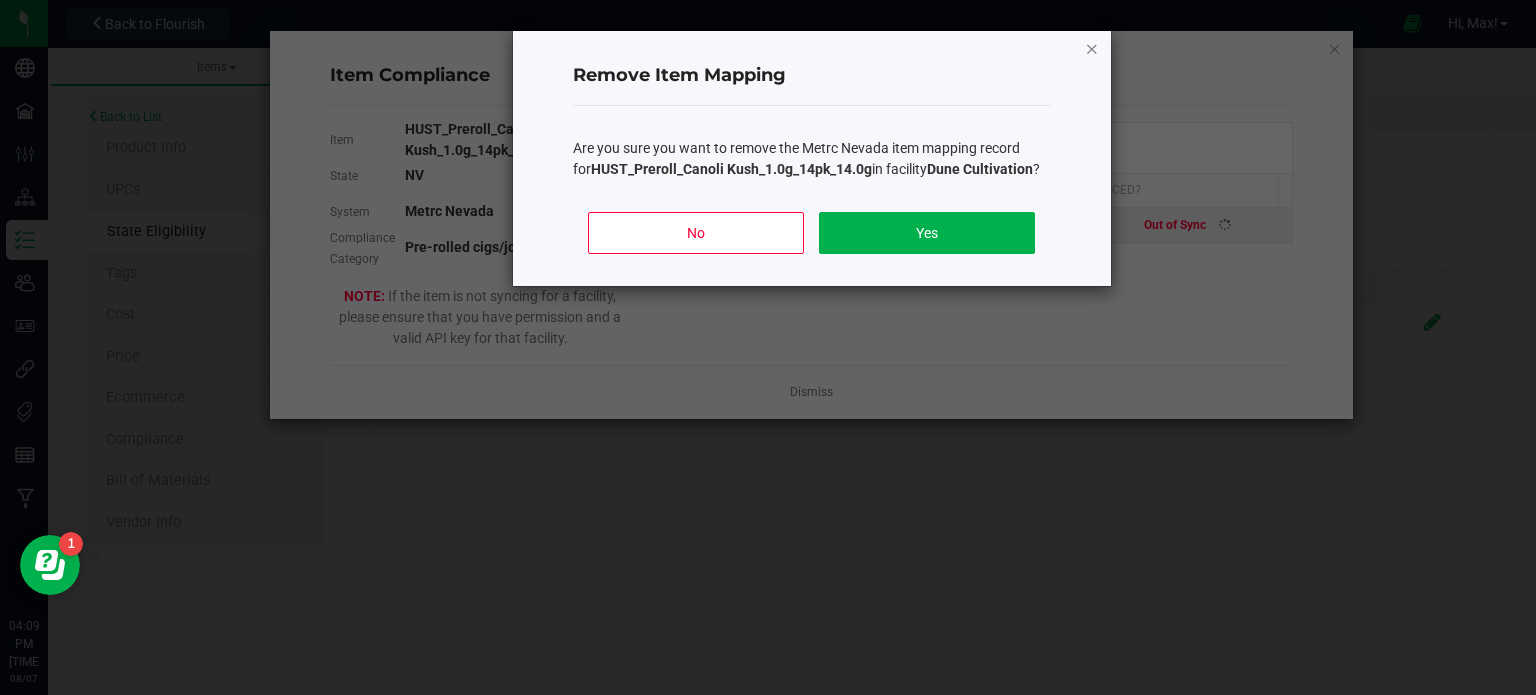 click 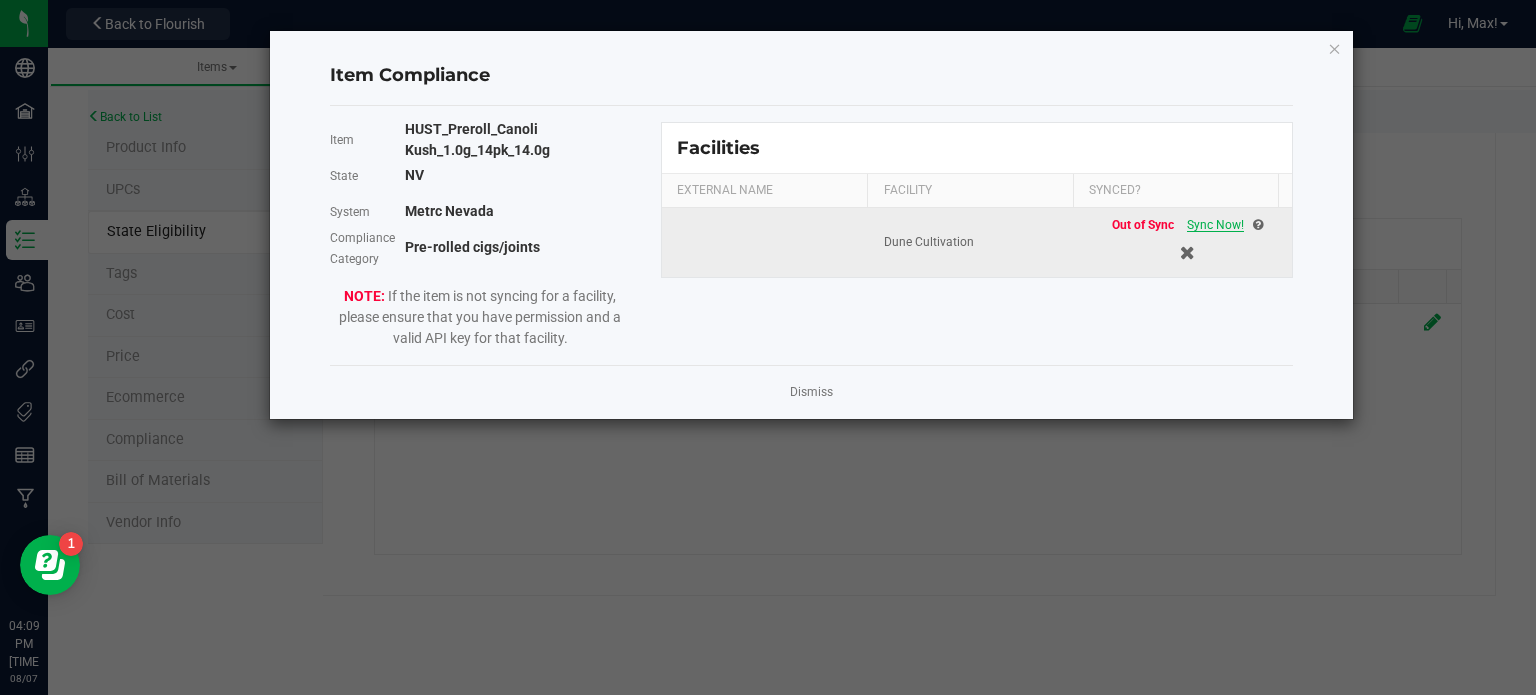 click on "Sync Now!" at bounding box center (1215, 225) 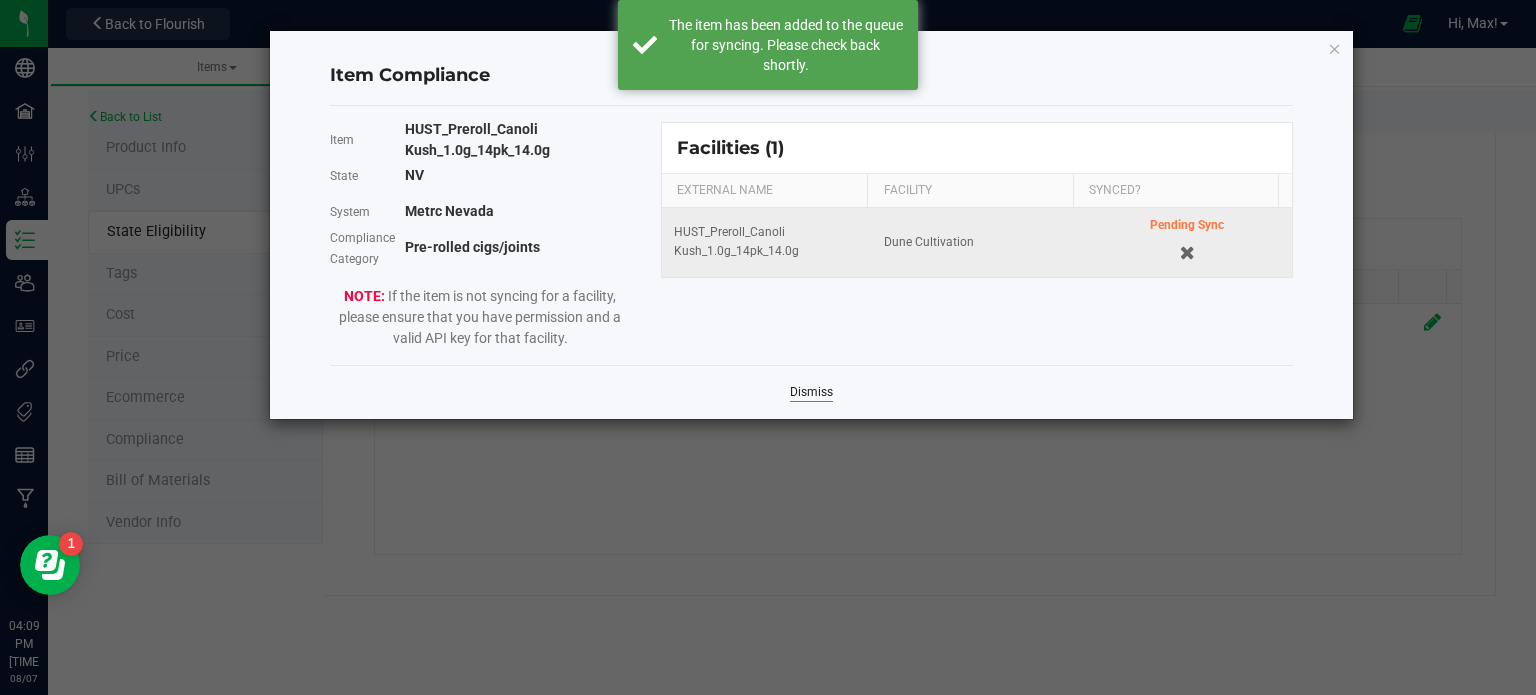 click on "Dismiss" 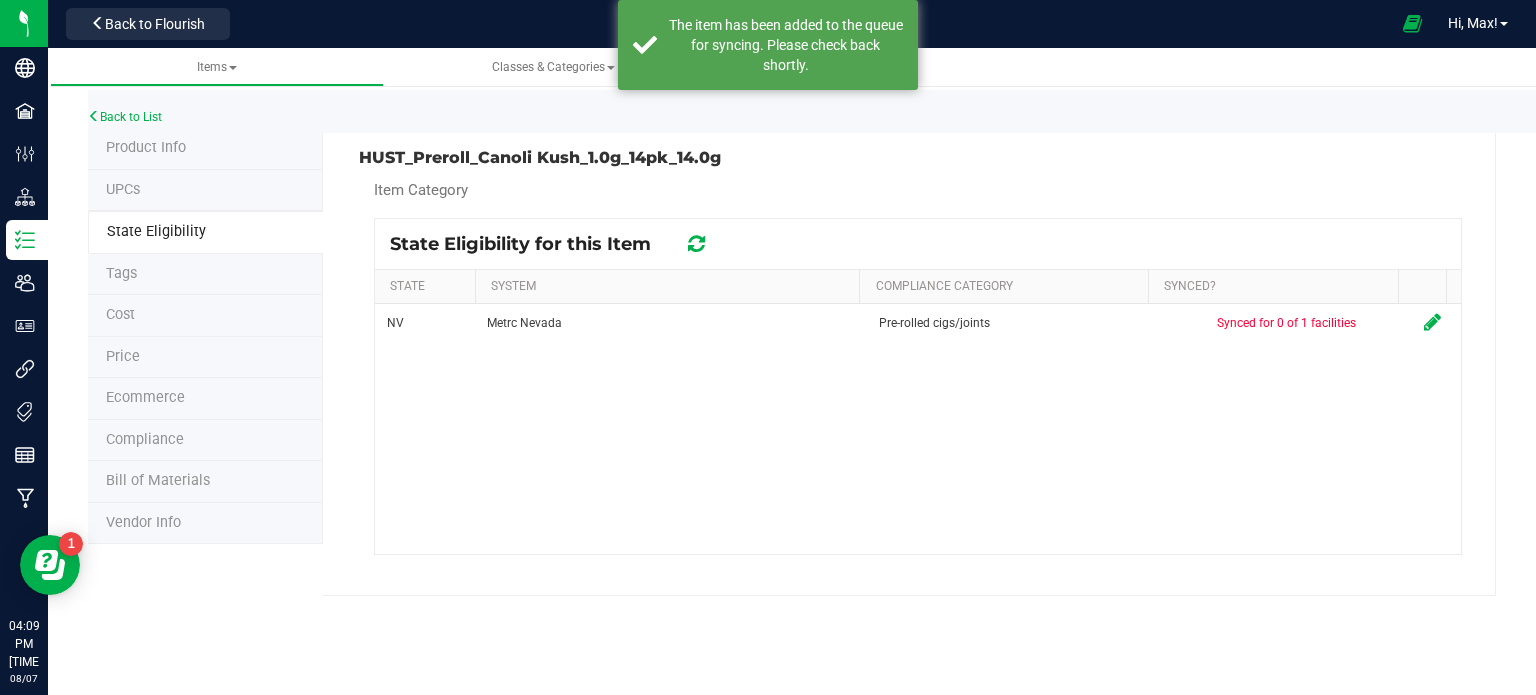 click on "State Eligibility for this Item" at bounding box center [558, 244] 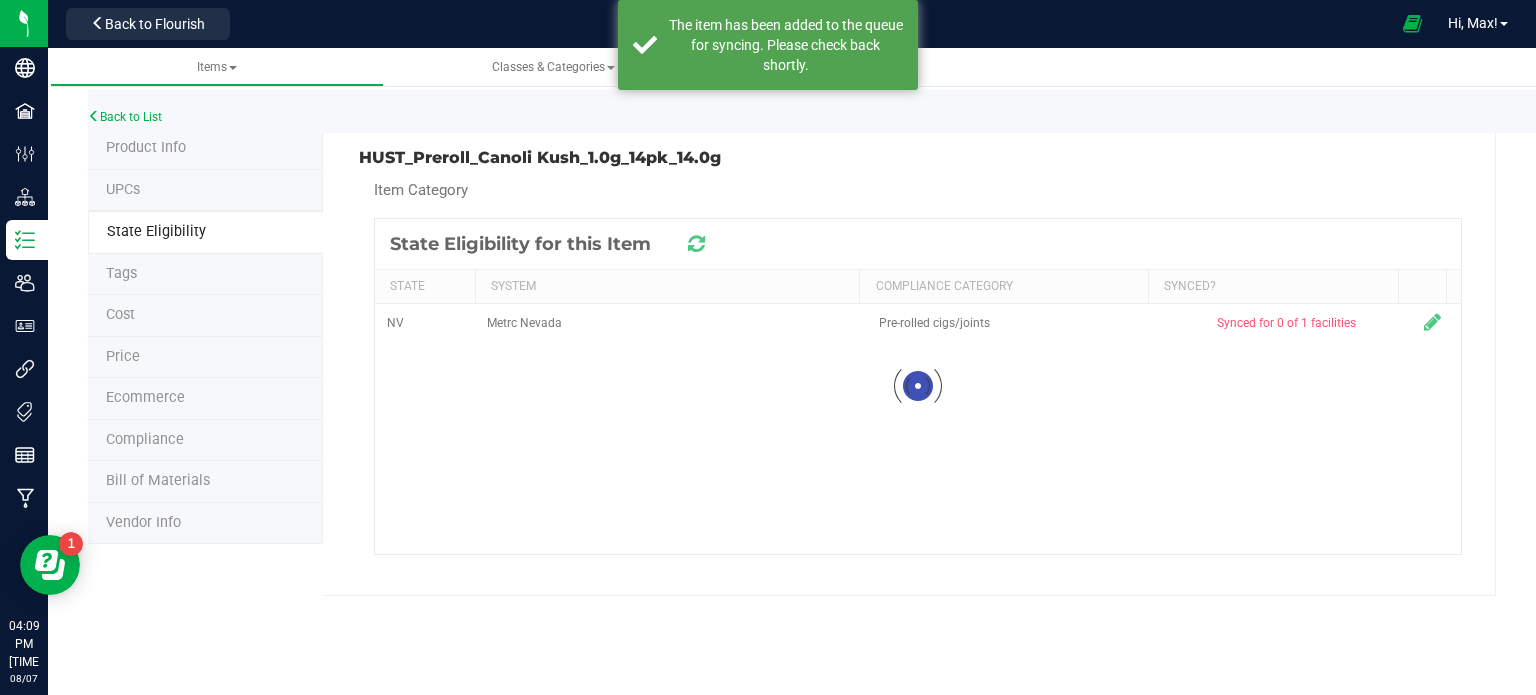 click at bounding box center [696, 244] 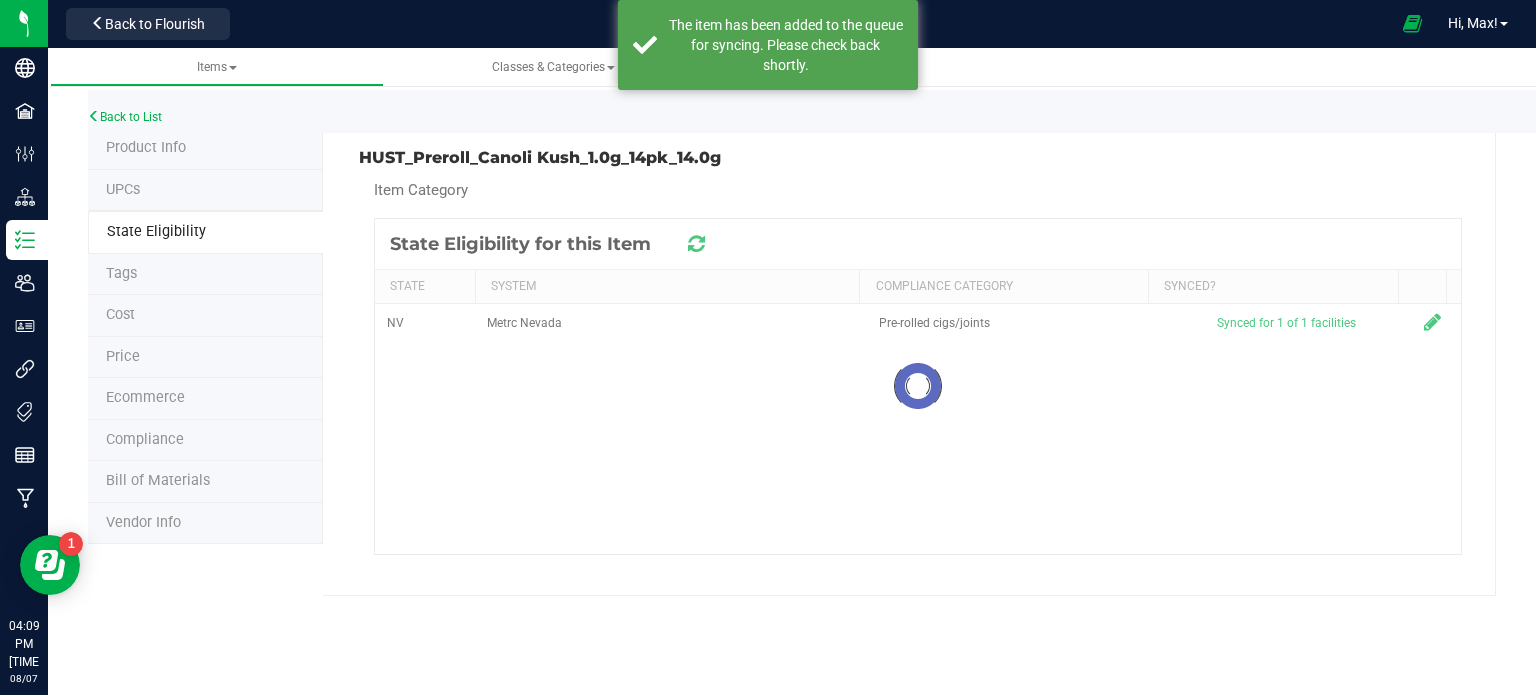 click at bounding box center [696, 244] 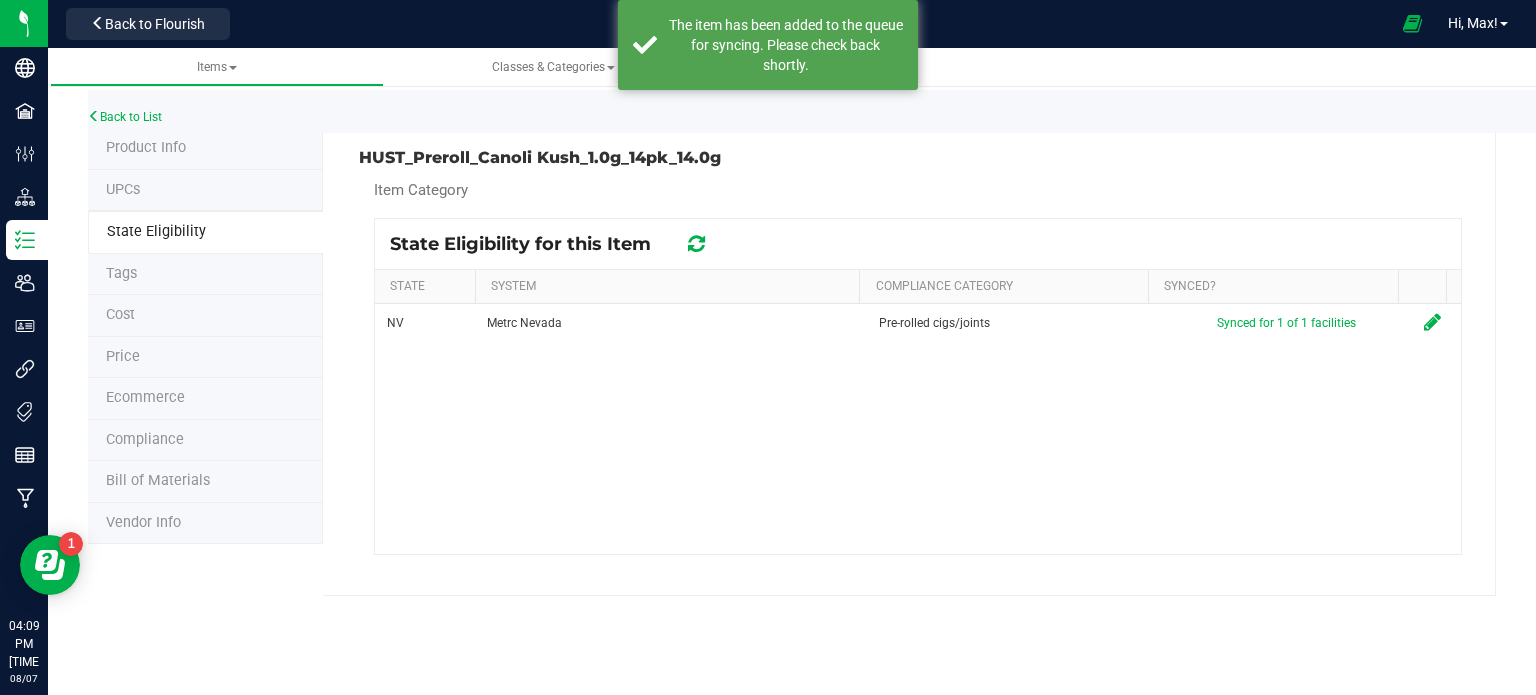 click at bounding box center [696, 244] 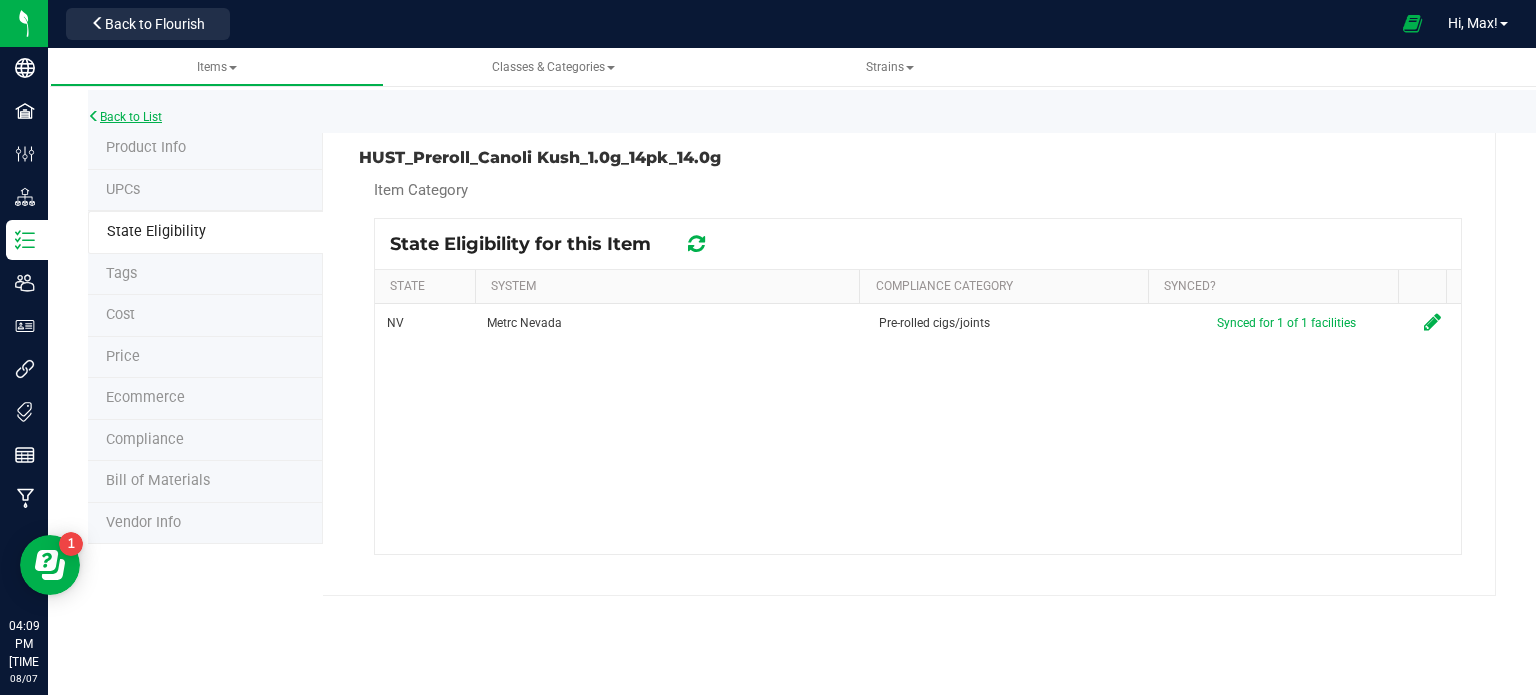 click on "Back to List" at bounding box center (125, 117) 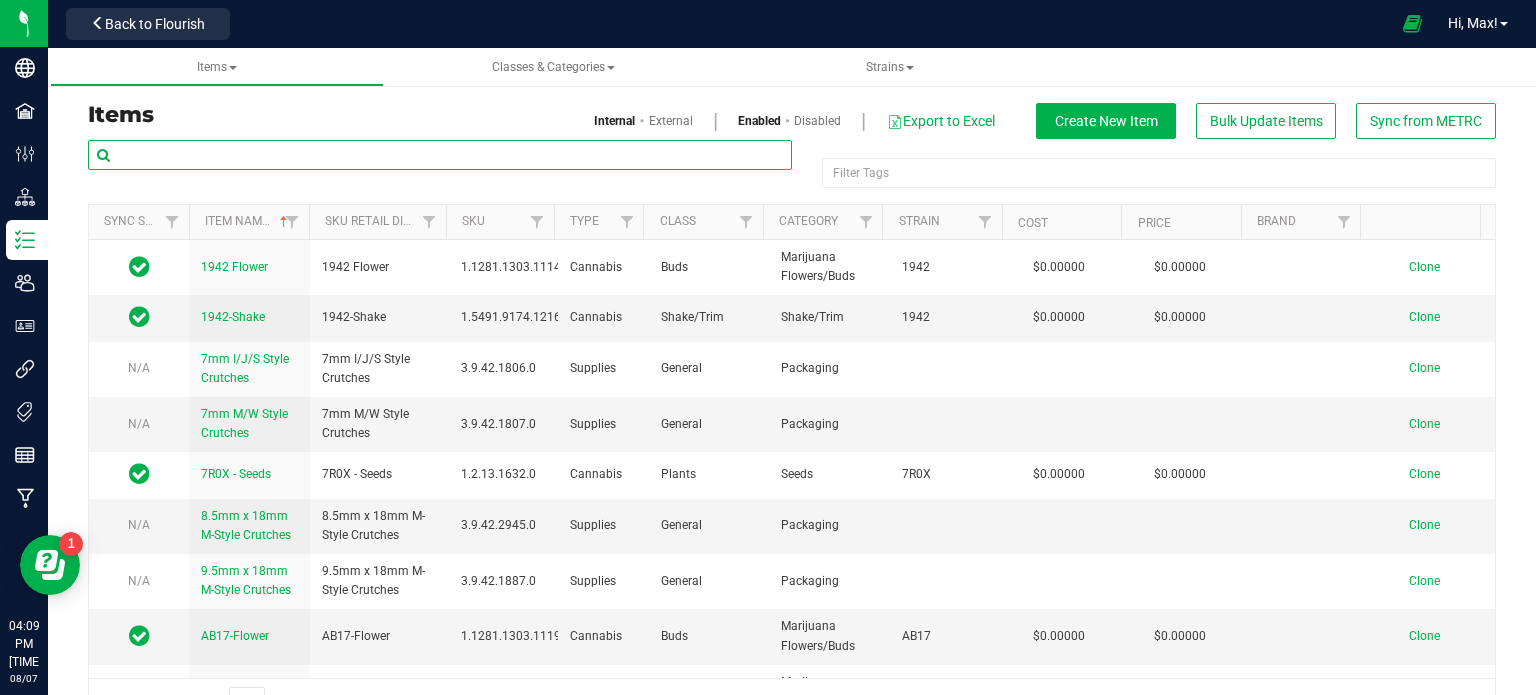 click at bounding box center [440, 155] 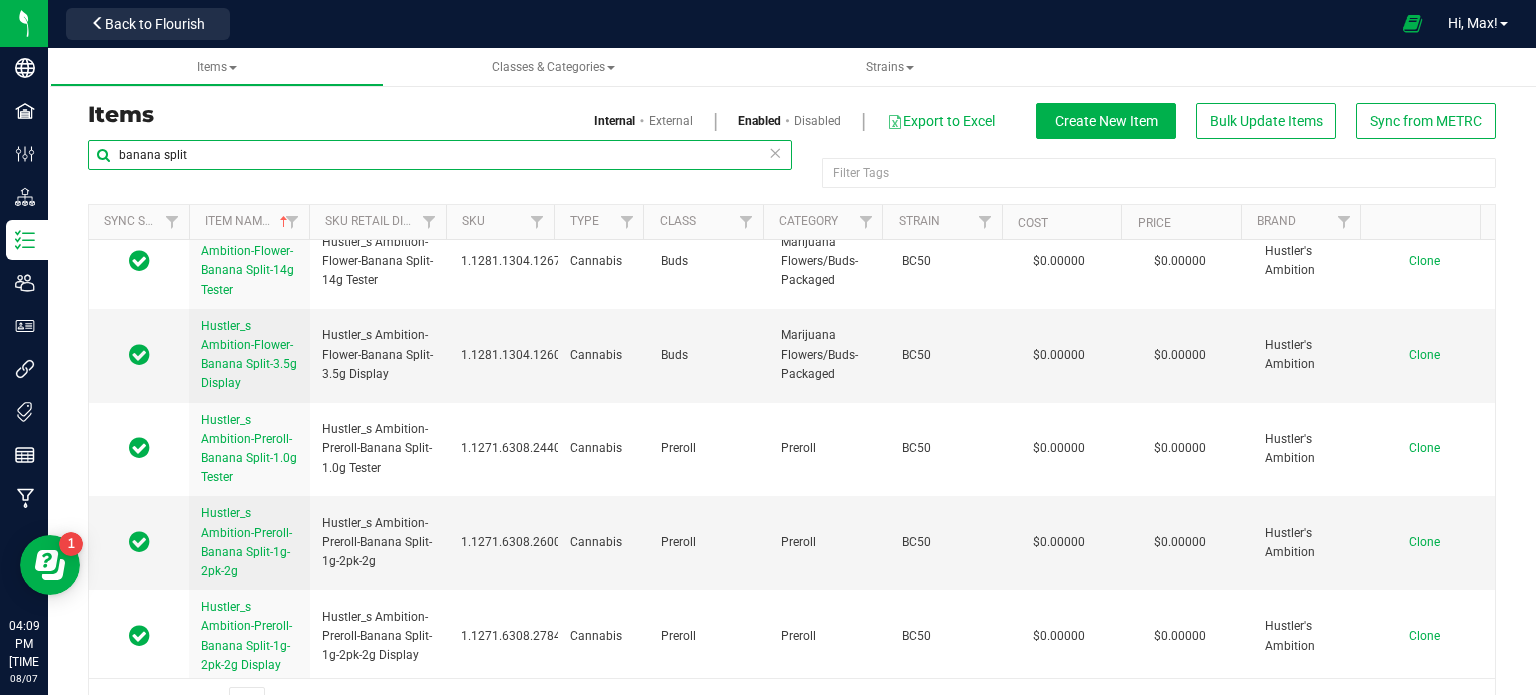 scroll, scrollTop: 2844, scrollLeft: 0, axis: vertical 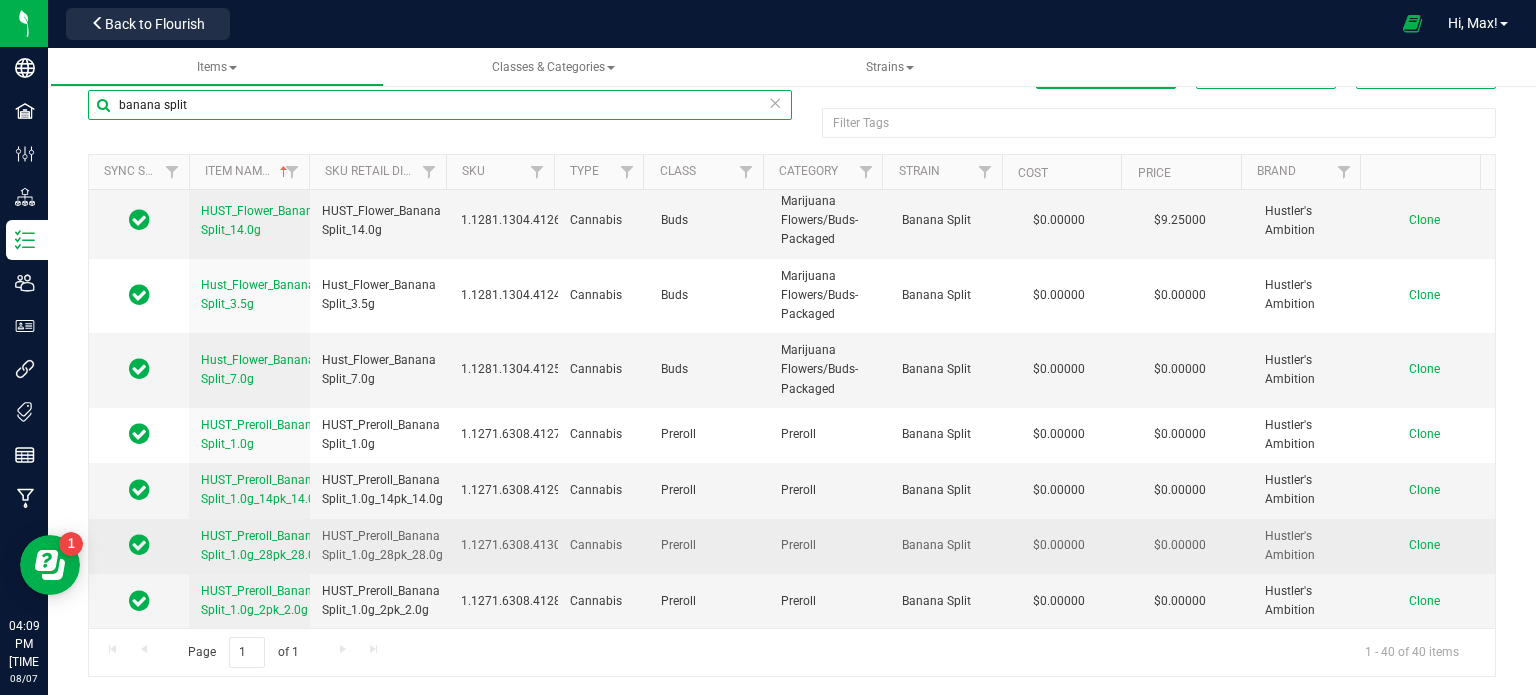 type on "banana split" 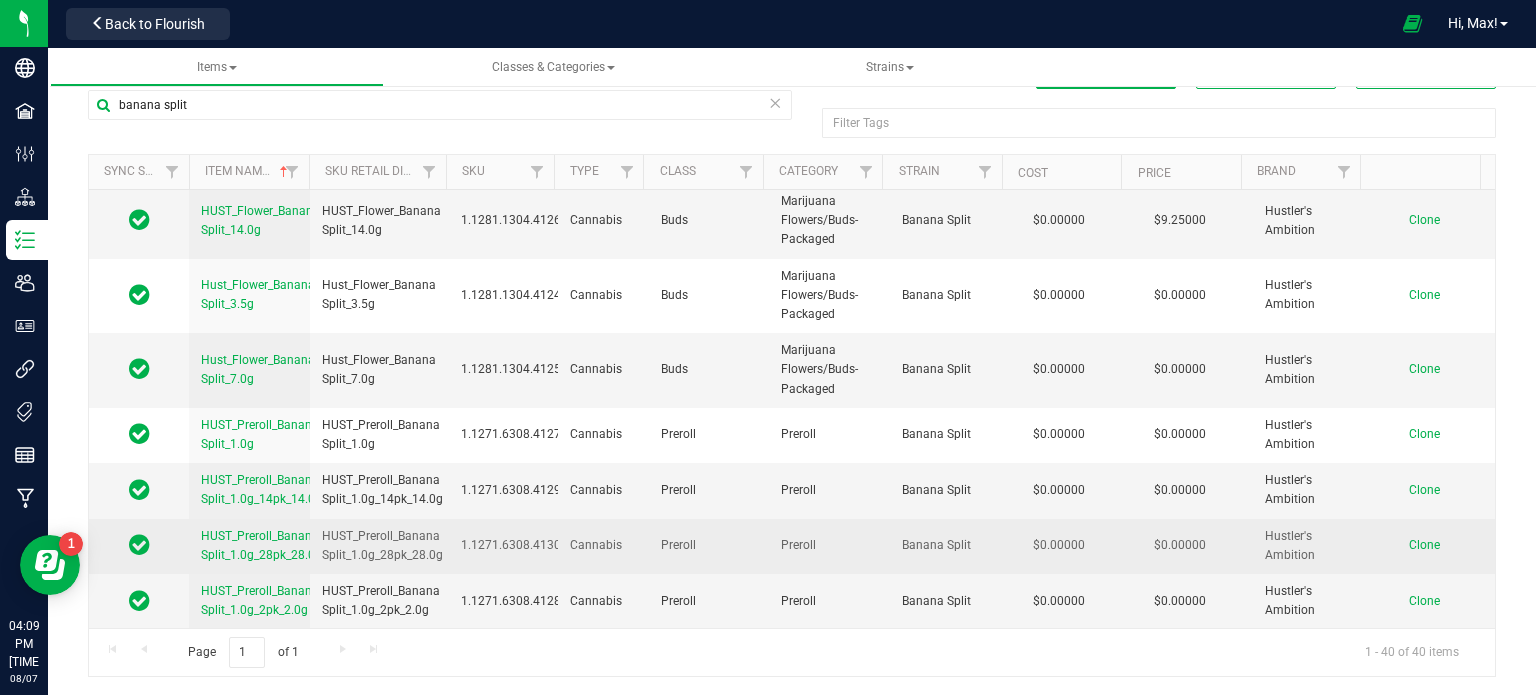 click on "Clone" at bounding box center (1424, 545) 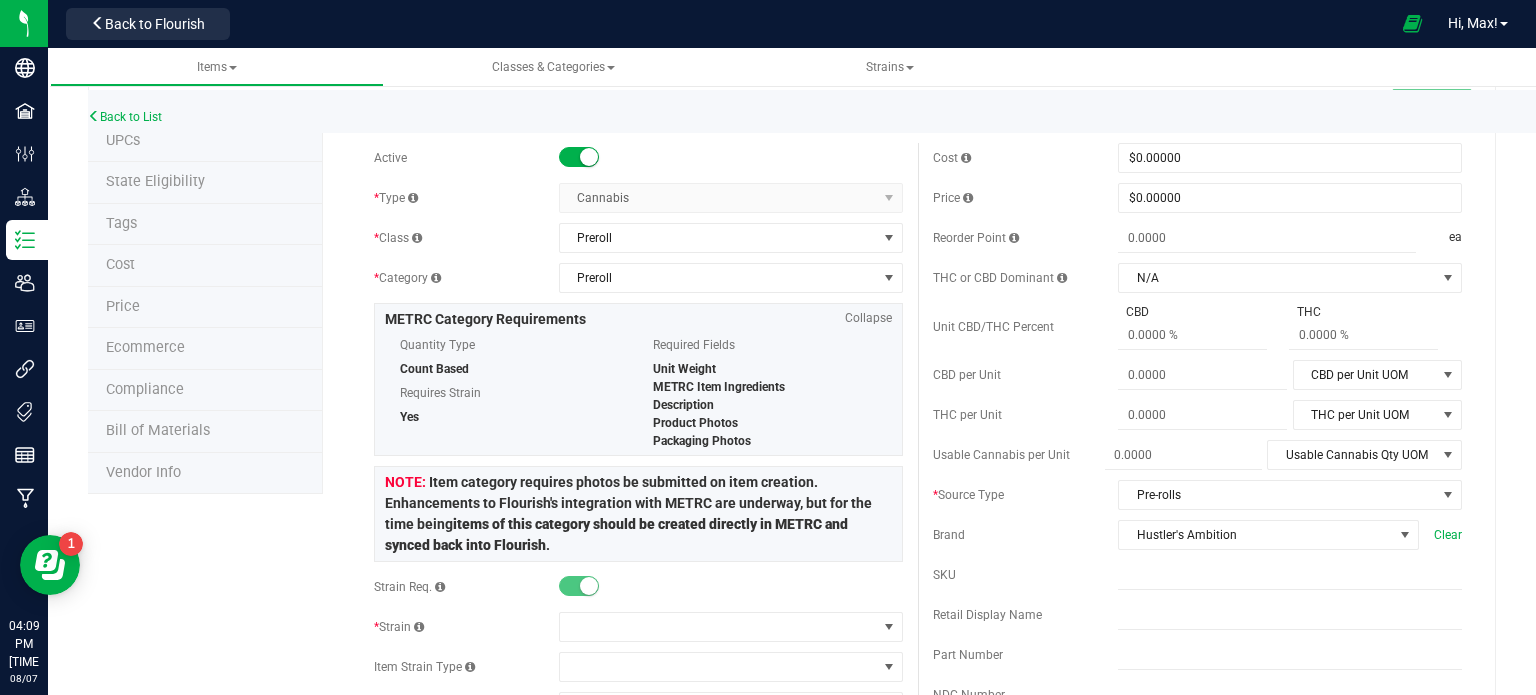 scroll, scrollTop: 0, scrollLeft: 0, axis: both 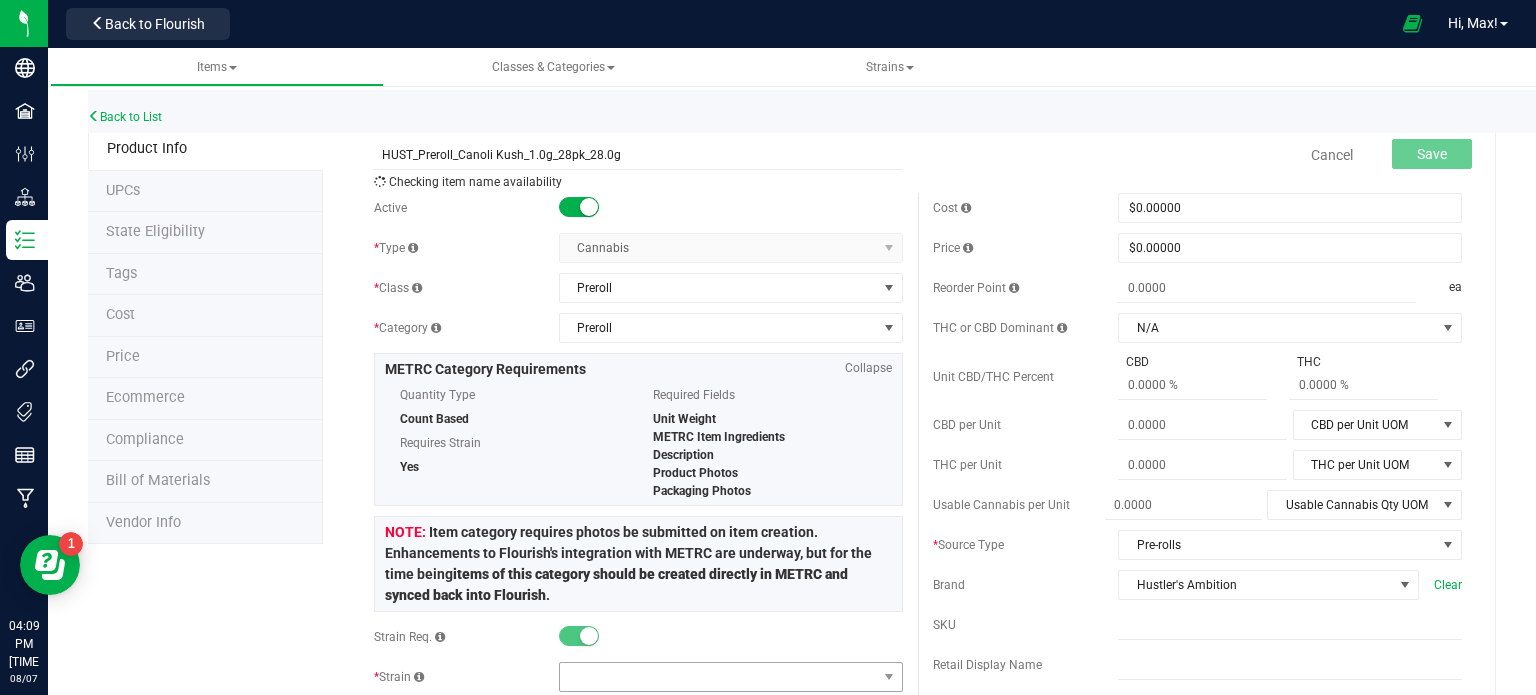 type on "HUST_Preroll_Canoli Kush_1.0g_28pk_28.0g" 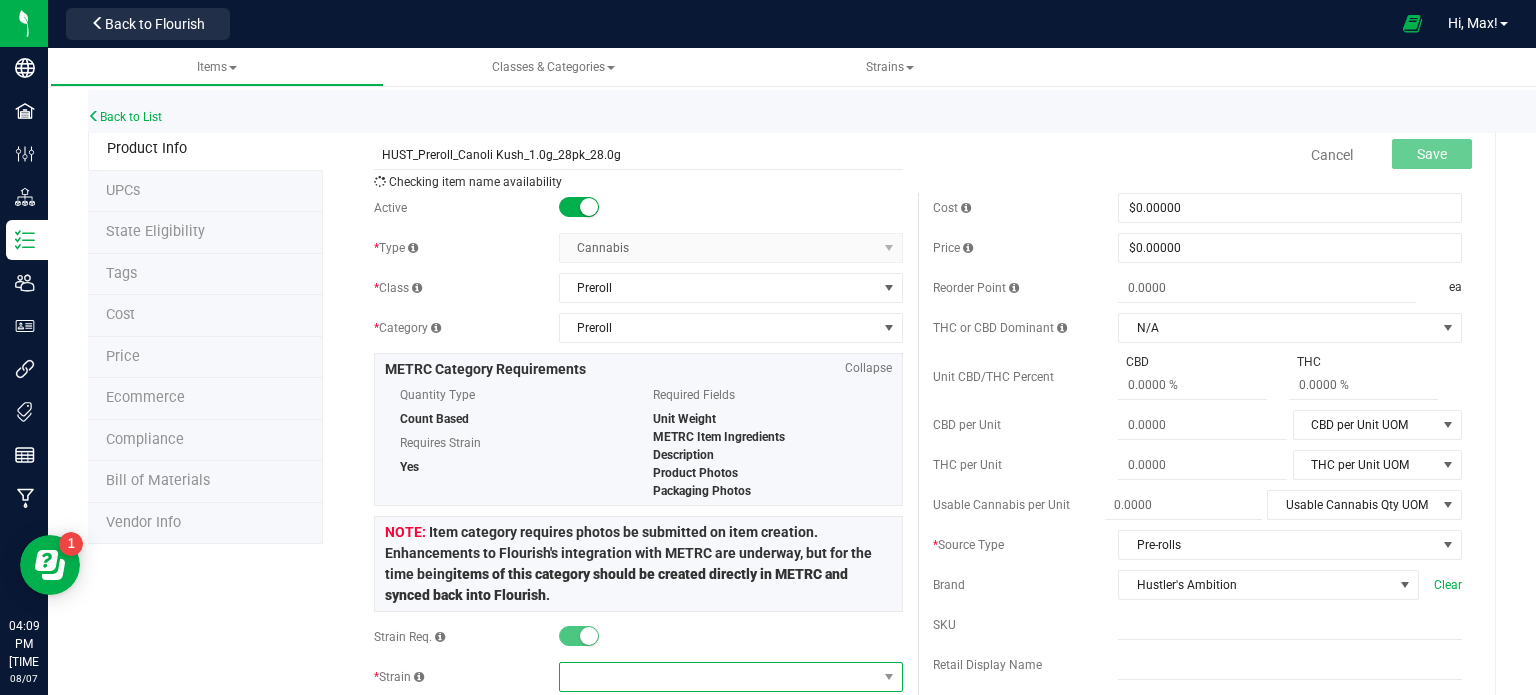 click at bounding box center (718, 677) 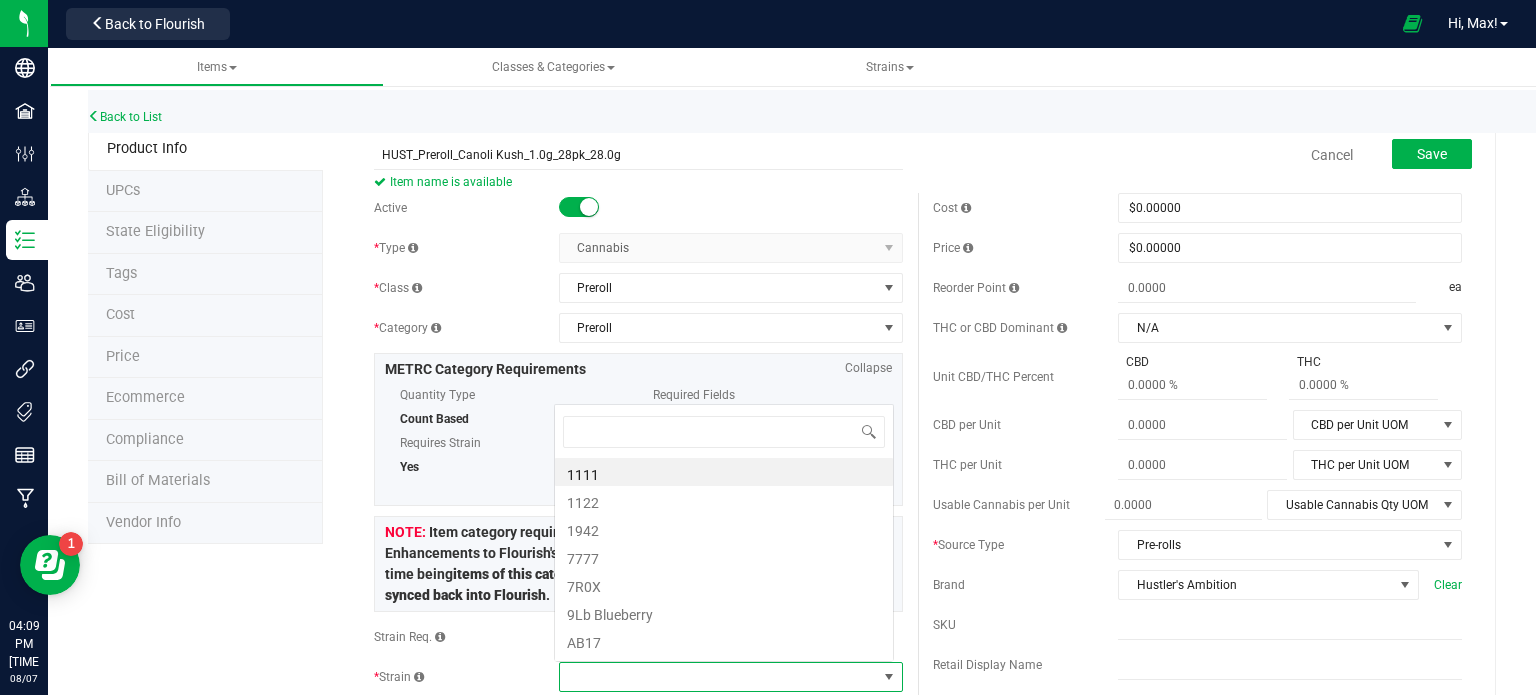 scroll, scrollTop: 0, scrollLeft: 0, axis: both 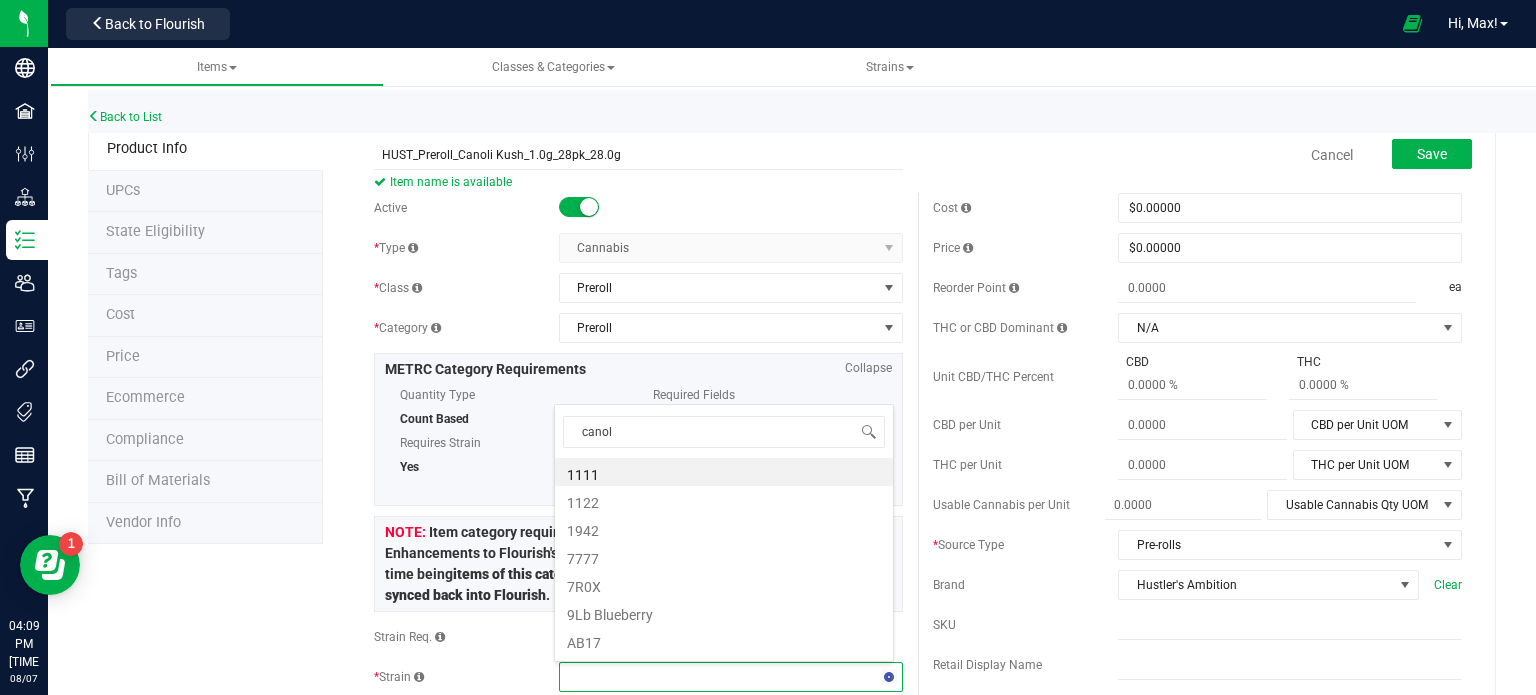 type on "canoli" 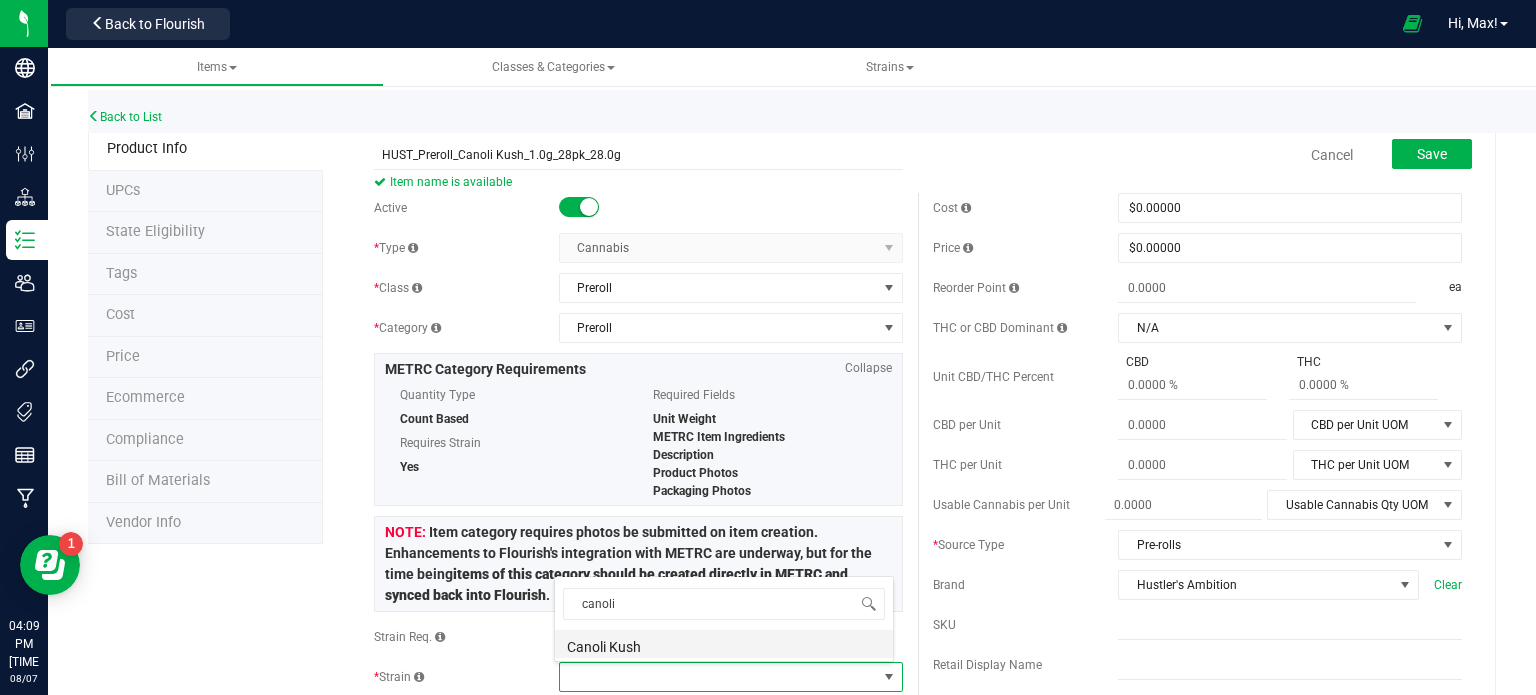 click on "Canoli Kush" at bounding box center (724, 644) 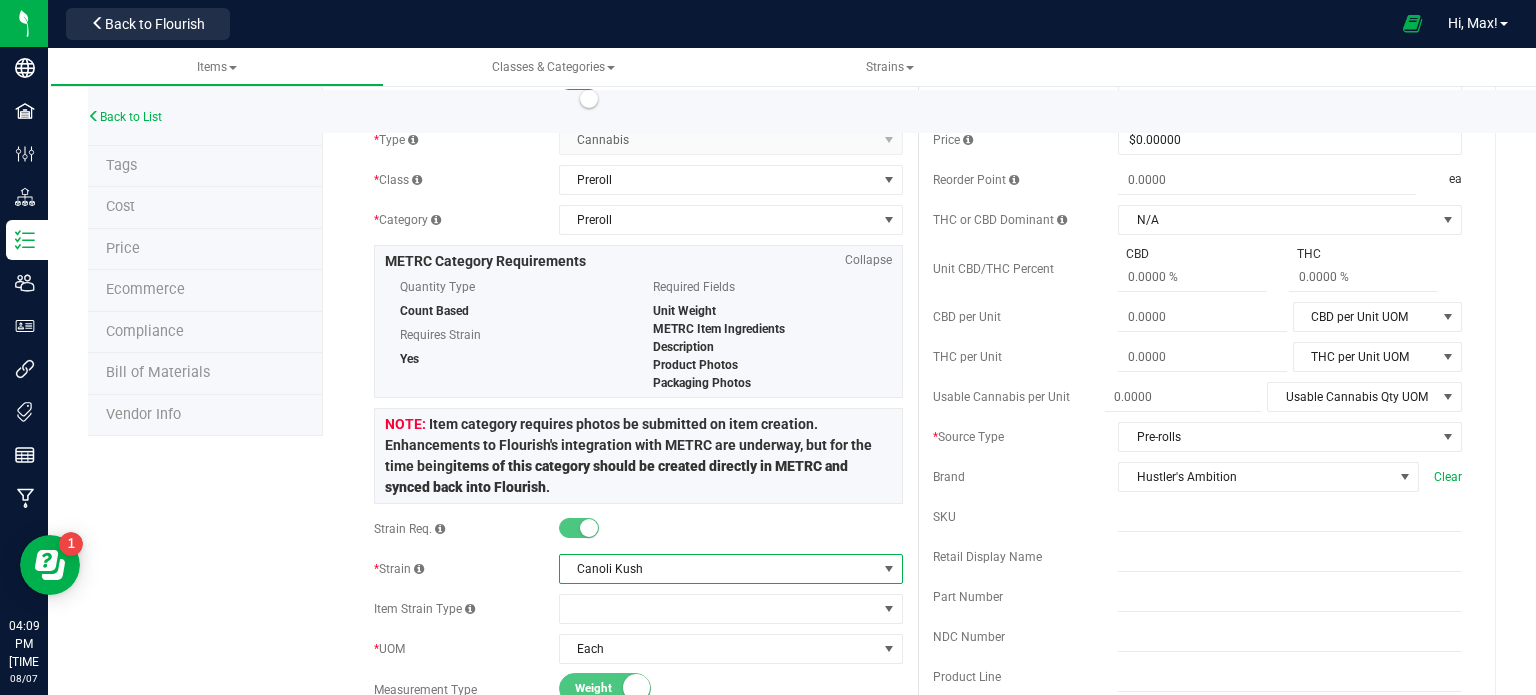 scroll, scrollTop: 0, scrollLeft: 0, axis: both 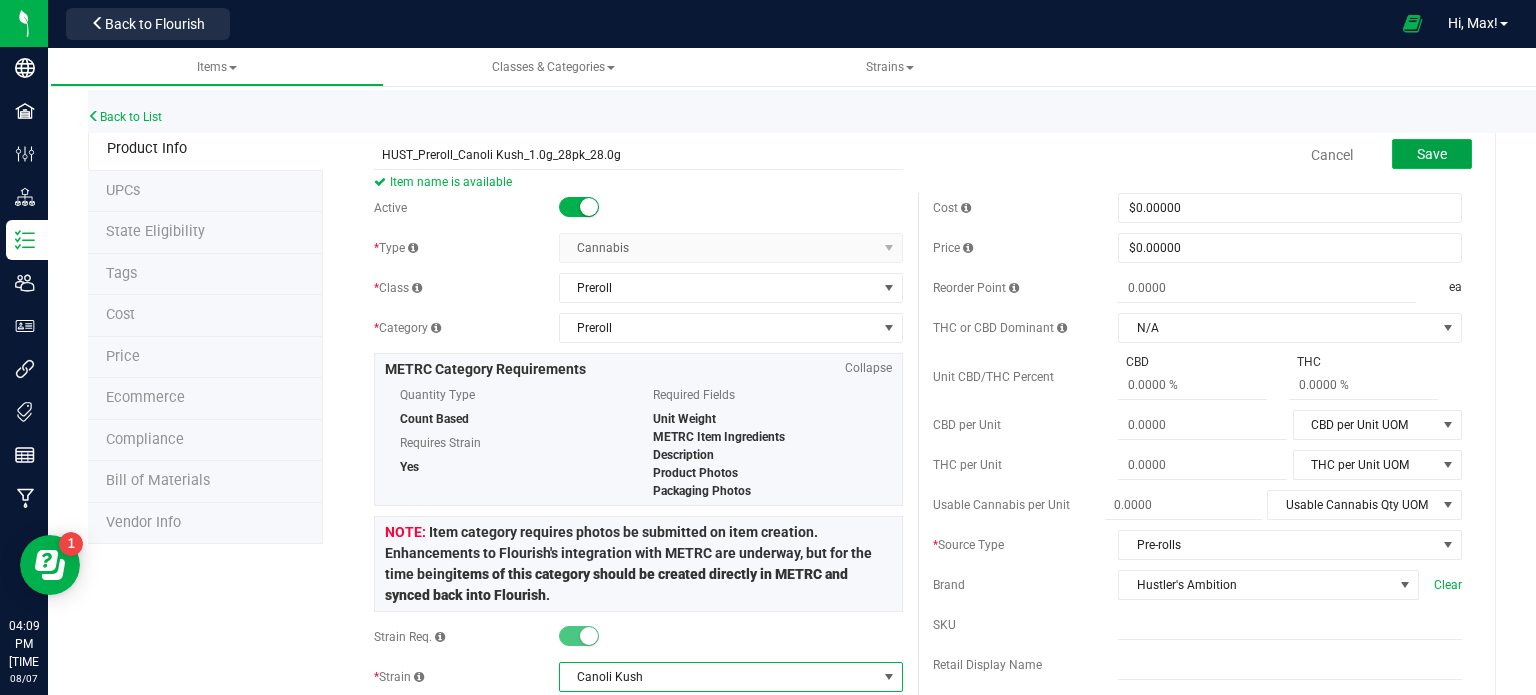 click on "Save" at bounding box center (1432, 154) 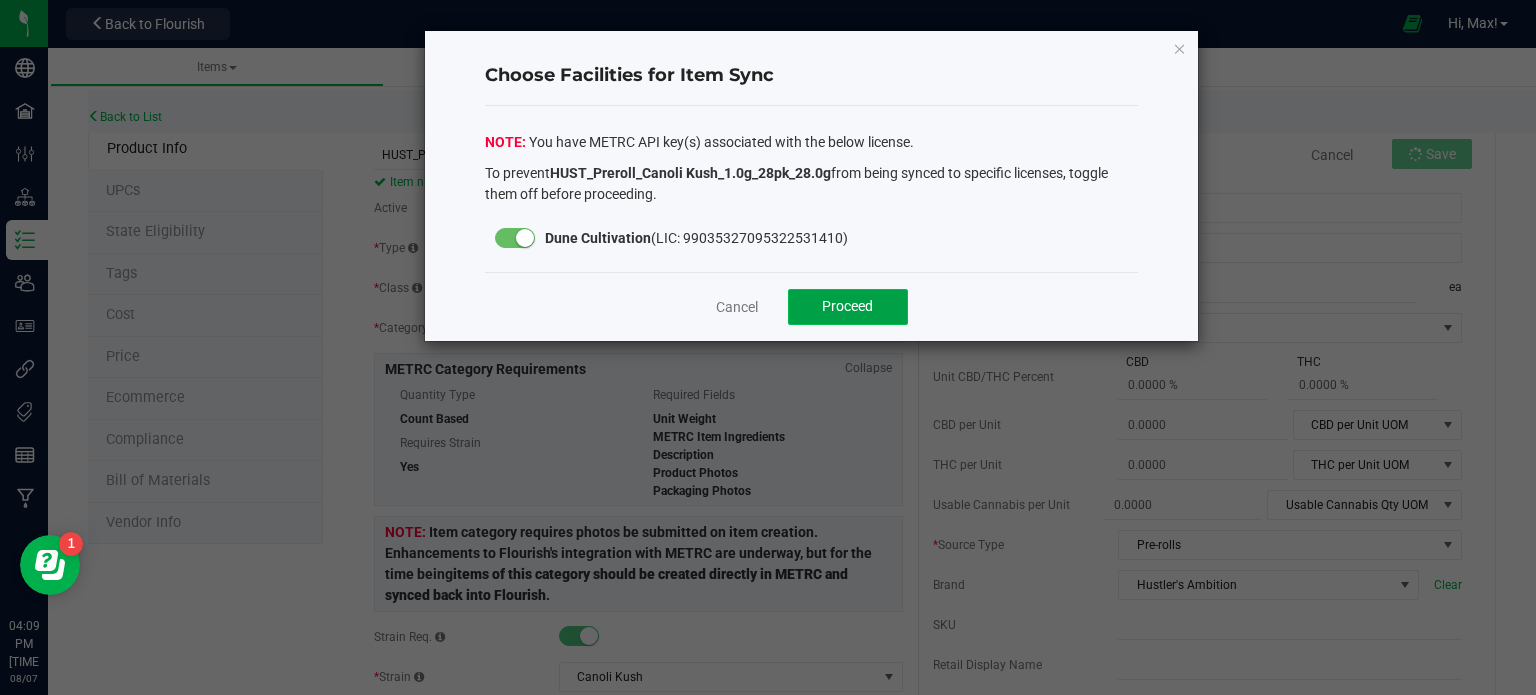 click on "Proceed" 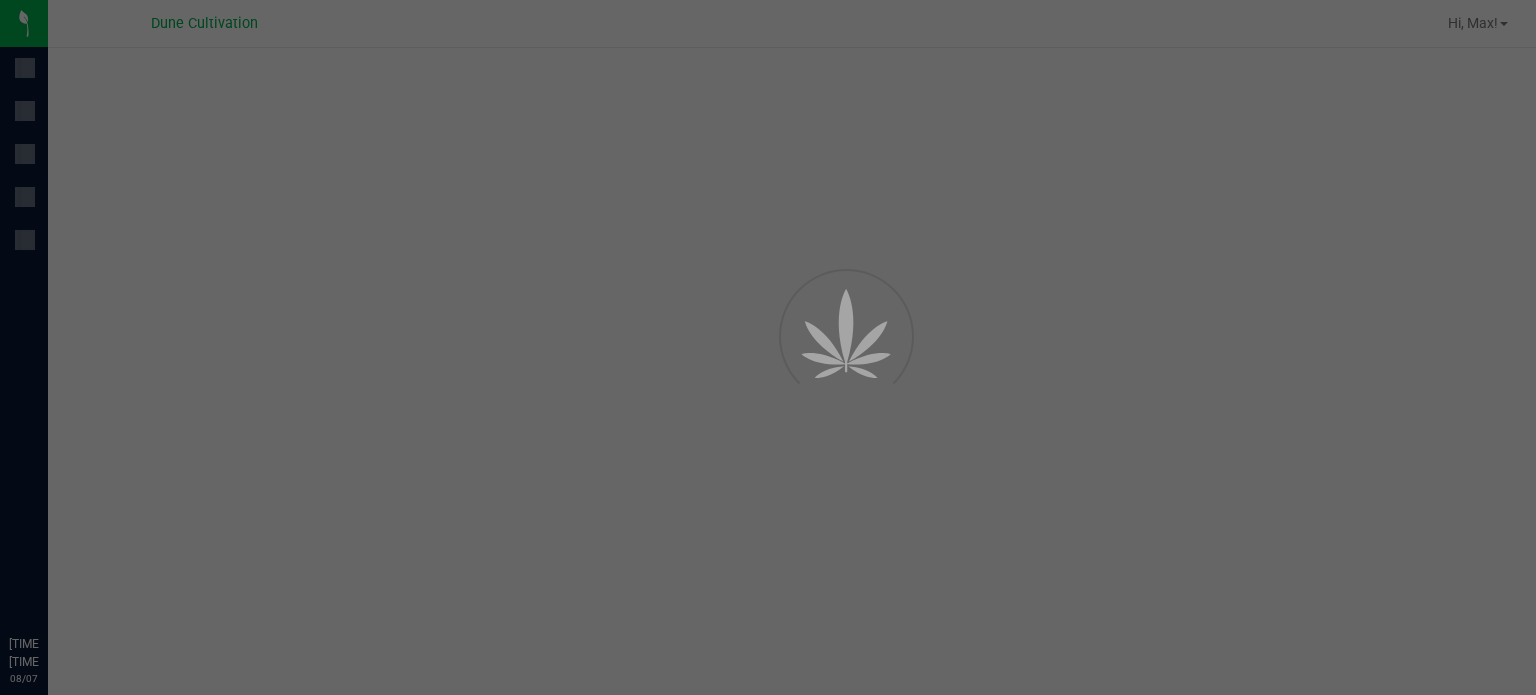 scroll, scrollTop: 0, scrollLeft: 0, axis: both 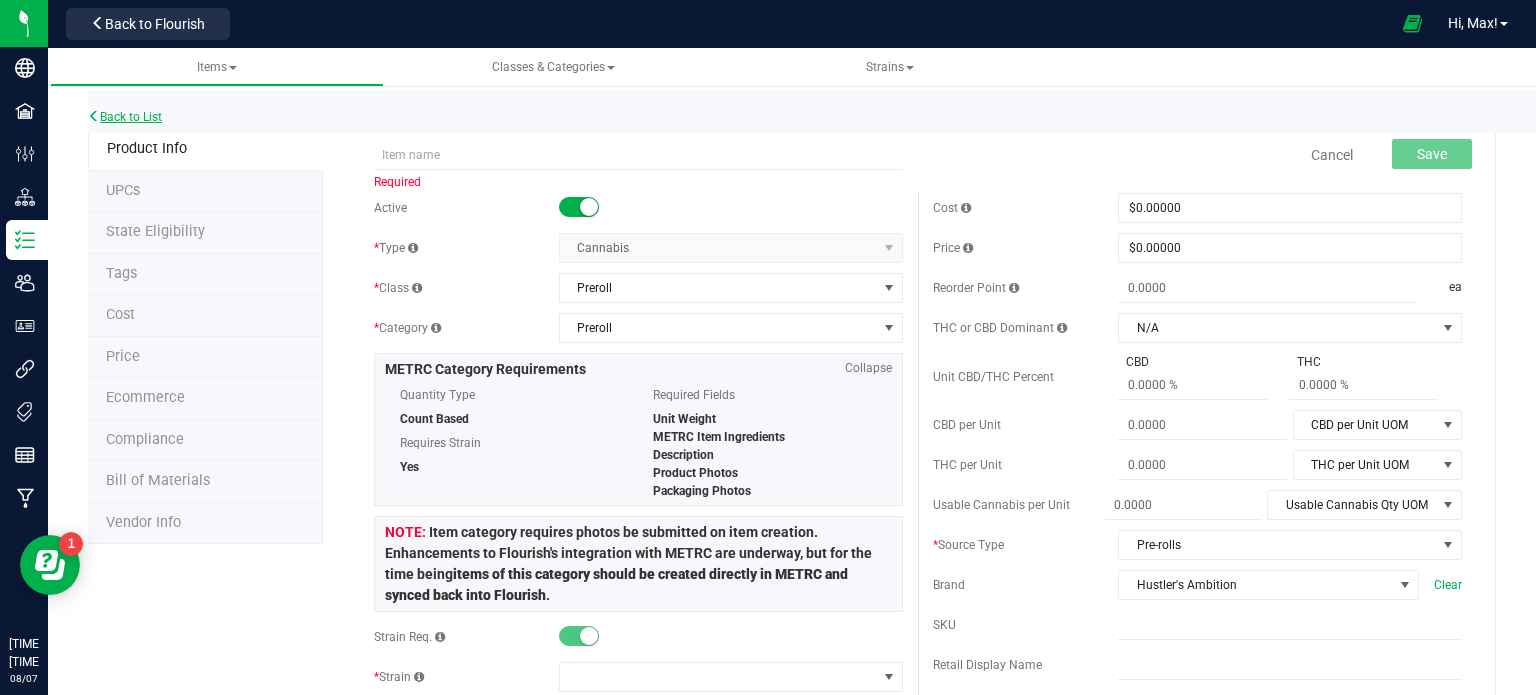 click on "Back to List" at bounding box center (125, 117) 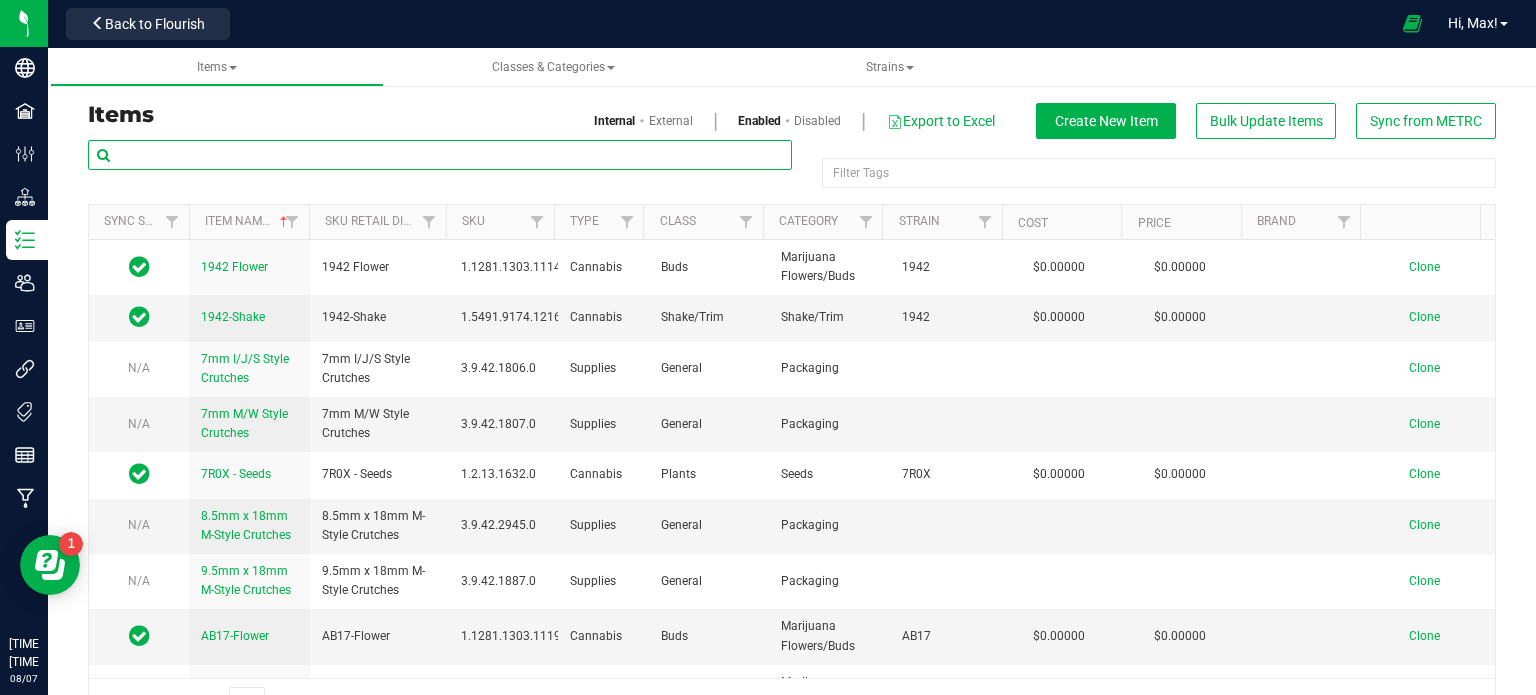click at bounding box center [440, 155] 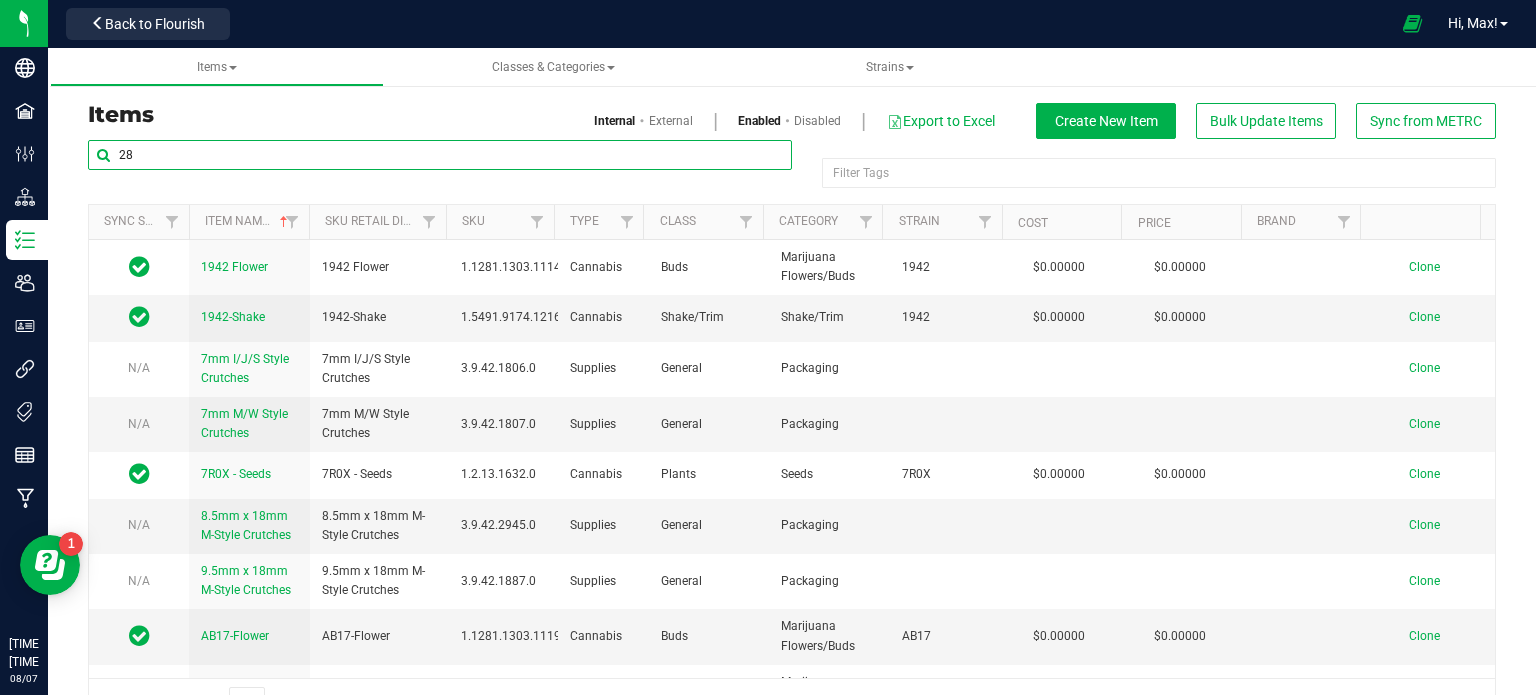 type on "2" 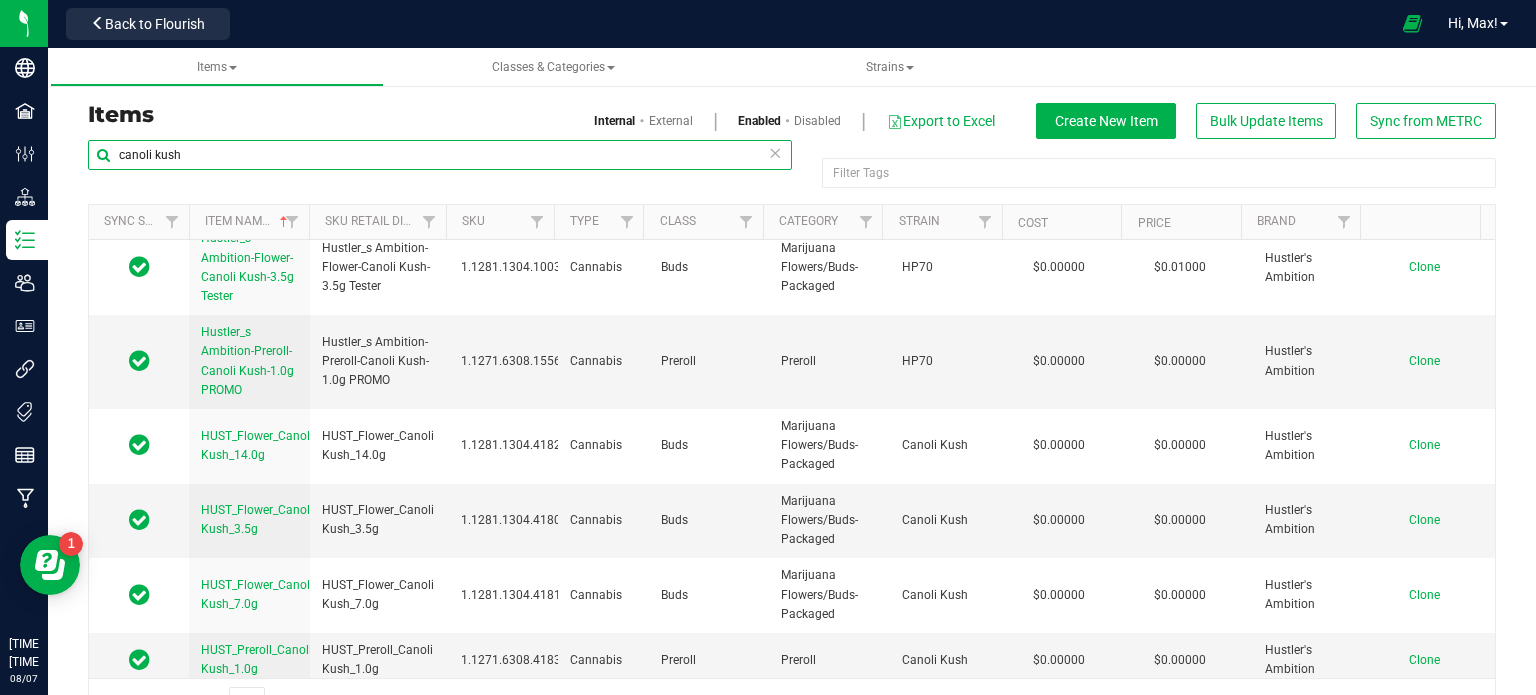 scroll, scrollTop: 2020, scrollLeft: 0, axis: vertical 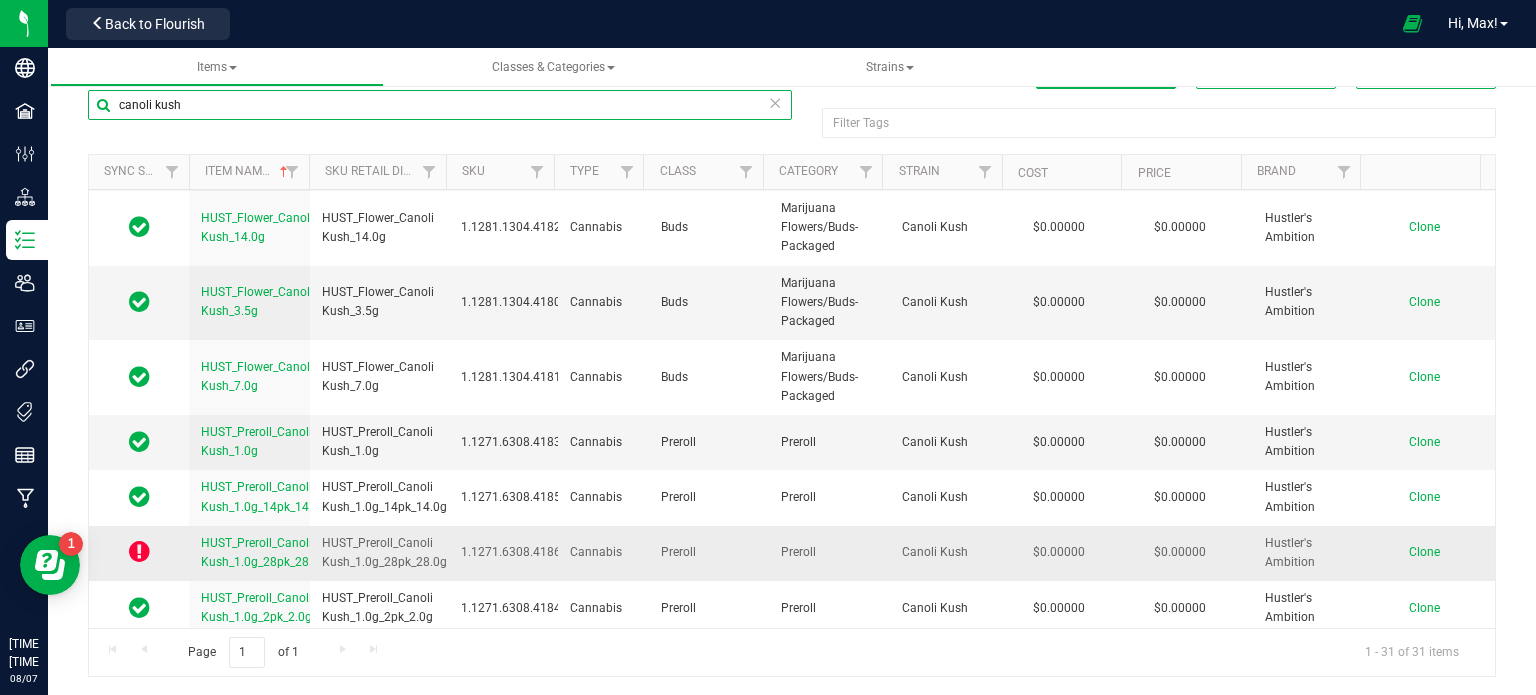 type on "canoli kush" 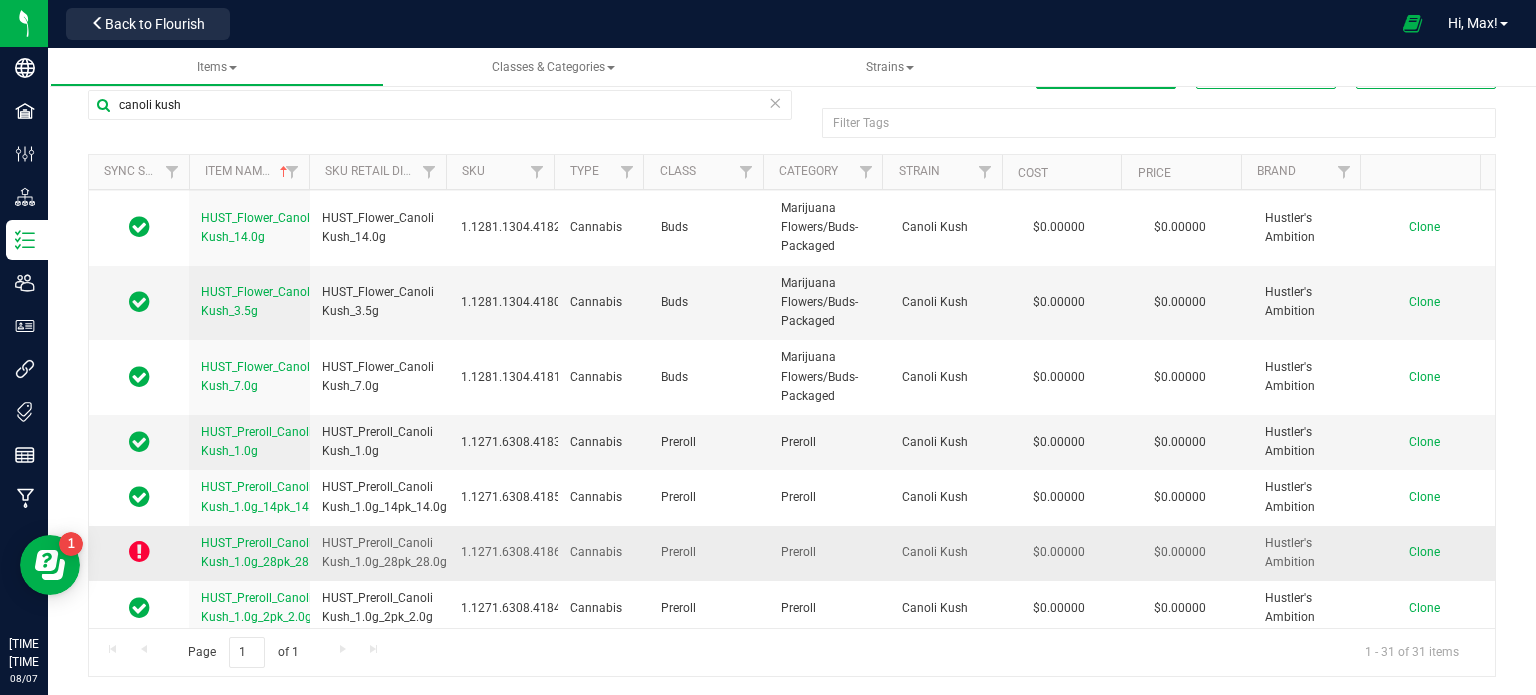 click on "HUST_Preroll_Canoli Kush_1.0g_28pk_28.0g" at bounding box center [263, 553] 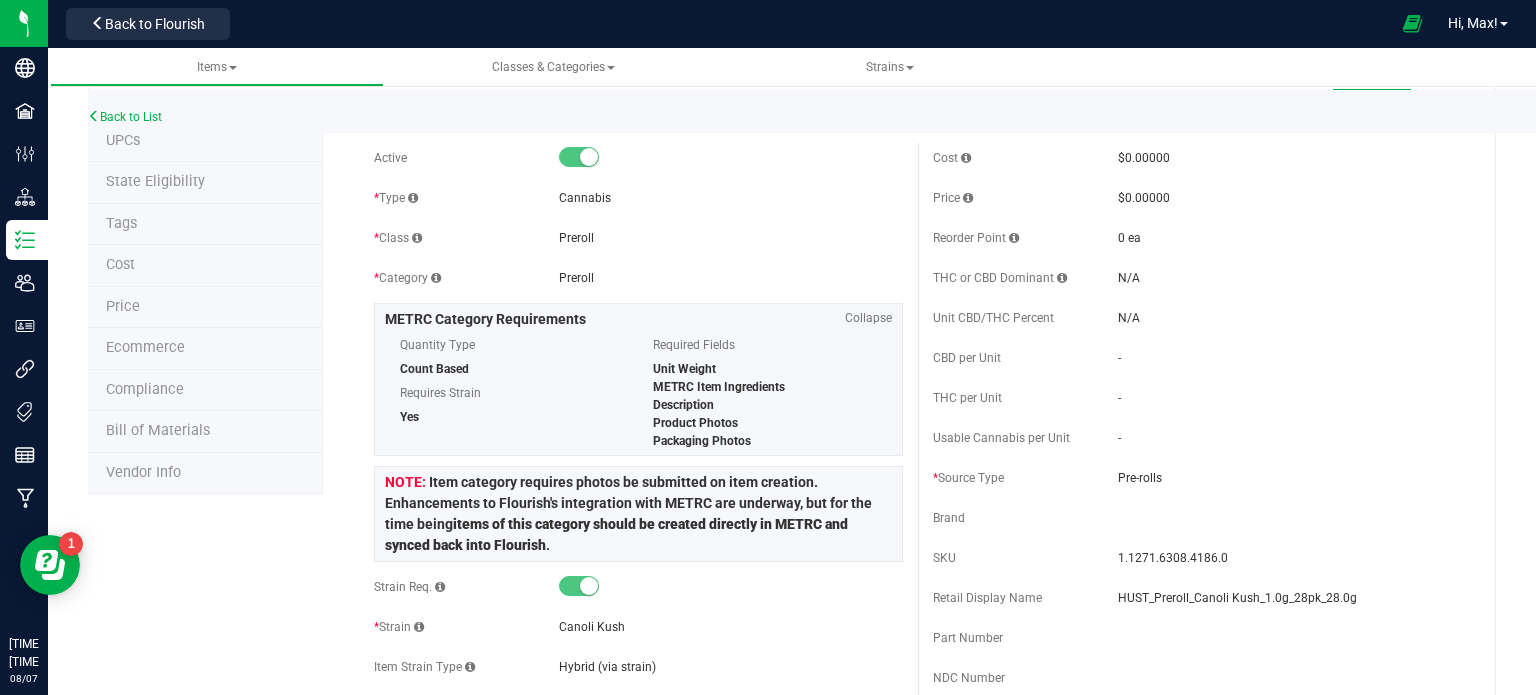 click on "State Eligibility" at bounding box center [155, 181] 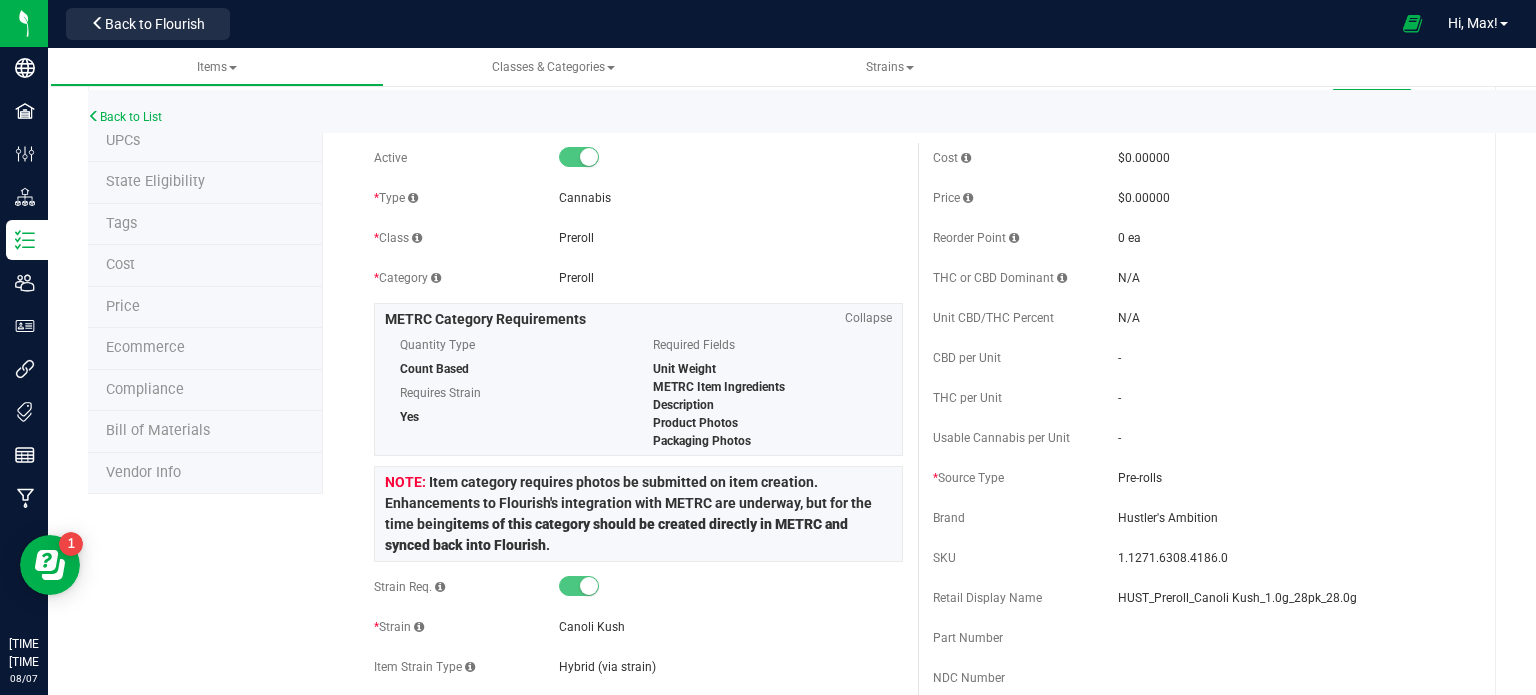 scroll, scrollTop: 0, scrollLeft: 0, axis: both 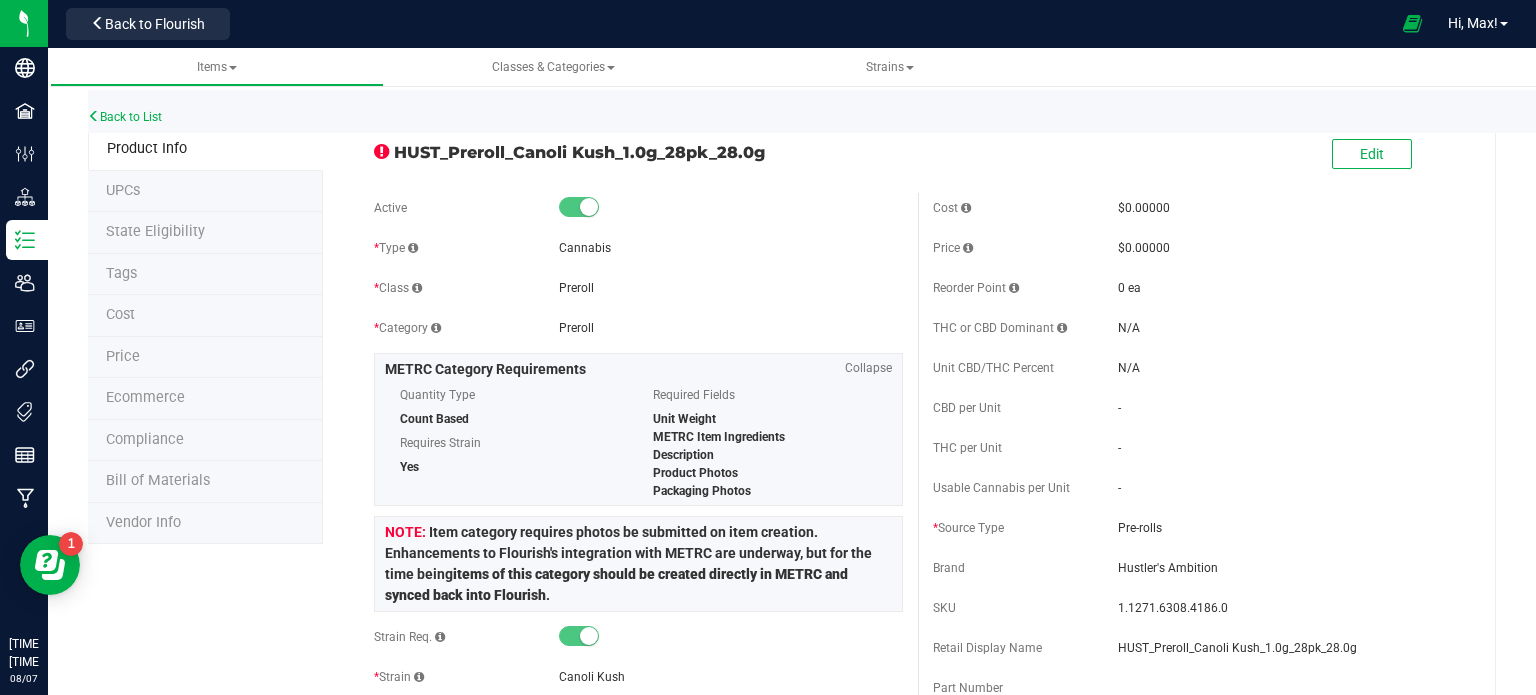 click on "State Eligibility" at bounding box center (155, 231) 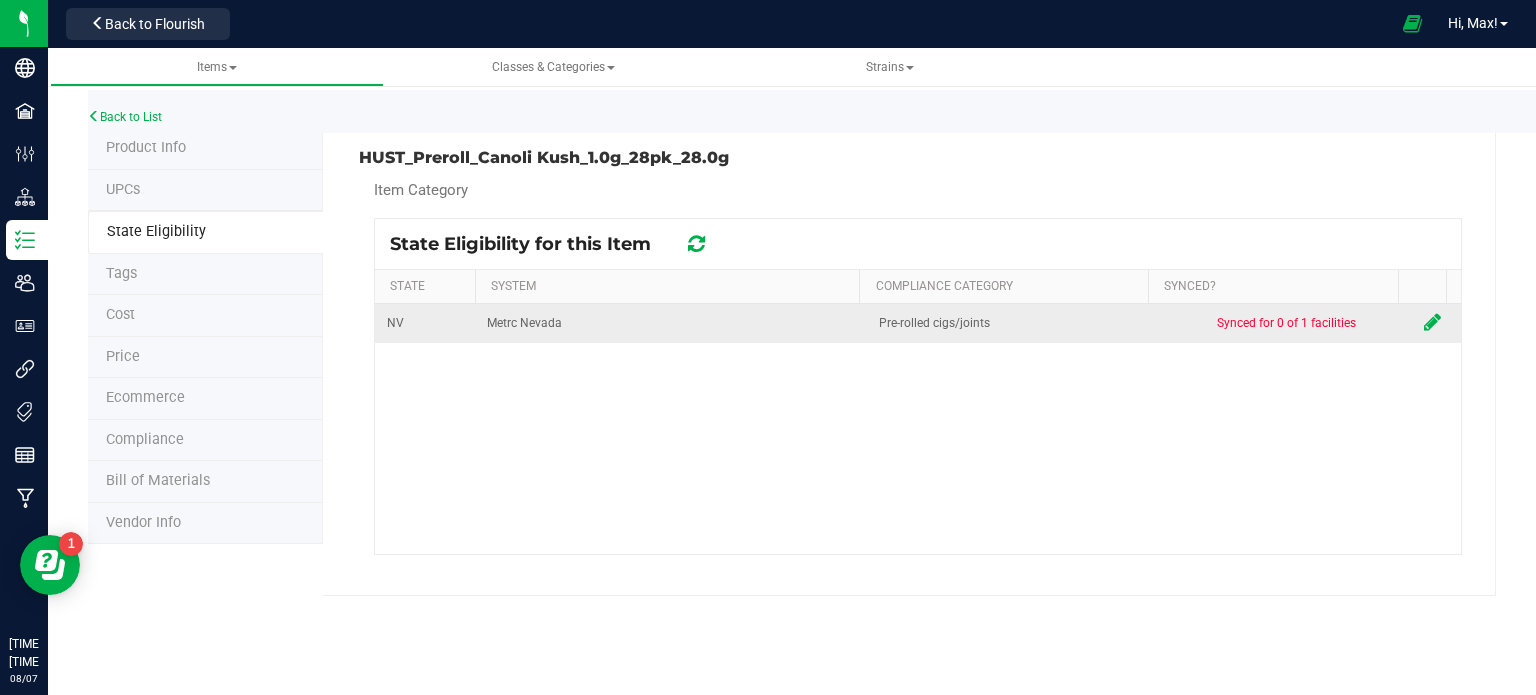 click at bounding box center (1432, 322) 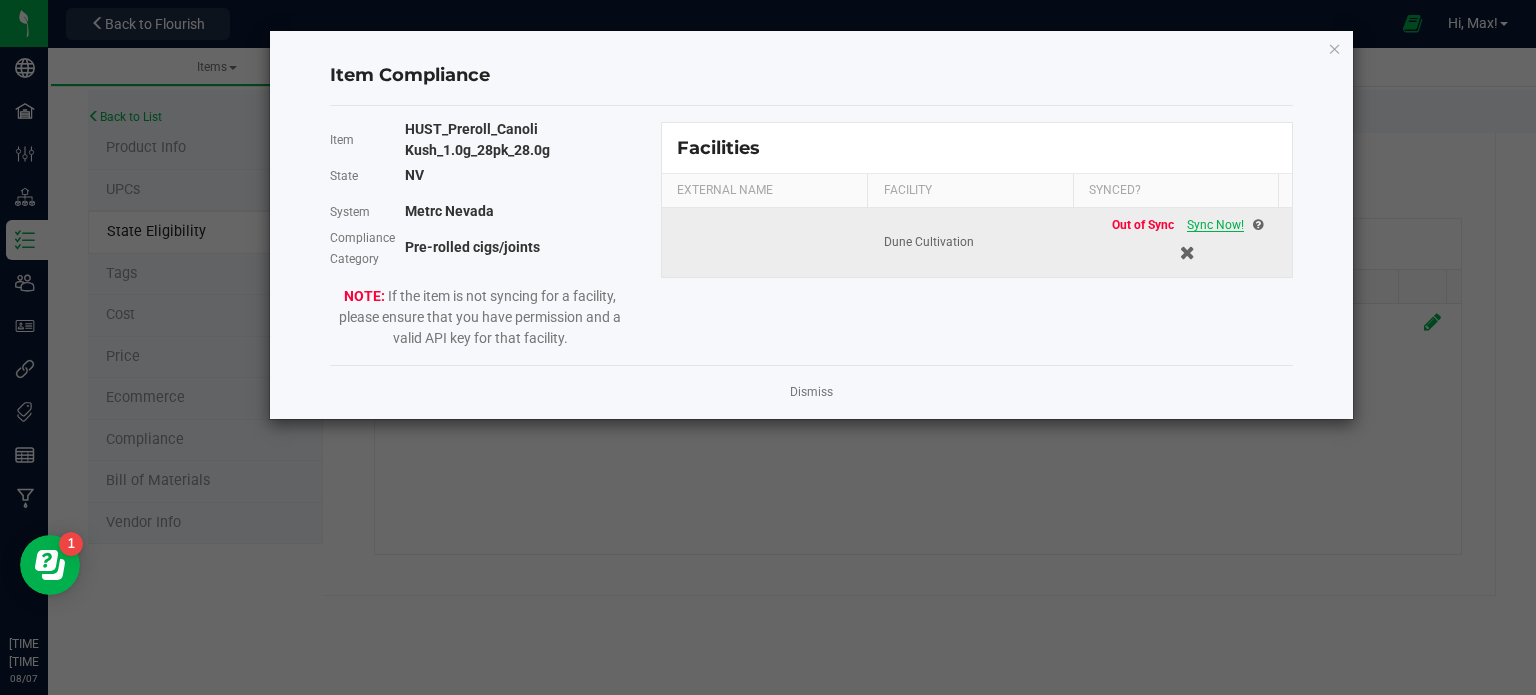 click on "Sync Now!" at bounding box center [1215, 225] 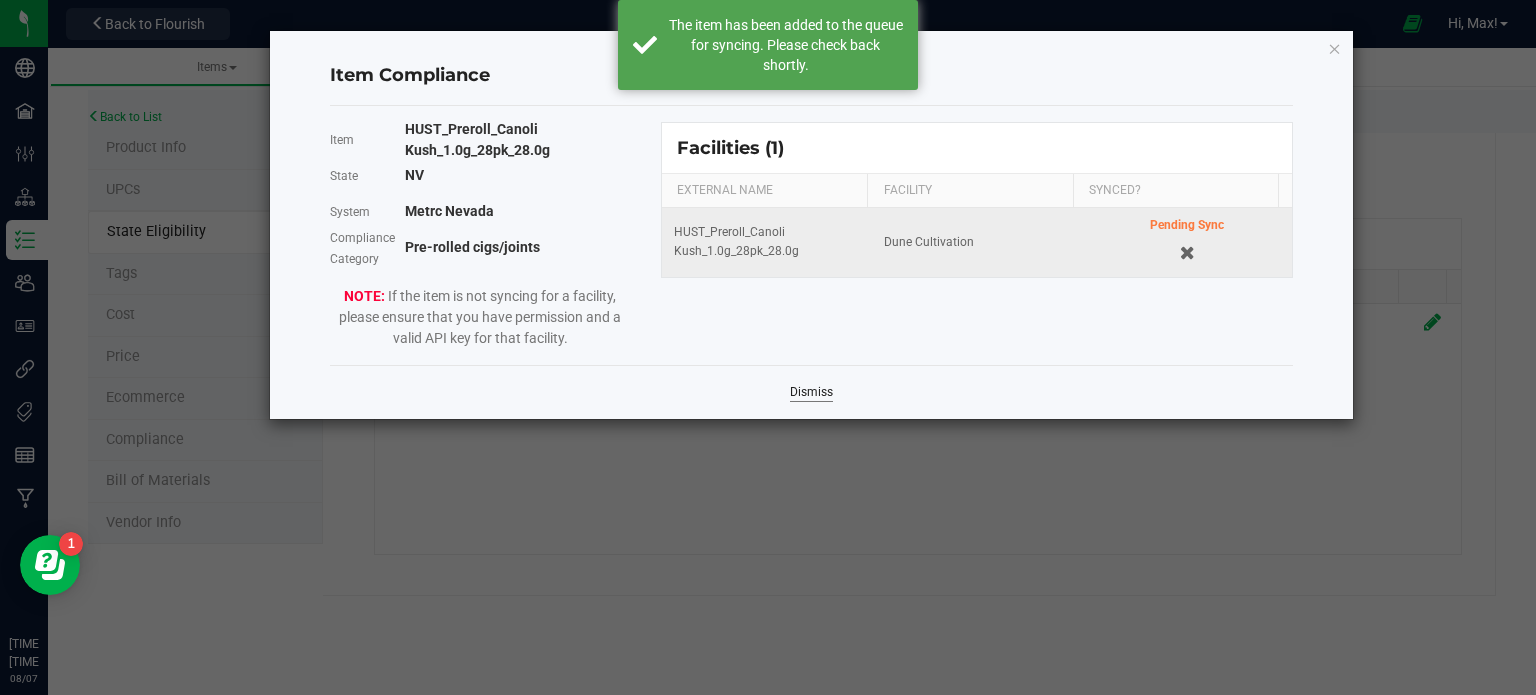 click on "Dismiss" 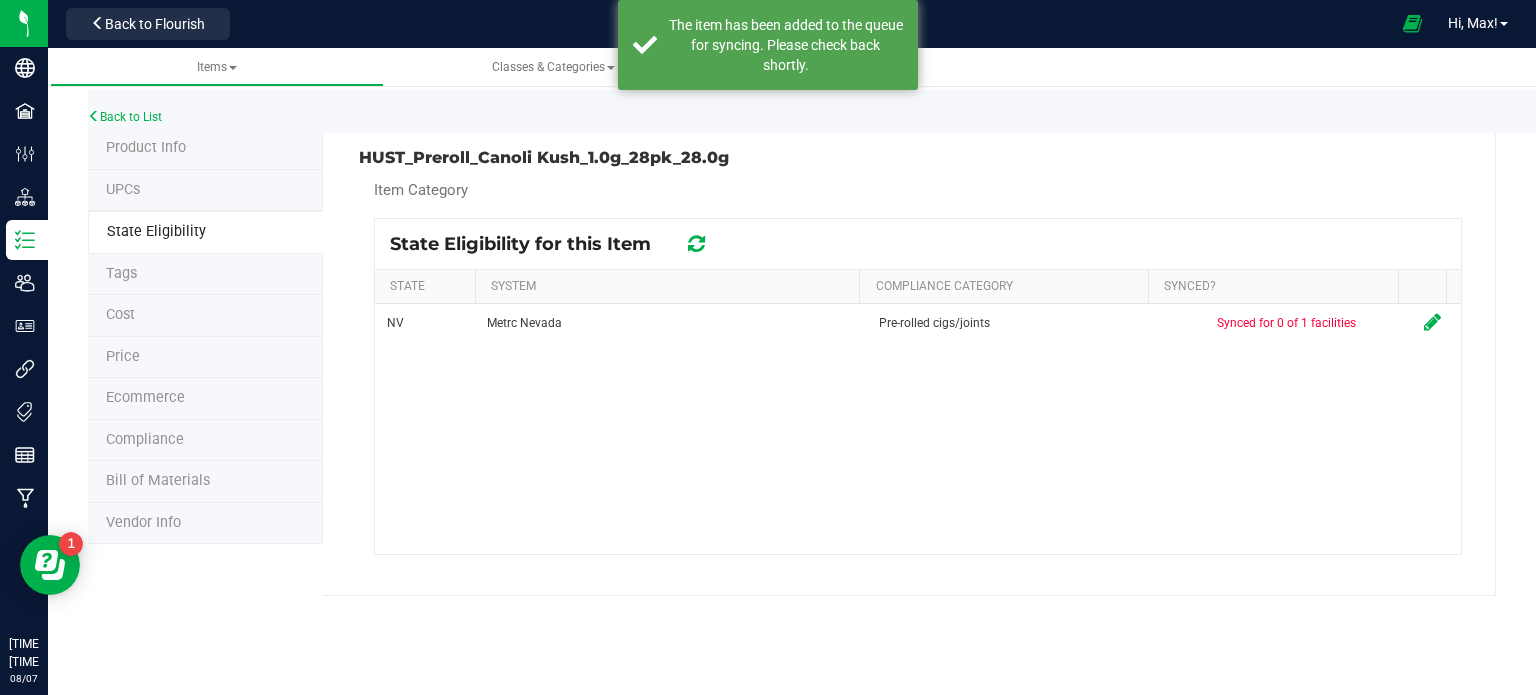 click at bounding box center (696, 244) 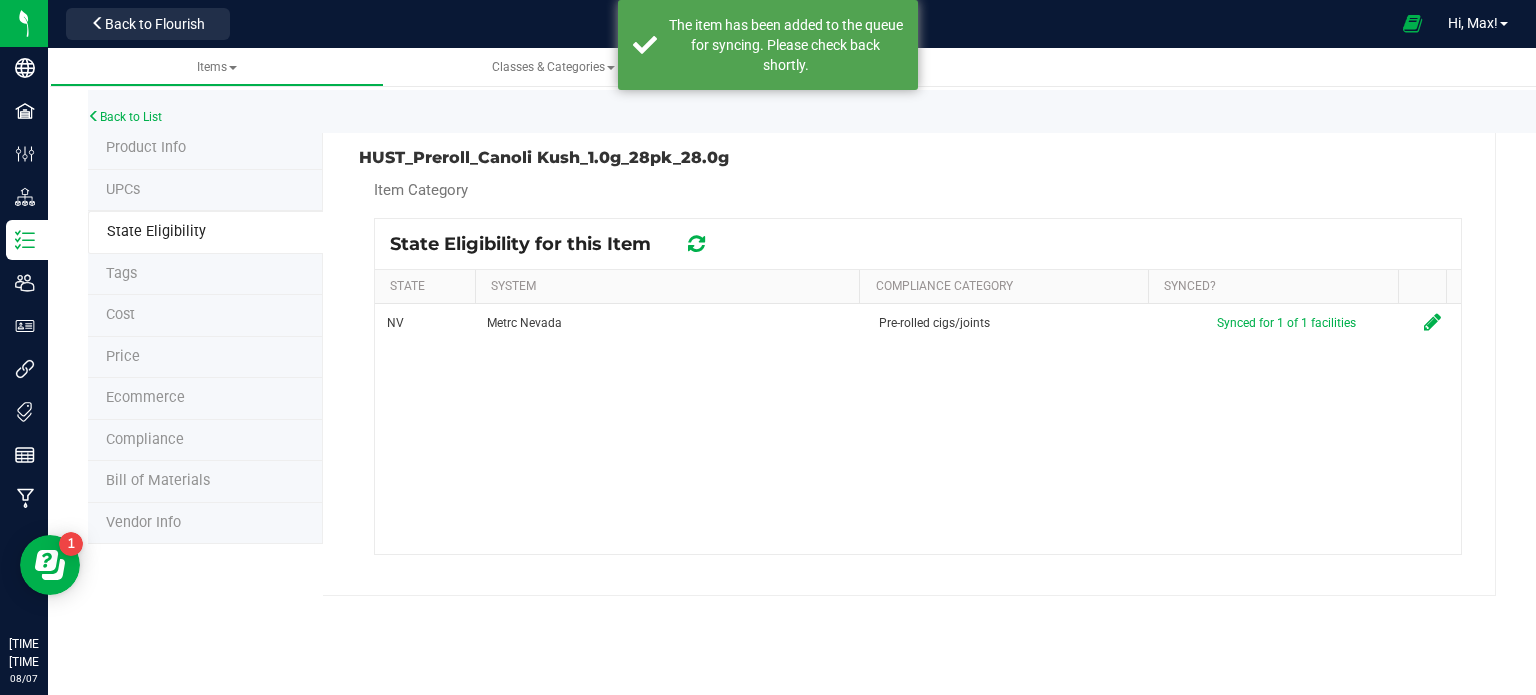 click at bounding box center [696, 244] 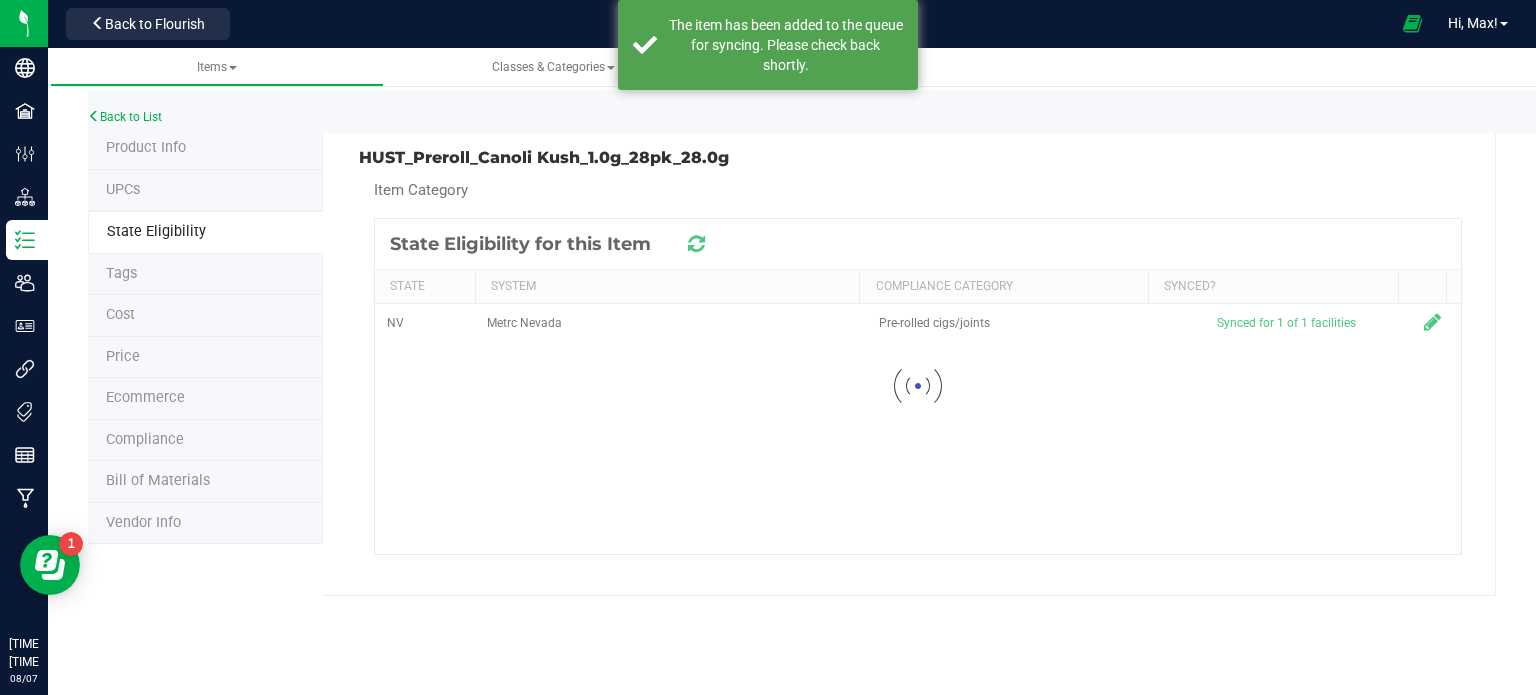 click at bounding box center [918, 386] 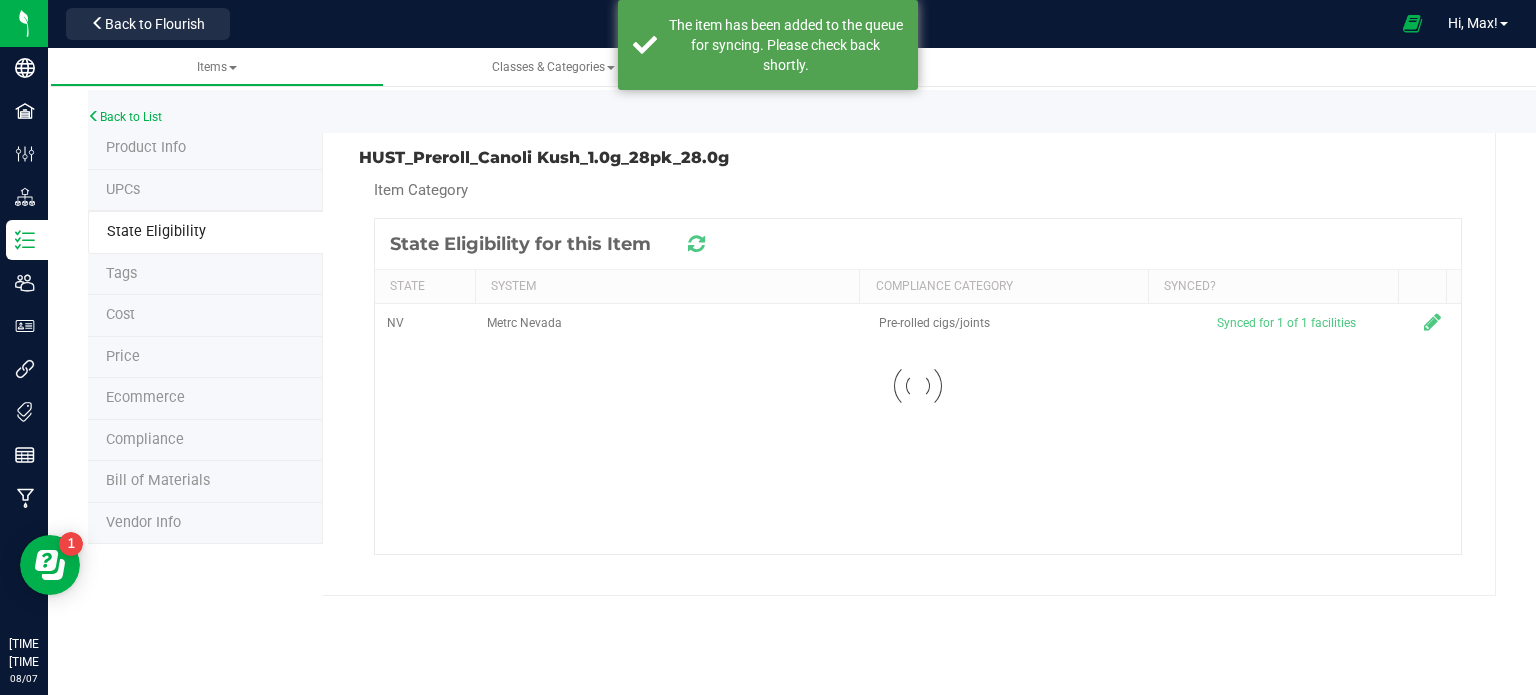 click at bounding box center [918, 386] 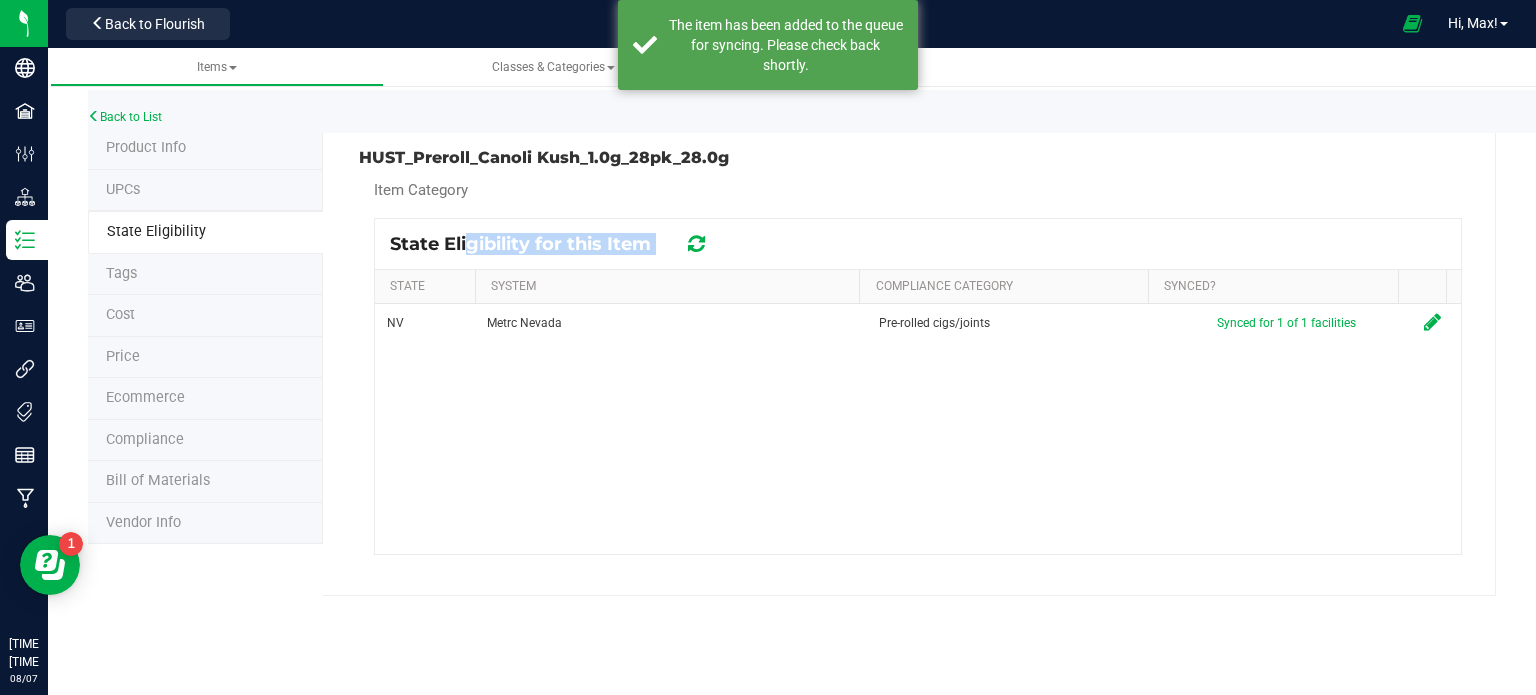 click at bounding box center (696, 244) 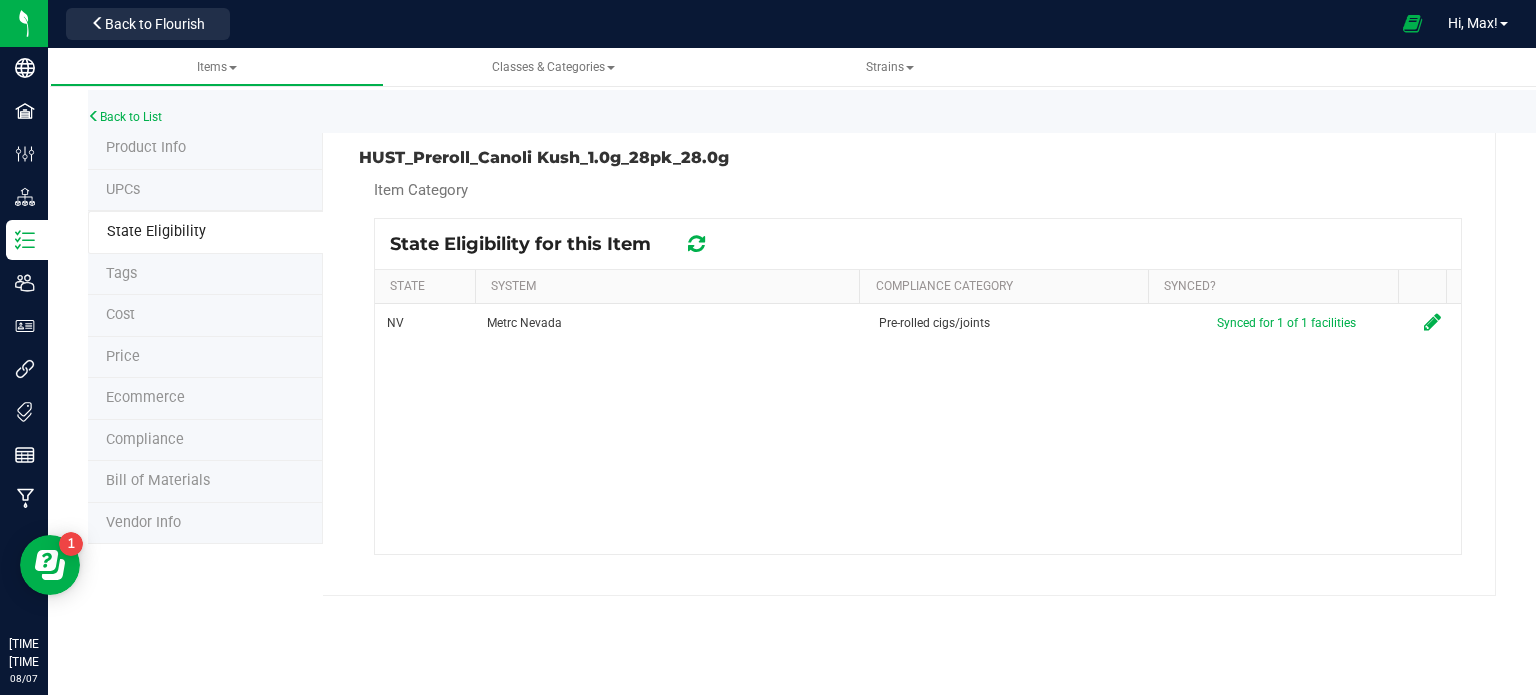 click on "Product Info" at bounding box center [205, 149] 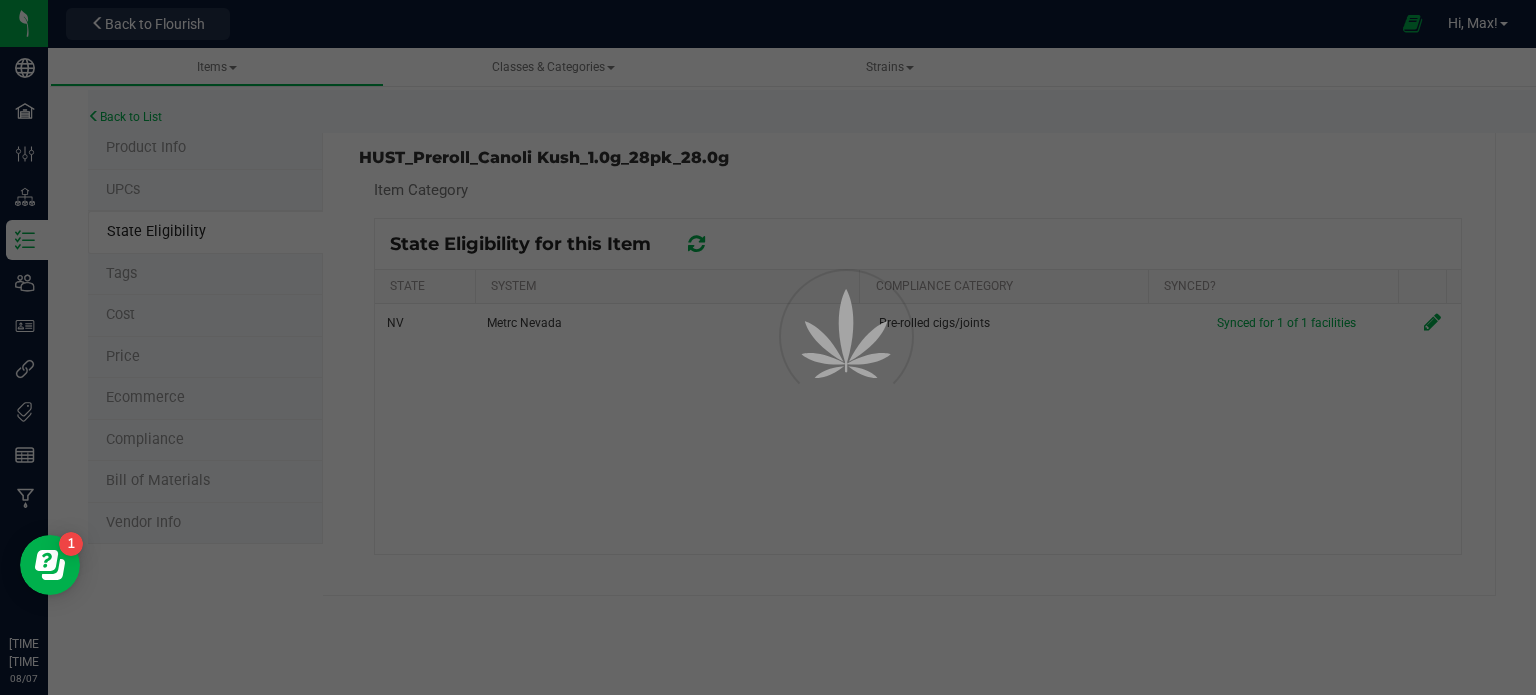 click at bounding box center [768, 347] 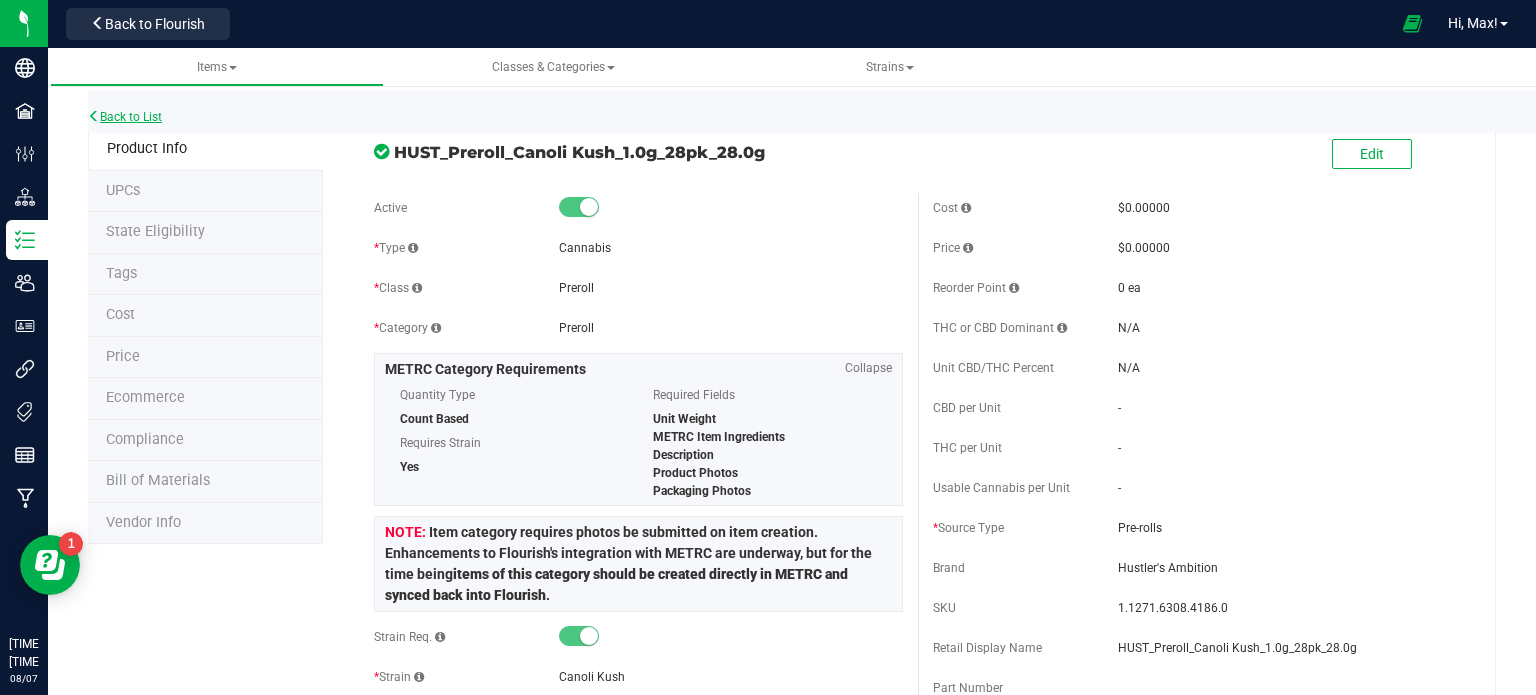 click on "Back to List" at bounding box center (125, 117) 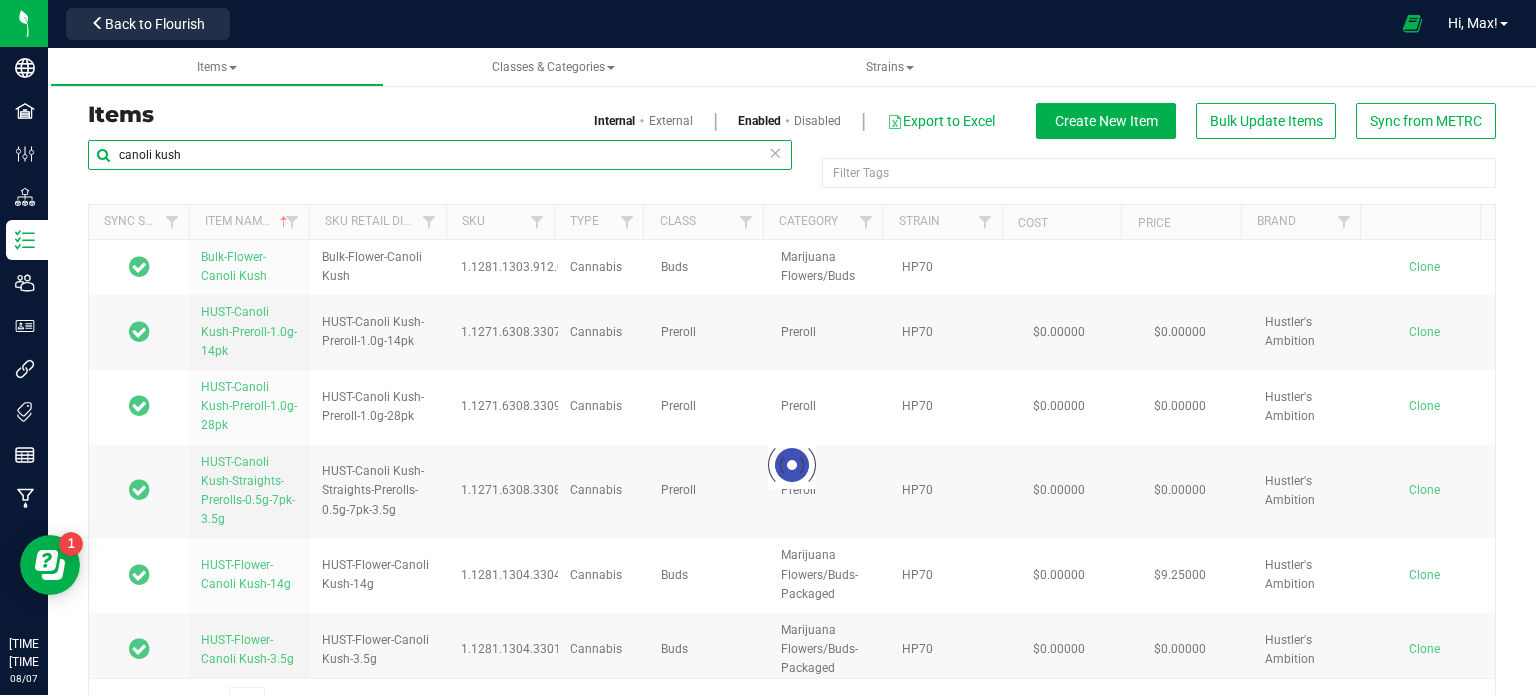 click on "canoli kush" at bounding box center [440, 155] 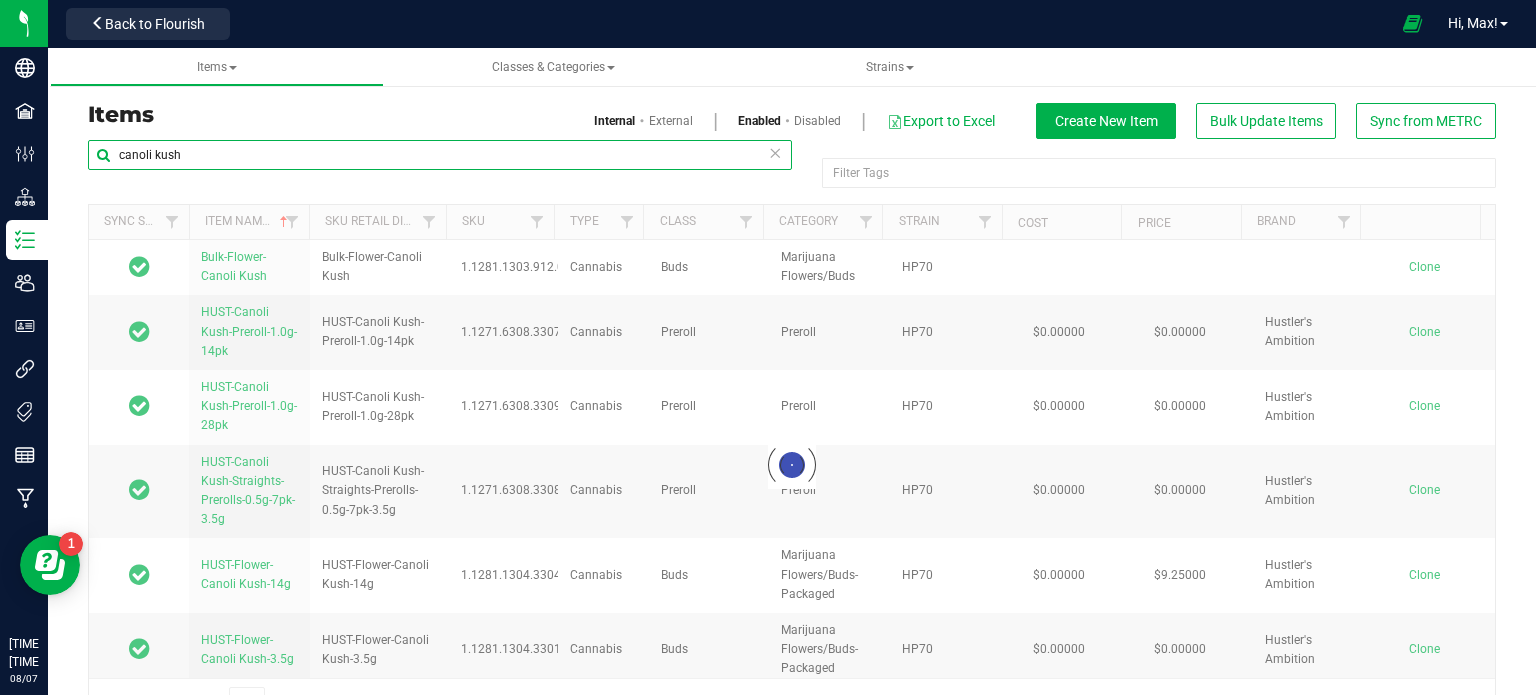 click on "canoli kush" at bounding box center (440, 155) 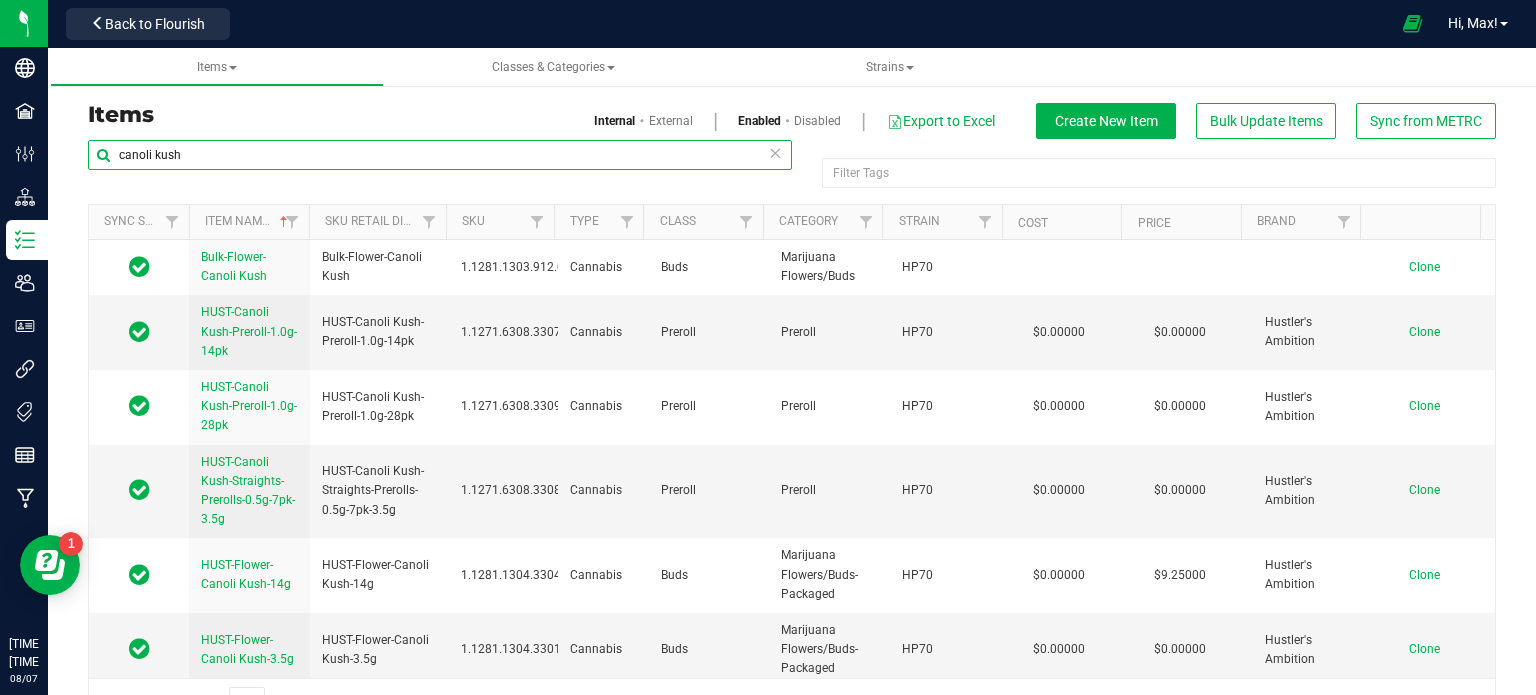 click on "canoli kush" at bounding box center [440, 155] 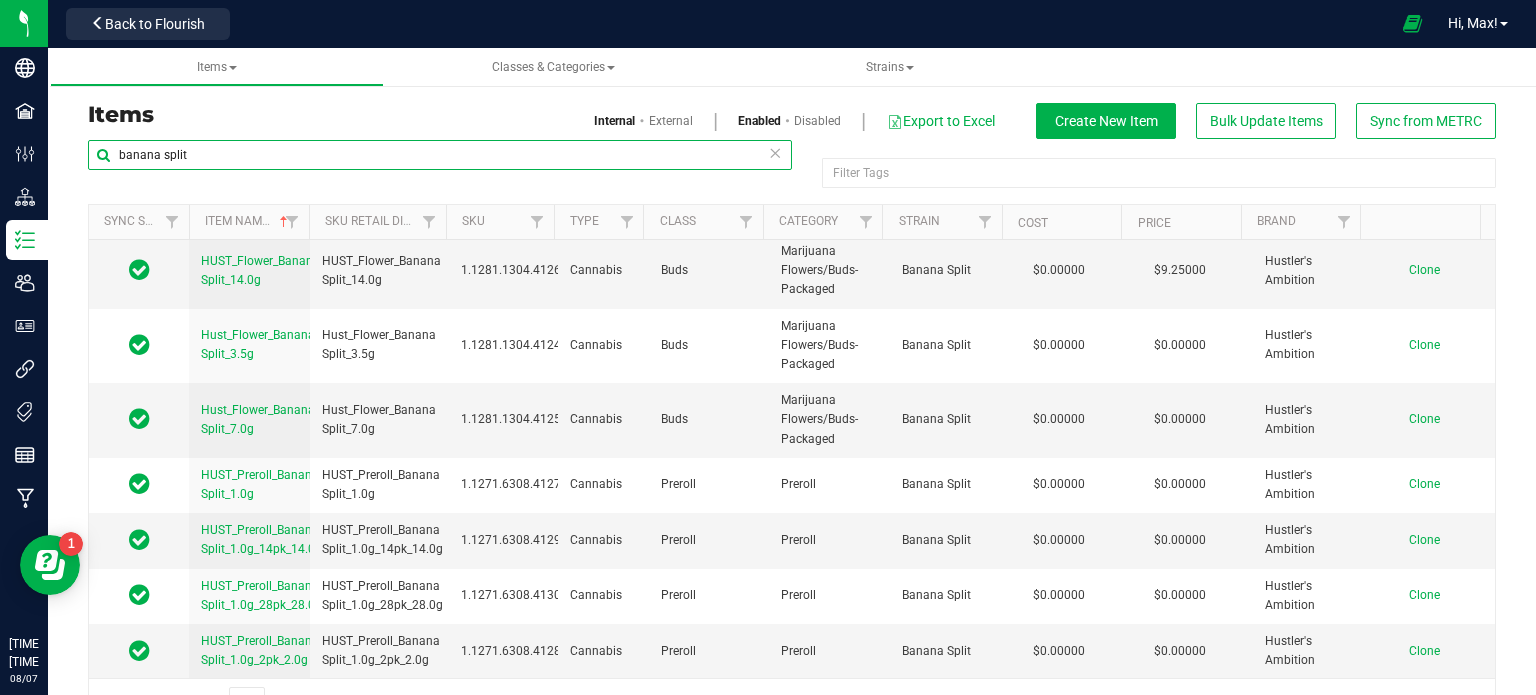 scroll, scrollTop: 2844, scrollLeft: 0, axis: vertical 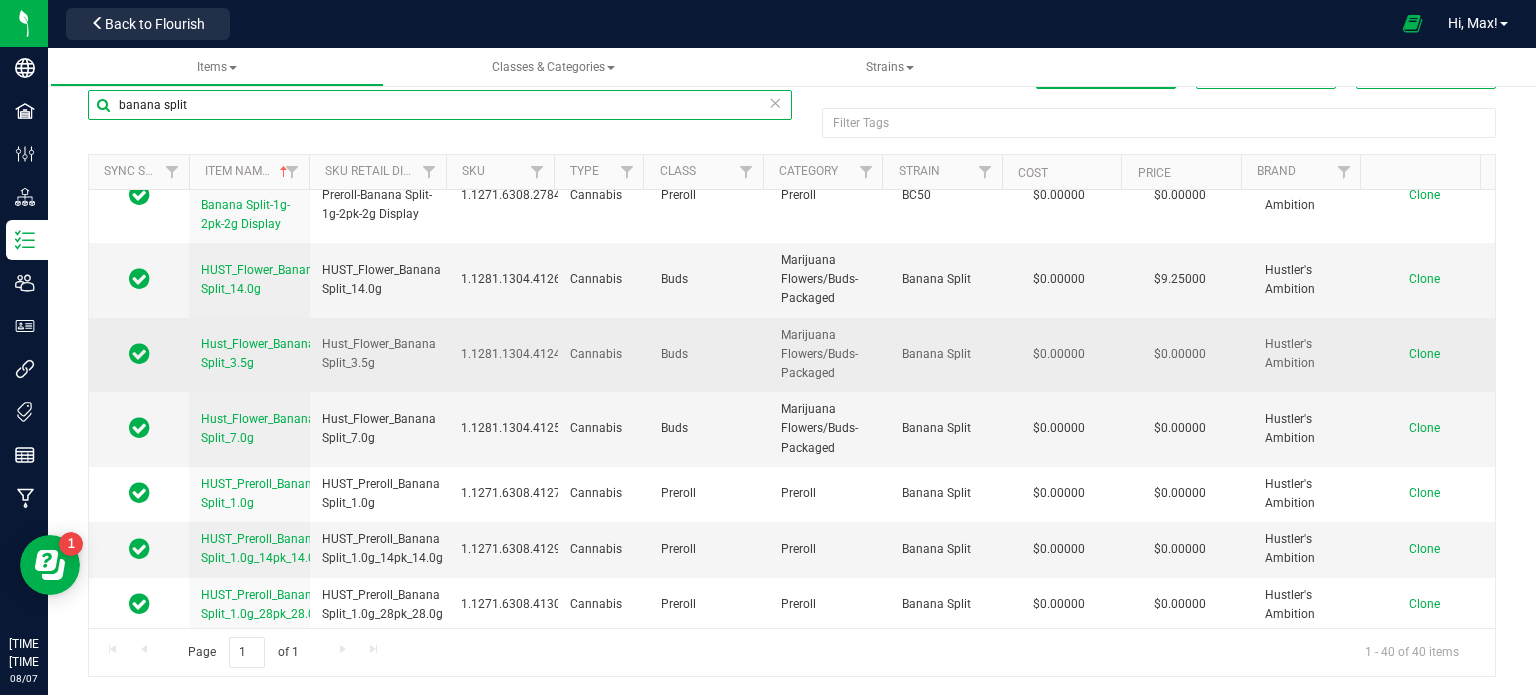 type on "banana split" 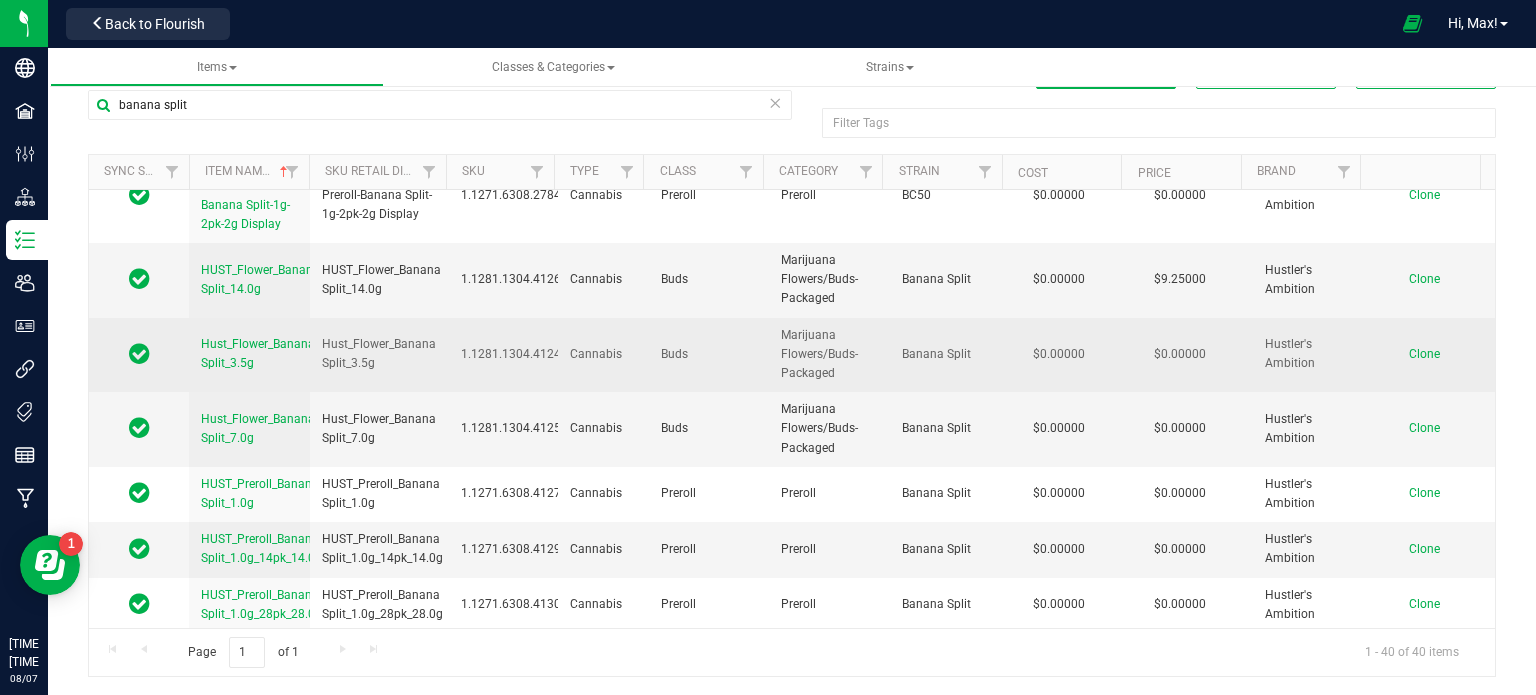 click on "Clone" at bounding box center (1424, 354) 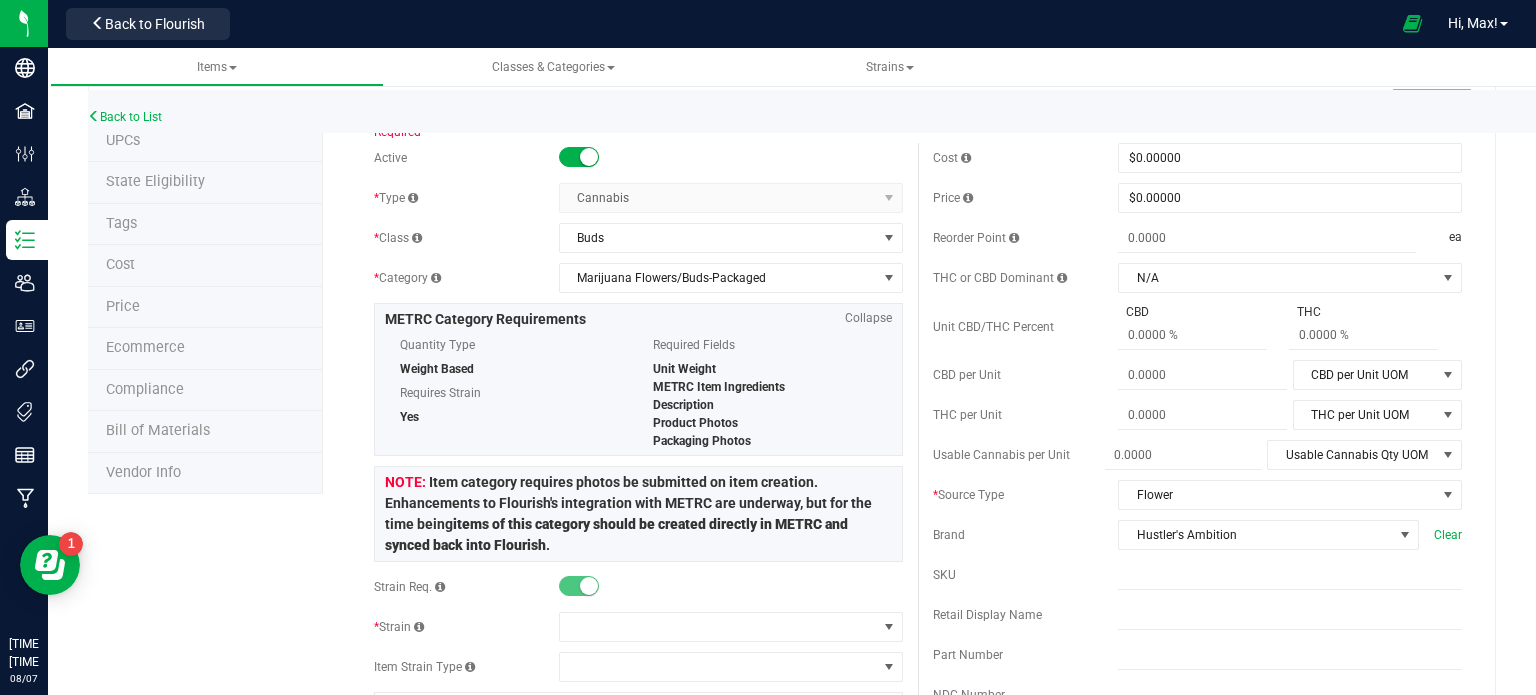 scroll, scrollTop: 0, scrollLeft: 0, axis: both 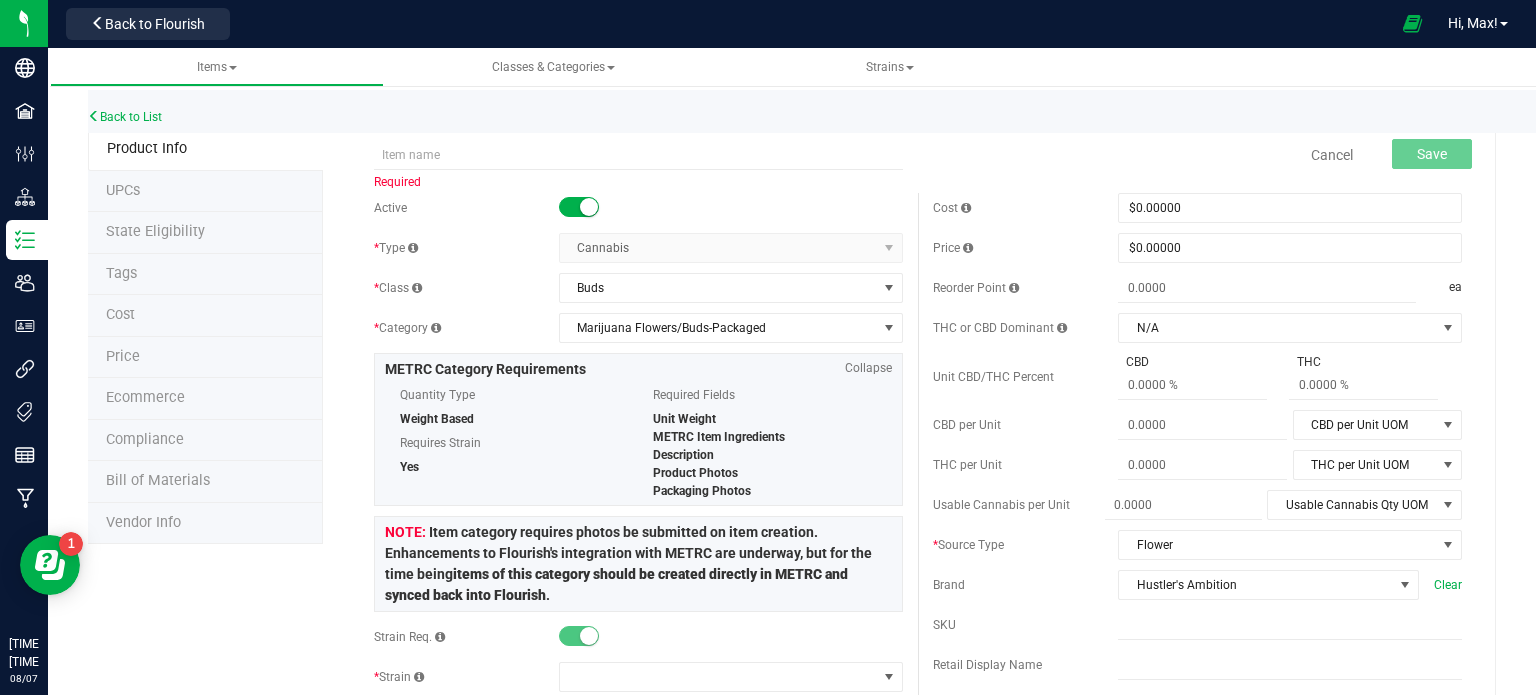 click on "Required" at bounding box center [638, 182] 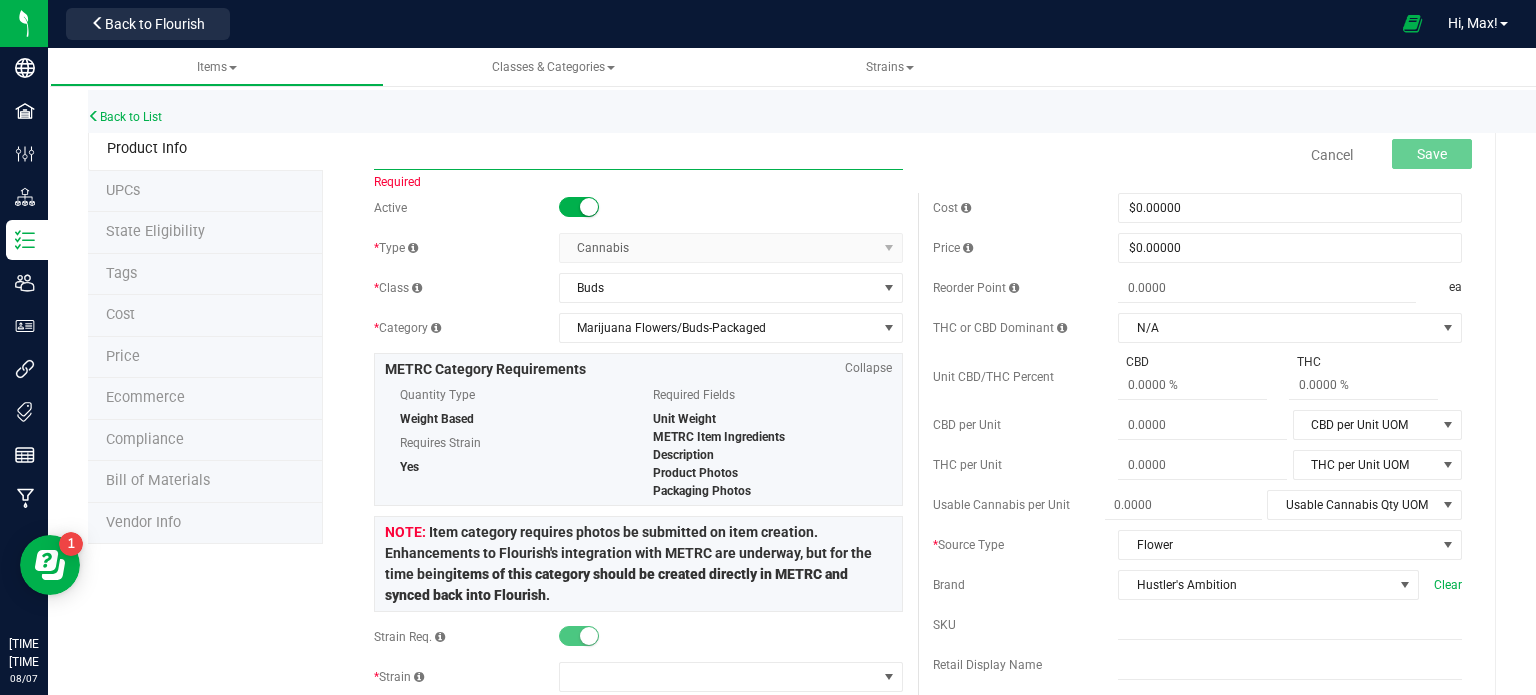 click at bounding box center (638, 155) 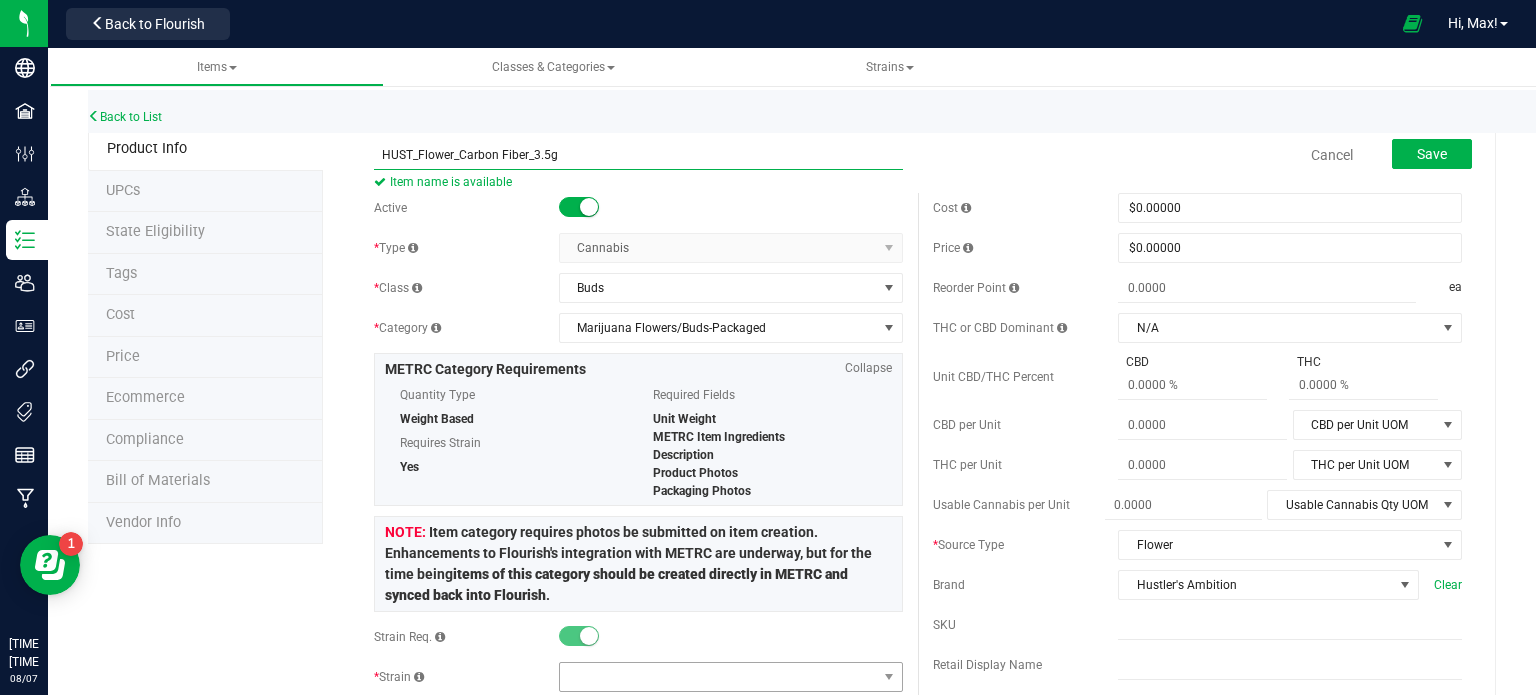 type on "HUST_Flower_Carbon Fiber_3.5g" 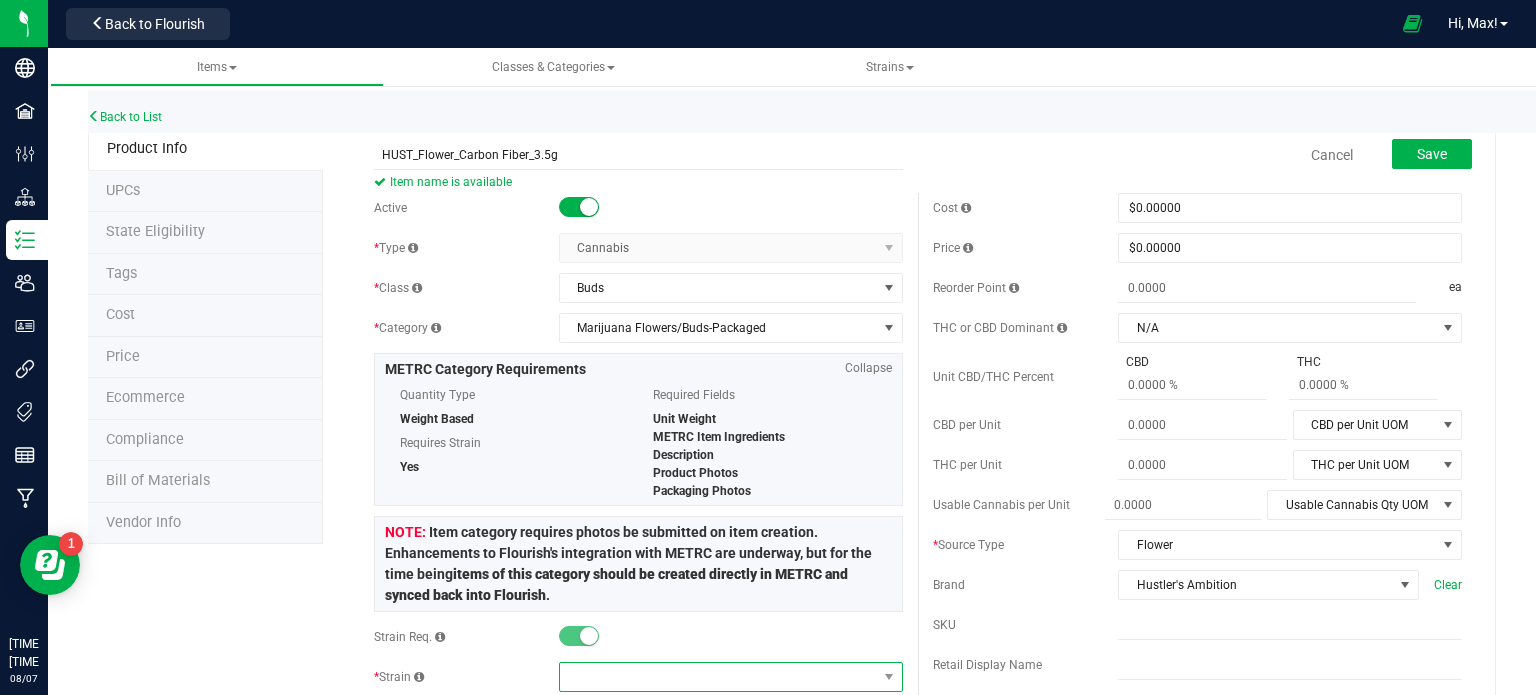 click at bounding box center [718, 677] 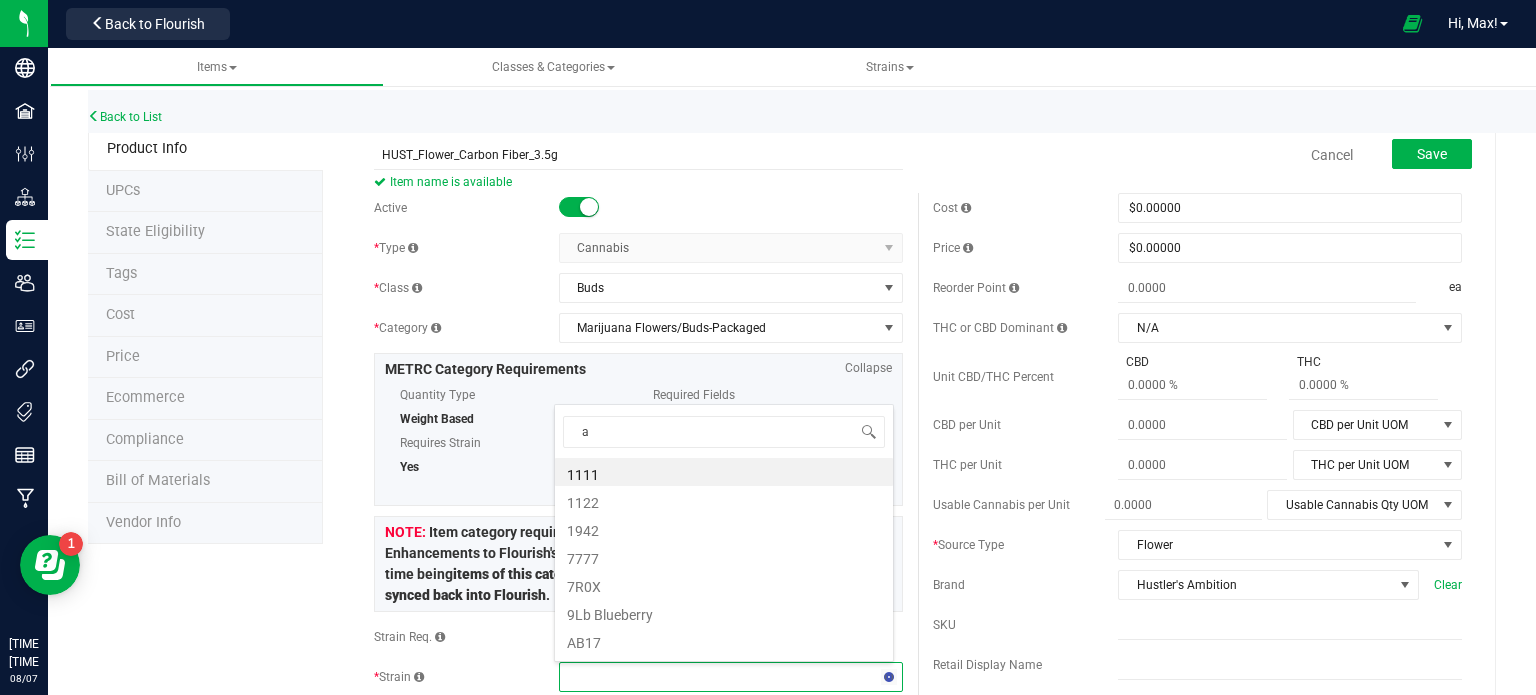 scroll, scrollTop: 99970, scrollLeft: 99660, axis: both 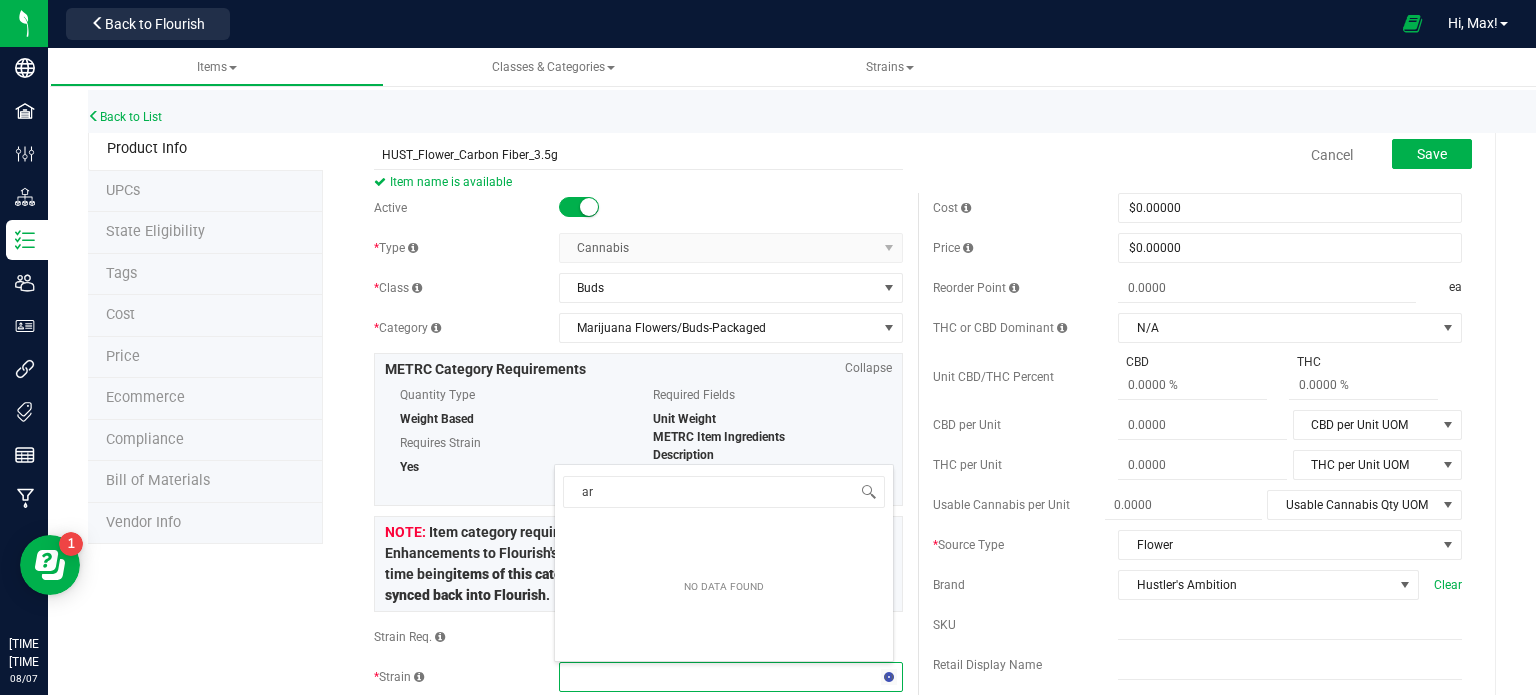 type on "a" 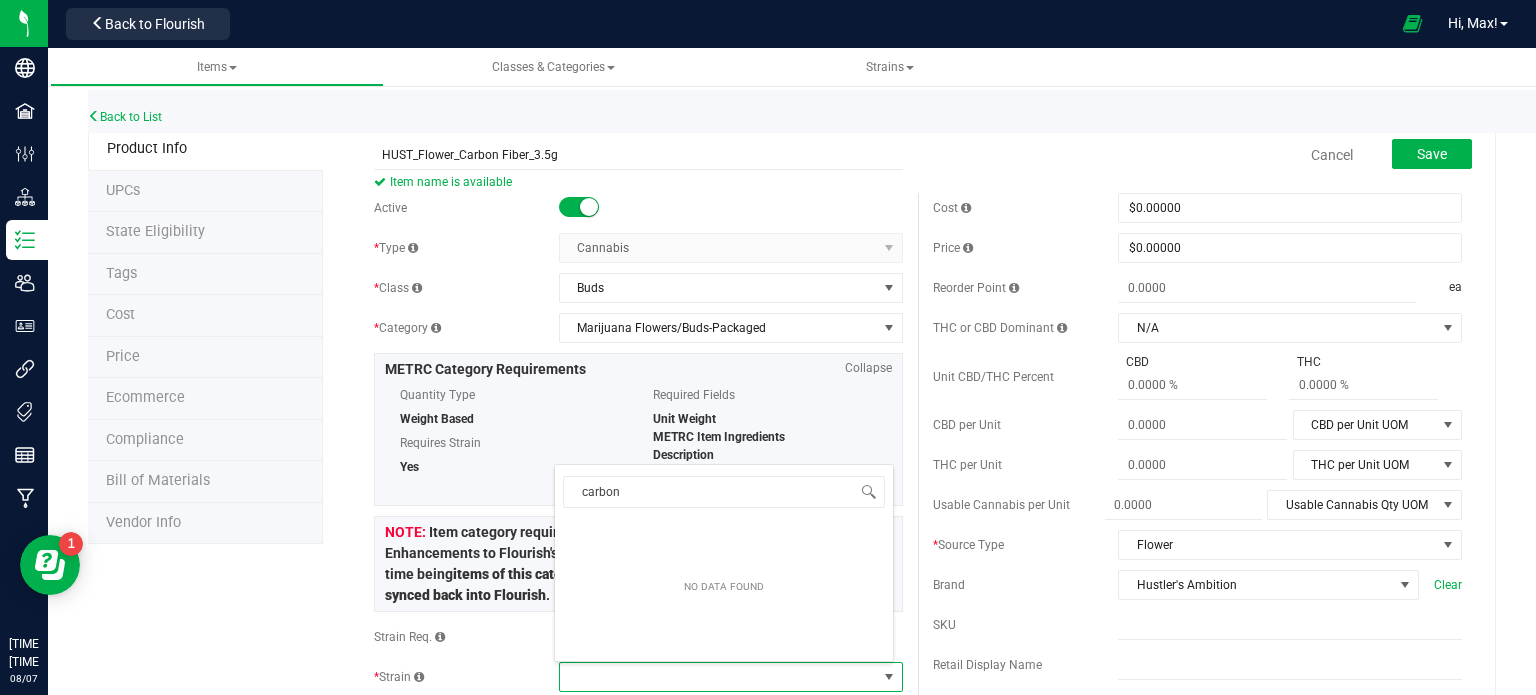 type on "carbon" 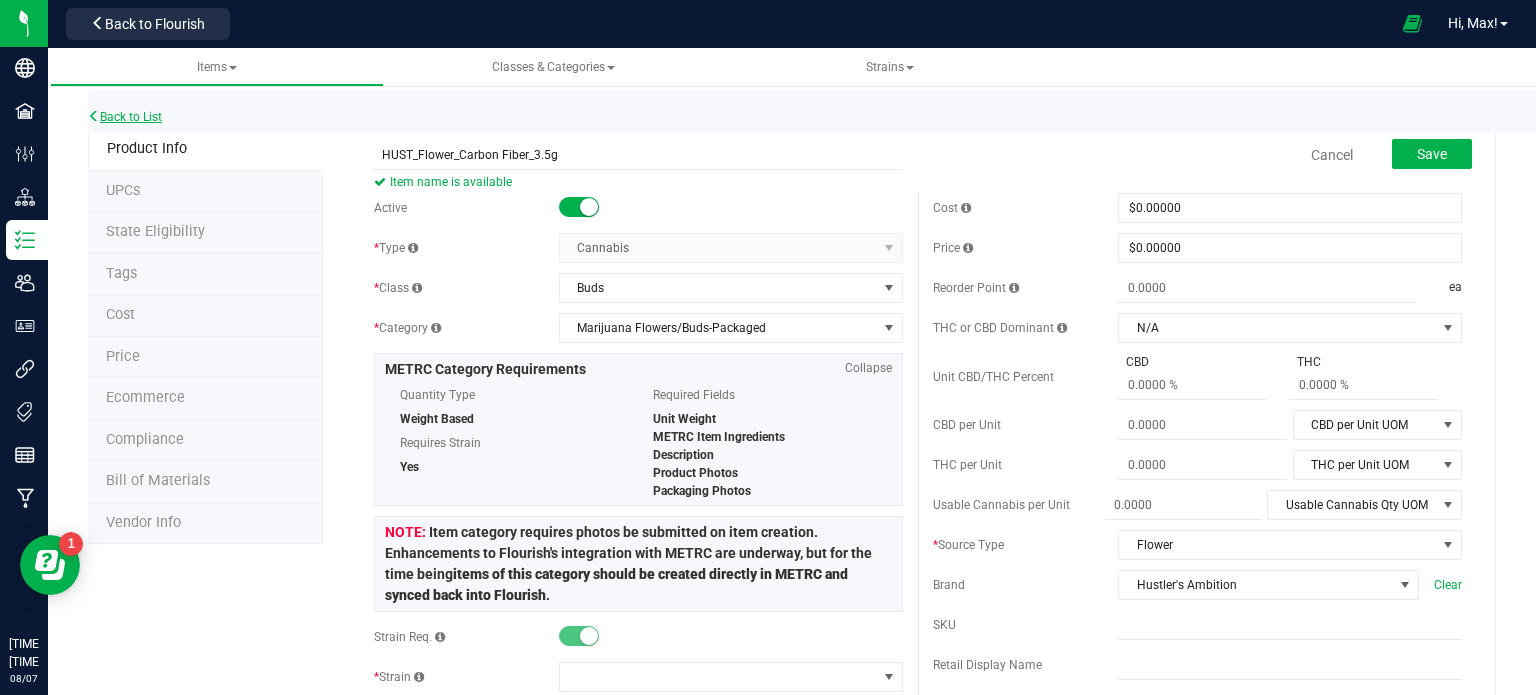 click on "Back to List" at bounding box center [125, 117] 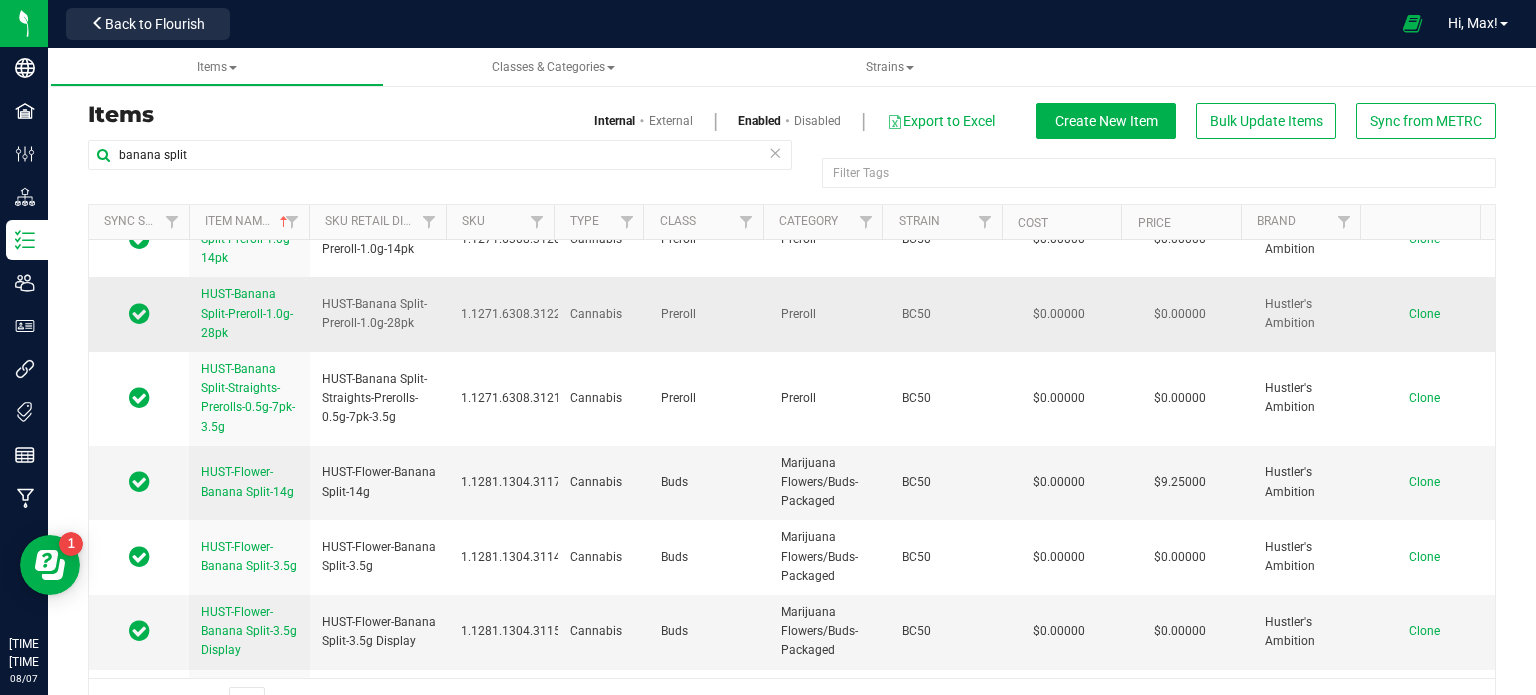 scroll, scrollTop: 150, scrollLeft: 0, axis: vertical 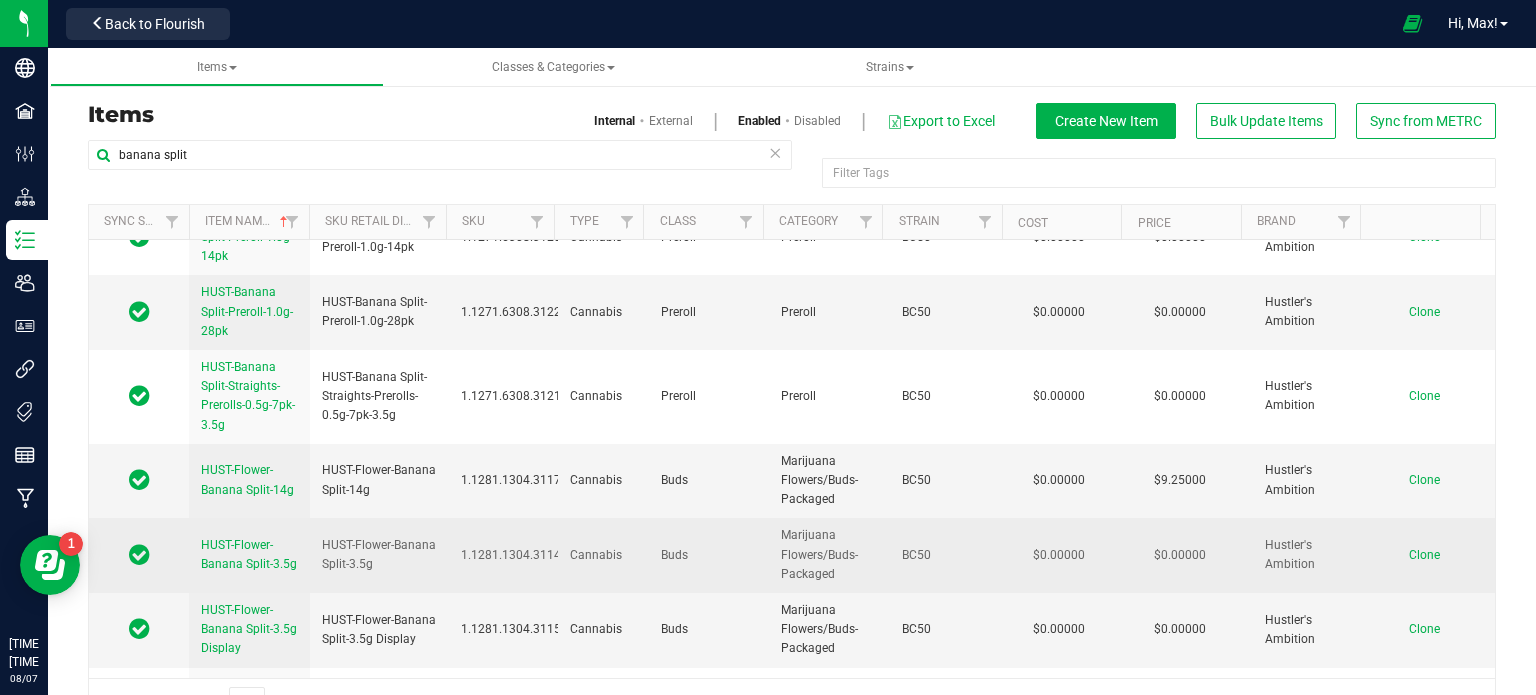 click on "Clone" at bounding box center [1424, 555] 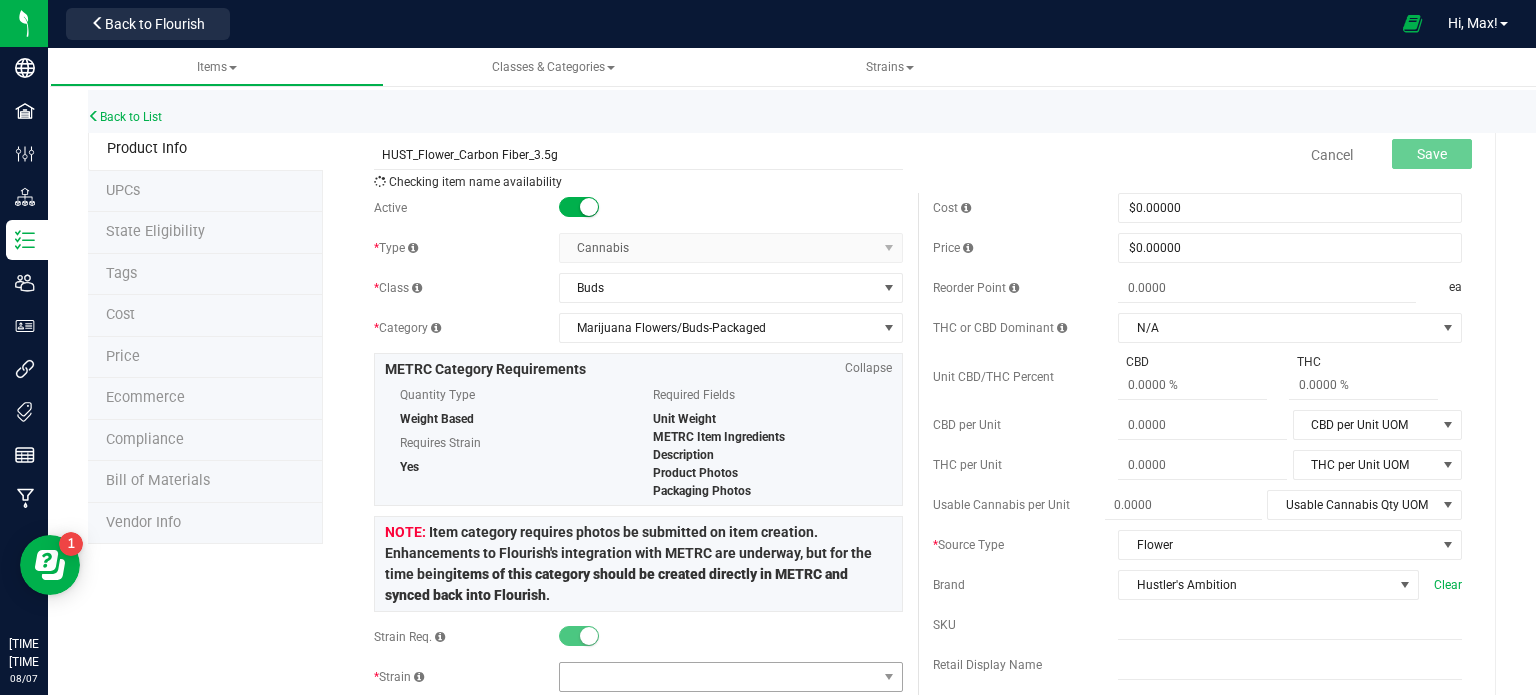 type on "HUST_Flower_Carbon Fiber_3.5g" 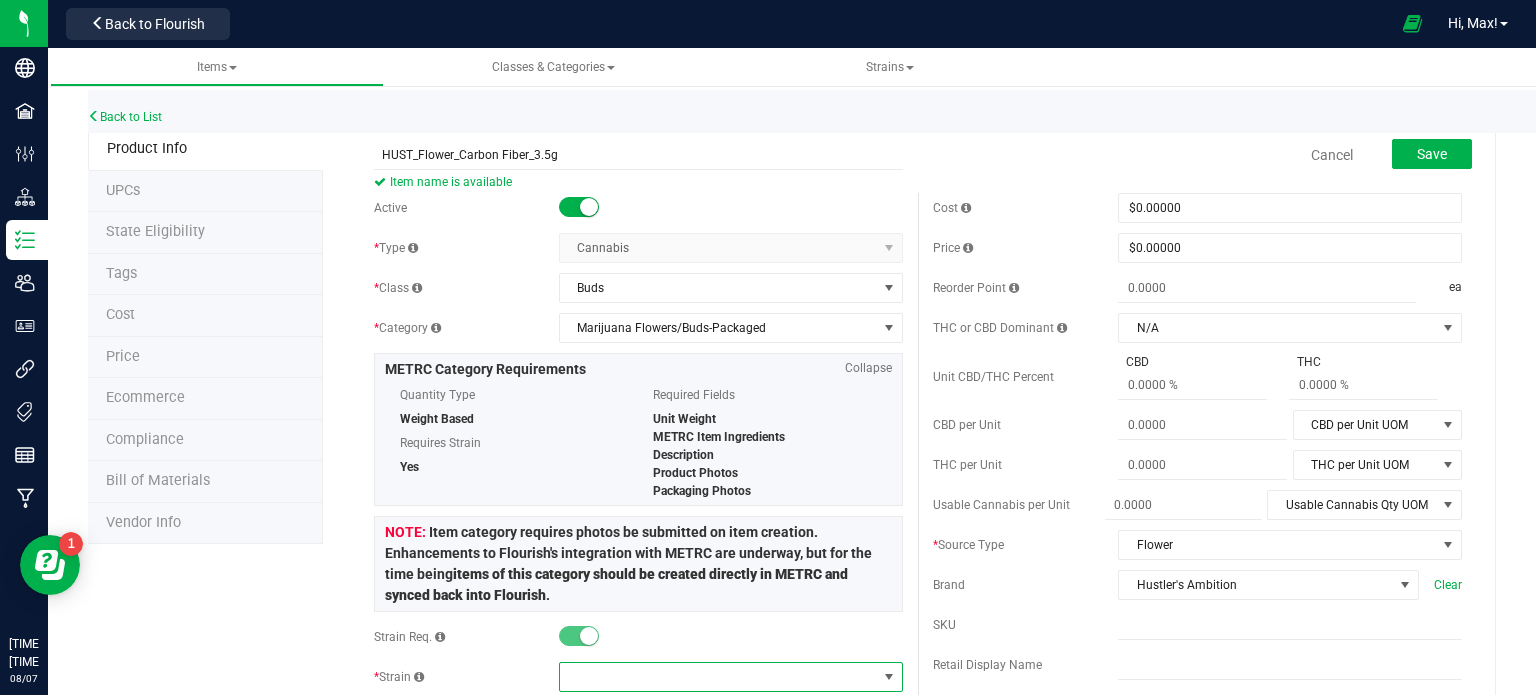 click at bounding box center [718, 677] 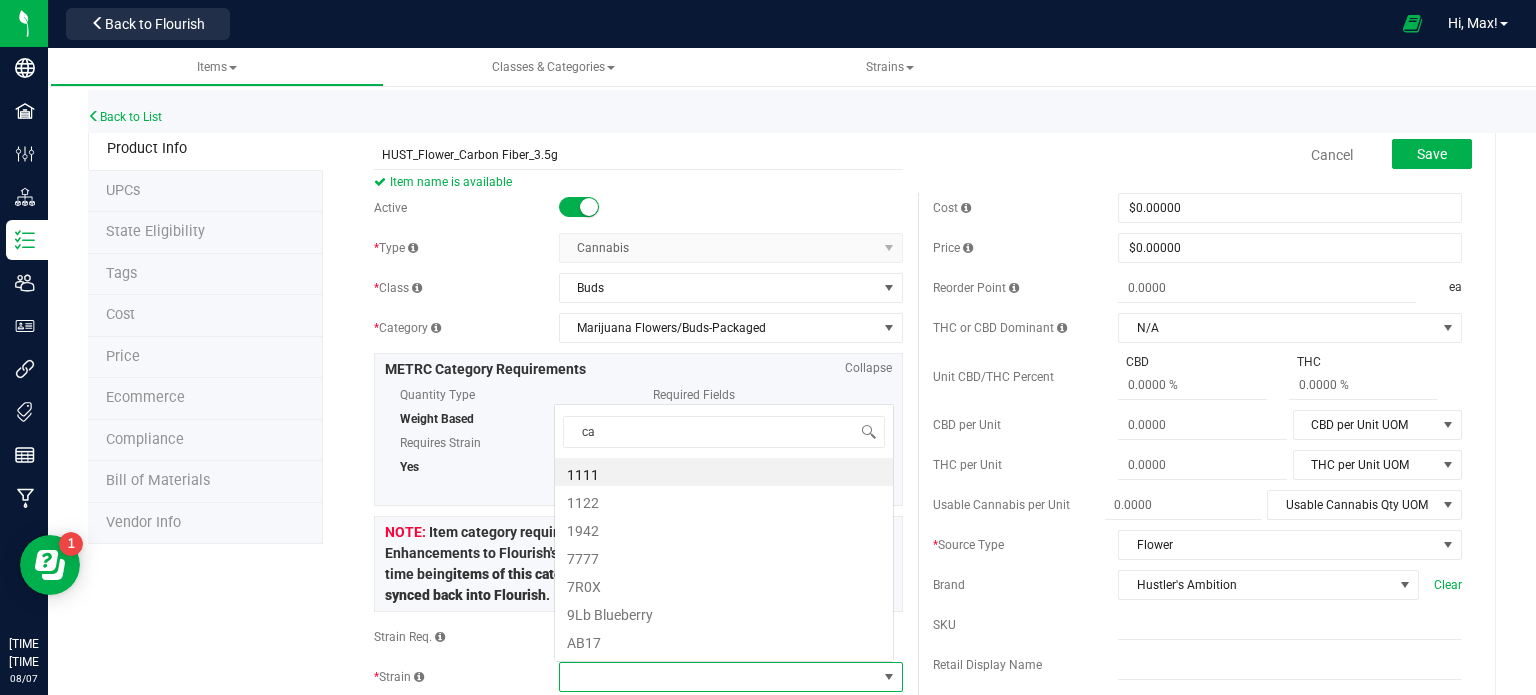 scroll, scrollTop: 0, scrollLeft: 0, axis: both 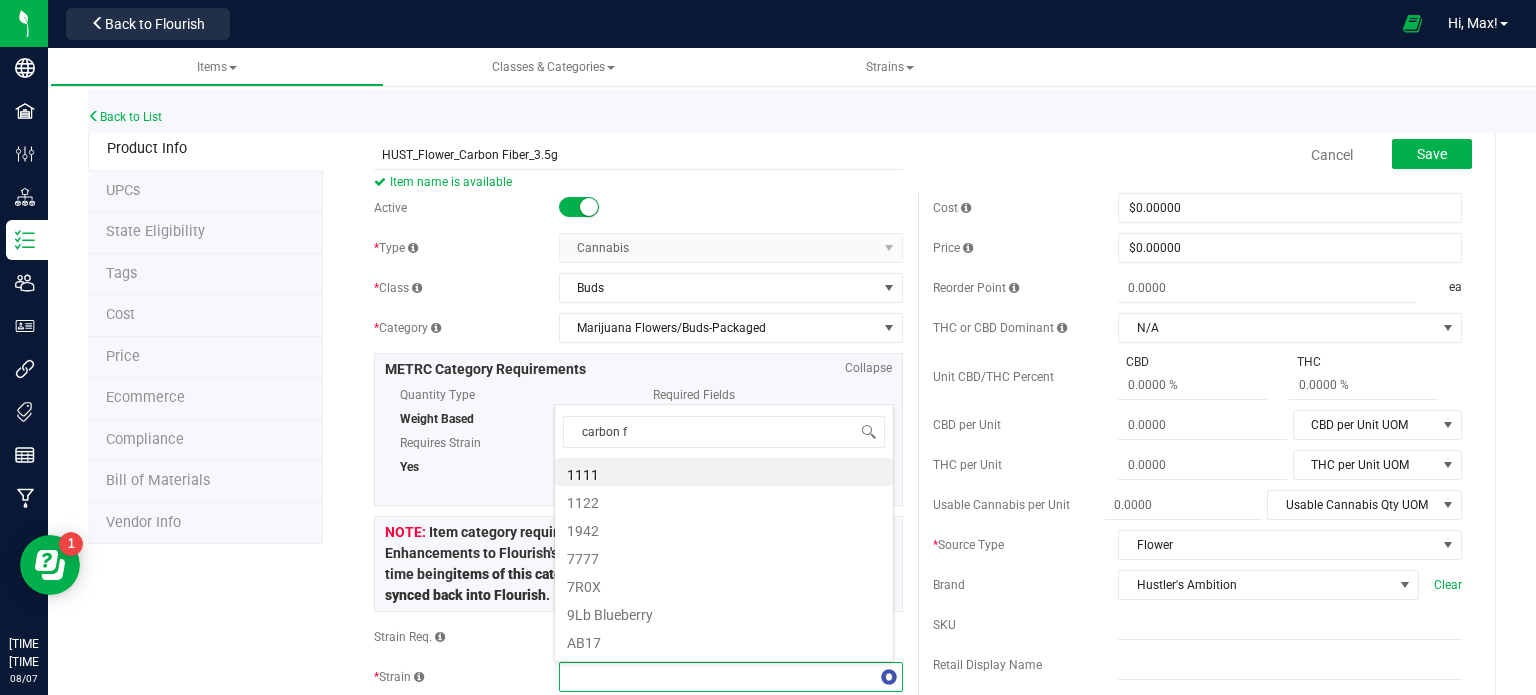 type on "carbon fi" 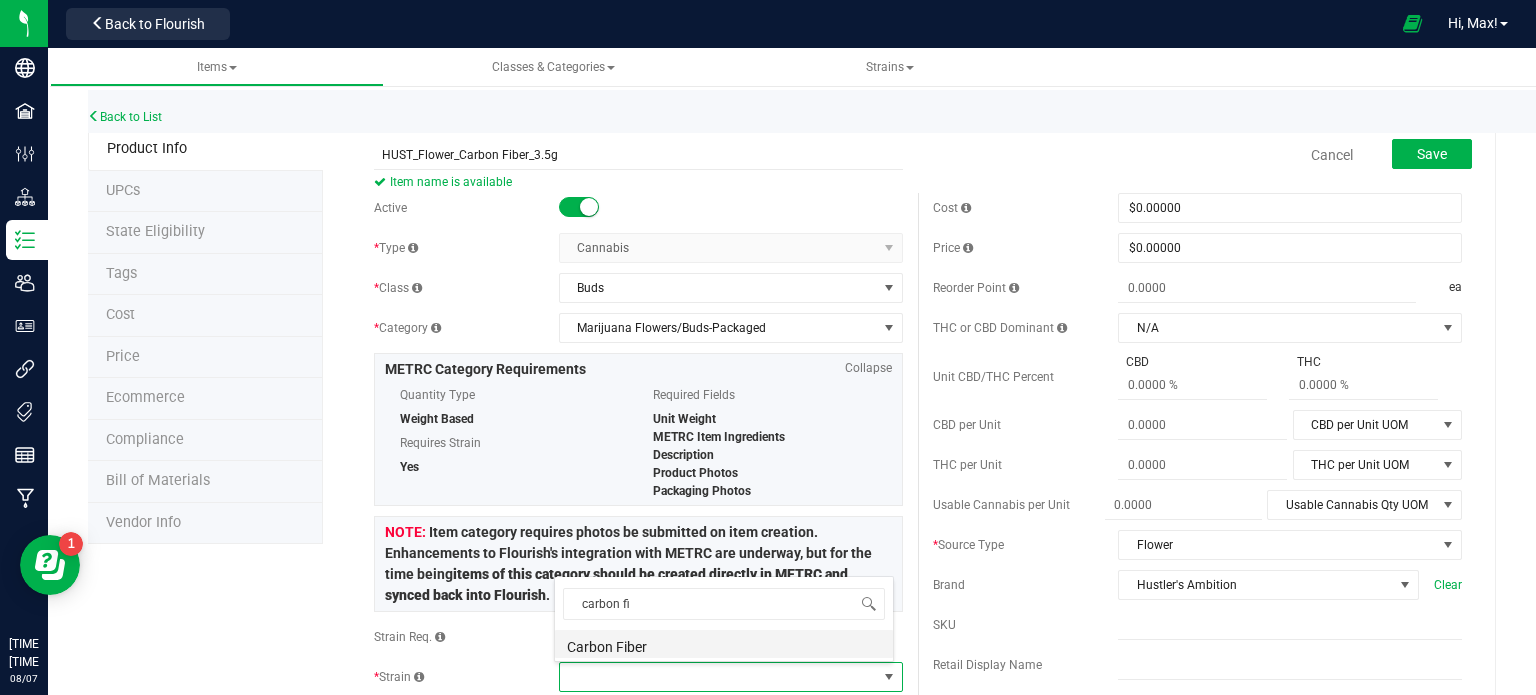 click on "Carbon Fiber" at bounding box center [724, 644] 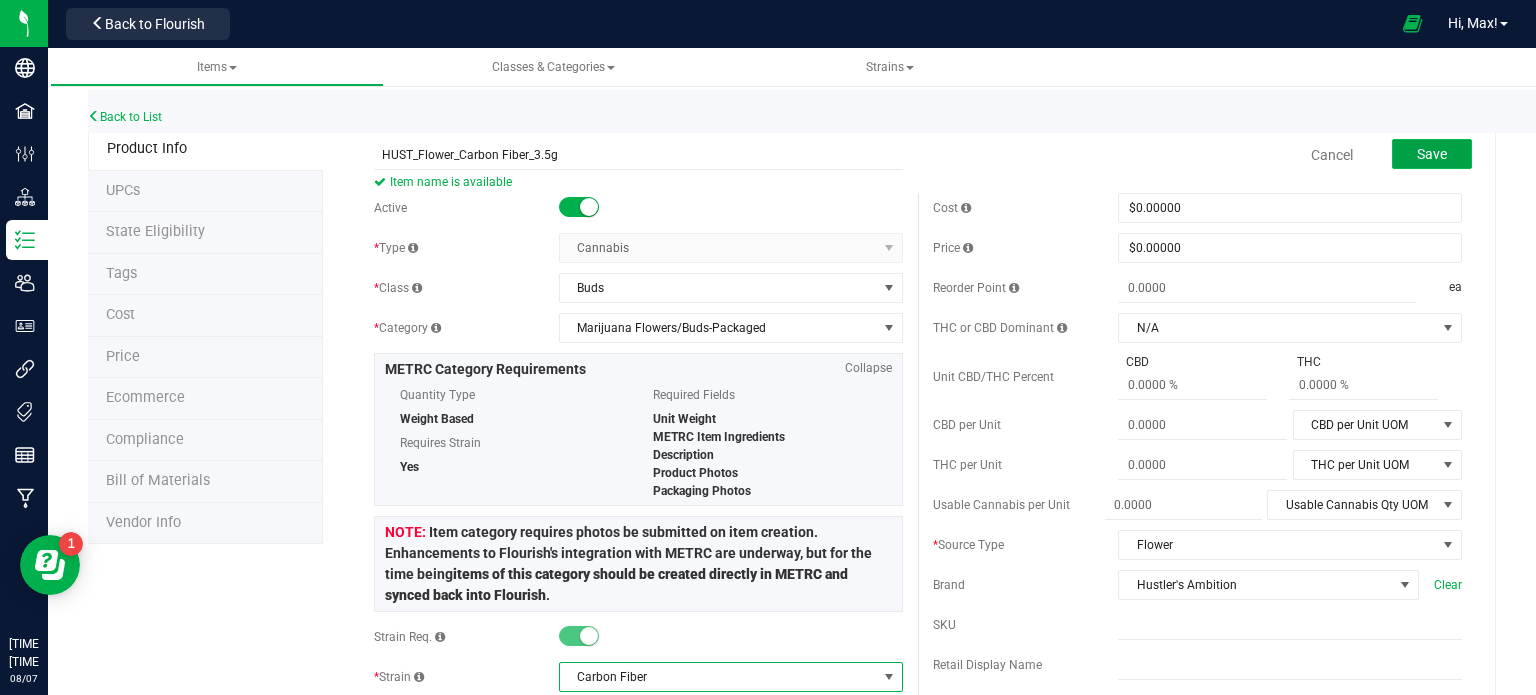 click on "Save" at bounding box center (1432, 154) 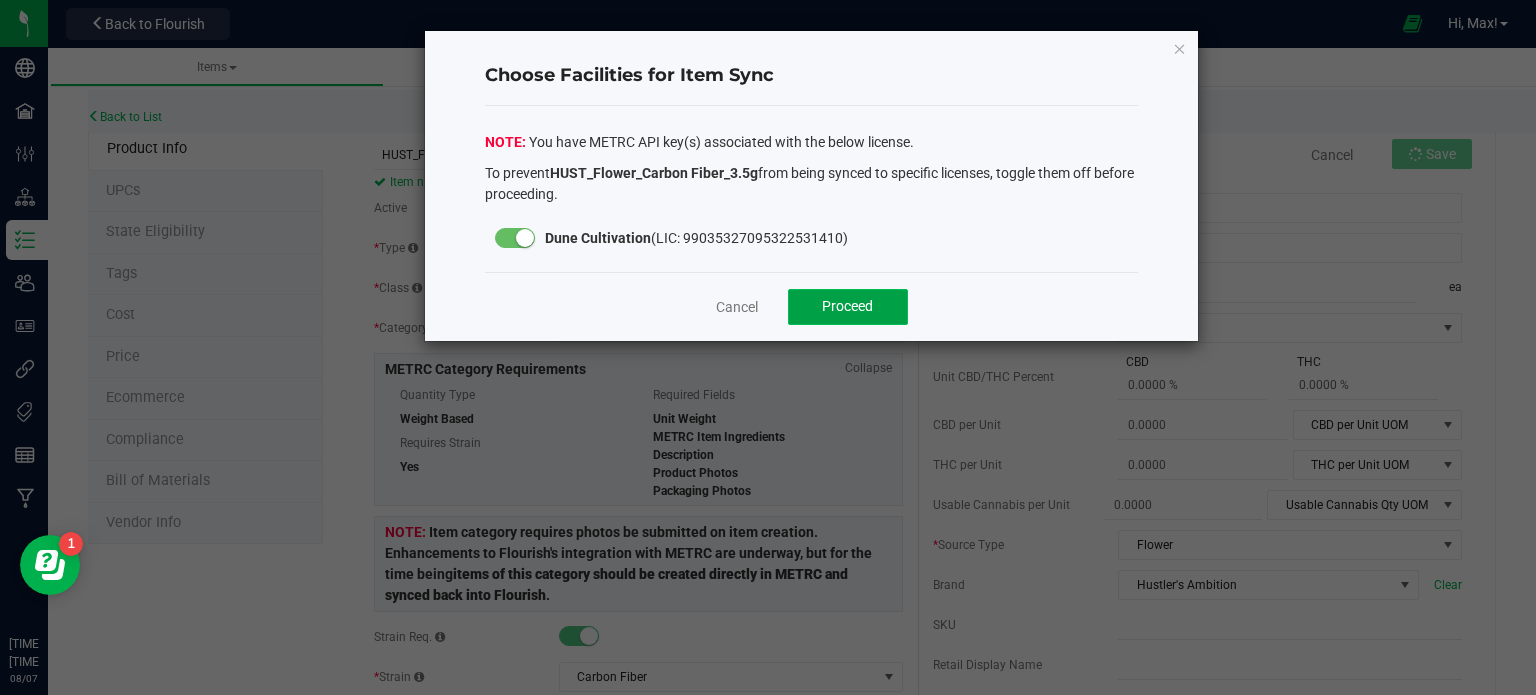 click on "Proceed" 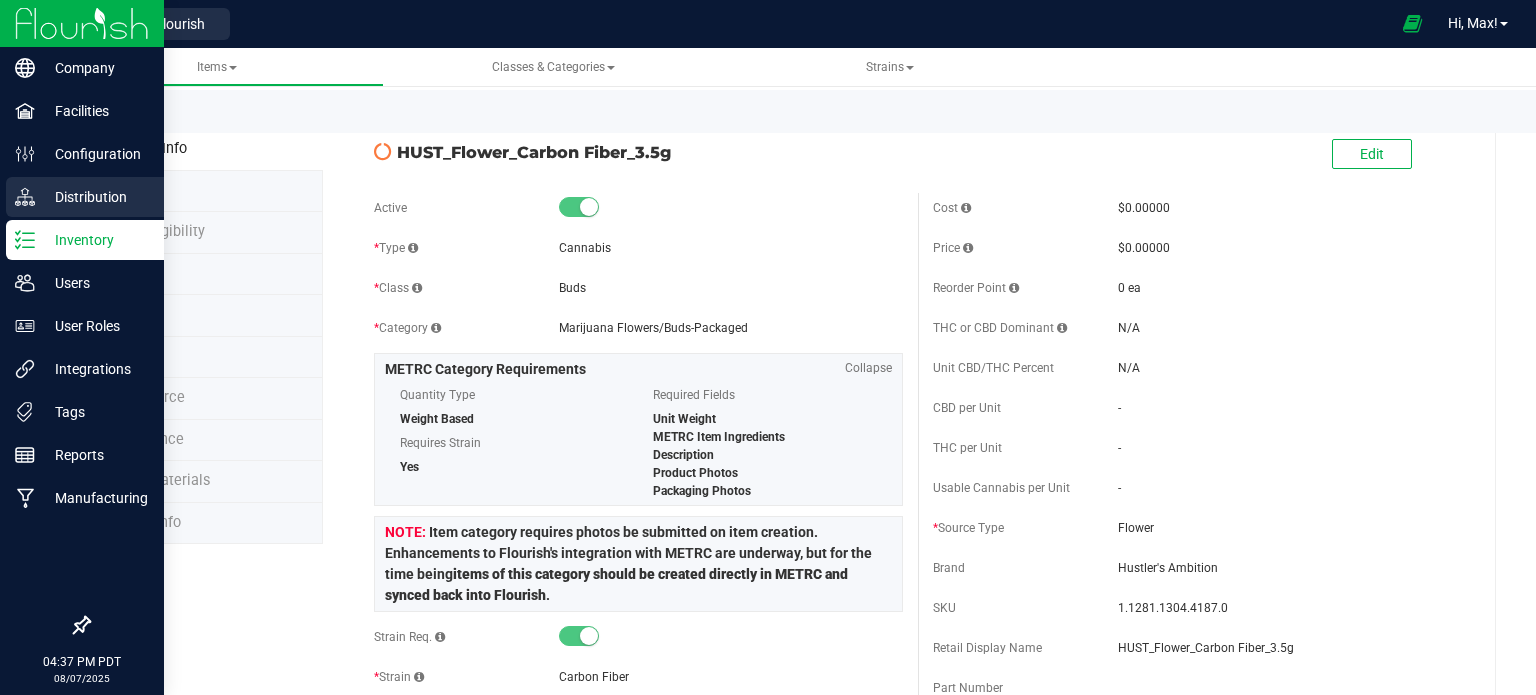 scroll, scrollTop: 0, scrollLeft: 0, axis: both 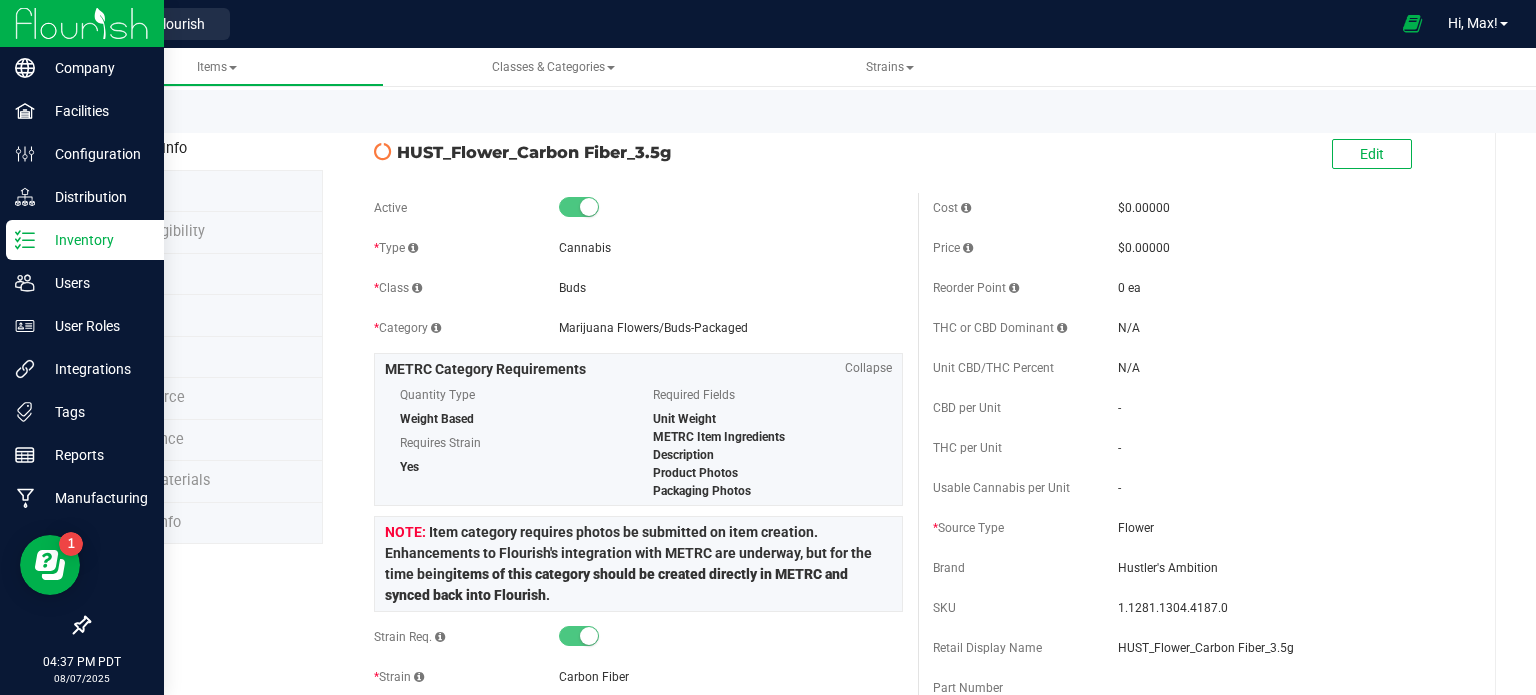 click at bounding box center [82, 23] 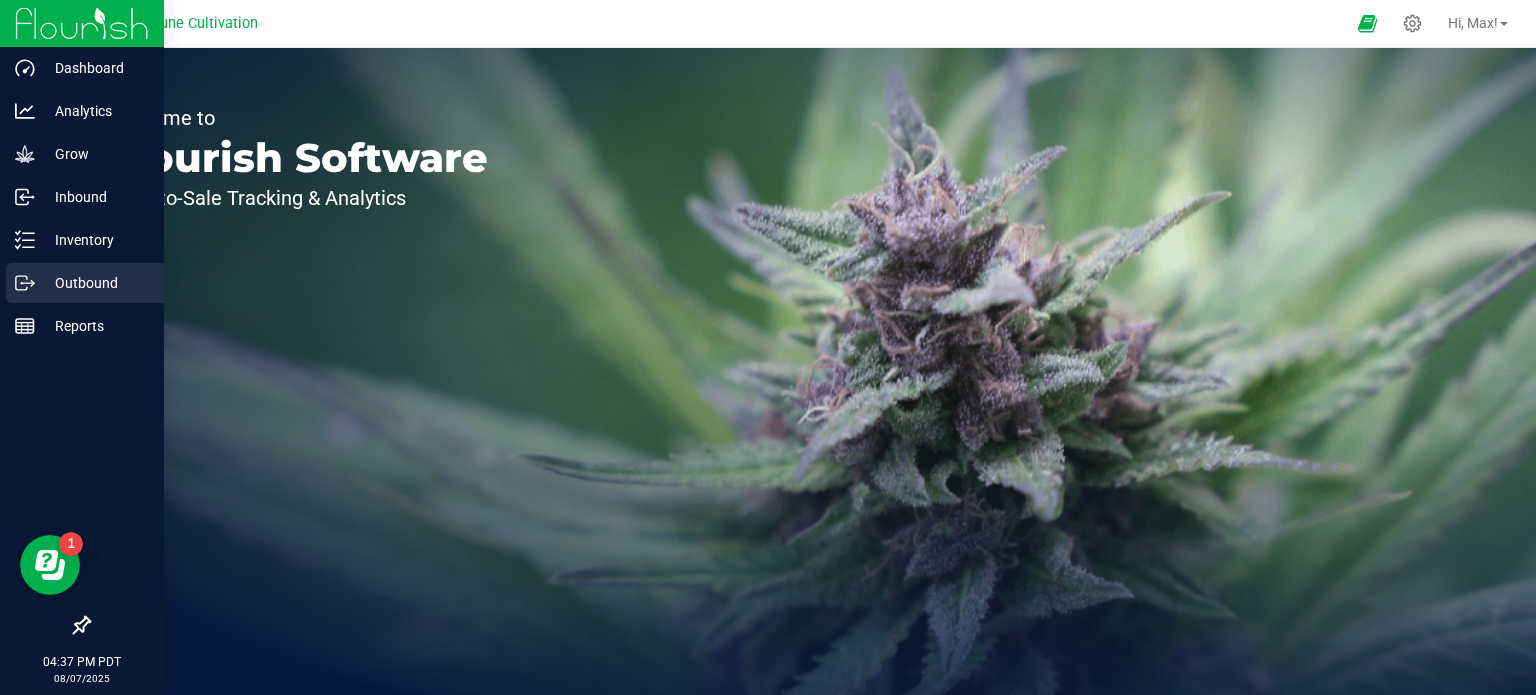 click on "Outbound" at bounding box center (95, 283) 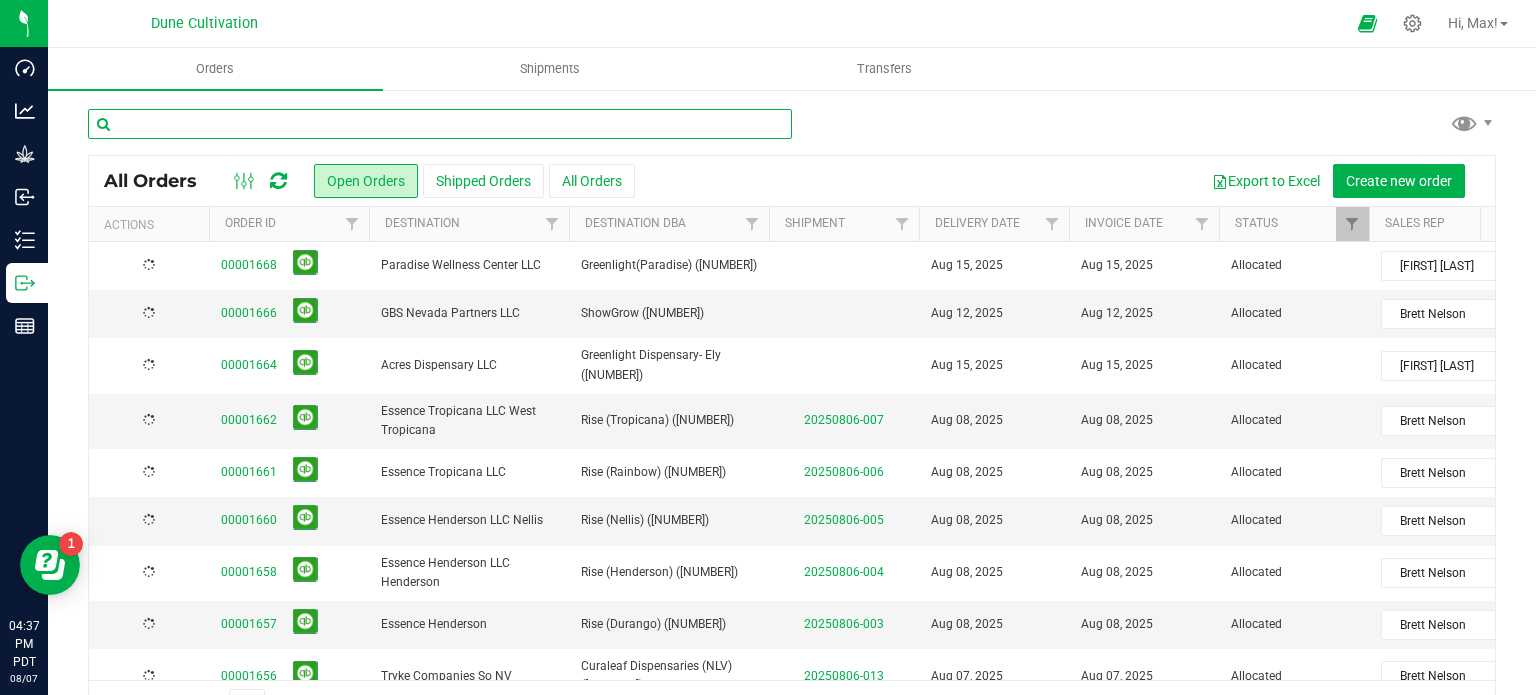 click at bounding box center [440, 124] 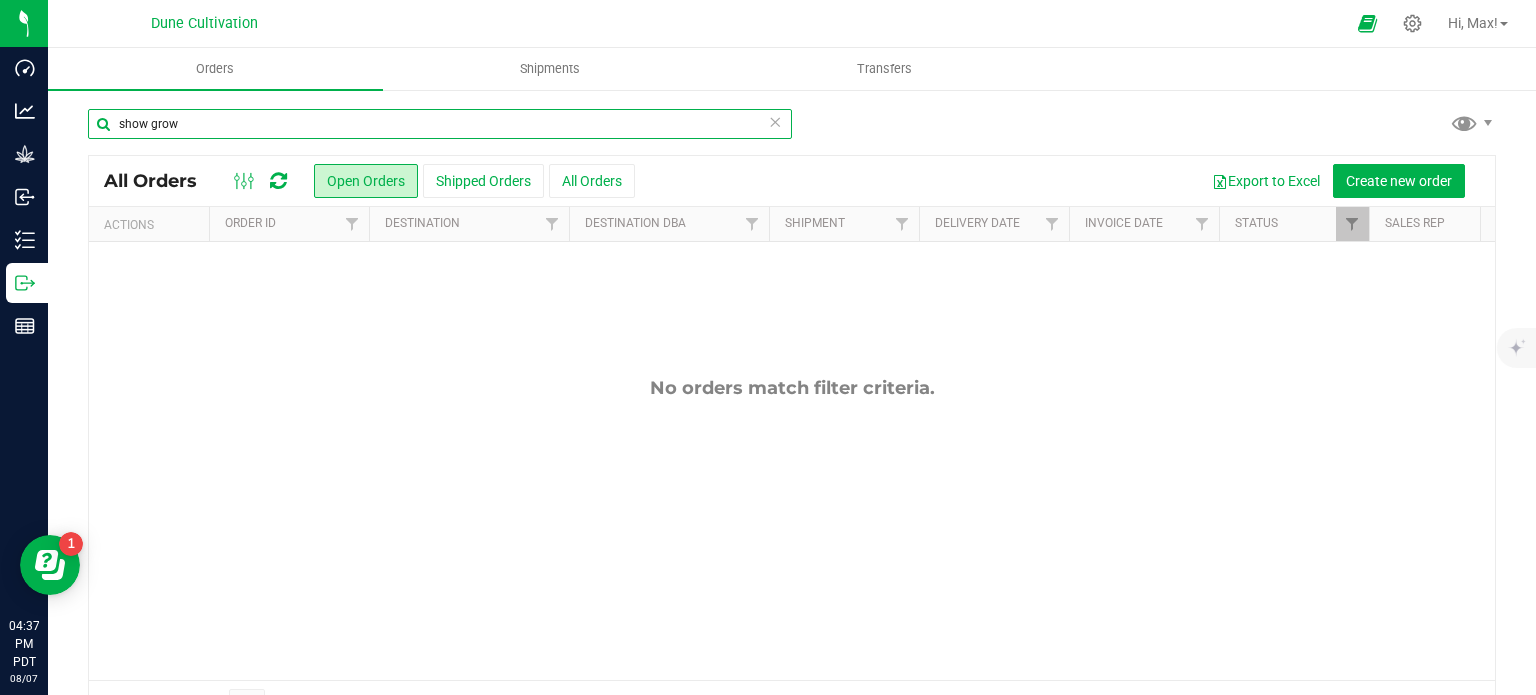 click on "show grow" at bounding box center [440, 124] 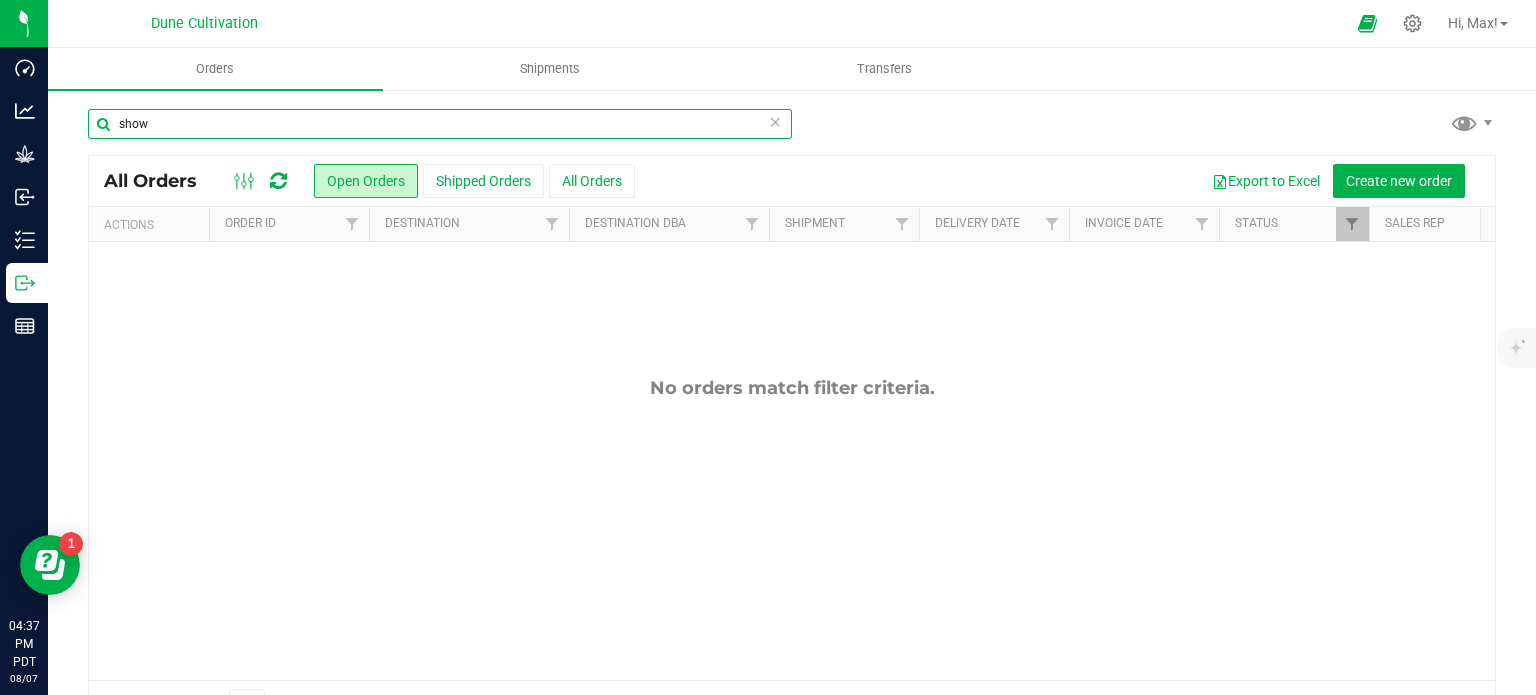 type on "show" 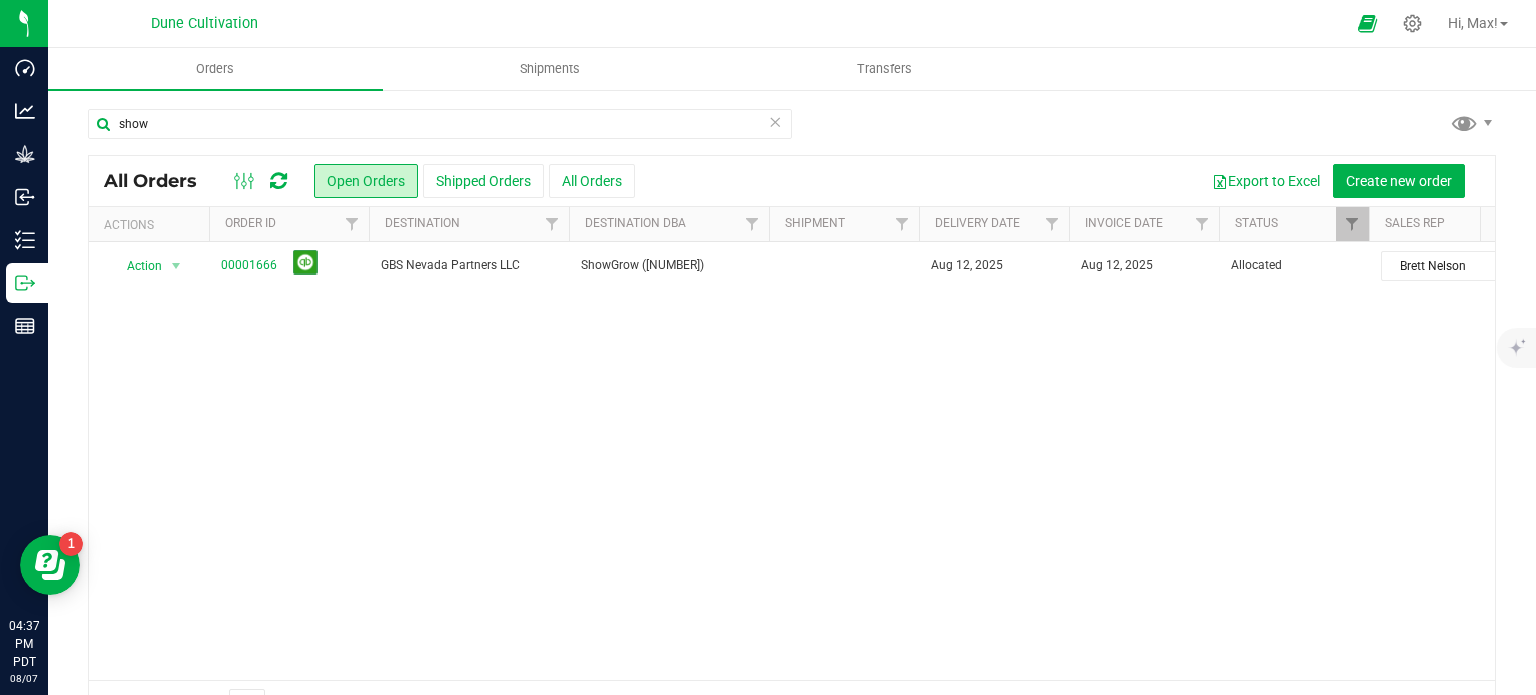 click on "show
All Orders
Open Orders
Shipped Orders
All Orders
Export to Excel
Create new order
Actions Order ID Destination Destination DBA Shipment Delivery Date Invoice Date Status City" at bounding box center (792, 418) 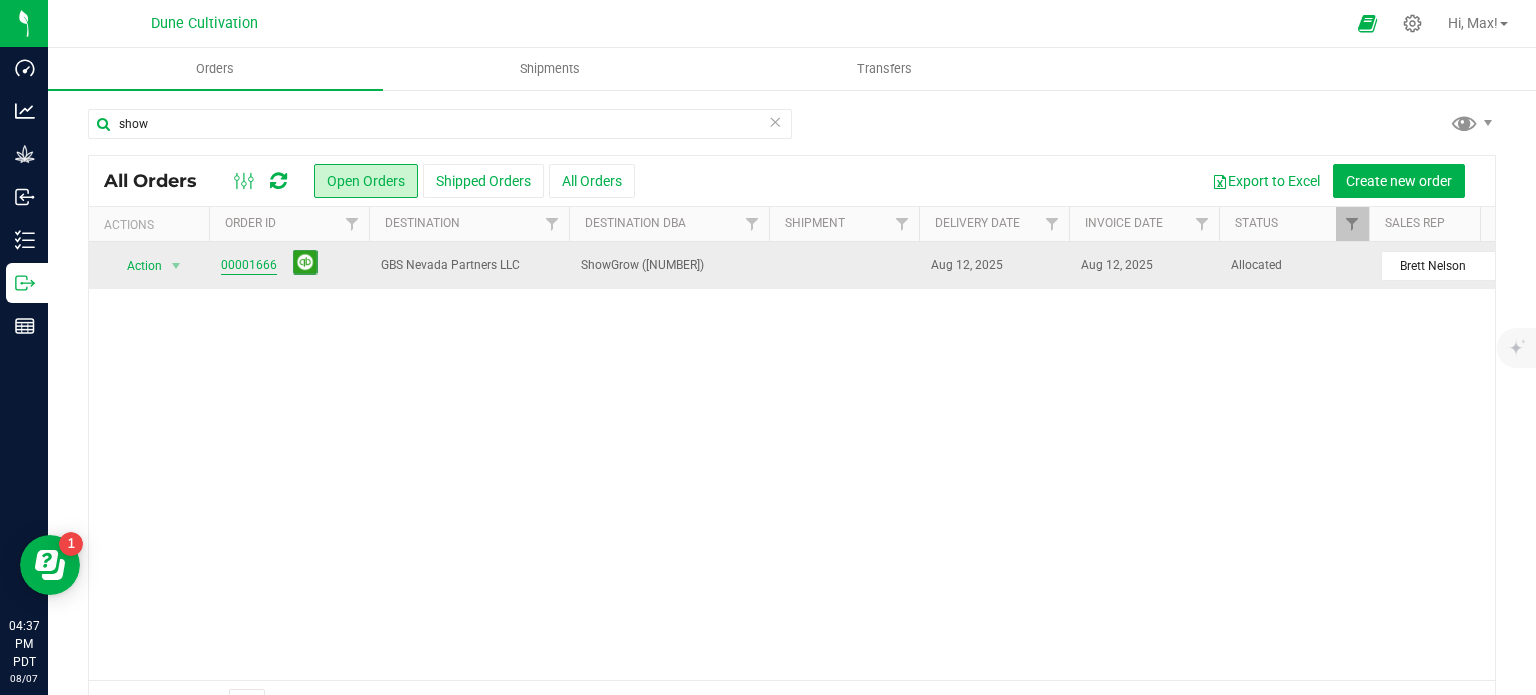 click on "00001666" at bounding box center [249, 265] 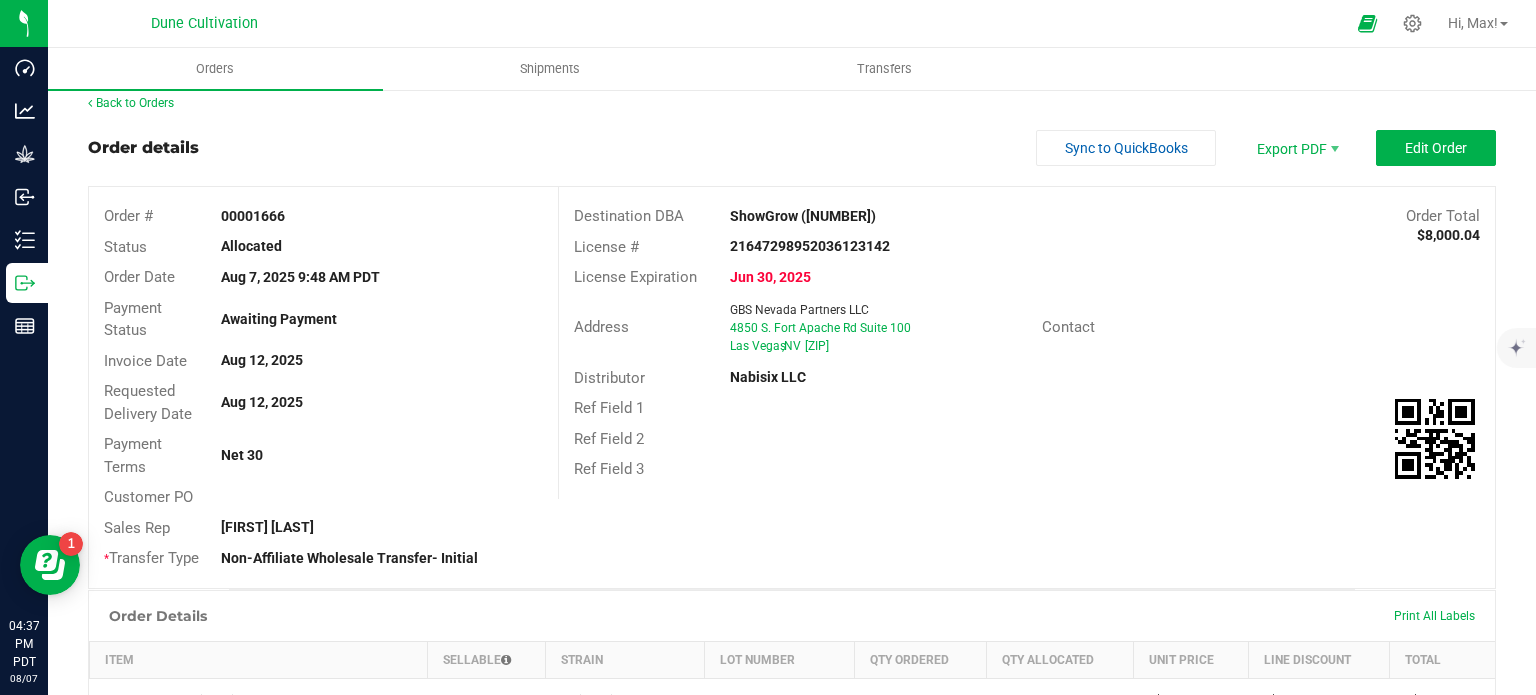 scroll, scrollTop: 0, scrollLeft: 0, axis: both 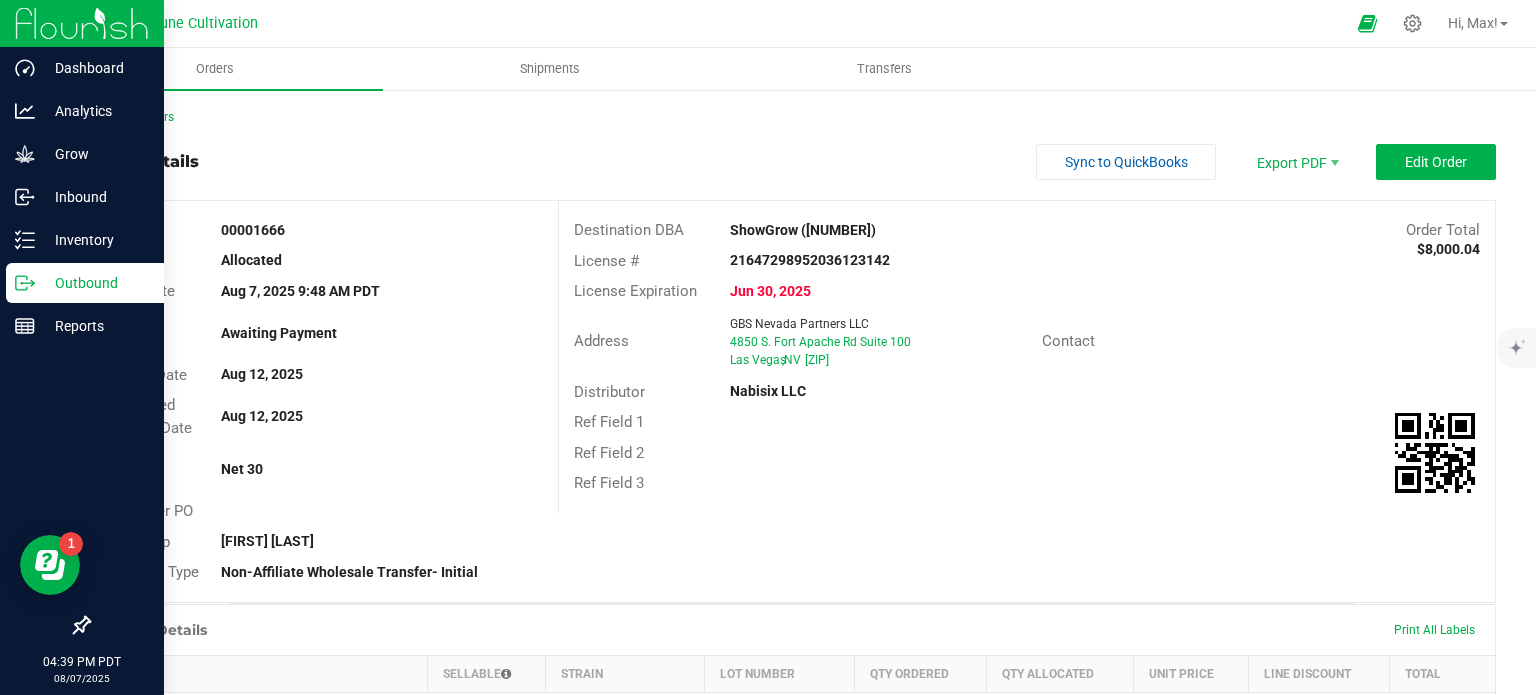click on "Outbound" at bounding box center [95, 283] 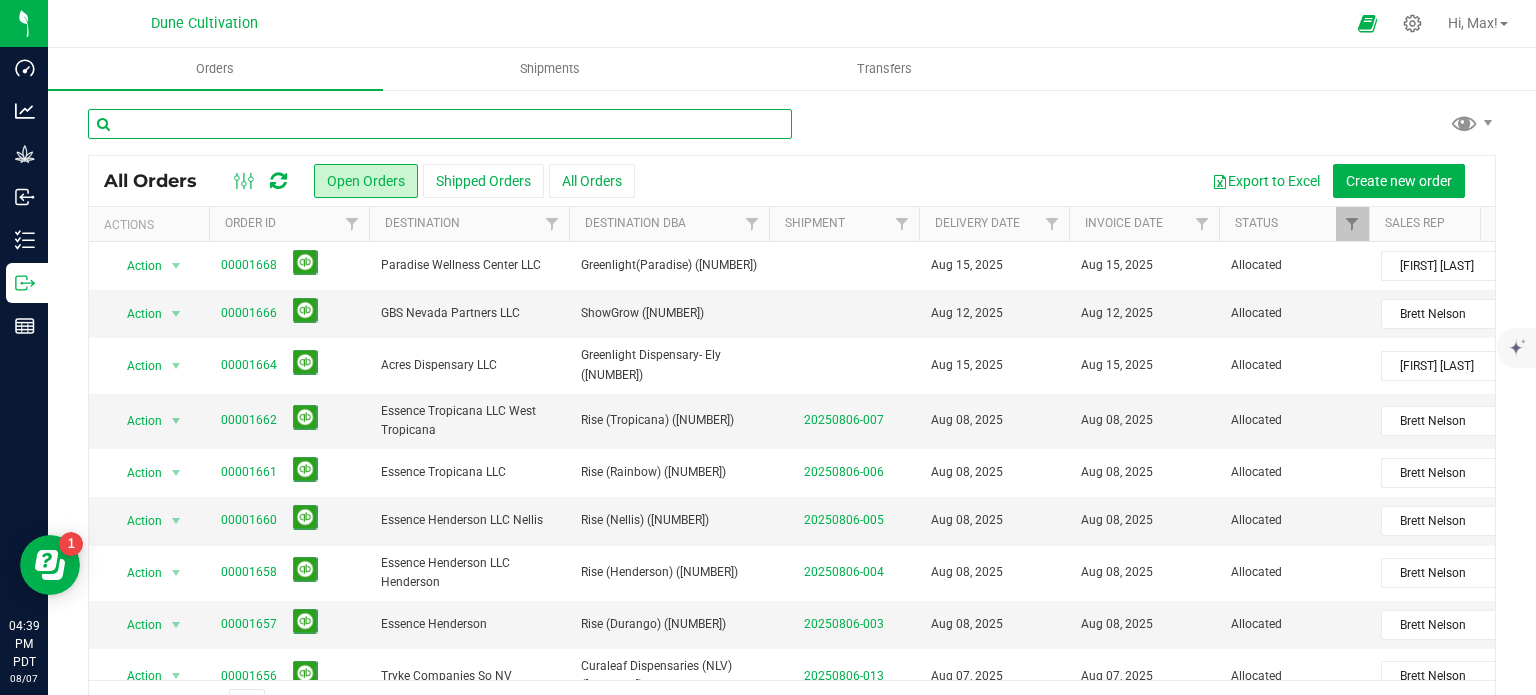 click at bounding box center (440, 124) 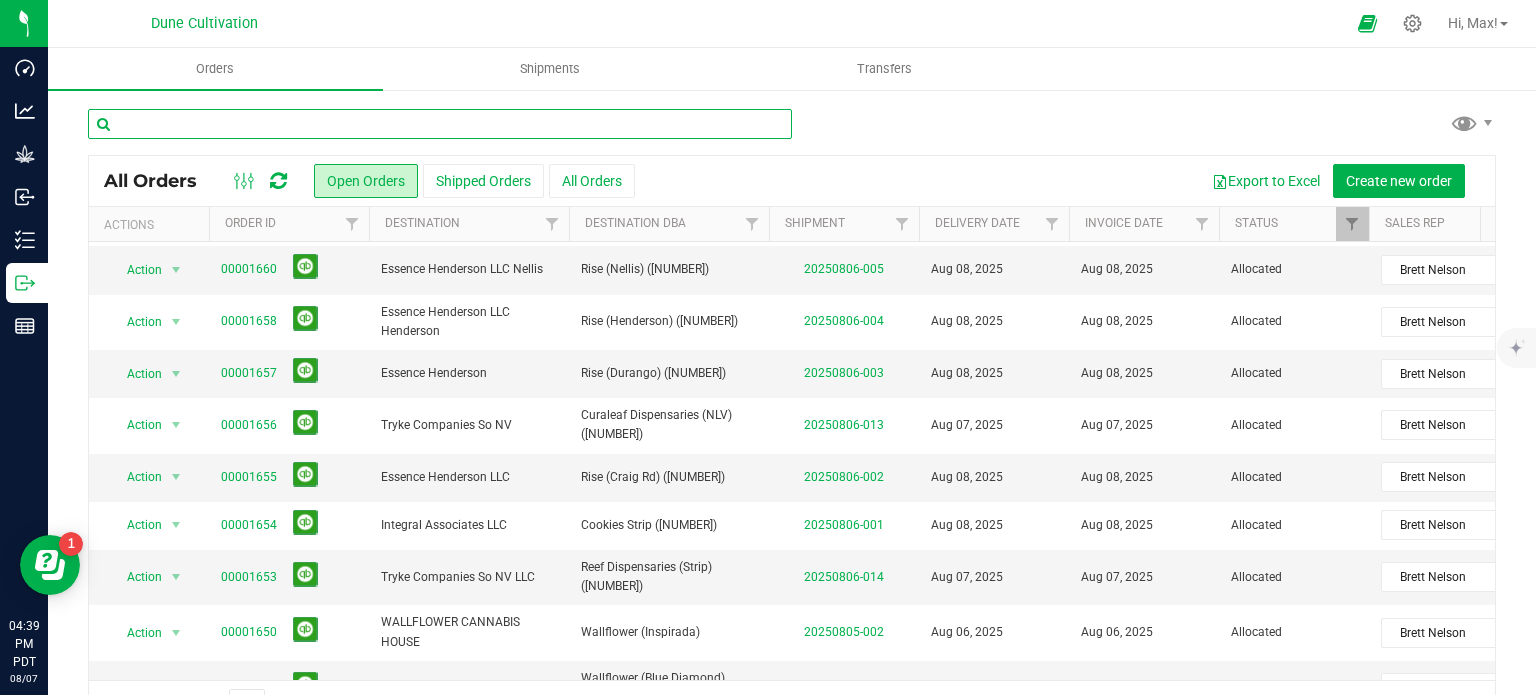 scroll, scrollTop: 402, scrollLeft: 0, axis: vertical 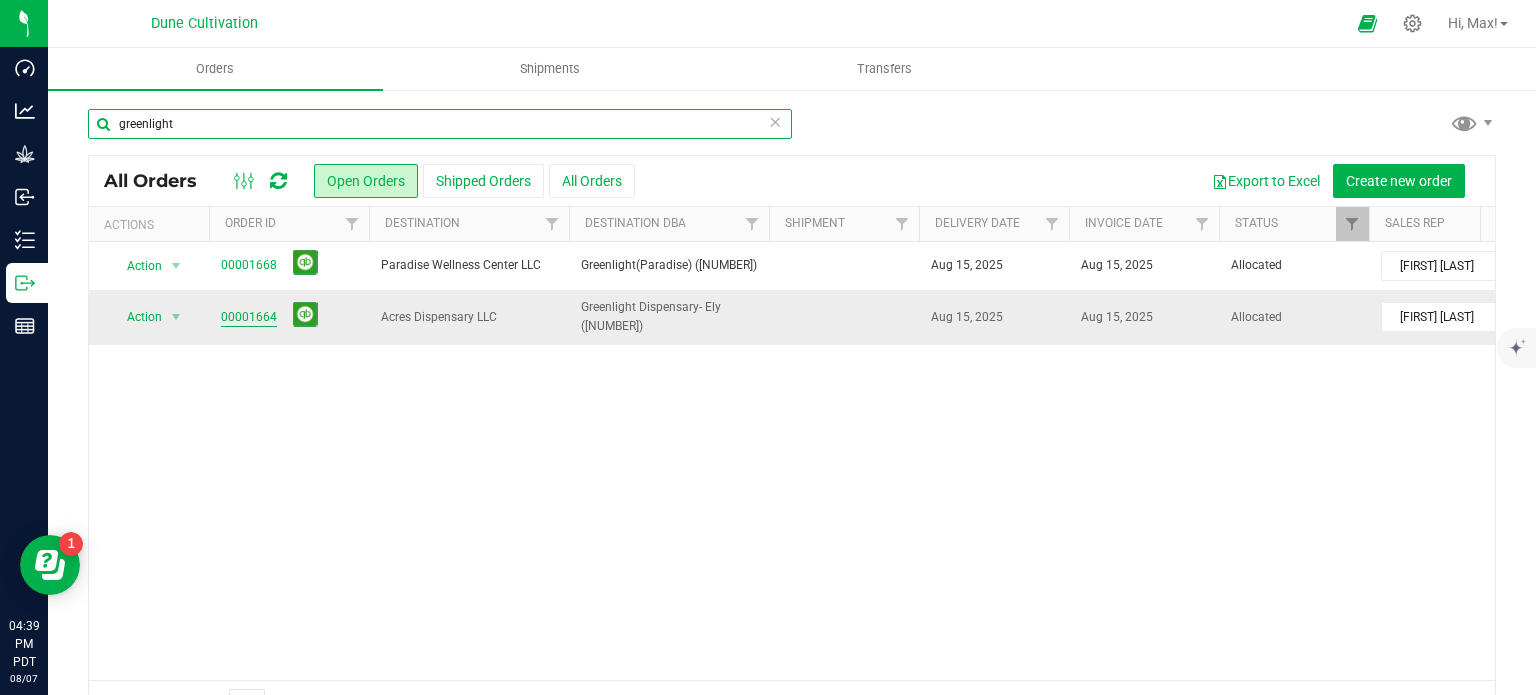 type on "greenlight" 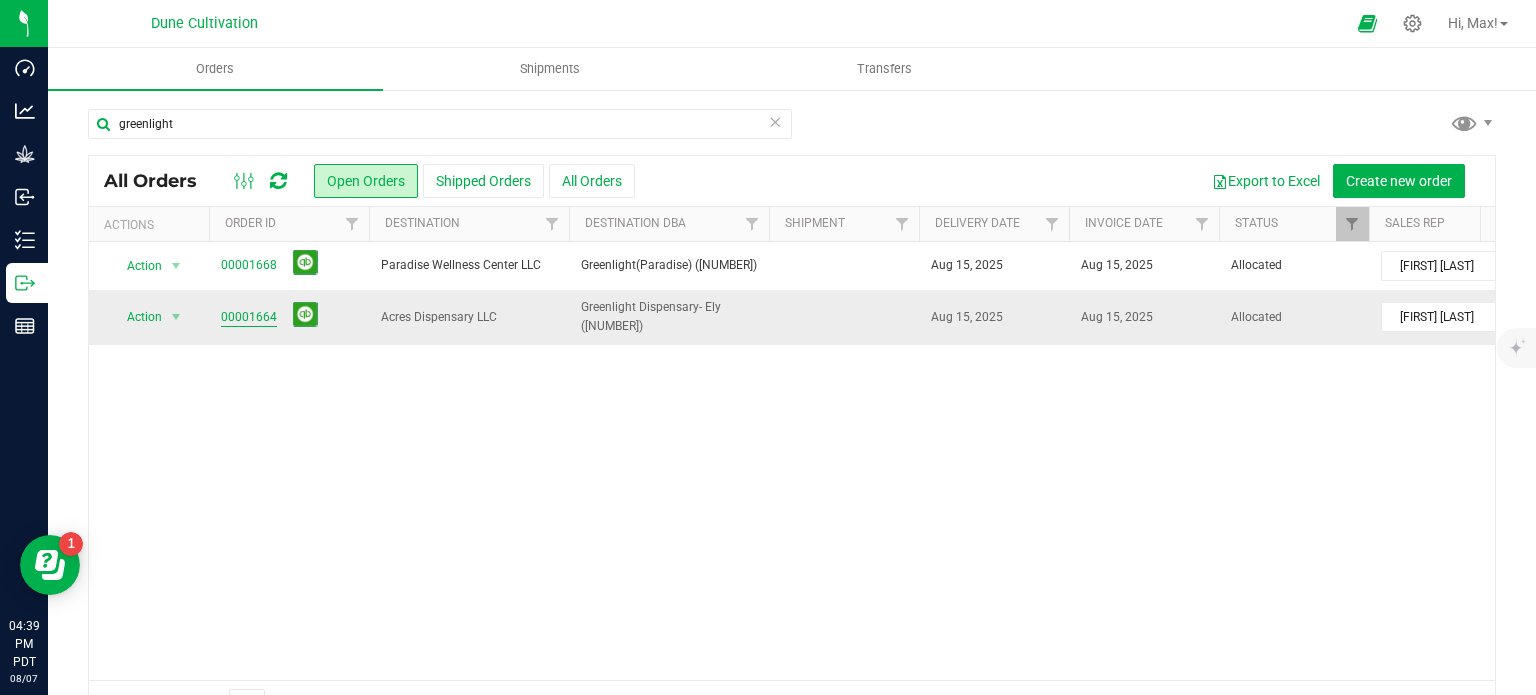 click on "00001664" at bounding box center (249, 317) 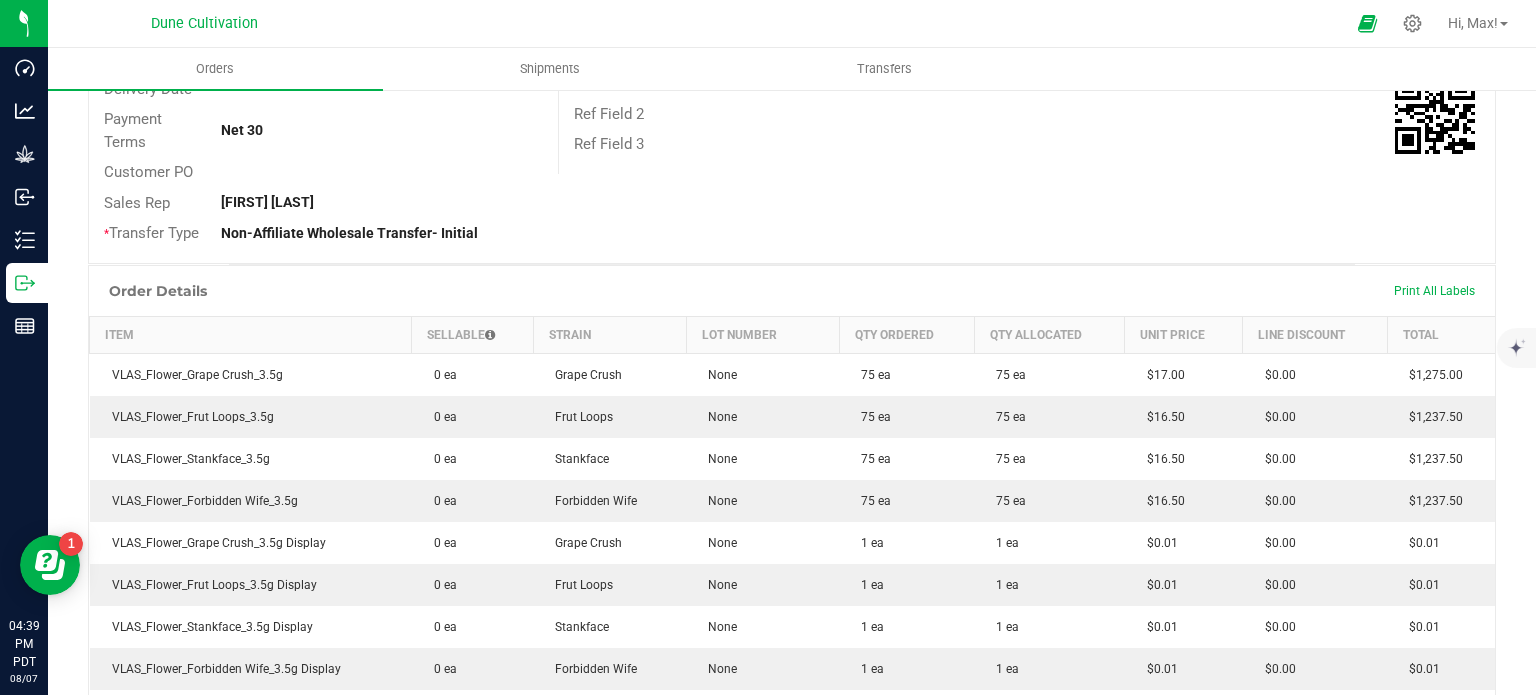 scroll, scrollTop: 0, scrollLeft: 0, axis: both 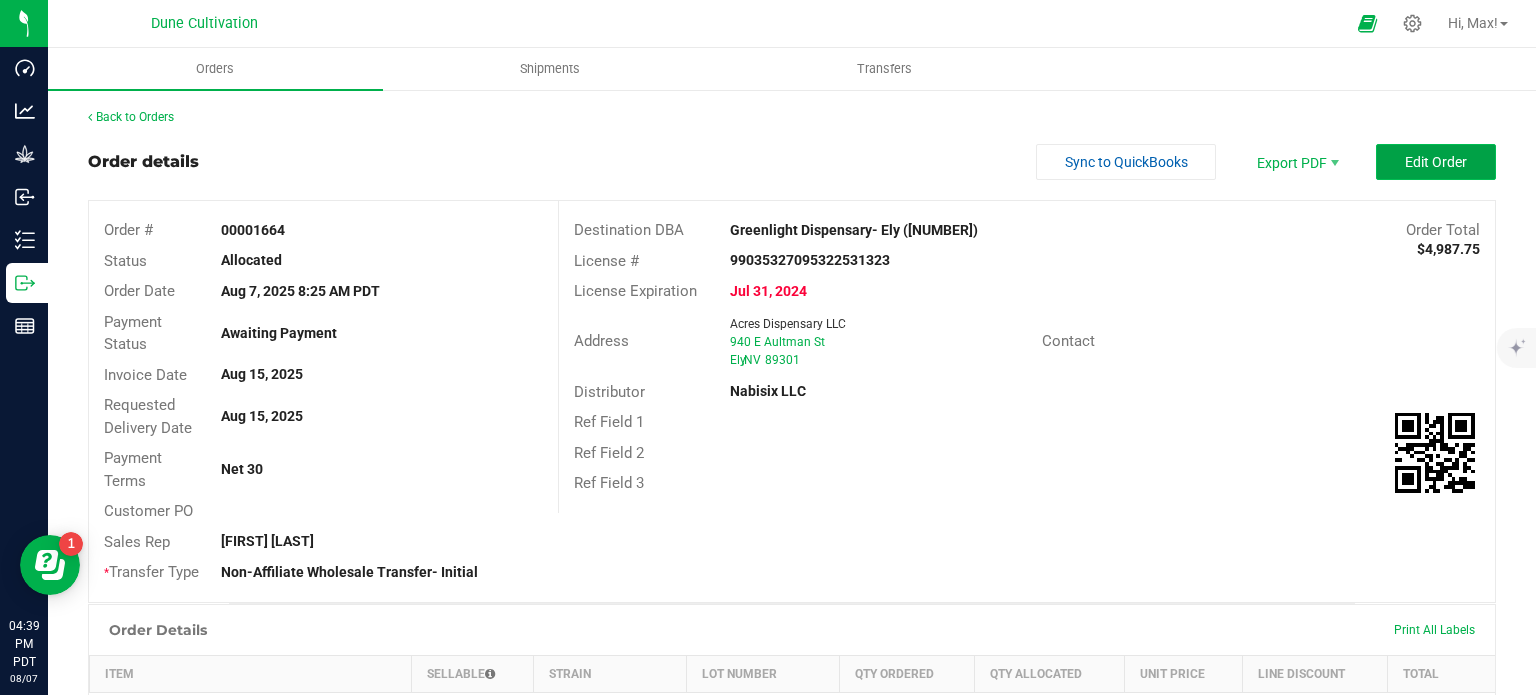 click on "Edit Order" at bounding box center (1436, 162) 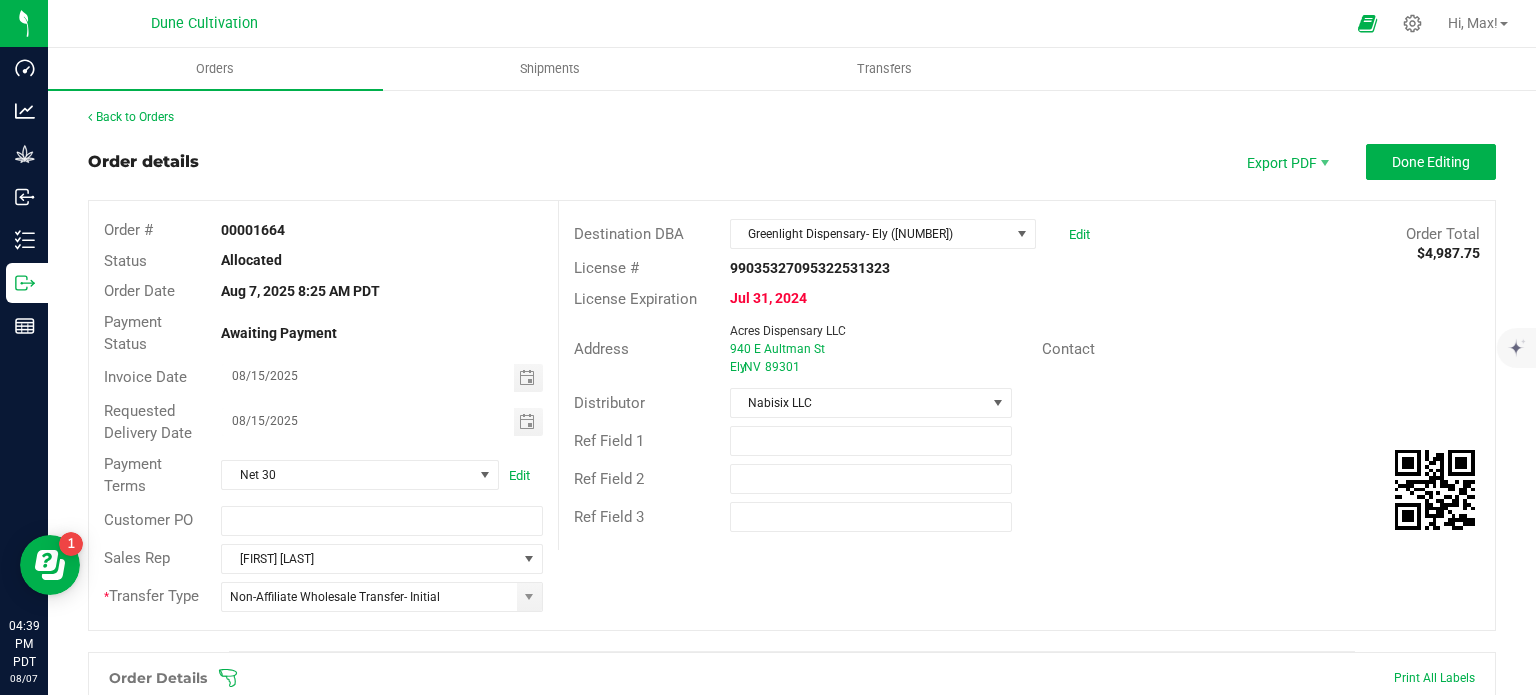 scroll, scrollTop: 420, scrollLeft: 0, axis: vertical 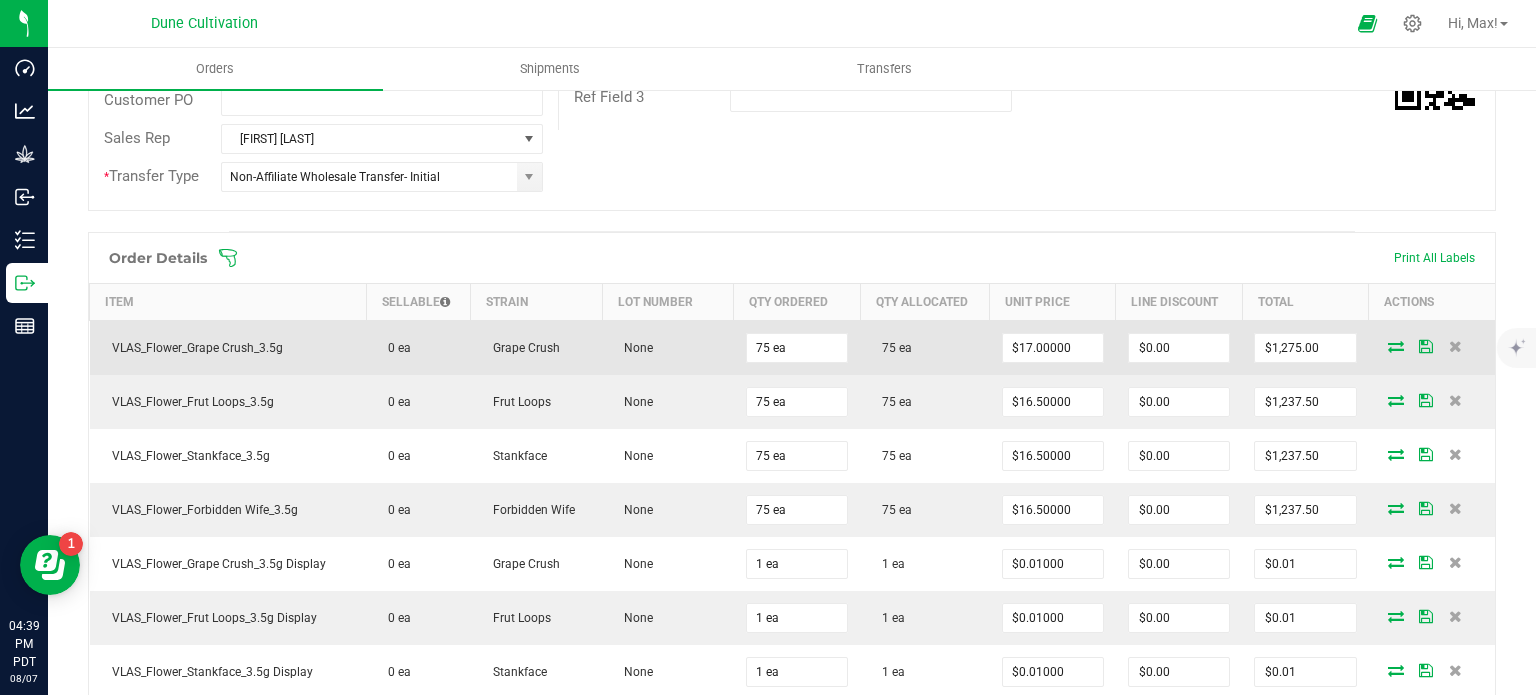 click at bounding box center (1396, 346) 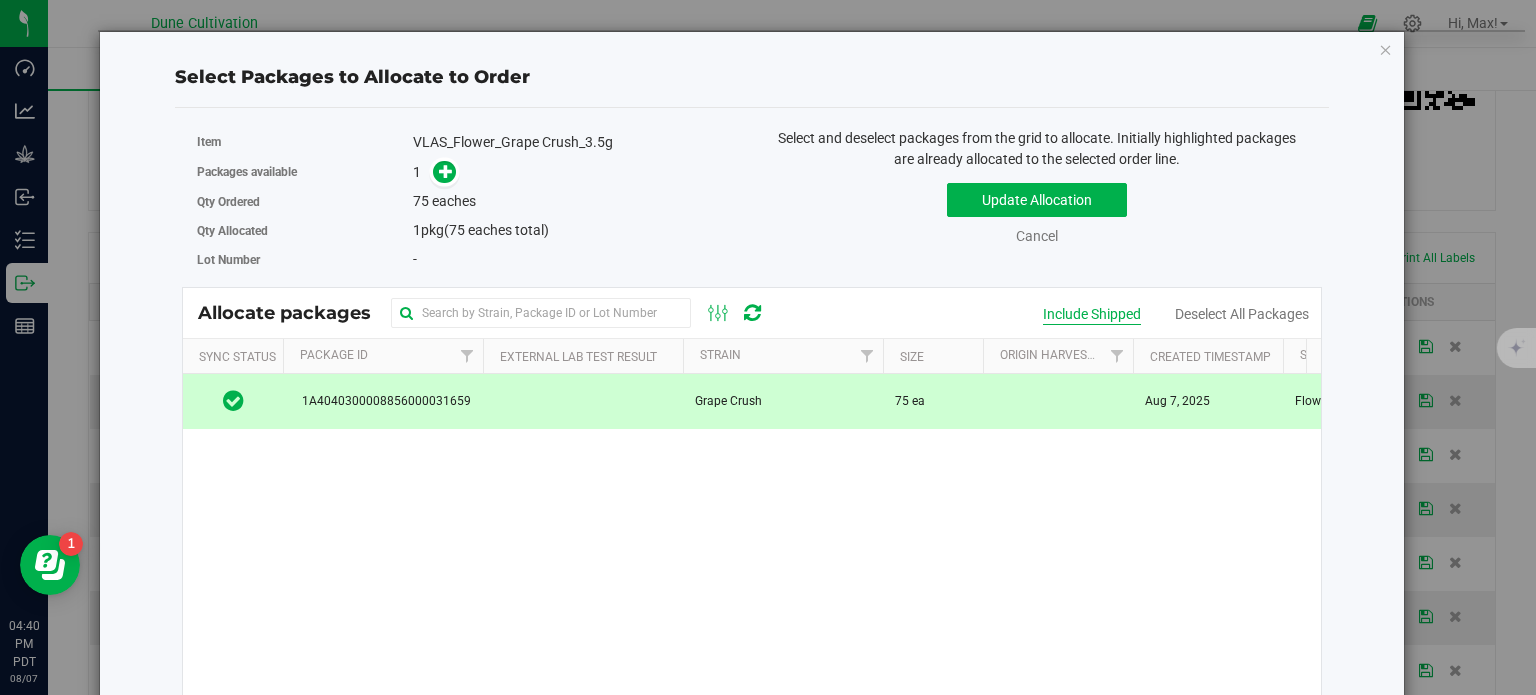 click on "Include Shipped" at bounding box center [1092, 314] 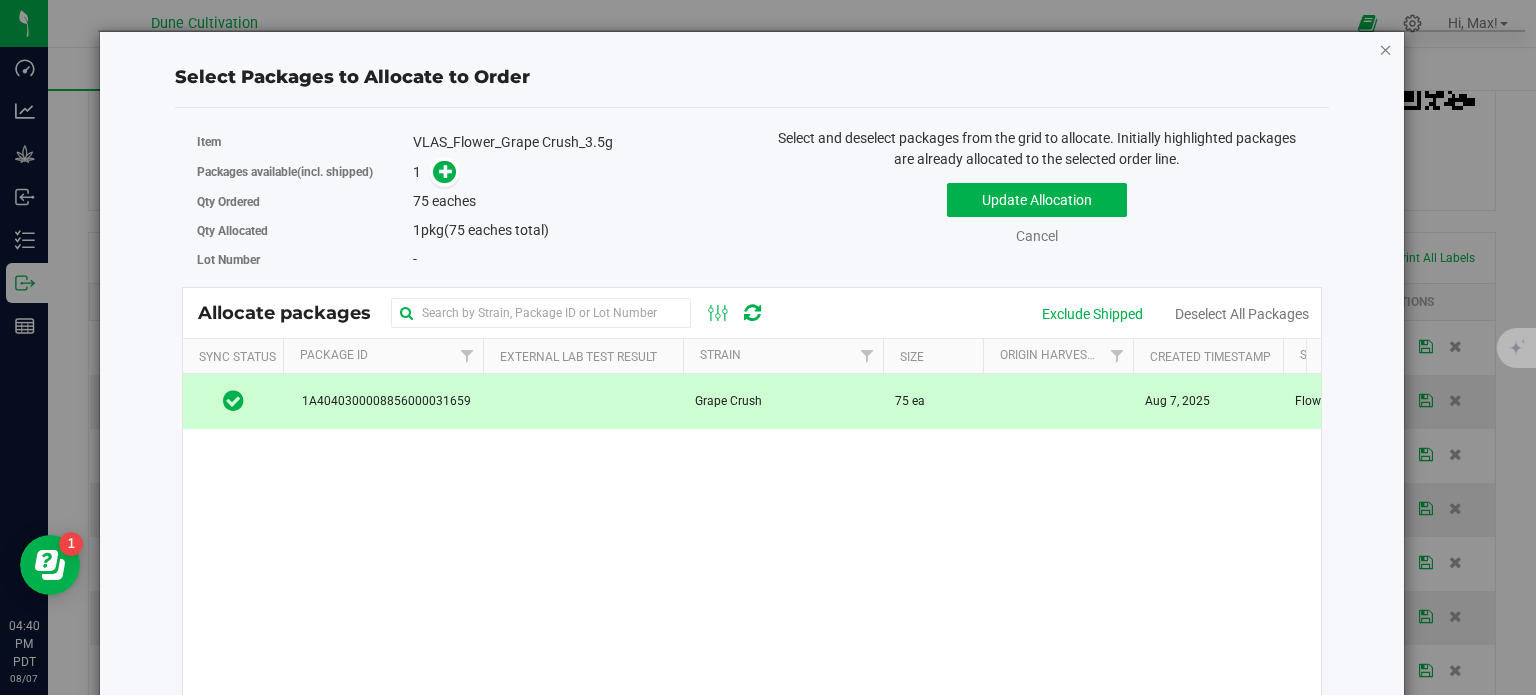 click at bounding box center (1386, 49) 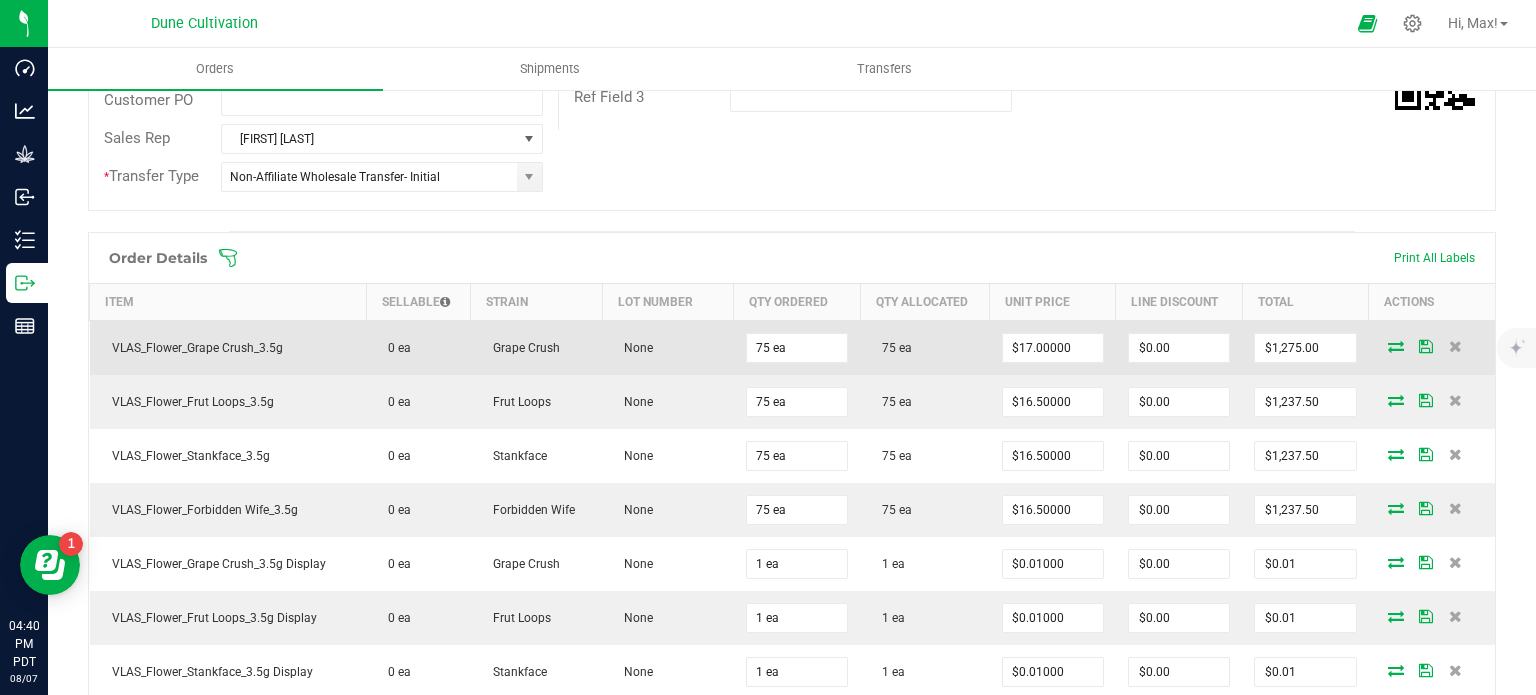 click at bounding box center [1396, 346] 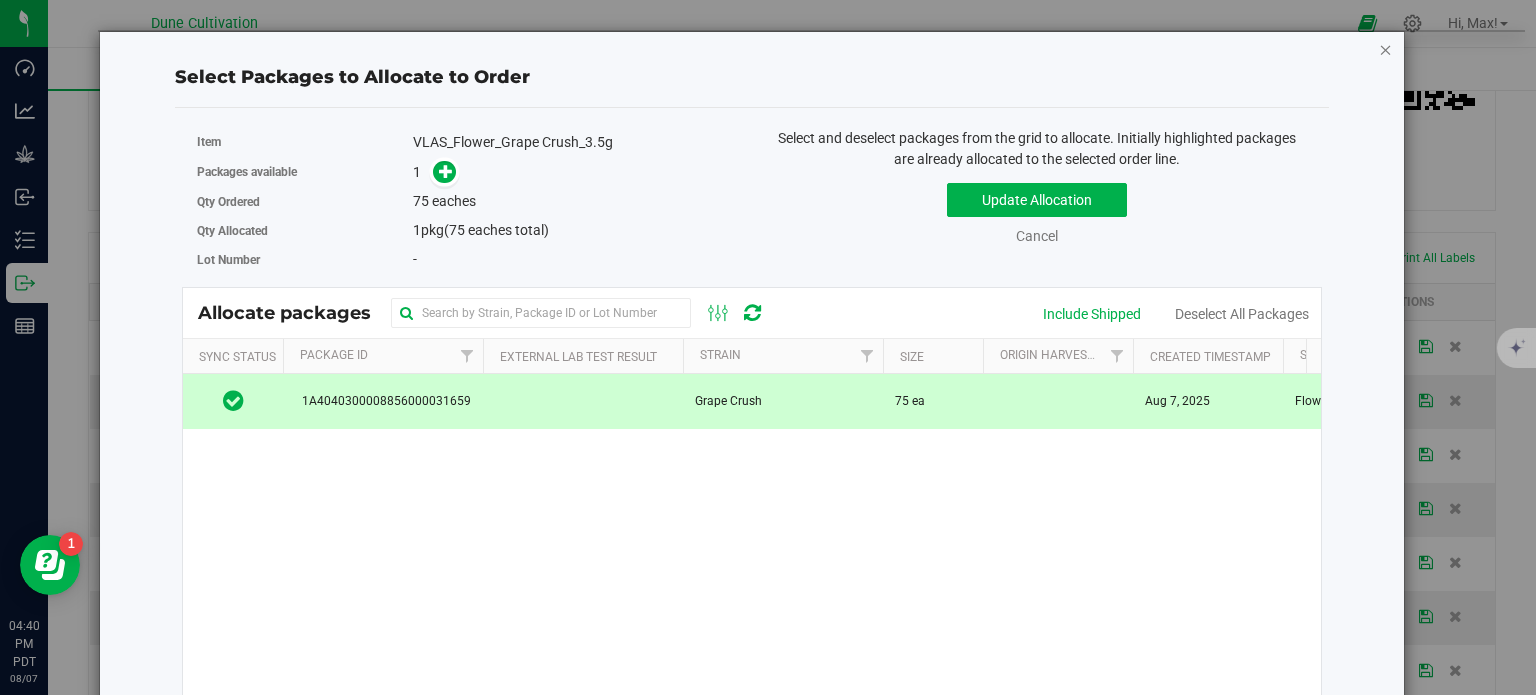 click at bounding box center [1386, 49] 